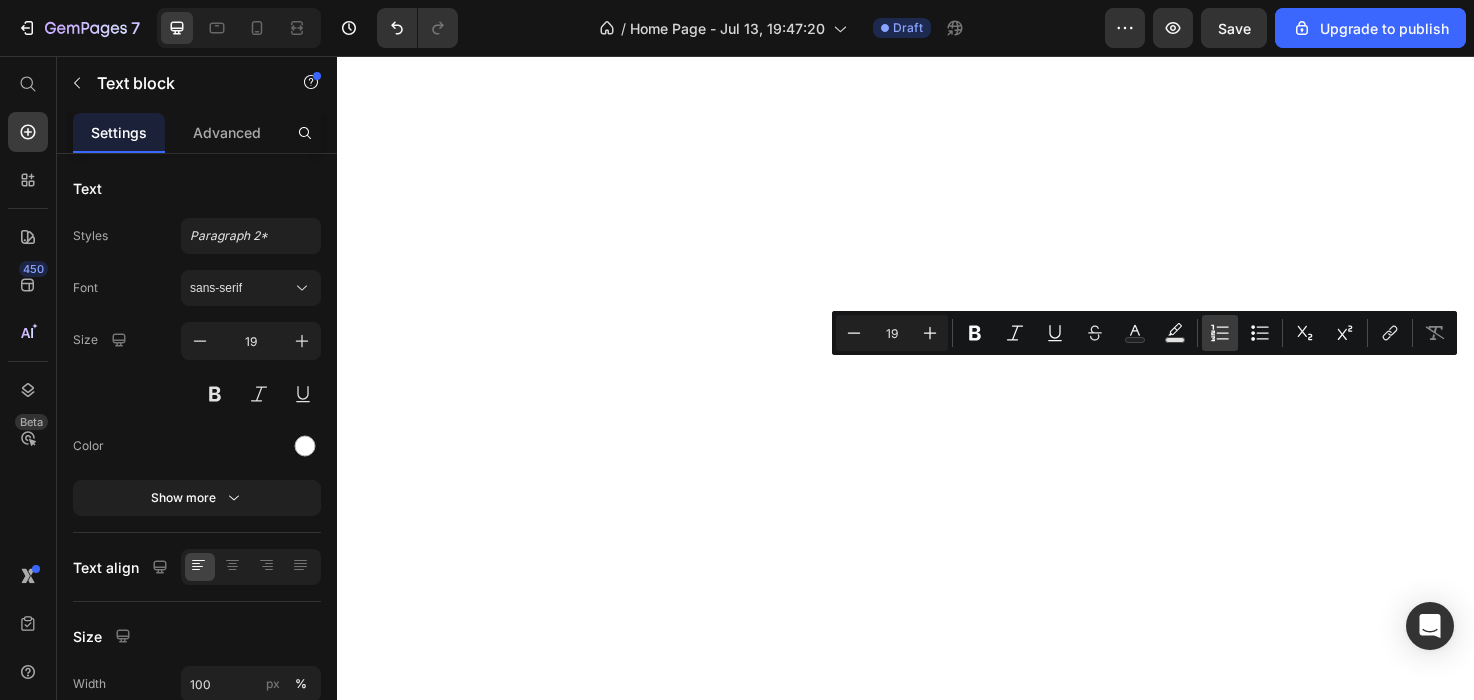 scroll, scrollTop: 0, scrollLeft: 0, axis: both 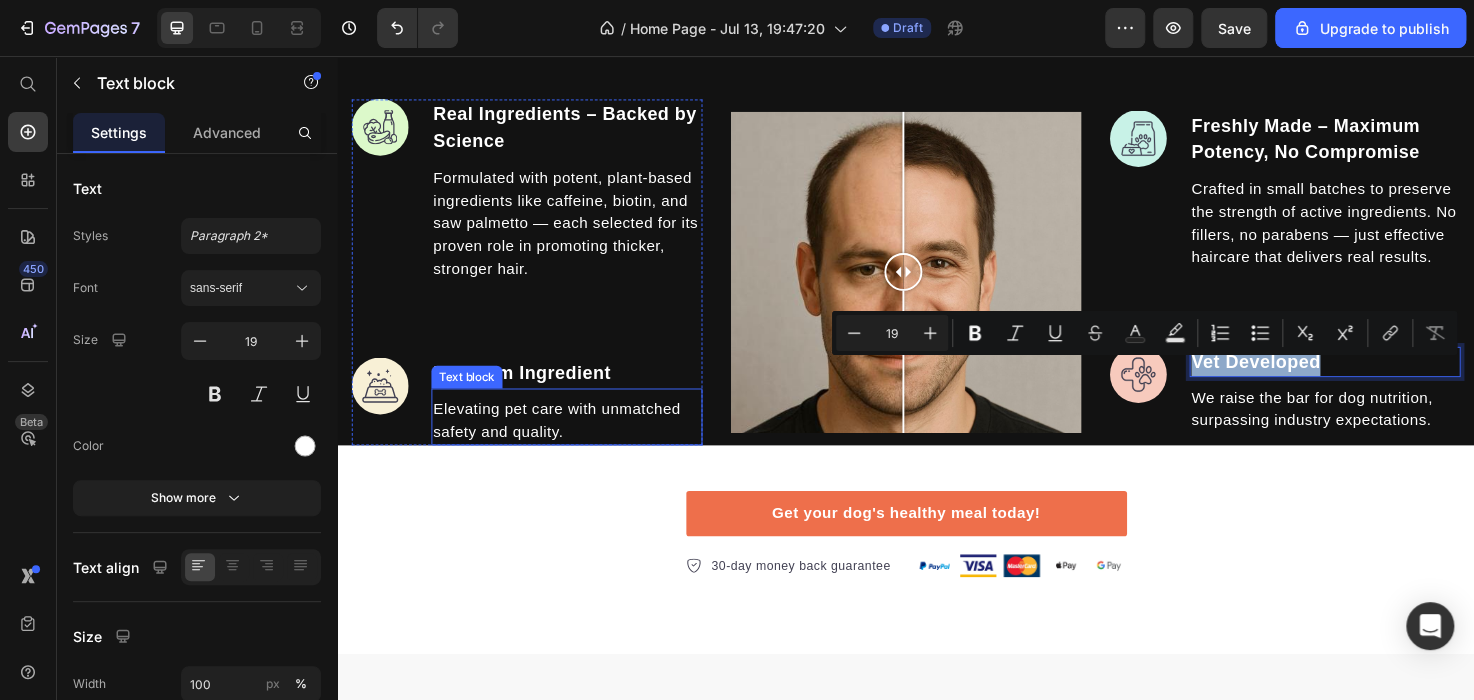click on "Elevating pet care with unmatched safety and quality." at bounding box center (579, 441) 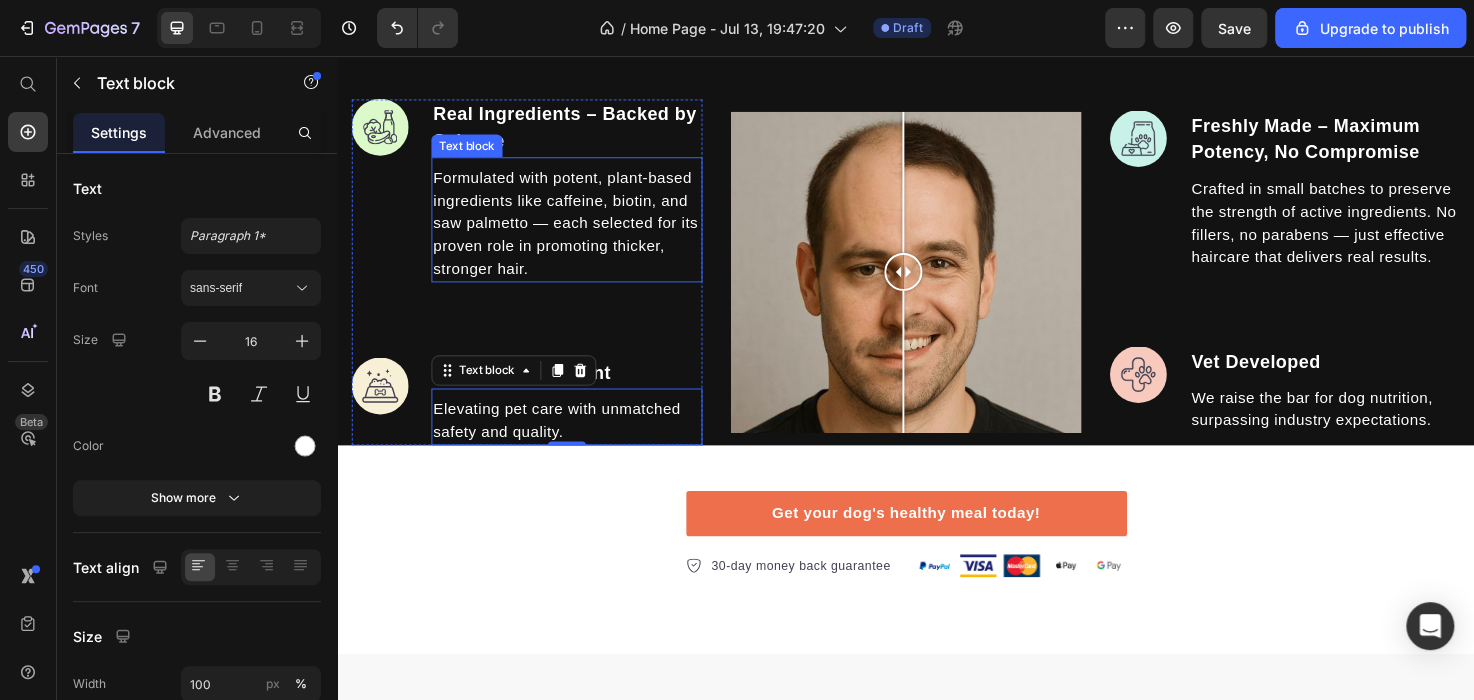 click on "Formulated with potent, plant-based ingredients like caffeine, biotin, and saw palmetto — each selected for its proven role in promoting thicker, stronger hair." at bounding box center (579, 233) 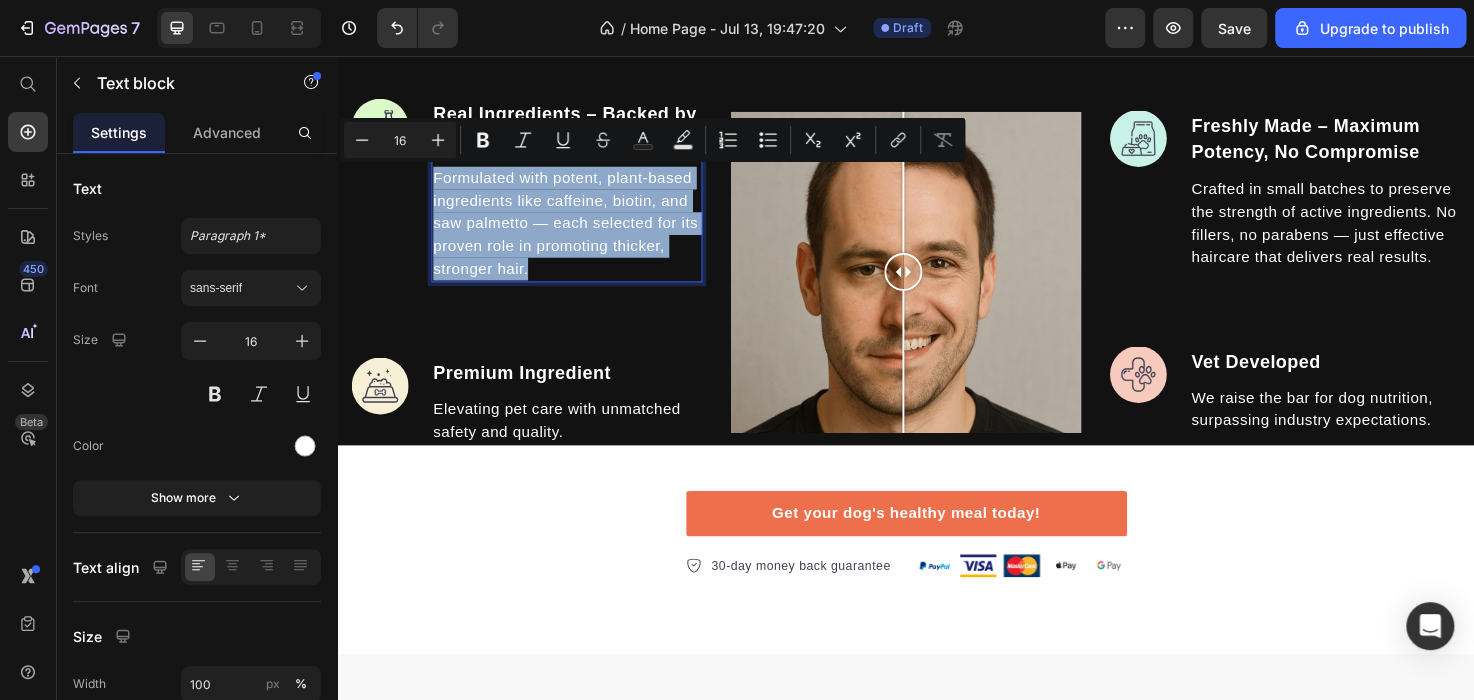 drag, startPoint x: 557, startPoint y: 279, endPoint x: 437, endPoint y: 186, distance: 151.81897 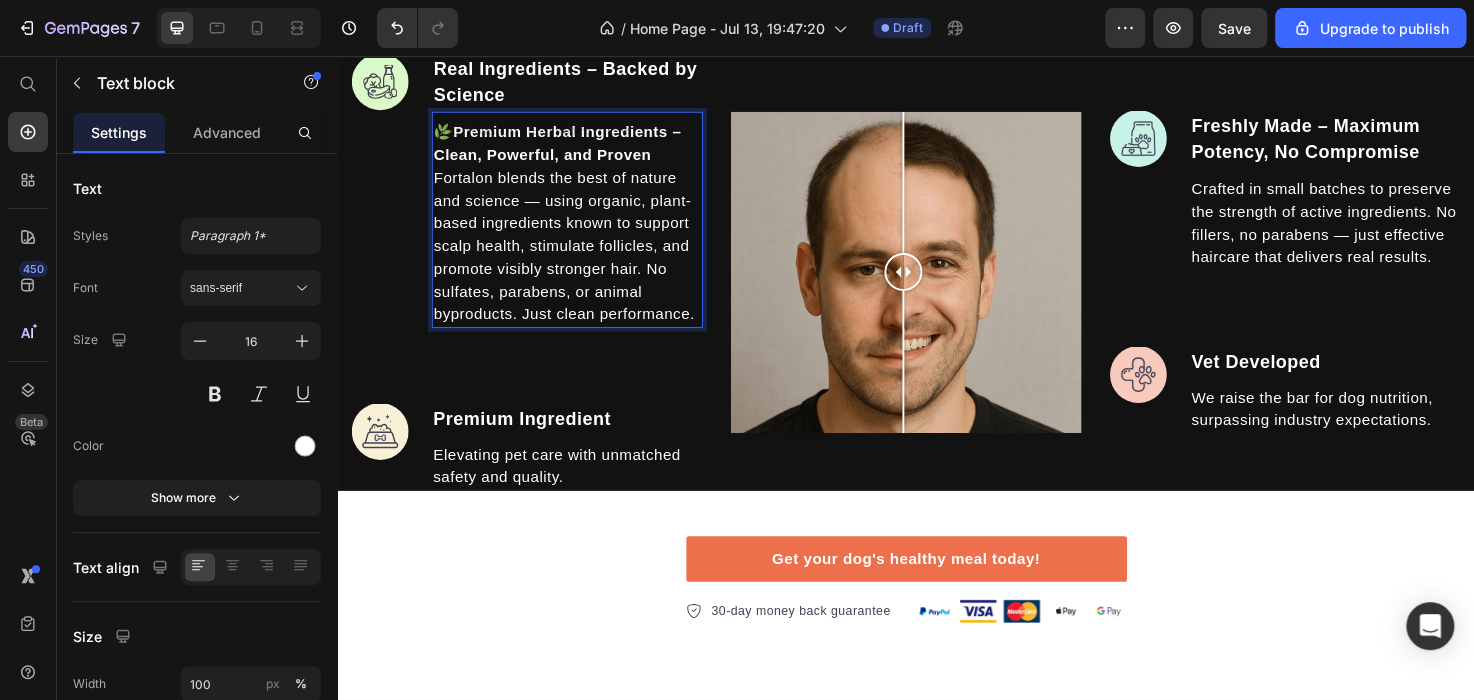 scroll, scrollTop: 2060, scrollLeft: 0, axis: vertical 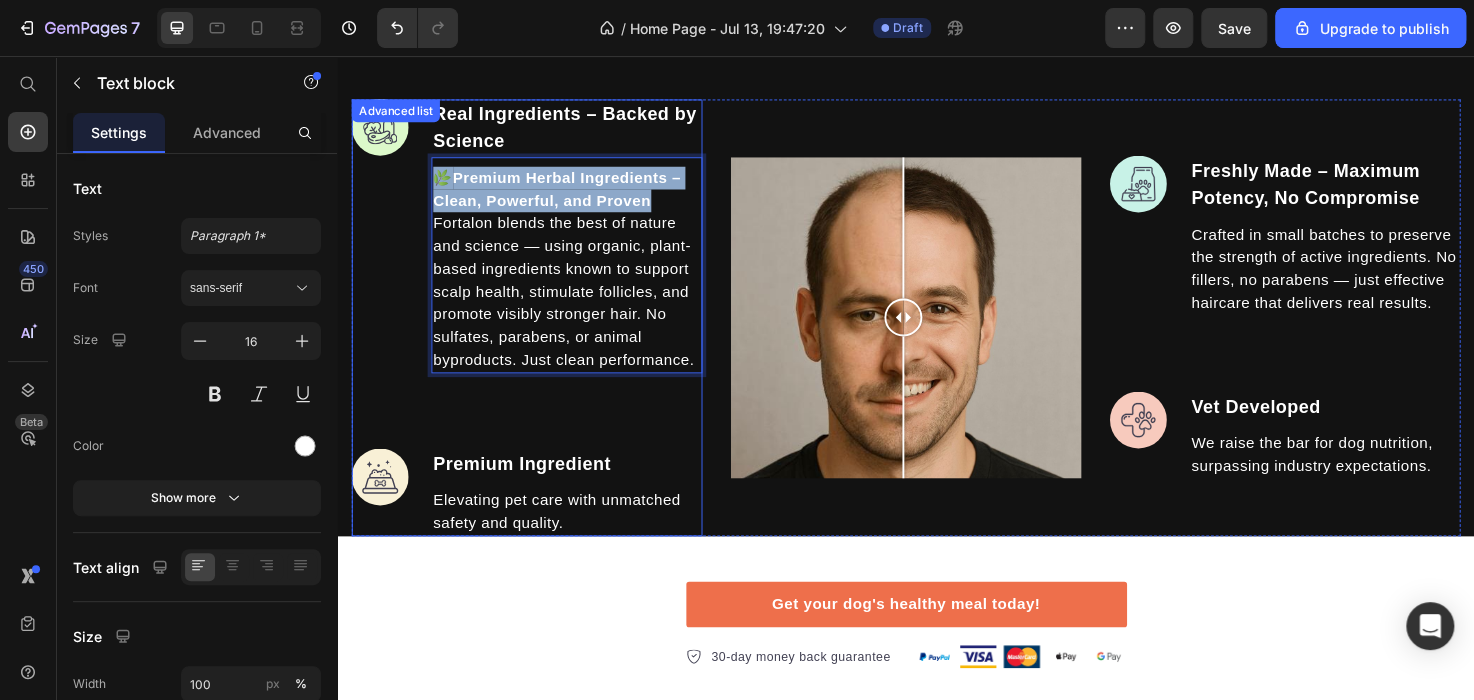drag, startPoint x: 673, startPoint y: 211, endPoint x: 434, endPoint y: 191, distance: 239.83536 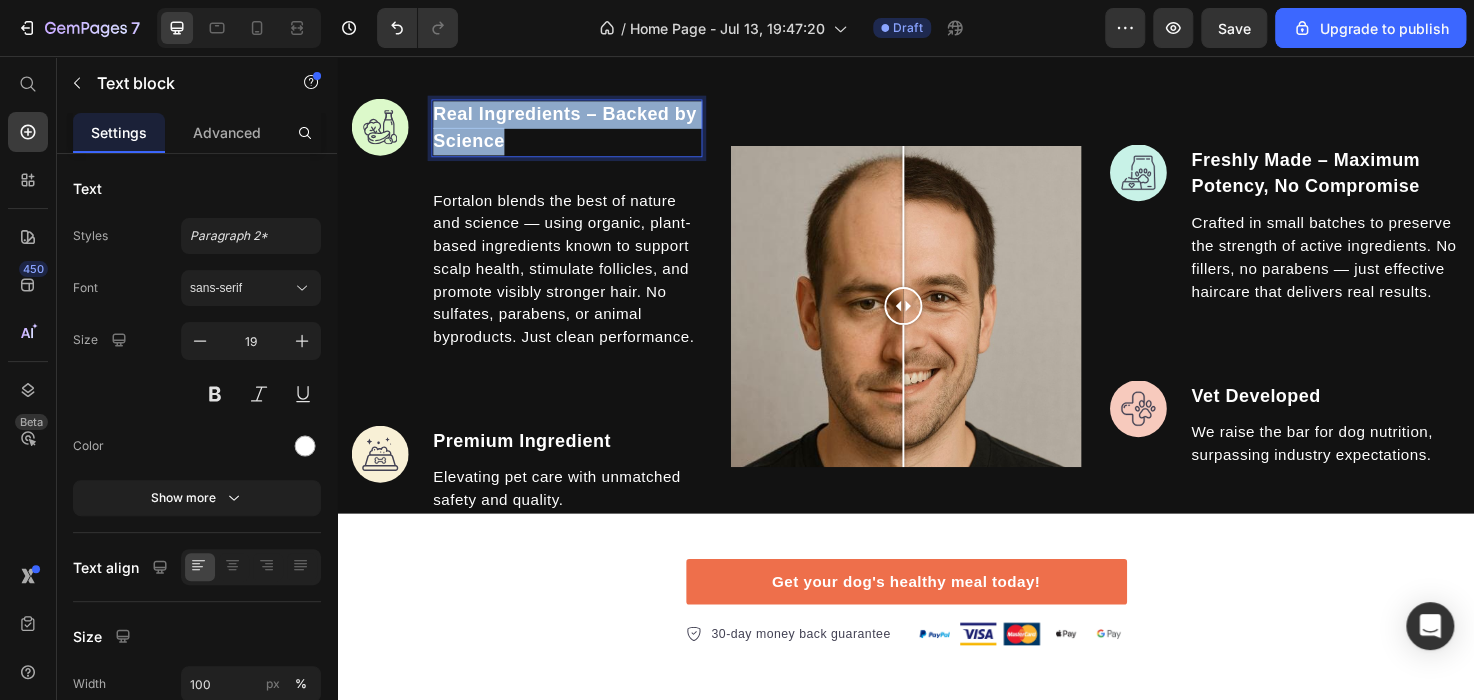 drag, startPoint x: 581, startPoint y: 142, endPoint x: 440, endPoint y: 117, distance: 143.19916 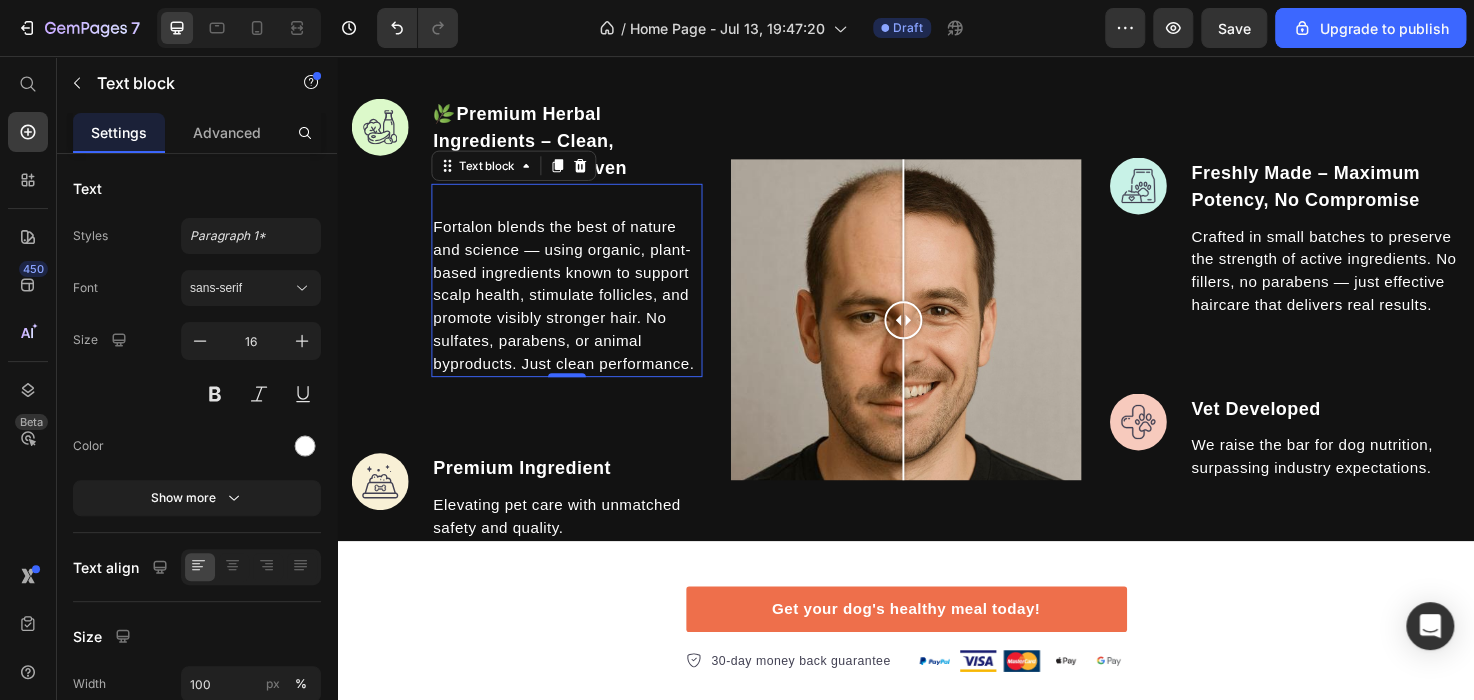 click on "Fortalon blends the best of nature and science — using organic, plant-based ingredients known to support scalp health, stimulate follicles, and promote visibly stronger hair. No sulfates, parabens, or animal byproducts. Just clean performance." at bounding box center (579, 309) 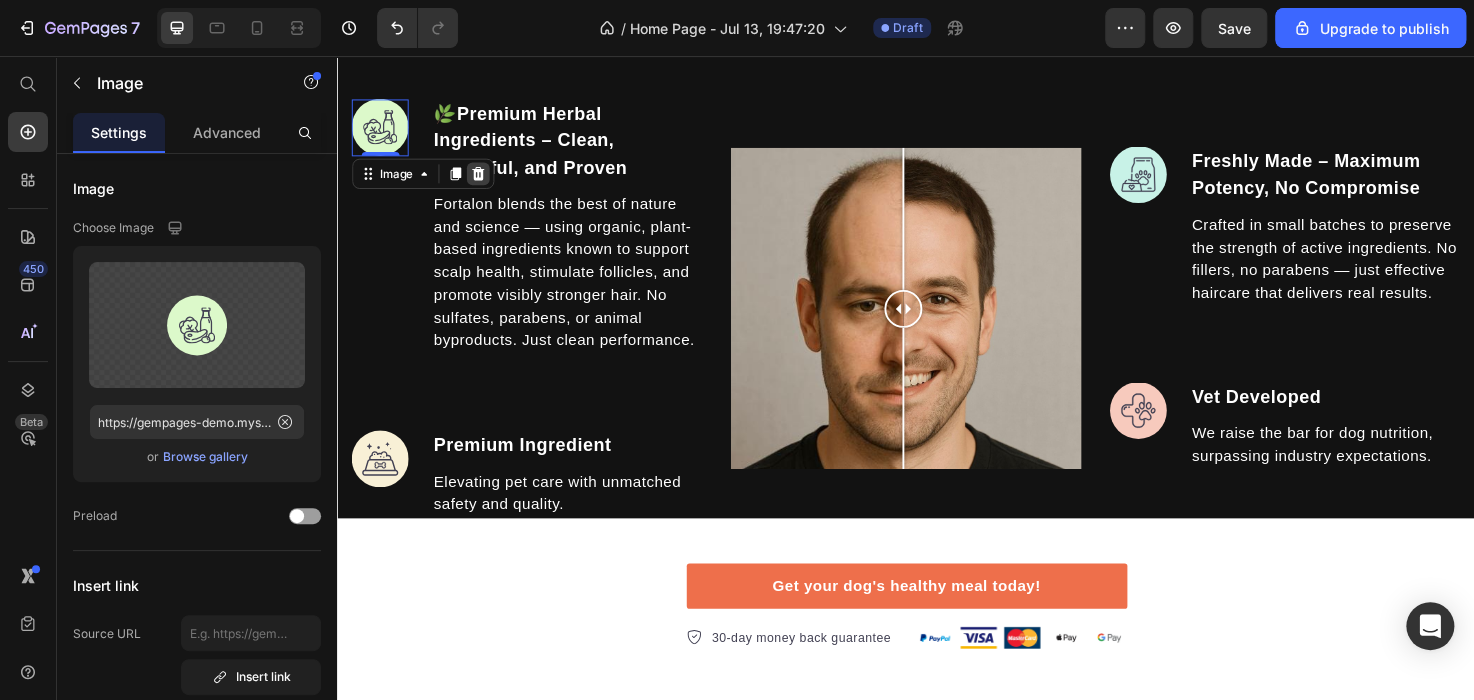 click 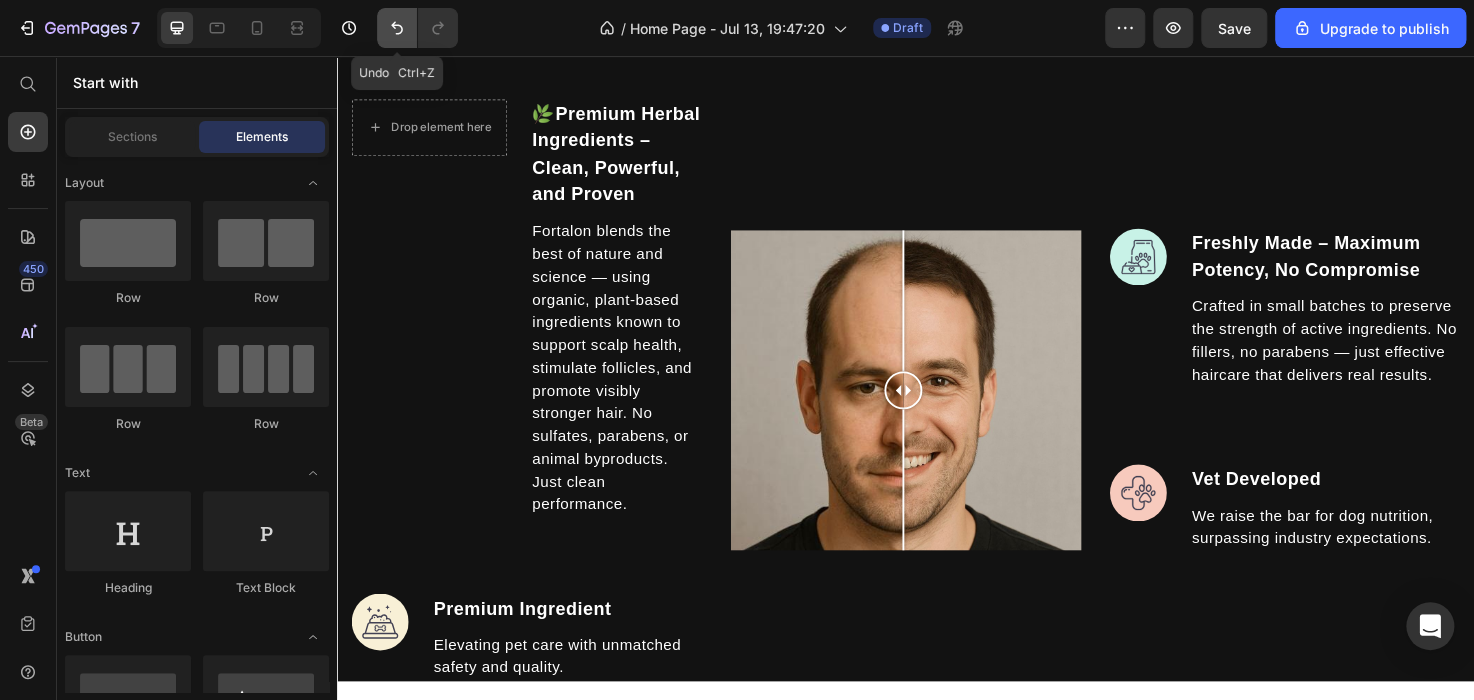 click 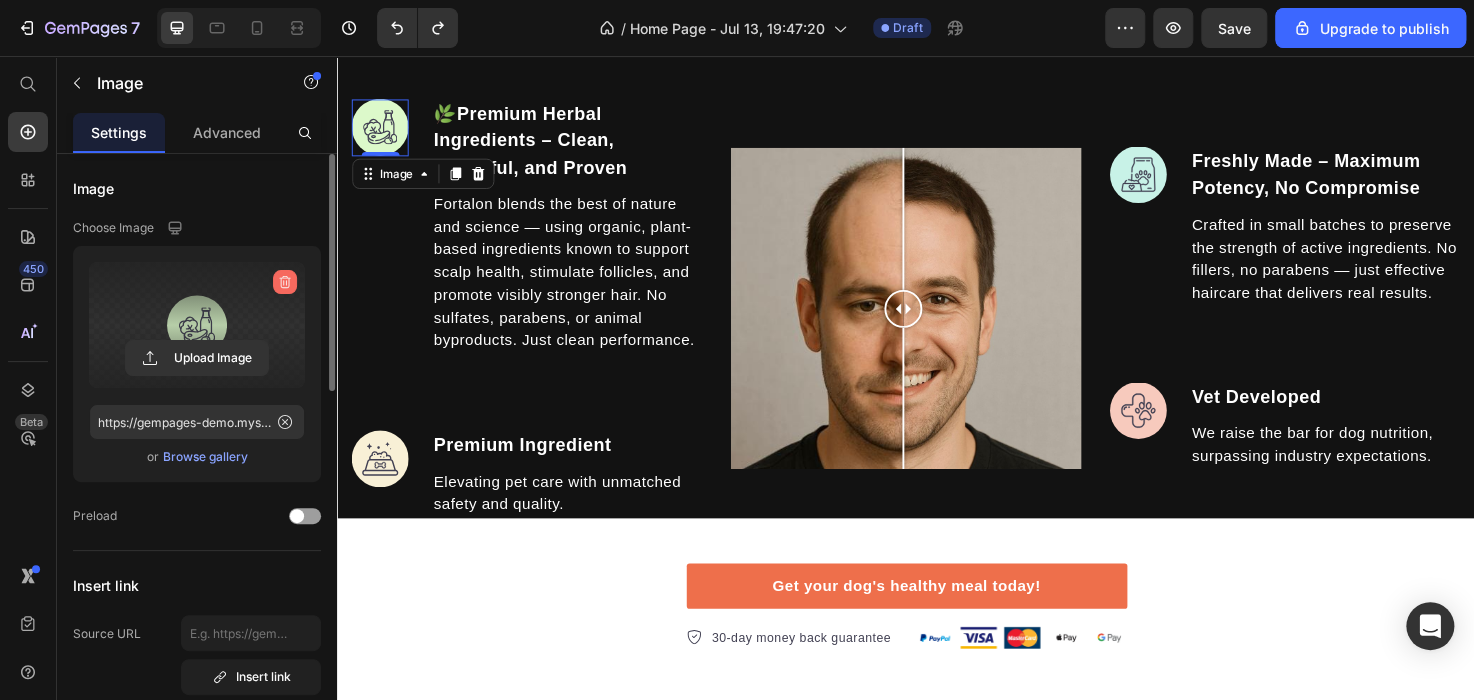 click 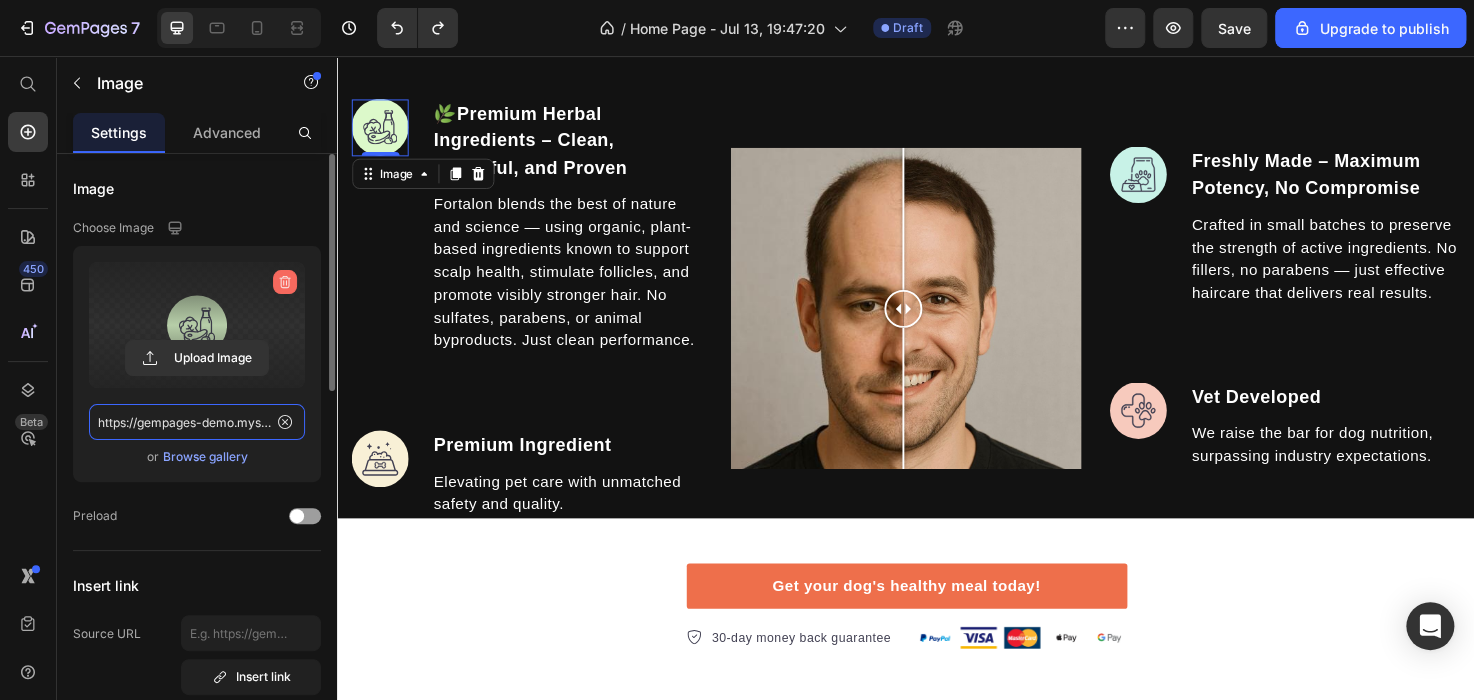 type 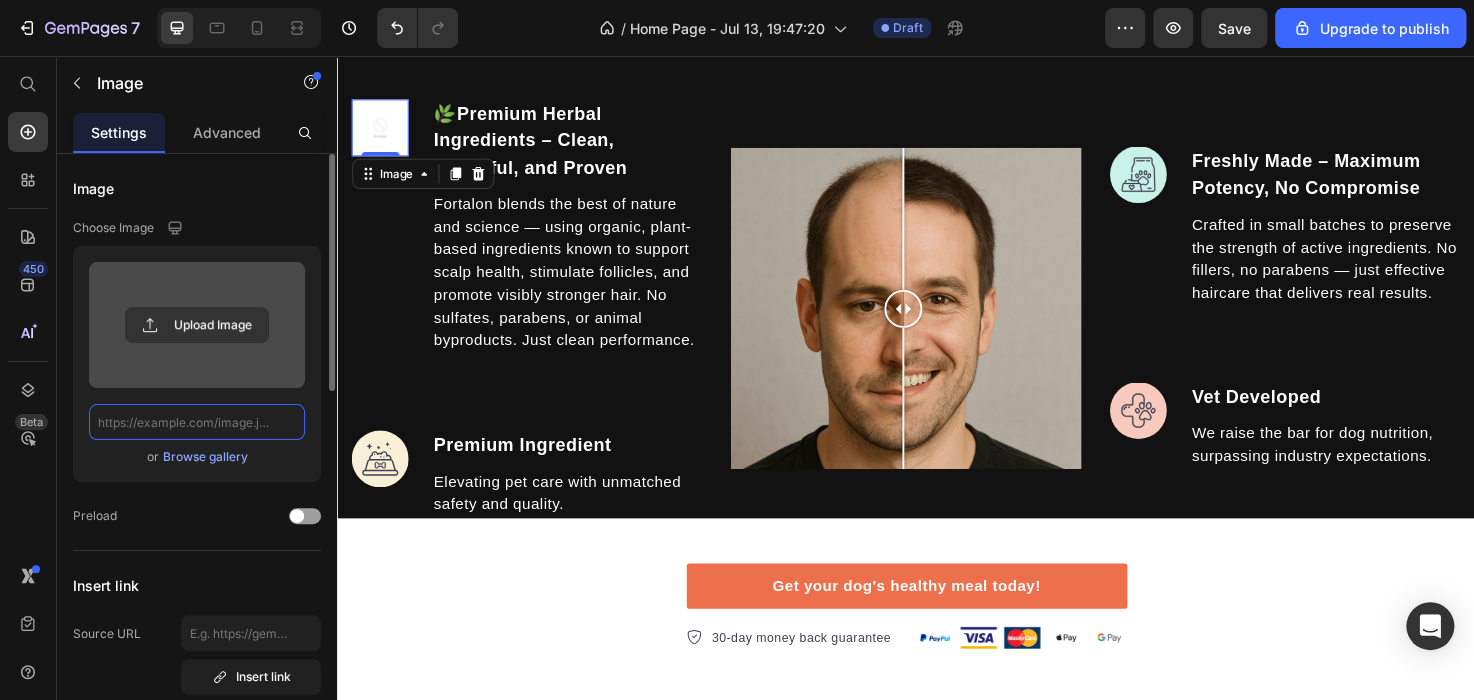 scroll, scrollTop: 0, scrollLeft: 0, axis: both 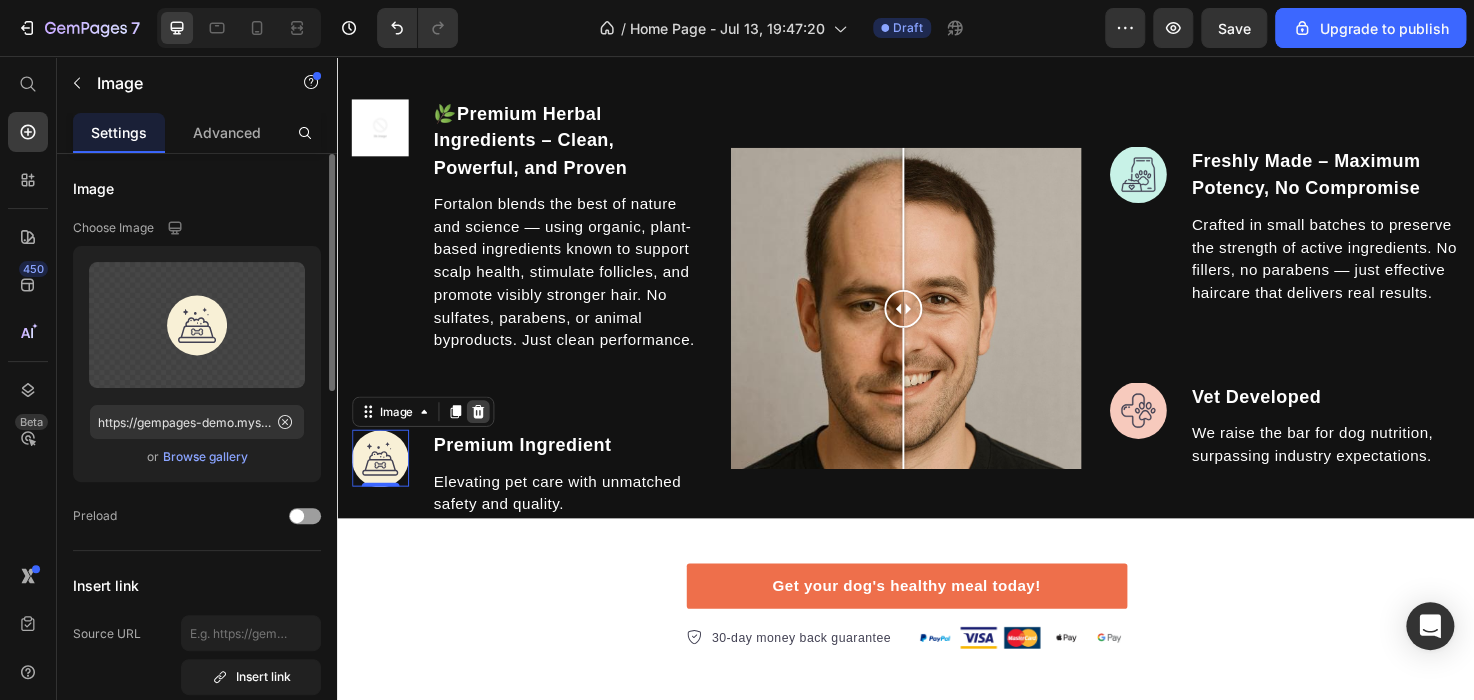 click 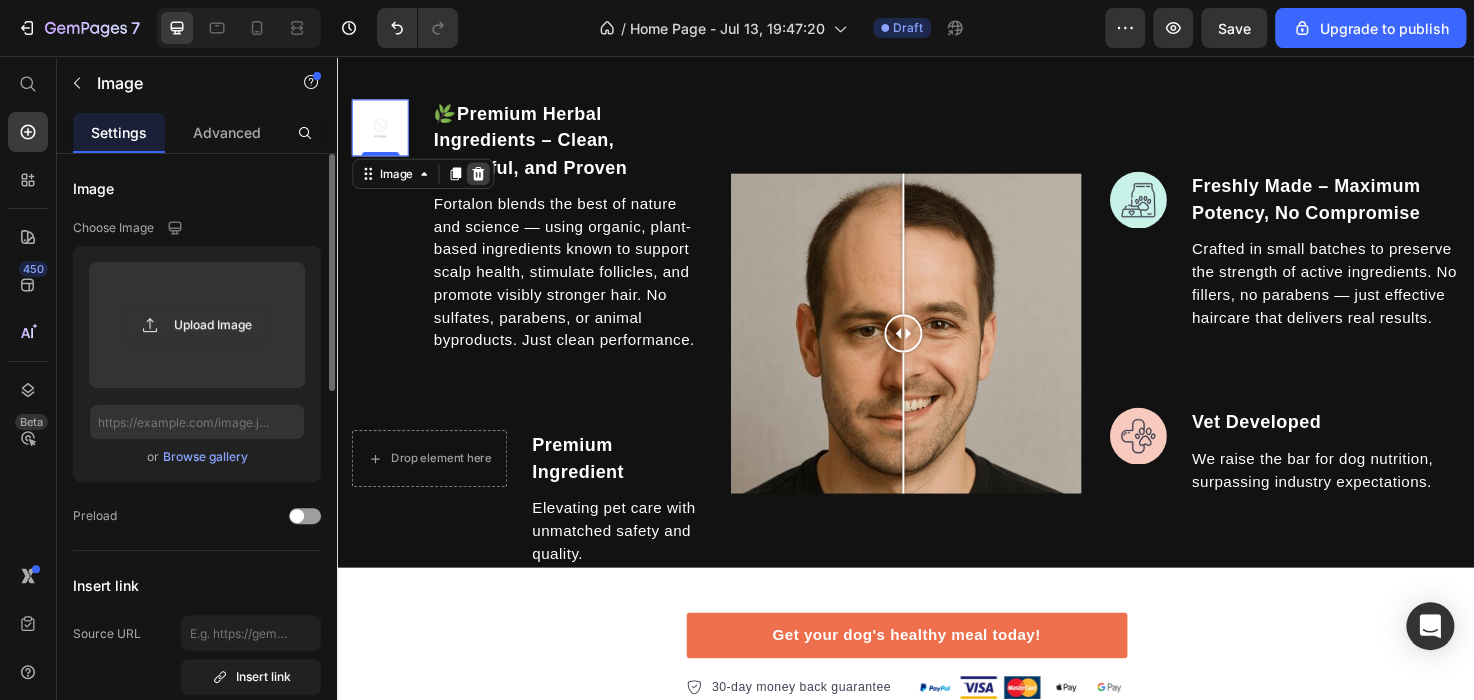click 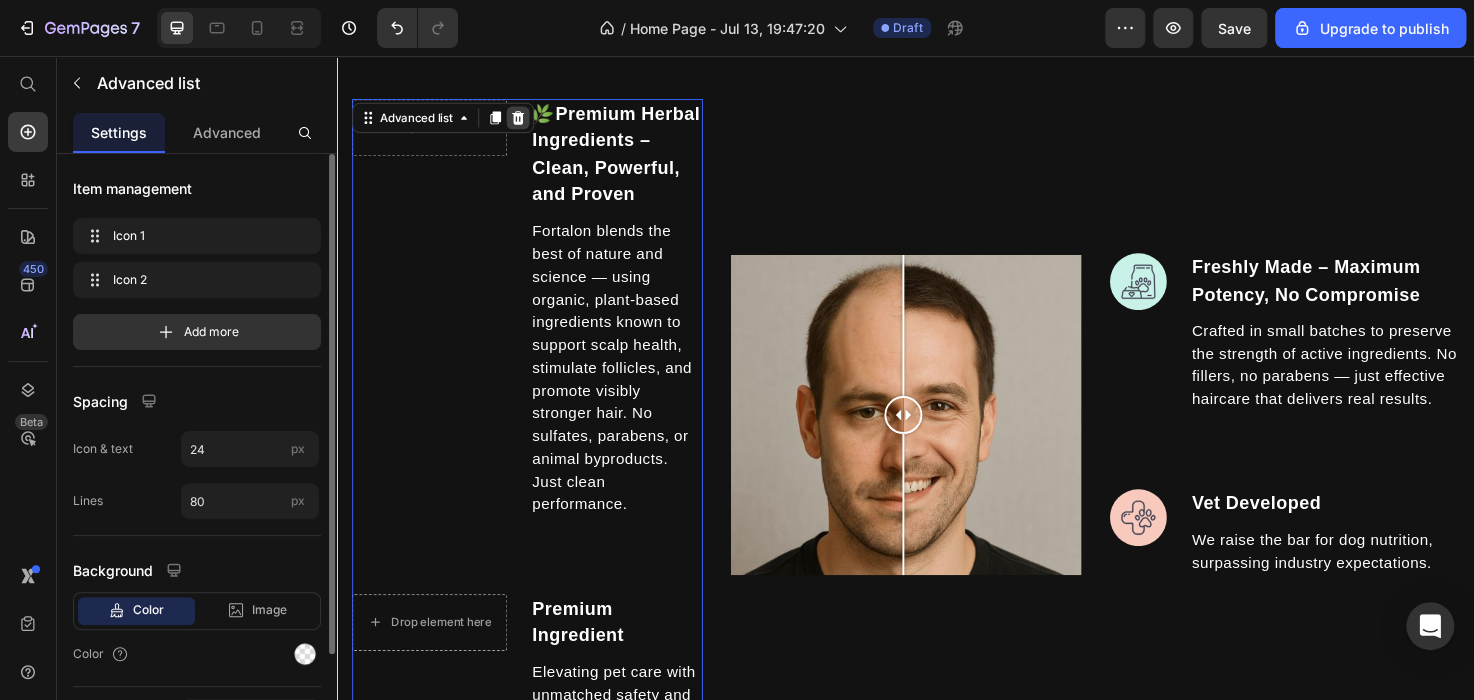 click 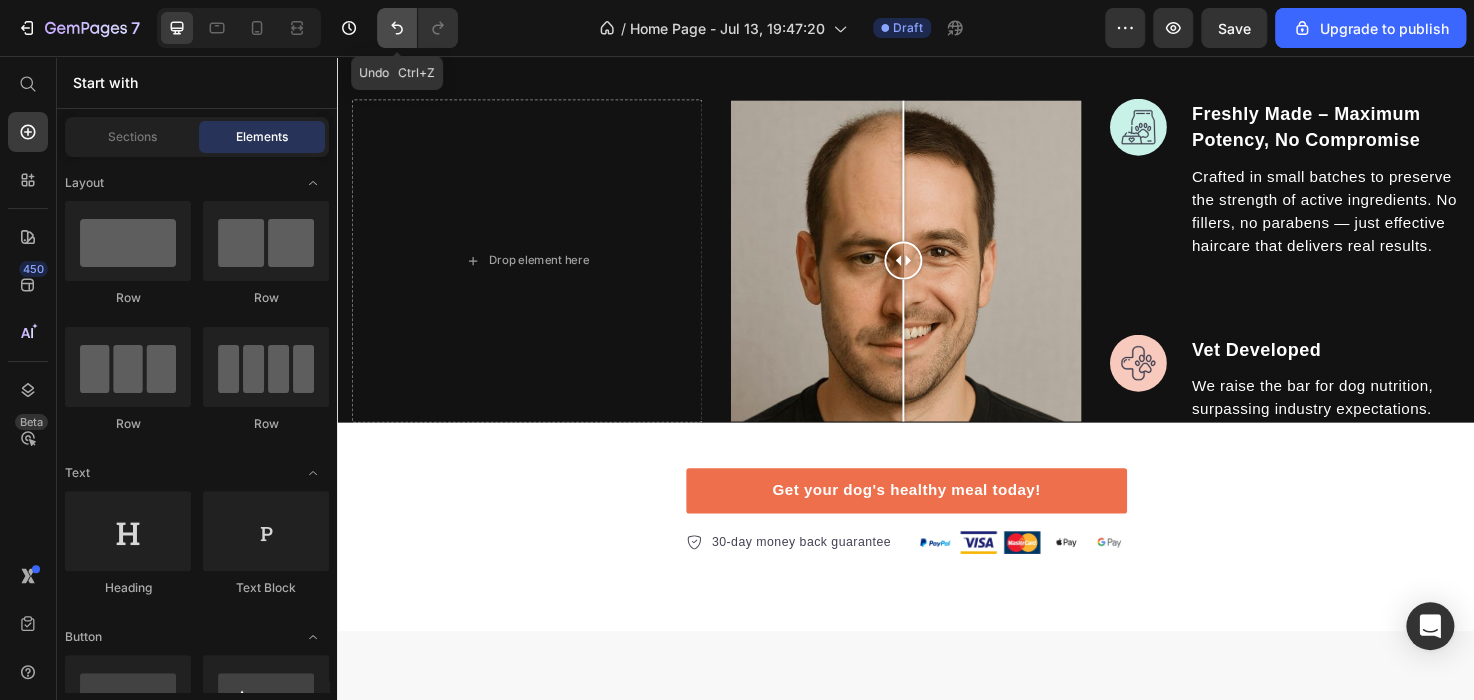 click 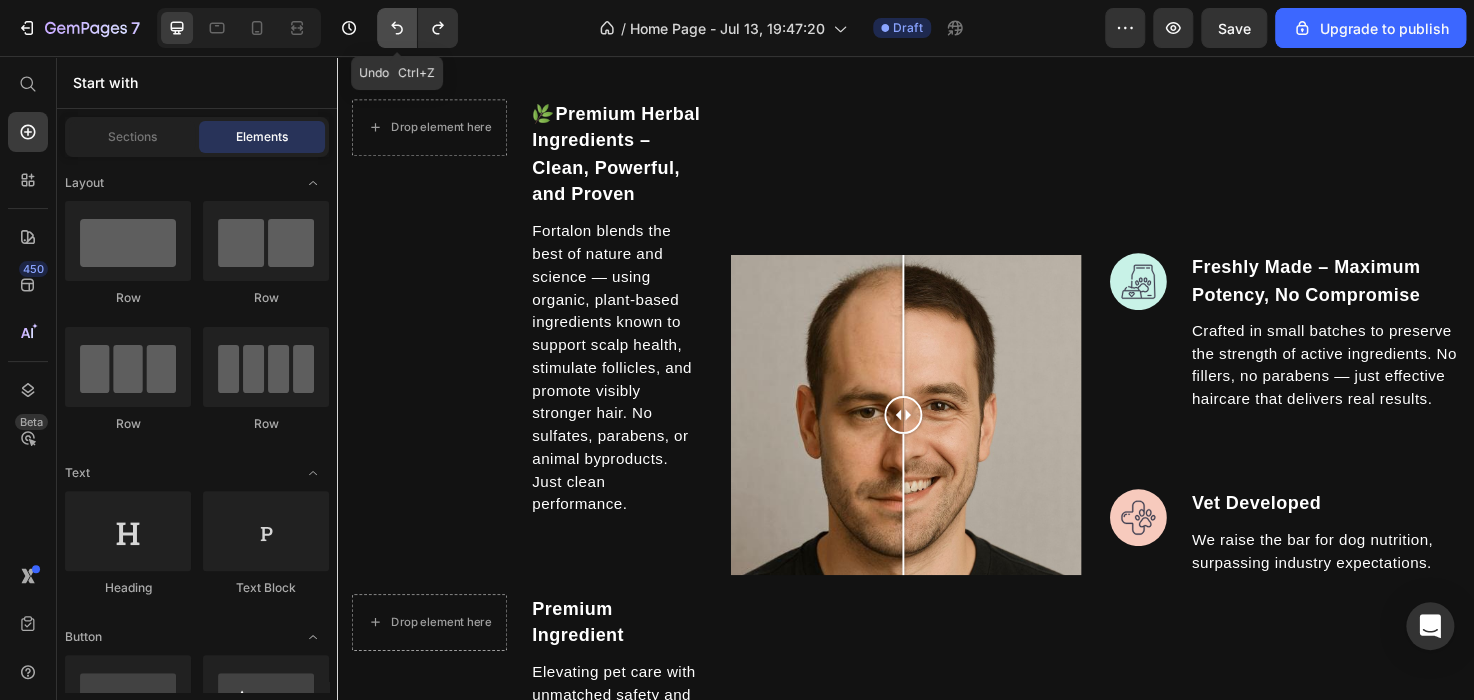 click 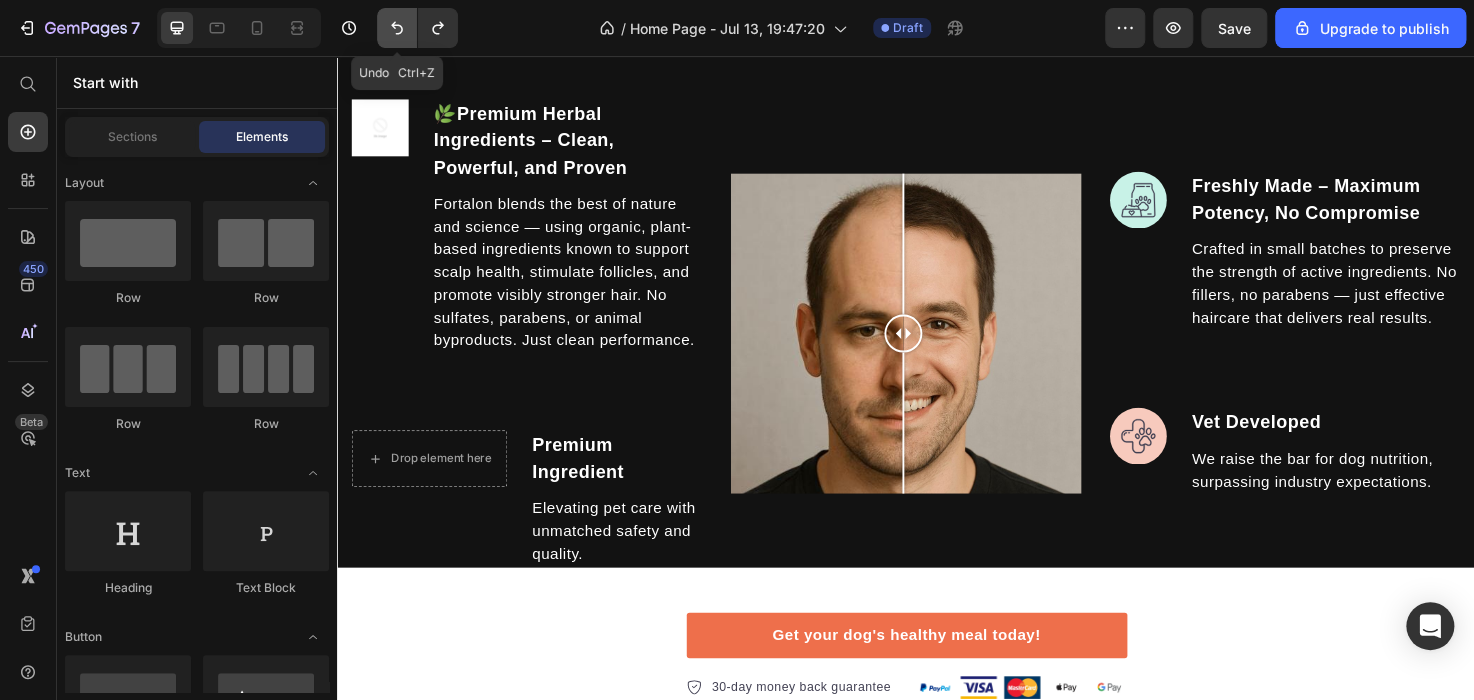 click 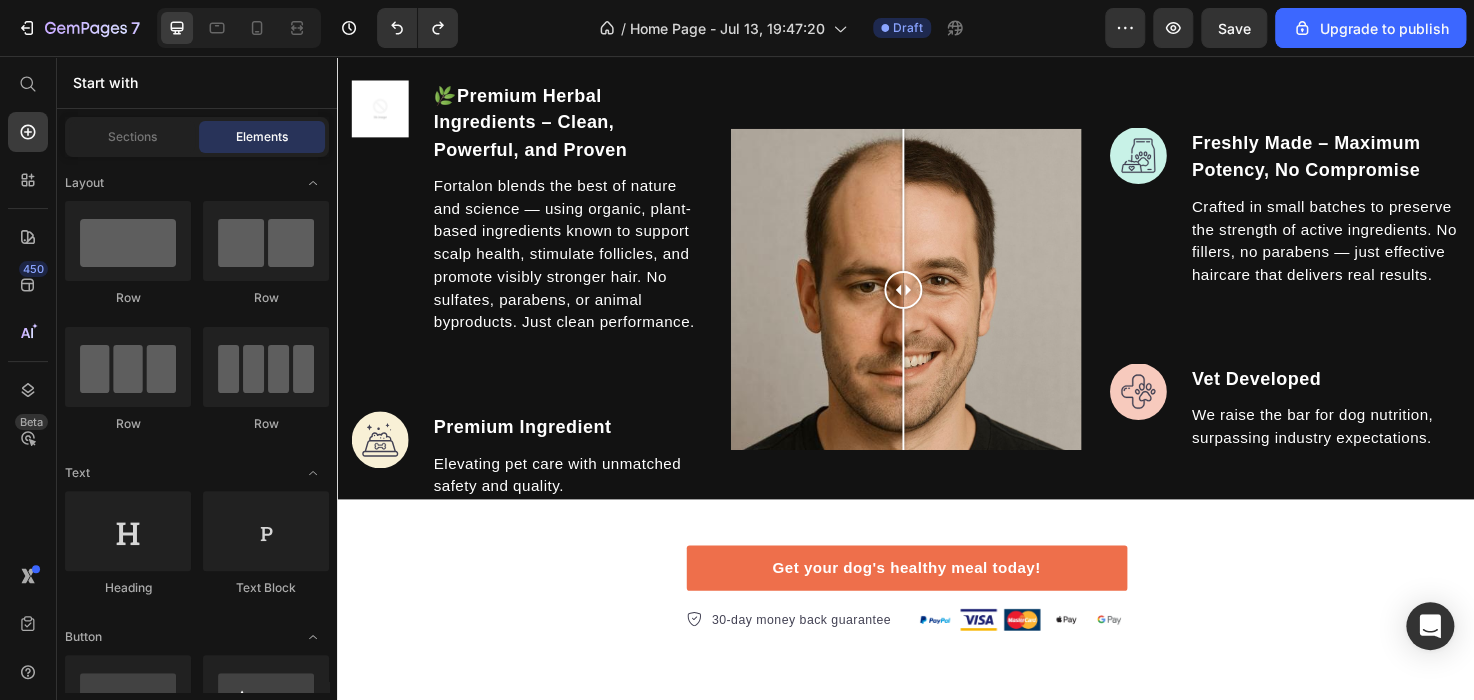 scroll, scrollTop: 2069, scrollLeft: 0, axis: vertical 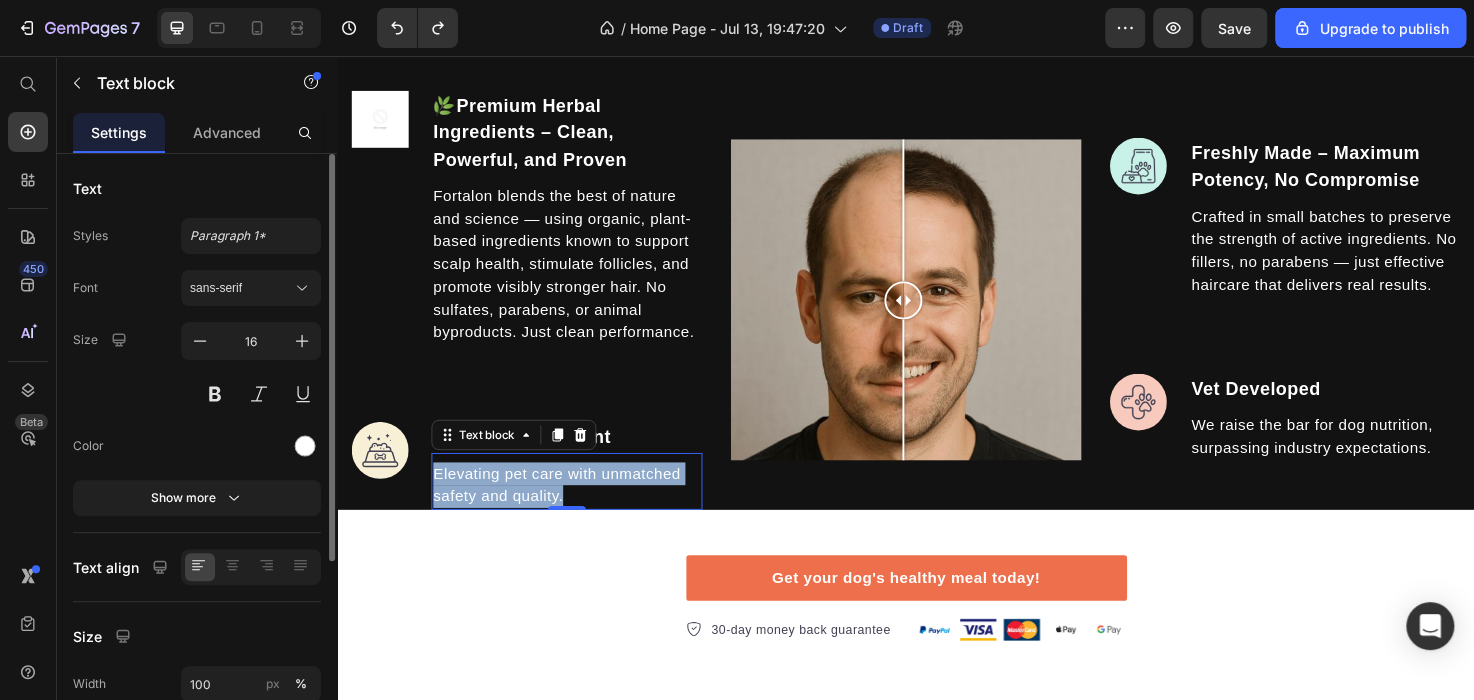 drag, startPoint x: 613, startPoint y: 508, endPoint x: 420, endPoint y: 493, distance: 193.58203 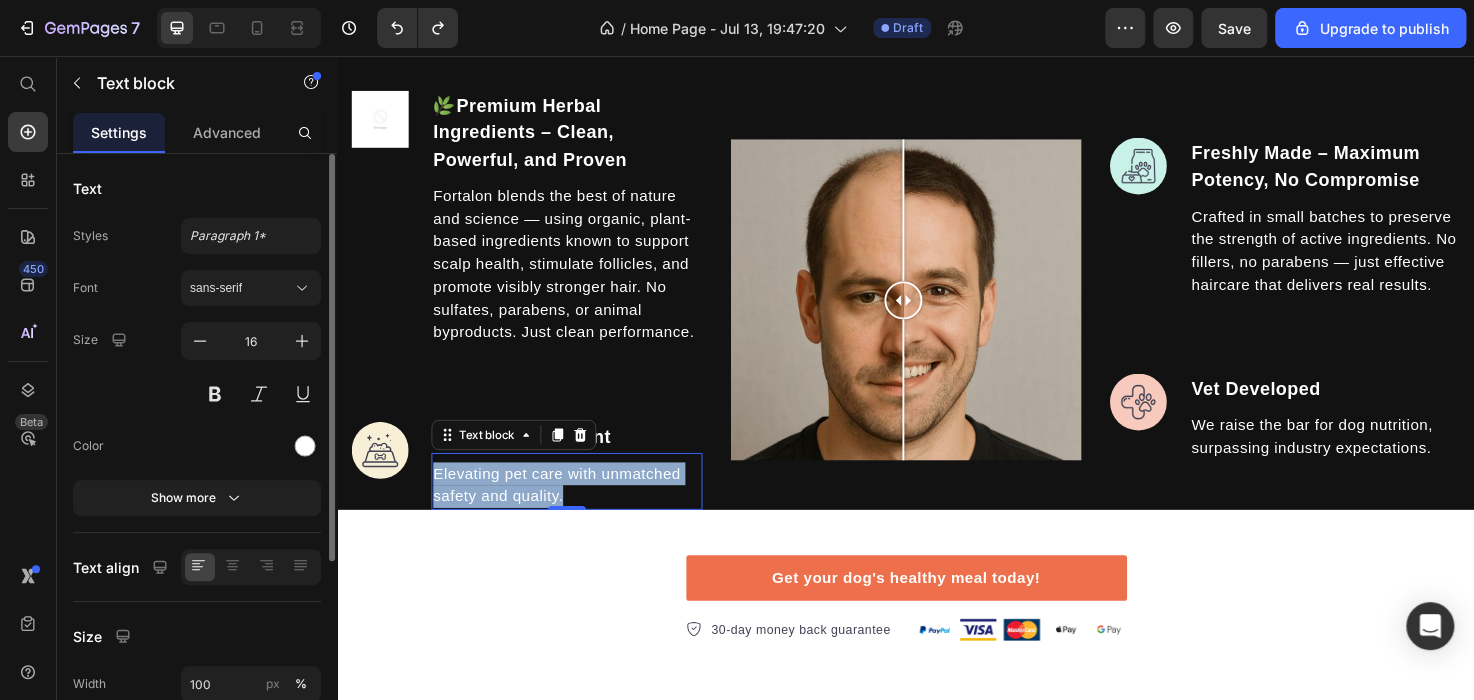 click on "Image Premium Ingredient Text block Elevating pet care with unmatched safety and quality. Text block   0" at bounding box center [537, 488] 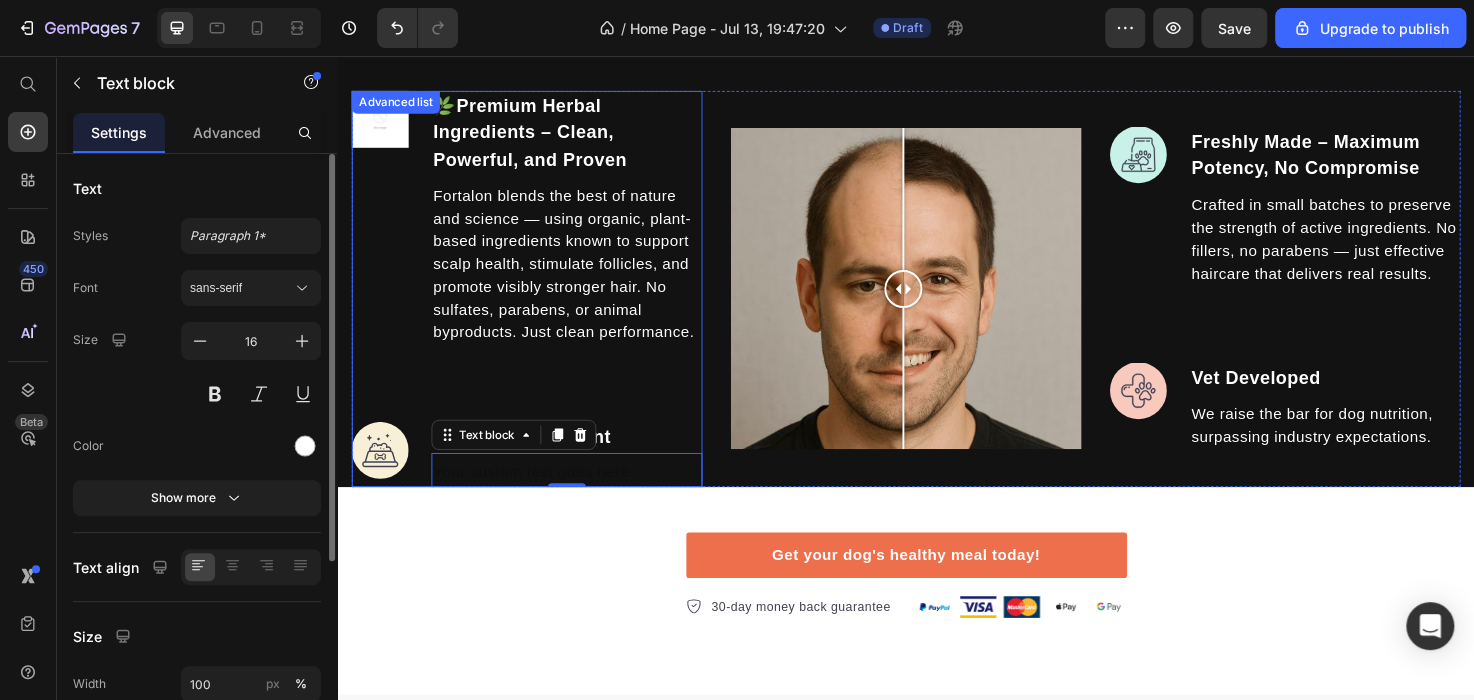 scroll, scrollTop: 16, scrollLeft: 0, axis: vertical 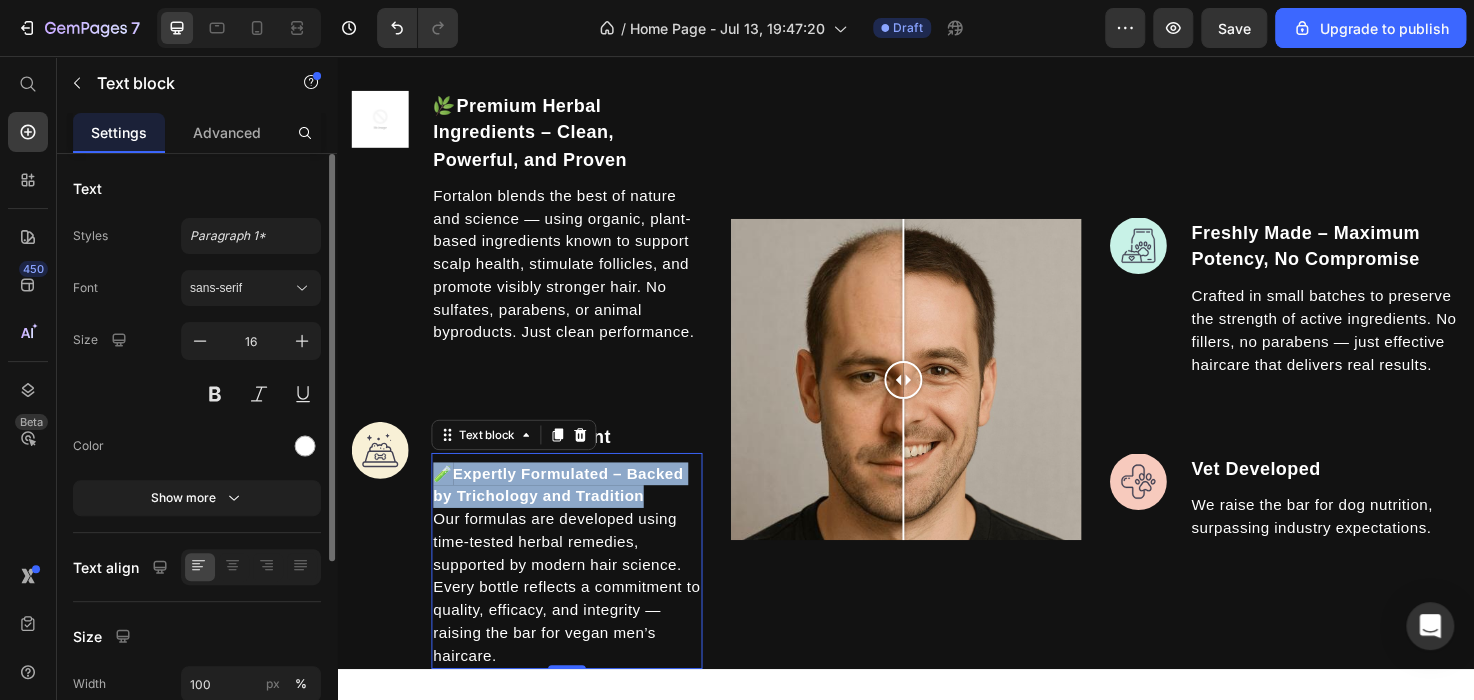 drag, startPoint x: 667, startPoint y: 525, endPoint x: 441, endPoint y: 504, distance: 226.97357 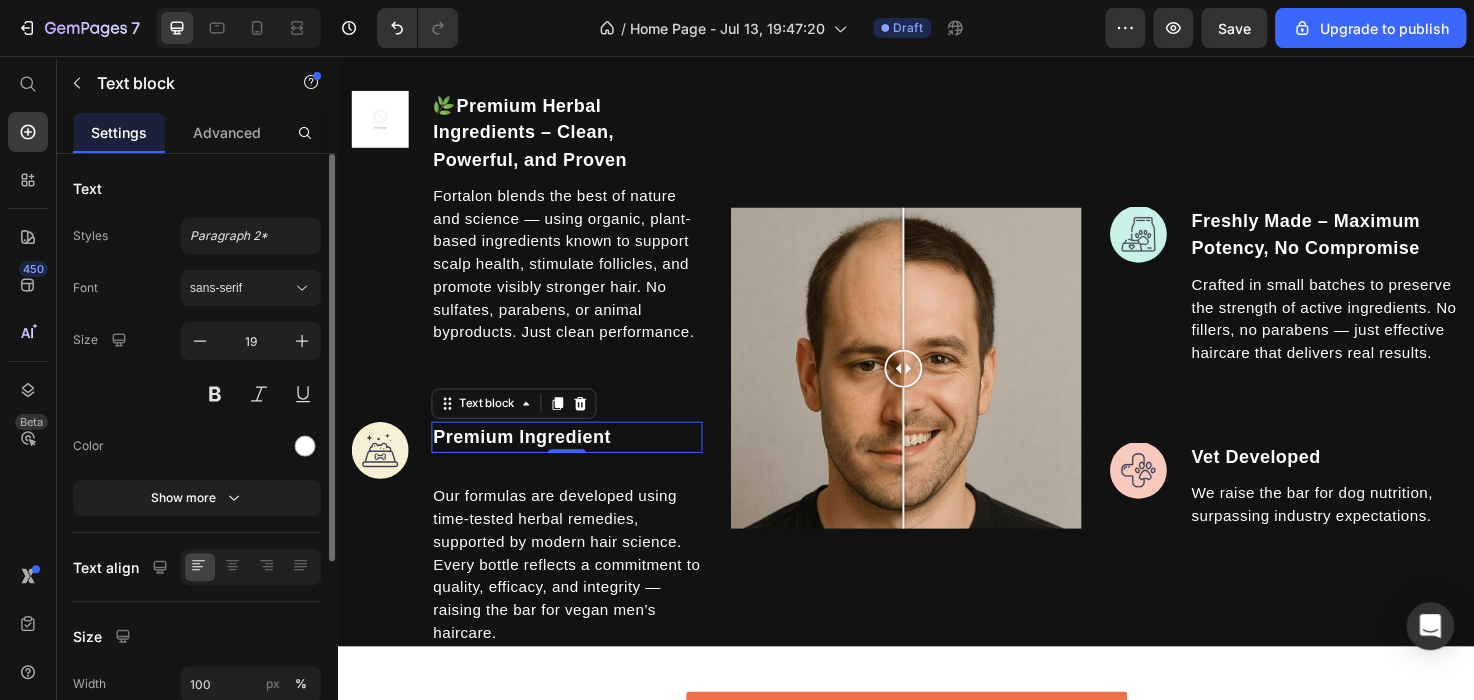 scroll, scrollTop: 0, scrollLeft: 0, axis: both 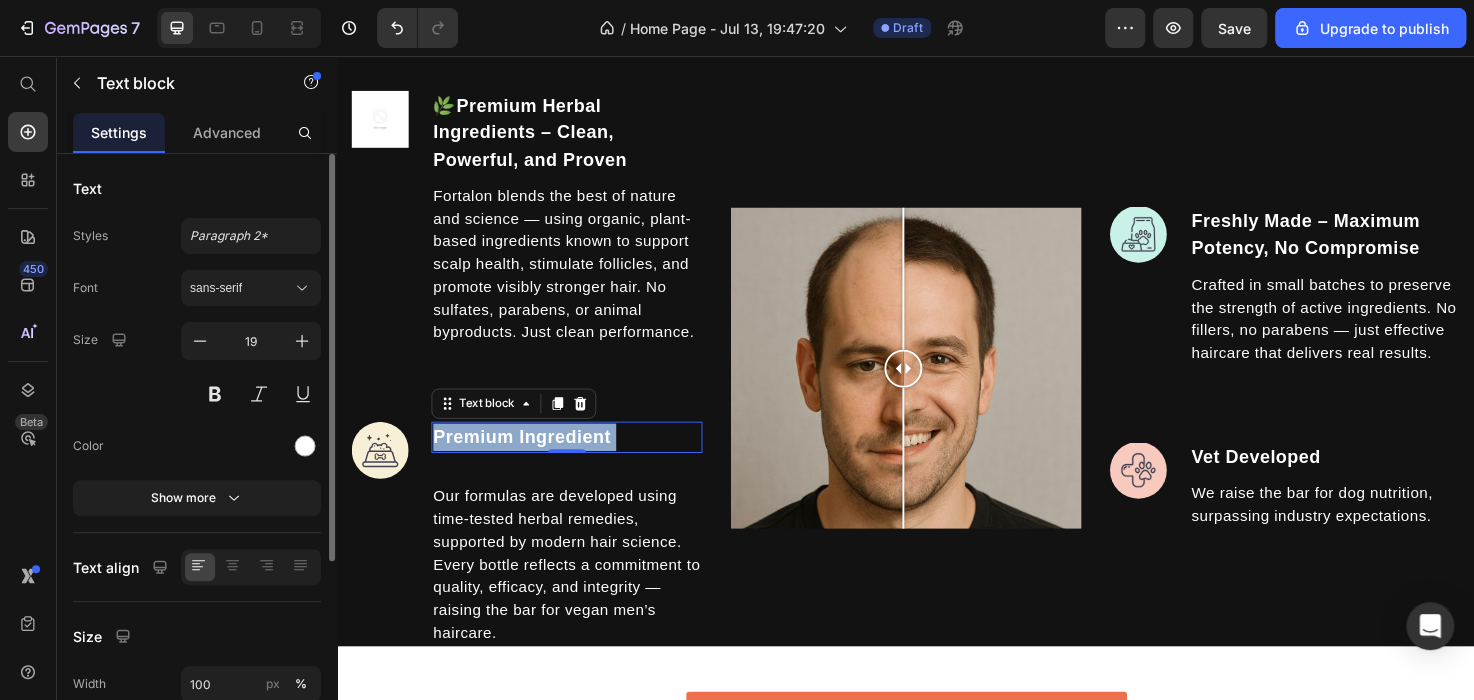 click on "Premium Ingredient" at bounding box center (579, 458) 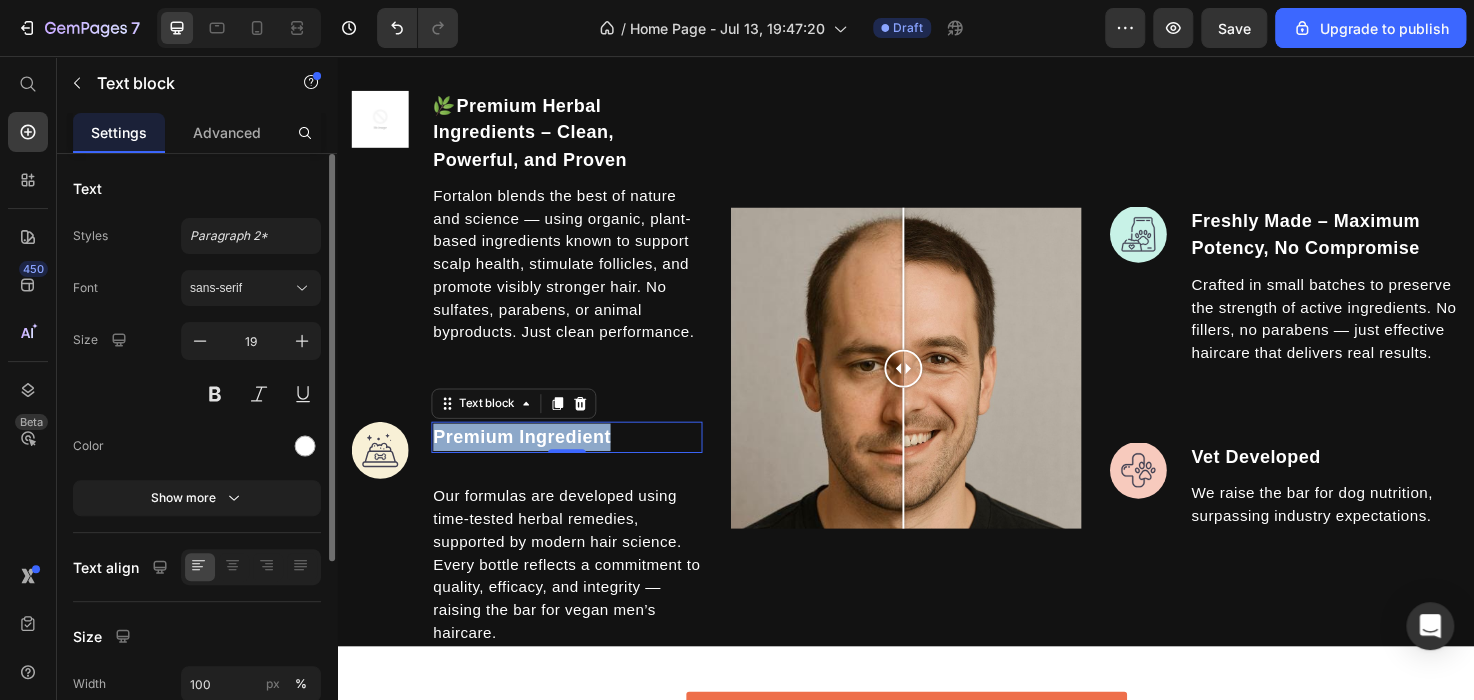 drag, startPoint x: 643, startPoint y: 451, endPoint x: 429, endPoint y: 455, distance: 214.03738 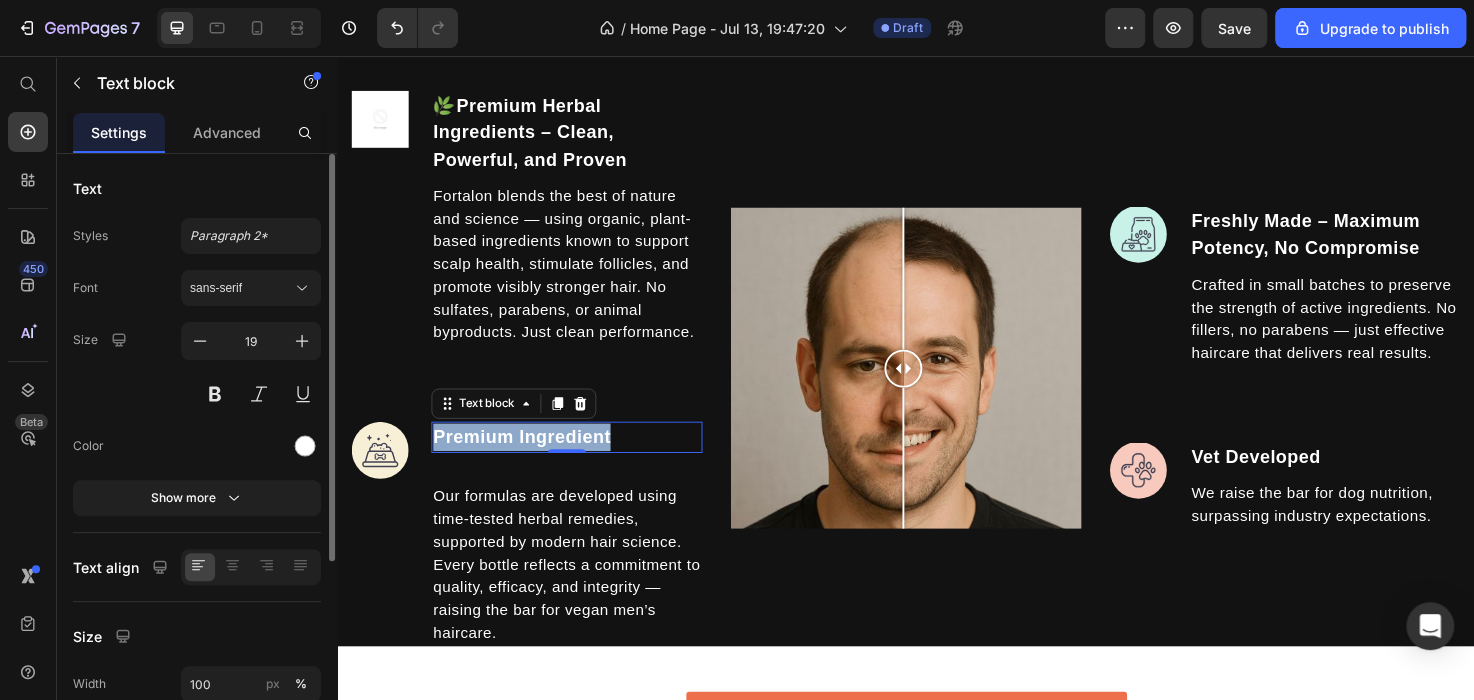 click on "Image Premium Ingredient Text block   0 Our formulas are developed using time-tested herbal remedies, supported by modern hair science. Every bottle reflects a commitment to quality, efficacy, and integrity — raising the bar for vegan men’s haircare. Text block" at bounding box center [537, 560] 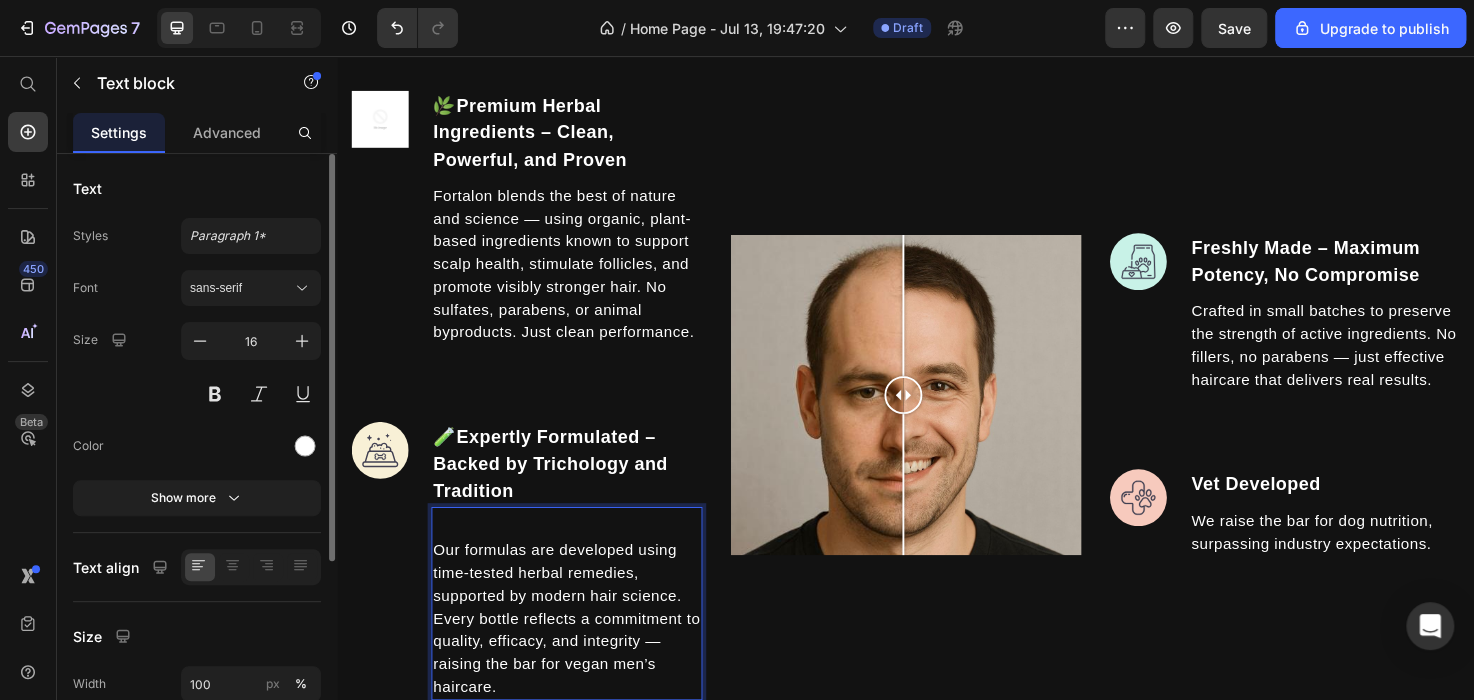 click on "Our formulas are developed using time-tested herbal remedies, supported by modern hair science. Every bottle reflects a commitment to quality, efficacy, and integrity — raising the bar for vegan men’s haircare." at bounding box center [579, 650] 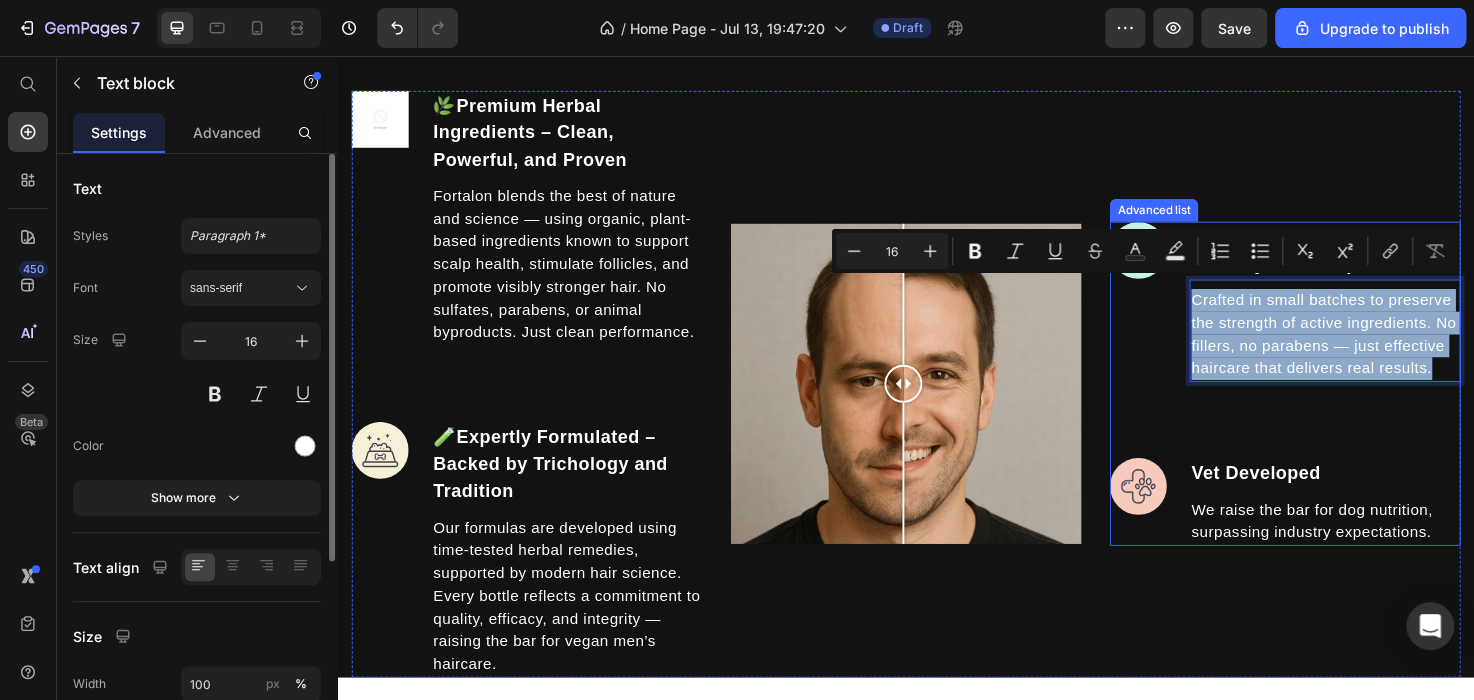 drag, startPoint x: 1307, startPoint y: 388, endPoint x: 1222, endPoint y: 301, distance: 121.630585 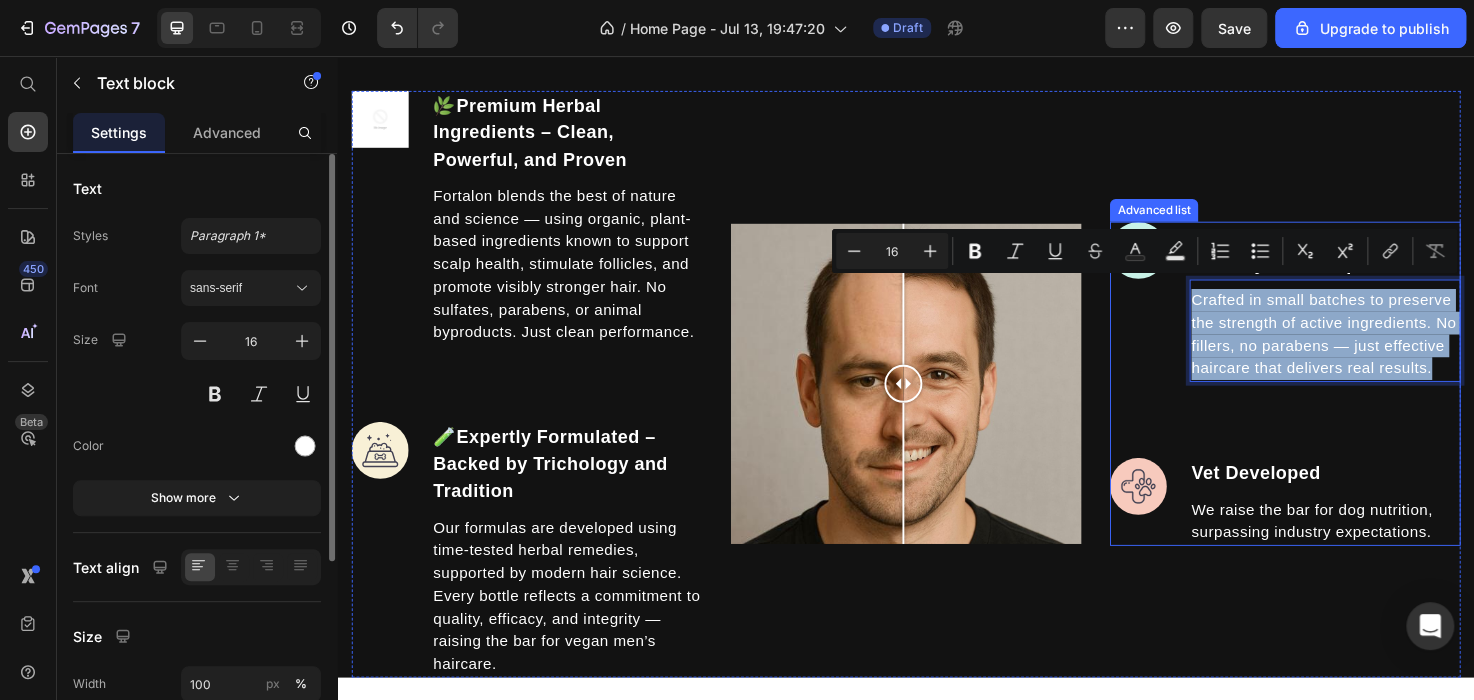 click on "Image Freshly Made – Maximum Potency, No Compromise Text block Crafted in small batches to preserve the strength of active ingredients. No fillers, no parabens — just effective haircare that delivers real results. Text block   0" at bounding box center (1337, 315) 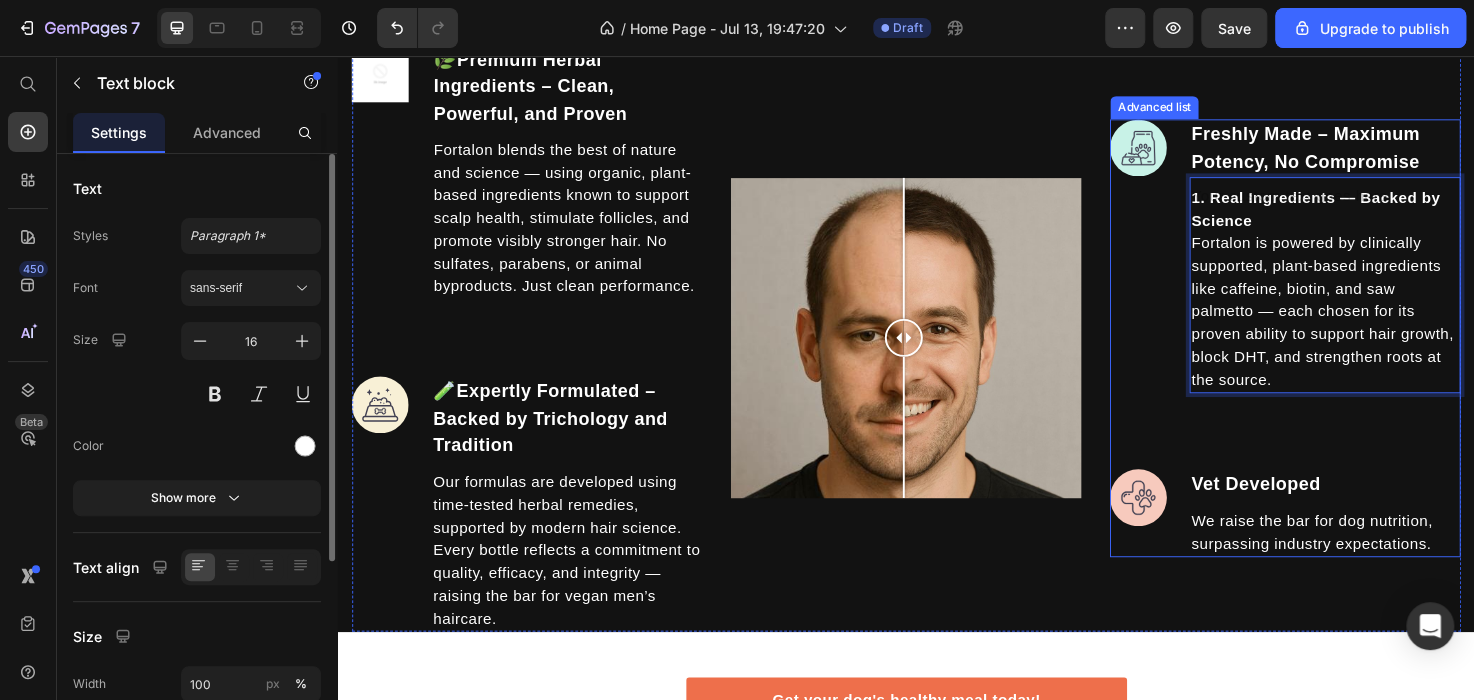 scroll, scrollTop: 2021, scrollLeft: 0, axis: vertical 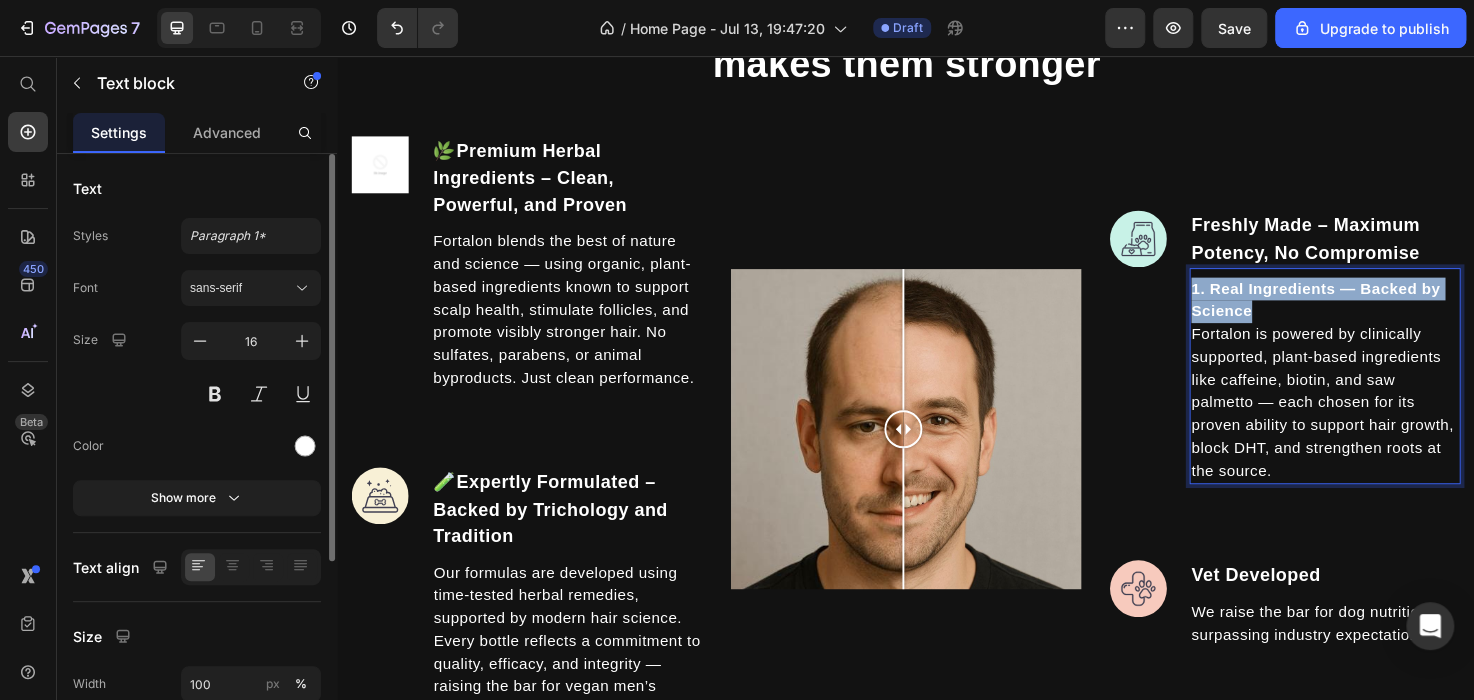 drag, startPoint x: 1303, startPoint y: 326, endPoint x: 1226, endPoint y: 302, distance: 80.65358 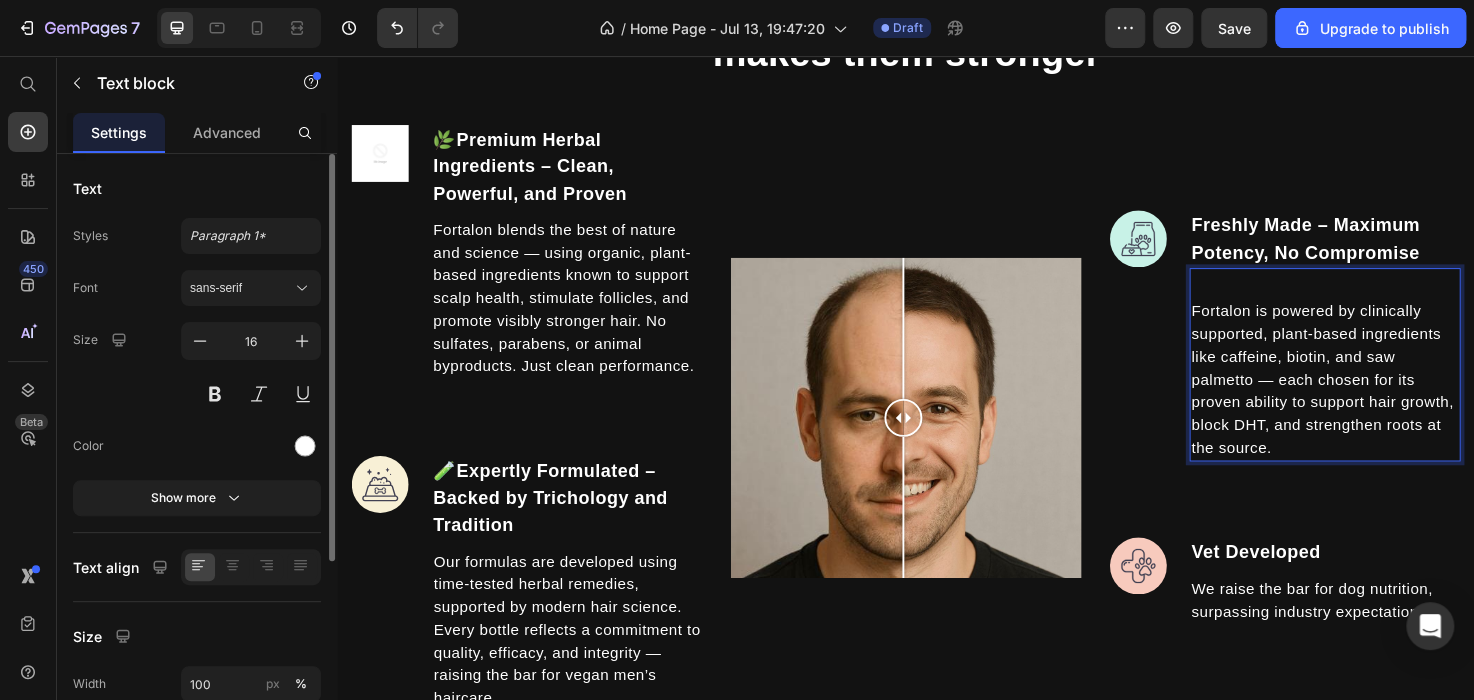 click on "Fortalon is powered by clinically supported, plant-based ingredients like caffeine, biotin, and saw palmetto — each chosen for its proven ability to support hair growth, block DHT, and strengthen roots at the source." at bounding box center (1379, 386) 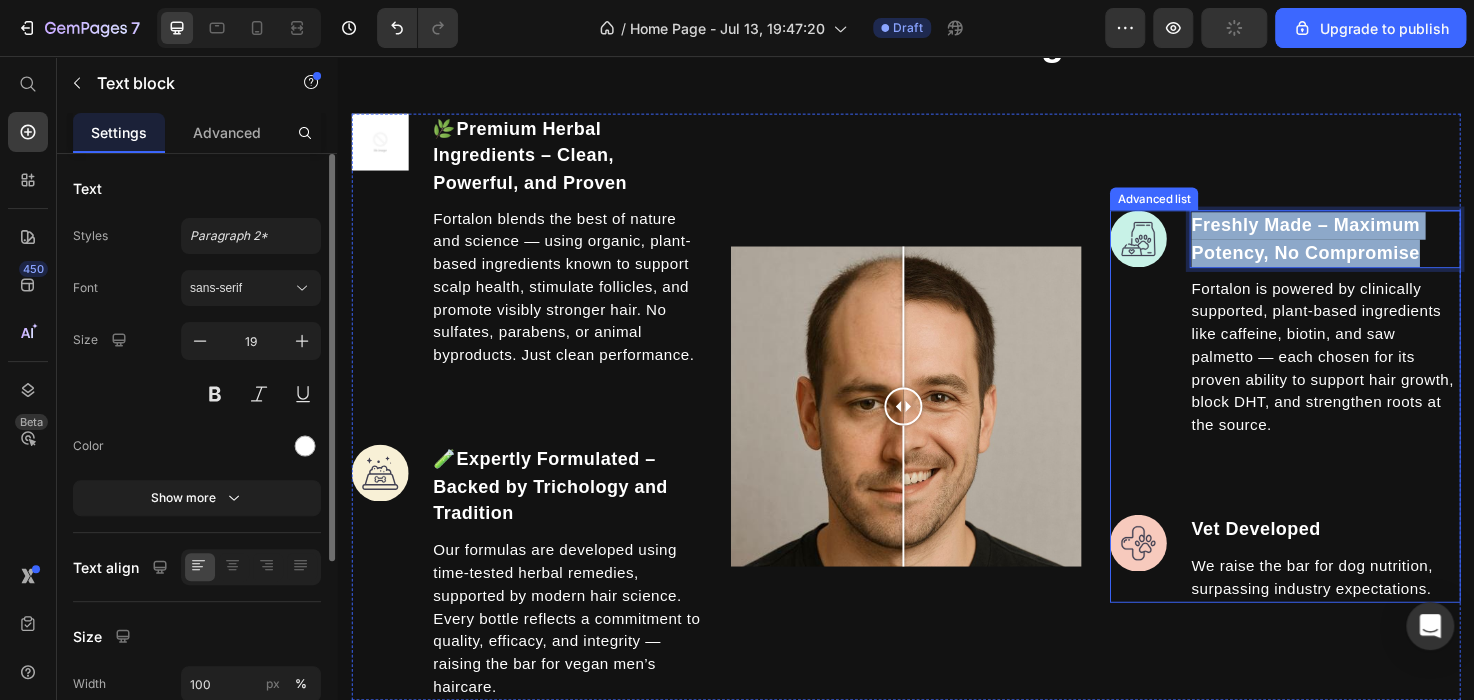 drag, startPoint x: 1477, startPoint y: 261, endPoint x: 1221, endPoint y: 237, distance: 257.12253 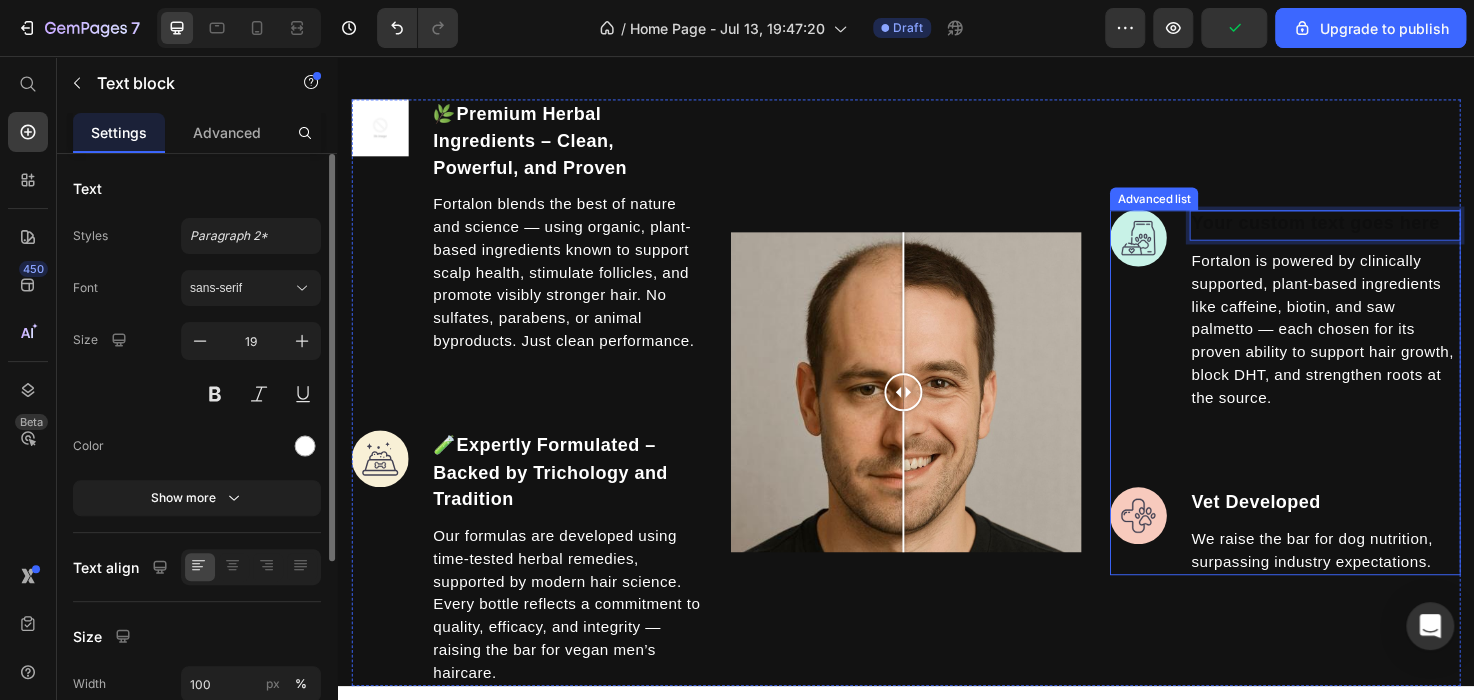 scroll, scrollTop: 2045, scrollLeft: 0, axis: vertical 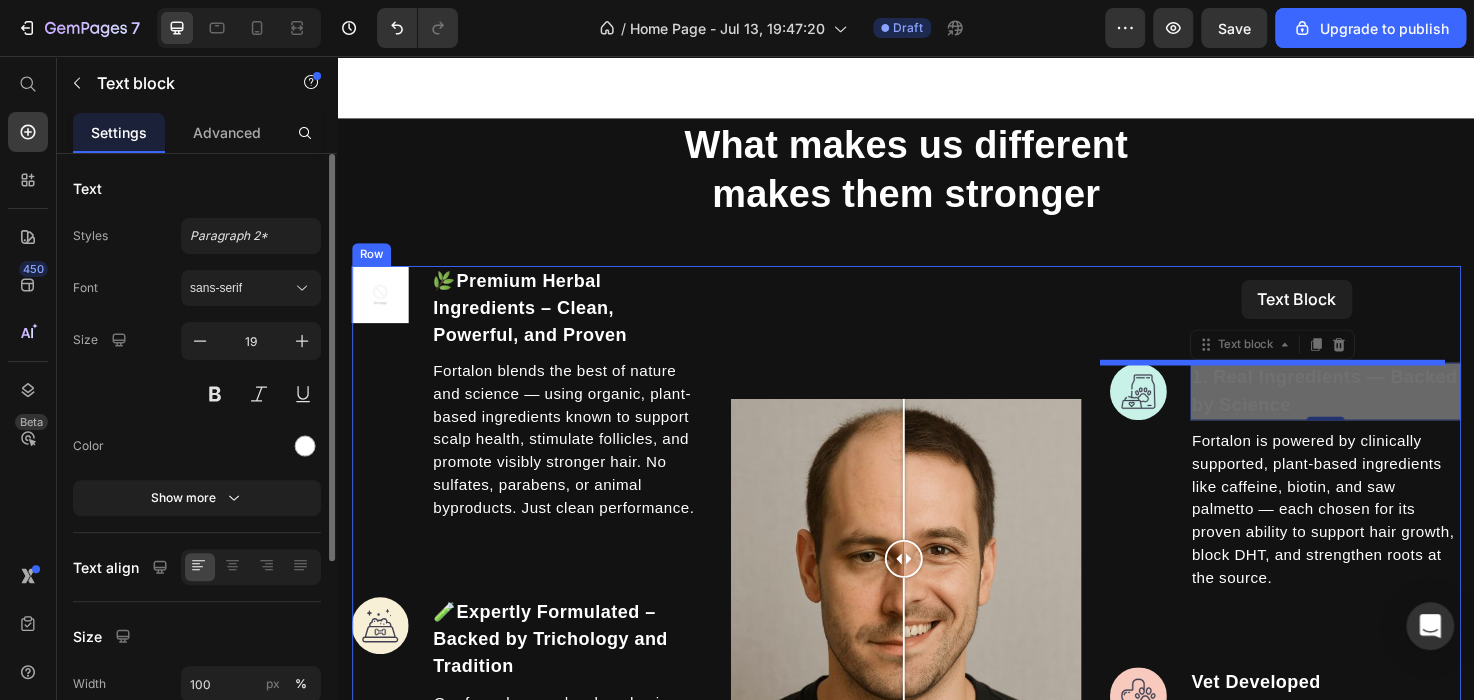 drag, startPoint x: 1328, startPoint y: 219, endPoint x: 1291, endPoint y: 292, distance: 81.84131 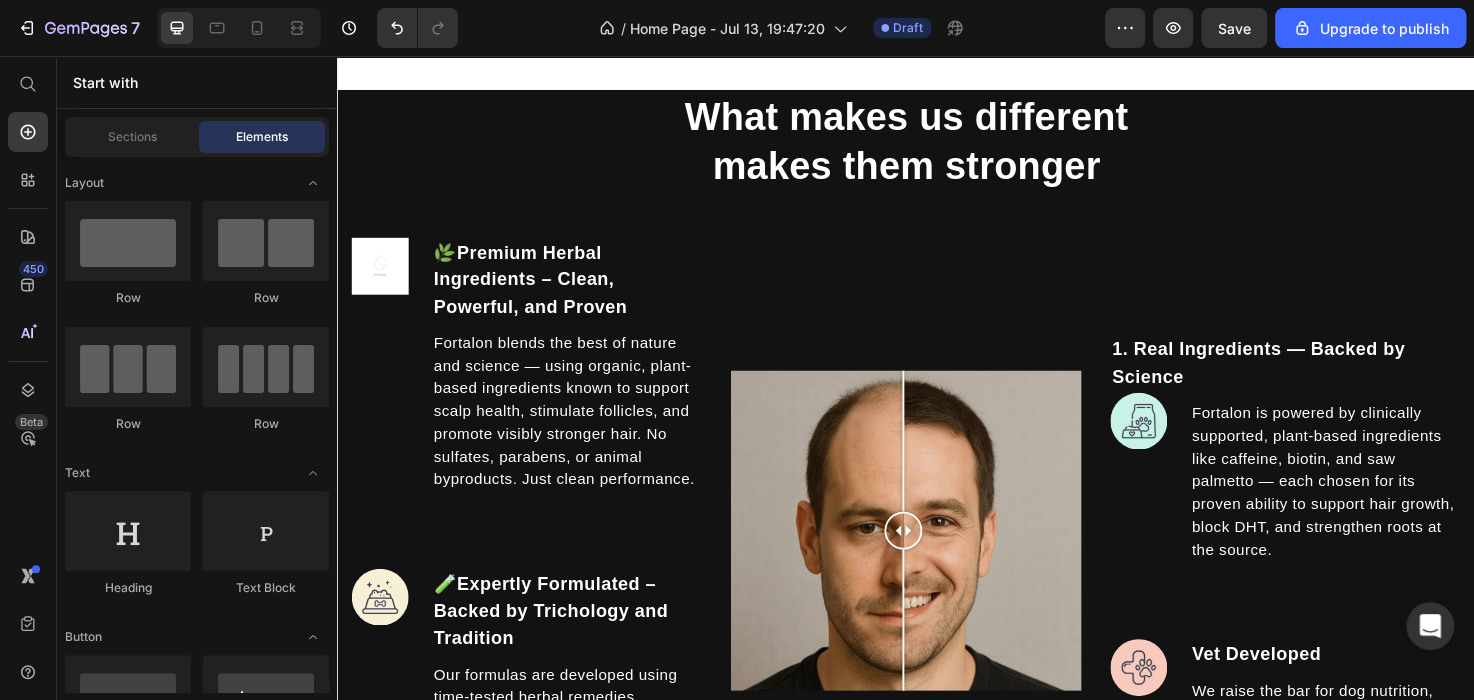 scroll, scrollTop: 2030, scrollLeft: 0, axis: vertical 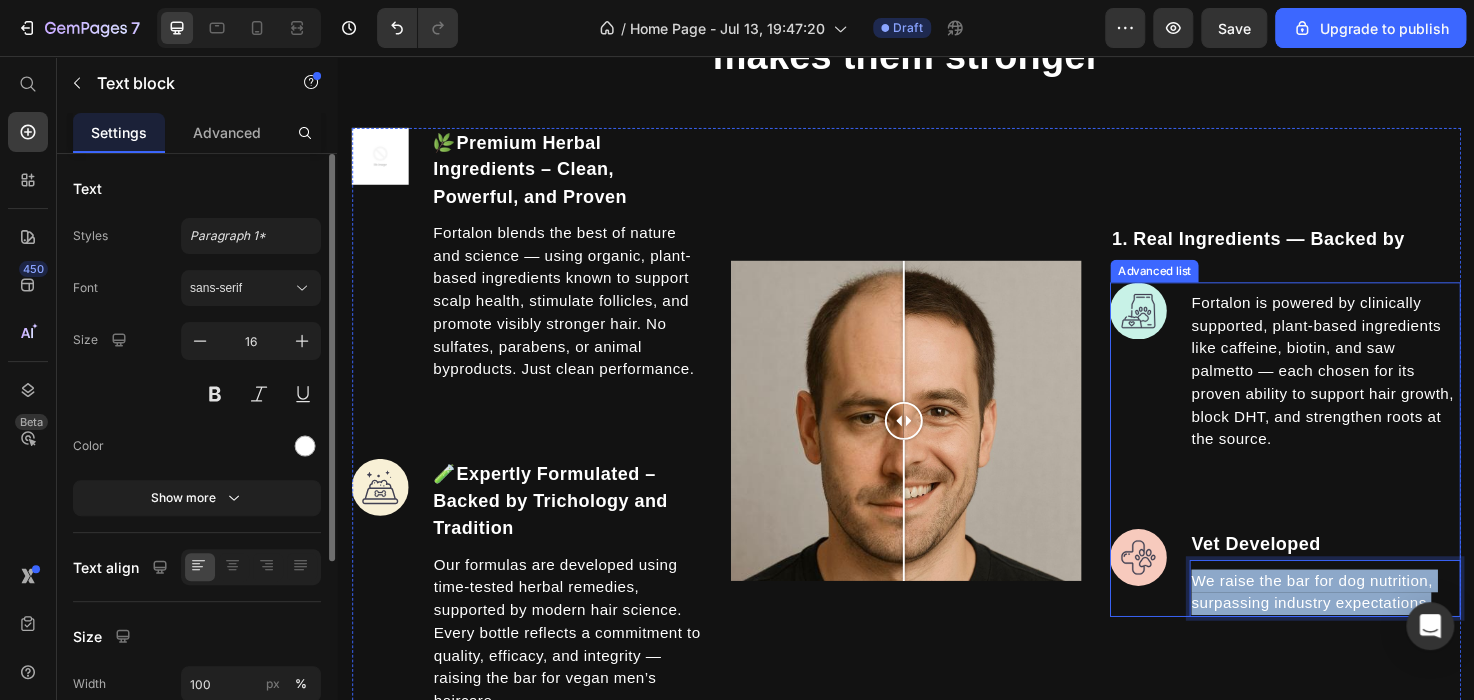 drag, startPoint x: 1486, startPoint y: 625, endPoint x: 1207, endPoint y: 603, distance: 279.86603 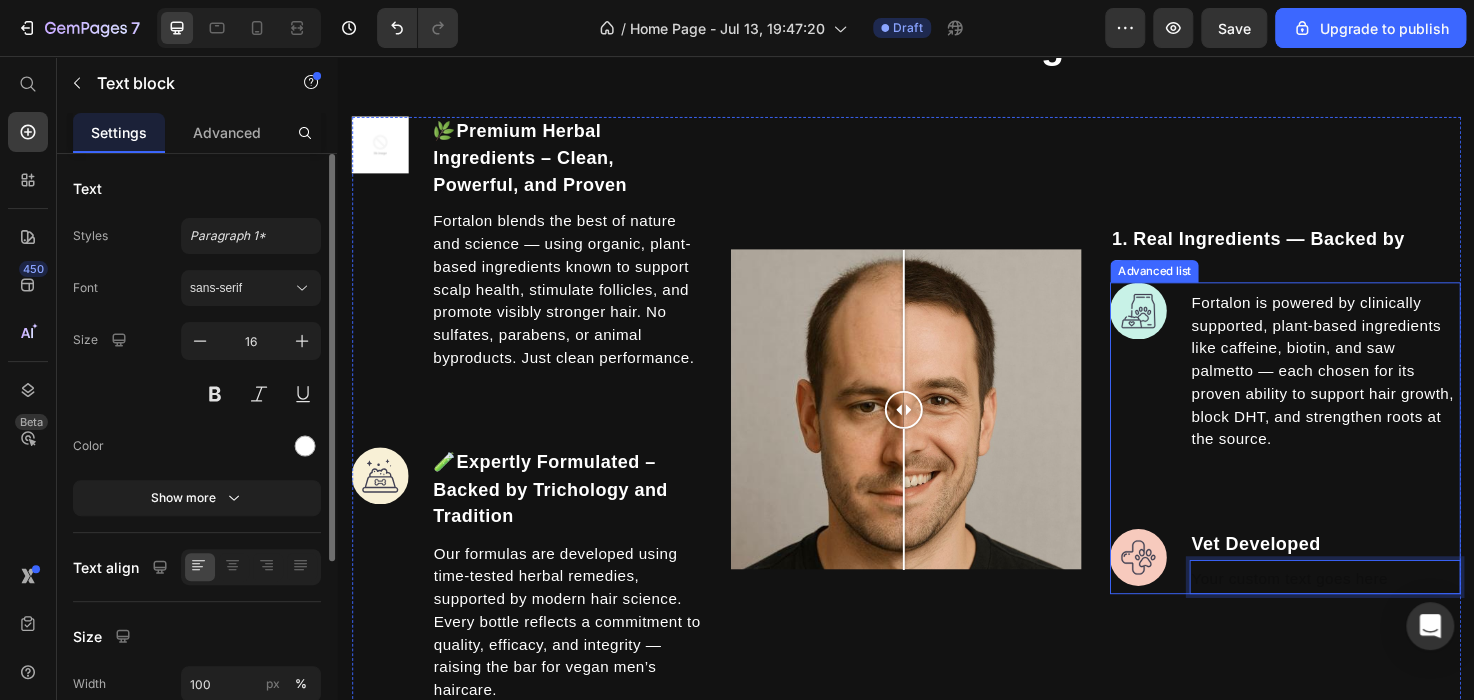scroll, scrollTop: 2028, scrollLeft: 0, axis: vertical 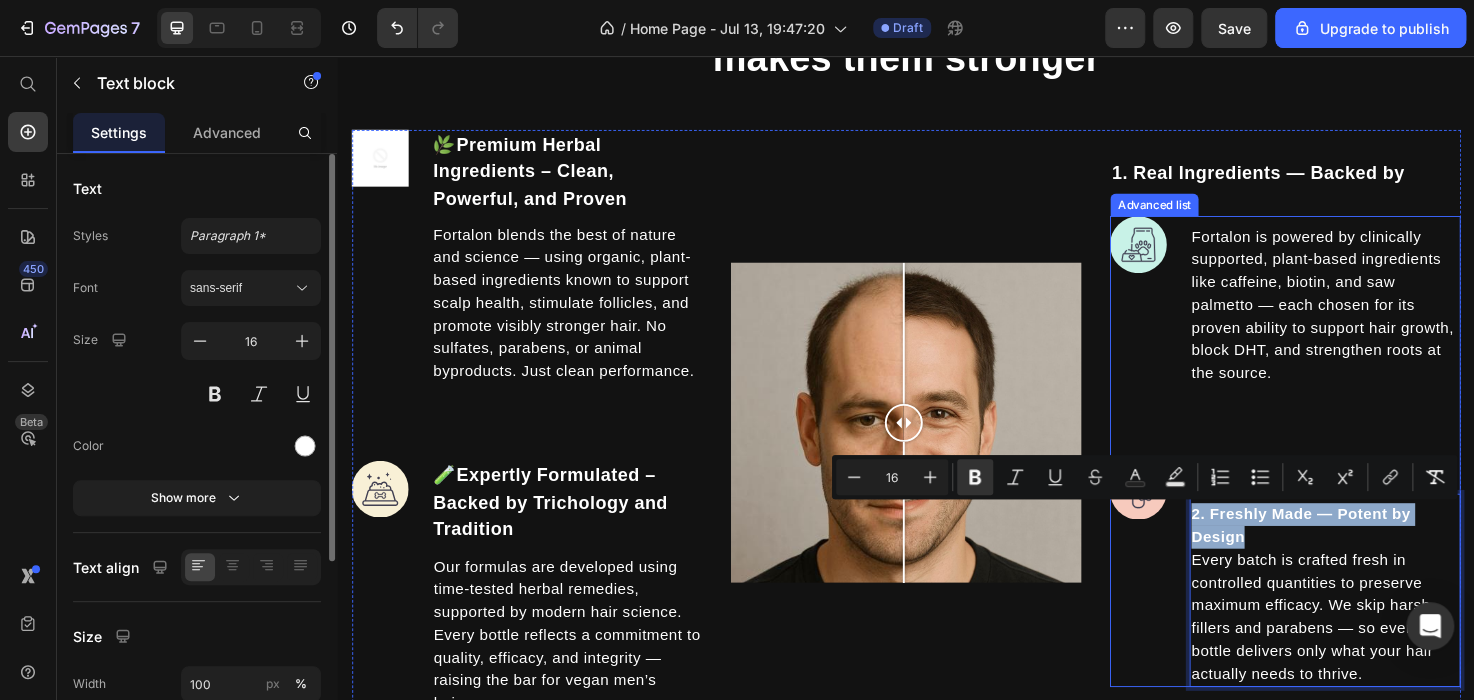 drag, startPoint x: 1303, startPoint y: 558, endPoint x: 1212, endPoint y: 540, distance: 92.76314 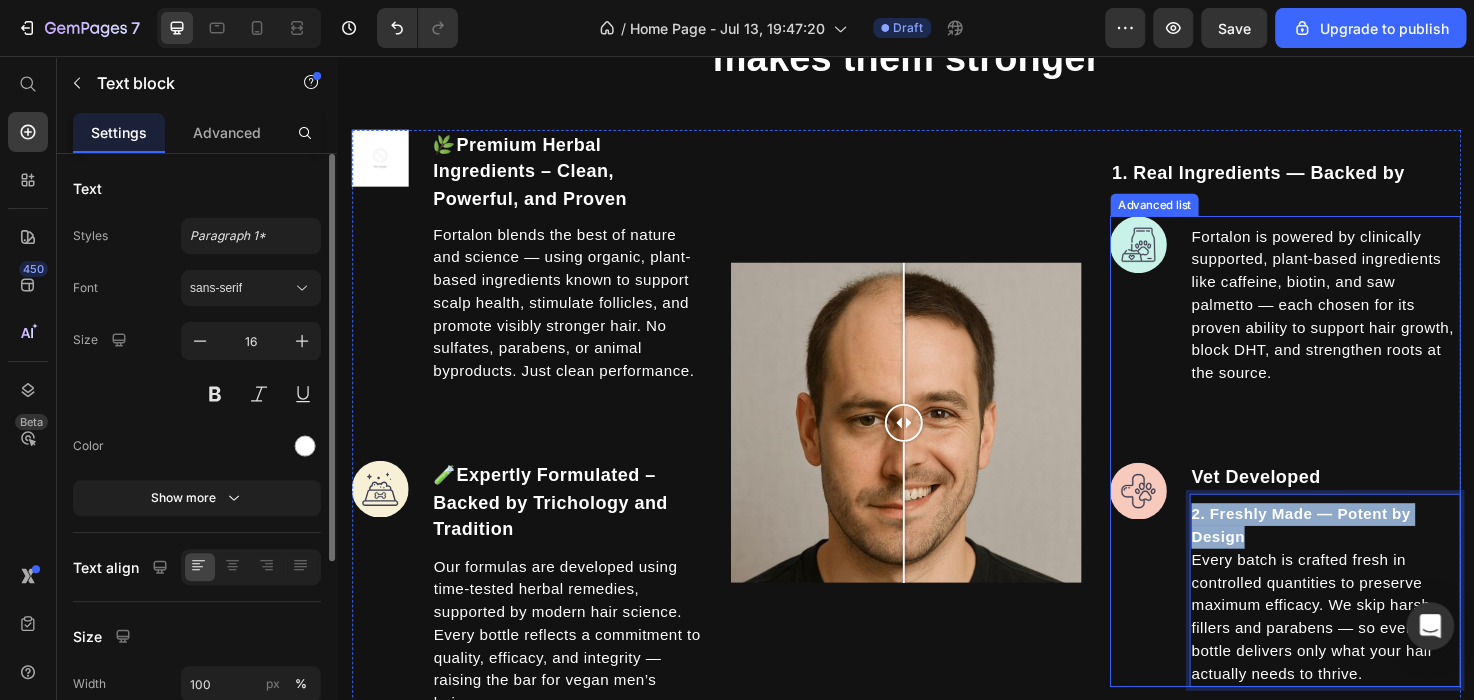 scroll, scrollTop: 2040, scrollLeft: 0, axis: vertical 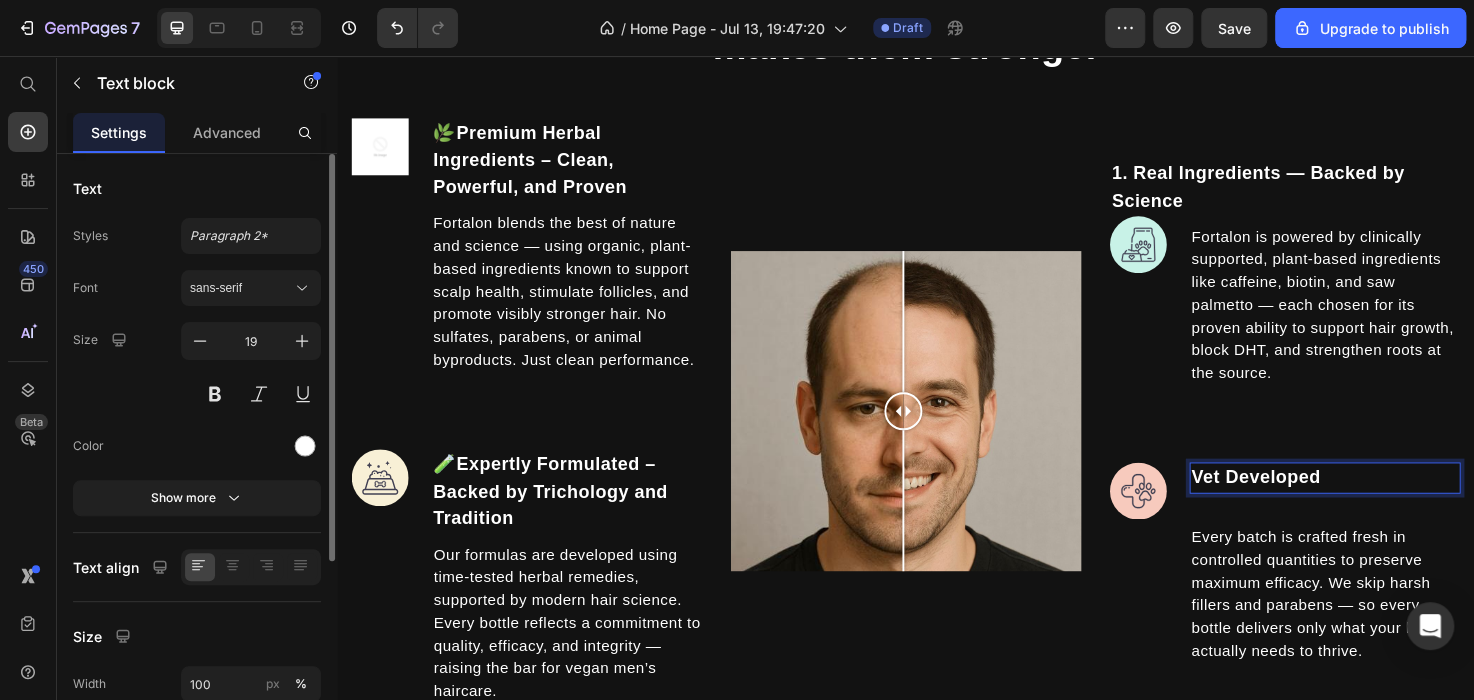 click on "Vet Developed" at bounding box center [1379, 501] 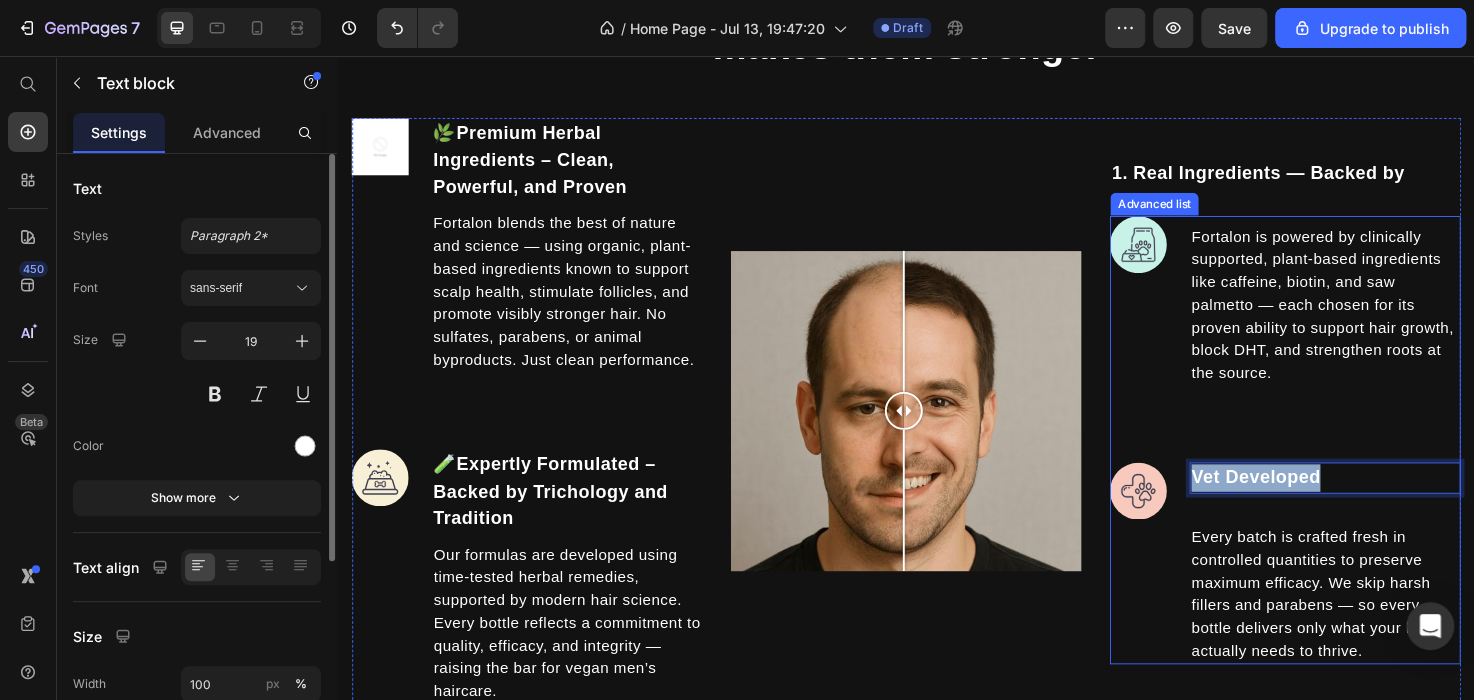 drag, startPoint x: 1375, startPoint y: 499, endPoint x: 1217, endPoint y: 499, distance: 158 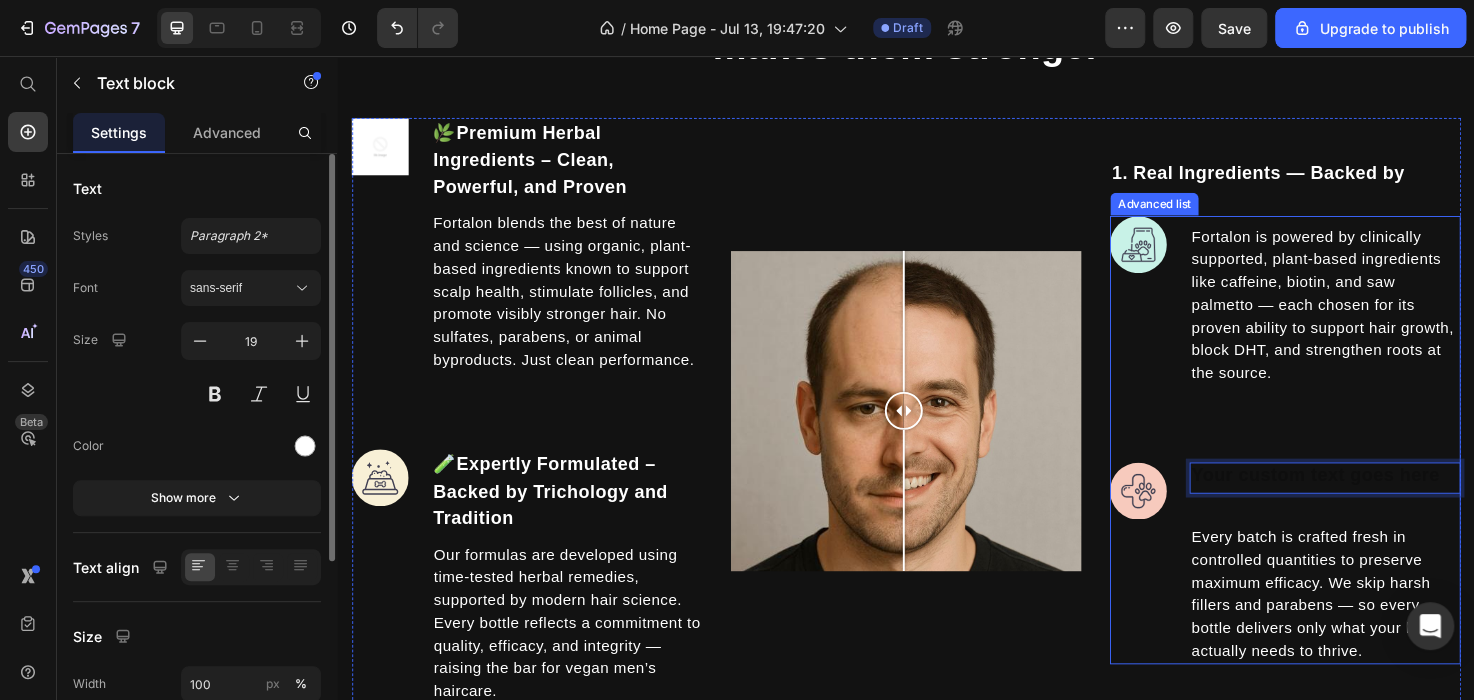 scroll, scrollTop: 2025, scrollLeft: 0, axis: vertical 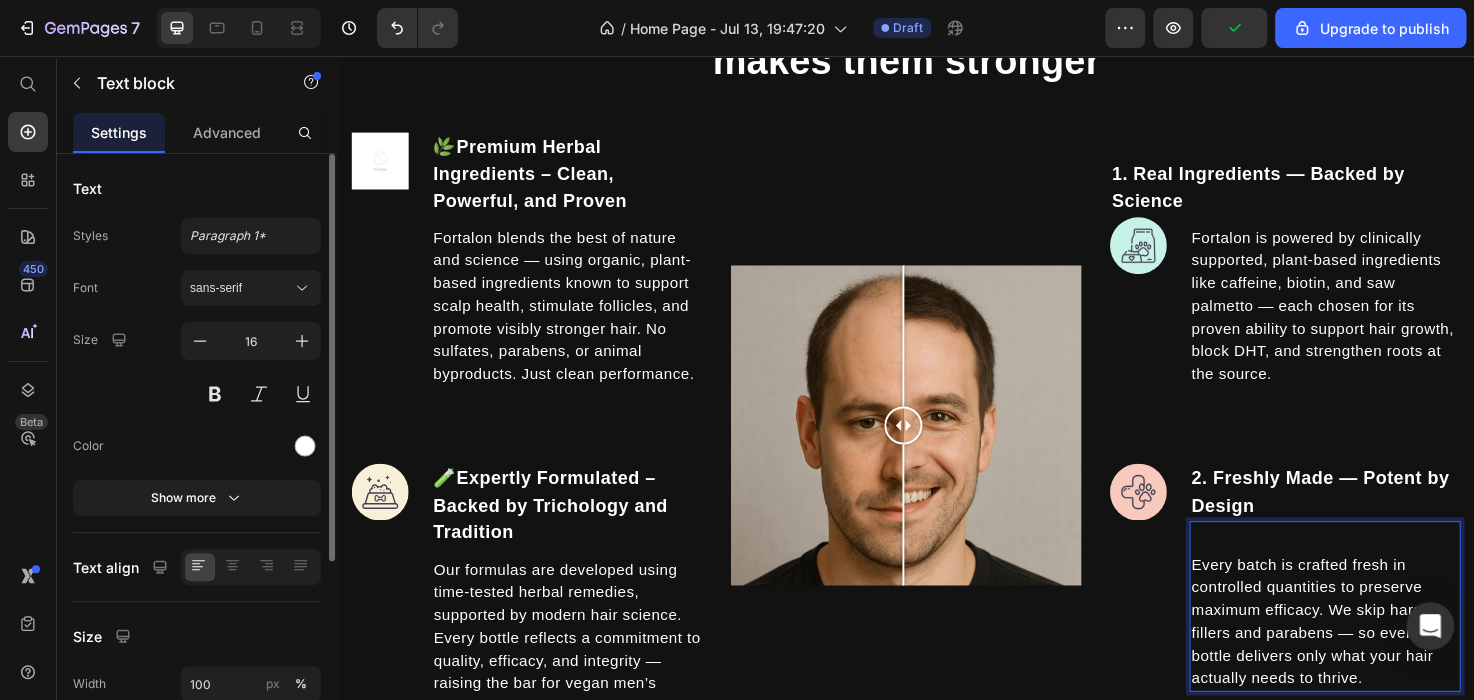 click on "Every batch is crafted fresh in controlled quantities to preserve maximum efficacy. We skip harsh fillers and parabens — so every bottle delivers only what your hair actually needs to thrive." at bounding box center [1379, 653] 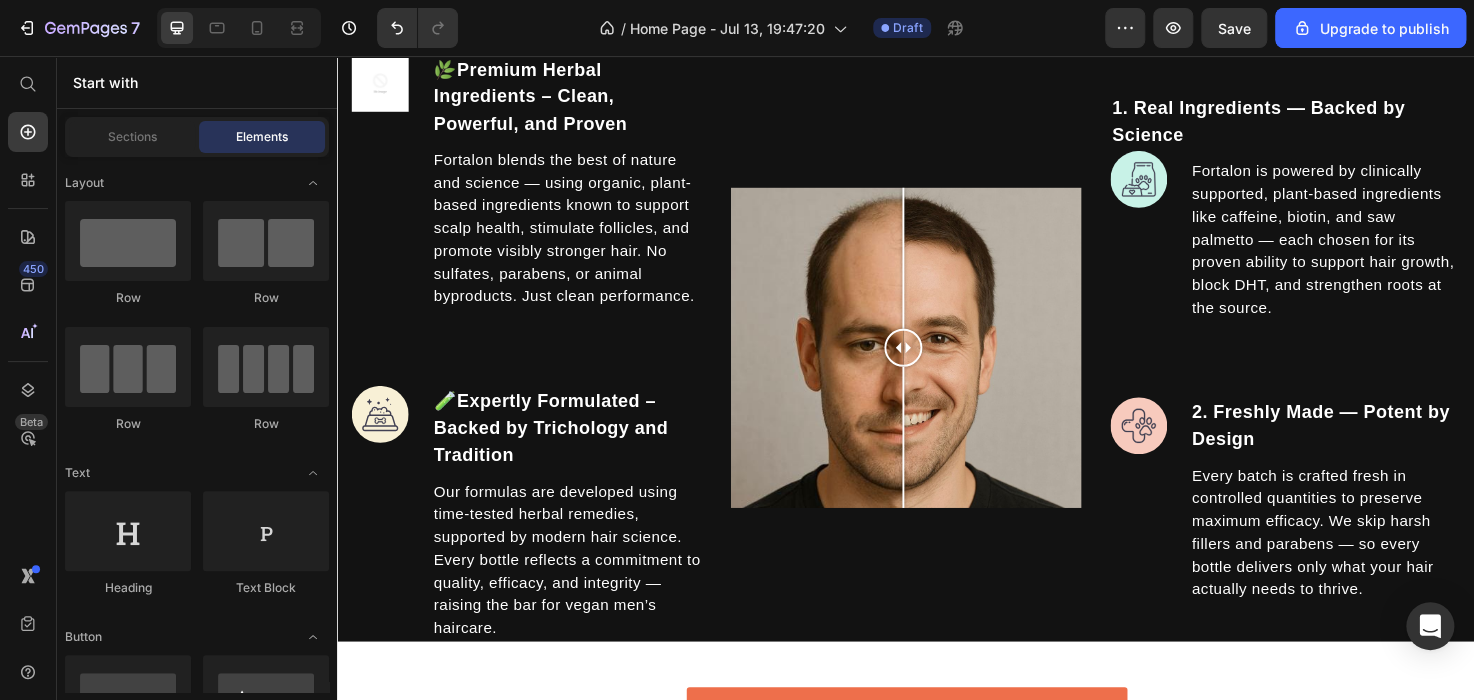 scroll, scrollTop: 2078, scrollLeft: 0, axis: vertical 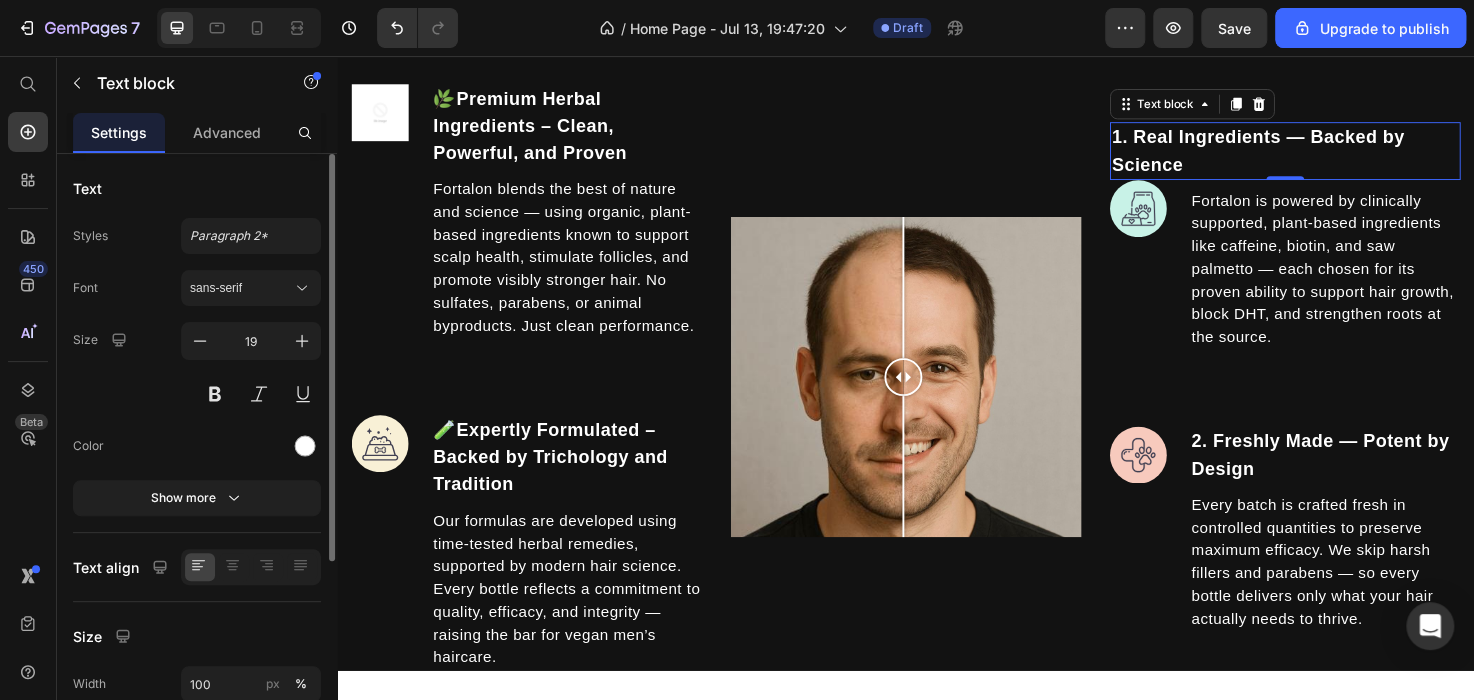 click on "1. Real Ingredients — Backed by Science" at bounding box center [1308, 156] 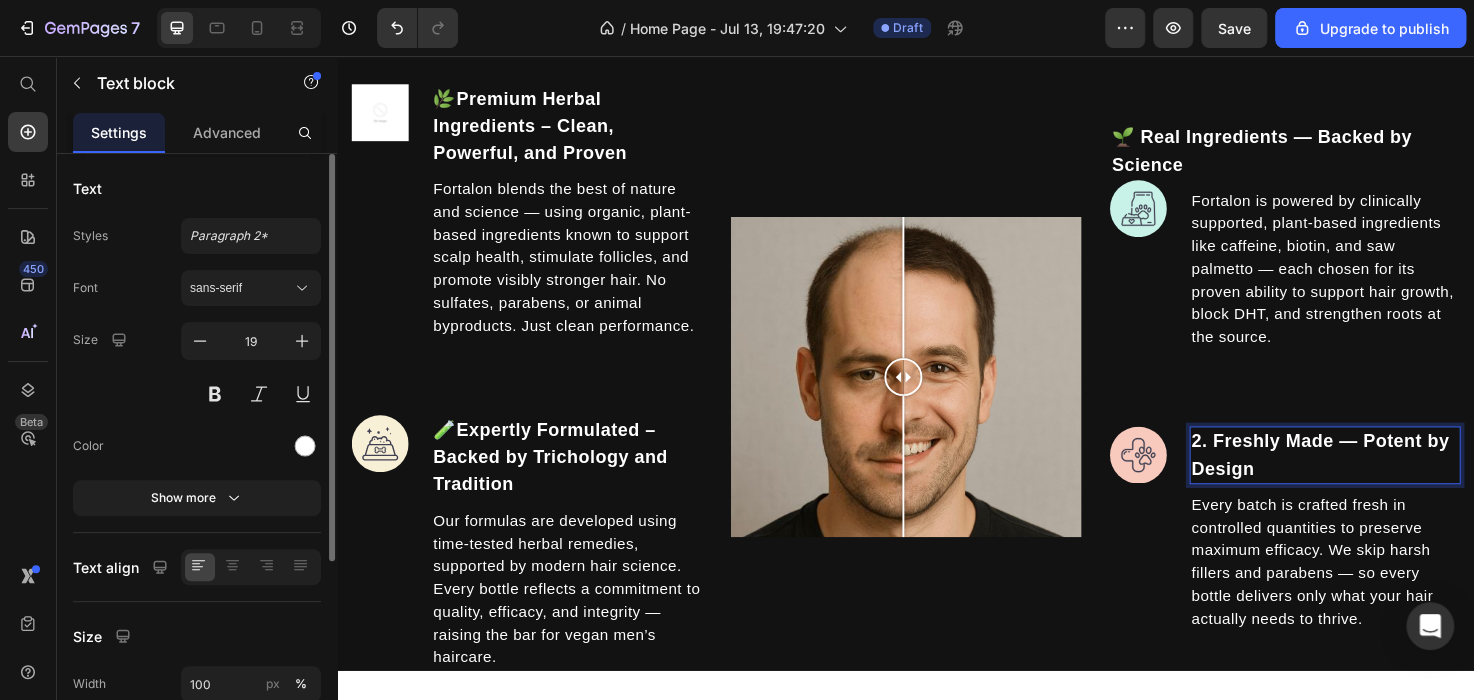 click on "2. Freshly Made — Potent by Design" at bounding box center [1374, 477] 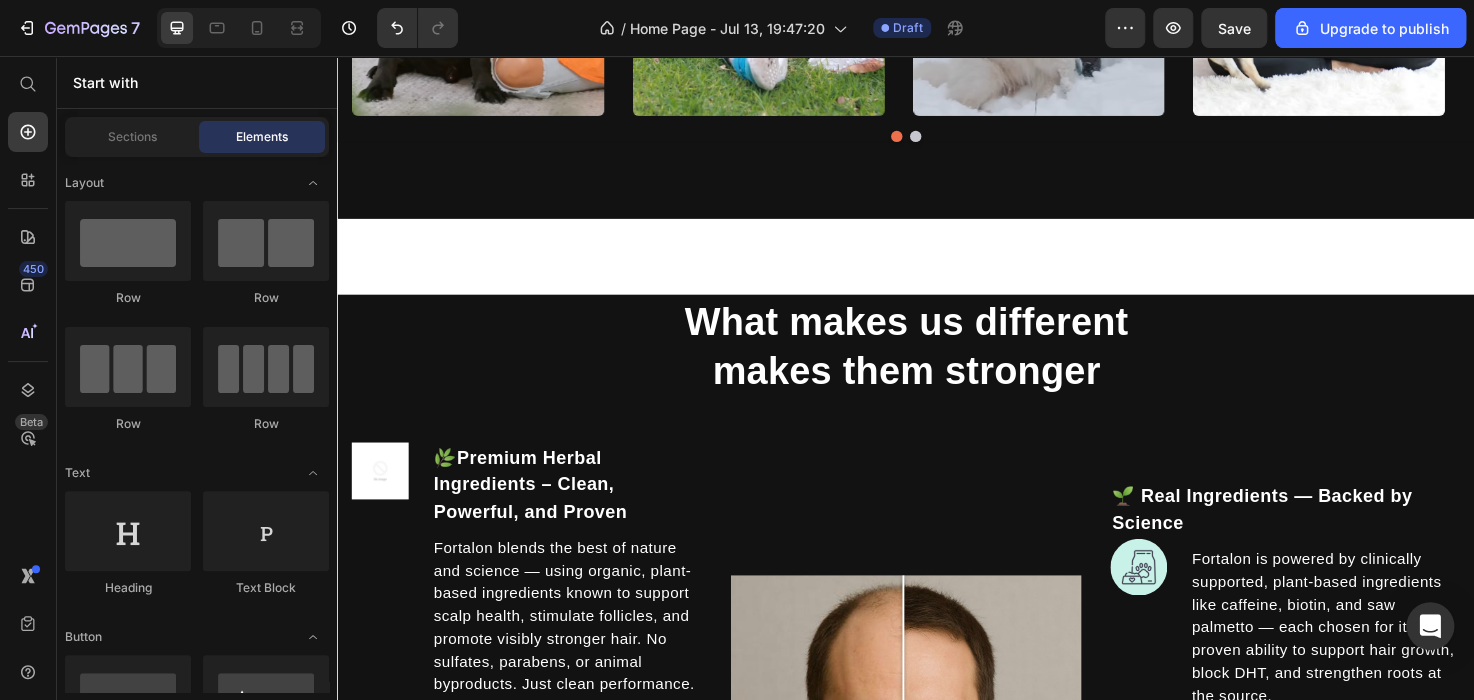 scroll, scrollTop: 1624, scrollLeft: 0, axis: vertical 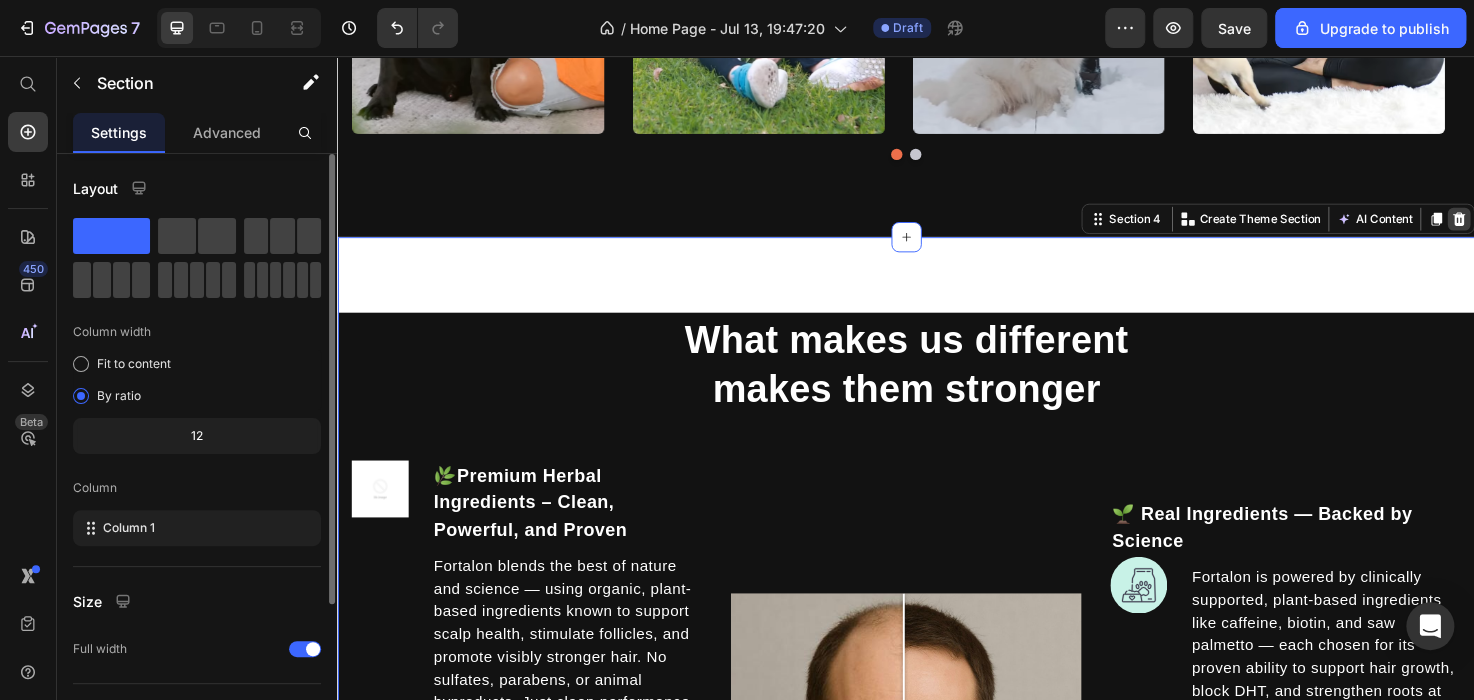 click 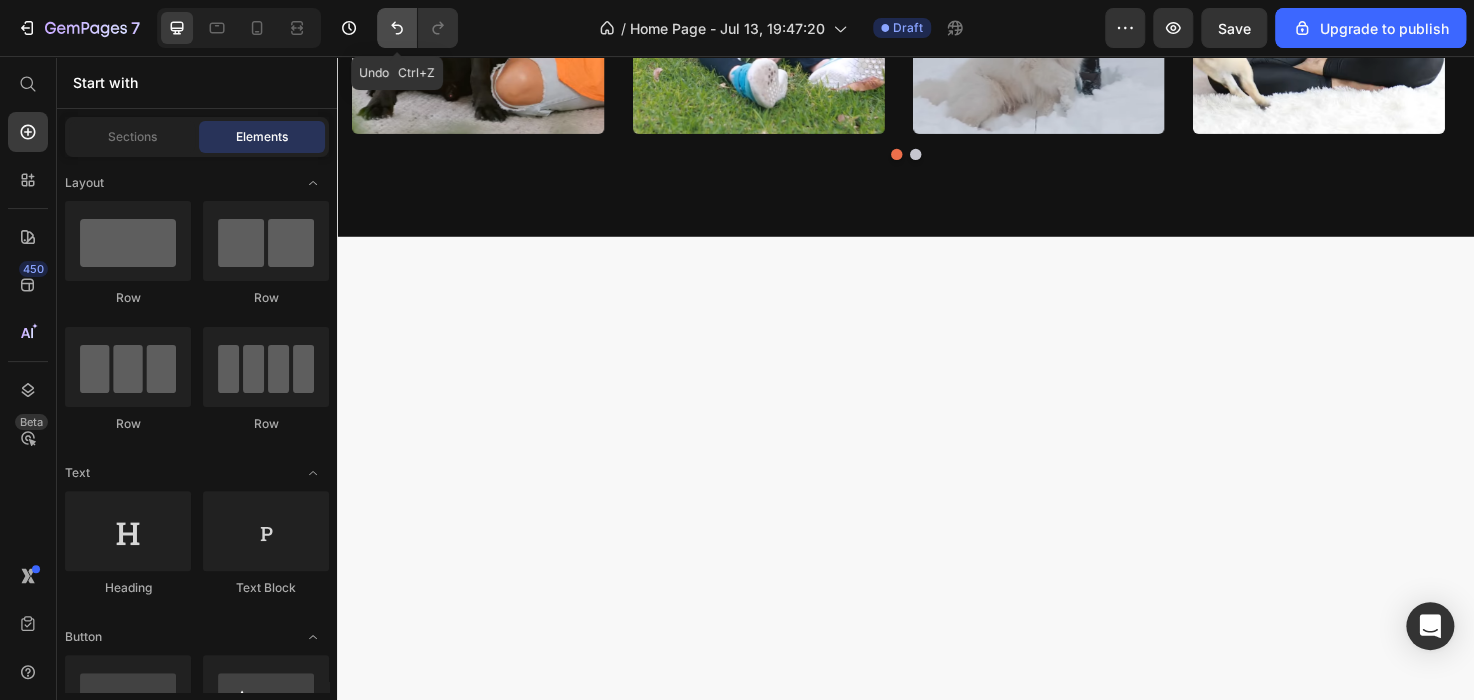 click 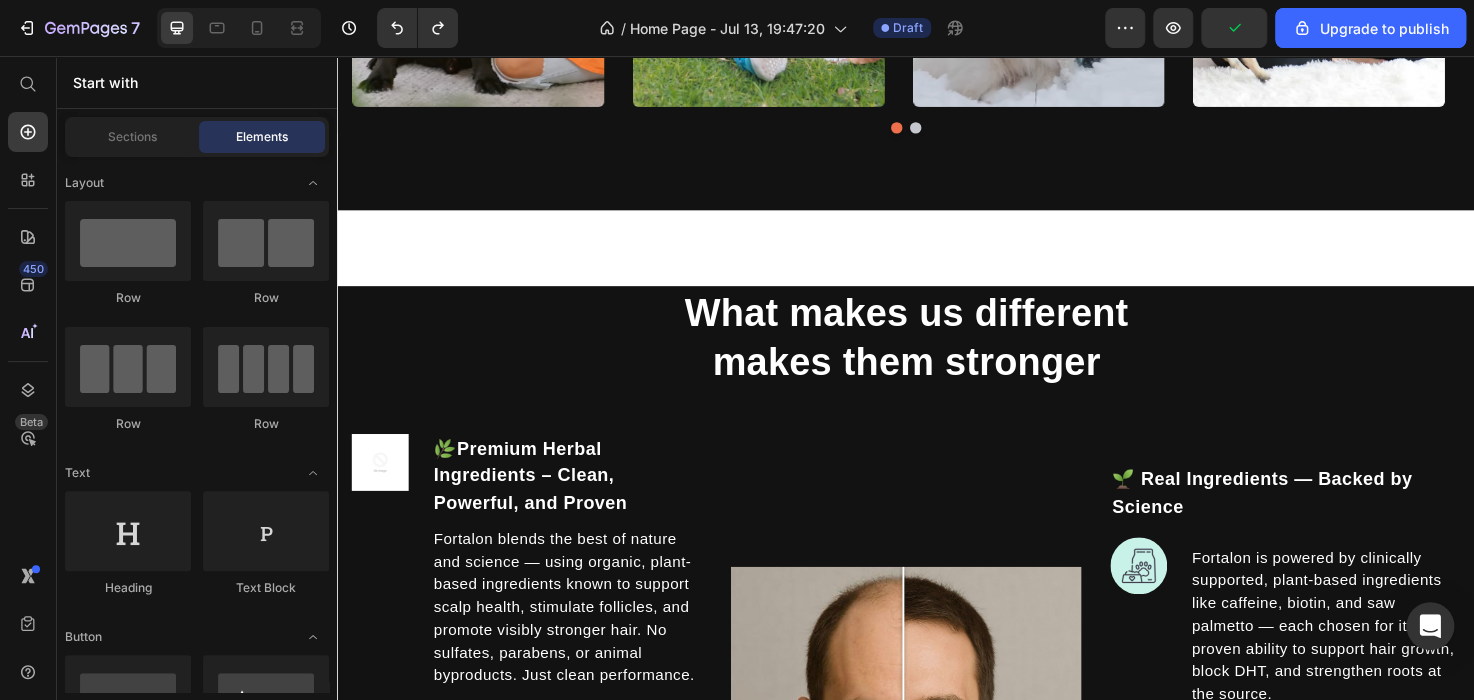 scroll, scrollTop: 1624, scrollLeft: 0, axis: vertical 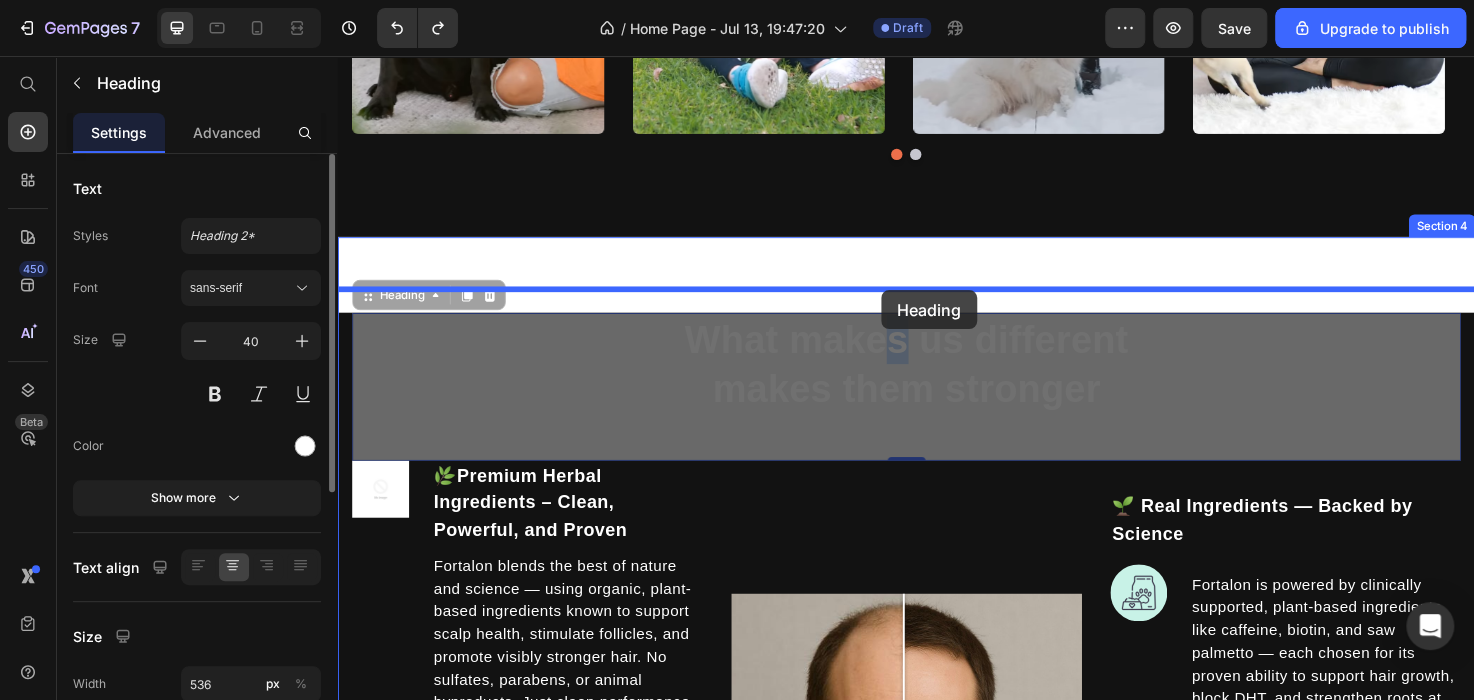 drag, startPoint x: 929, startPoint y: 399, endPoint x: 911, endPoint y: 303, distance: 97.67292 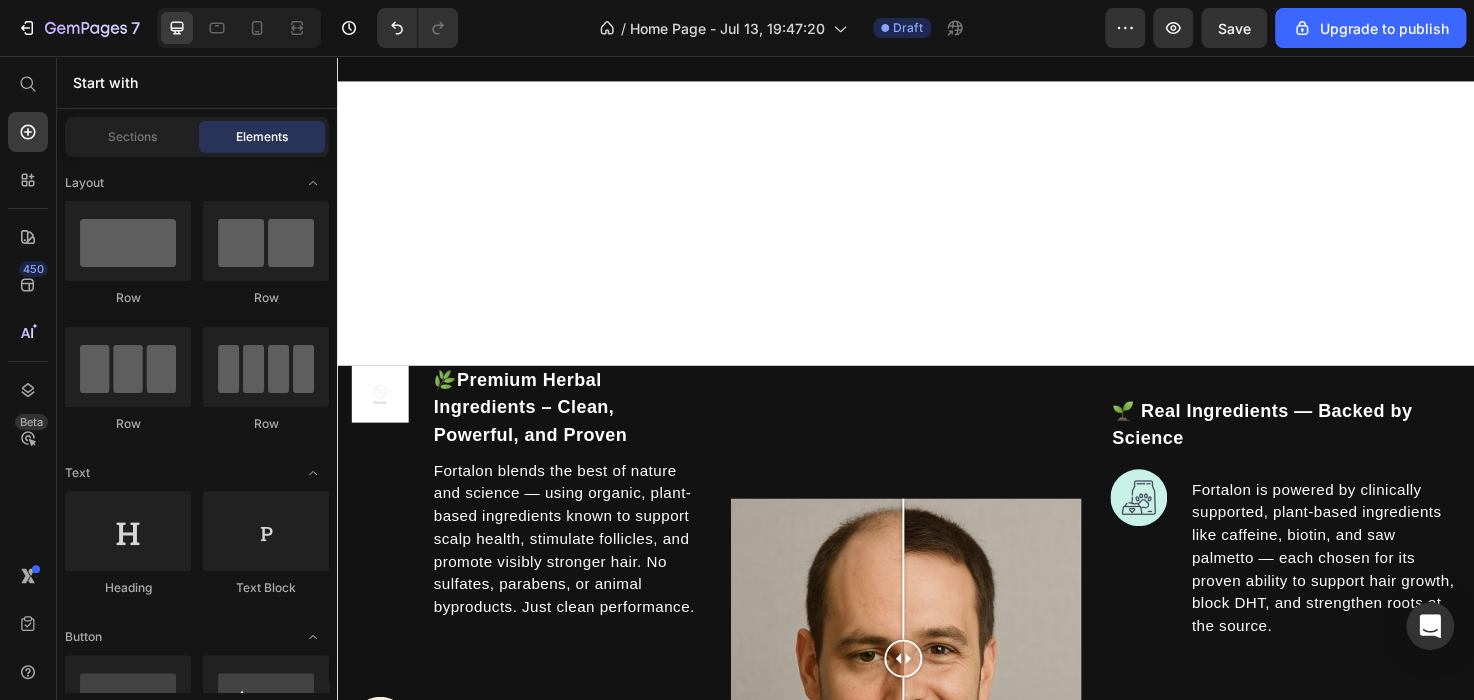 scroll, scrollTop: 1794, scrollLeft: 0, axis: vertical 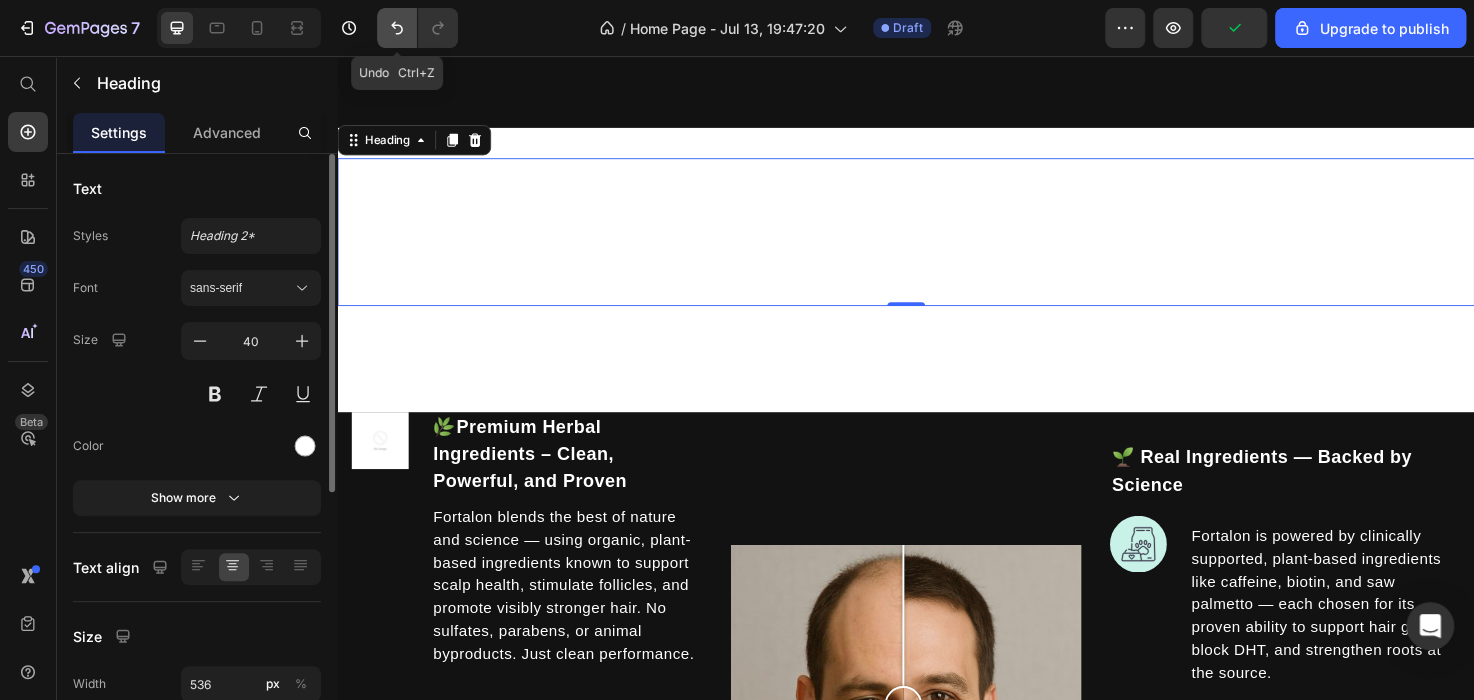 click 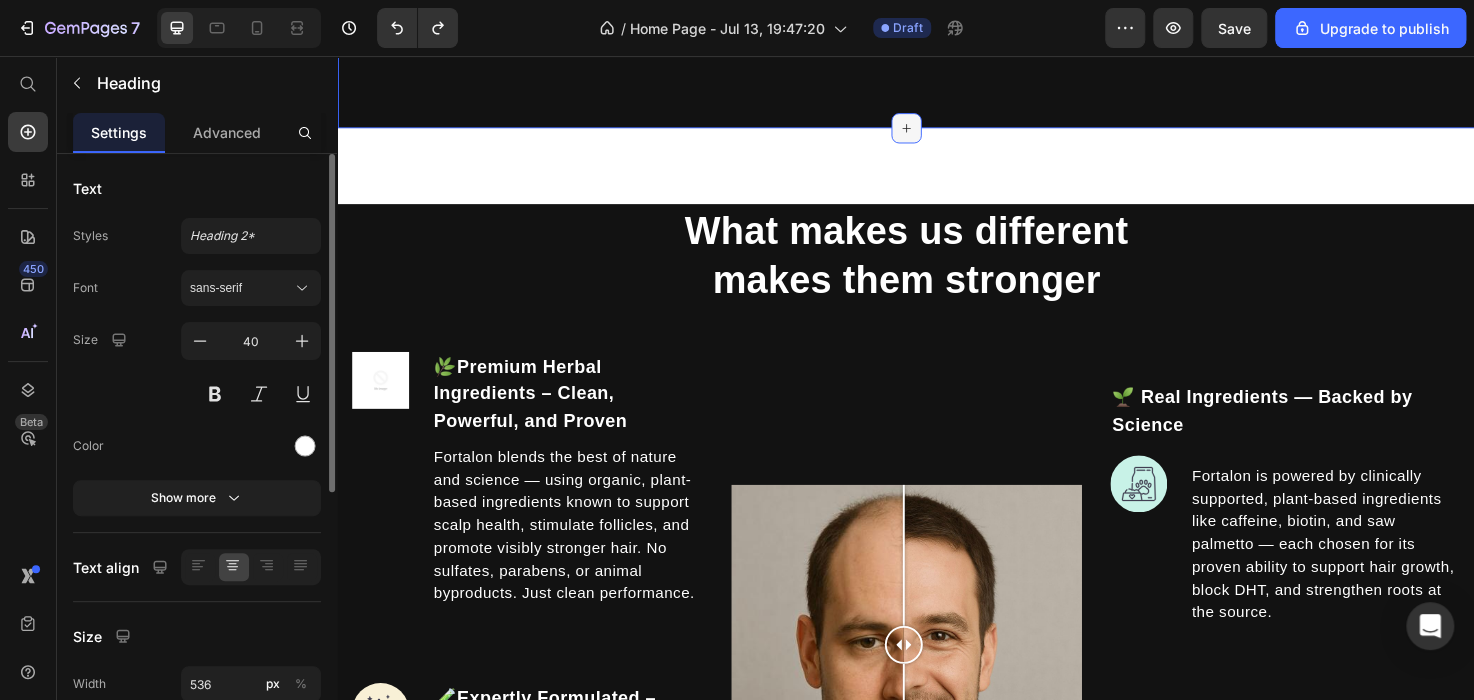 click 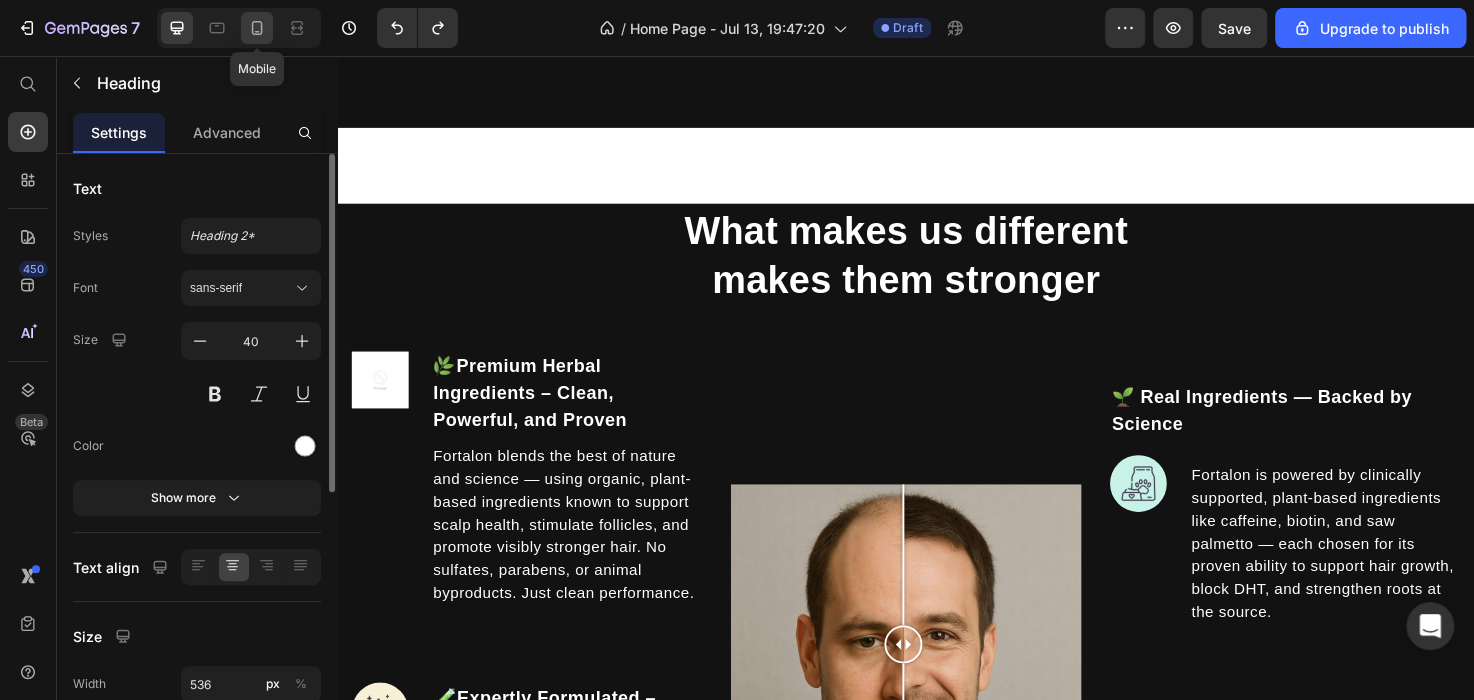 click 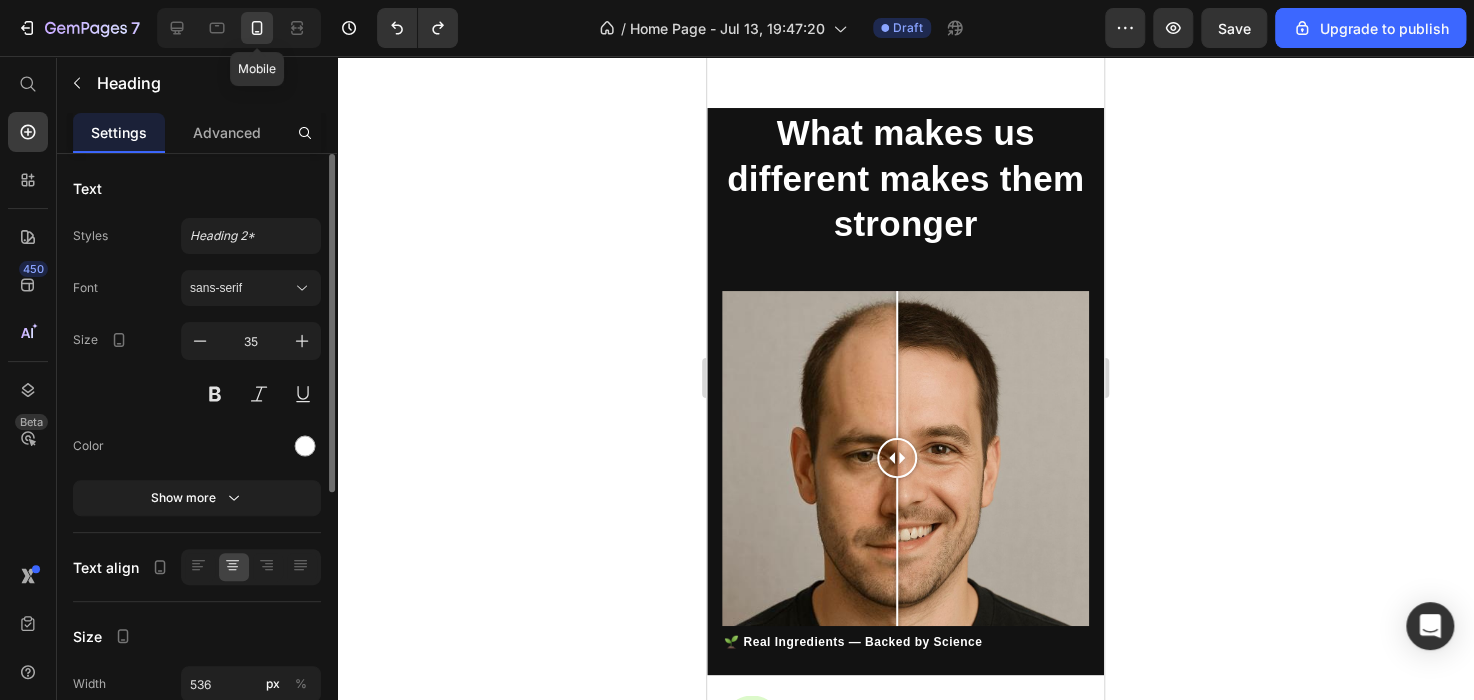 scroll, scrollTop: 1775, scrollLeft: 0, axis: vertical 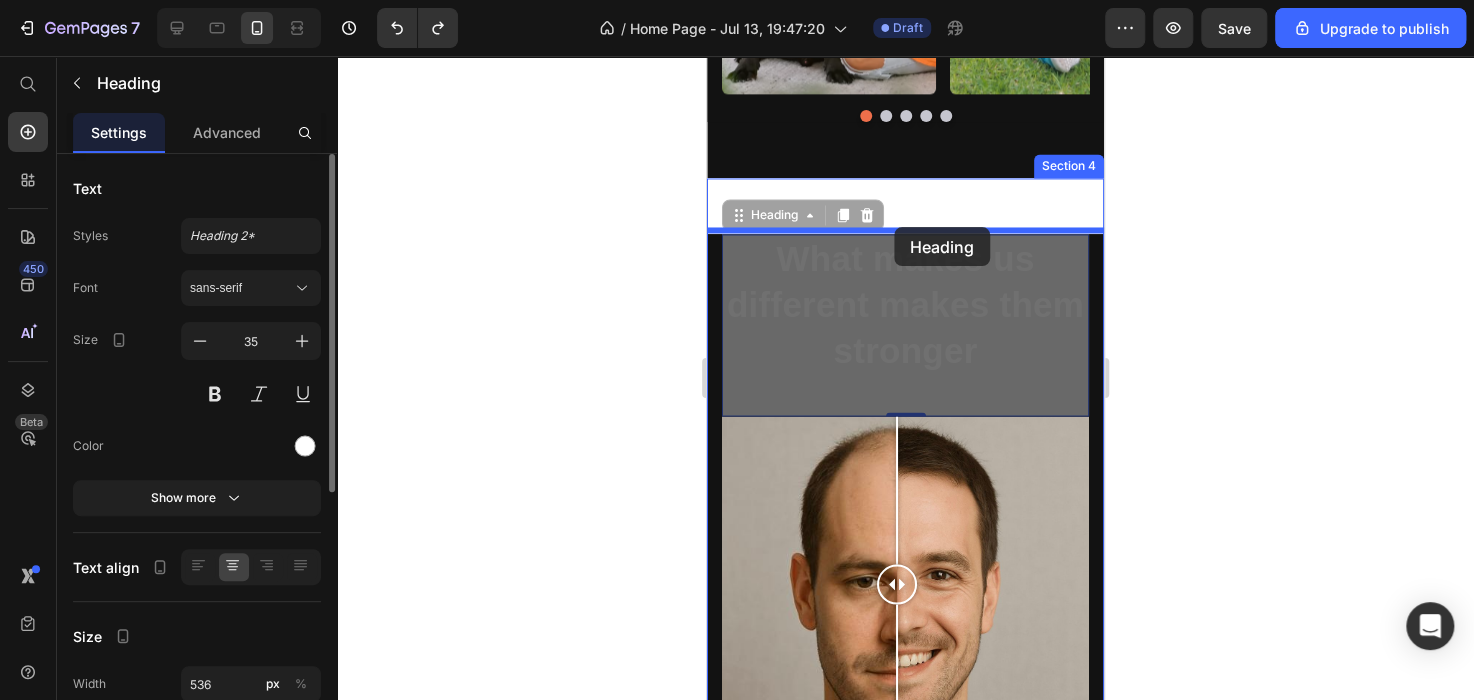 drag, startPoint x: 920, startPoint y: 349, endPoint x: 895, endPoint y: 228, distance: 123.55566 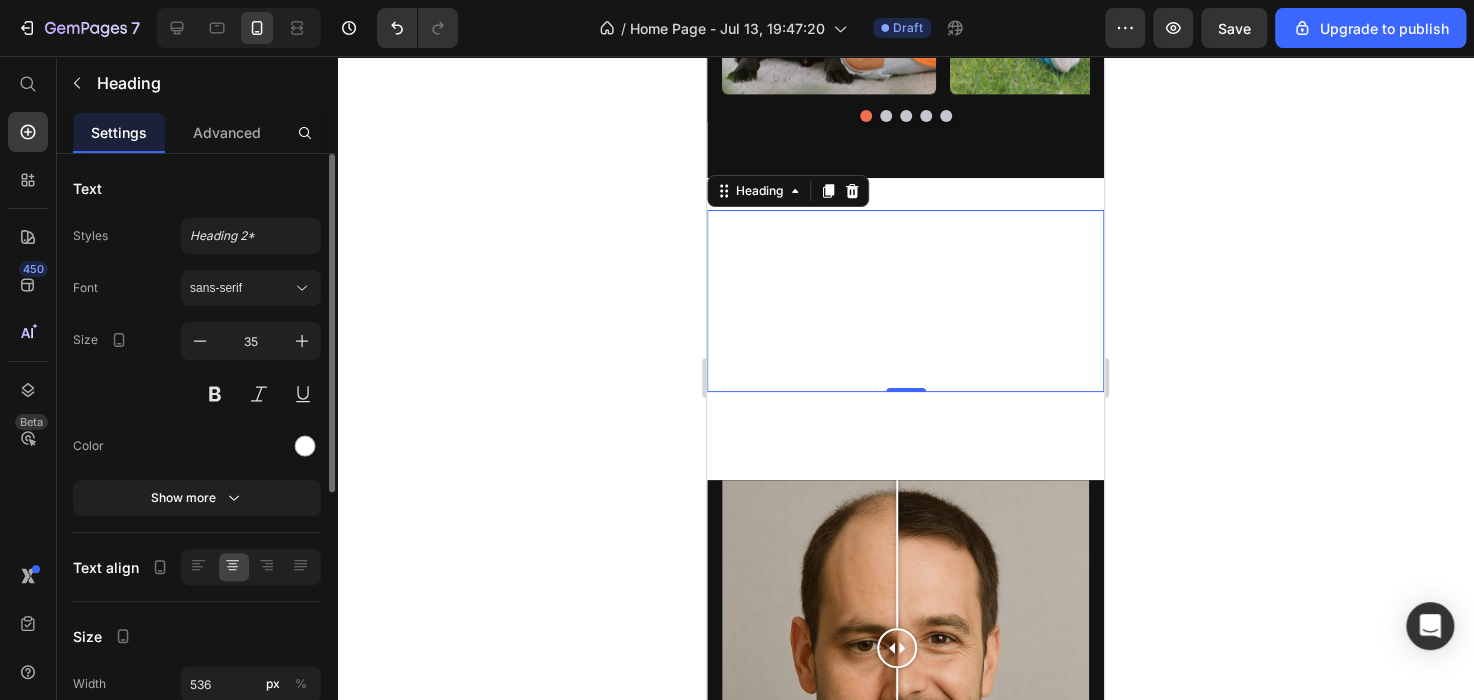 click on "What makes us different makes them stronger Heading   0" at bounding box center [905, 301] 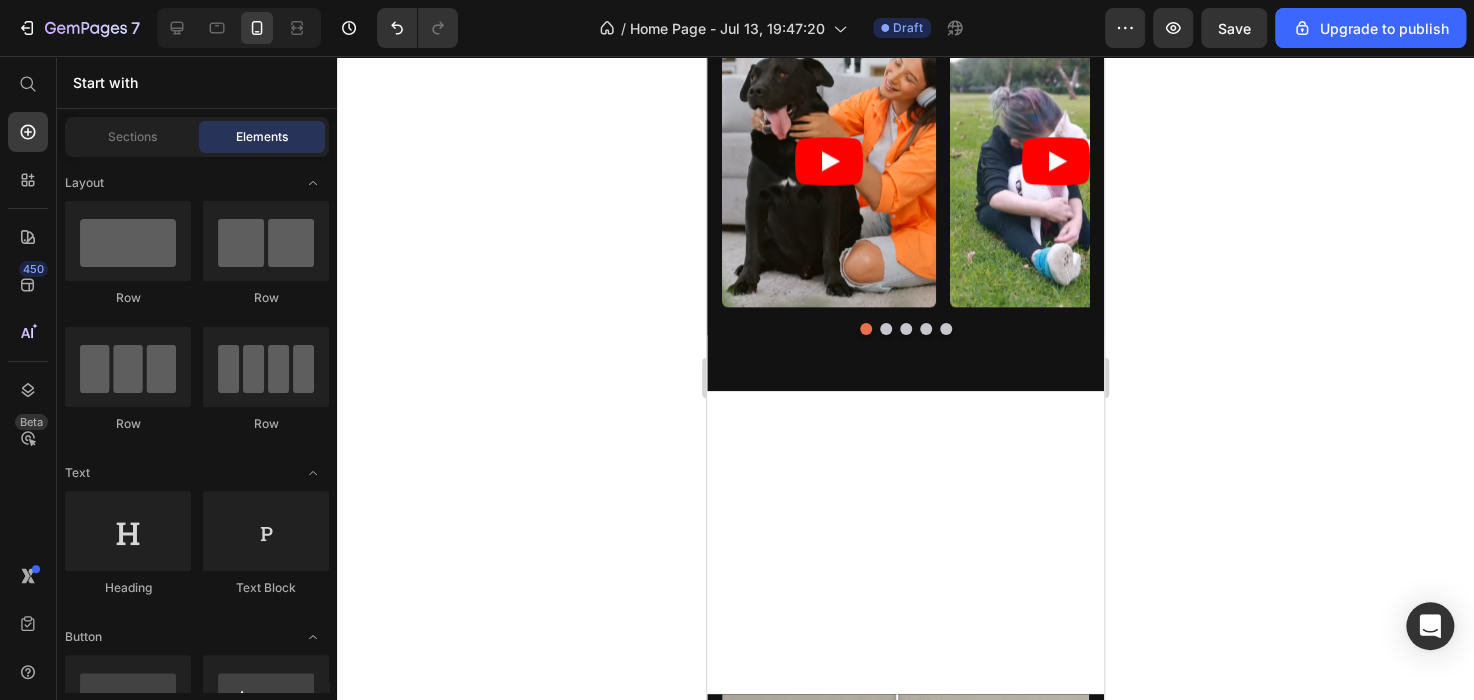 scroll, scrollTop: 1356, scrollLeft: 0, axis: vertical 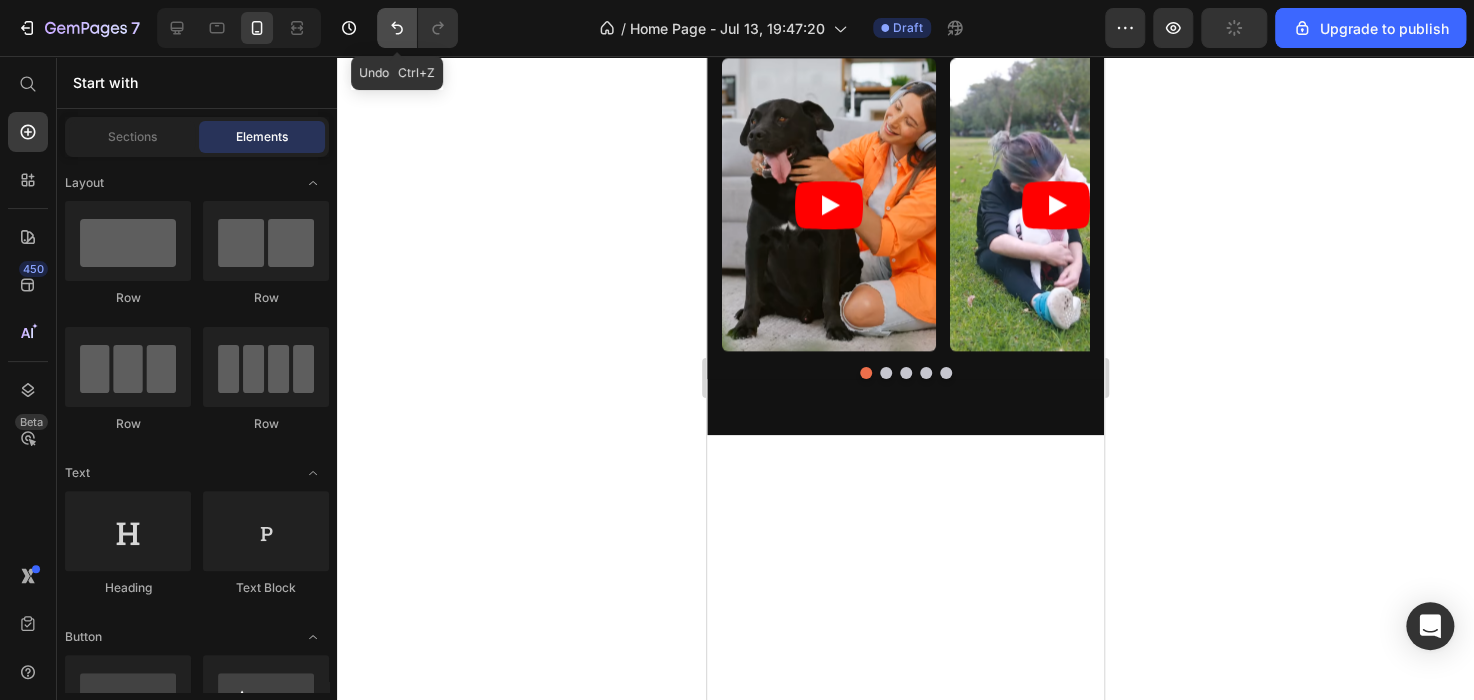 click 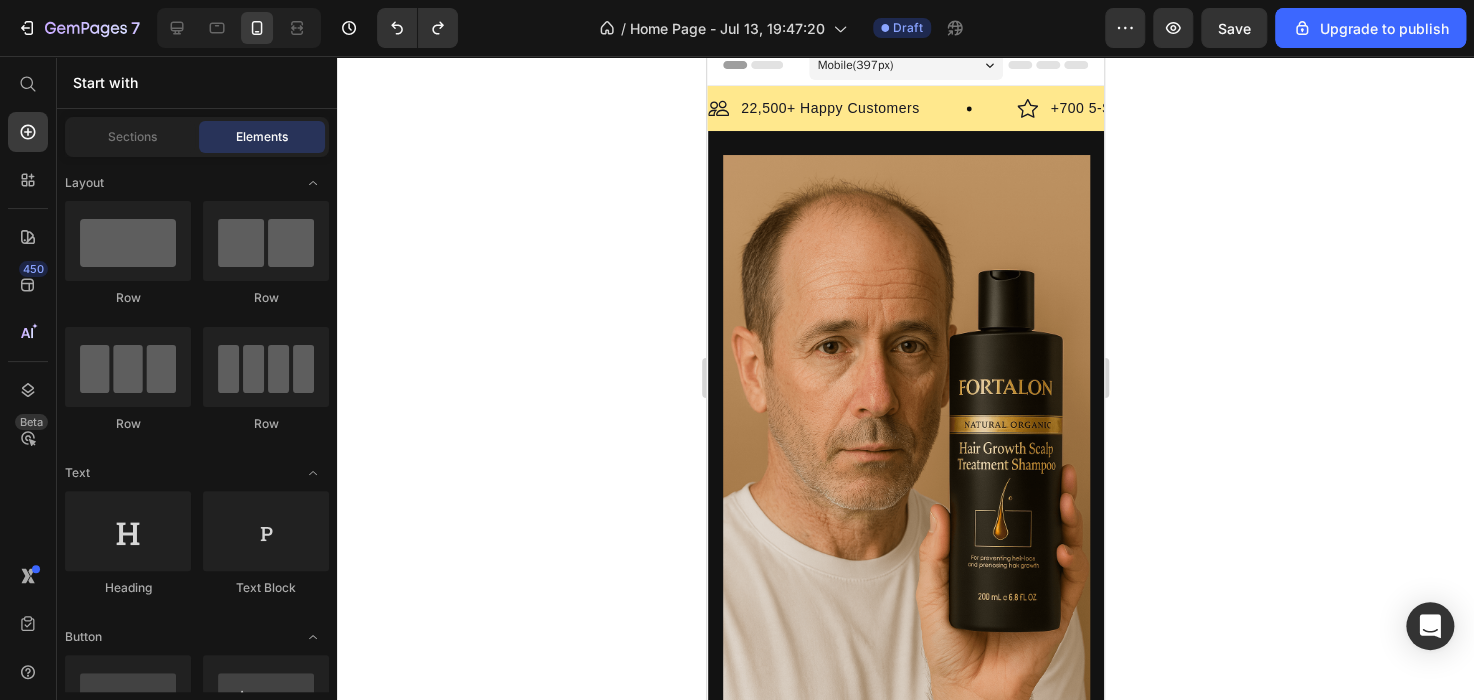 scroll, scrollTop: 0, scrollLeft: 0, axis: both 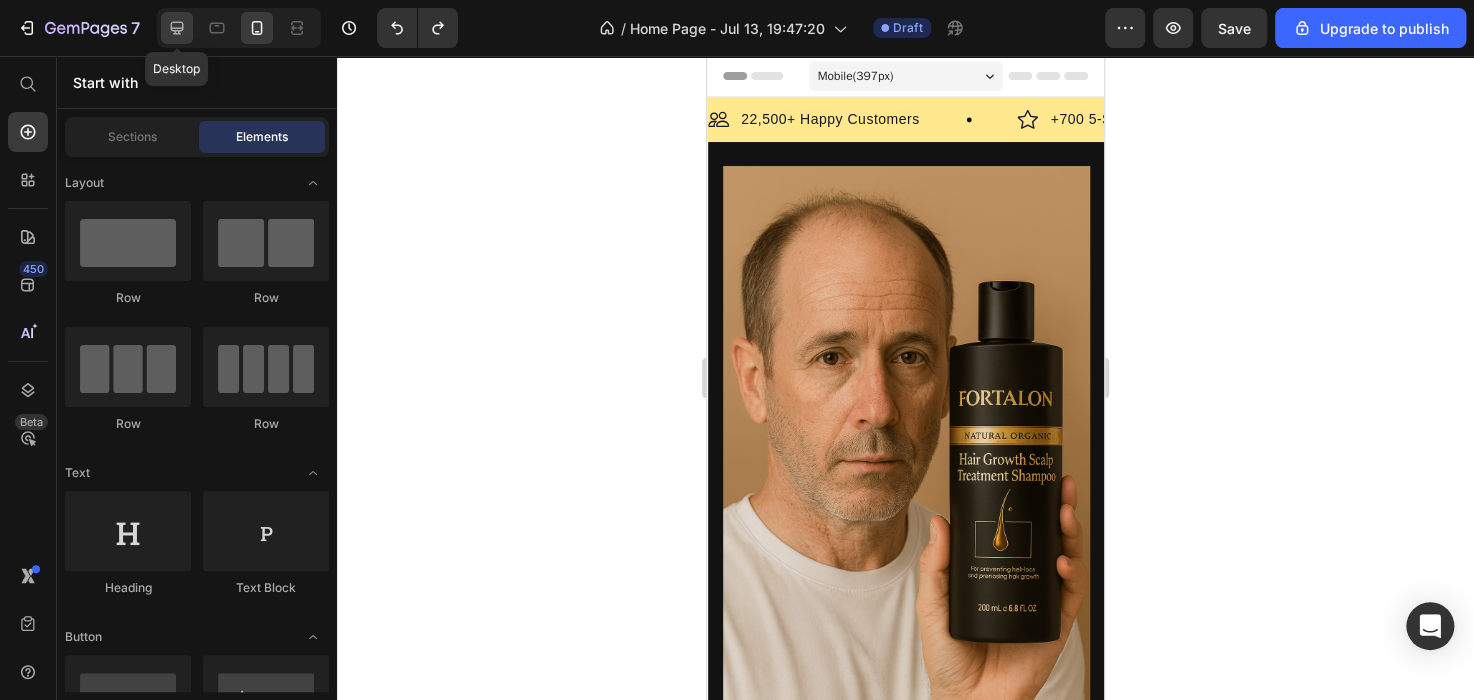 click 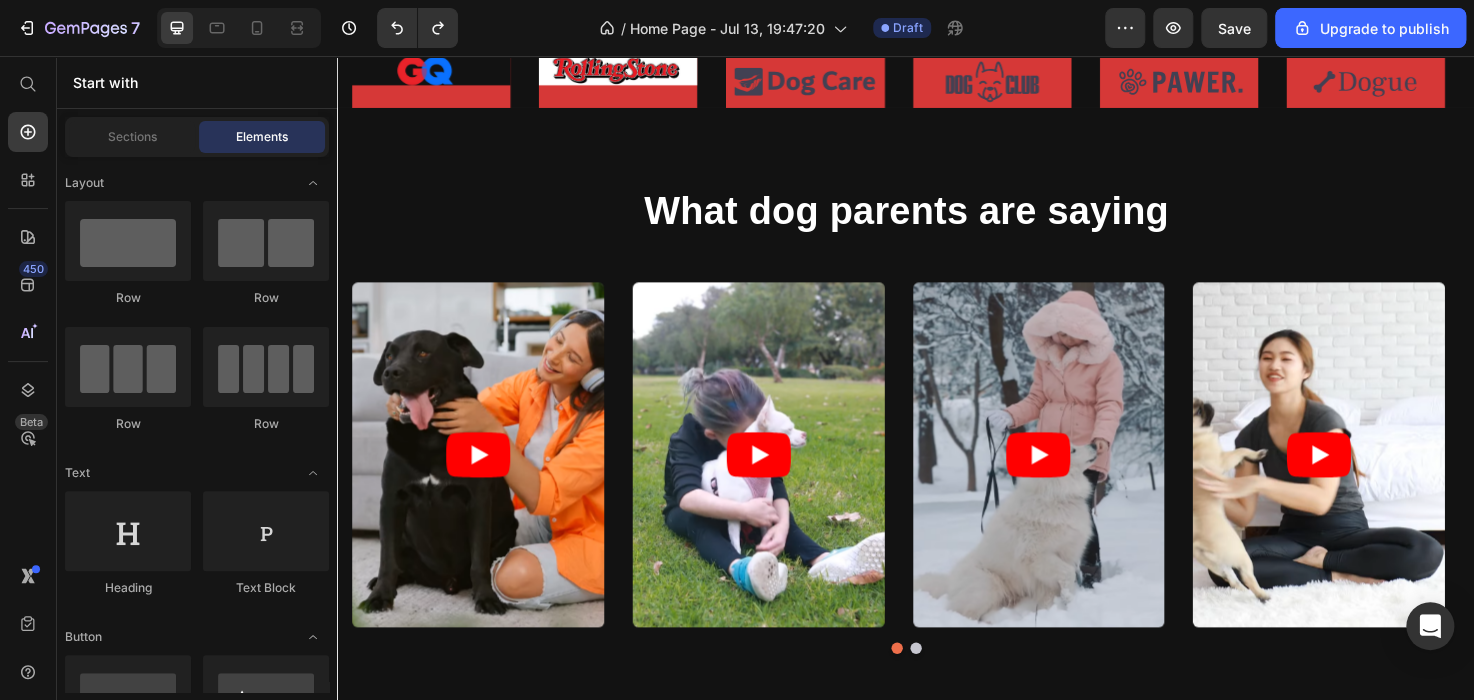 scroll, scrollTop: 1160, scrollLeft: 0, axis: vertical 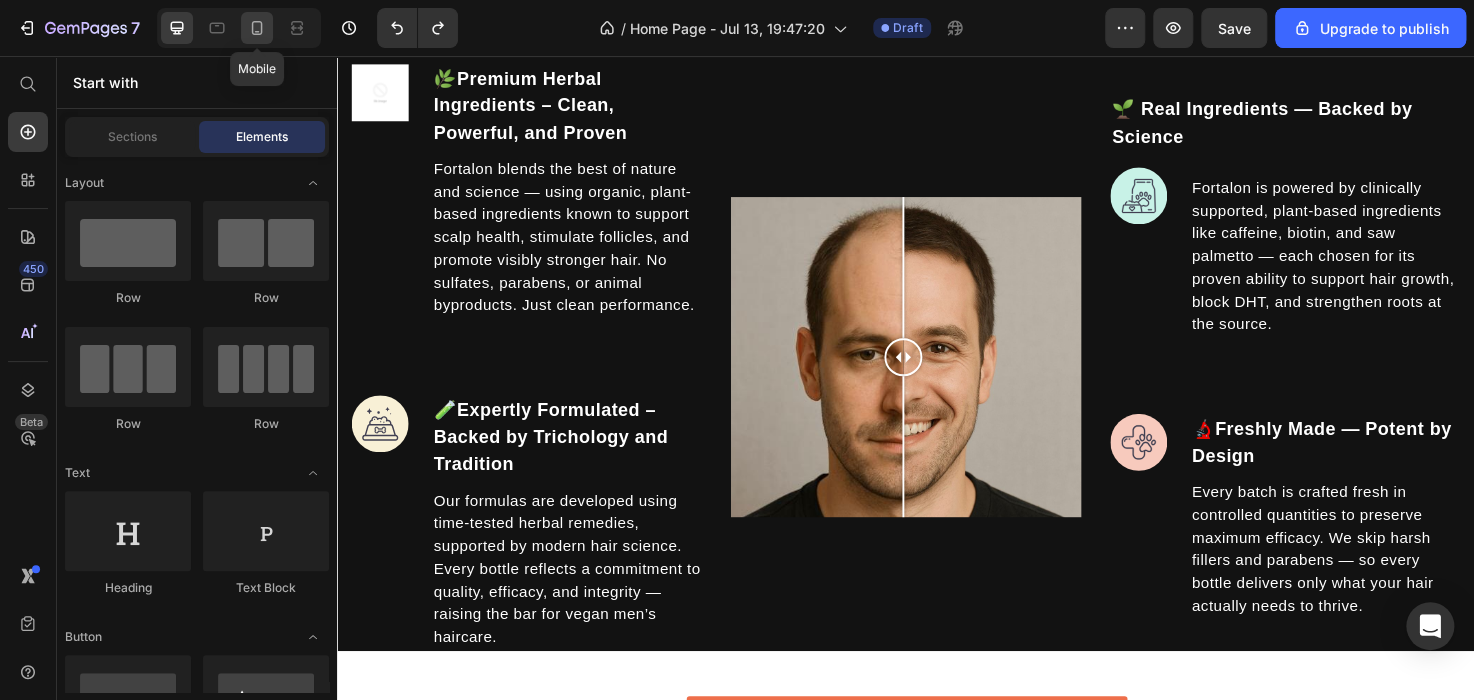 click 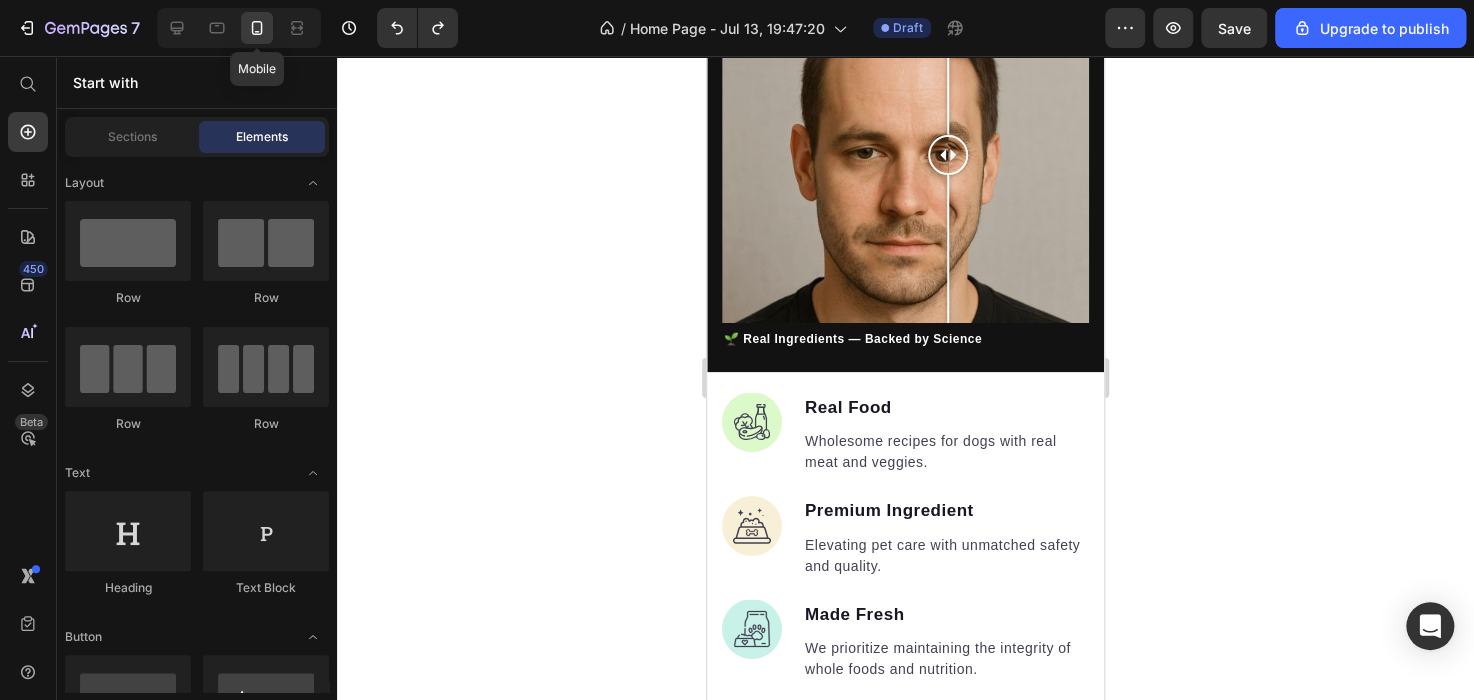 scroll, scrollTop: 2116, scrollLeft: 0, axis: vertical 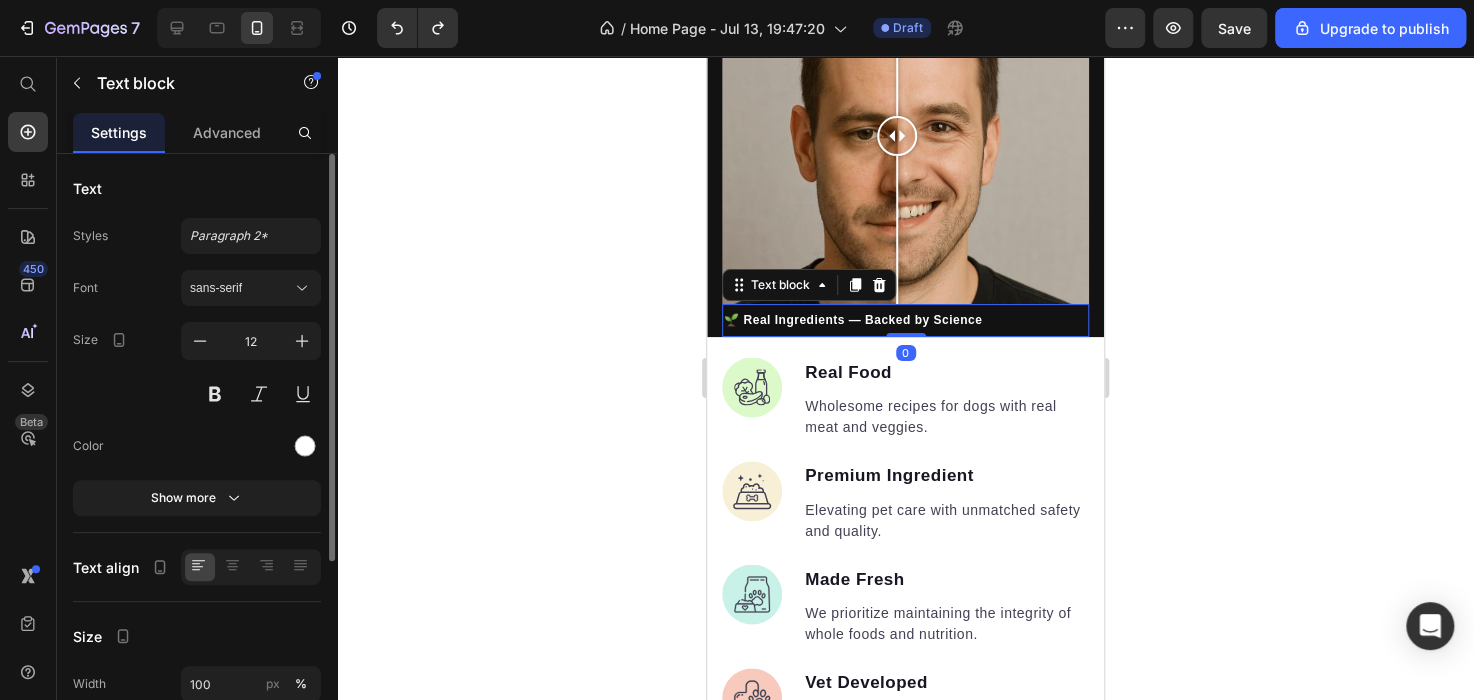drag, startPoint x: 897, startPoint y: 333, endPoint x: 897, endPoint y: 311, distance: 22 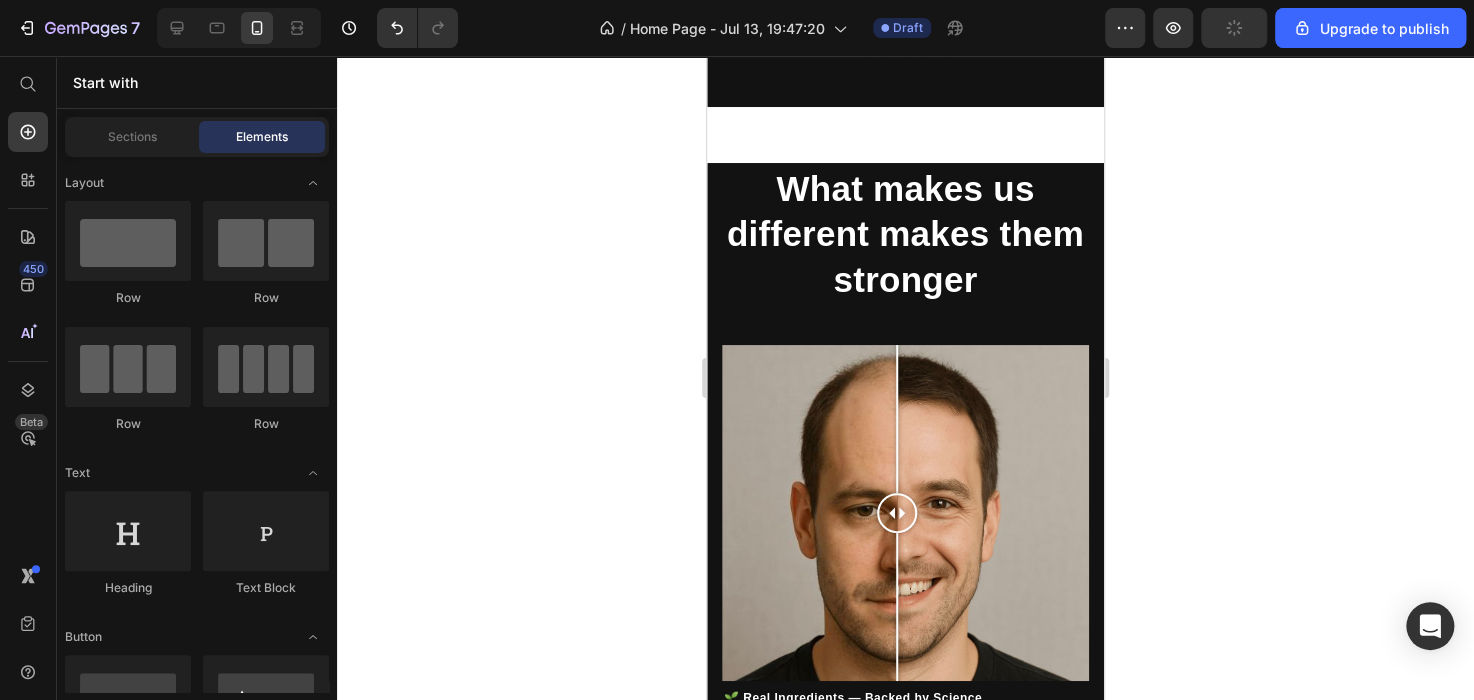 scroll, scrollTop: 1699, scrollLeft: 0, axis: vertical 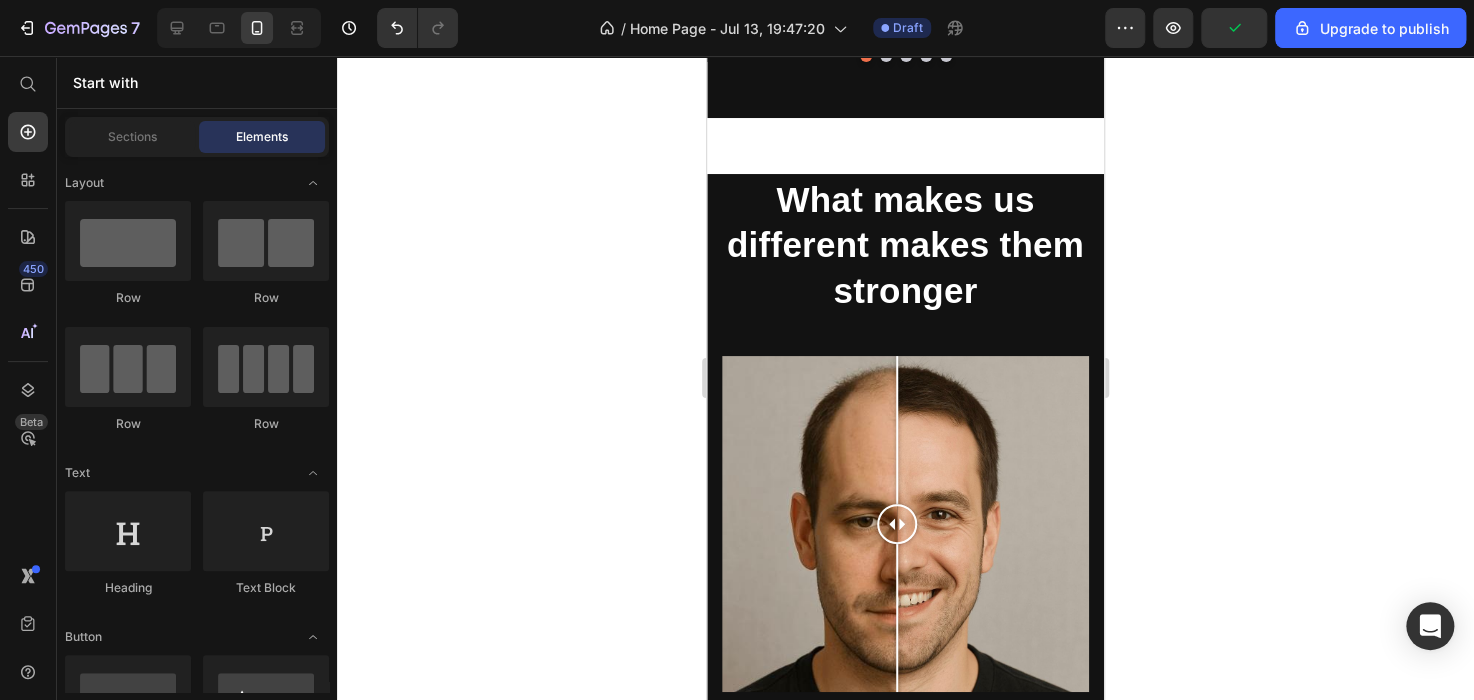 drag, startPoint x: 1101, startPoint y: 244, endPoint x: 1817, endPoint y: 271, distance: 716.5089 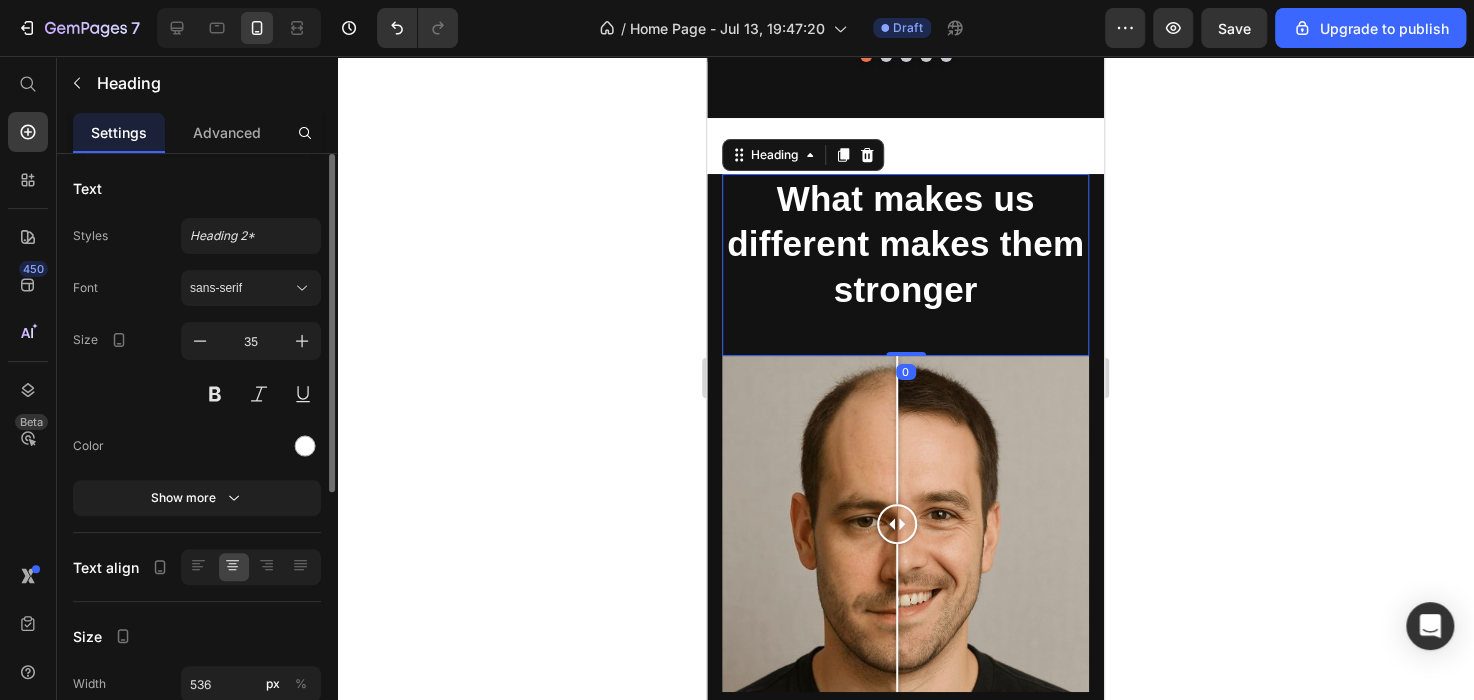 click on "What makes us different makes them stronger Heading   0" at bounding box center [905, 265] 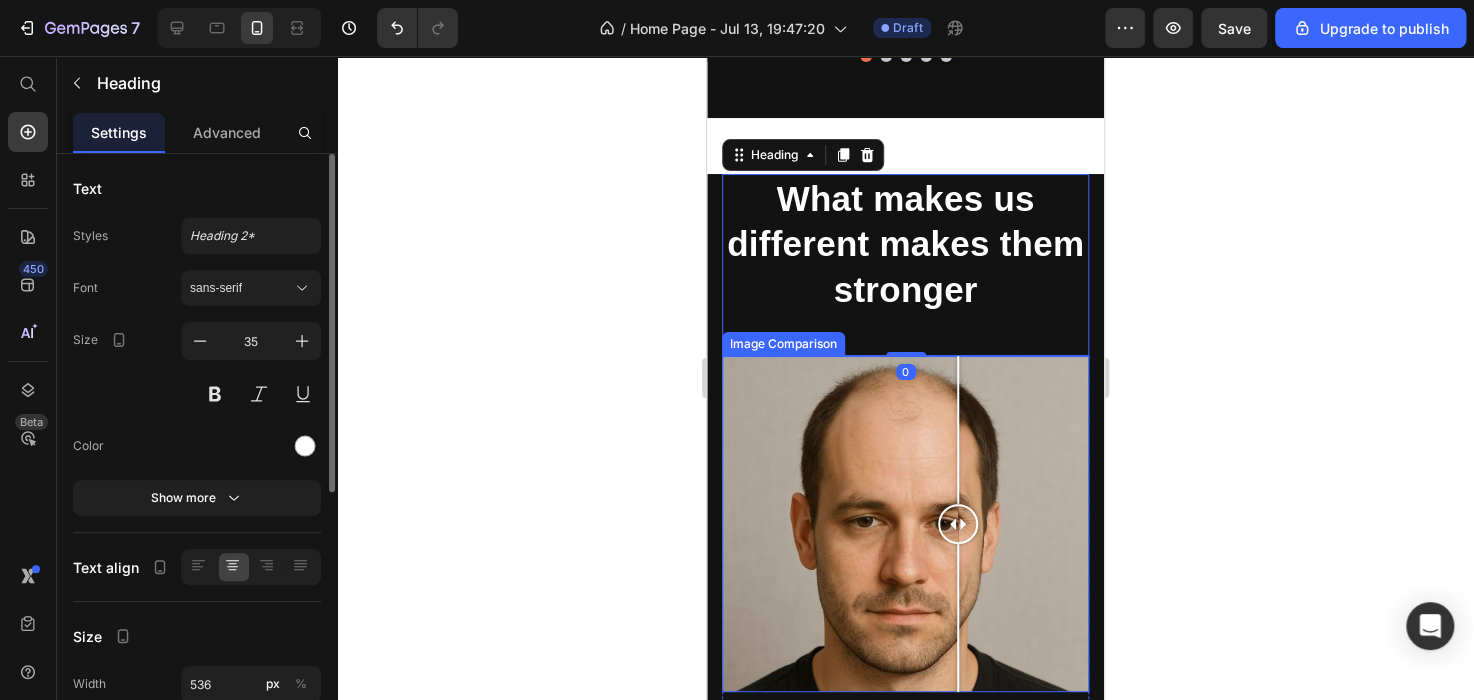 click at bounding box center [905, 524] 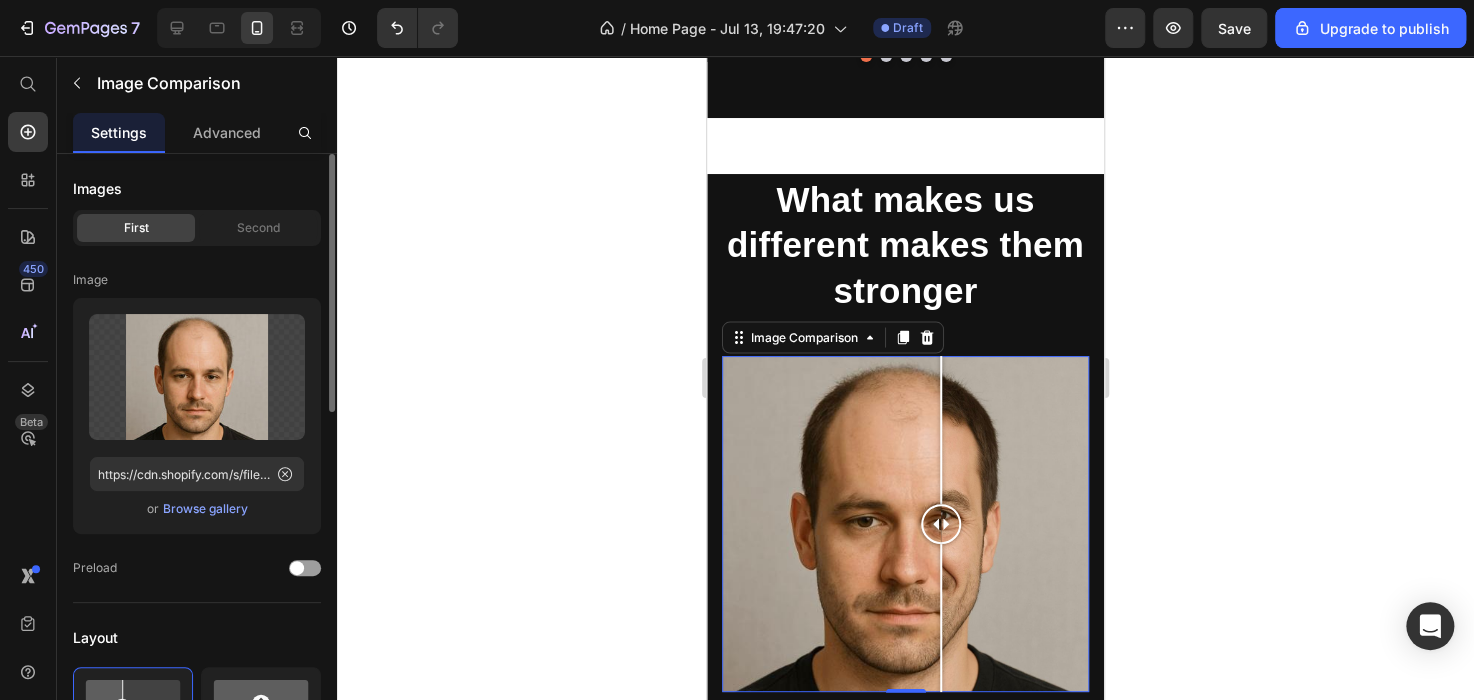 click at bounding box center (941, 524) 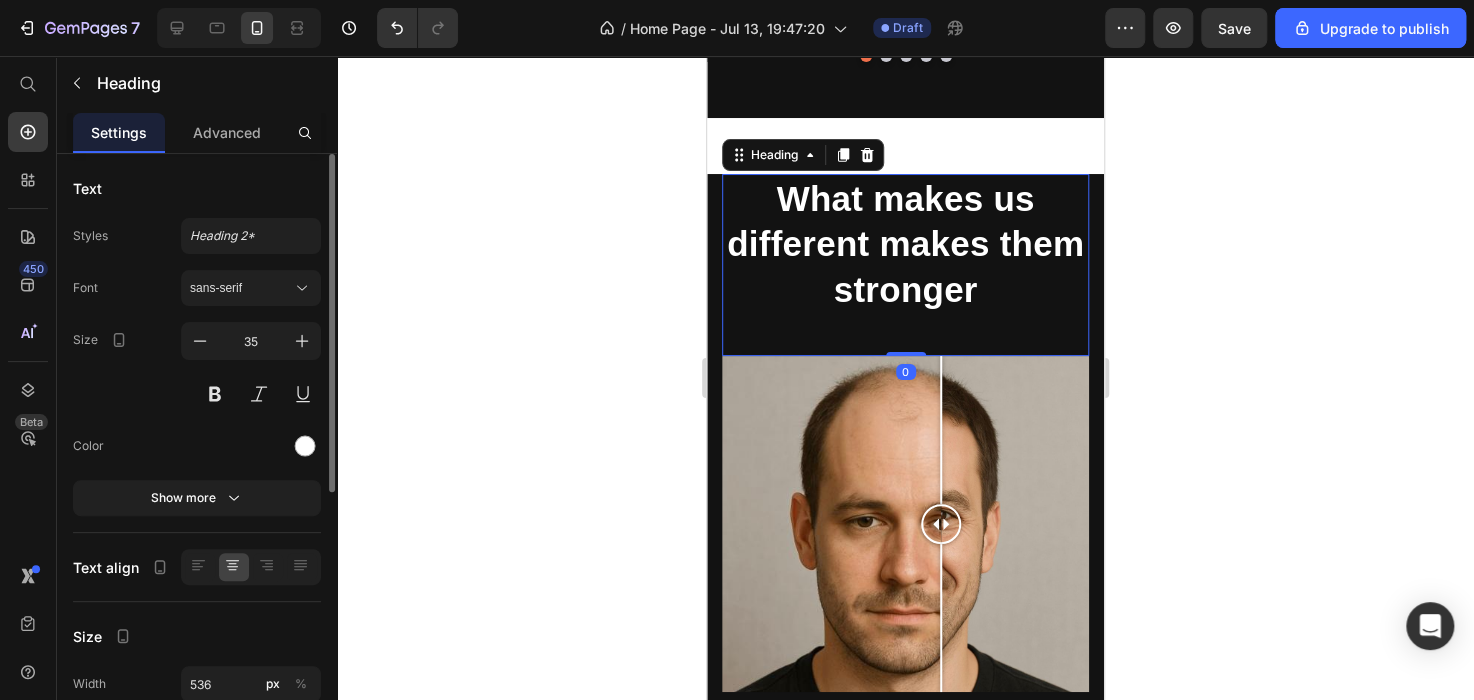 drag, startPoint x: 897, startPoint y: 351, endPoint x: 1093, endPoint y: 216, distance: 237.9937 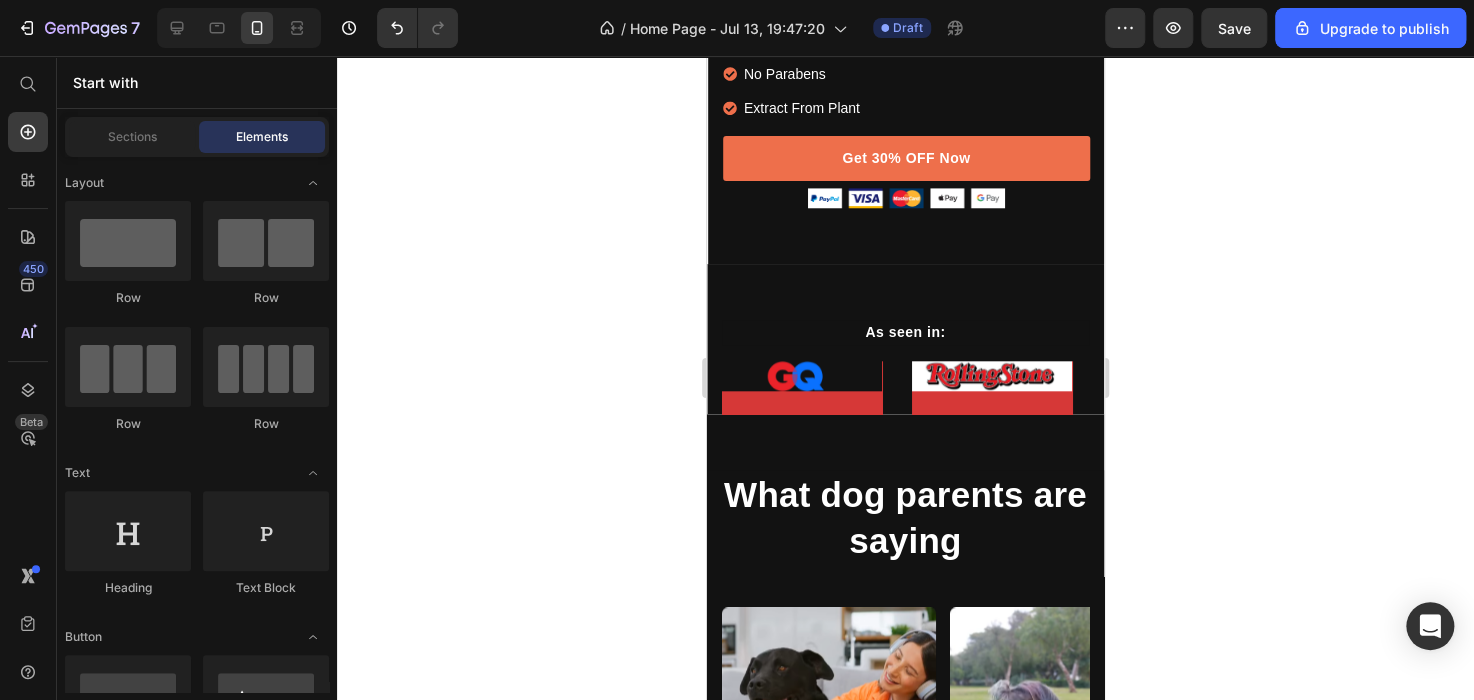 scroll, scrollTop: 849, scrollLeft: 0, axis: vertical 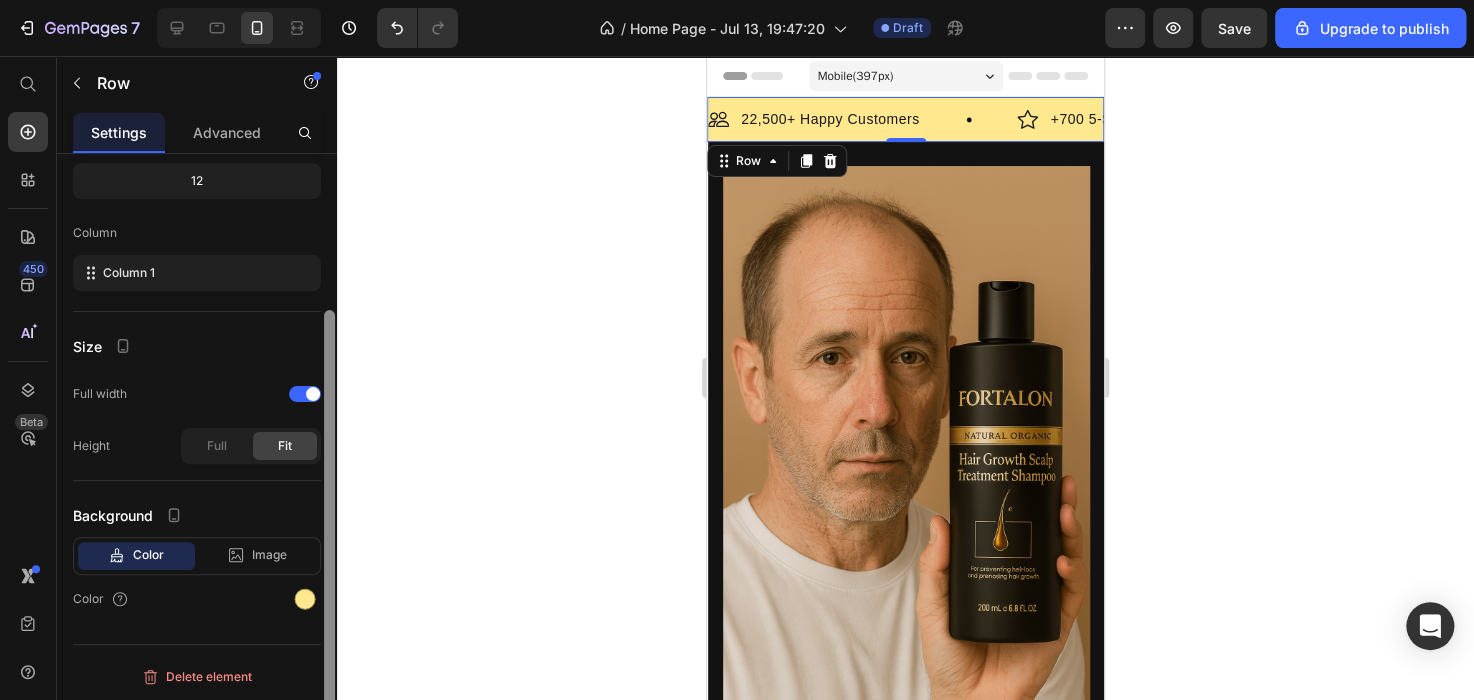 drag, startPoint x: 329, startPoint y: 291, endPoint x: 308, endPoint y: 488, distance: 198.11613 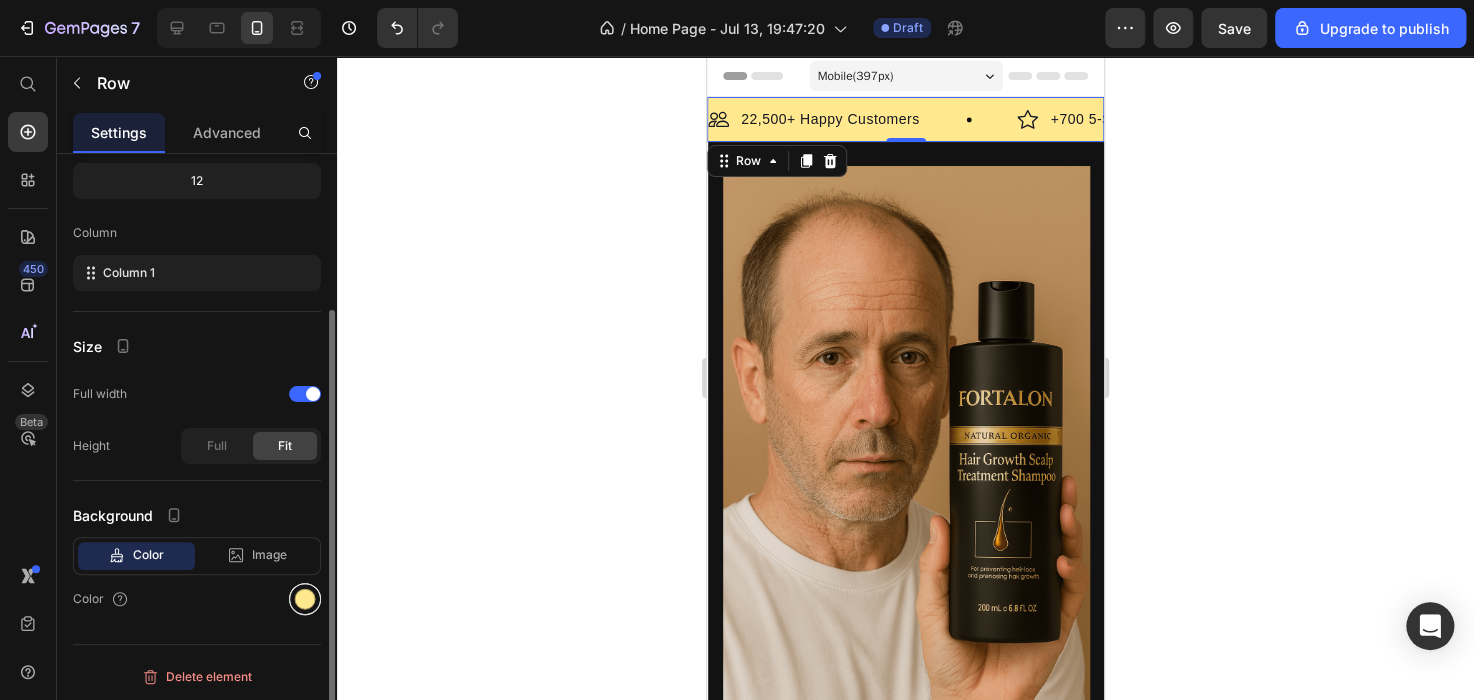 click at bounding box center (305, 599) 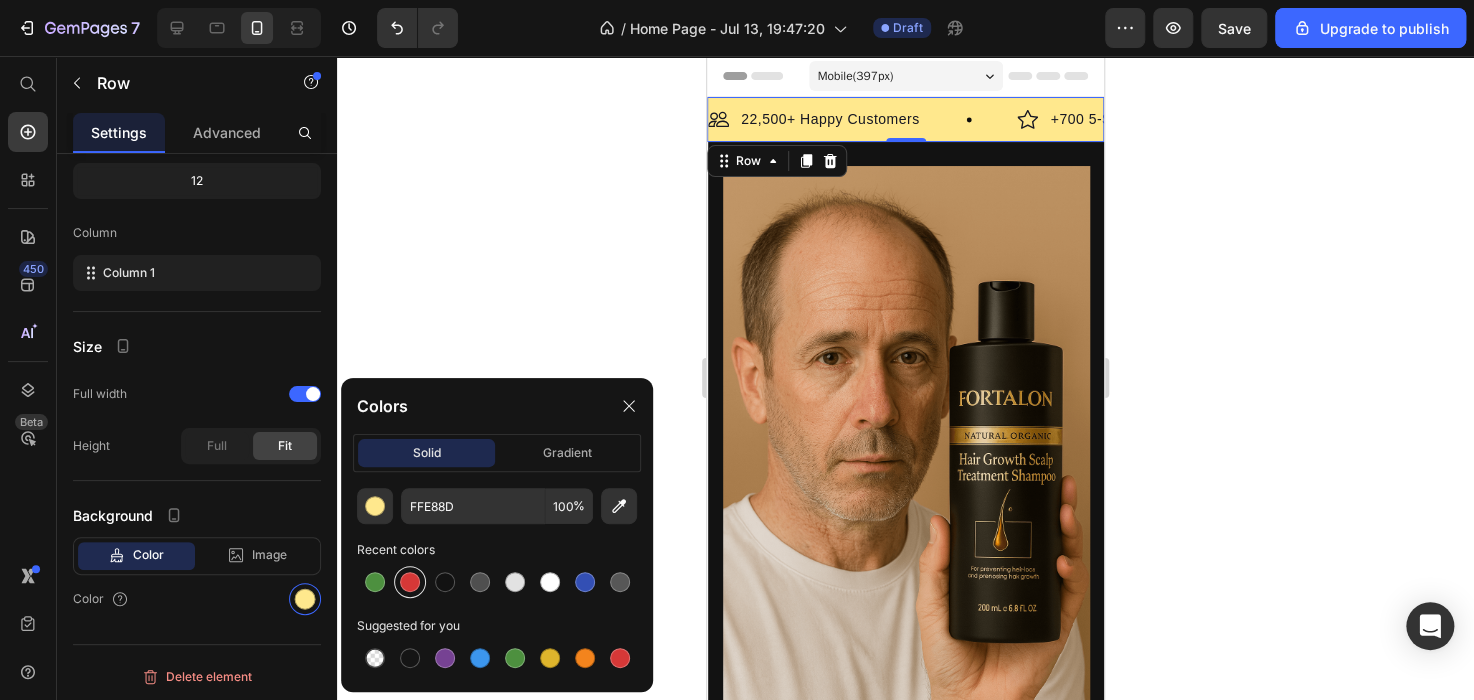 click at bounding box center [410, 582] 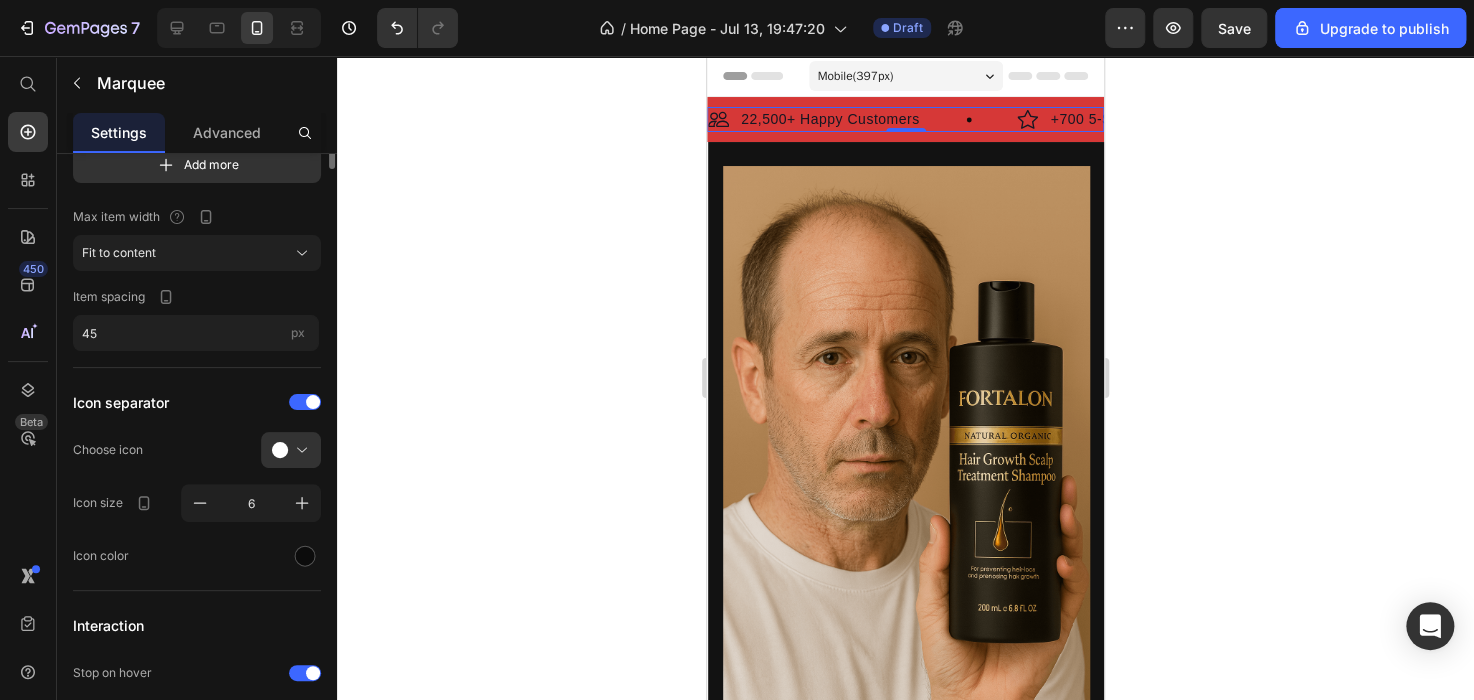 scroll, scrollTop: 0, scrollLeft: 0, axis: both 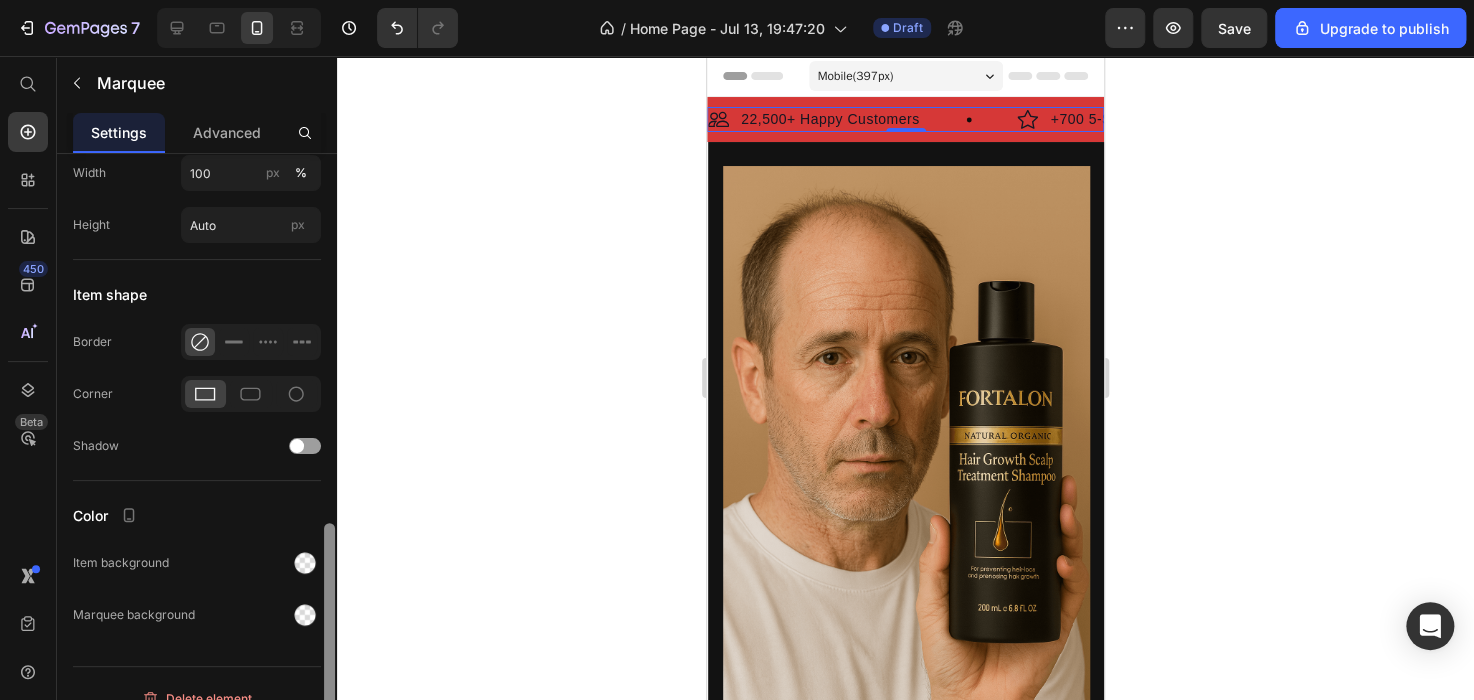 drag, startPoint x: 333, startPoint y: 356, endPoint x: 316, endPoint y: 726, distance: 370.39032 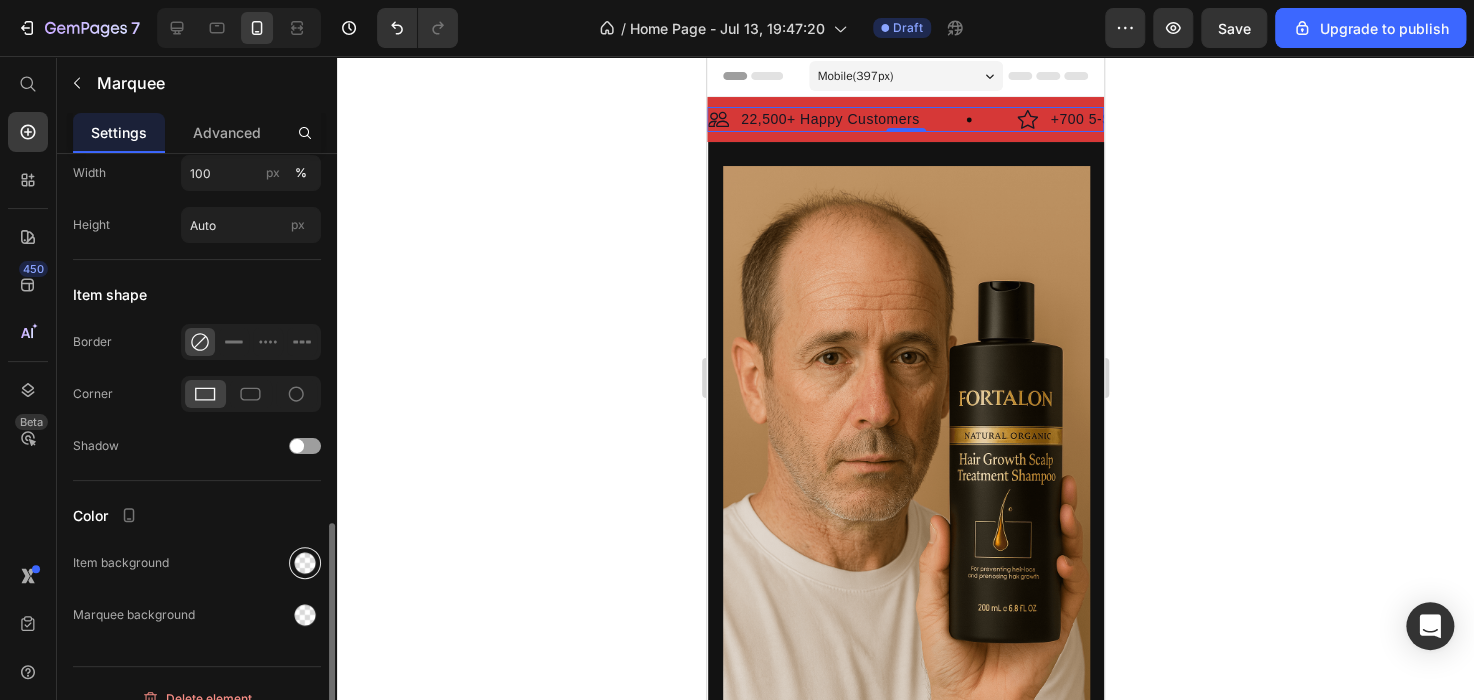 click at bounding box center (305, 563) 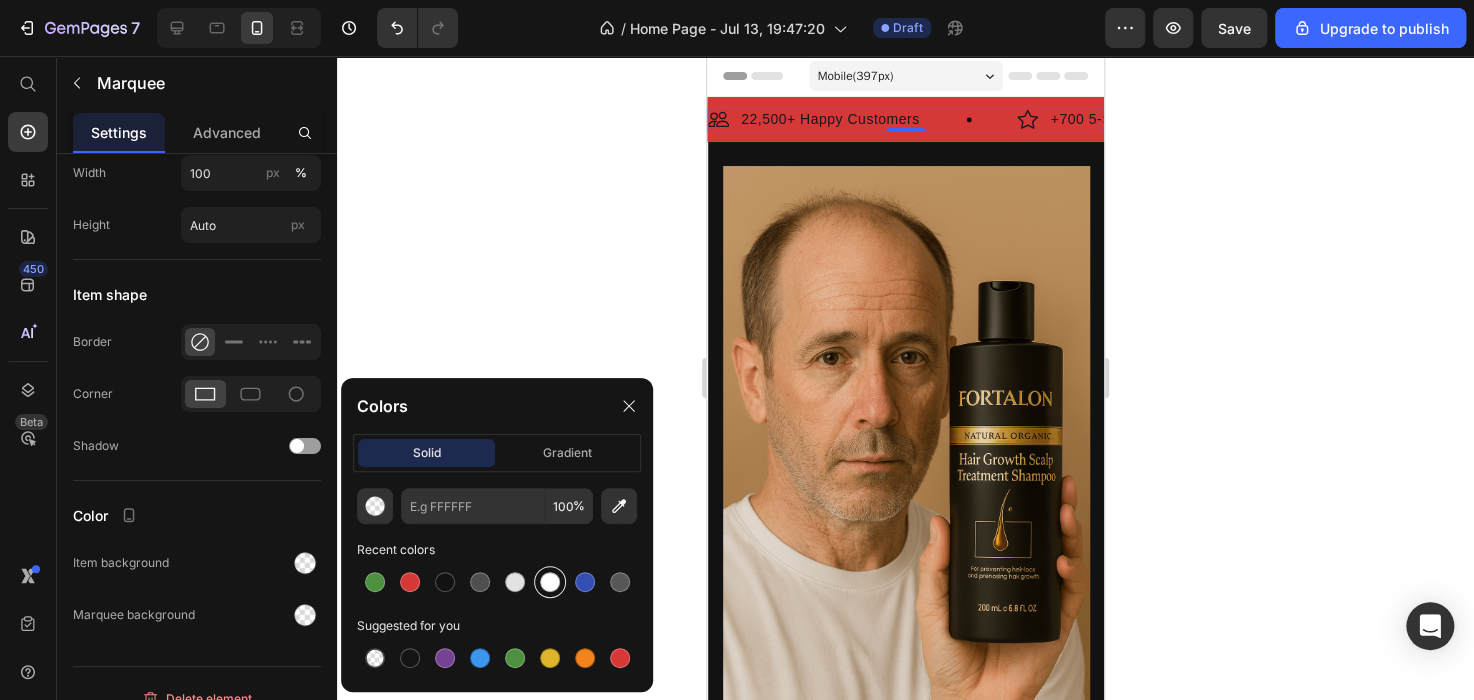 click at bounding box center (550, 582) 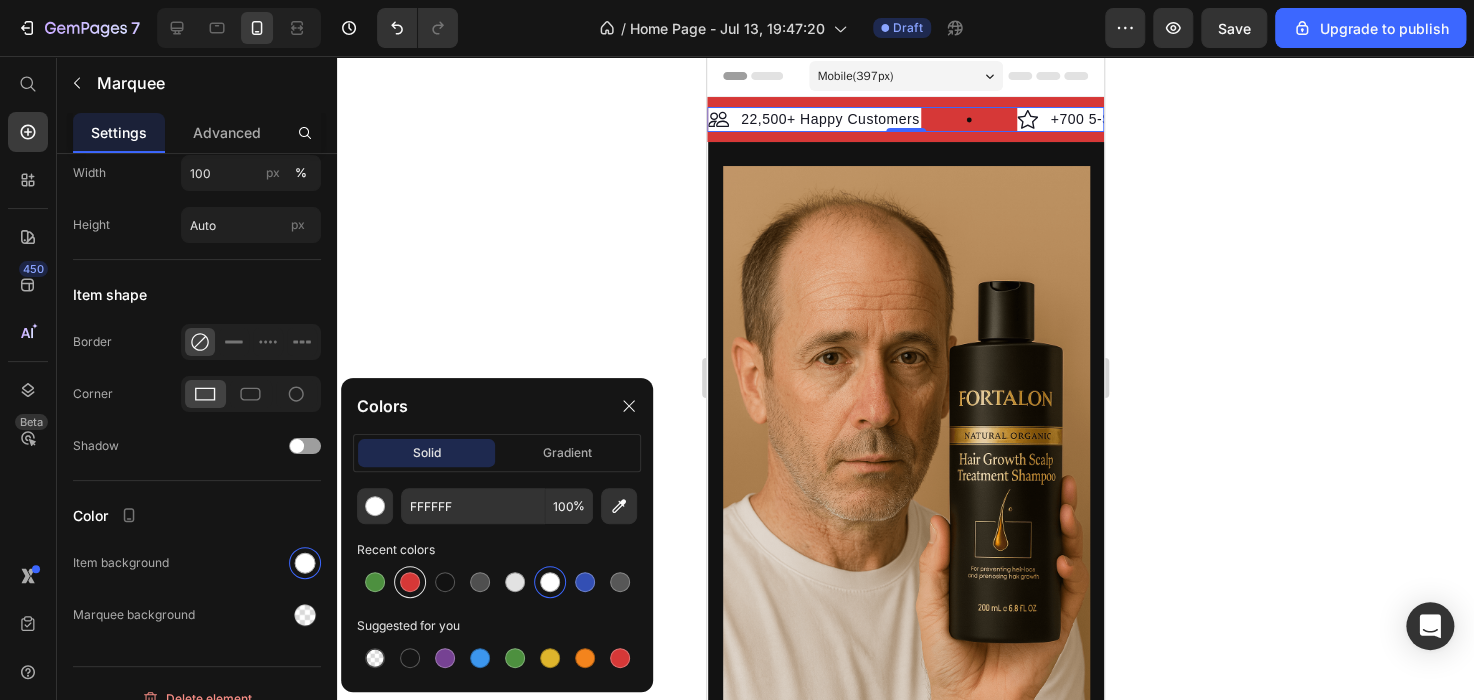click at bounding box center [410, 582] 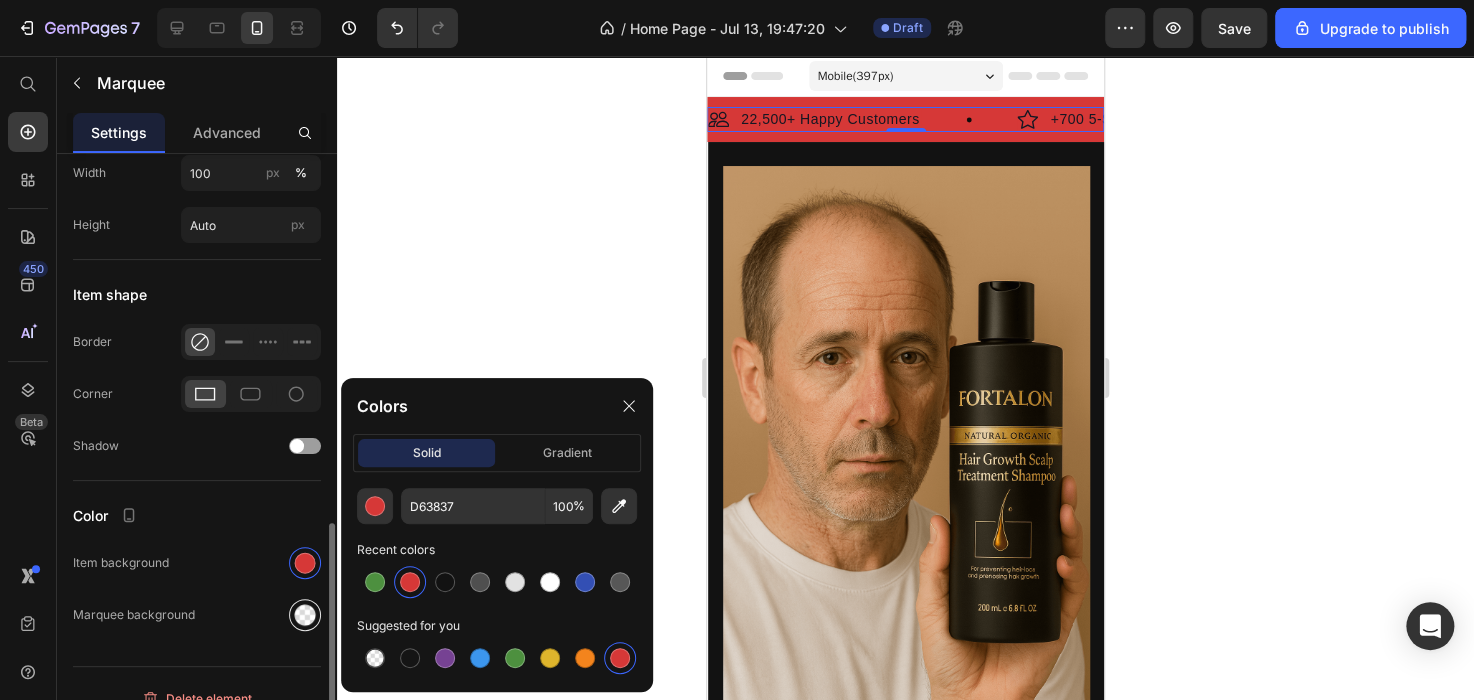 click at bounding box center (305, 615) 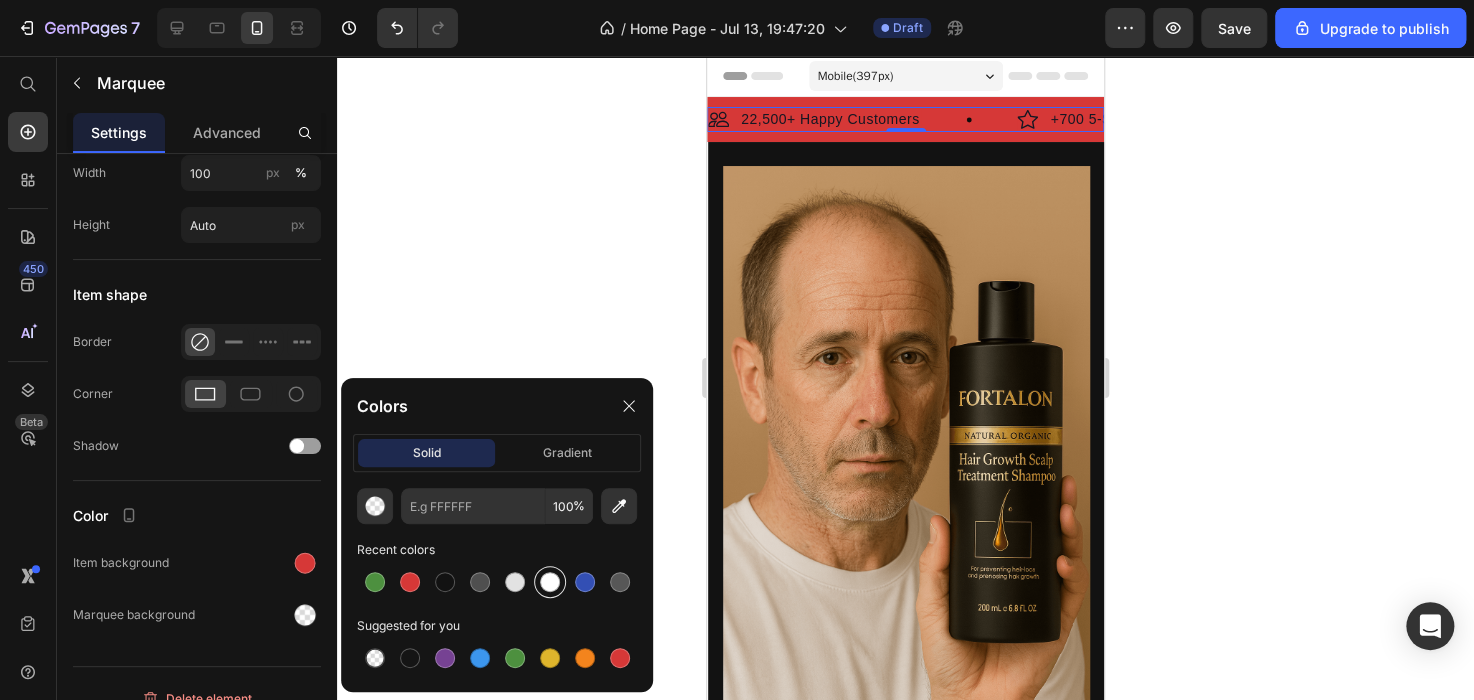 click at bounding box center (550, 582) 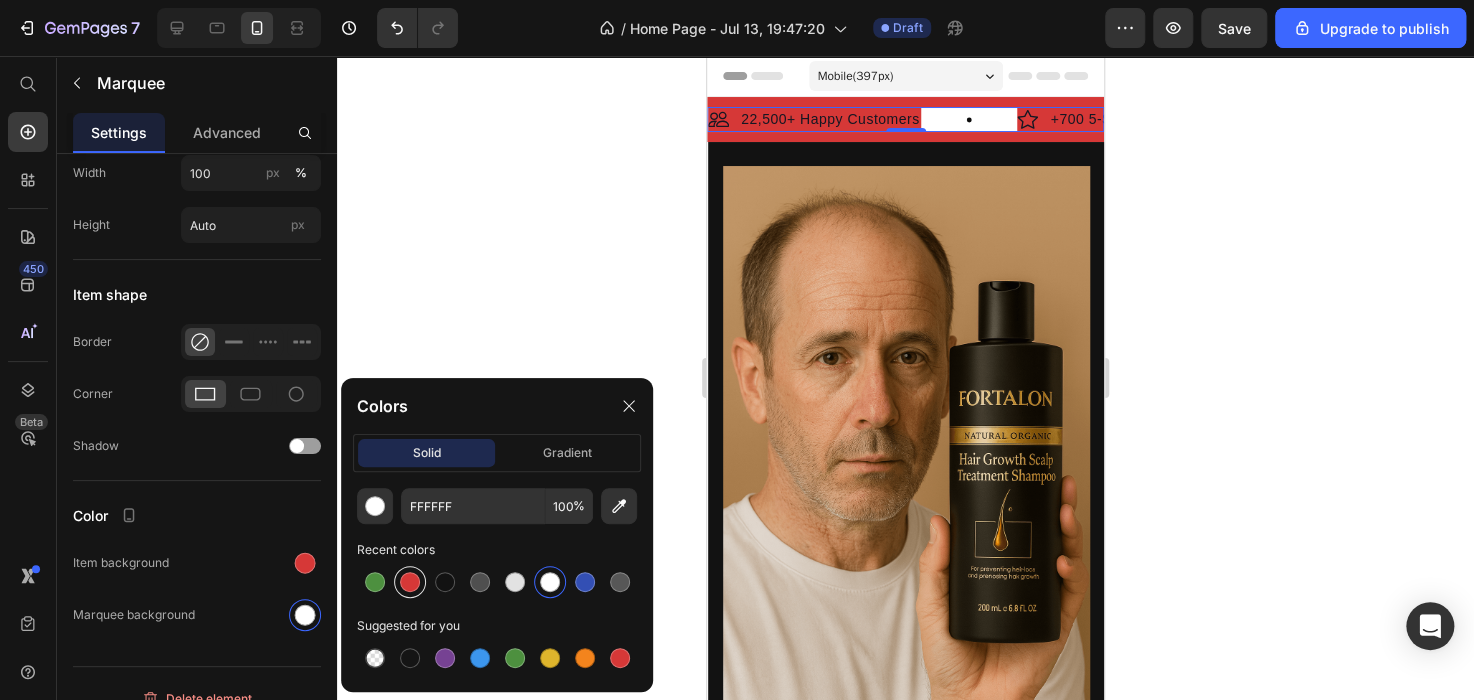 click at bounding box center [410, 582] 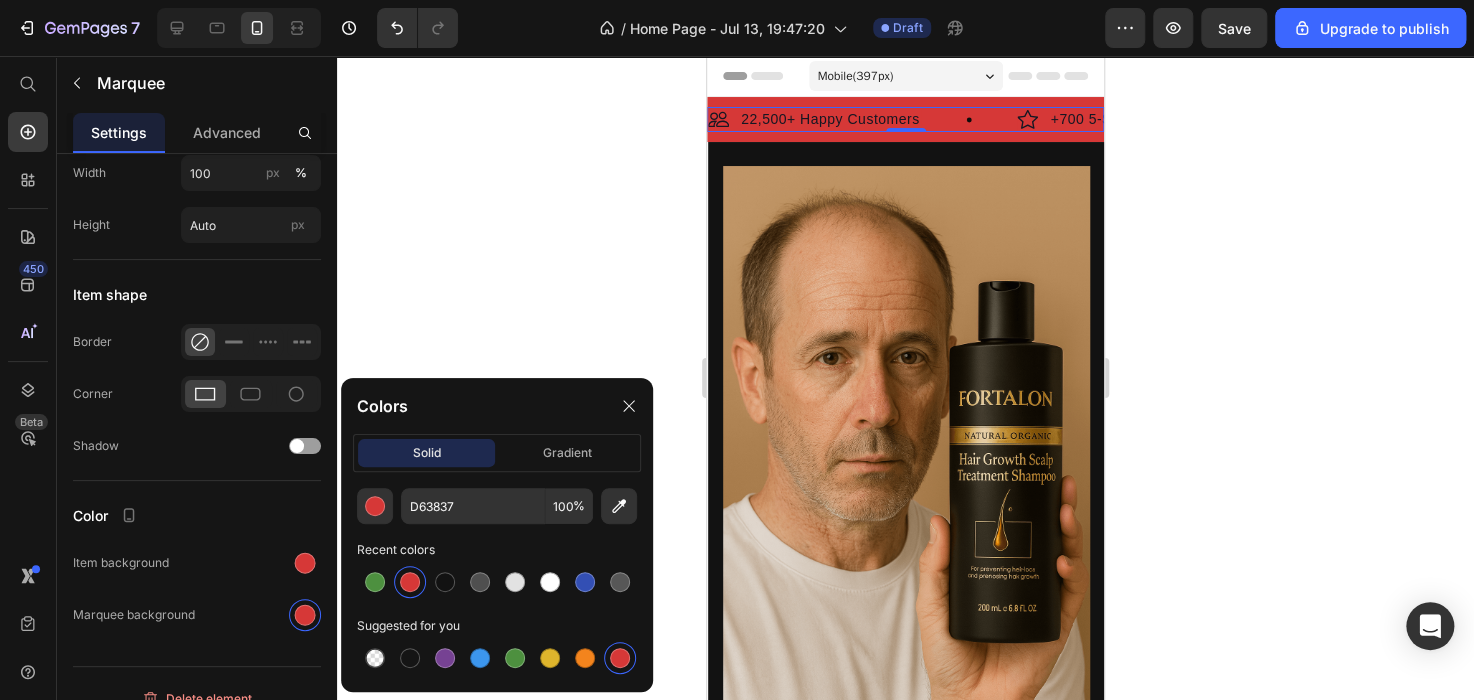 click 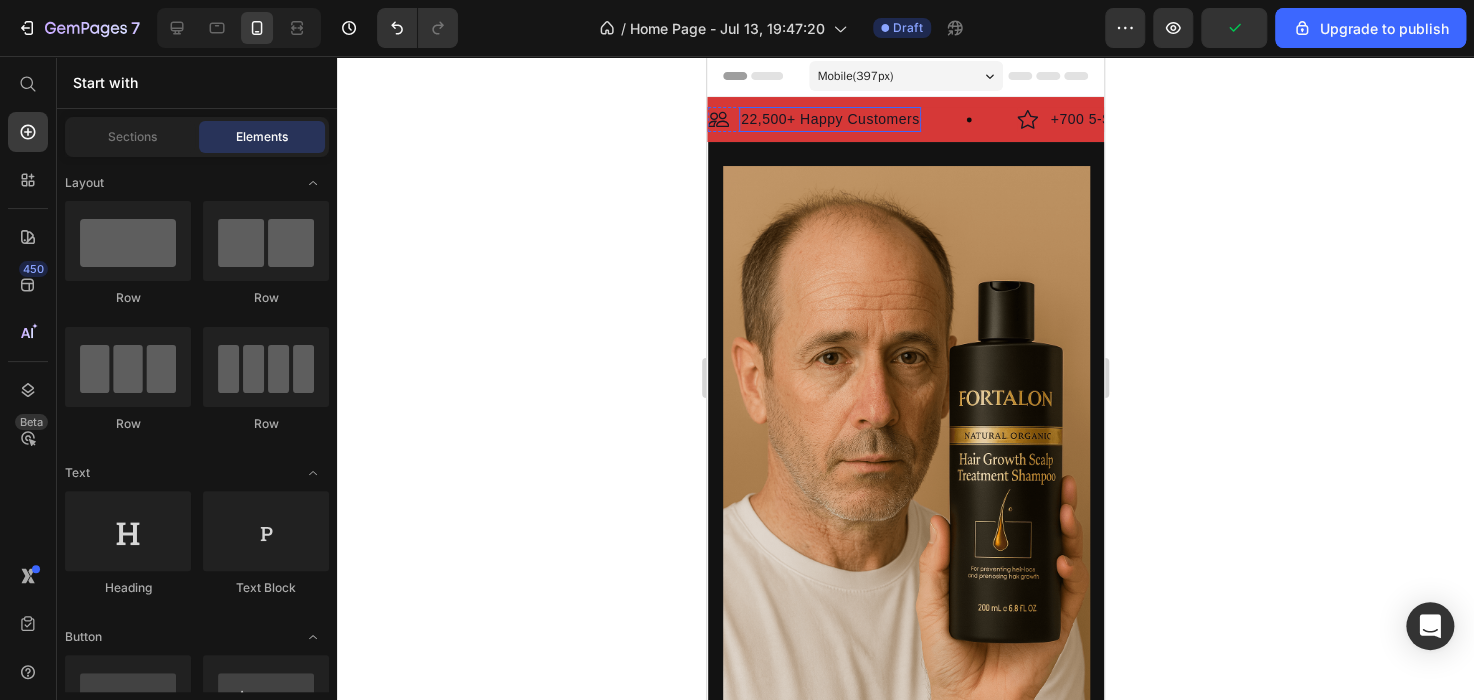 scroll, scrollTop: 0, scrollLeft: 0, axis: both 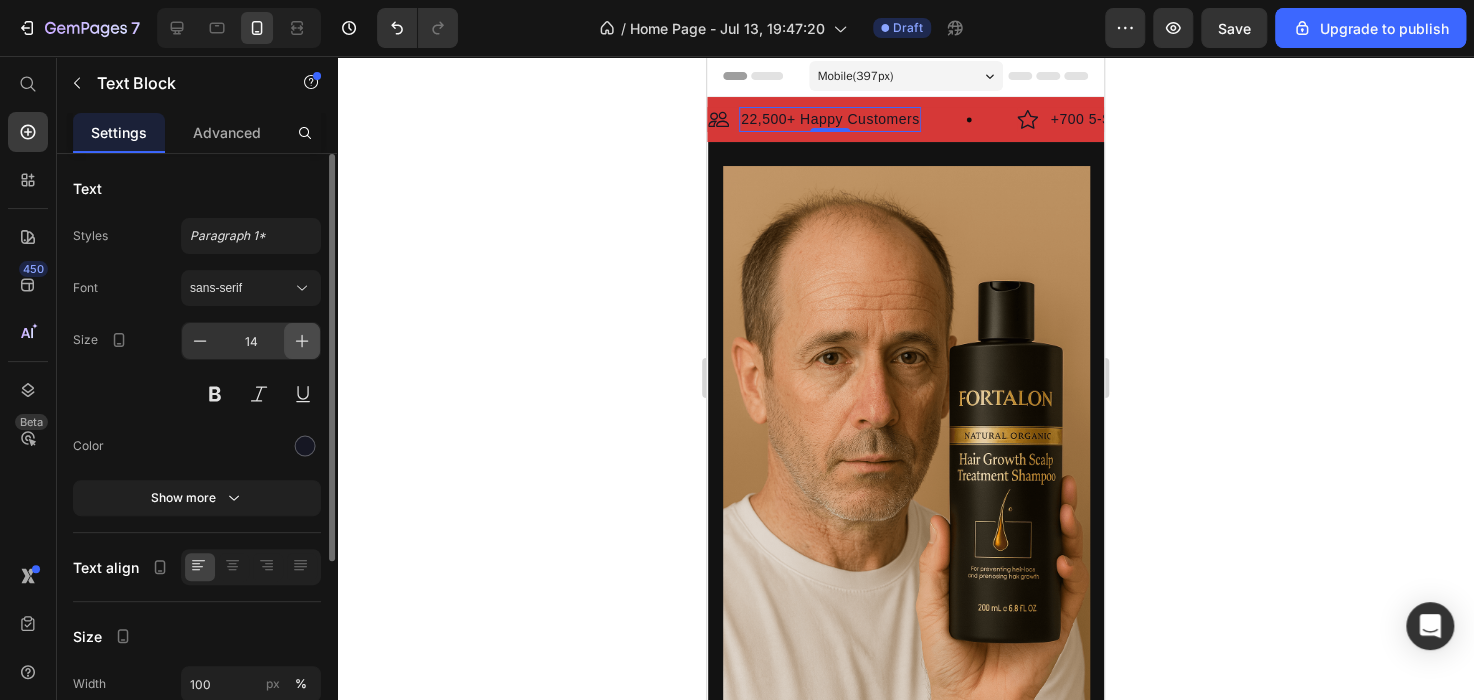 click 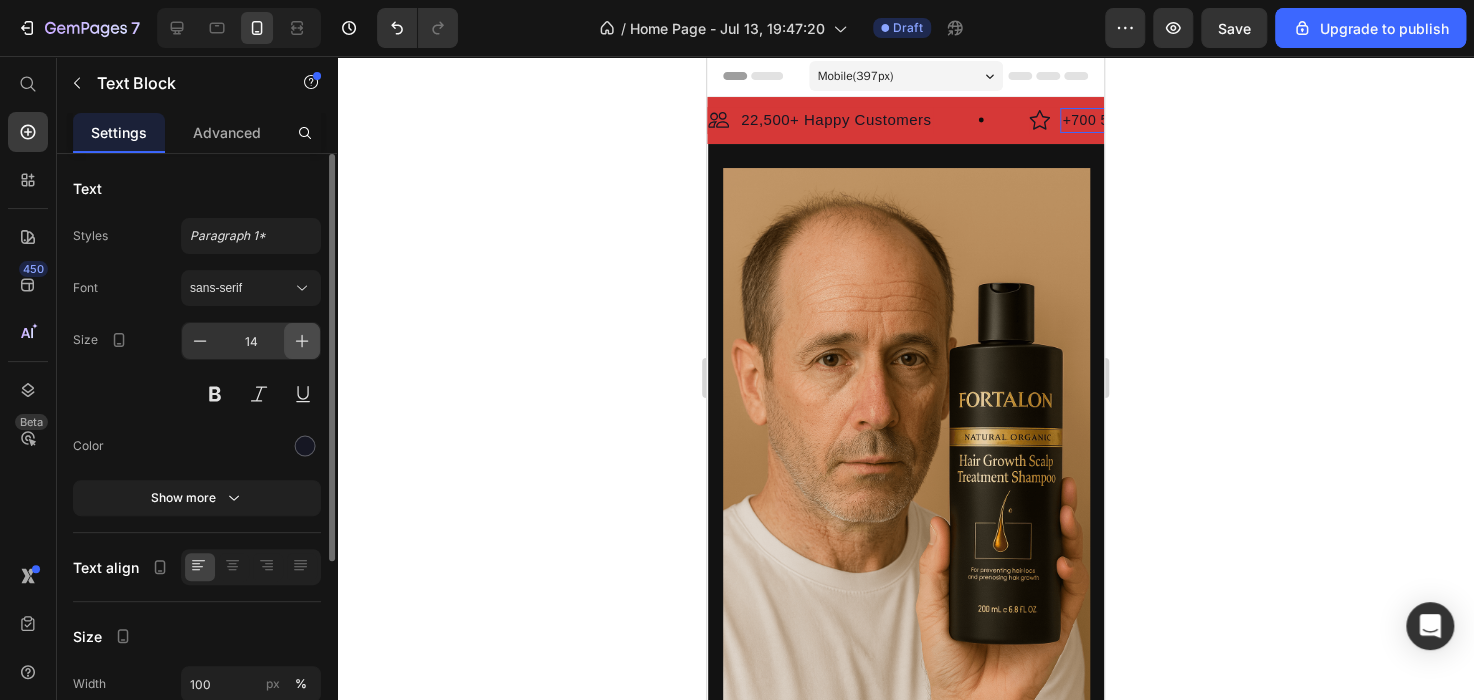 click 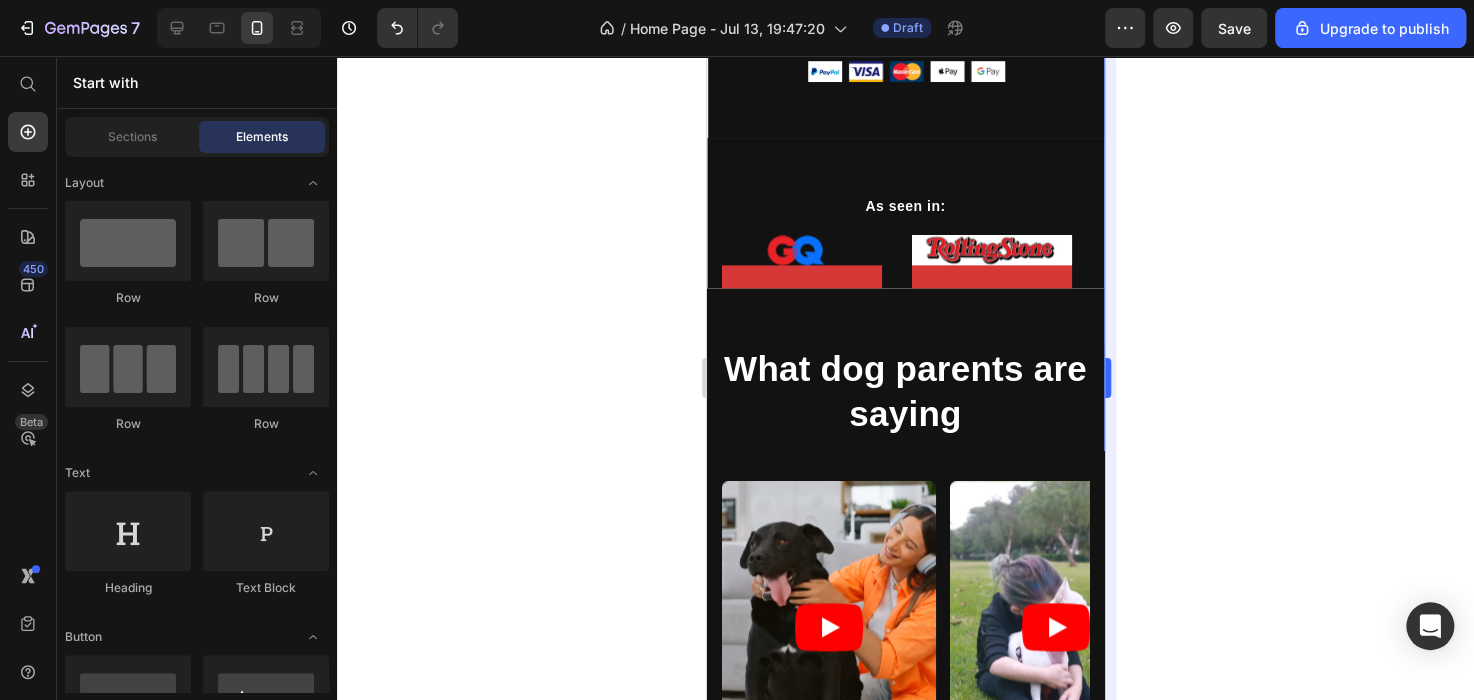 scroll, scrollTop: 976, scrollLeft: 0, axis: vertical 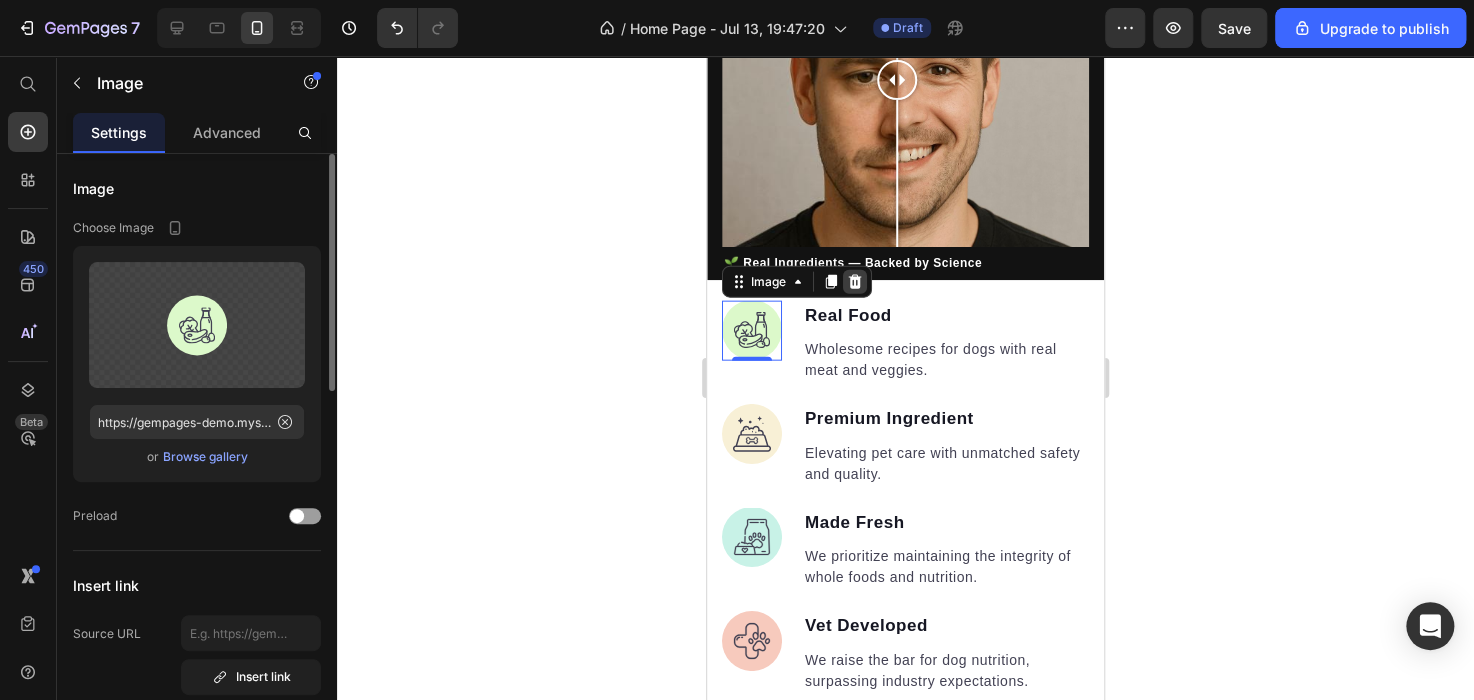 click 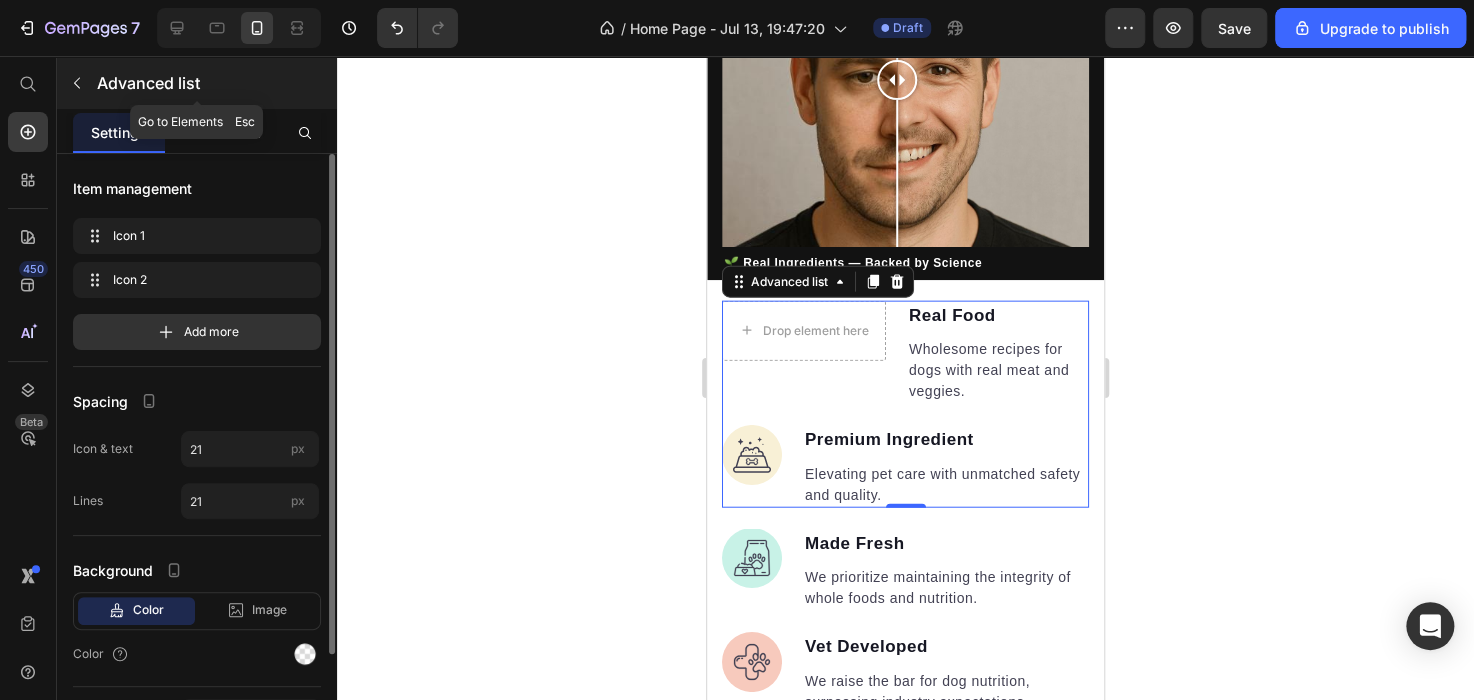 click 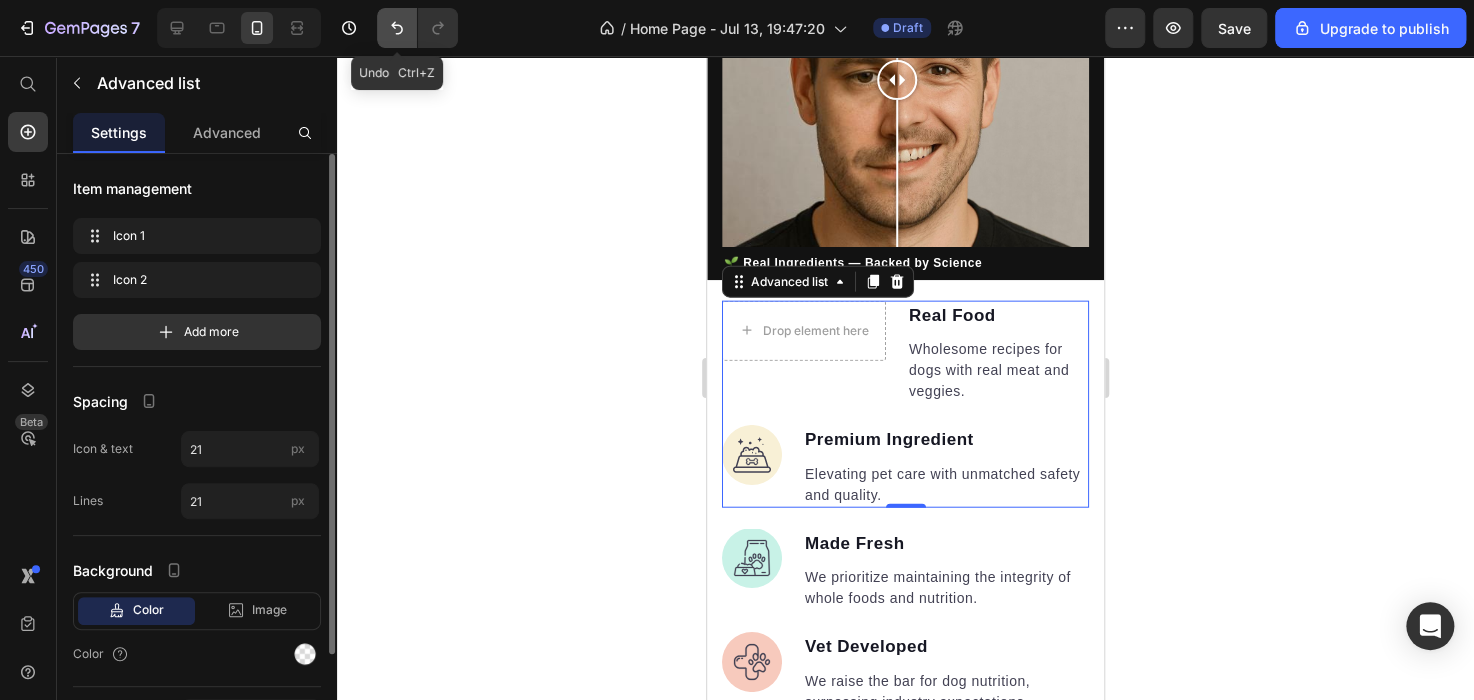 click 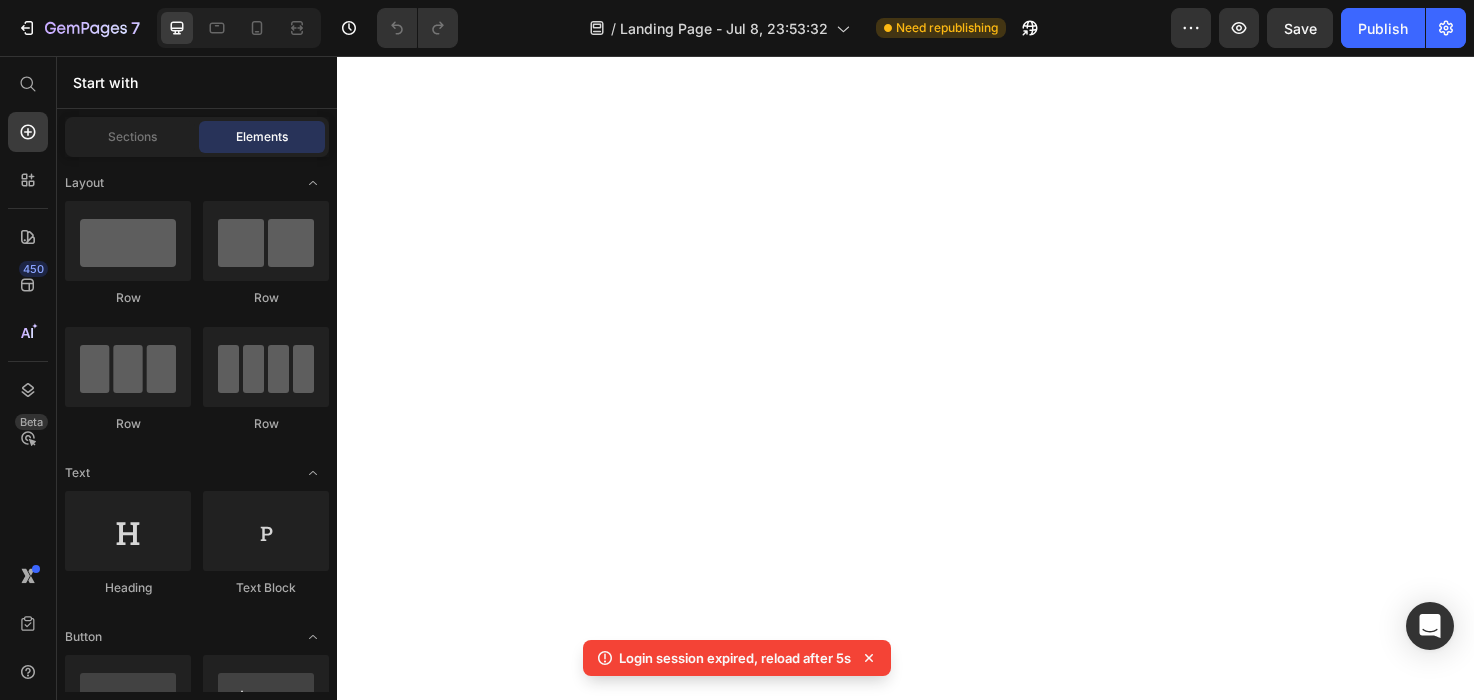 scroll, scrollTop: 0, scrollLeft: 0, axis: both 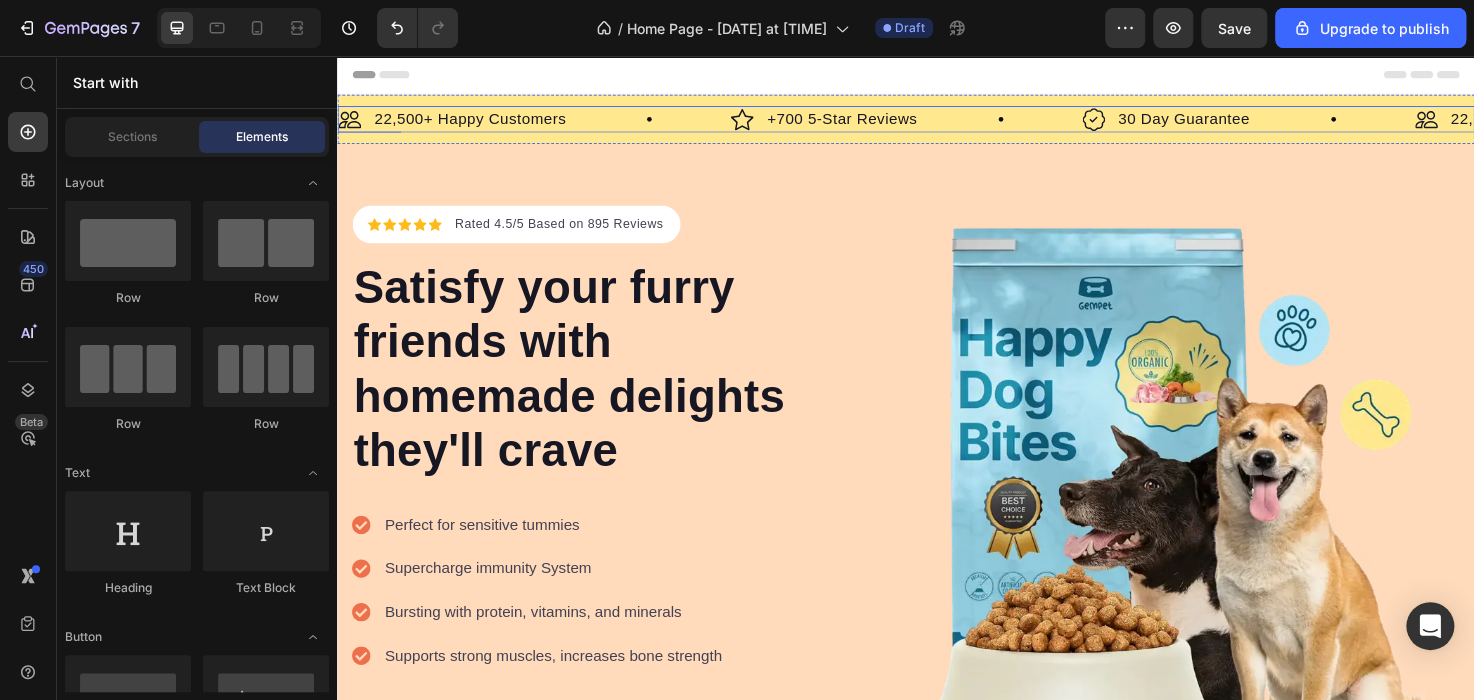 click on "Image 22,500+ Happy Customers Text Block Row" at bounding box center [545, 123] 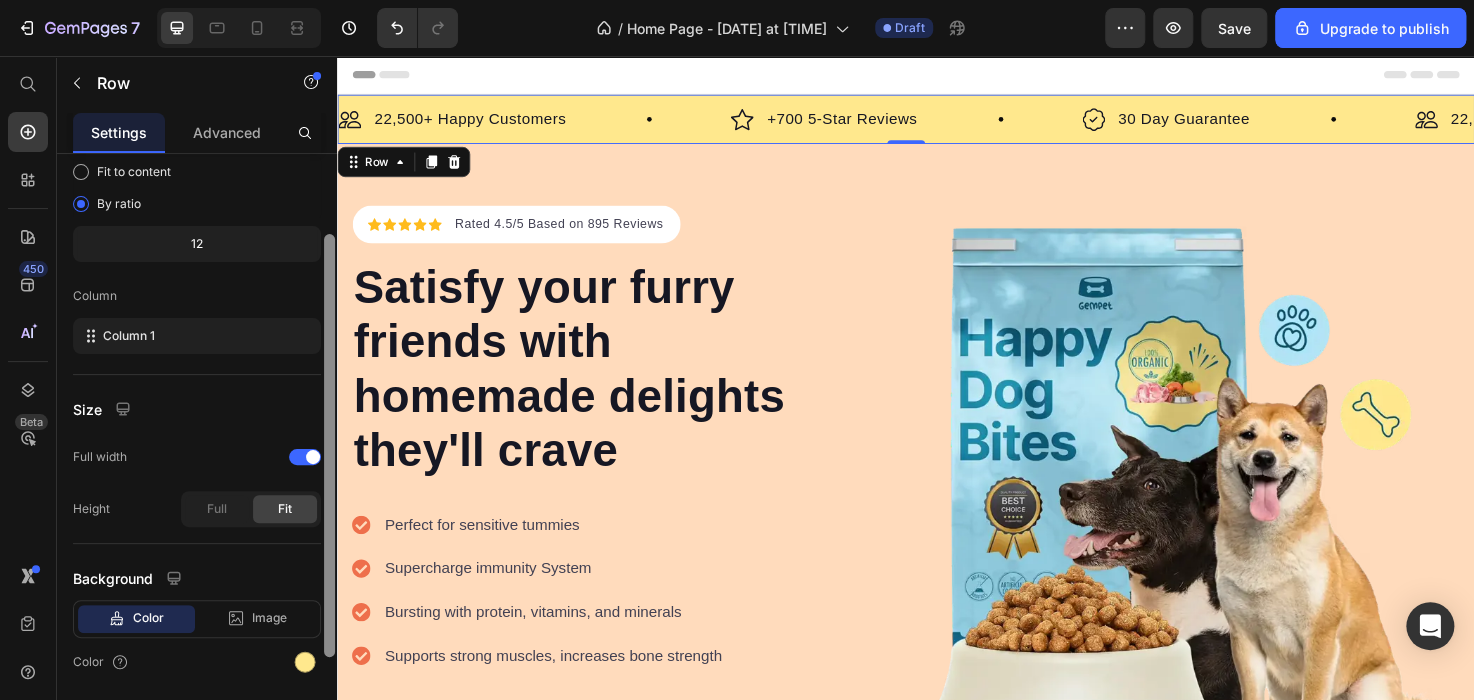 scroll, scrollTop: 255, scrollLeft: 0, axis: vertical 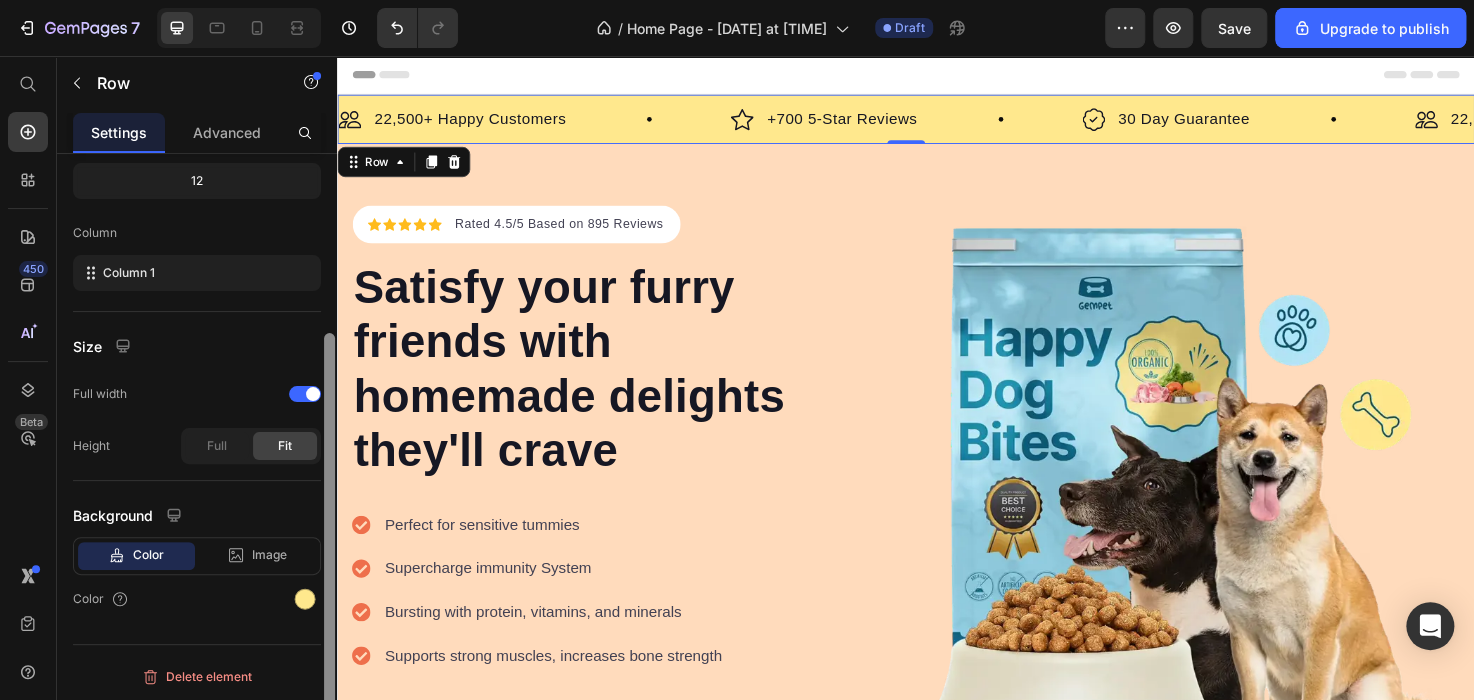 drag, startPoint x: 325, startPoint y: 495, endPoint x: 305, endPoint y: 726, distance: 231.86418 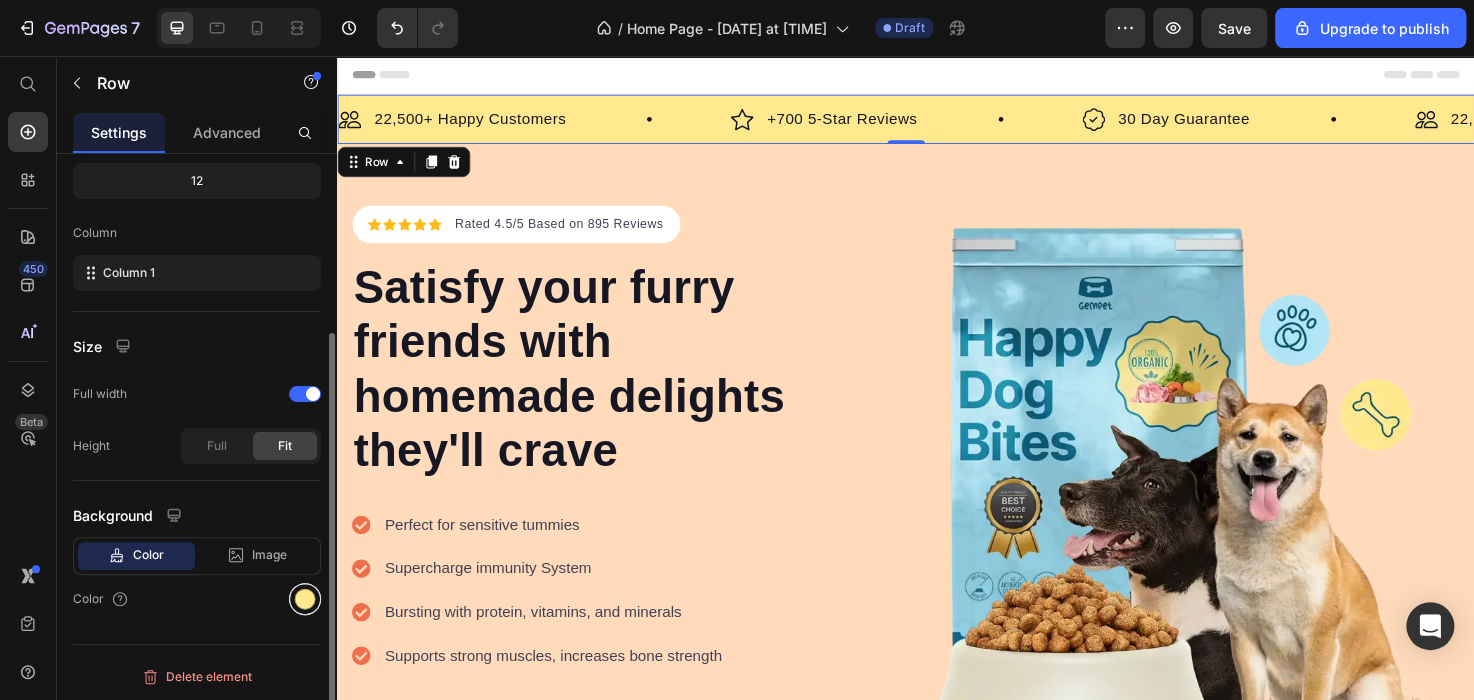 click at bounding box center (305, 599) 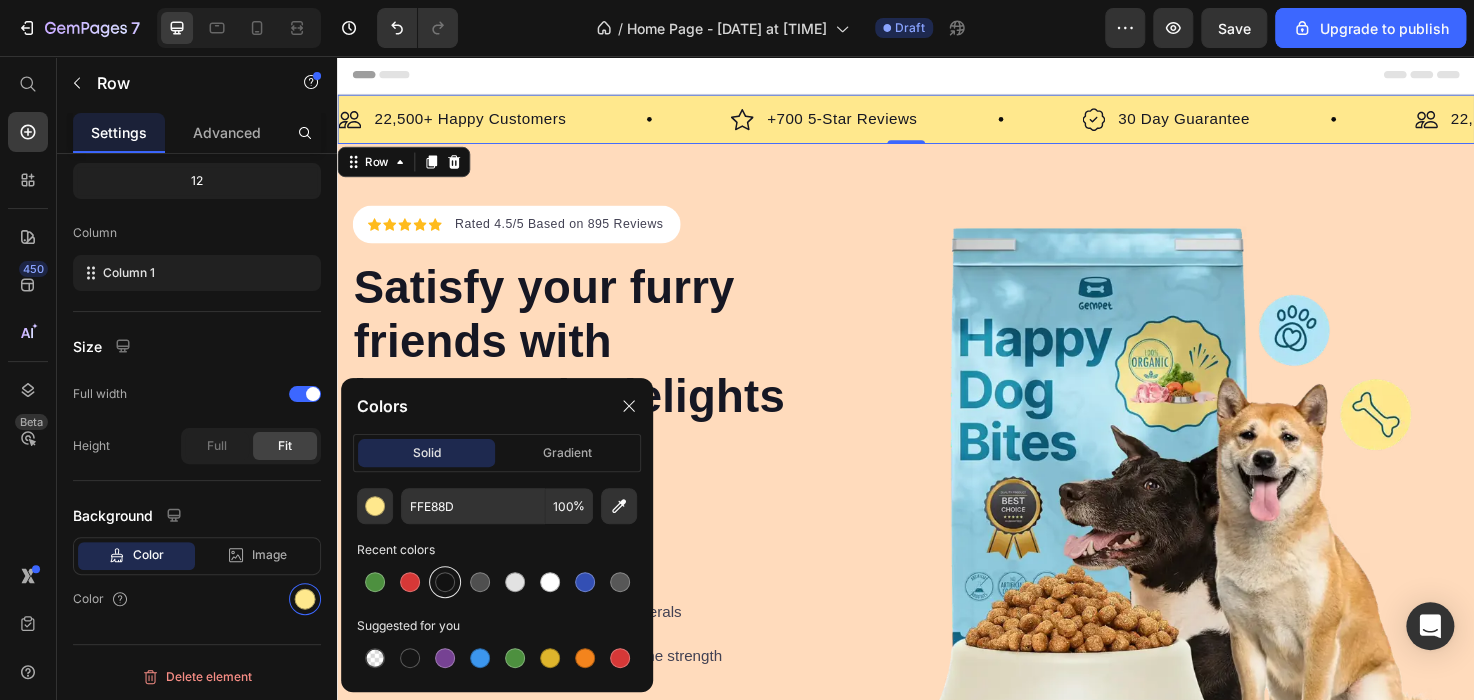 click at bounding box center [445, 582] 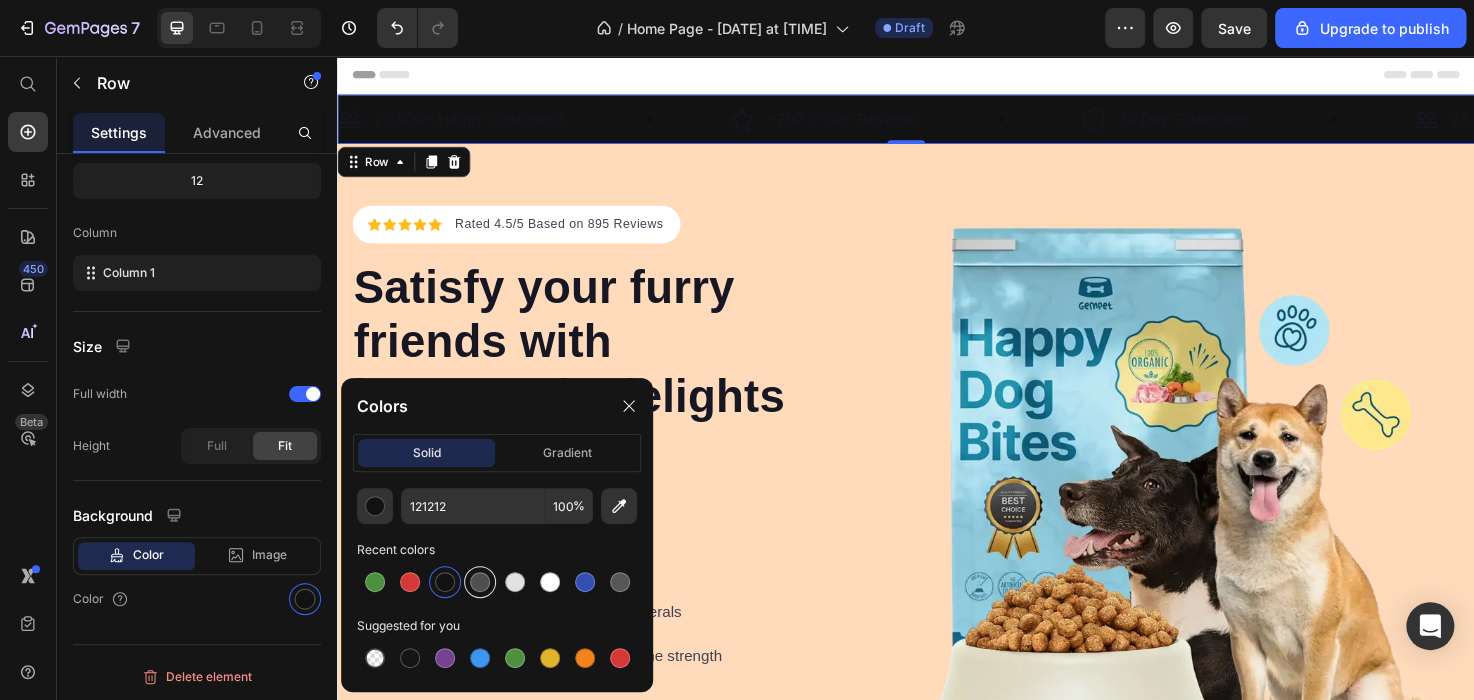 click at bounding box center (480, 582) 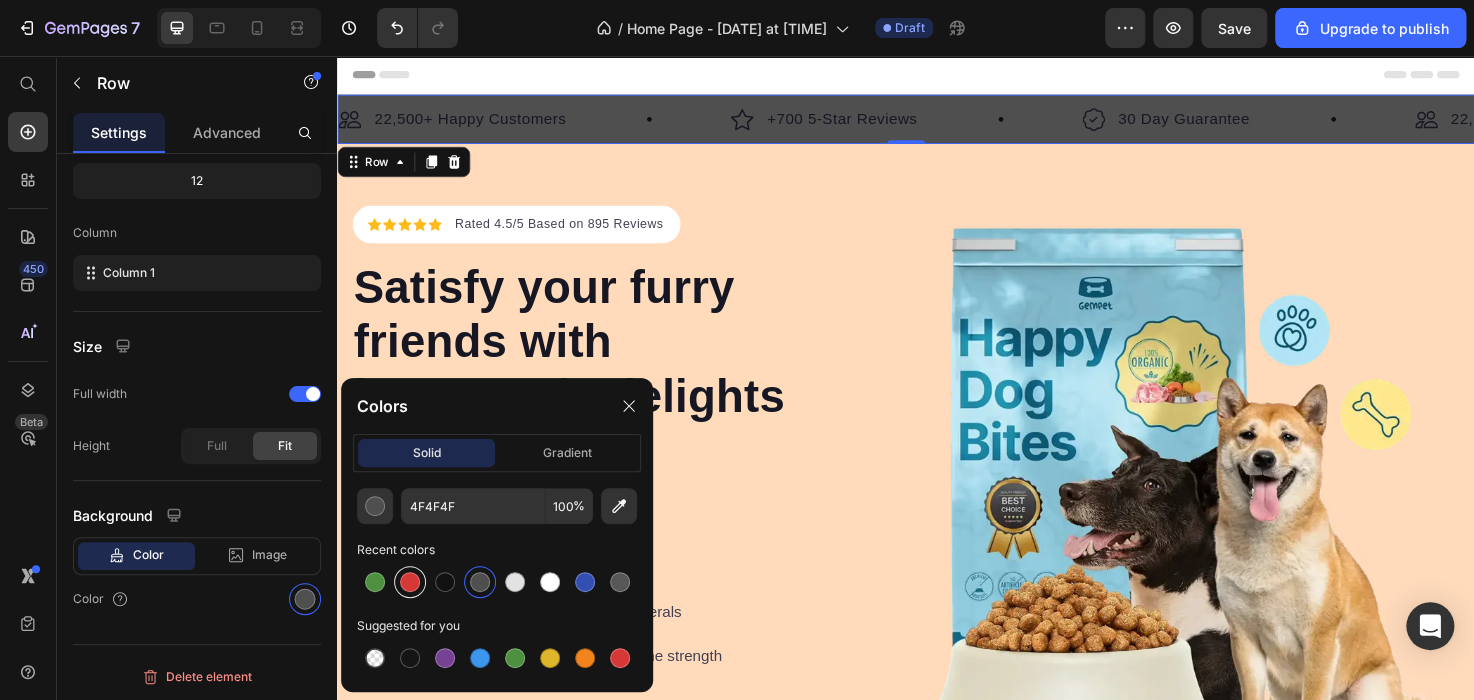 click at bounding box center [410, 582] 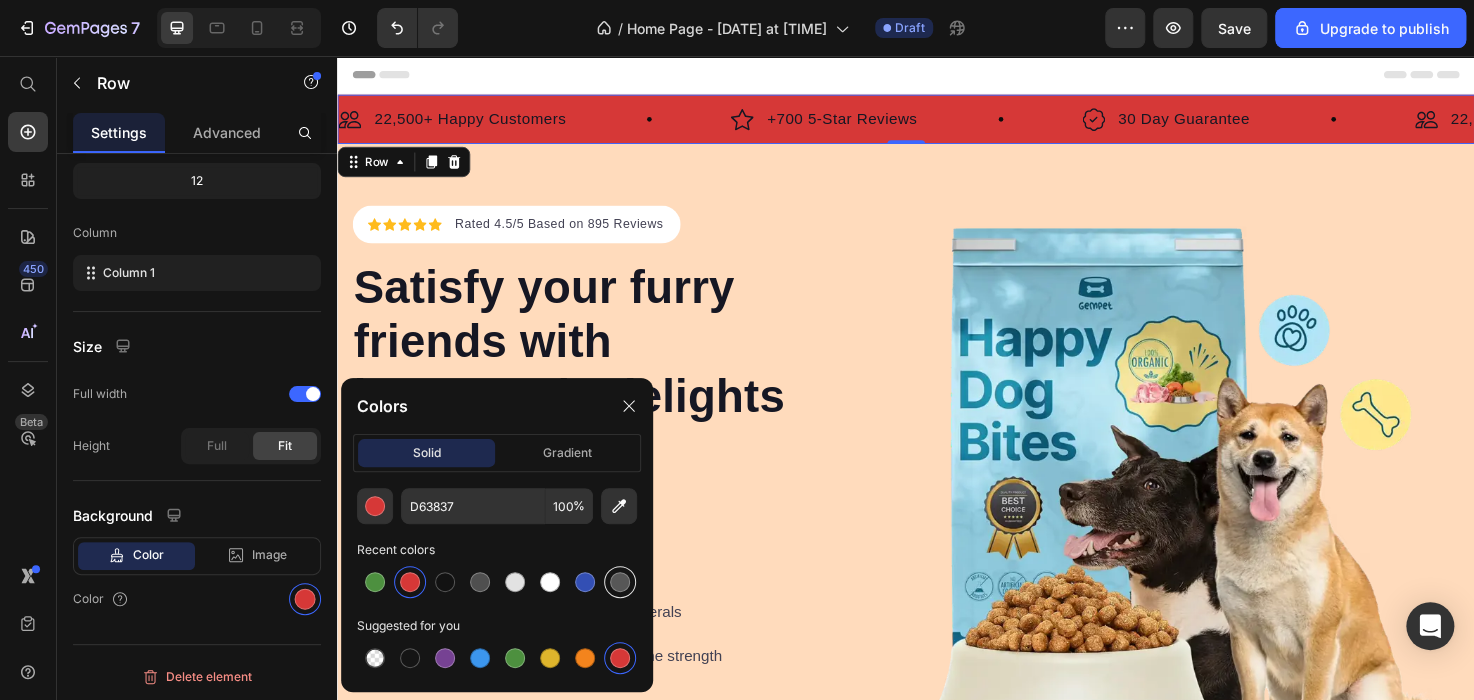 click at bounding box center [620, 582] 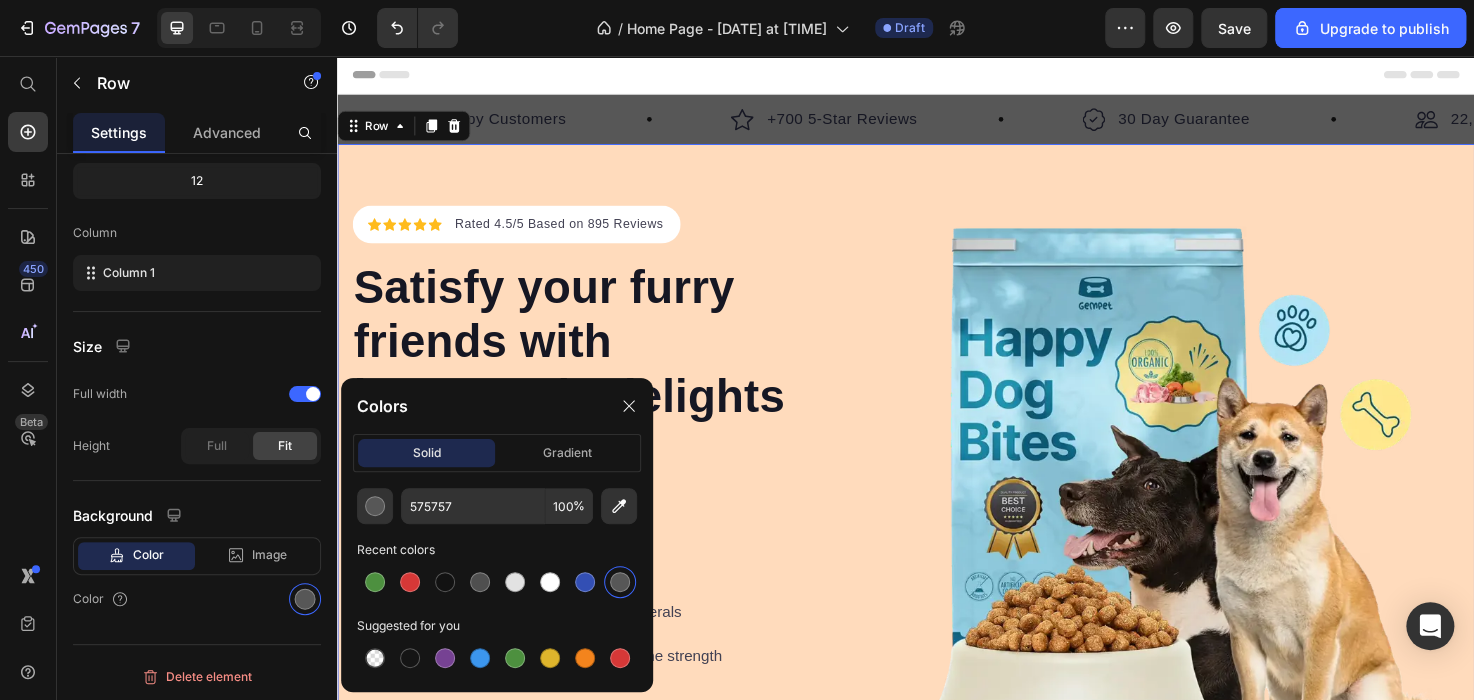 scroll, scrollTop: 254, scrollLeft: 0, axis: vertical 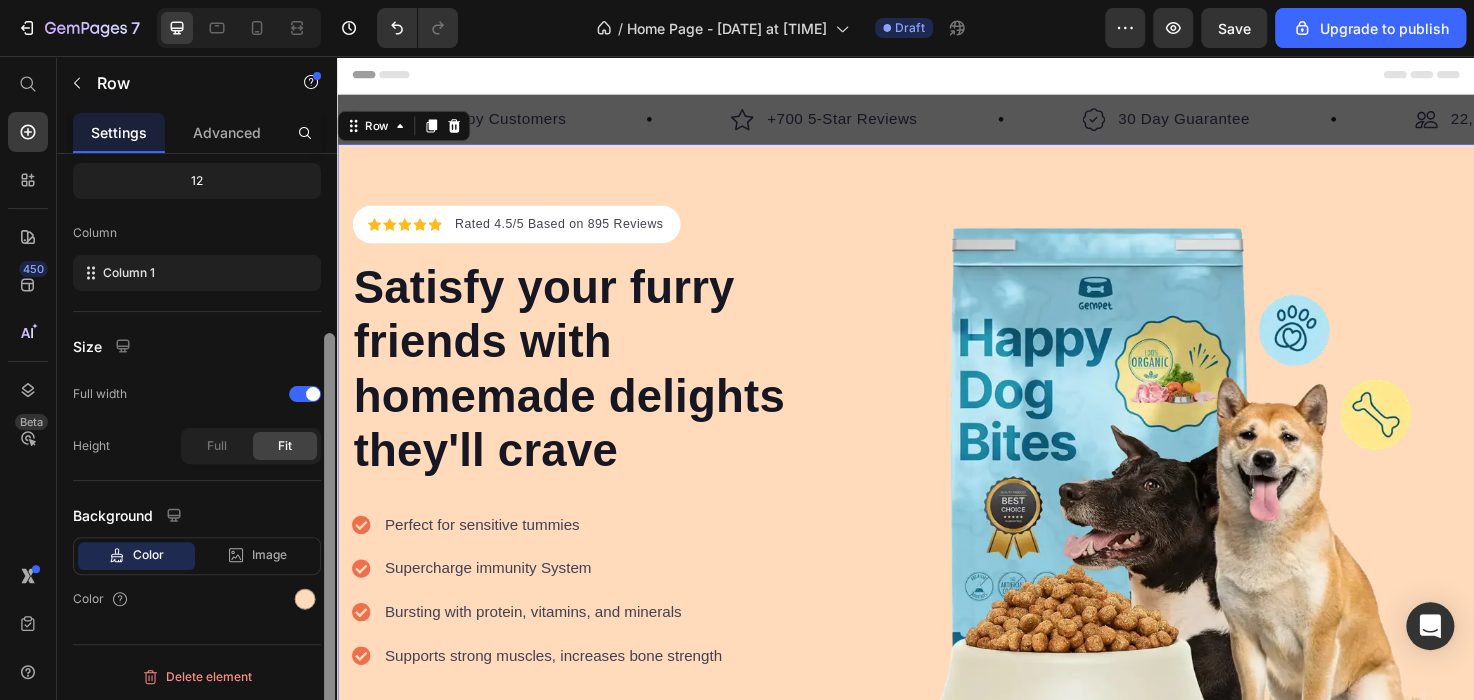drag, startPoint x: 331, startPoint y: 435, endPoint x: 293, endPoint y: 575, distance: 145.0655 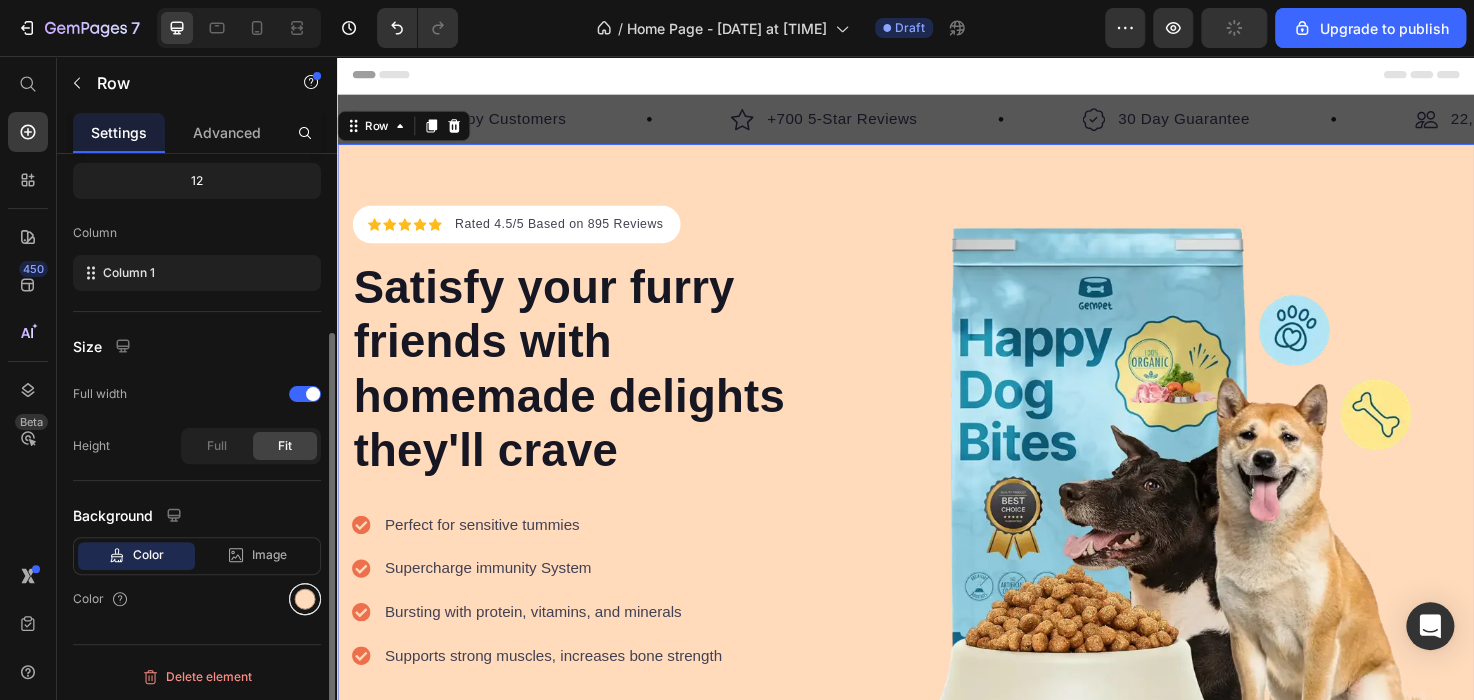 click at bounding box center (305, 599) 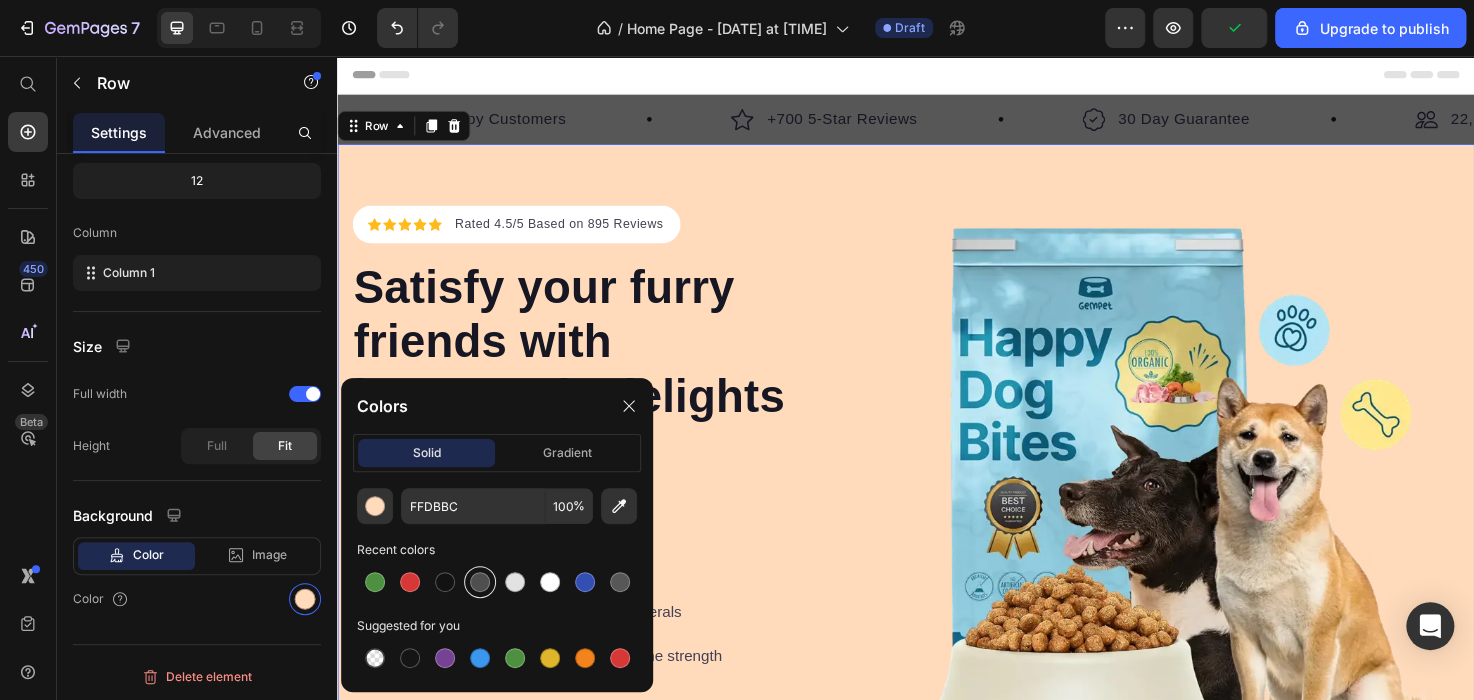 click at bounding box center [480, 582] 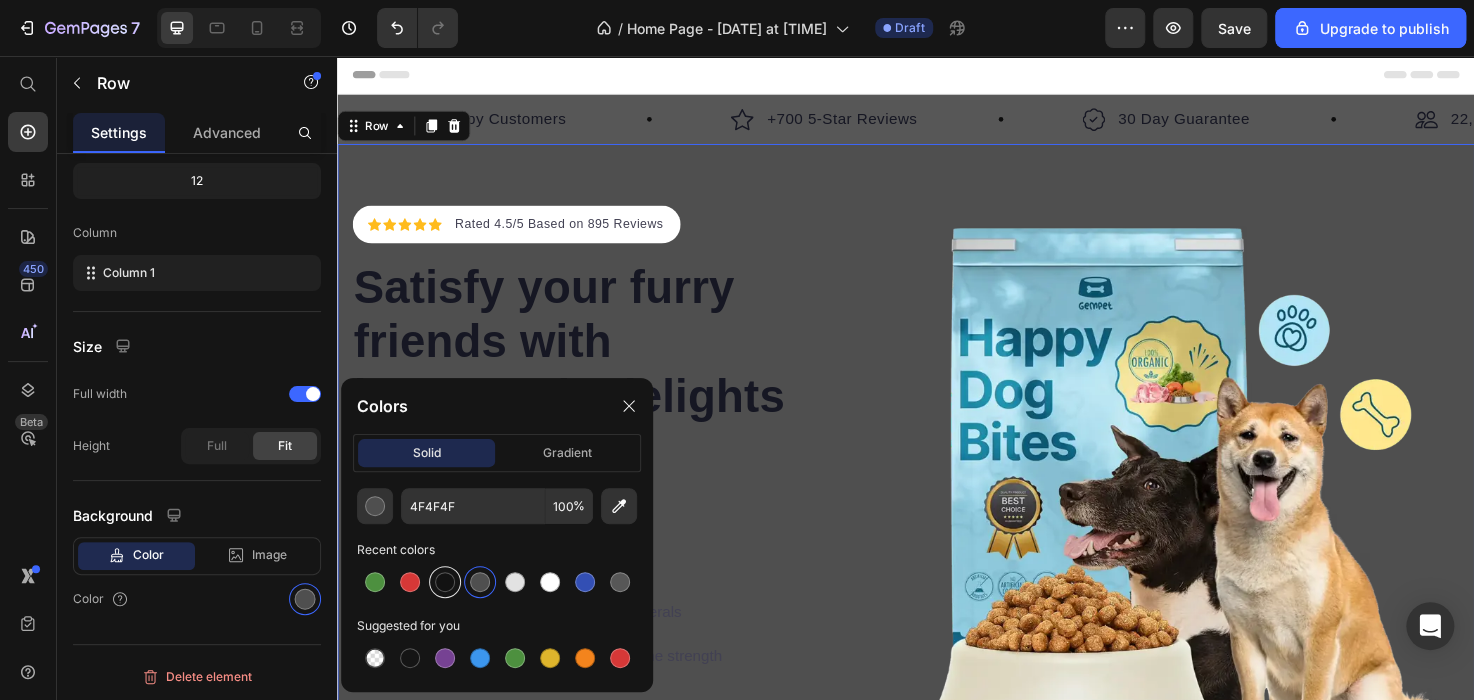 click at bounding box center (445, 582) 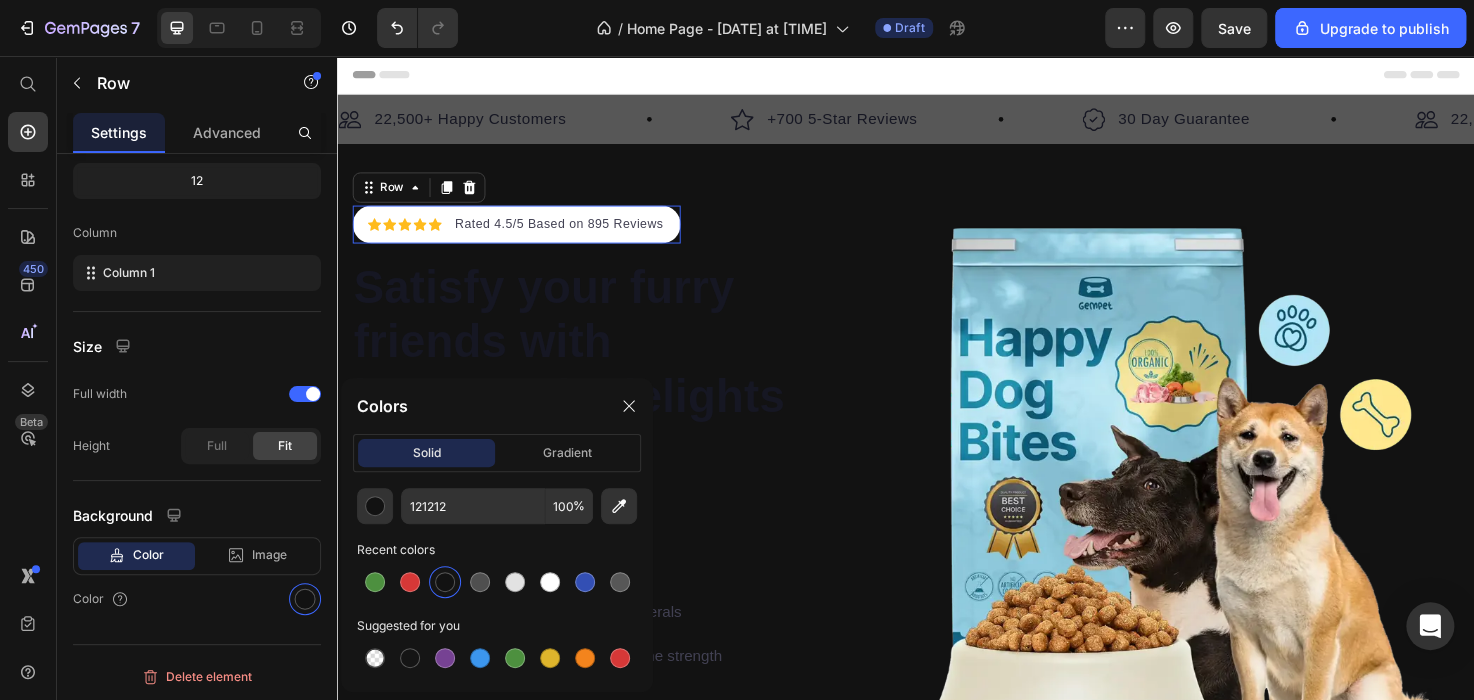 scroll, scrollTop: 254, scrollLeft: 0, axis: vertical 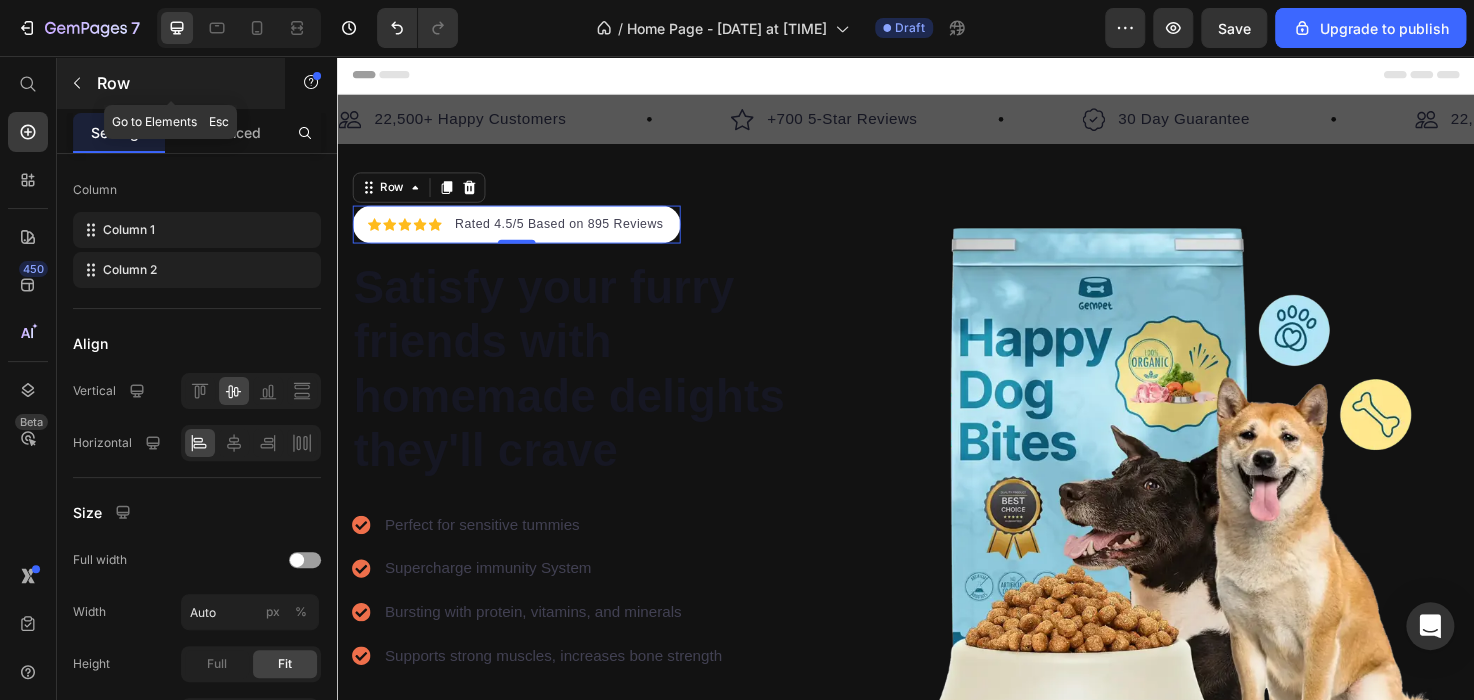 click at bounding box center (77, 83) 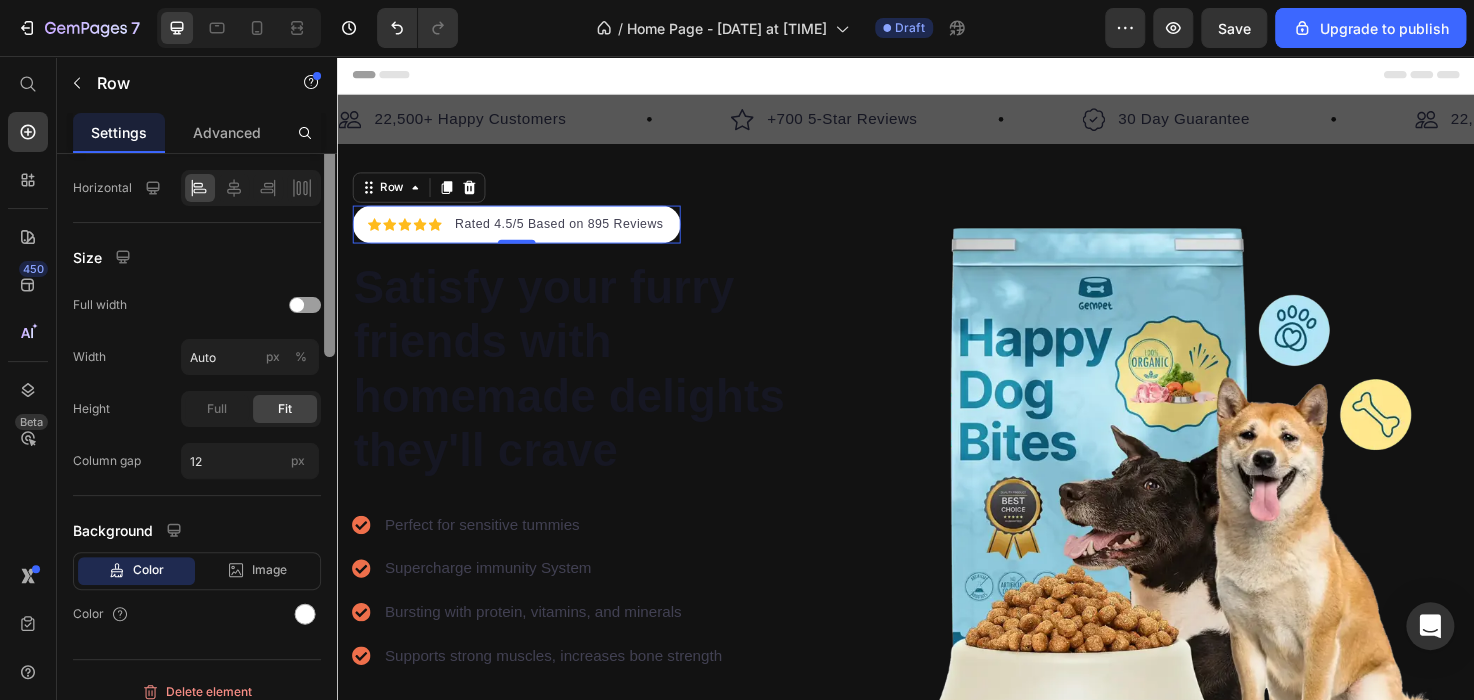 scroll, scrollTop: 524, scrollLeft: 0, axis: vertical 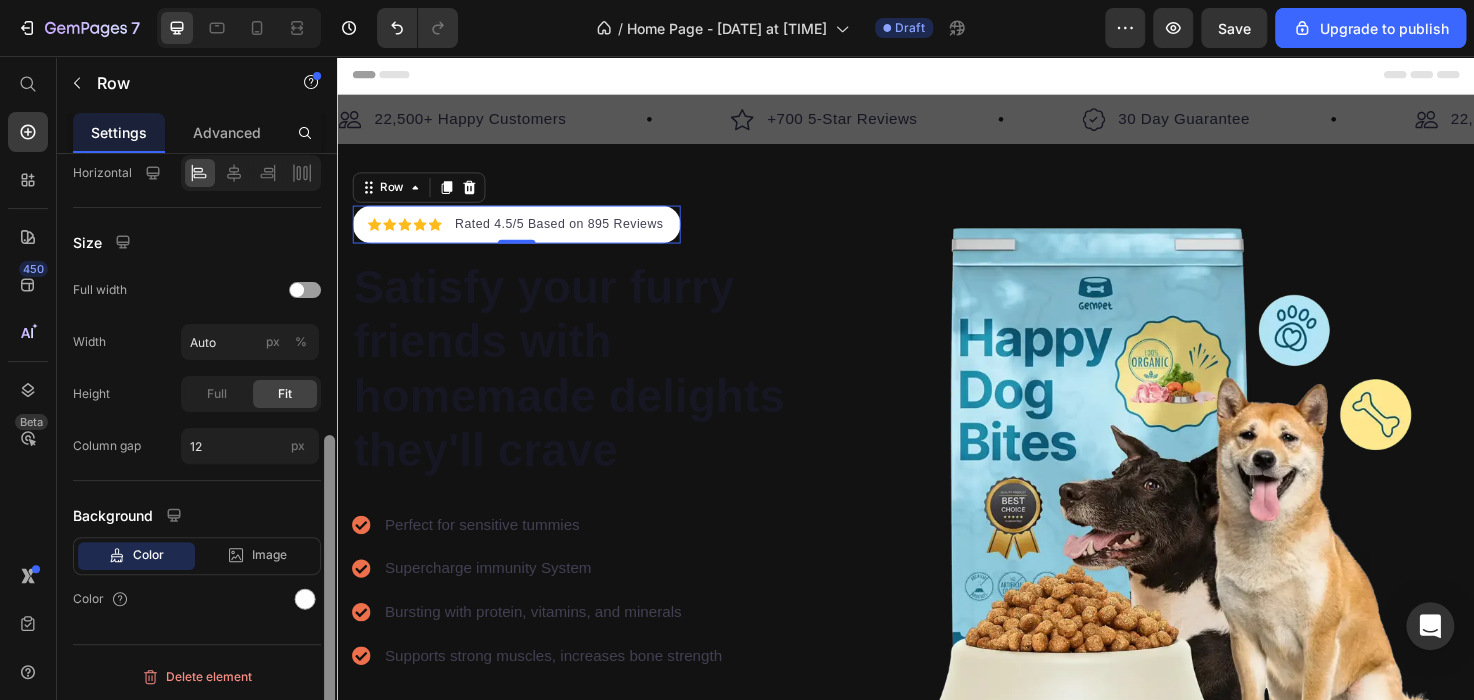 drag, startPoint x: 328, startPoint y: 340, endPoint x: 306, endPoint y: 617, distance: 277.87228 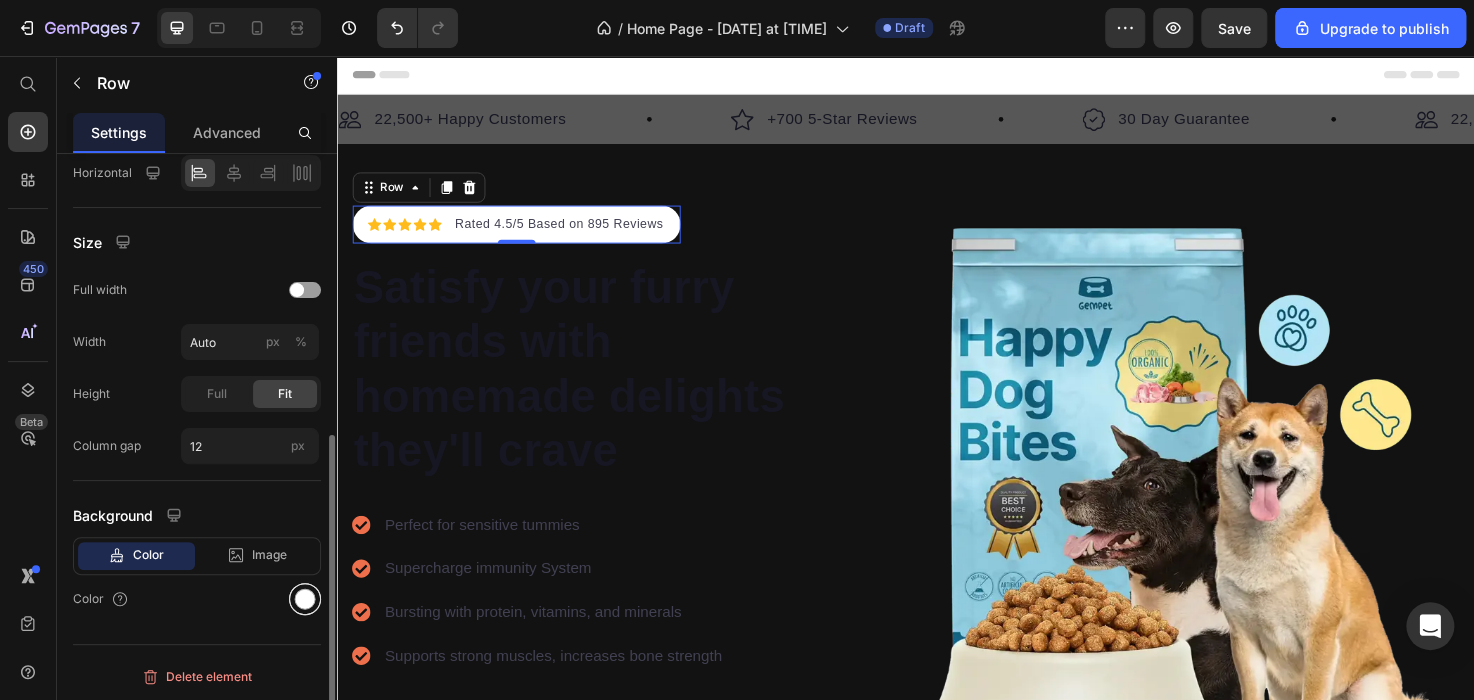 click at bounding box center (305, 599) 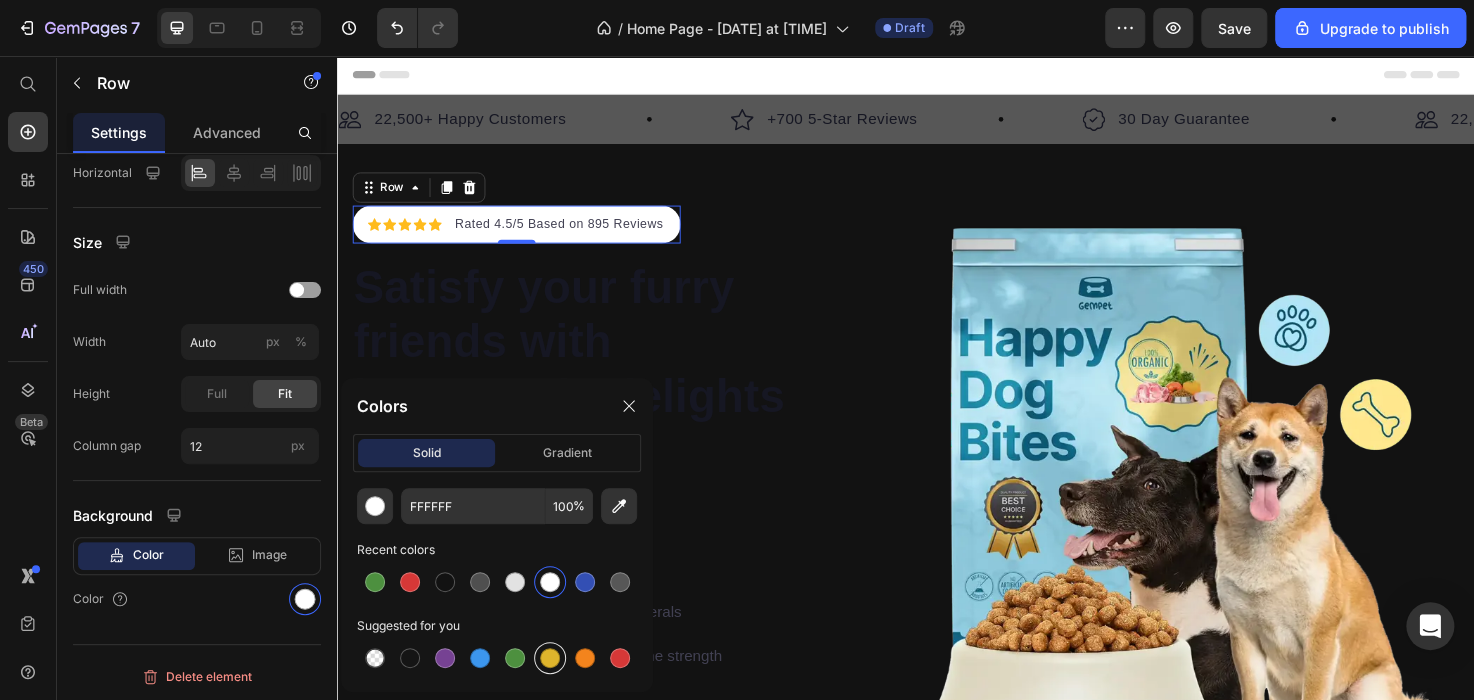 click at bounding box center [550, 658] 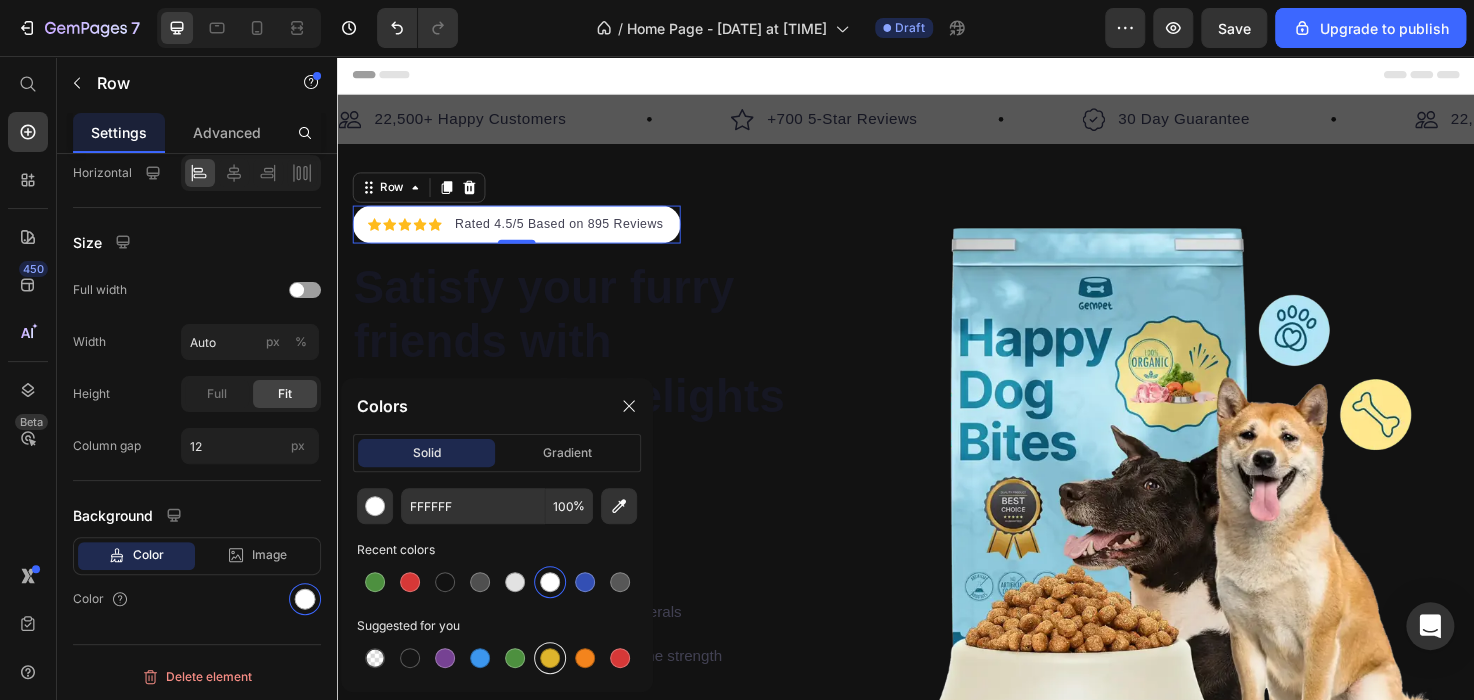 type on "DFB52C" 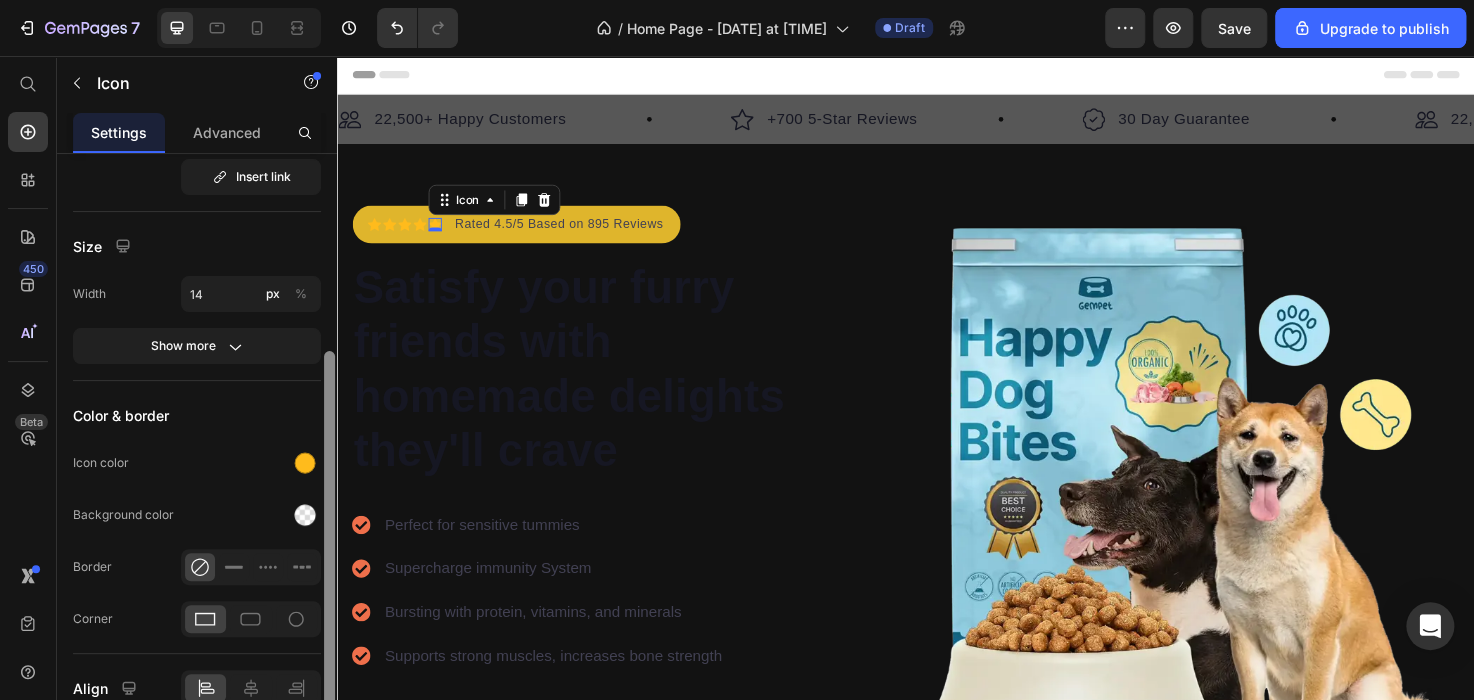 scroll, scrollTop: 292, scrollLeft: 0, axis: vertical 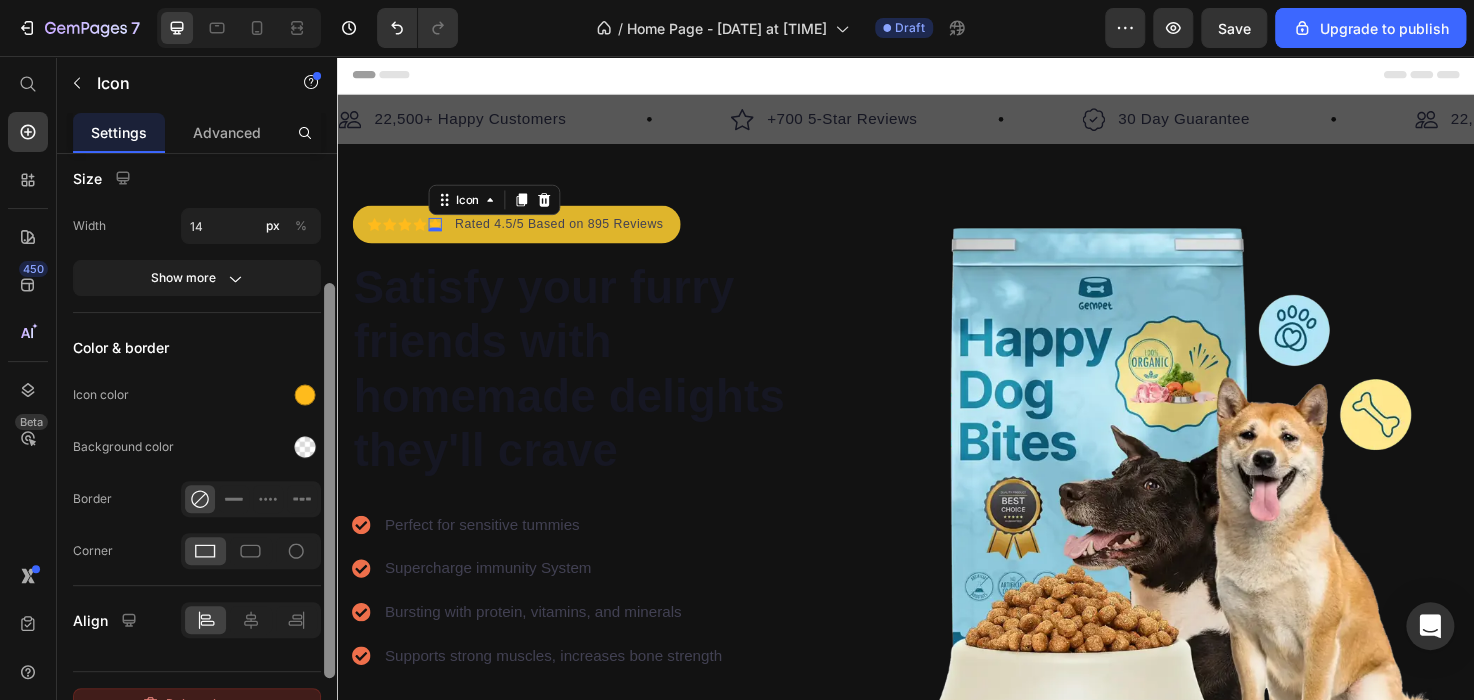 drag, startPoint x: 331, startPoint y: 499, endPoint x: 318, endPoint y: 692, distance: 193.43733 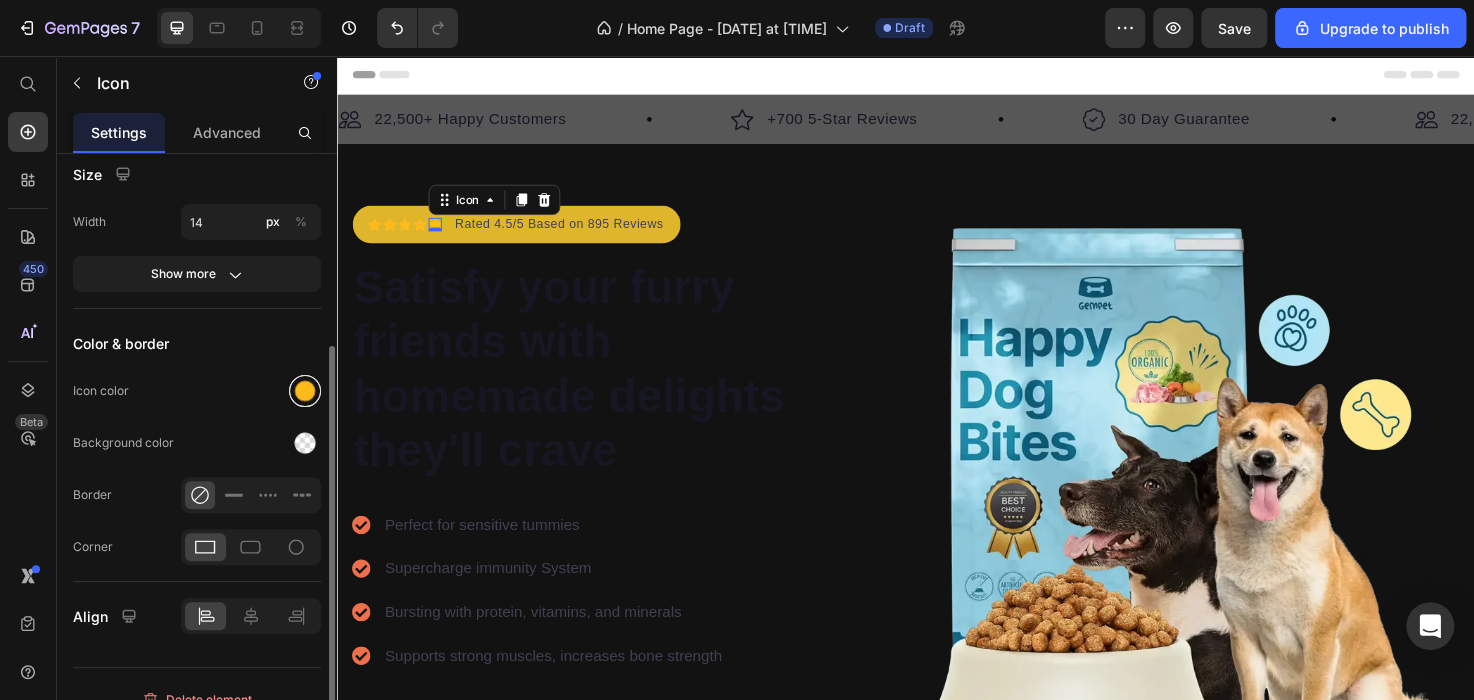 click at bounding box center [305, 391] 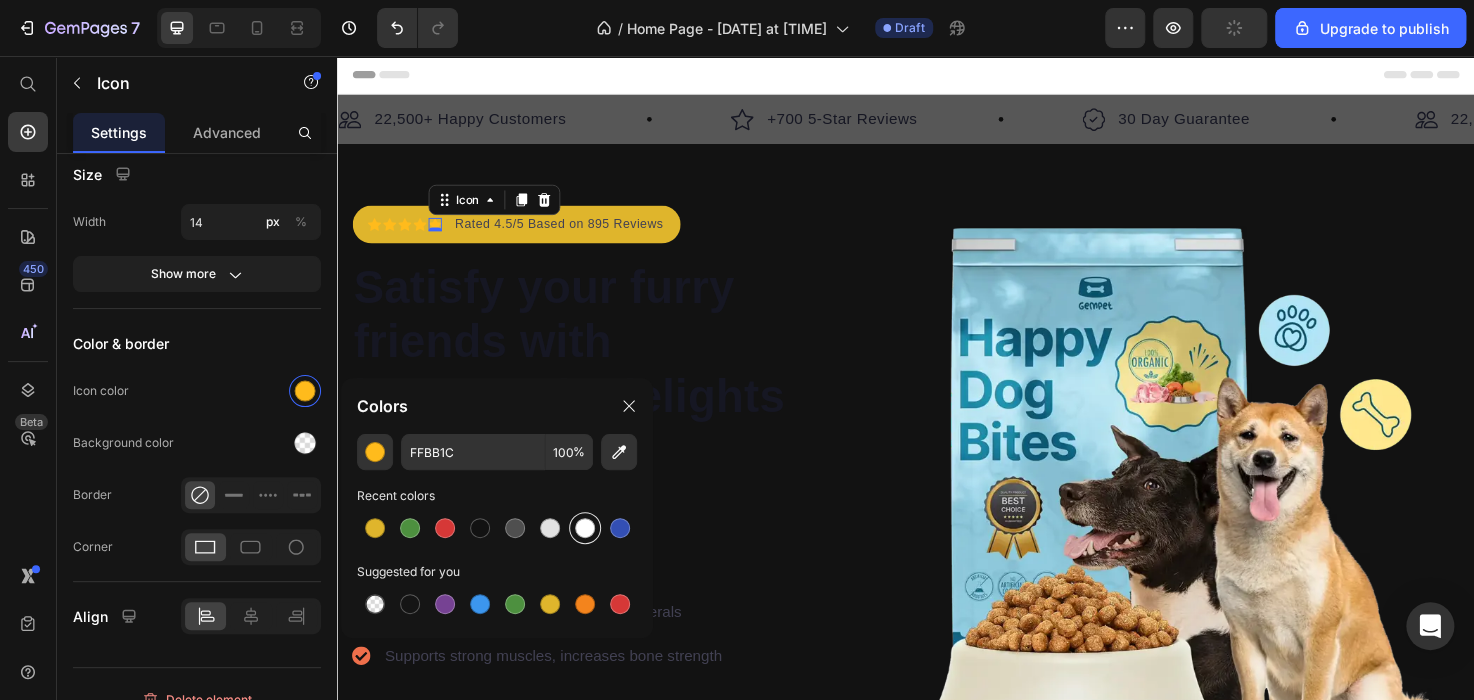 click at bounding box center (585, 528) 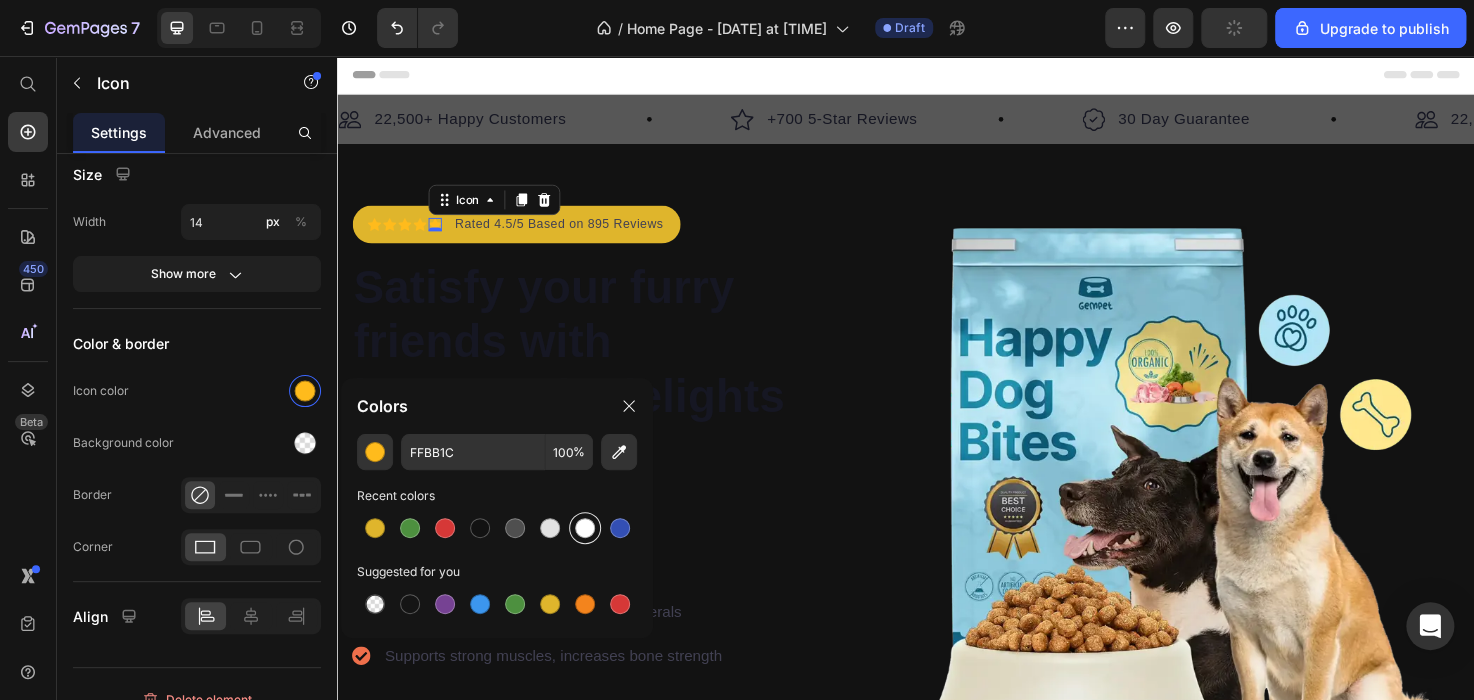 type on "FFFFFF" 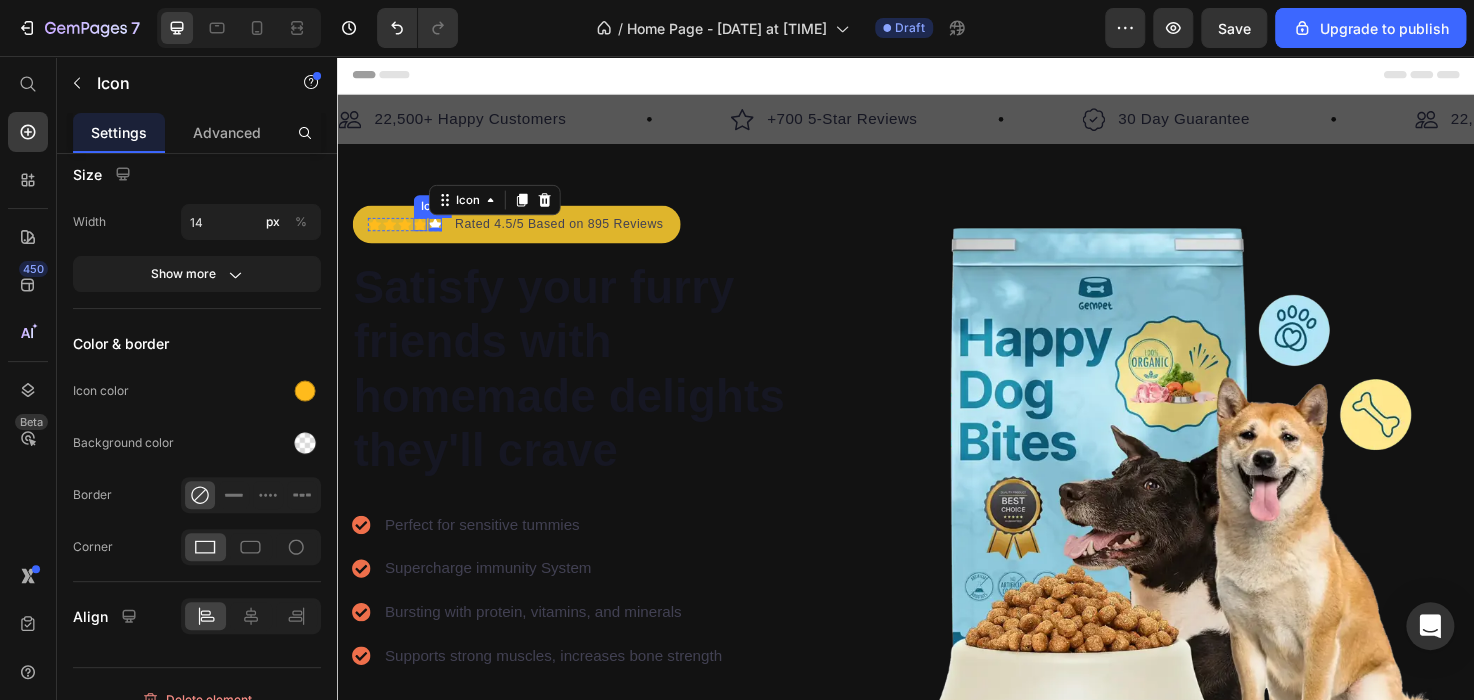 scroll, scrollTop: 292, scrollLeft: 0, axis: vertical 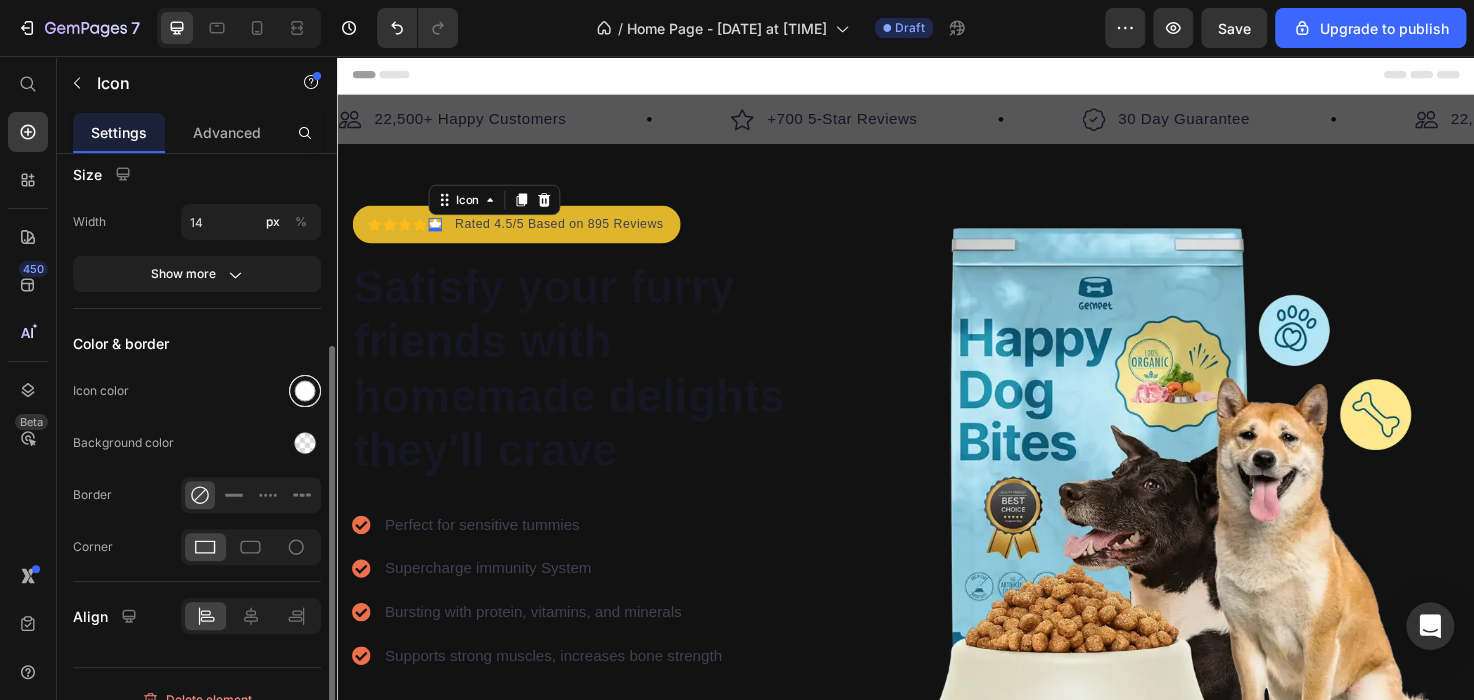 click at bounding box center (305, 391) 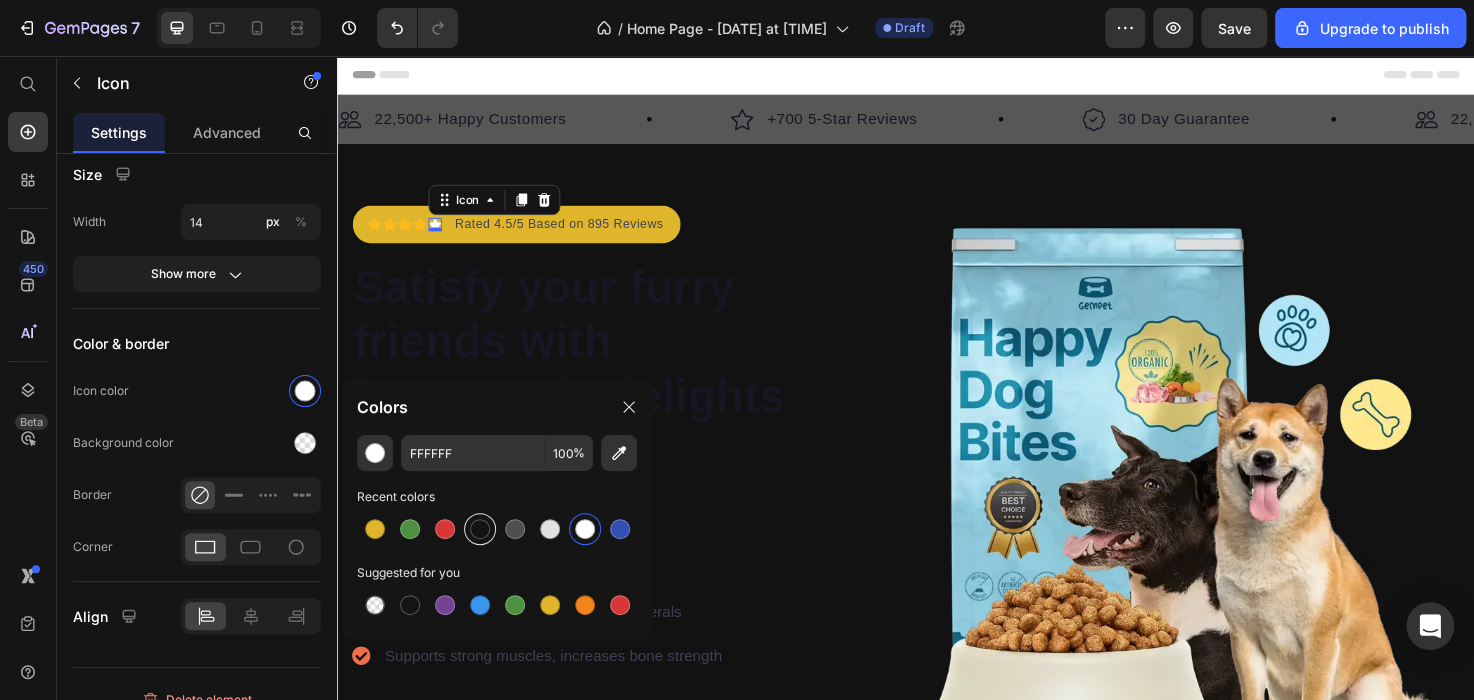 click at bounding box center (480, 529) 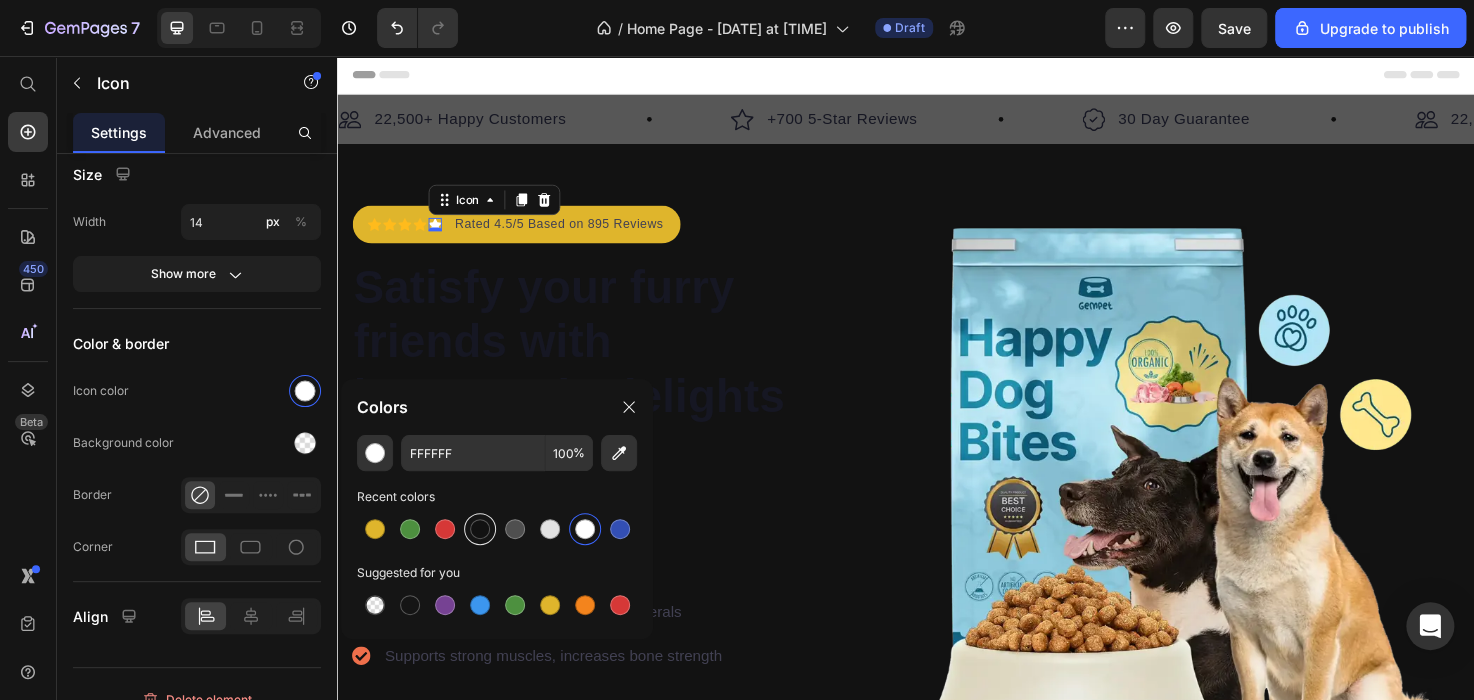 type on "121212" 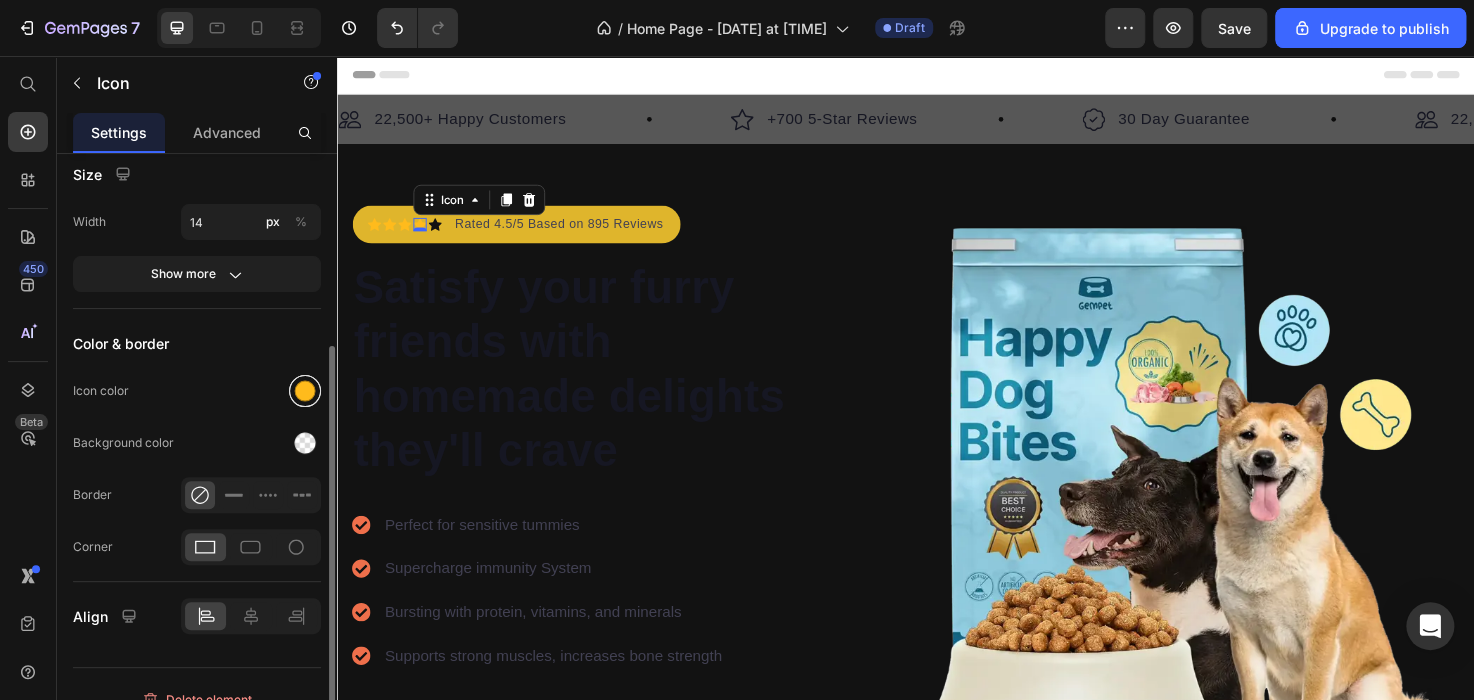 click at bounding box center (305, 391) 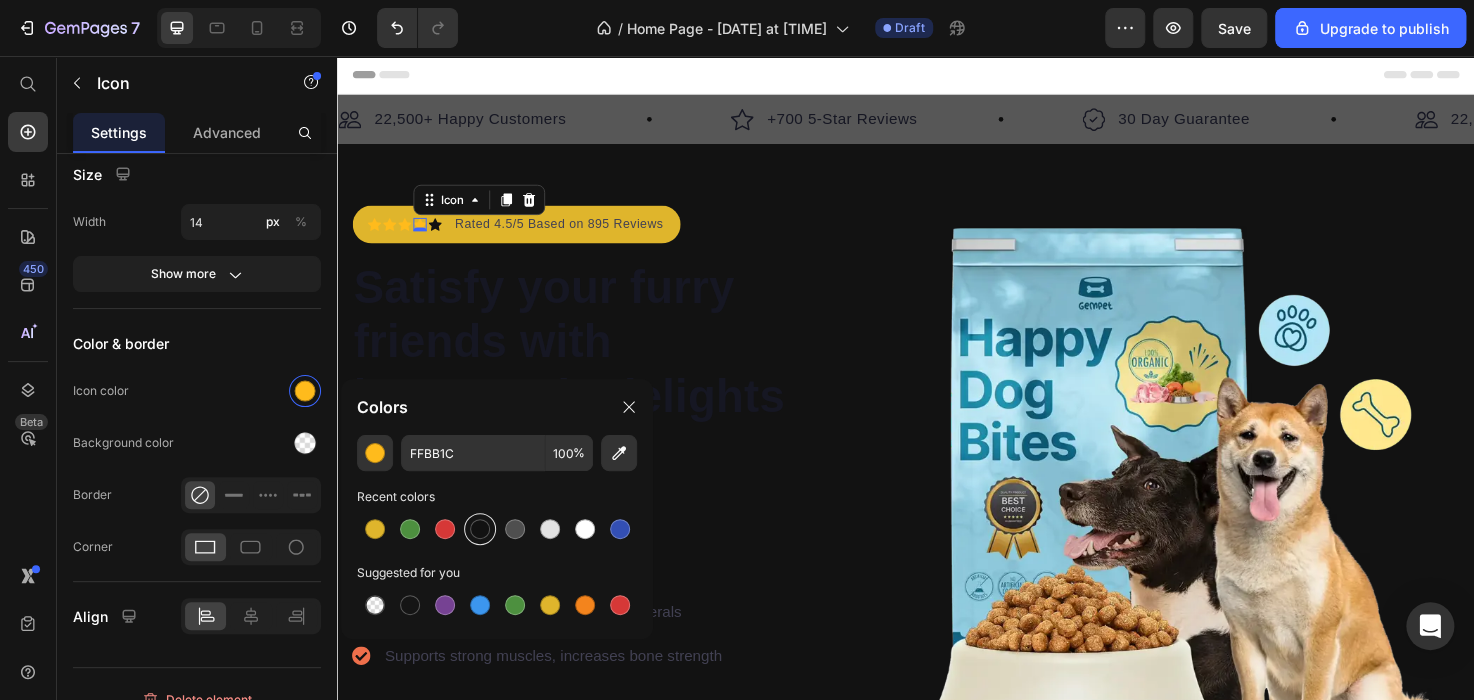 click at bounding box center (480, 529) 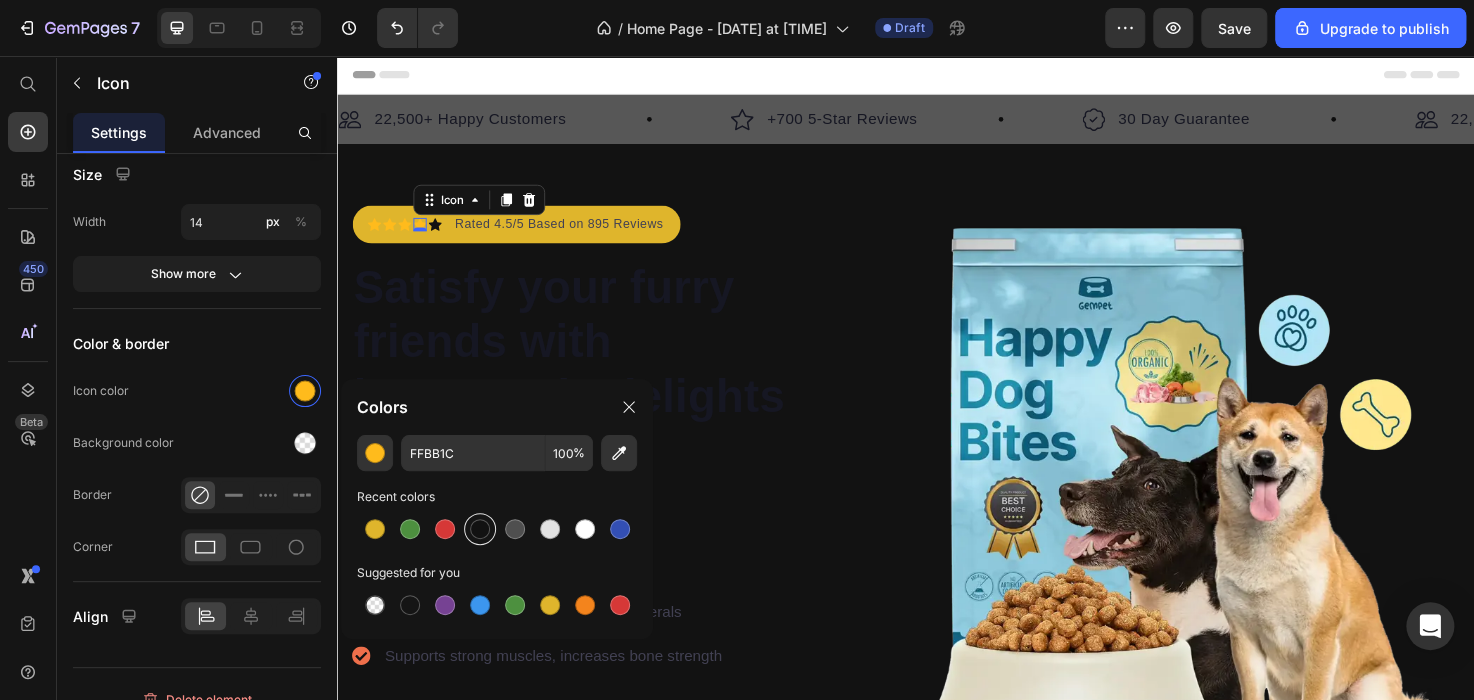 type on "121212" 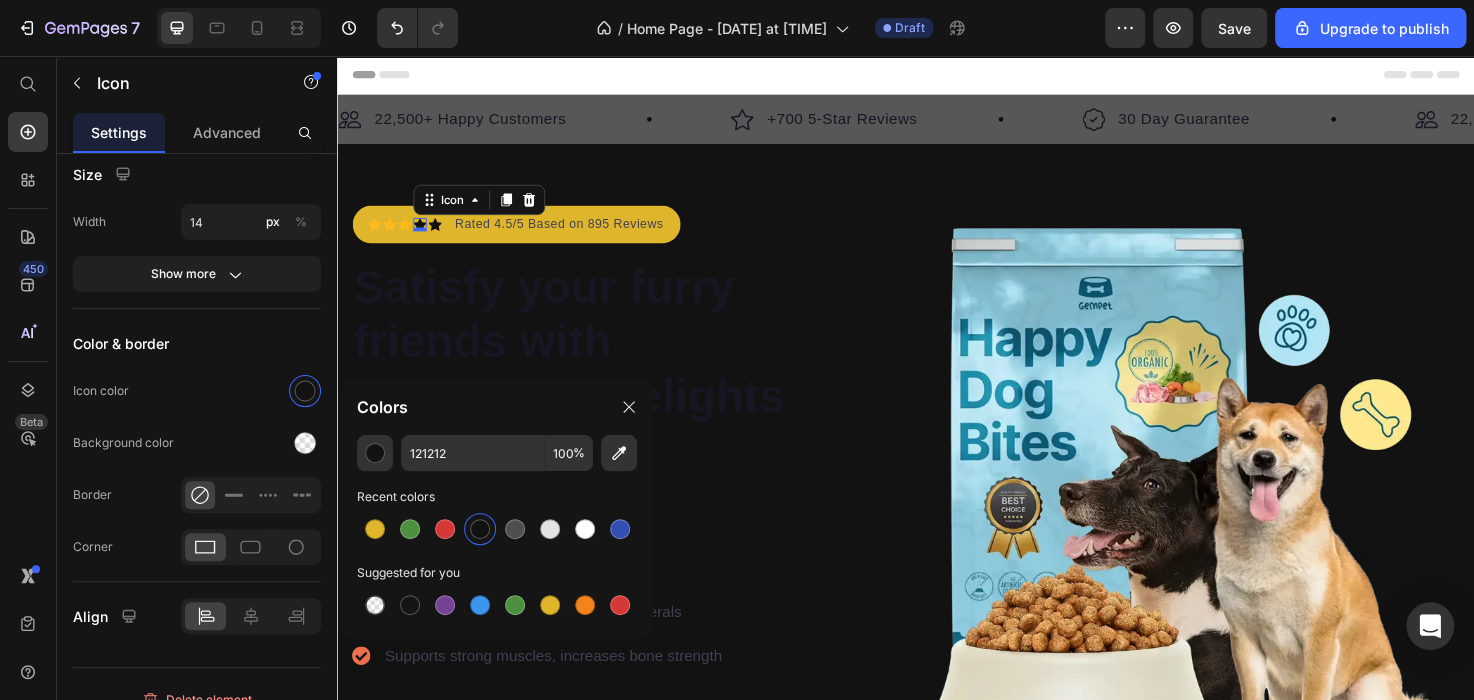 click on "0" at bounding box center [424, 241] 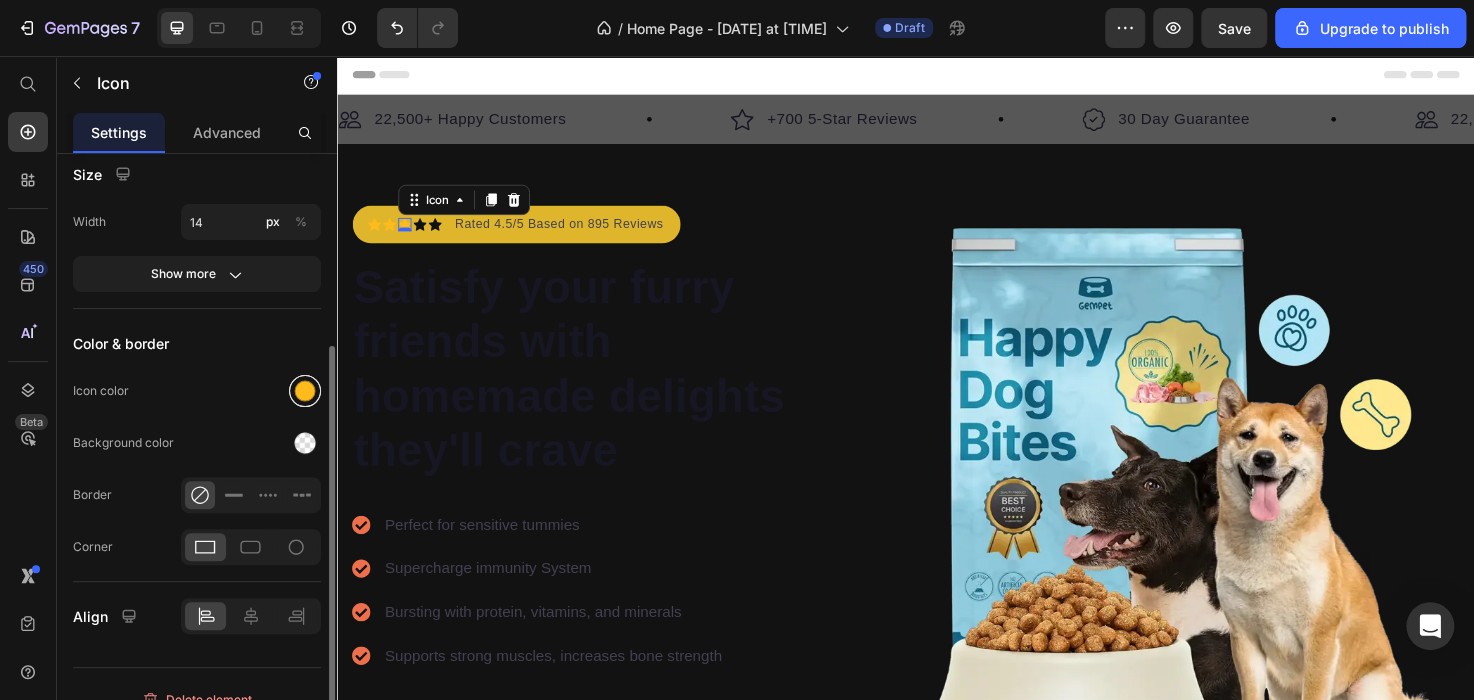 click at bounding box center (305, 391) 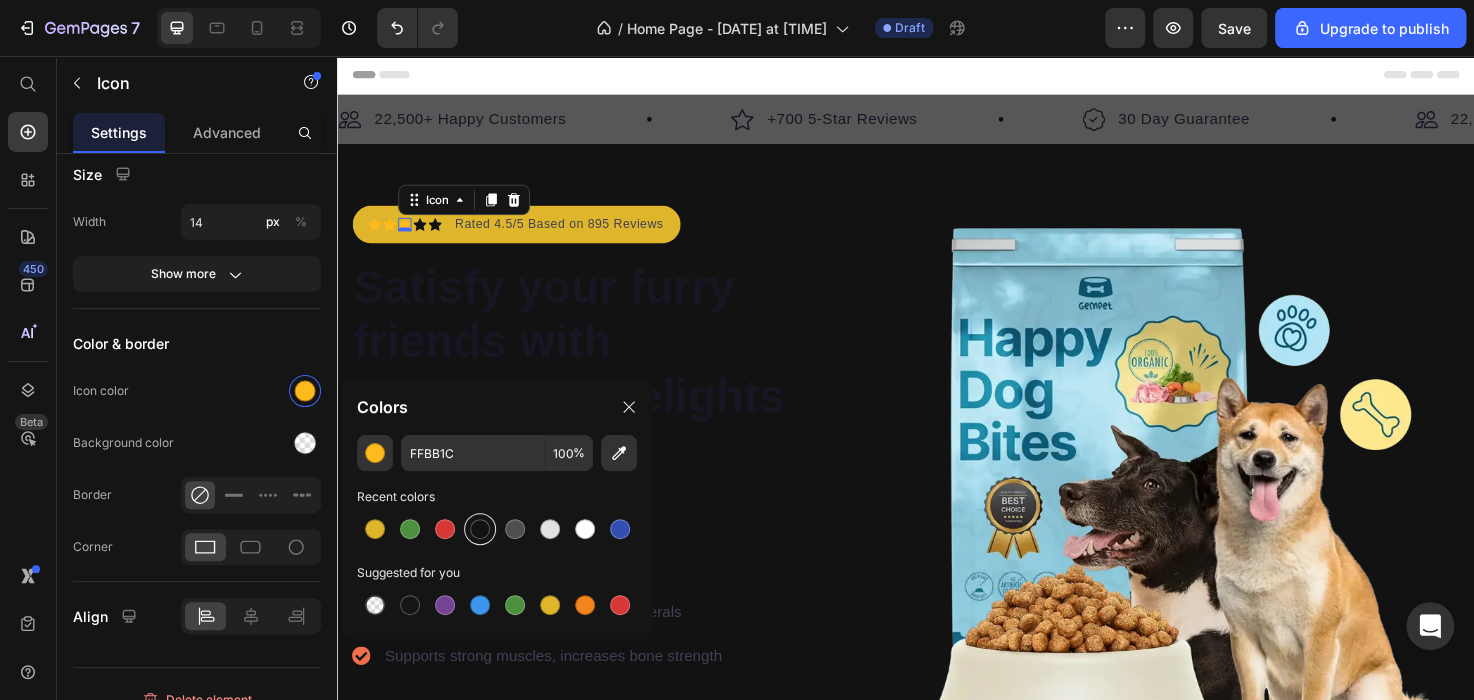 click at bounding box center [480, 529] 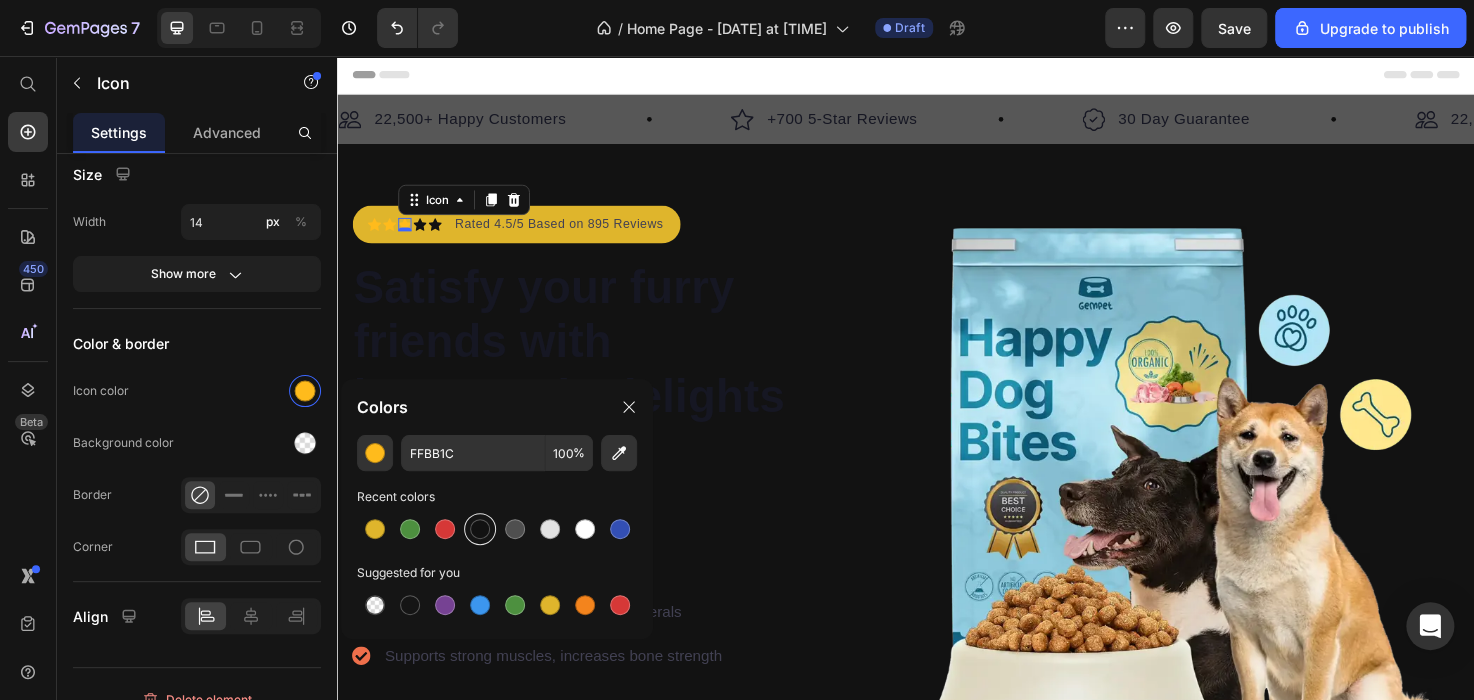type on "121212" 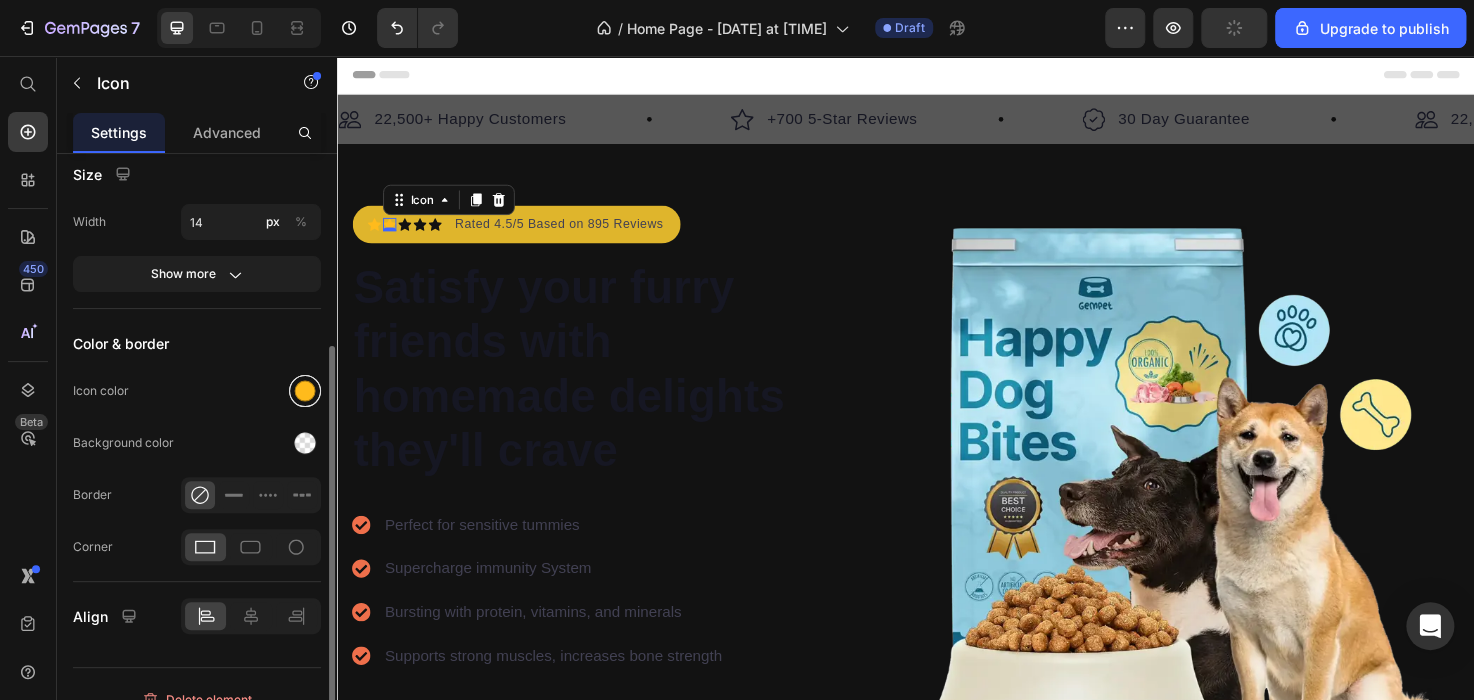 click at bounding box center [305, 391] 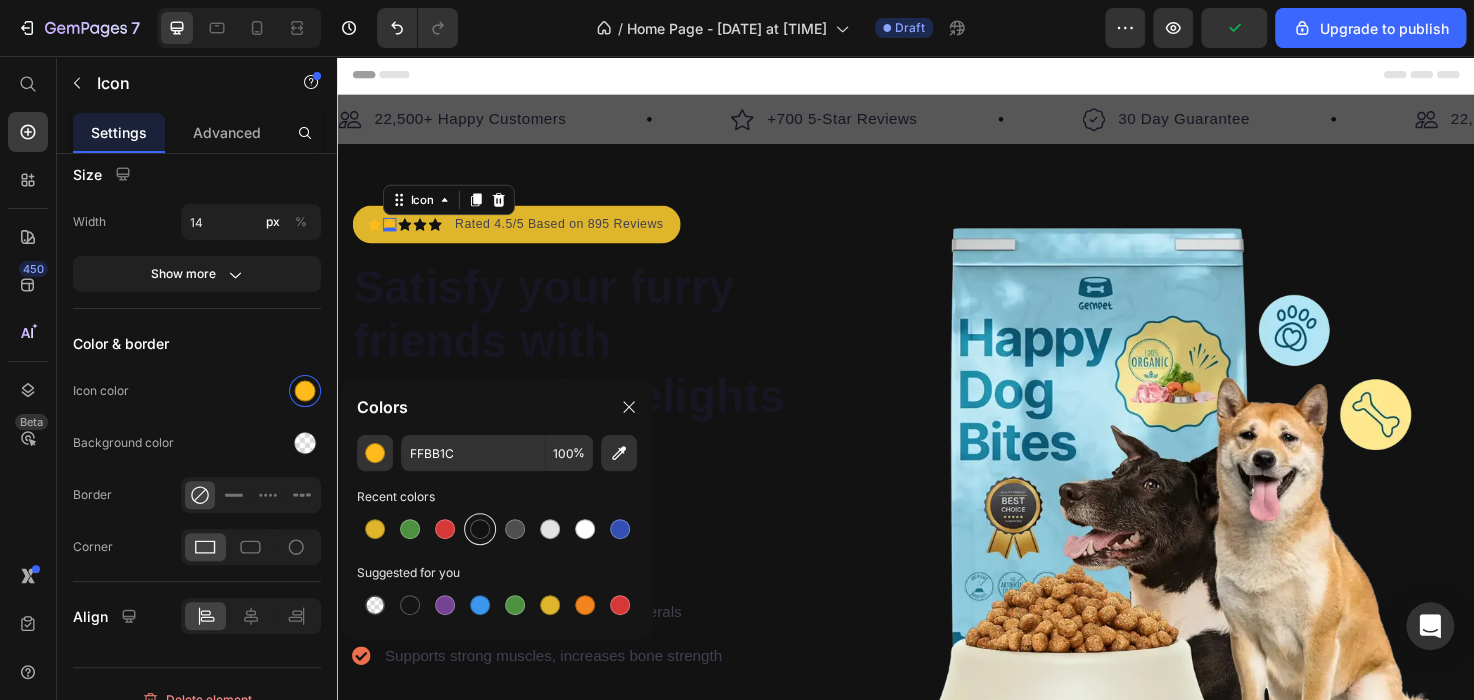 click at bounding box center [480, 529] 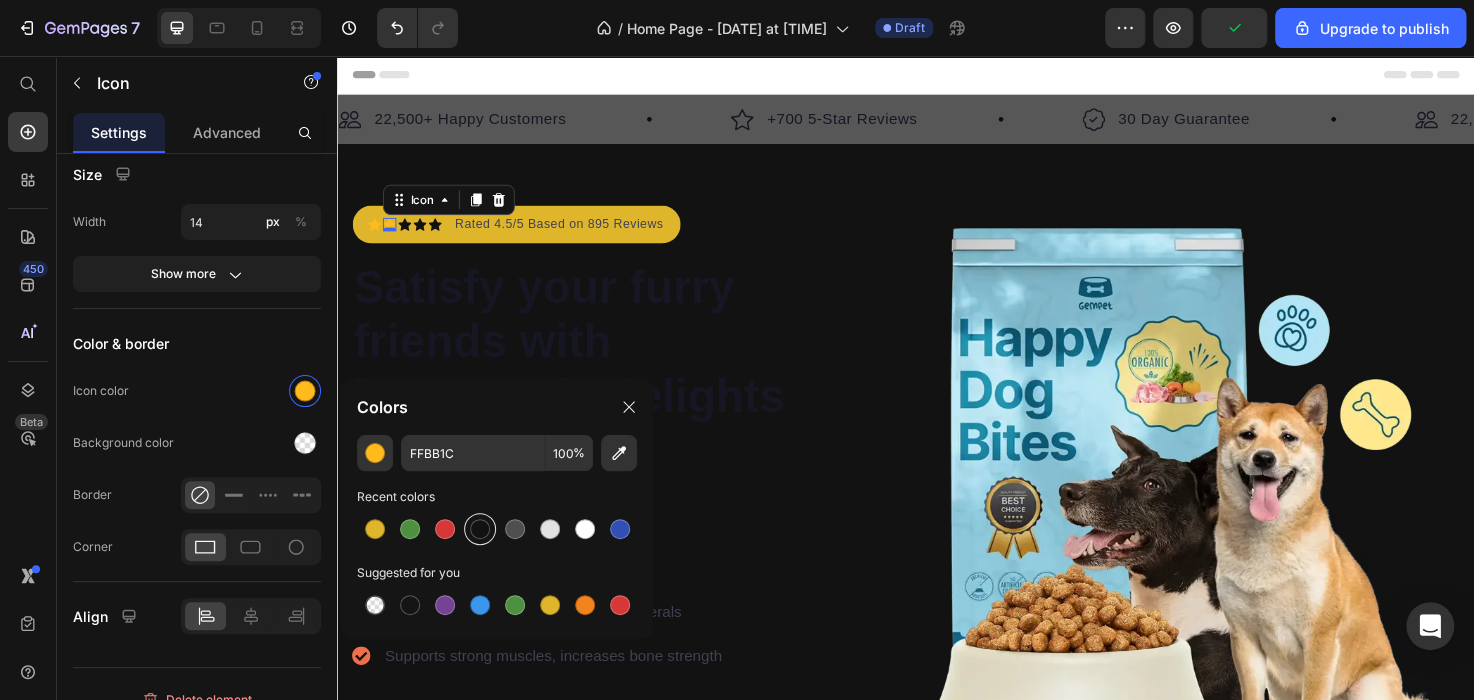 type on "121212" 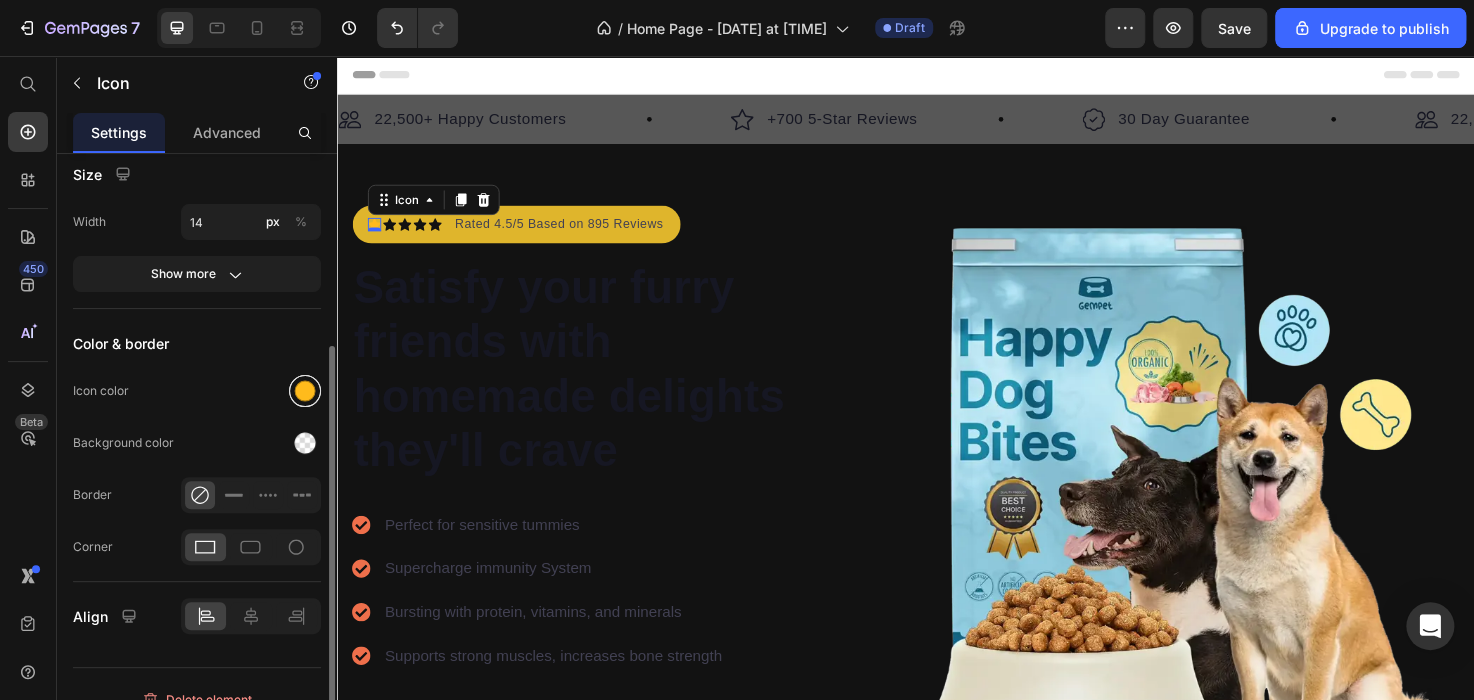 click at bounding box center (305, 391) 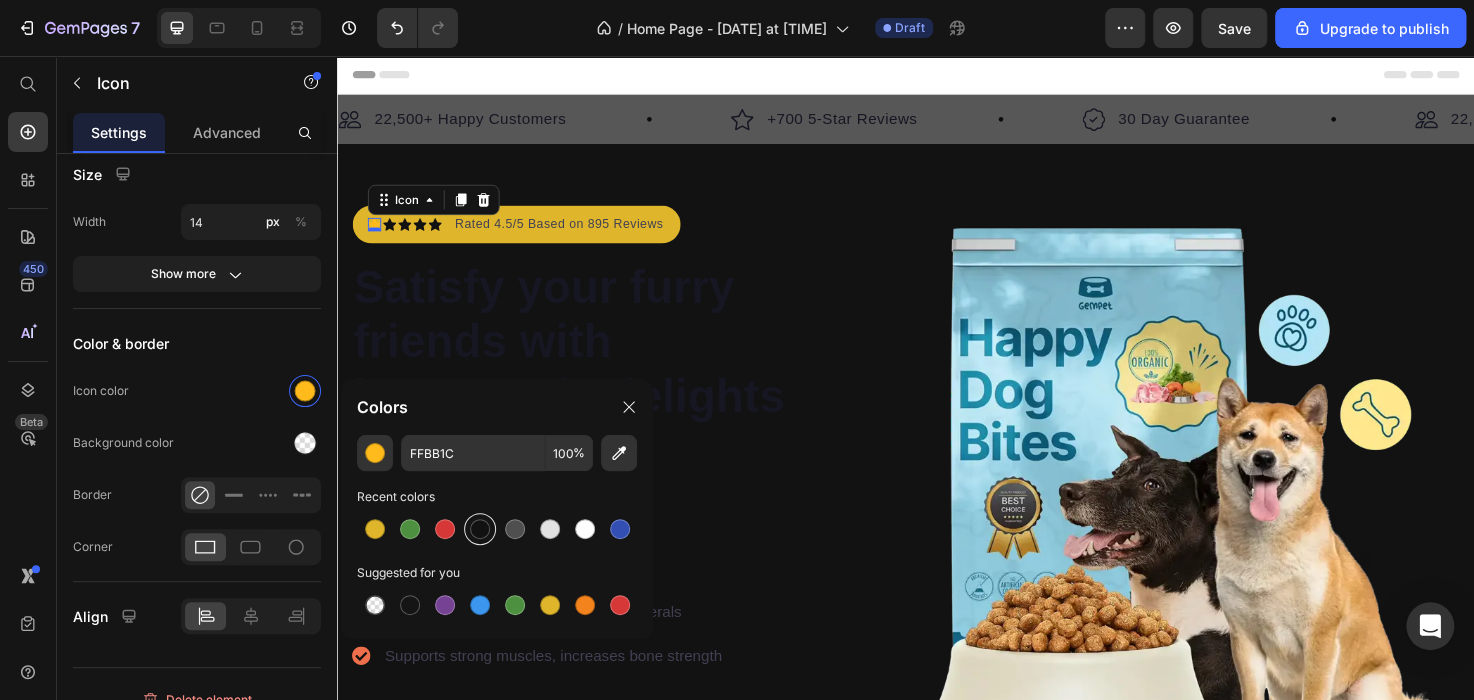 click at bounding box center [480, 529] 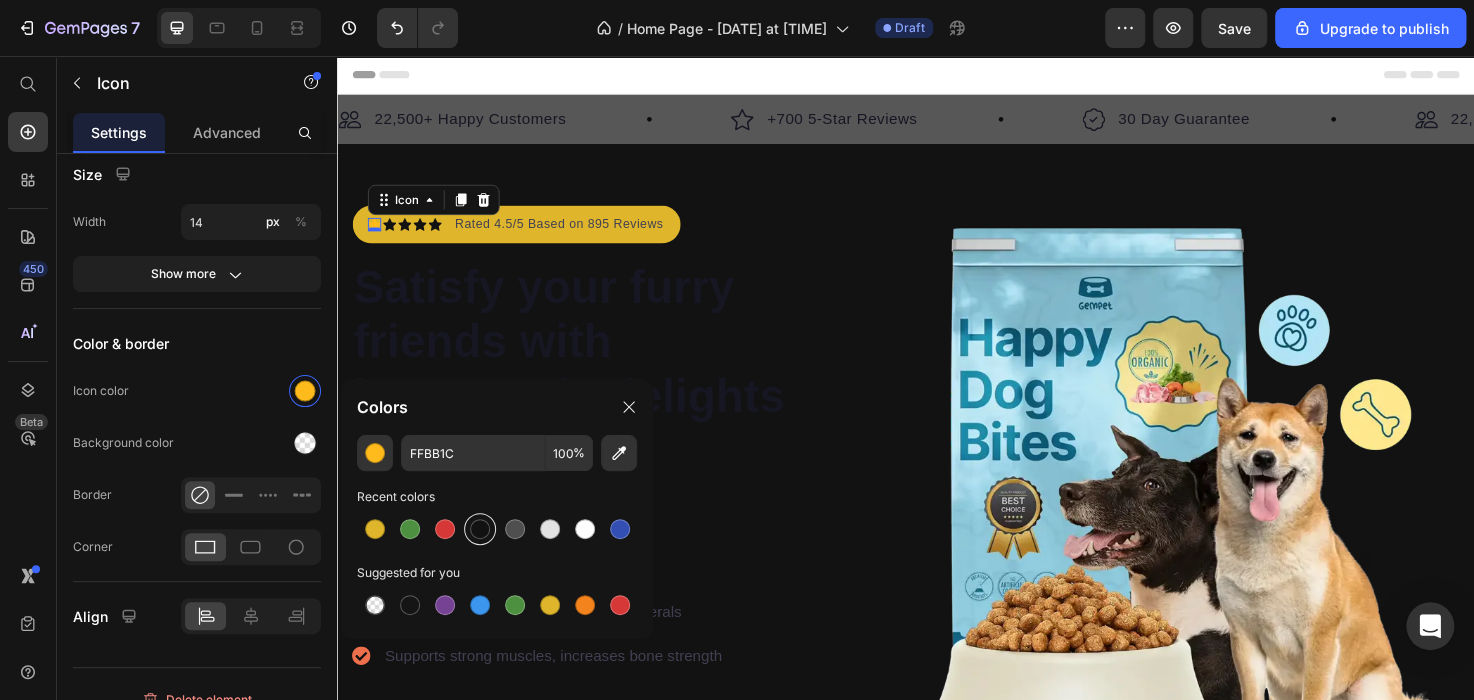 type on "121212" 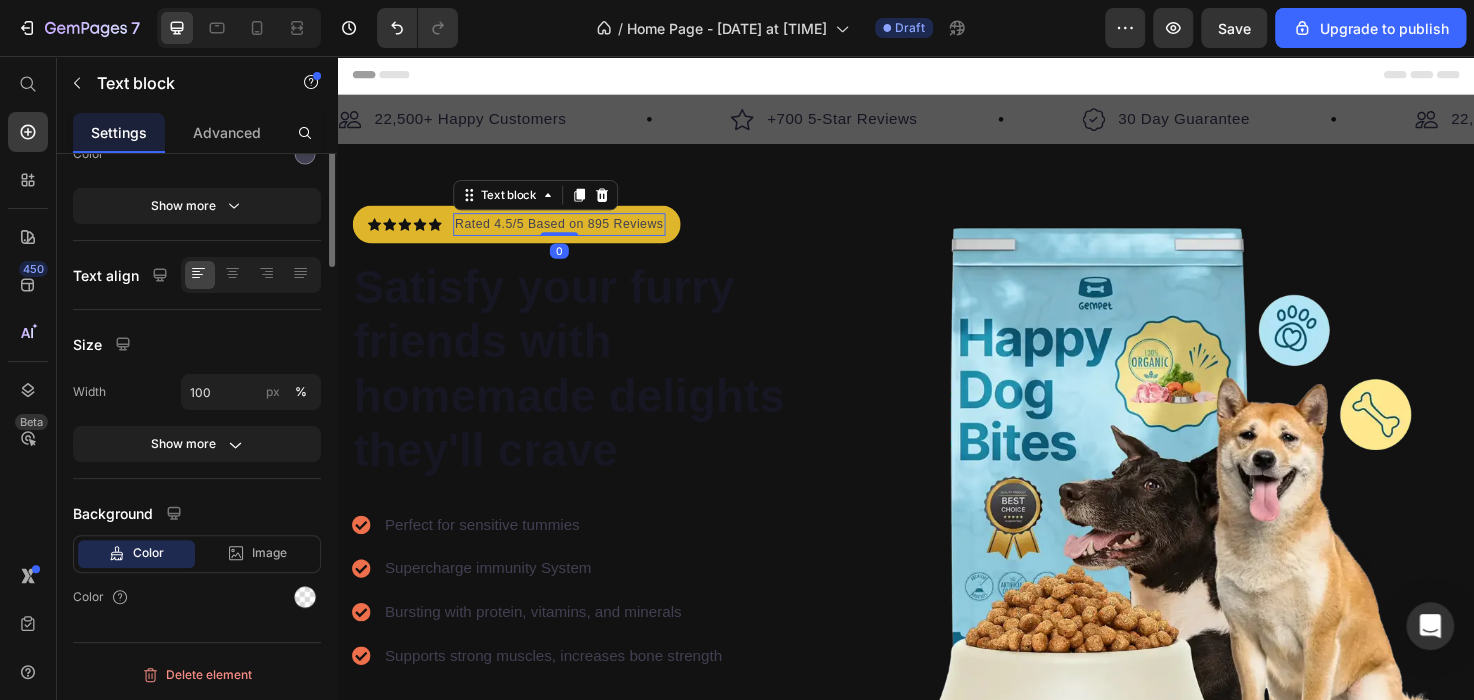 scroll, scrollTop: 0, scrollLeft: 0, axis: both 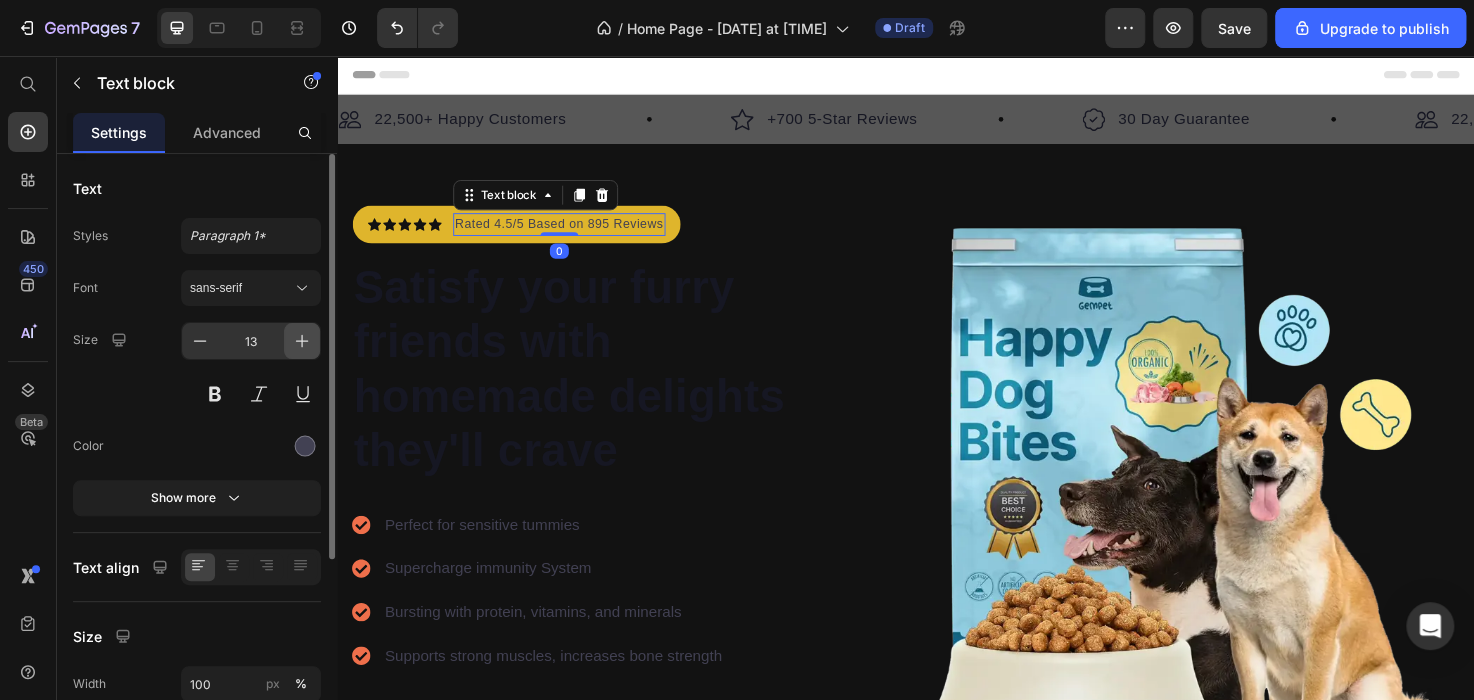 click at bounding box center (302, 341) 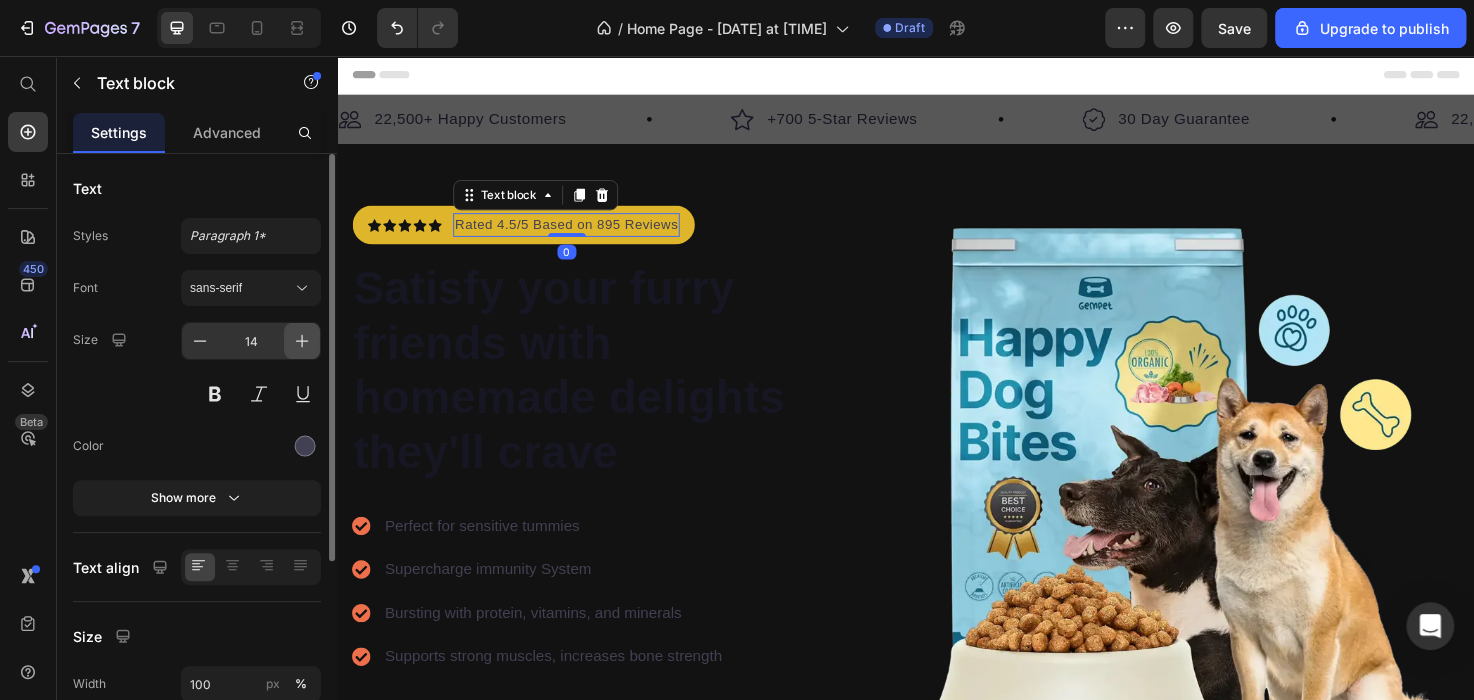 click at bounding box center [302, 341] 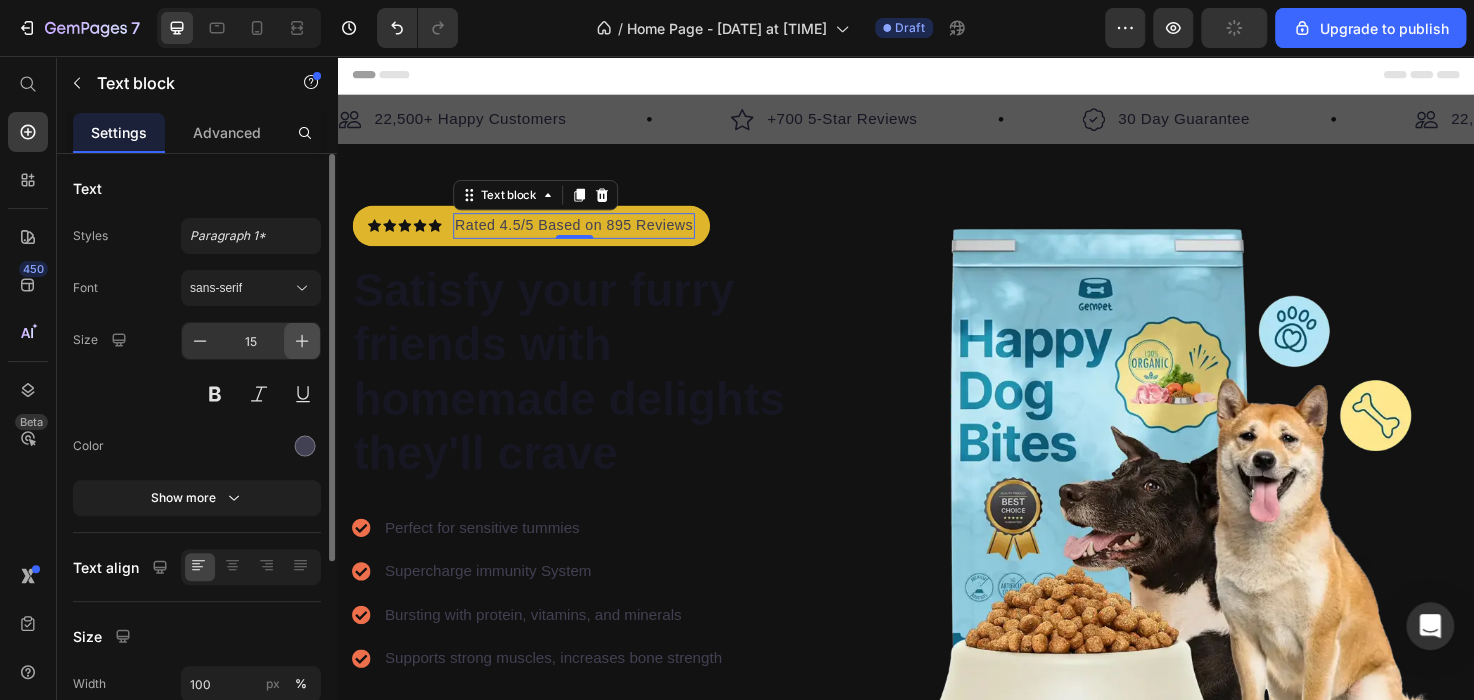 click at bounding box center [302, 341] 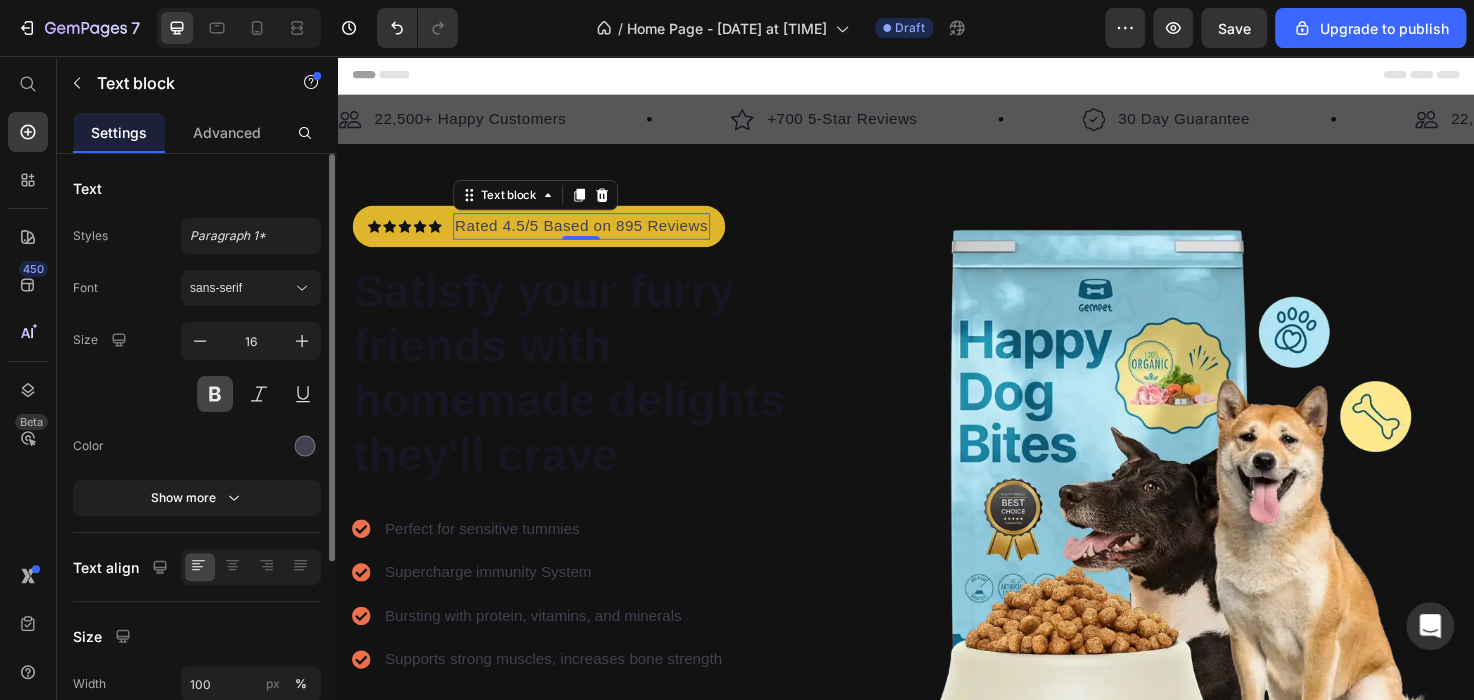 click at bounding box center [215, 394] 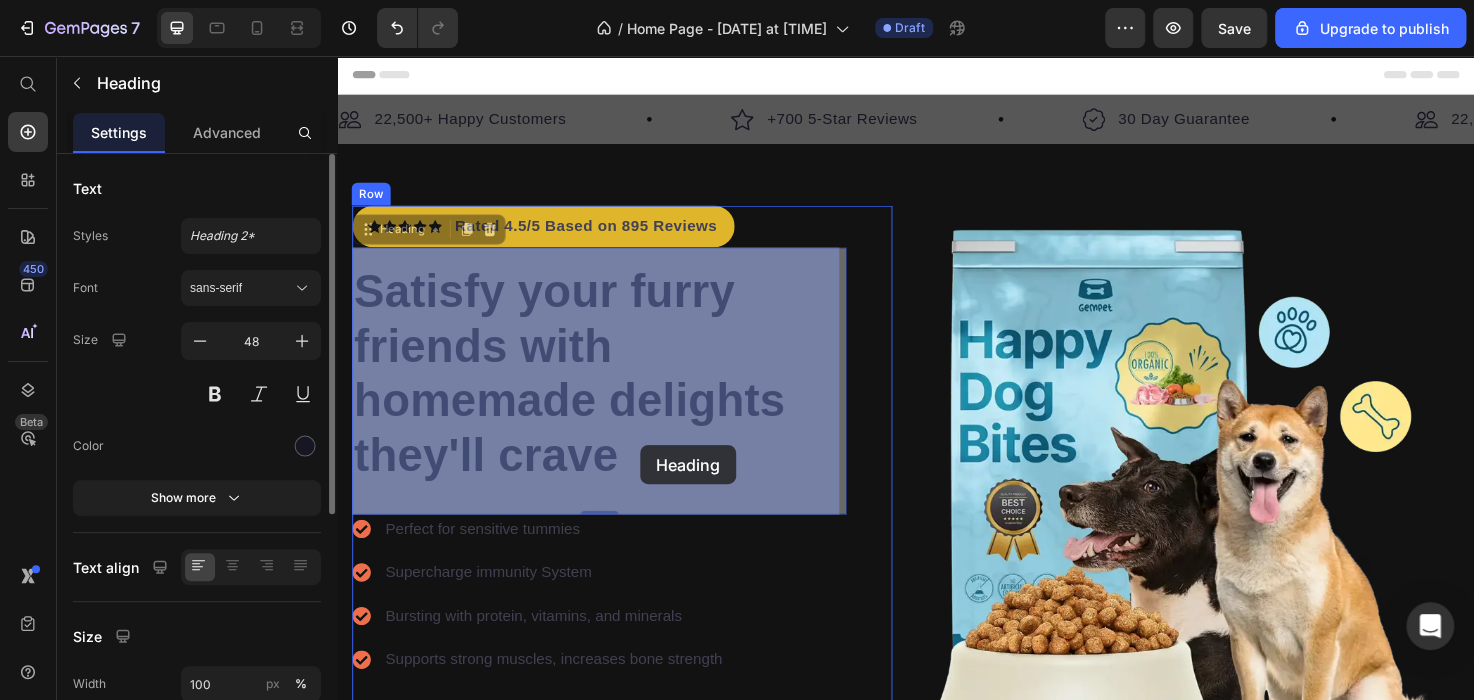 drag, startPoint x: 657, startPoint y: 487, endPoint x: 657, endPoint y: 467, distance: 20 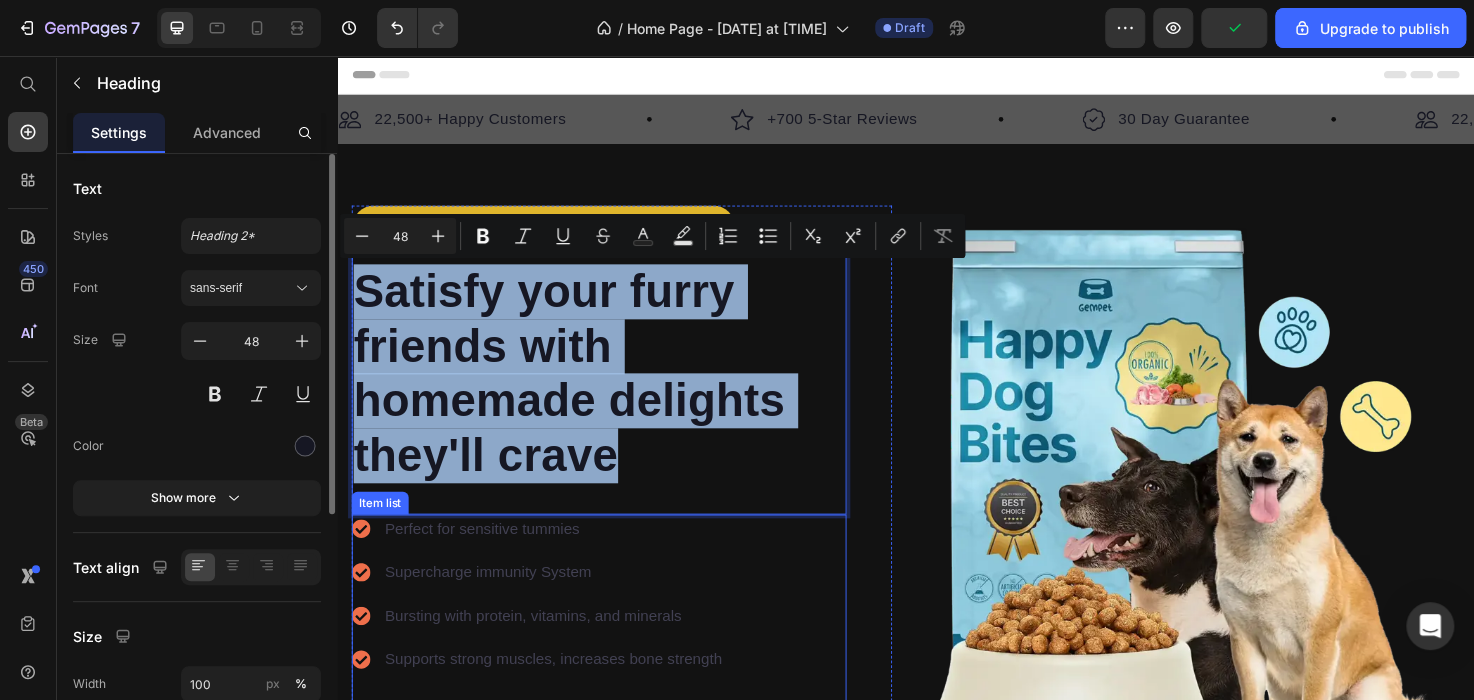 drag, startPoint x: 359, startPoint y: 289, endPoint x: 679, endPoint y: 601, distance: 446.92728 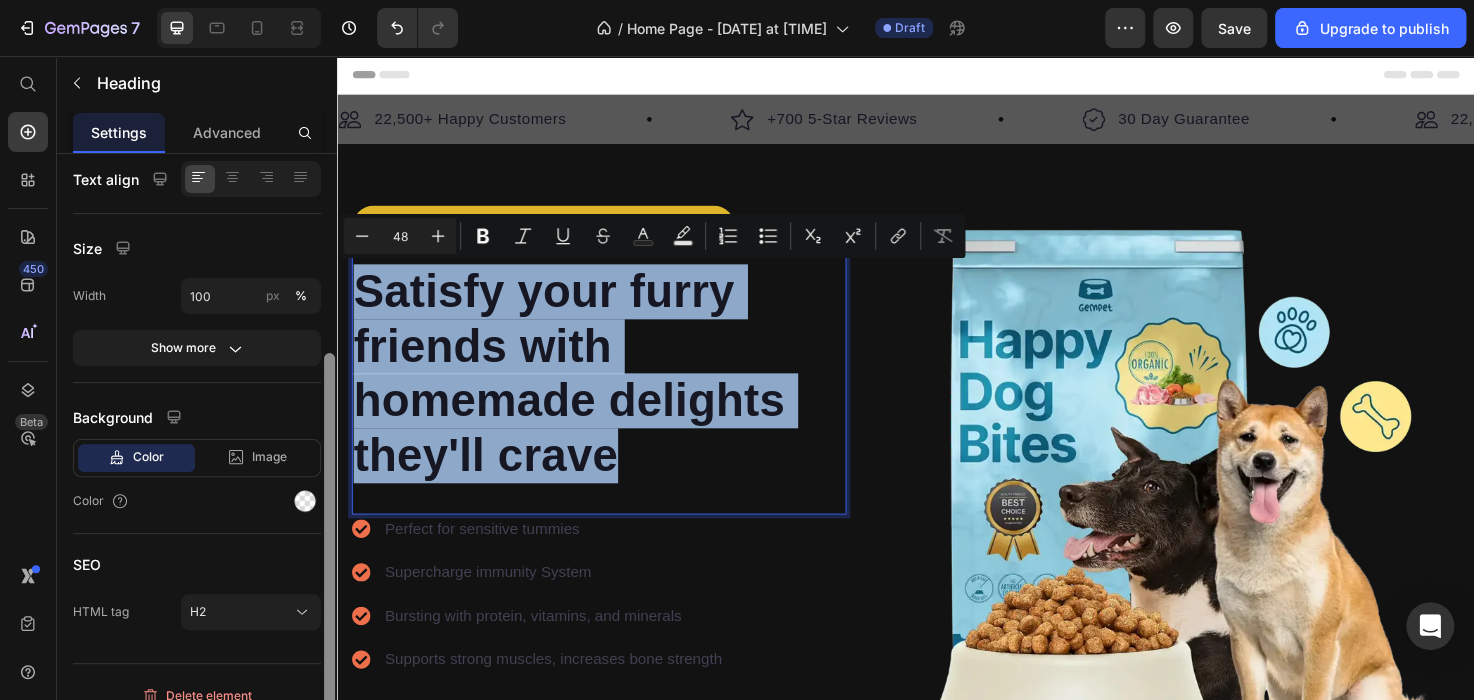 scroll, scrollTop: 406, scrollLeft: 0, axis: vertical 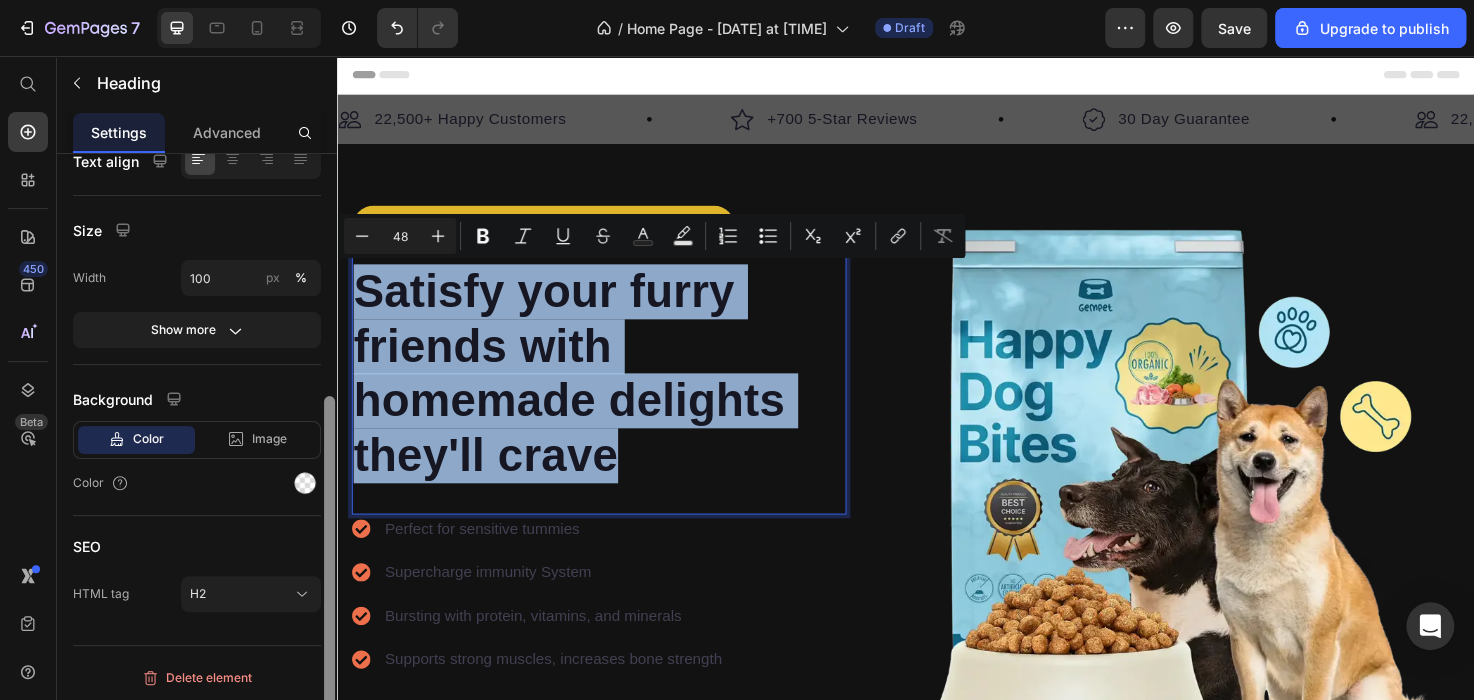 drag, startPoint x: 329, startPoint y: 365, endPoint x: 320, endPoint y: 655, distance: 290.13962 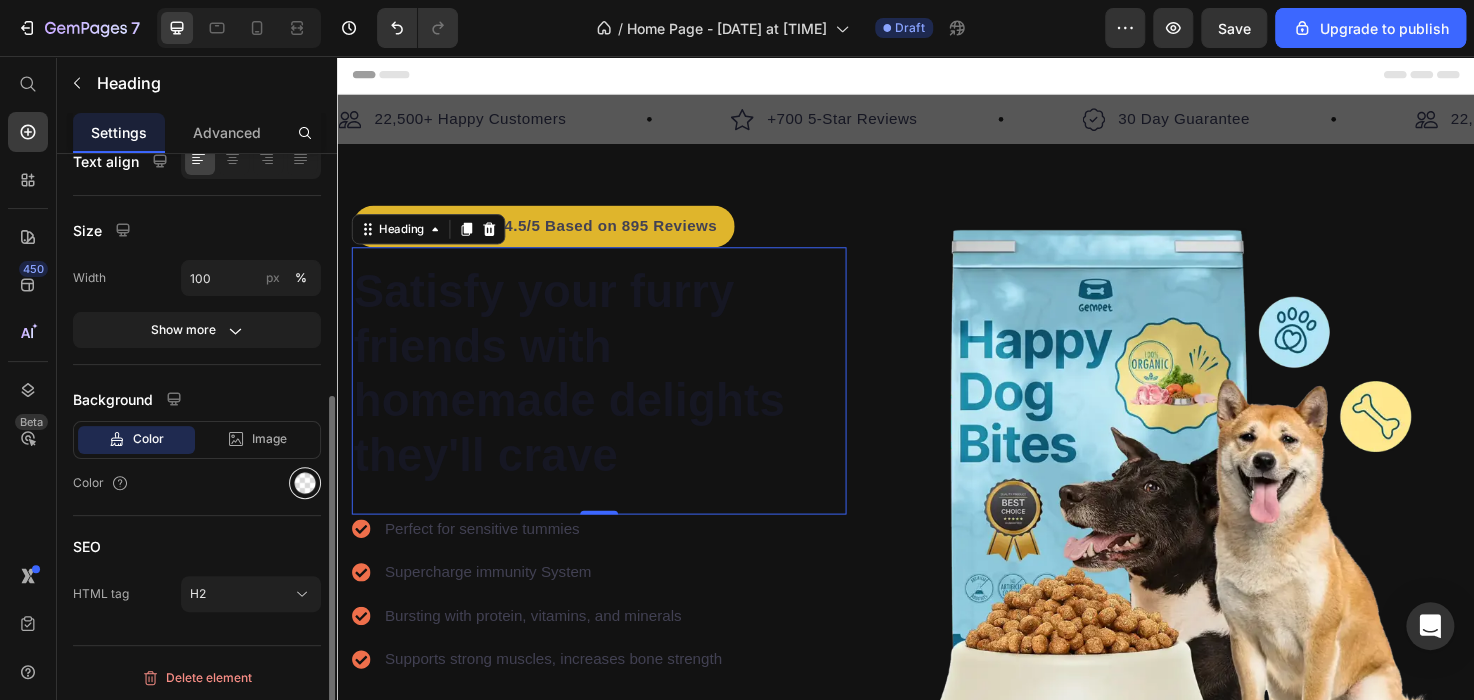 click 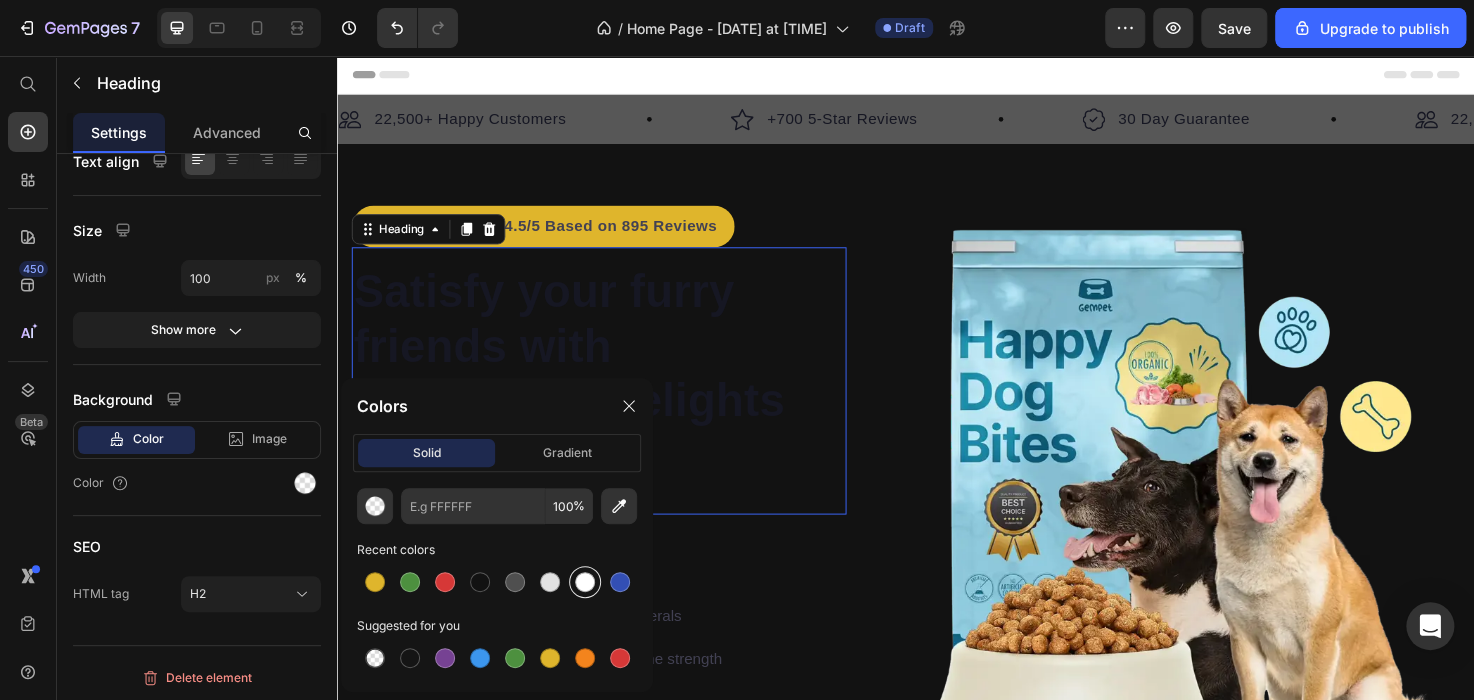 click at bounding box center (585, 582) 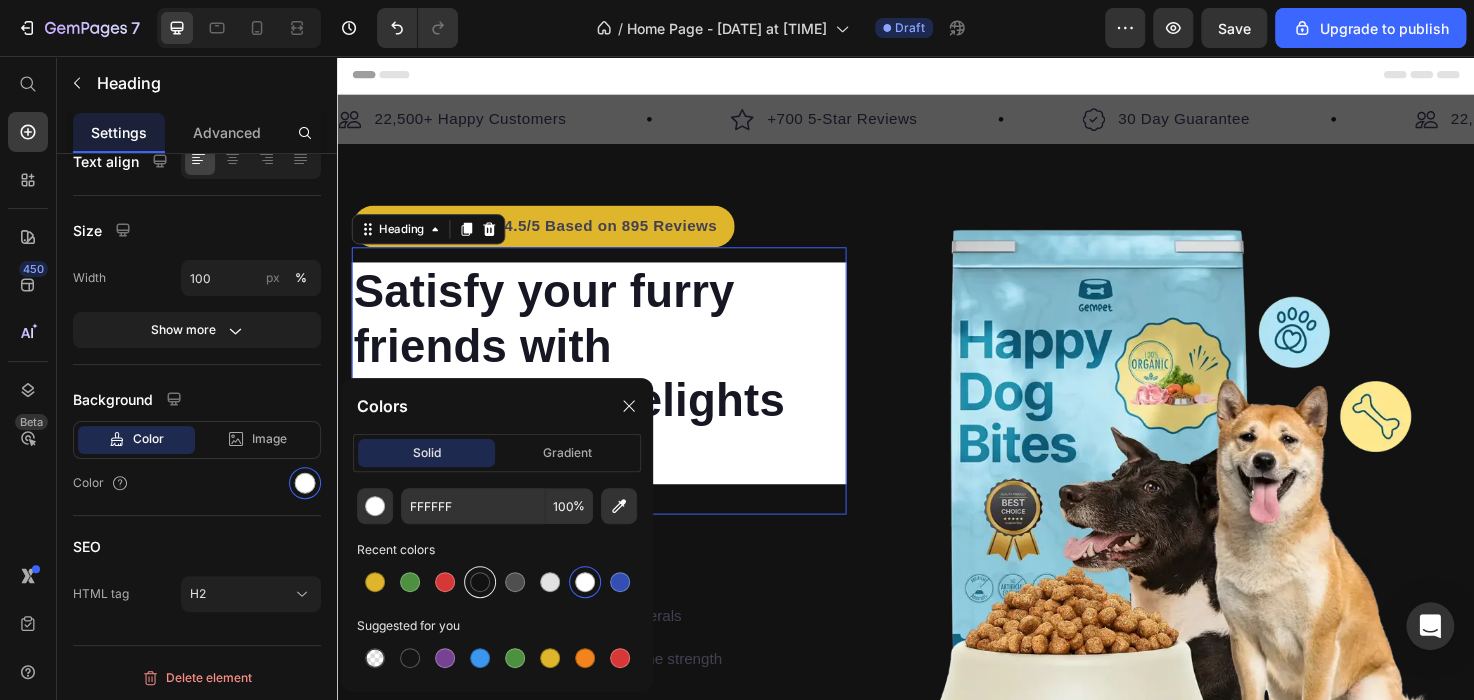 click at bounding box center (480, 582) 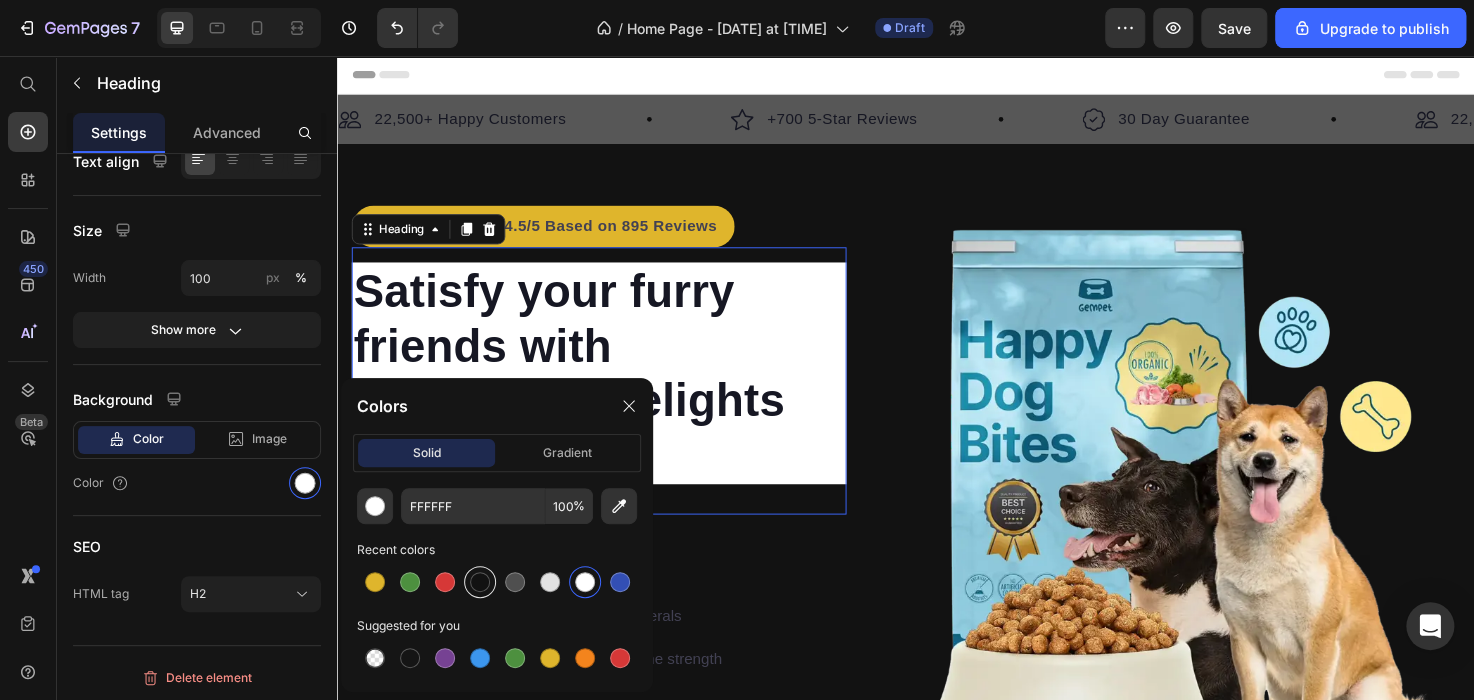 type on "121212" 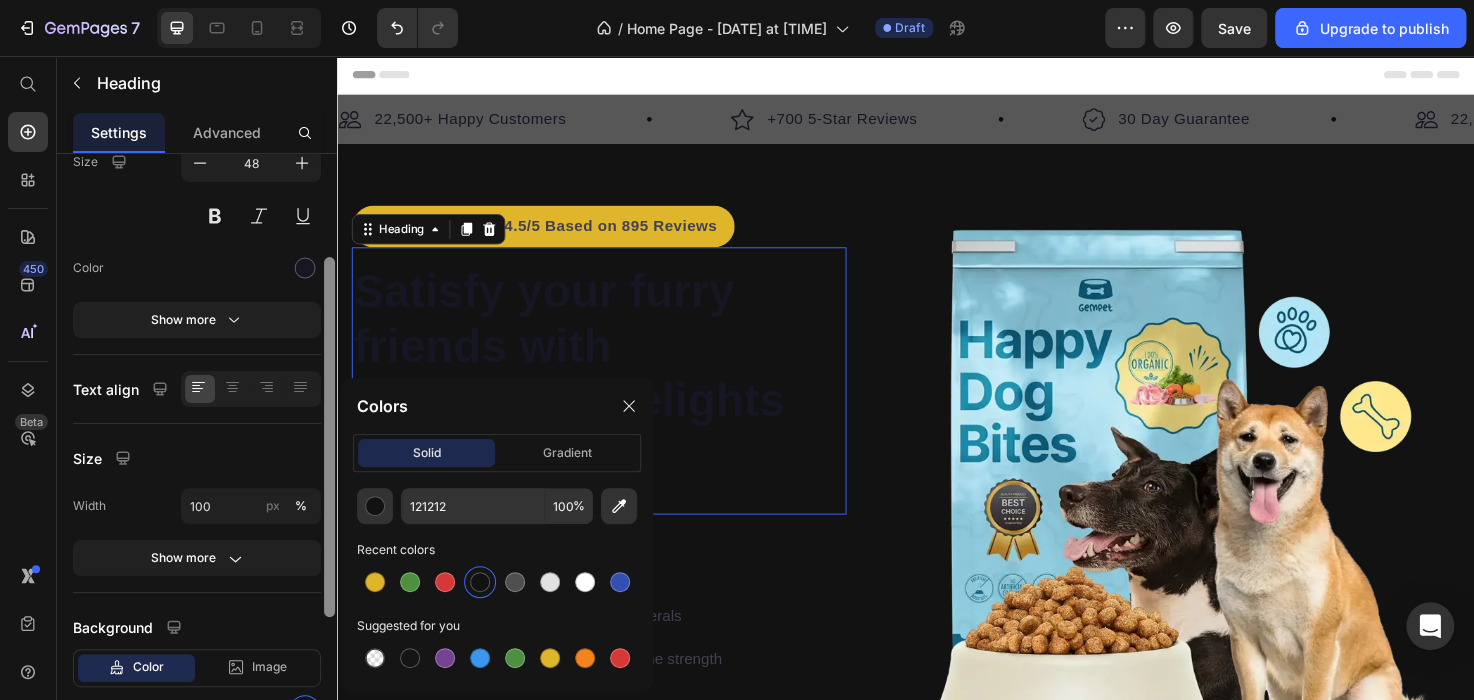 scroll, scrollTop: 176, scrollLeft: 0, axis: vertical 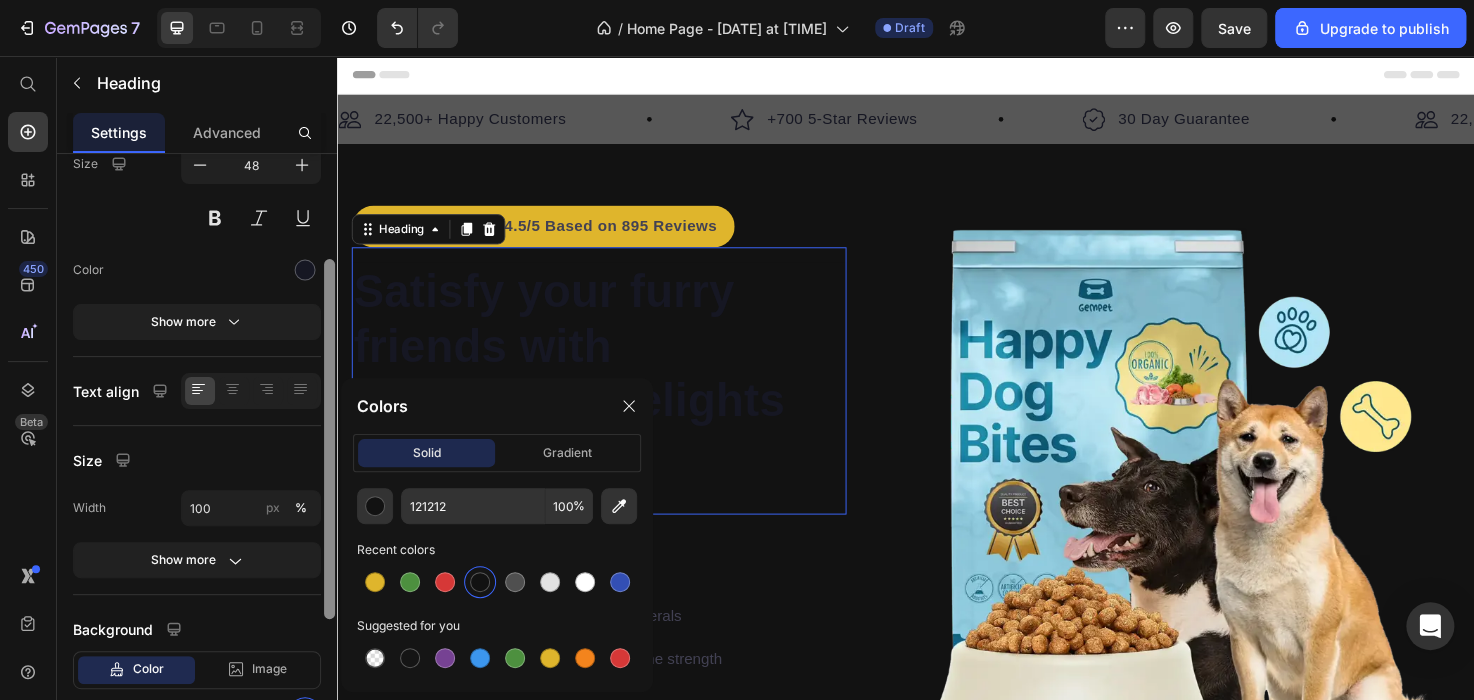 drag, startPoint x: 326, startPoint y: 427, endPoint x: 326, endPoint y: 290, distance: 137 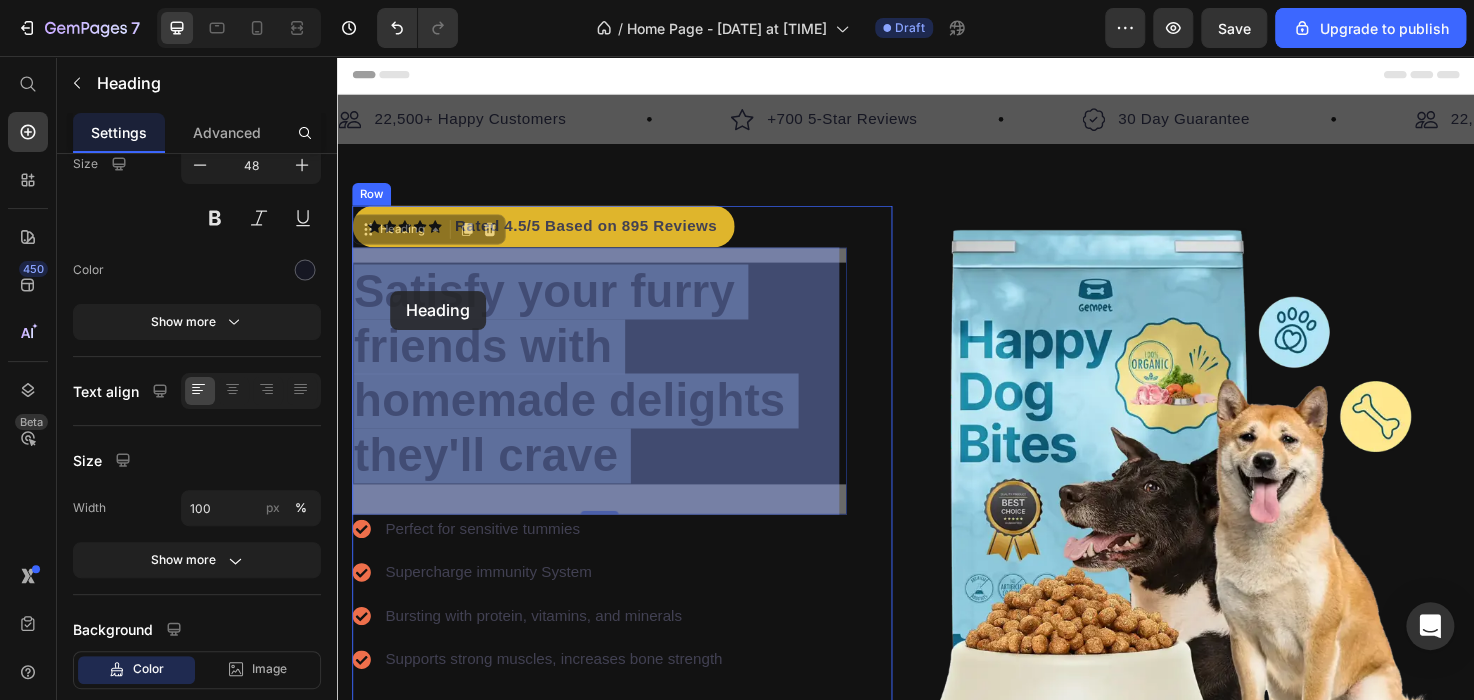 drag, startPoint x: 646, startPoint y: 486, endPoint x: 372, endPoint y: 295, distance: 334.0015 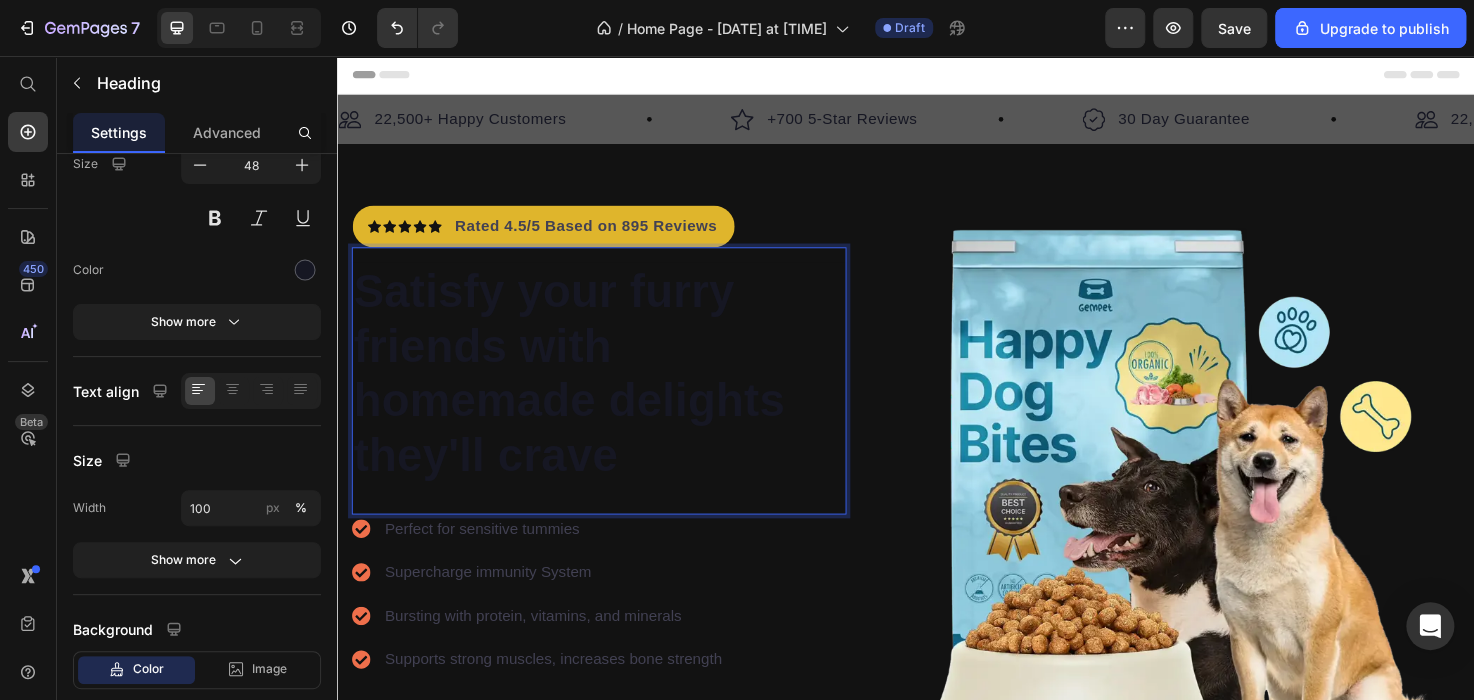 click on "Satisfy your furry friends with homemade delights they'll crave" at bounding box center [613, 391] 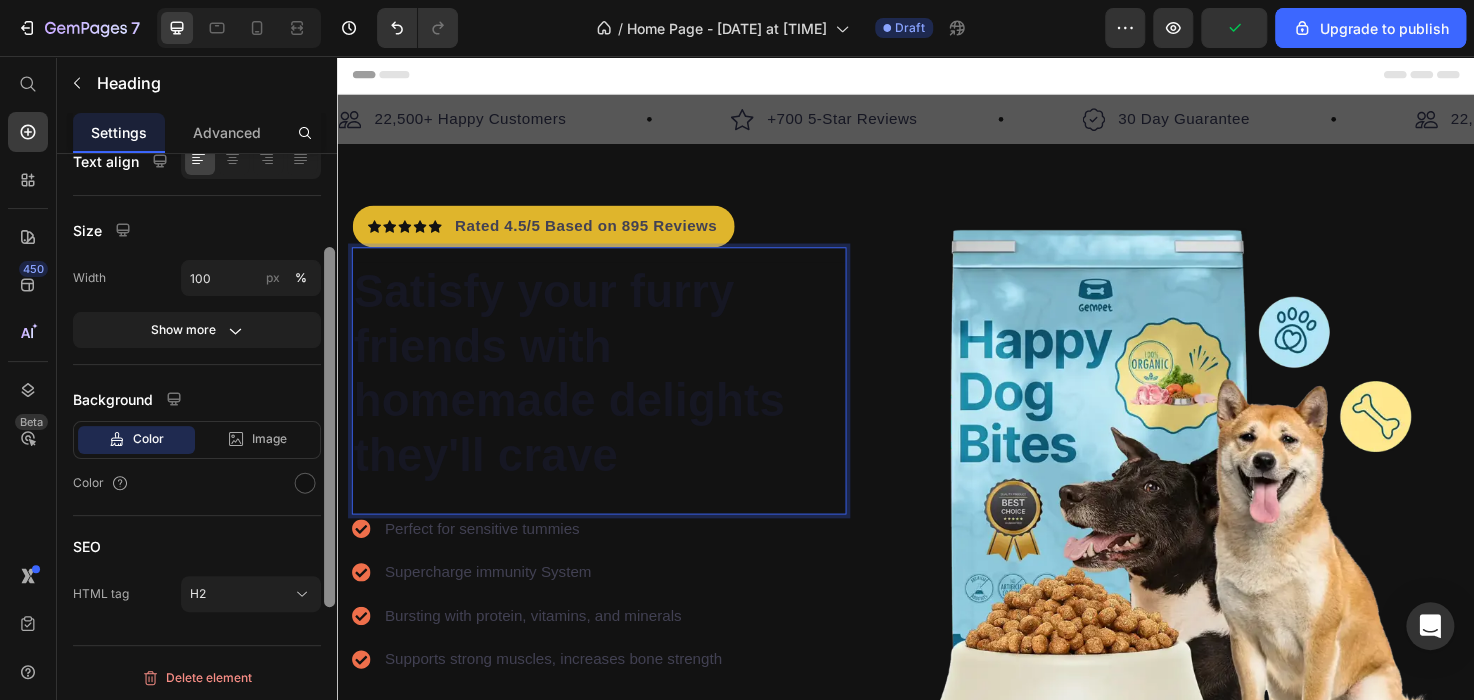 scroll, scrollTop: 315, scrollLeft: 0, axis: vertical 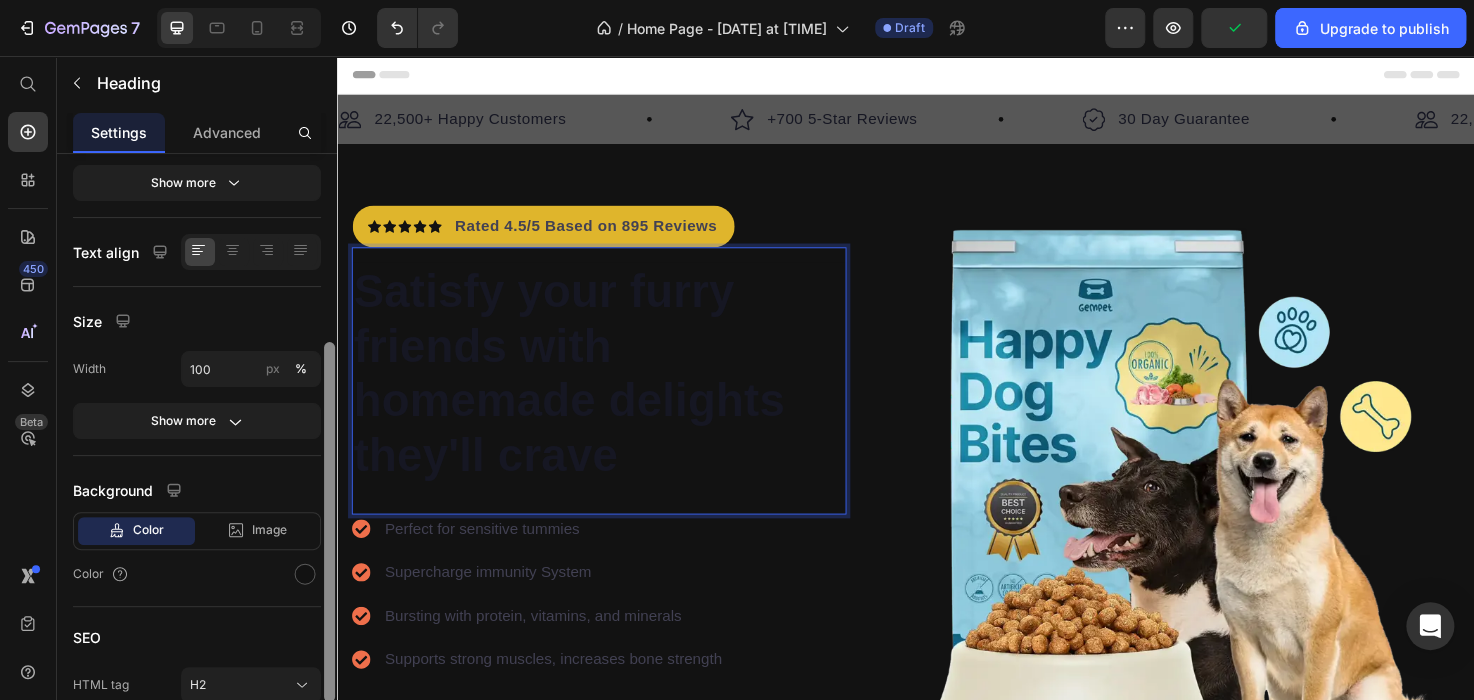 drag, startPoint x: 329, startPoint y: 359, endPoint x: 324, endPoint y: 442, distance: 83.15047 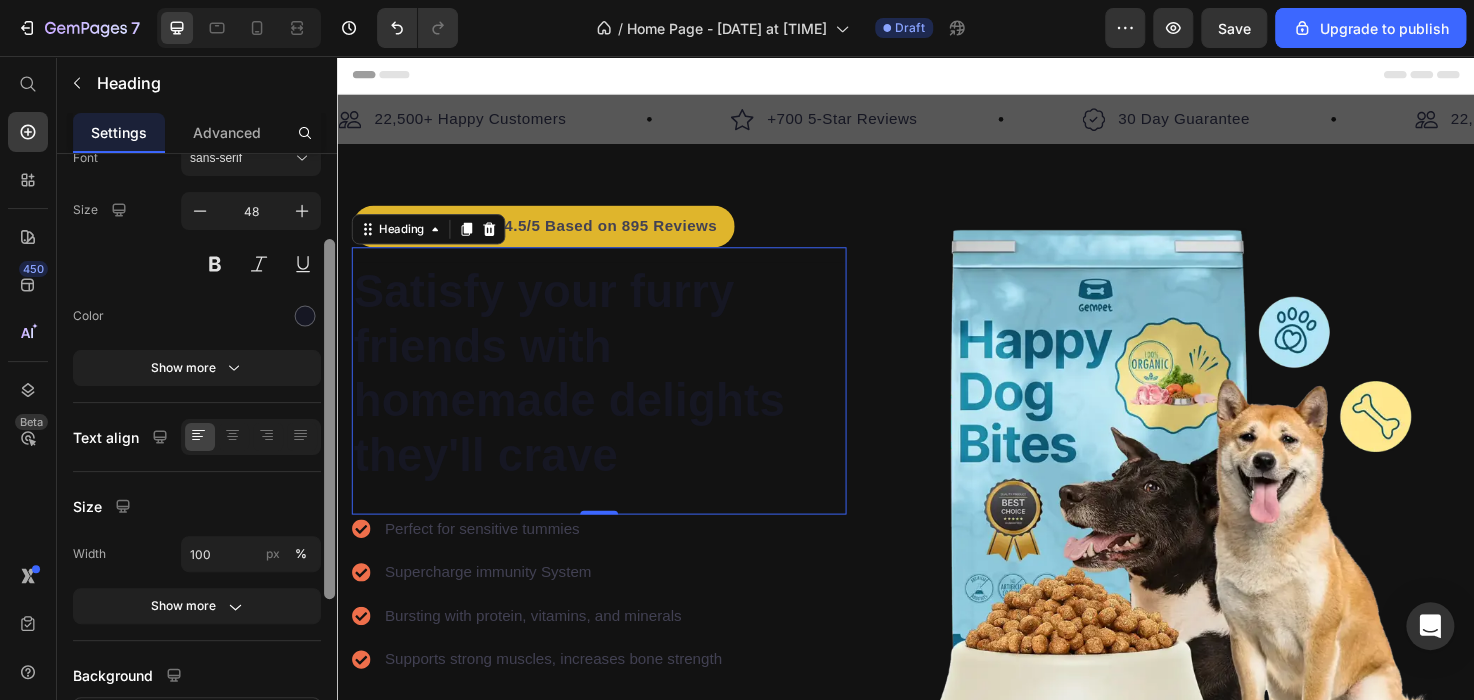scroll, scrollTop: 108, scrollLeft: 0, axis: vertical 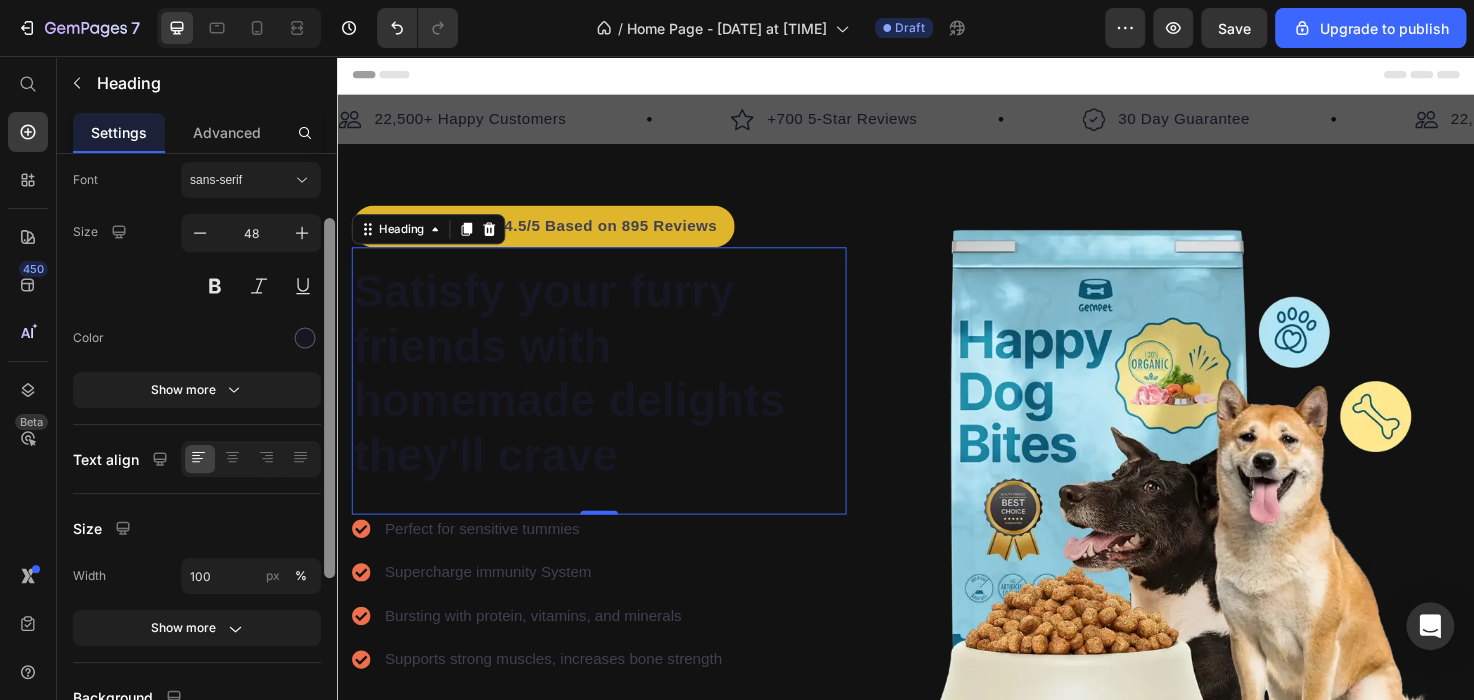 drag, startPoint x: 324, startPoint y: 442, endPoint x: 325, endPoint y: 319, distance: 123.00407 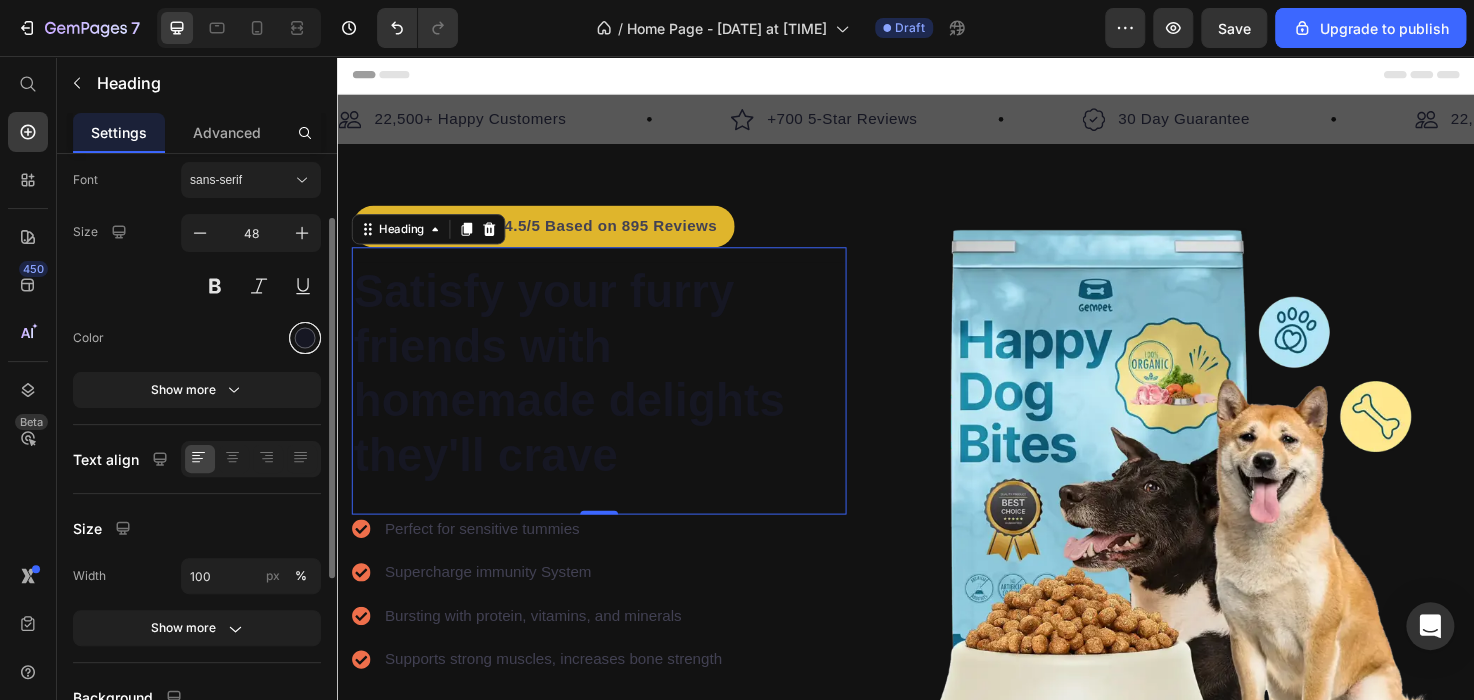 click at bounding box center (305, 338) 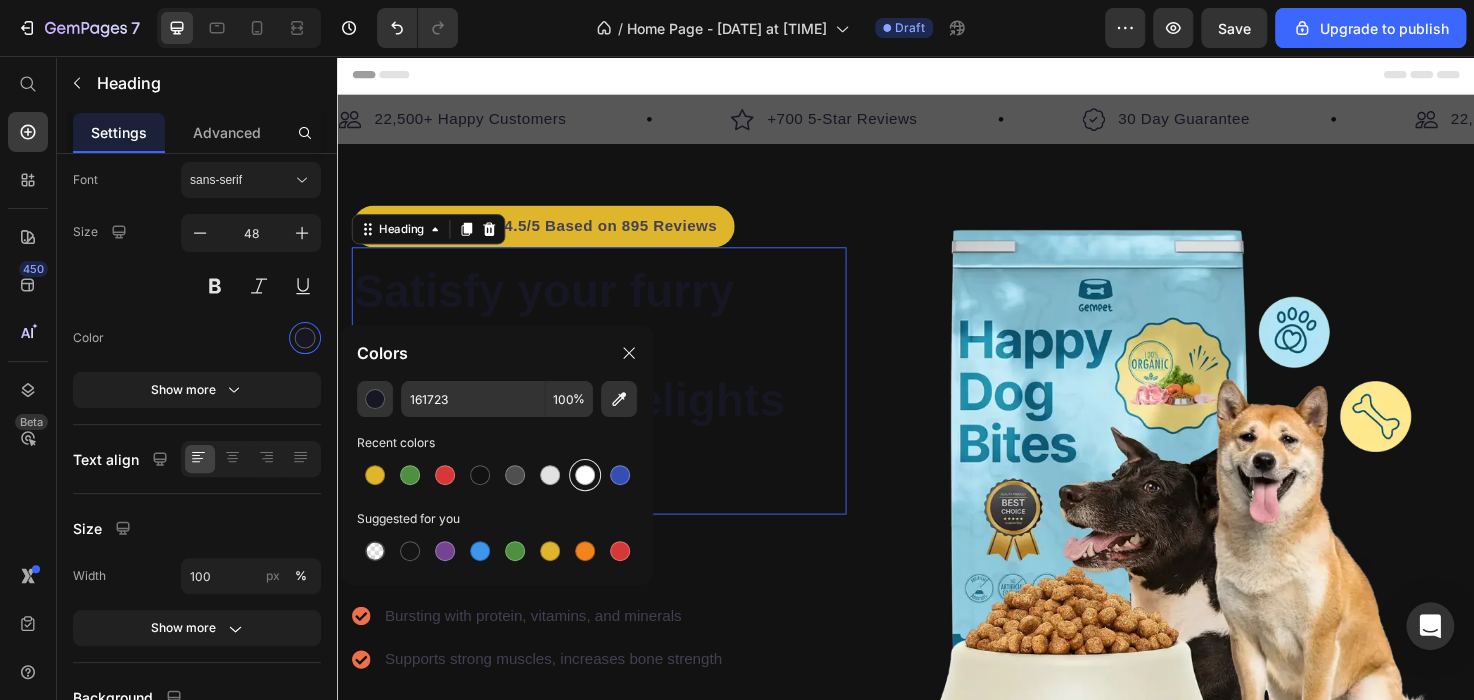 click at bounding box center (585, 475) 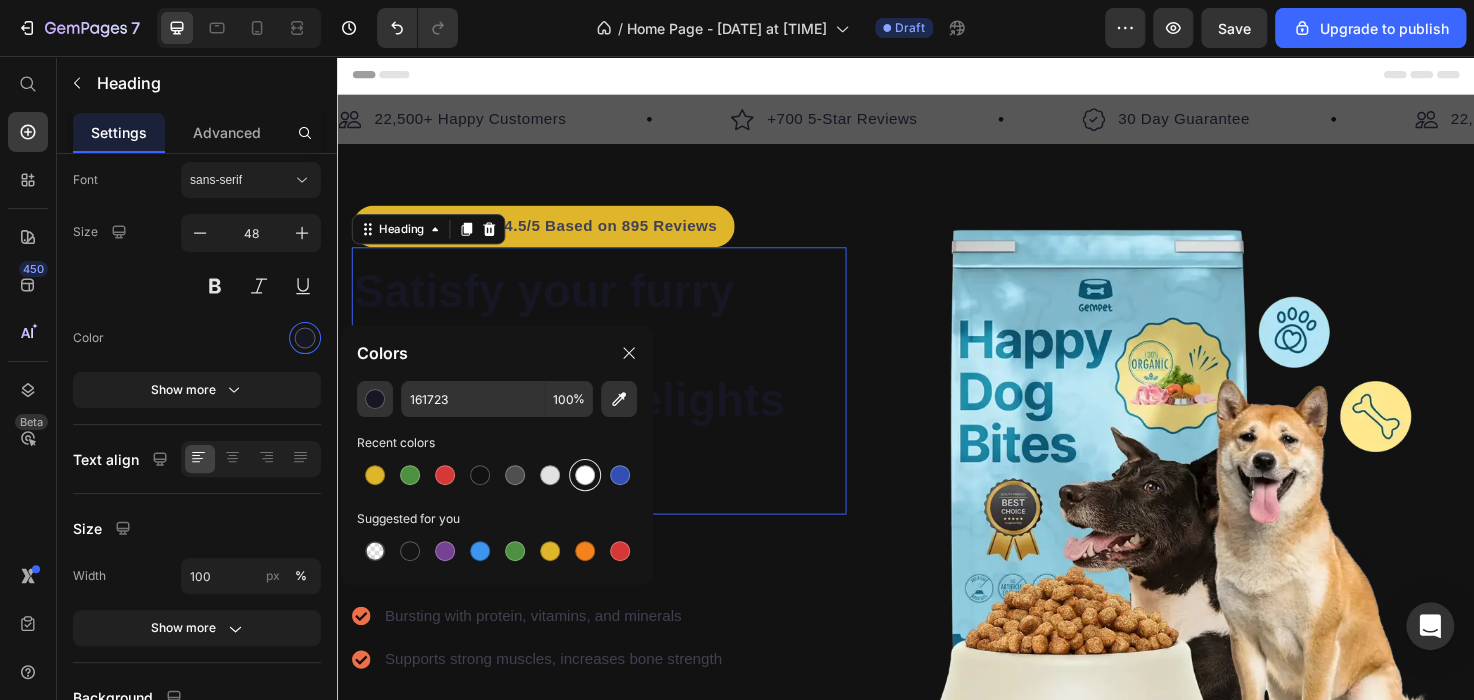 type on "FFFFFF" 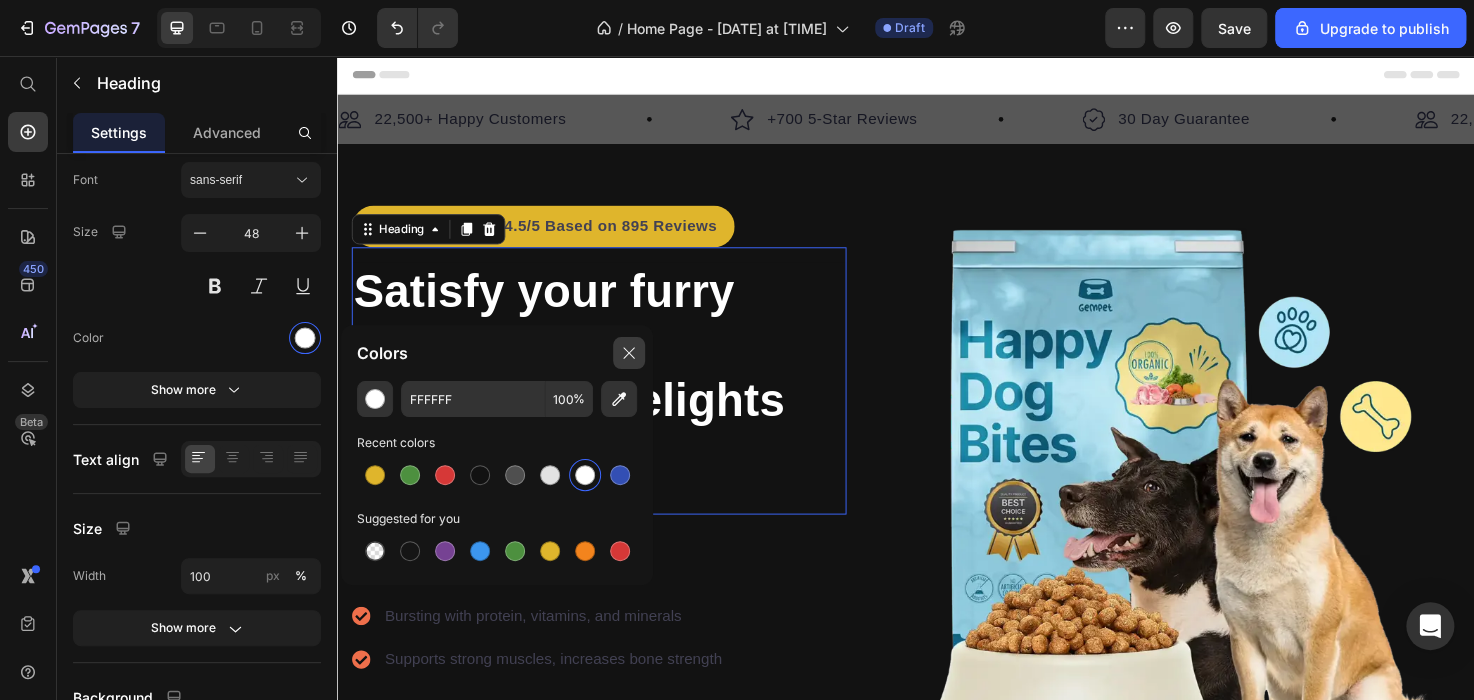 click at bounding box center (629, 353) 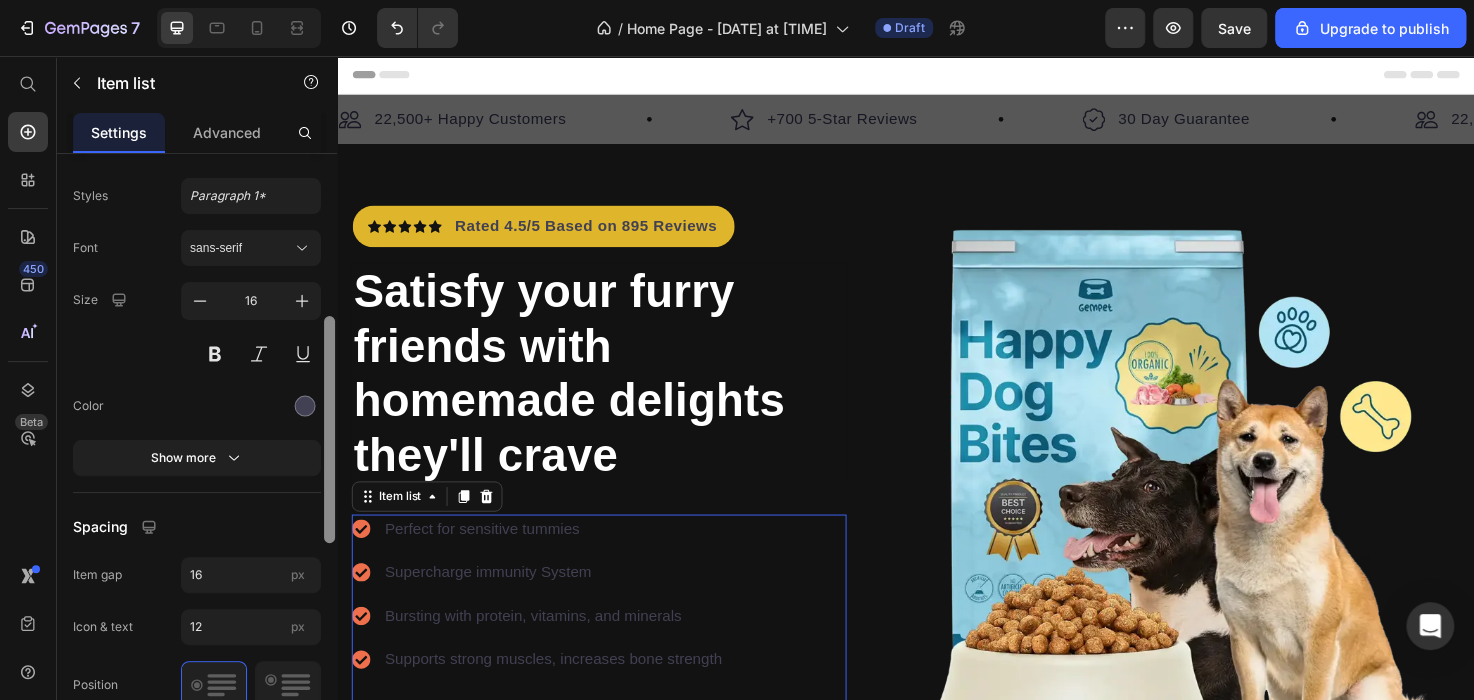 scroll, scrollTop: 724, scrollLeft: 0, axis: vertical 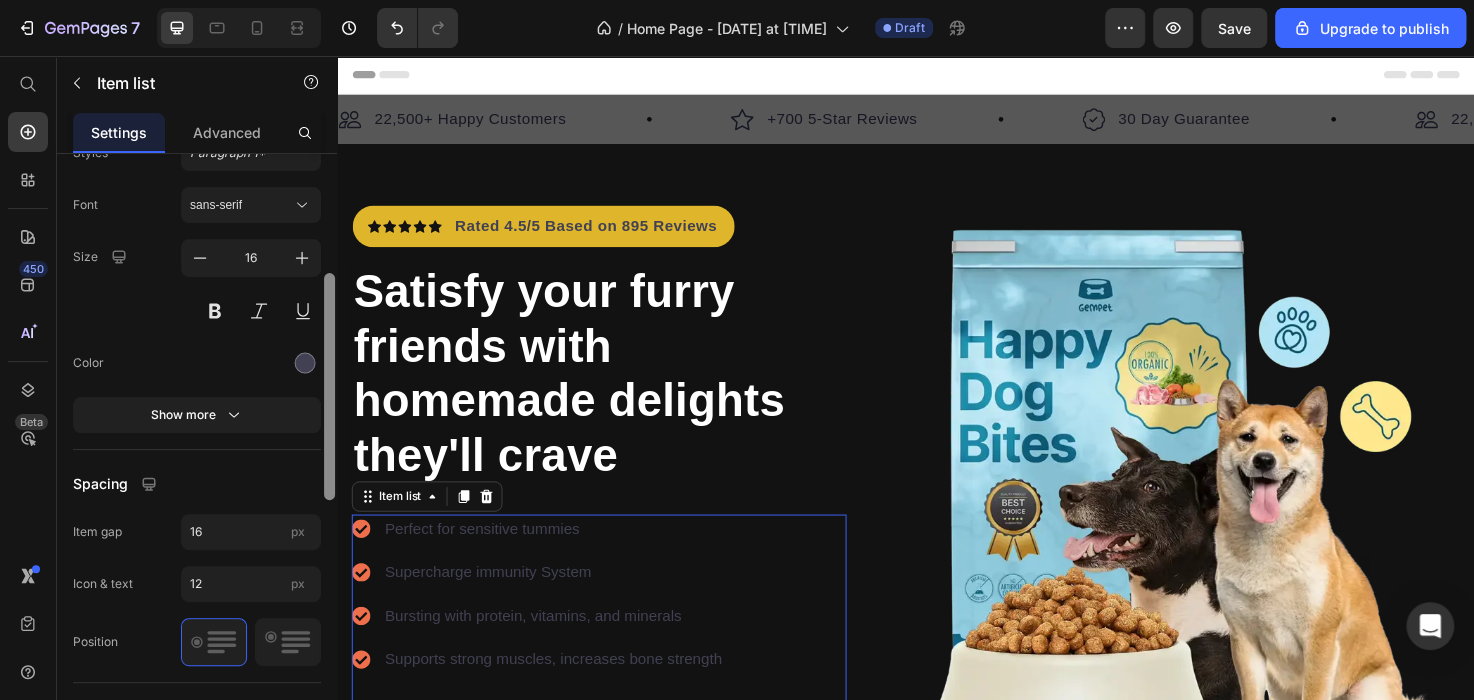 drag, startPoint x: 330, startPoint y: 357, endPoint x: 320, endPoint y: 631, distance: 274.18243 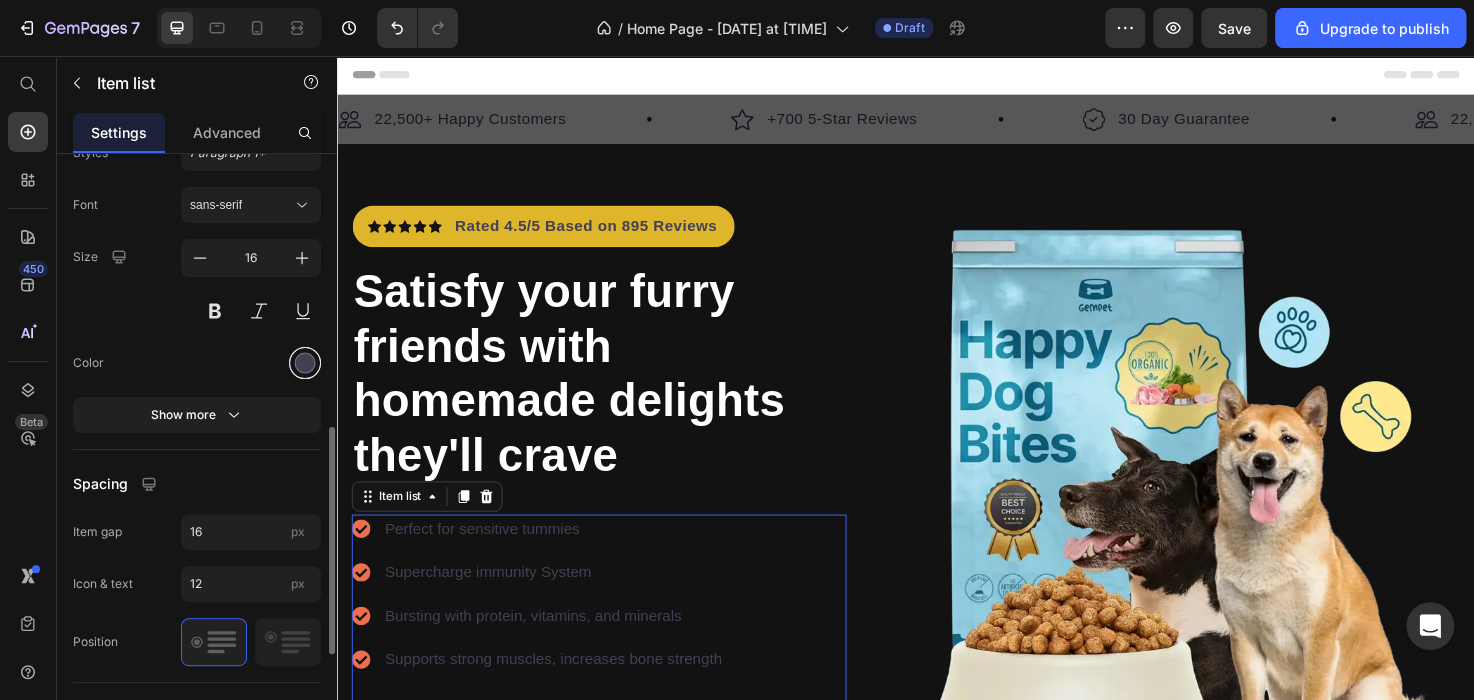 click at bounding box center [305, 362] 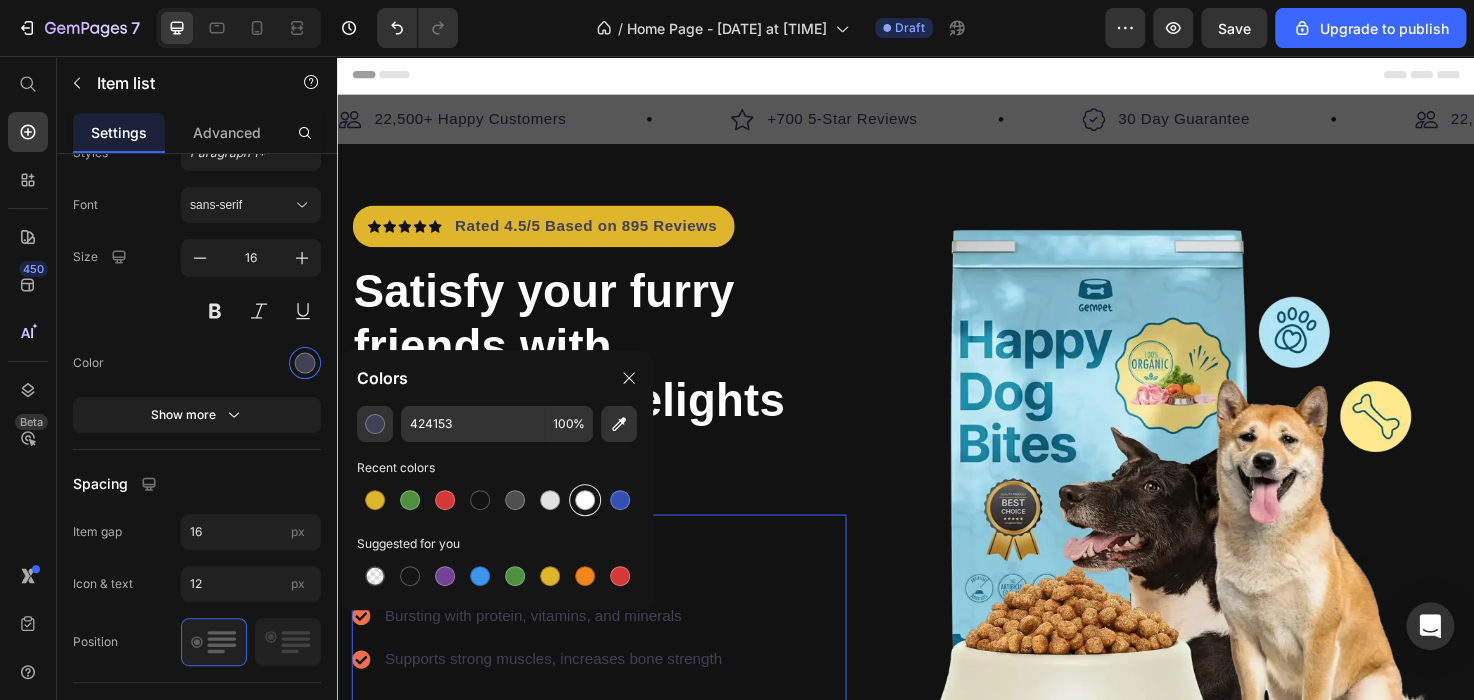 click at bounding box center (585, 500) 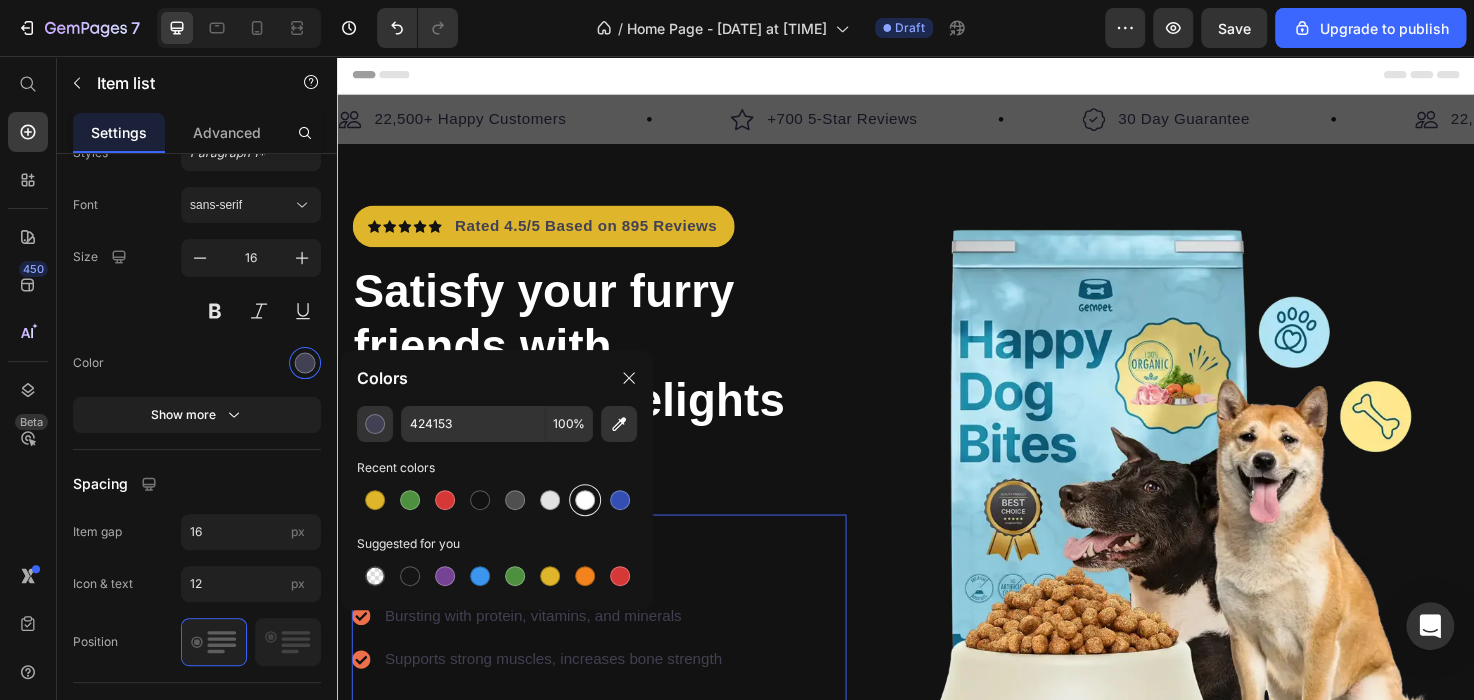 type on "FFFFFF" 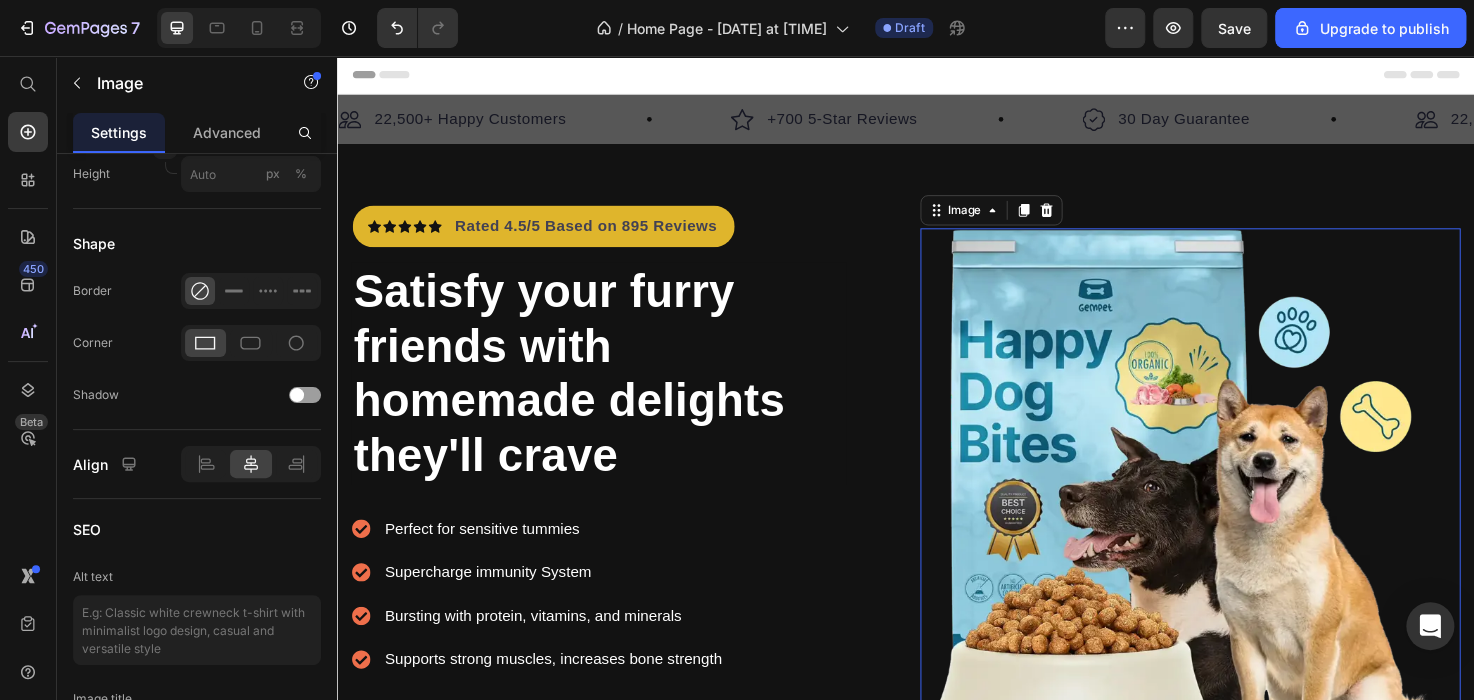 scroll, scrollTop: 0, scrollLeft: 0, axis: both 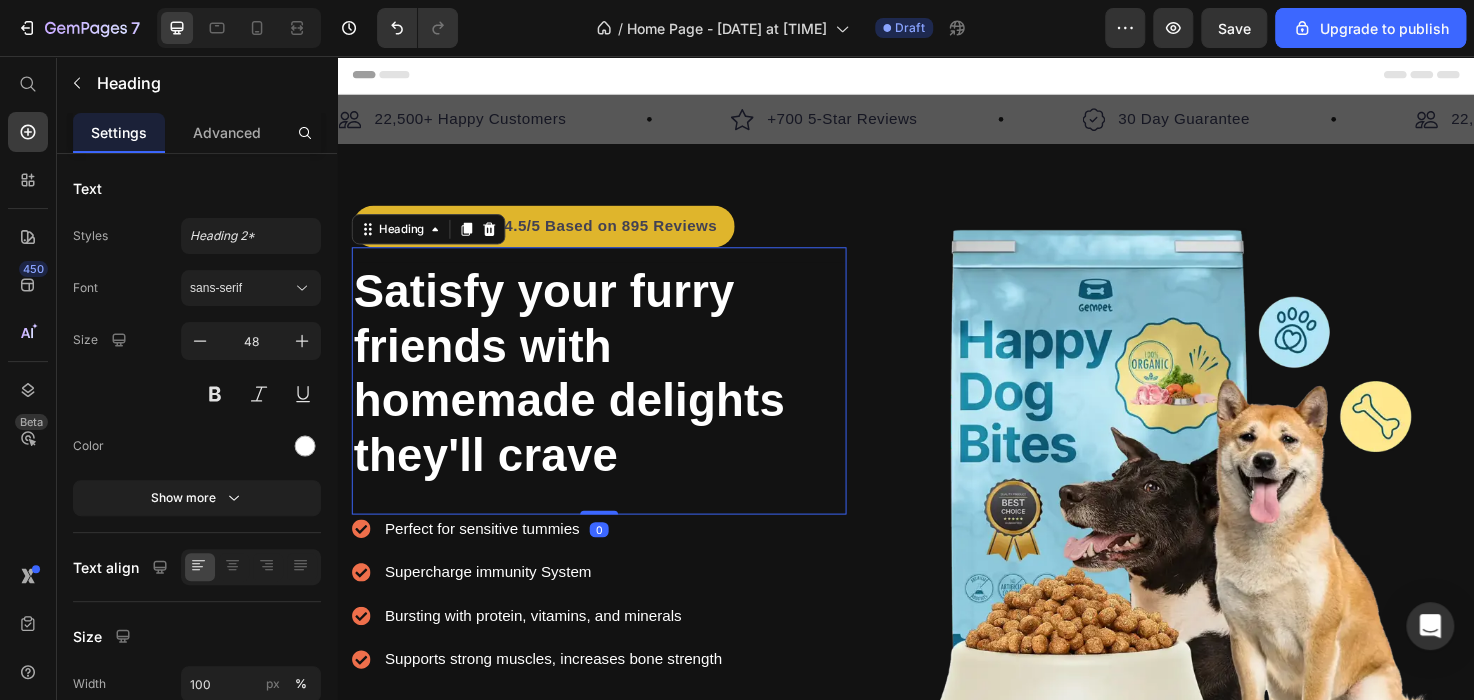 drag, startPoint x: 619, startPoint y: 536, endPoint x: 610, endPoint y: 513, distance: 24.698177 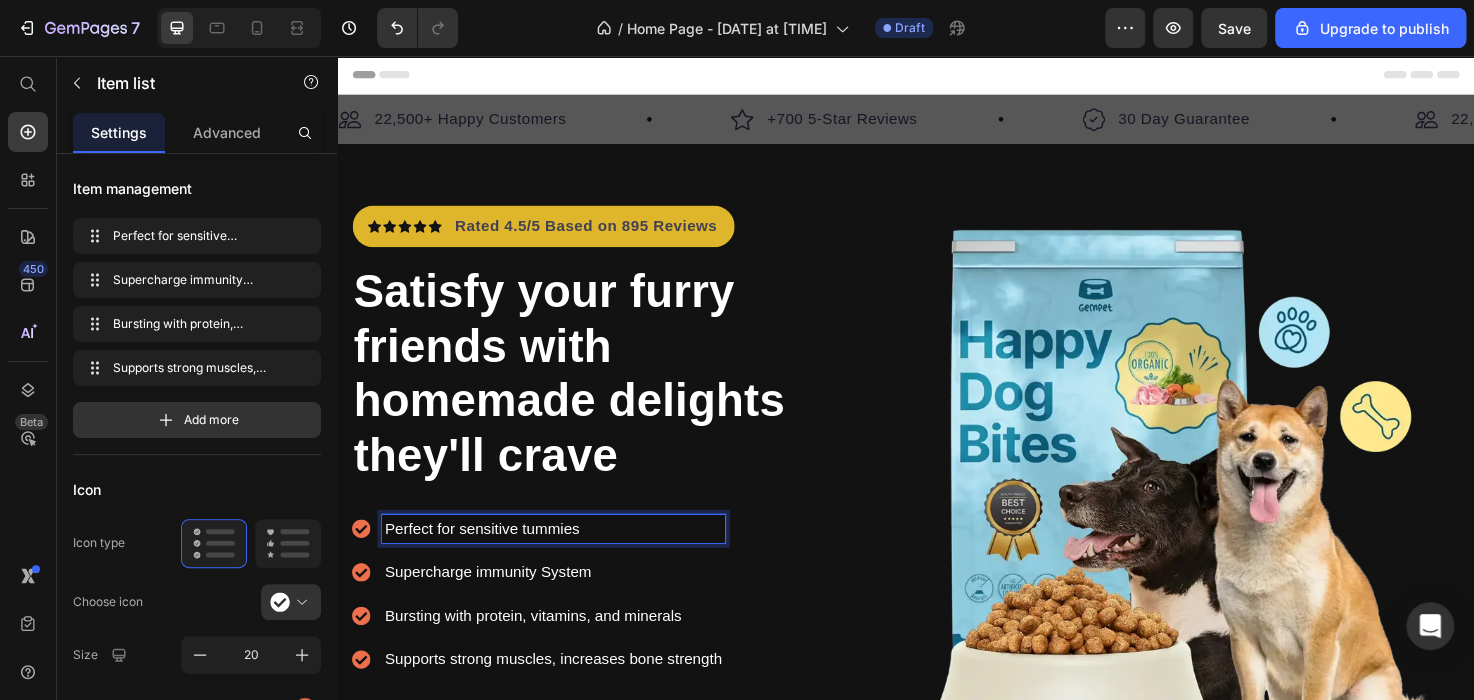 click on "Perfect for sensitive tummies" at bounding box center [565, 555] 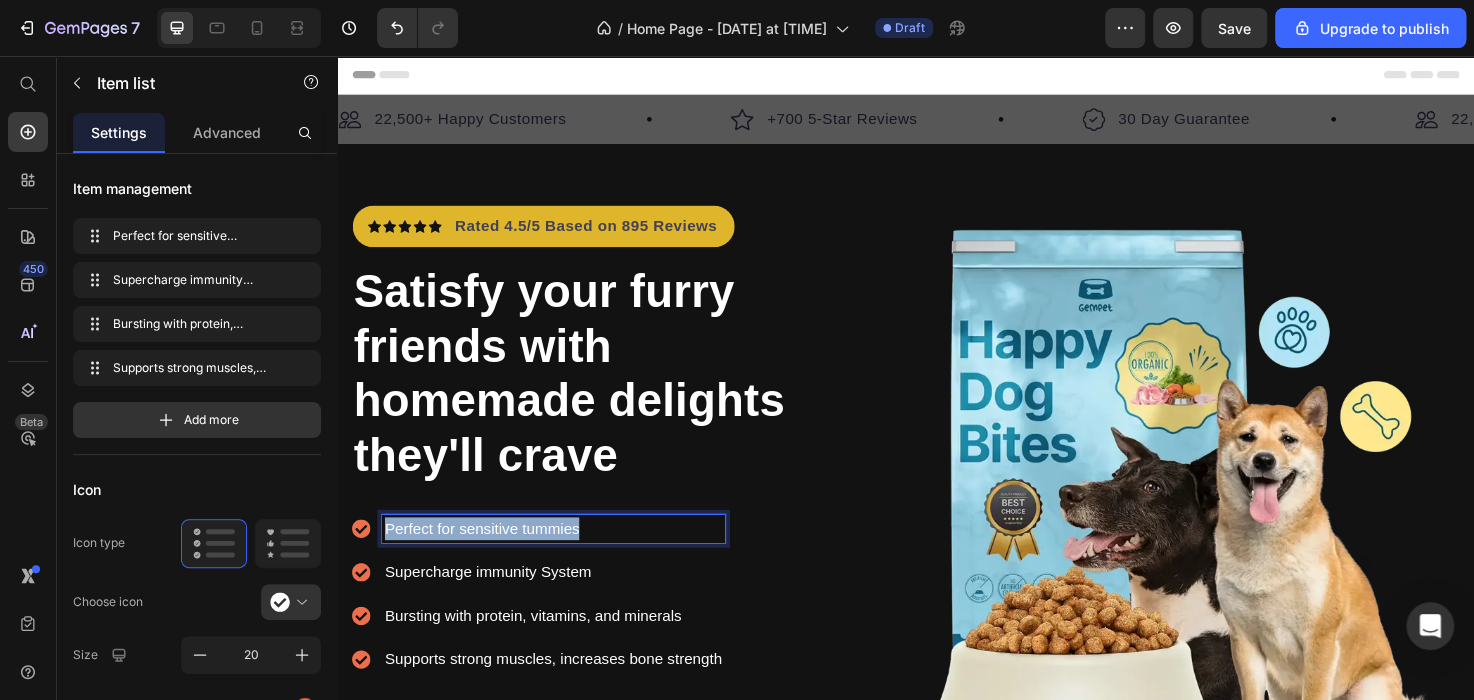 drag, startPoint x: 633, startPoint y: 562, endPoint x: 386, endPoint y: 554, distance: 247.12952 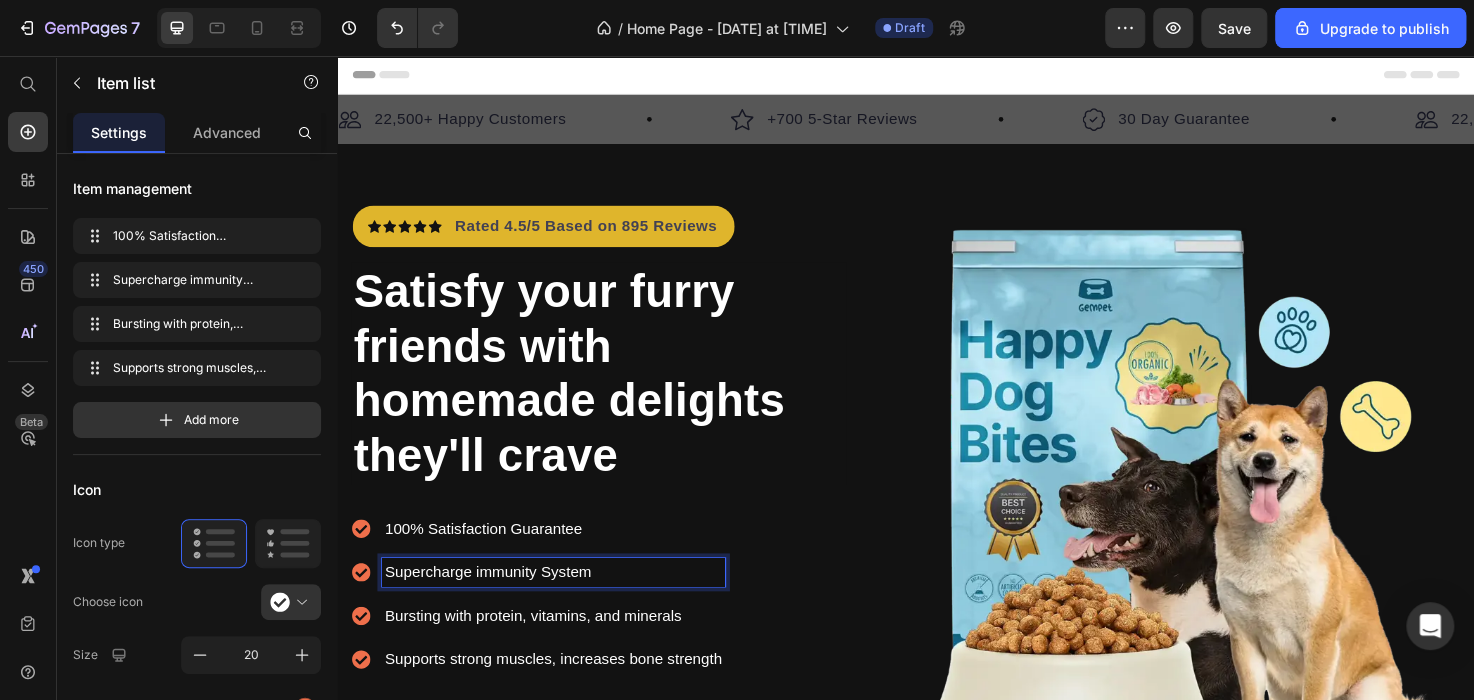 click on "Supercharge immunity System" at bounding box center (565, 601) 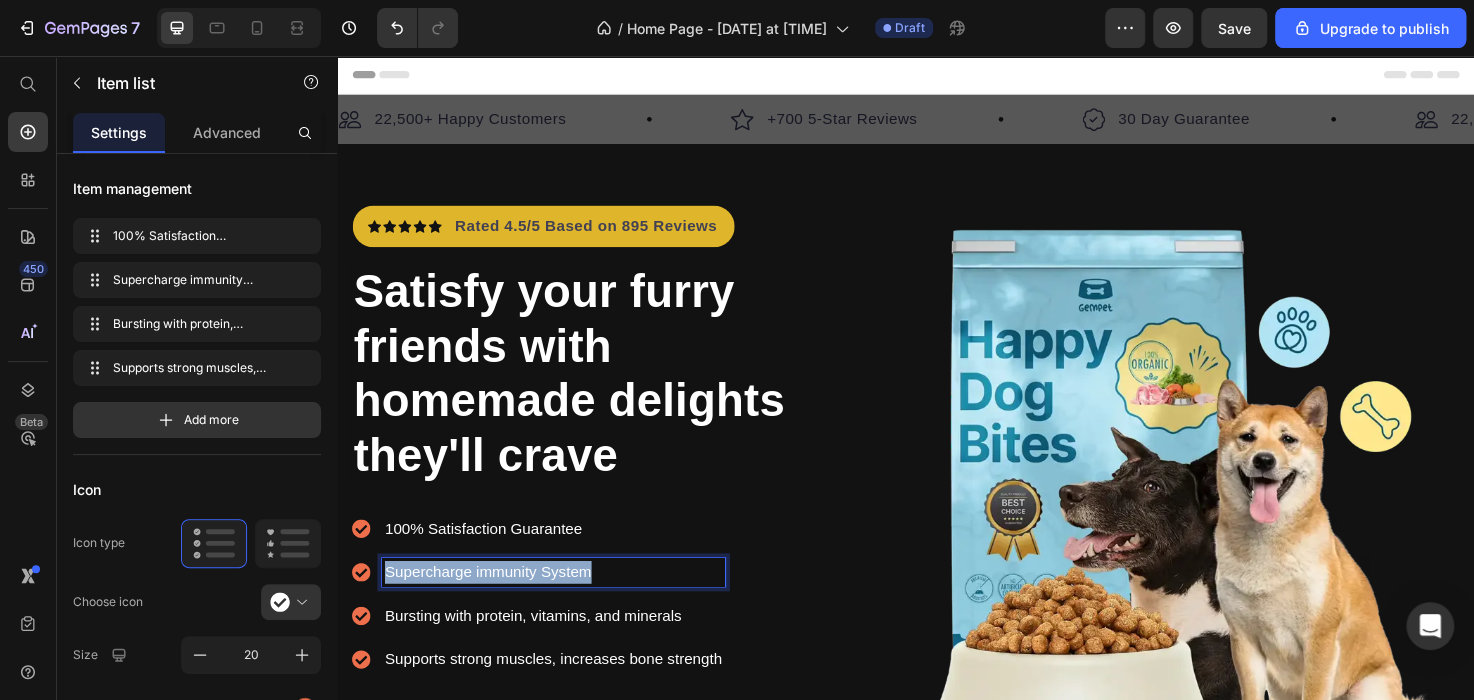 drag, startPoint x: 619, startPoint y: 592, endPoint x: 385, endPoint y: 589, distance: 234.01923 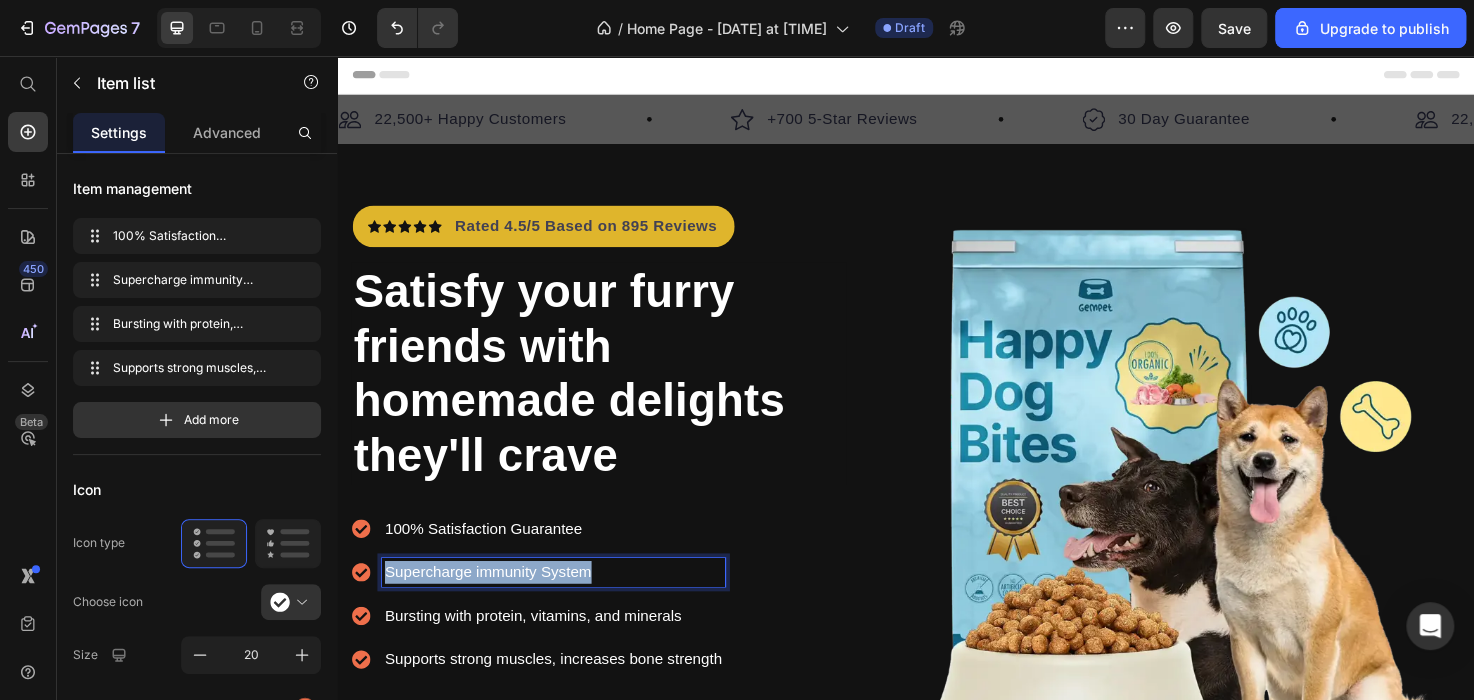 click on "Supercharge immunity System" at bounding box center [565, 601] 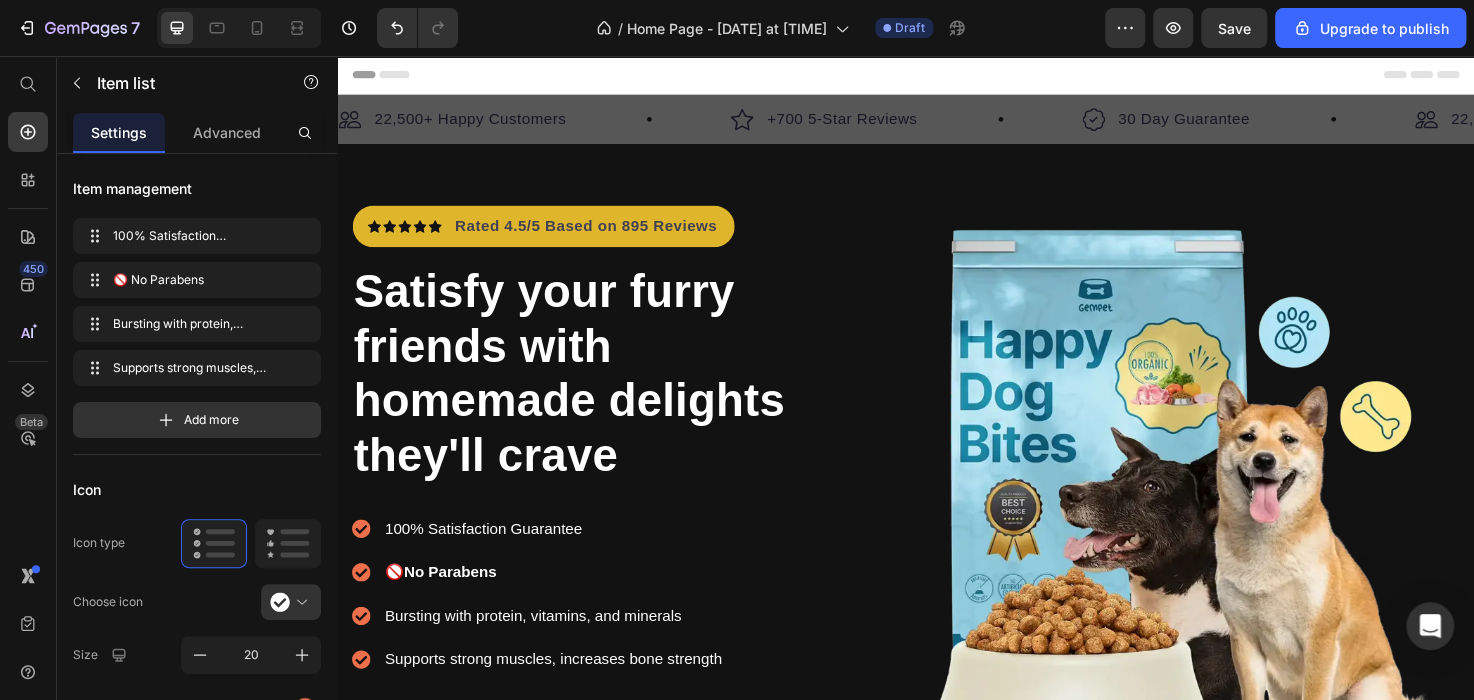 click 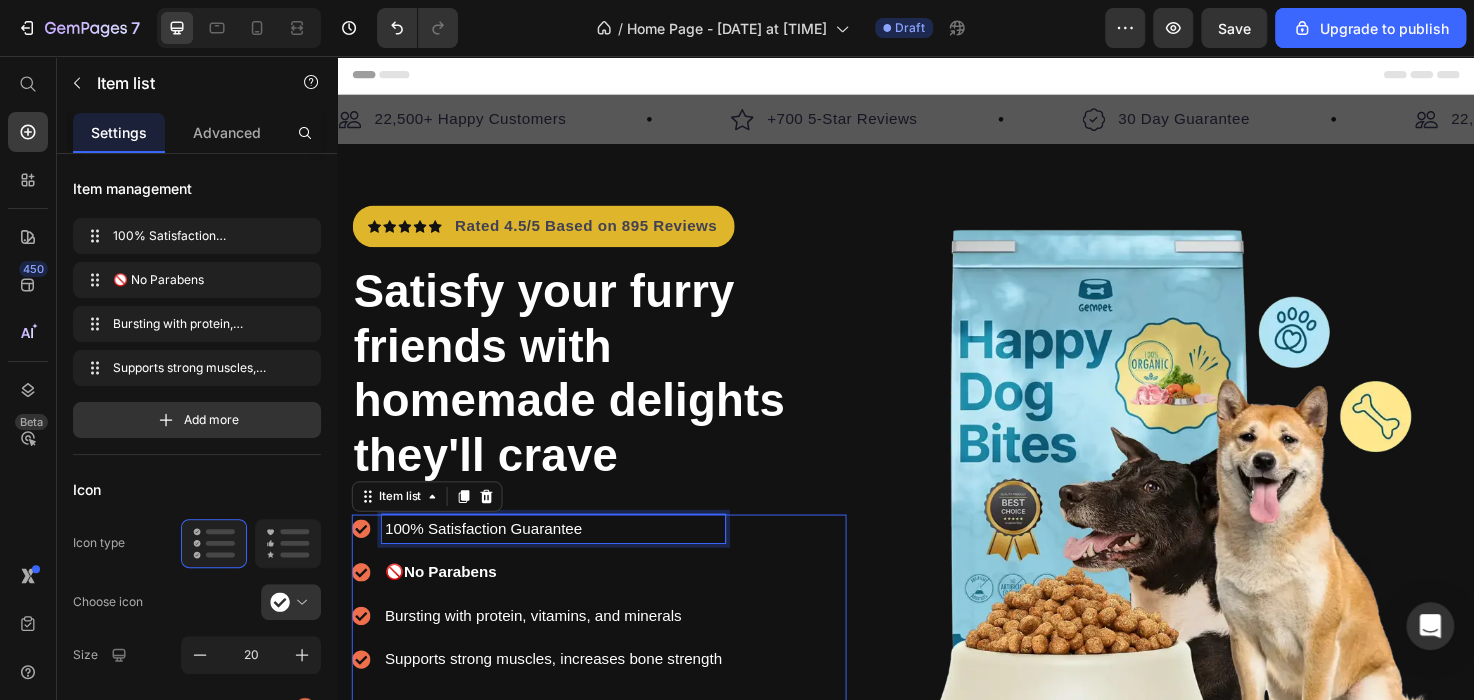 click on "100% Satisfaction Guarantee" at bounding box center (565, 555) 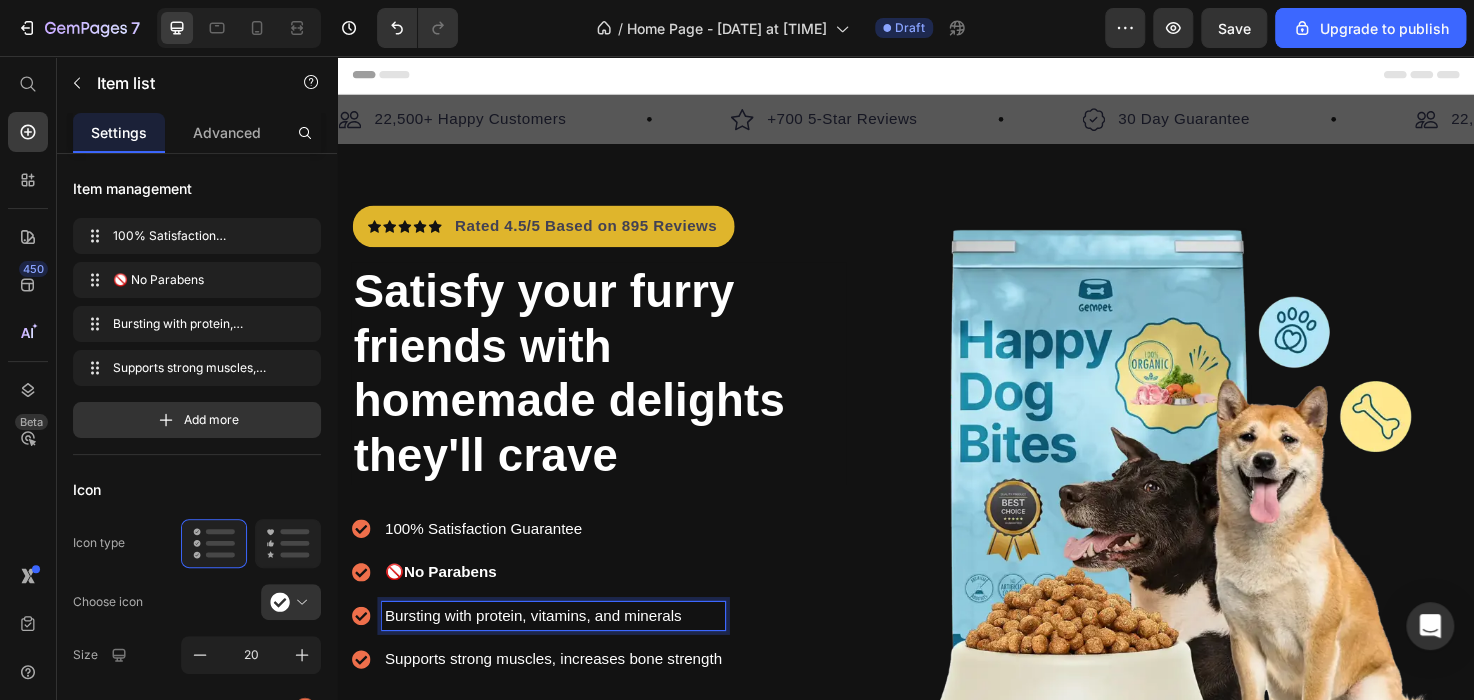 click on "Bursting with protein, vitamins, and minerals" at bounding box center [565, 647] 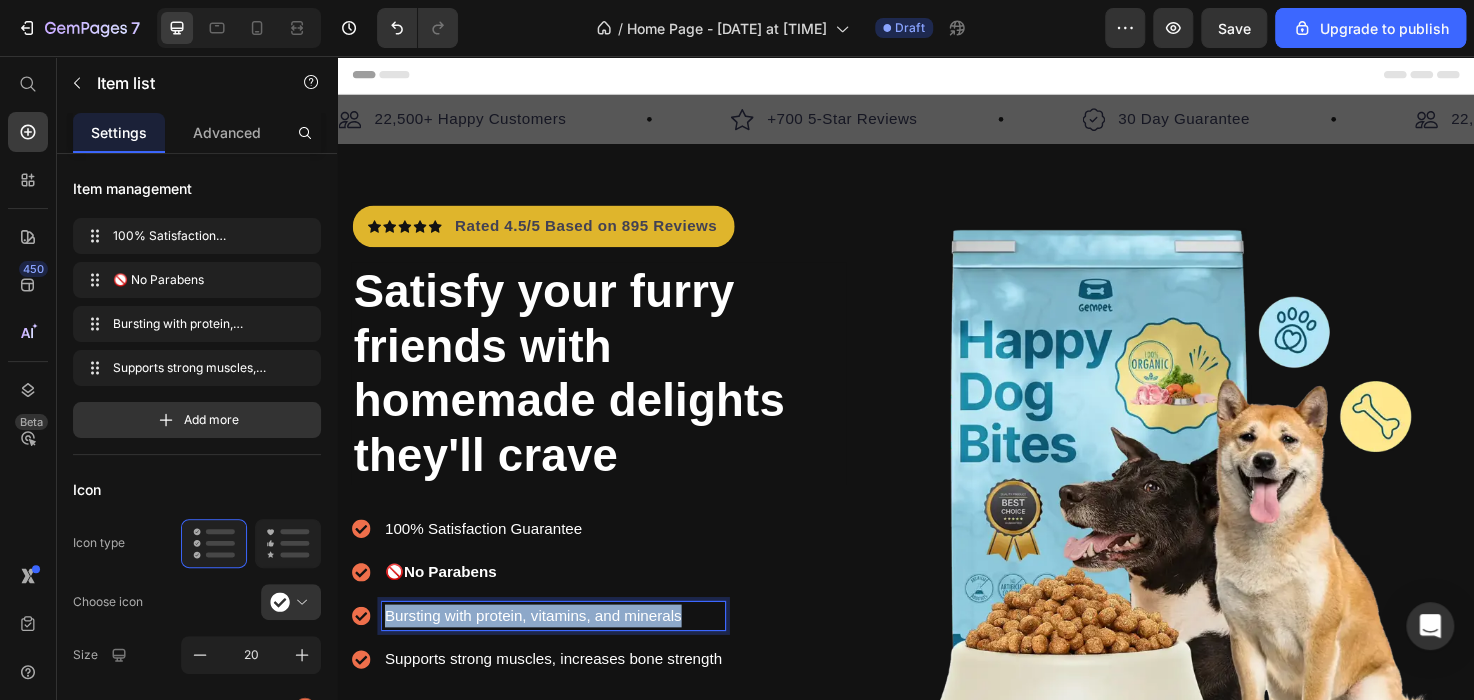 drag, startPoint x: 715, startPoint y: 646, endPoint x: 391, endPoint y: 662, distance: 324.39484 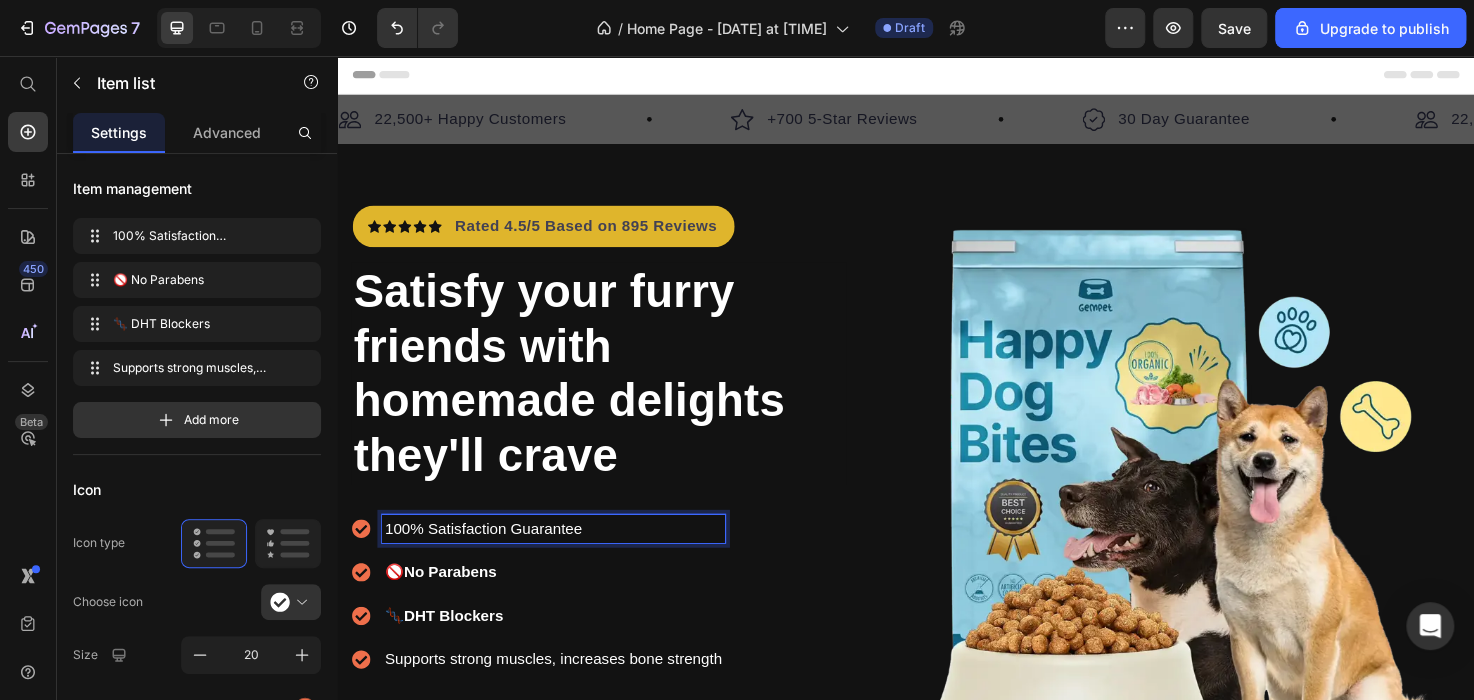 click on "100% Satisfaction Guarantee" at bounding box center (565, 555) 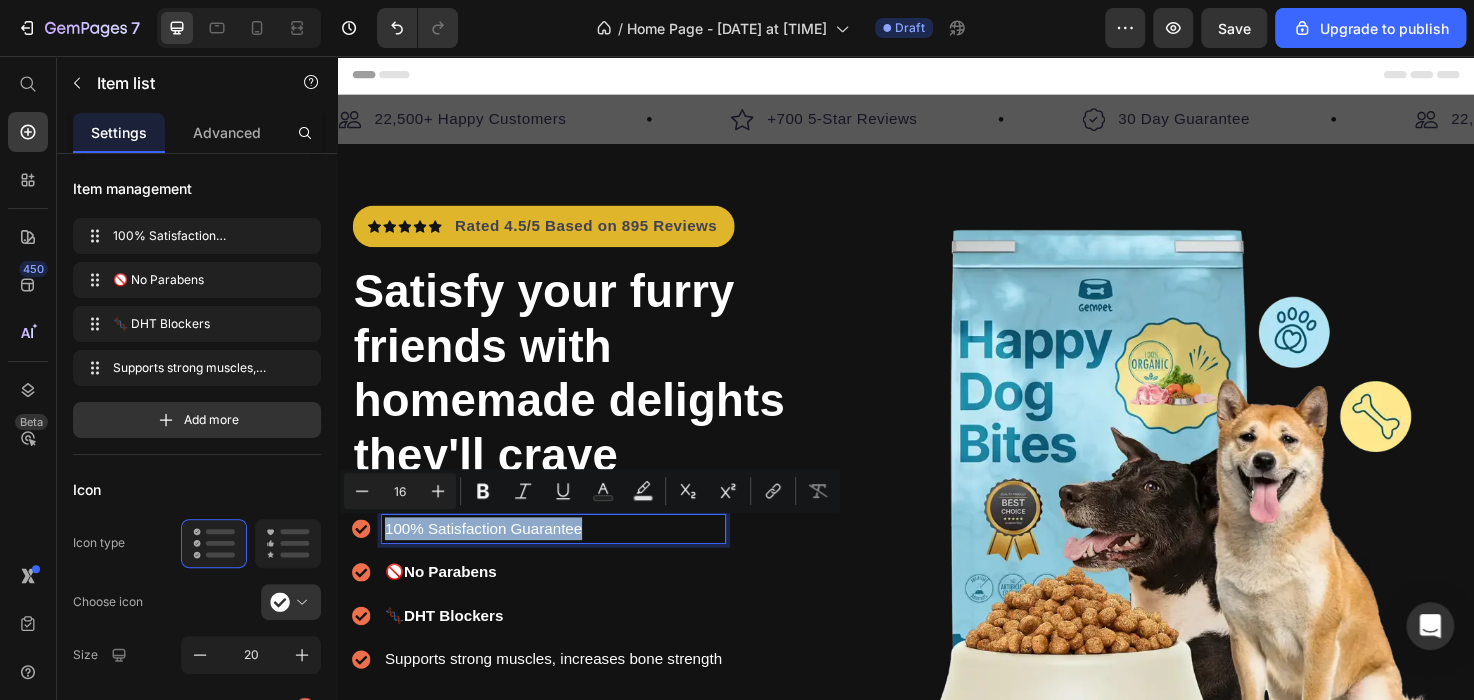 drag, startPoint x: 612, startPoint y: 552, endPoint x: 378, endPoint y: 629, distance: 246.34326 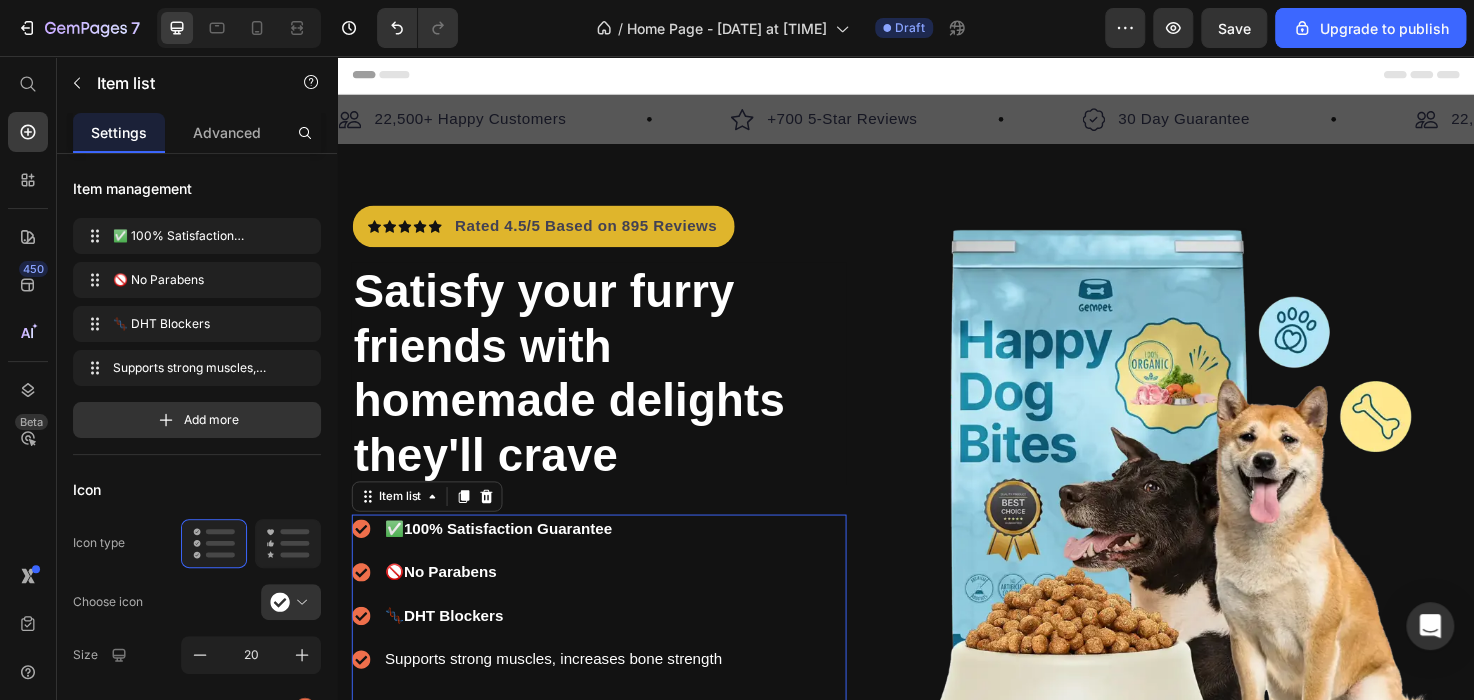 click on "✅  100% Satisfaction Guarantee 🚫  No Parabens  🧬  DHT Blockers Supports strong muscles, increases bone strength" at bounding box center (613, 624) 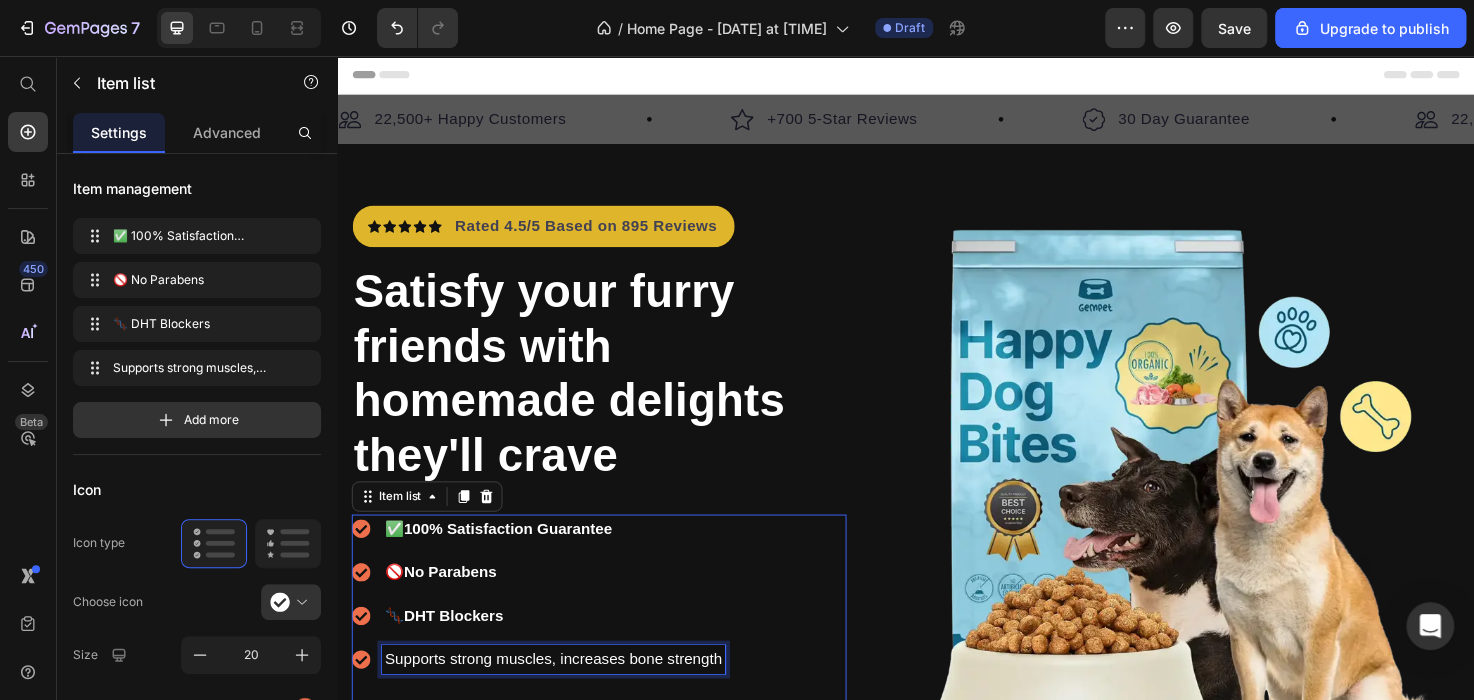 click on "Supports strong muscles, increases bone strength" at bounding box center (565, 693) 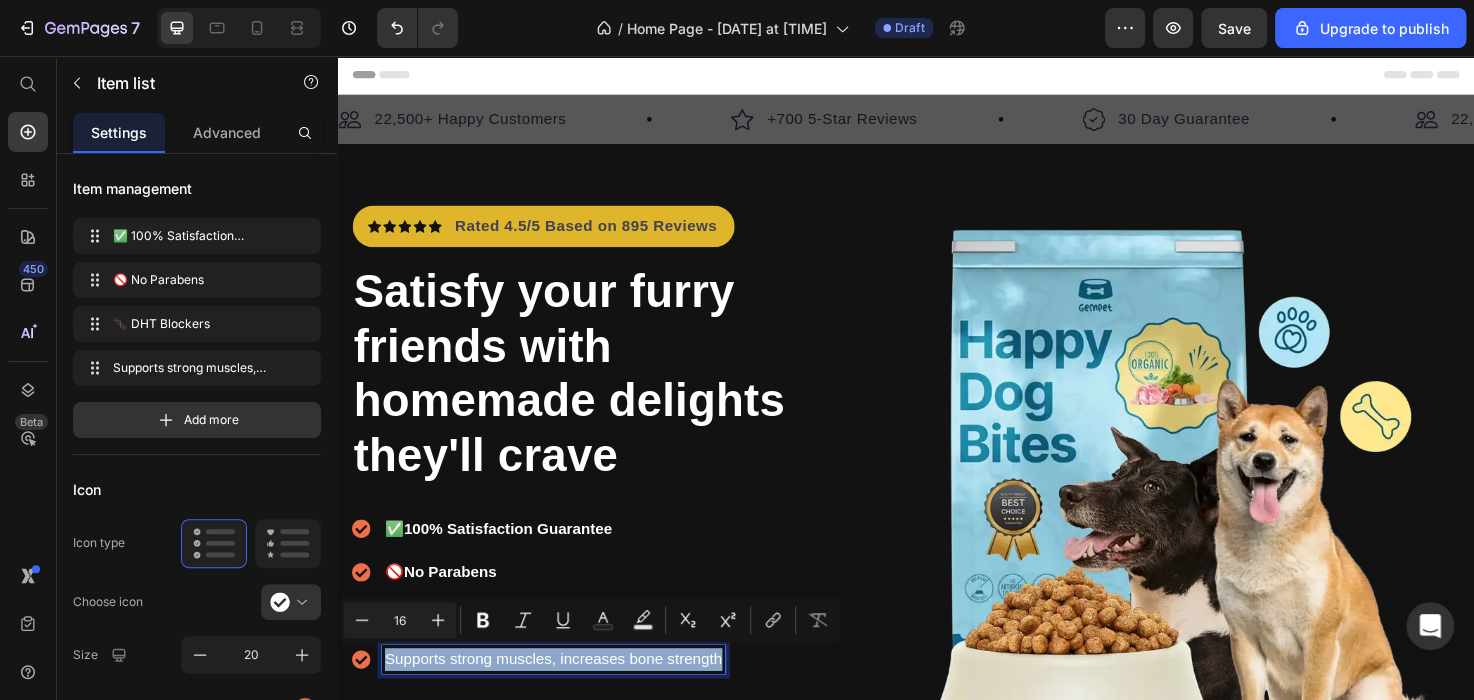 drag, startPoint x: 739, startPoint y: 690, endPoint x: 383, endPoint y: 694, distance: 356.02246 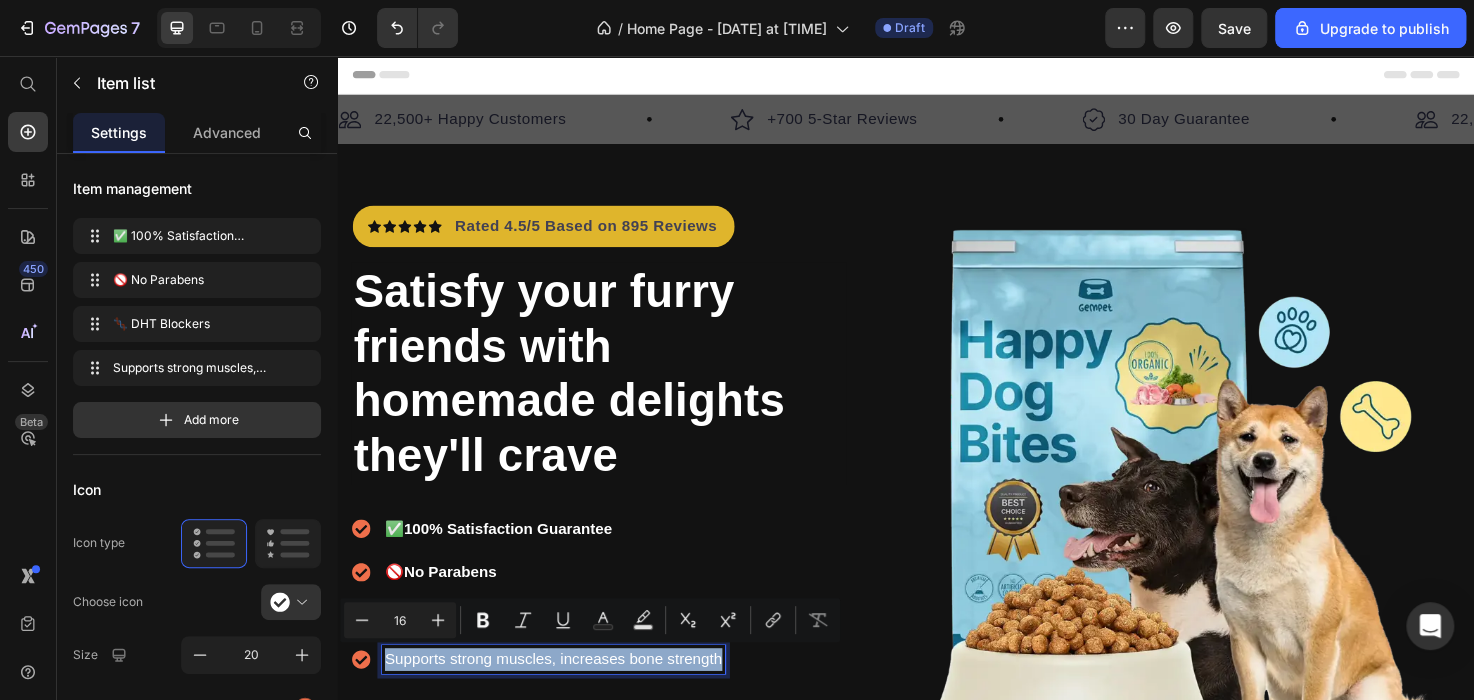 click on "Supports strong muscles, increases bone strength" at bounding box center (565, 693) 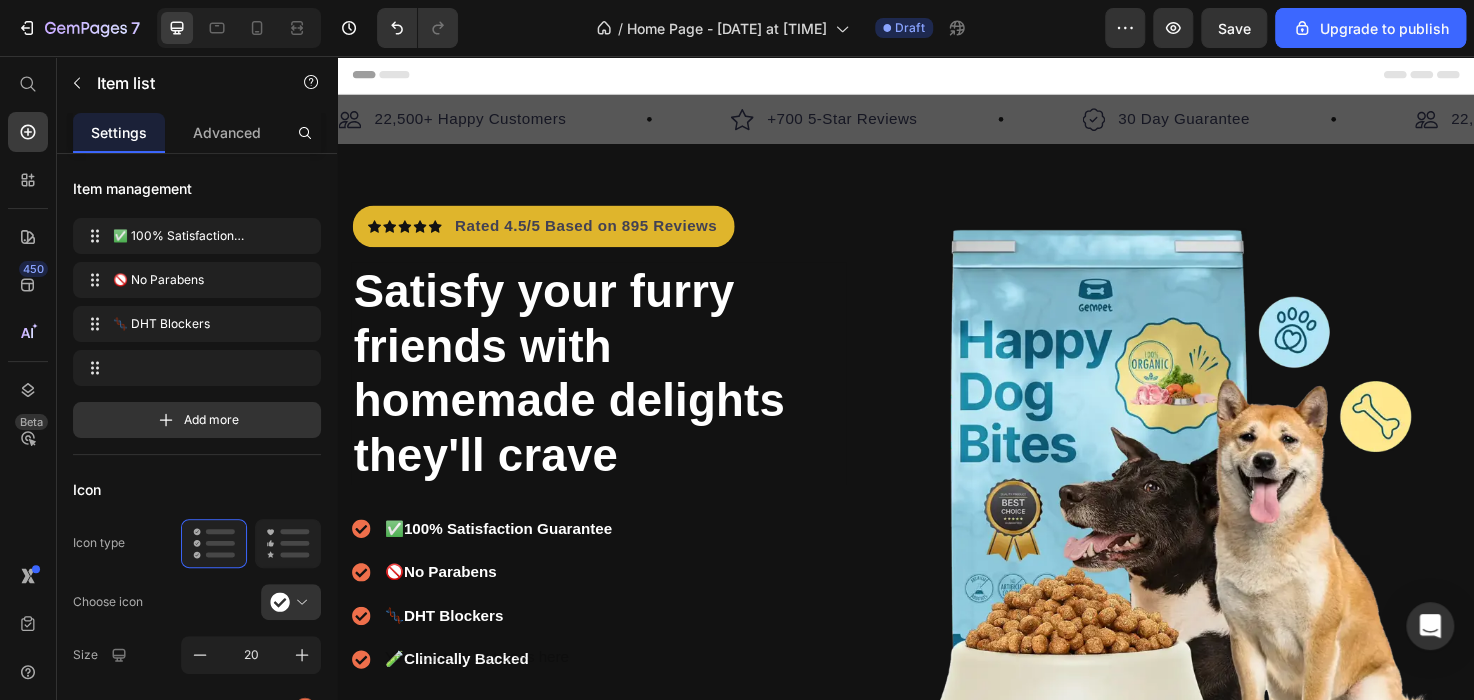 scroll, scrollTop: 43, scrollLeft: 0, axis: vertical 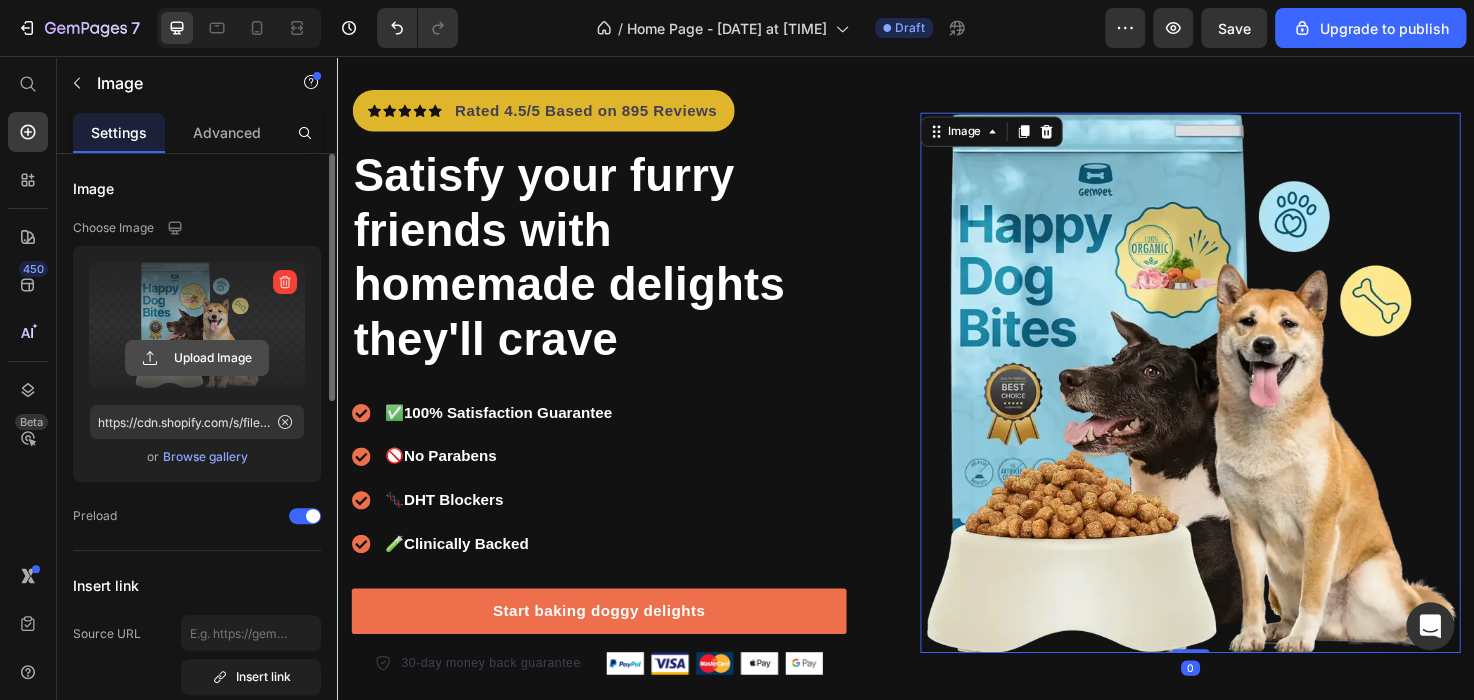 click 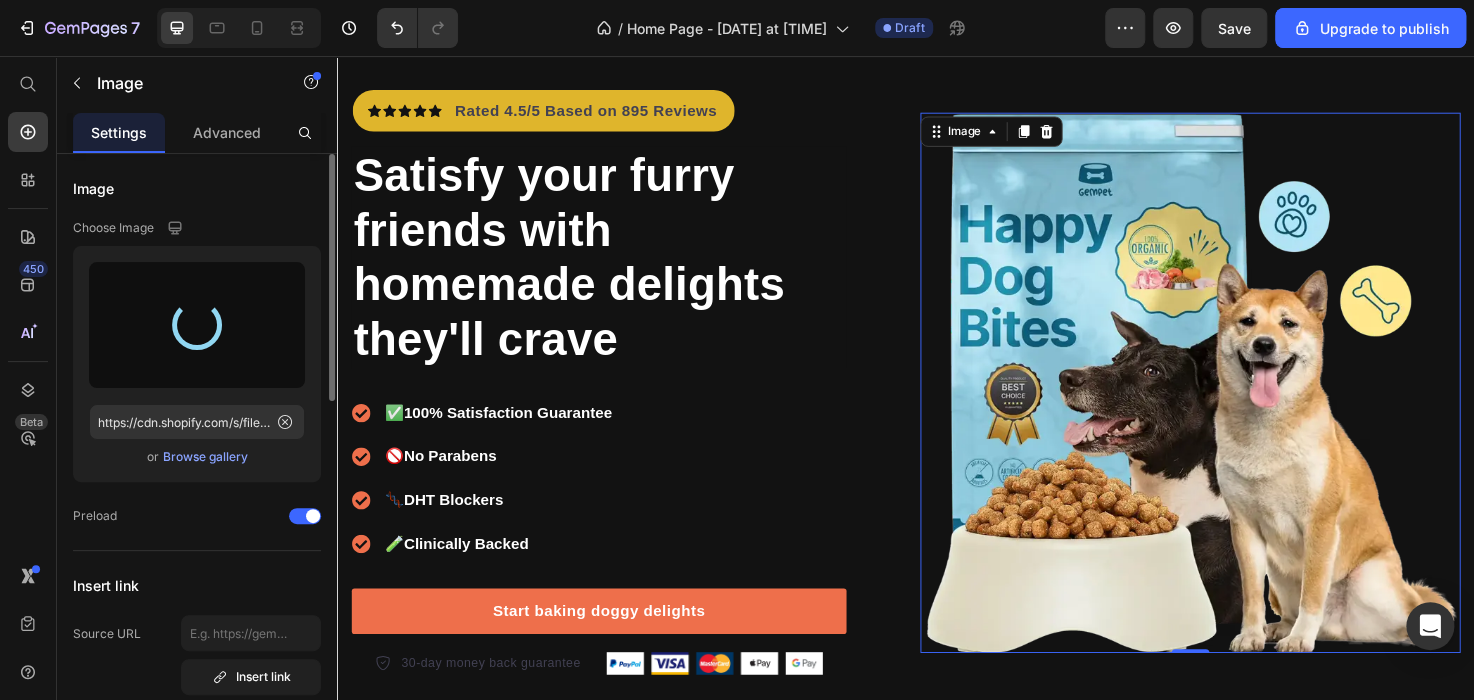 type on "https://cdn.shopify.com/s/files/1/0947/1950/8817/files/gempages_574581568467632927-a7c6d7fd-3441-45d7-a9c7-4da13865e664.png" 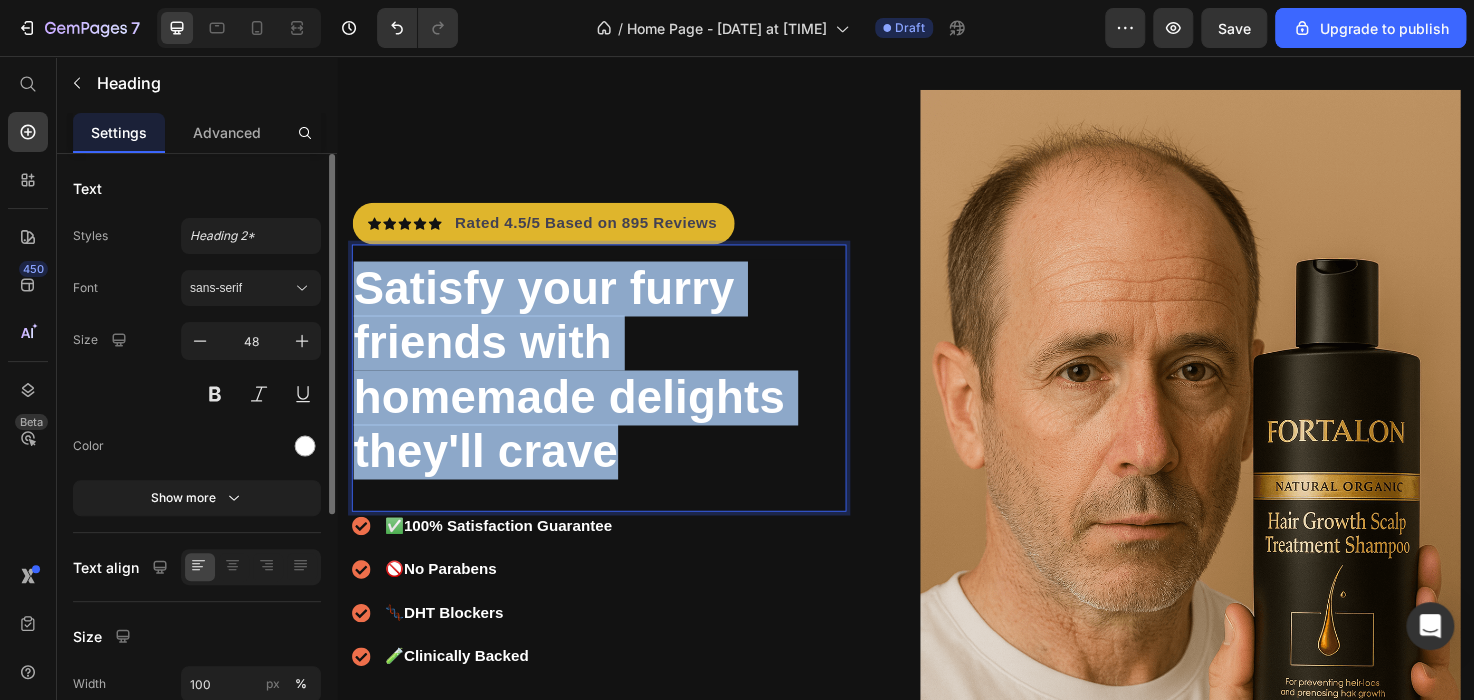 drag, startPoint x: 670, startPoint y: 455, endPoint x: 364, endPoint y: 296, distance: 344.84344 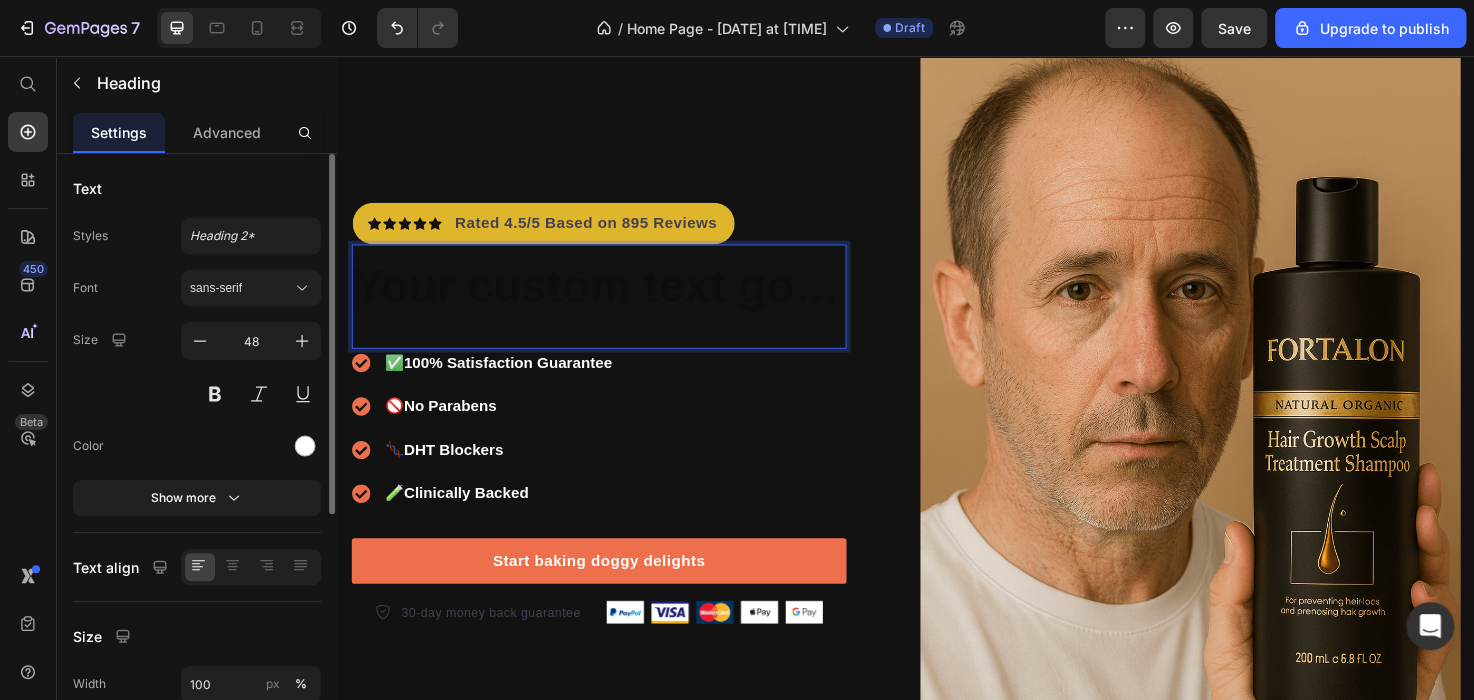 scroll, scrollTop: 151, scrollLeft: 0, axis: vertical 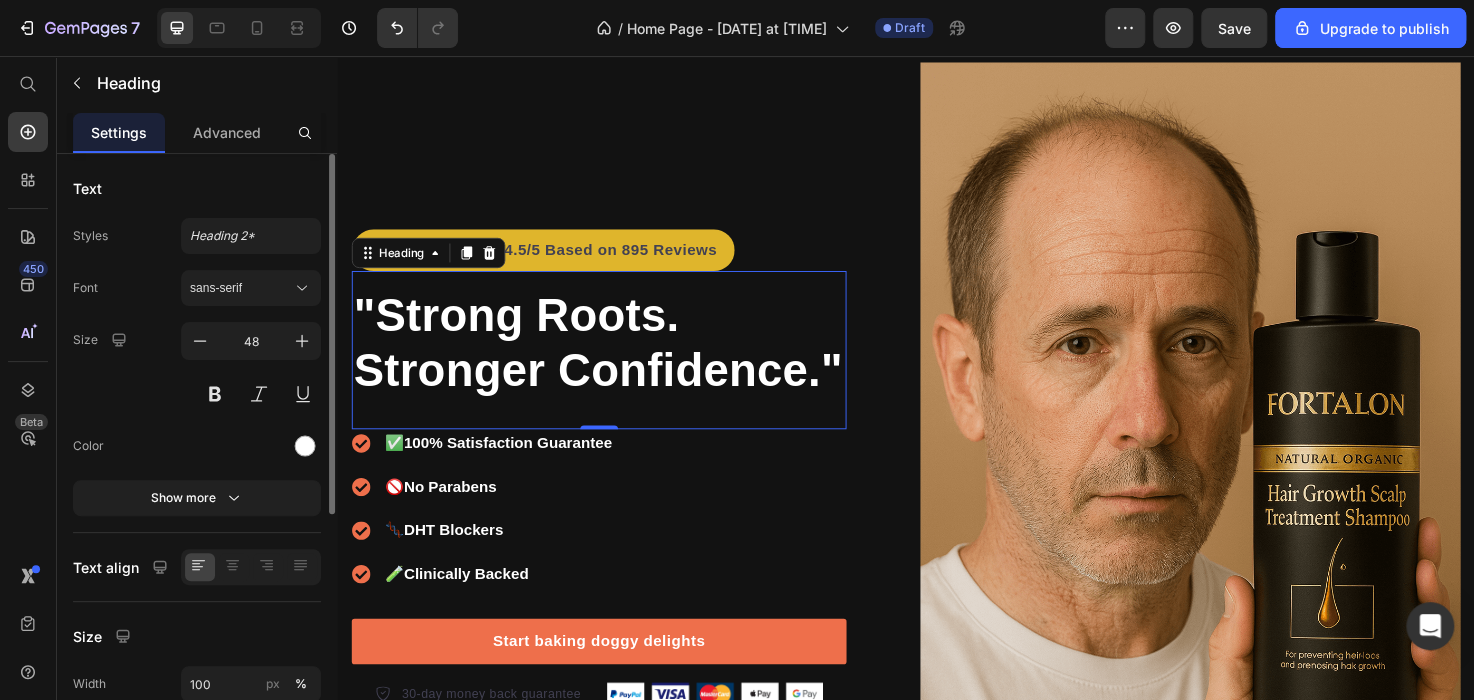 click on ""Strong Roots. Stronger Confidence." Heading   0" at bounding box center [613, 366] 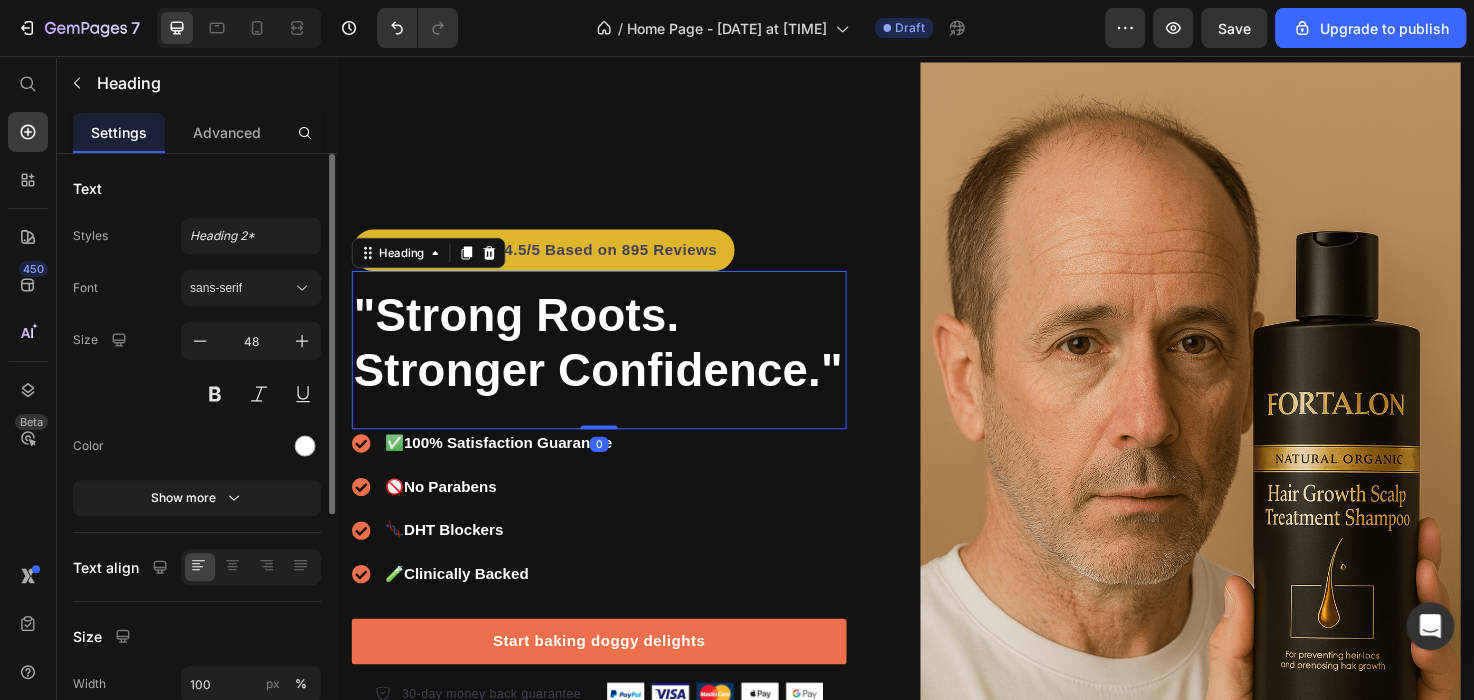 click on ""Strong Roots. Stronger Confidence." Heading   0" at bounding box center (613, 366) 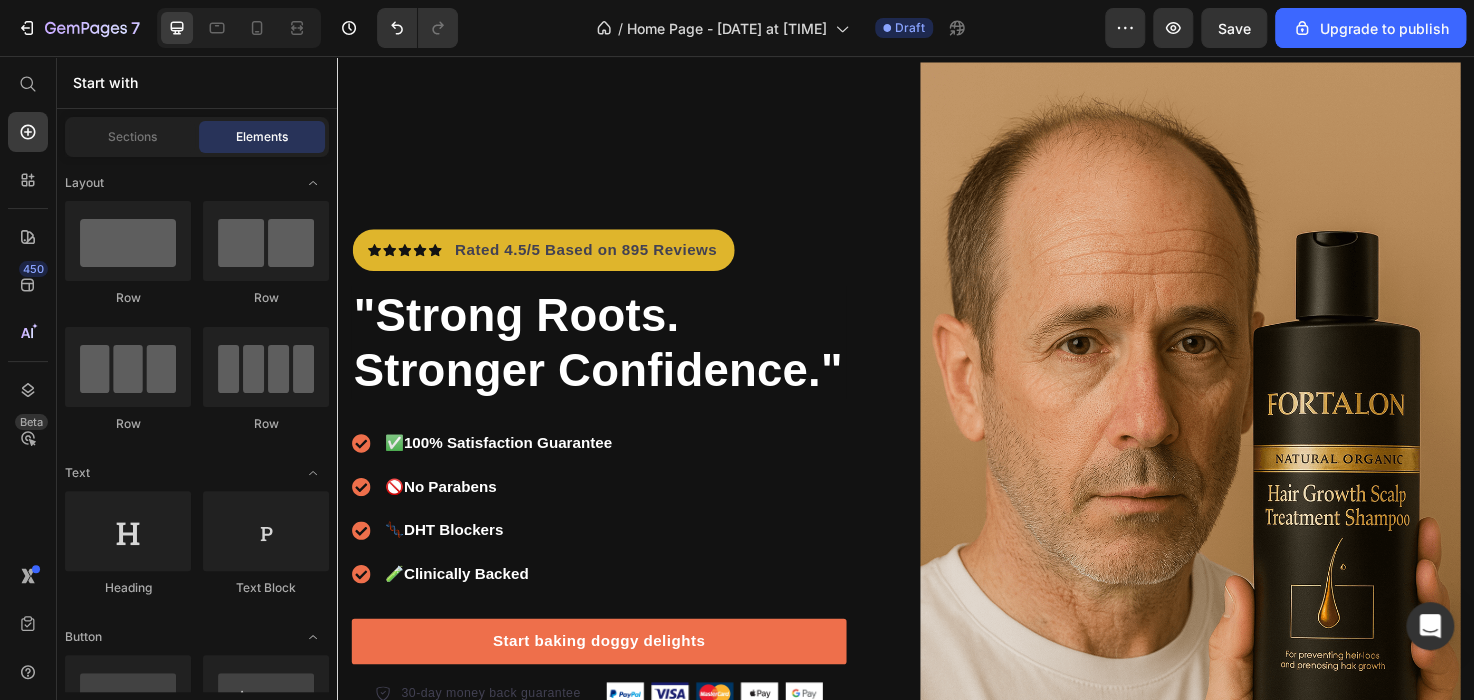 scroll, scrollTop: 0, scrollLeft: 0, axis: both 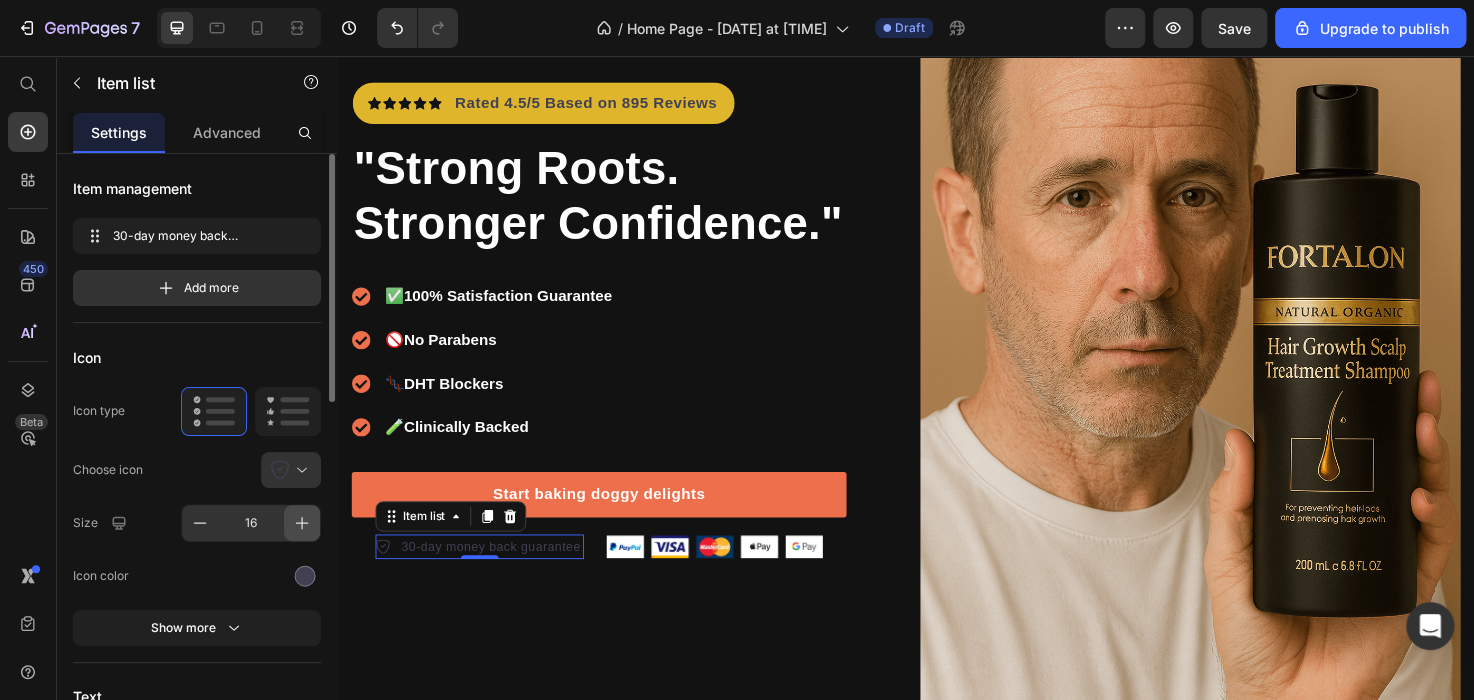 click 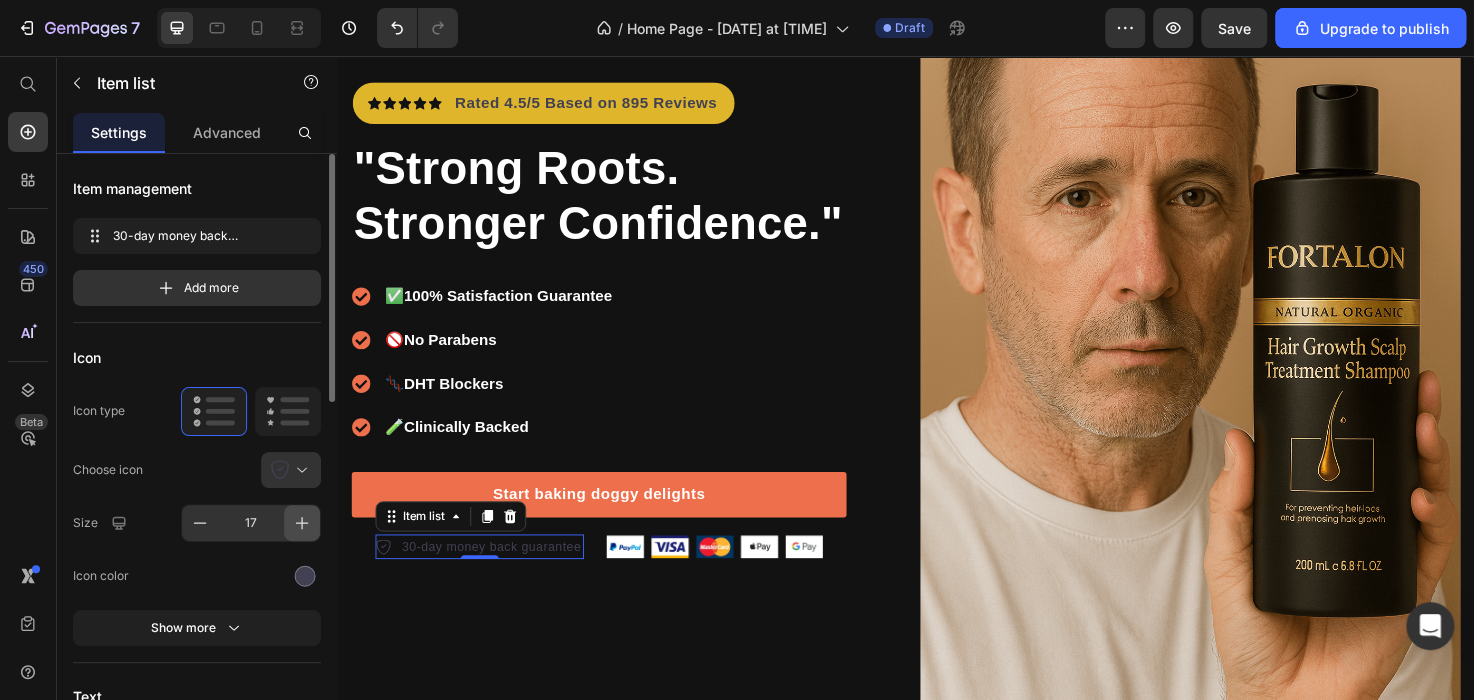 click 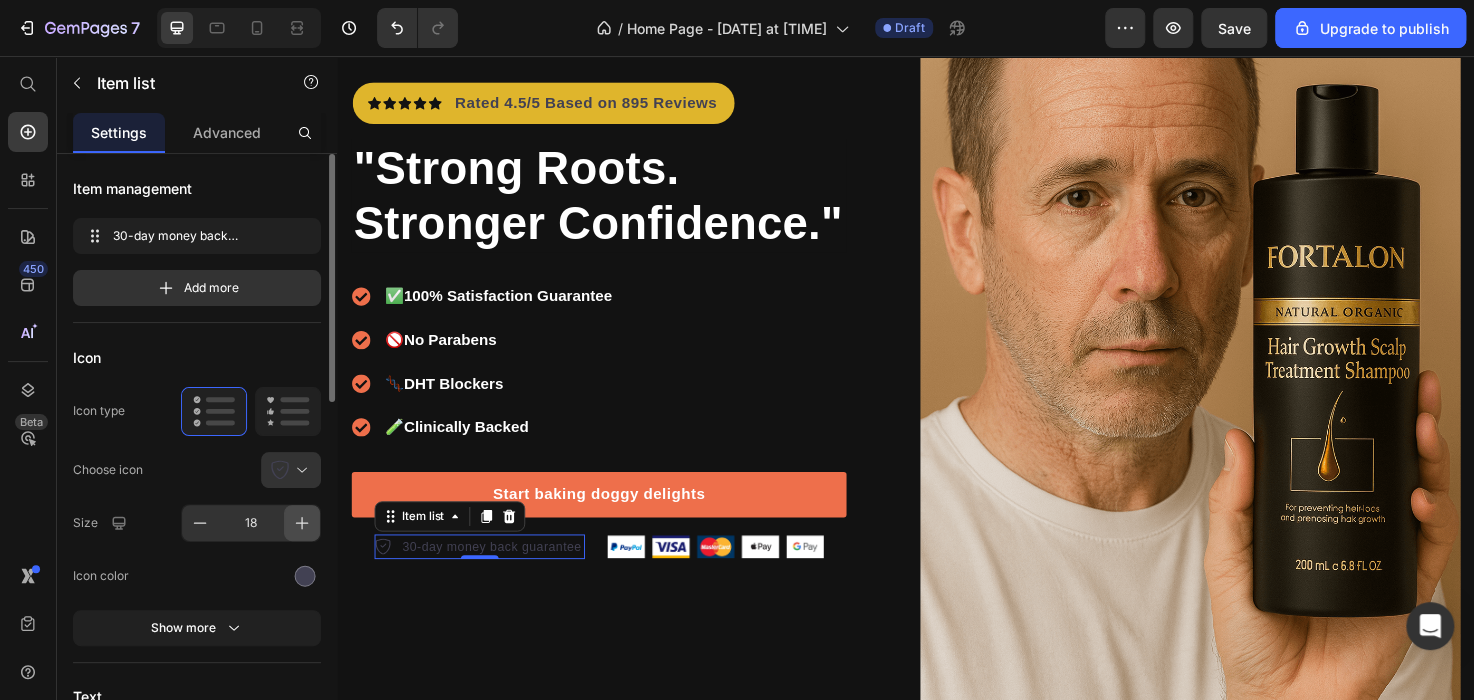 click 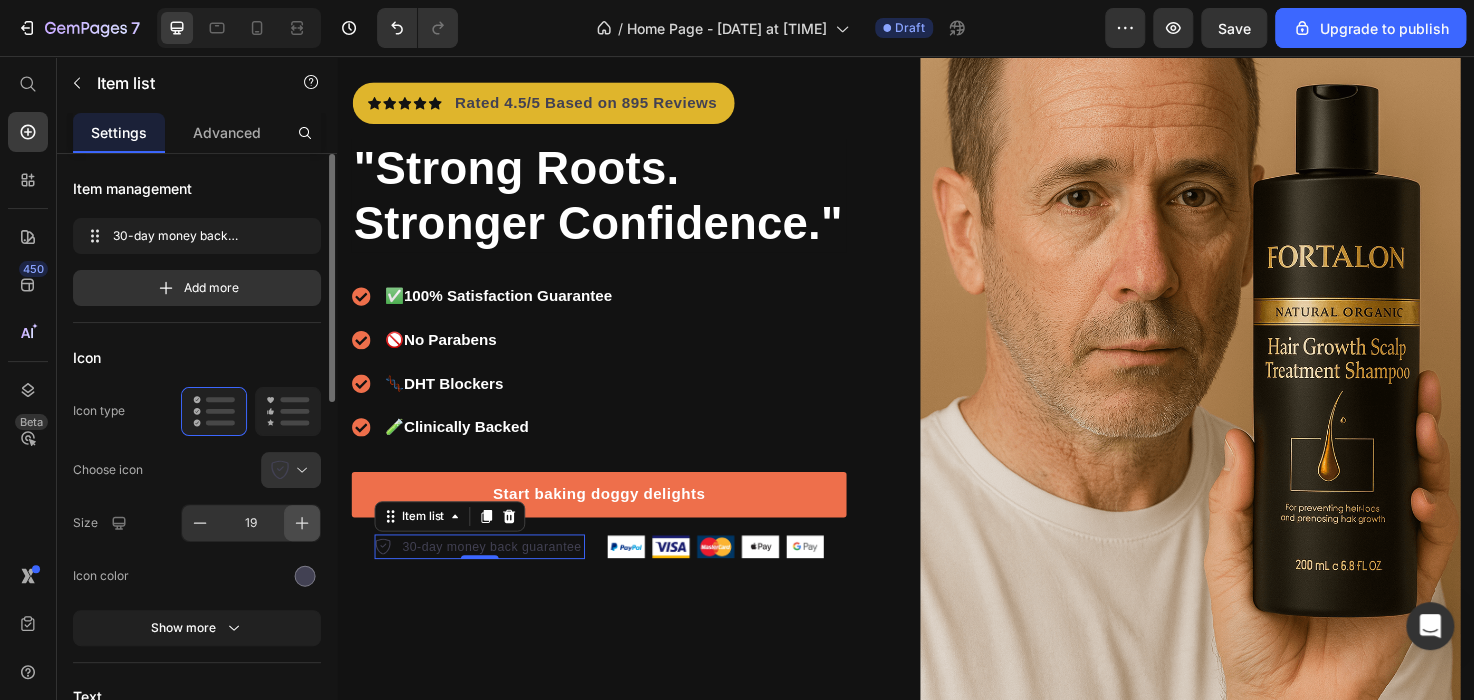 click 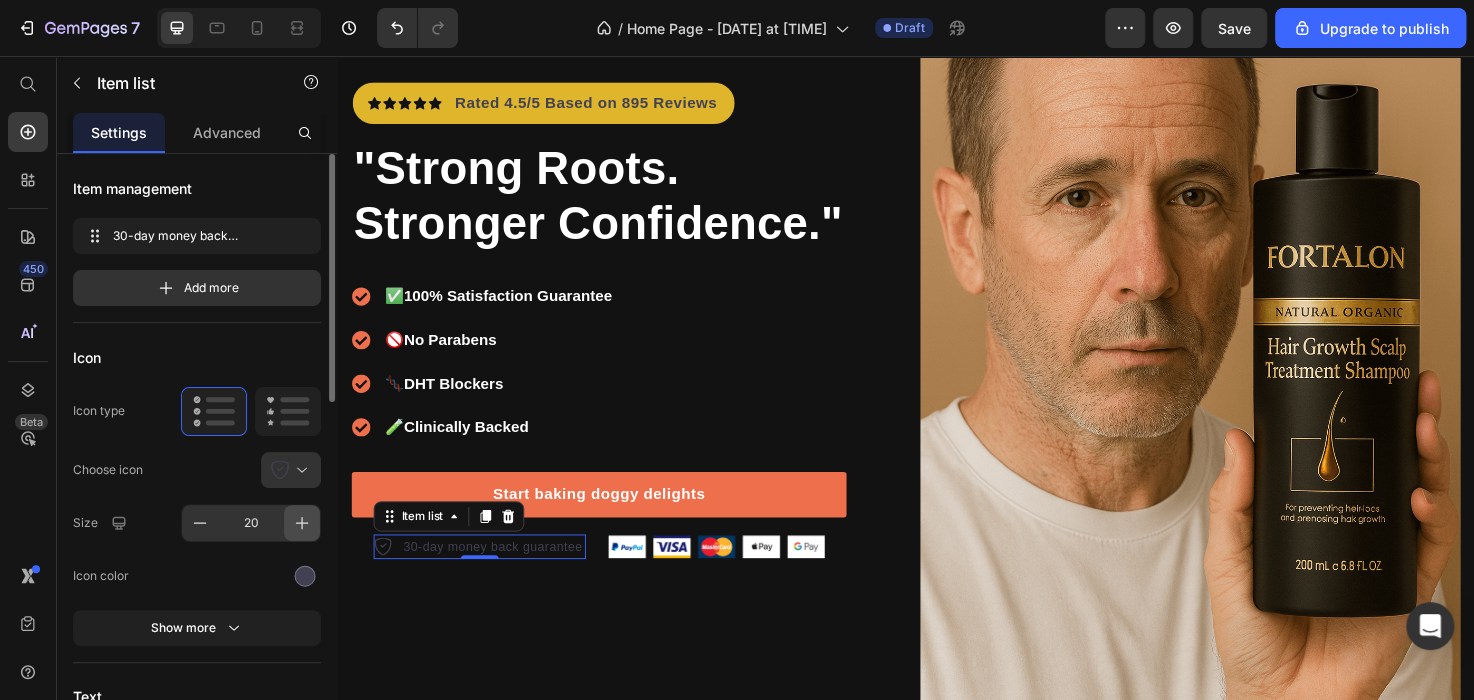 click 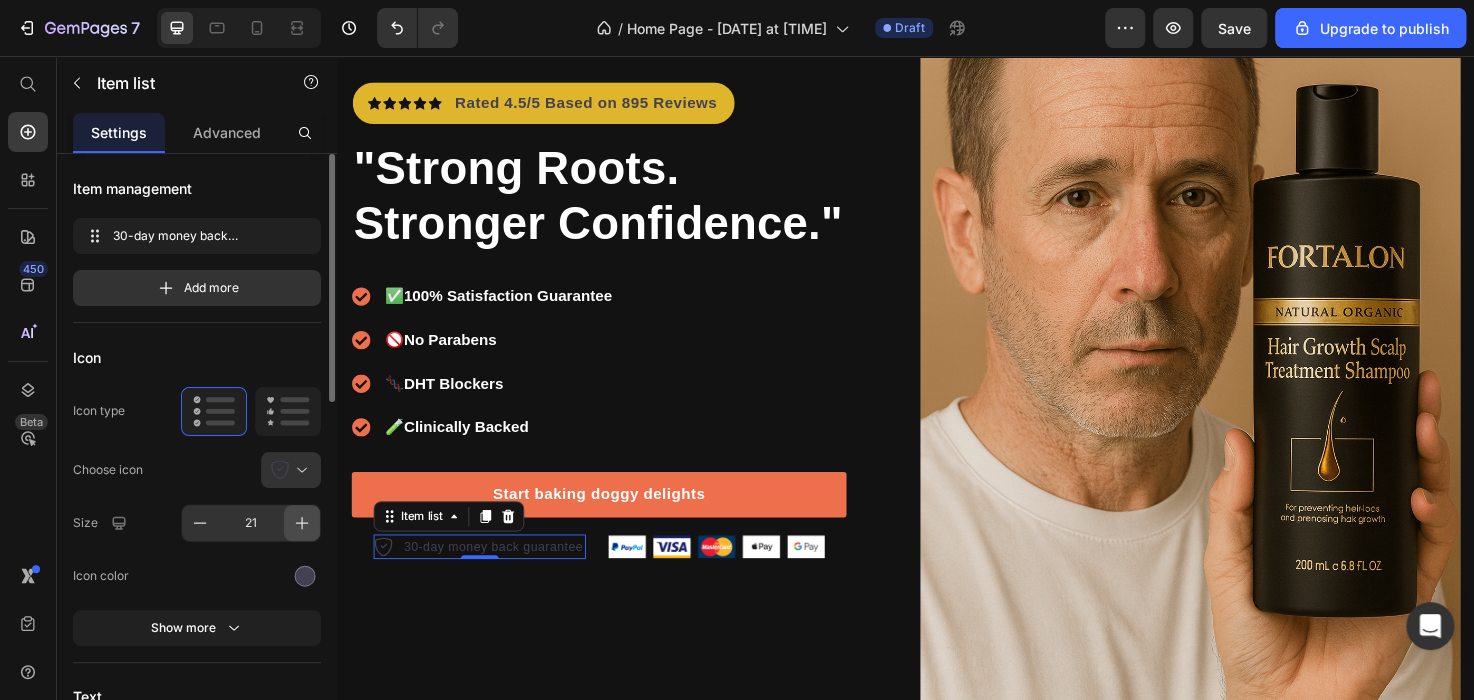 click 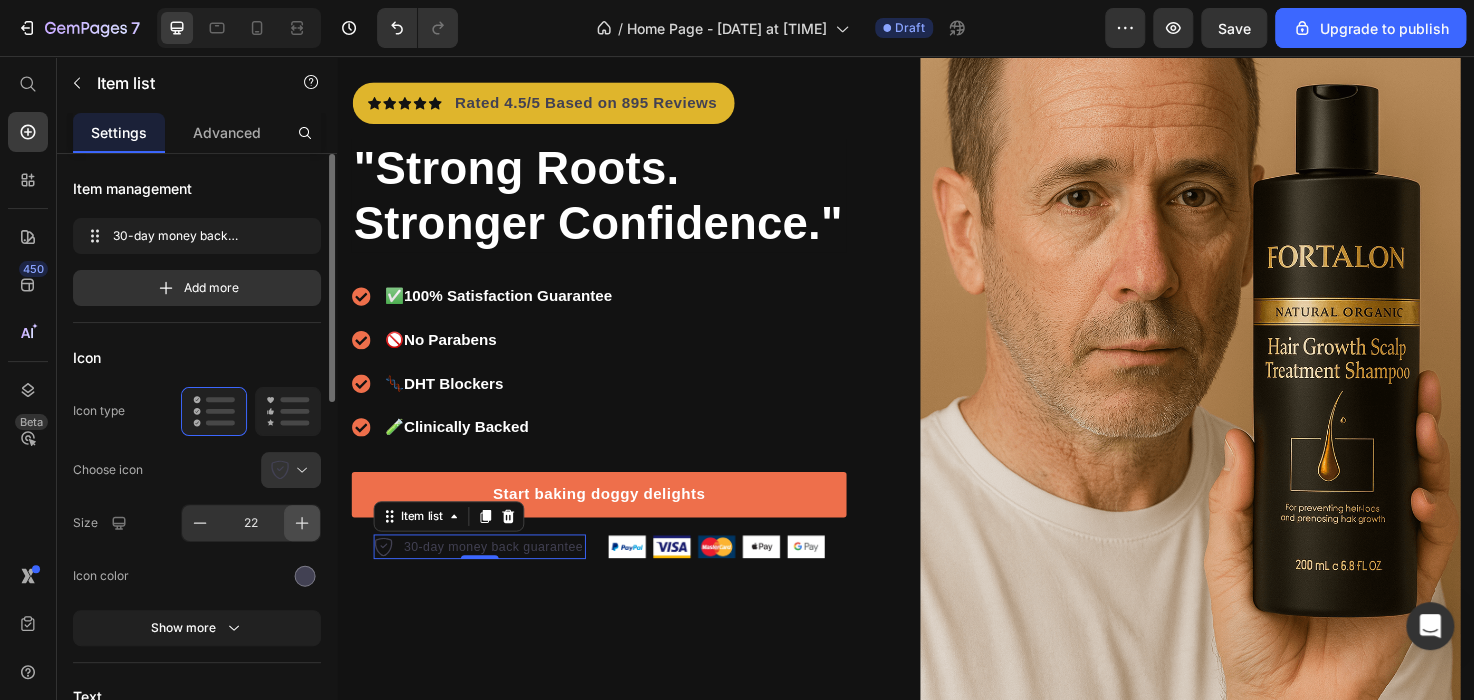 click 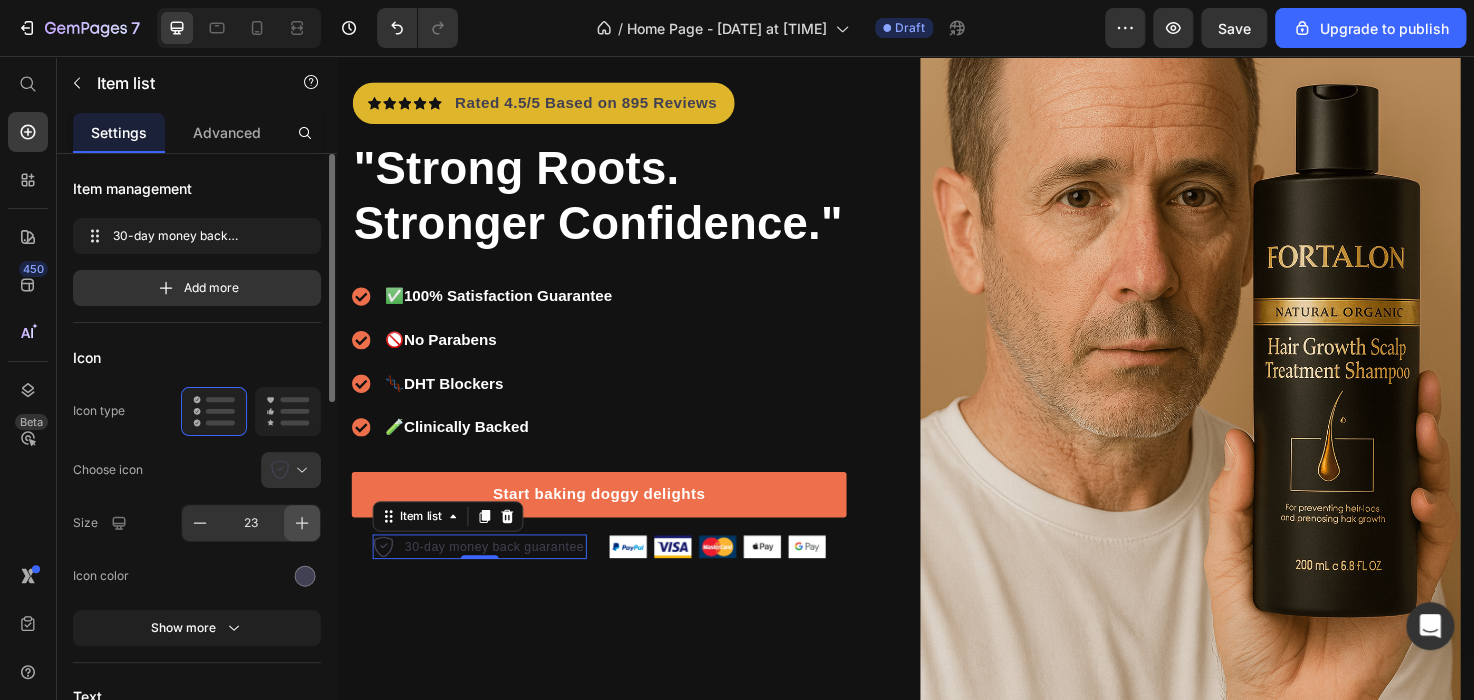 click 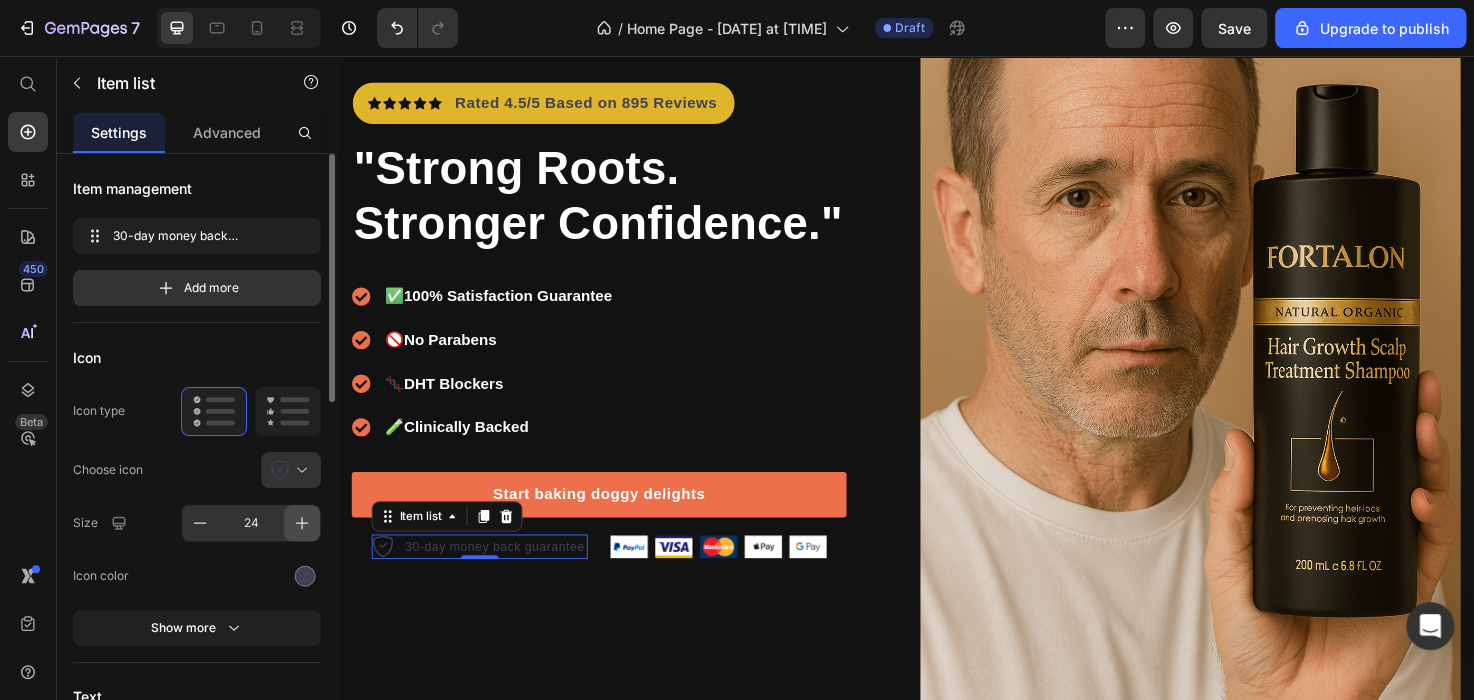 click 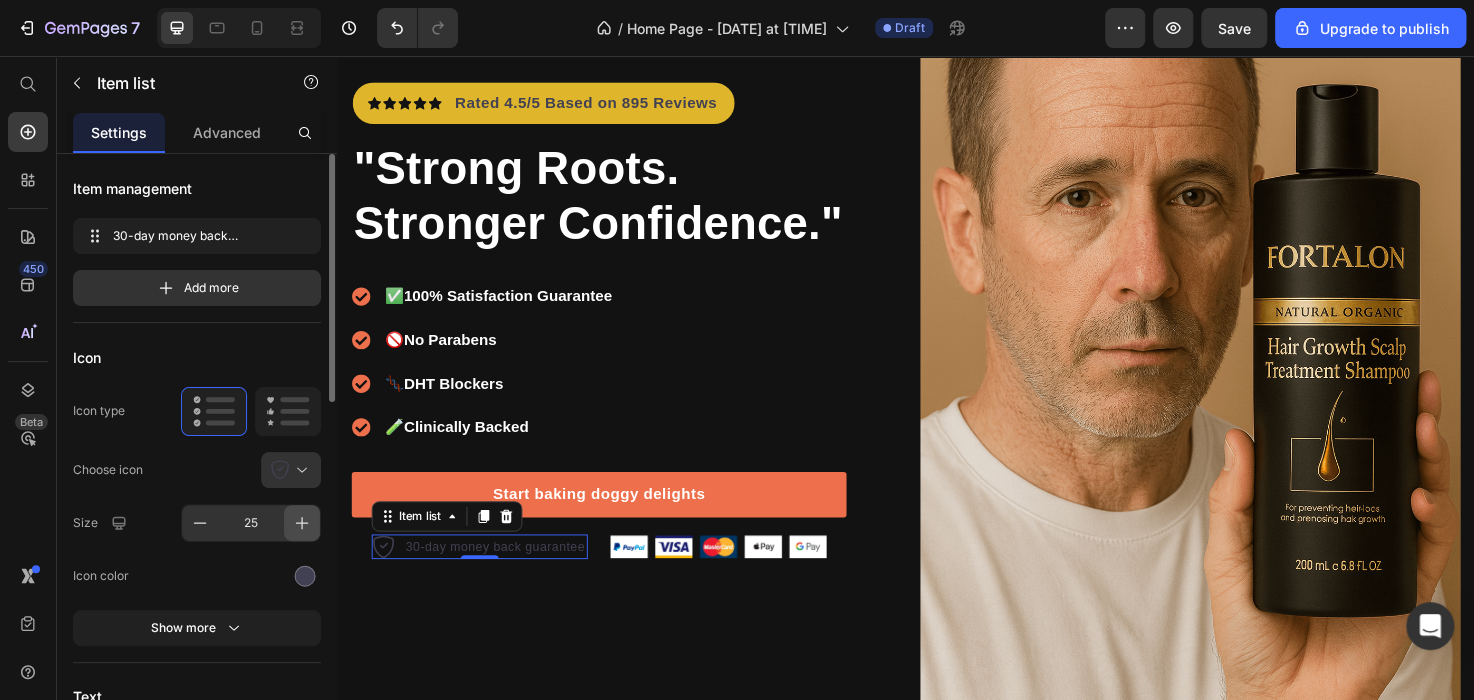 click 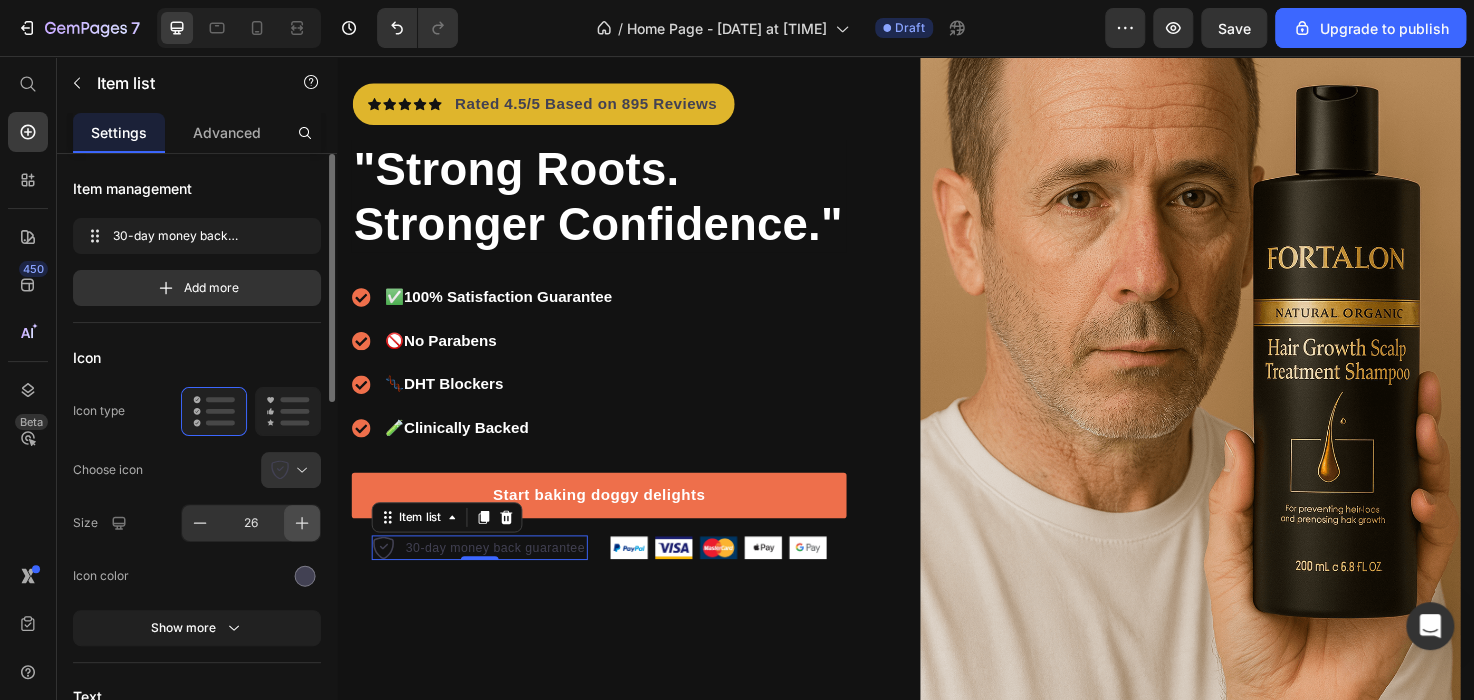 click 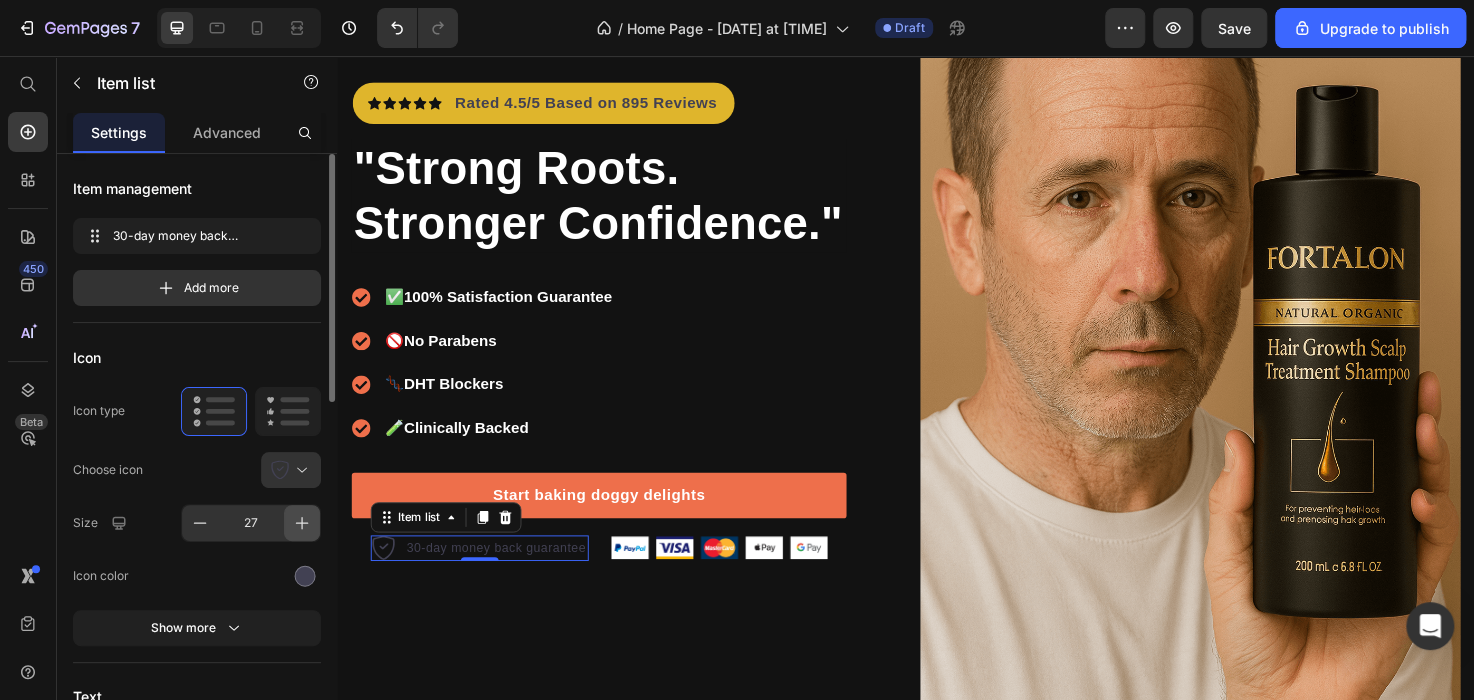 click 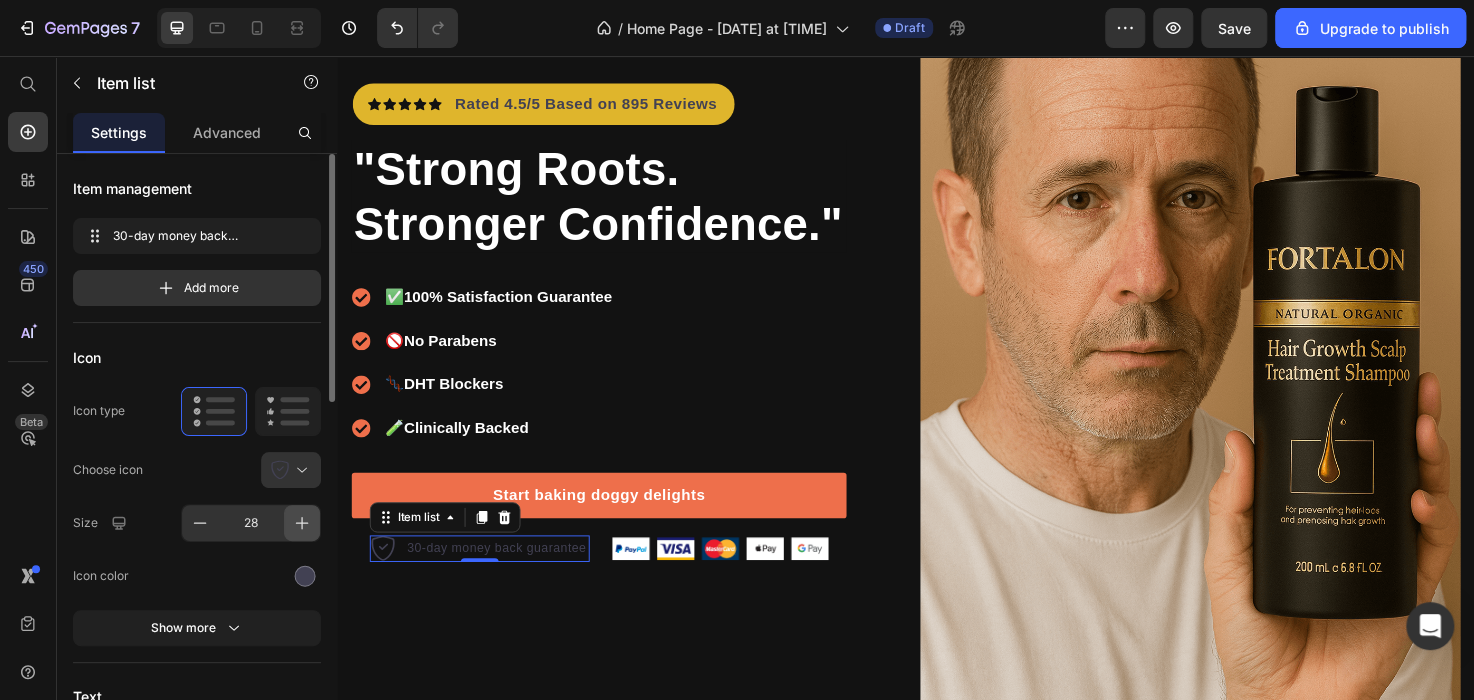 click 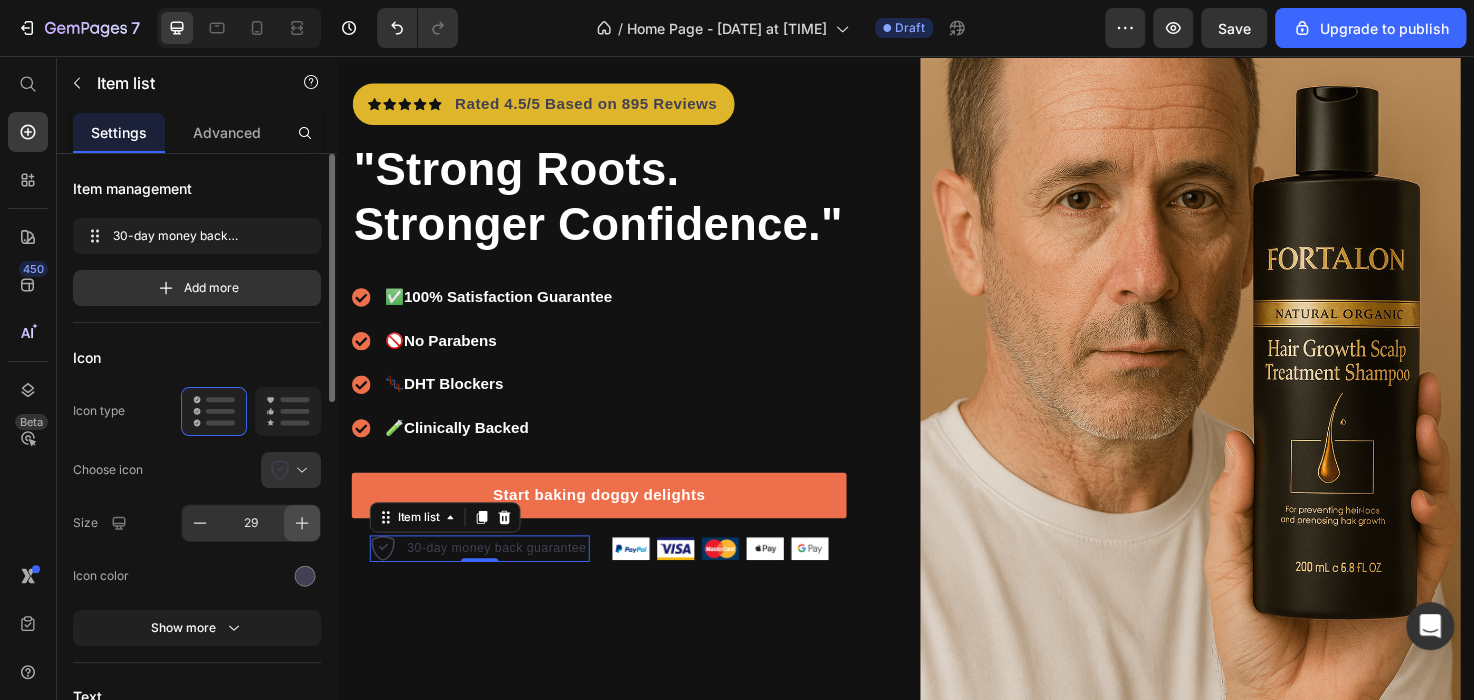 click 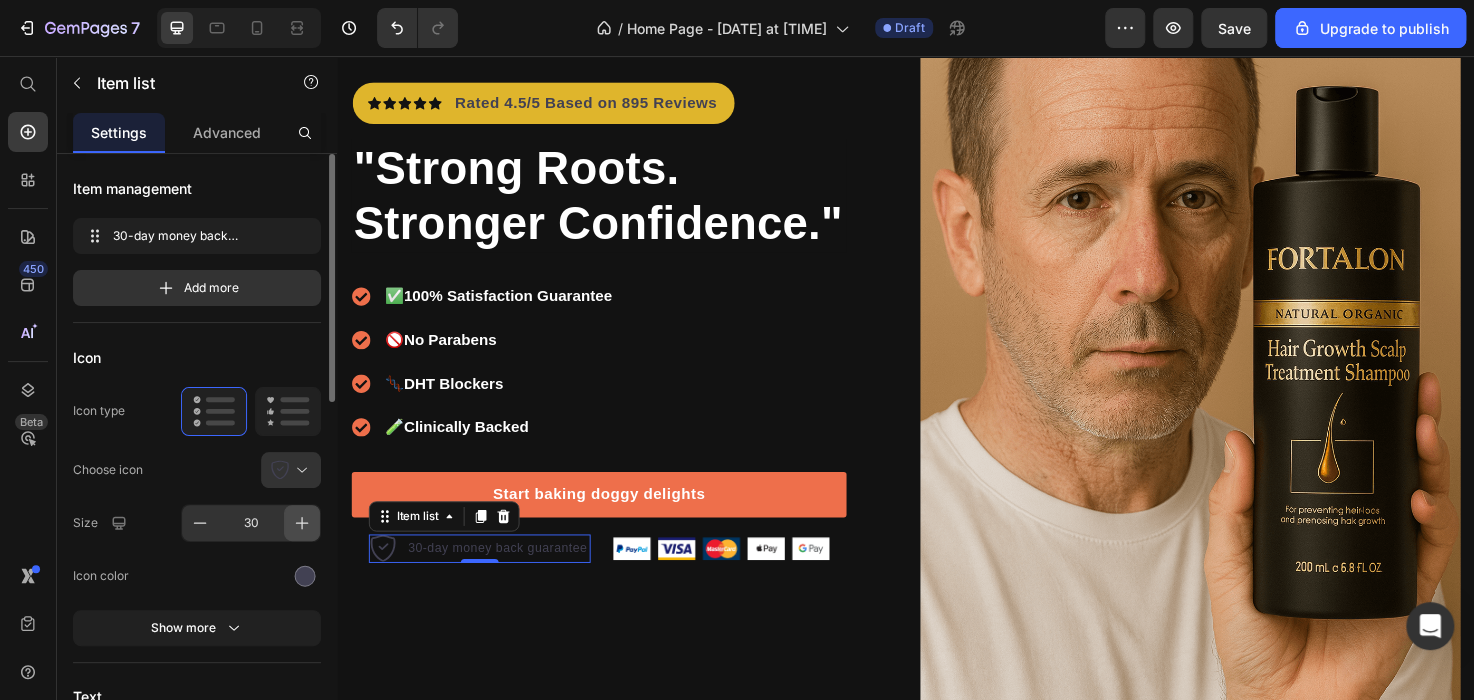 click 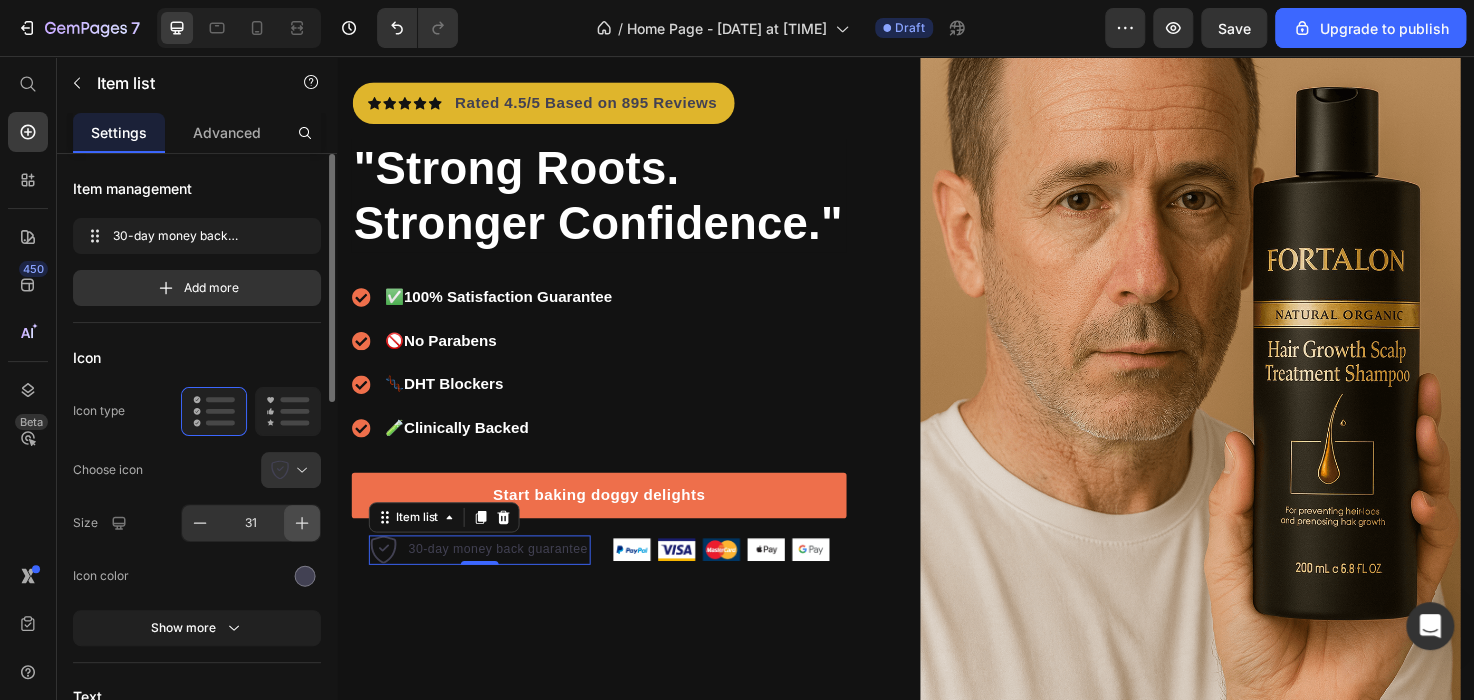 click 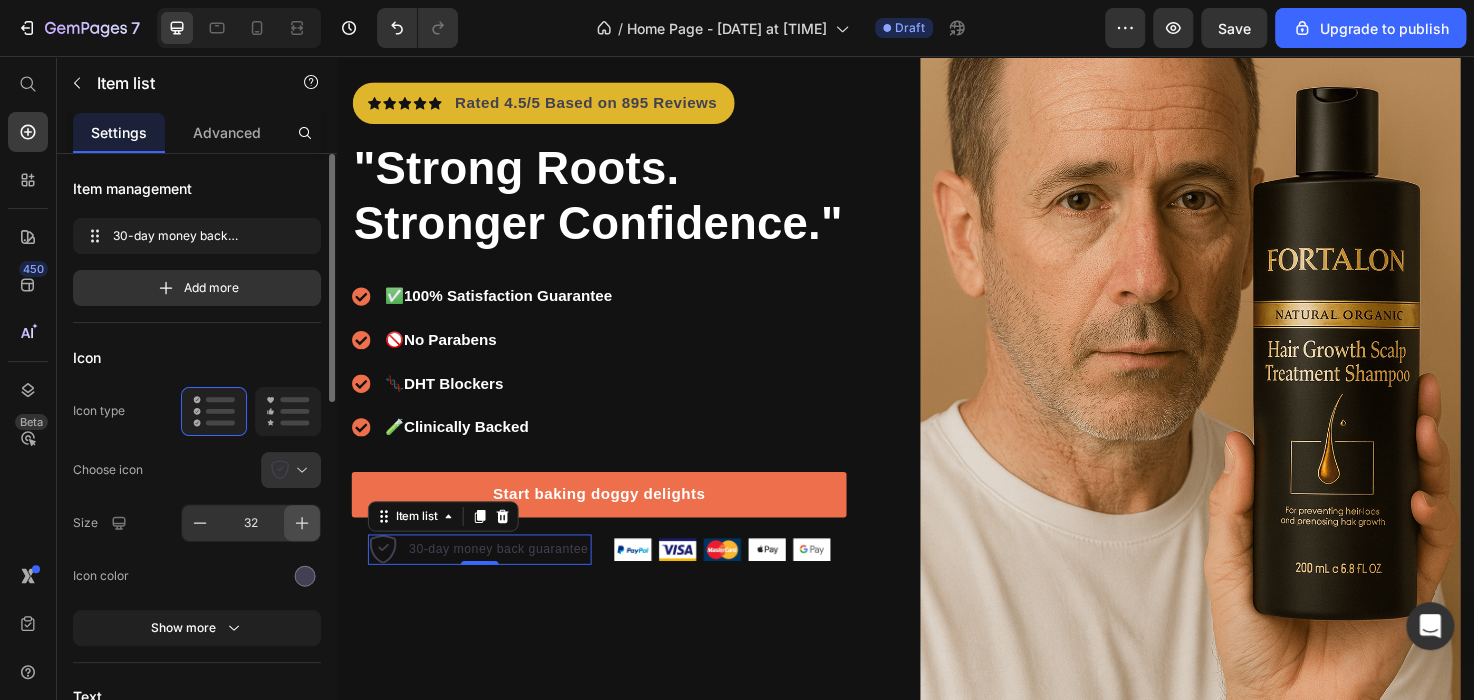 click 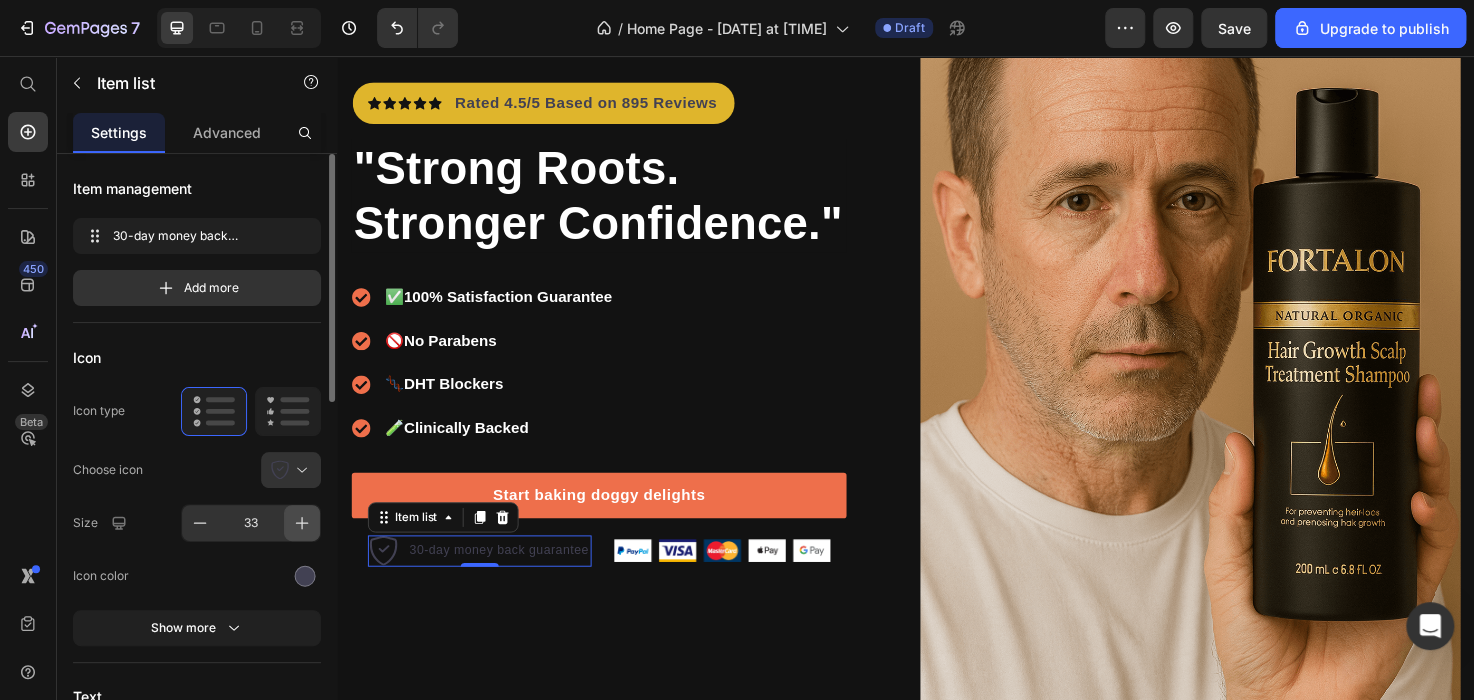 click 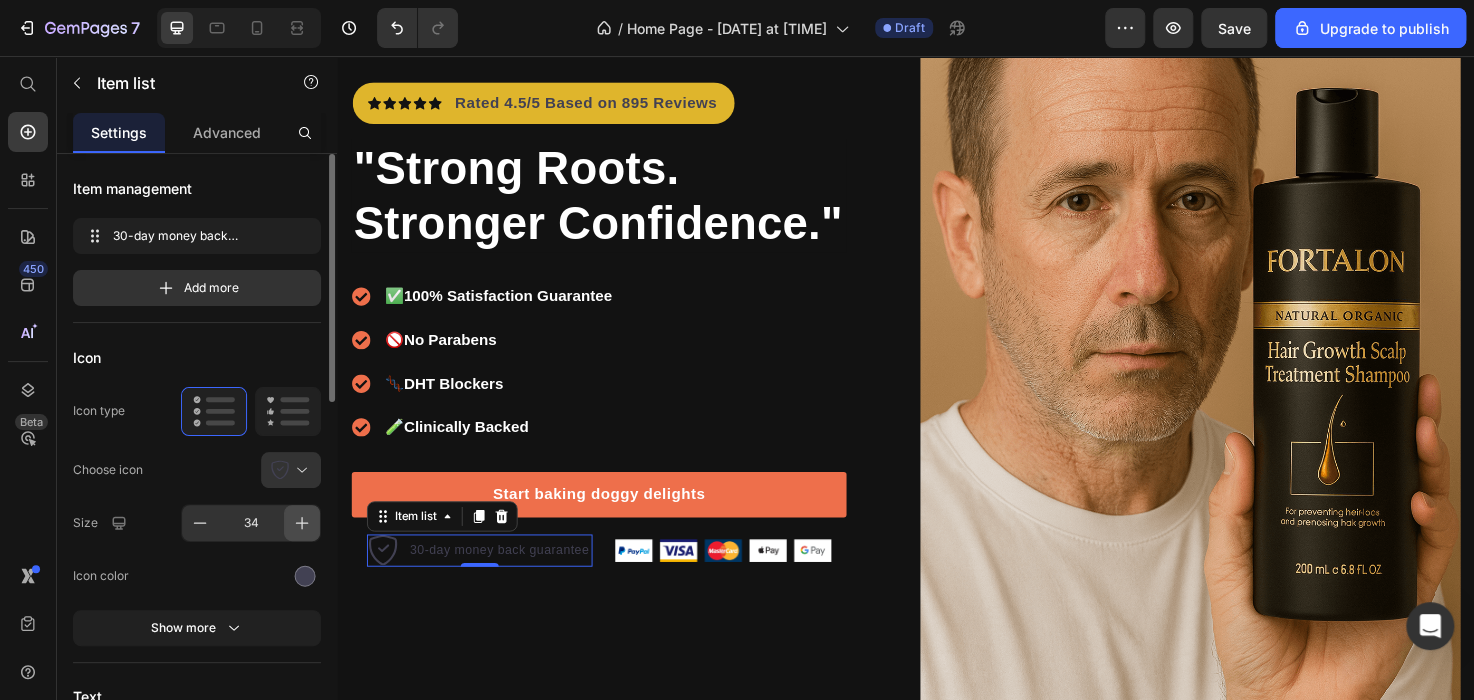 scroll, scrollTop: 301, scrollLeft: 0, axis: vertical 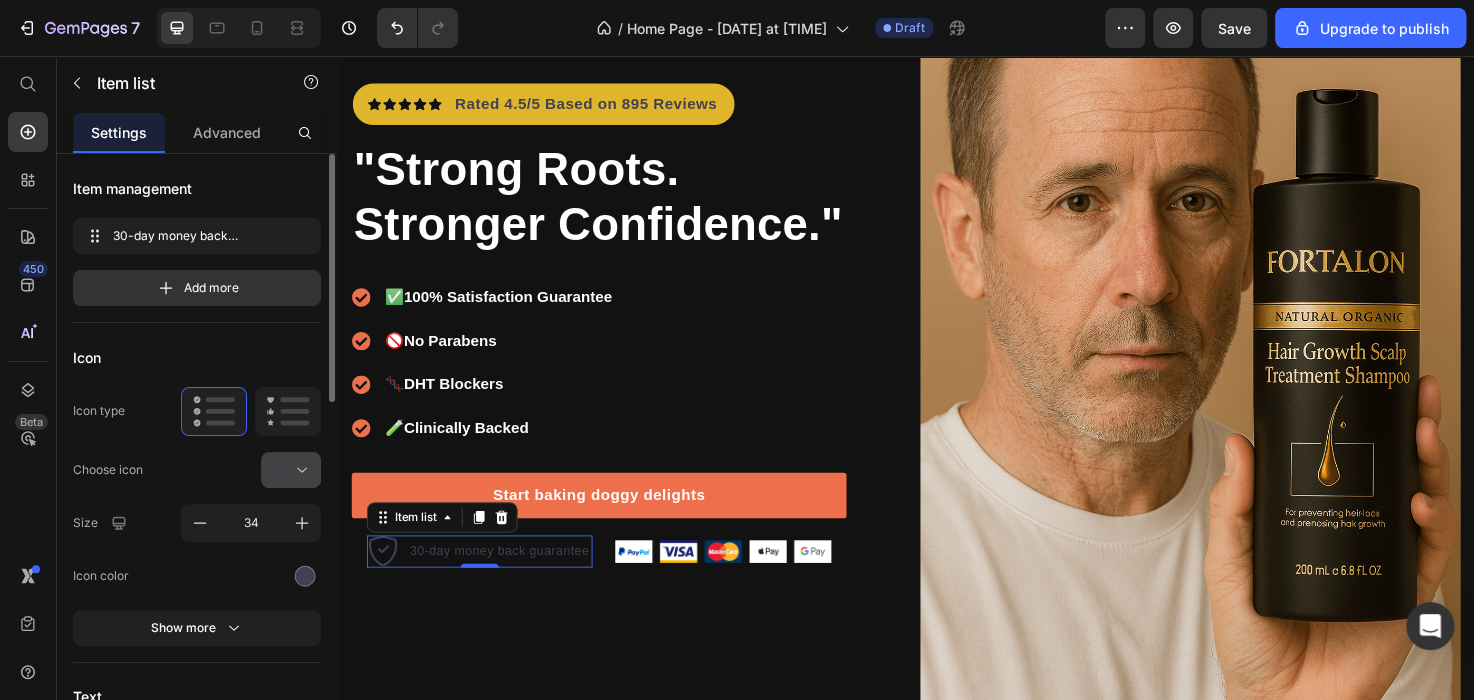 click at bounding box center [299, 470] 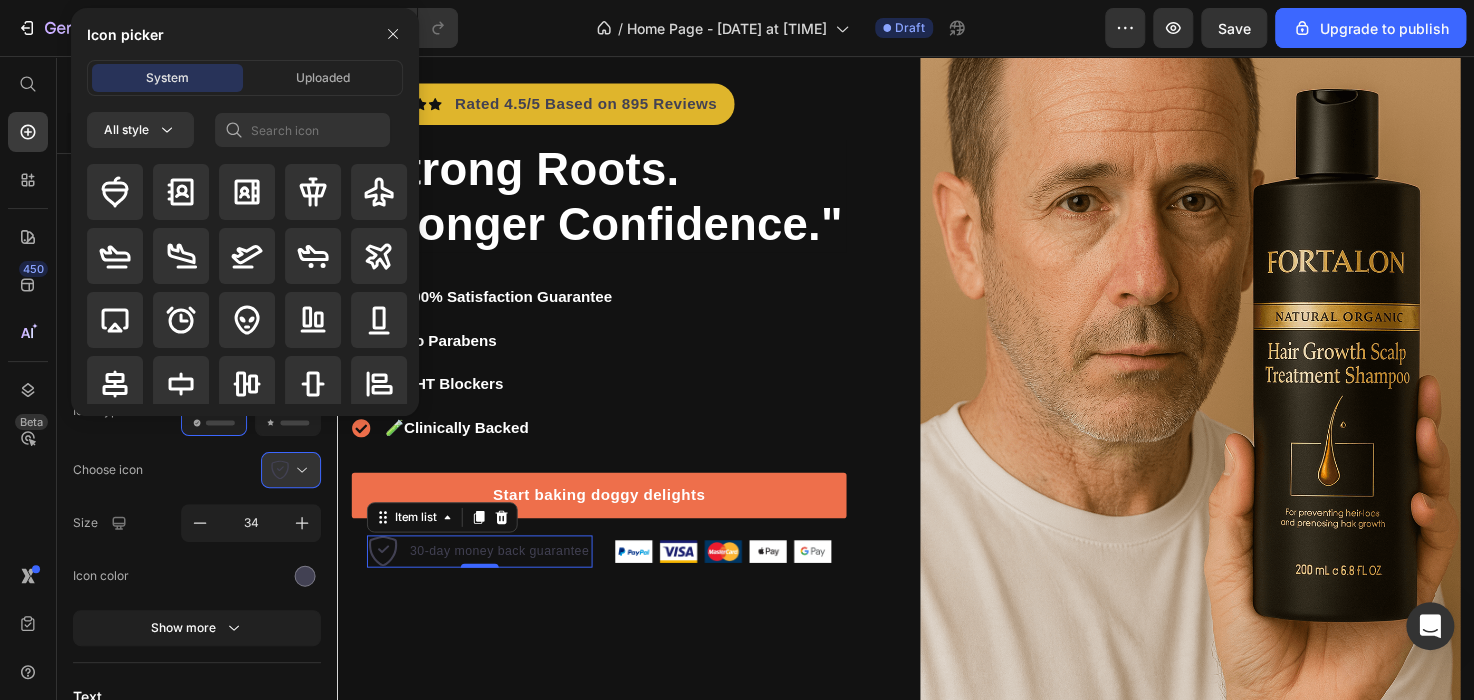 scroll, scrollTop: 602, scrollLeft: 0, axis: vertical 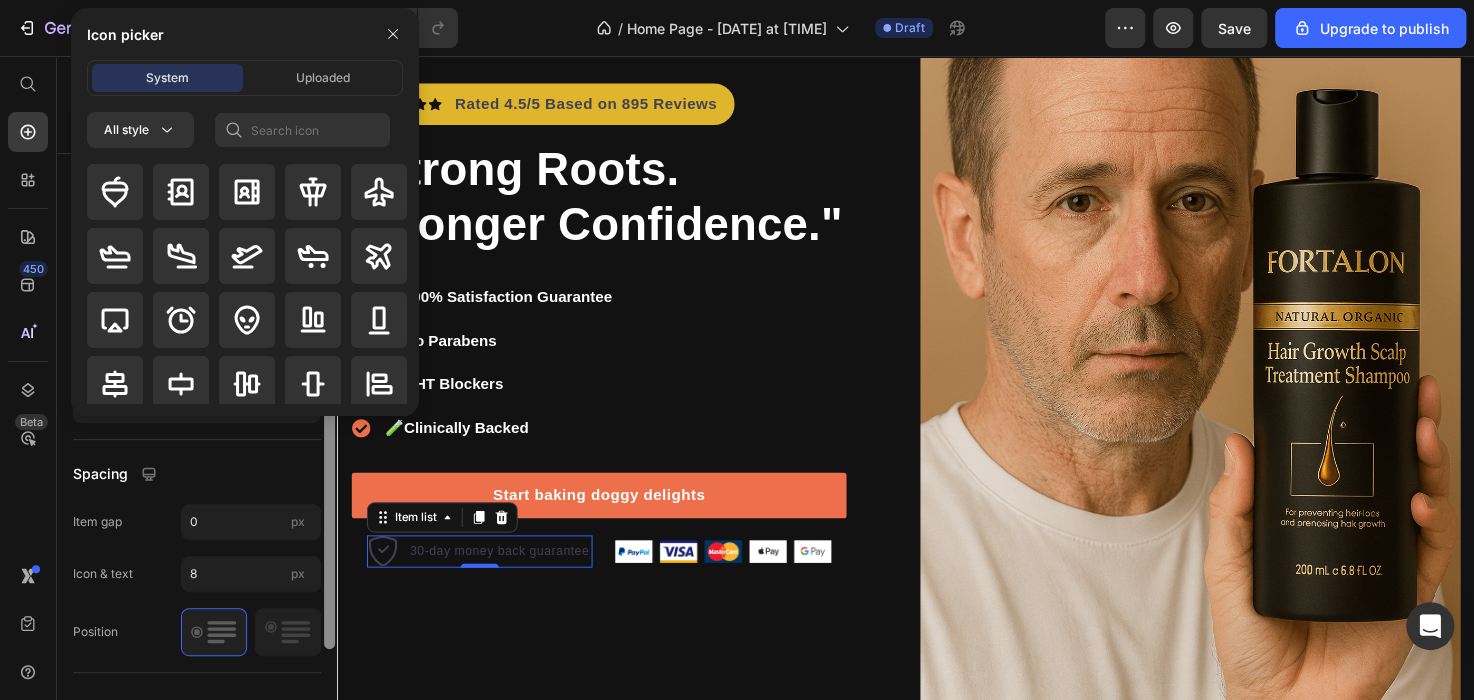 click at bounding box center [329, 455] 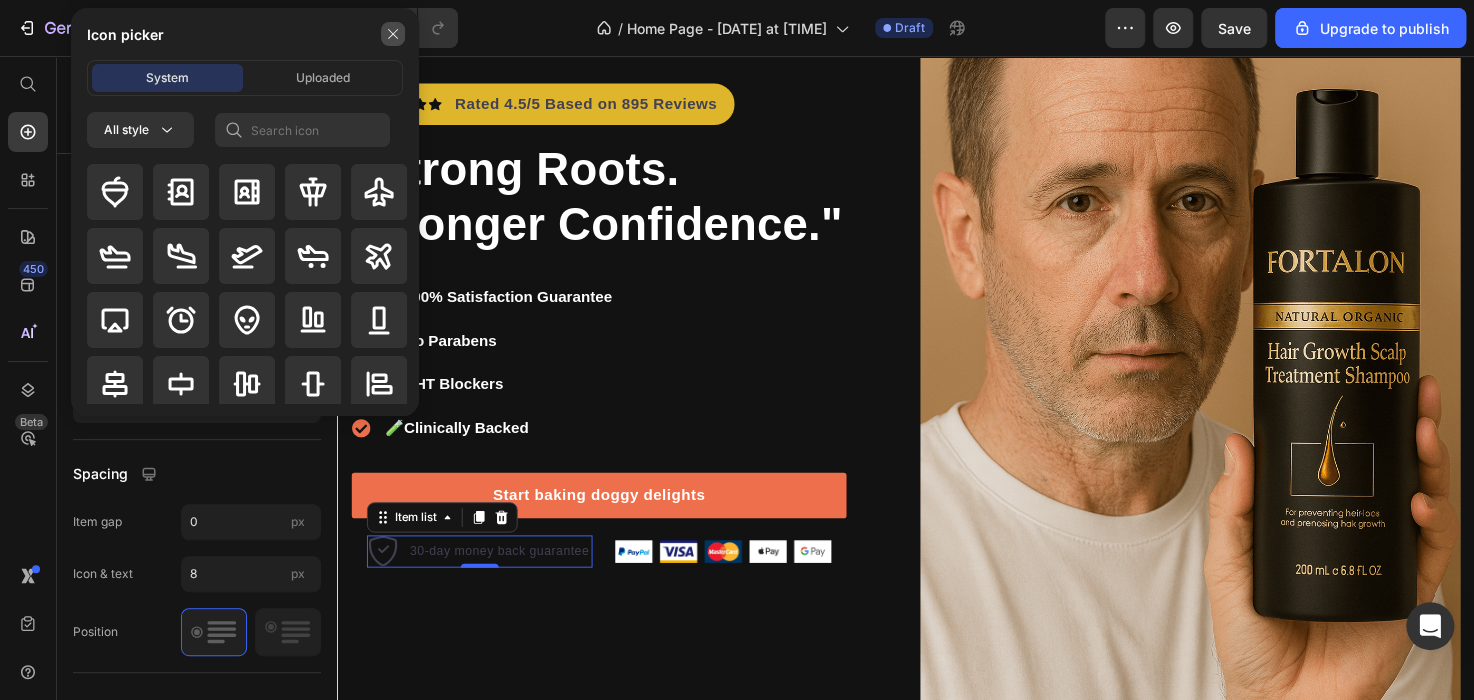 click 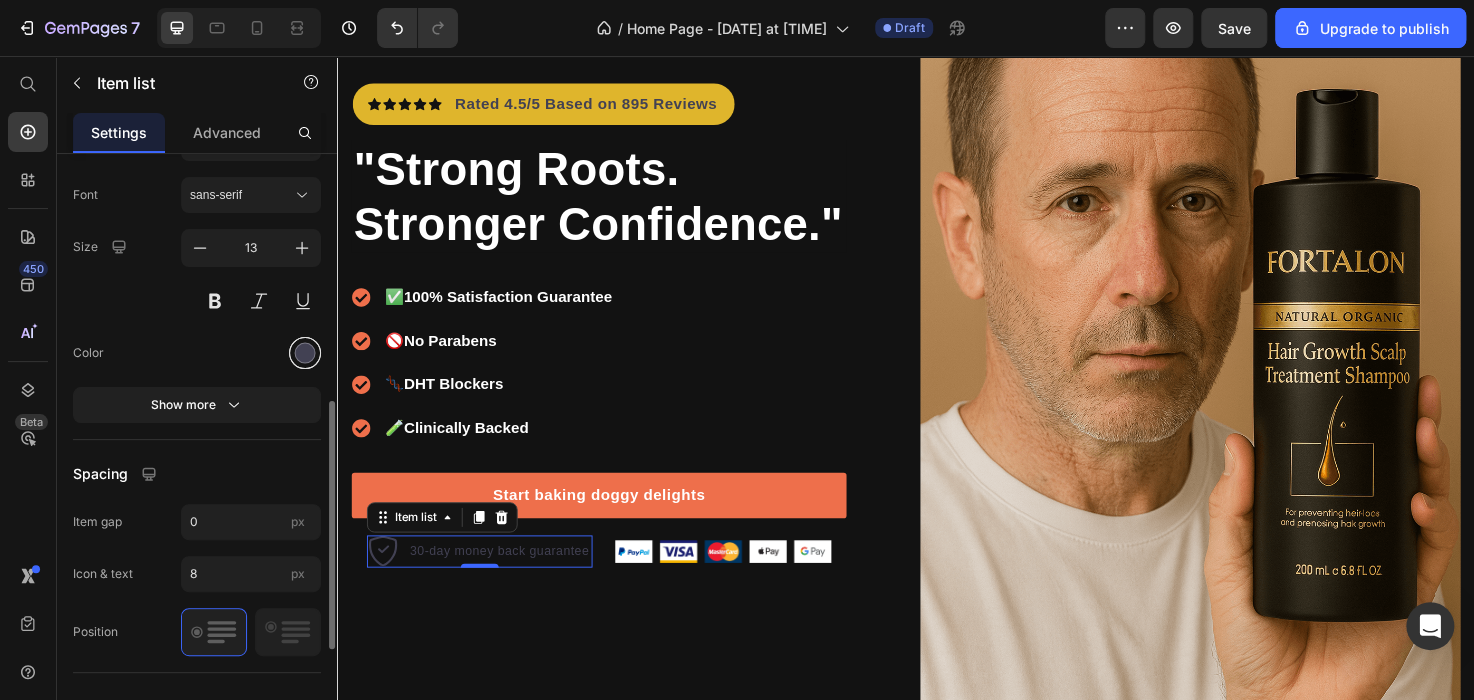 click at bounding box center (305, 352) 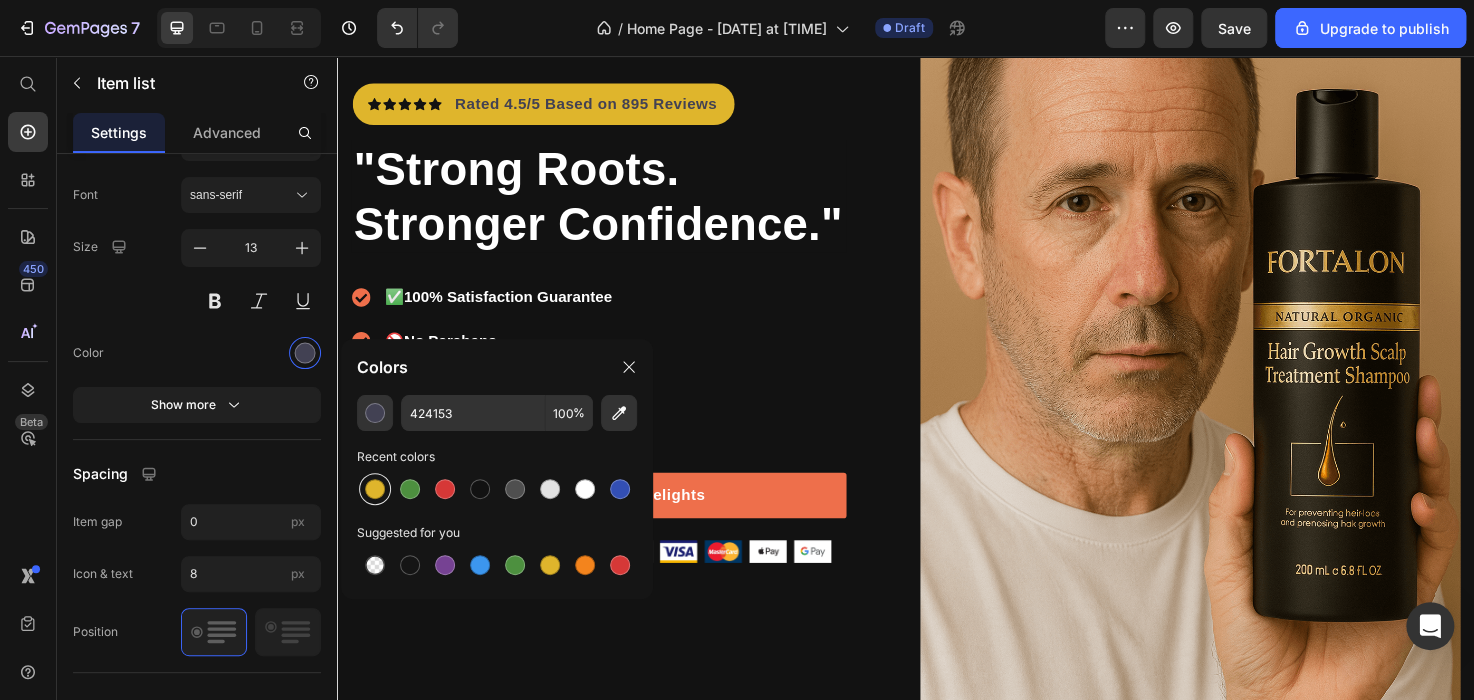 click at bounding box center (375, 489) 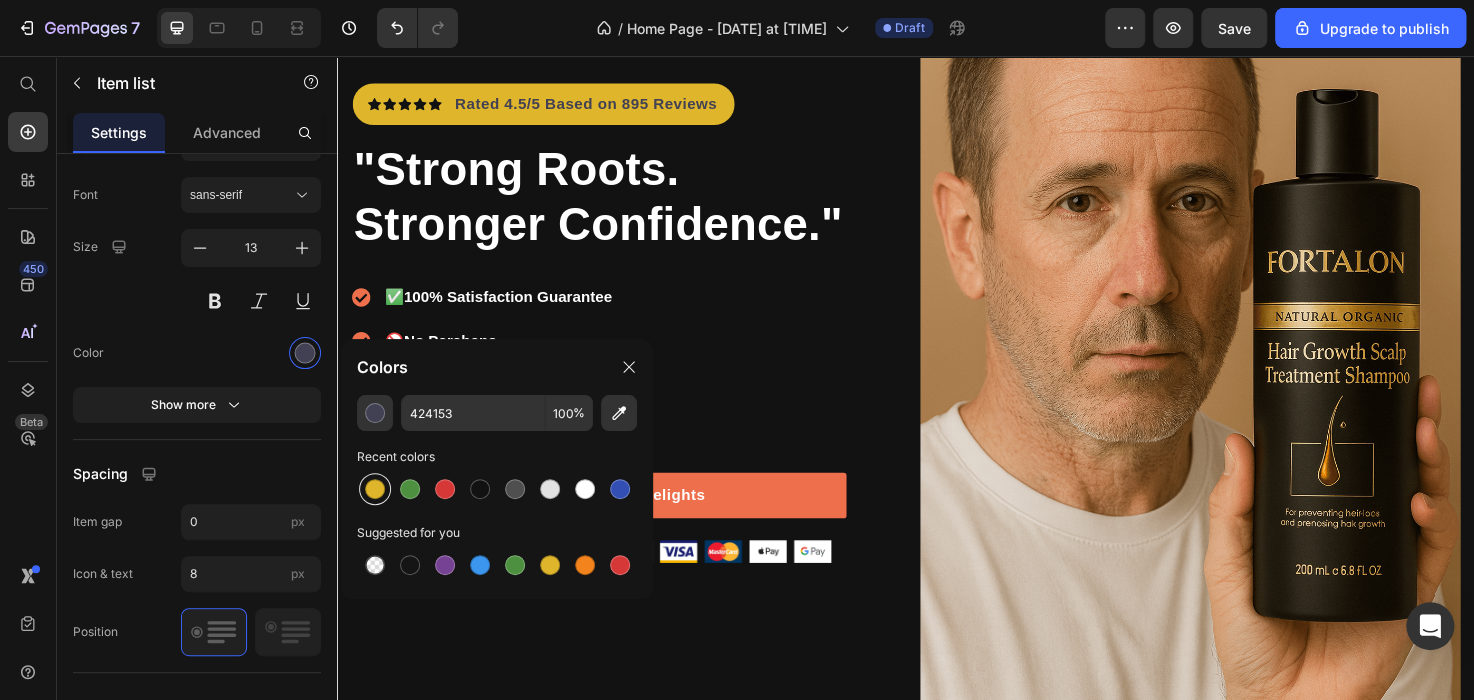 type on "DFB52C" 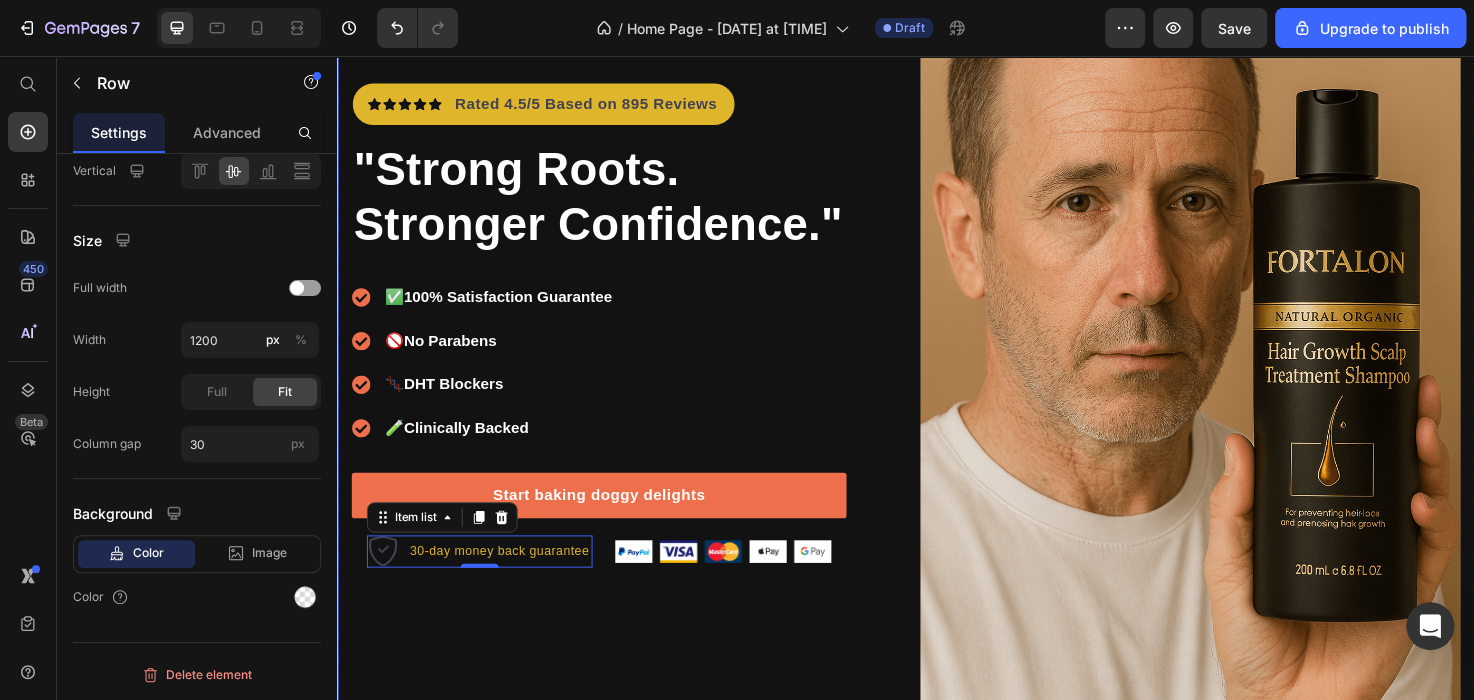 scroll, scrollTop: 0, scrollLeft: 0, axis: both 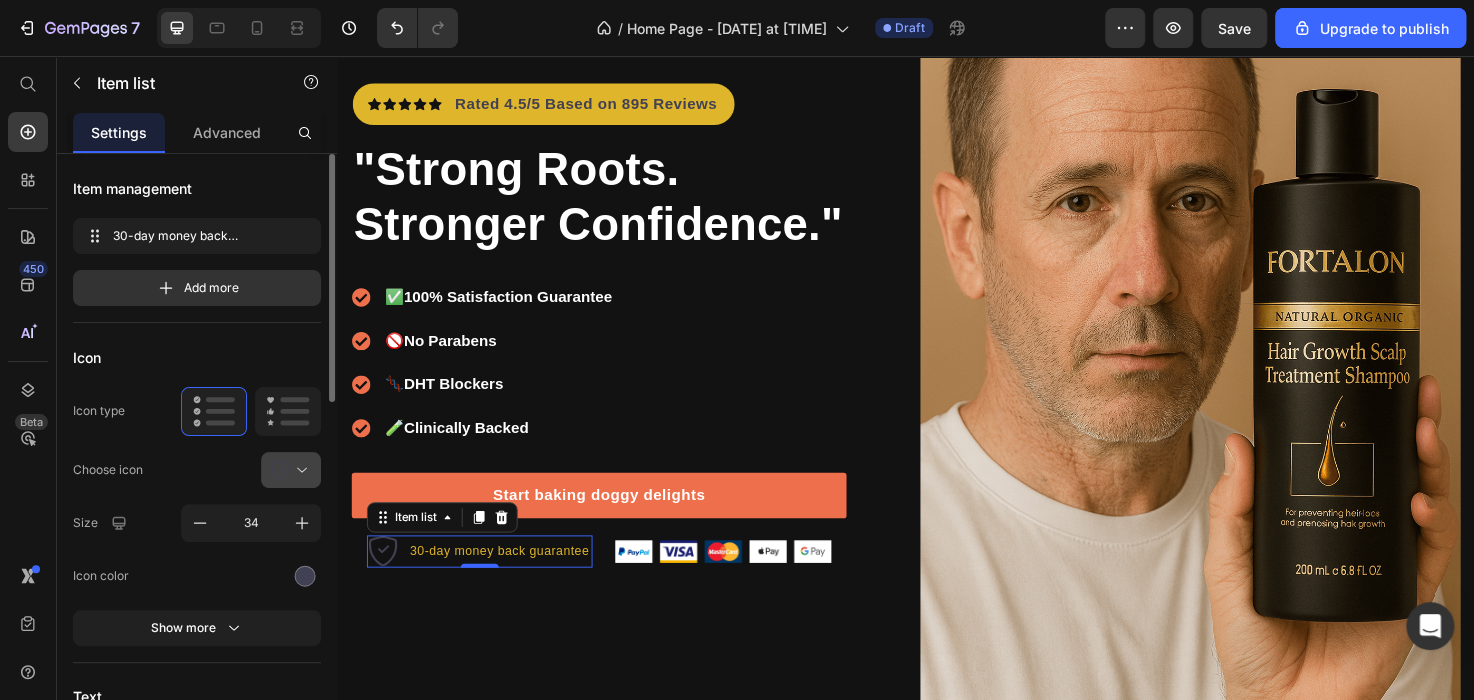 click at bounding box center (299, 470) 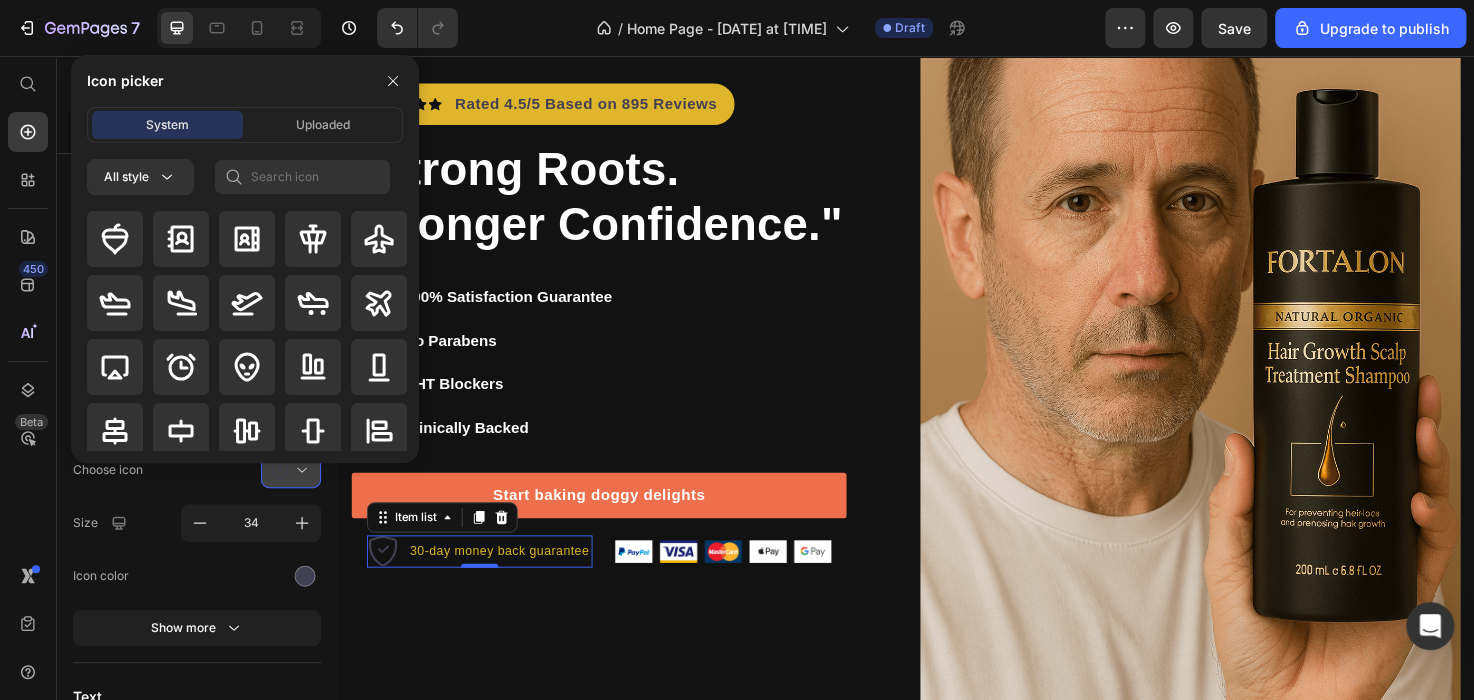 click at bounding box center [299, 470] 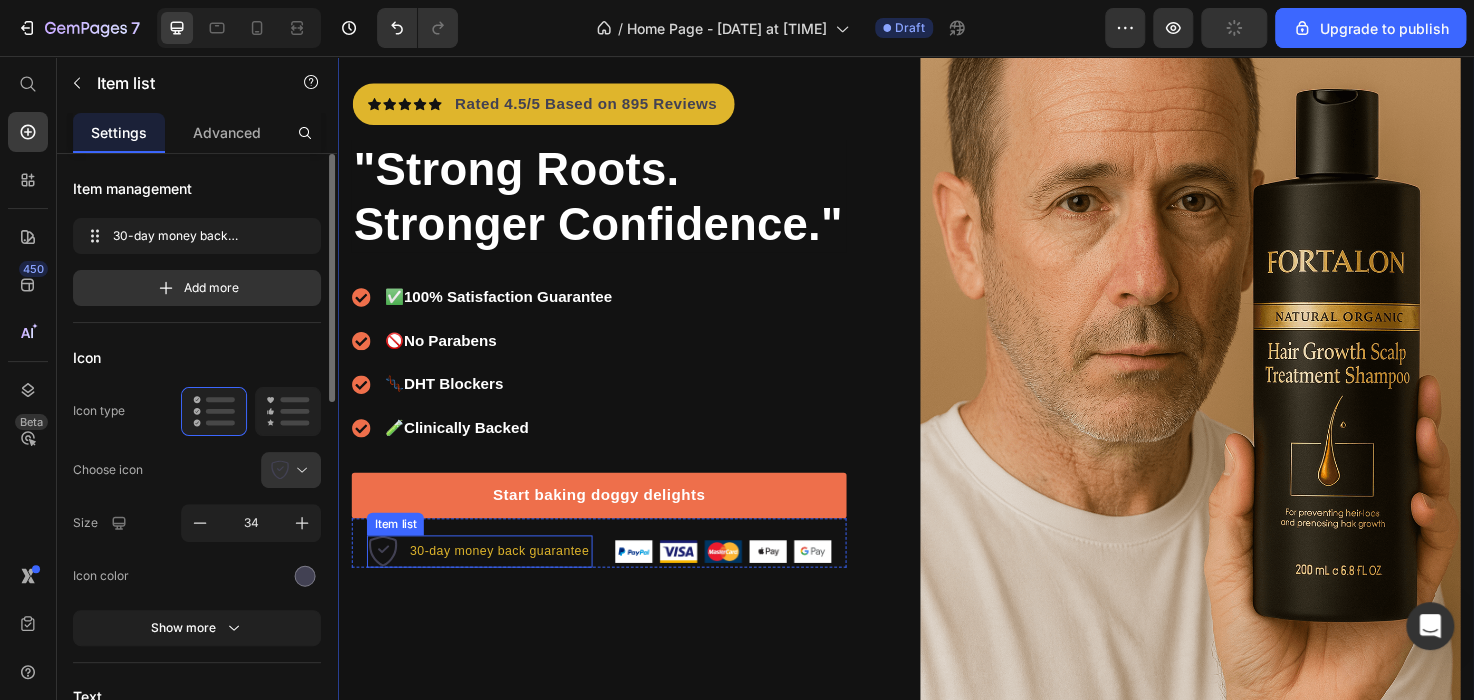 click on "30-day money back guarantee" at bounding box center (507, 579) 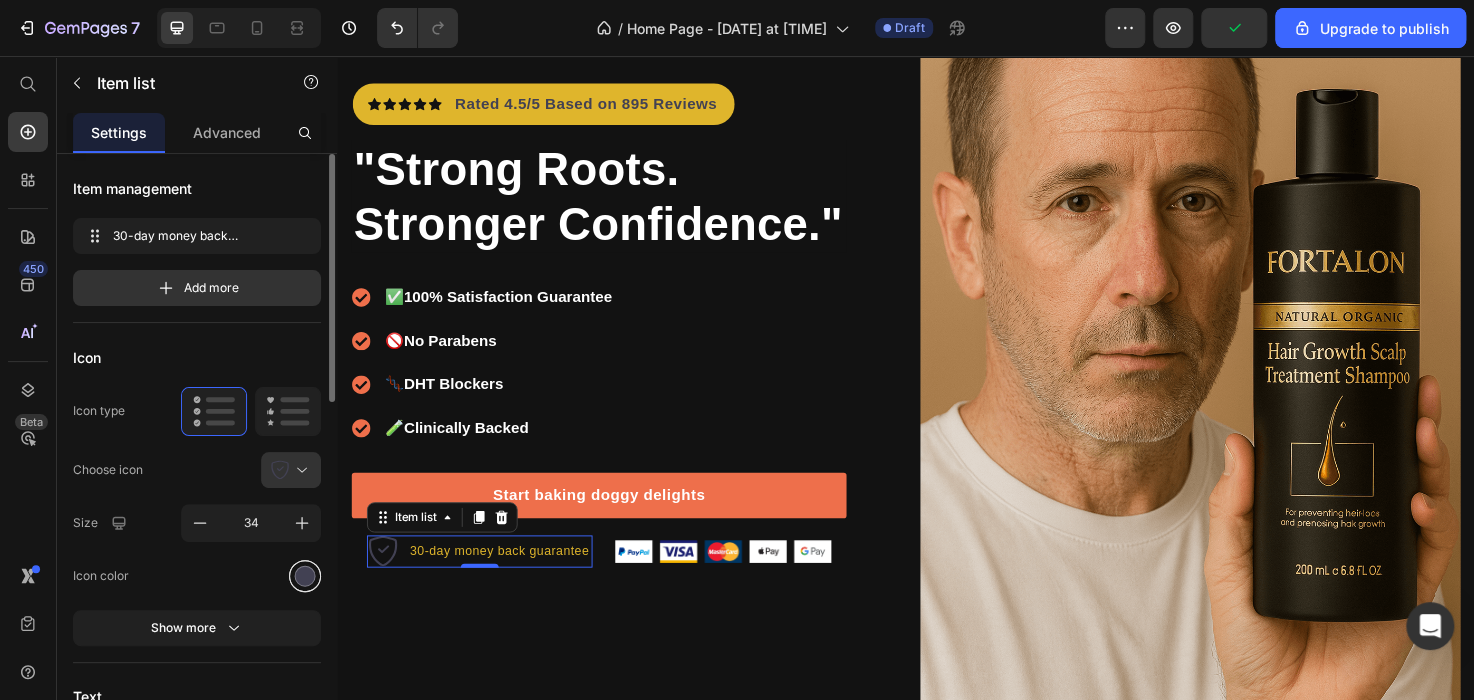 click at bounding box center (305, 575) 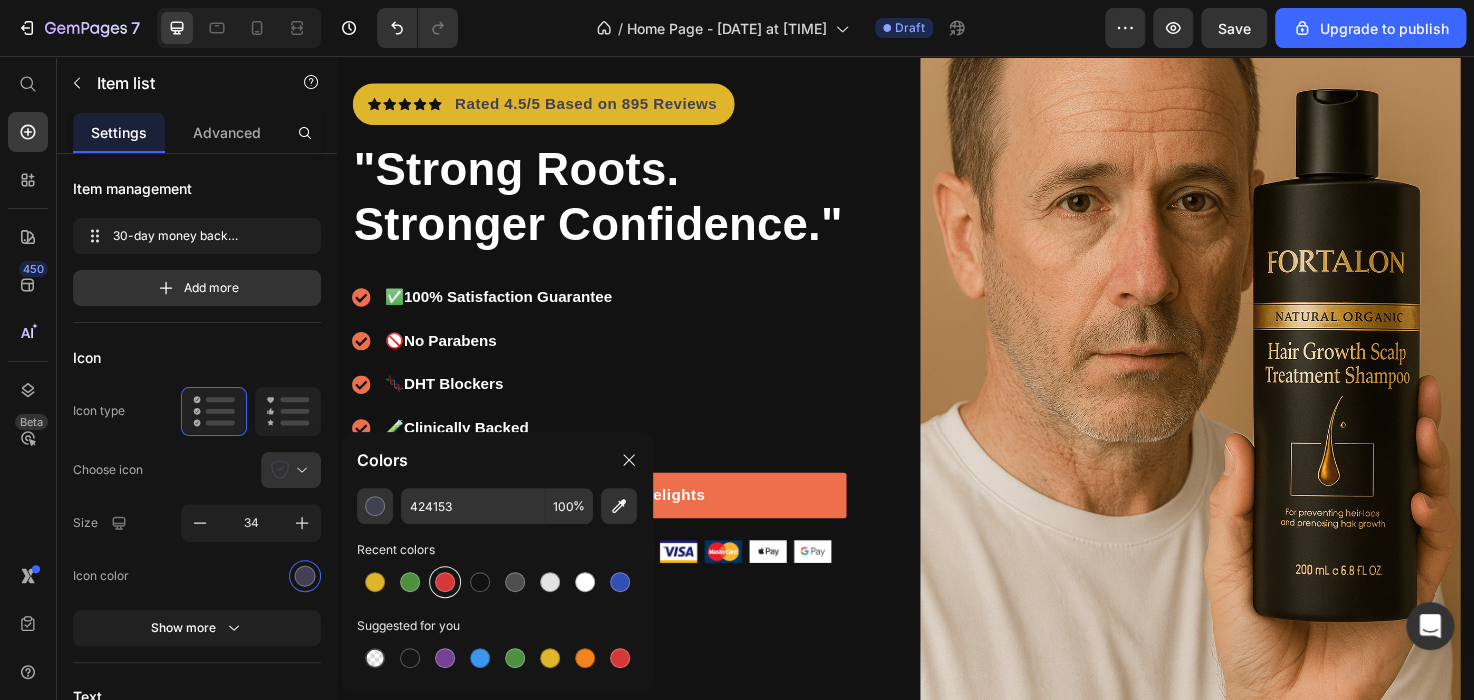 click at bounding box center [445, 582] 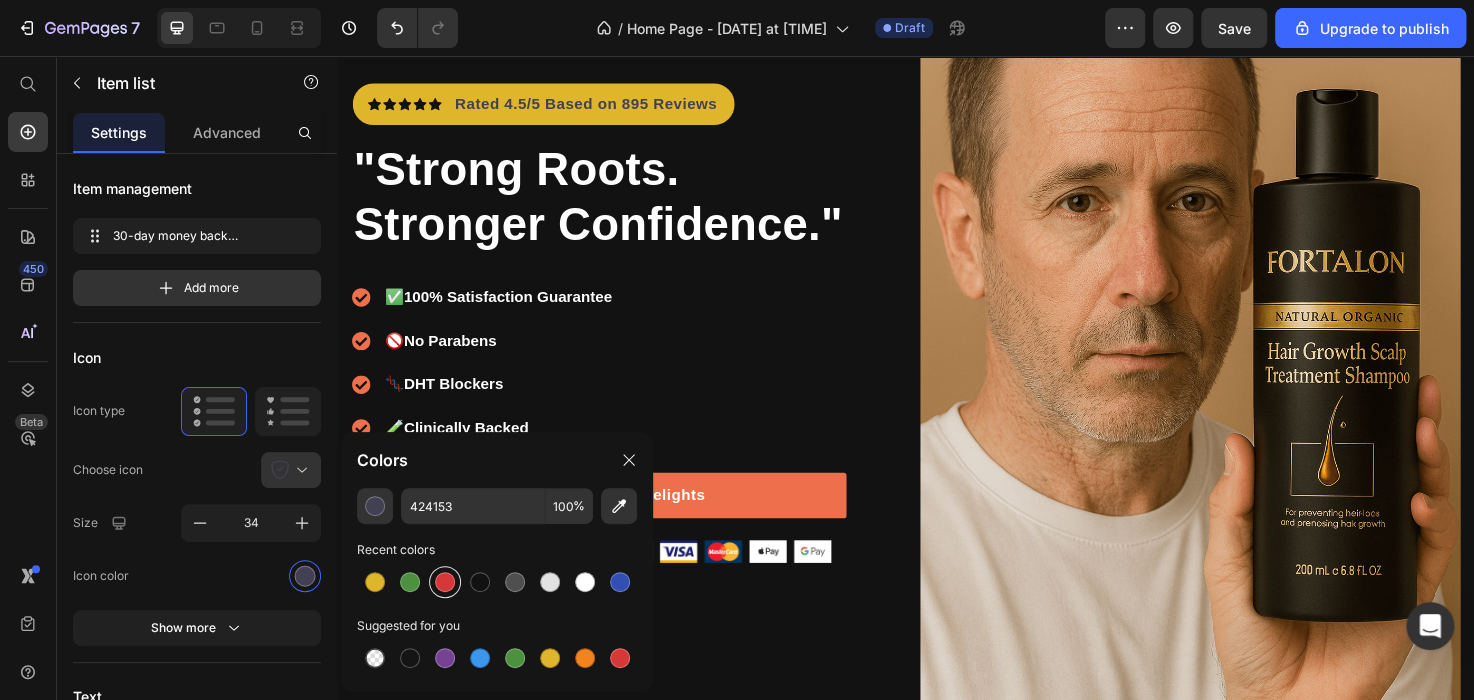 type on "D63837" 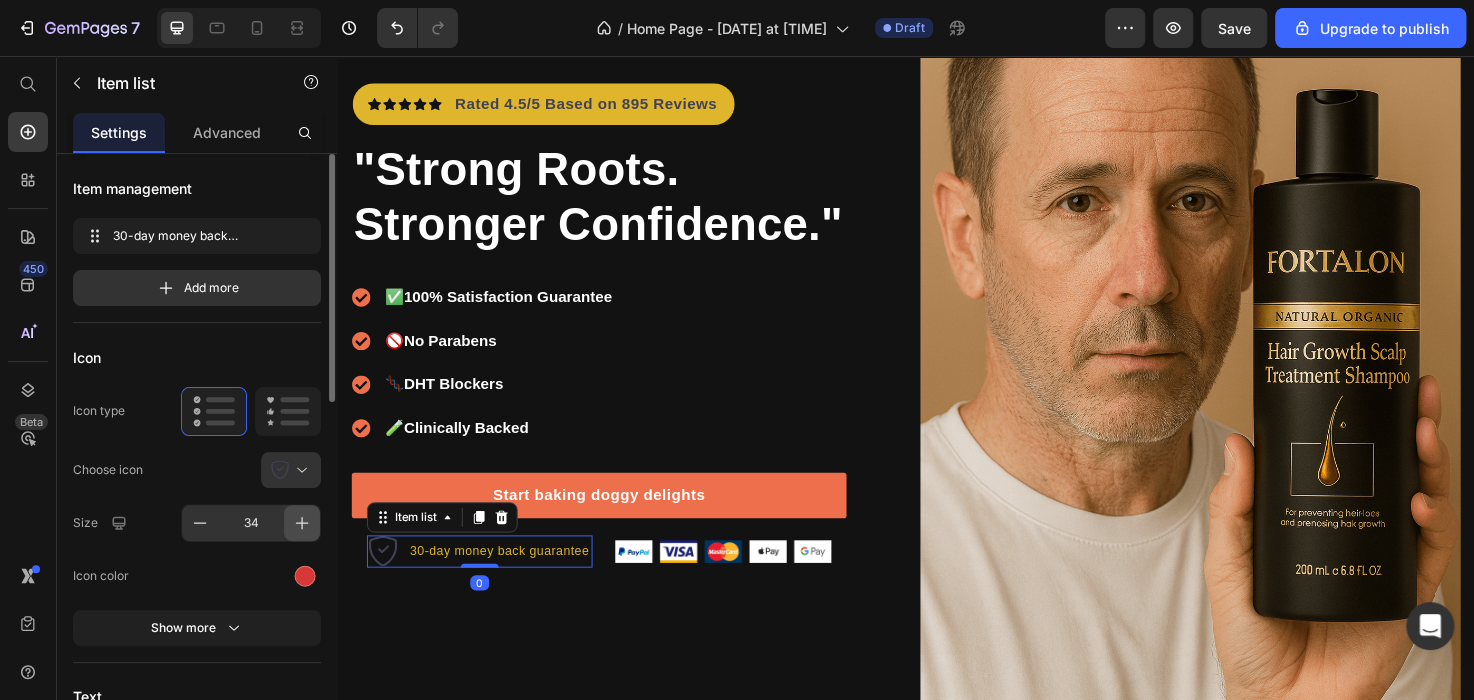 click 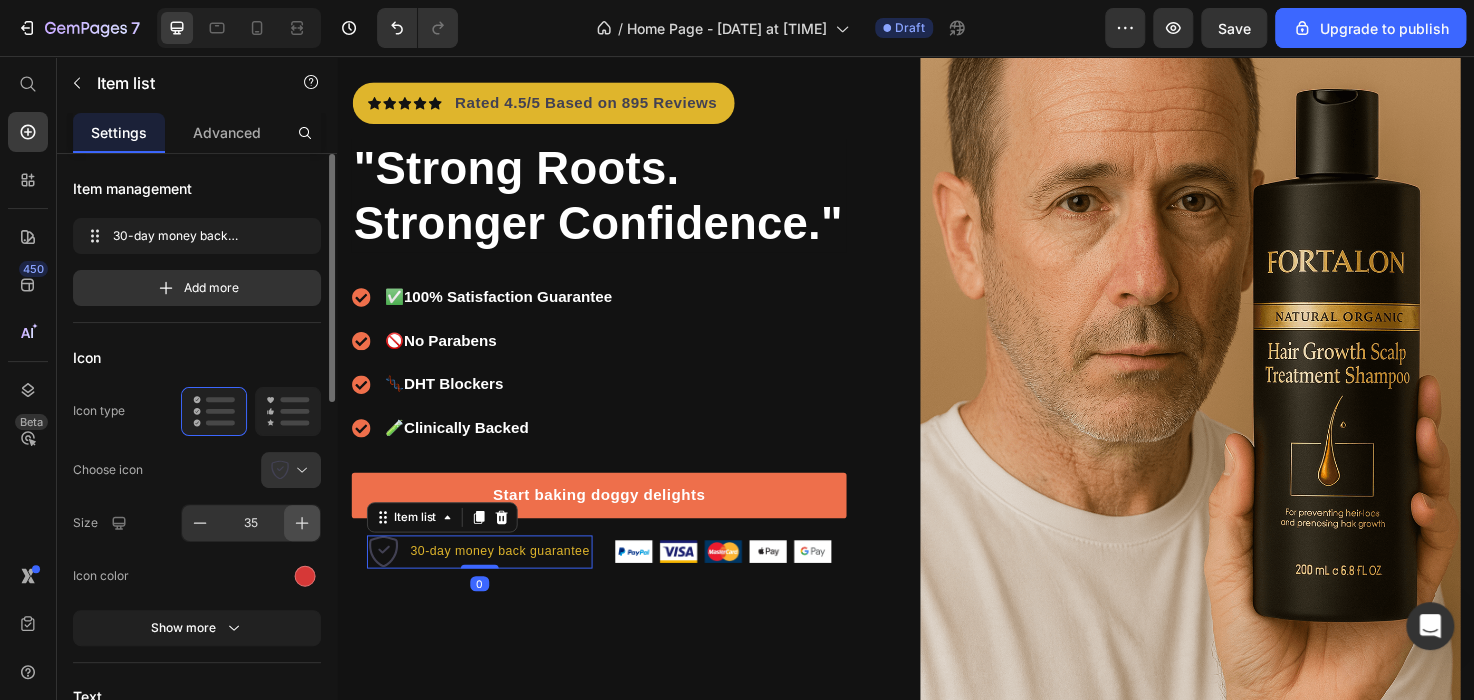 click 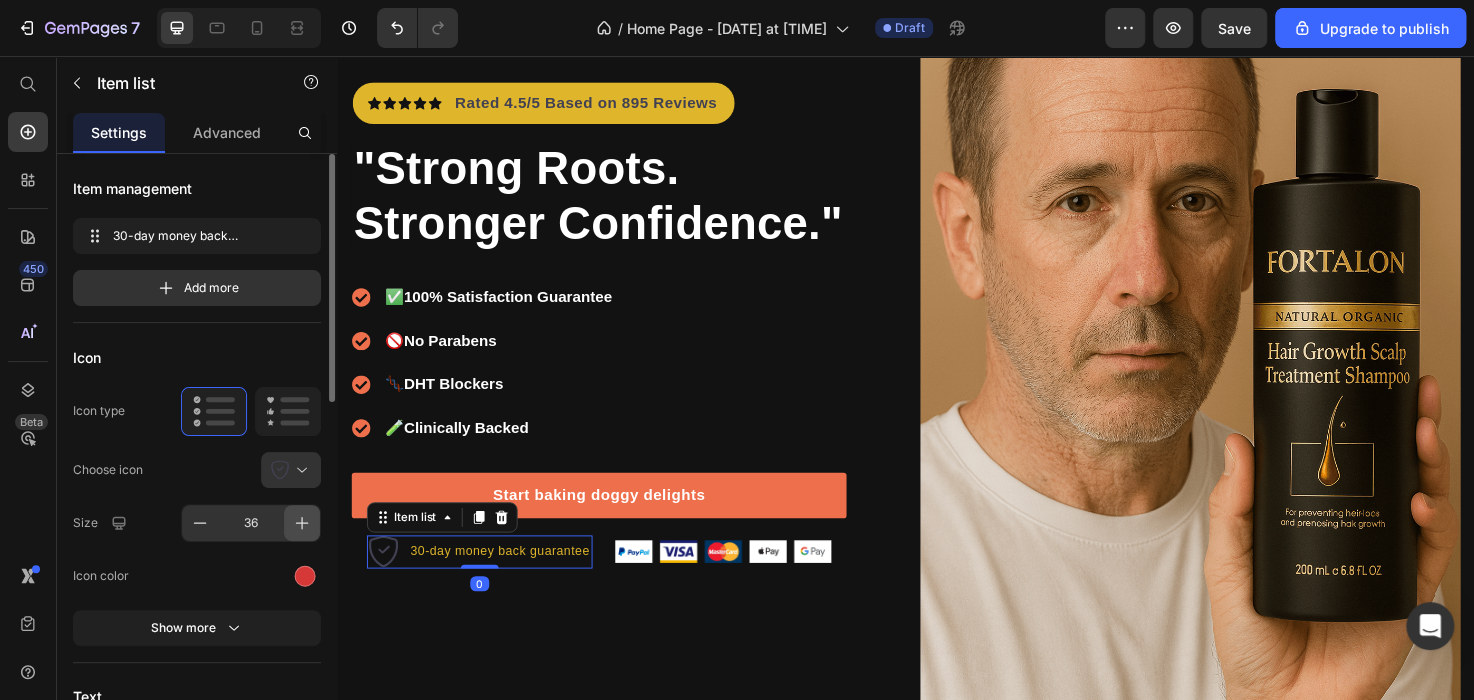 click 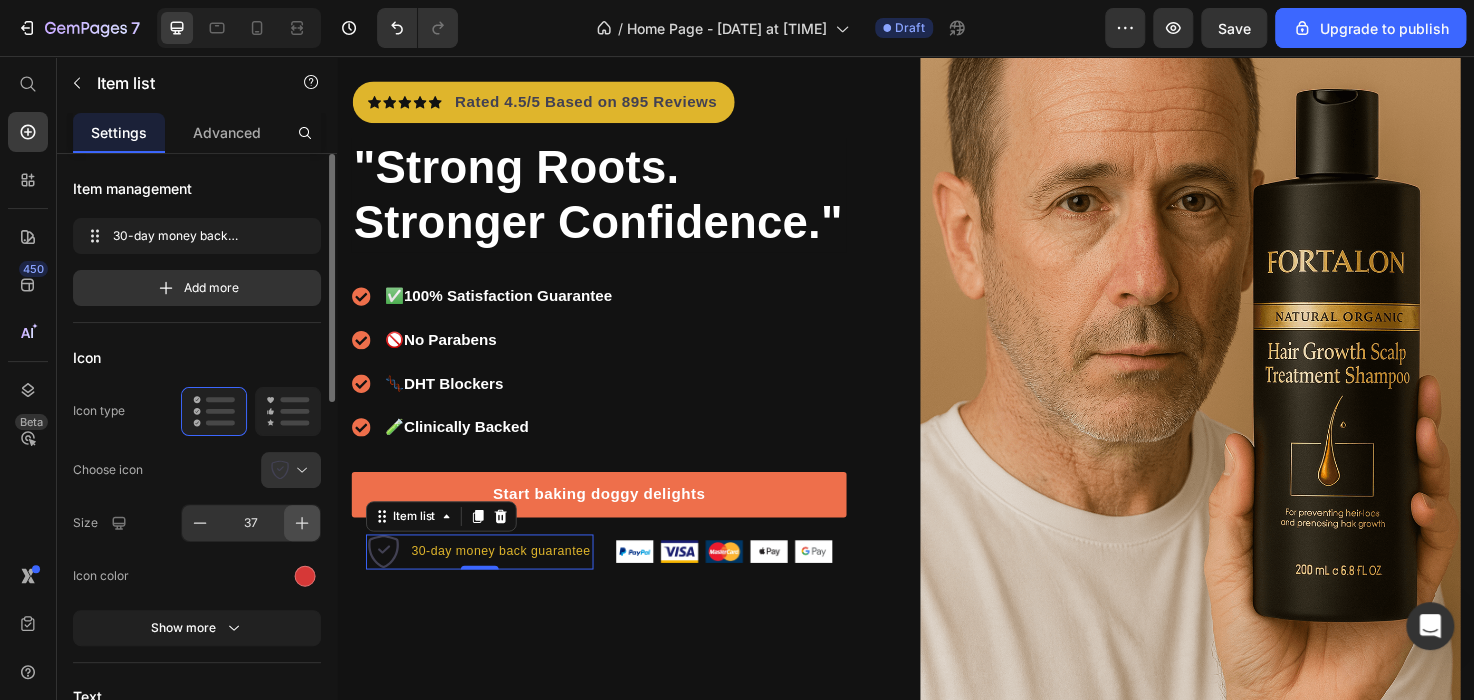 click 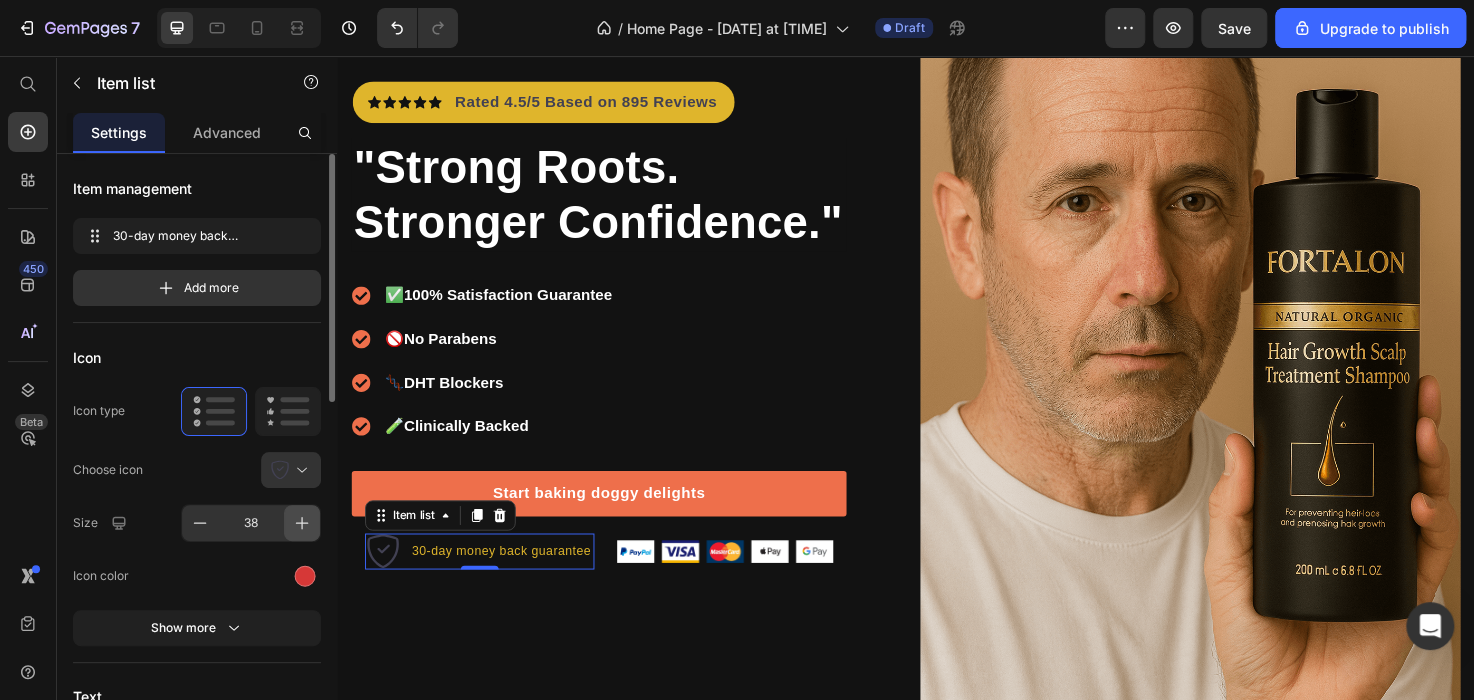 click 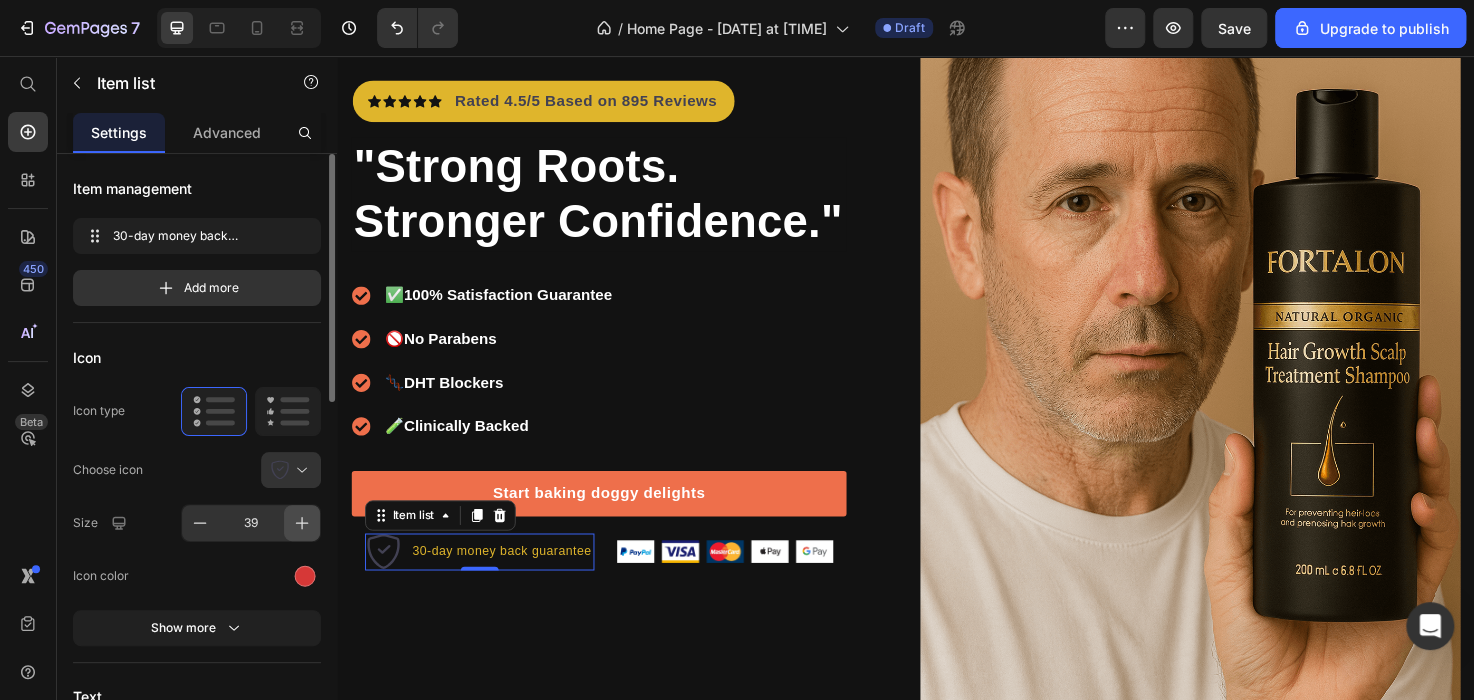 click 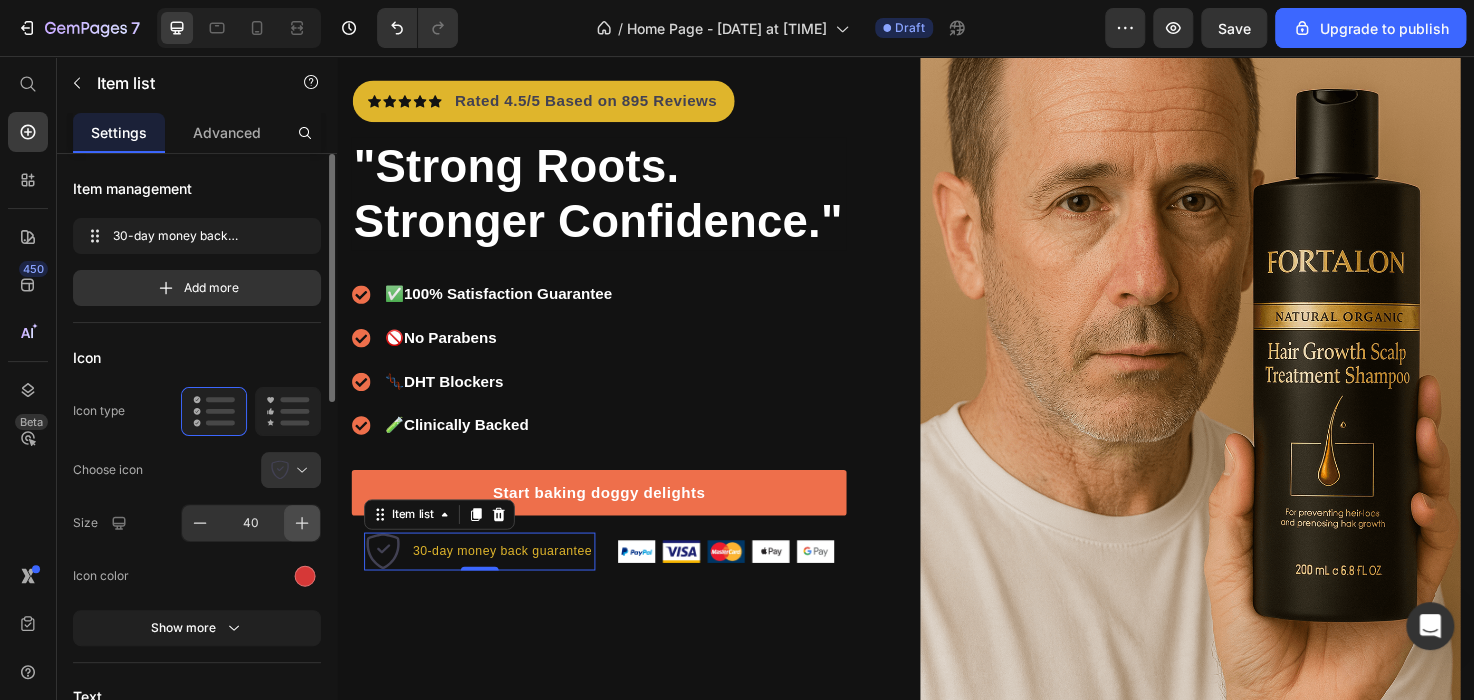 click 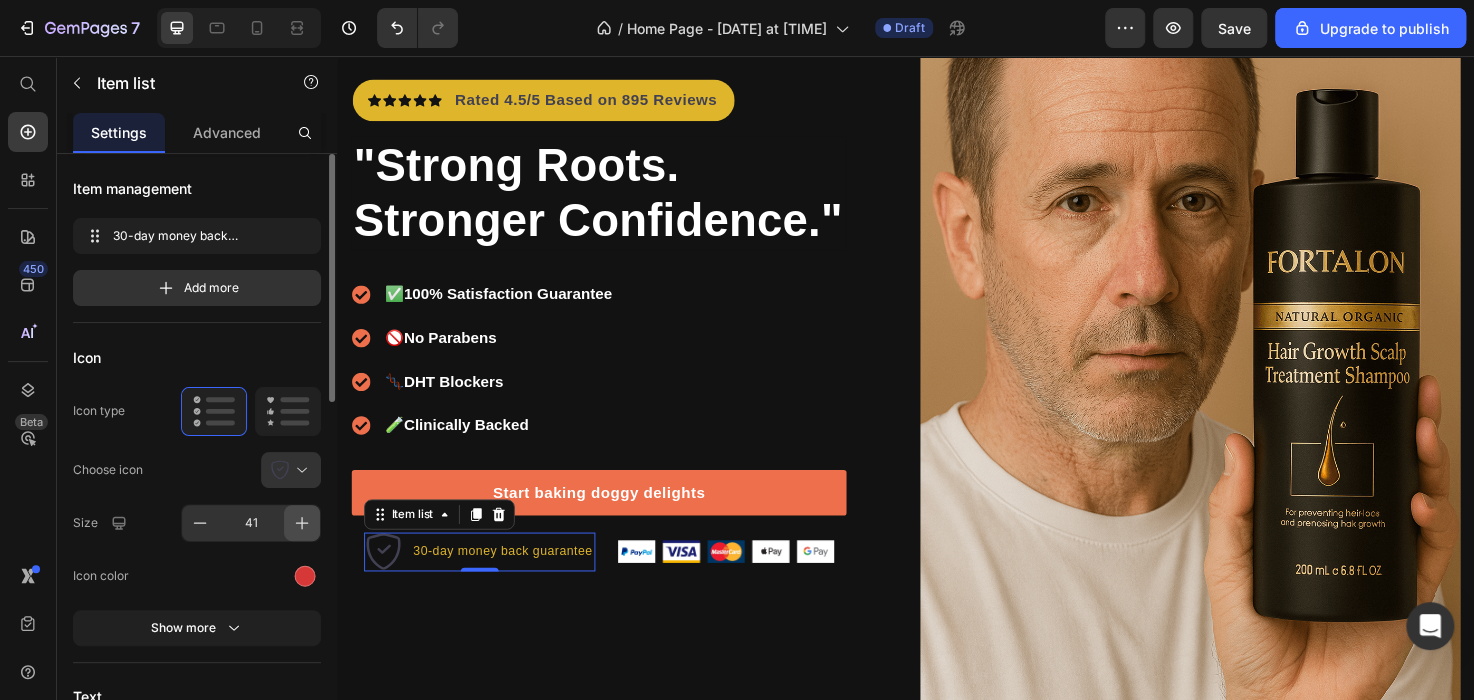 click 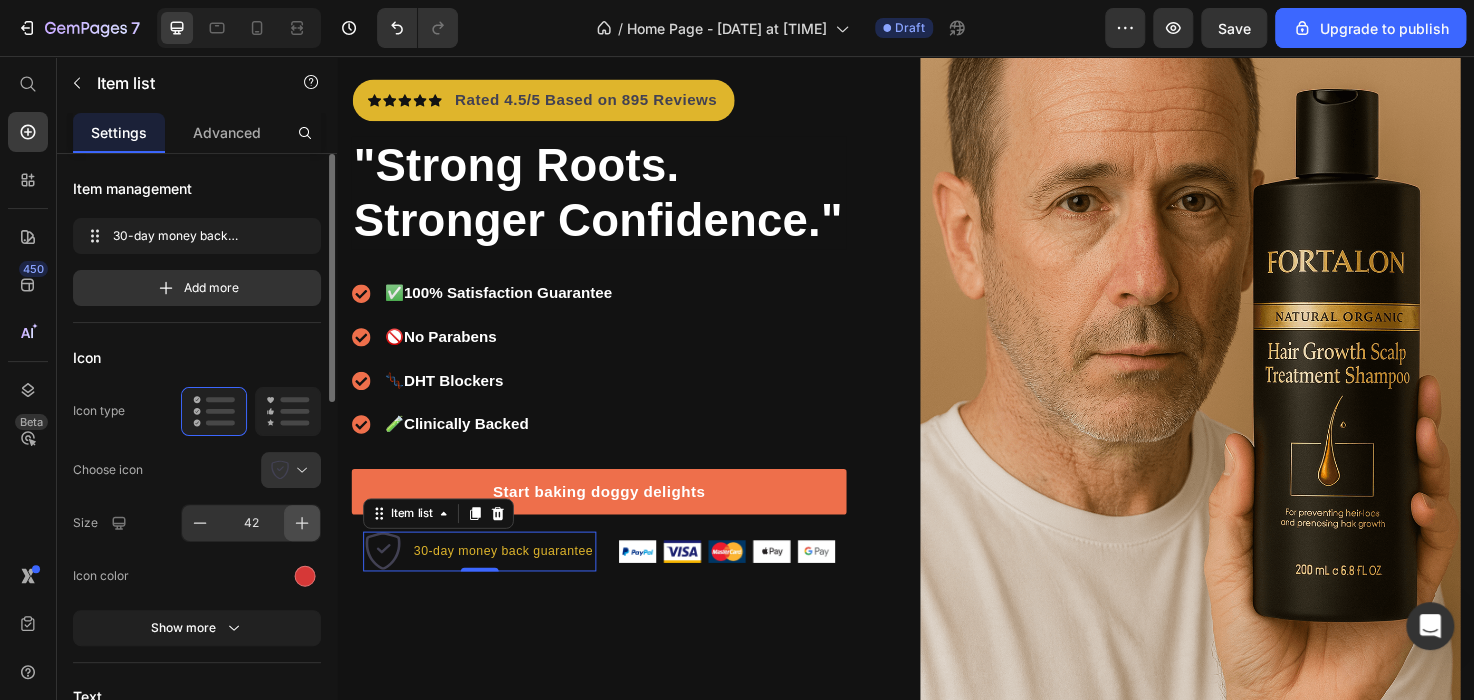 click 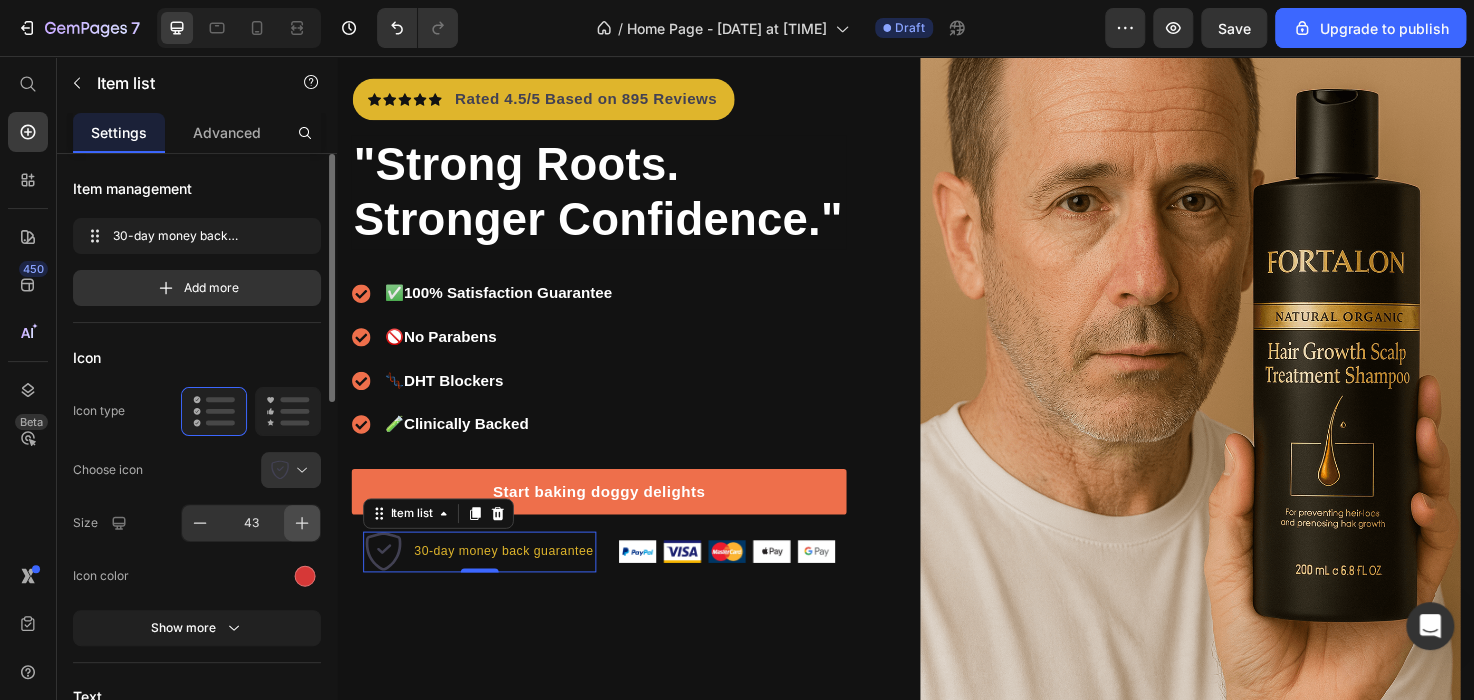 click 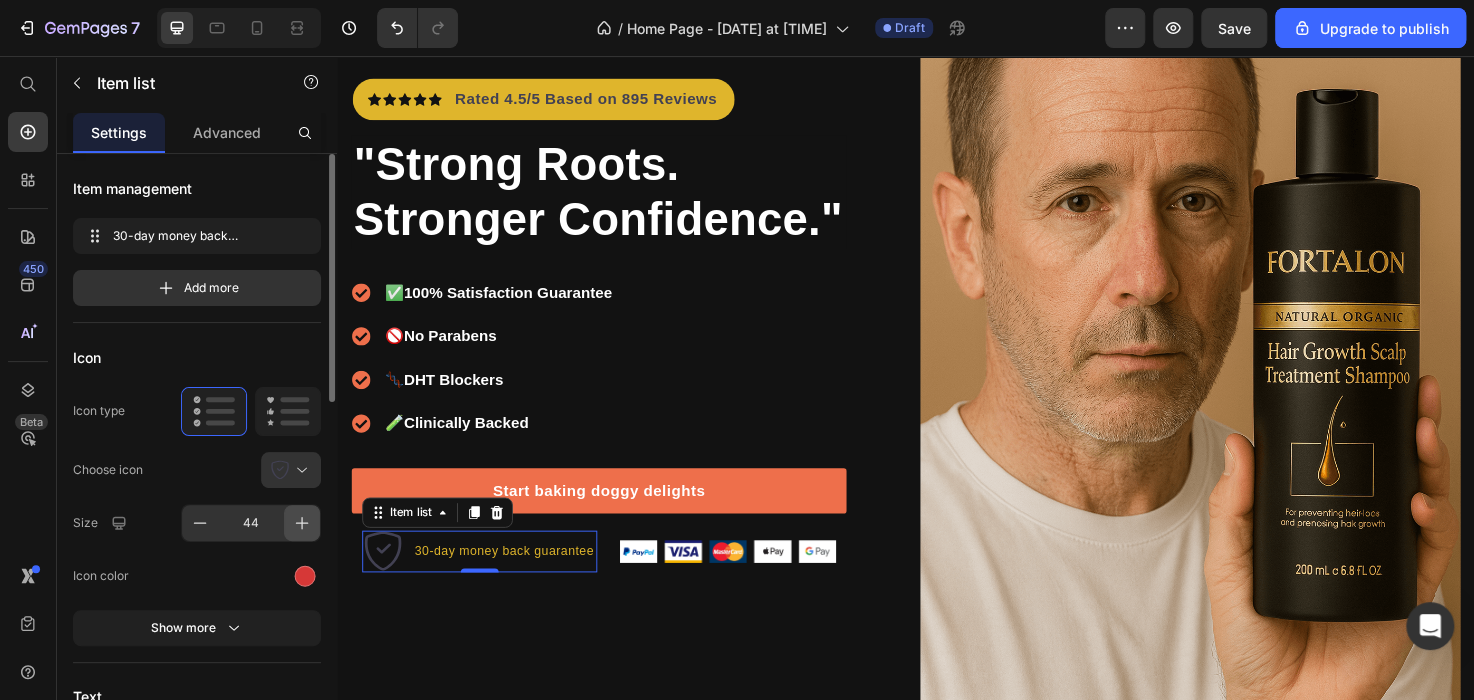 click 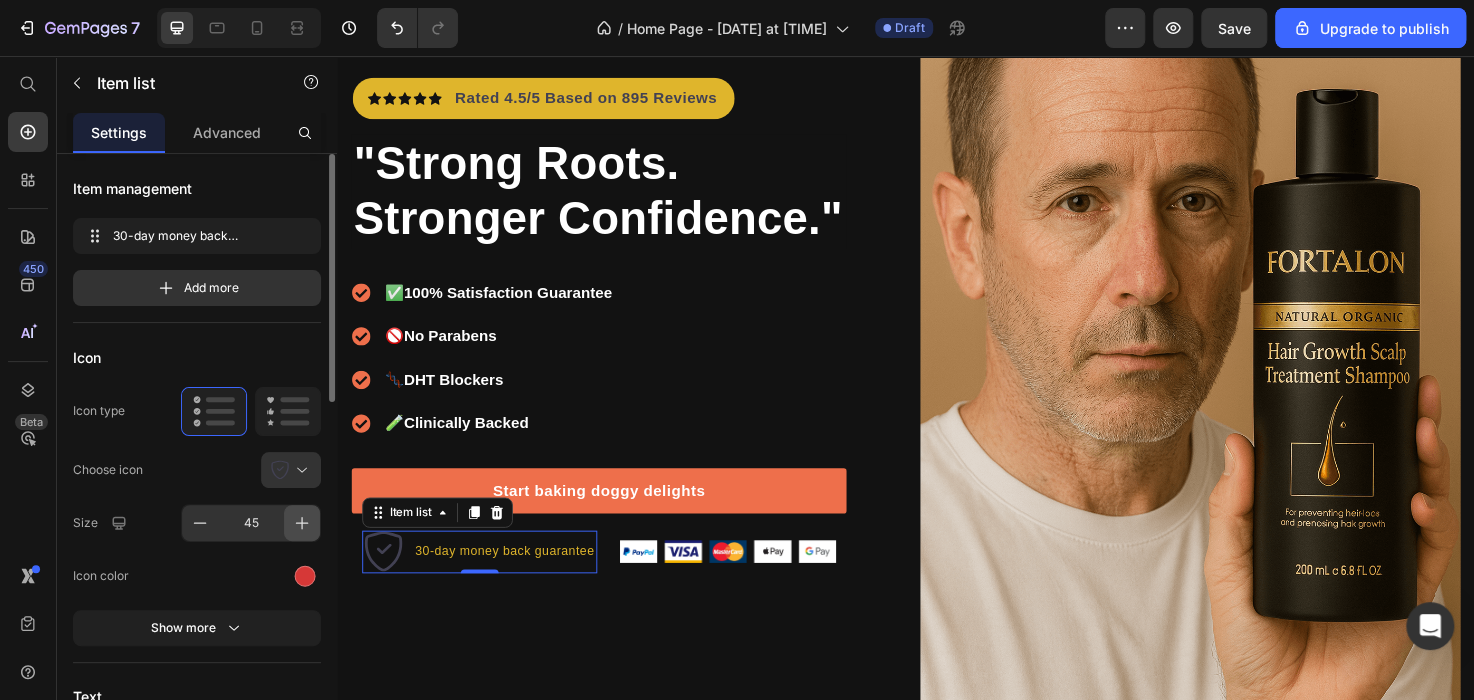 click 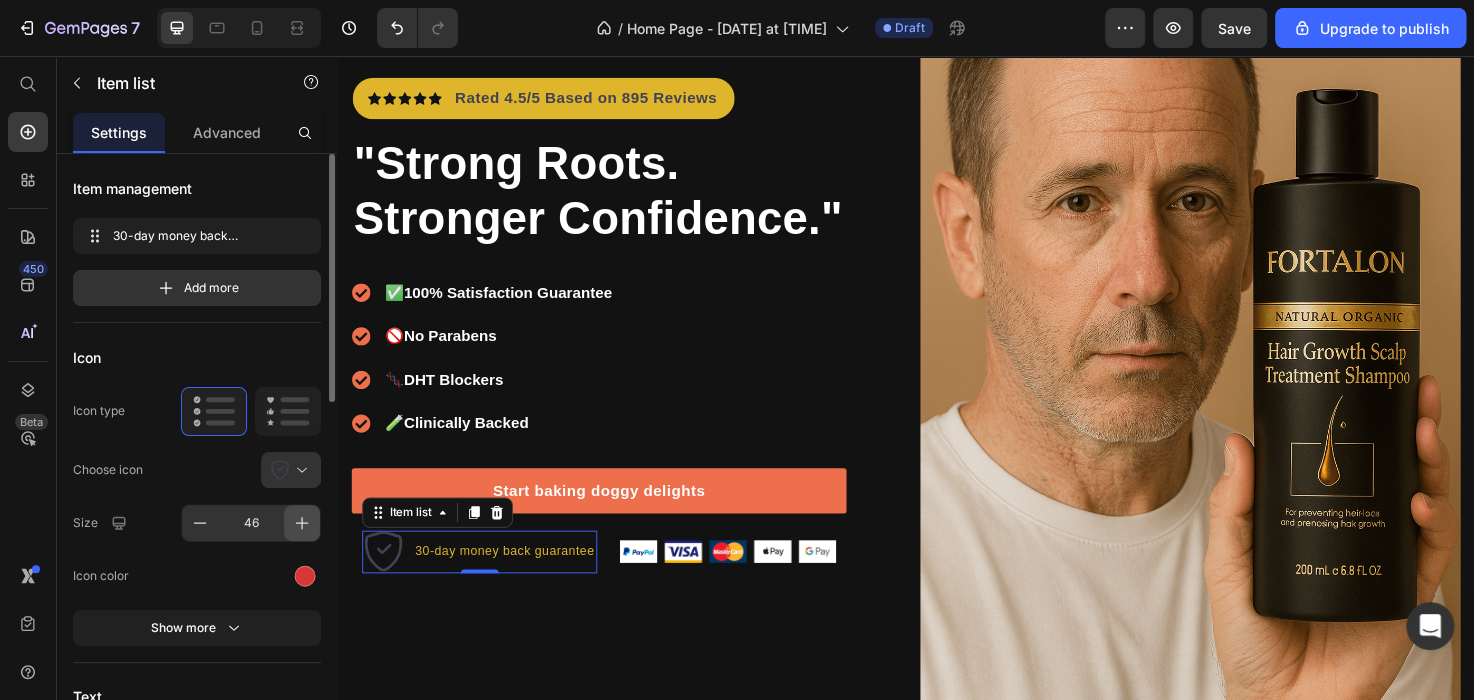 click 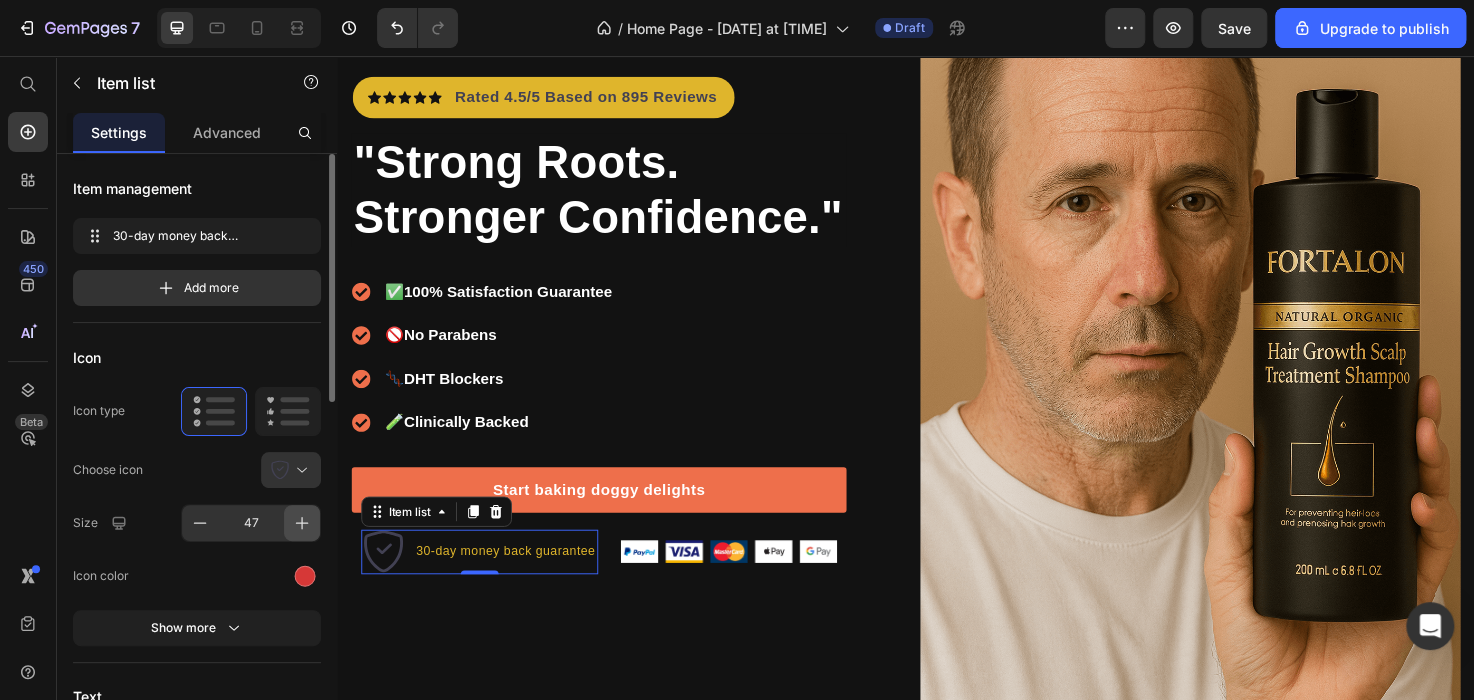 click 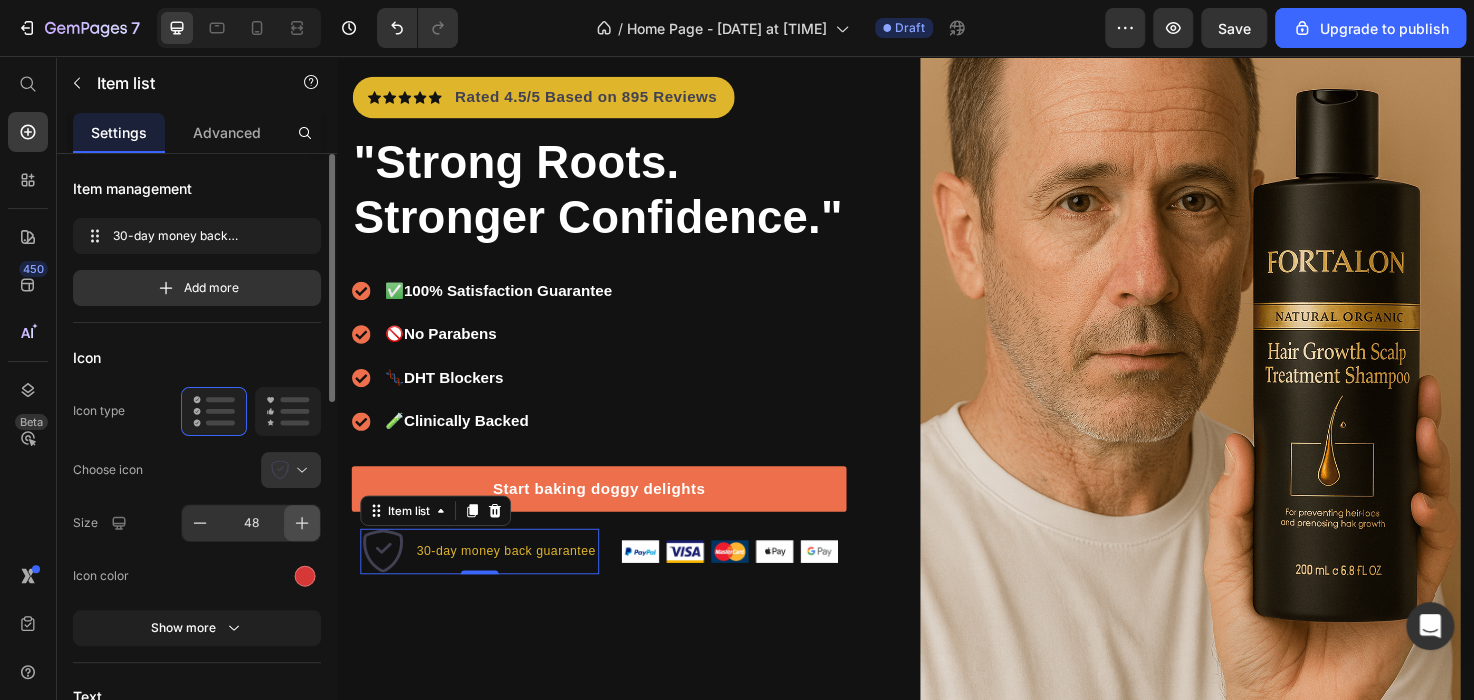click 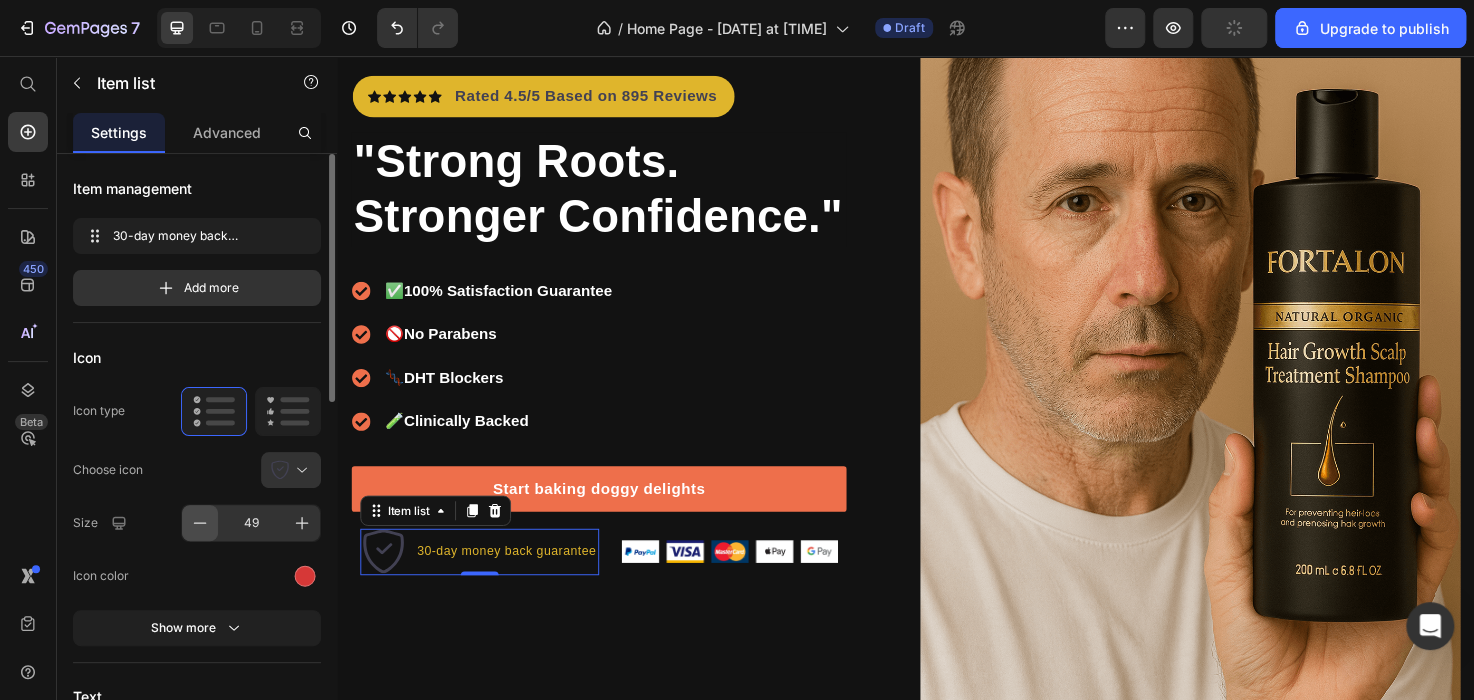 click 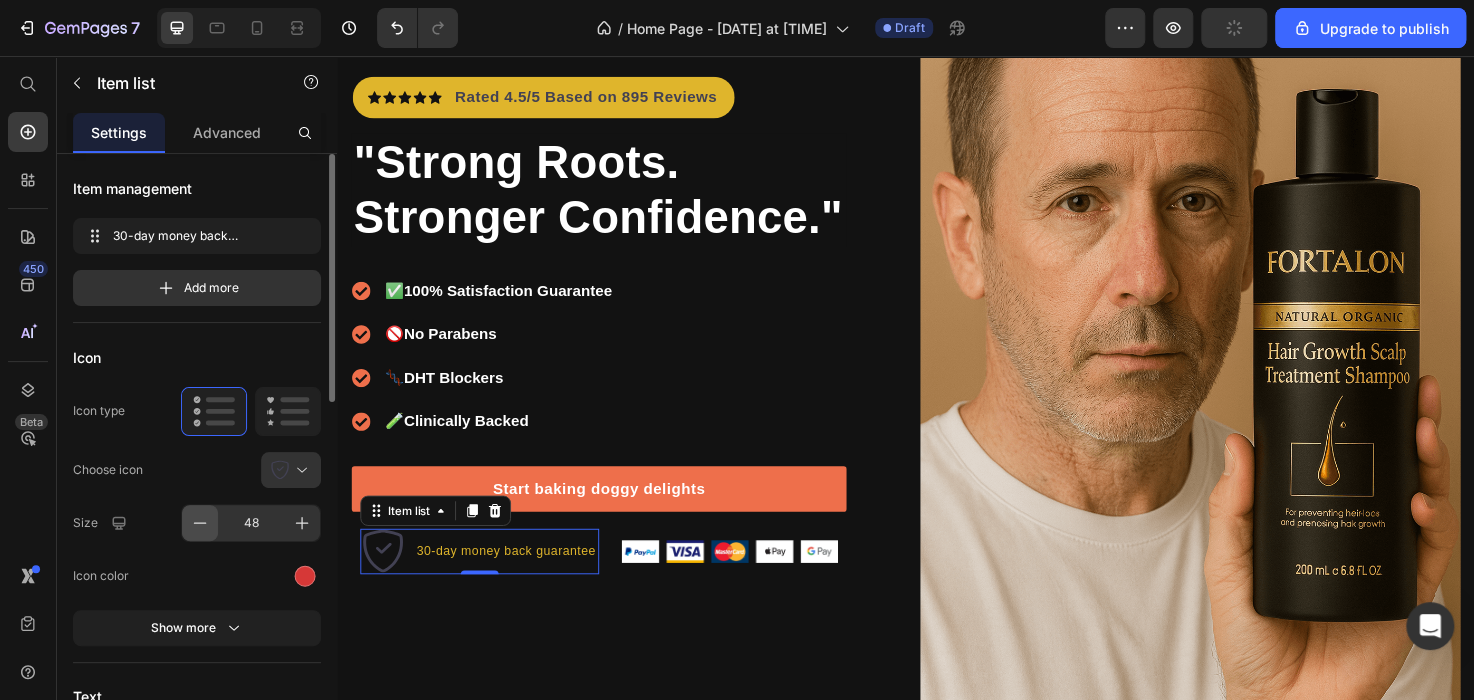 click 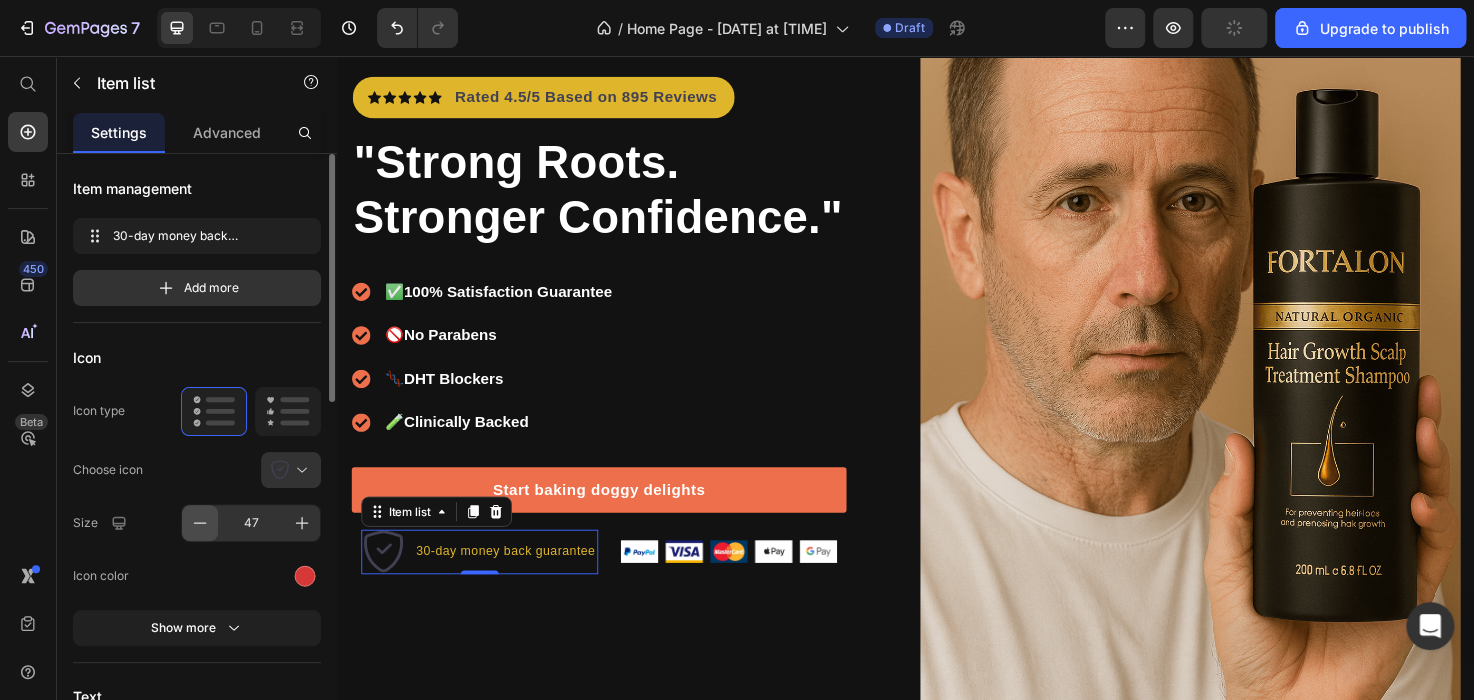 click 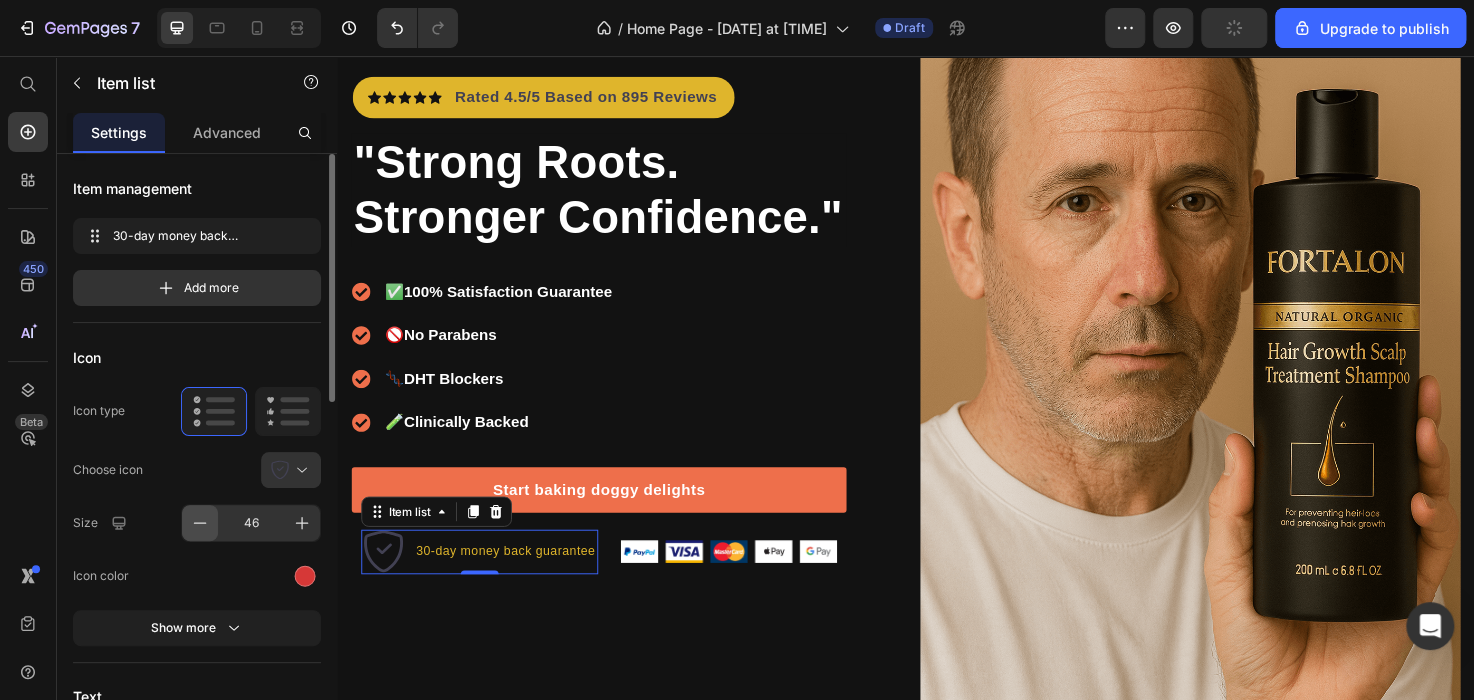 click 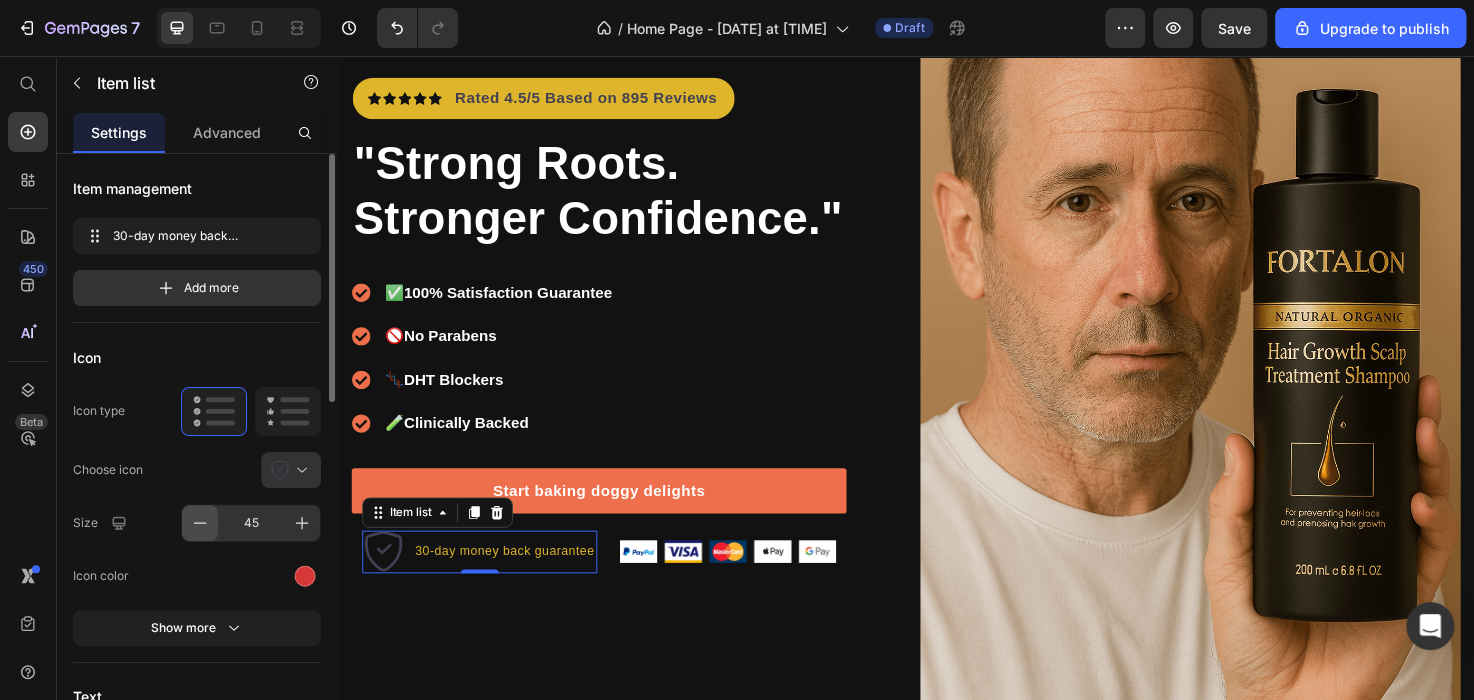 click 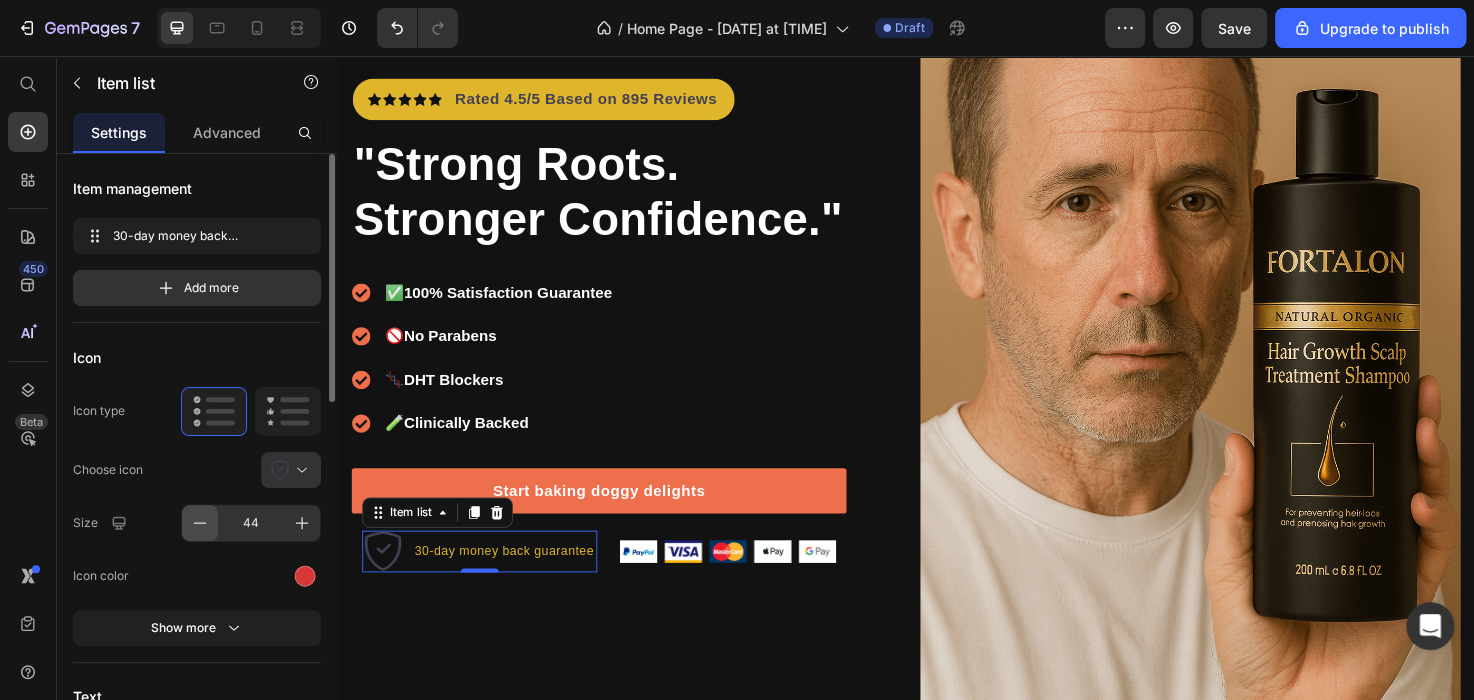 click 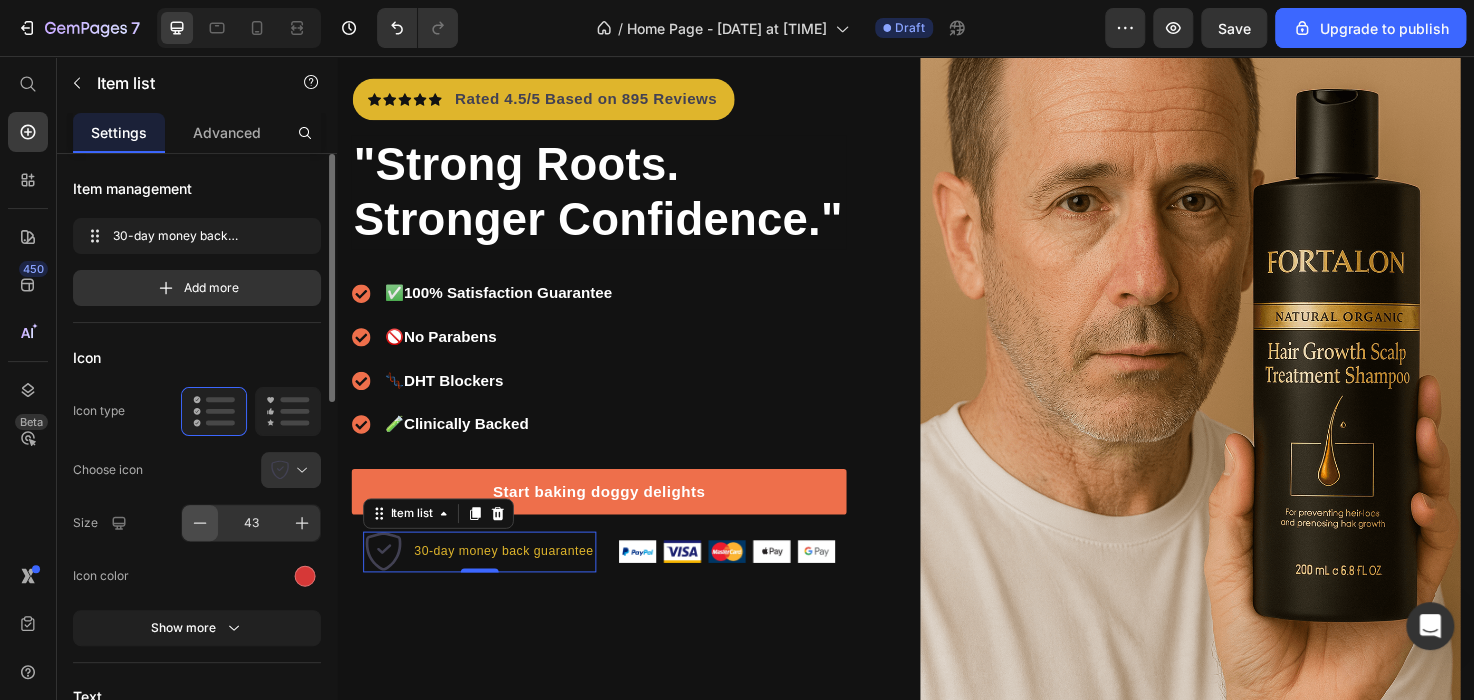 click 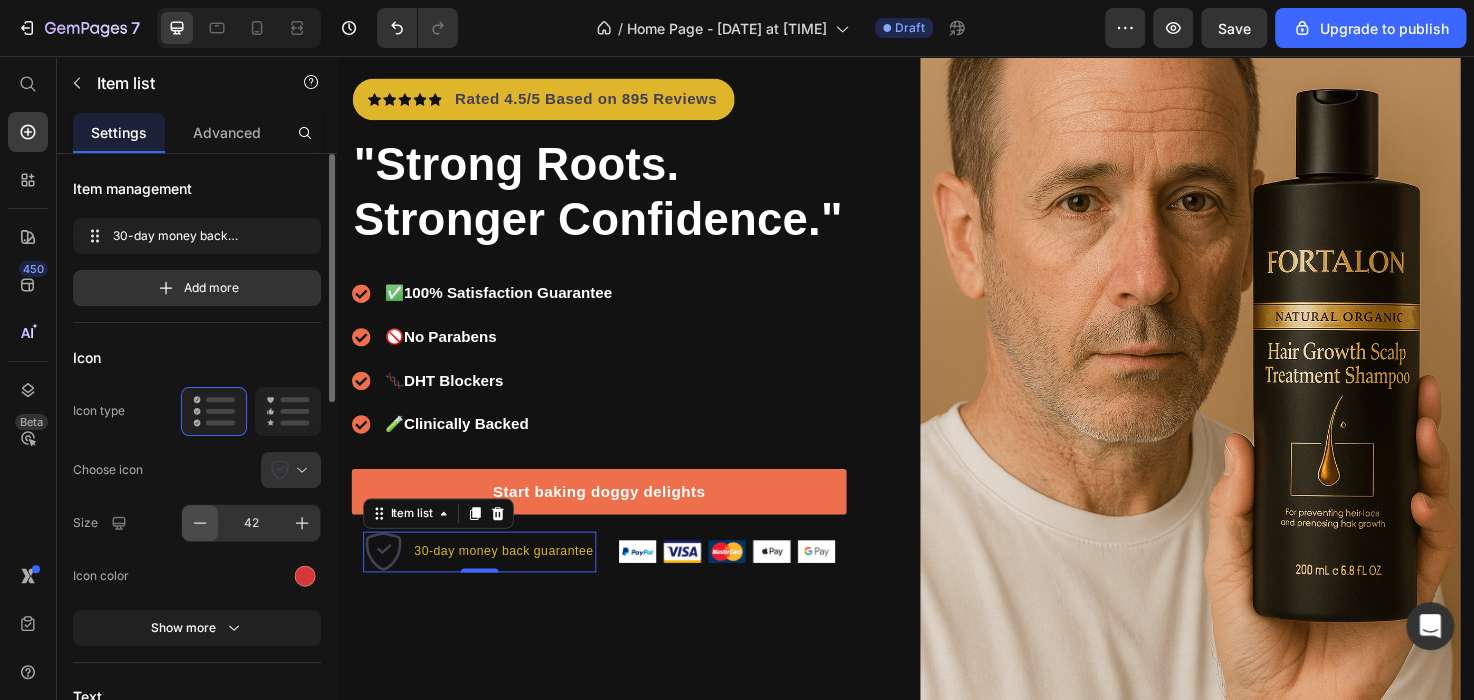 click 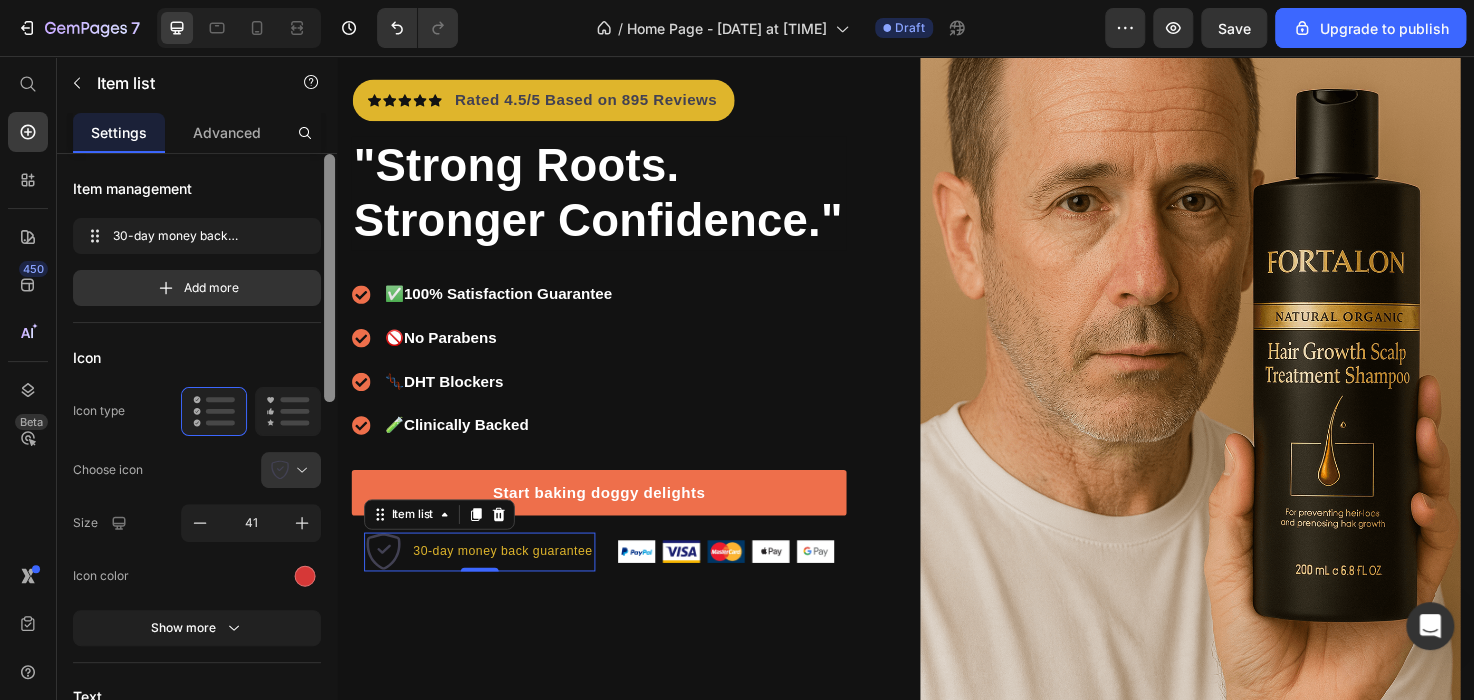 drag, startPoint x: 199, startPoint y: 514, endPoint x: 327, endPoint y: 378, distance: 186.76189 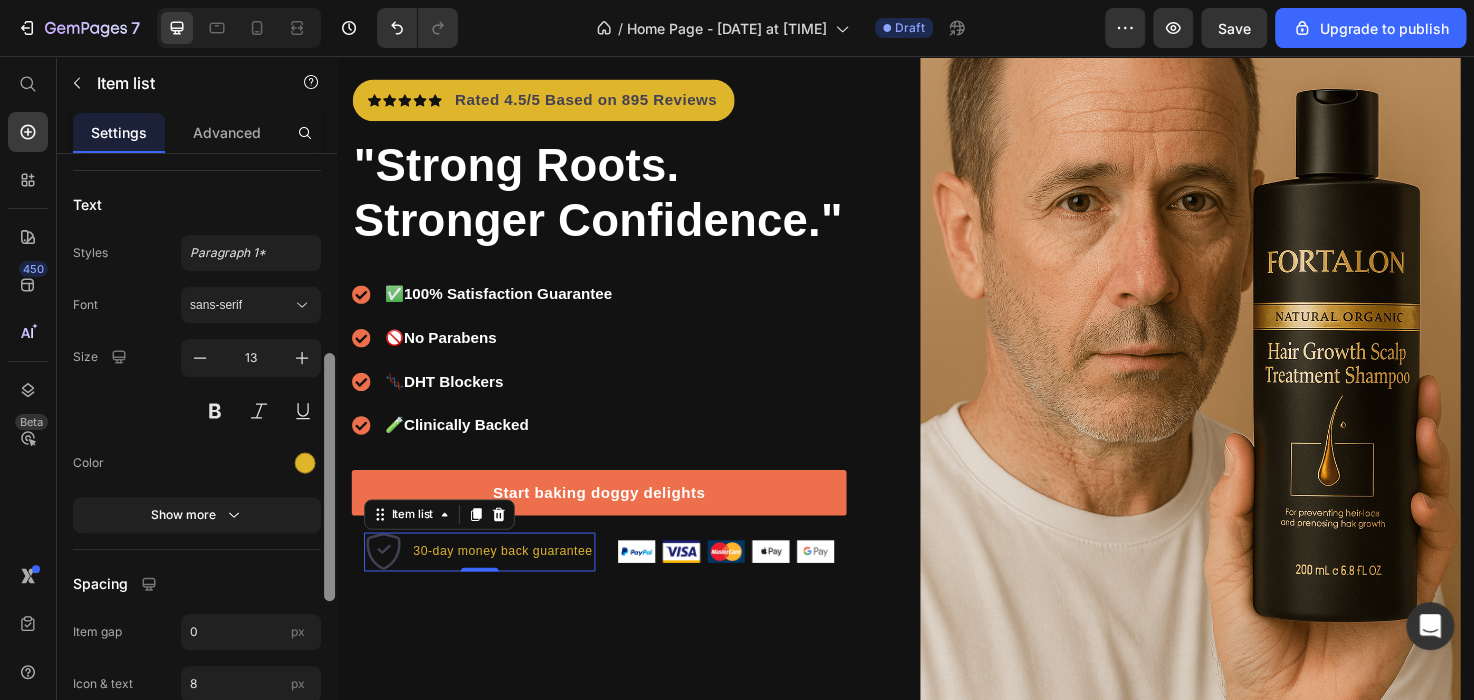 scroll, scrollTop: 490, scrollLeft: 0, axis: vertical 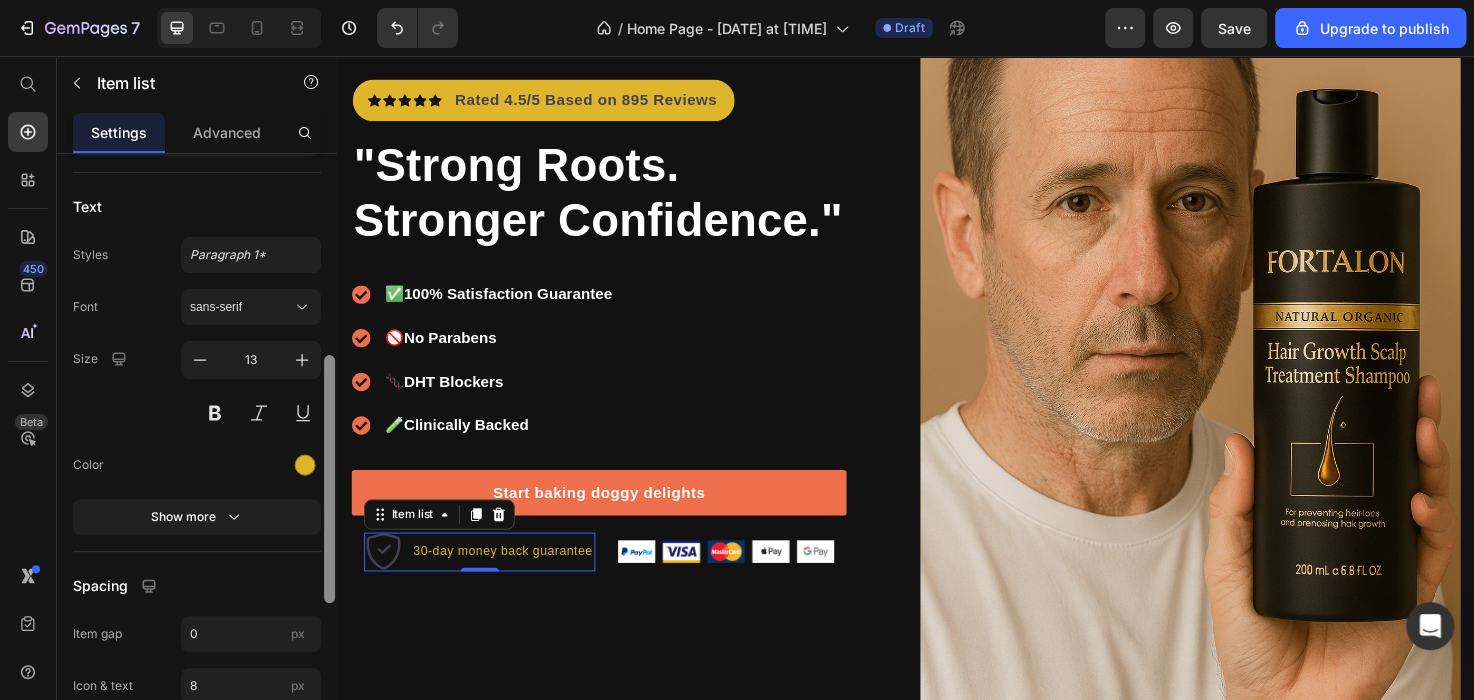 drag, startPoint x: 327, startPoint y: 378, endPoint x: 311, endPoint y: 580, distance: 202.63268 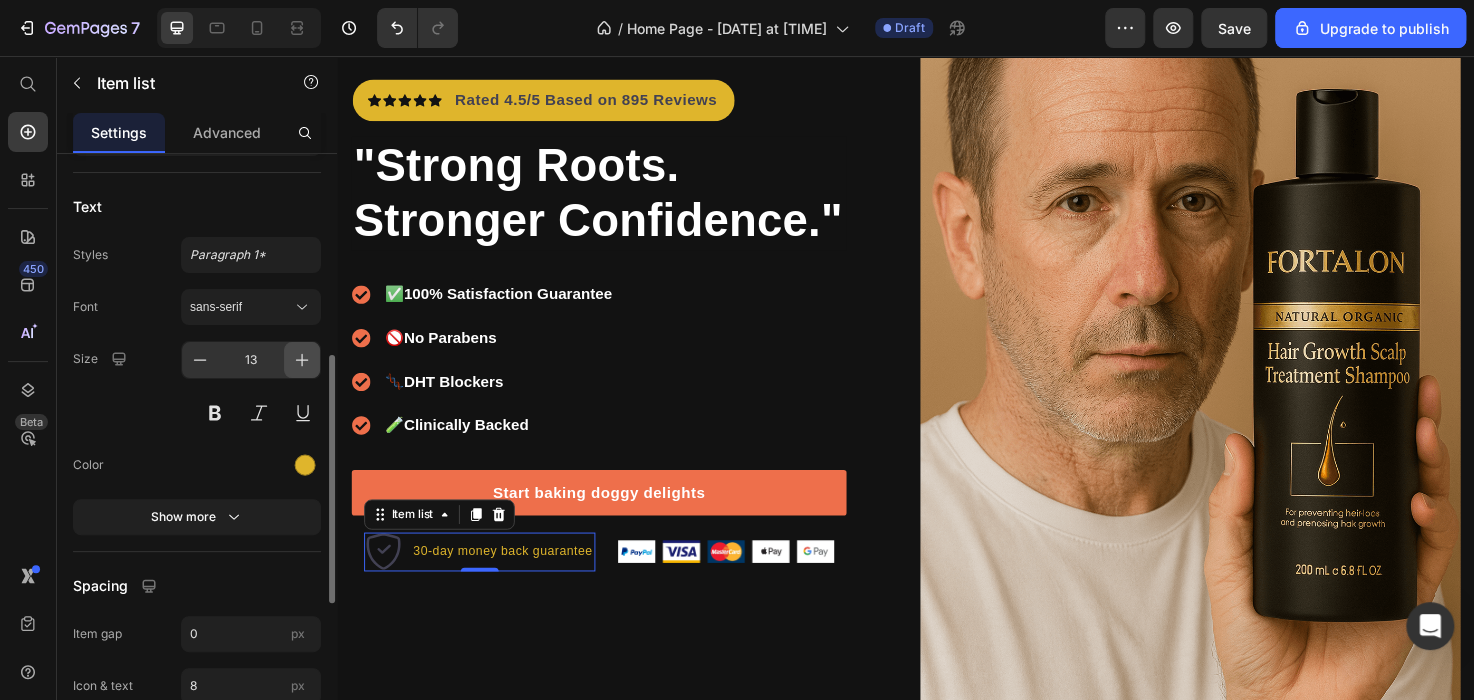click 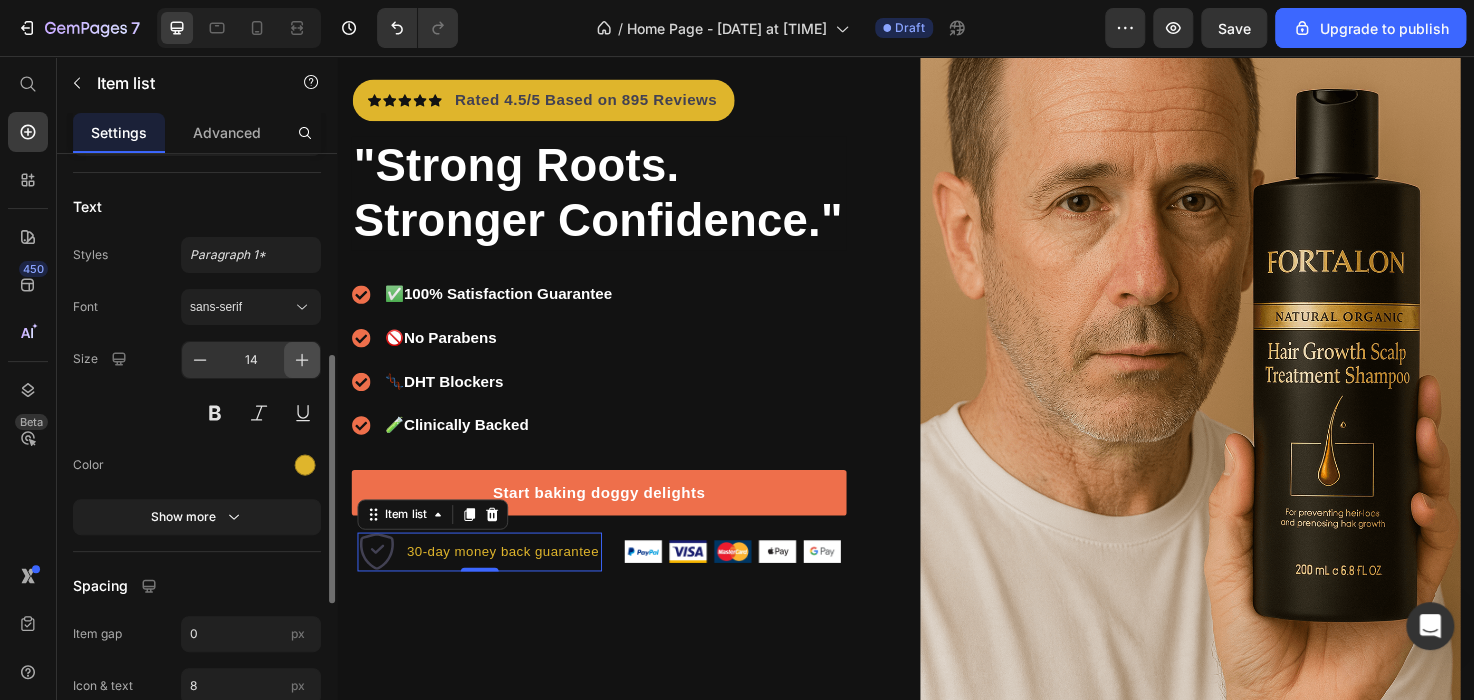 click 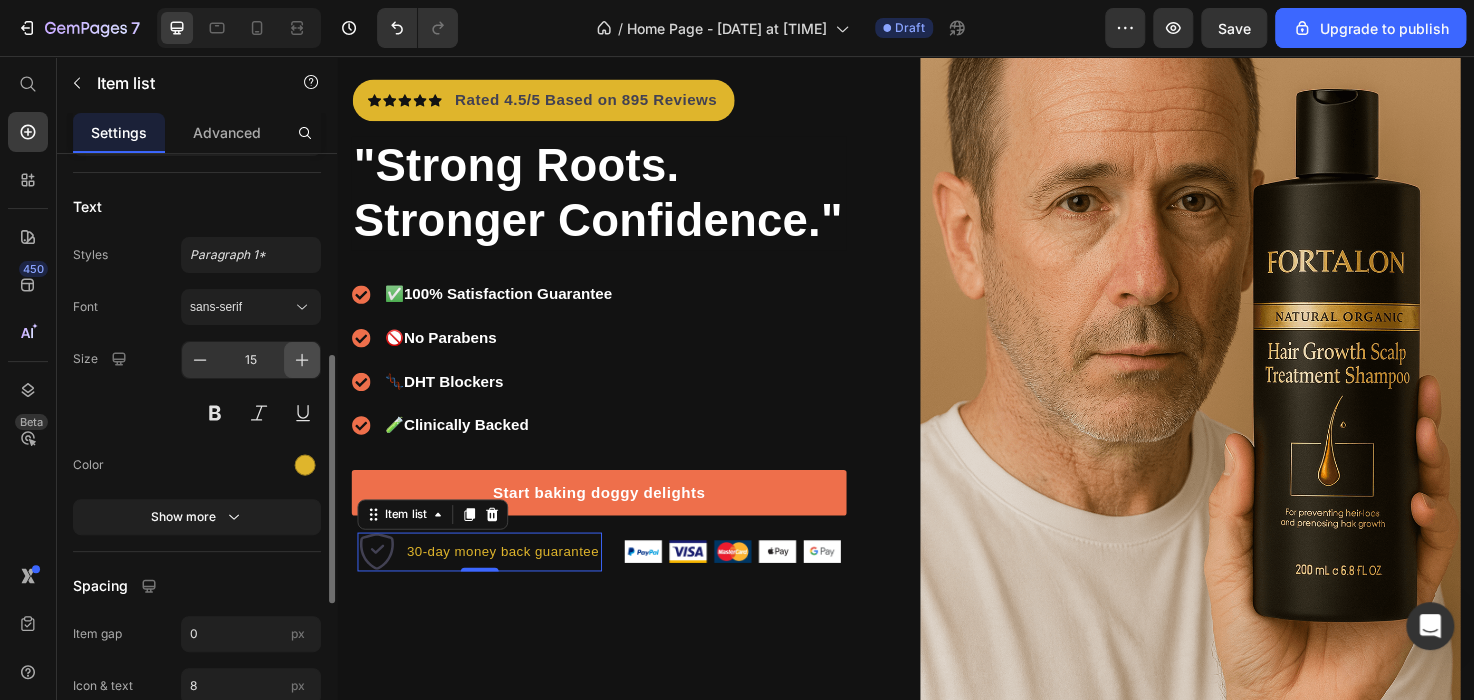 click 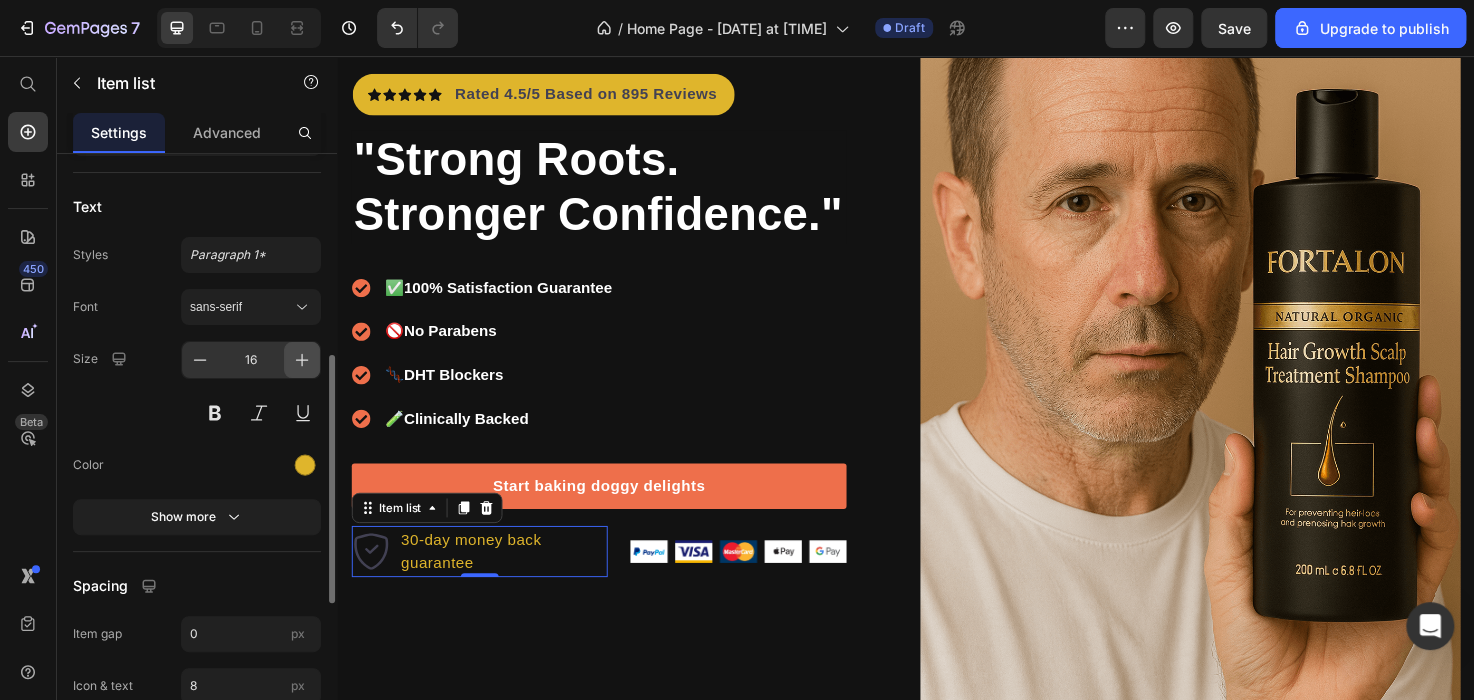click 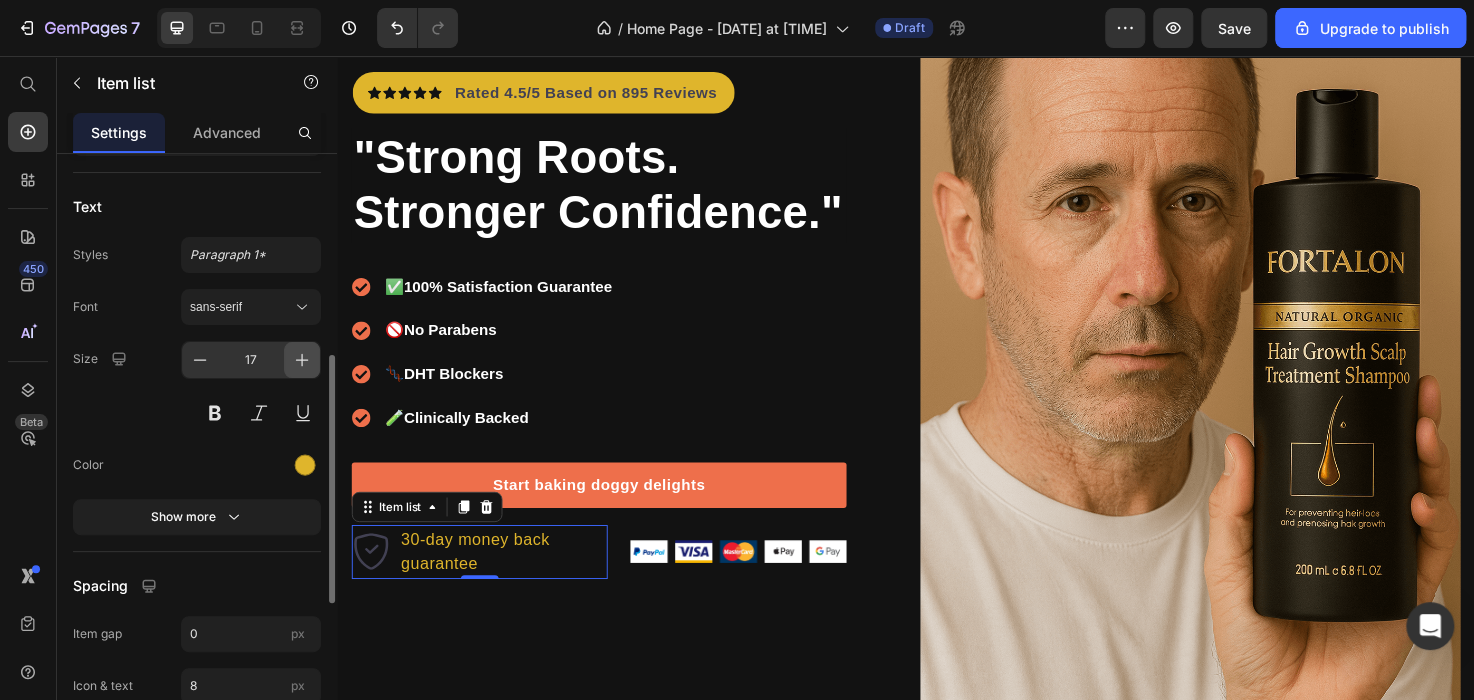 click 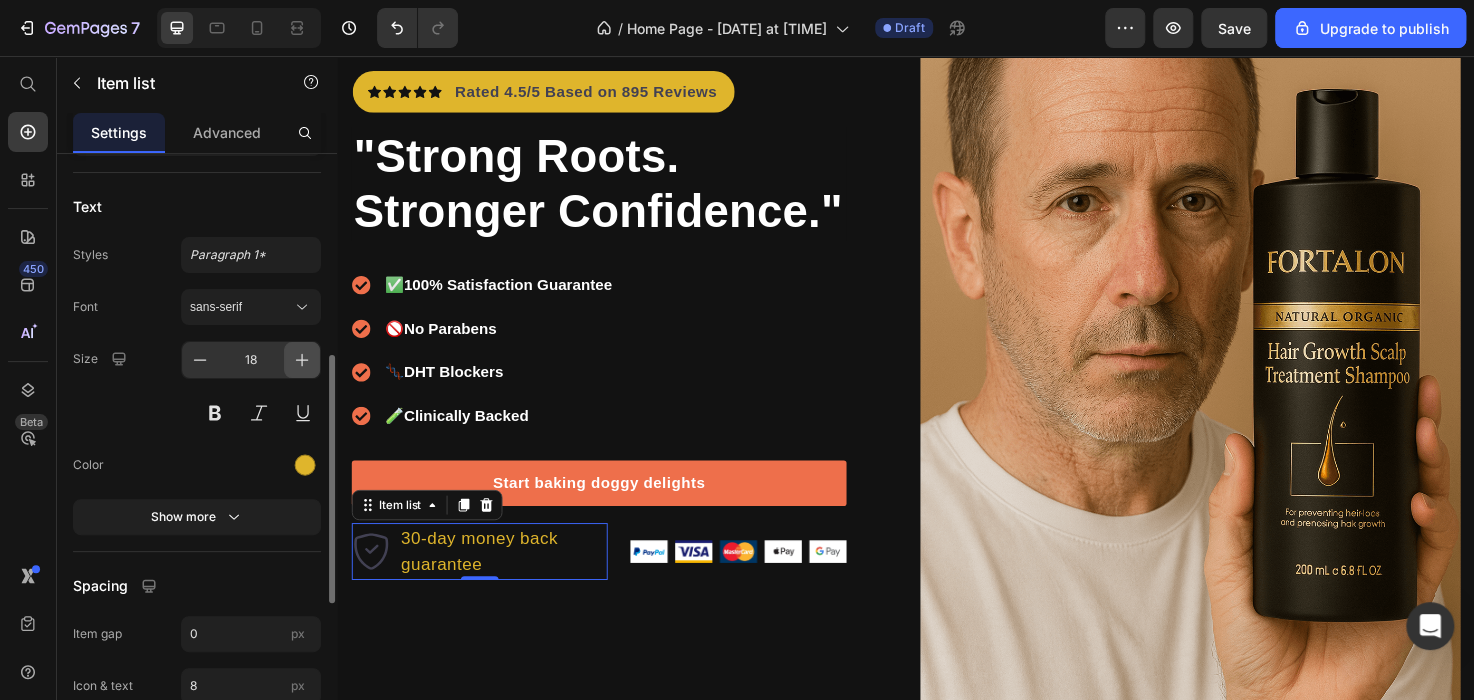 click 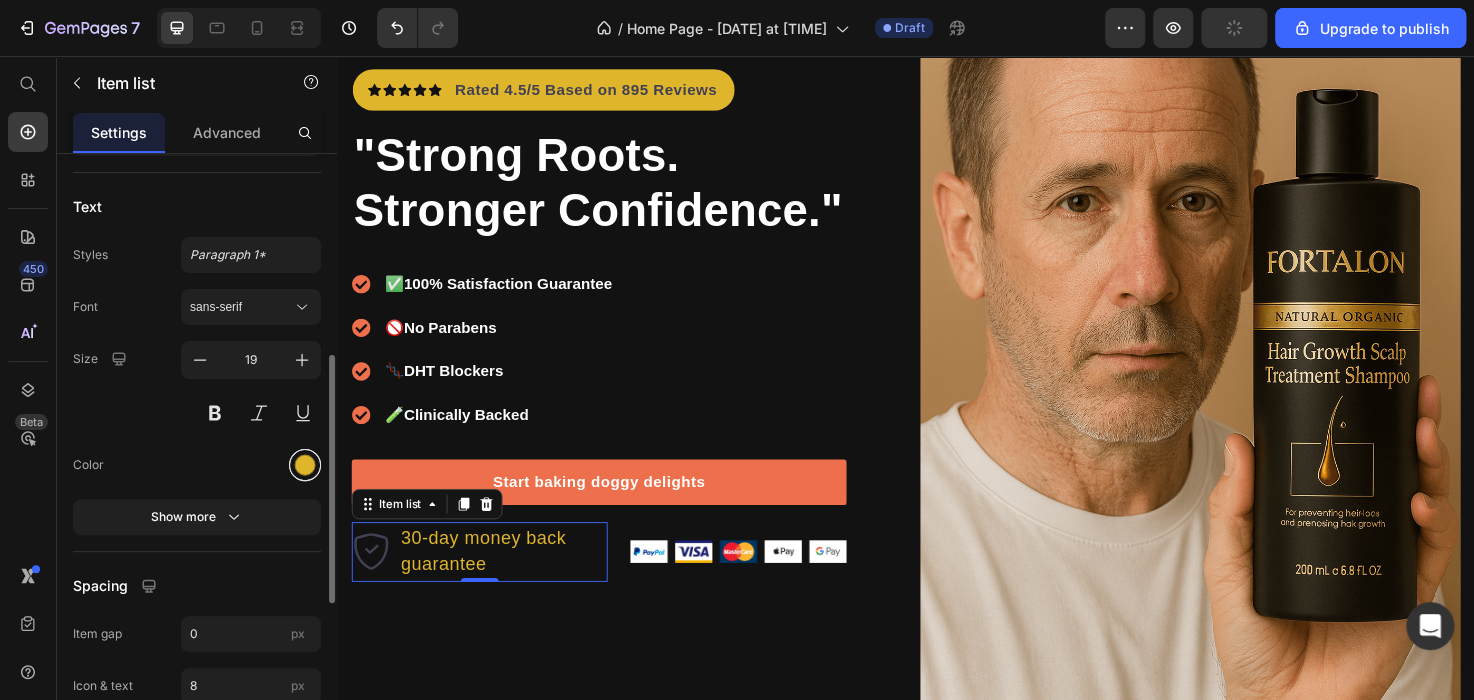 click at bounding box center [305, 464] 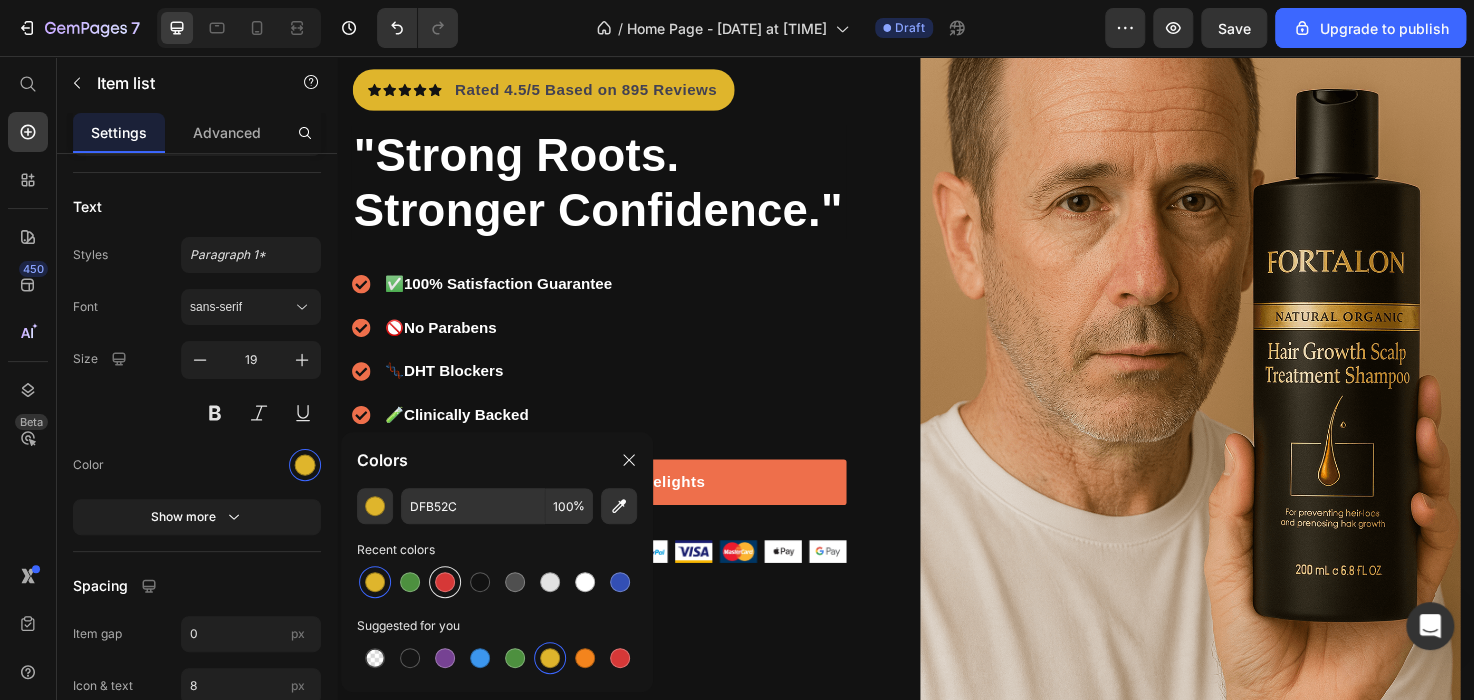 click at bounding box center (445, 582) 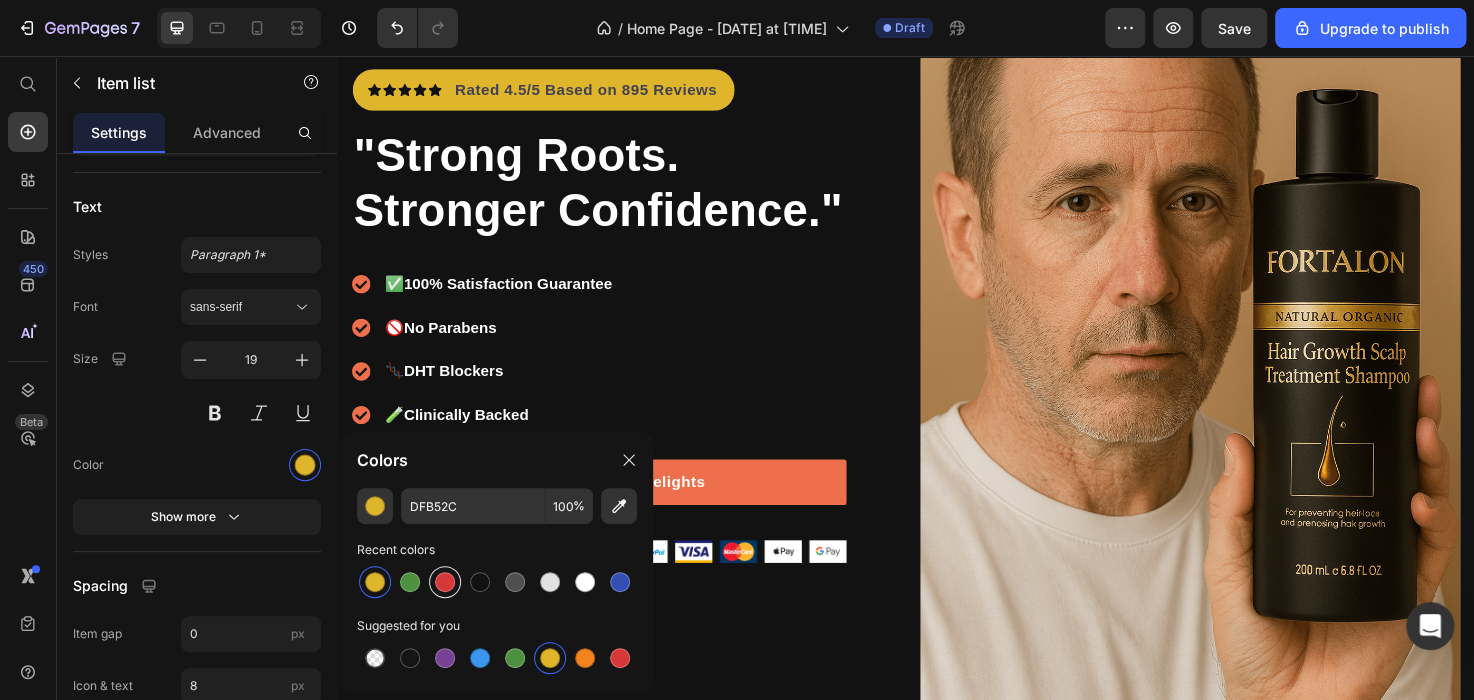 type on "D63837" 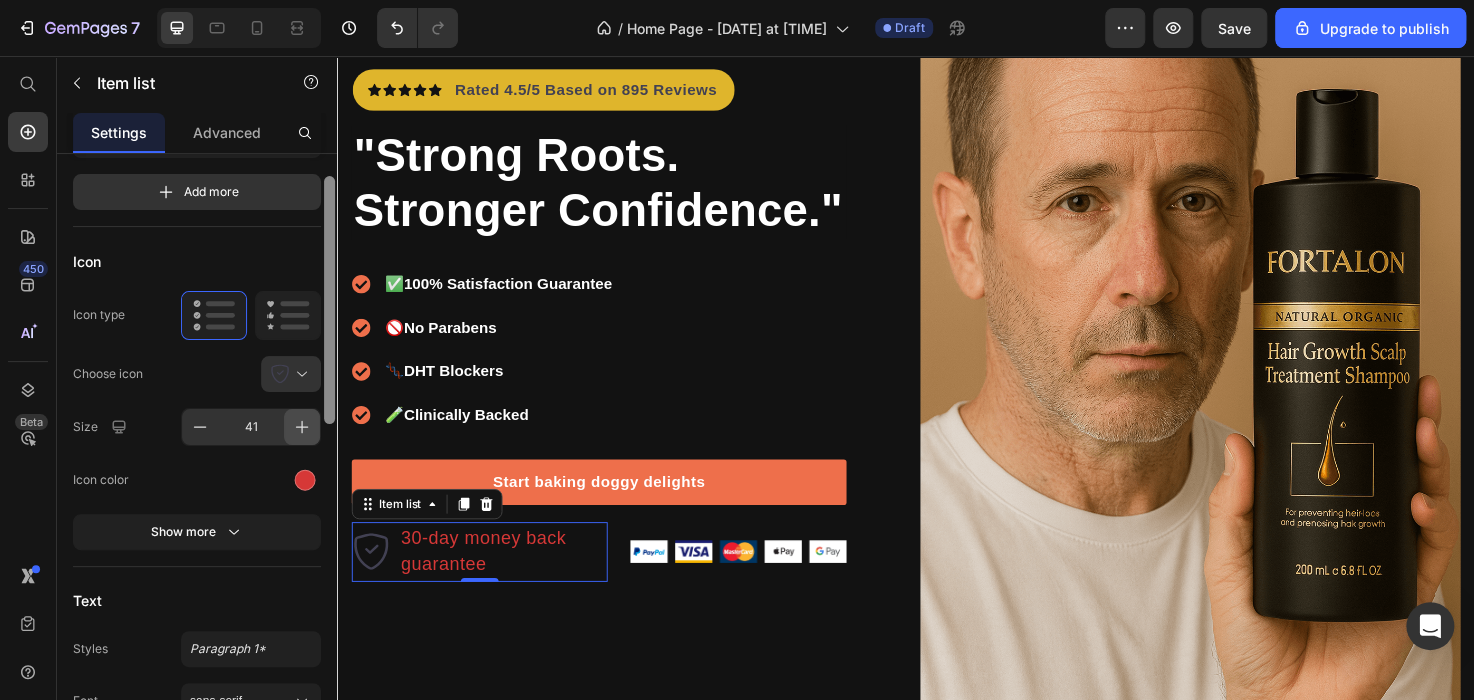 scroll, scrollTop: 106, scrollLeft: 0, axis: vertical 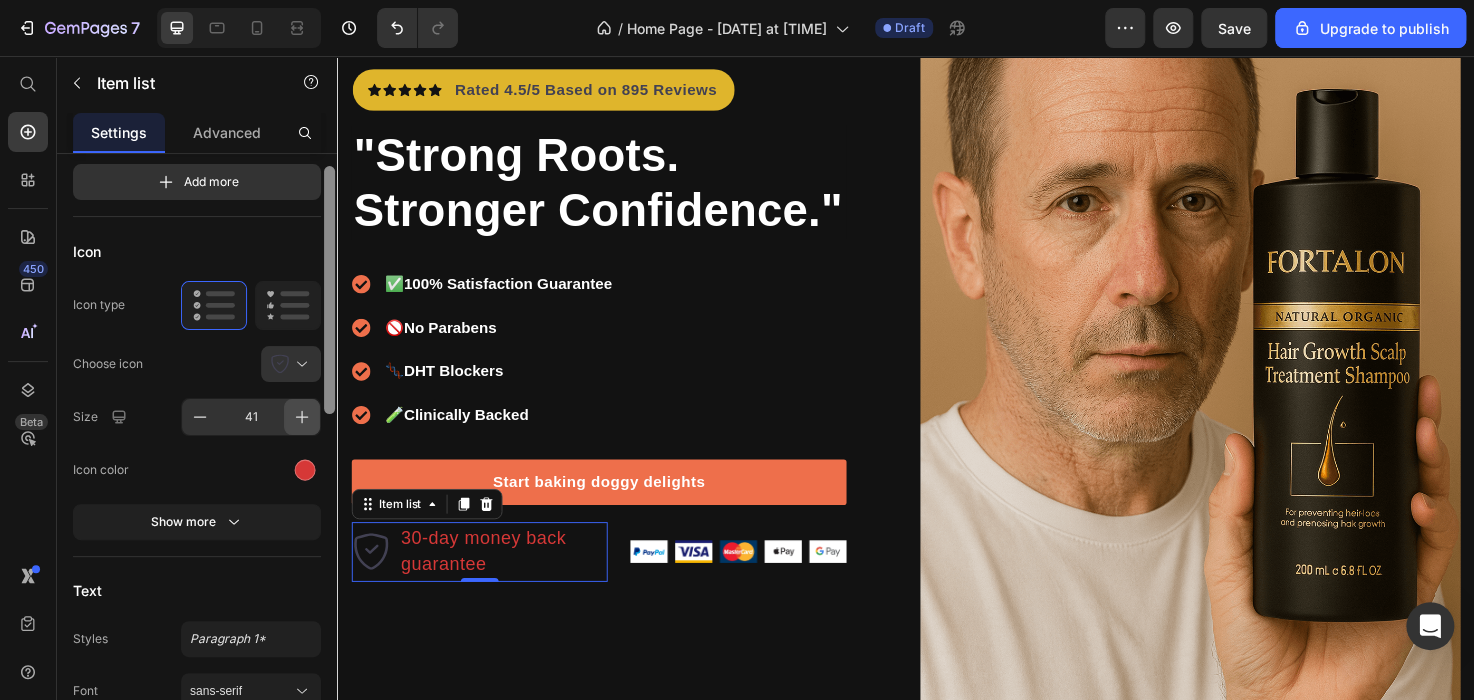 drag, startPoint x: 327, startPoint y: 379, endPoint x: 317, endPoint y: 423, distance: 45.122055 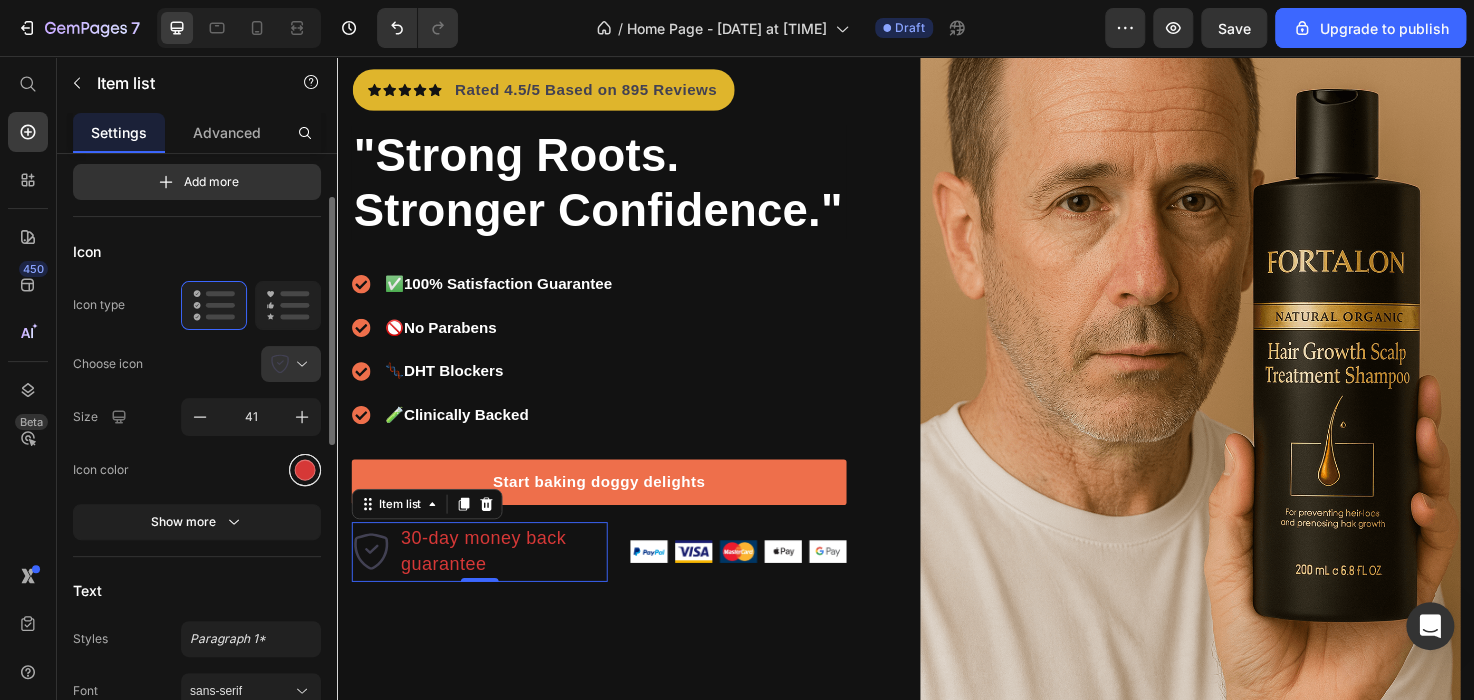 click at bounding box center (305, 469) 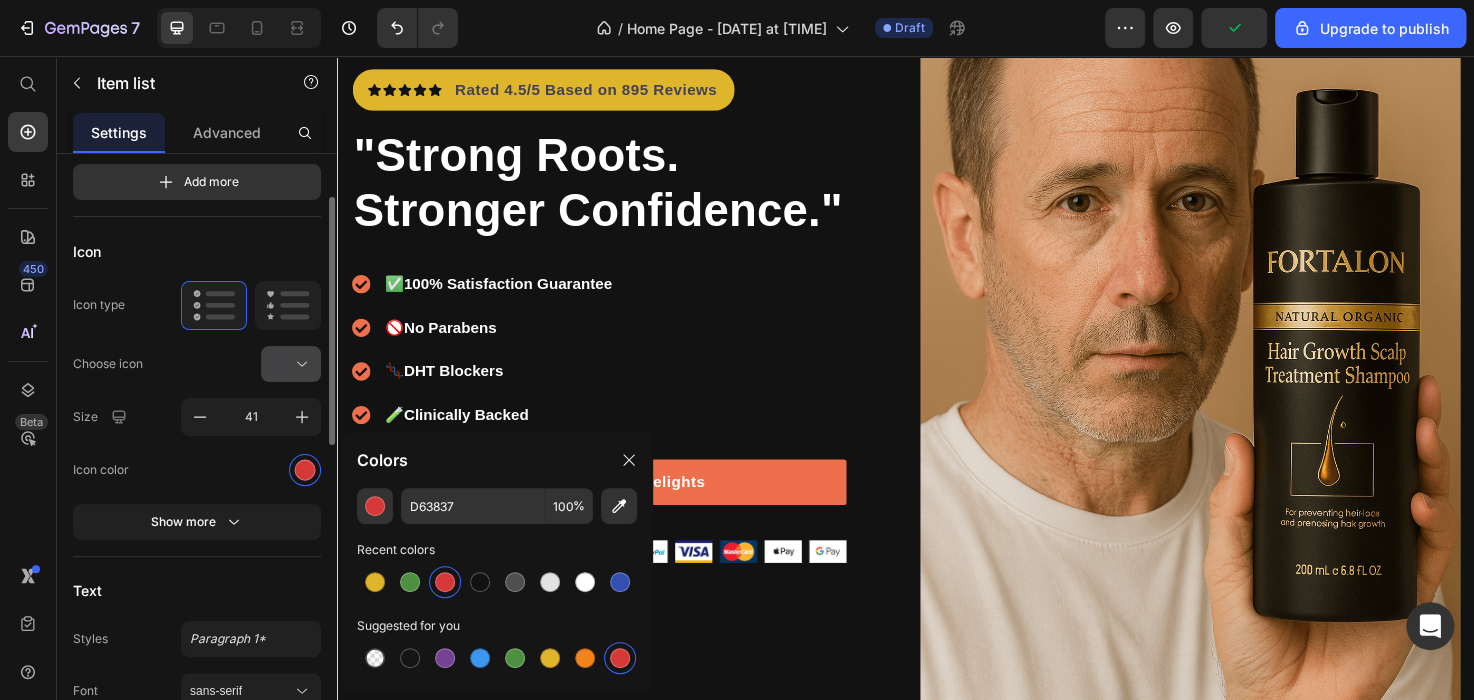 click at bounding box center [299, 364] 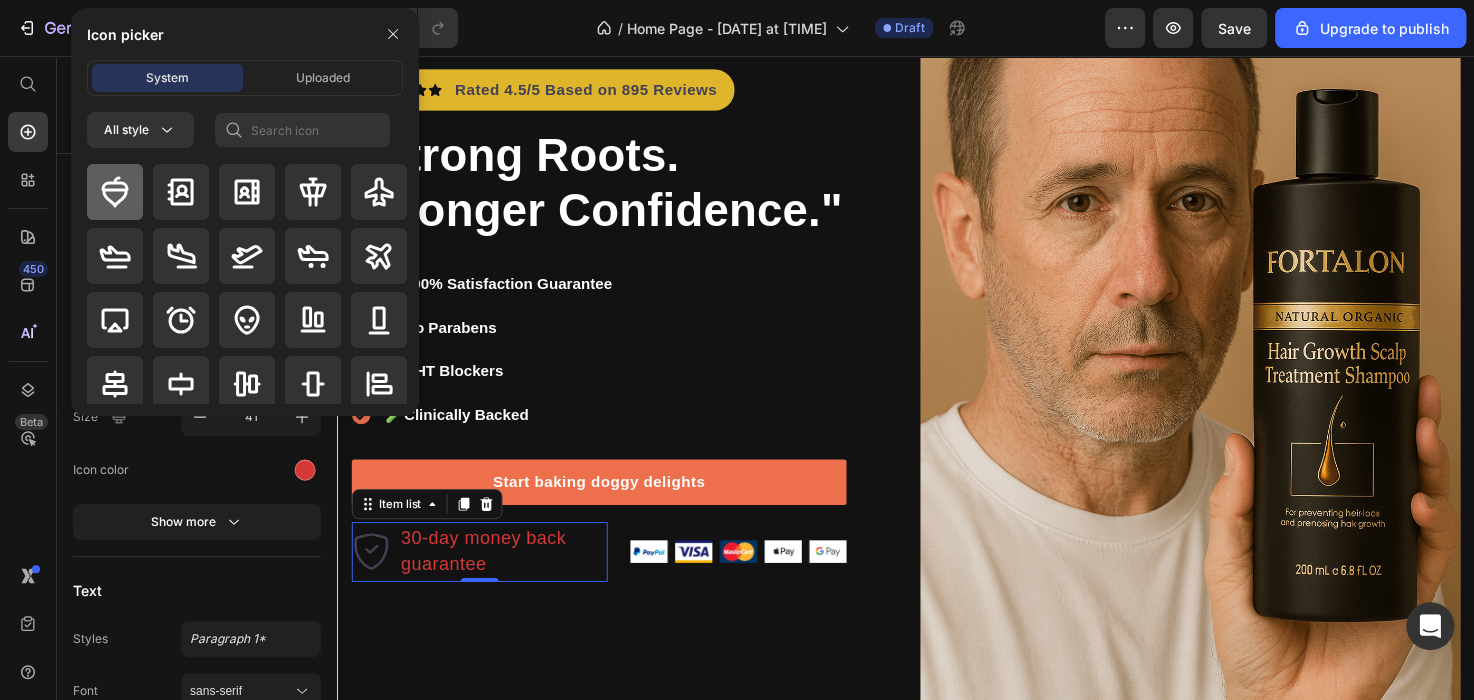 click 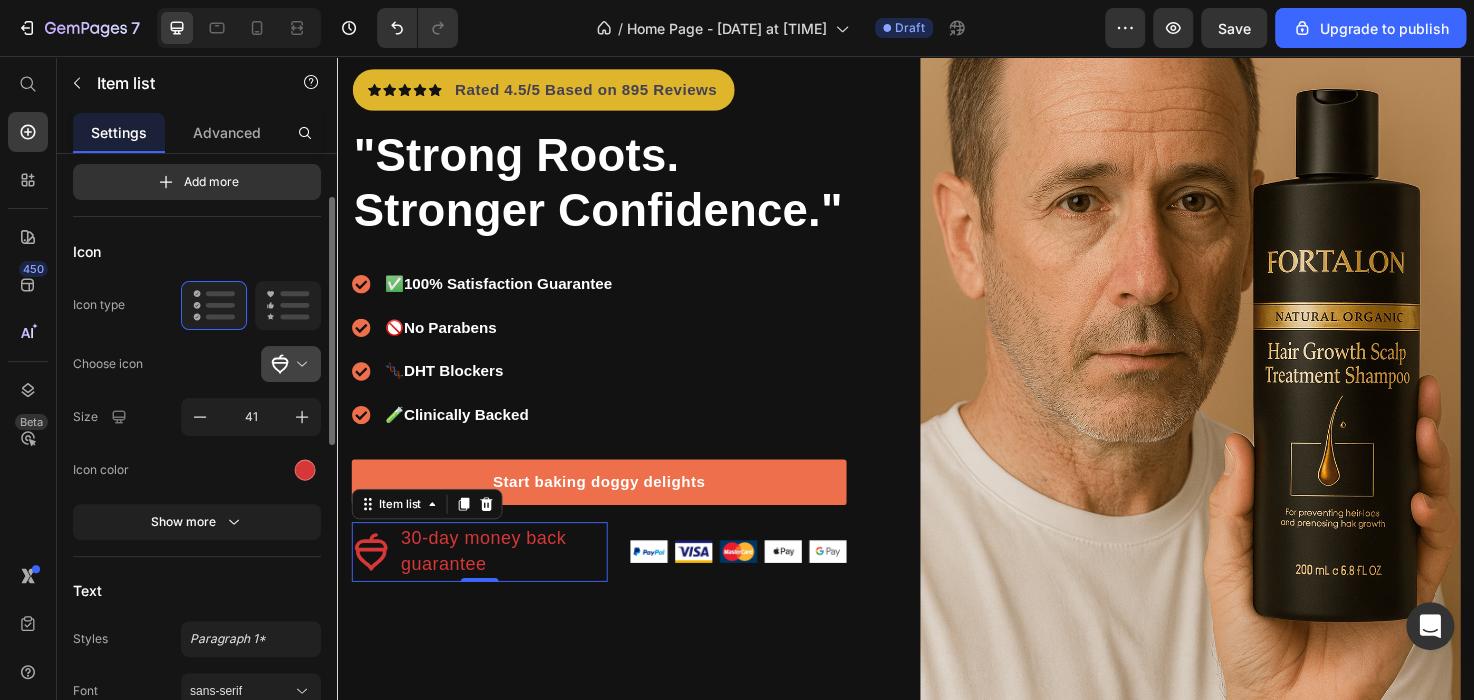 click at bounding box center (299, 364) 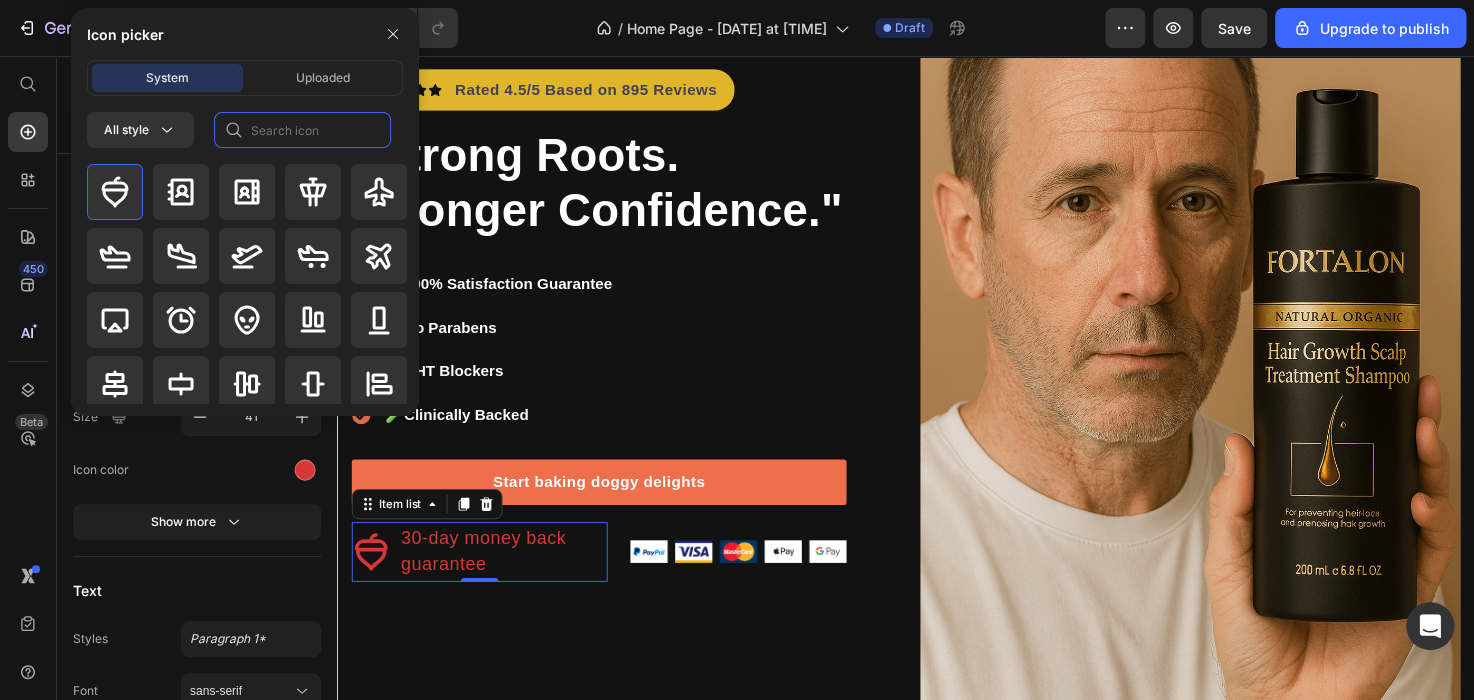 click 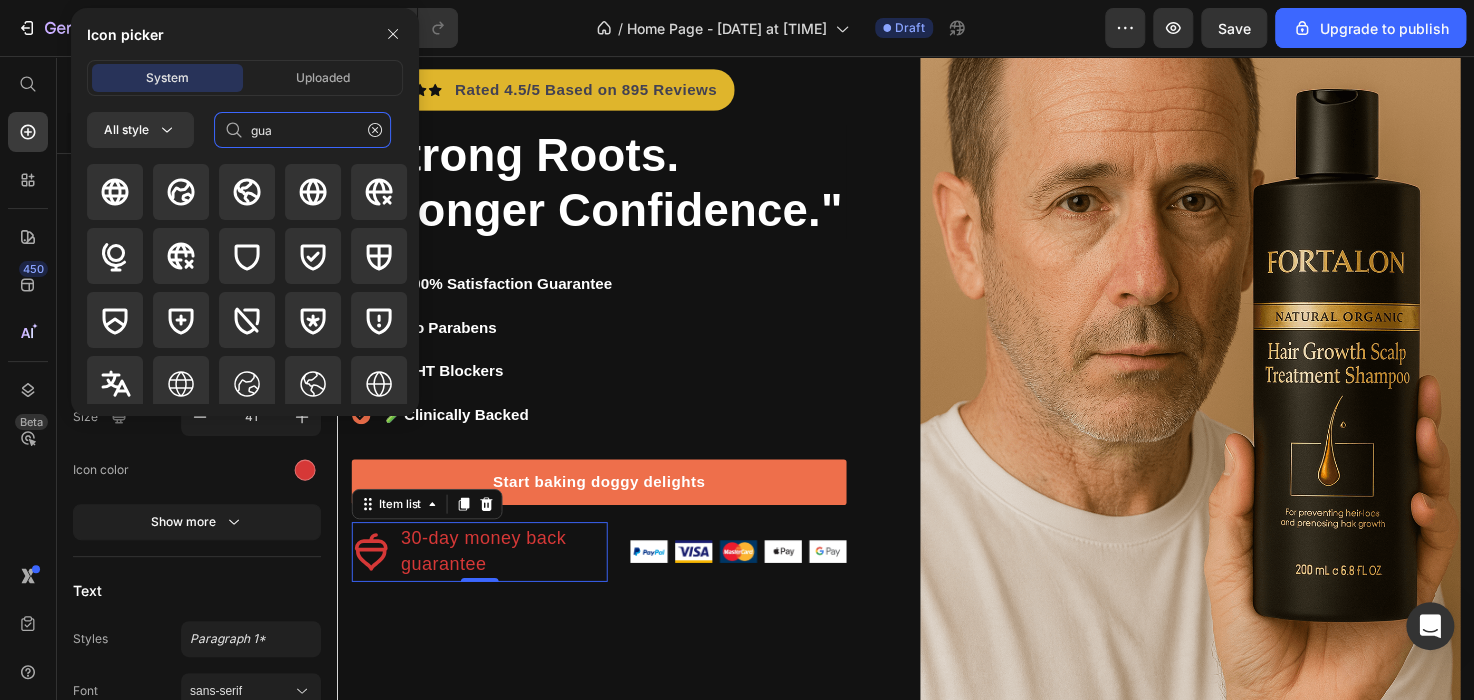 type on "gua" 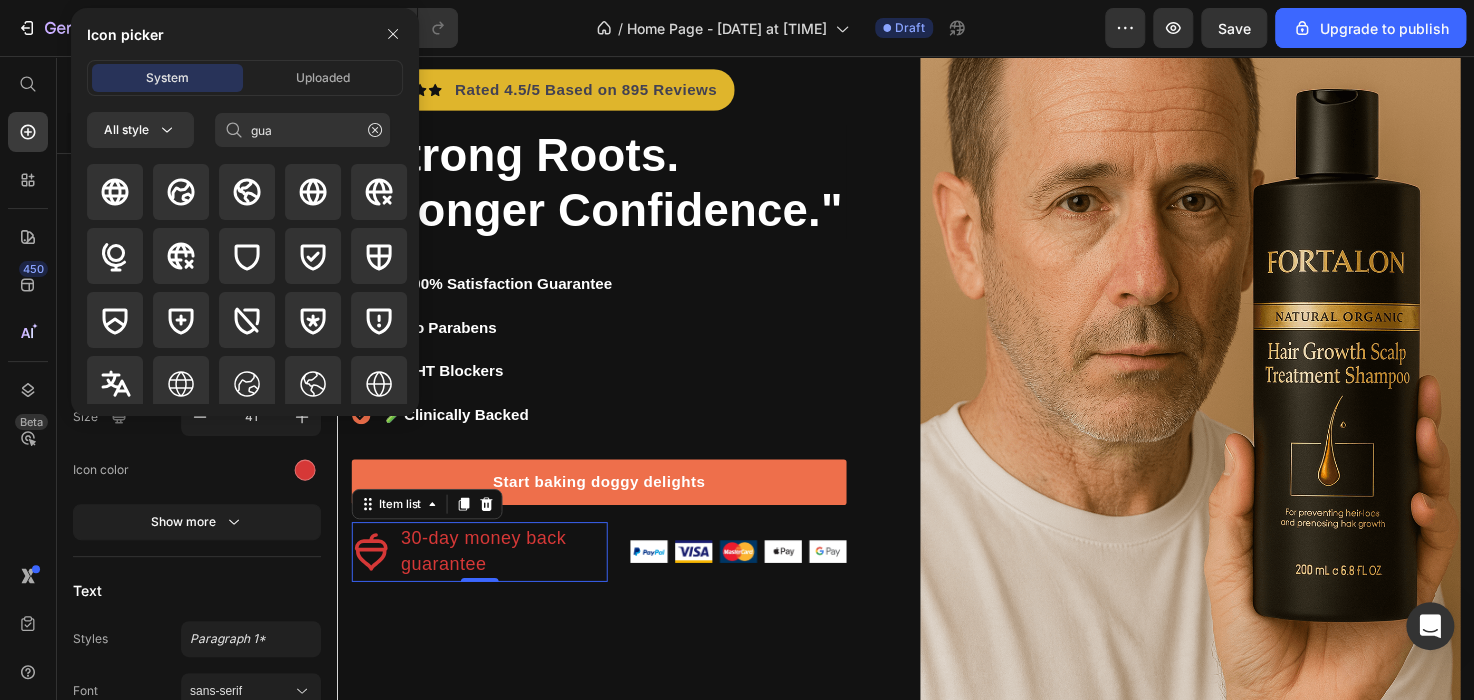 drag, startPoint x: 416, startPoint y: 191, endPoint x: 414, endPoint y: 213, distance: 22.090721 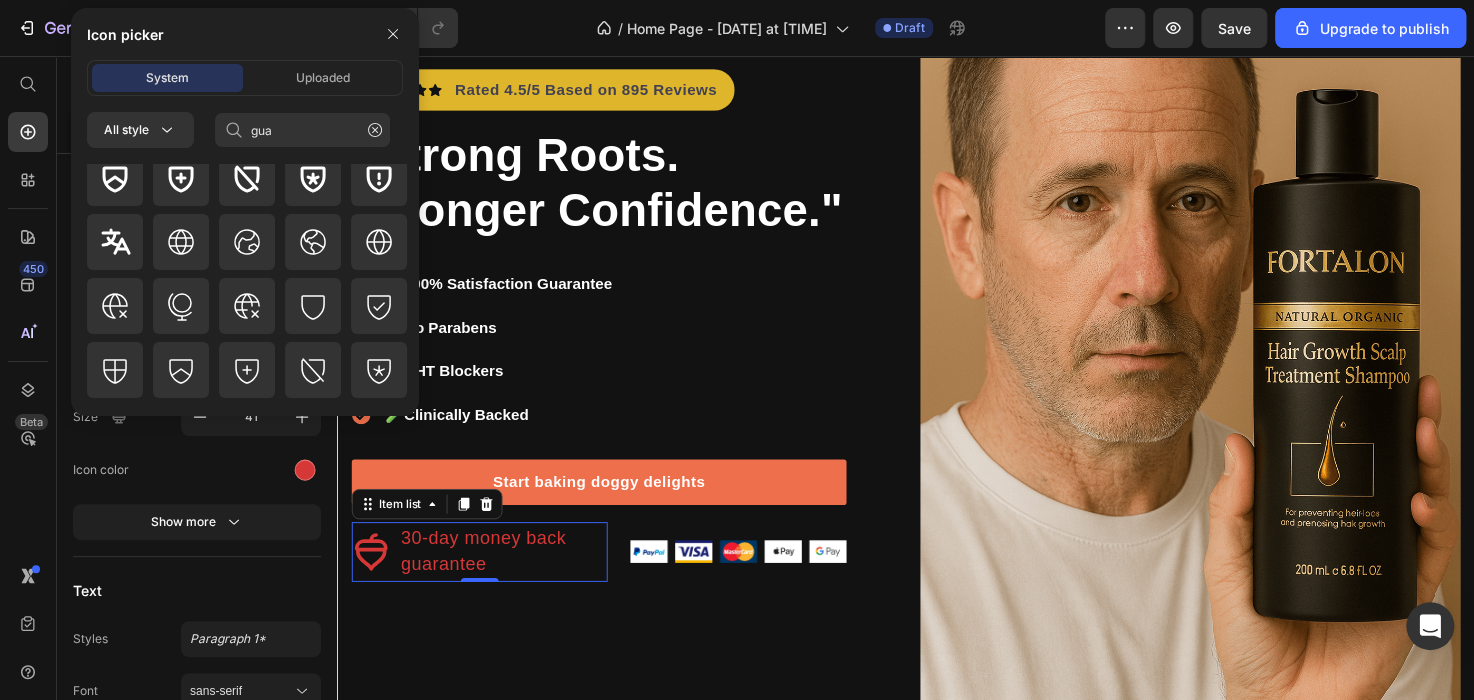 scroll, scrollTop: 162, scrollLeft: 0, axis: vertical 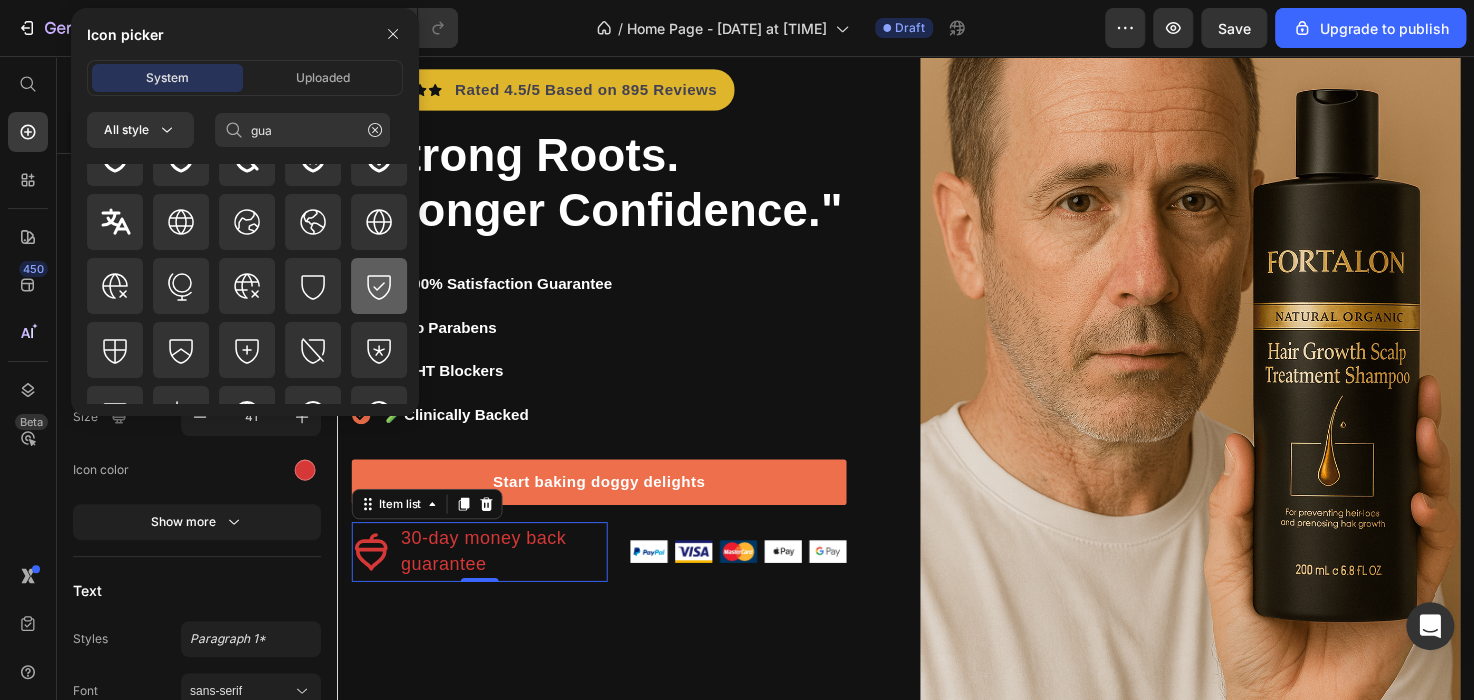 click 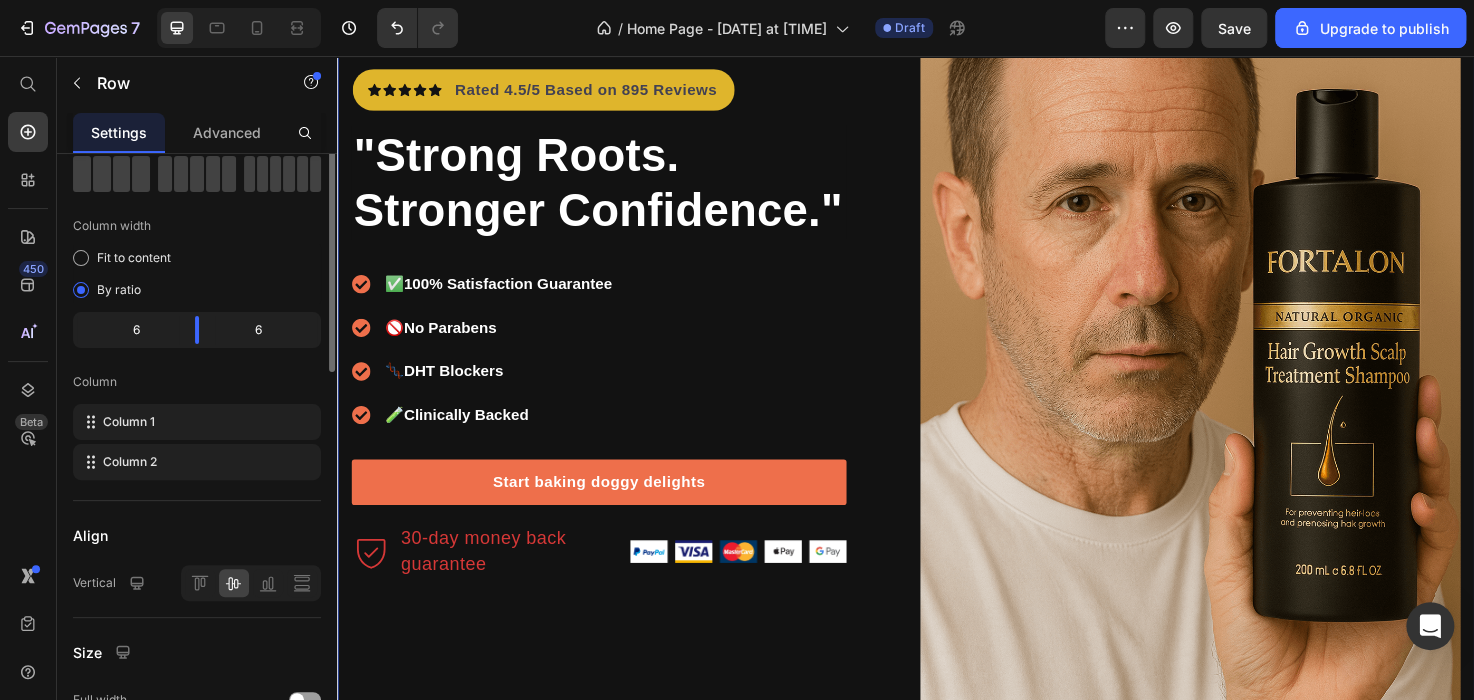 scroll, scrollTop: 0, scrollLeft: 0, axis: both 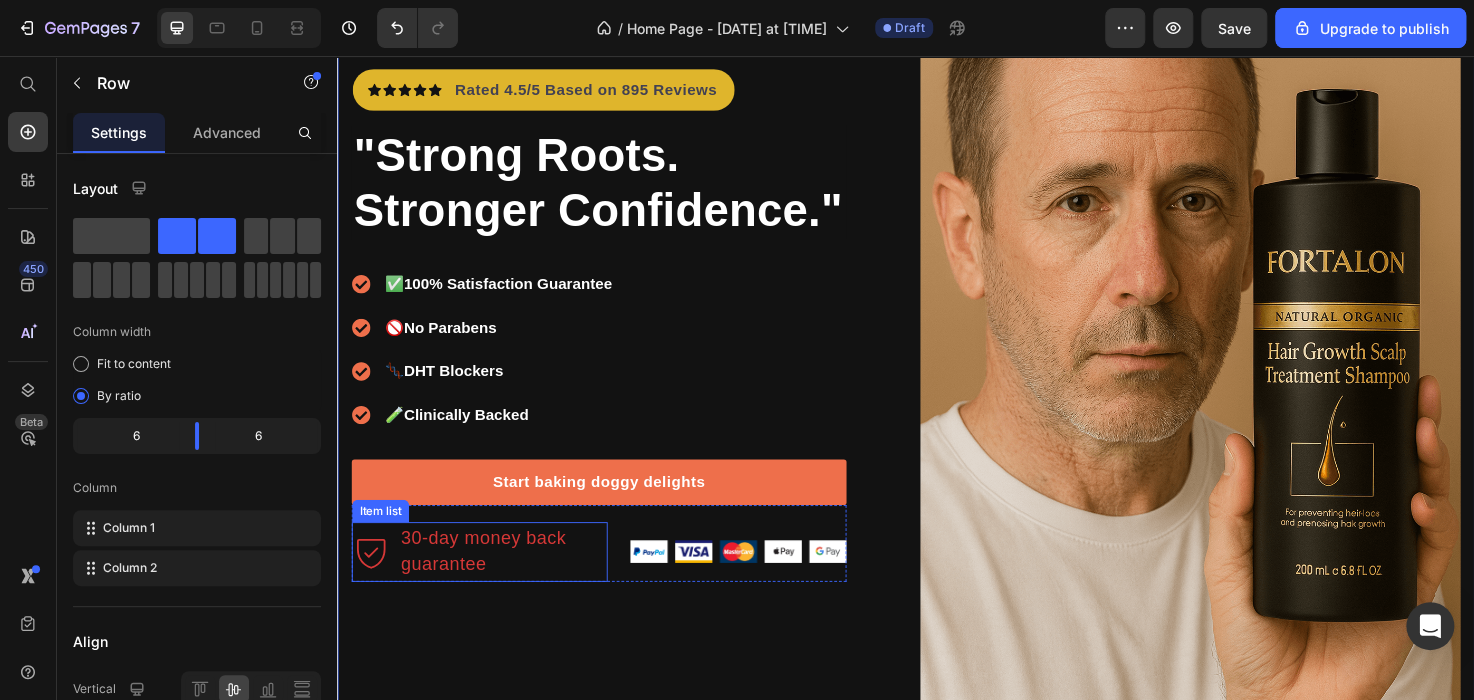 click on "30-day money back guarantee" at bounding box center (511, 579) 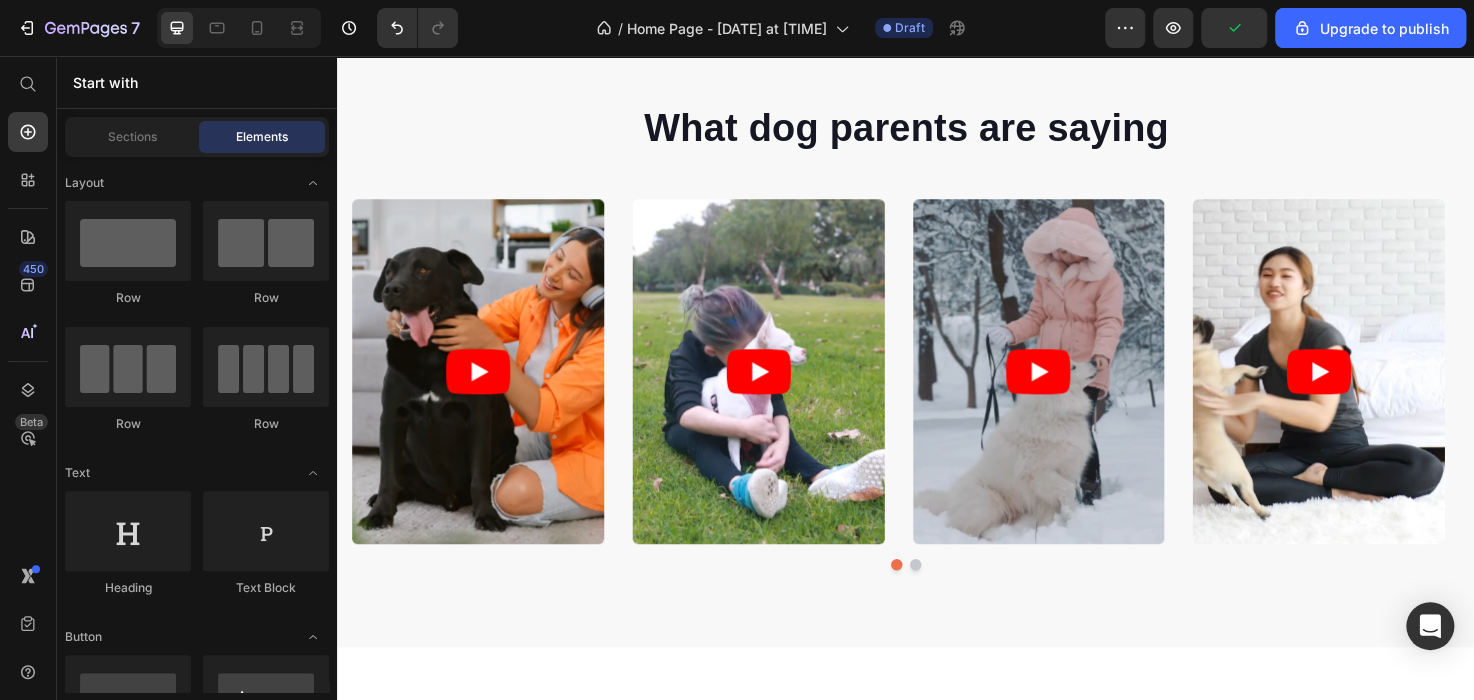 scroll, scrollTop: 1632, scrollLeft: 0, axis: vertical 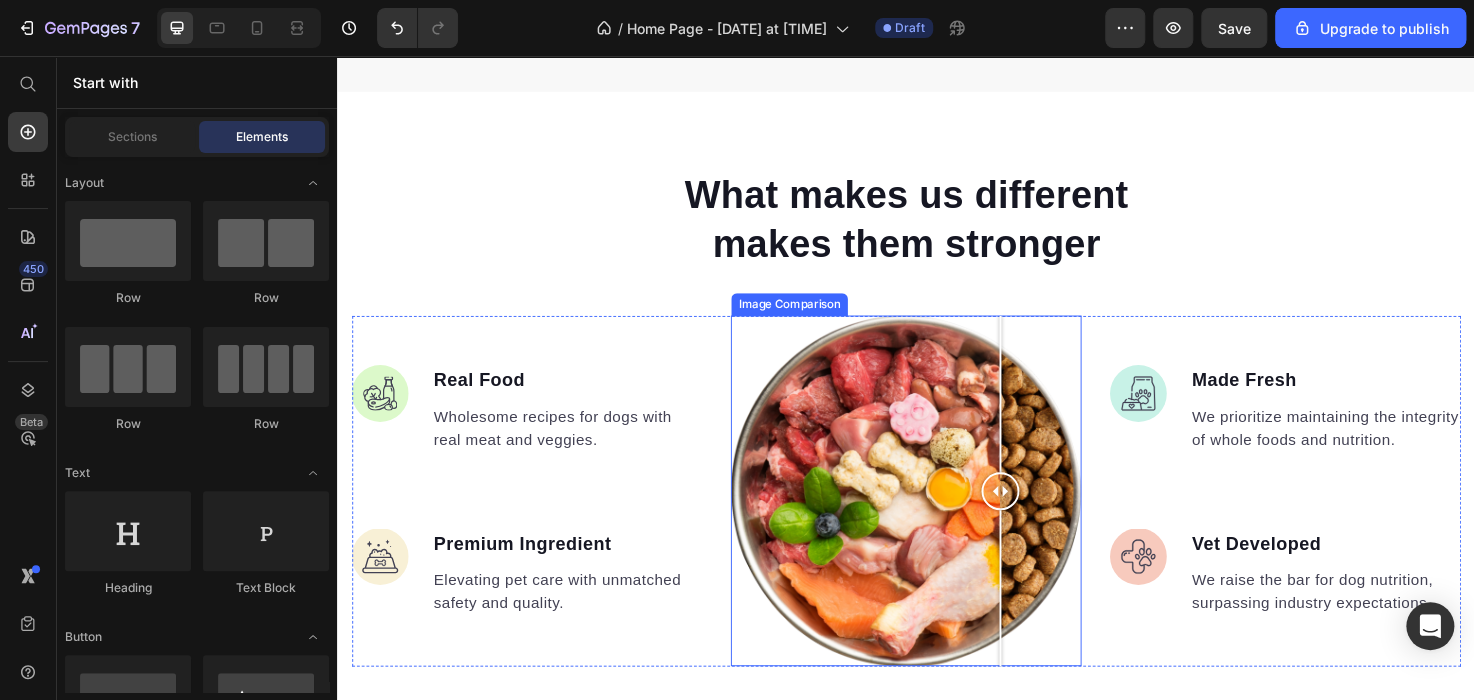 click at bounding box center [937, 515] 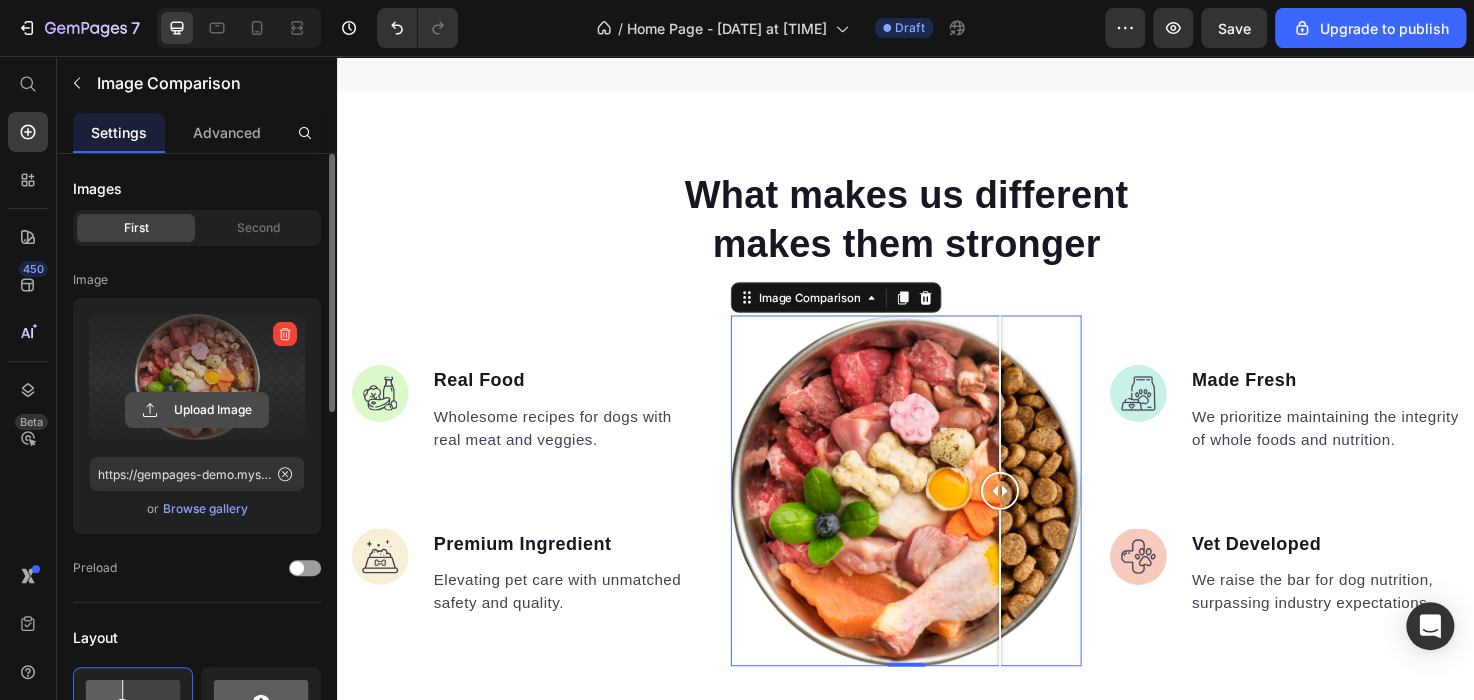 click 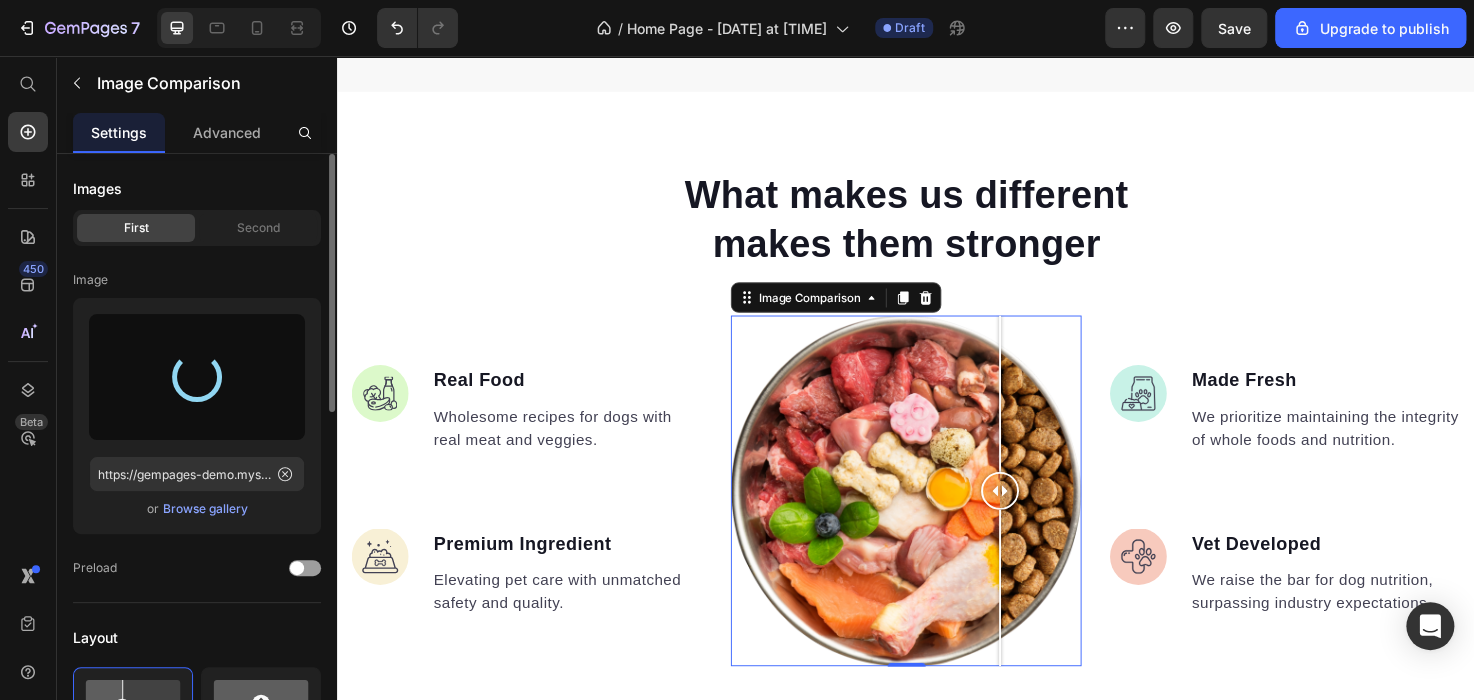 type on "https://cdn.shopify.com/s/files/1/0947/1950/8817/files/gempages_574581568467632927-7e56436a-b288-4be9-a898-7bd7edd1e873.jpg" 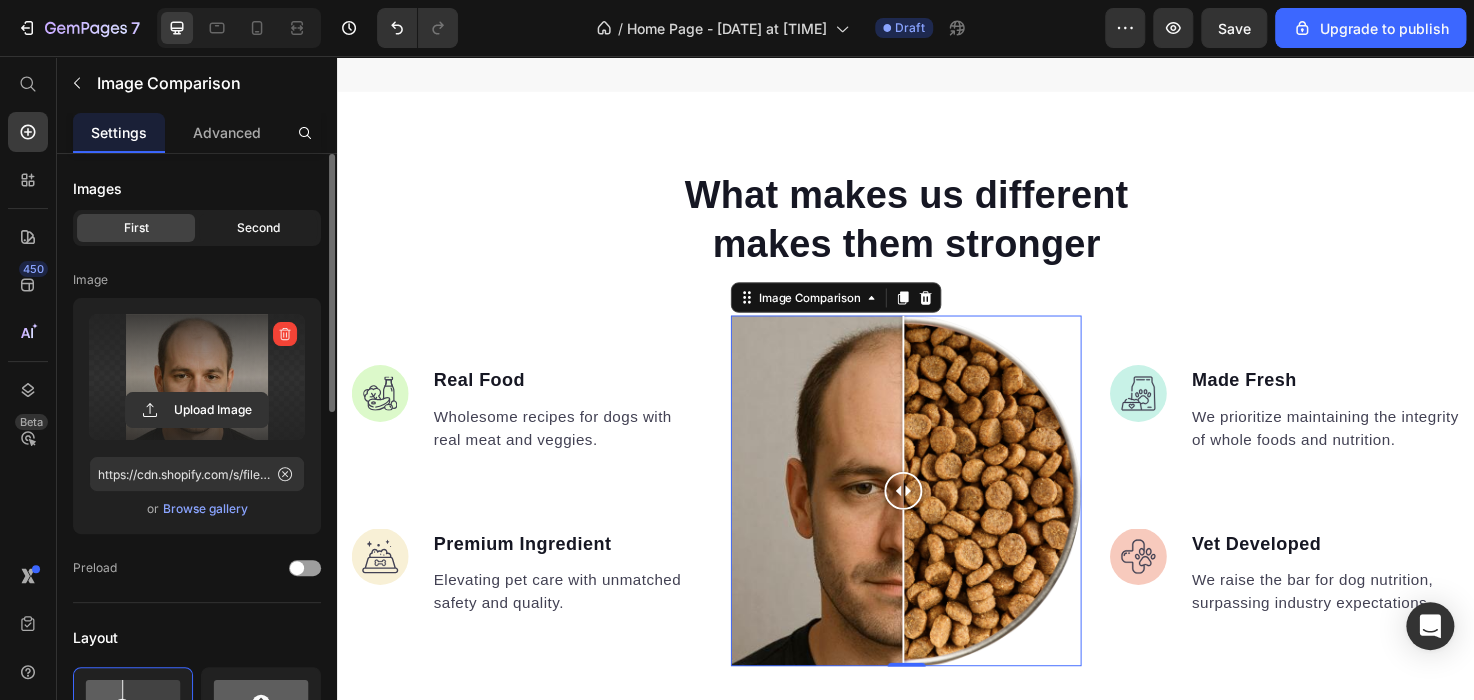 click on "Second" 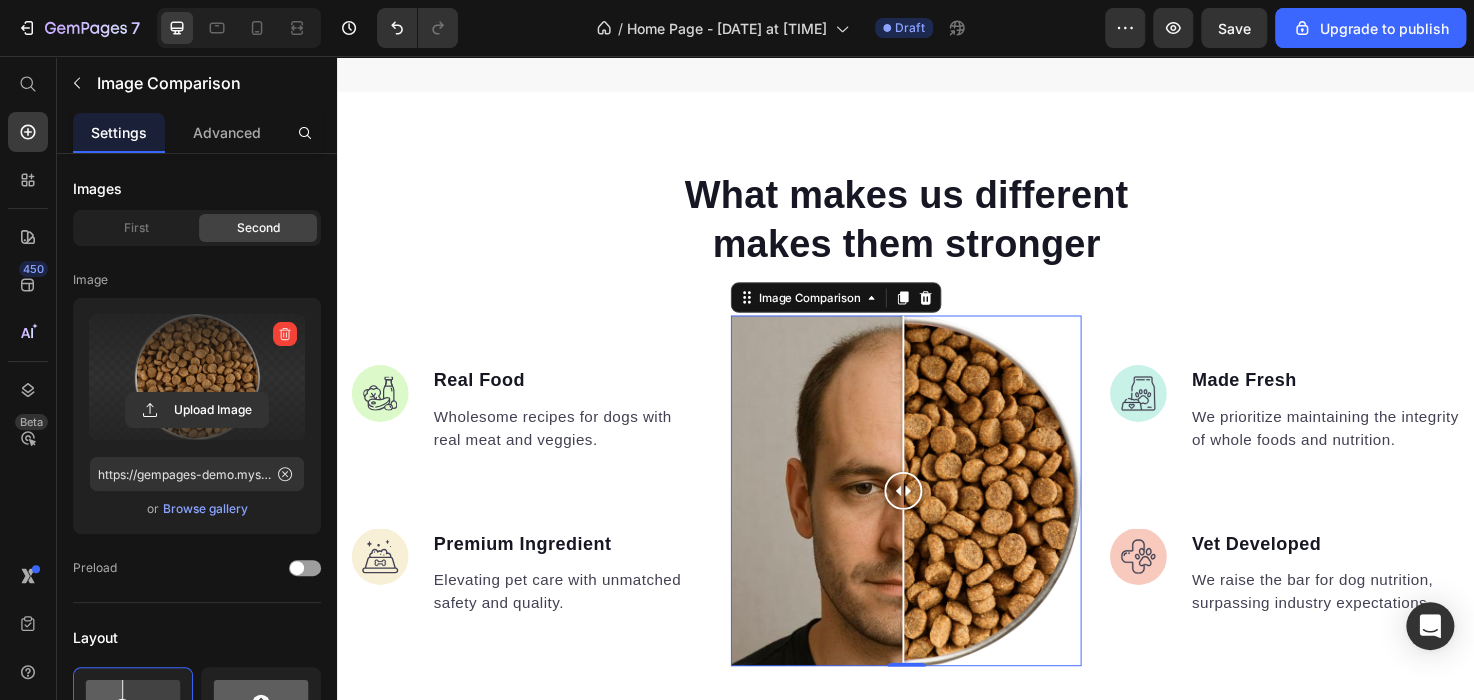 click at bounding box center [197, 377] 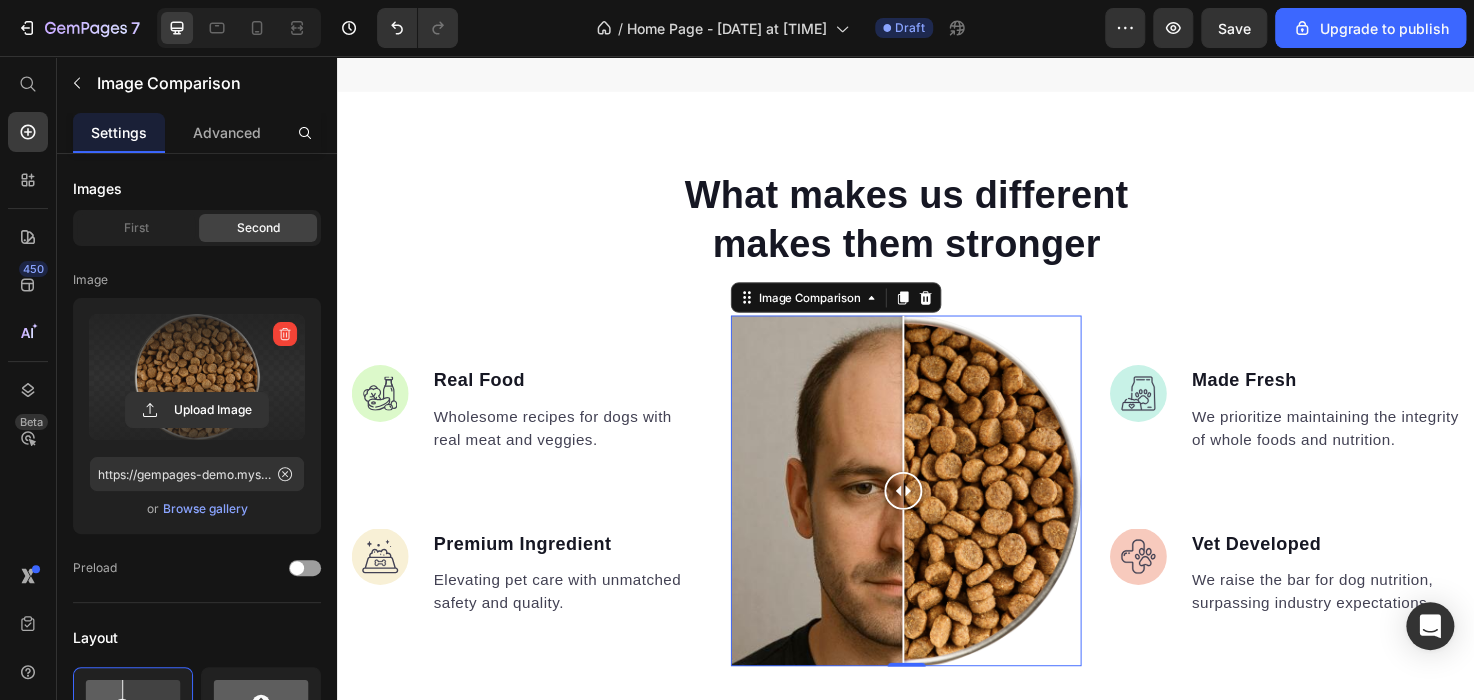 click 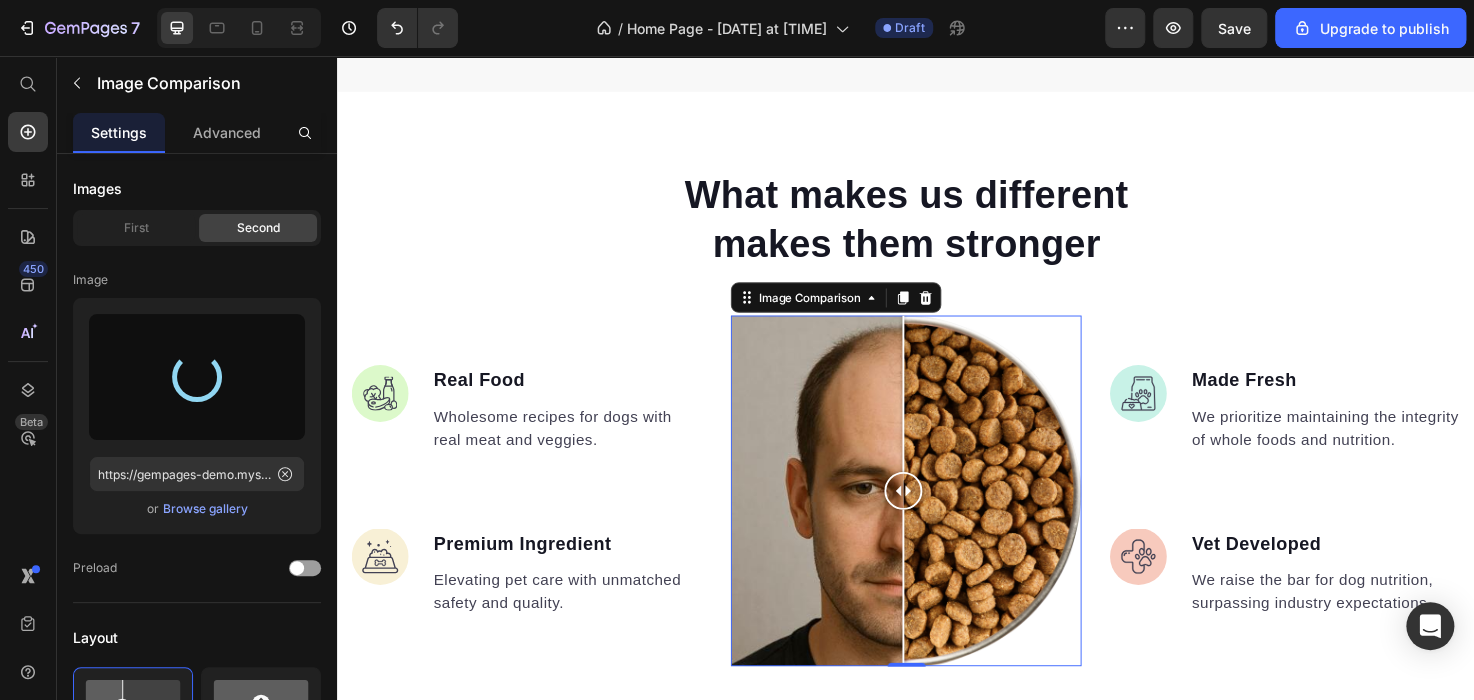 type on "https://cdn.shopify.com/s/files/1/0947/1950/8817/files/gempages_574581568467632927-3d4d973e-9946-4775-a5b5-81a7c5989e94.jpg" 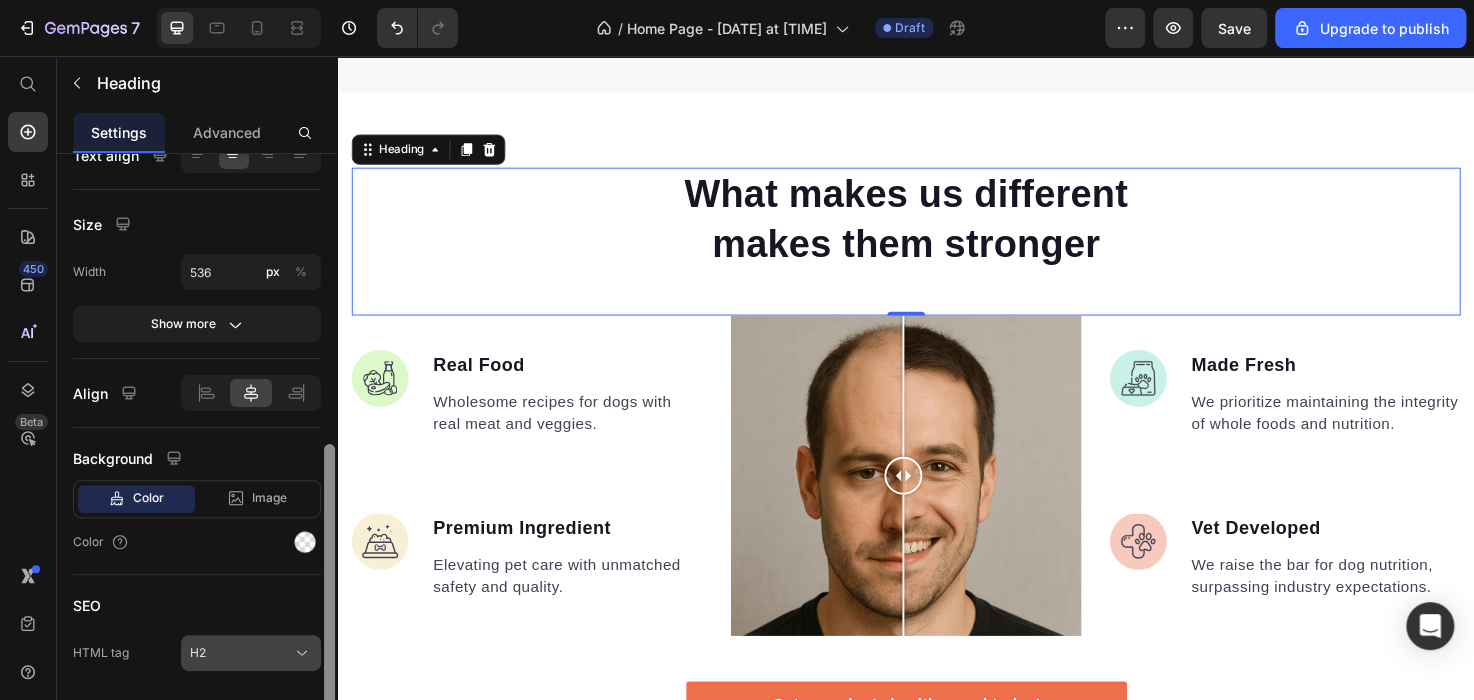 scroll, scrollTop: 471, scrollLeft: 0, axis: vertical 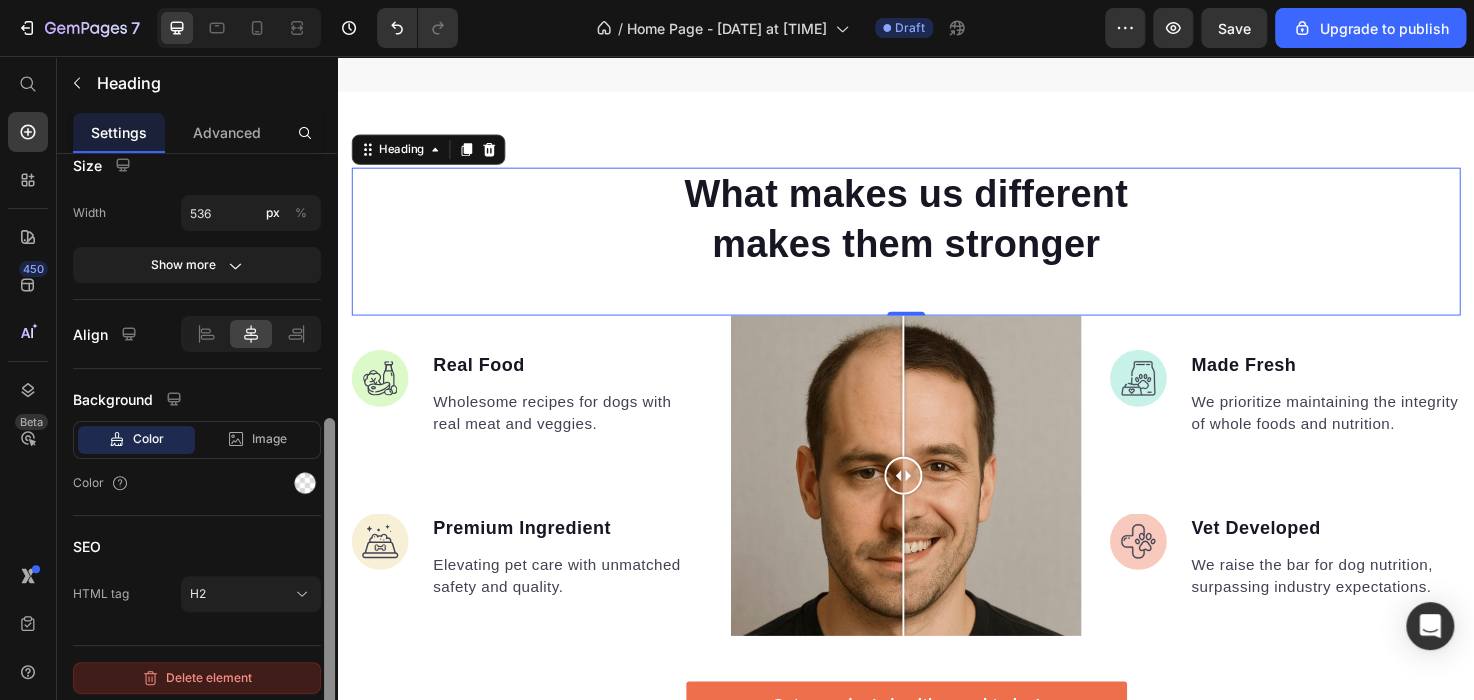 drag, startPoint x: 328, startPoint y: 316, endPoint x: 305, endPoint y: 675, distance: 359.73602 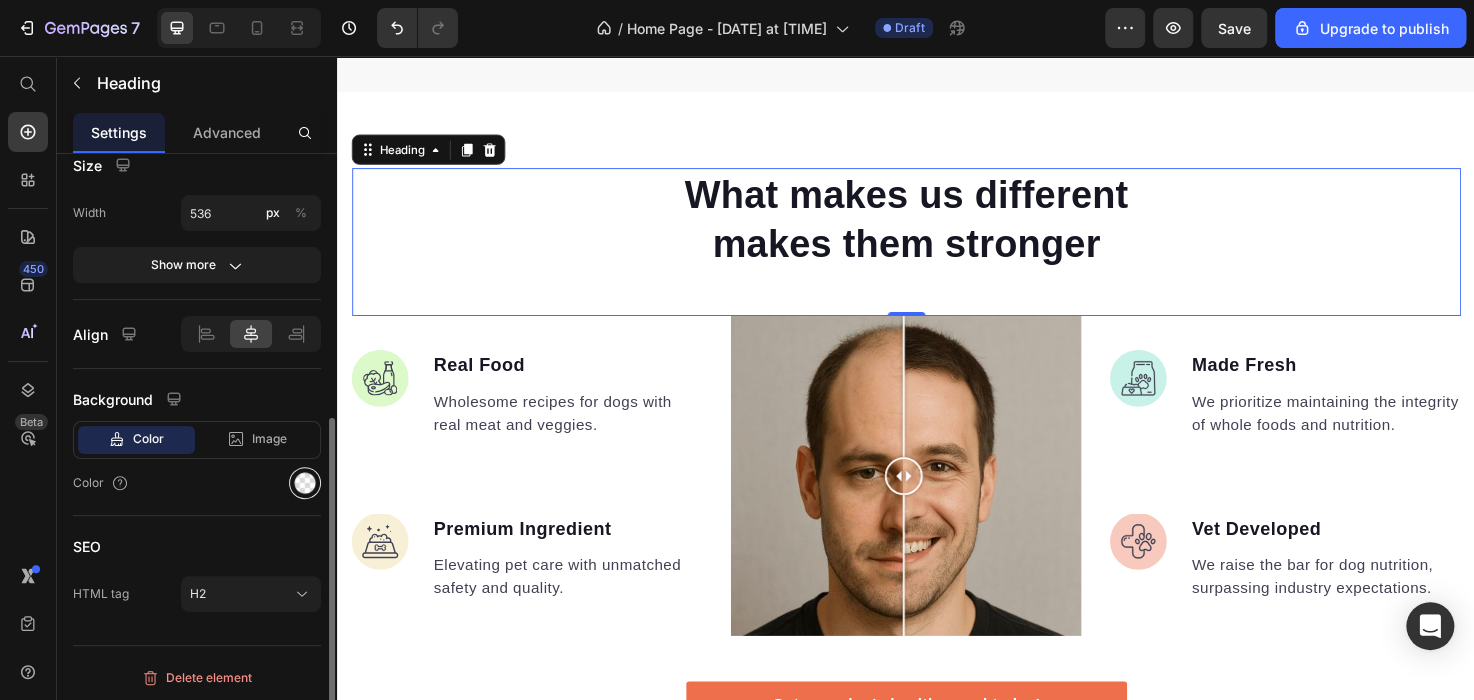click at bounding box center (305, 483) 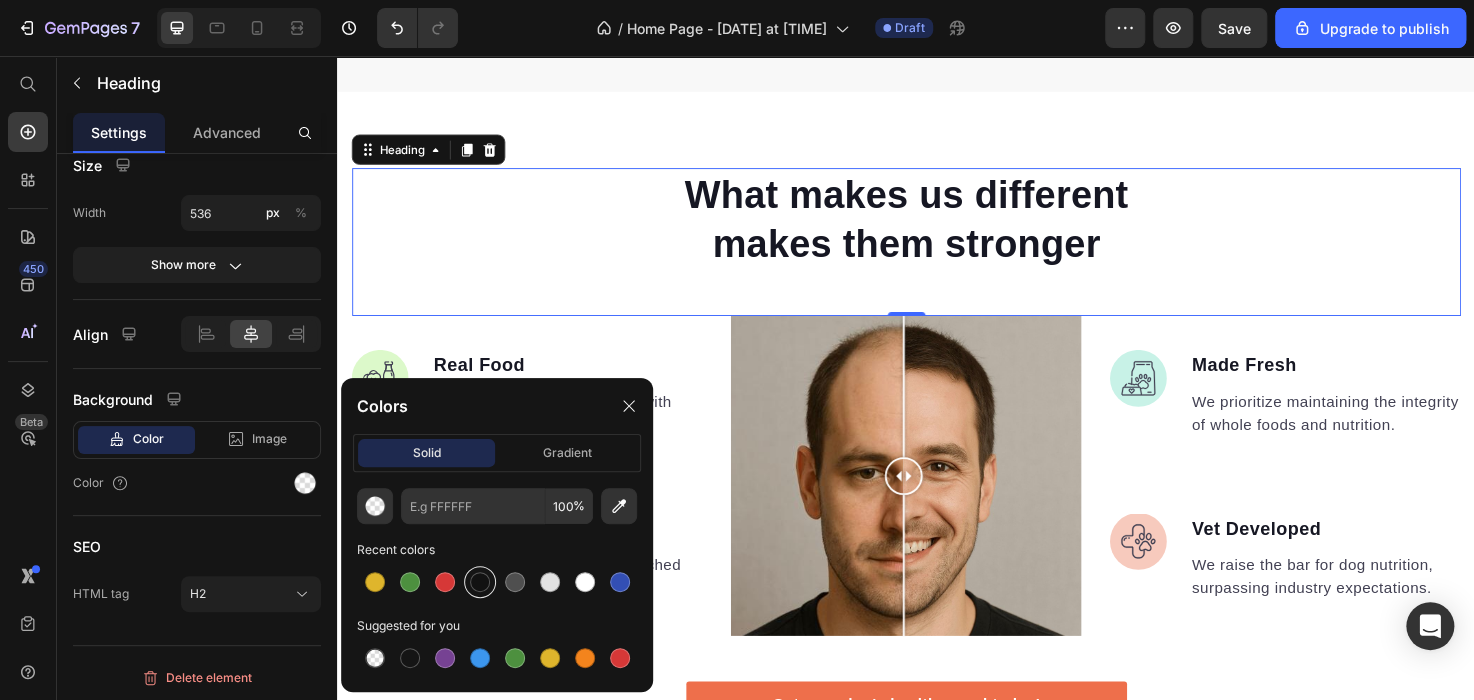 click at bounding box center [480, 582] 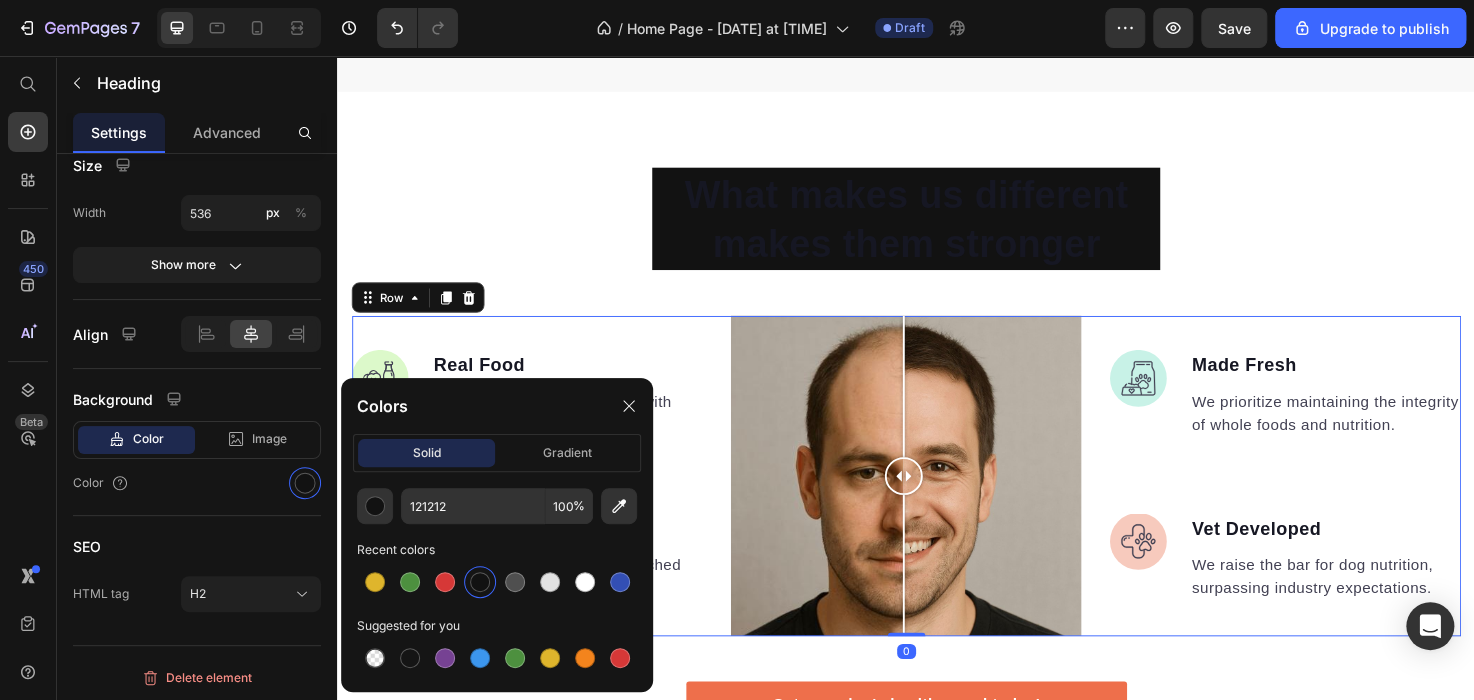 scroll, scrollTop: 0, scrollLeft: 0, axis: both 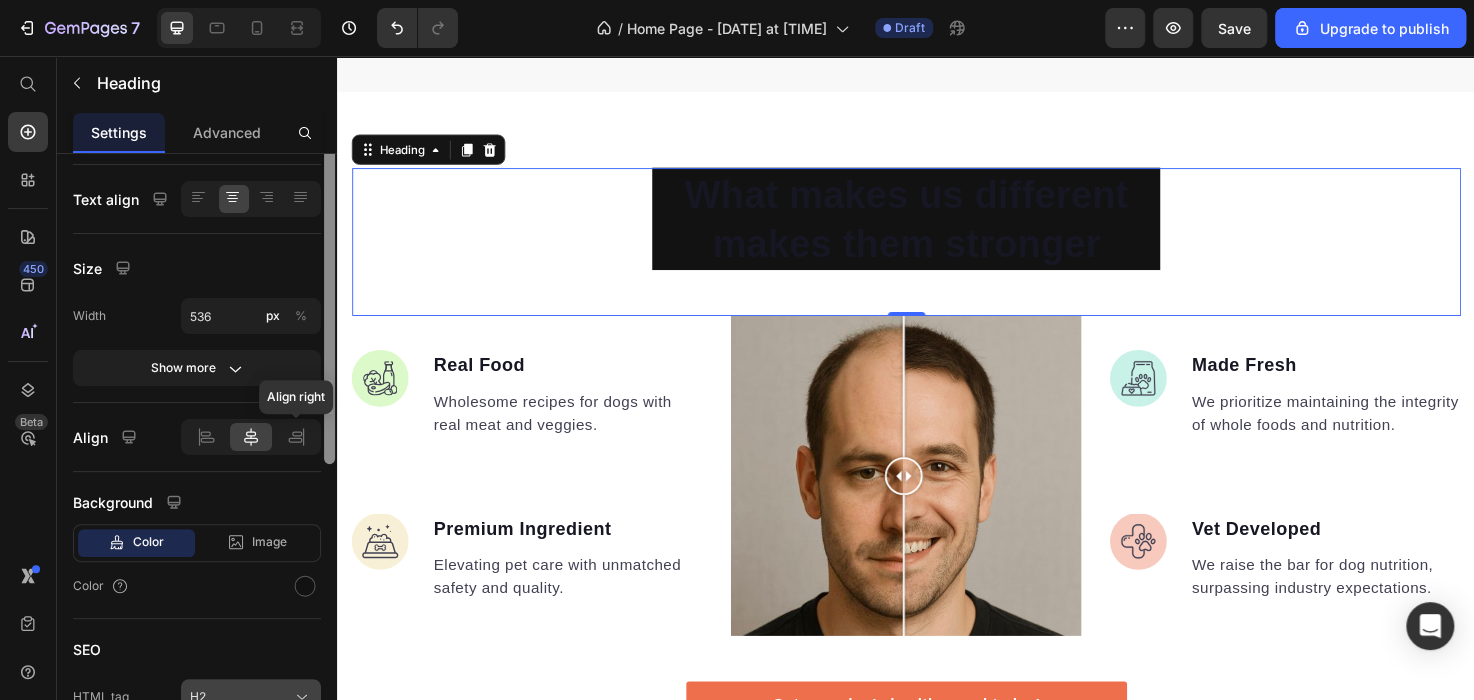 drag, startPoint x: 328, startPoint y: 452, endPoint x: 314, endPoint y: 670, distance: 218.44908 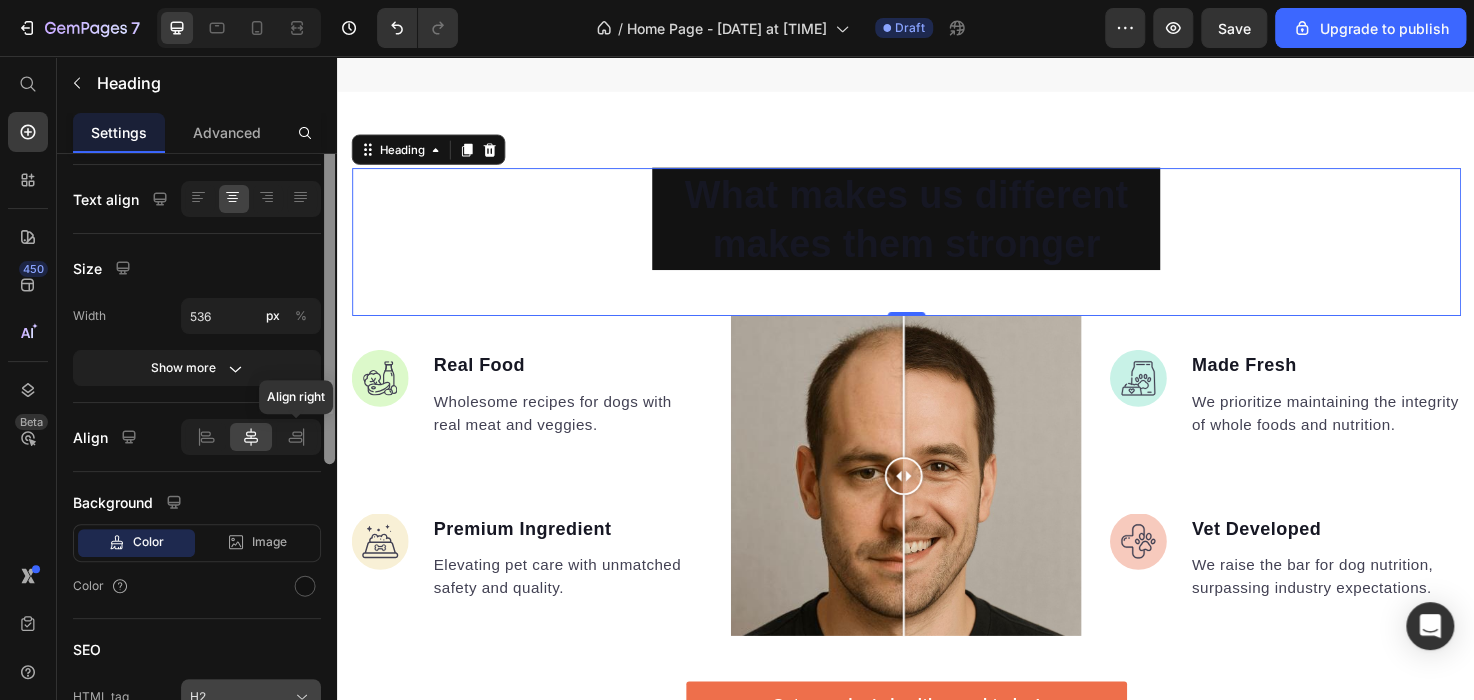 click on "Text Styles Heading 2* Font sans-serif Size 40 Color Show more Text align Size Width 536 px % Show more Align Align right Background Color Image Video  Color  SEO HTML tag H2  Delete element" at bounding box center (197, 455) 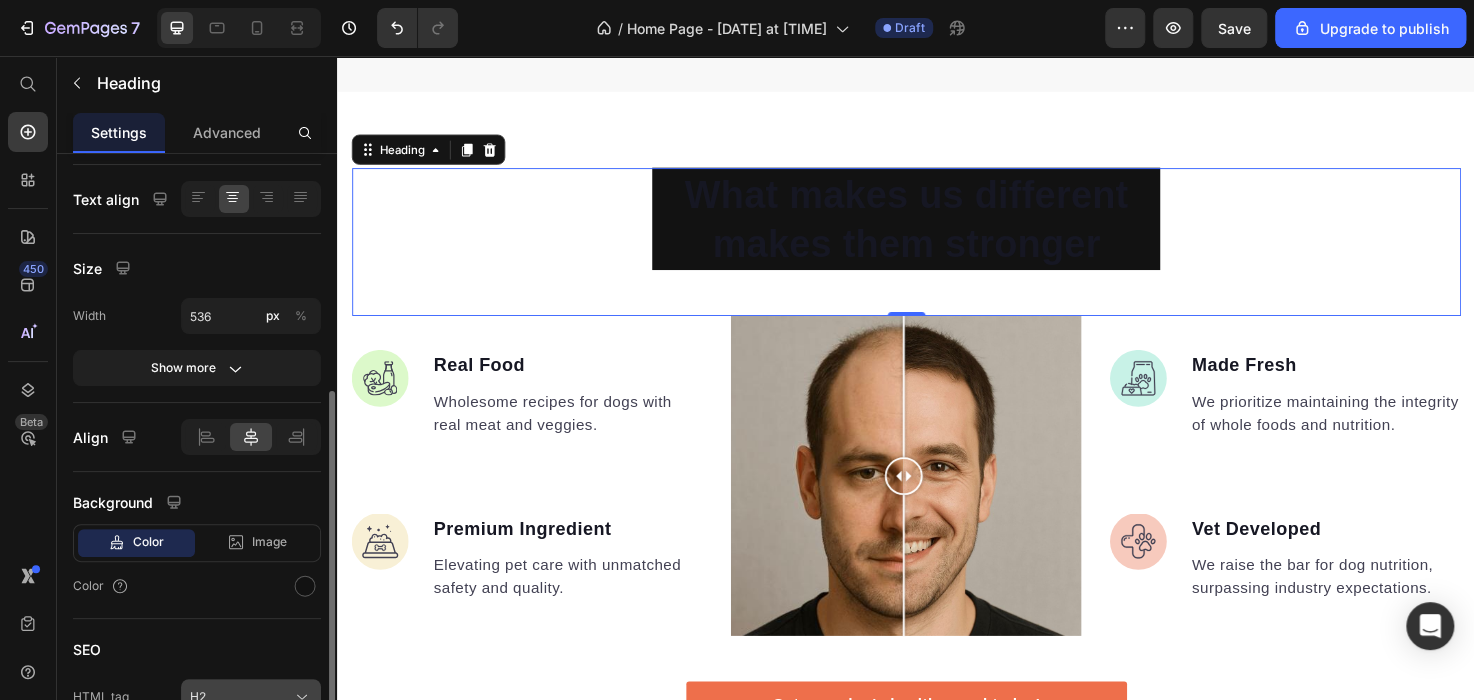 scroll, scrollTop: 388, scrollLeft: 0, axis: vertical 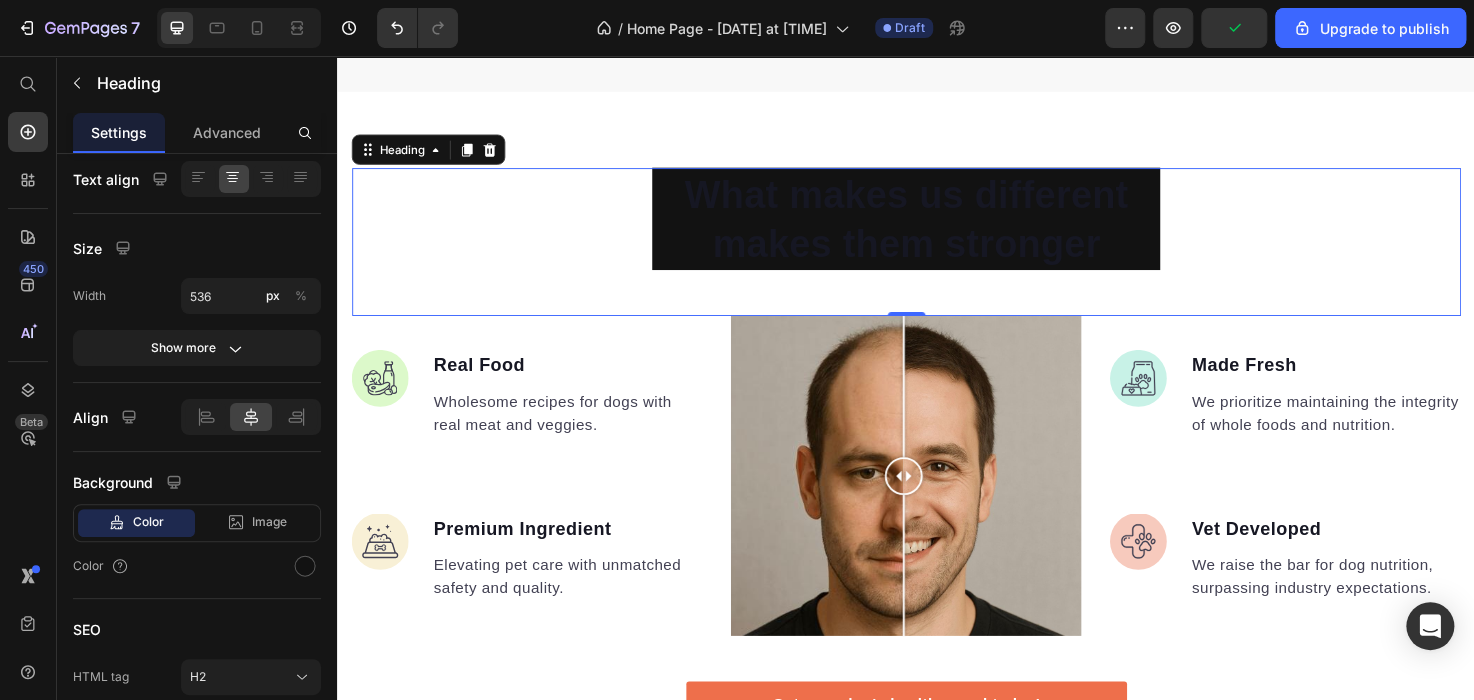 click on "What makes us different makes them stronger" at bounding box center (937, 228) 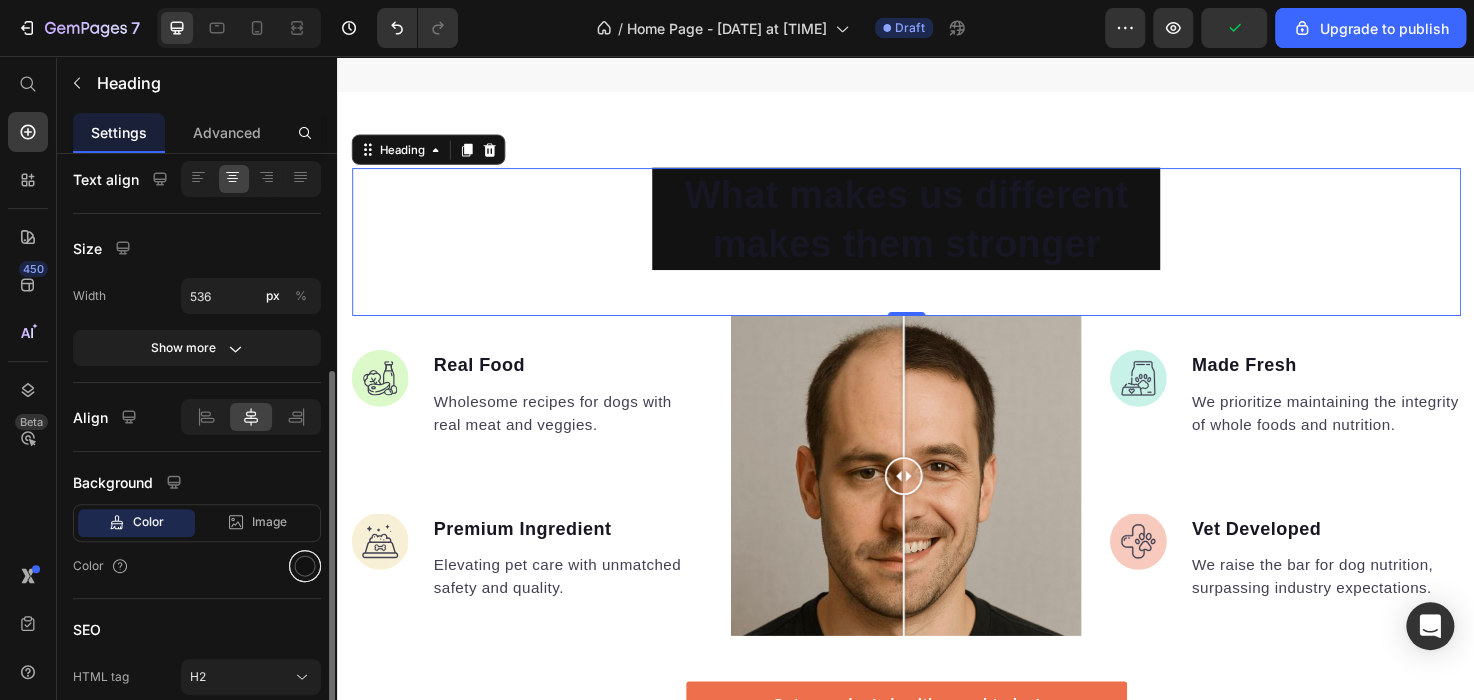 click at bounding box center (305, 566) 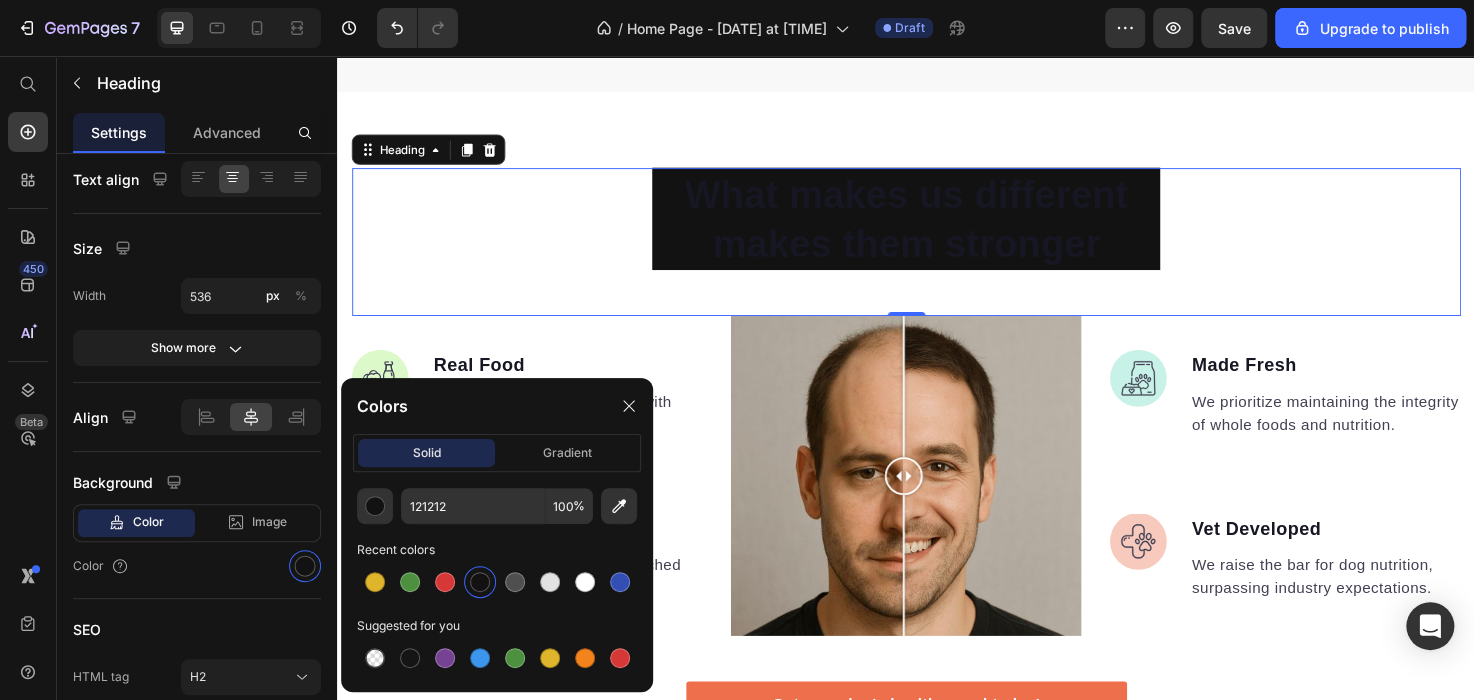 click at bounding box center [480, 582] 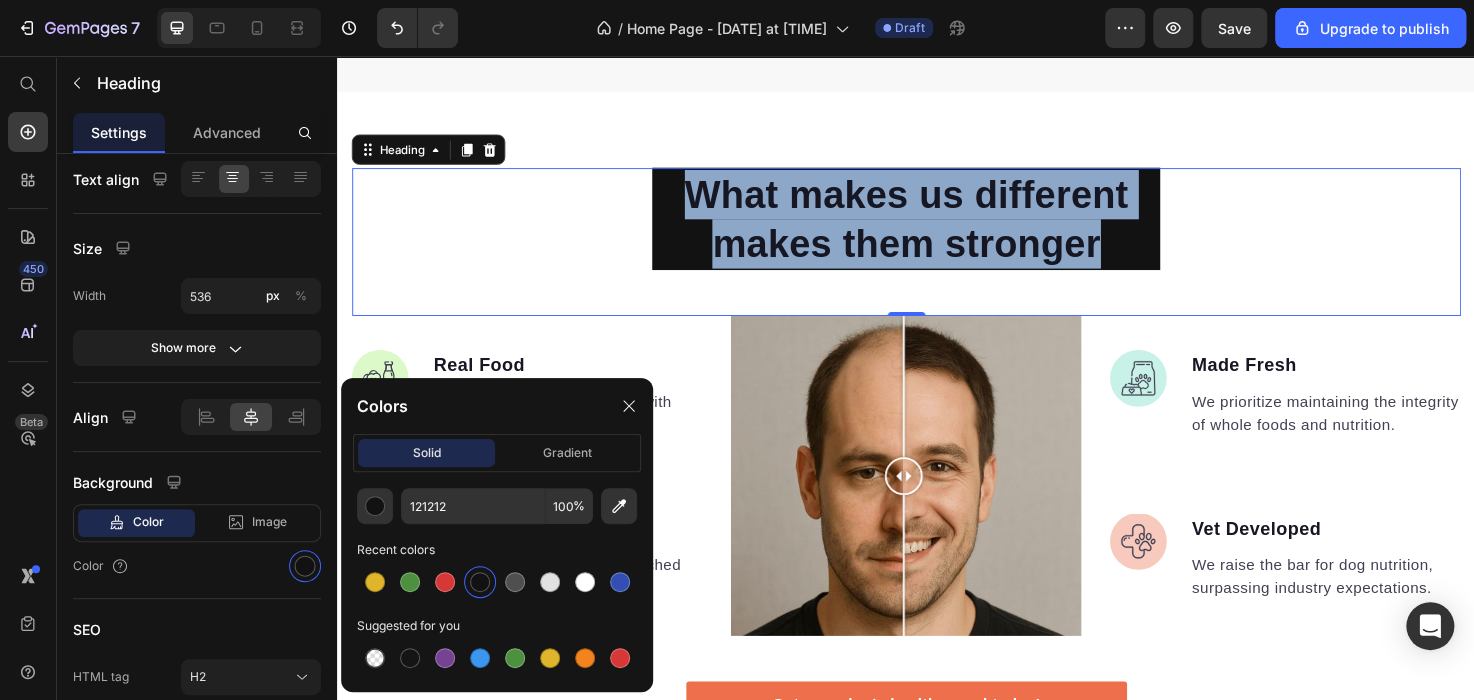 drag, startPoint x: 1156, startPoint y: 255, endPoint x: 692, endPoint y: 204, distance: 466.79437 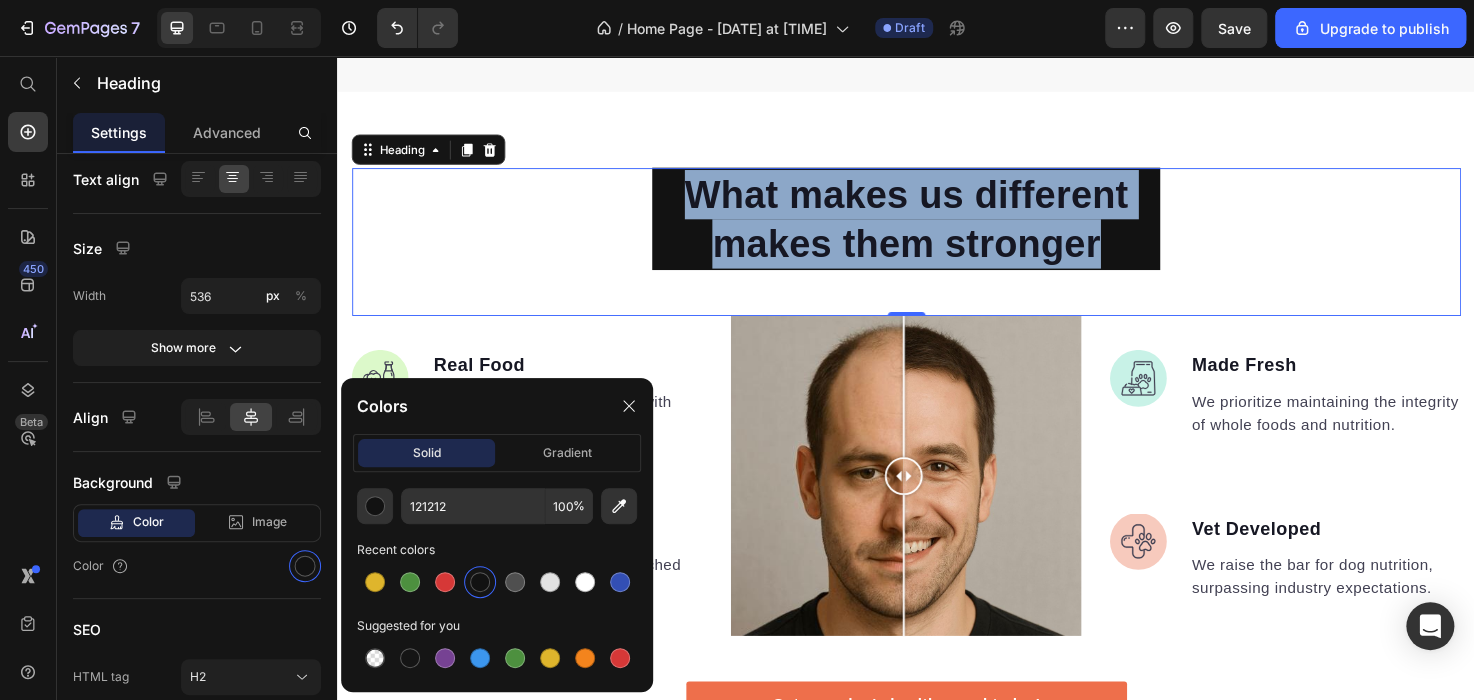 click on "What makes us different makes them stronger" at bounding box center [937, 228] 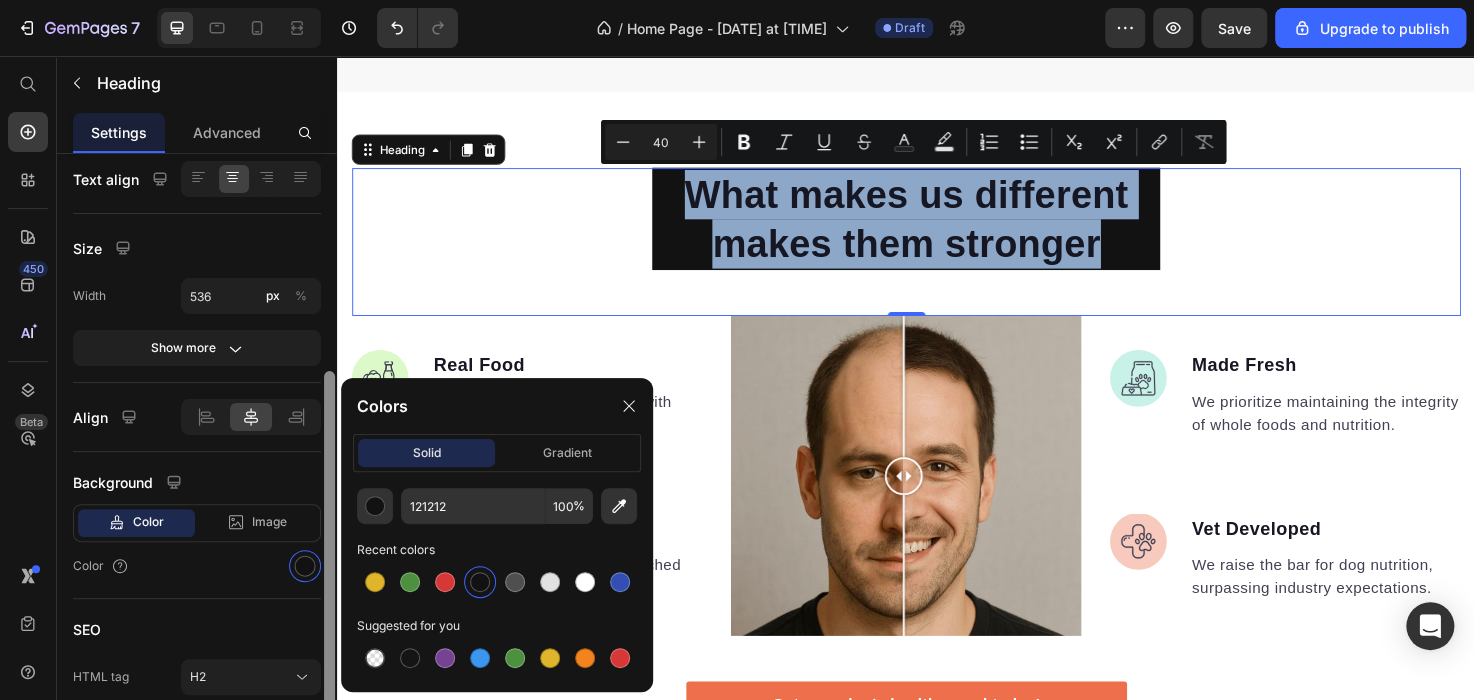 scroll, scrollTop: 312, scrollLeft: 0, axis: vertical 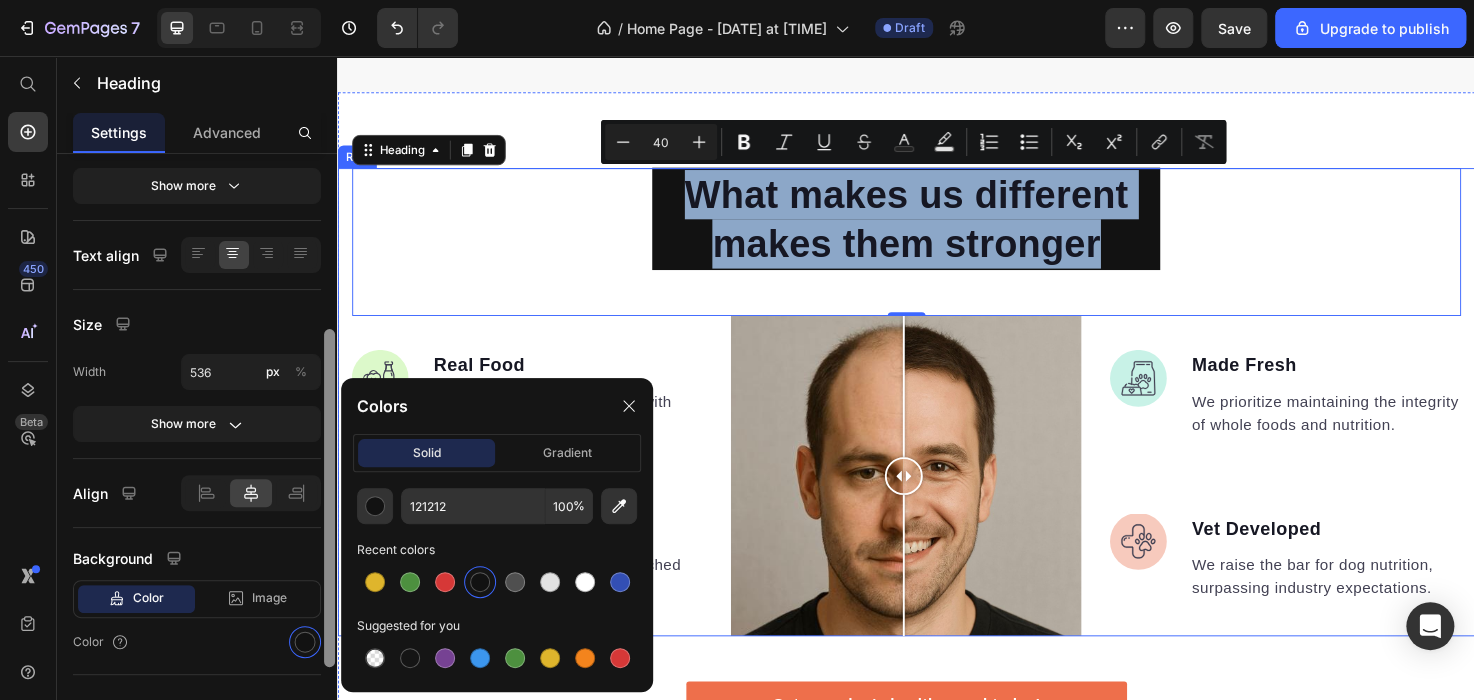 drag, startPoint x: 662, startPoint y: 496, endPoint x: 343, endPoint y: 177, distance: 451.13412 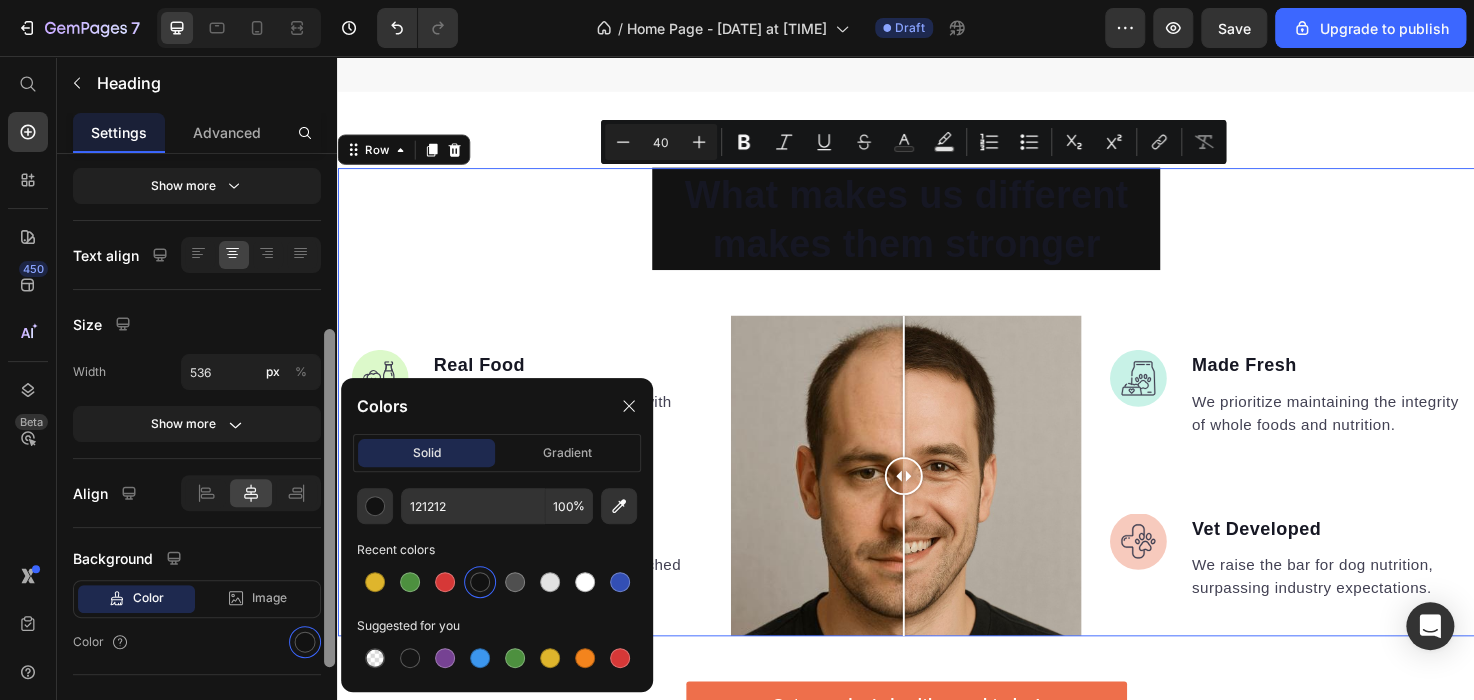 scroll, scrollTop: 0, scrollLeft: 0, axis: both 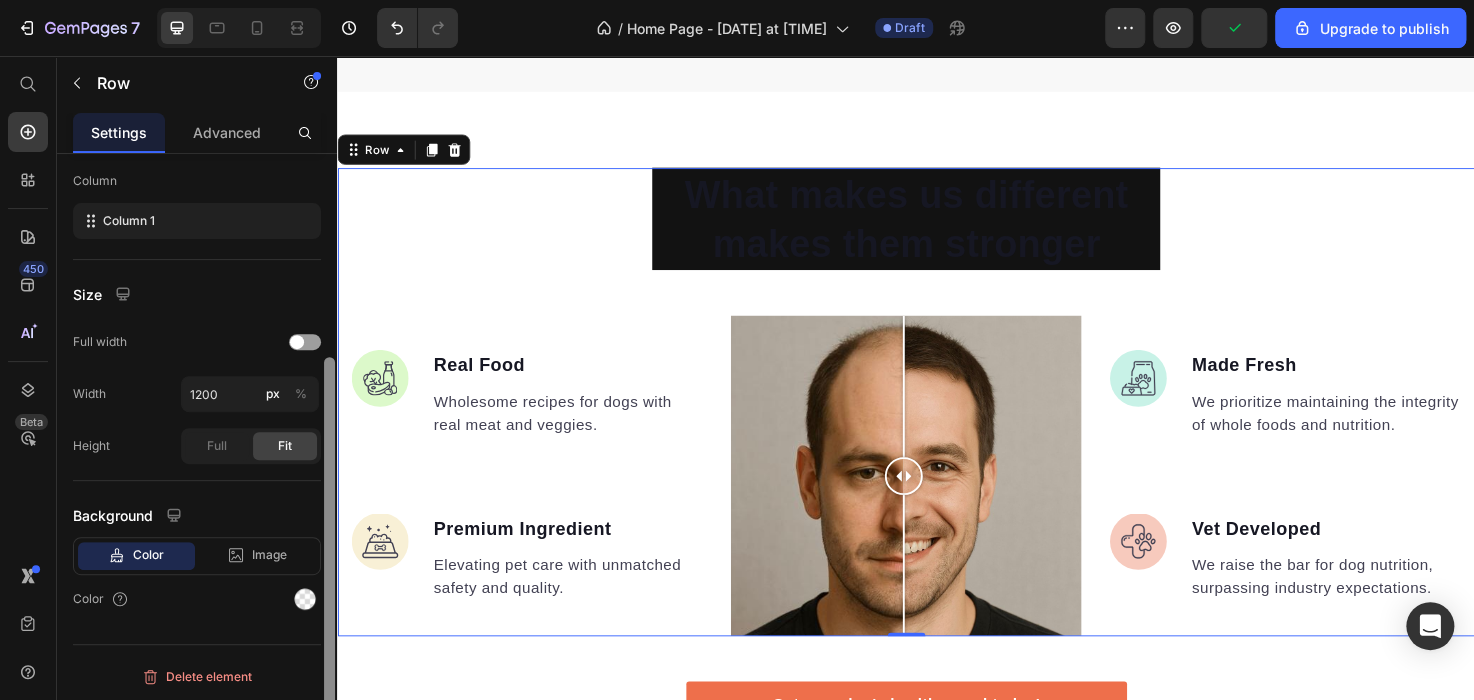 drag, startPoint x: 329, startPoint y: 359, endPoint x: 309, endPoint y: 537, distance: 179.12007 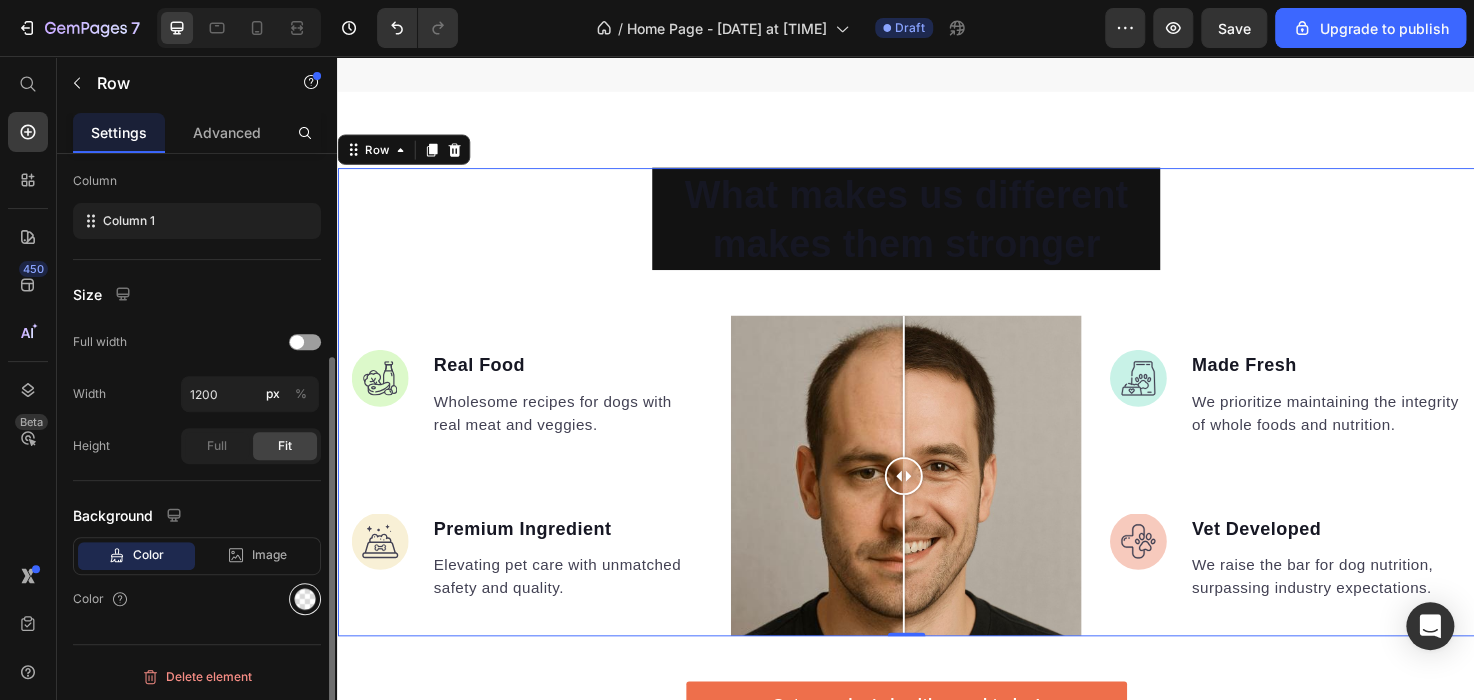 click at bounding box center [305, 599] 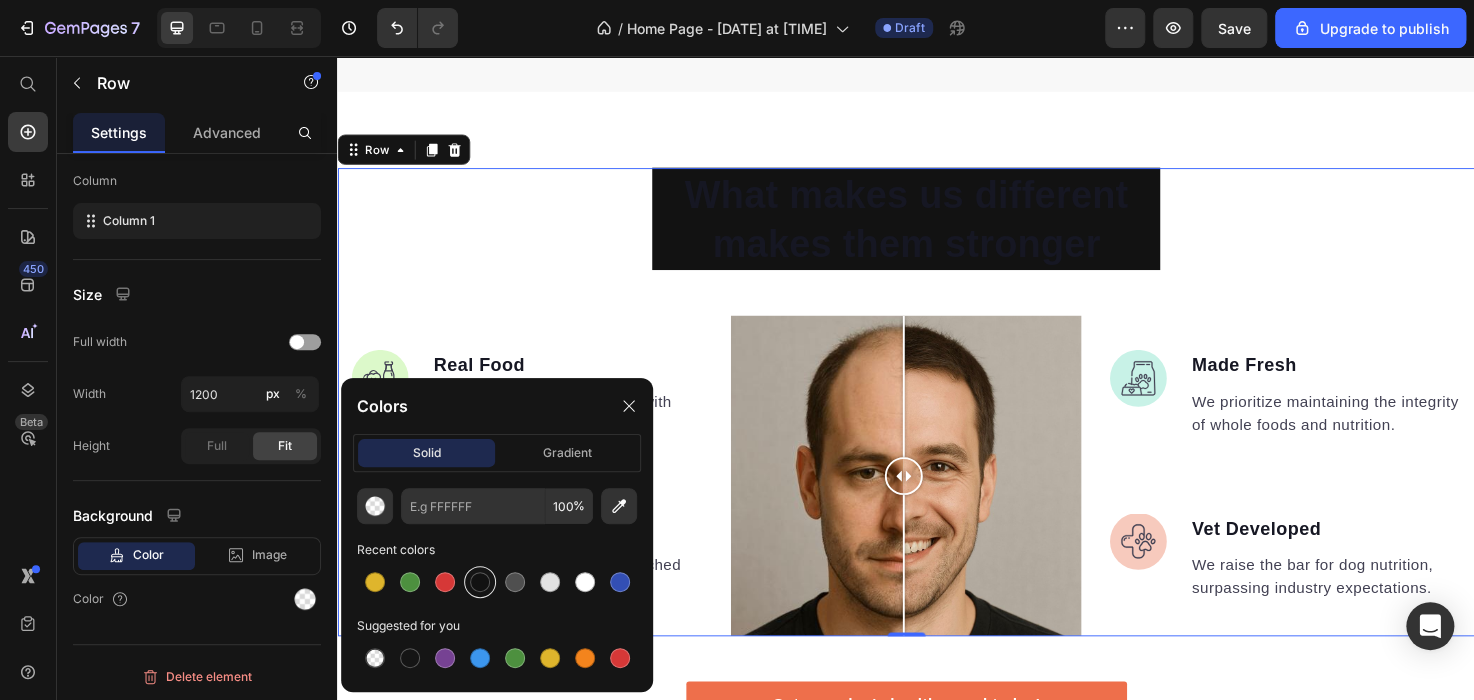 click at bounding box center (480, 582) 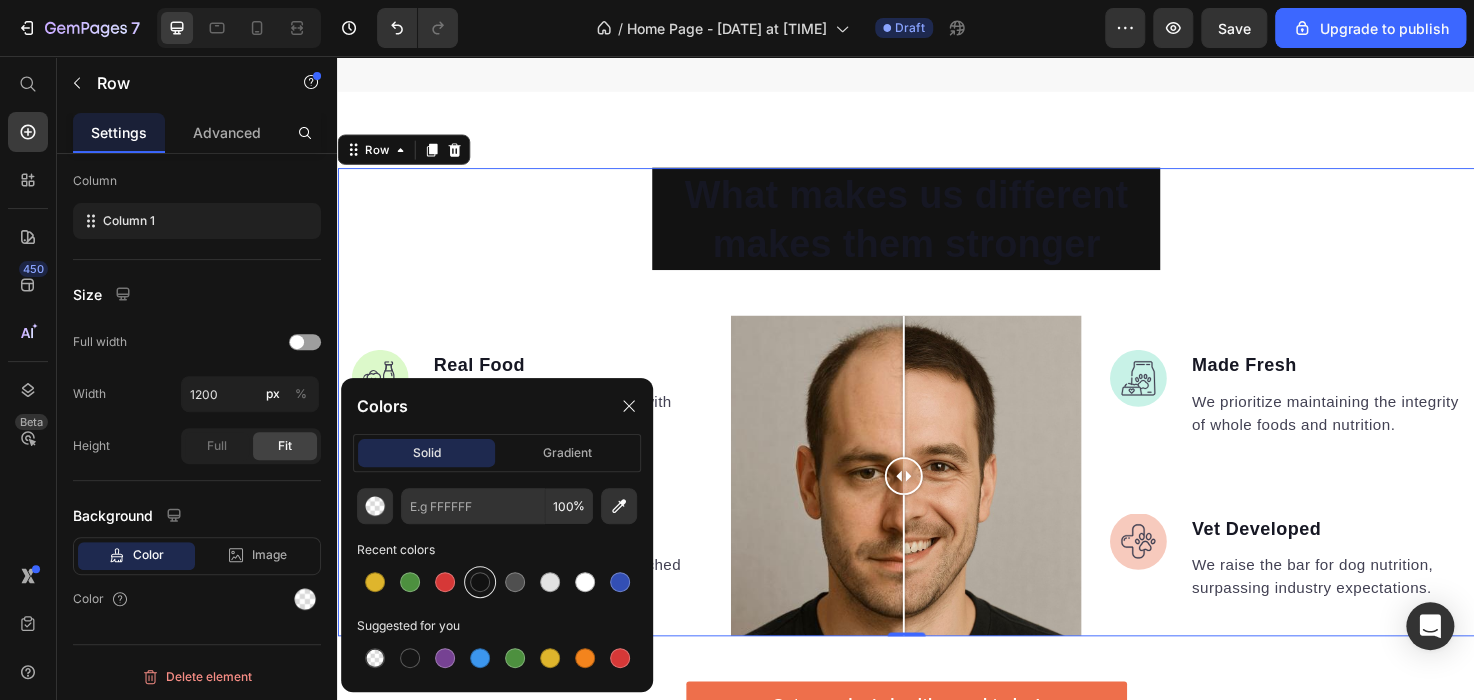 type on "121212" 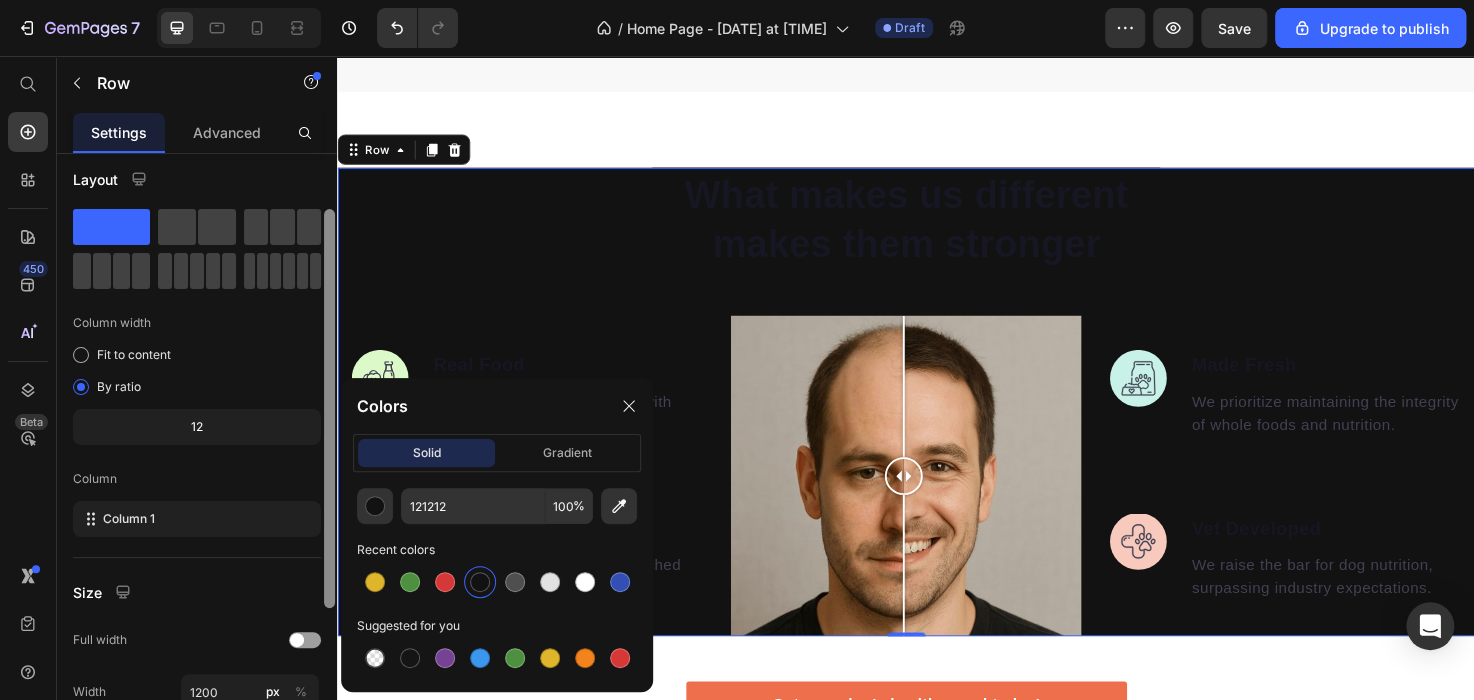 scroll, scrollTop: 0, scrollLeft: 0, axis: both 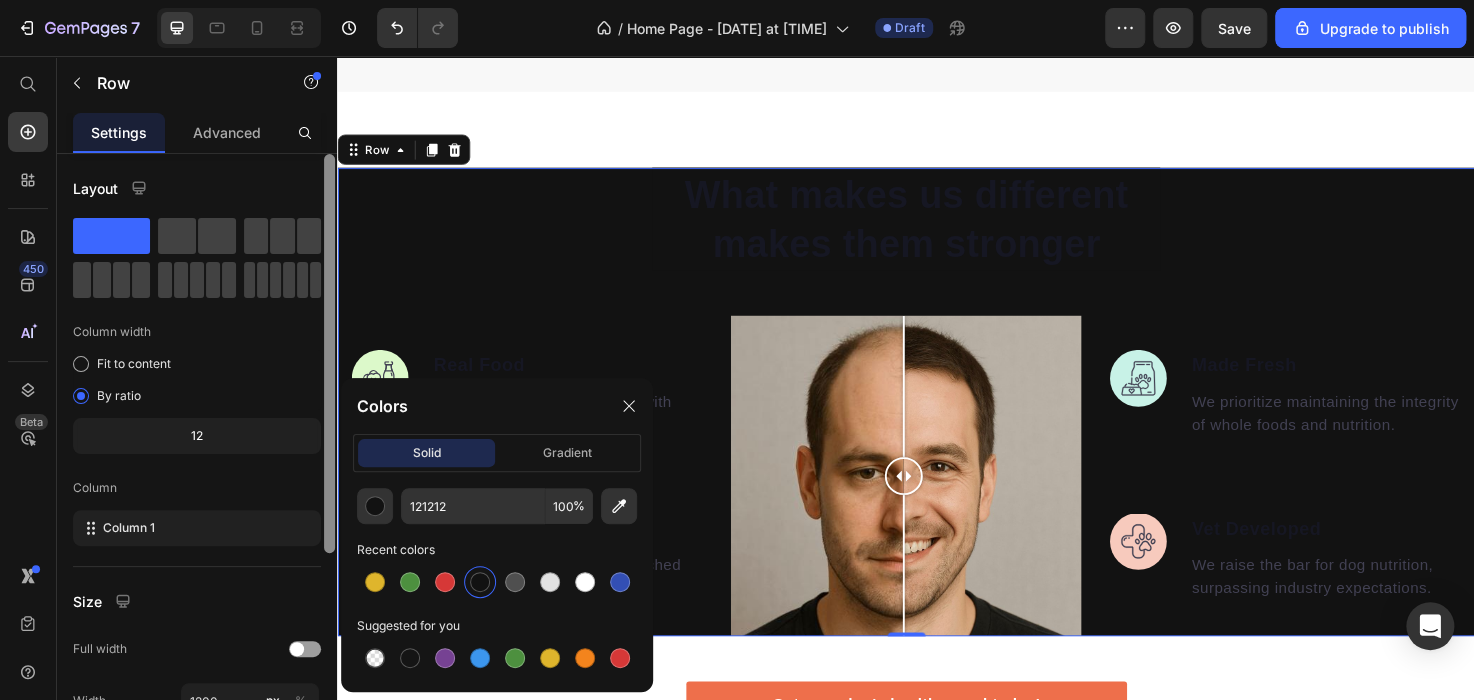 drag, startPoint x: 324, startPoint y: 587, endPoint x: 322, endPoint y: 311, distance: 276.00723 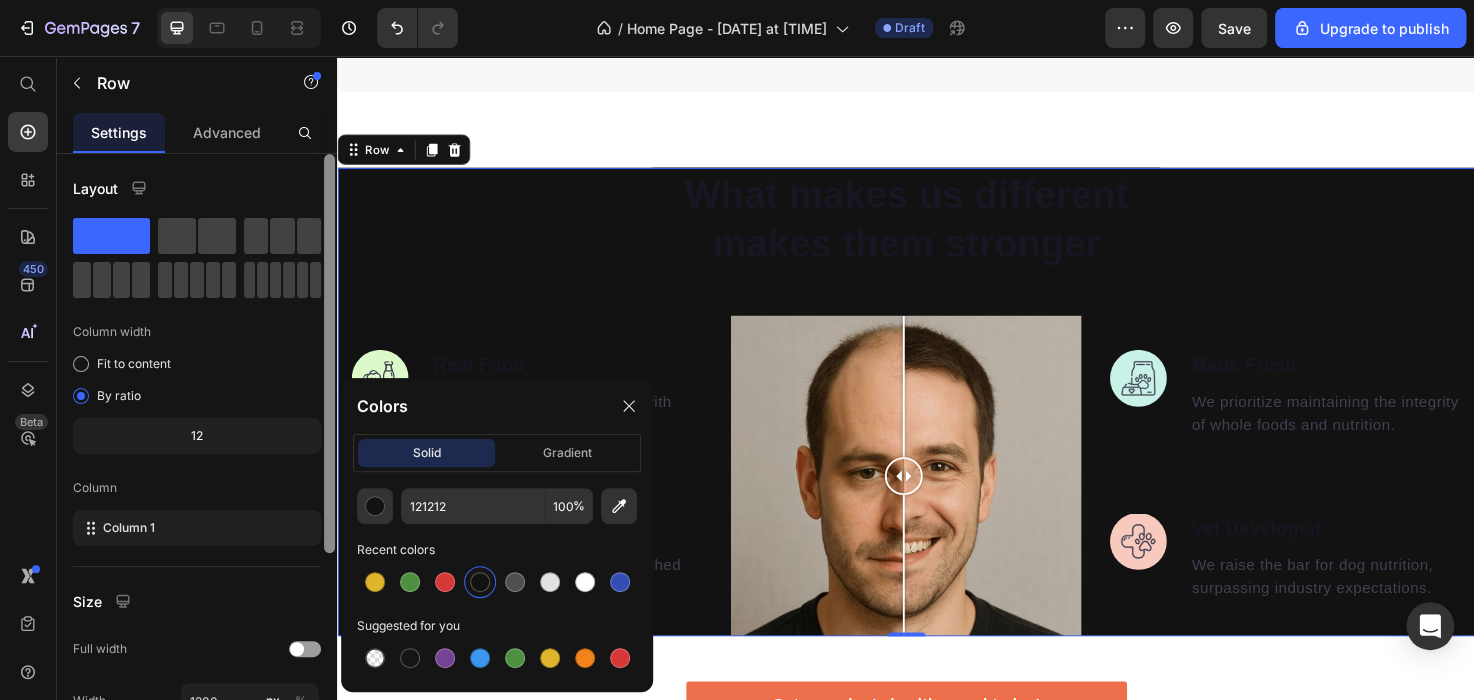 click at bounding box center (329, 455) 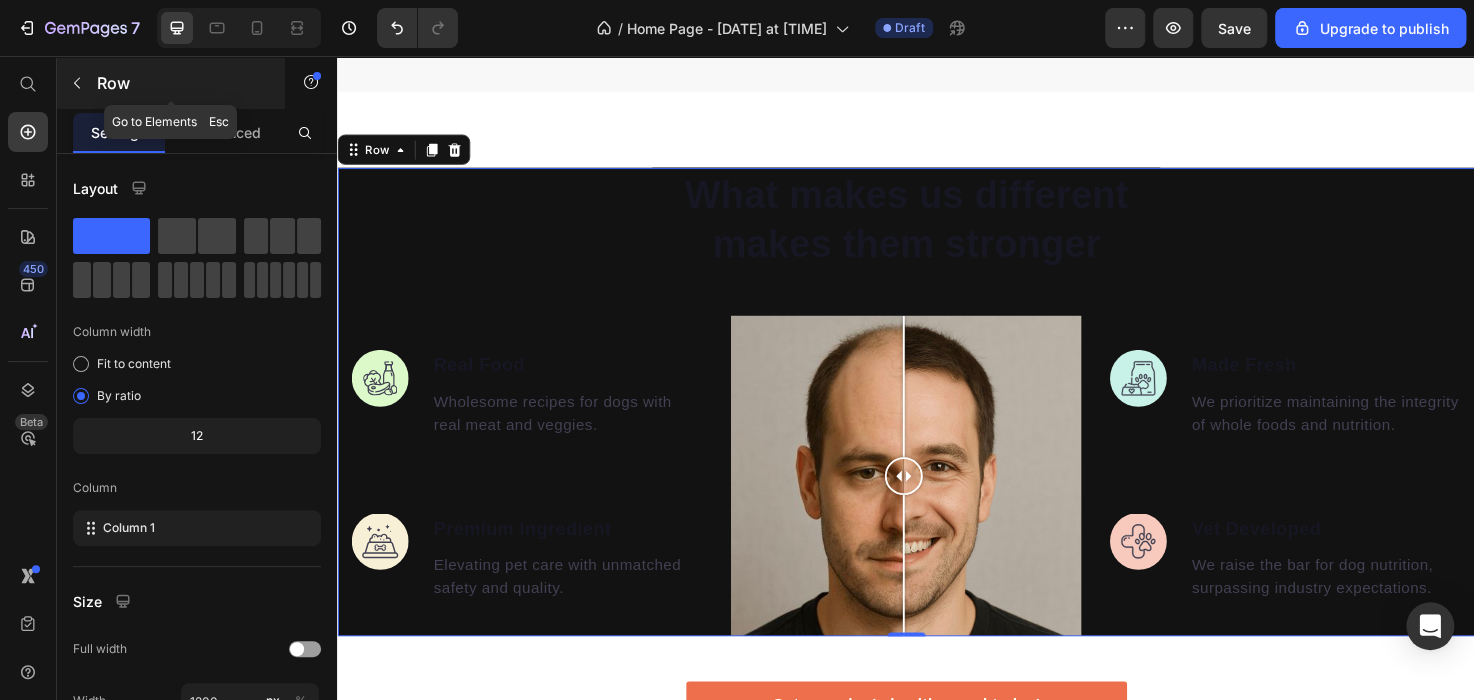 click 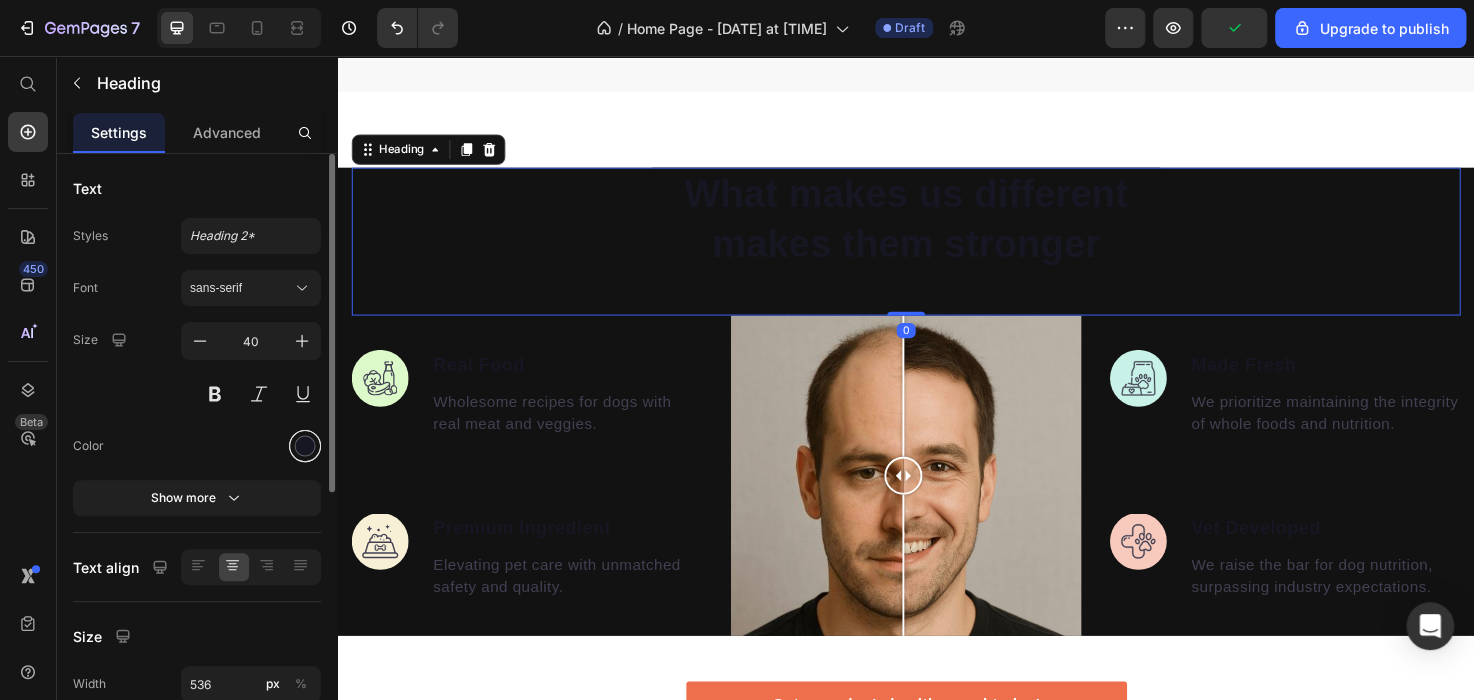 click at bounding box center [305, 446] 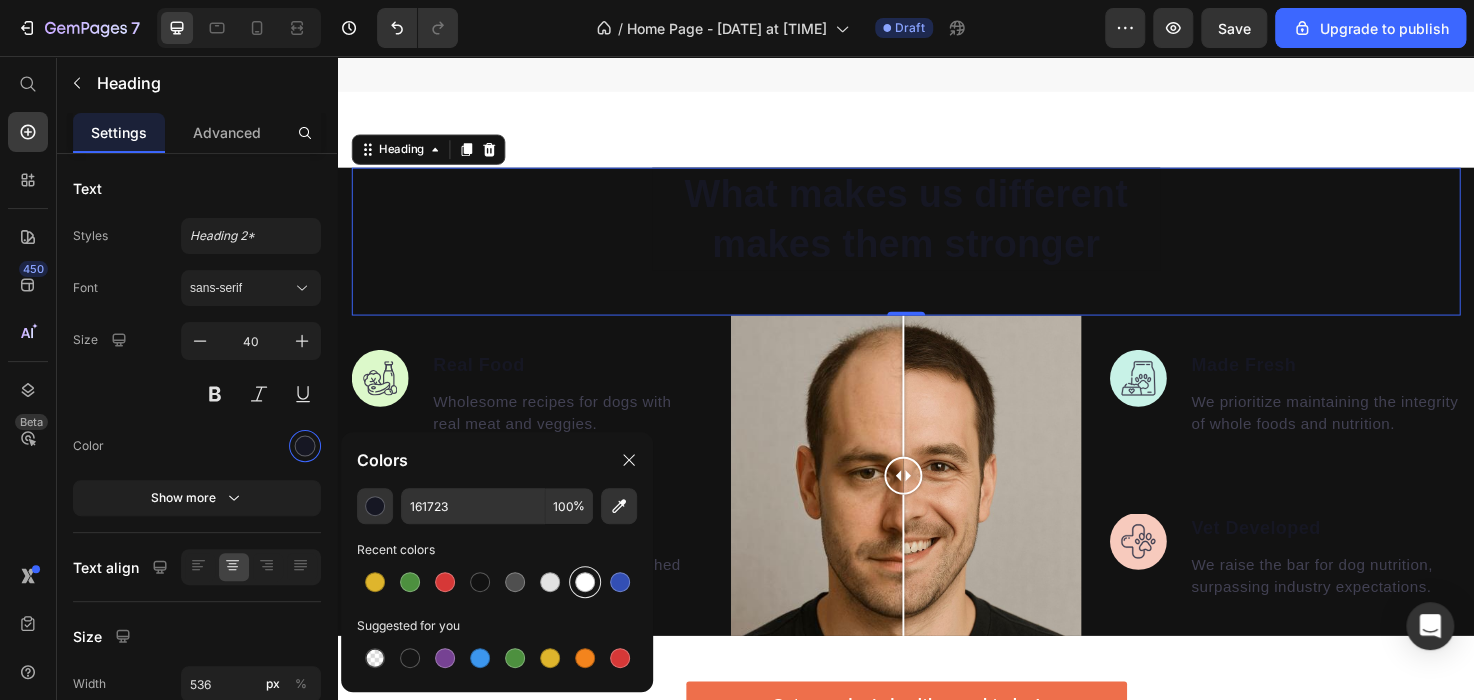 click at bounding box center (585, 582) 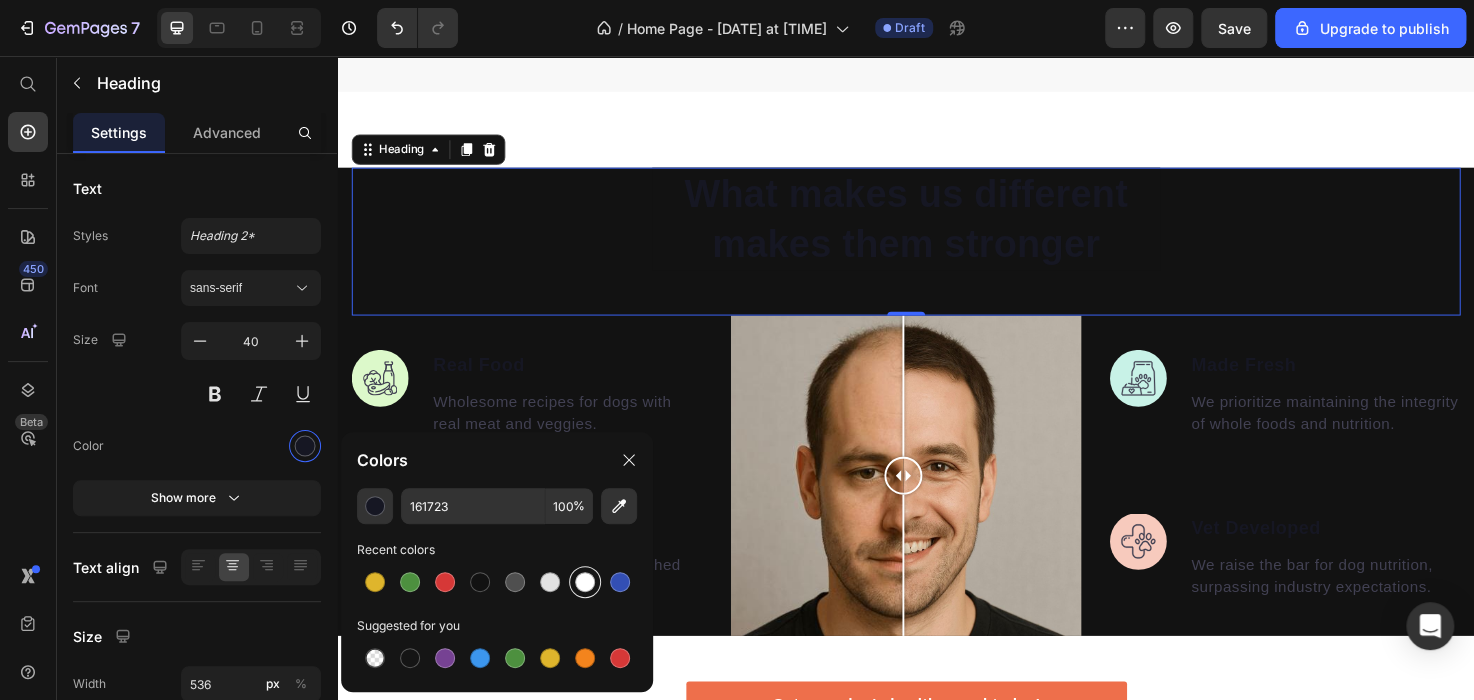 type on "FFFFFF" 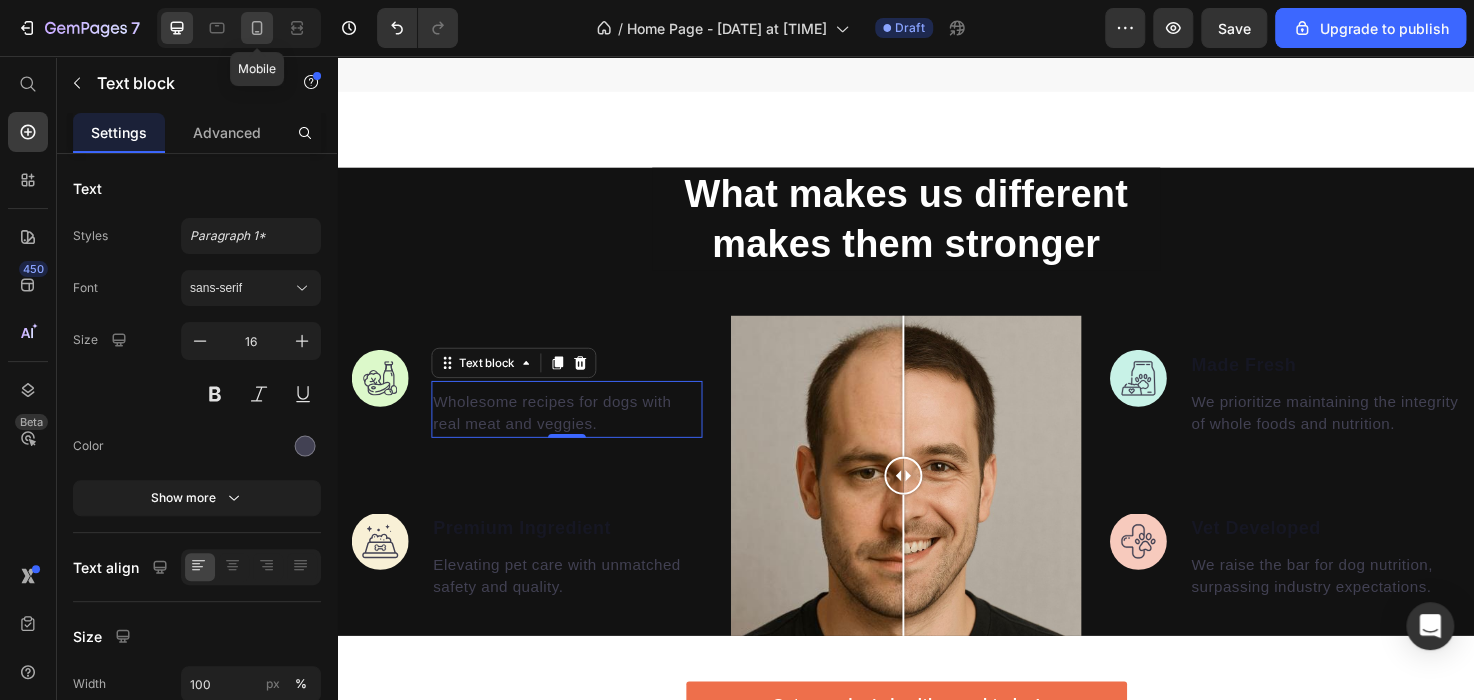 click 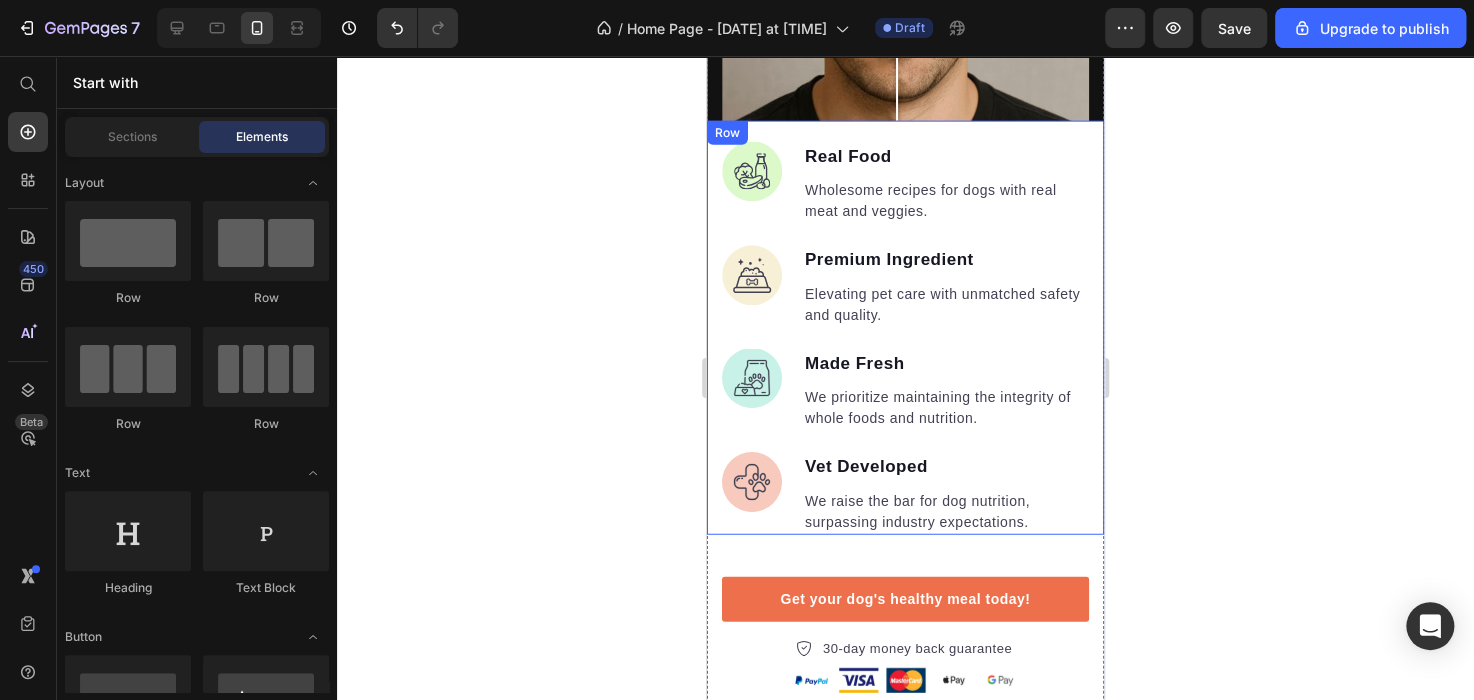 scroll, scrollTop: 2315, scrollLeft: 0, axis: vertical 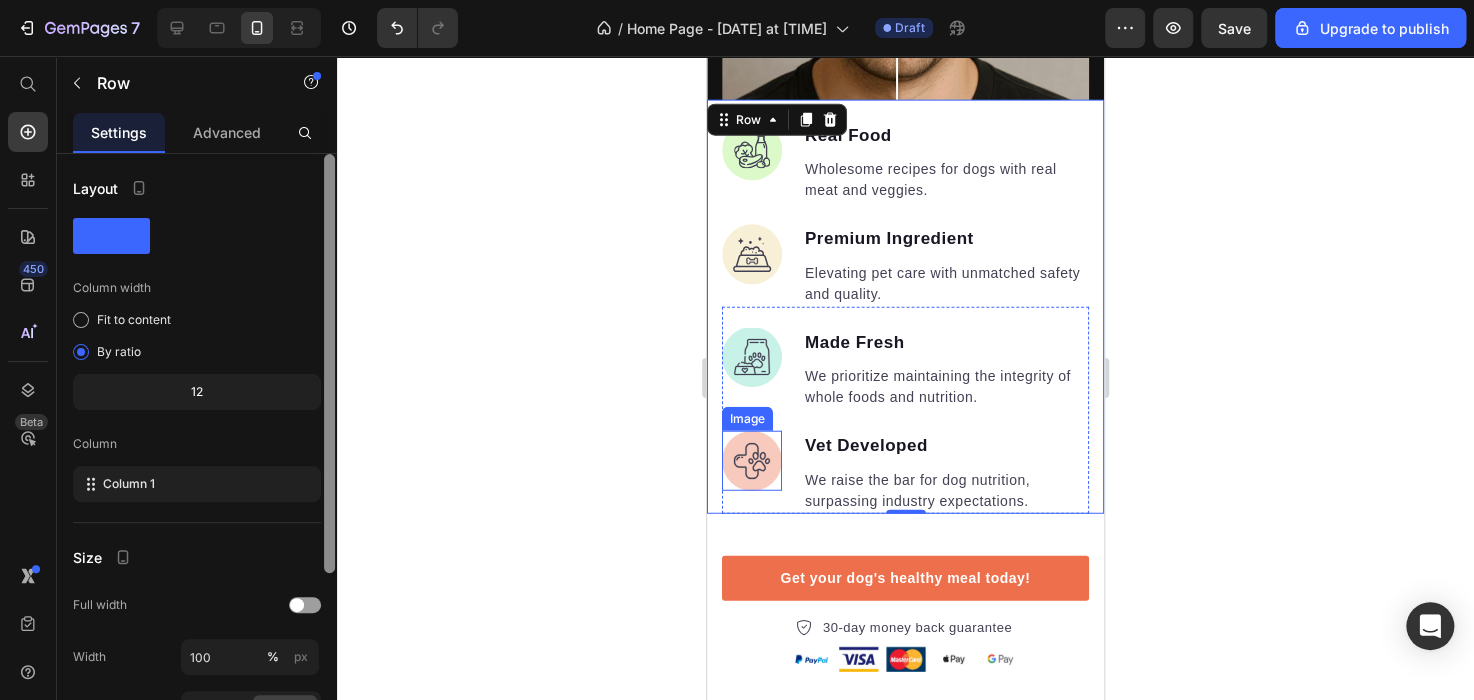 drag, startPoint x: 320, startPoint y: 311, endPoint x: 329, endPoint y: 398, distance: 87.46428 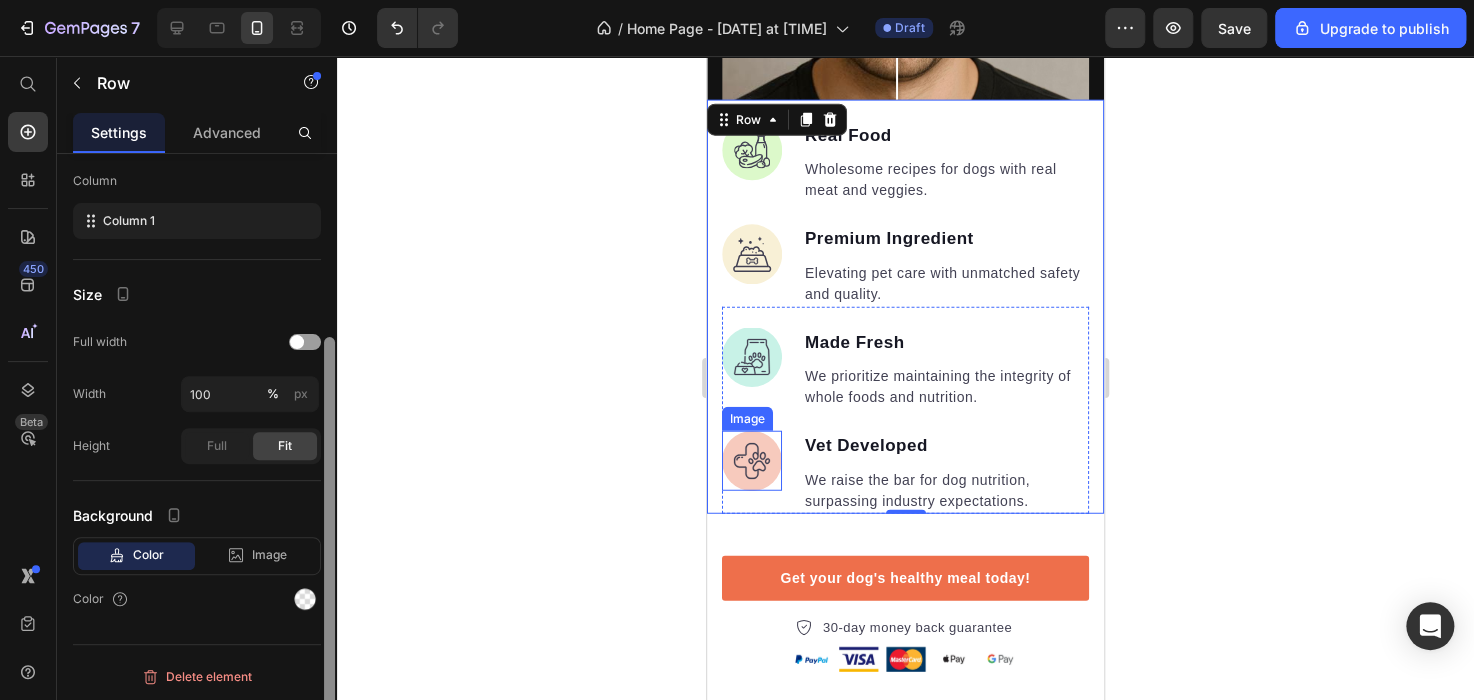 drag, startPoint x: 329, startPoint y: 398, endPoint x: 263, endPoint y: 715, distance: 323.7978 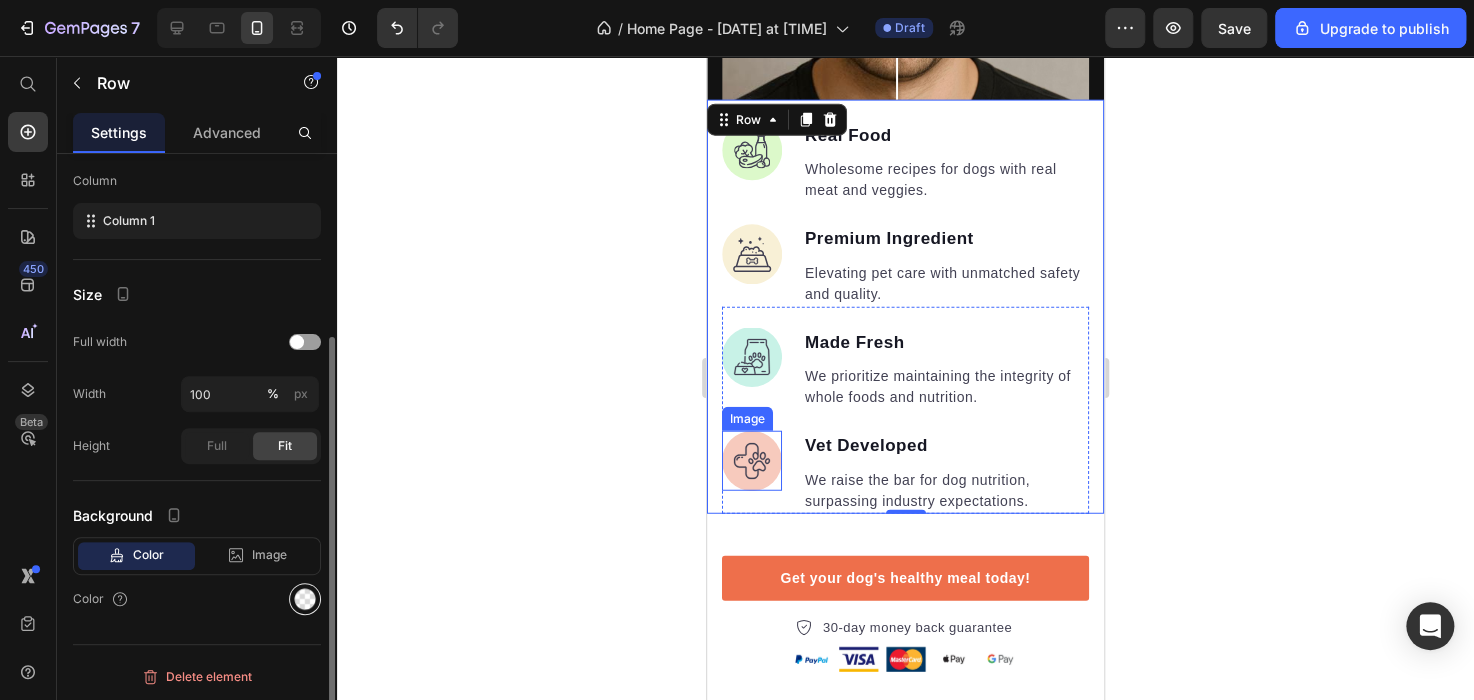 click at bounding box center [305, 599] 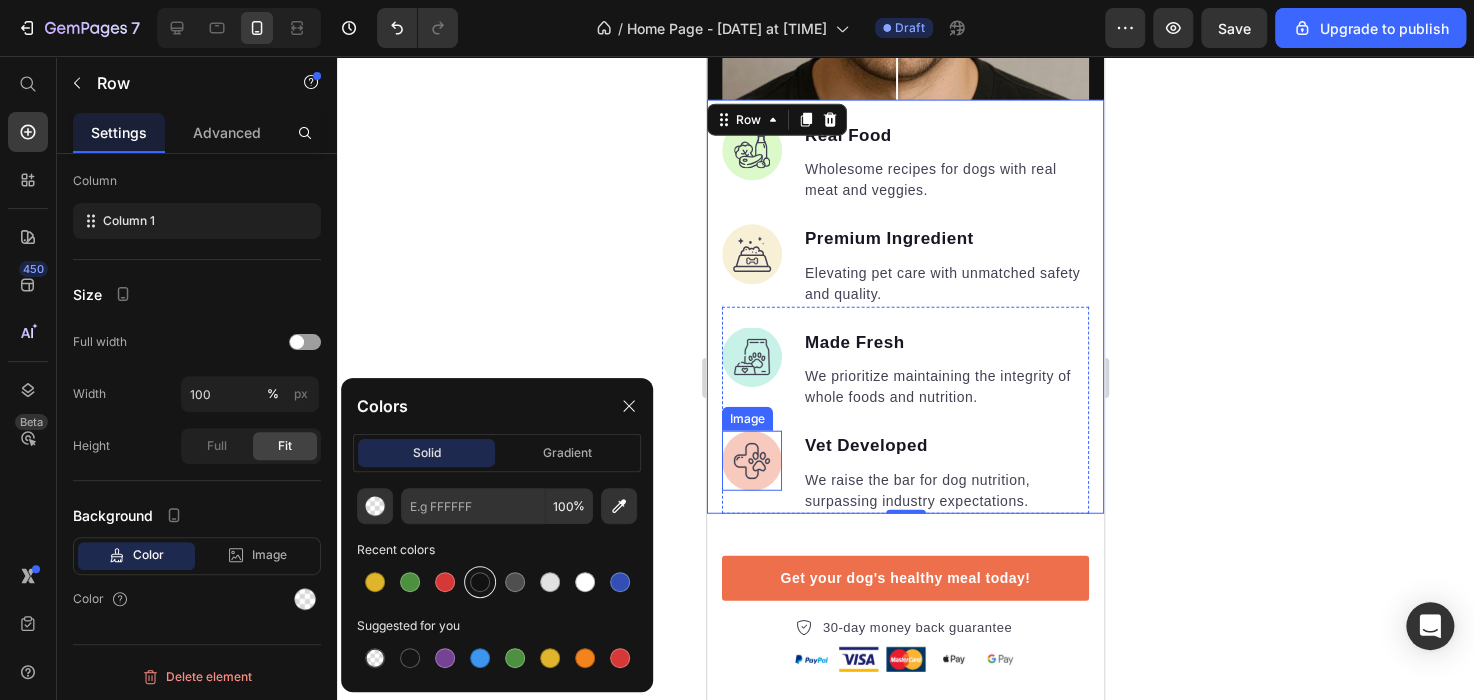 click at bounding box center (480, 582) 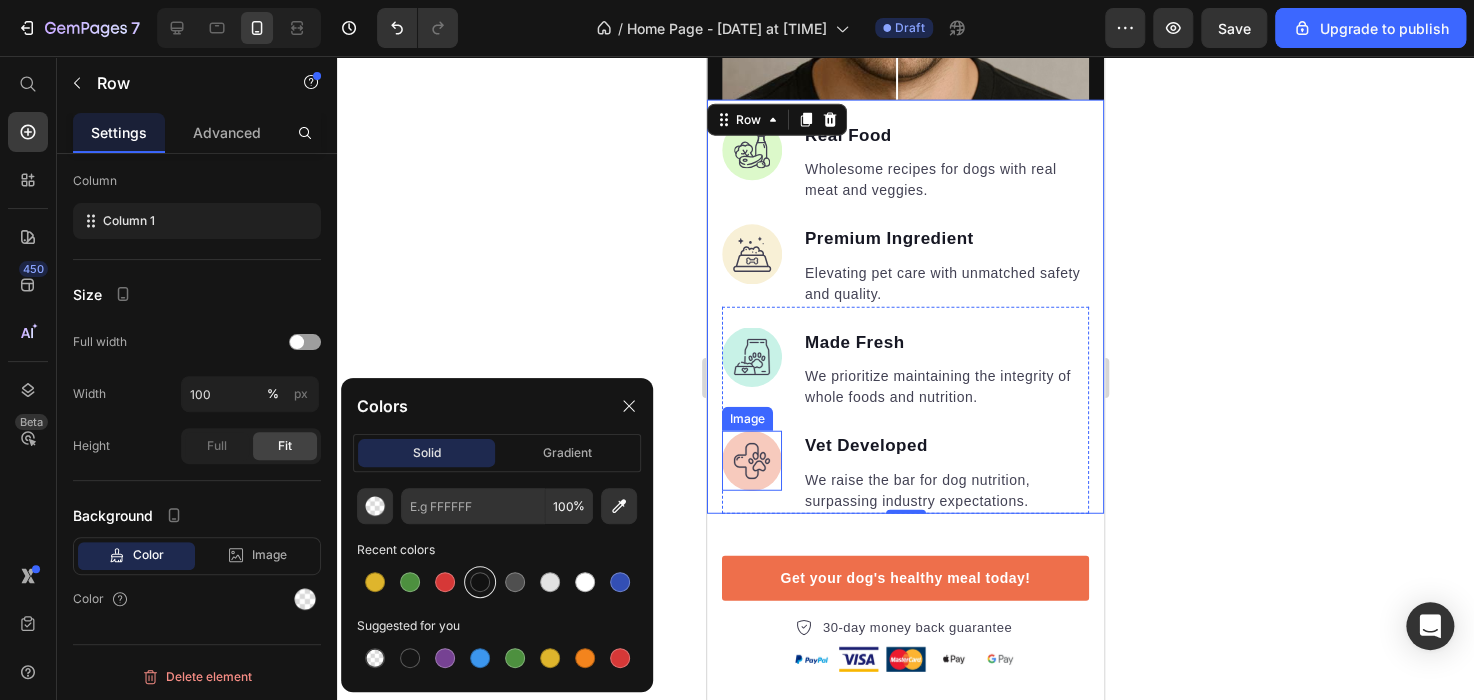 type on "121212" 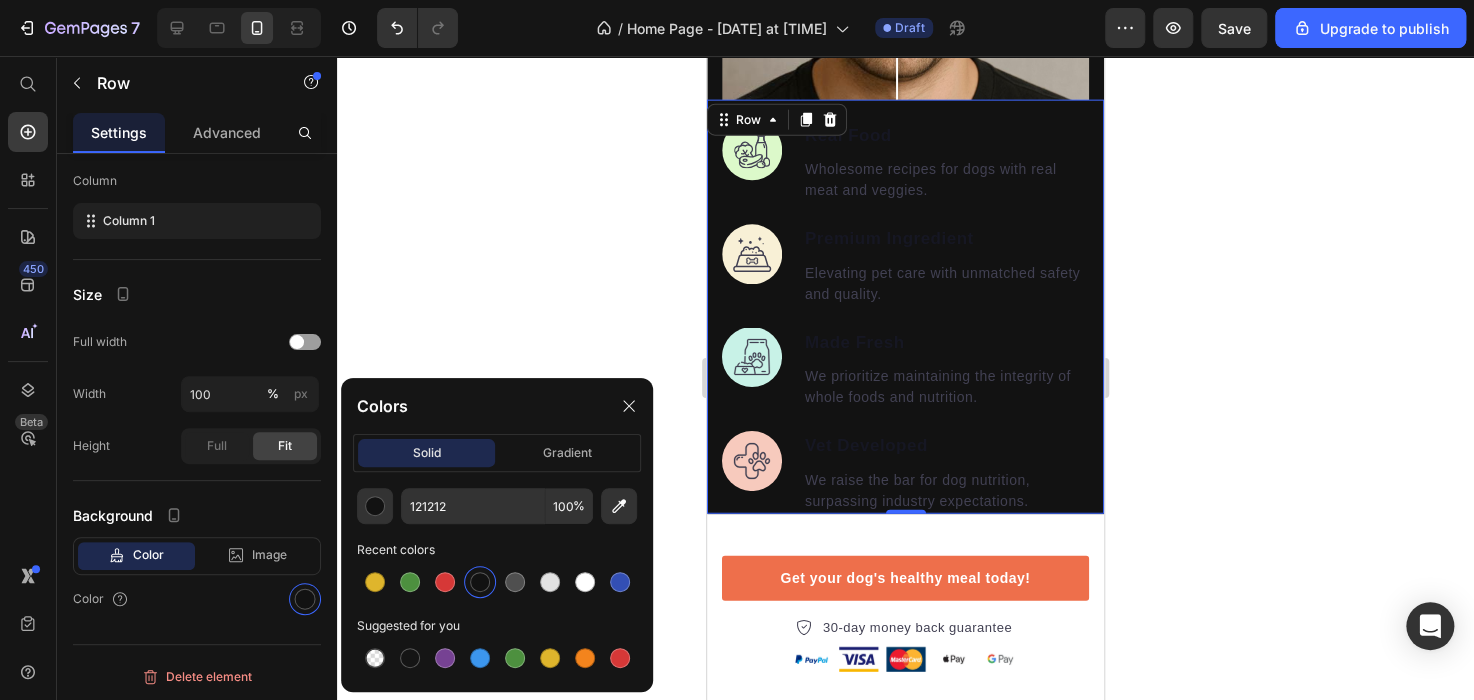 click 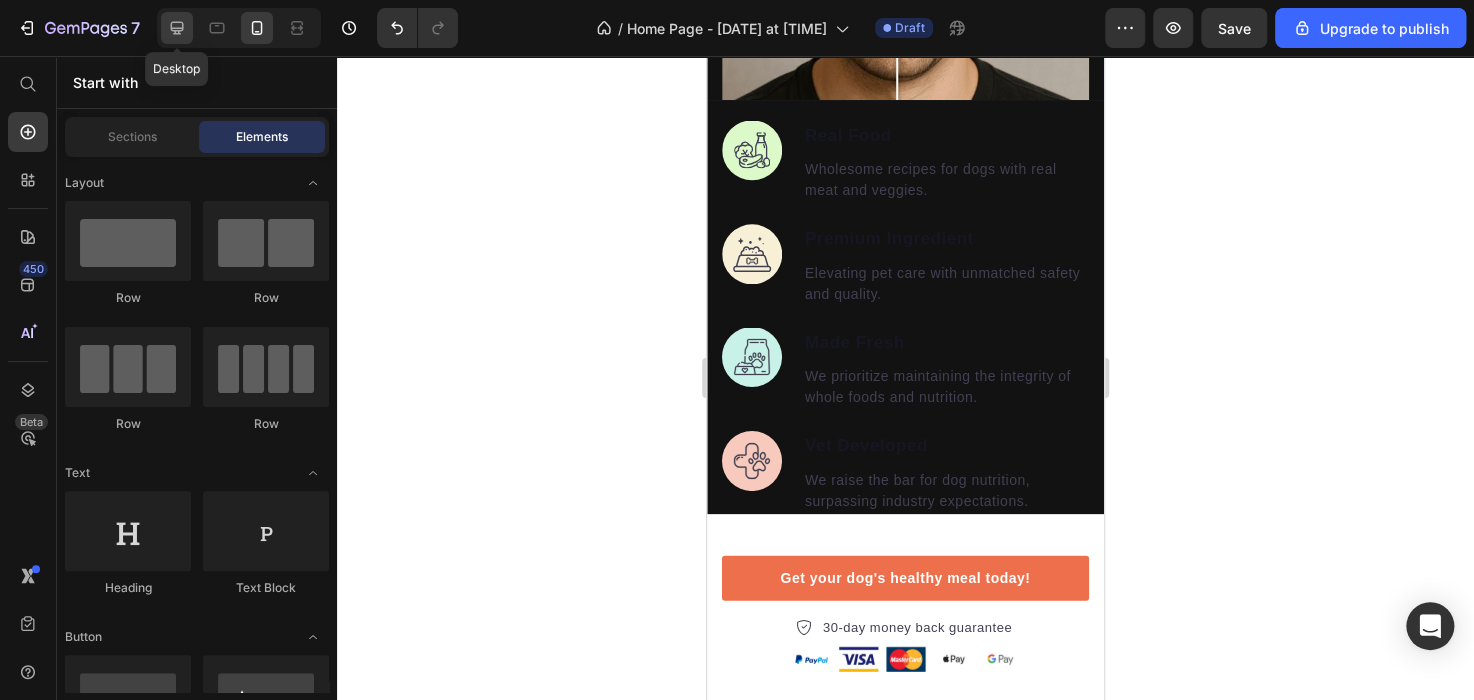click 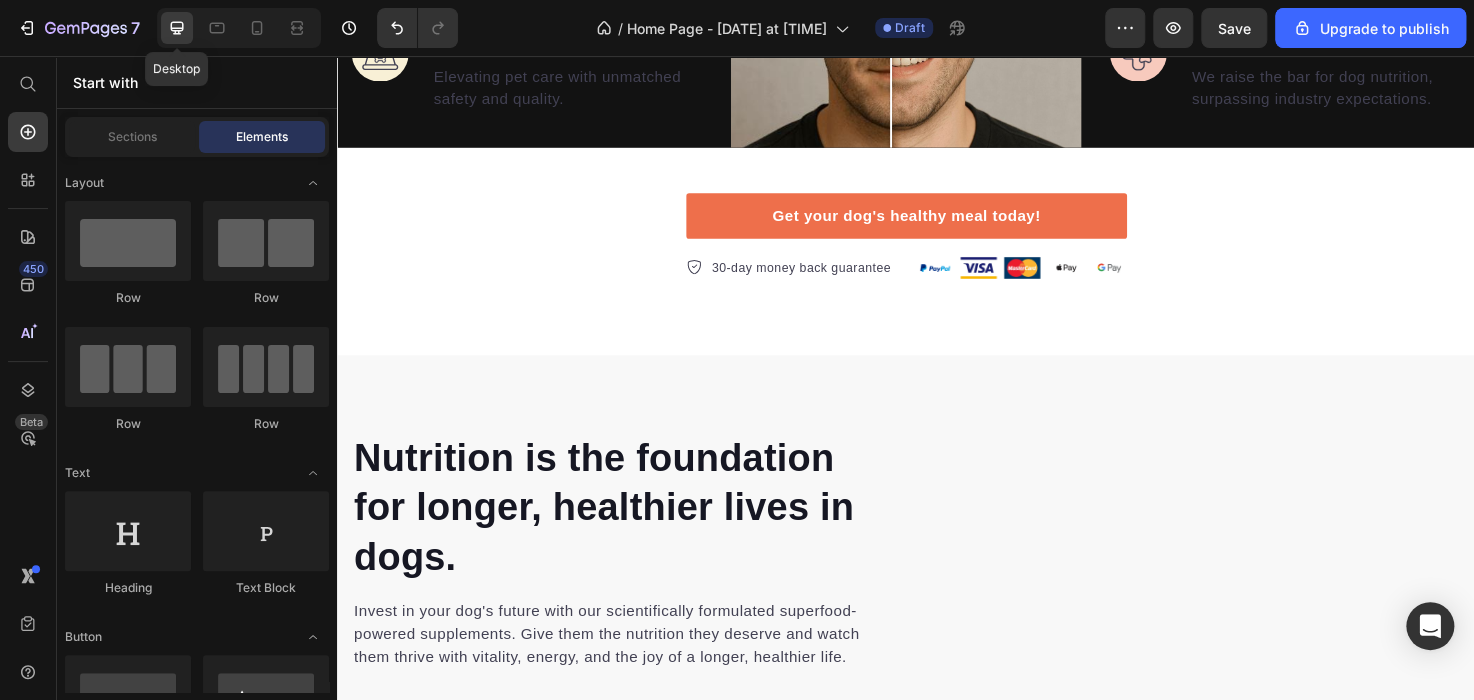 scroll, scrollTop: 2380, scrollLeft: 0, axis: vertical 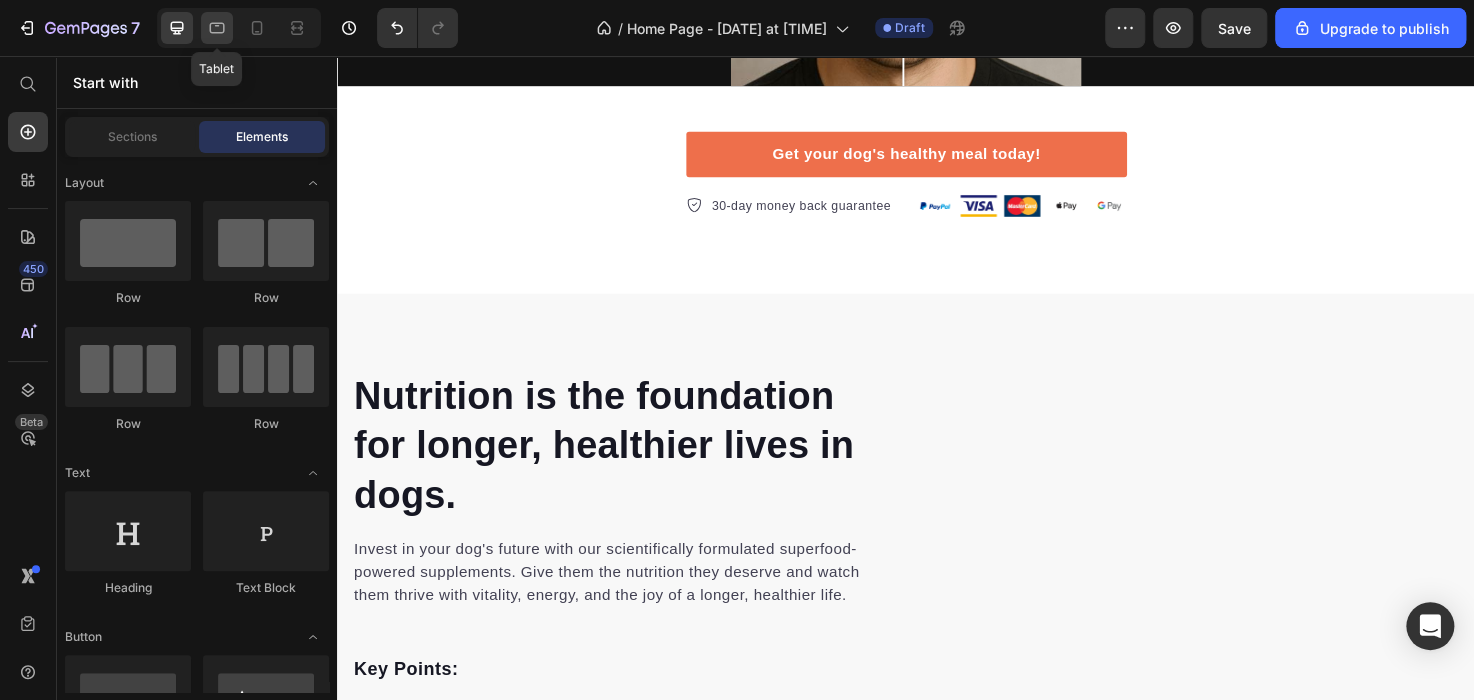 click 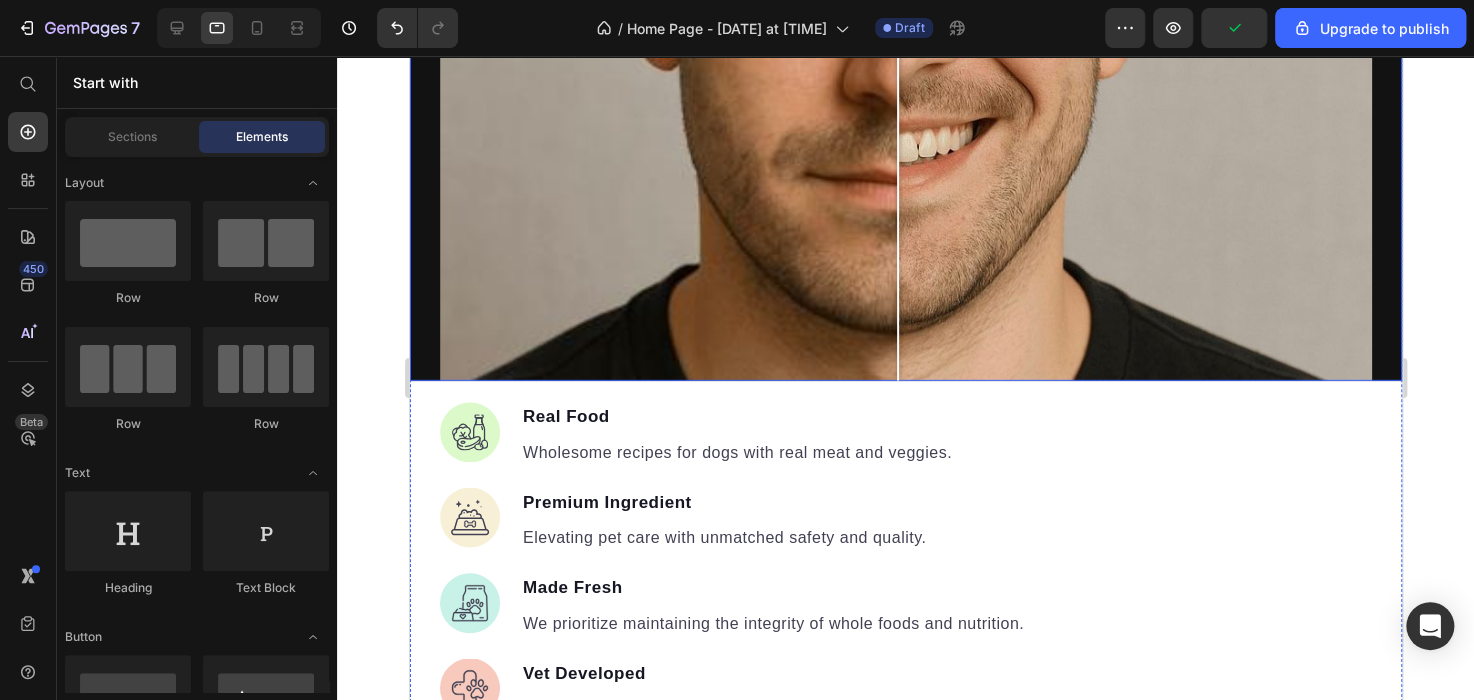 scroll, scrollTop: 2789, scrollLeft: 0, axis: vertical 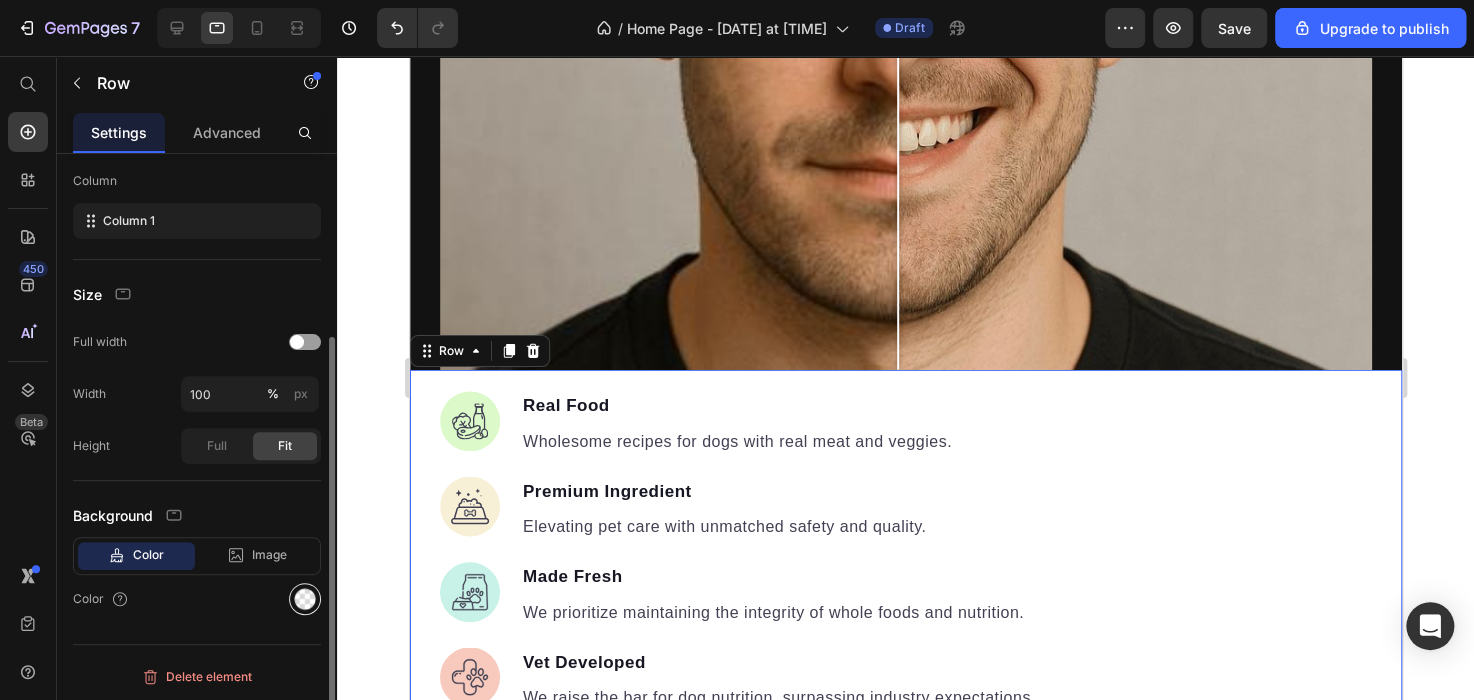 click at bounding box center [305, 599] 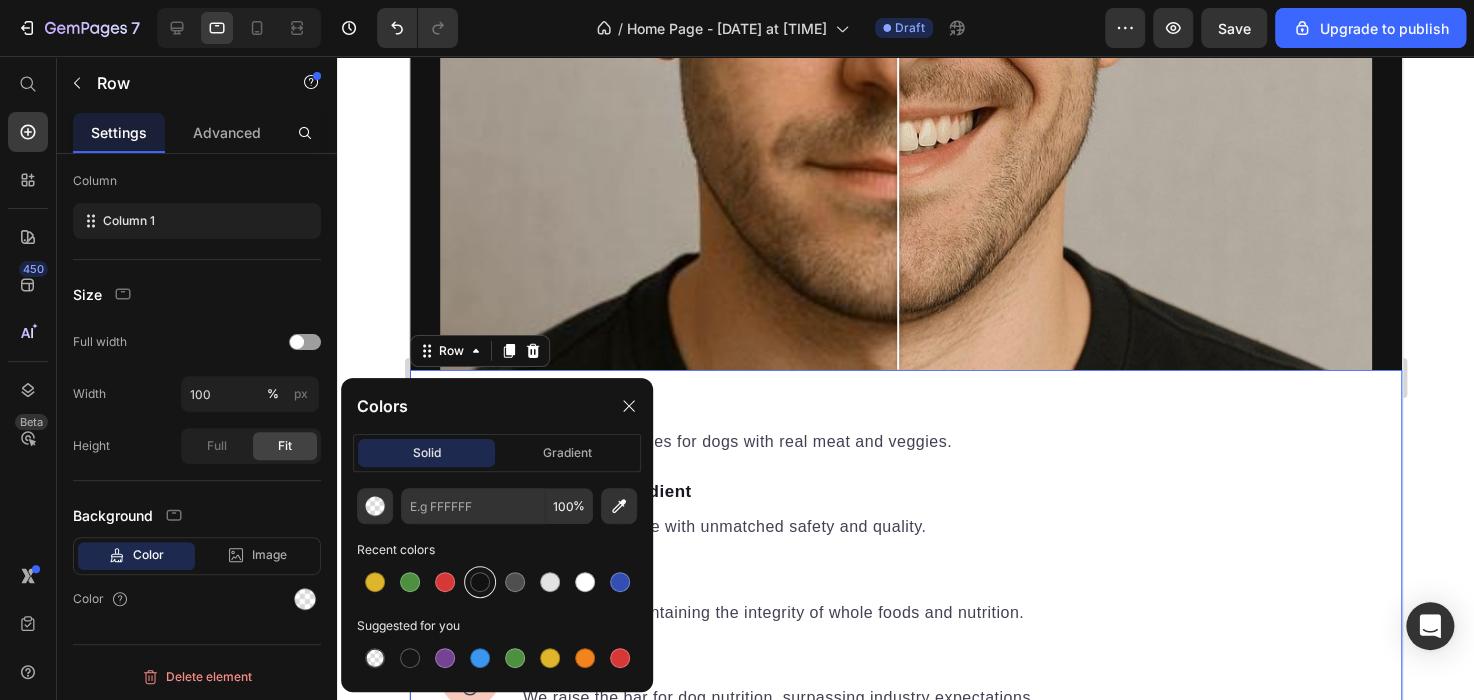 click at bounding box center [480, 582] 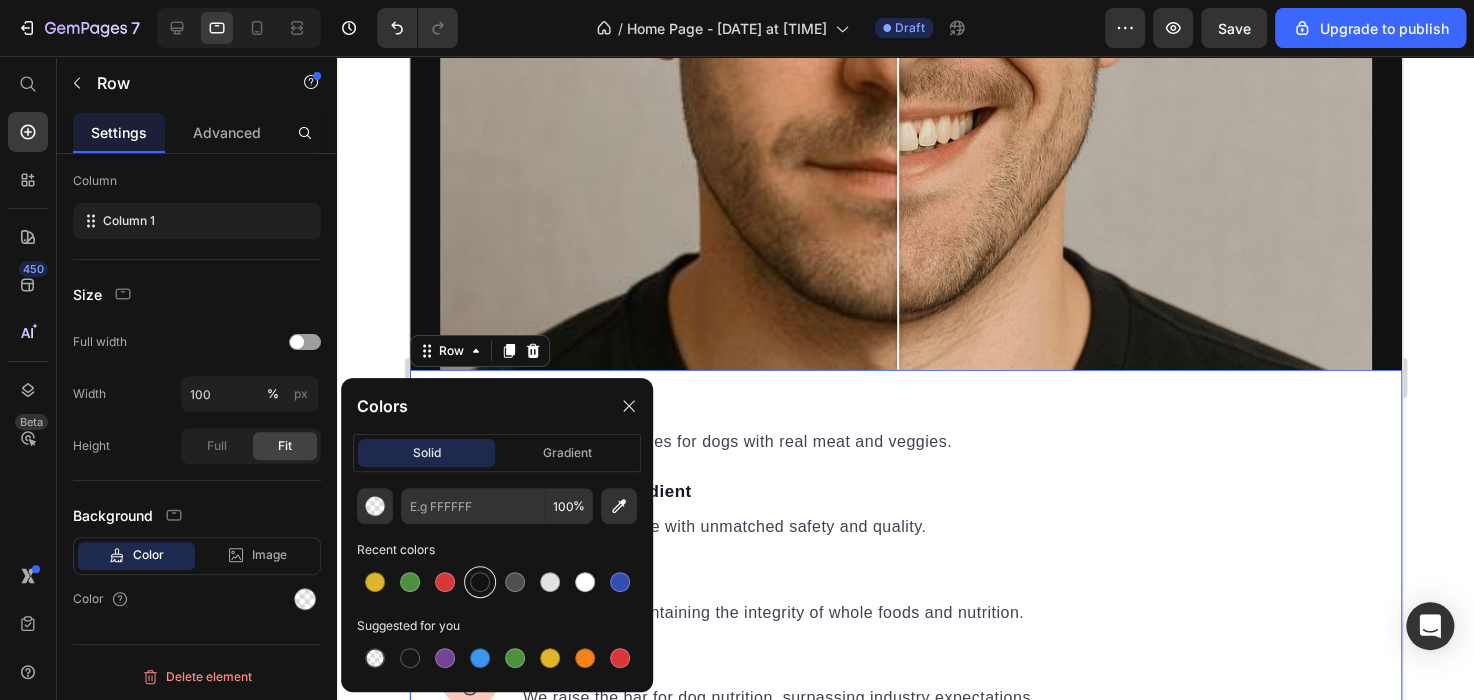 type on "121212" 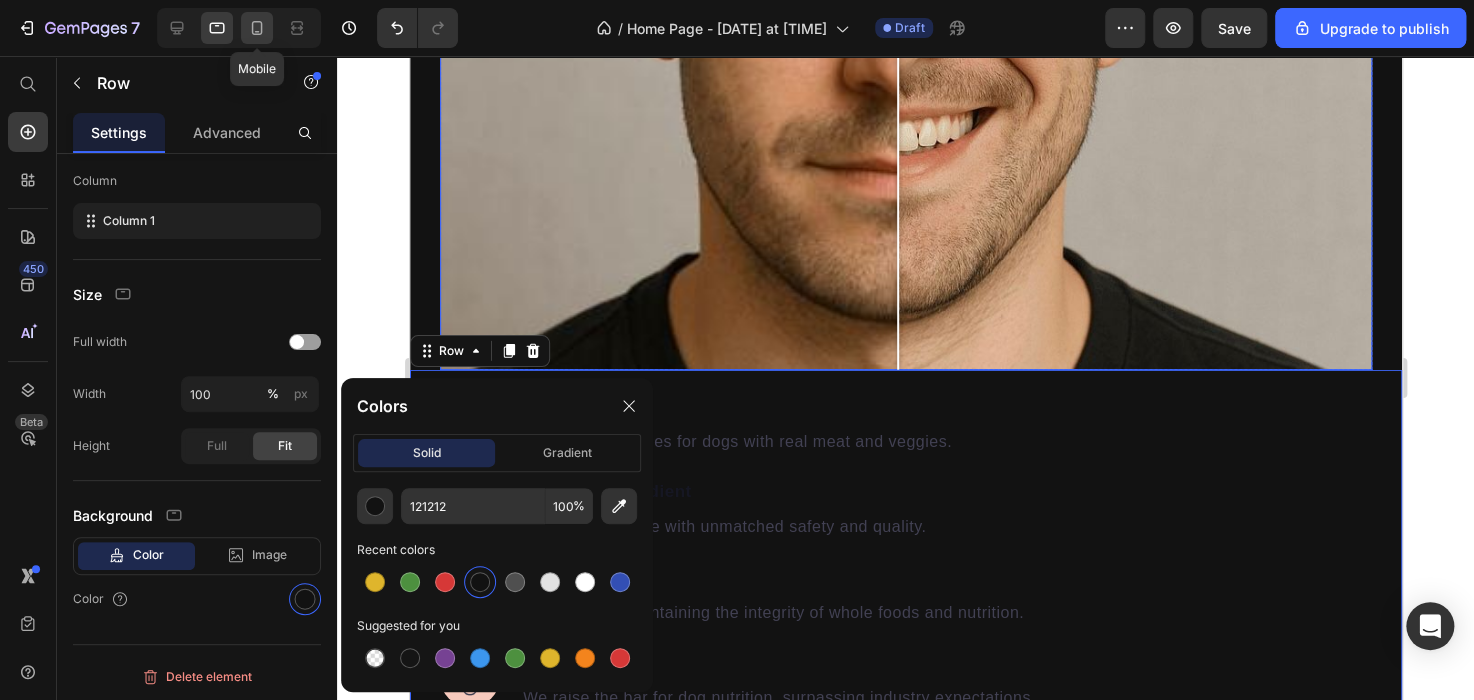 click 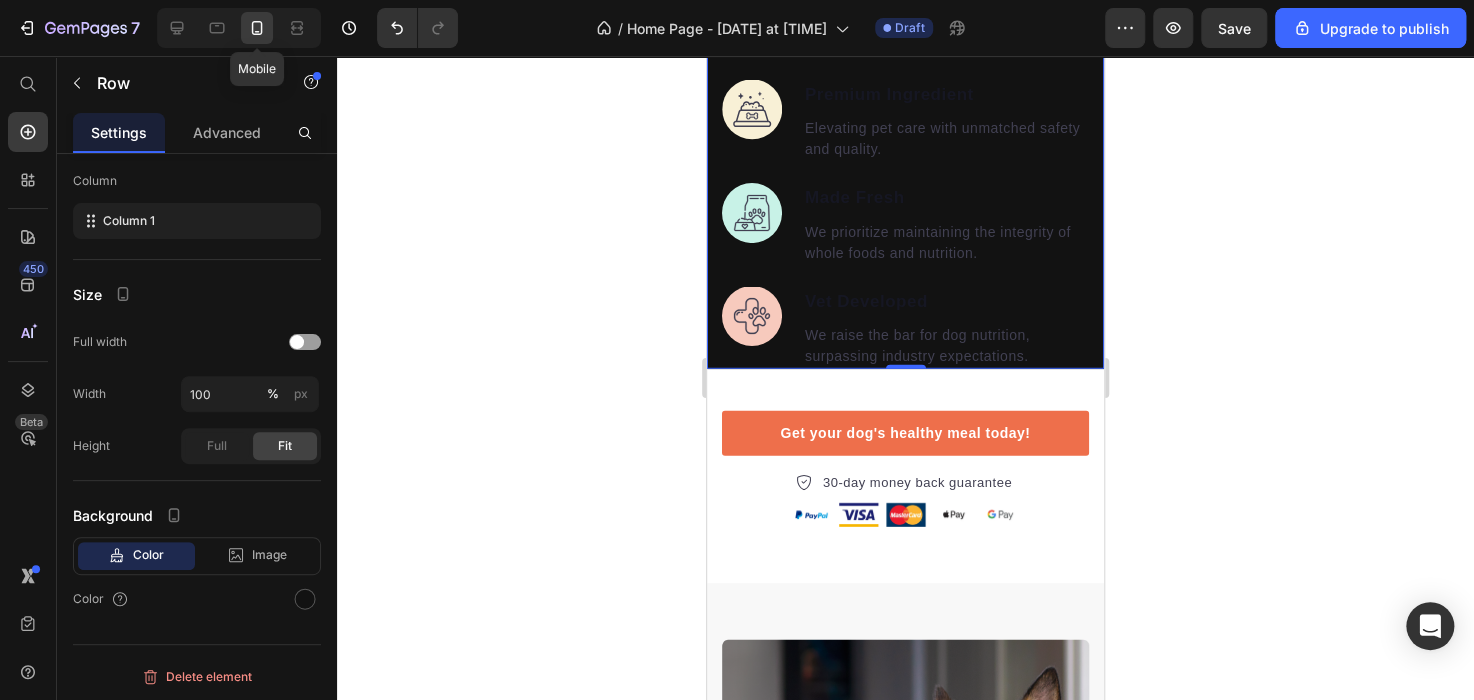 scroll, scrollTop: 2545, scrollLeft: 0, axis: vertical 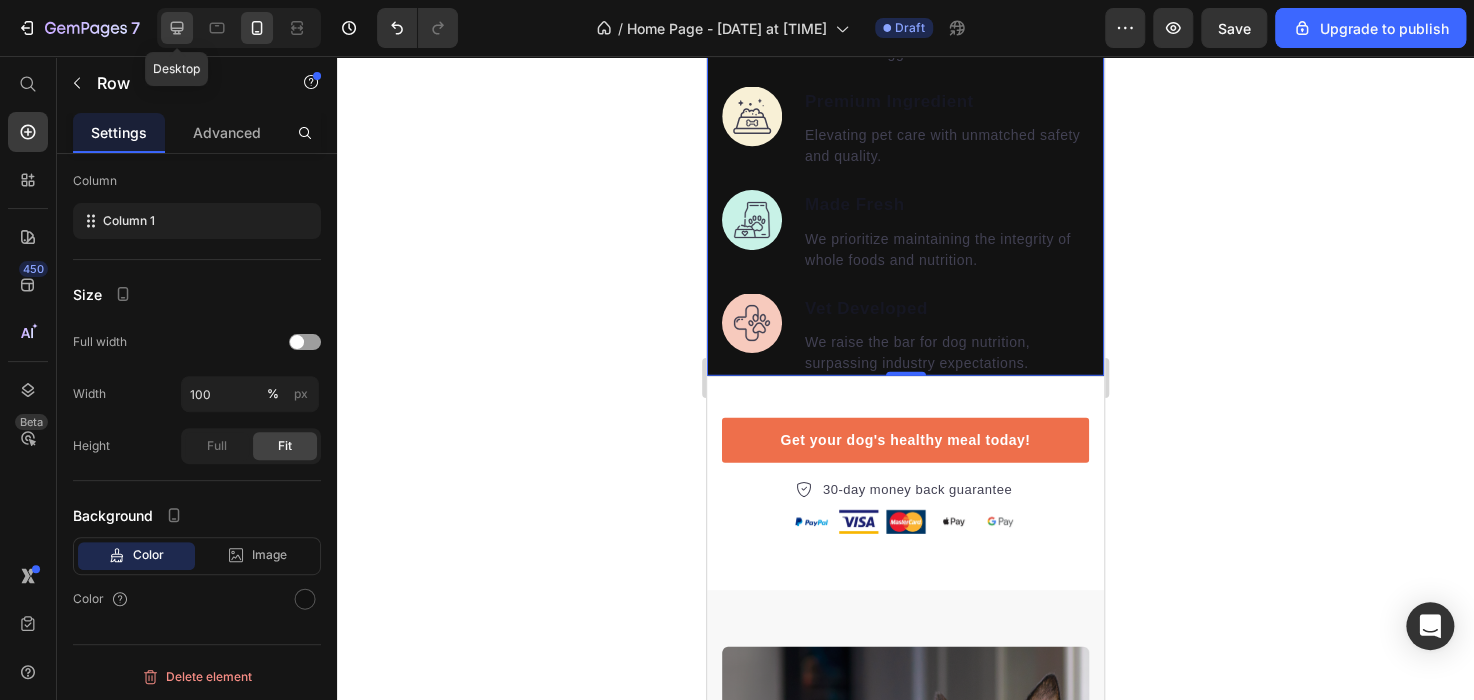 click 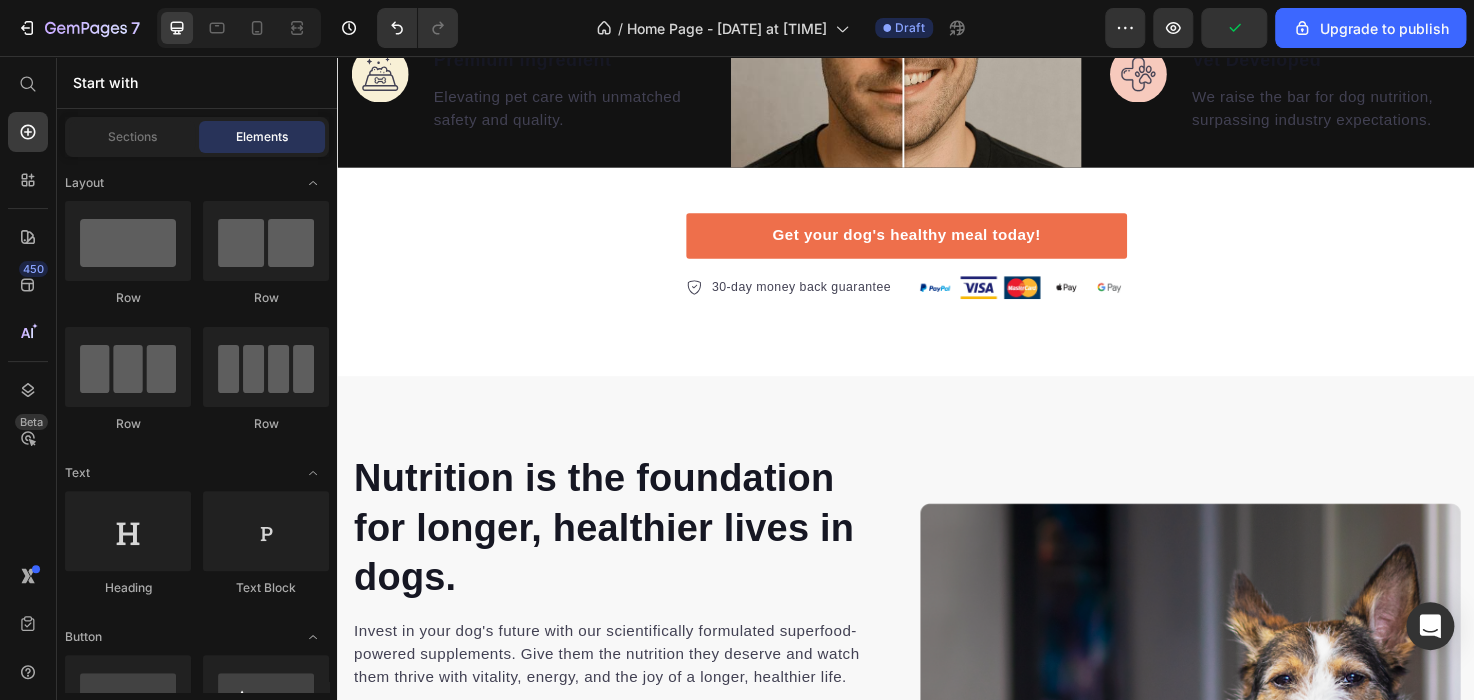 scroll, scrollTop: 1911, scrollLeft: 0, axis: vertical 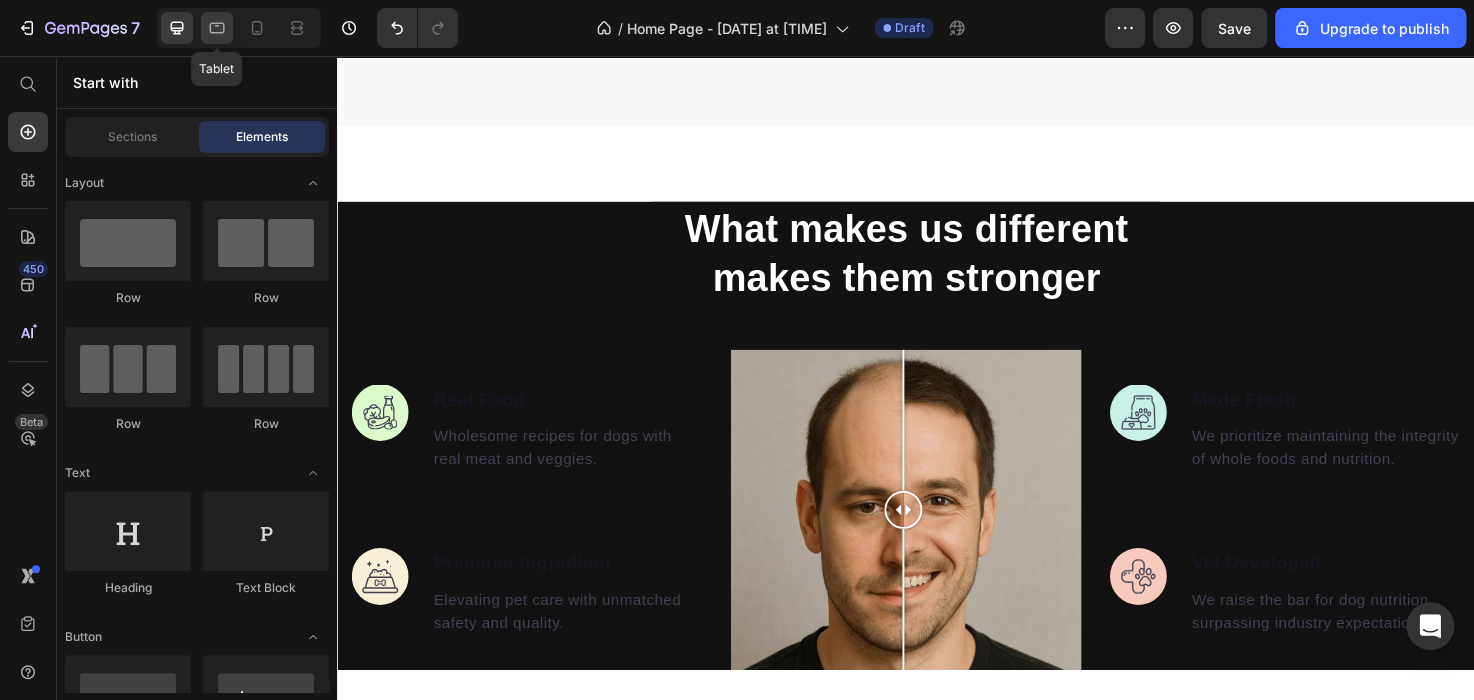 click 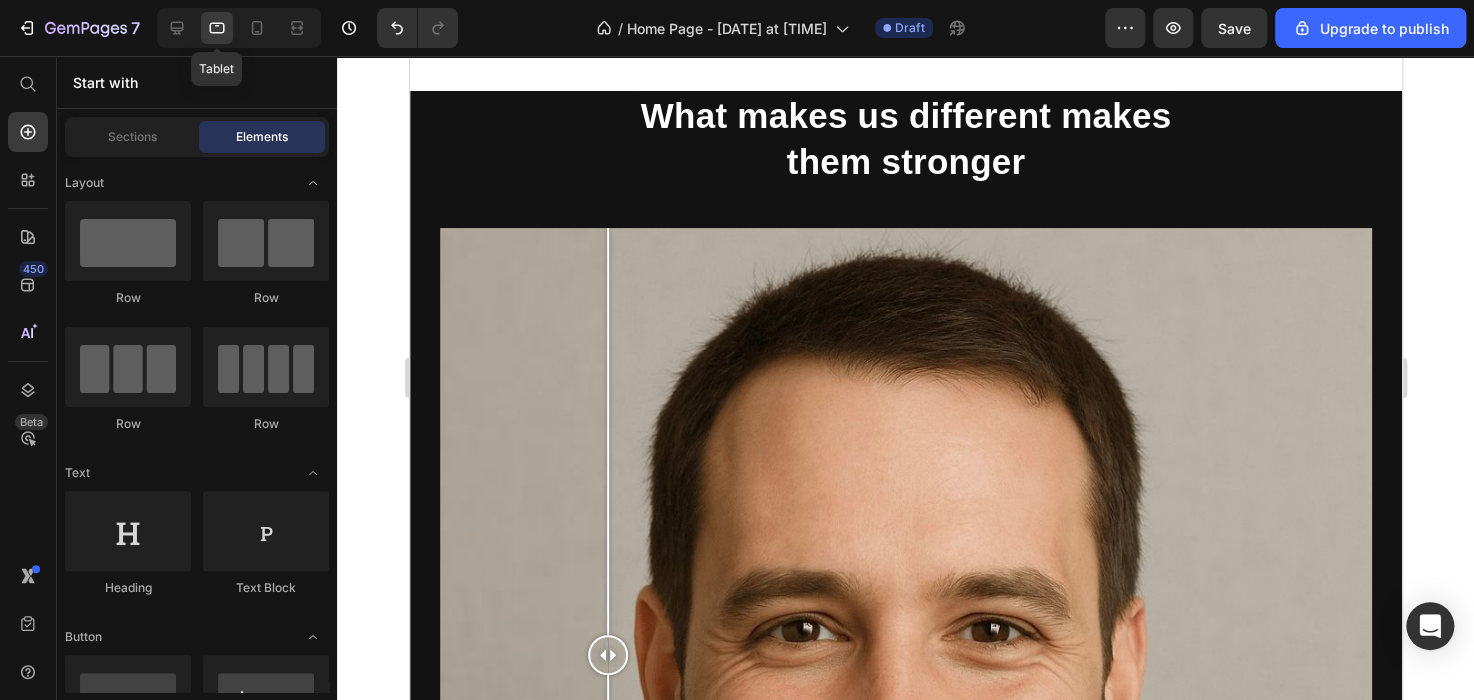 scroll, scrollTop: 2093, scrollLeft: 0, axis: vertical 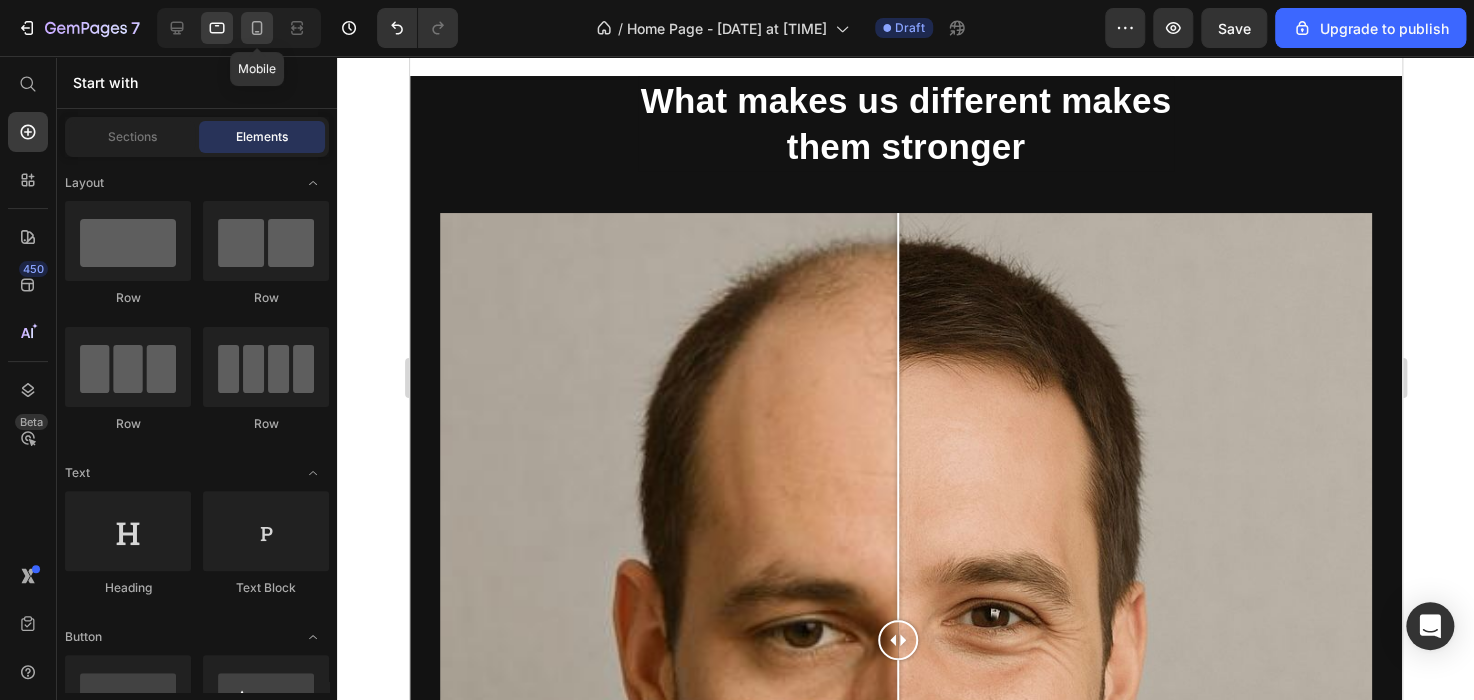 click 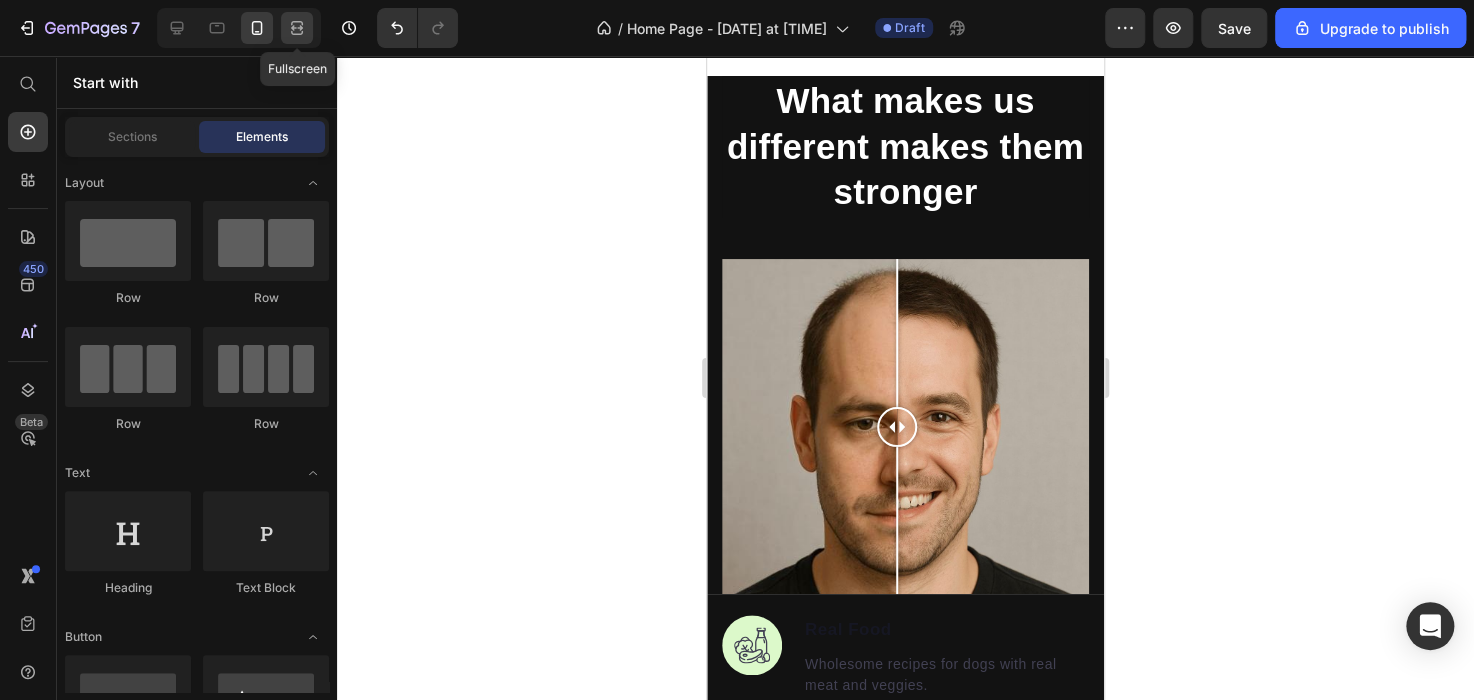 click 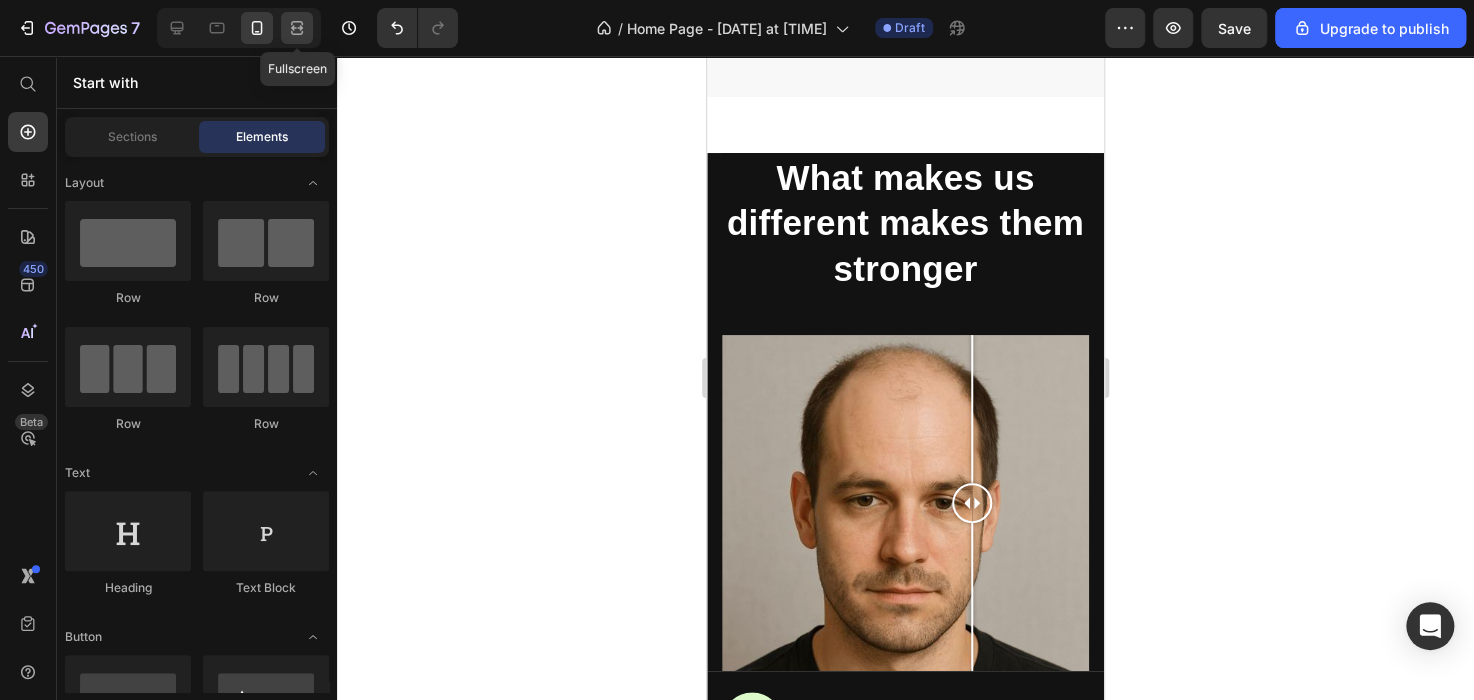 scroll, scrollTop: 2024, scrollLeft: 0, axis: vertical 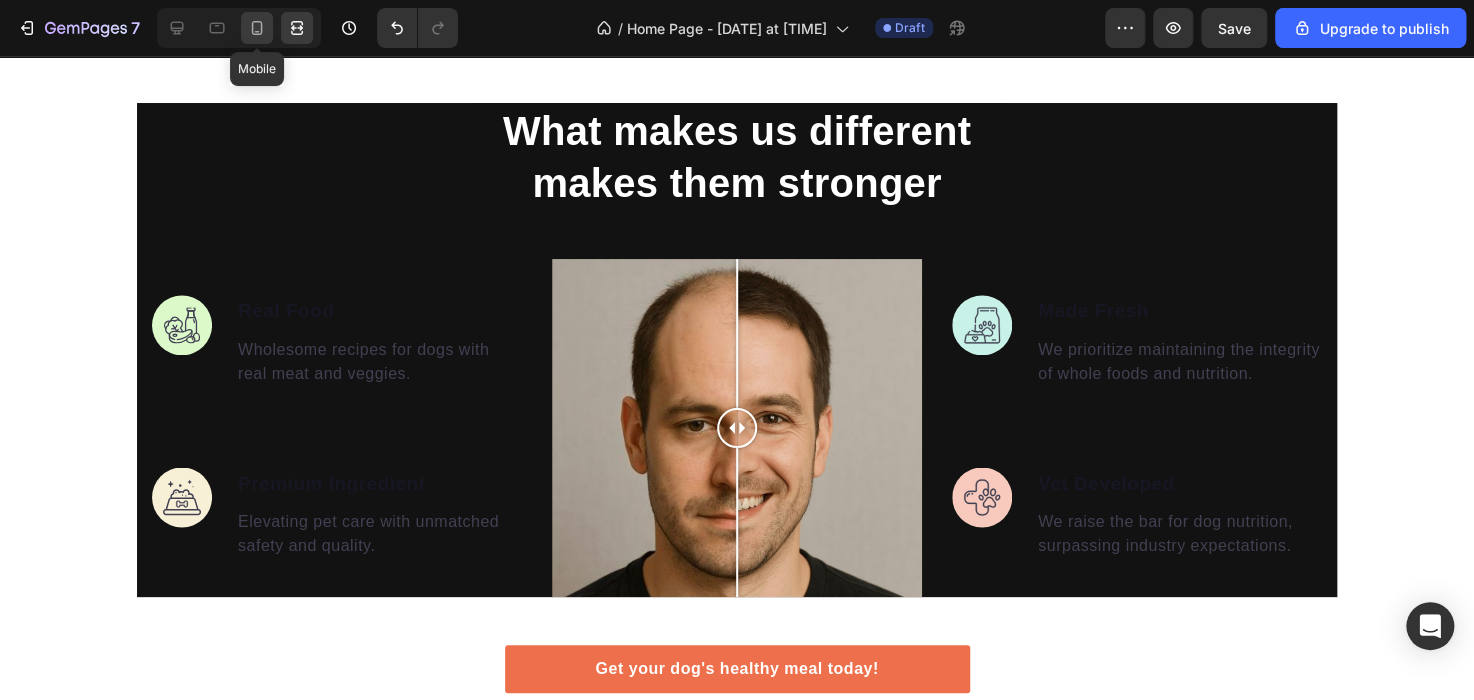 click 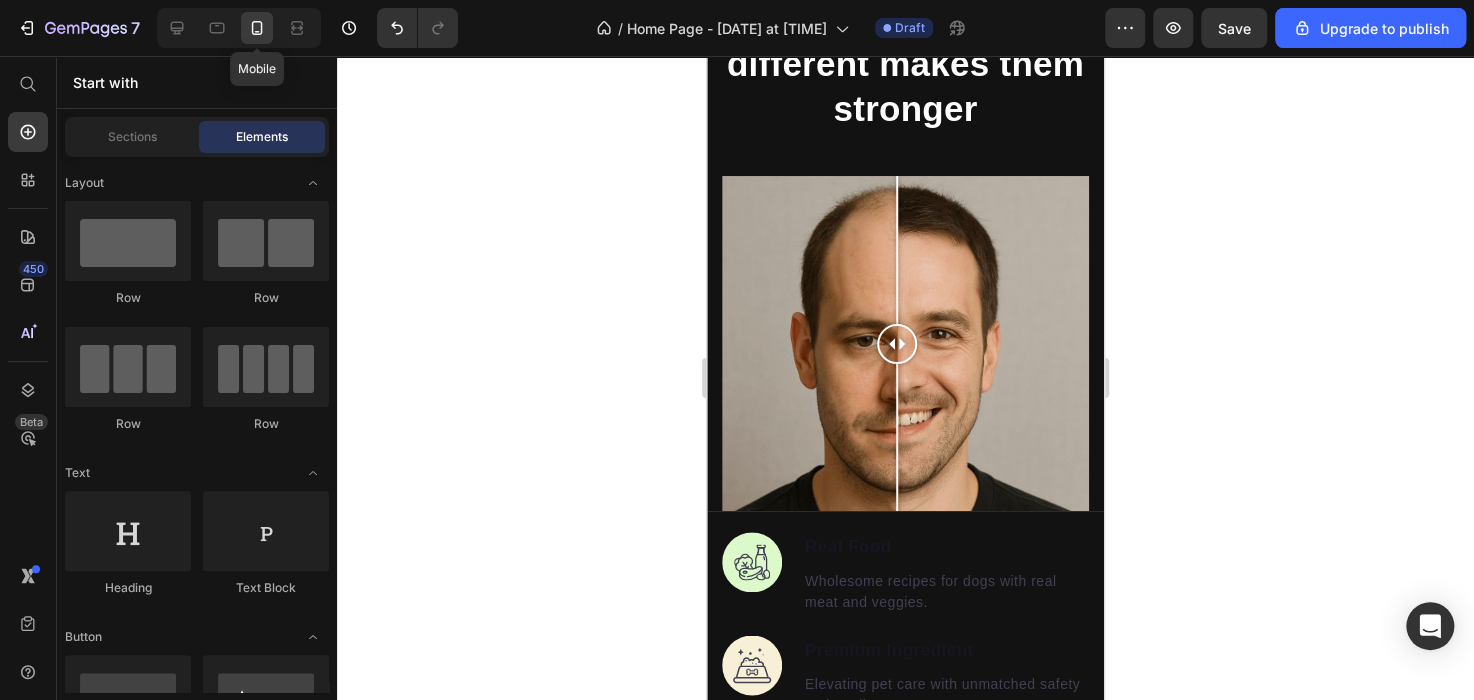 scroll, scrollTop: 2053, scrollLeft: 0, axis: vertical 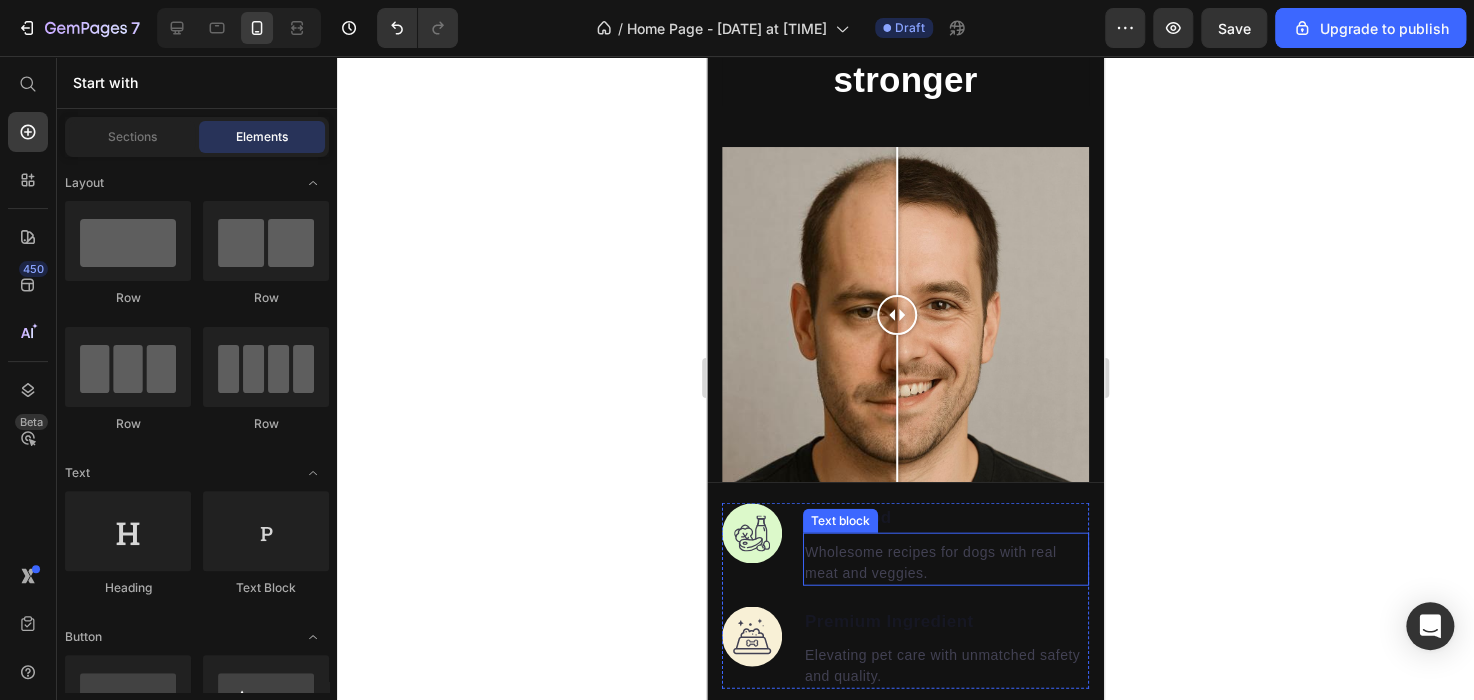 click on "Wholesome recipes for dogs with real meat and veggies." at bounding box center (946, 563) 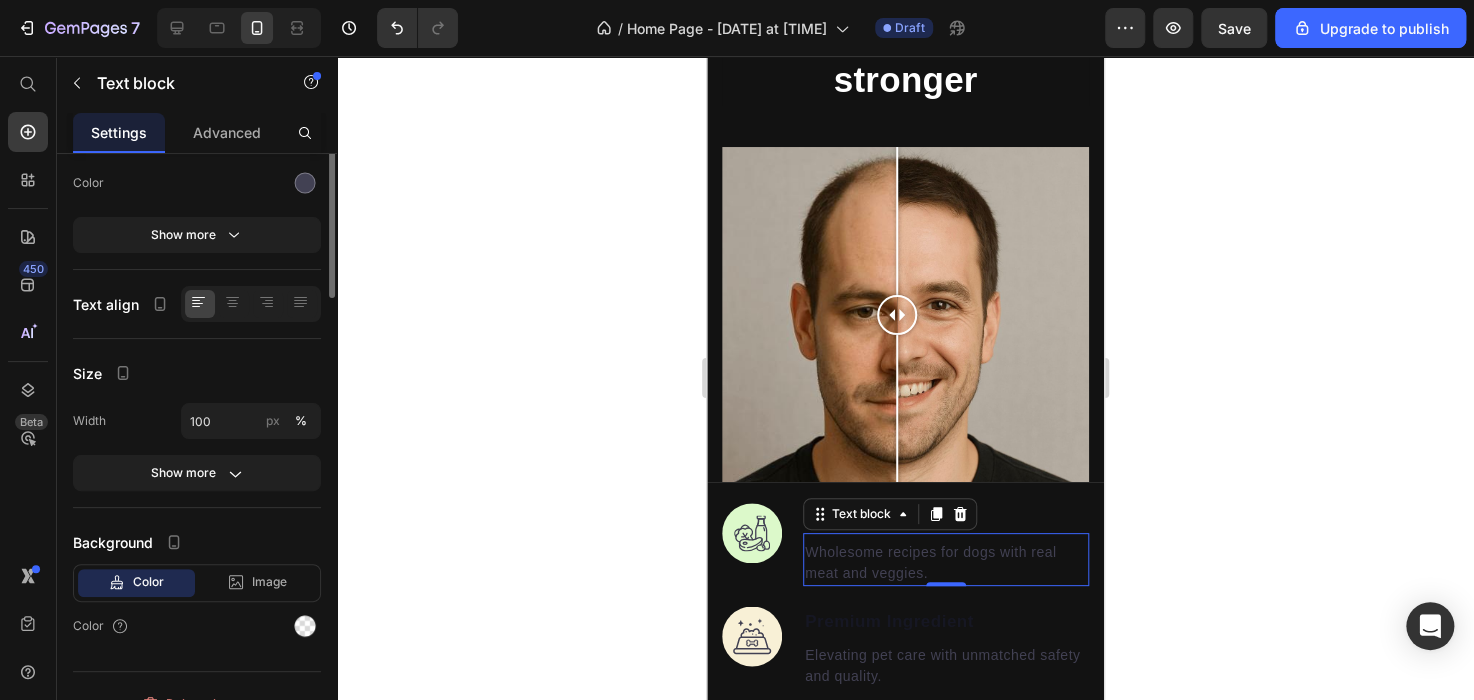 scroll, scrollTop: 0, scrollLeft: 0, axis: both 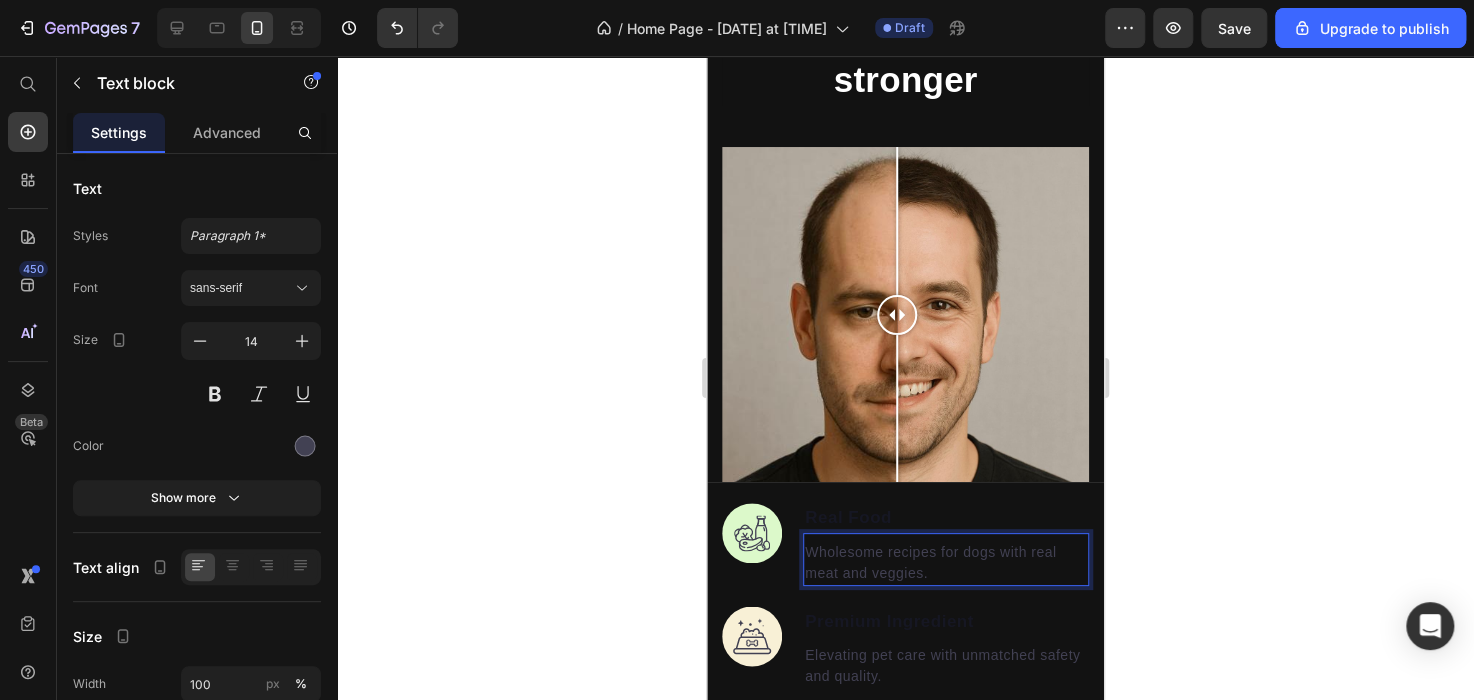 drag, startPoint x: 985, startPoint y: 559, endPoint x: 931, endPoint y: 546, distance: 55.542778 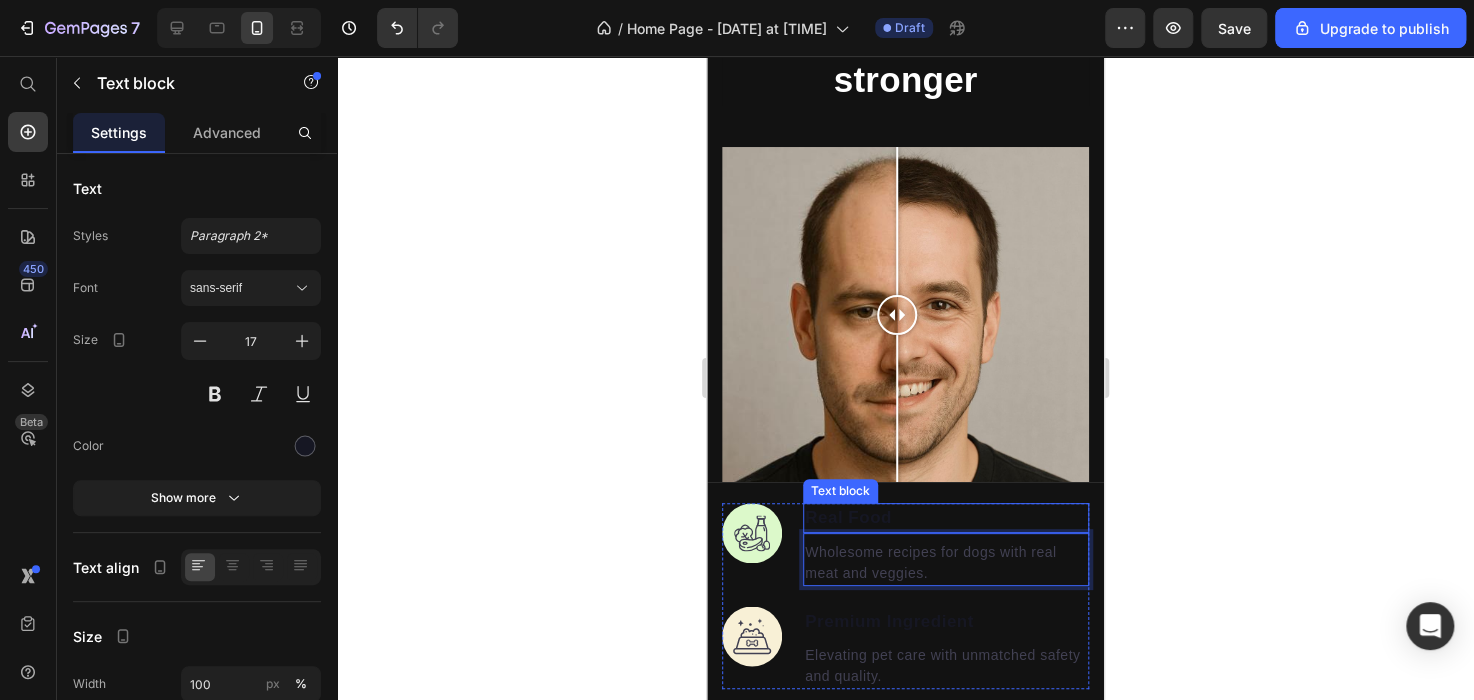 click on "Real Food" at bounding box center [946, 518] 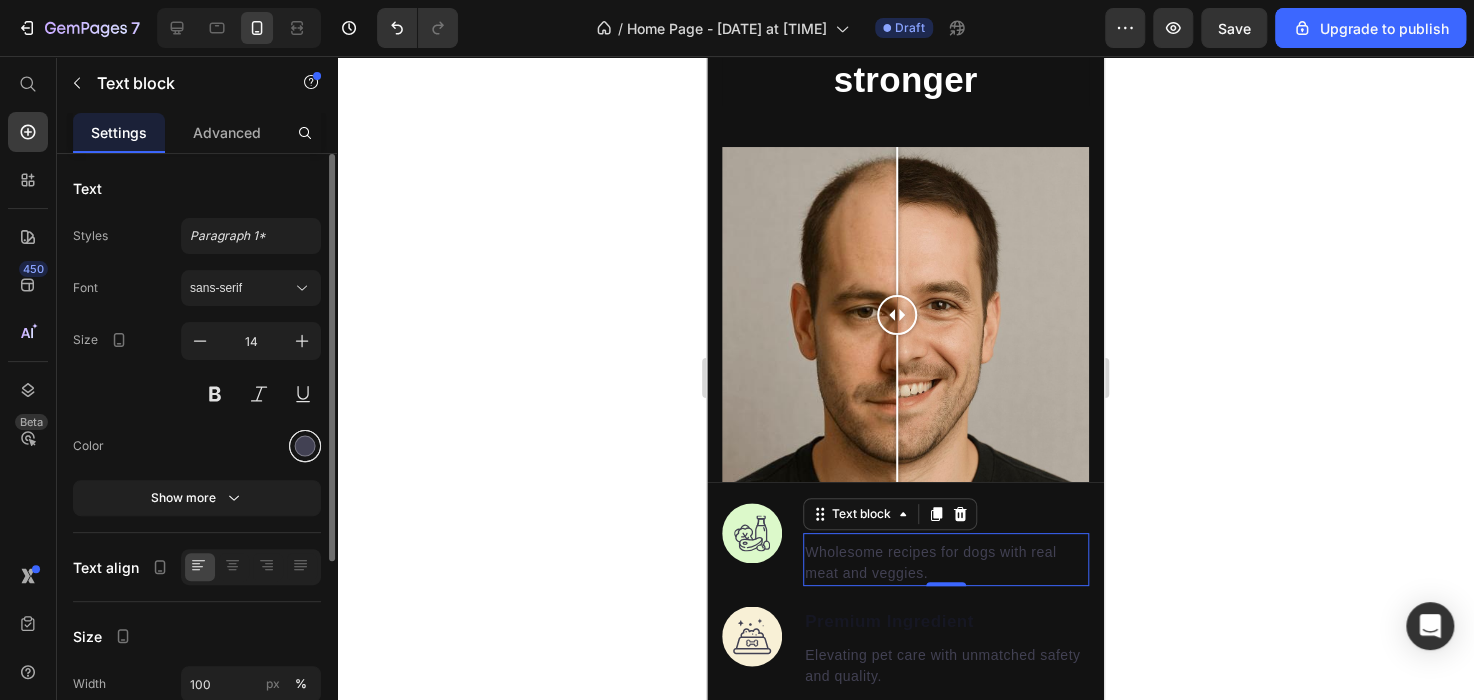 click at bounding box center [305, 446] 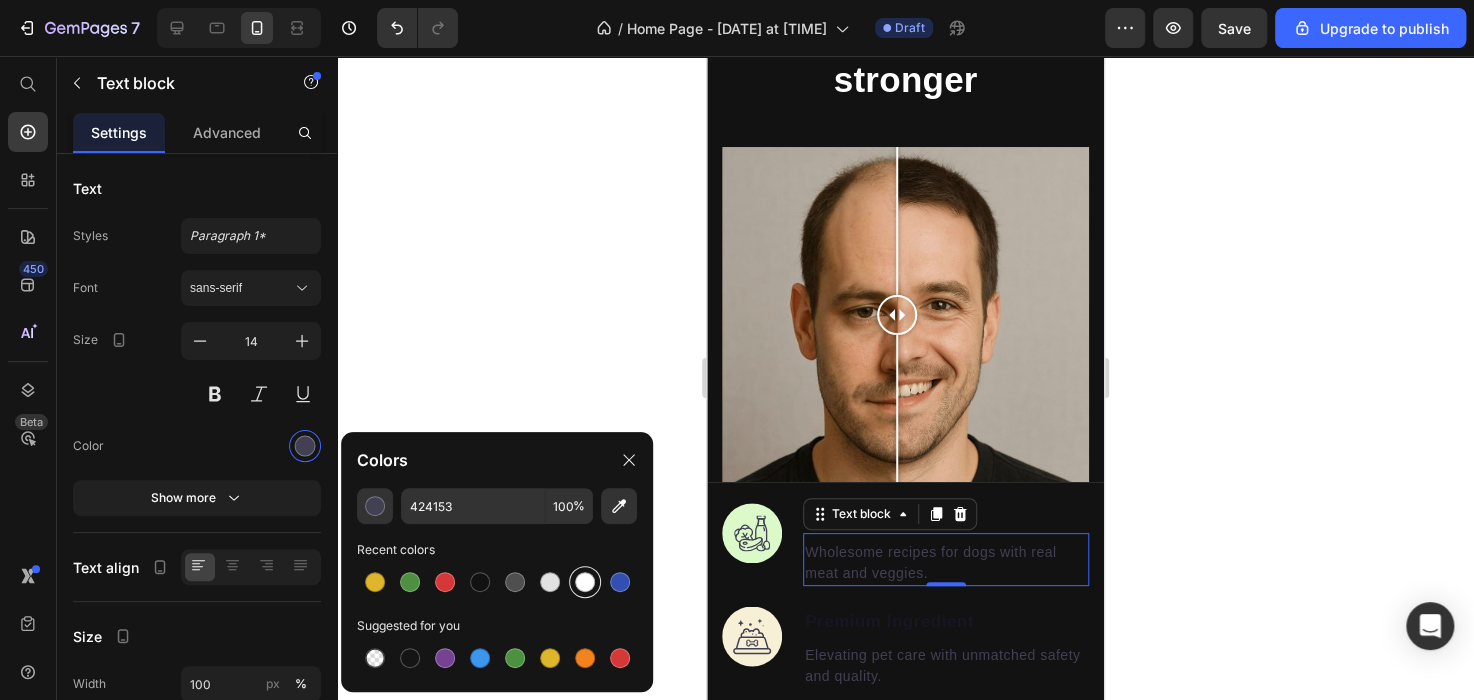 click at bounding box center (585, 582) 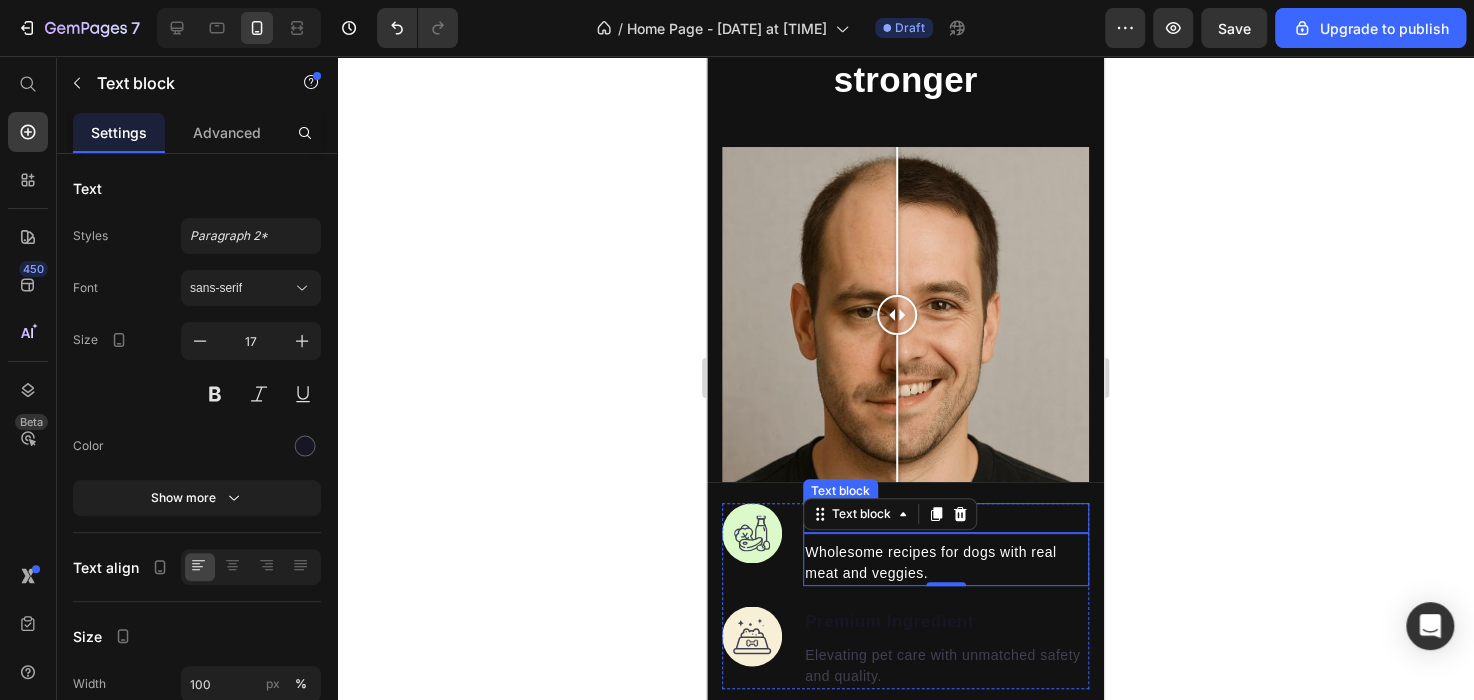 click on "Real Food" at bounding box center [946, 518] 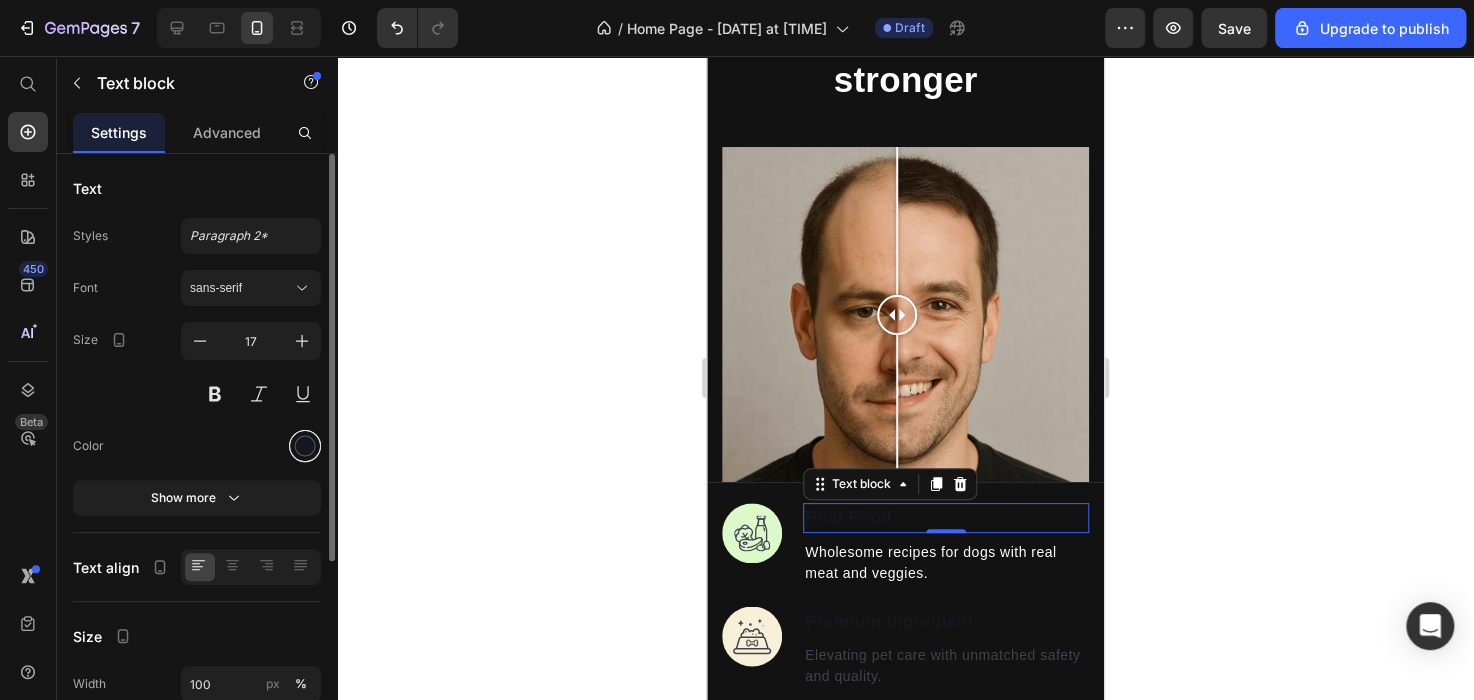 click at bounding box center [305, 446] 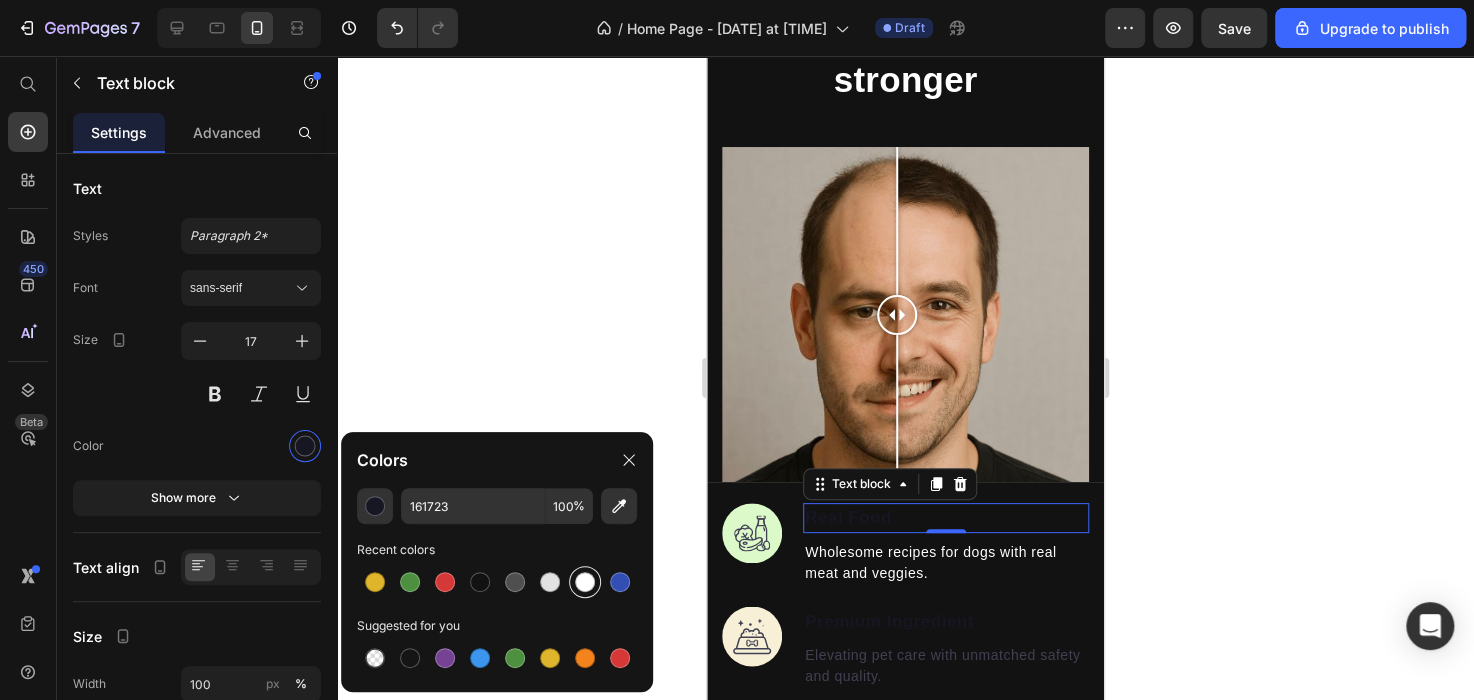 click at bounding box center (585, 582) 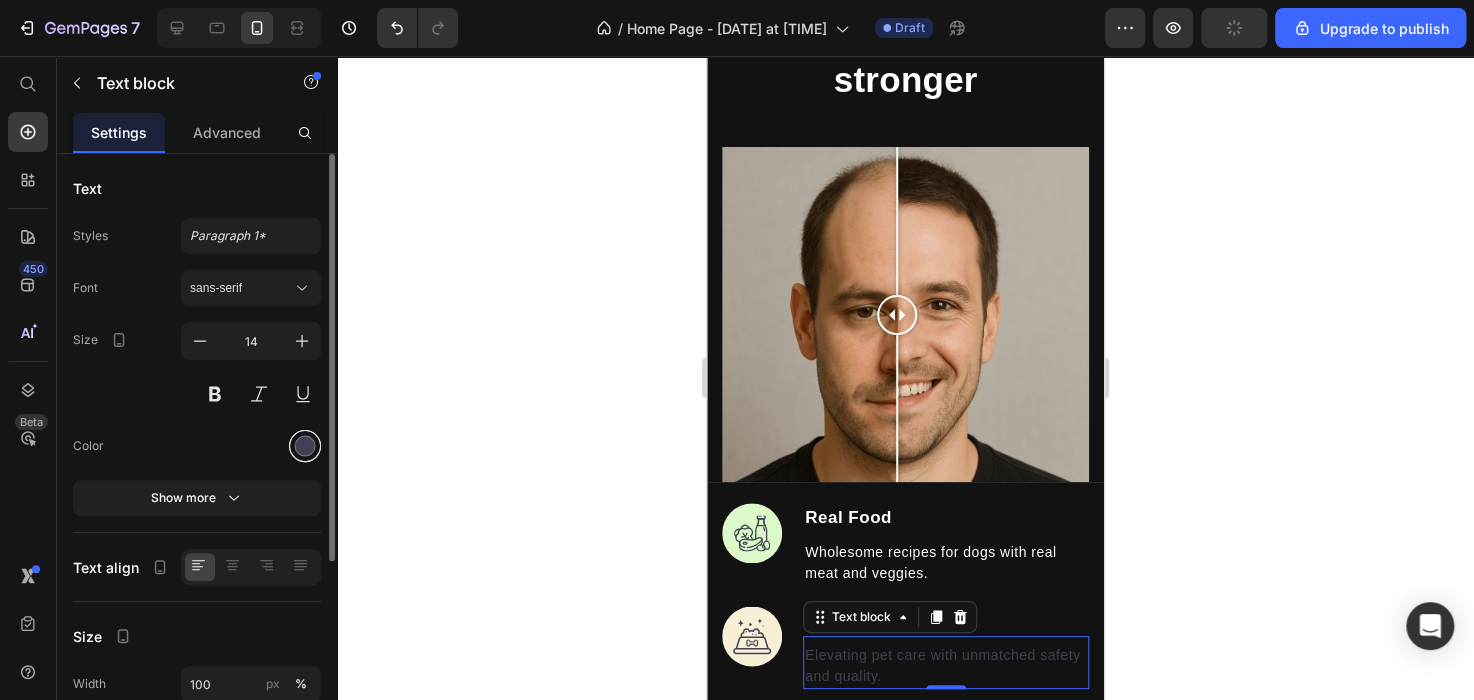 click at bounding box center [305, 446] 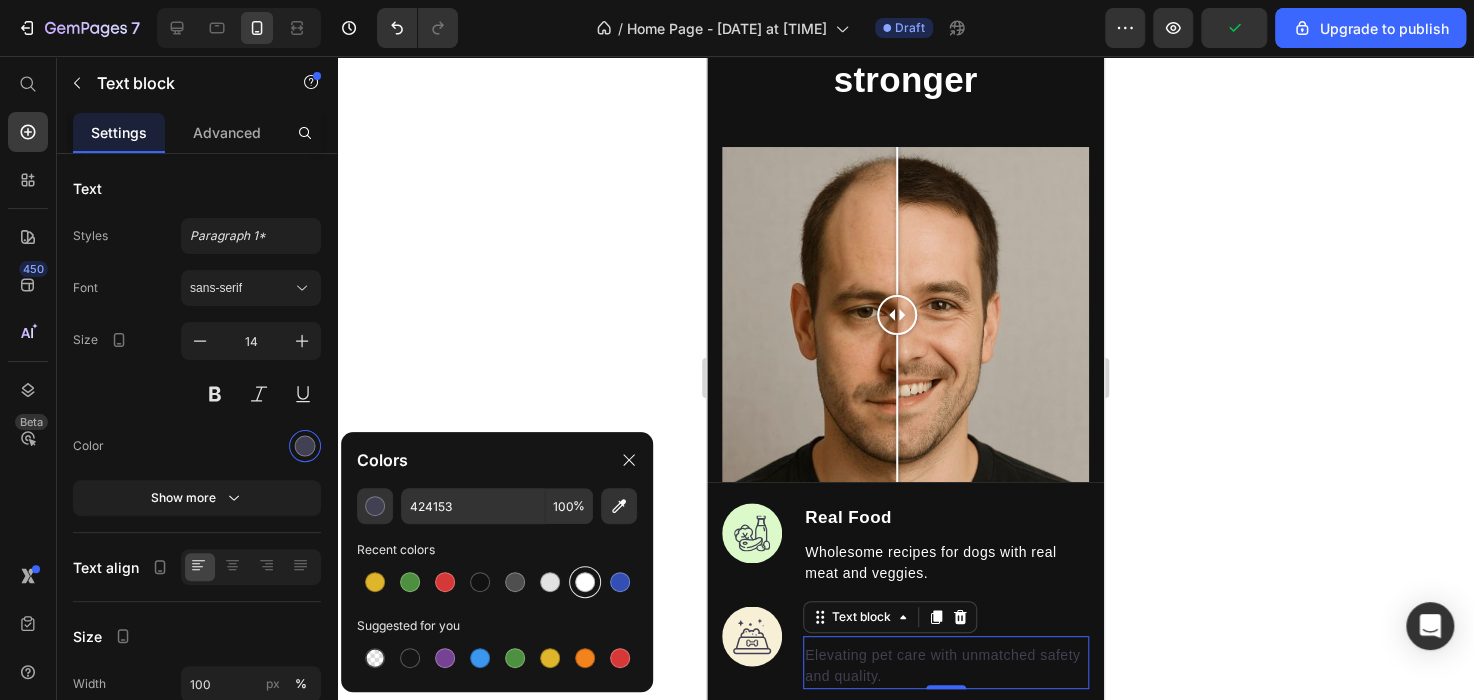 click at bounding box center (585, 582) 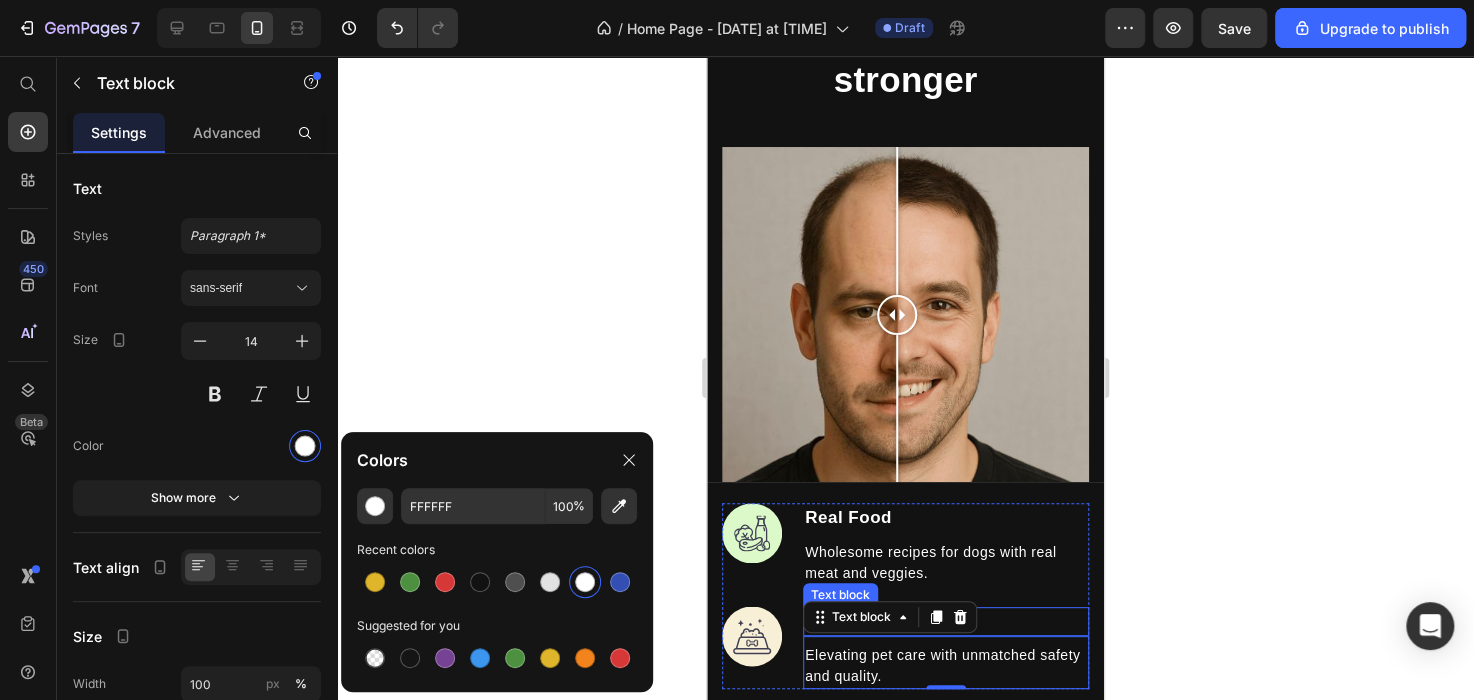 click on "Premium Ingredient" at bounding box center [946, 622] 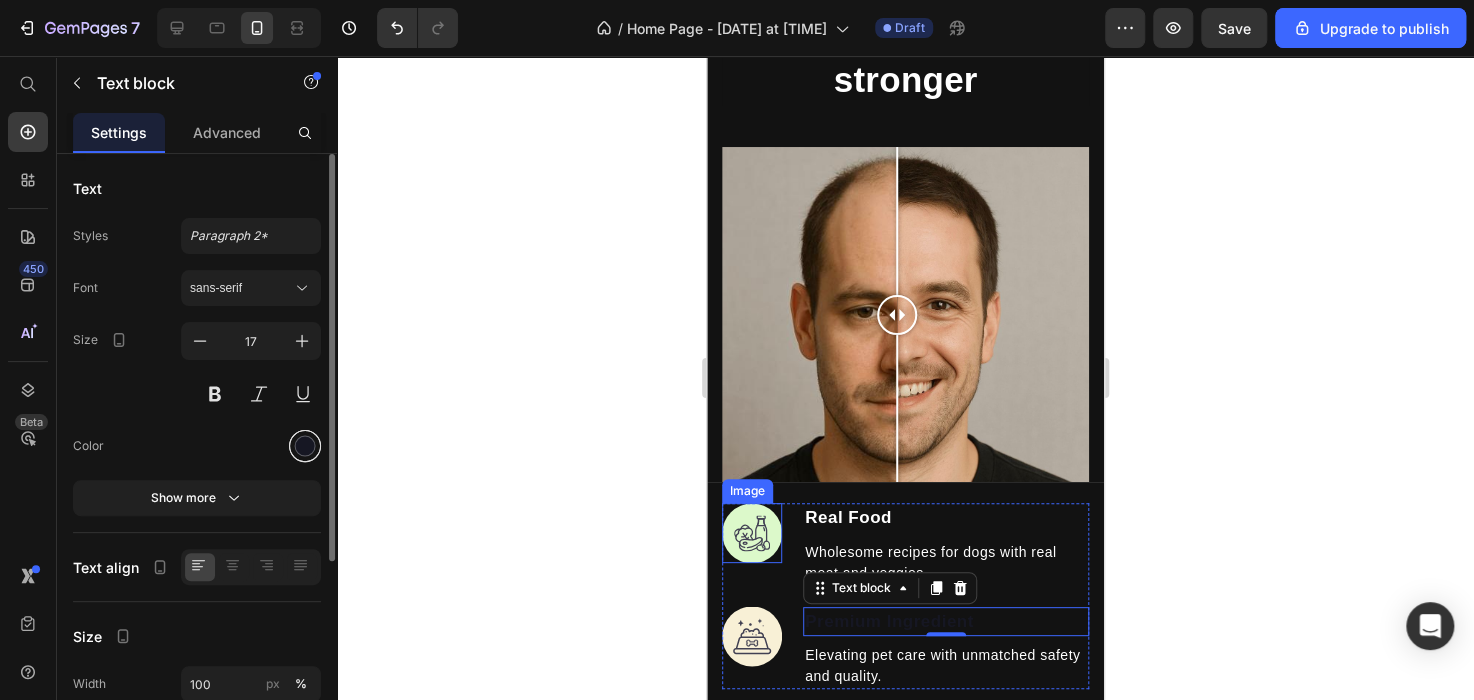 click at bounding box center (305, 446) 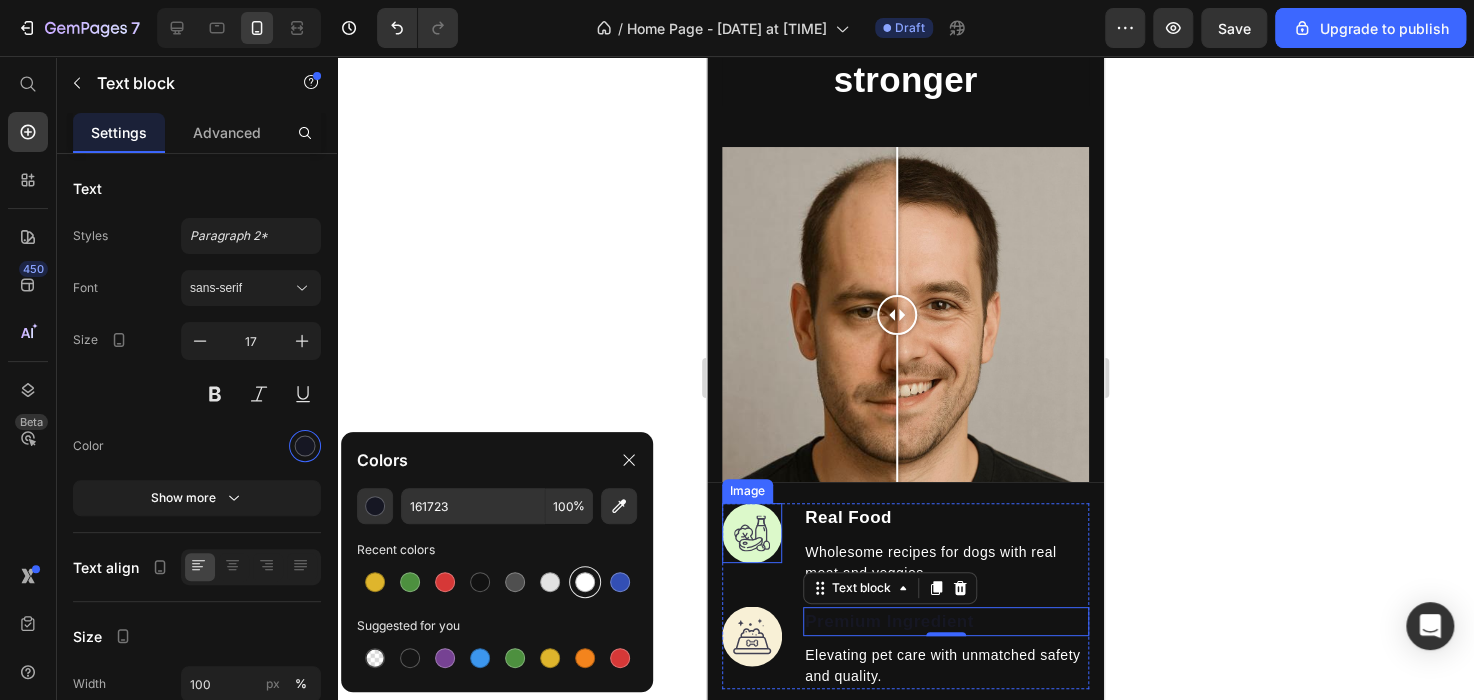 click at bounding box center (585, 582) 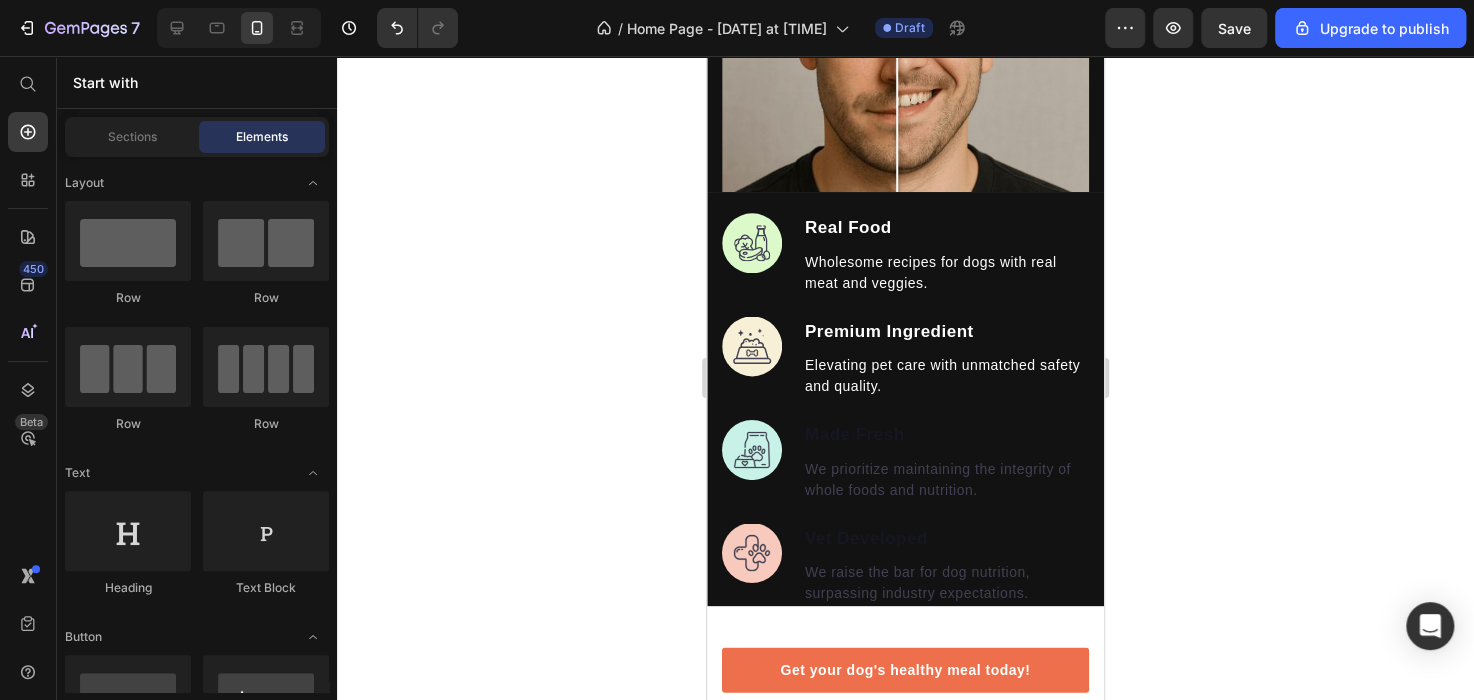 scroll, scrollTop: 2386, scrollLeft: 0, axis: vertical 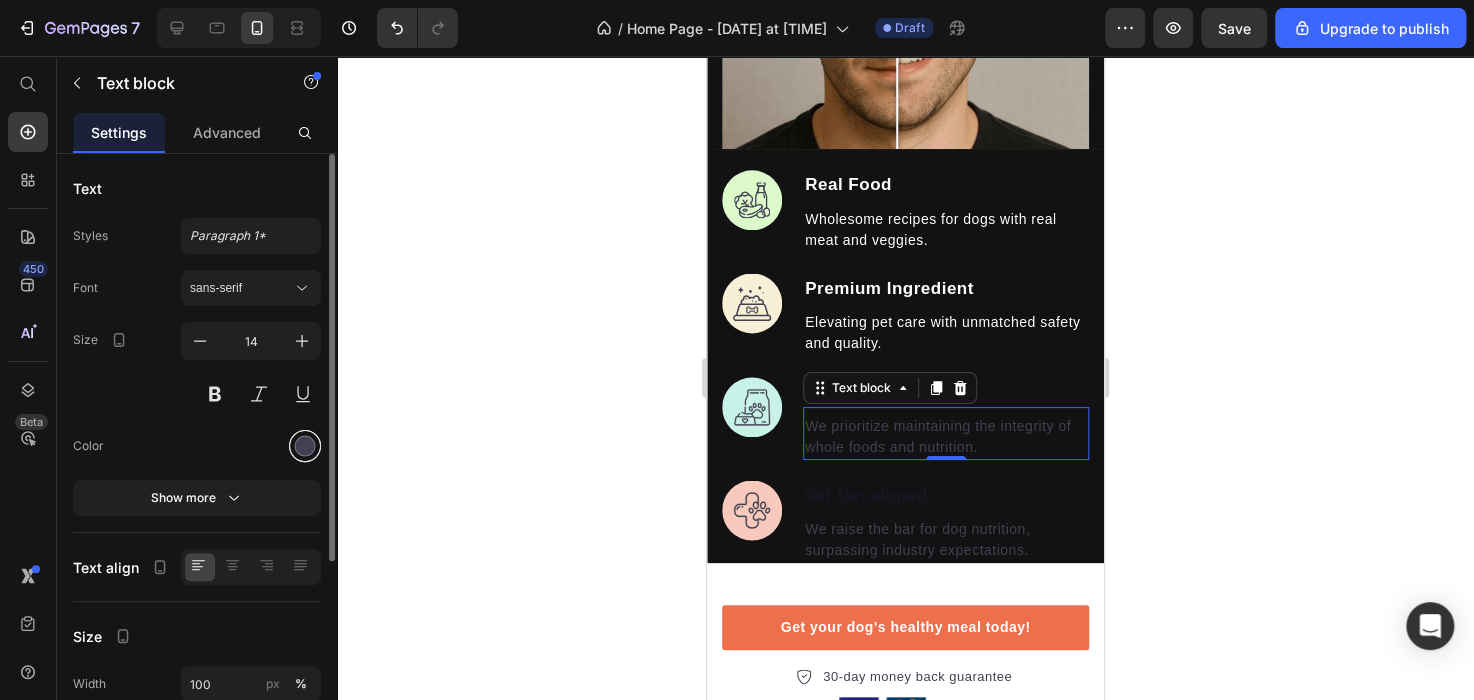 click at bounding box center [305, 446] 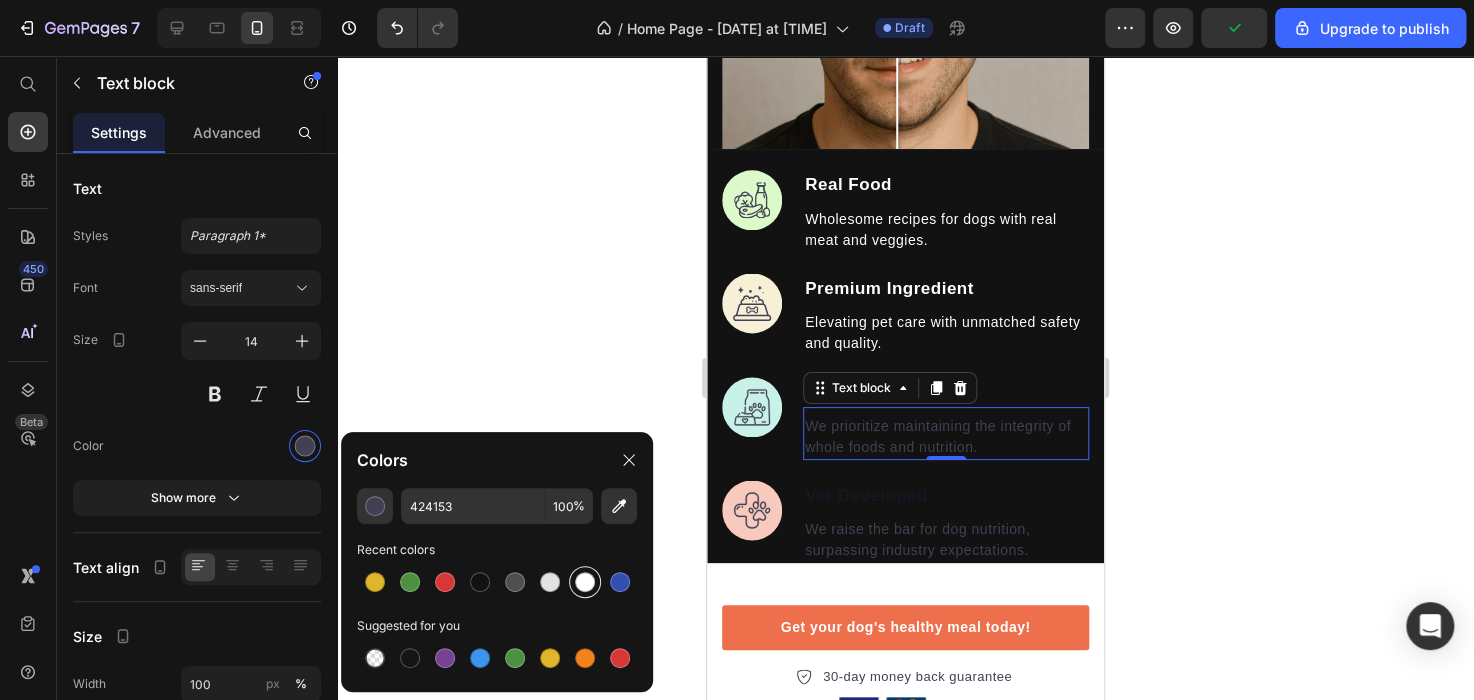 click at bounding box center [585, 582] 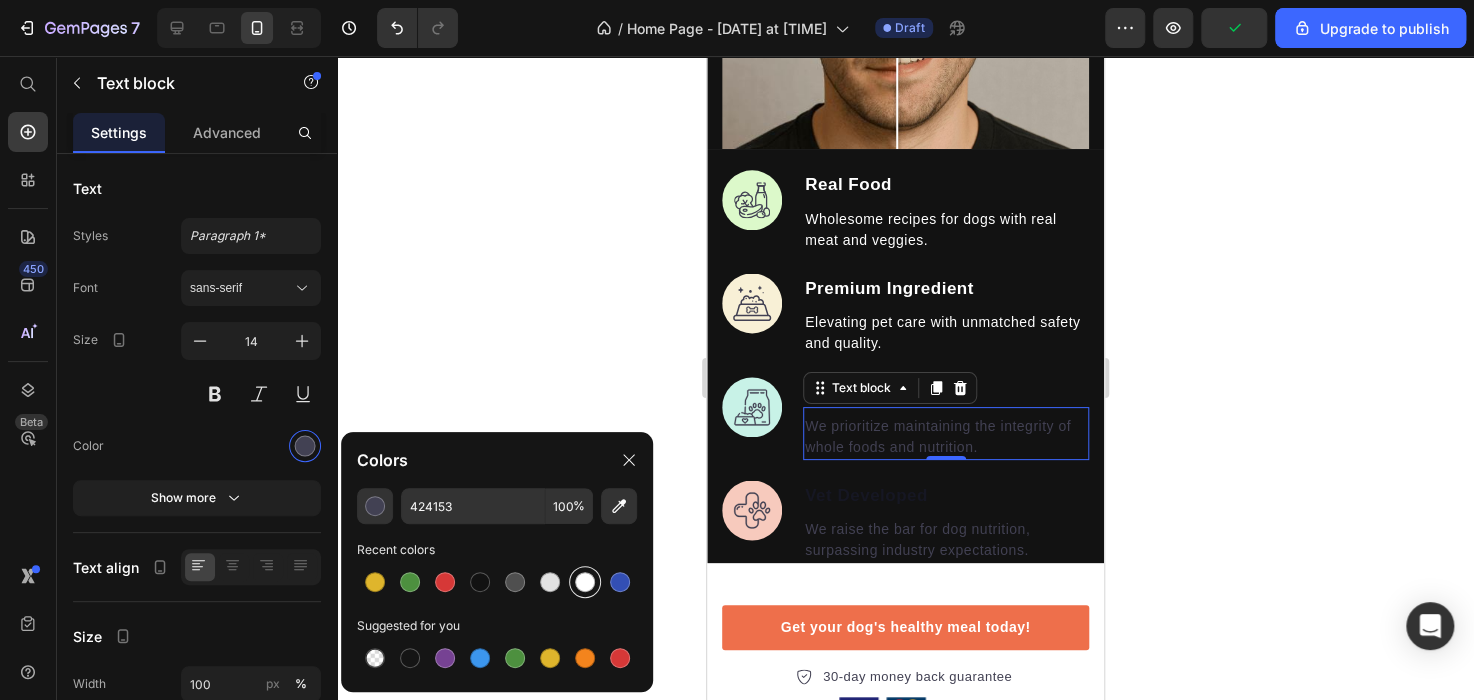 type on "FFFFFF" 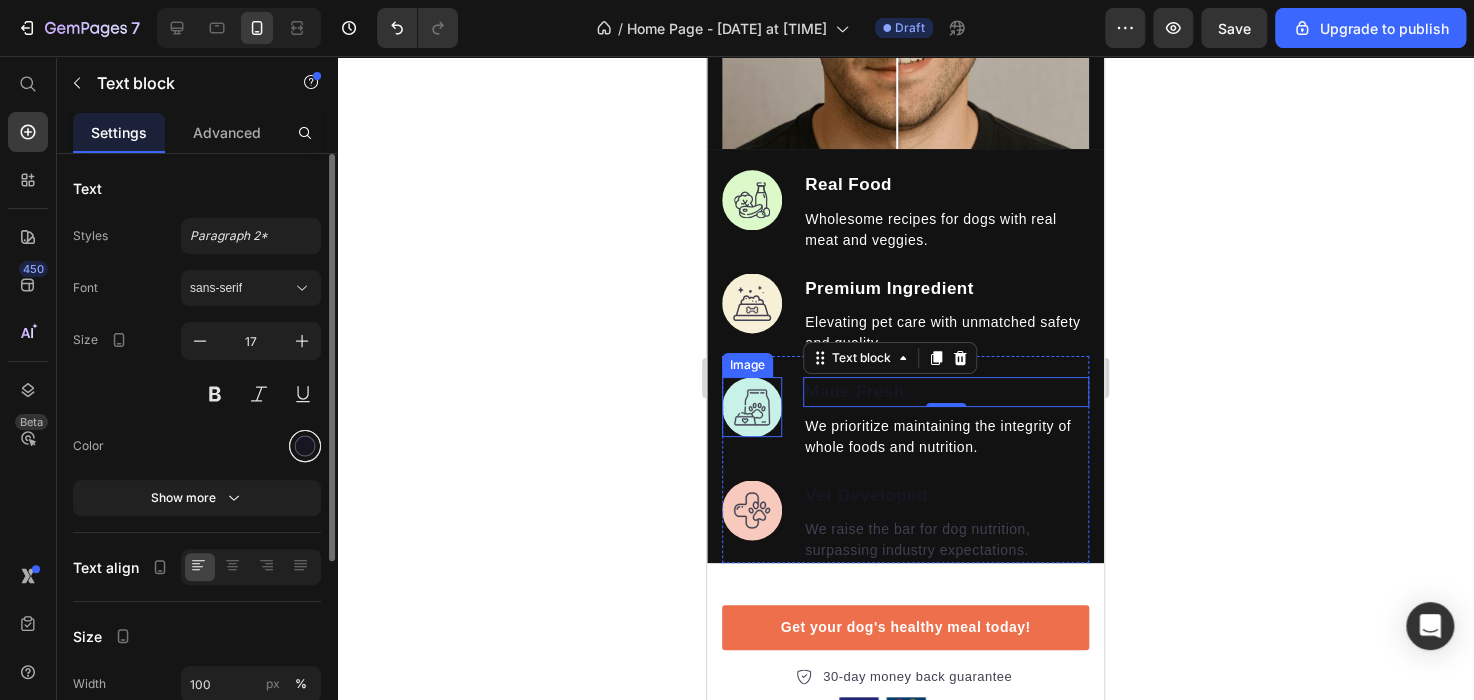 click at bounding box center (305, 446) 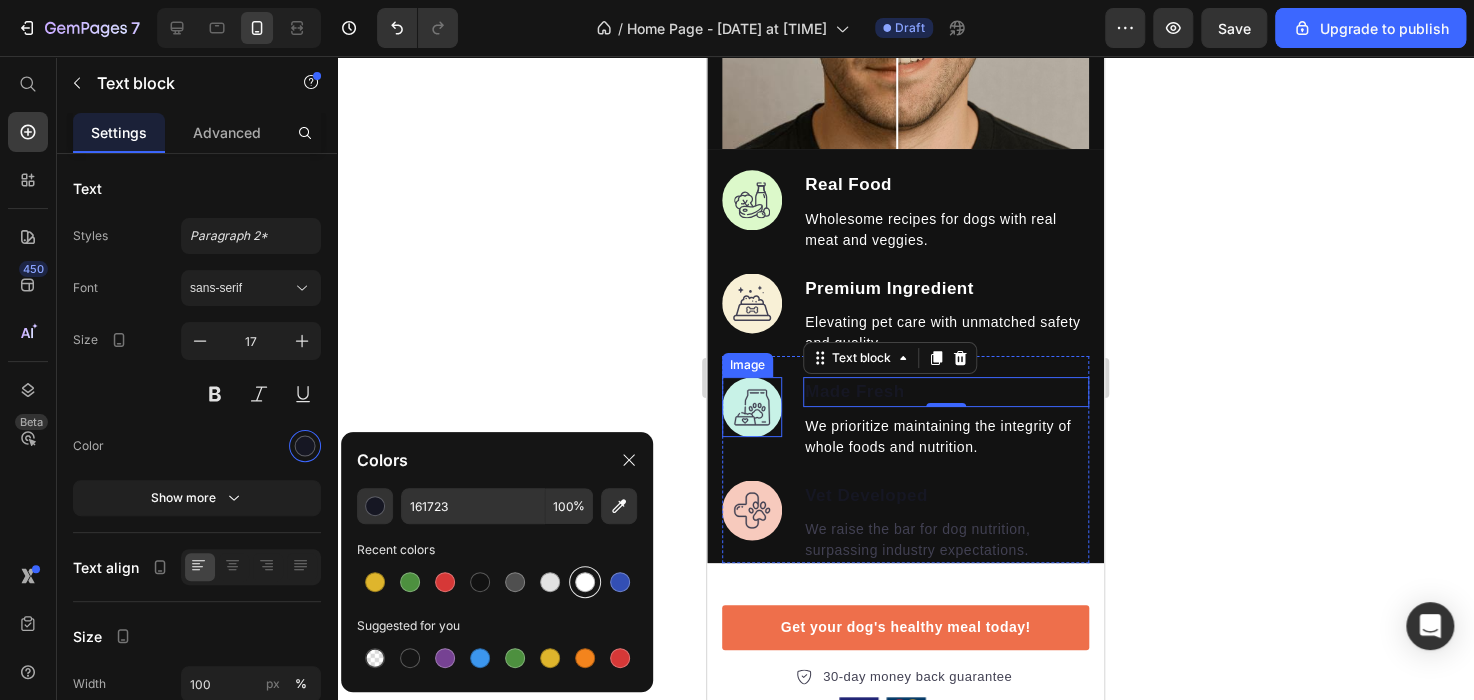 click at bounding box center (585, 582) 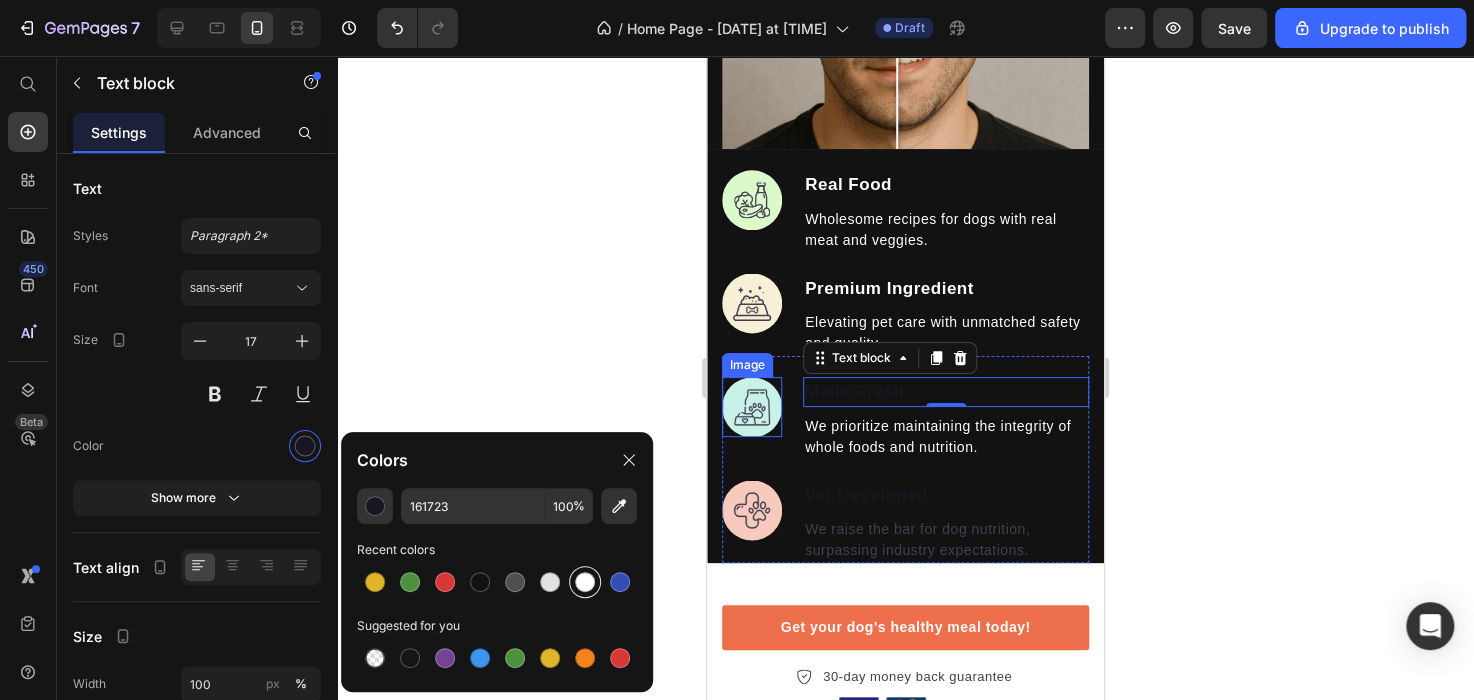 type on "FFFFFF" 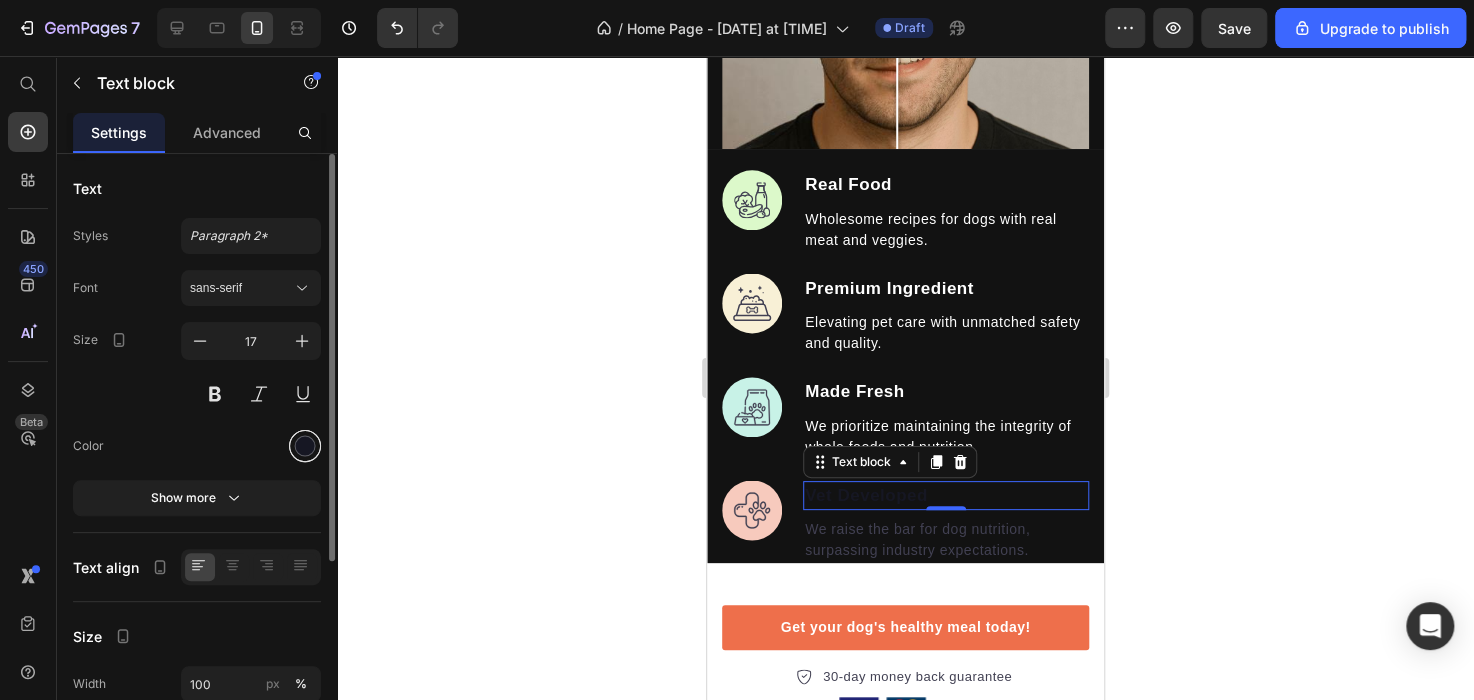click at bounding box center [305, 446] 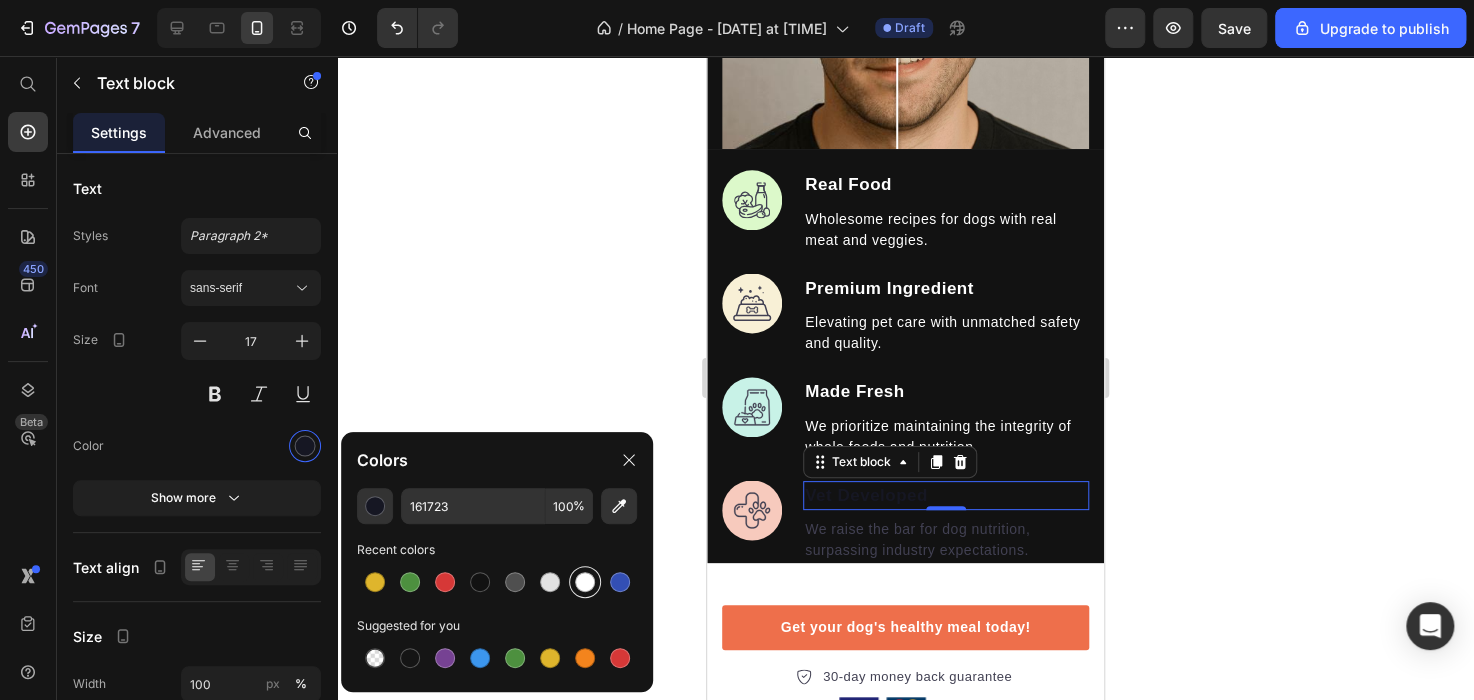 click at bounding box center (585, 582) 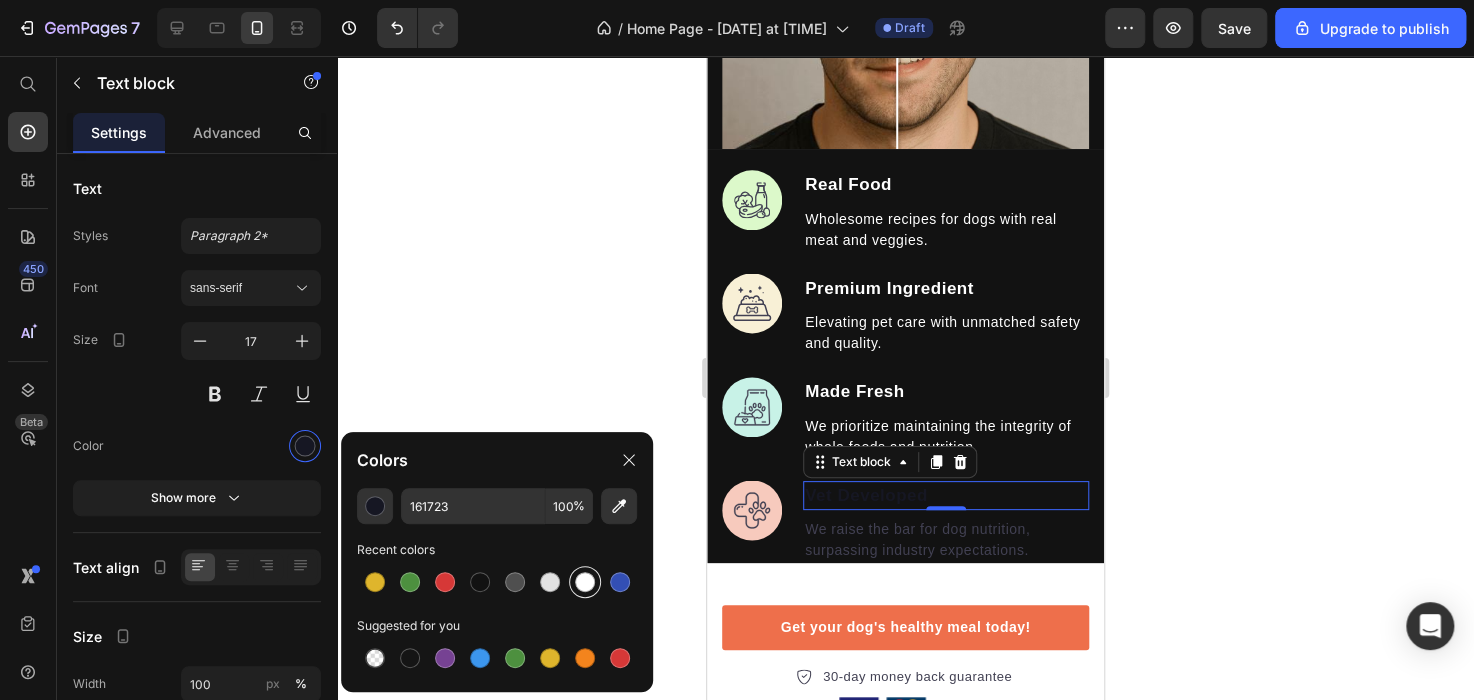 type on "FFFFFF" 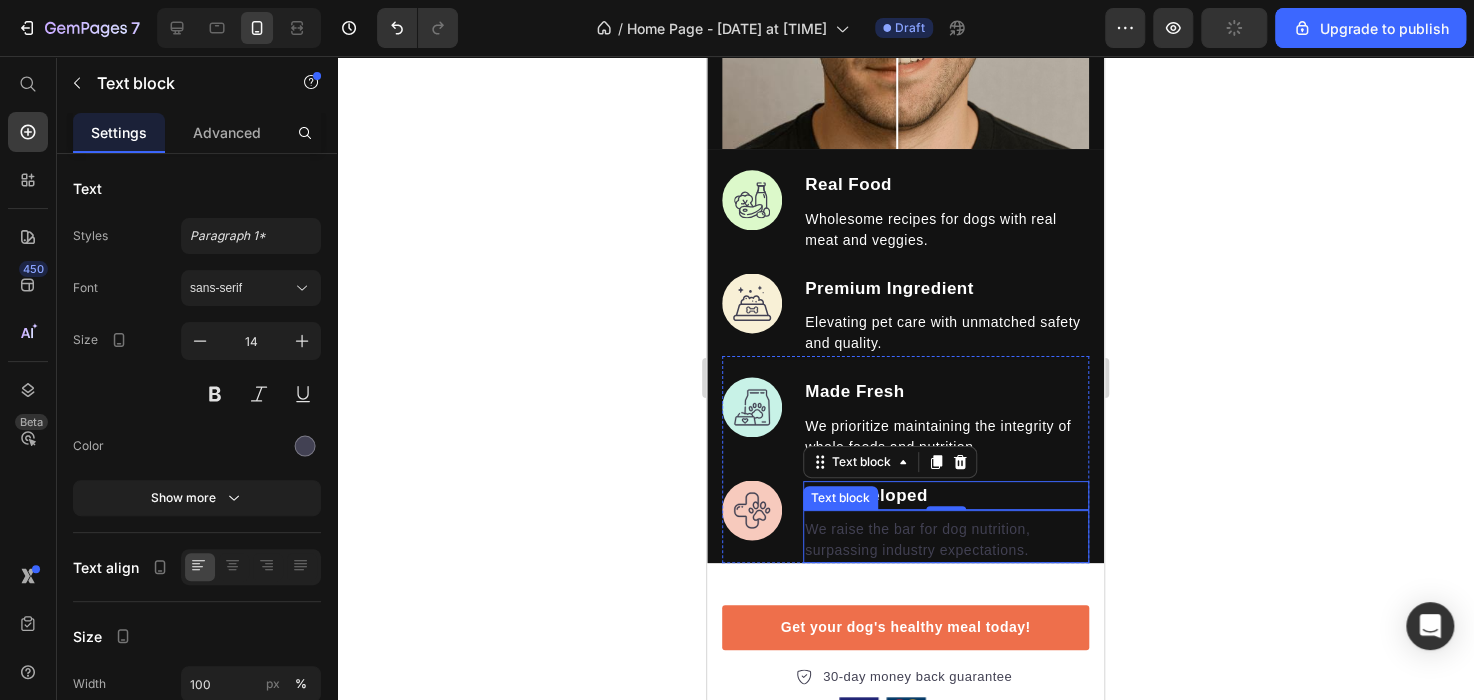 click on "We raise the bar for dog nutrition, surpassing industry expectations." at bounding box center (946, 540) 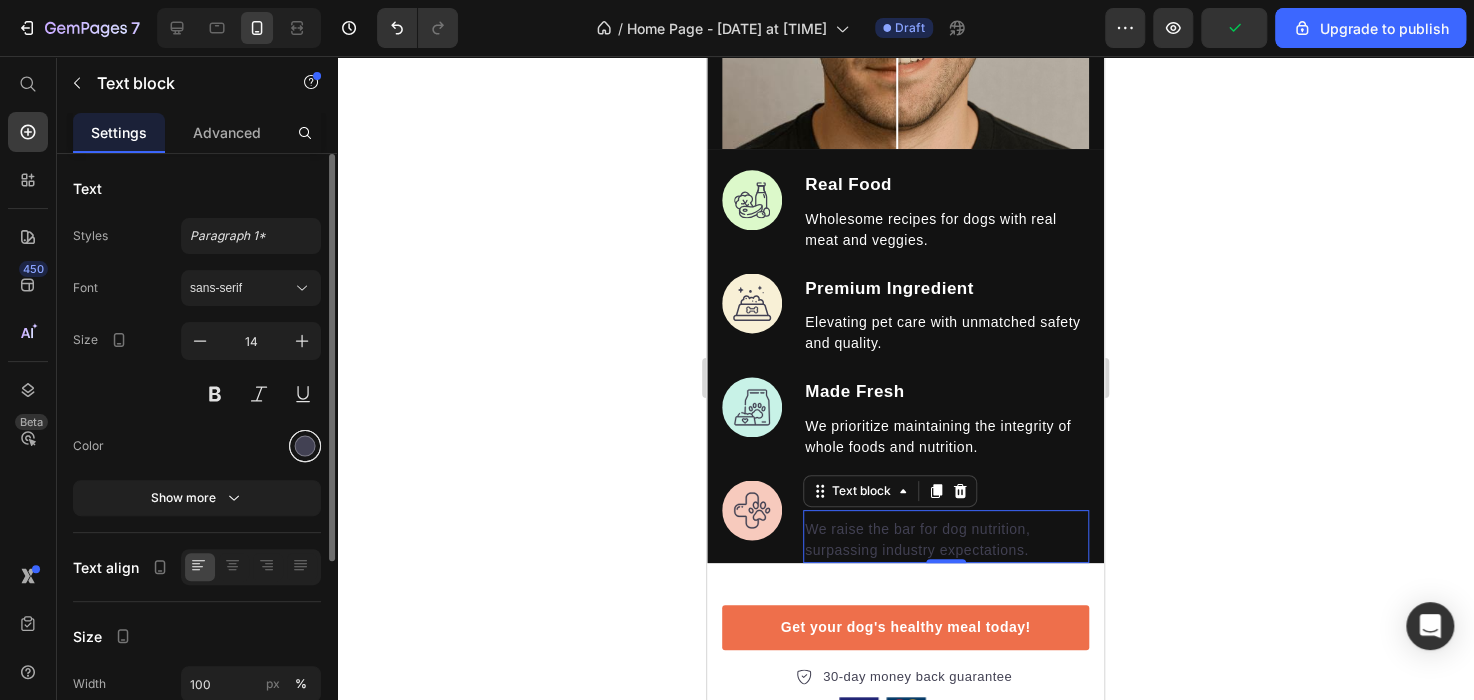 click at bounding box center (305, 446) 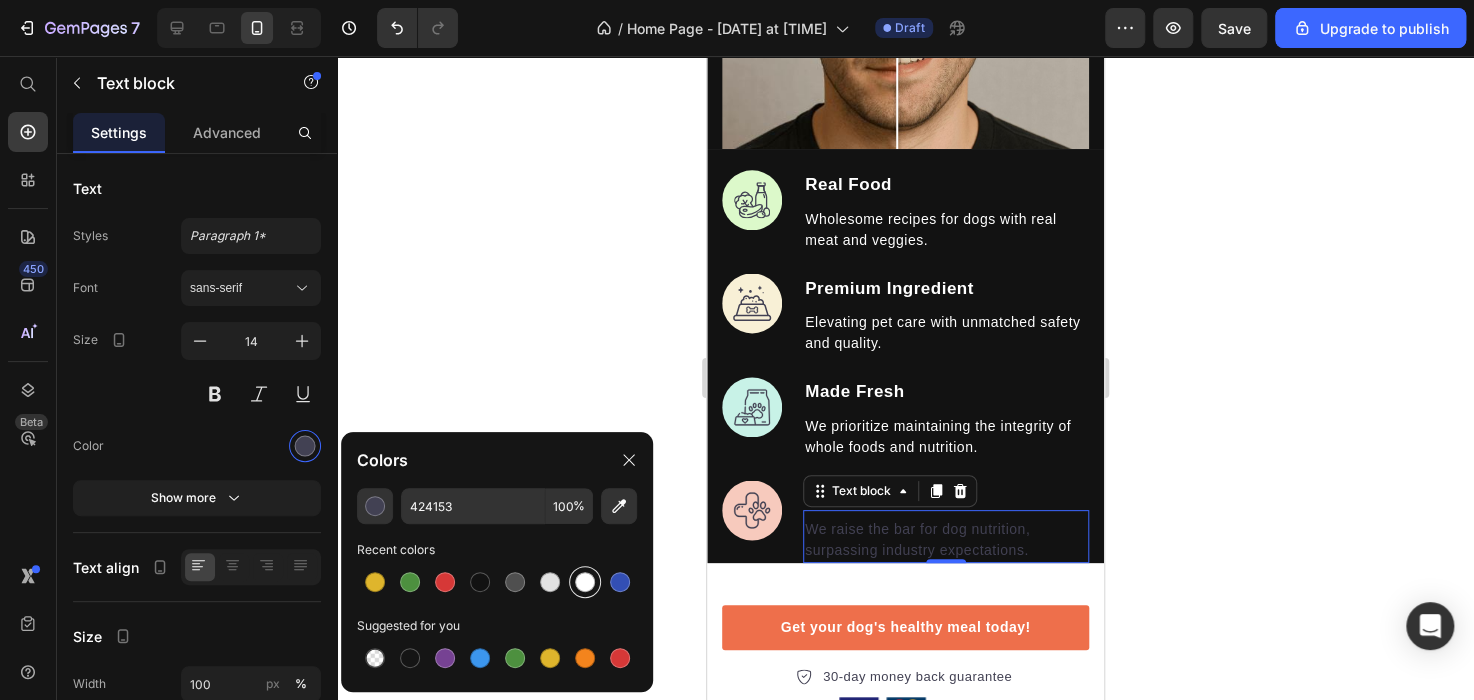 click at bounding box center (585, 582) 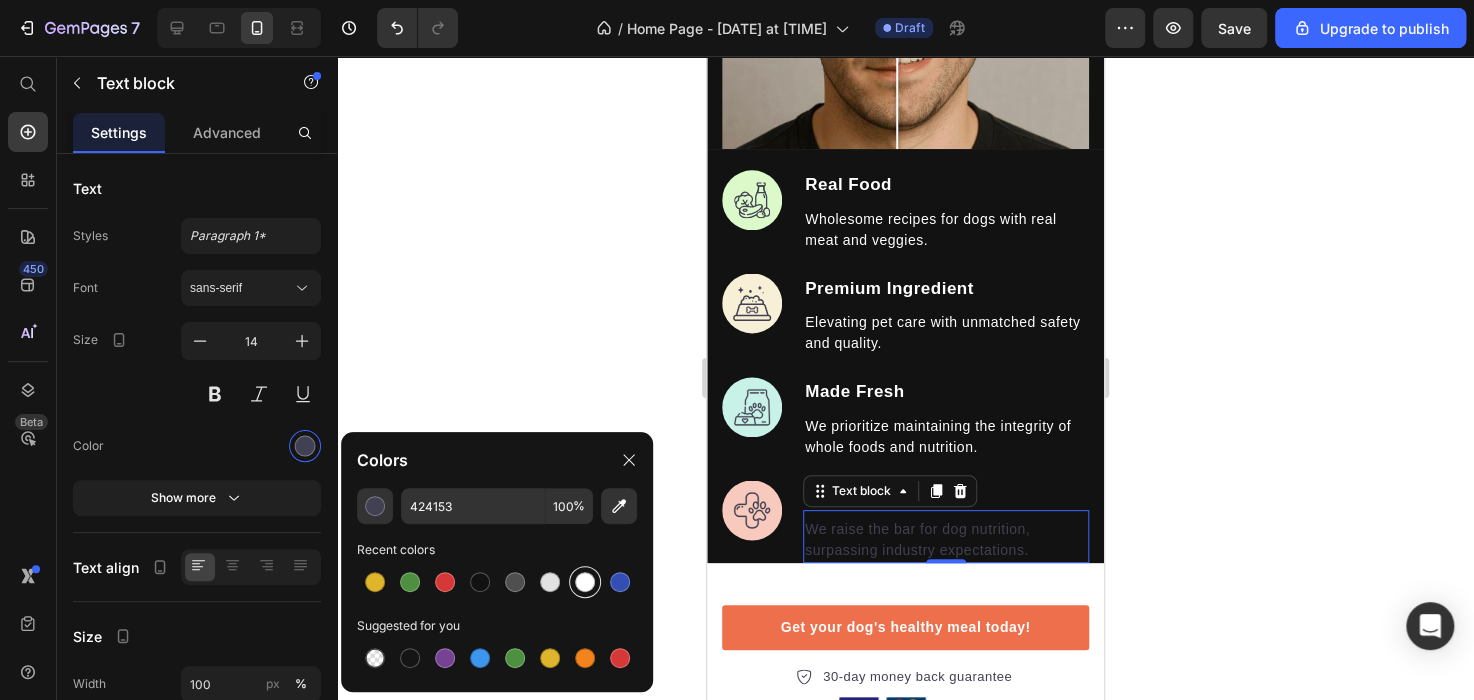 type on "FFFFFF" 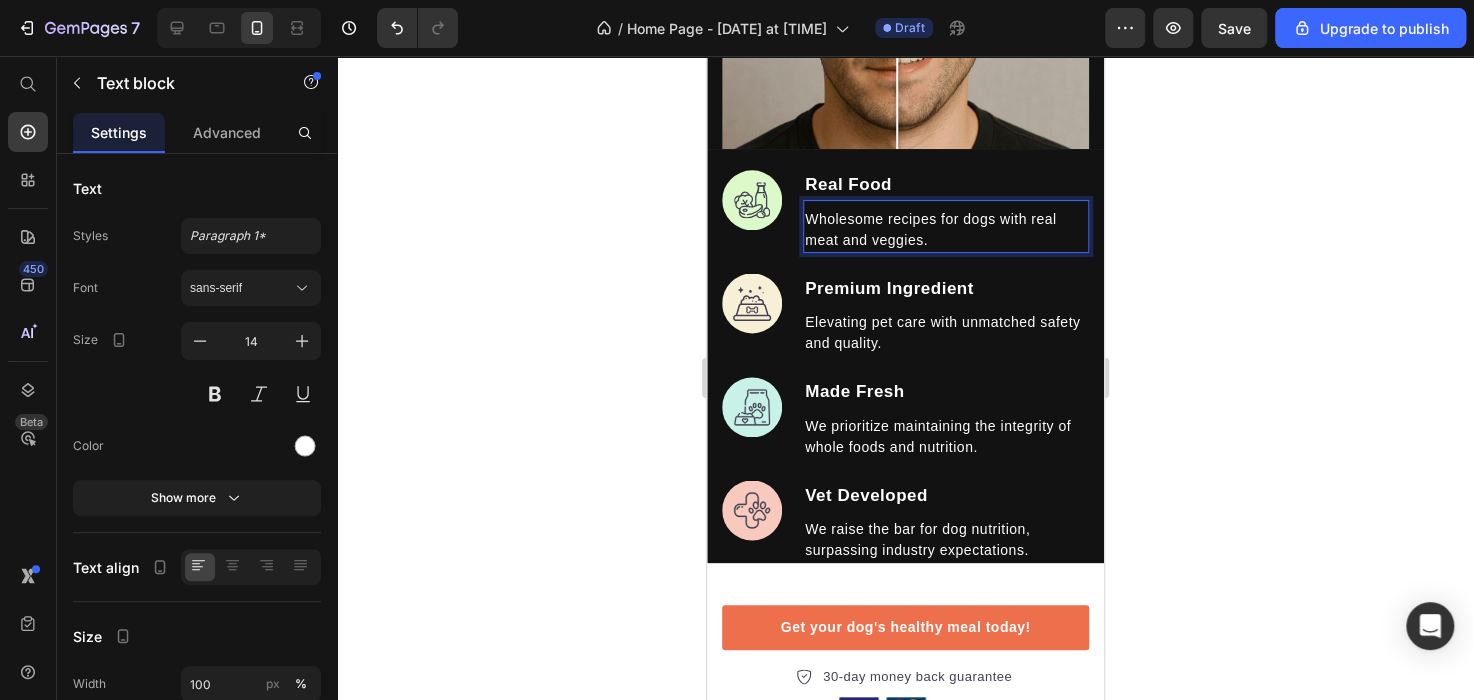 click on "Wholesome recipes for dogs with real meat and veggies." at bounding box center [946, 230] 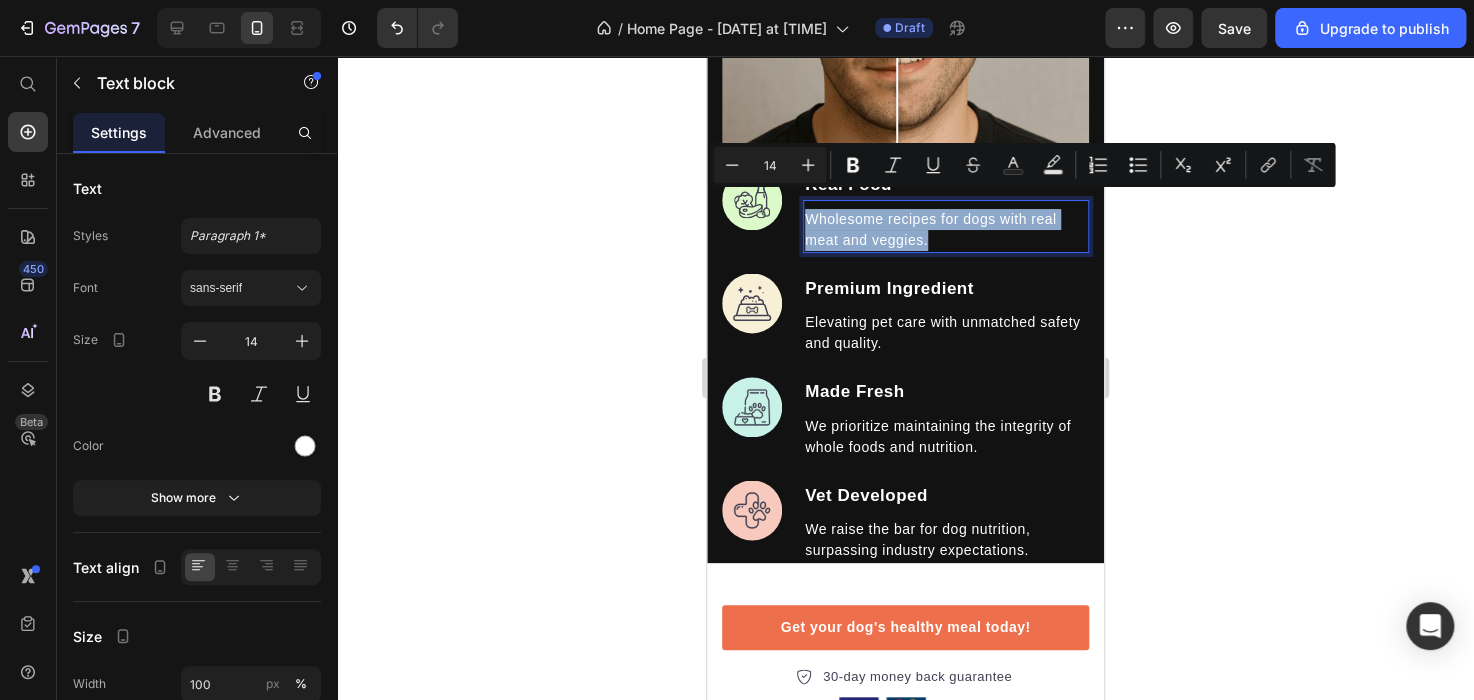 drag, startPoint x: 937, startPoint y: 221, endPoint x: 799, endPoint y: 199, distance: 139.74261 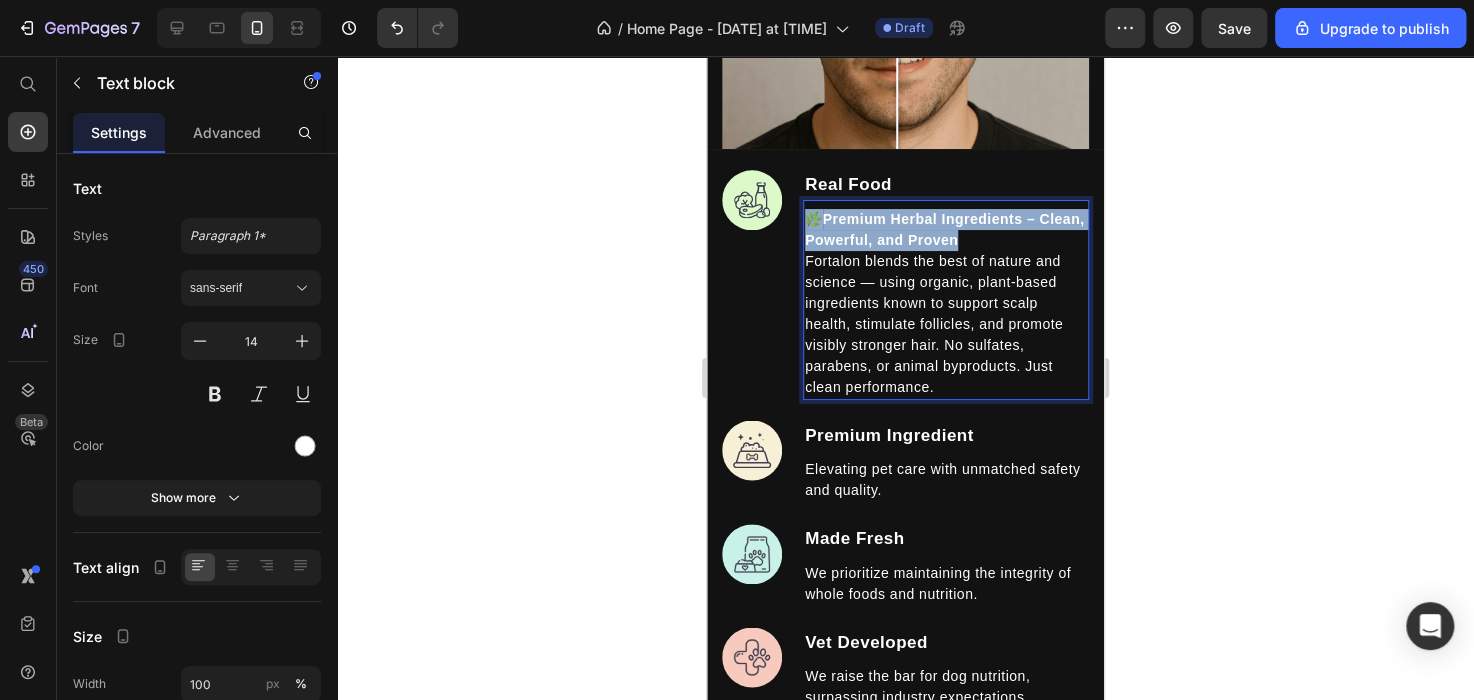 drag, startPoint x: 1013, startPoint y: 228, endPoint x: 810, endPoint y: 205, distance: 204.2988 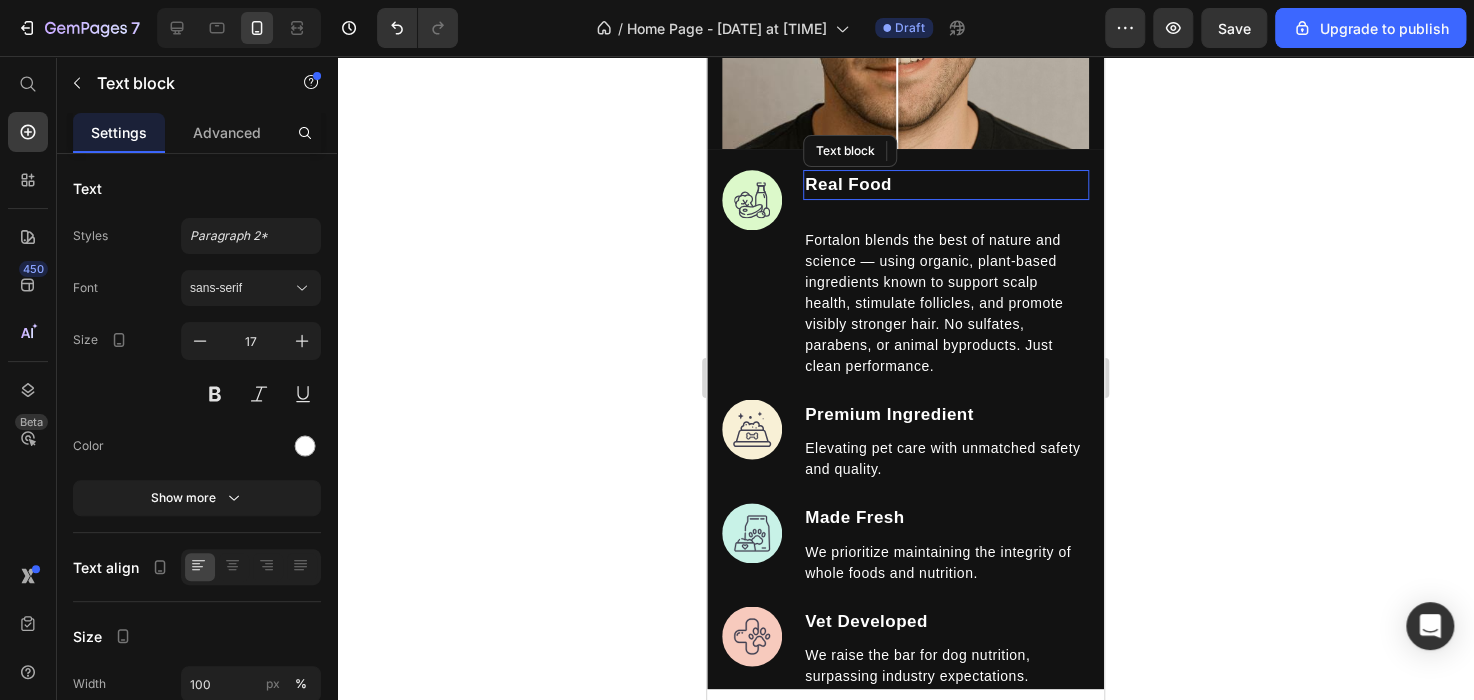 click on "Real Food" at bounding box center [946, 185] 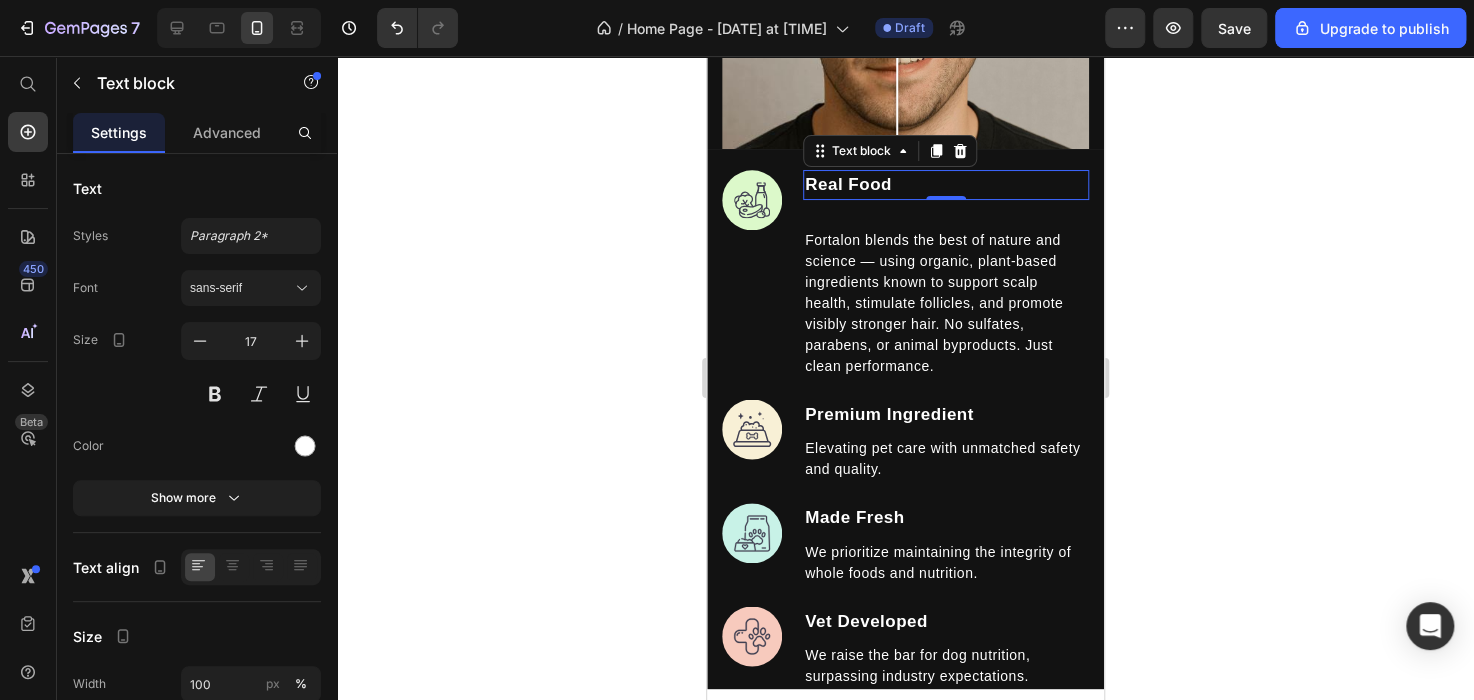 click on "Real Food" at bounding box center (946, 185) 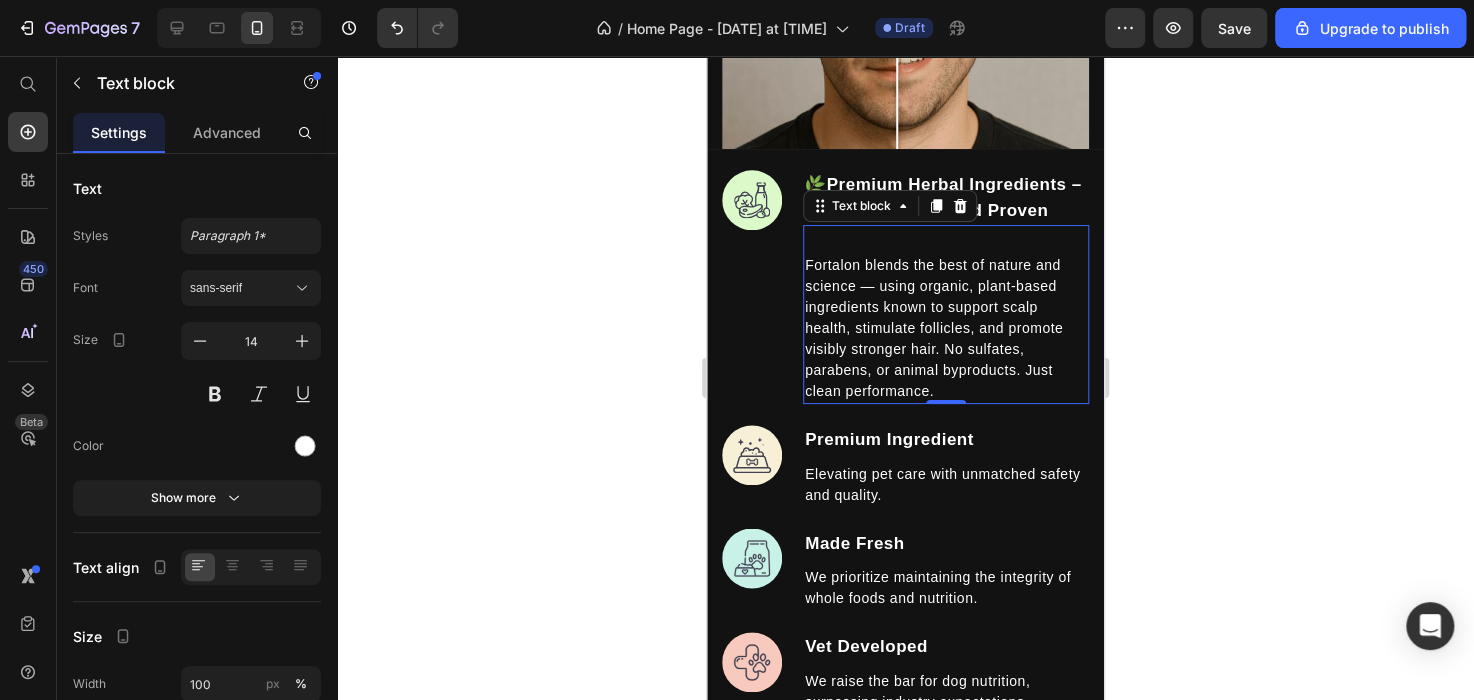 click on "Fortalon blends the best of nature and science — using organic, plant-based ingredients known to support scalp health, stimulate follicles, and promote visibly stronger hair. No sulfates, parabens, or animal byproducts. Just clean performance." at bounding box center [946, 328] 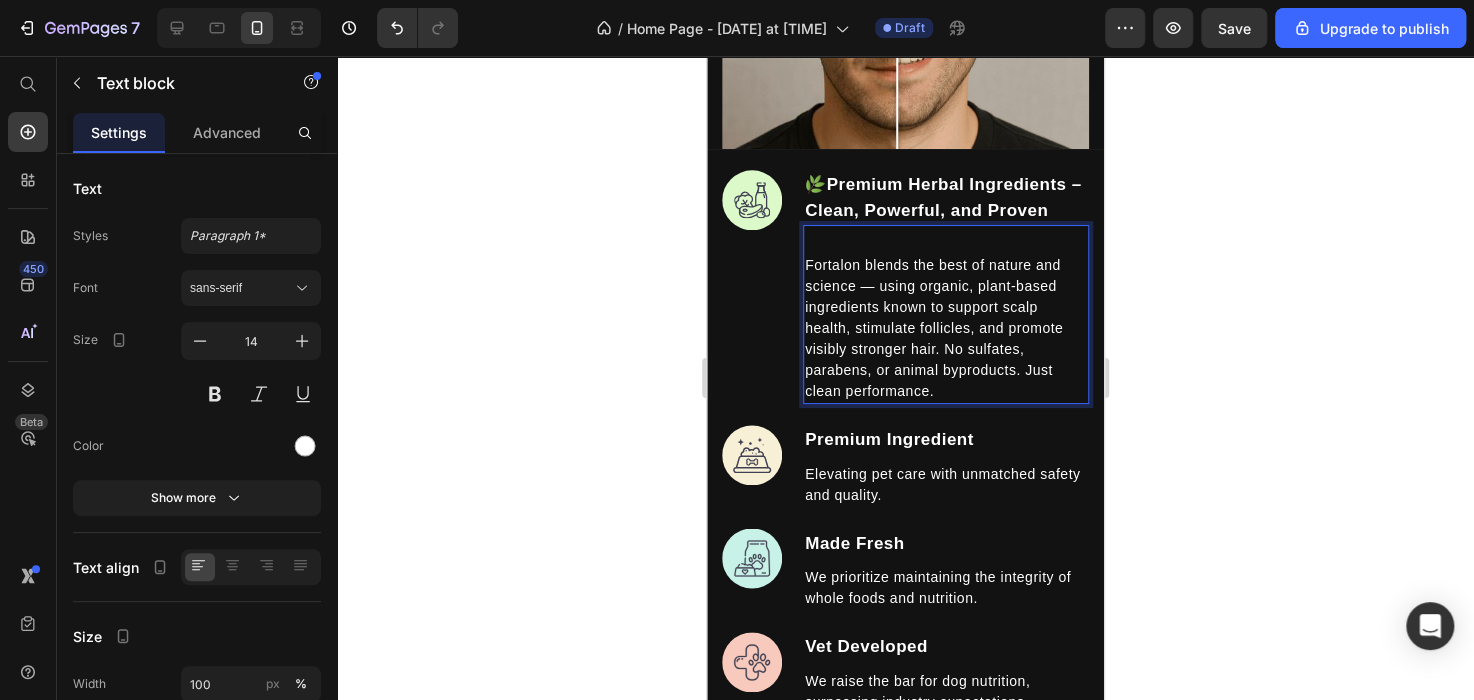 click on "Fortalon blends the best of nature and science — using organic, plant-based ingredients known to support scalp health, stimulate follicles, and promote visibly stronger hair. No sulfates, parabens, or animal byproducts. Just clean performance." at bounding box center (946, 328) 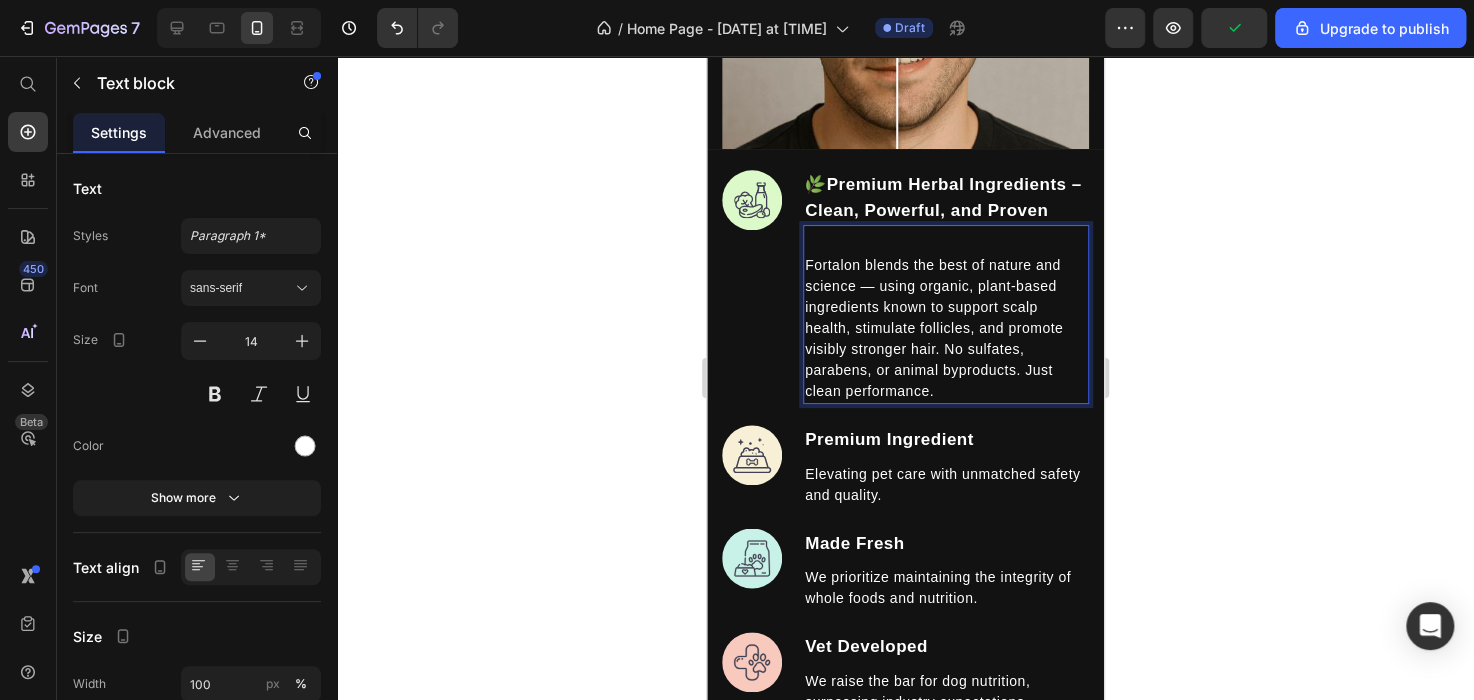 click on "Fortalon blends the best of nature and science — using organic, plant-based ingredients known to support scalp health, stimulate follicles, and promote visibly stronger hair. No sulfates, parabens, or animal byproducts. Just clean performance." at bounding box center [946, 328] 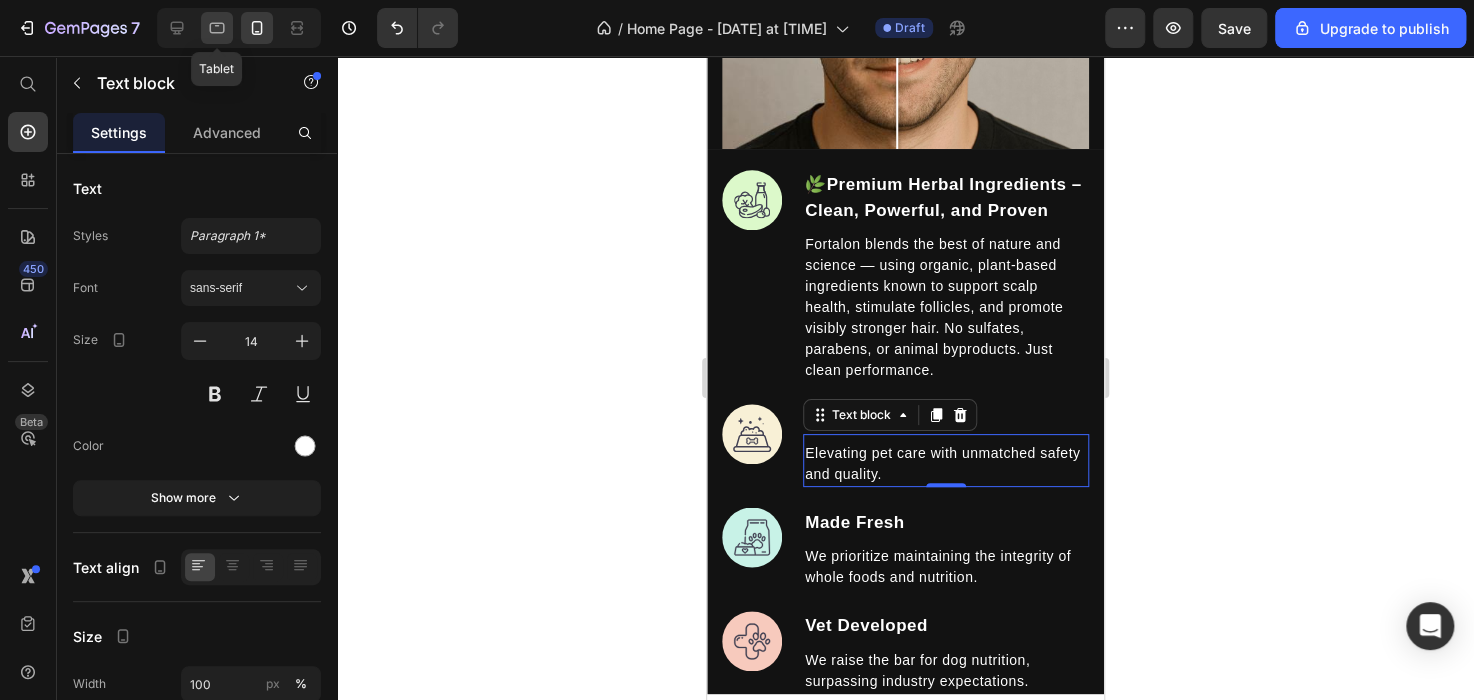 click 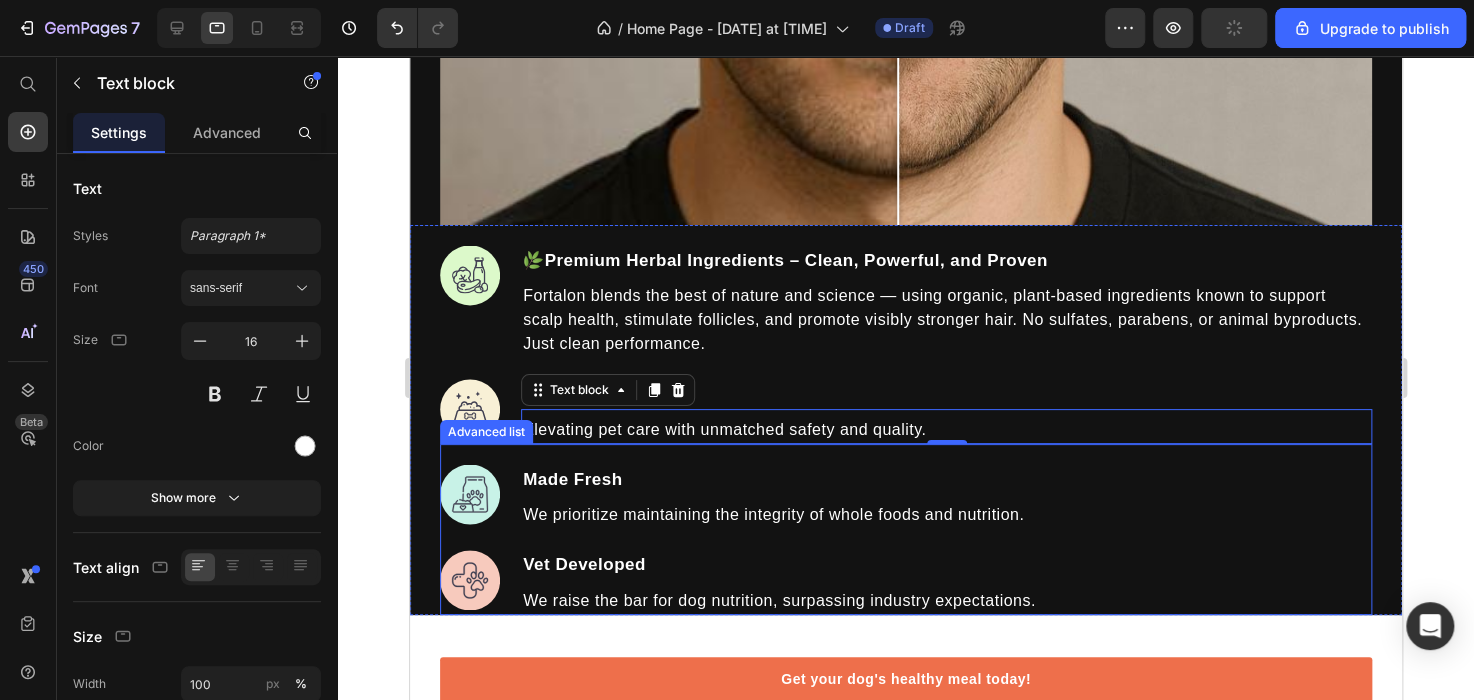 scroll, scrollTop: 3168, scrollLeft: 0, axis: vertical 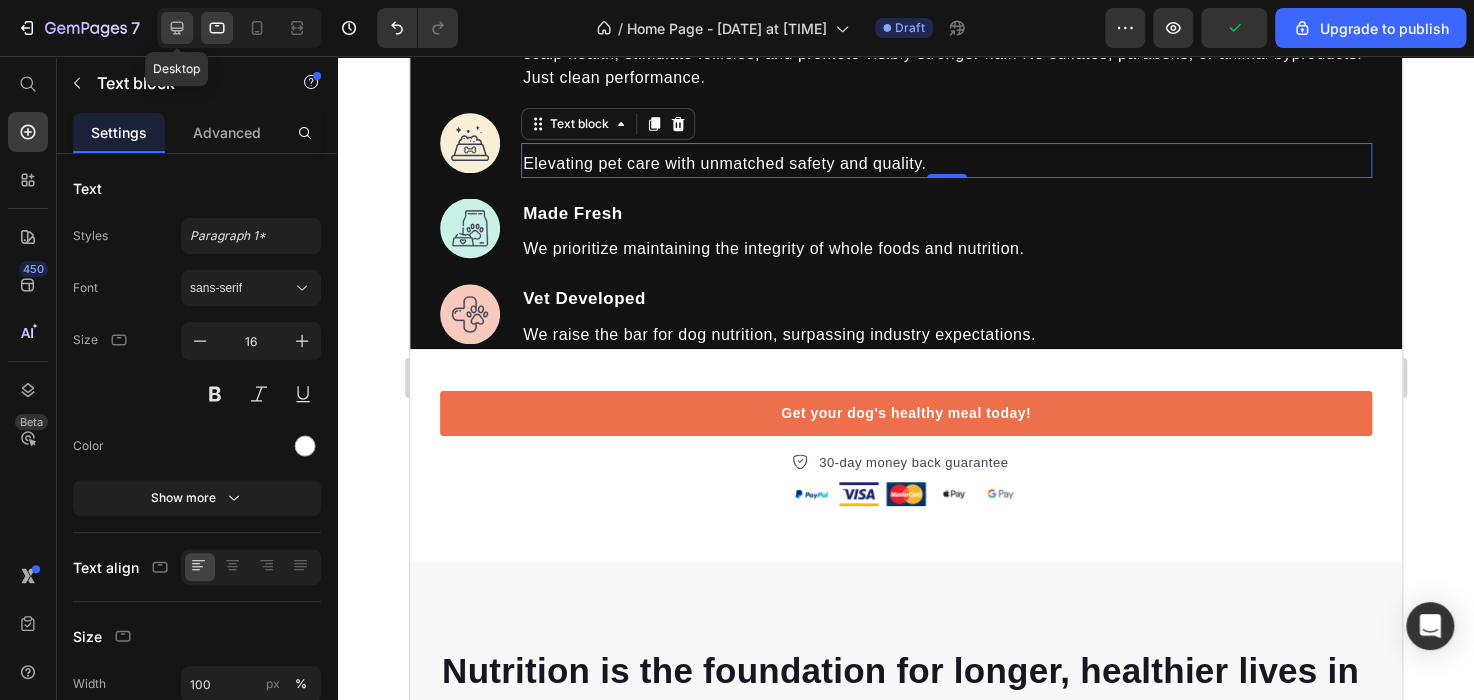 click 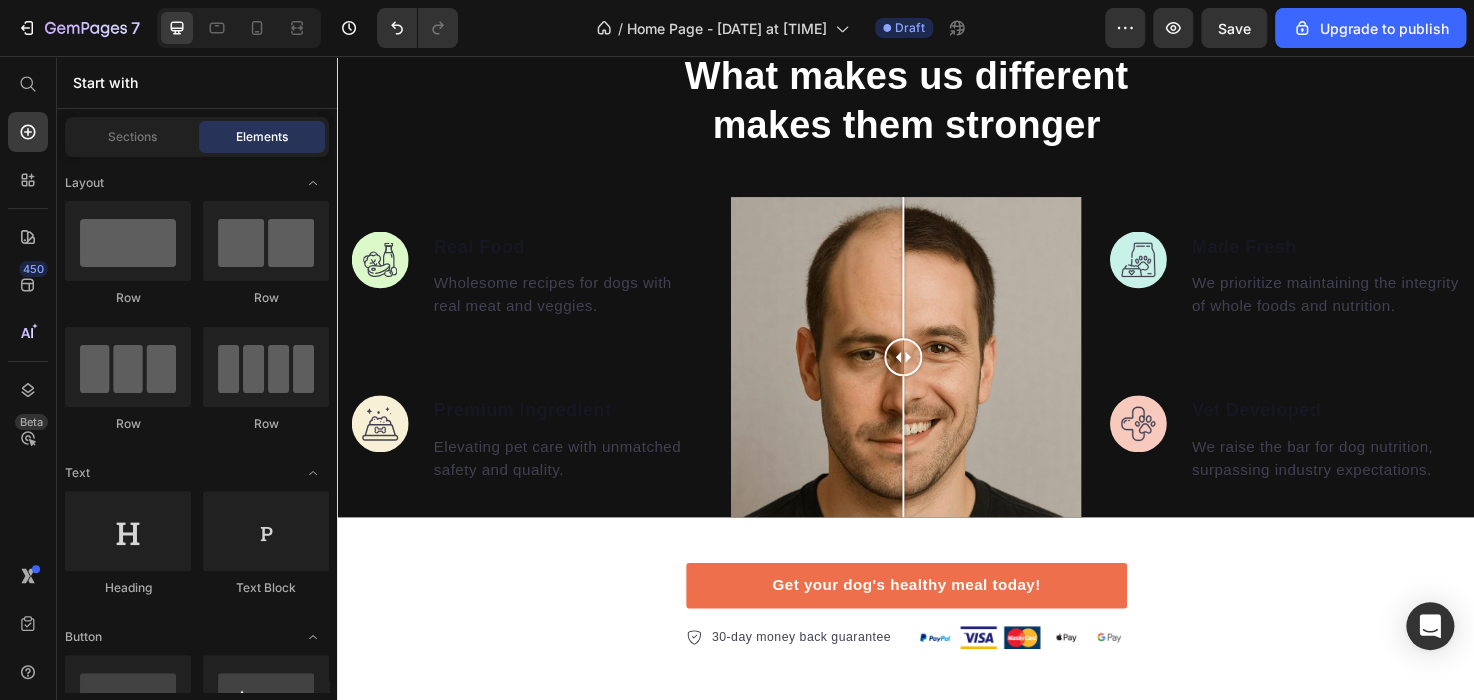 scroll, scrollTop: 1921, scrollLeft: 0, axis: vertical 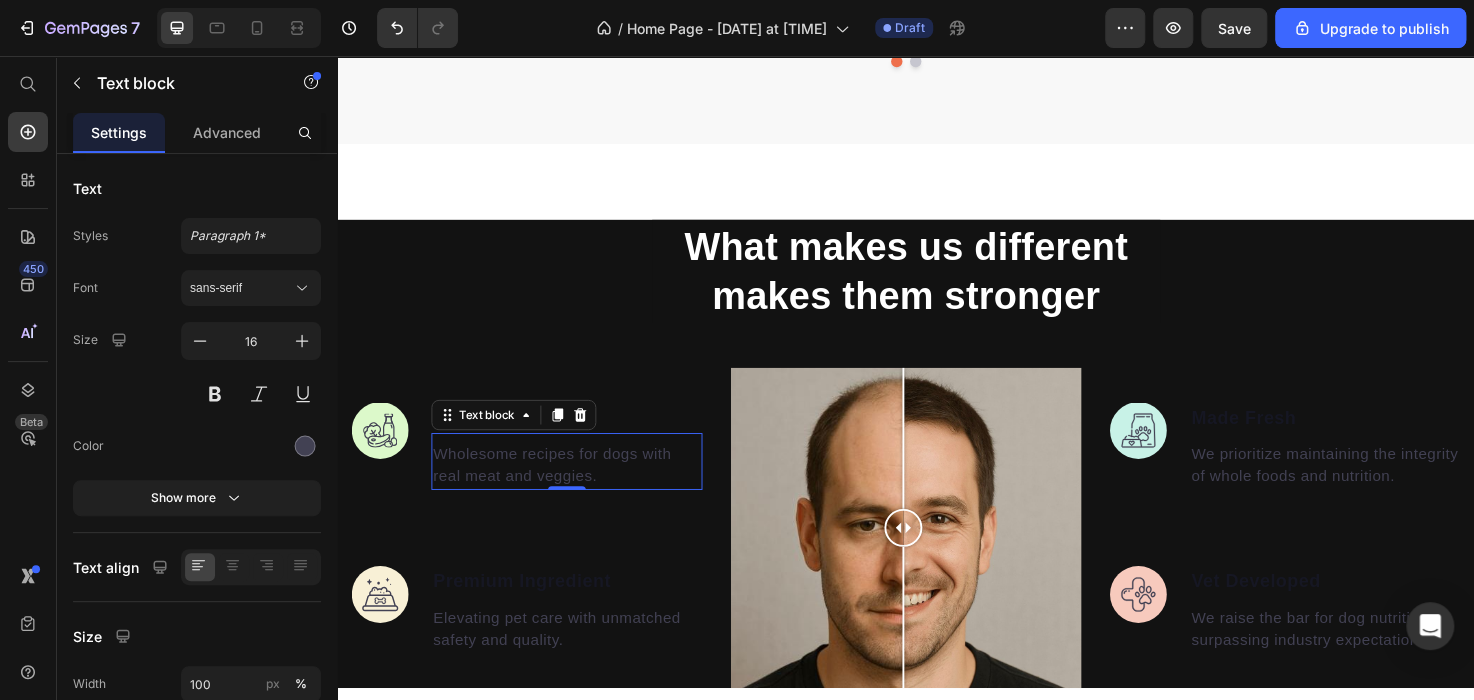 click on "Wholesome recipes for dogs with real meat and veggies." at bounding box center (579, 488) 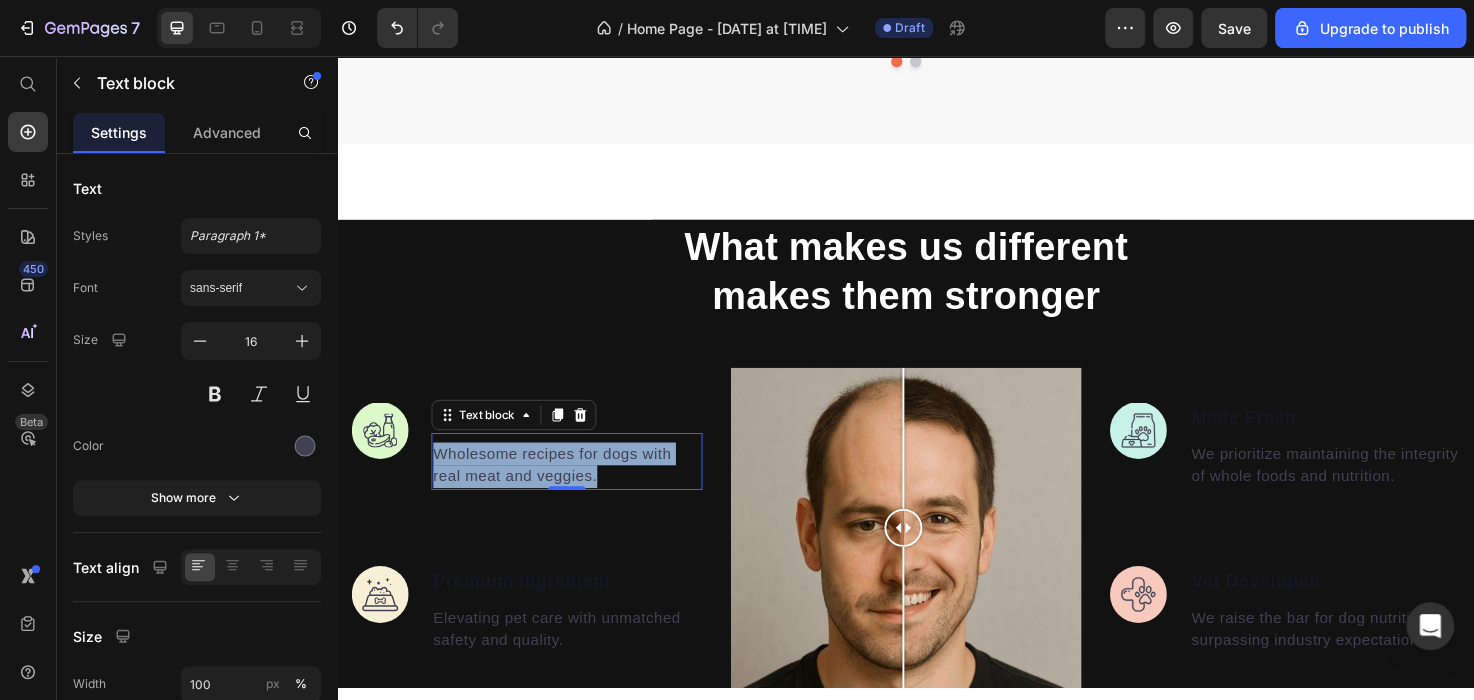 drag, startPoint x: 635, startPoint y: 494, endPoint x: 434, endPoint y: 481, distance: 201.41995 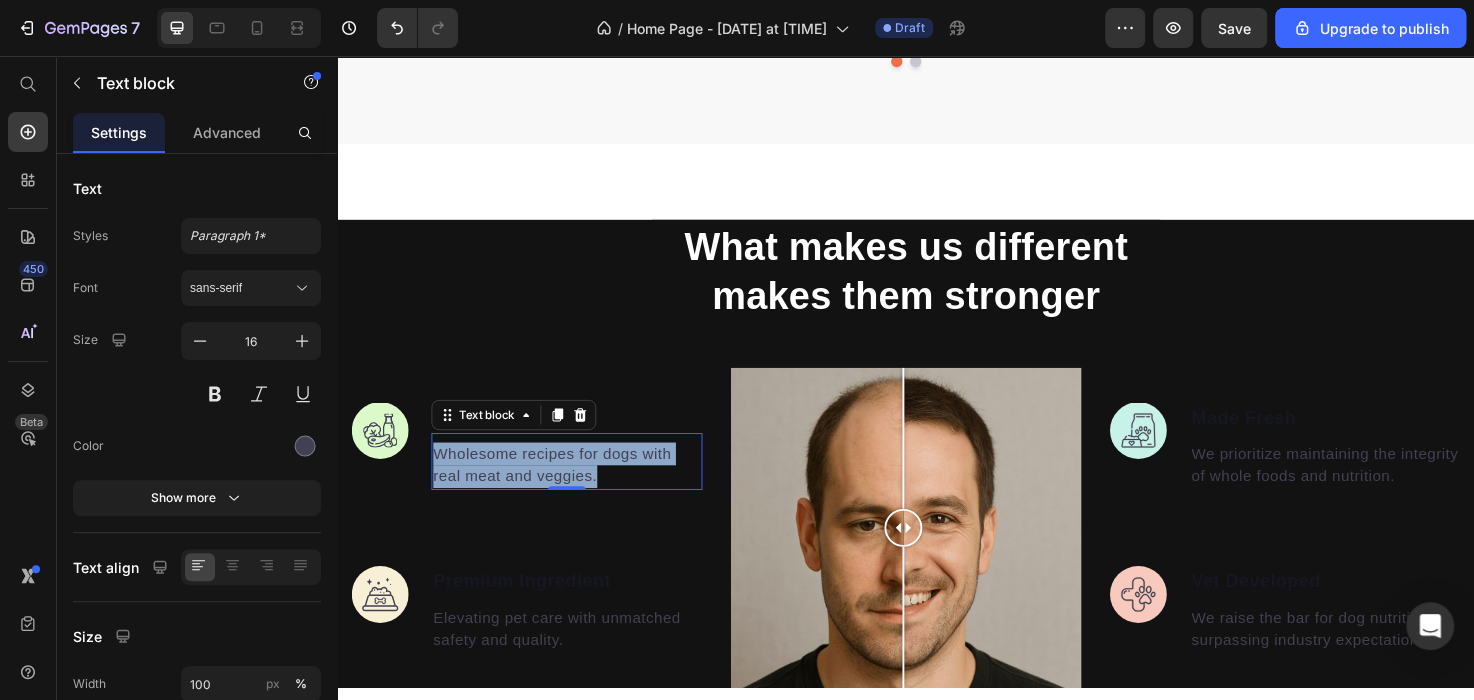 click on "Image Real Food Text block Wholesome recipes for dogs with real meat and veggies. Text block   0" at bounding box center [537, 468] 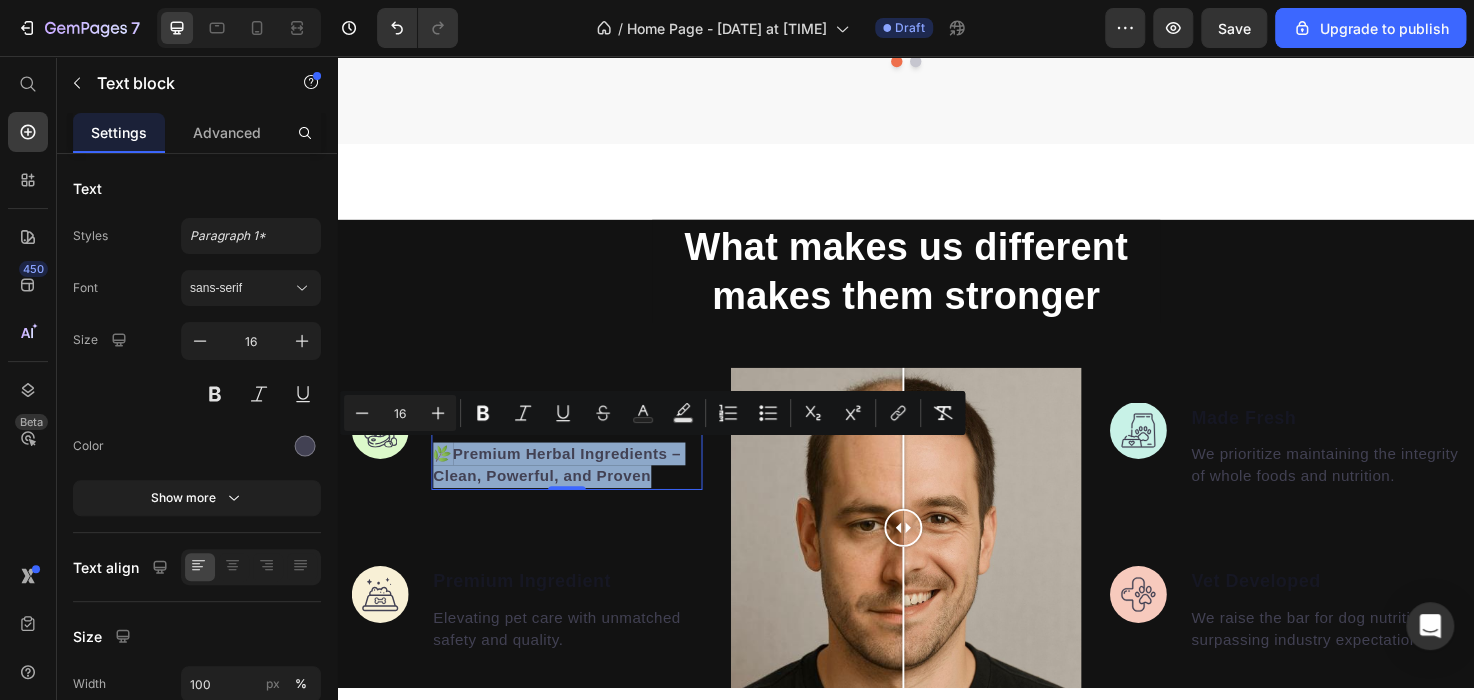 drag, startPoint x: 682, startPoint y: 498, endPoint x: 438, endPoint y: 477, distance: 244.90202 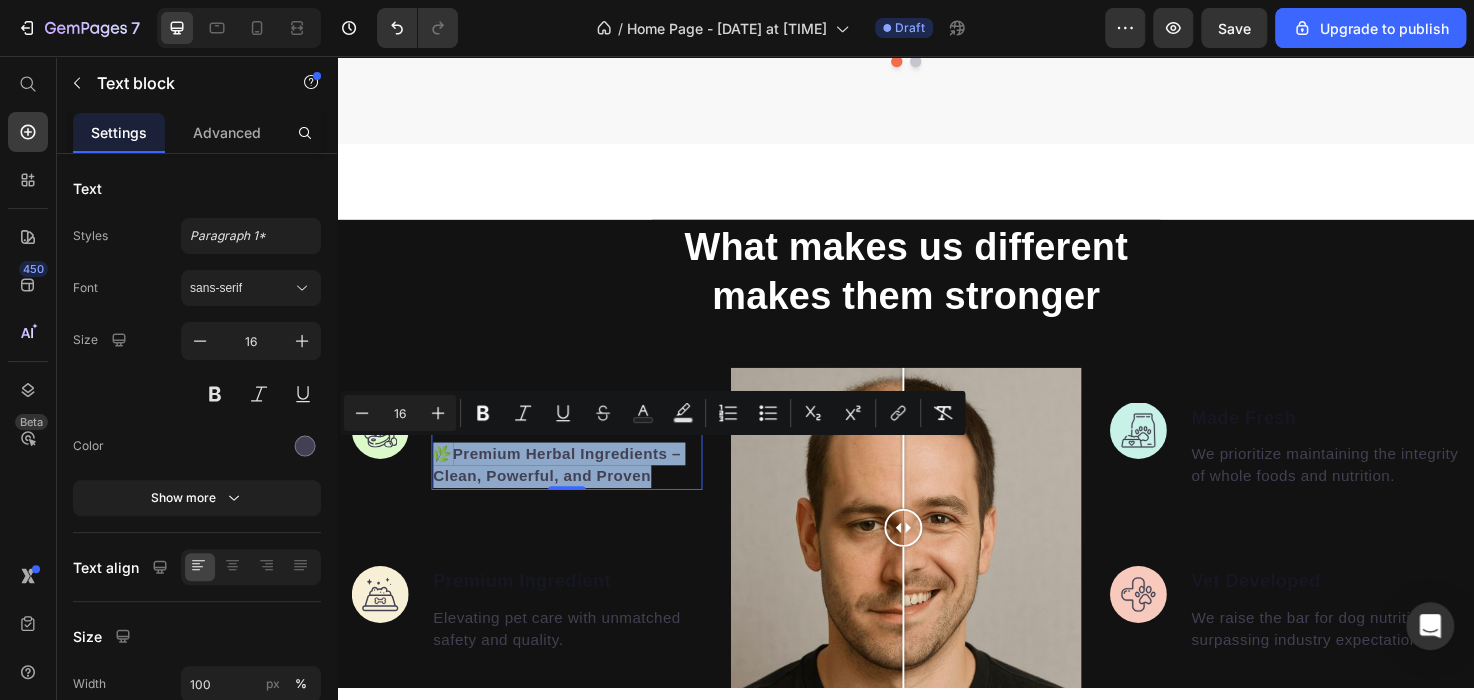 click on "🌿  Premium Herbal Ingredients – Clean, Powerful, and Proven" at bounding box center [579, 488] 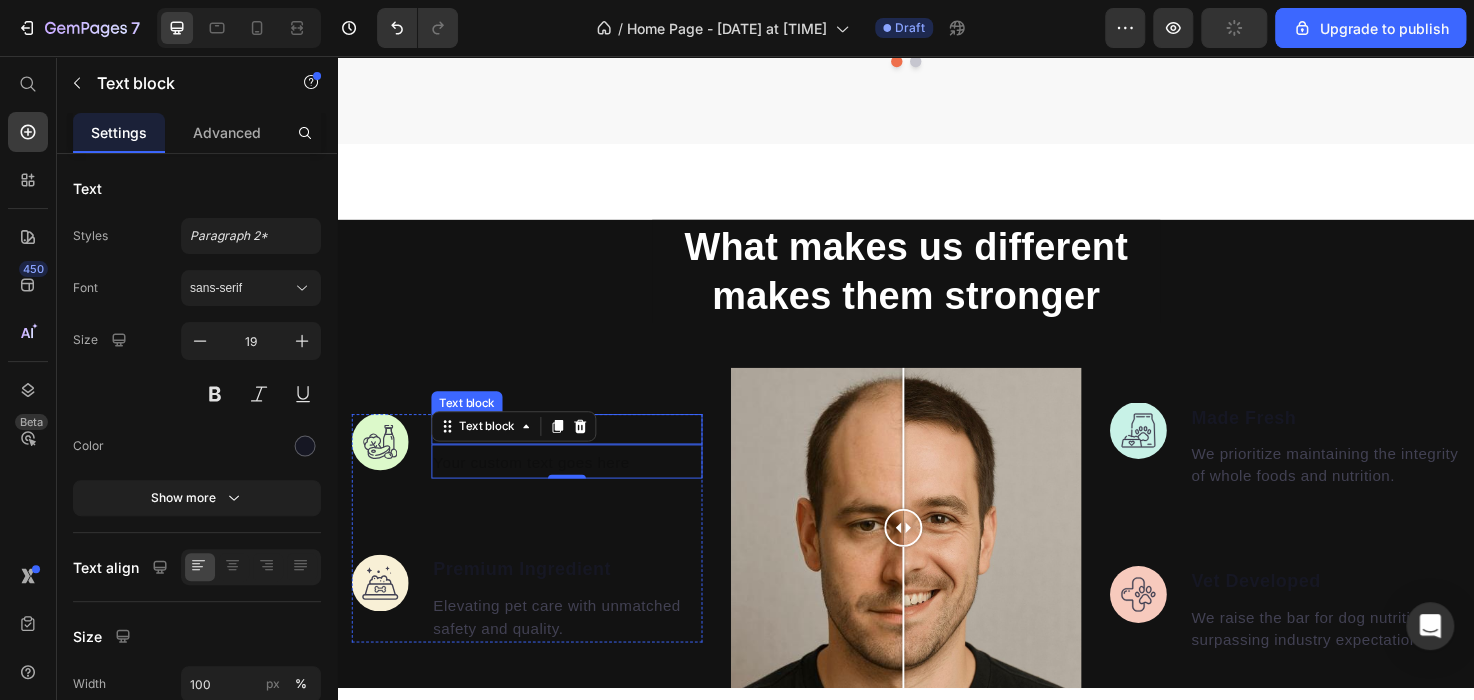 click on "Real Food" at bounding box center (579, 450) 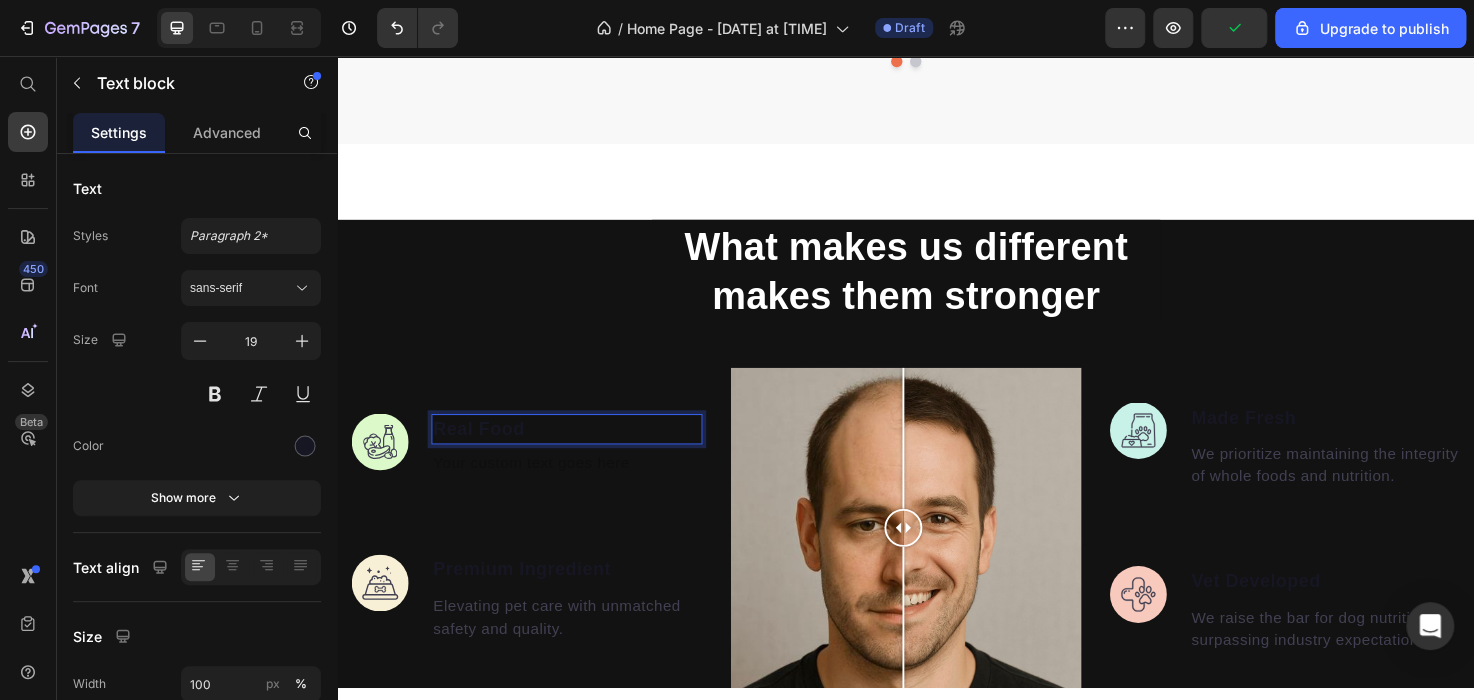 click on "Image Real Food Text block   0 Text block Image Premium Ingredient Text block Elevating pet care with unmatched safety and quality. Text block Advanced list" at bounding box center [537, 554] 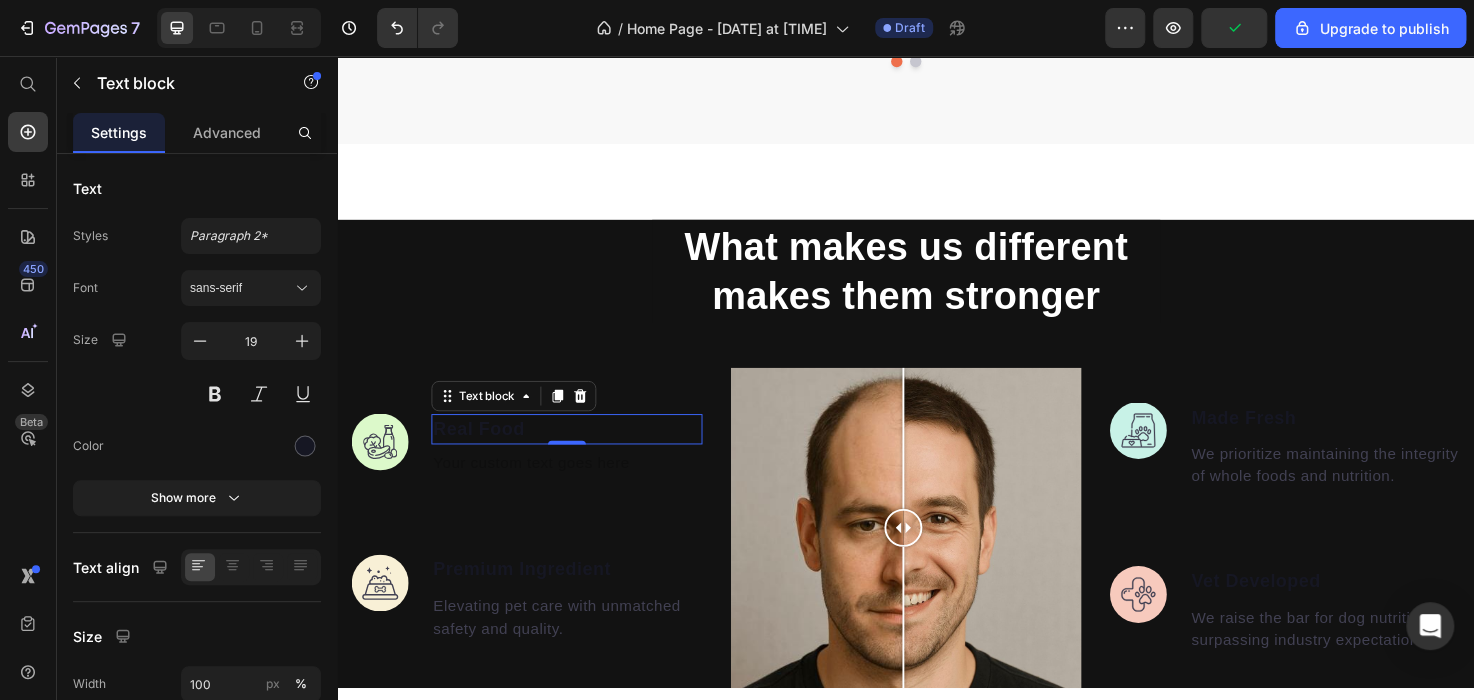 scroll, scrollTop: 1875, scrollLeft: 0, axis: vertical 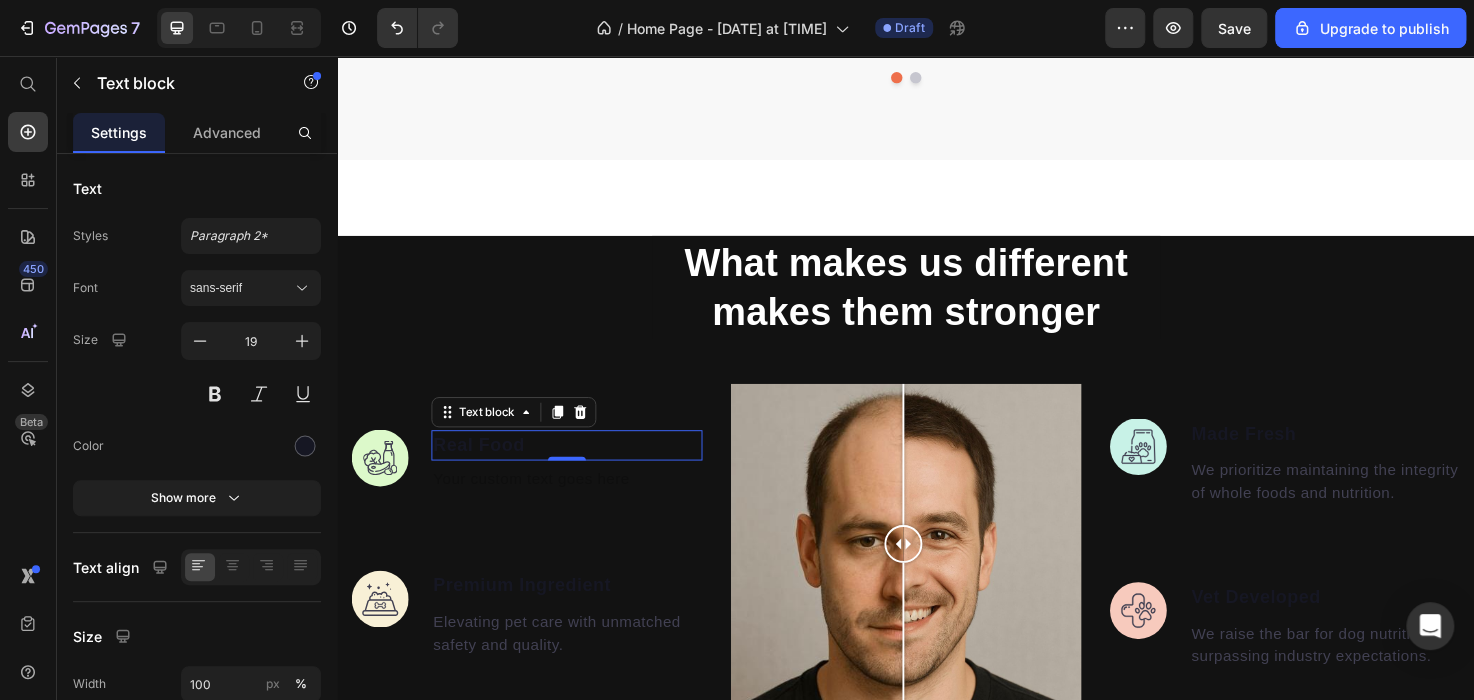 drag, startPoint x: 662, startPoint y: 455, endPoint x: 547, endPoint y: 454, distance: 115.00435 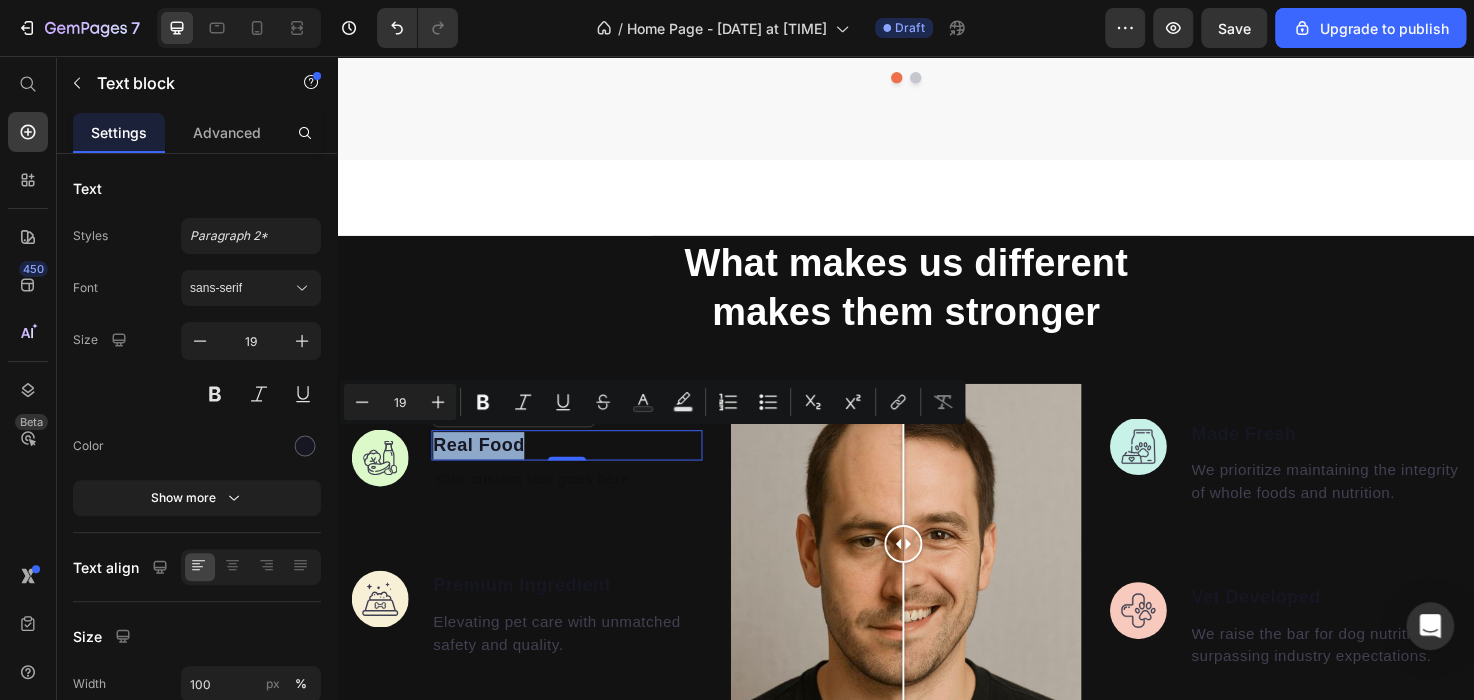 drag, startPoint x: 547, startPoint y: 454, endPoint x: 434, endPoint y: 448, distance: 113.15918 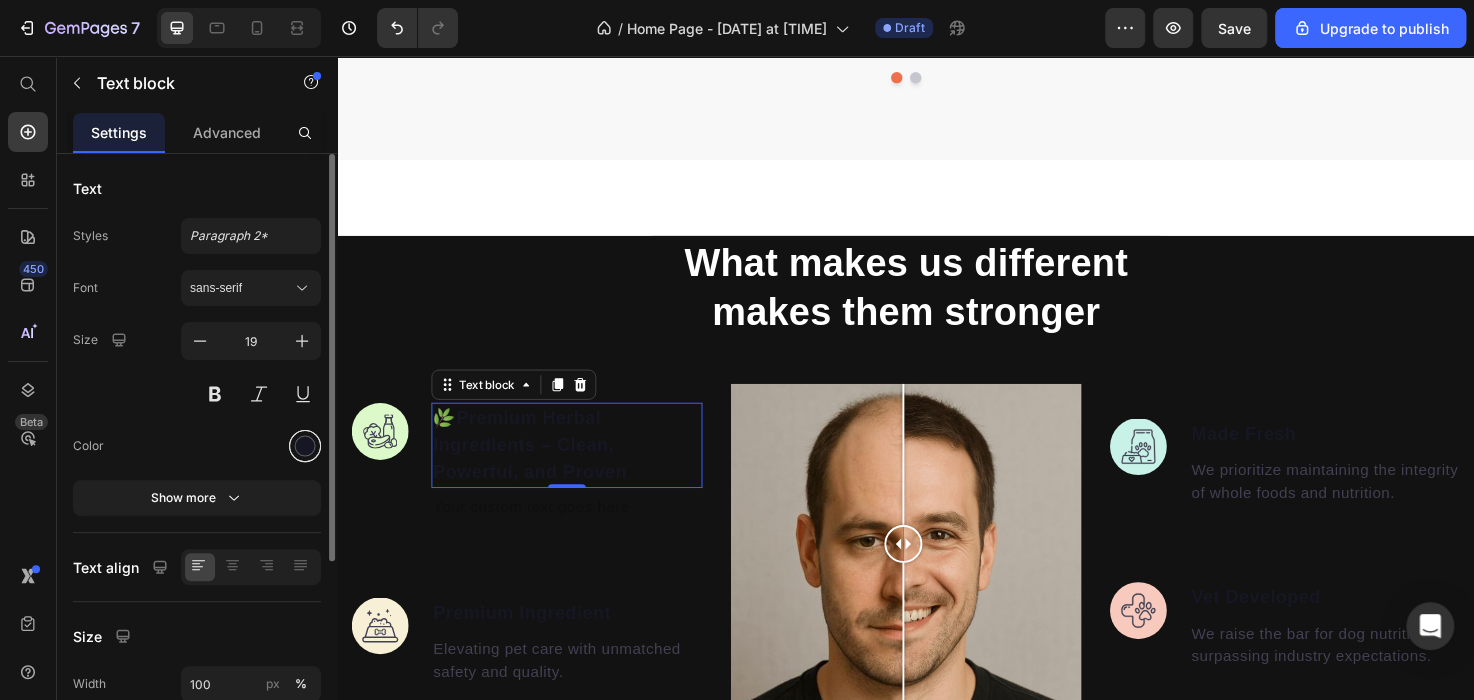click at bounding box center (305, 446) 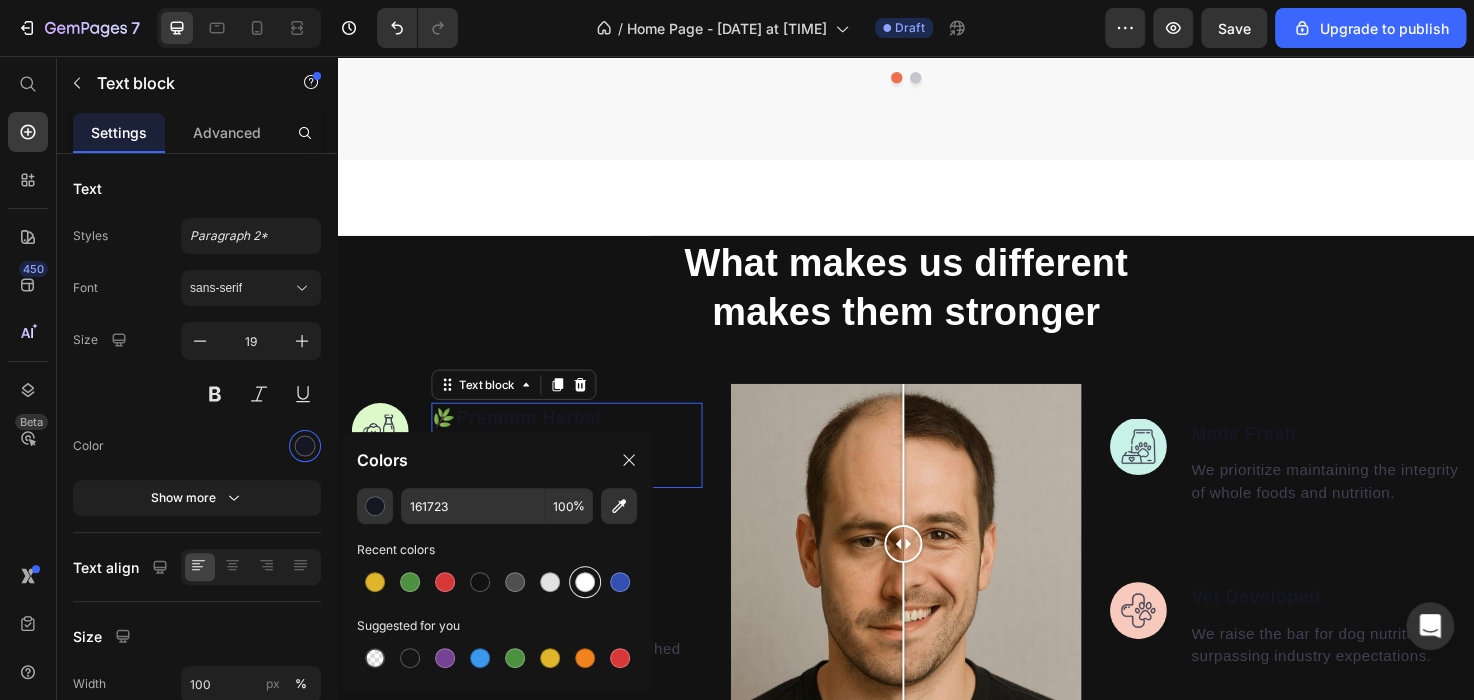 click at bounding box center [585, 582] 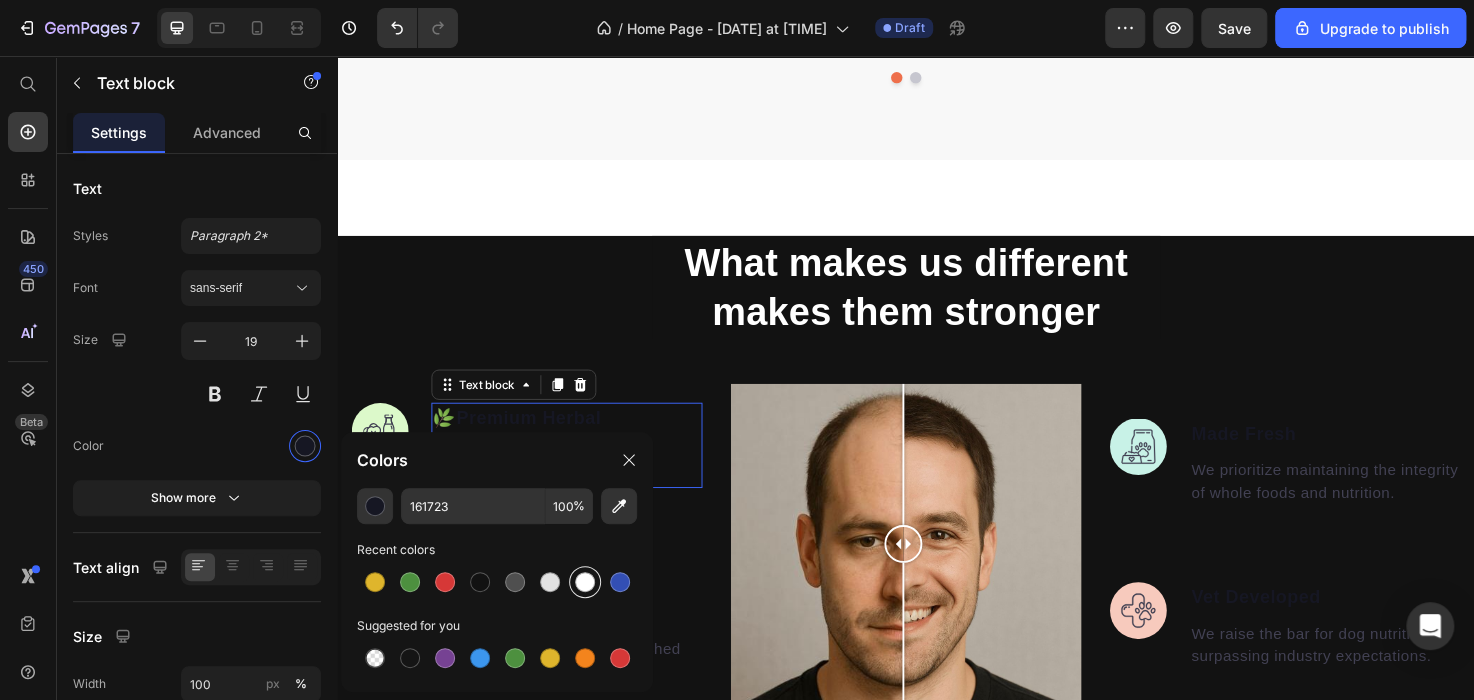 type on "FFFFFF" 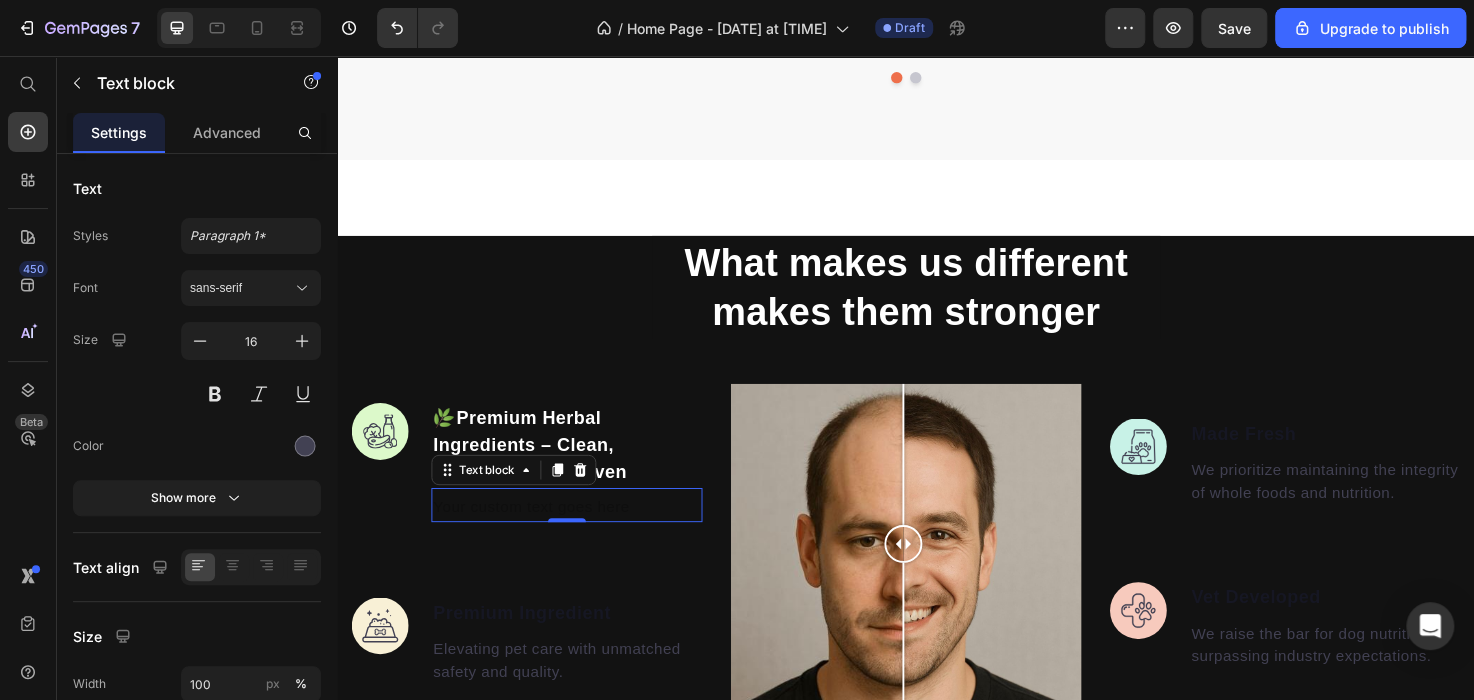 scroll, scrollTop: 1857, scrollLeft: 0, axis: vertical 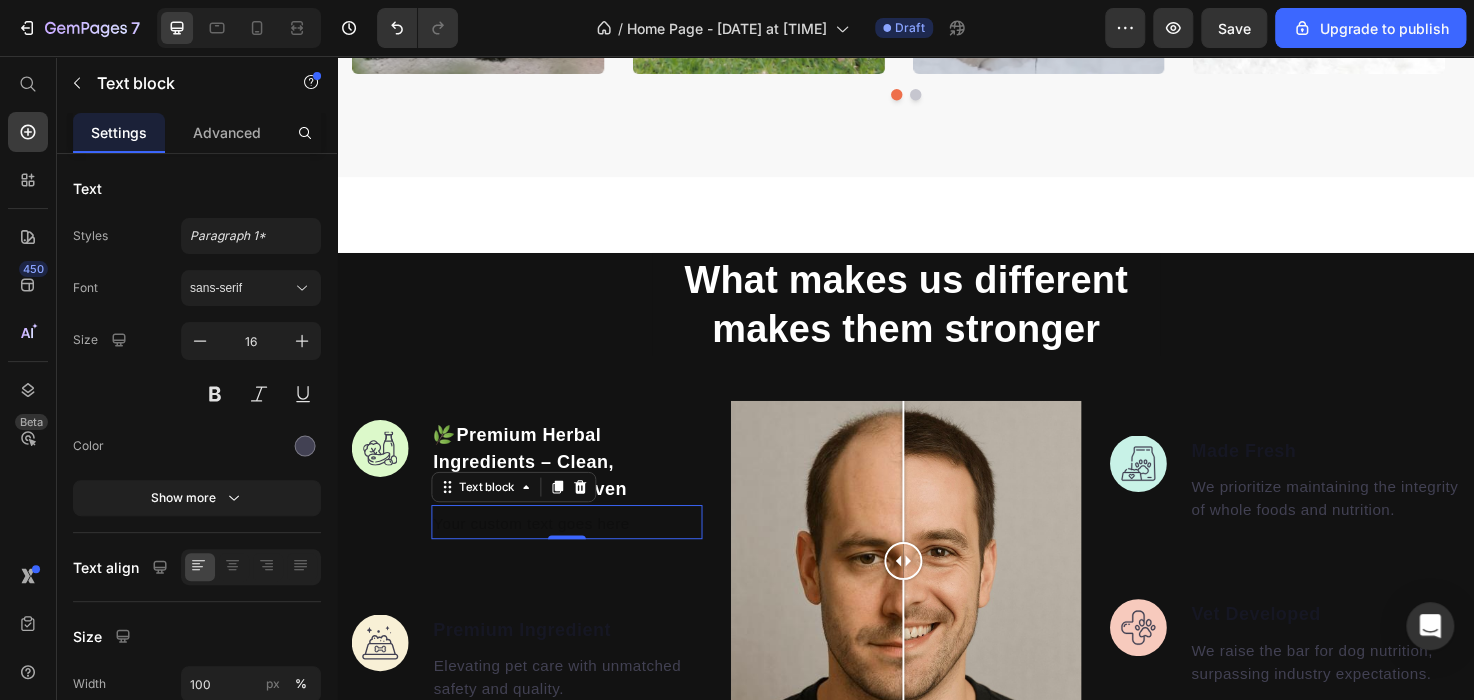 click on "🌿  Premium Herbal Ingredients – Clean, Powerful, and Proven Text block Text block   0" at bounding box center [579, 503] 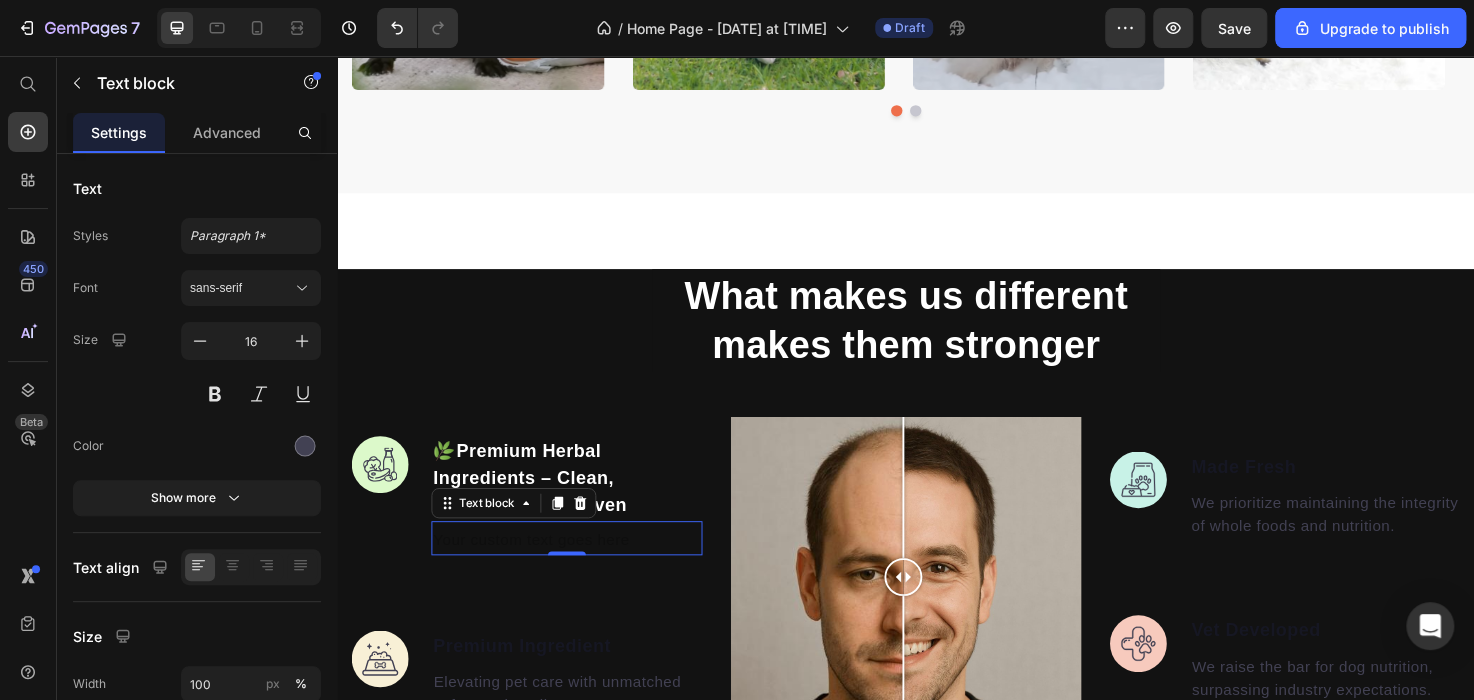 click at bounding box center (579, 569) 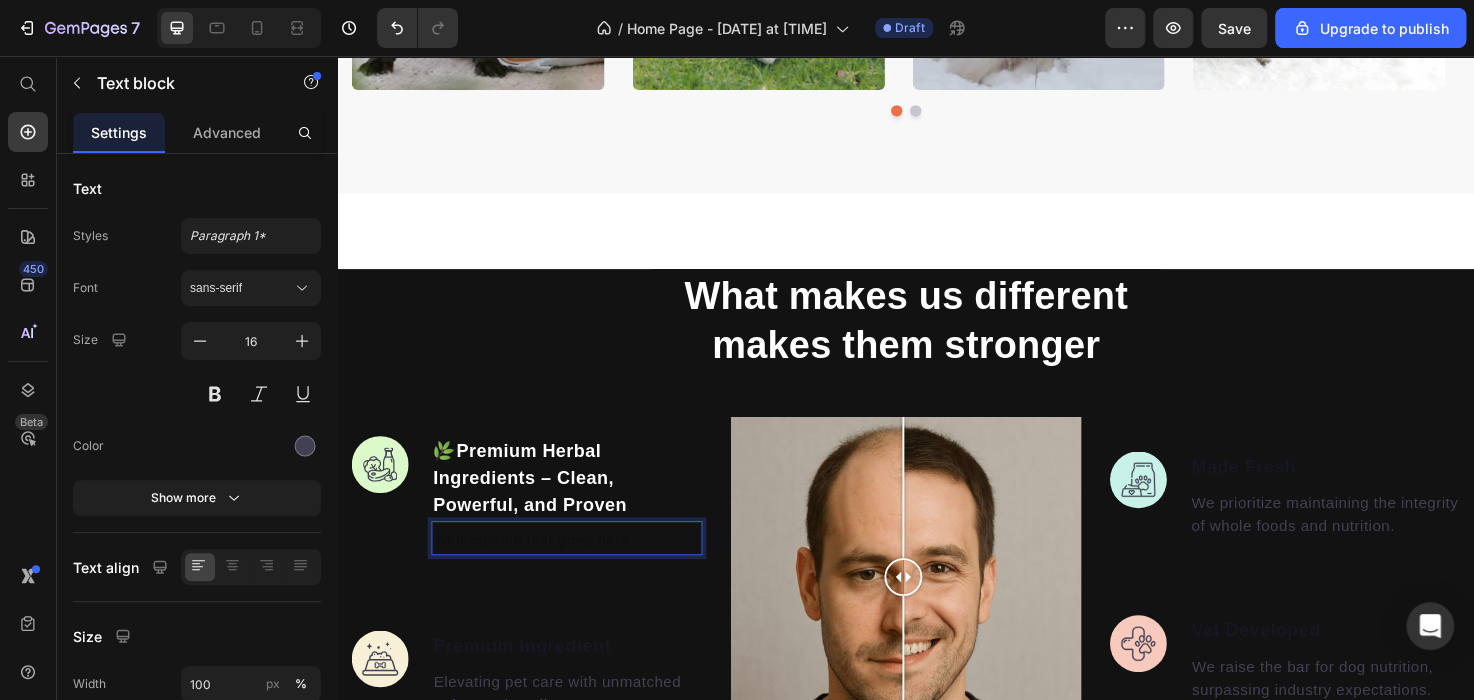 click at bounding box center (579, 569) 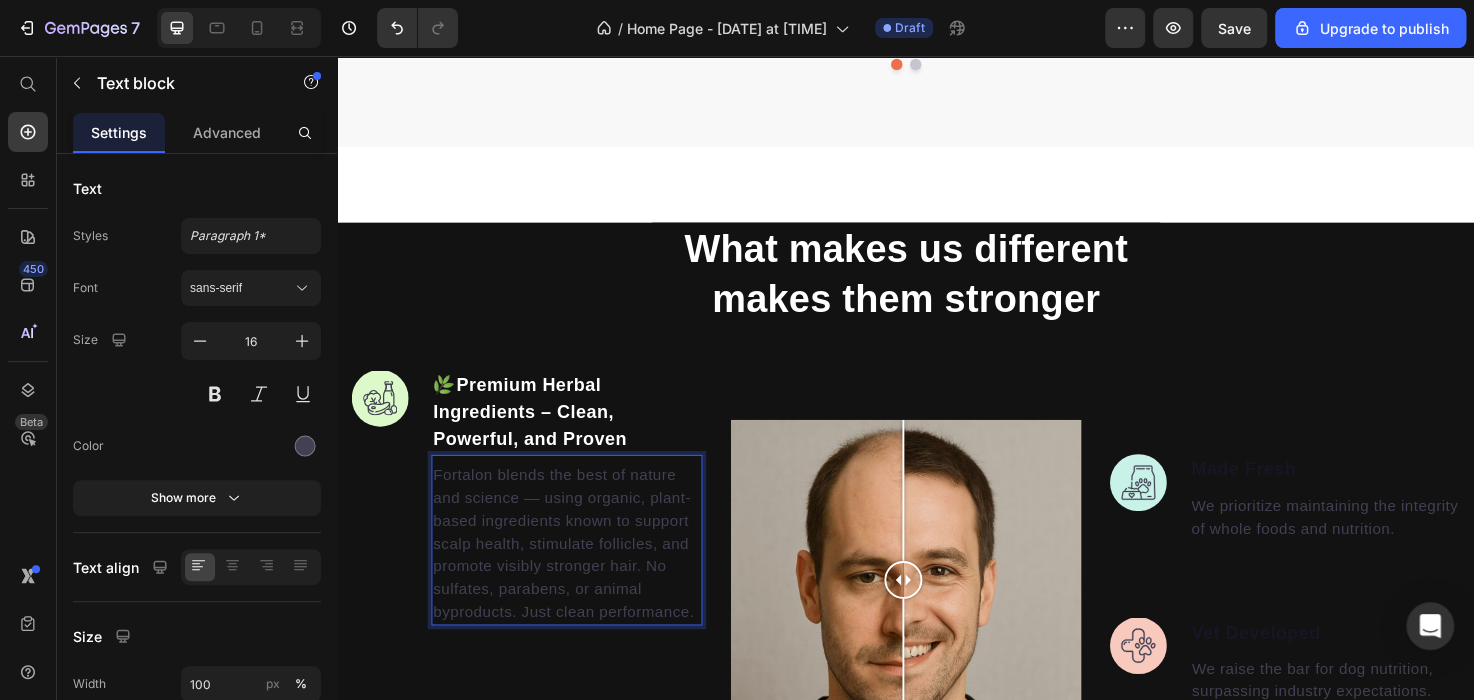 scroll, scrollTop: 38, scrollLeft: 0, axis: vertical 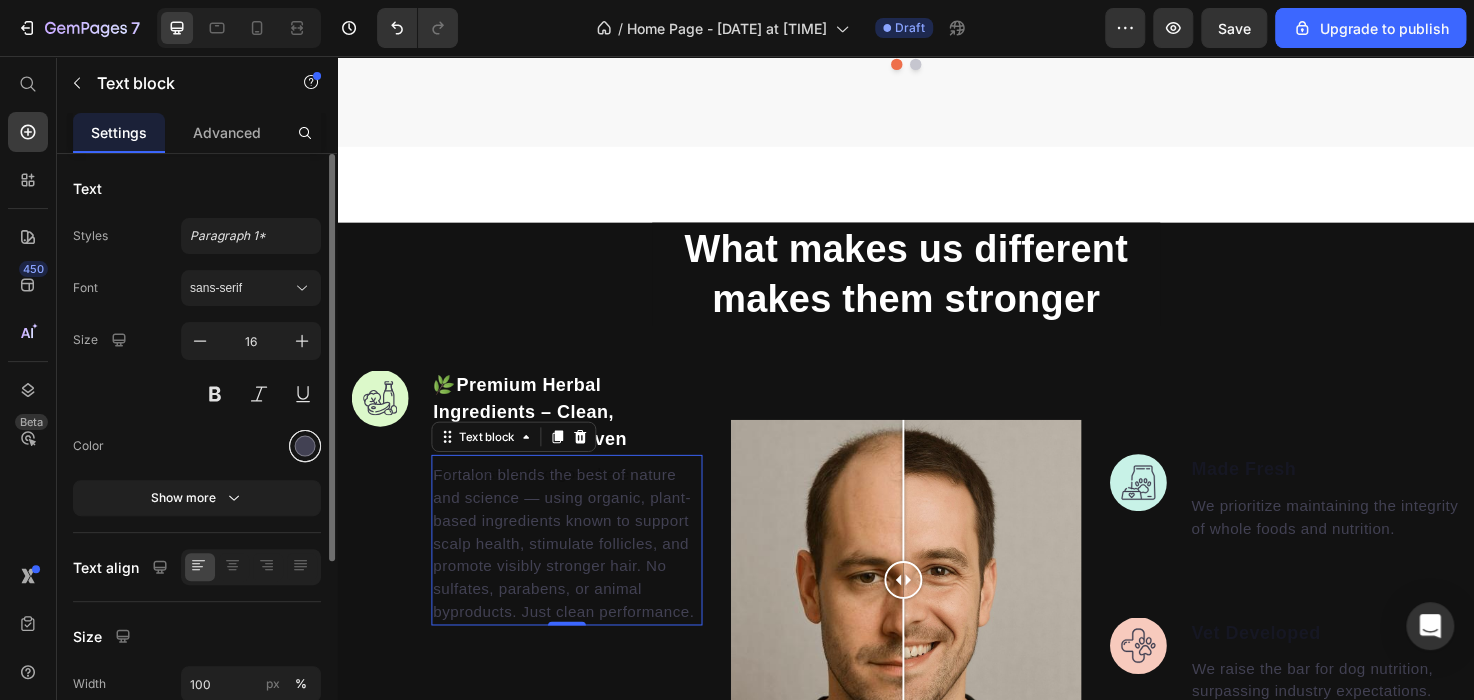 click at bounding box center (305, 446) 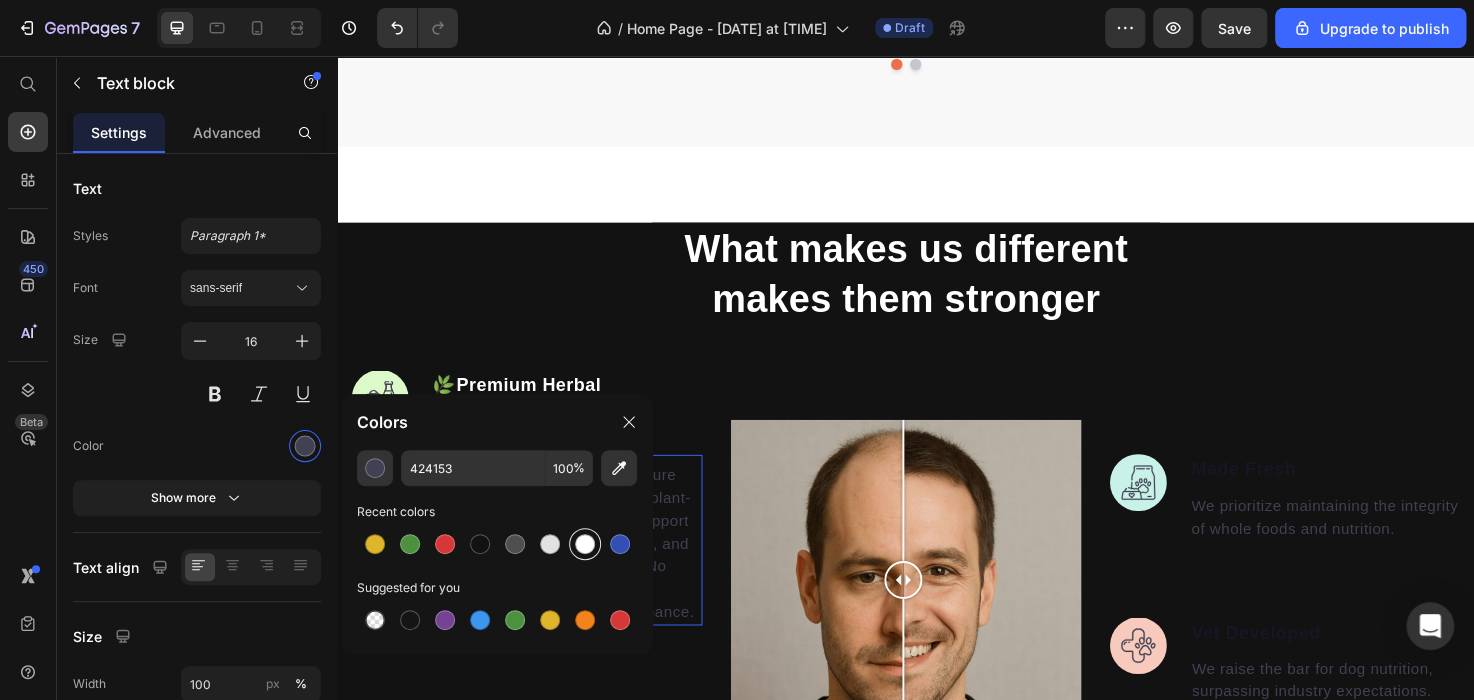click at bounding box center [585, 544] 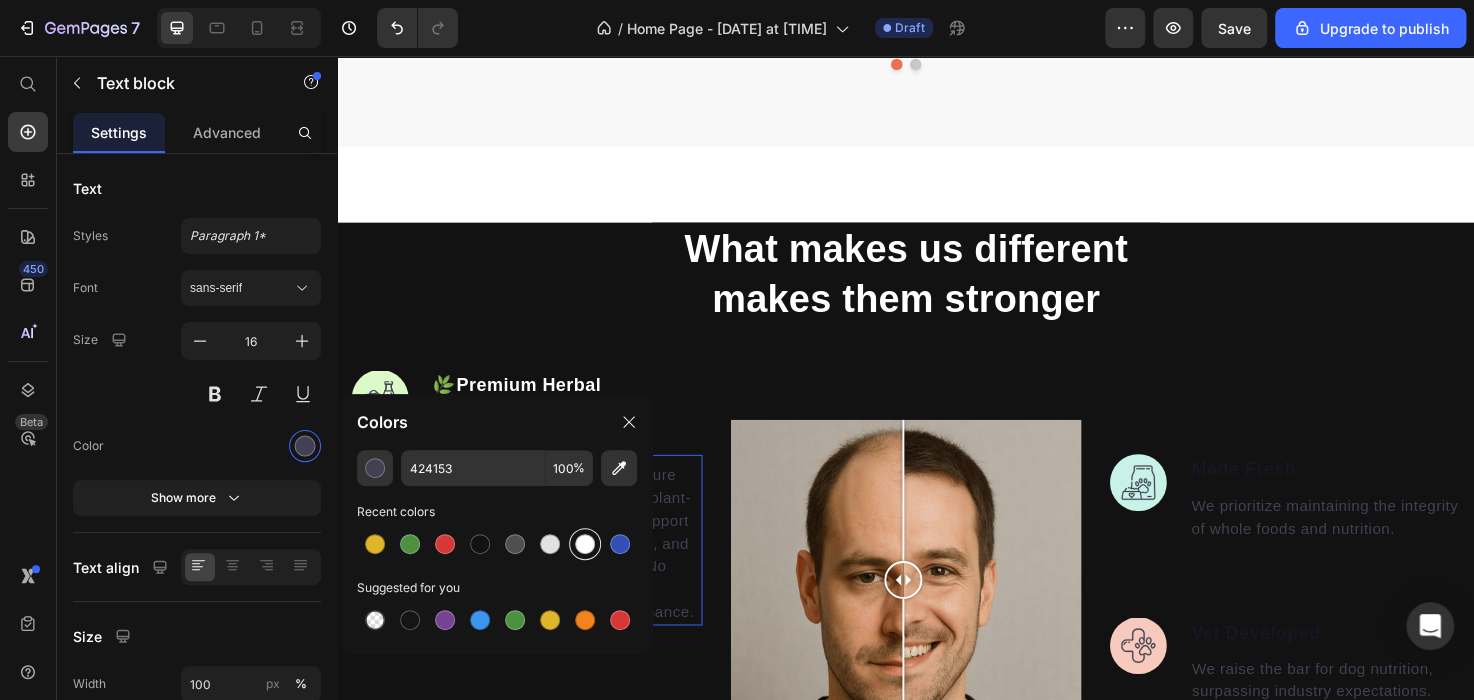 type on "FFFFFF" 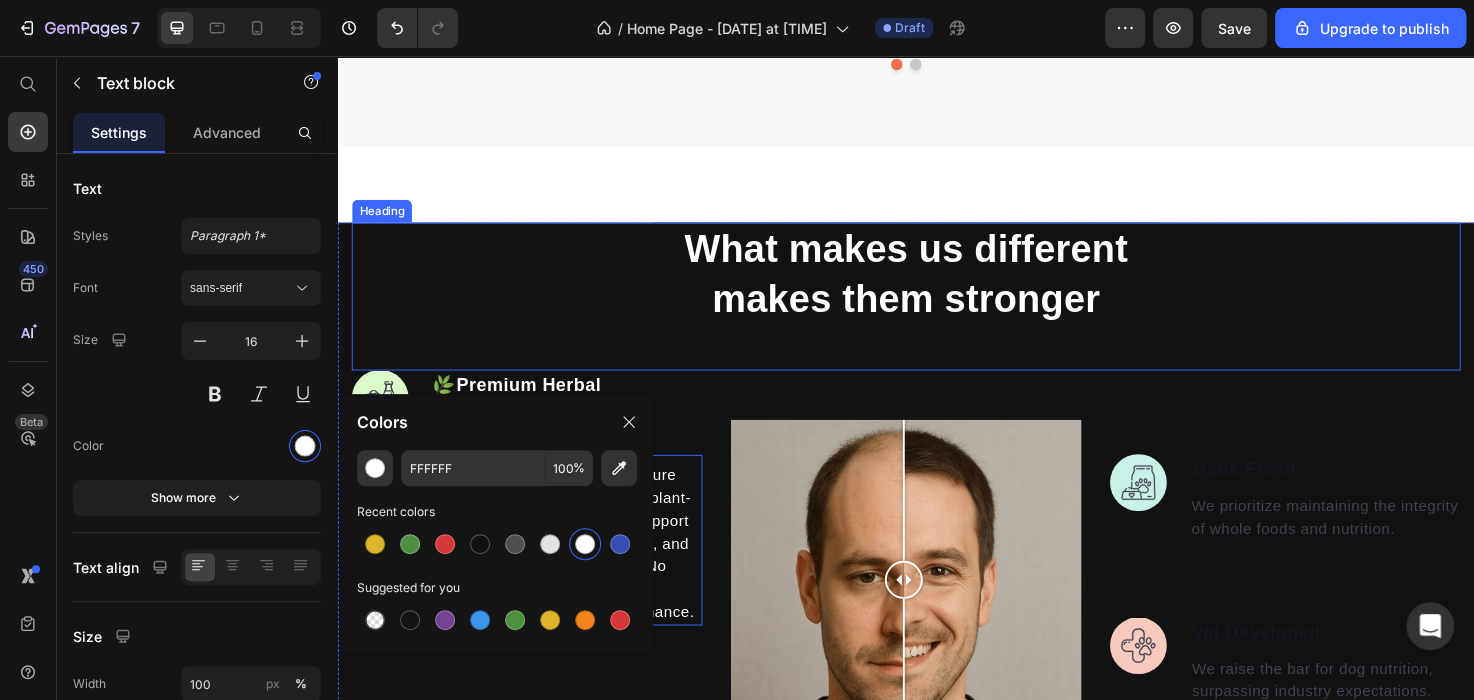 click on "What makes us different makes them stronger" at bounding box center [937, 286] 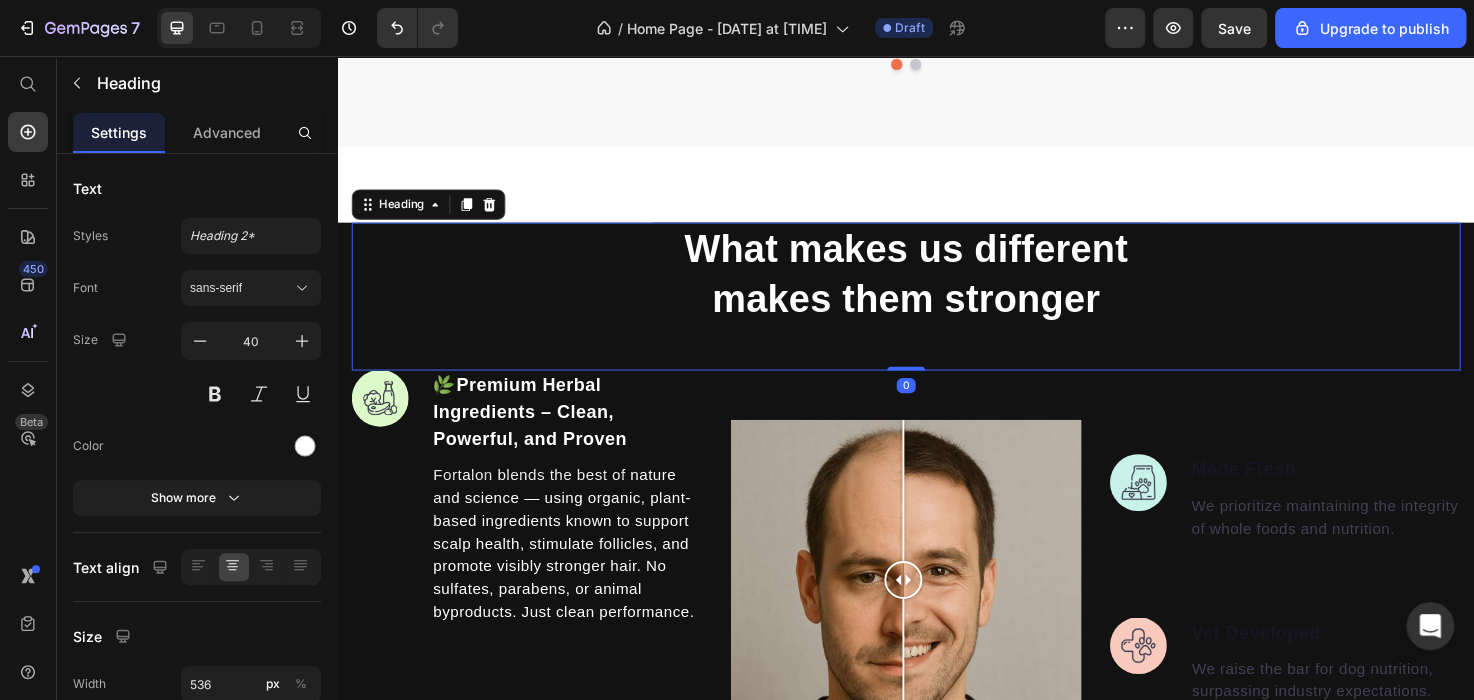 scroll, scrollTop: 0, scrollLeft: 0, axis: both 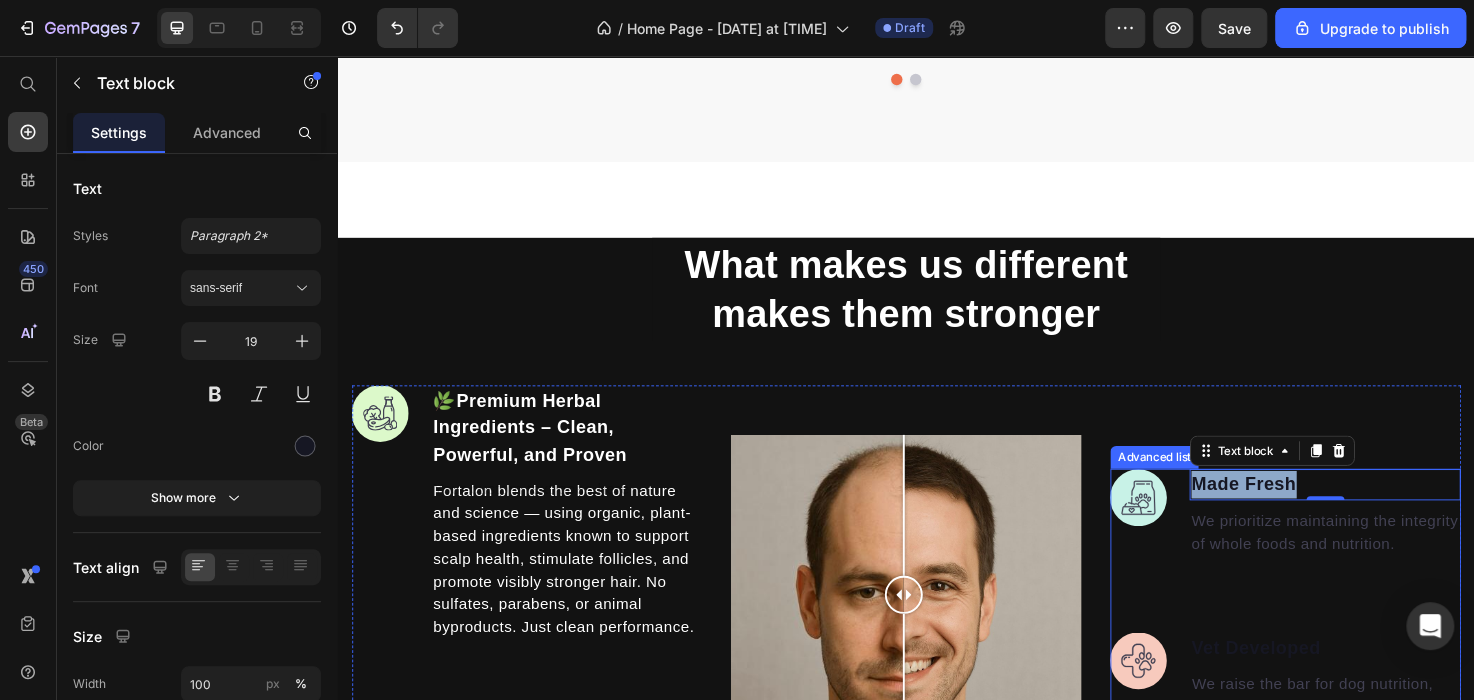 drag, startPoint x: 1412, startPoint y: 479, endPoint x: 1222, endPoint y: 488, distance: 190.21304 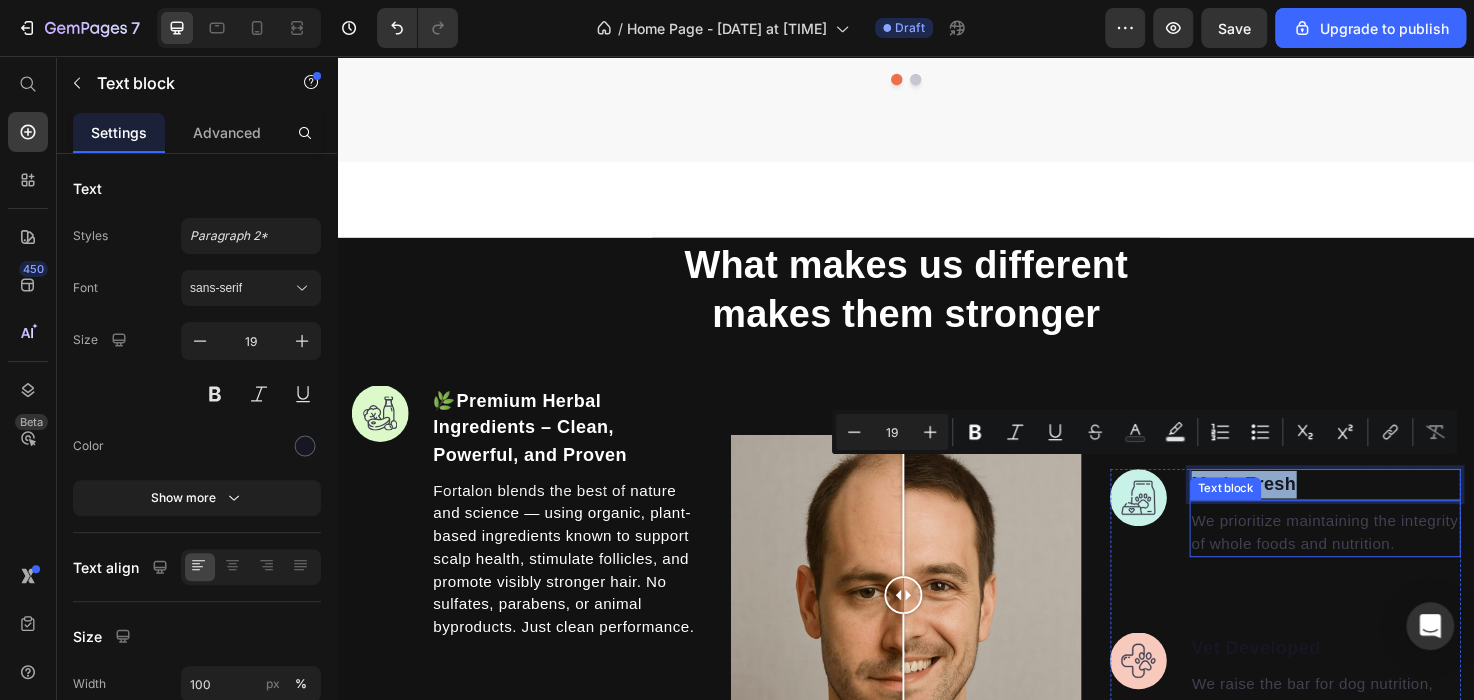 click on "We prioritize maintaining the integrity of whole foods and nutrition." at bounding box center [1379, 559] 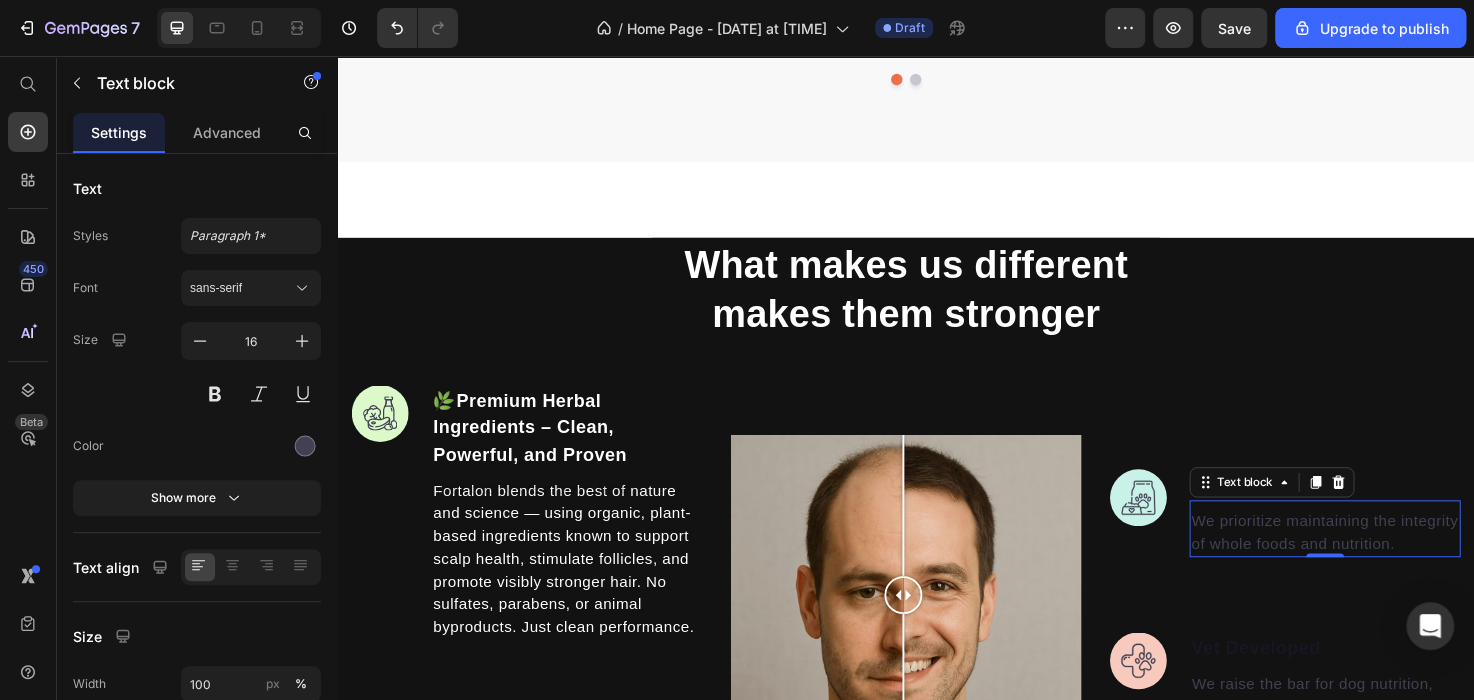 scroll, scrollTop: 1766, scrollLeft: 0, axis: vertical 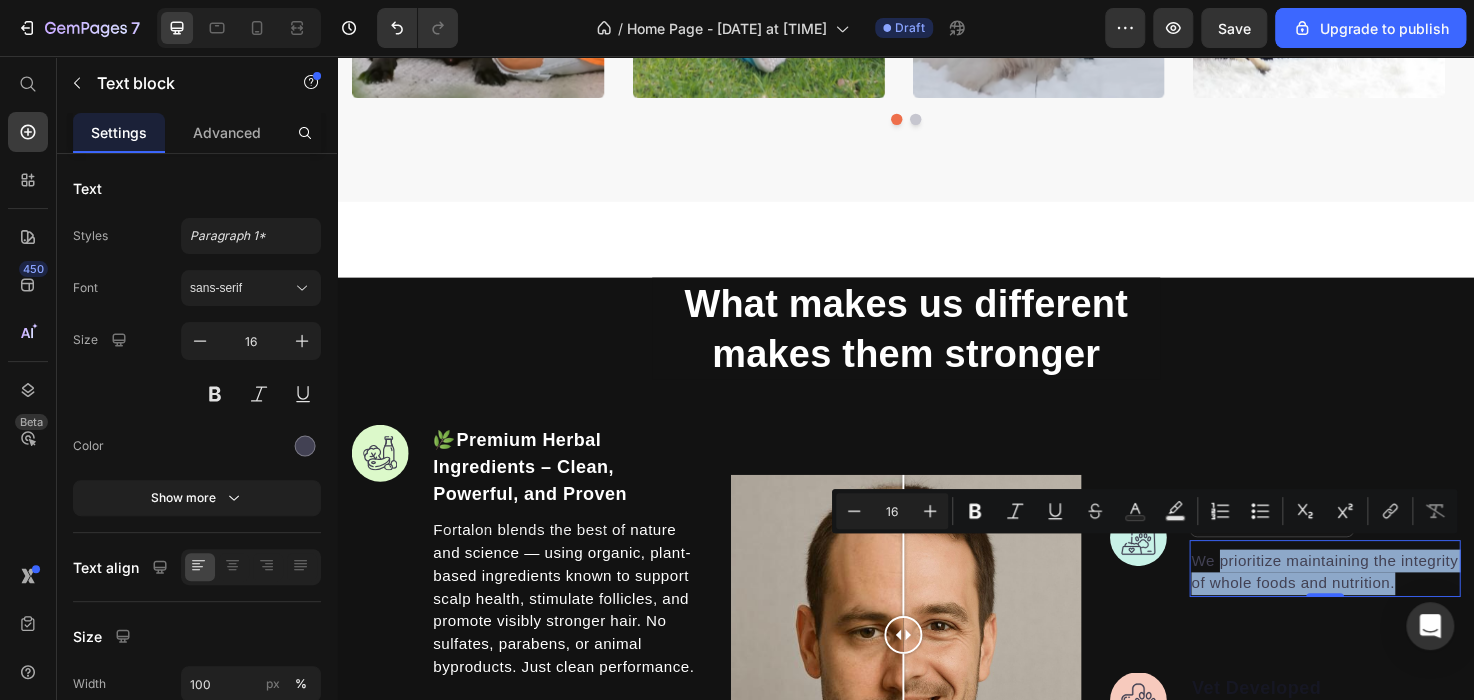 drag, startPoint x: 1313, startPoint y: 580, endPoint x: 1284, endPoint y: 634, distance: 61.294373 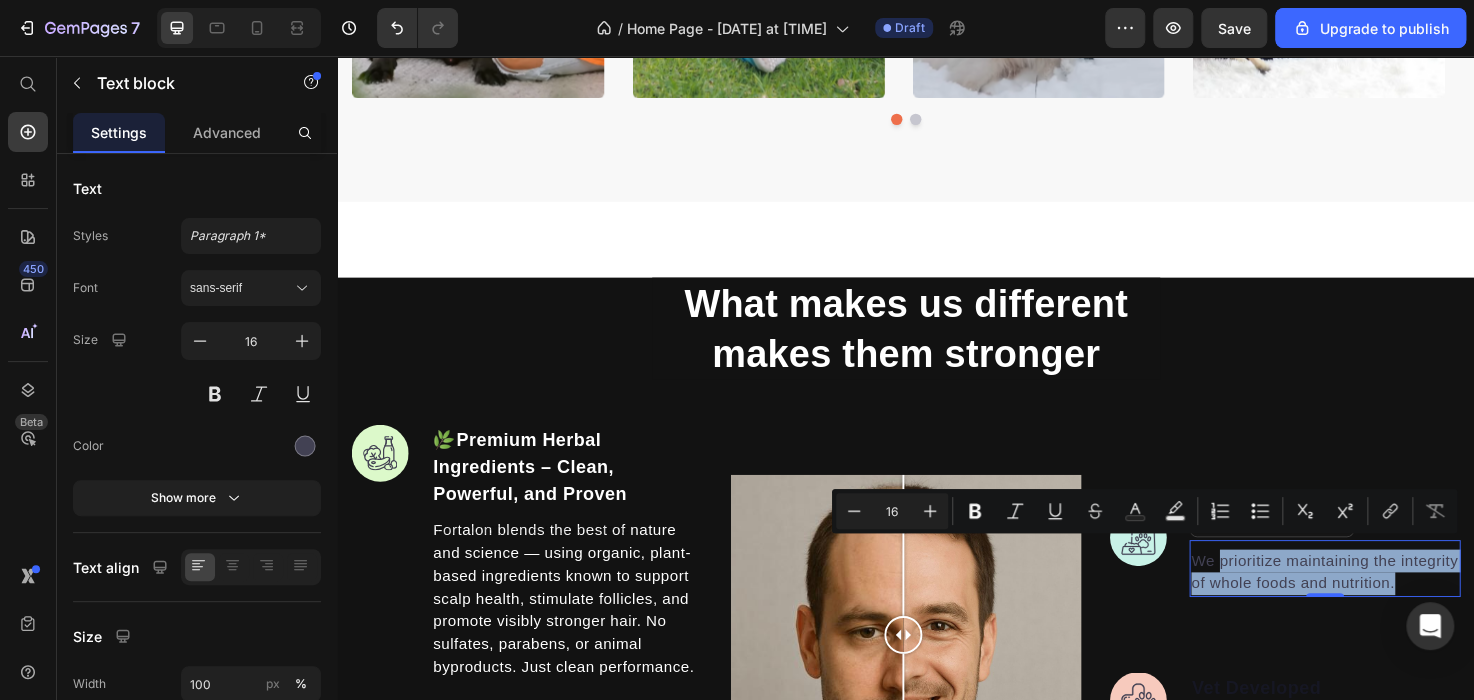 click on "We prioritize maintaining the integrity of whole foods and nutrition." at bounding box center (1379, 601) 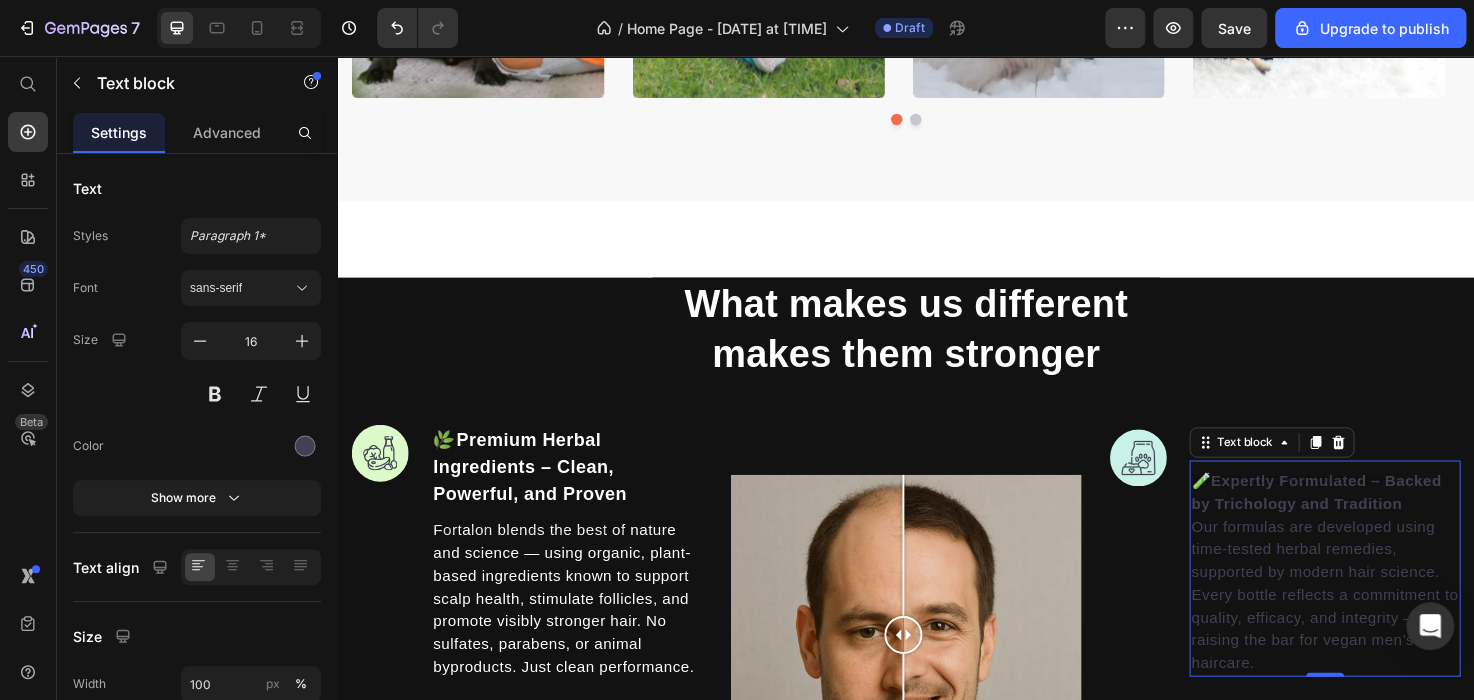 scroll, scrollTop: 24, scrollLeft: 0, axis: vertical 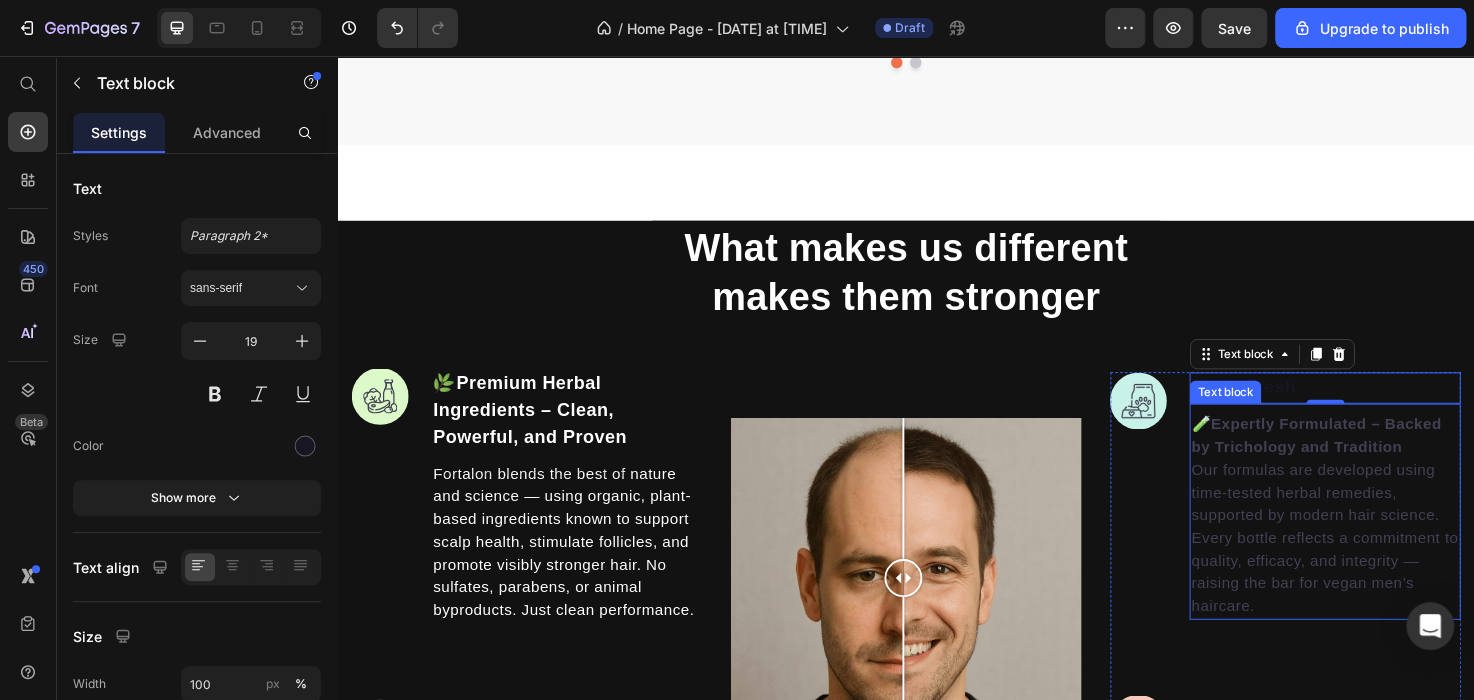 click on "🧪  Expertly Formulated – Backed by Trichology and Tradition" at bounding box center (1379, 457) 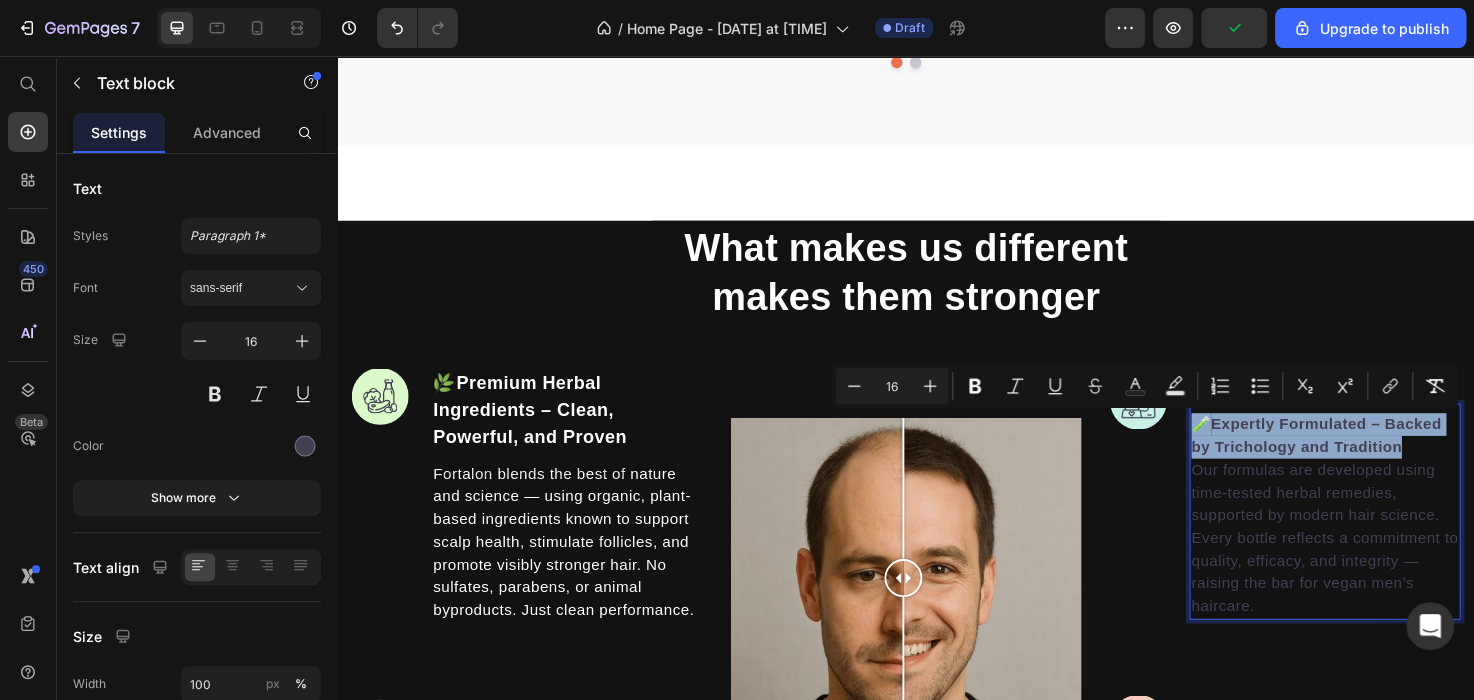 drag, startPoint x: 1451, startPoint y: 466, endPoint x: 1226, endPoint y: 444, distance: 226.073 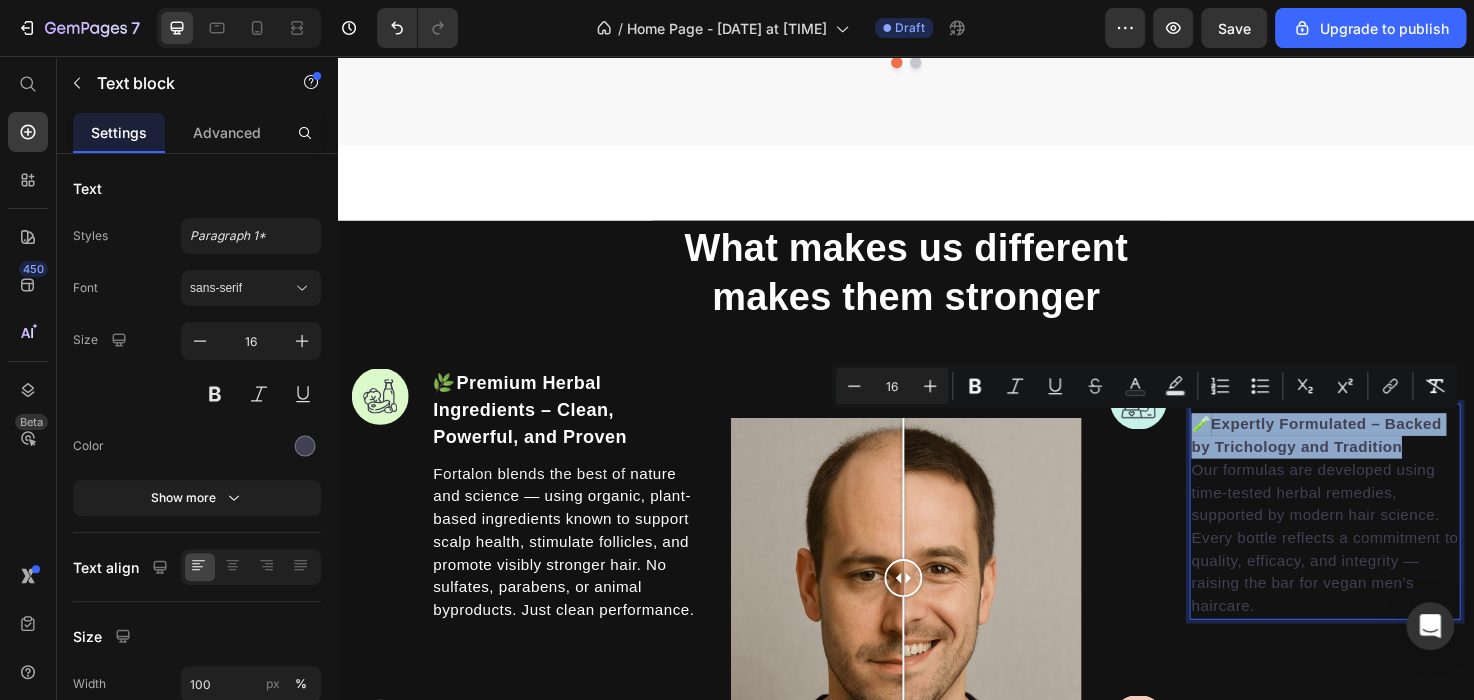 scroll, scrollTop: 1838, scrollLeft: 0, axis: vertical 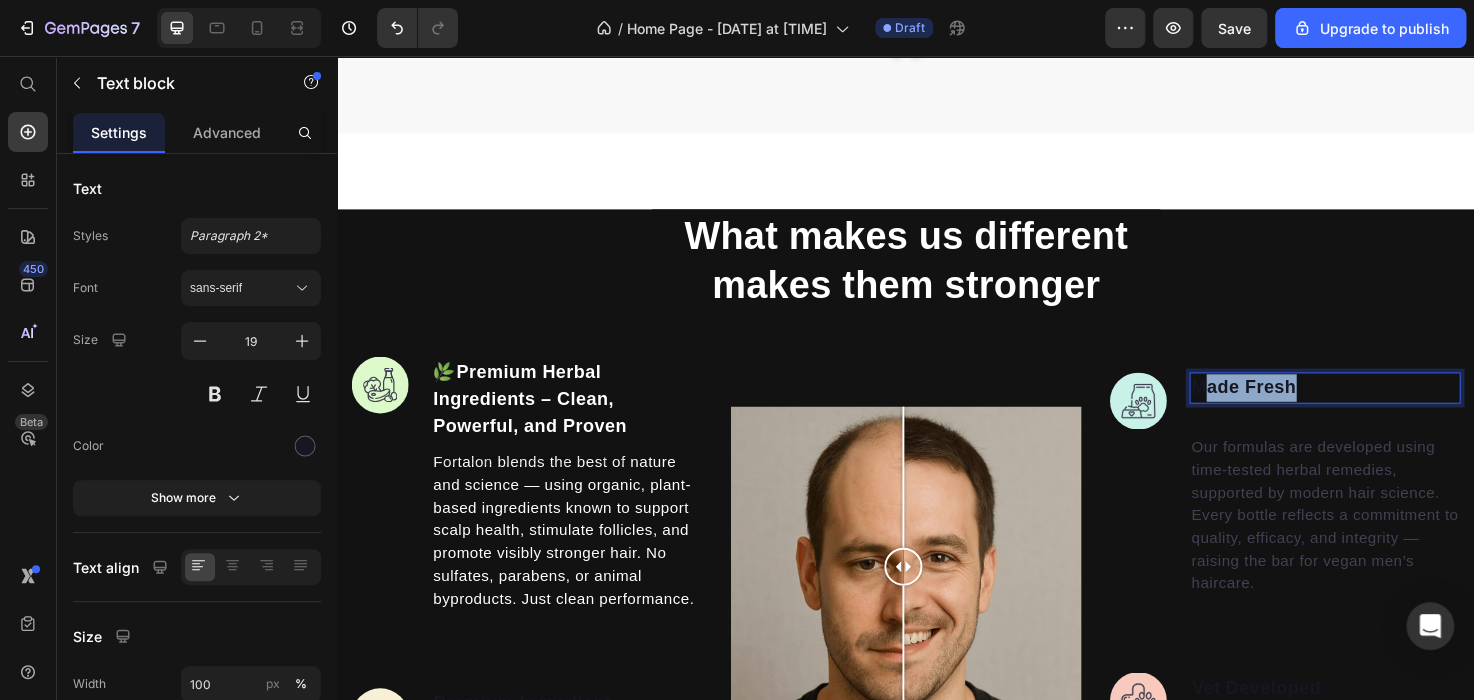 drag, startPoint x: 1391, startPoint y: 397, endPoint x: 1239, endPoint y: 405, distance: 152.21039 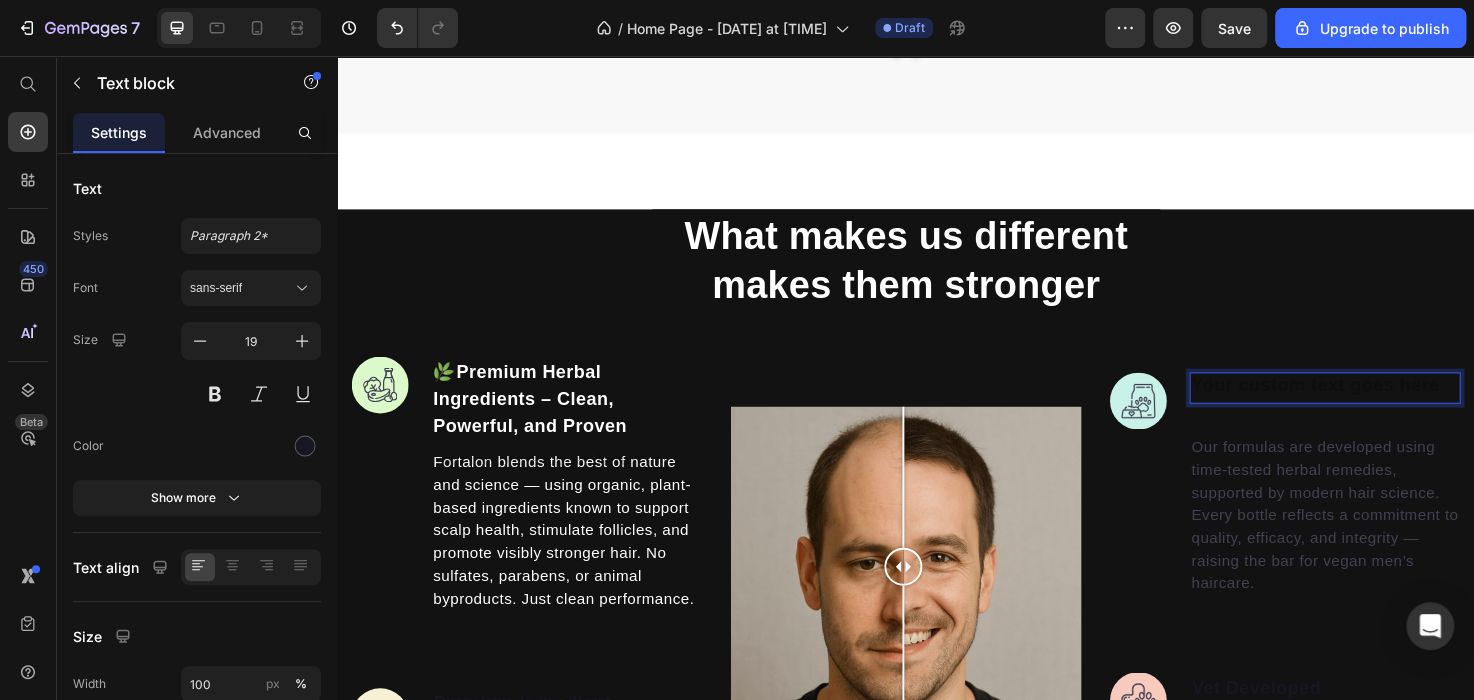 scroll, scrollTop: 1822, scrollLeft: 0, axis: vertical 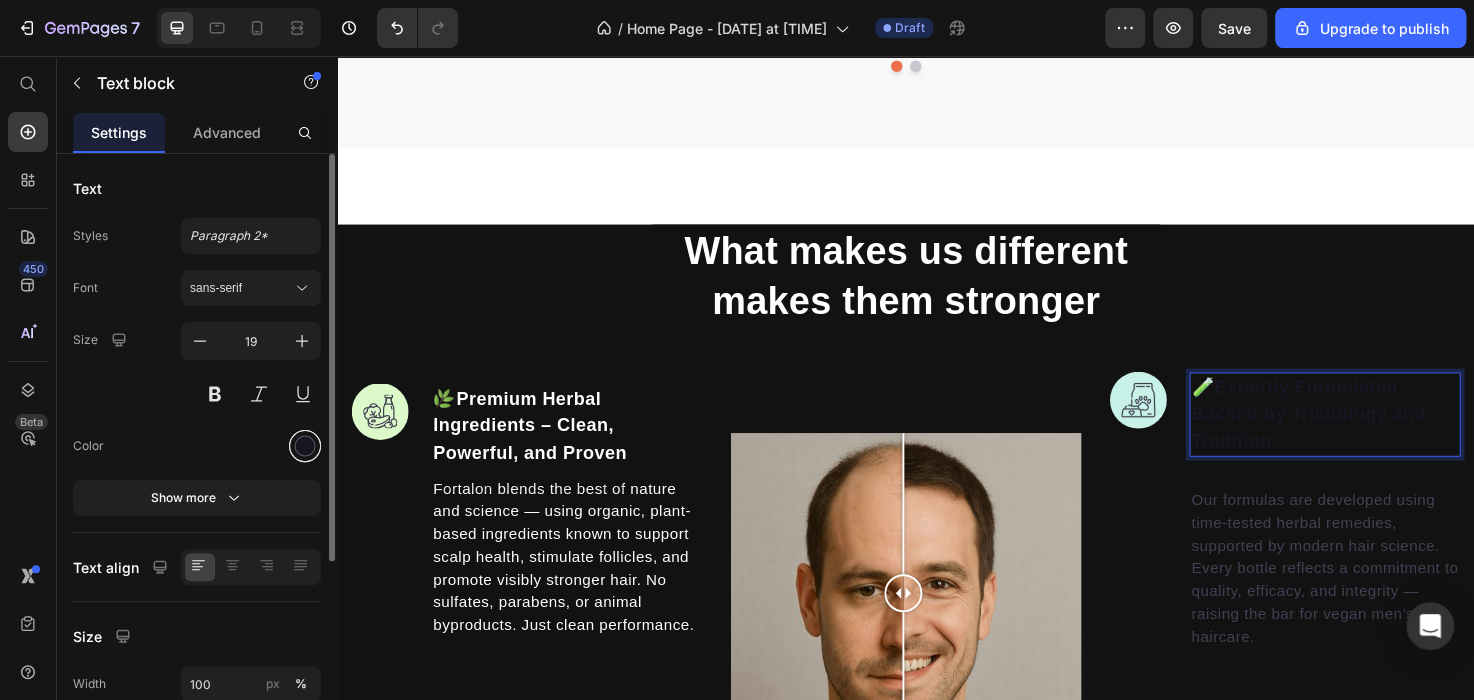click at bounding box center (305, 446) 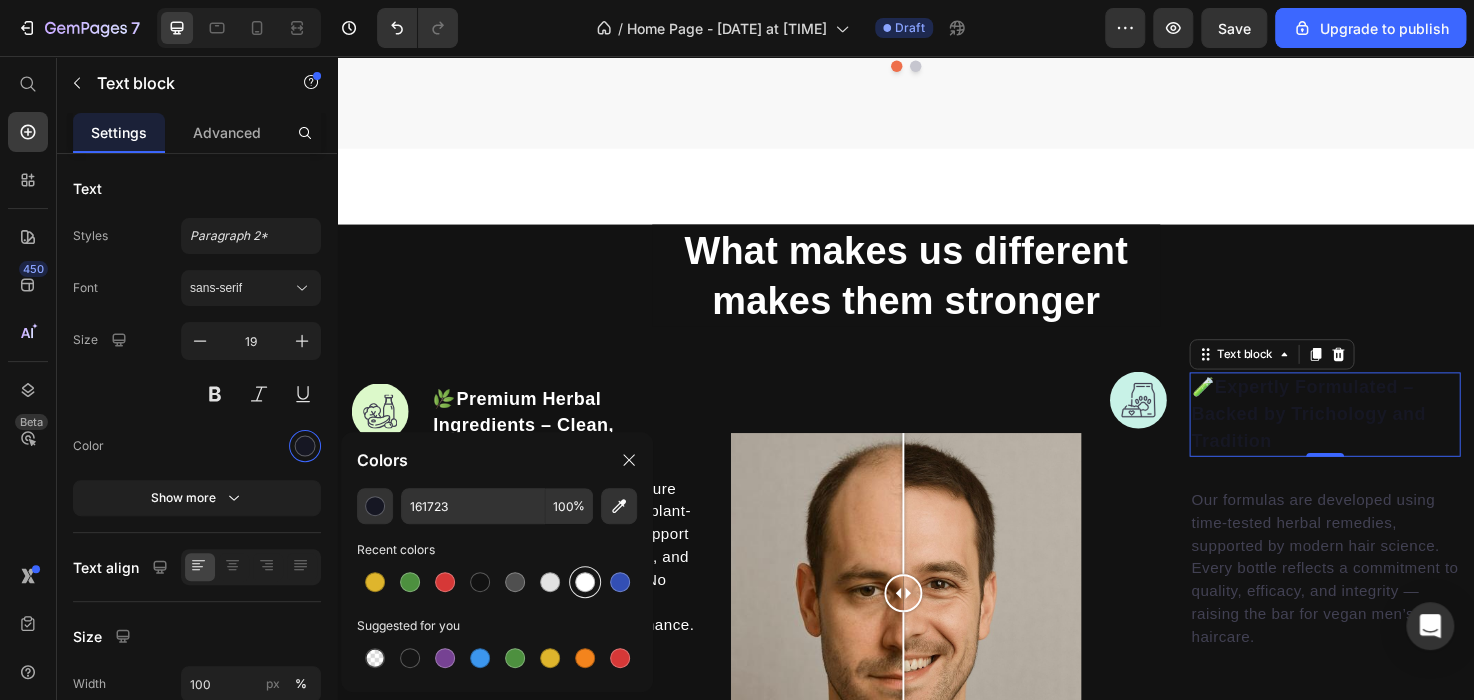 click at bounding box center [585, 582] 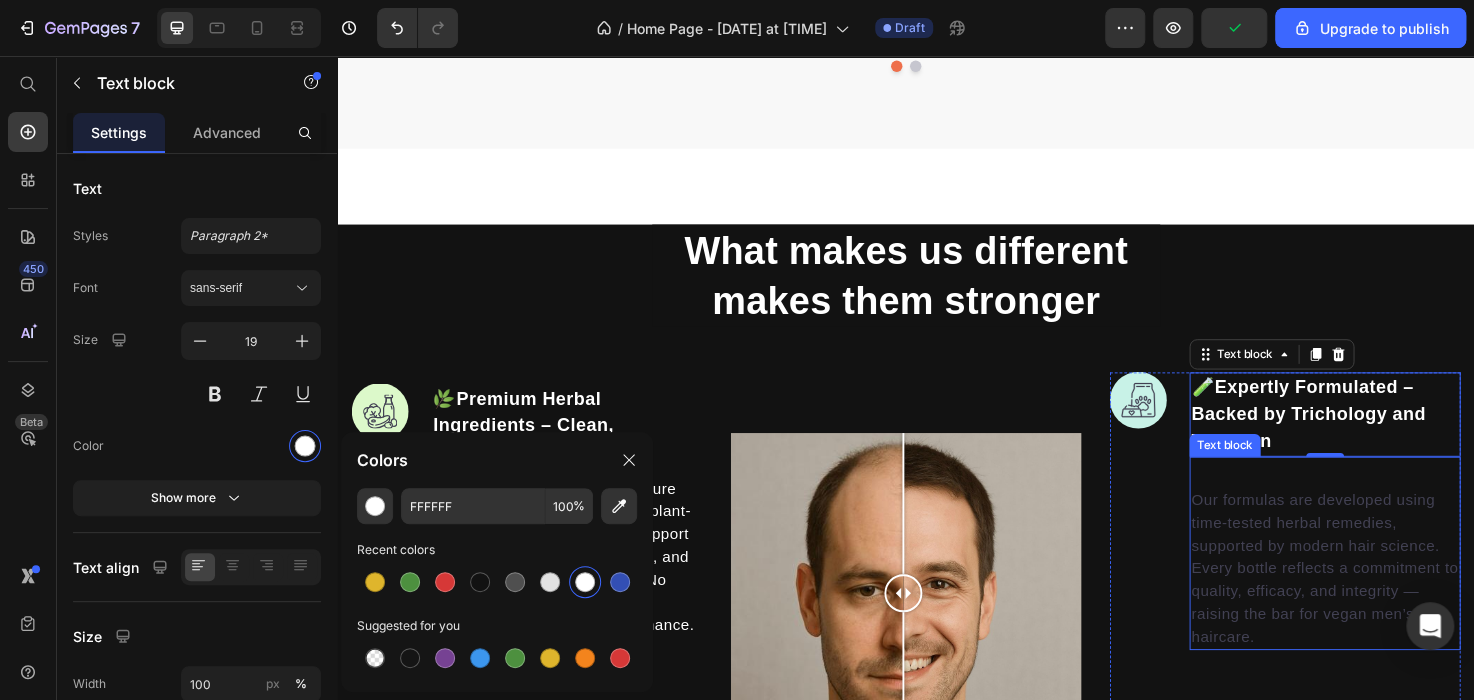 click on "Our formulas are developed using time-tested herbal remedies, supported by modern hair science. Every bottle reflects a commitment to quality, efficacy, and integrity — raising the bar for vegan men’s haircare." at bounding box center (1379, 597) 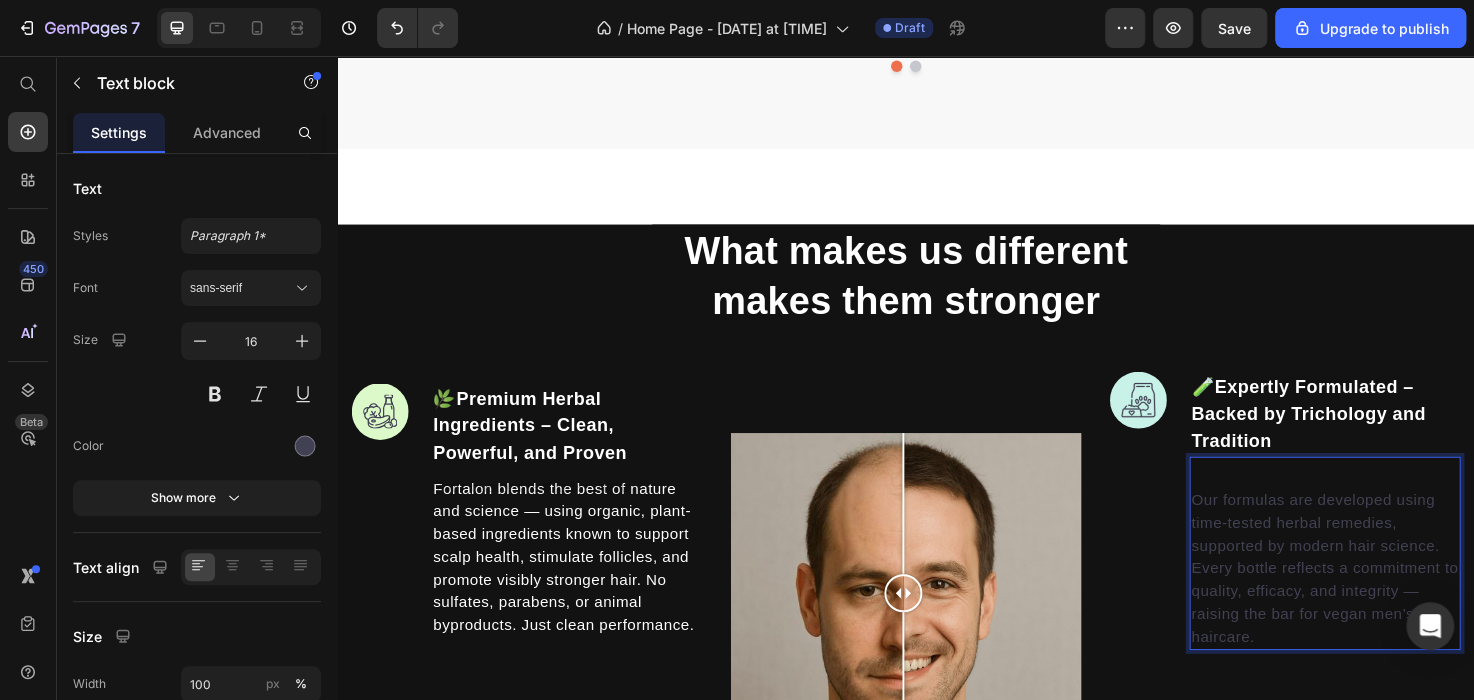 click on "Our formulas are developed using time-tested herbal remedies, supported by modern hair science. Every bottle reflects a commitment to quality, efficacy, and integrity — raising the bar for vegan men’s haircare." at bounding box center [1379, 597] 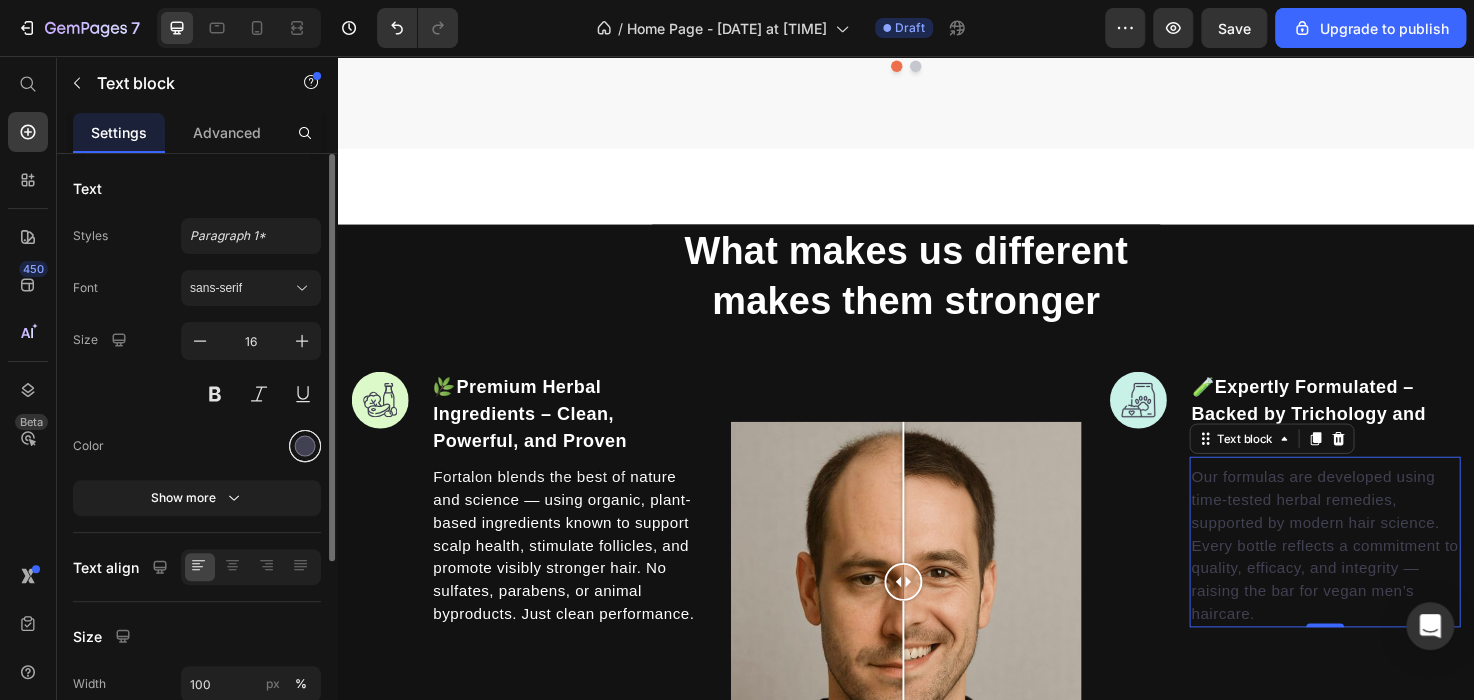 click at bounding box center [305, 446] 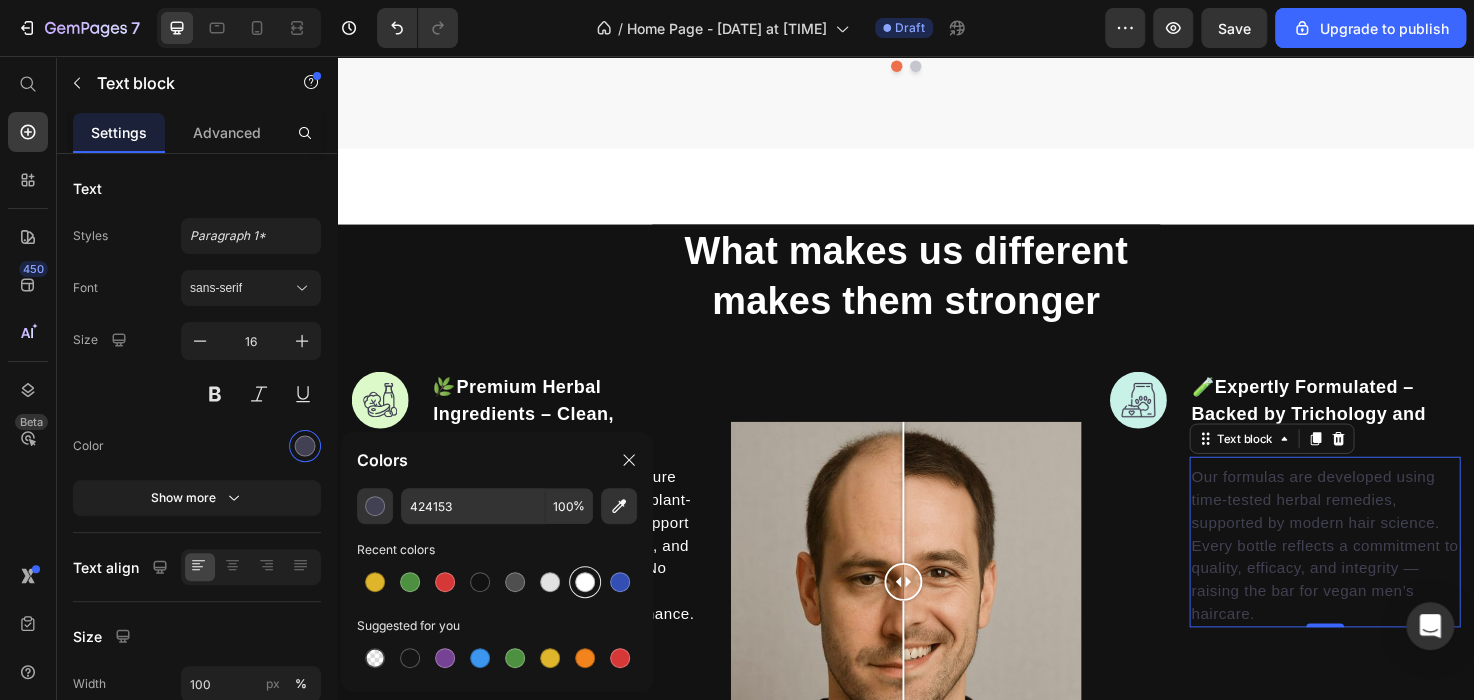 click at bounding box center (585, 582) 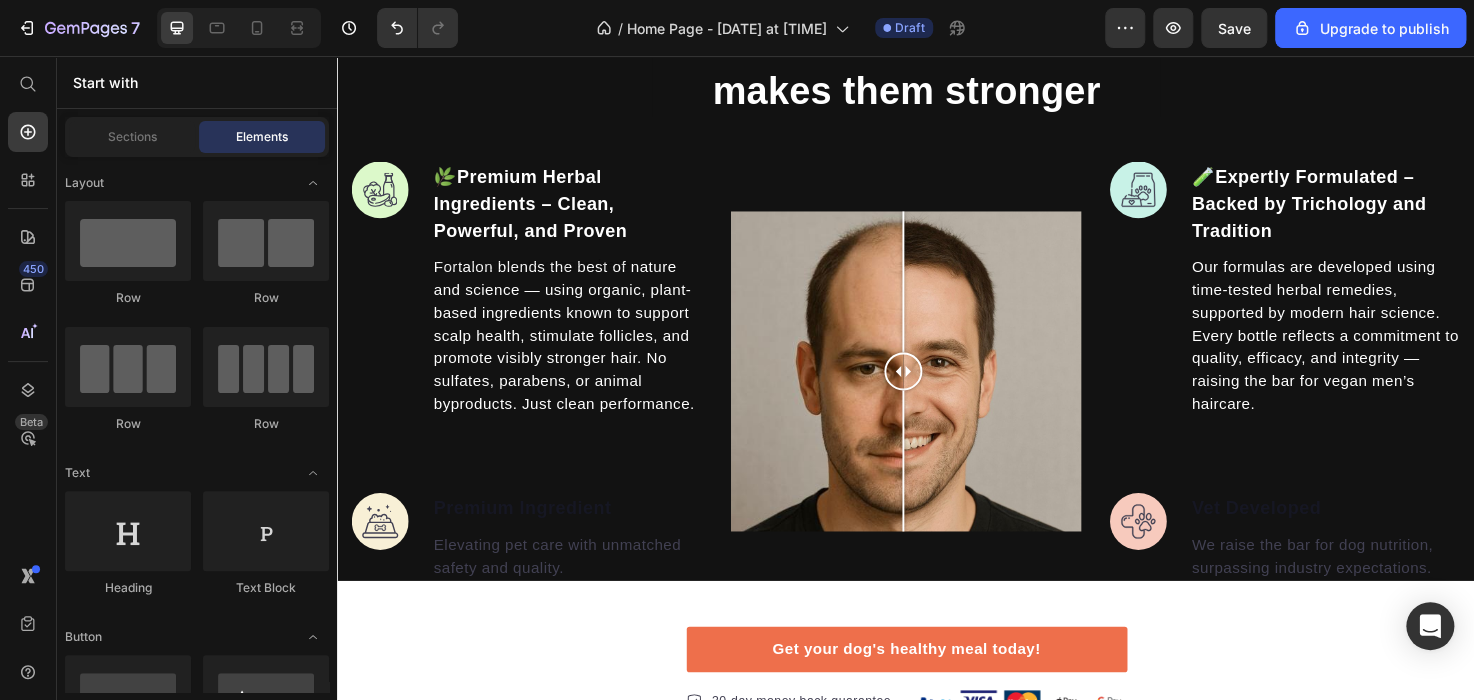 scroll, scrollTop: 2224, scrollLeft: 0, axis: vertical 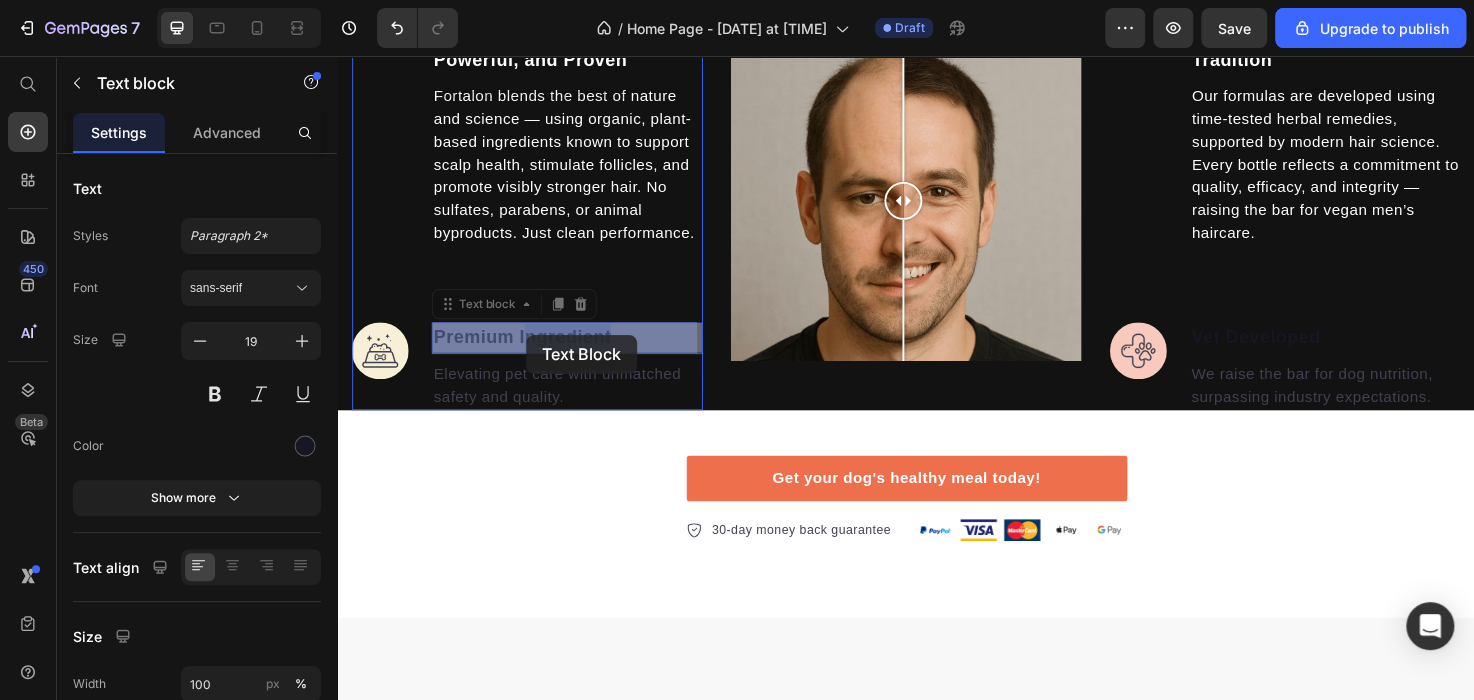 drag, startPoint x: 684, startPoint y: 358, endPoint x: 539, endPoint y: 350, distance: 145.22052 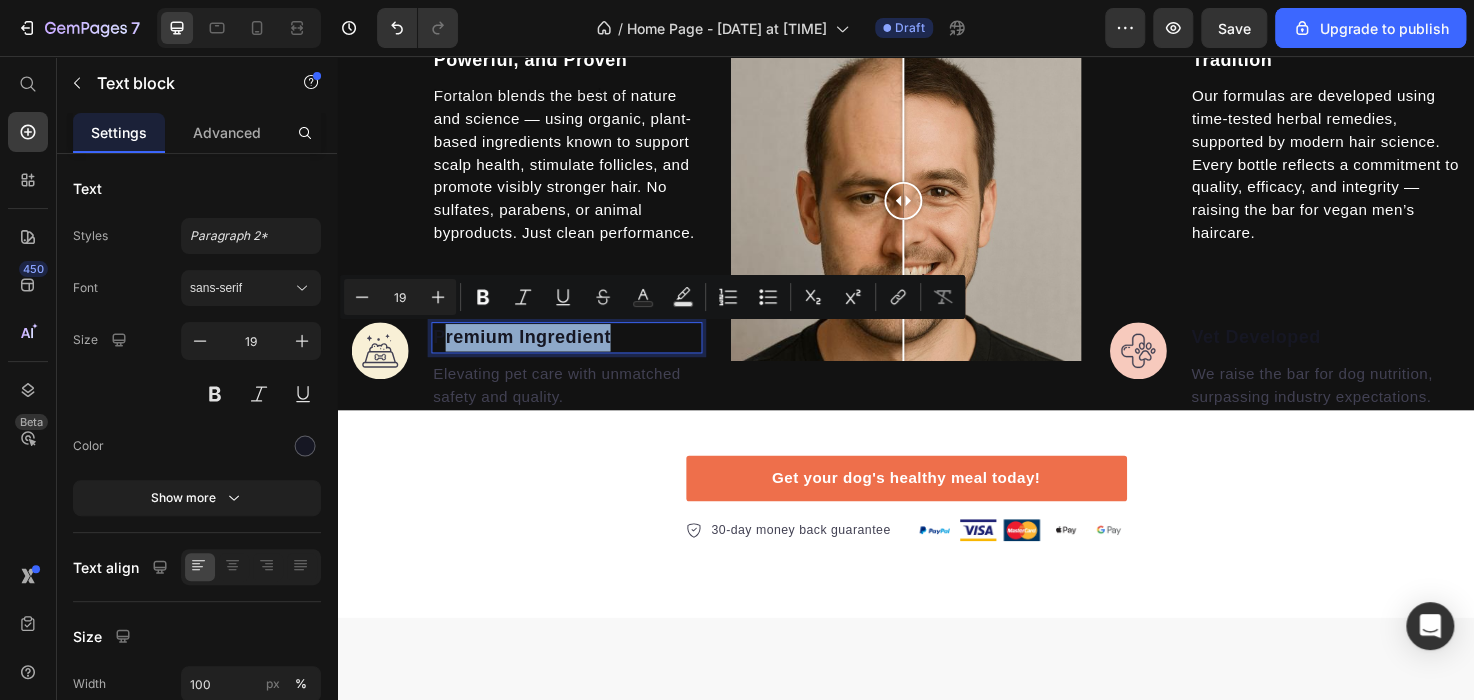 drag, startPoint x: 679, startPoint y: 350, endPoint x: 445, endPoint y: 348, distance: 234.00854 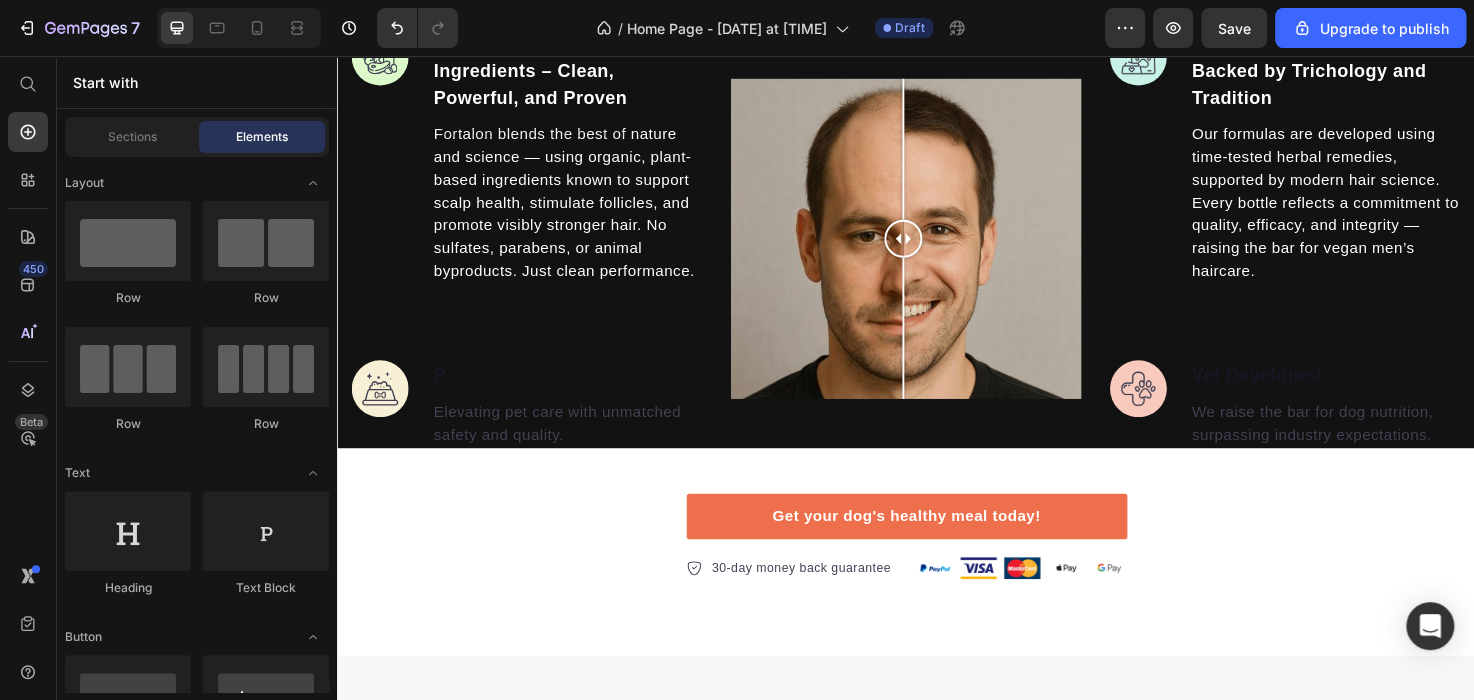 scroll, scrollTop: 2144, scrollLeft: 0, axis: vertical 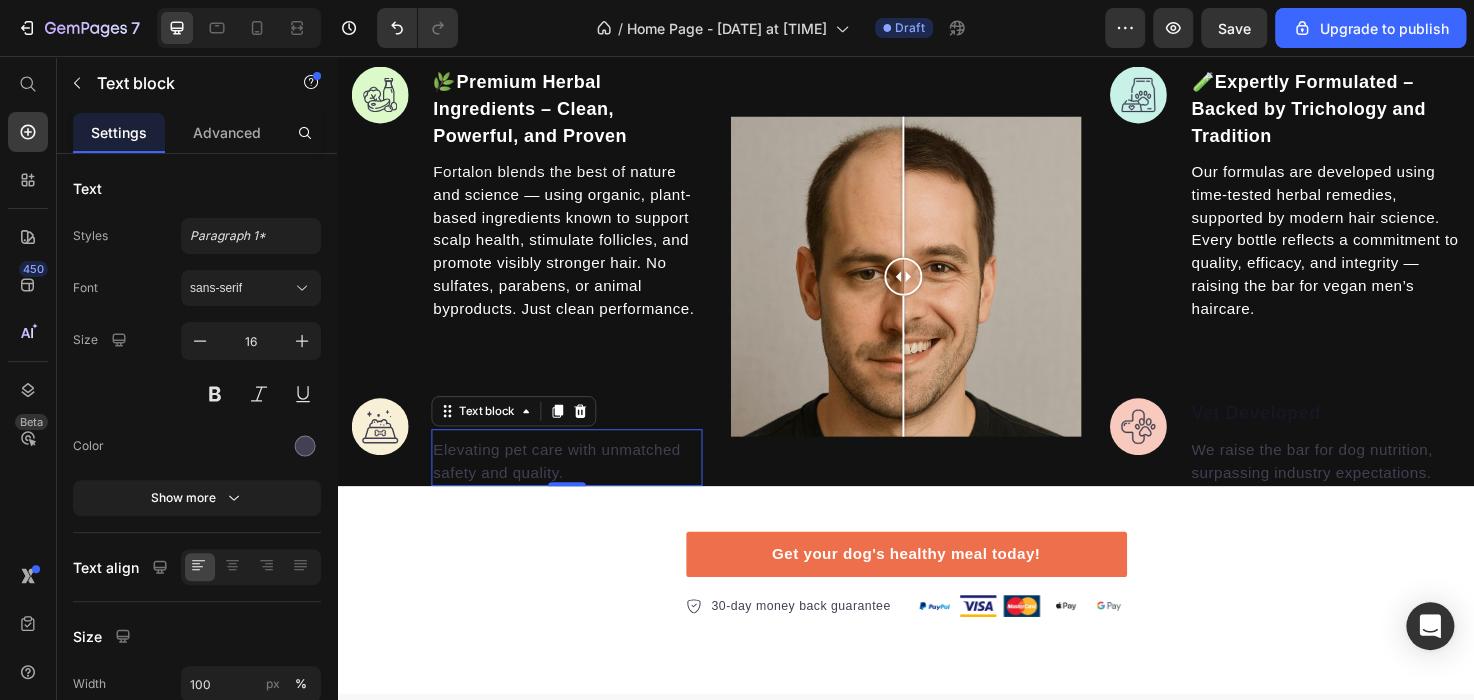 click on "Elevating pet care with unmatched safety and quality." at bounding box center [579, 484] 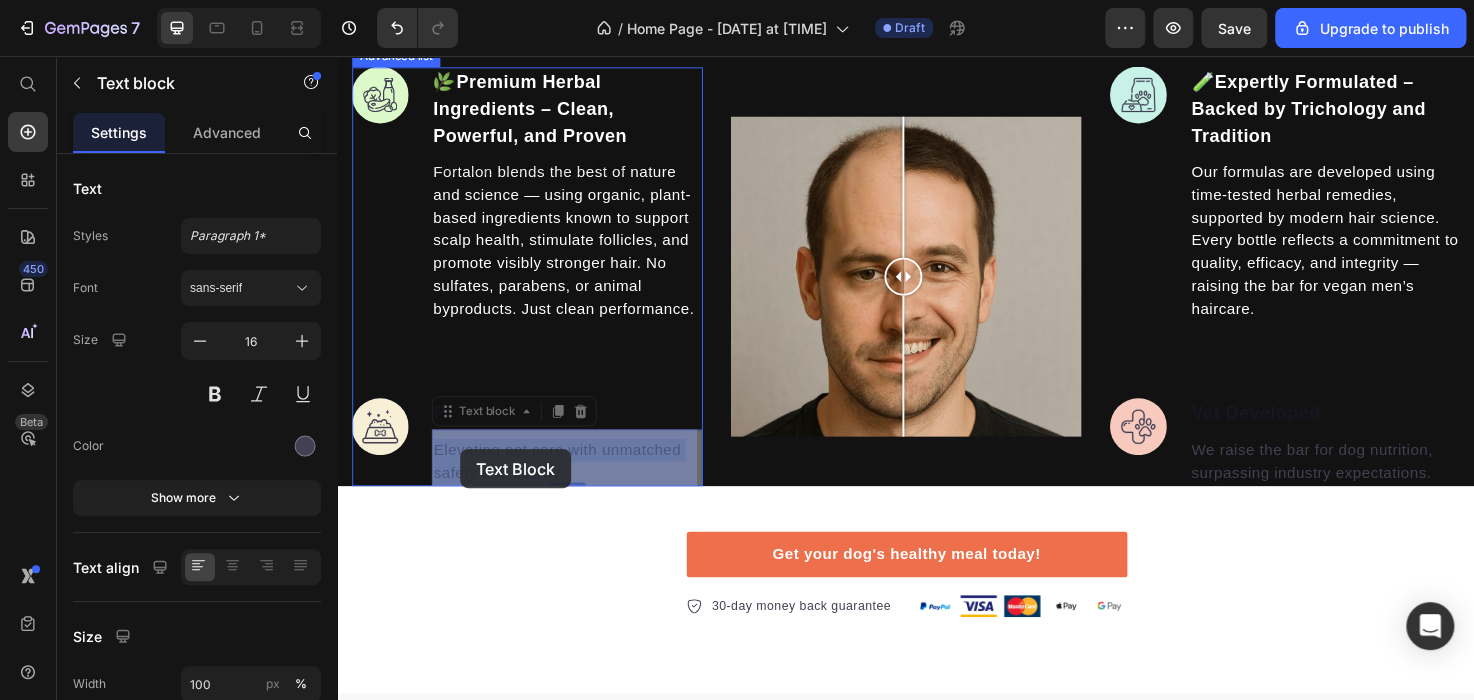 drag, startPoint x: 608, startPoint y: 487, endPoint x: 462, endPoint y: 468, distance: 147.23111 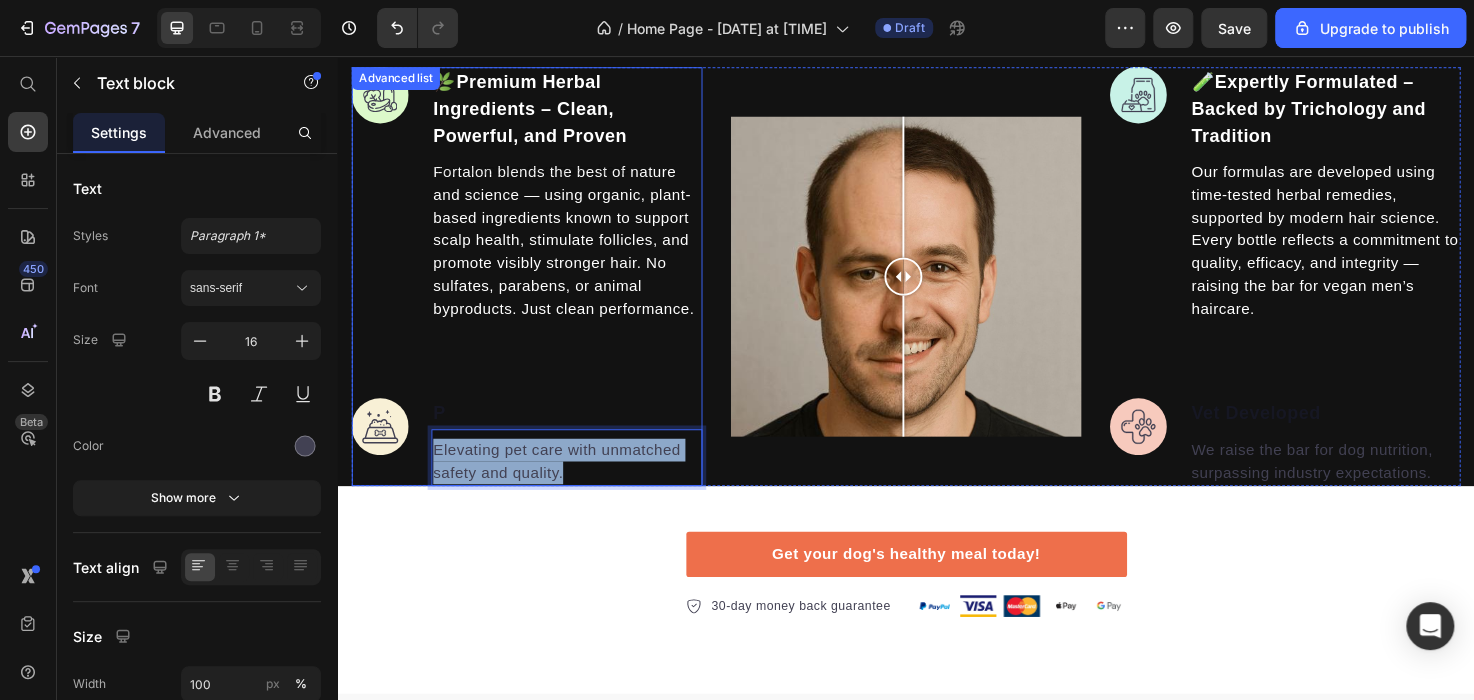 drag, startPoint x: 589, startPoint y: 489, endPoint x: 429, endPoint y: 478, distance: 160.37769 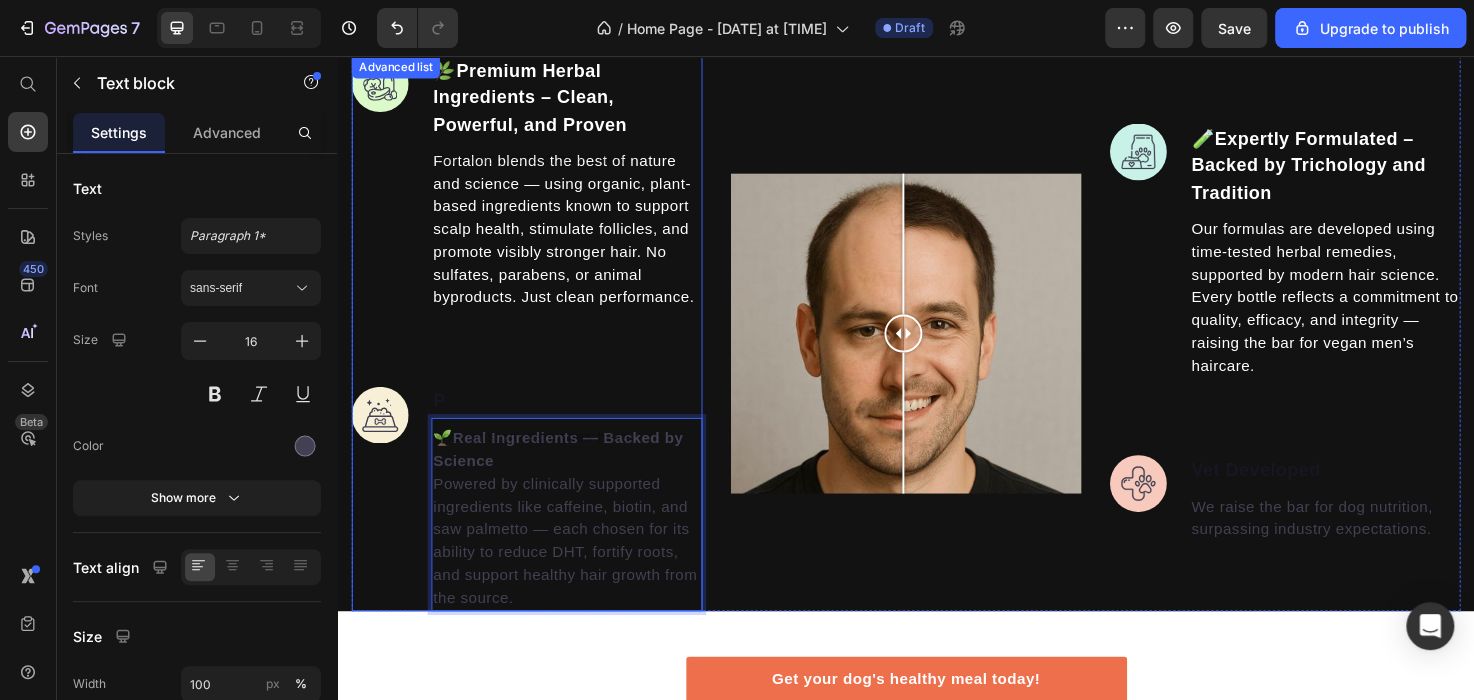 scroll, scrollTop: 2144, scrollLeft: 0, axis: vertical 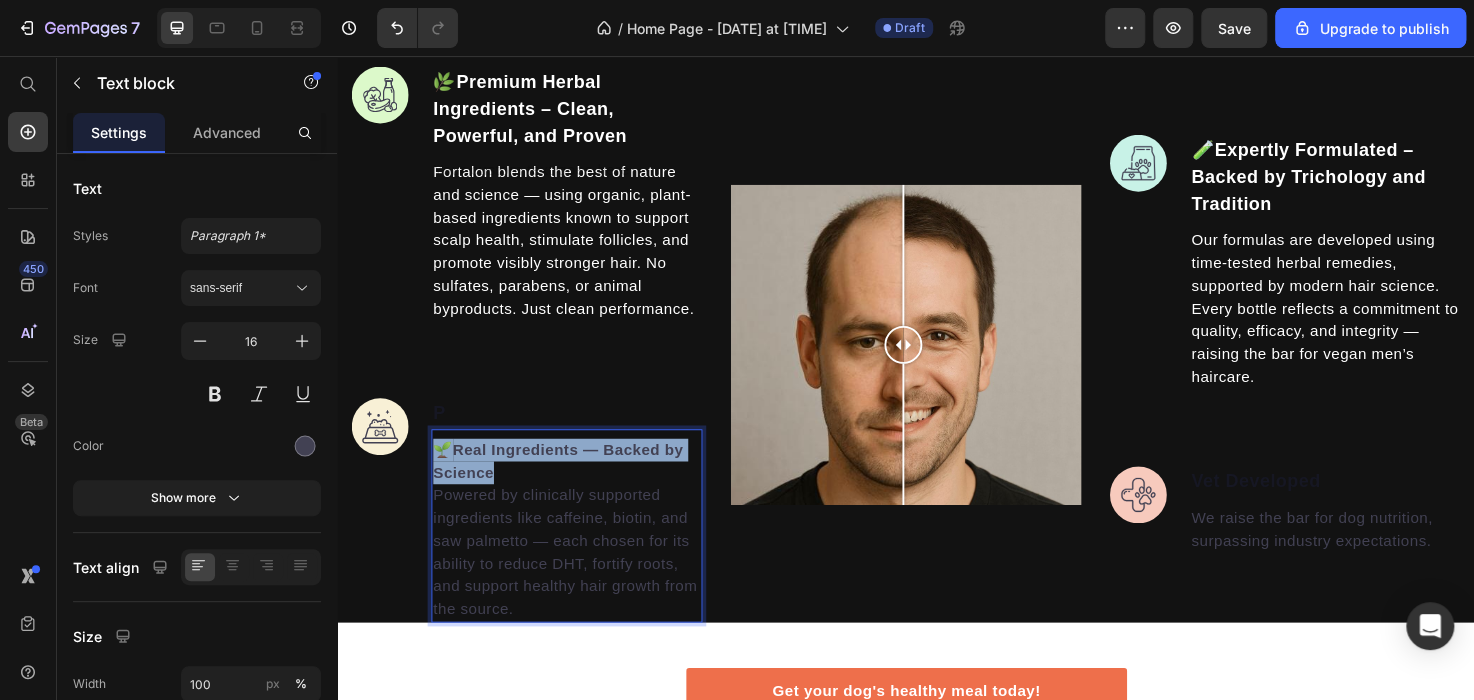 drag, startPoint x: 512, startPoint y: 496, endPoint x: 440, endPoint y: 472, distance: 75.89466 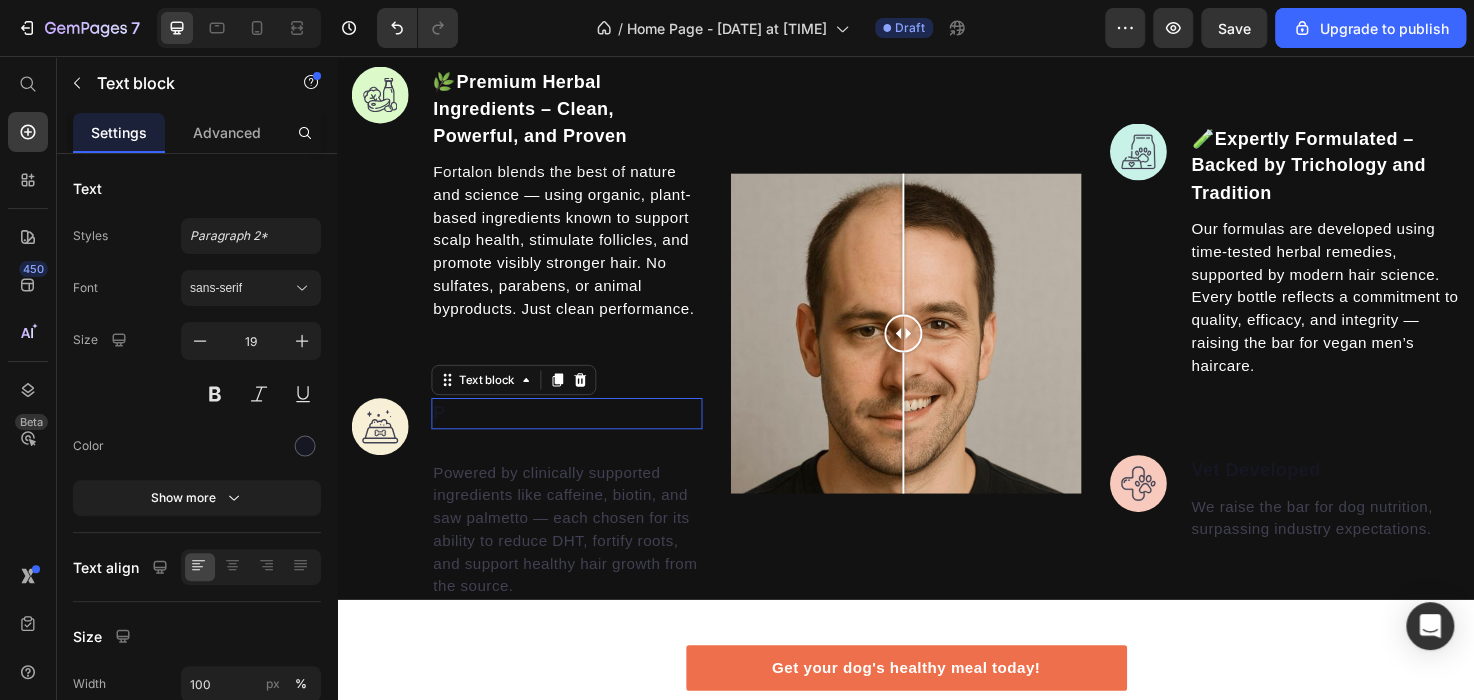 click on "P Text block   0" at bounding box center (579, 433) 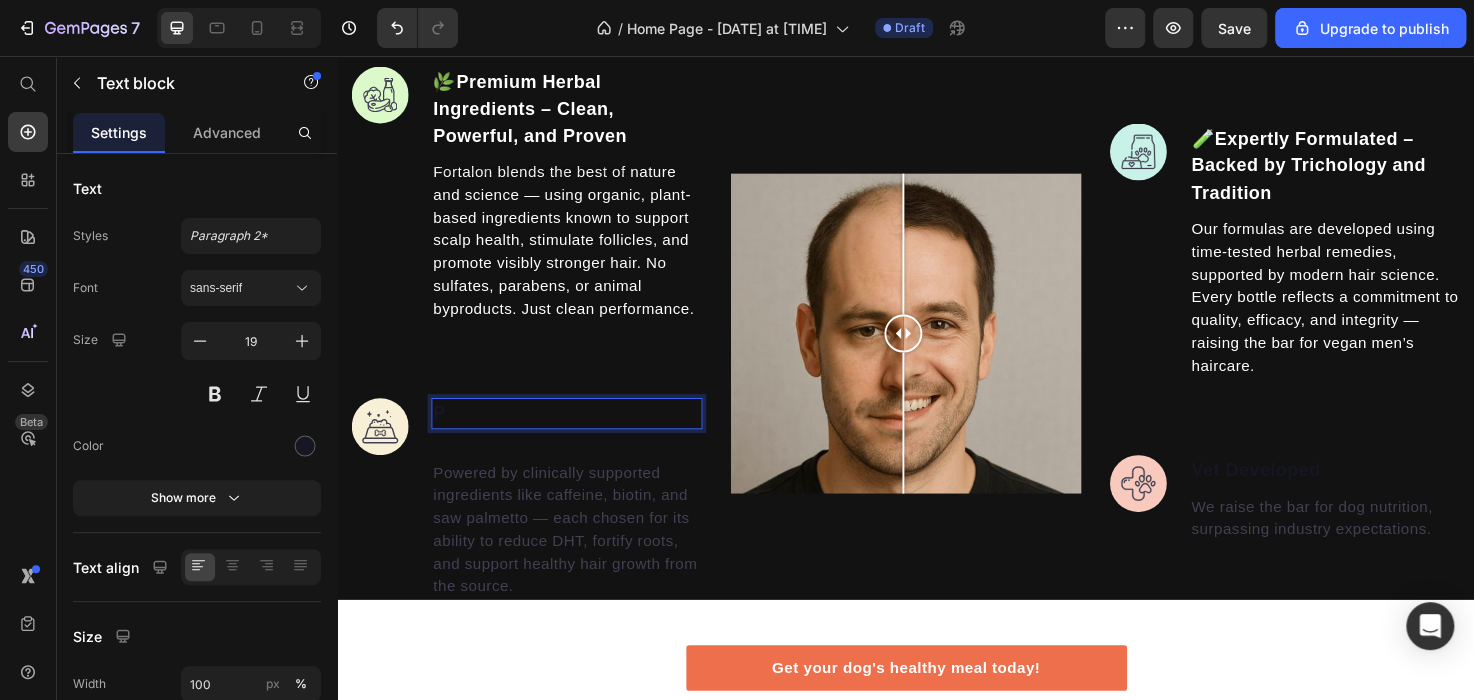 drag, startPoint x: 616, startPoint y: 431, endPoint x: 475, endPoint y: 431, distance: 141 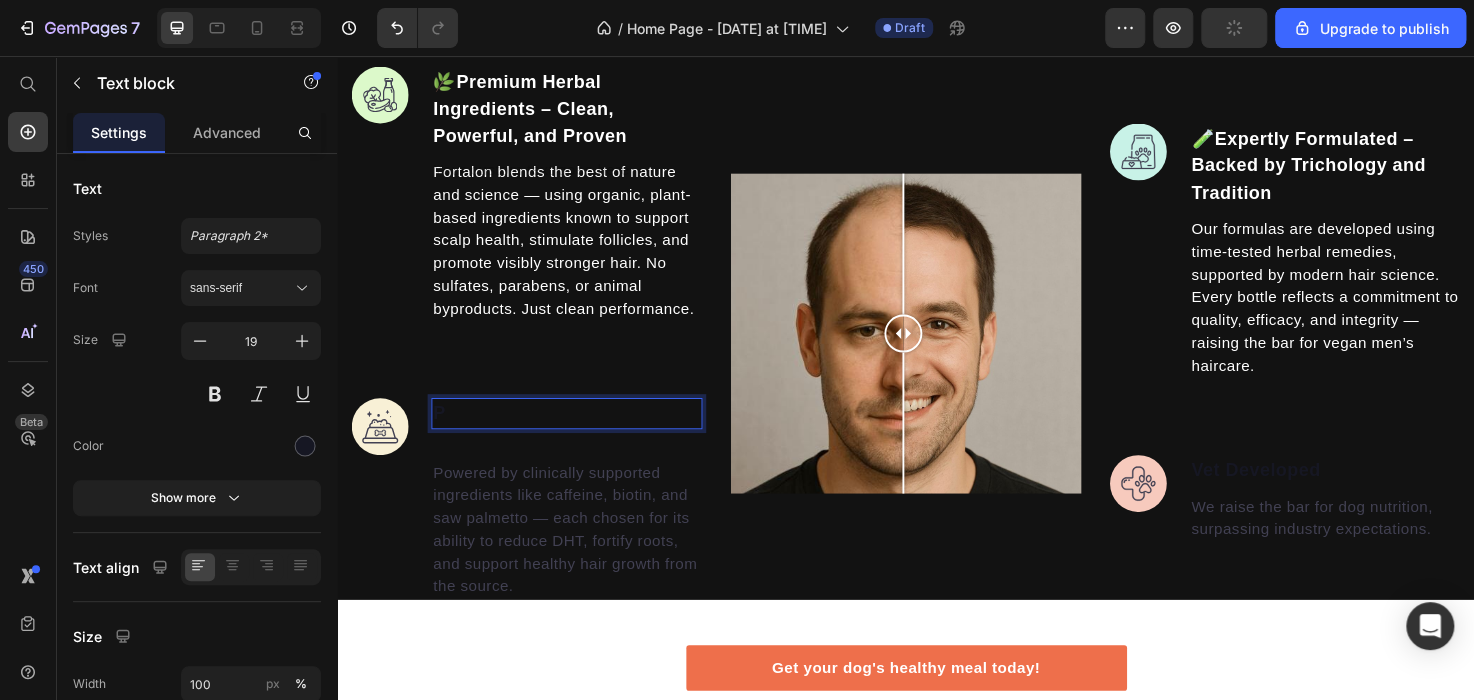 click on "P" at bounding box center [579, 433] 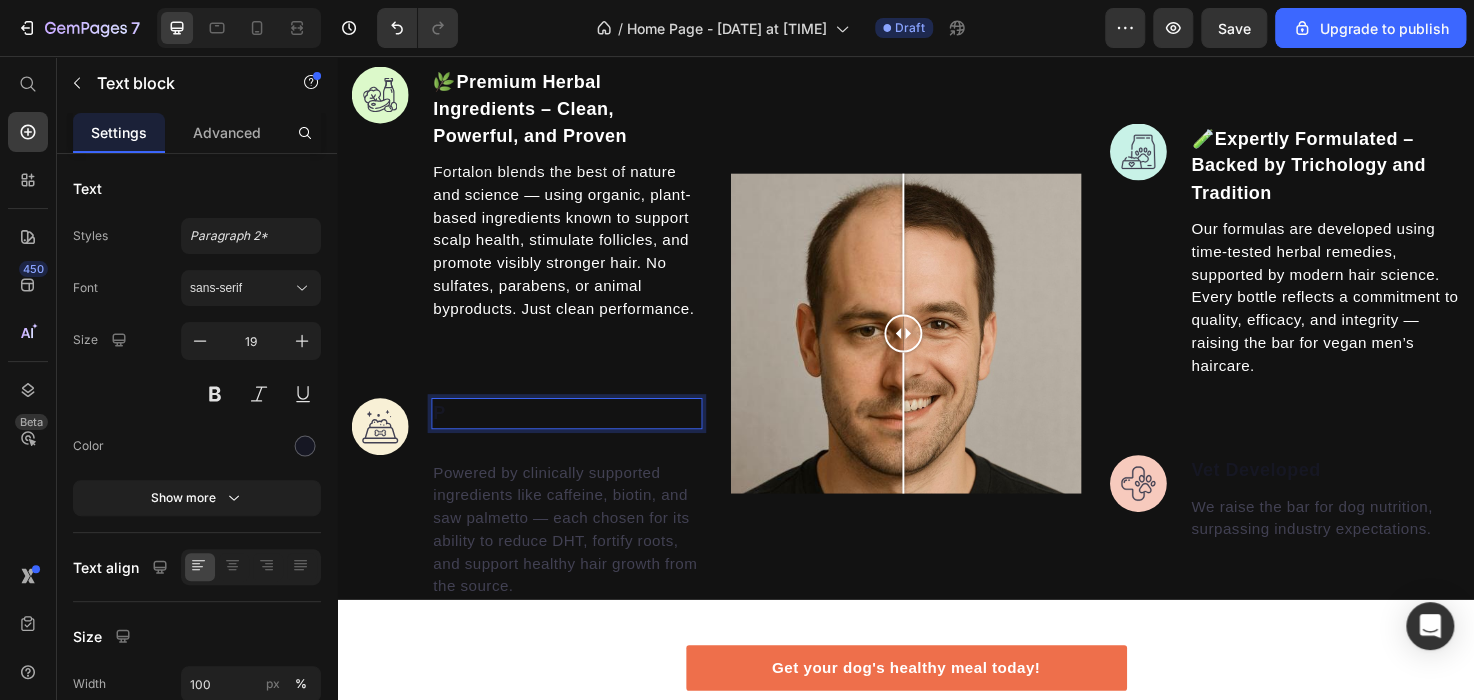 drag, startPoint x: 627, startPoint y: 425, endPoint x: 544, endPoint y: 435, distance: 83.60024 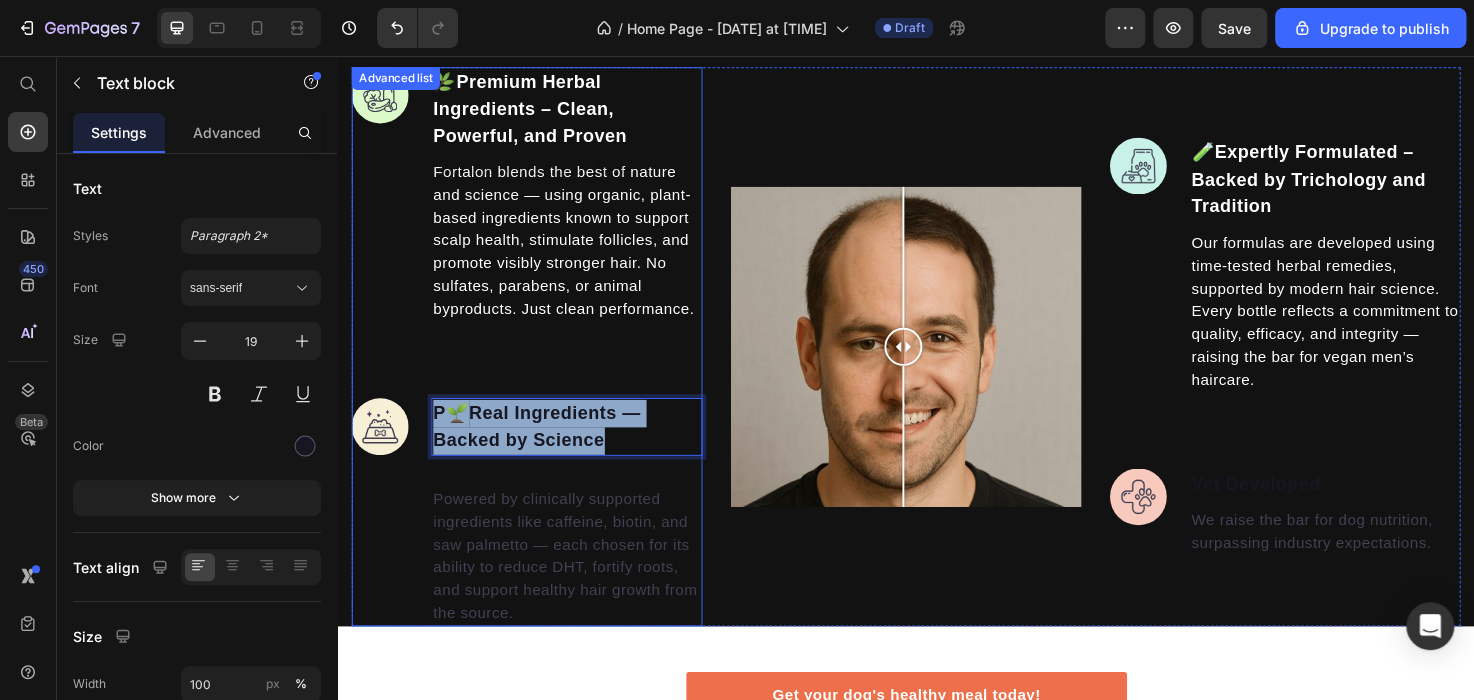 drag, startPoint x: 694, startPoint y: 454, endPoint x: 424, endPoint y: 437, distance: 270.53467 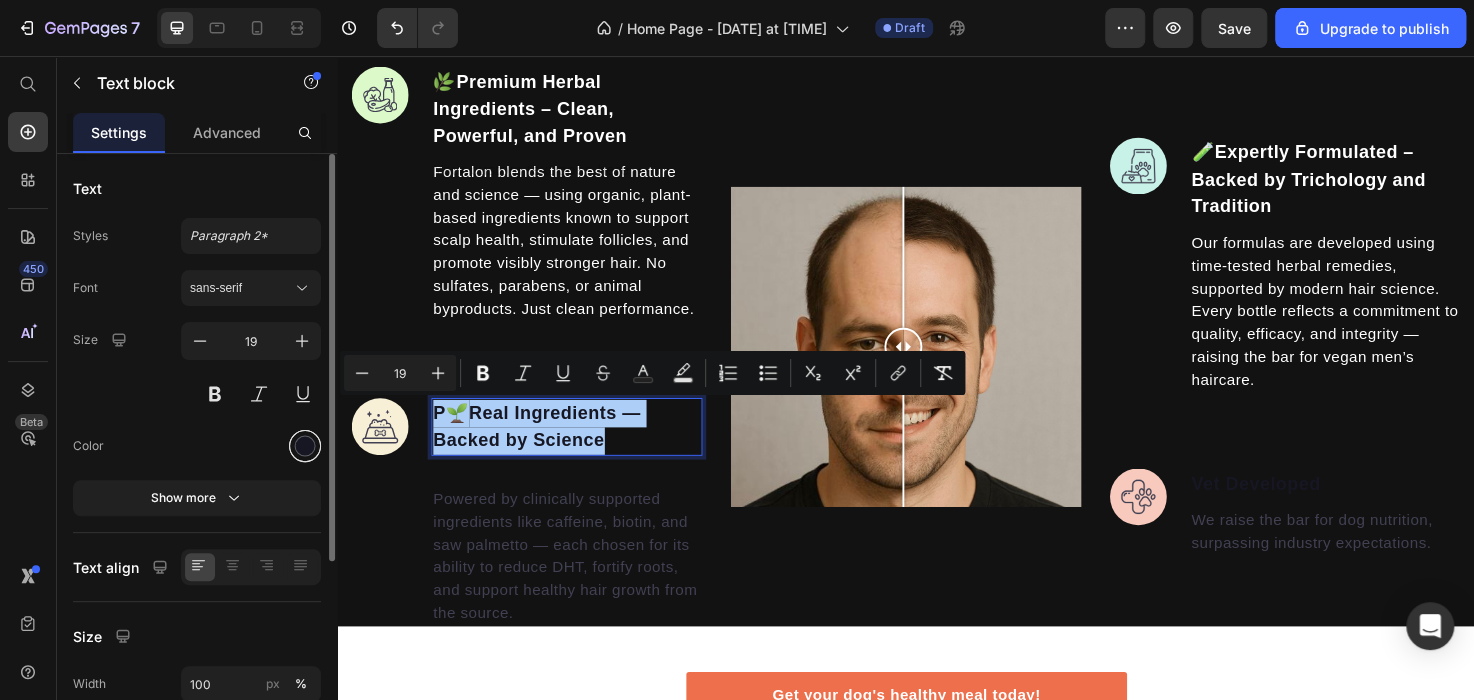 click at bounding box center (305, 446) 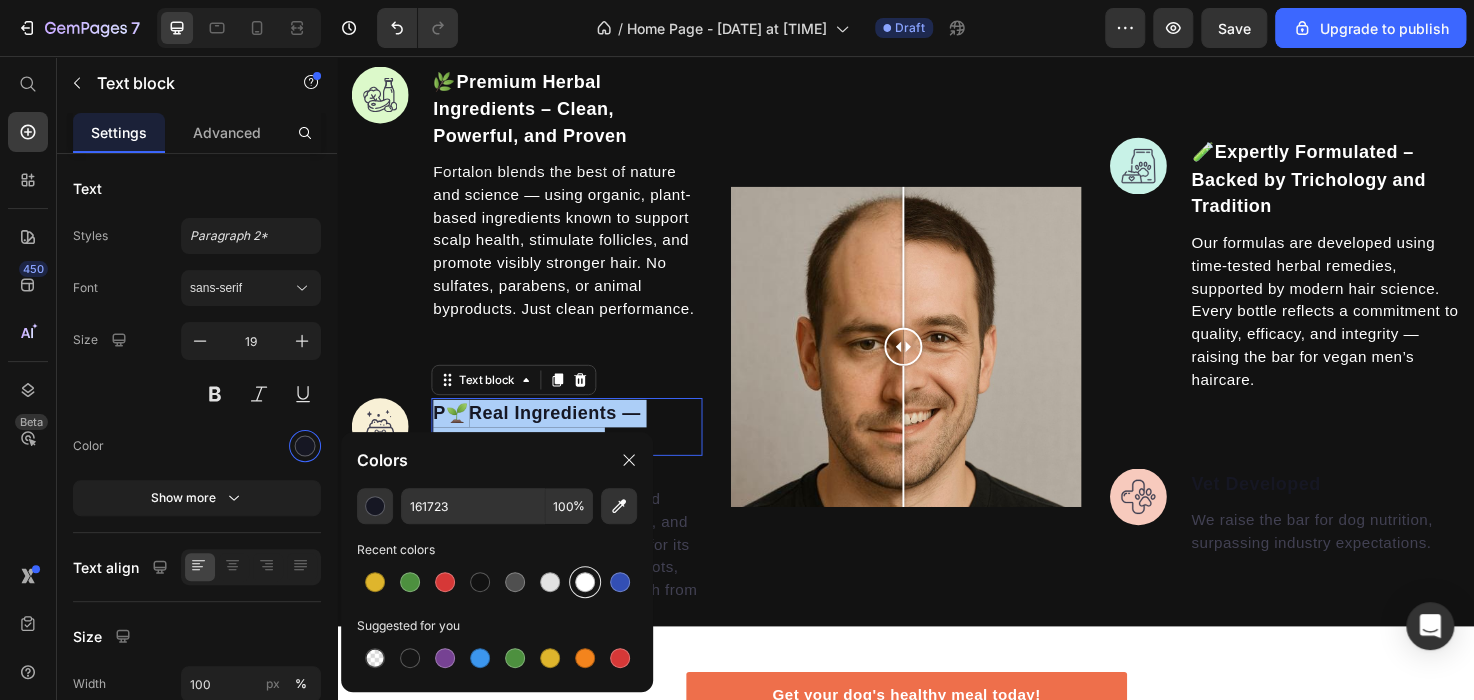click at bounding box center [585, 582] 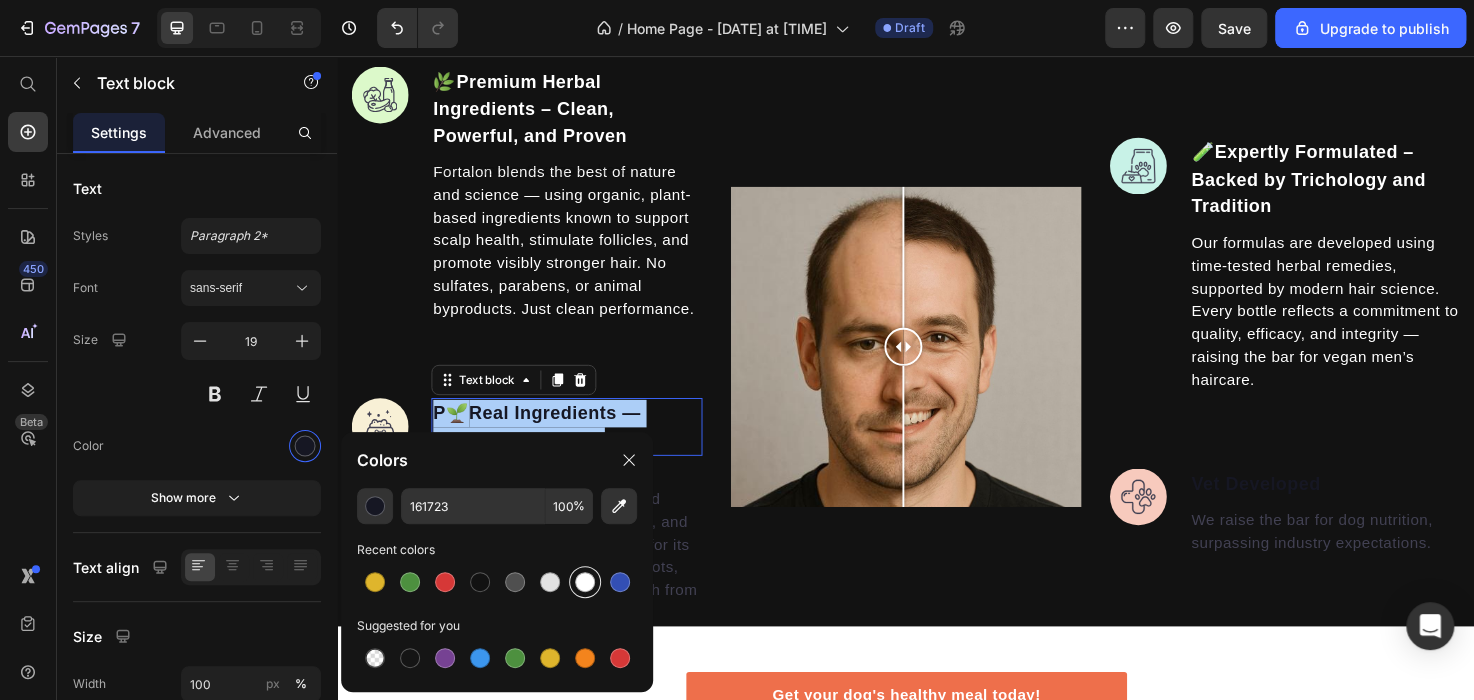 type on "FFFFFF" 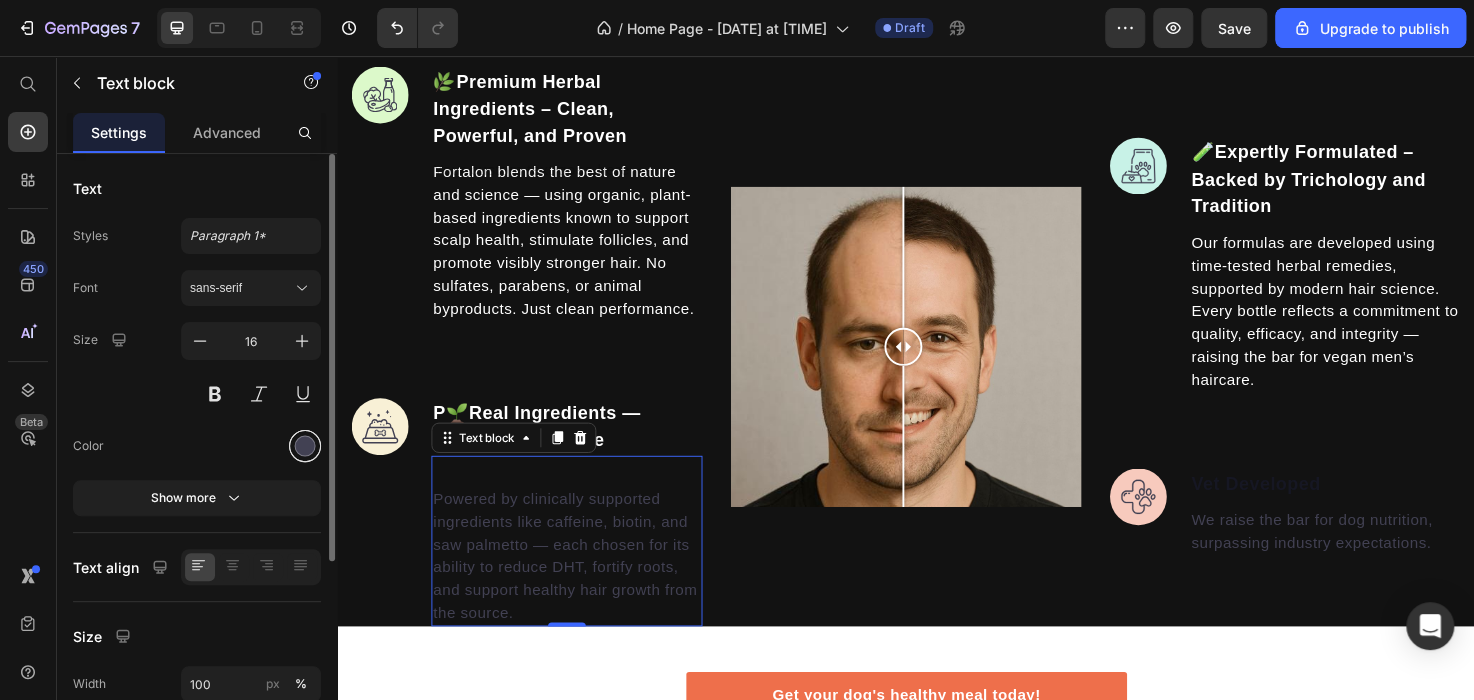 click at bounding box center [305, 446] 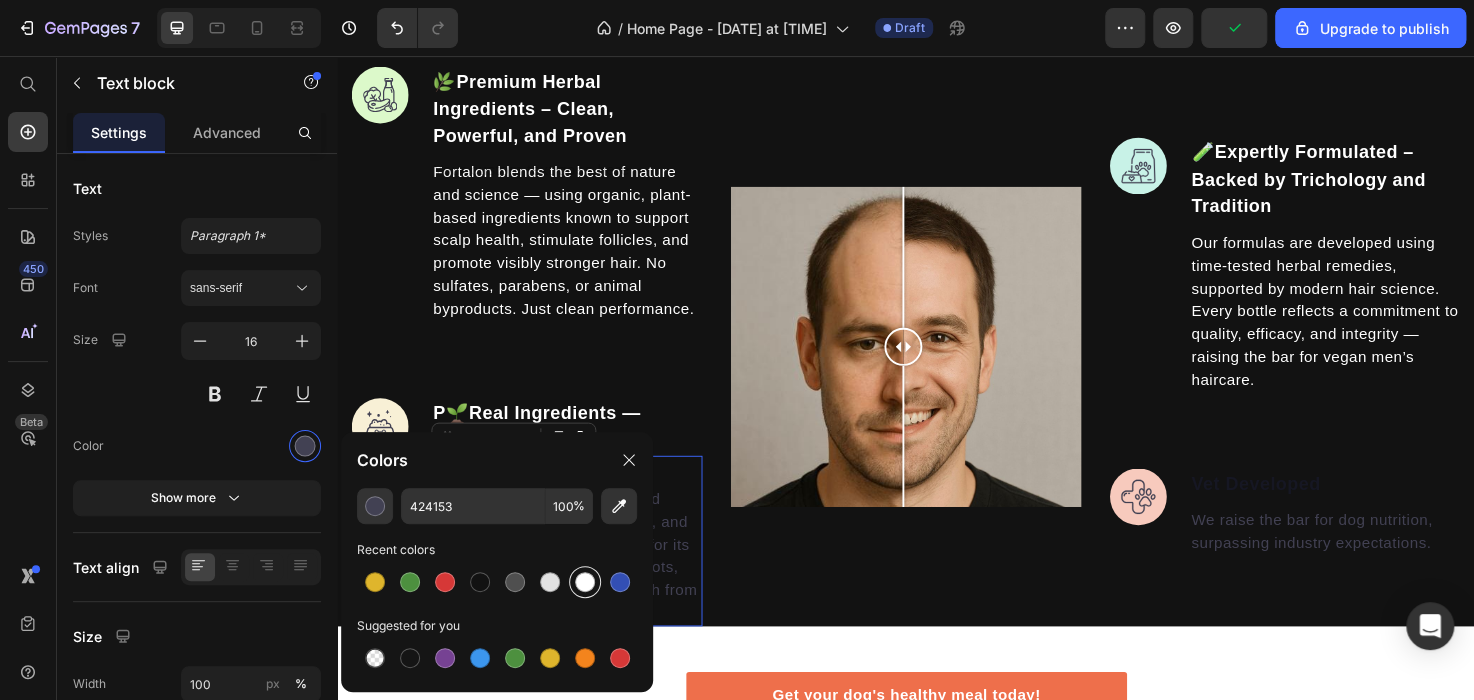 click at bounding box center [585, 582] 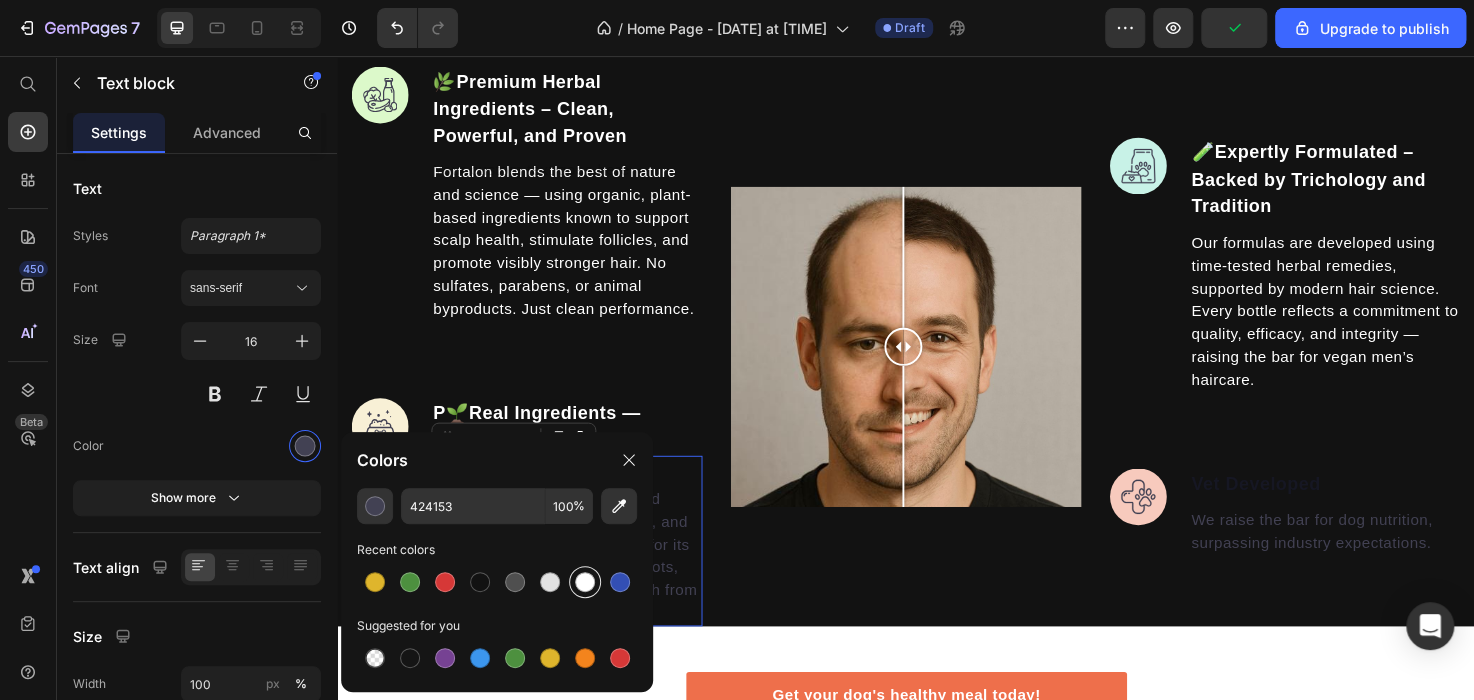 type on "FFFFFF" 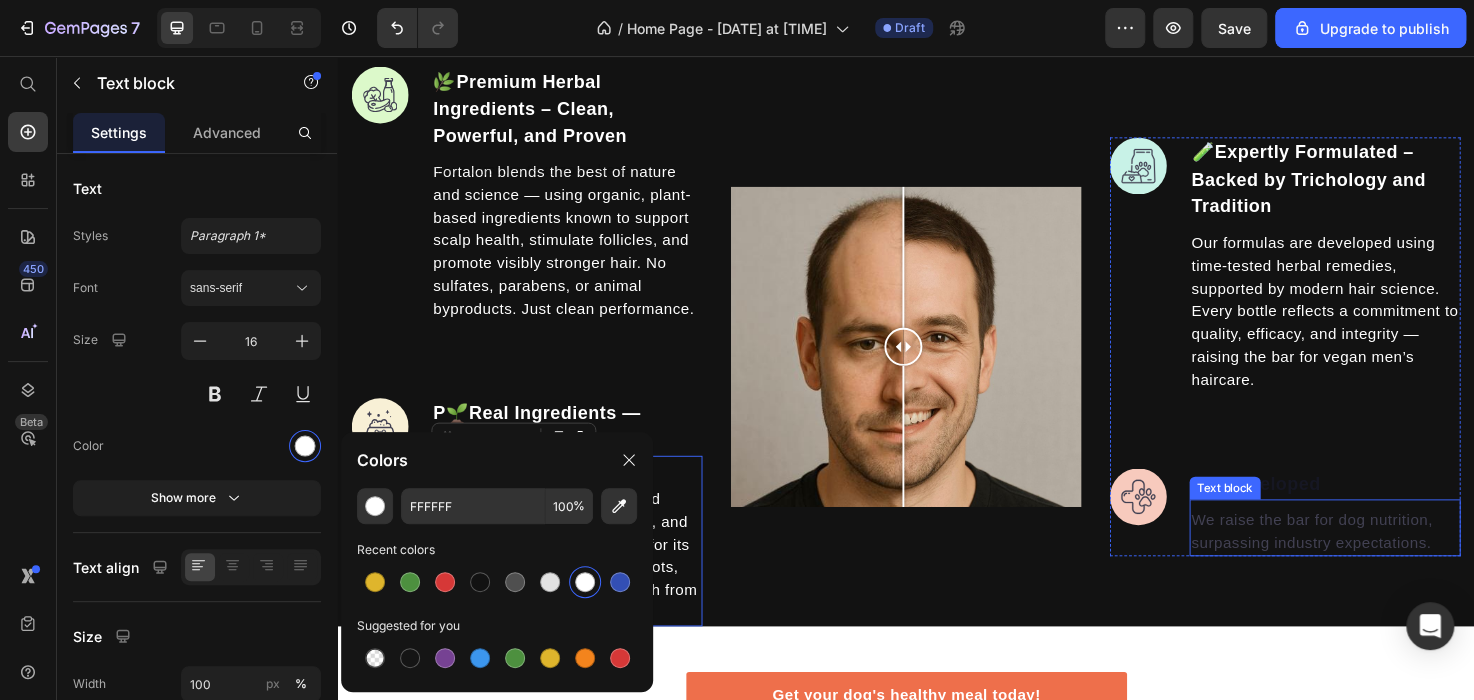 click on "We raise the bar for dog nutrition, surpassing industry expectations." at bounding box center [1379, 558] 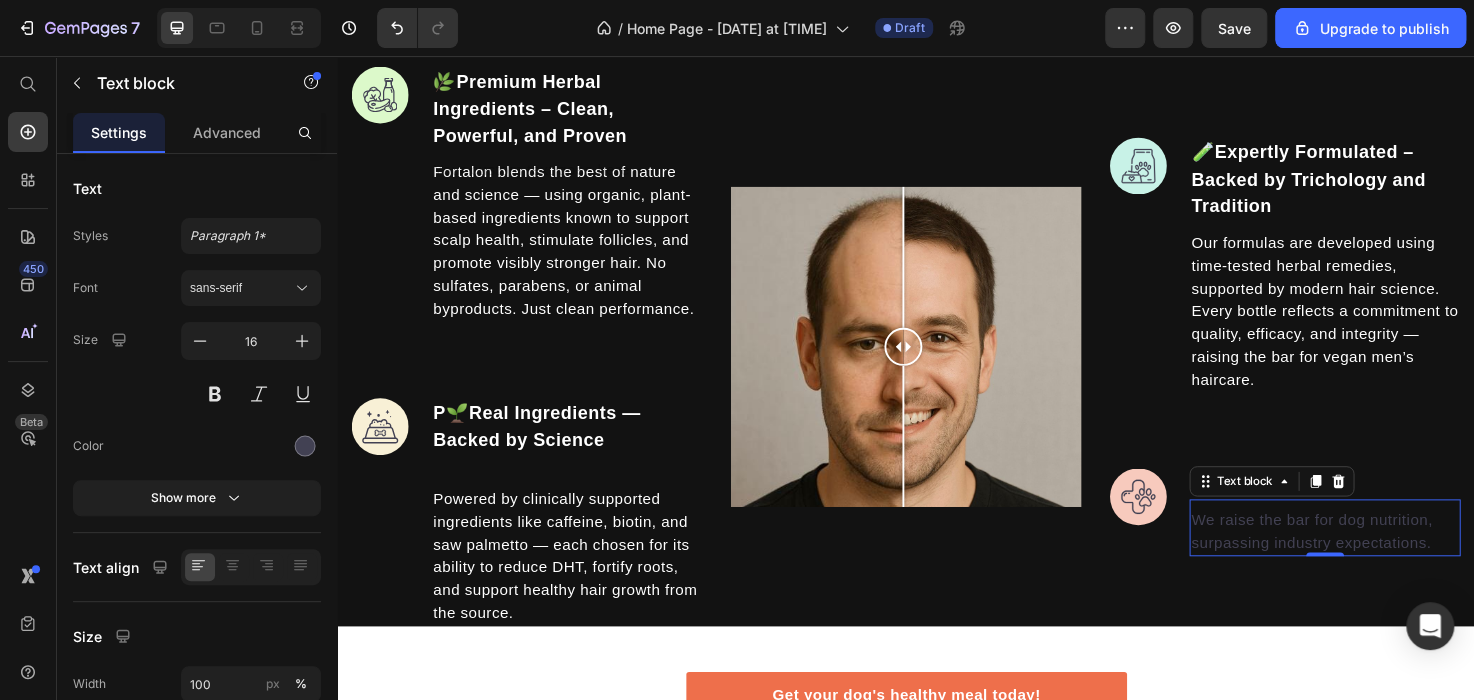 scroll, scrollTop: 2114, scrollLeft: 0, axis: vertical 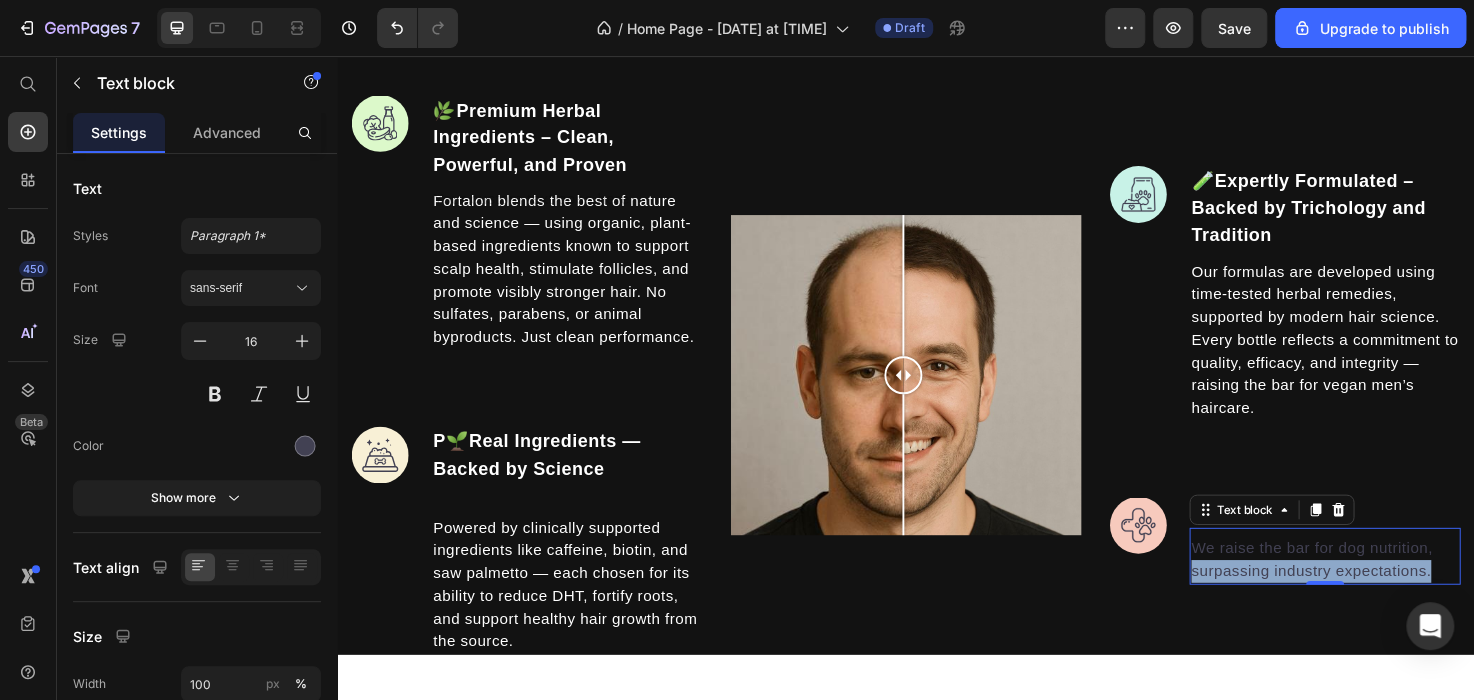 drag, startPoint x: 1481, startPoint y: 567, endPoint x: 1485, endPoint y: 607, distance: 40.1995 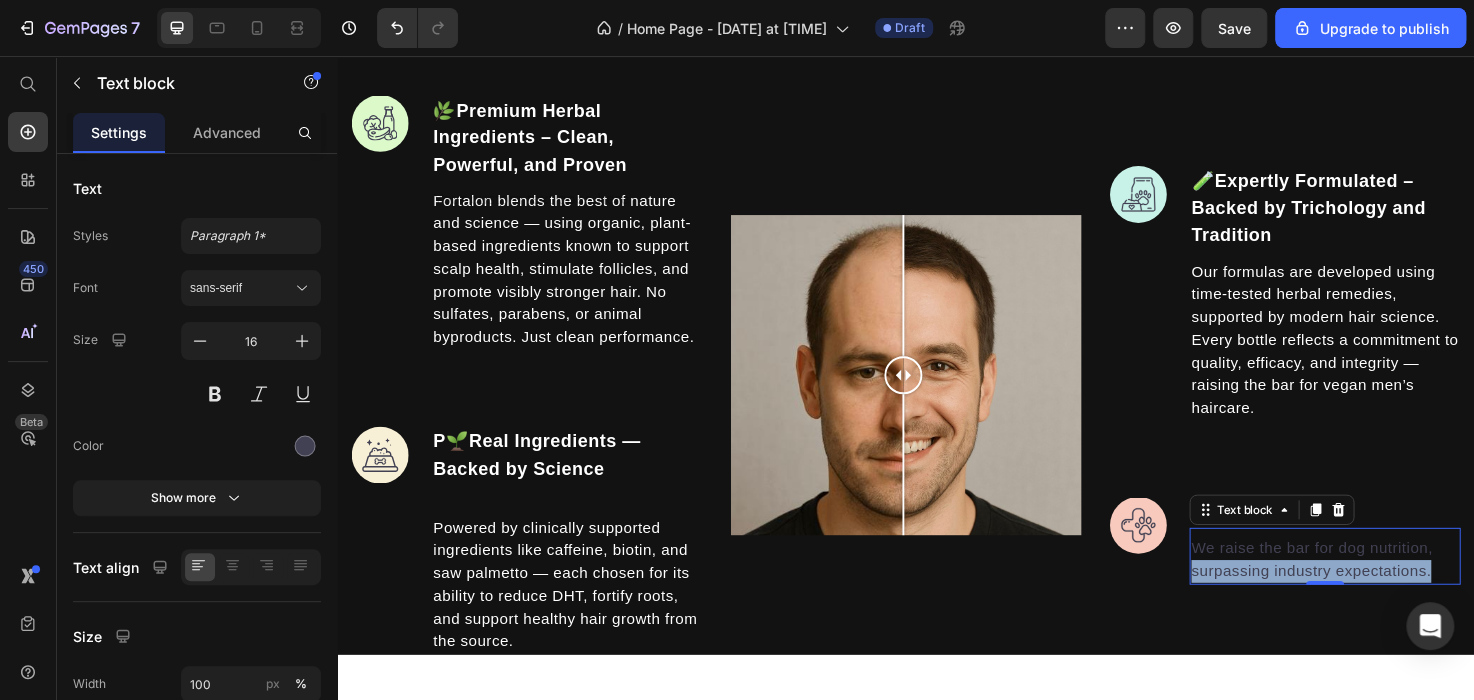 click on "We raise the bar for dog nutrition, surpassing industry expectations." at bounding box center [1379, 588] 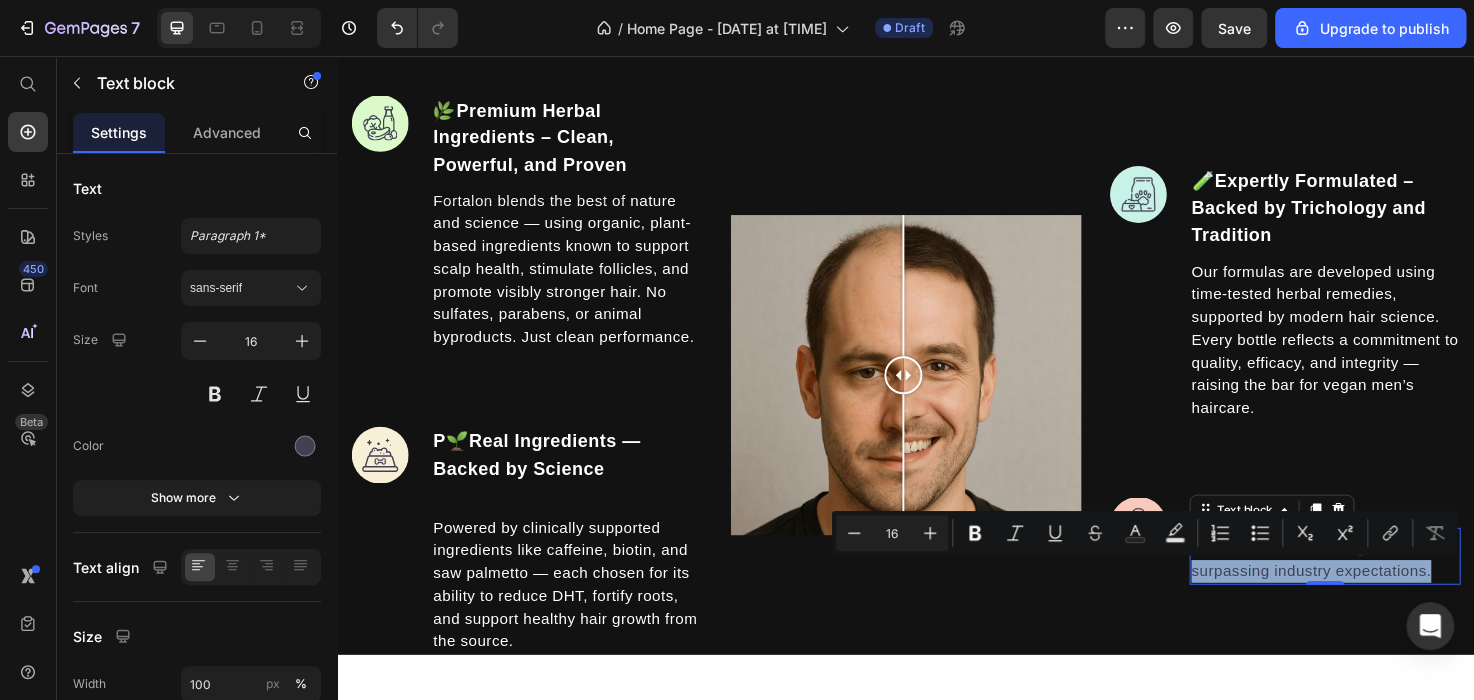 click on "We raise the bar for dog nutrition, surpassing industry expectations." at bounding box center [1379, 588] 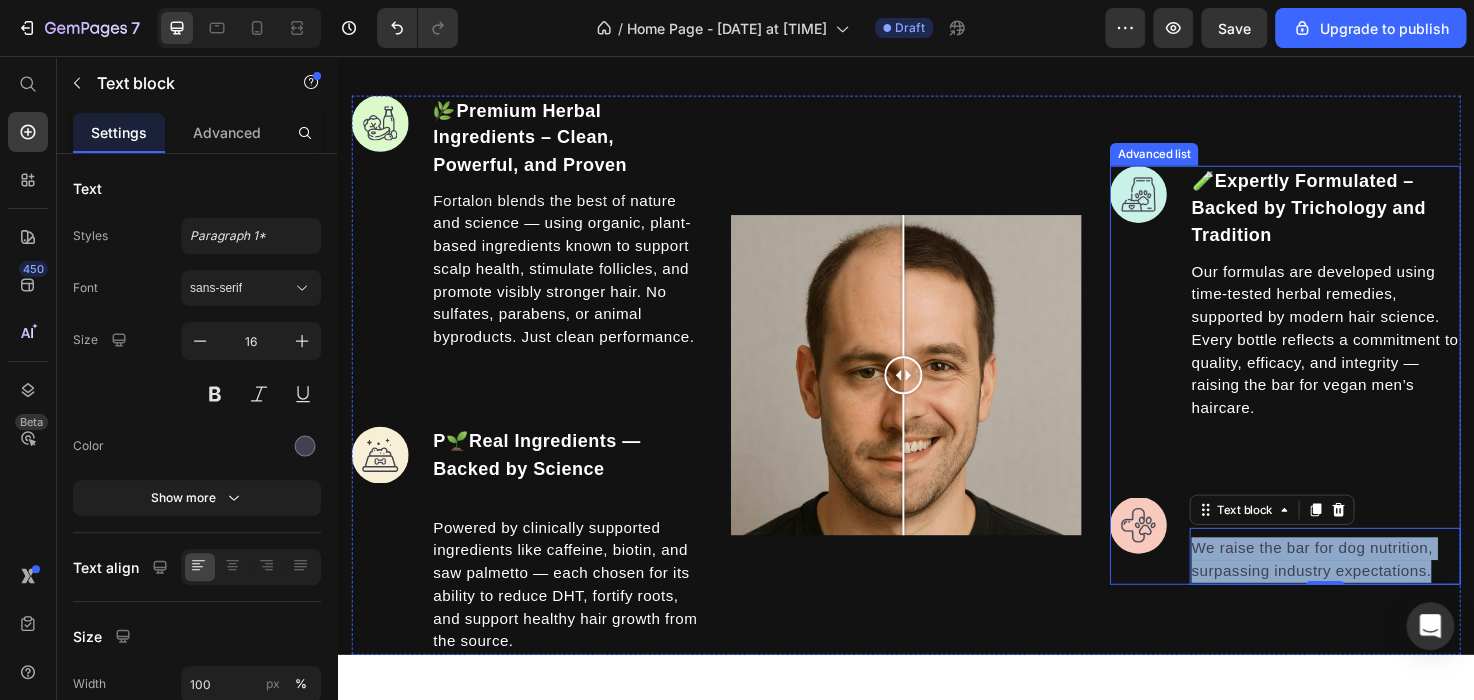 drag, startPoint x: 1485, startPoint y: 607, endPoint x: 1221, endPoint y: 581, distance: 265.27722 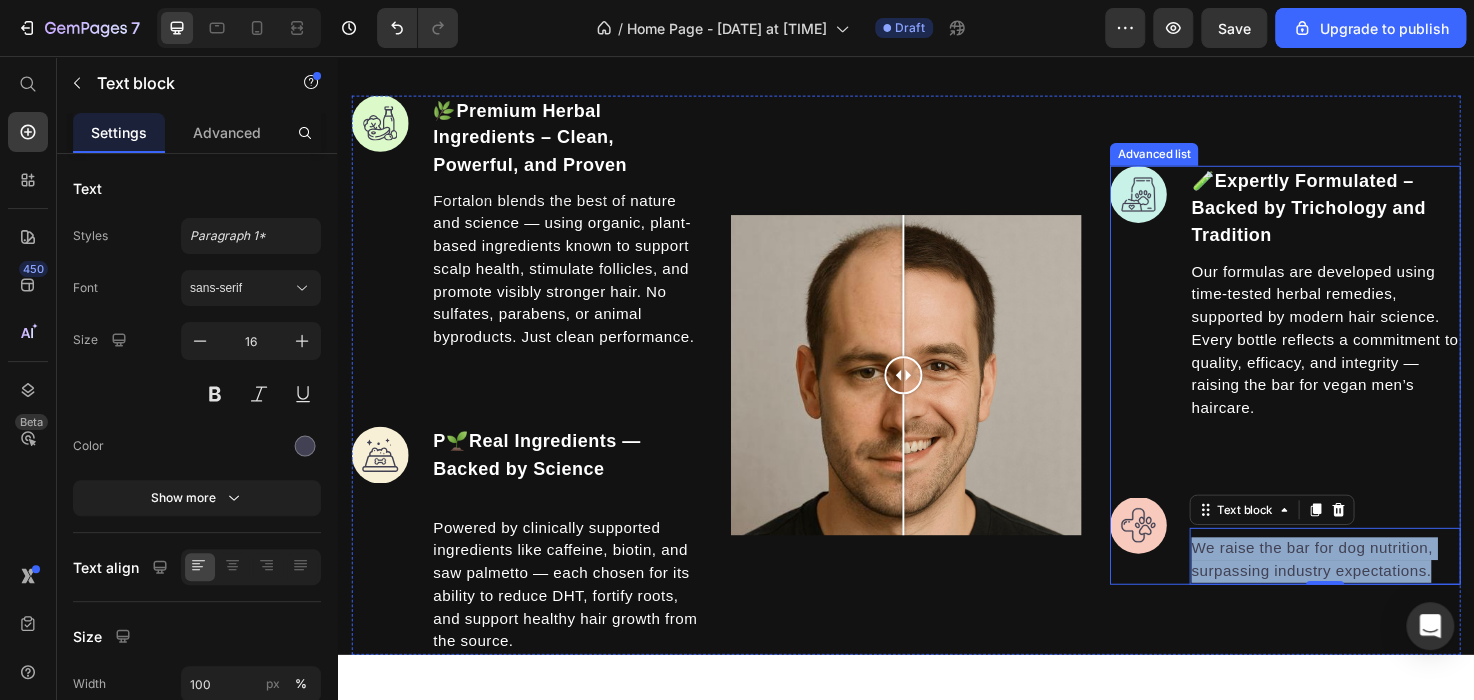 click on "Image Vet Developed Text block We raise the bar for dog nutrition, surpassing industry expectations. Text block   0" at bounding box center (1337, 568) 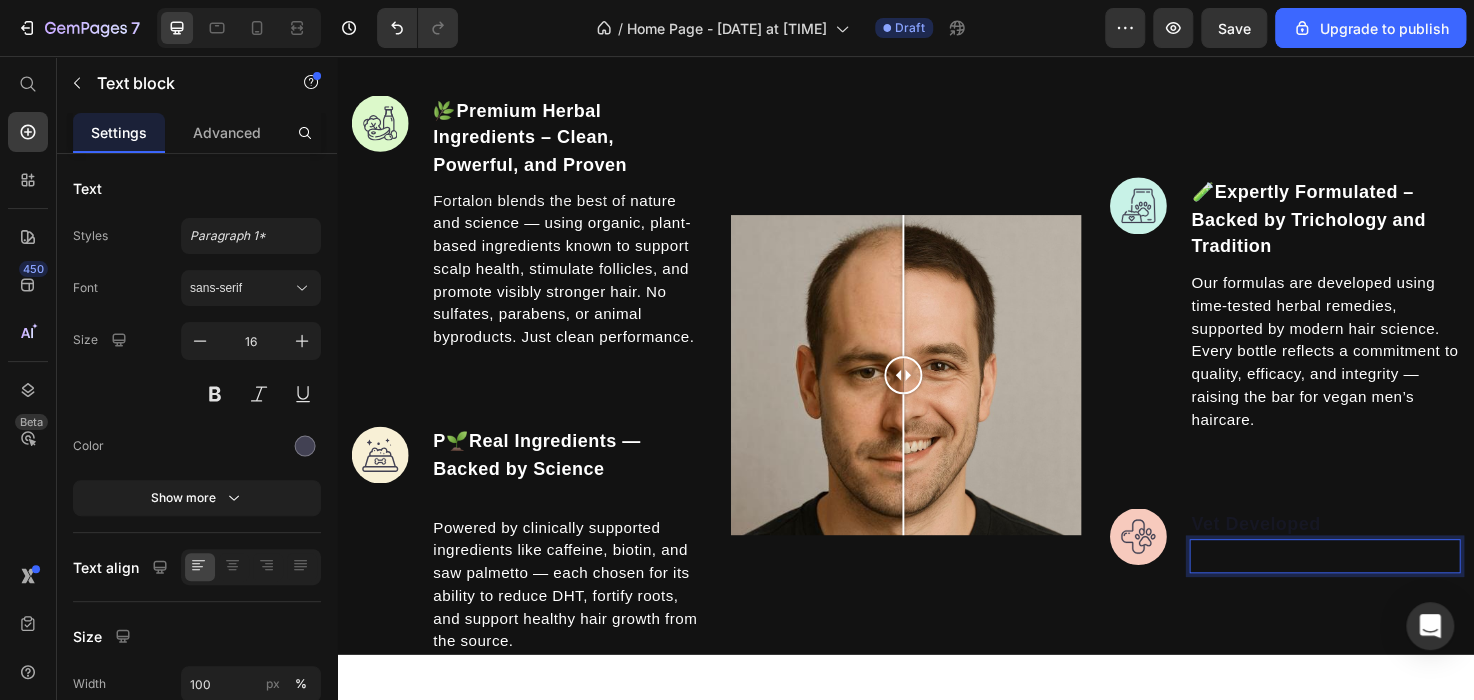 click at bounding box center (1379, 588) 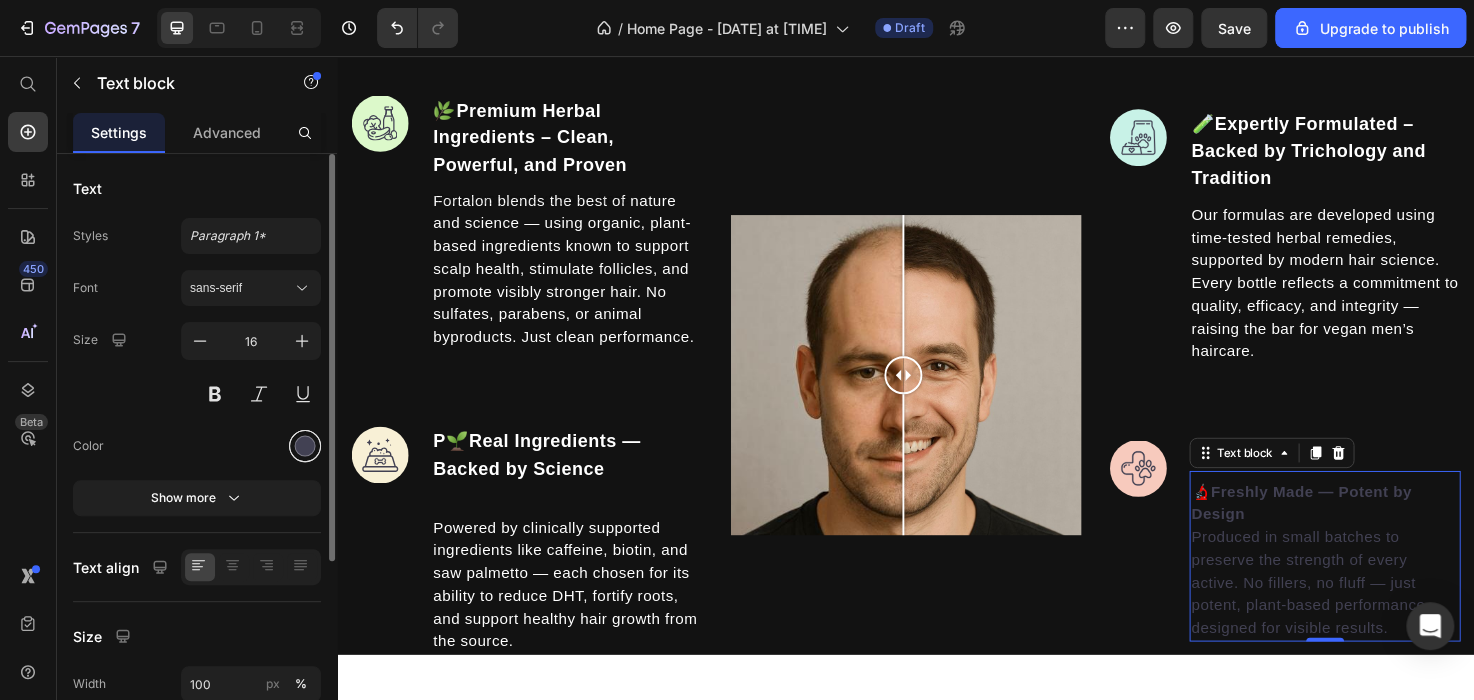 click at bounding box center [305, 446] 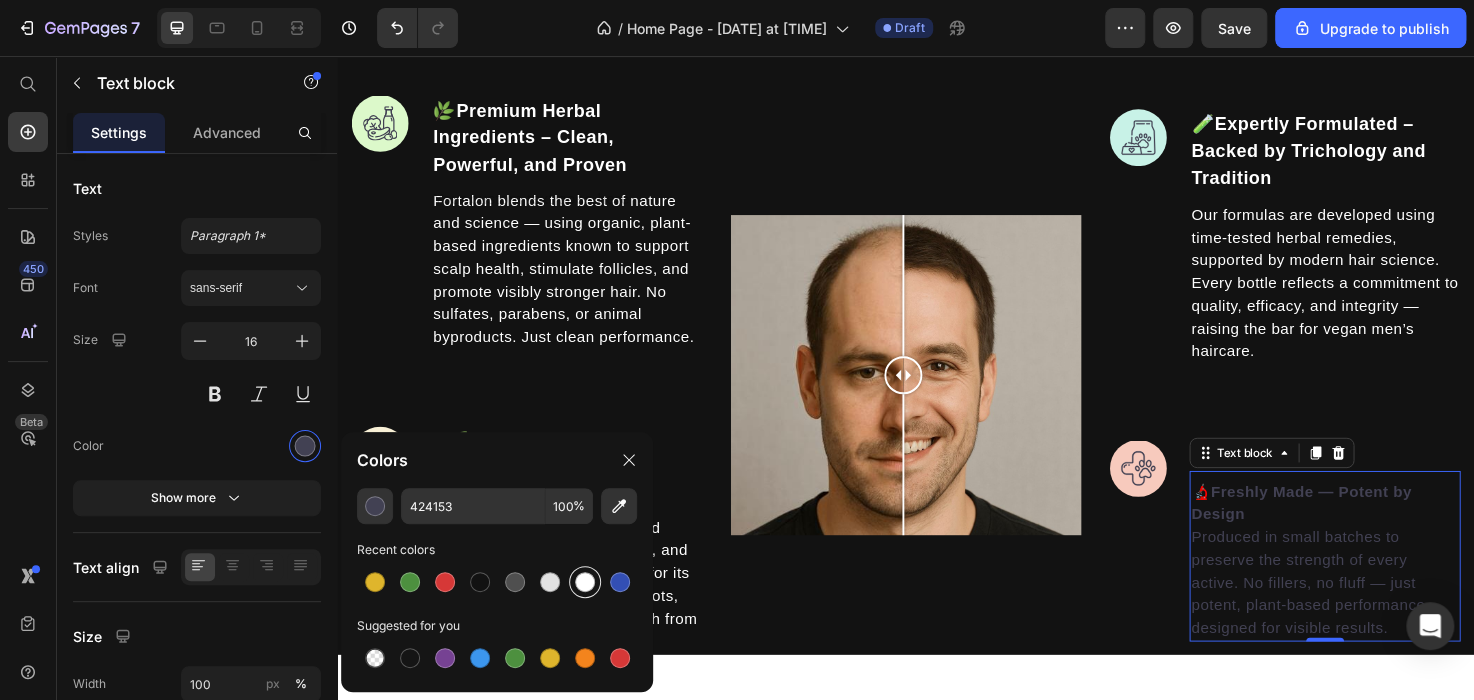 click at bounding box center [585, 582] 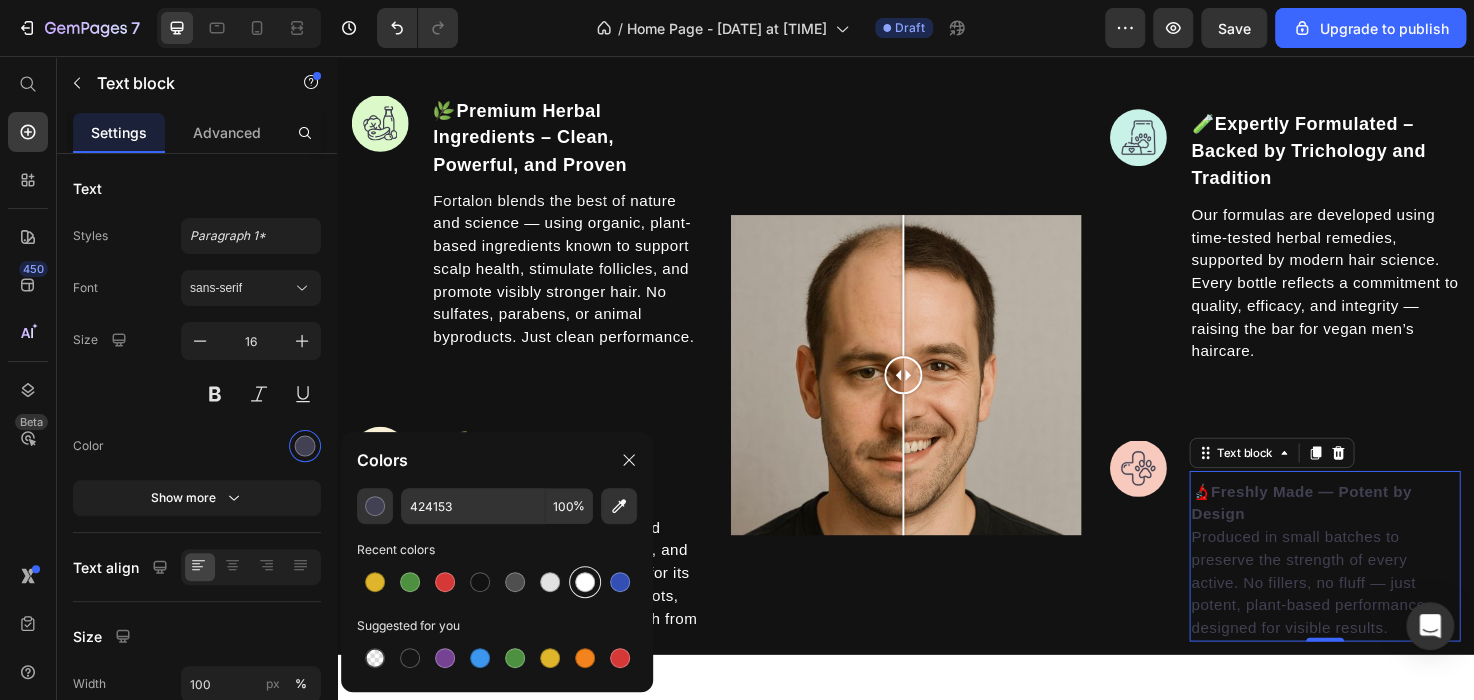 type on "FFFFFF" 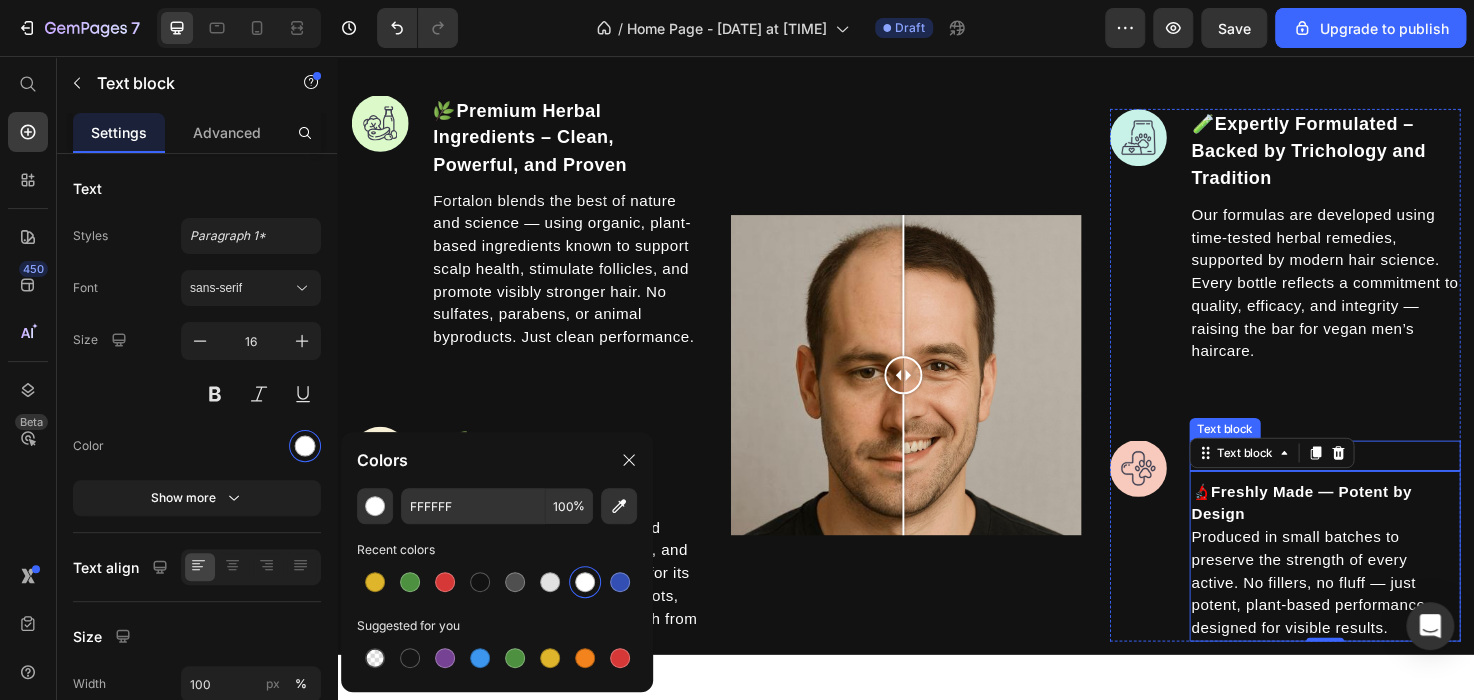 click on "Vet Developed" at bounding box center [1379, 478] 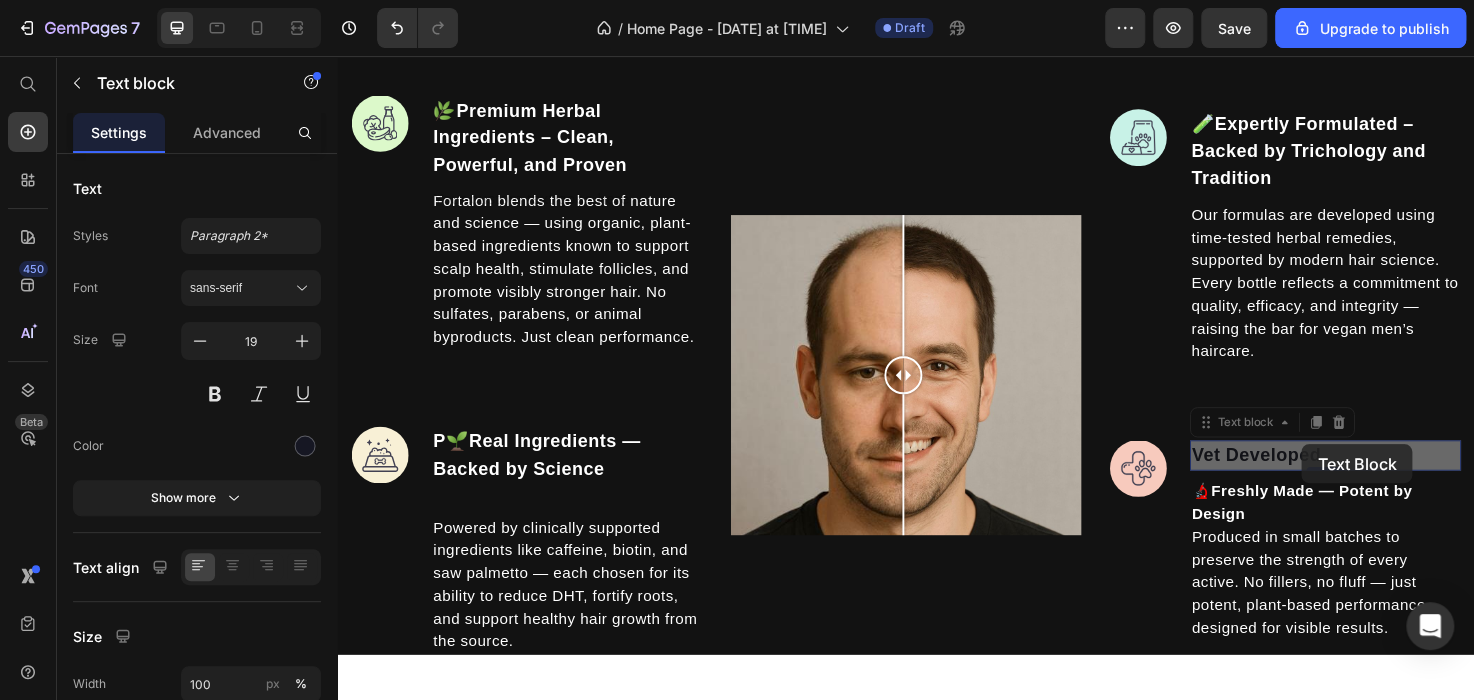 scroll, scrollTop: 2100, scrollLeft: 0, axis: vertical 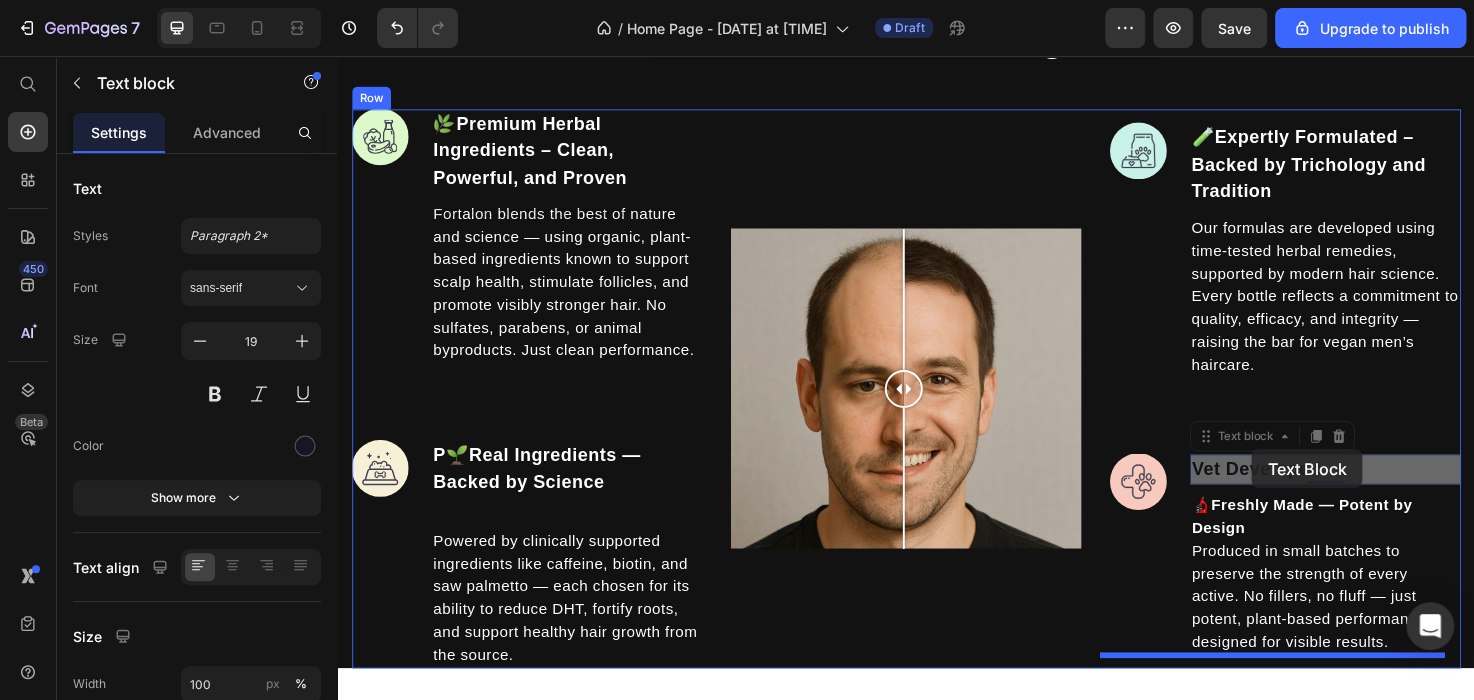 drag, startPoint x: 1428, startPoint y: 474, endPoint x: 1303, endPoint y: 472, distance: 125.016 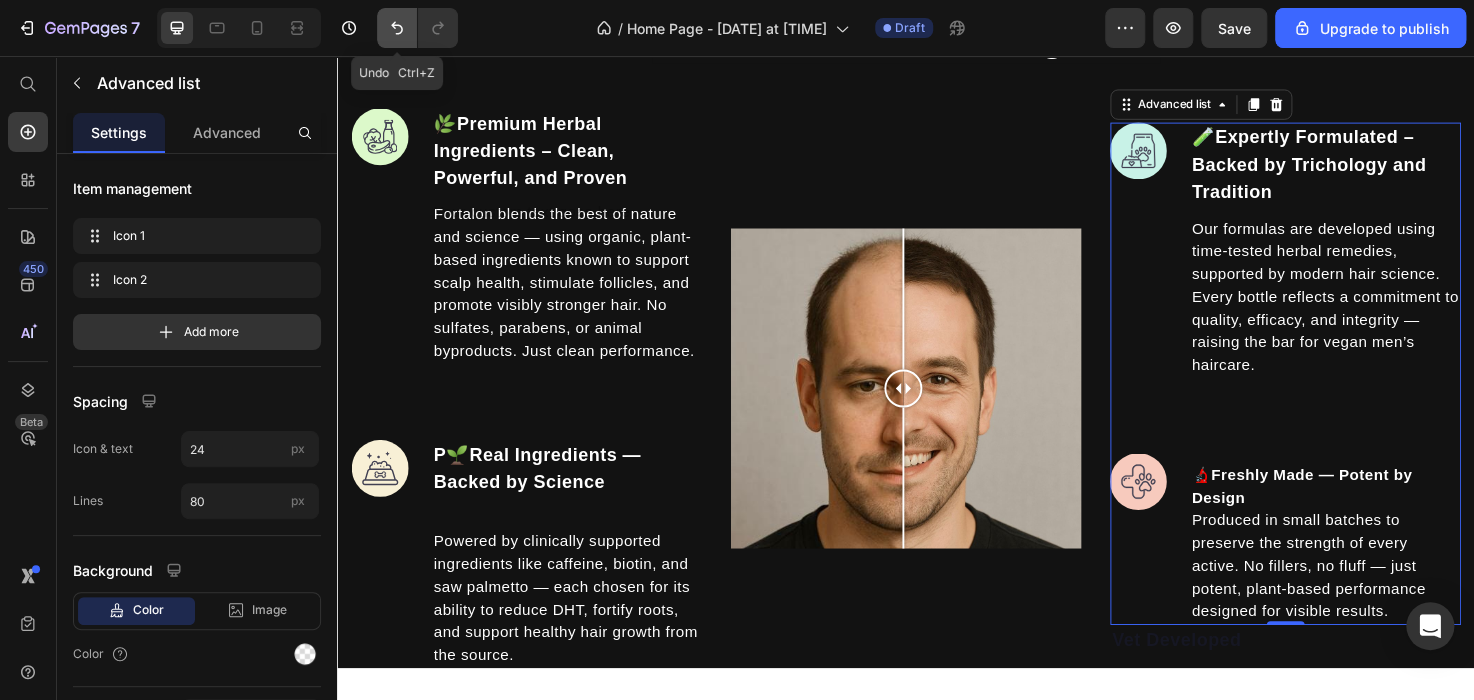 click 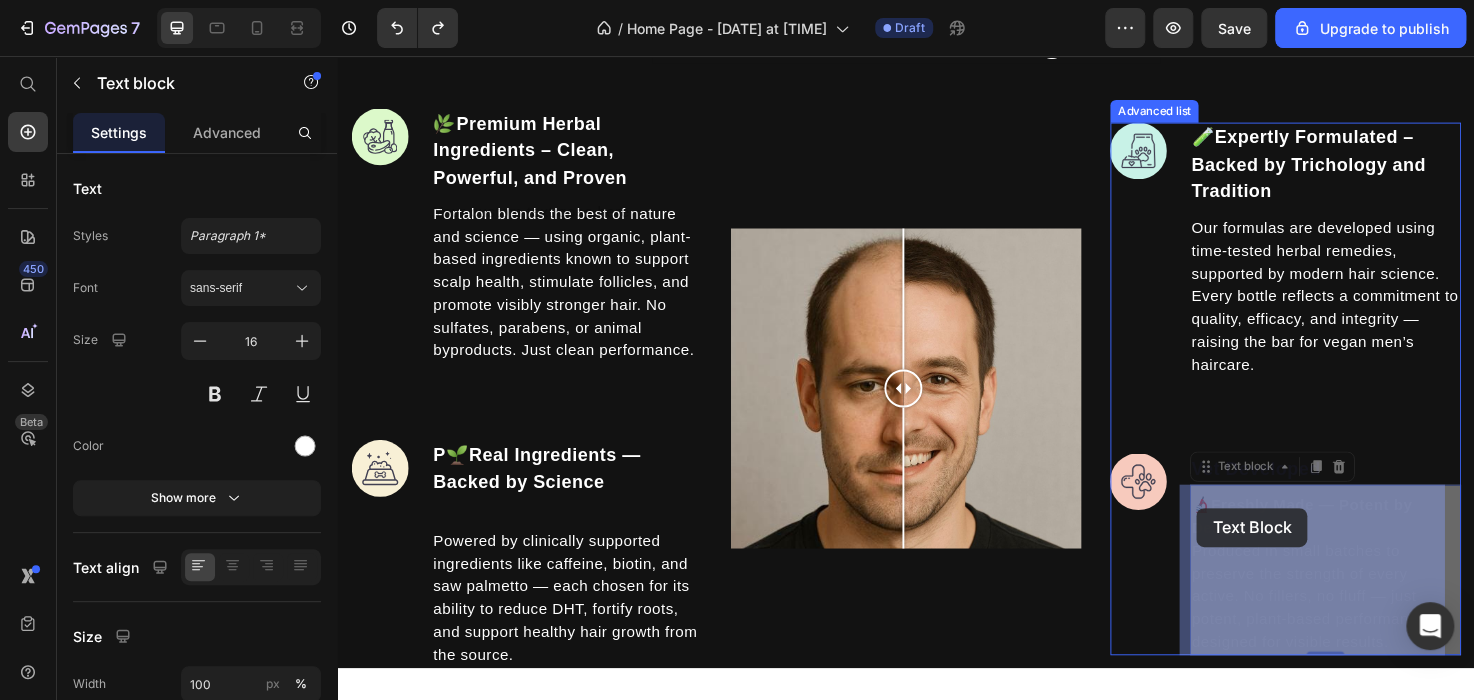 drag, startPoint x: 1299, startPoint y: 556, endPoint x: 1245, endPoint y: 533, distance: 58.694122 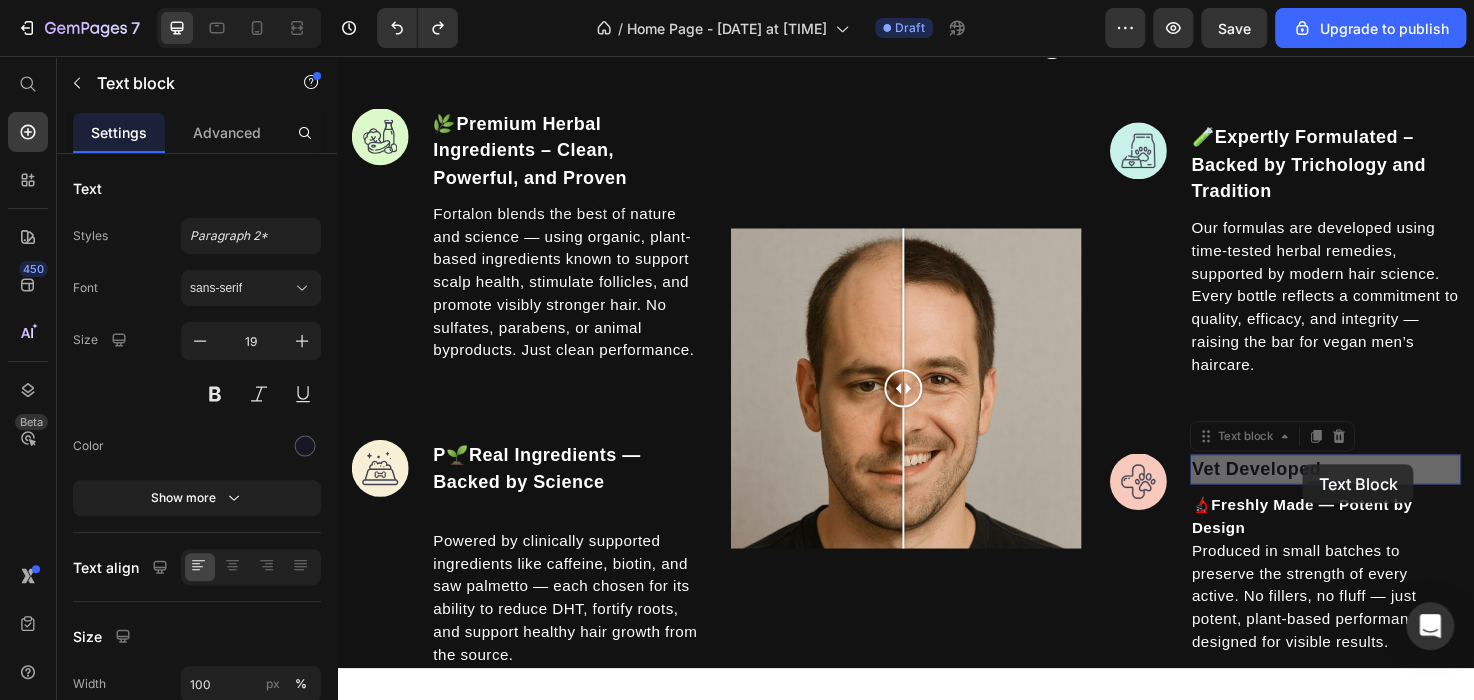 scroll, scrollTop: 2085, scrollLeft: 0, axis: vertical 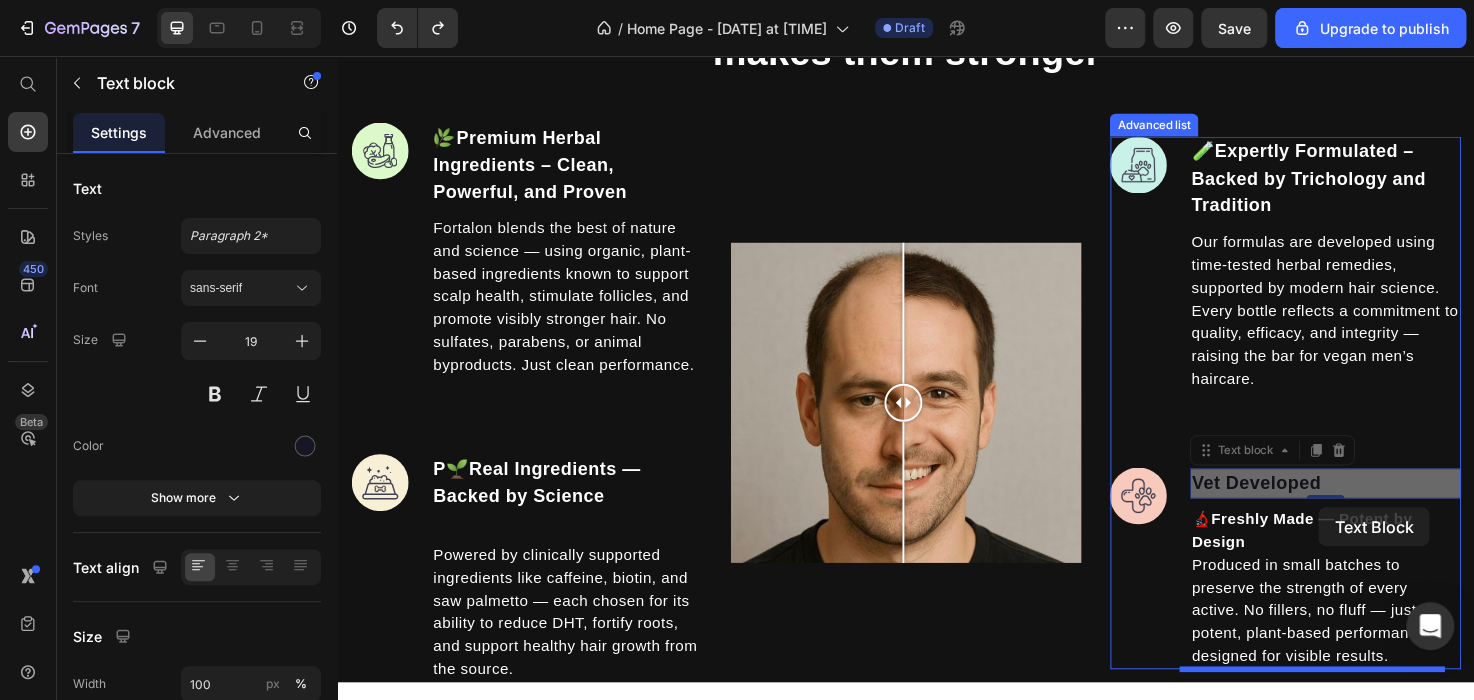 drag, startPoint x: 1378, startPoint y: 493, endPoint x: 1373, endPoint y: 532, distance: 39.319206 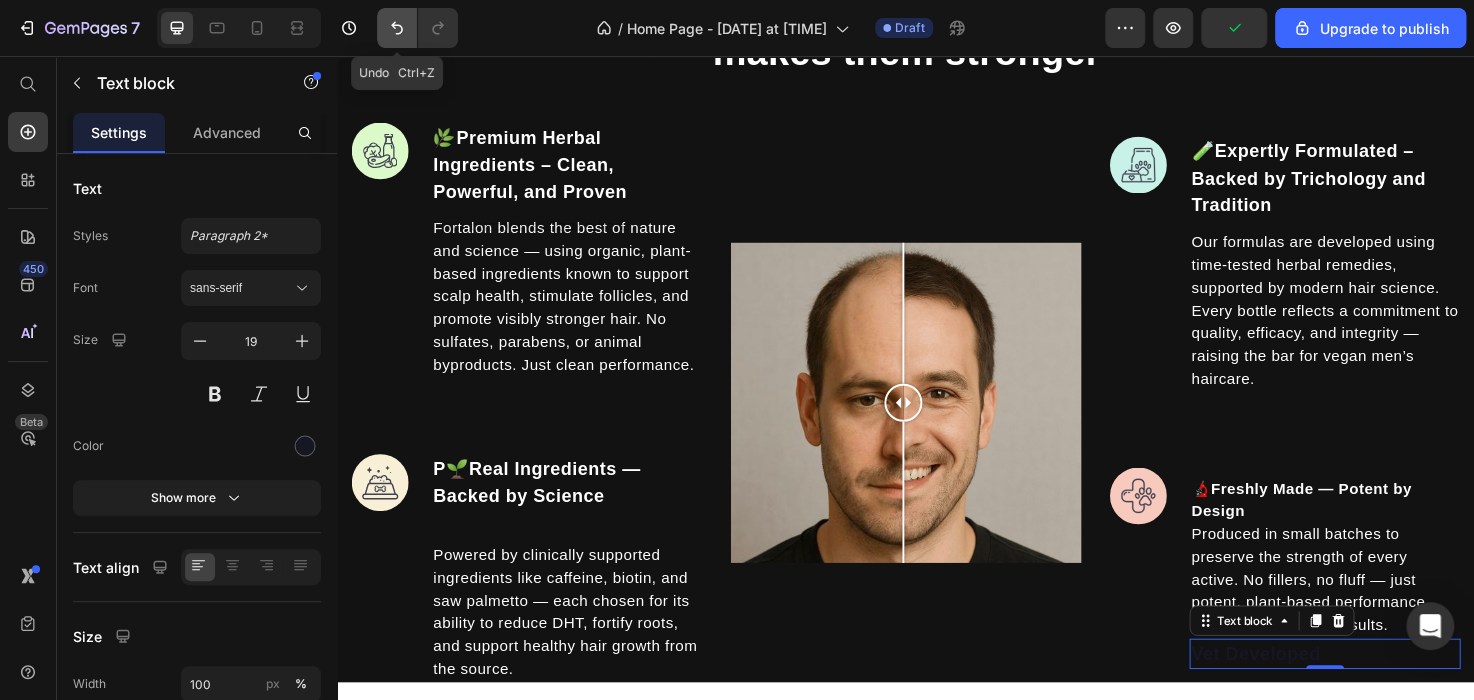 click 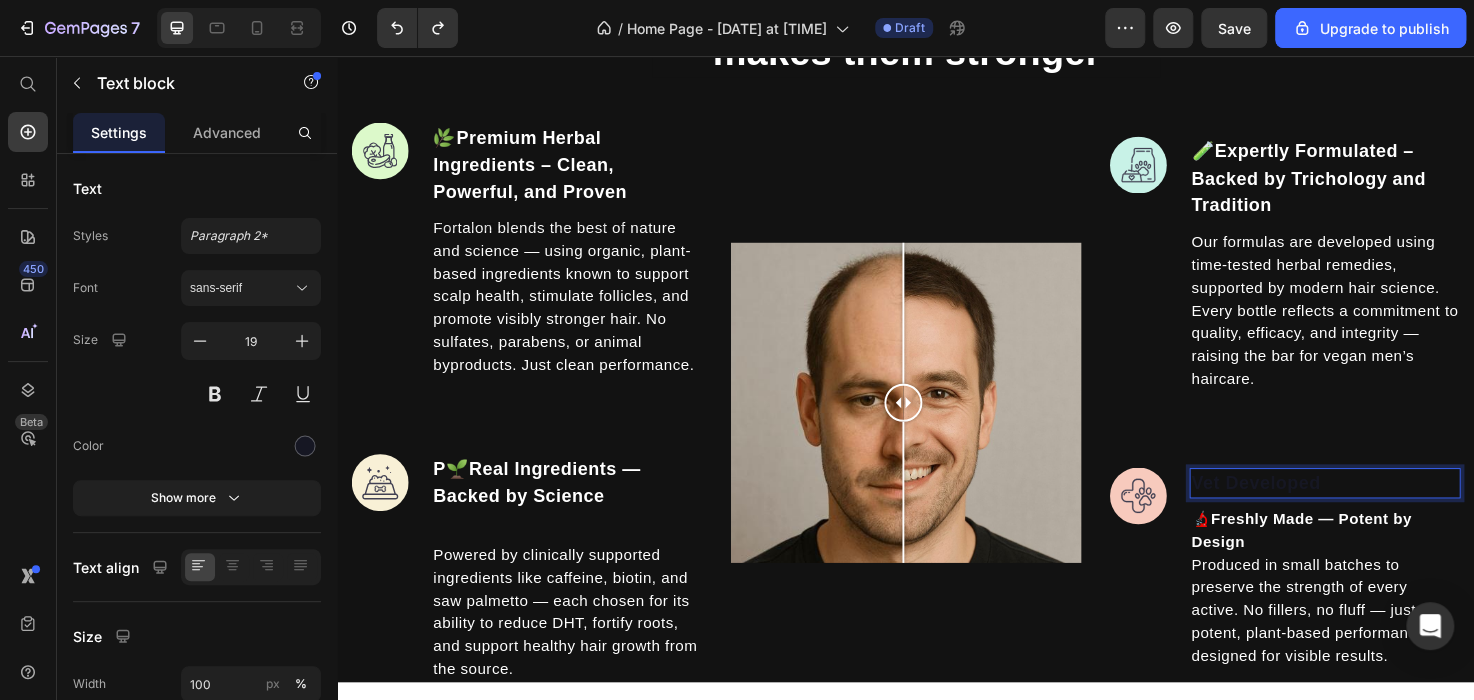 click on "Vet Developed" at bounding box center [1379, 507] 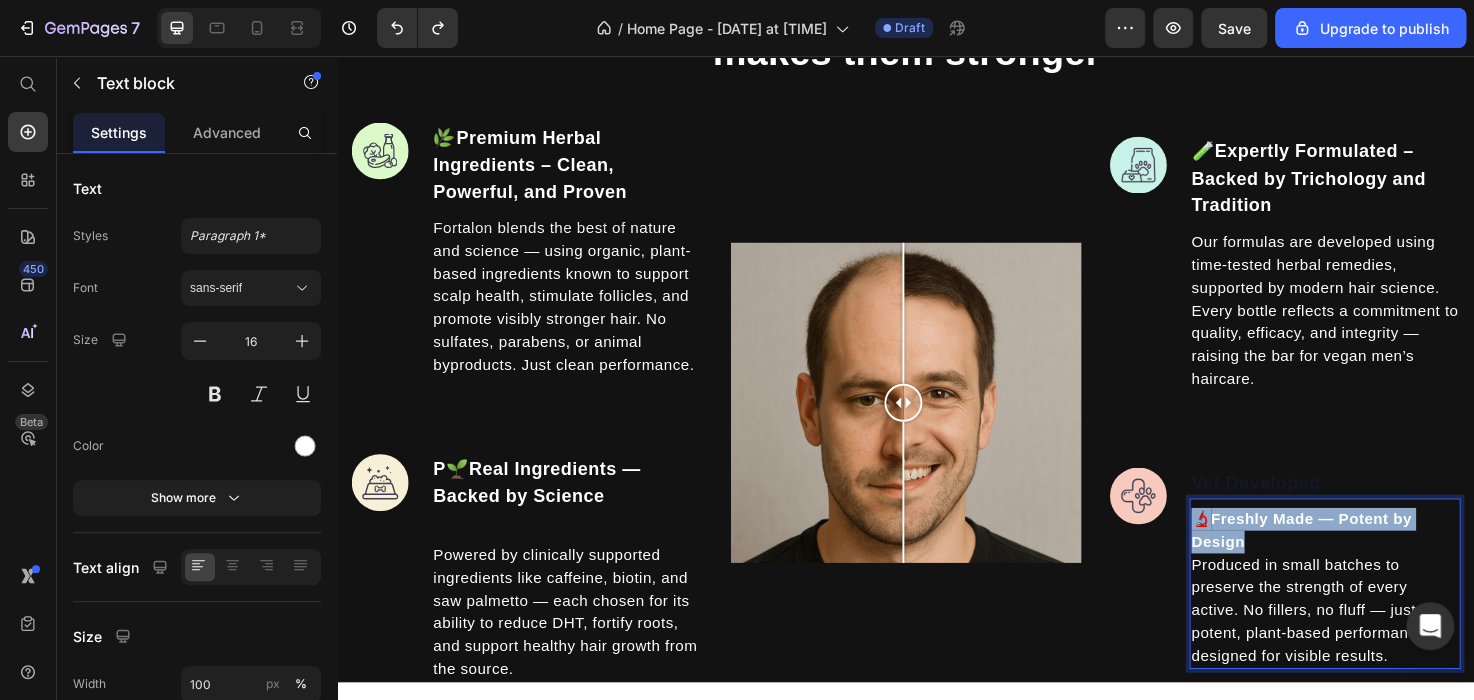 drag, startPoint x: 1300, startPoint y: 565, endPoint x: 1235, endPoint y: 542, distance: 68.94926 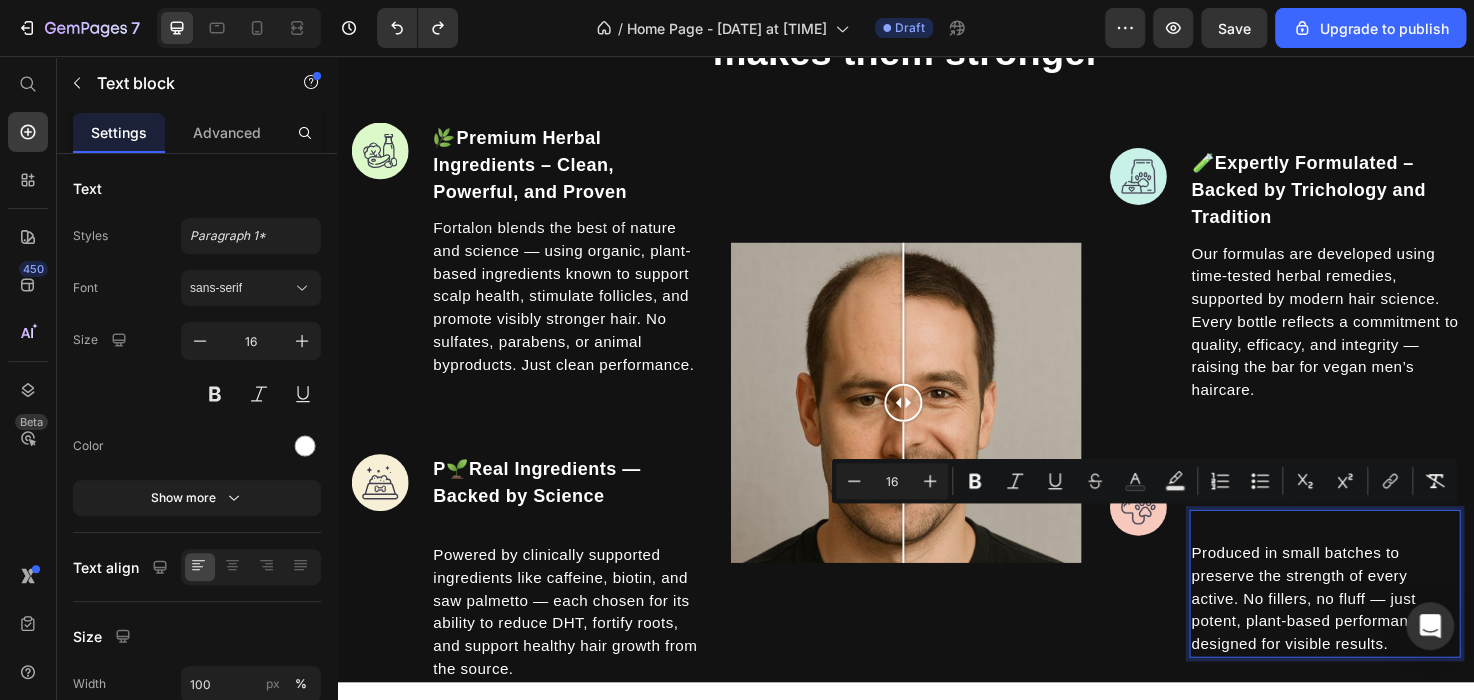 scroll, scrollTop: 2097, scrollLeft: 0, axis: vertical 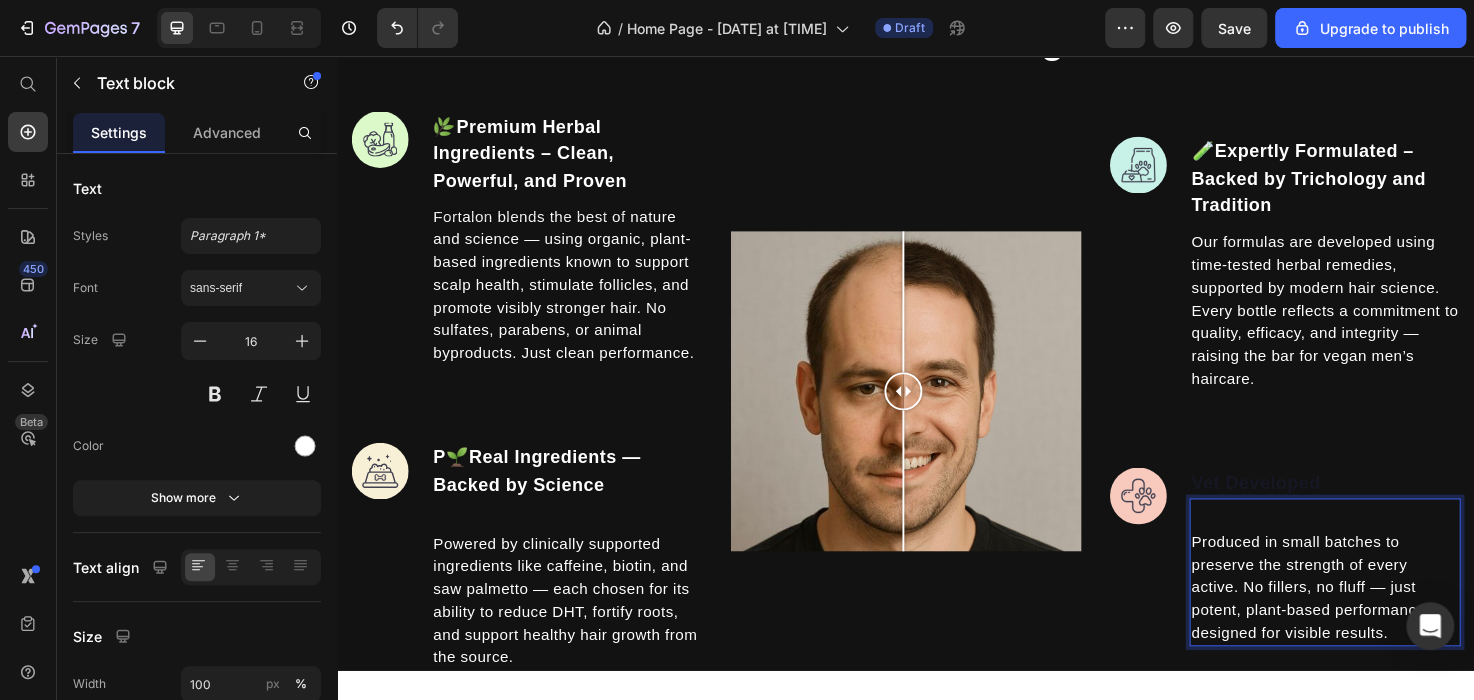click on "Produced in small batches to preserve the strength of every active. No fillers, no fluff — just potent, plant-based performance designed for visible results." at bounding box center [1379, 617] 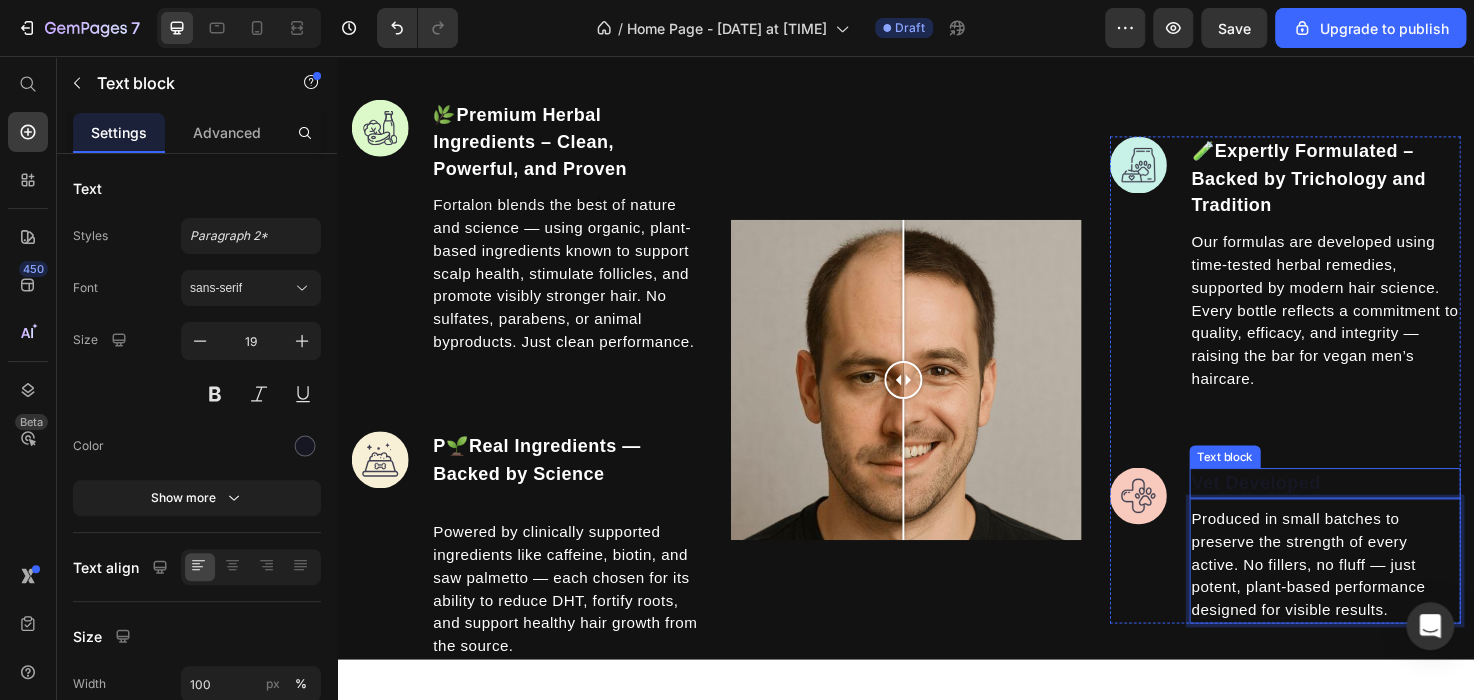 click on "Vet Developed" at bounding box center [1379, 507] 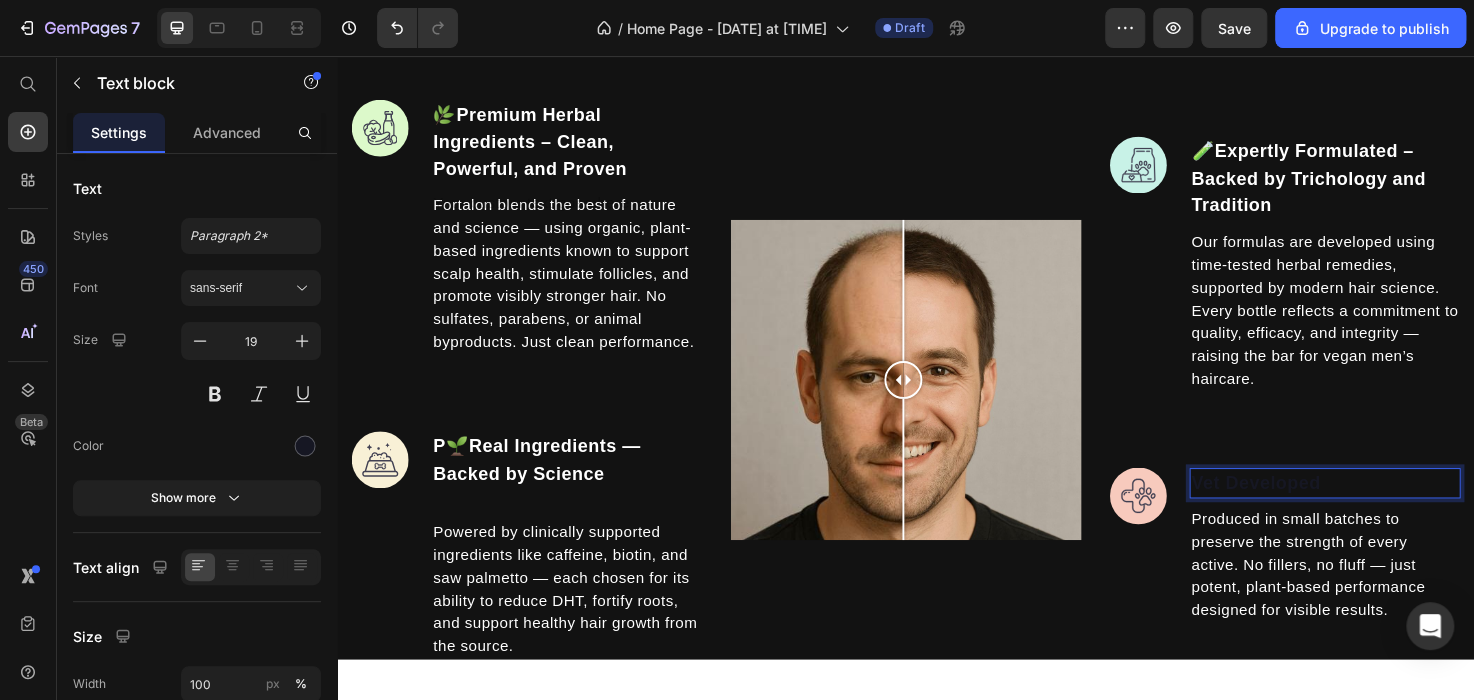 click on "Vet Developed" at bounding box center [1379, 507] 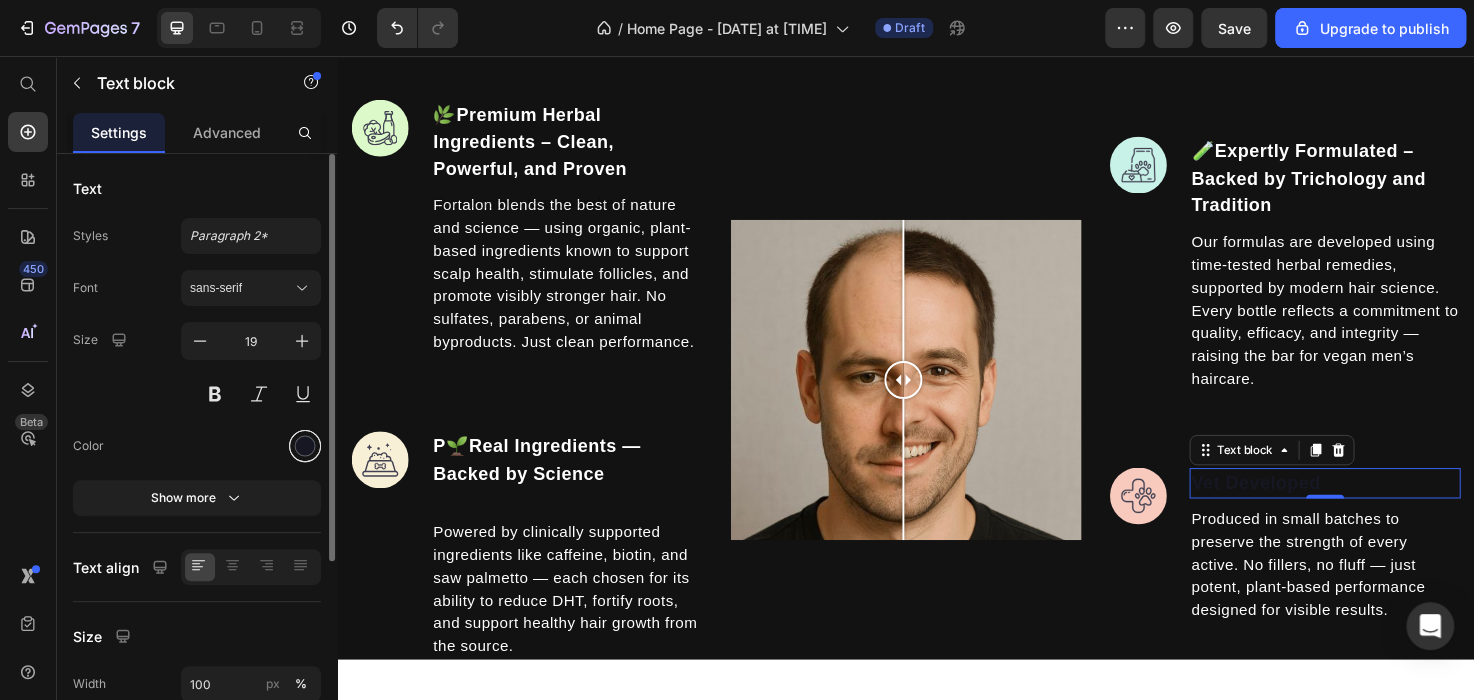 click at bounding box center (305, 446) 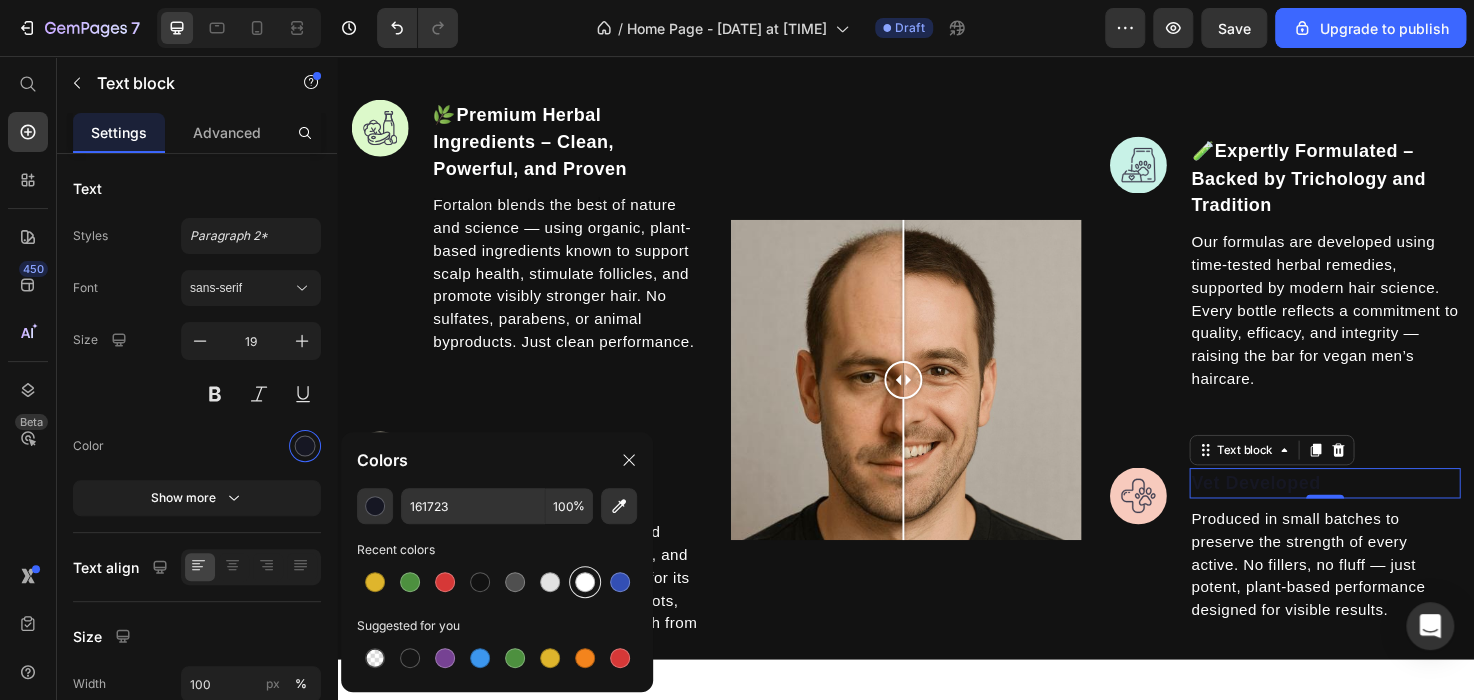 click at bounding box center (585, 582) 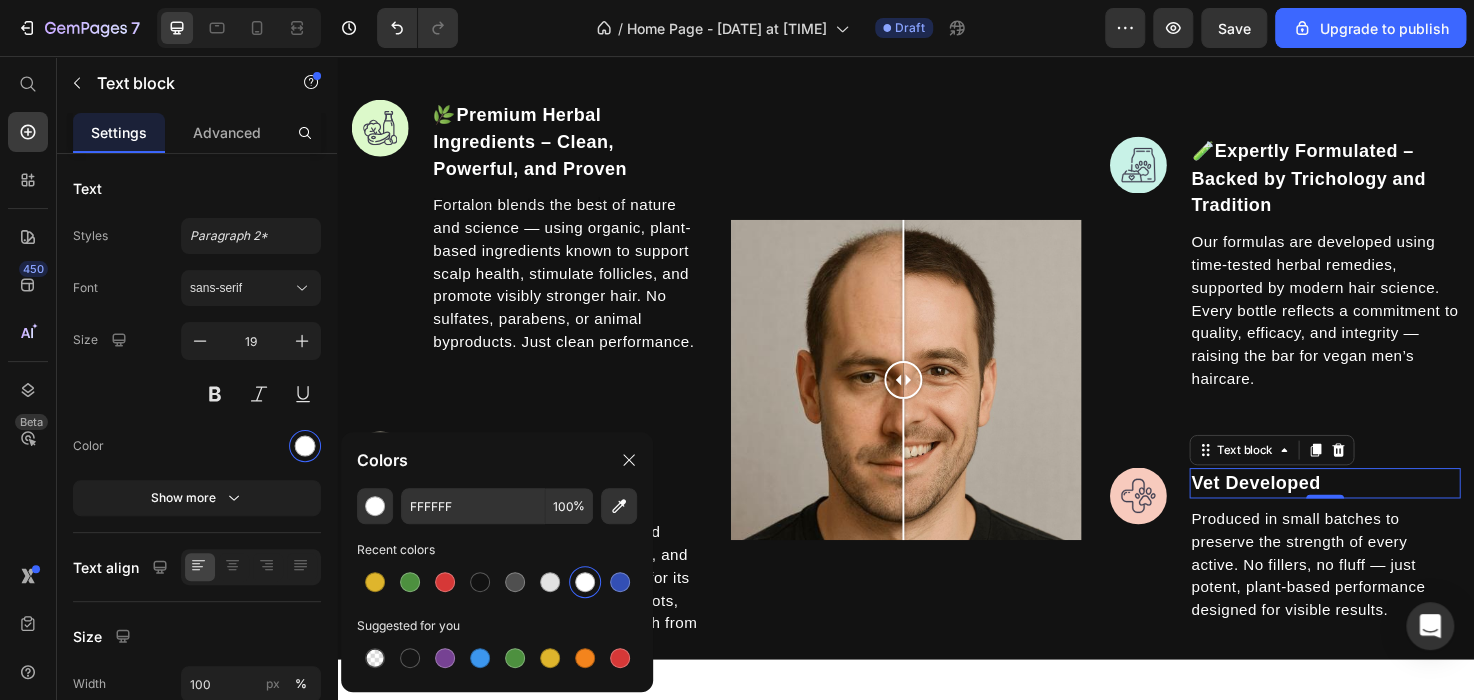click on "Vet Developed" at bounding box center [1379, 507] 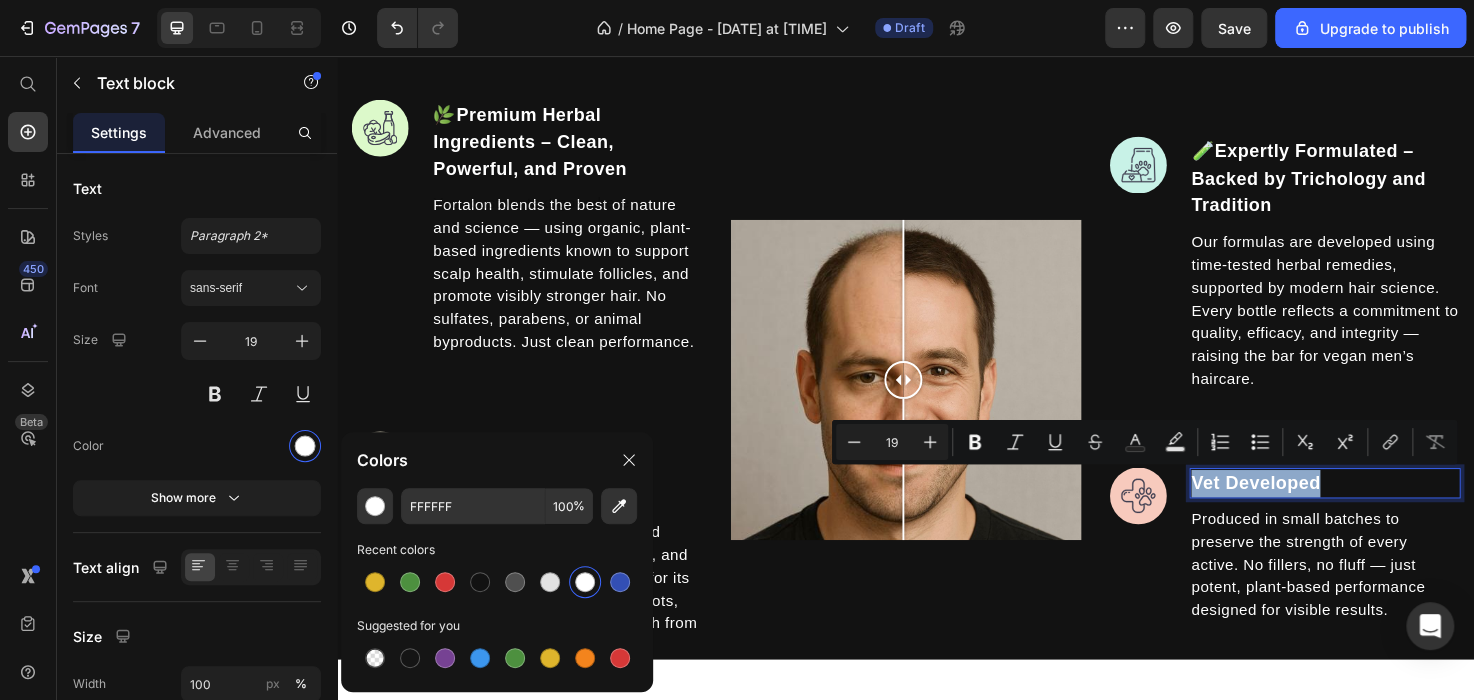 drag, startPoint x: 1372, startPoint y: 502, endPoint x: 1227, endPoint y: 509, distance: 145.16887 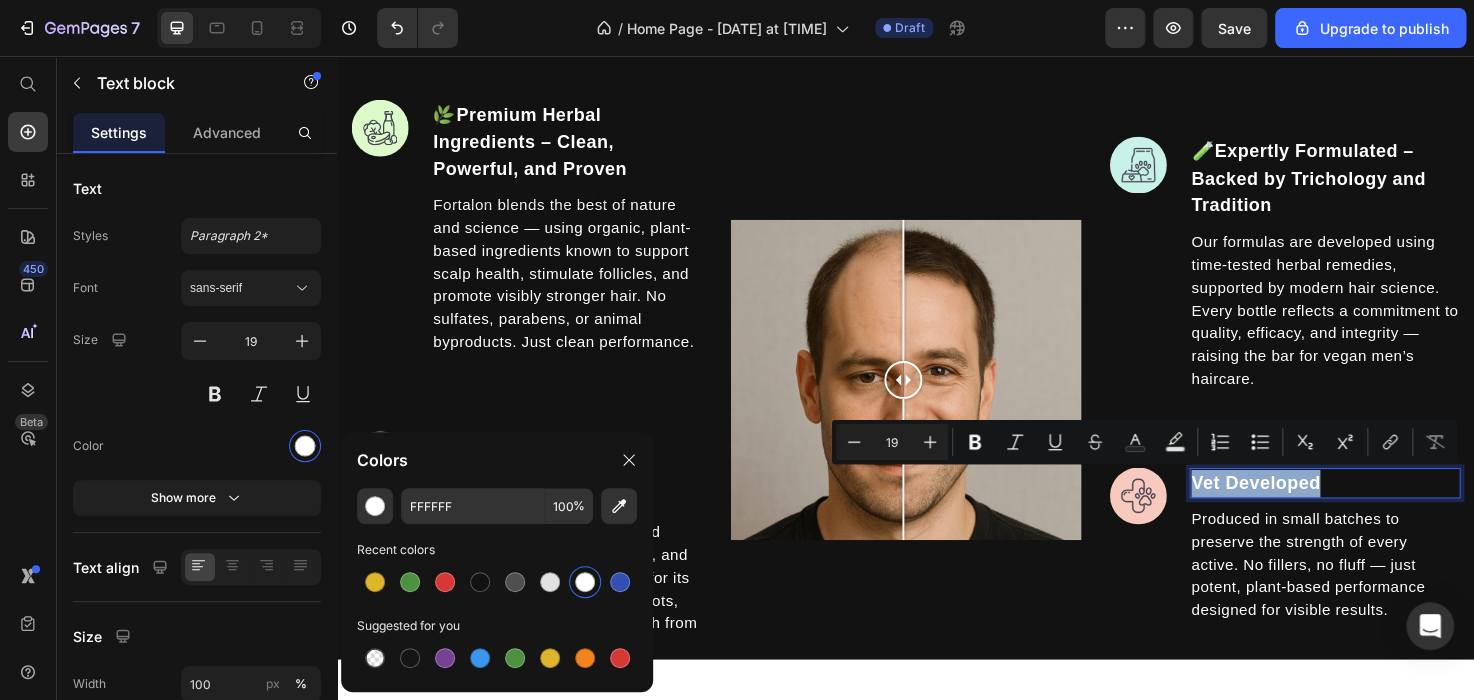 click on "Vet Developed" at bounding box center (1379, 507) 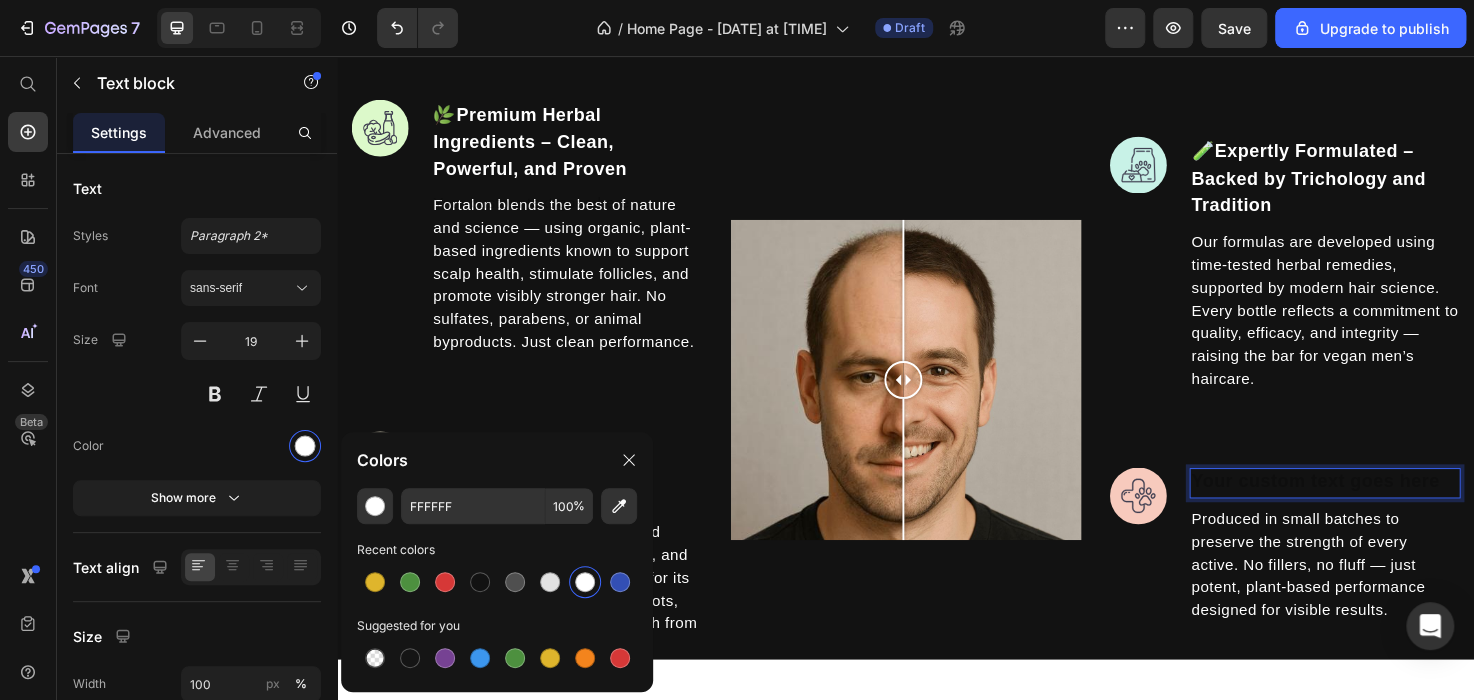 scroll, scrollTop: 2095, scrollLeft: 0, axis: vertical 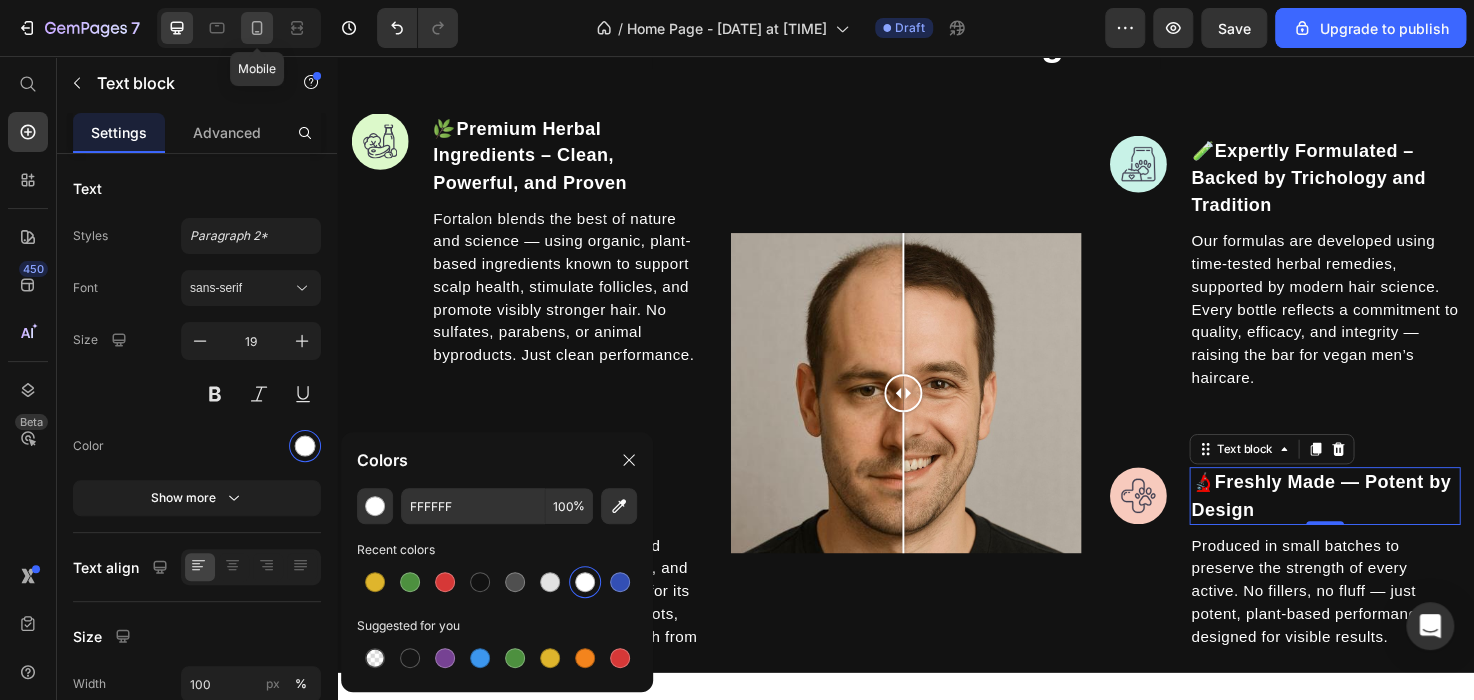 click 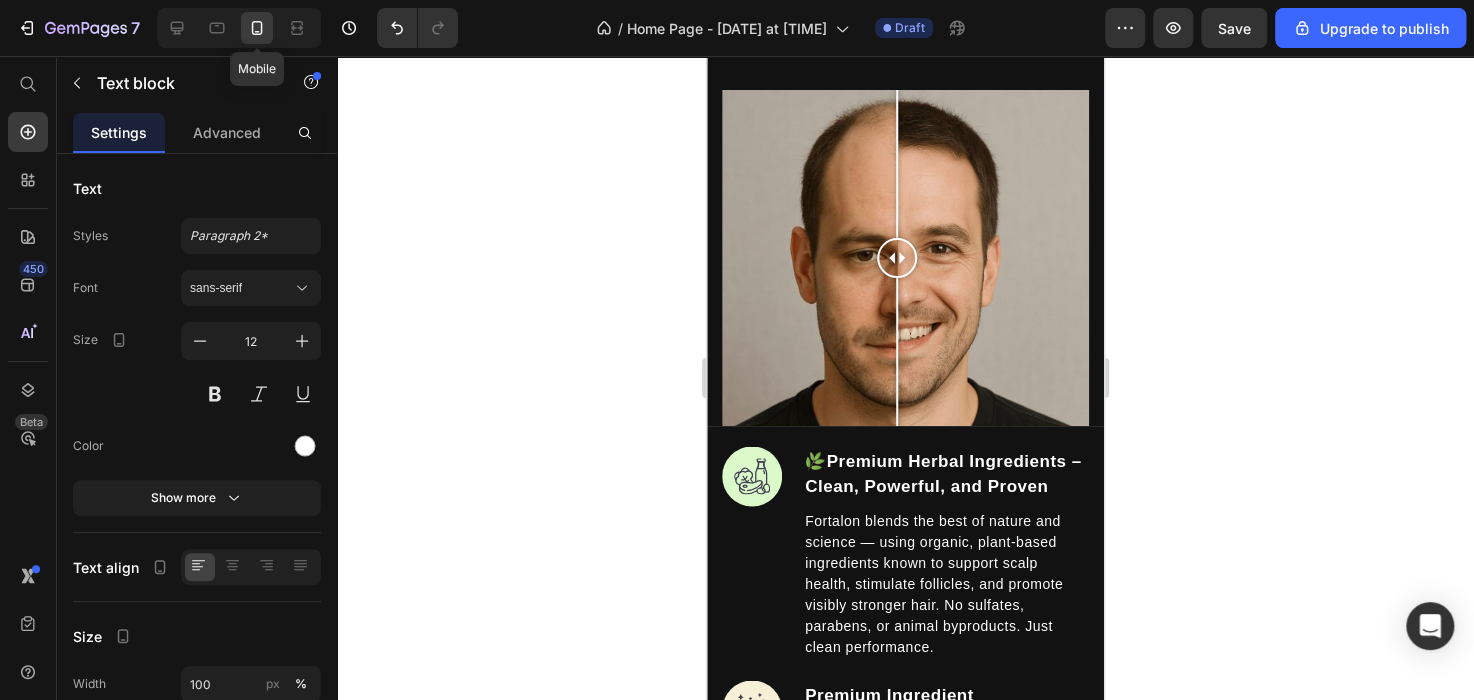 scroll, scrollTop: 2044, scrollLeft: 0, axis: vertical 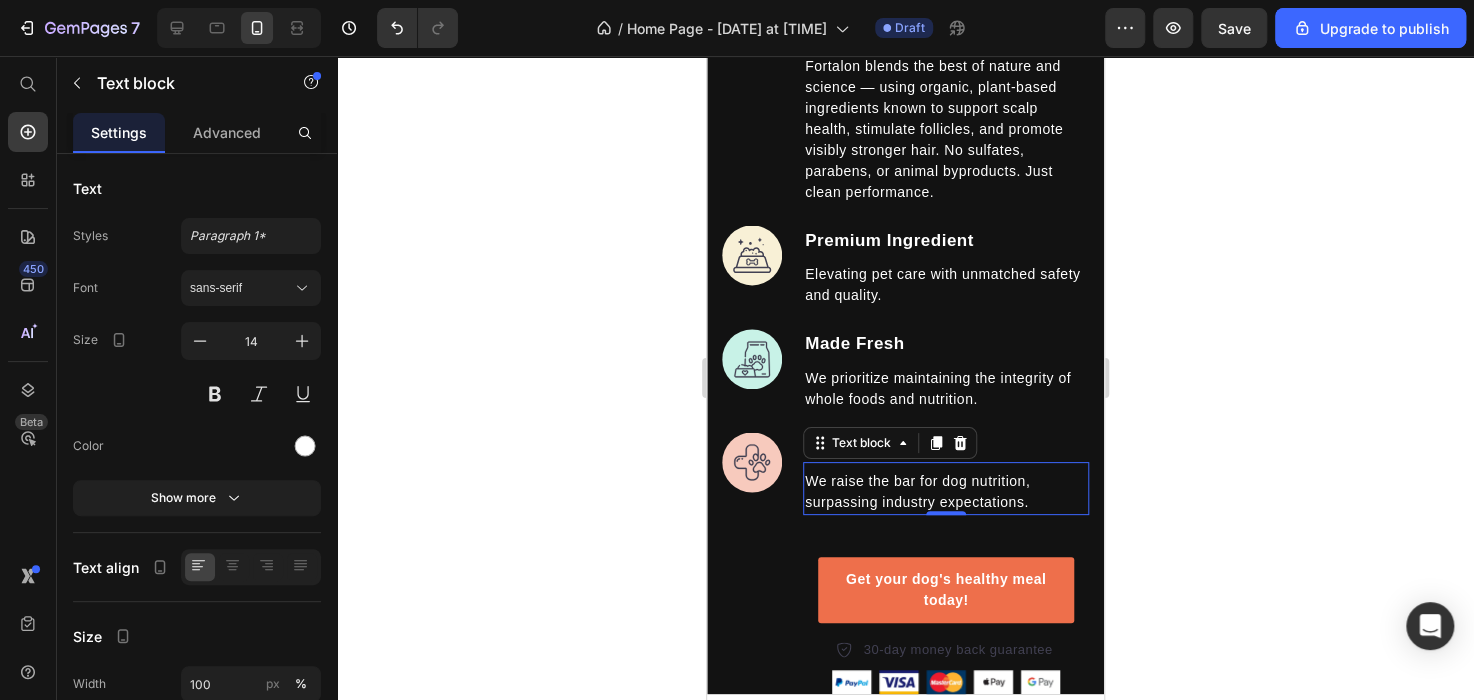 click on "We raise the bar for dog nutrition, surpassing industry expectations." at bounding box center [946, 492] 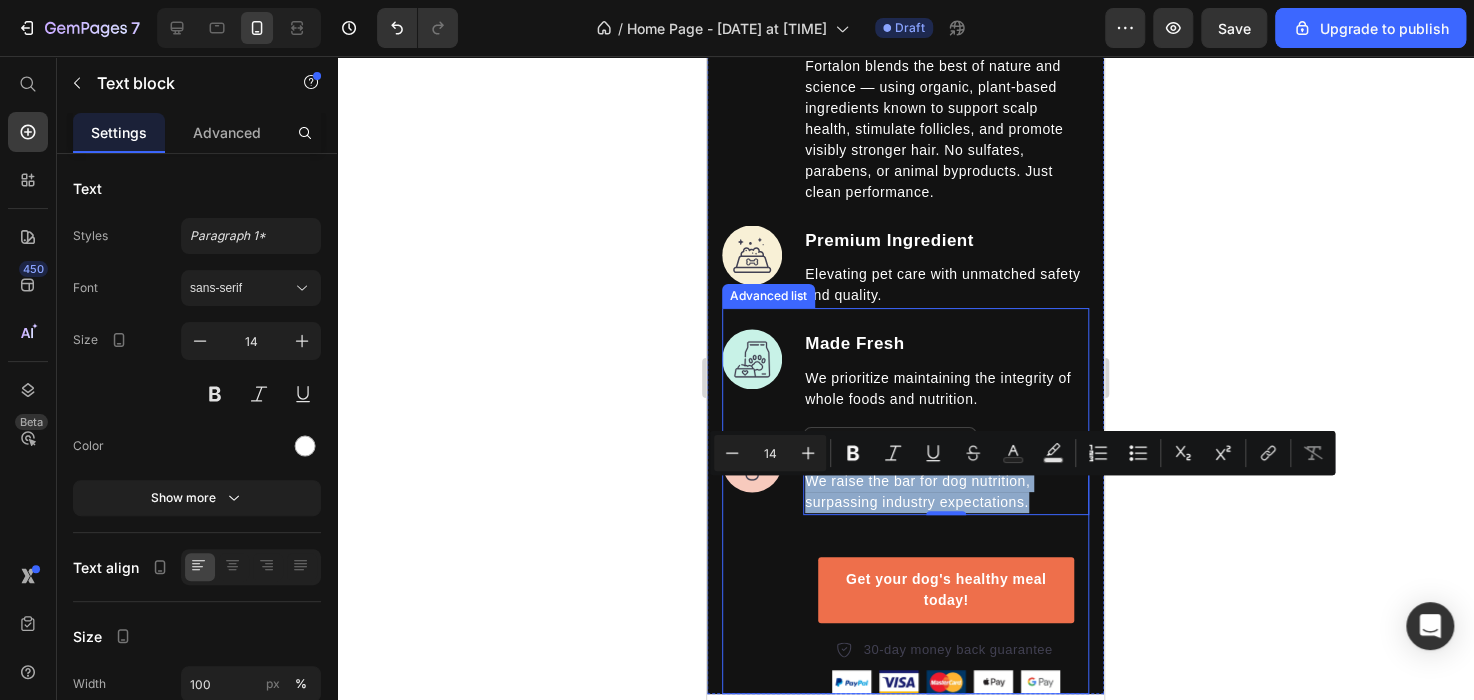 drag, startPoint x: 1038, startPoint y: 507, endPoint x: 797, endPoint y: 494, distance: 241.35037 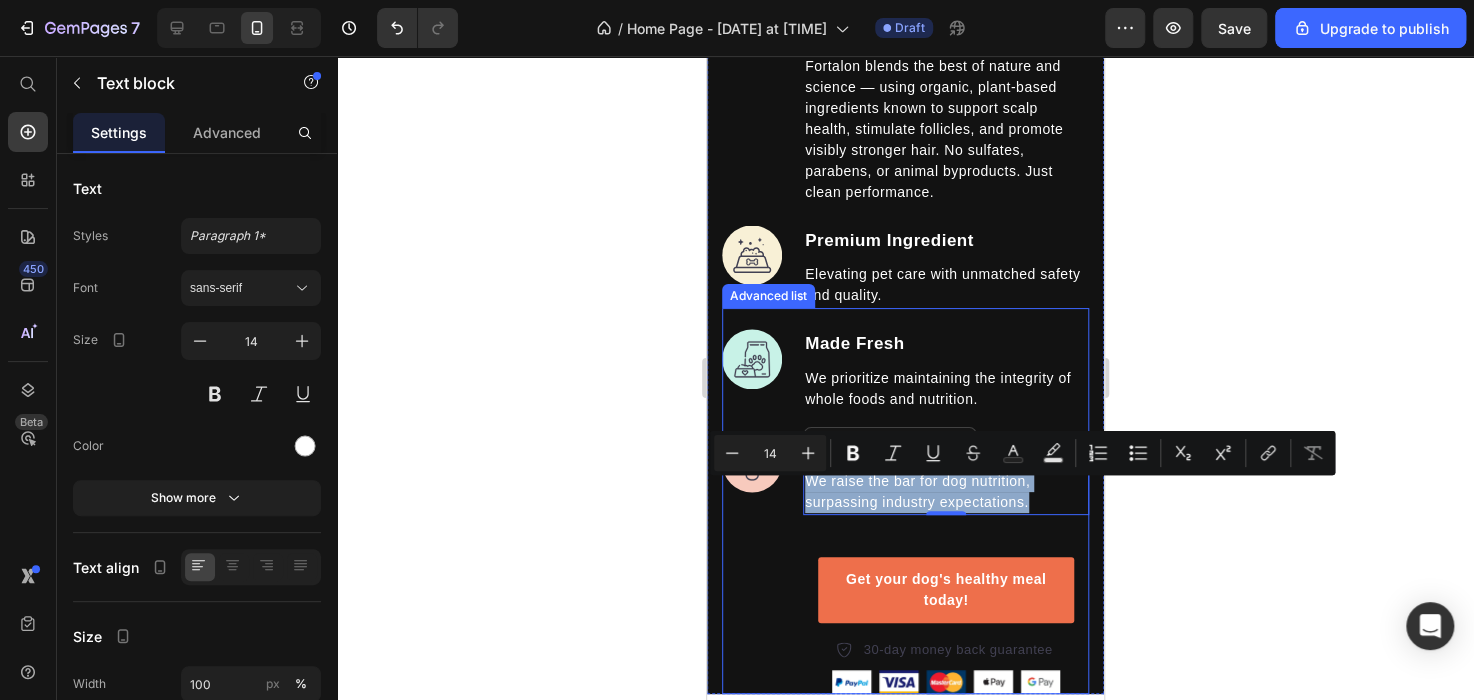 click on "Image Vet Developed Text block We raise the bar for dog nutrition, surpassing industry expectations. Text block   0 Get your dog's healthy meal today! Button
30-day money back guarantee Item list Image Row Row Row" at bounding box center [905, 563] 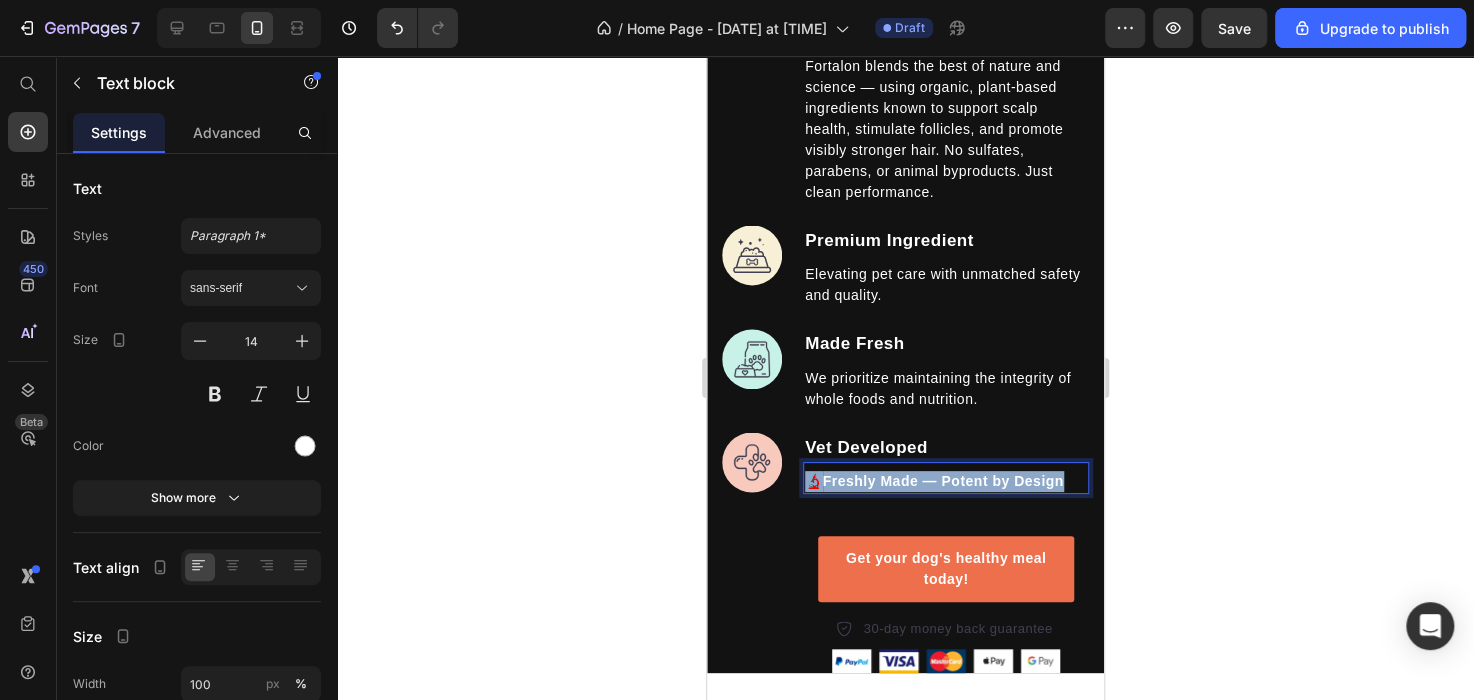 drag, startPoint x: 857, startPoint y: 513, endPoint x: 809, endPoint y: 495, distance: 51.264023 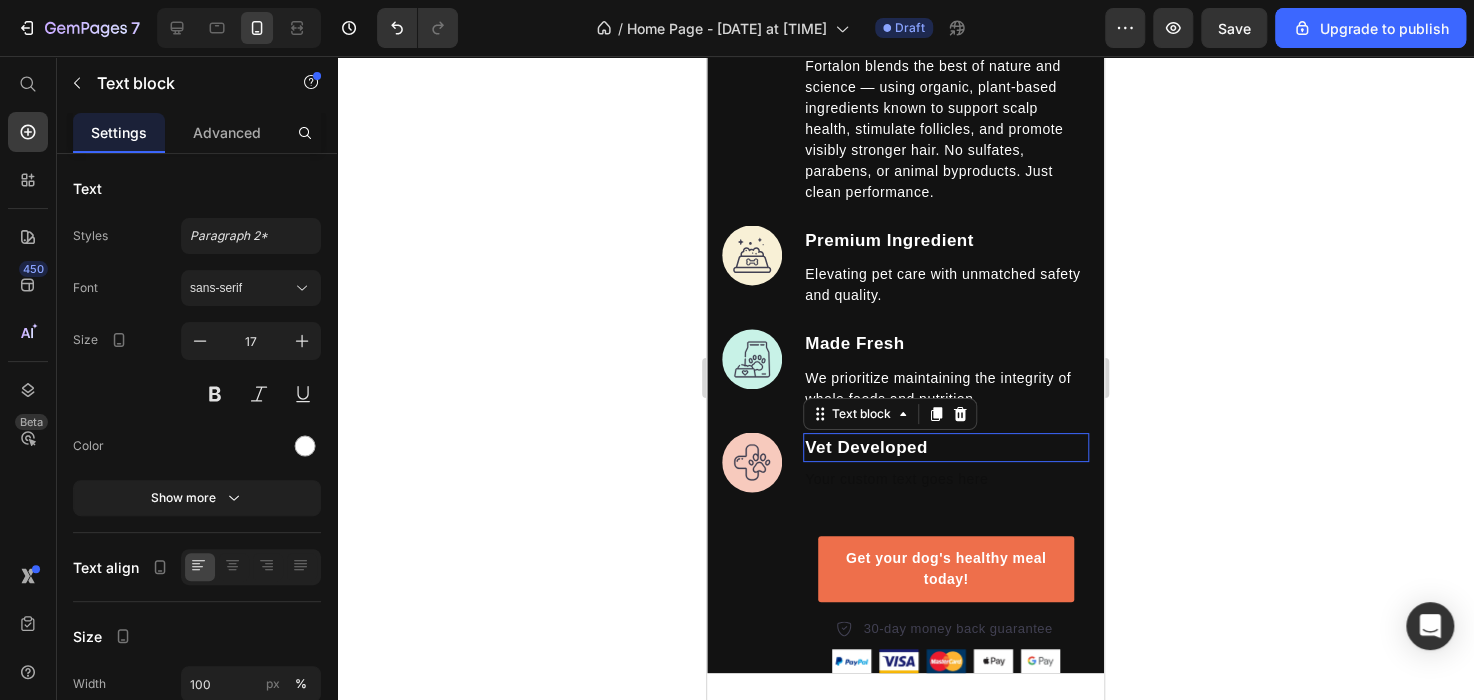 click on "Vet Developed" at bounding box center (946, 448) 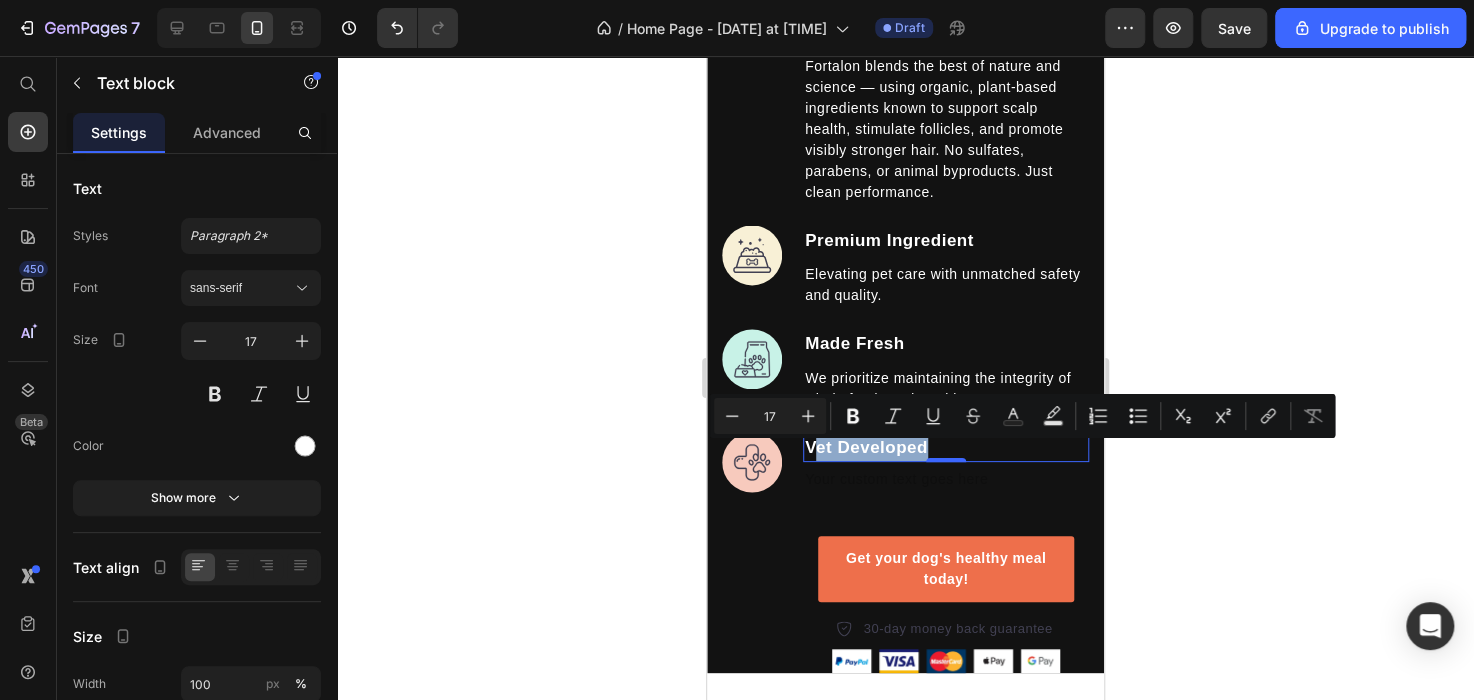 drag, startPoint x: 955, startPoint y: 451, endPoint x: 810, endPoint y: 454, distance: 145.03104 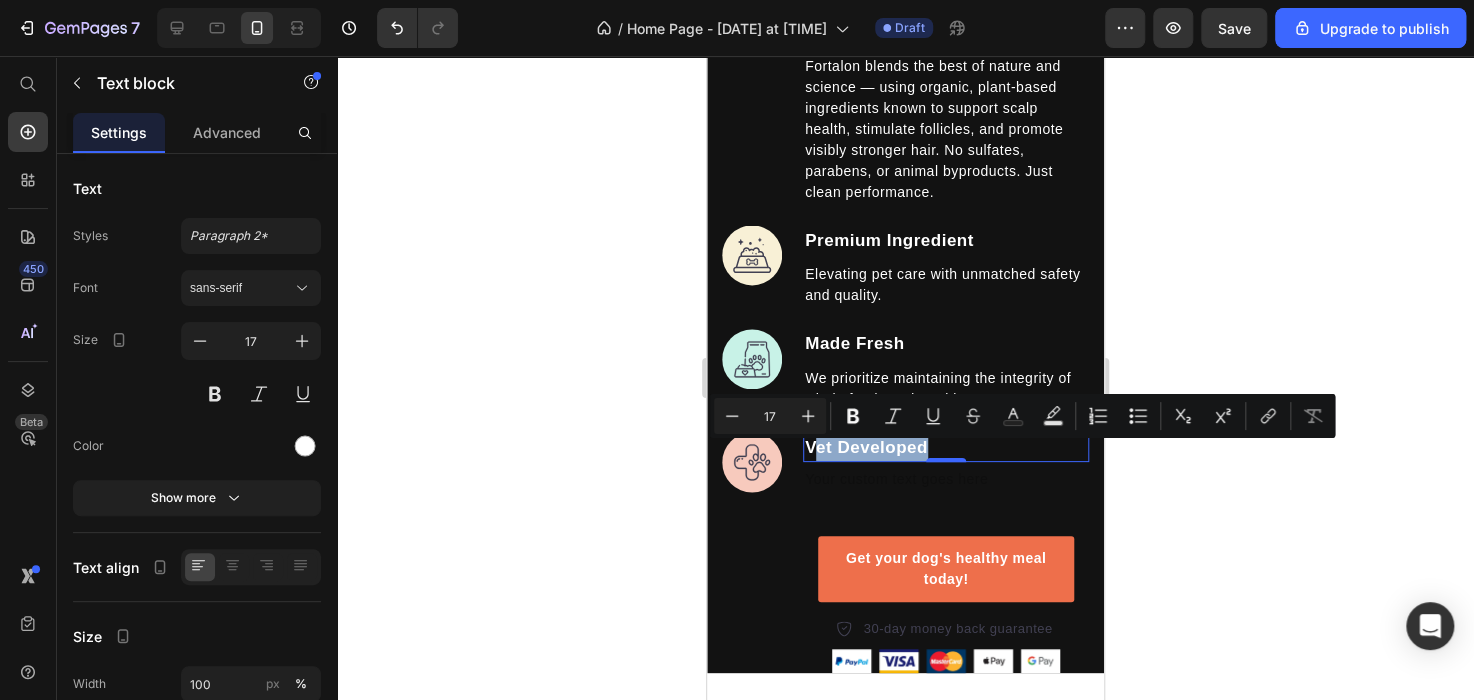 click on "Vet Developed" at bounding box center (946, 448) 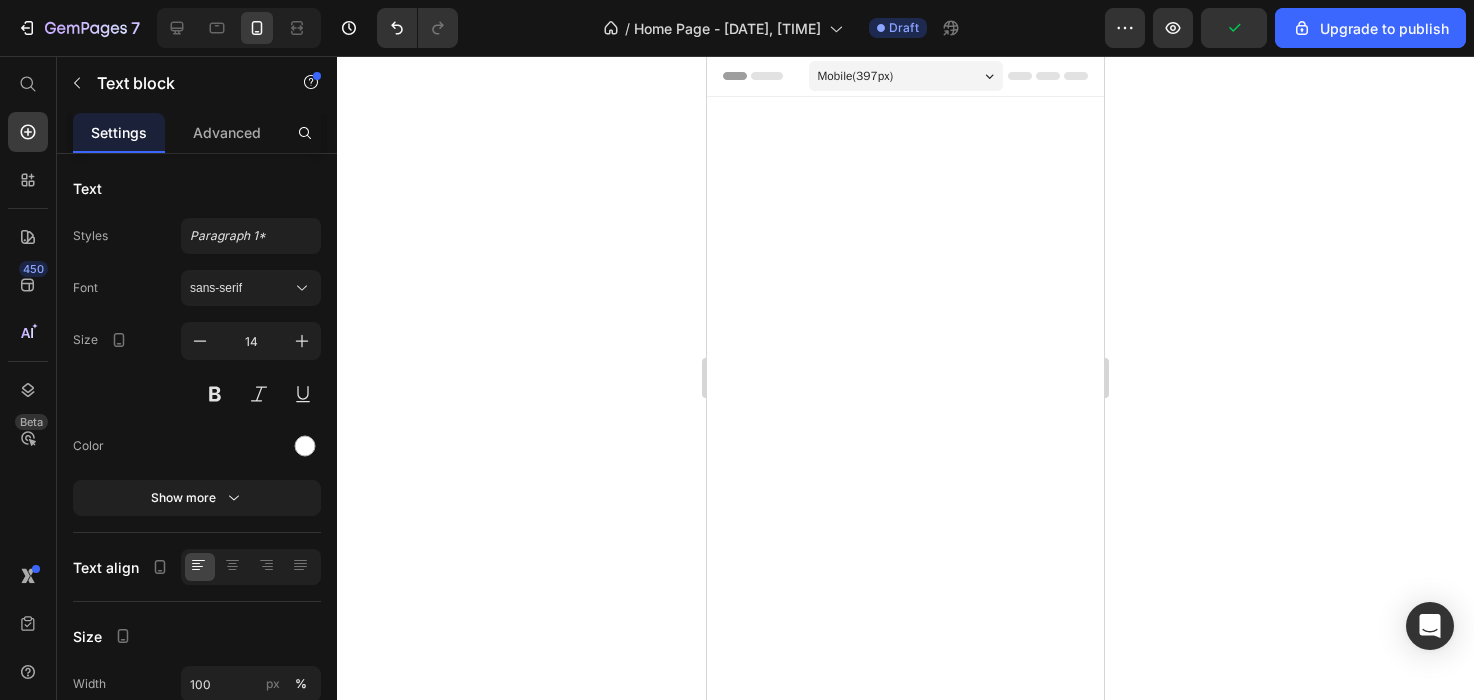scroll, scrollTop: 0, scrollLeft: 0, axis: both 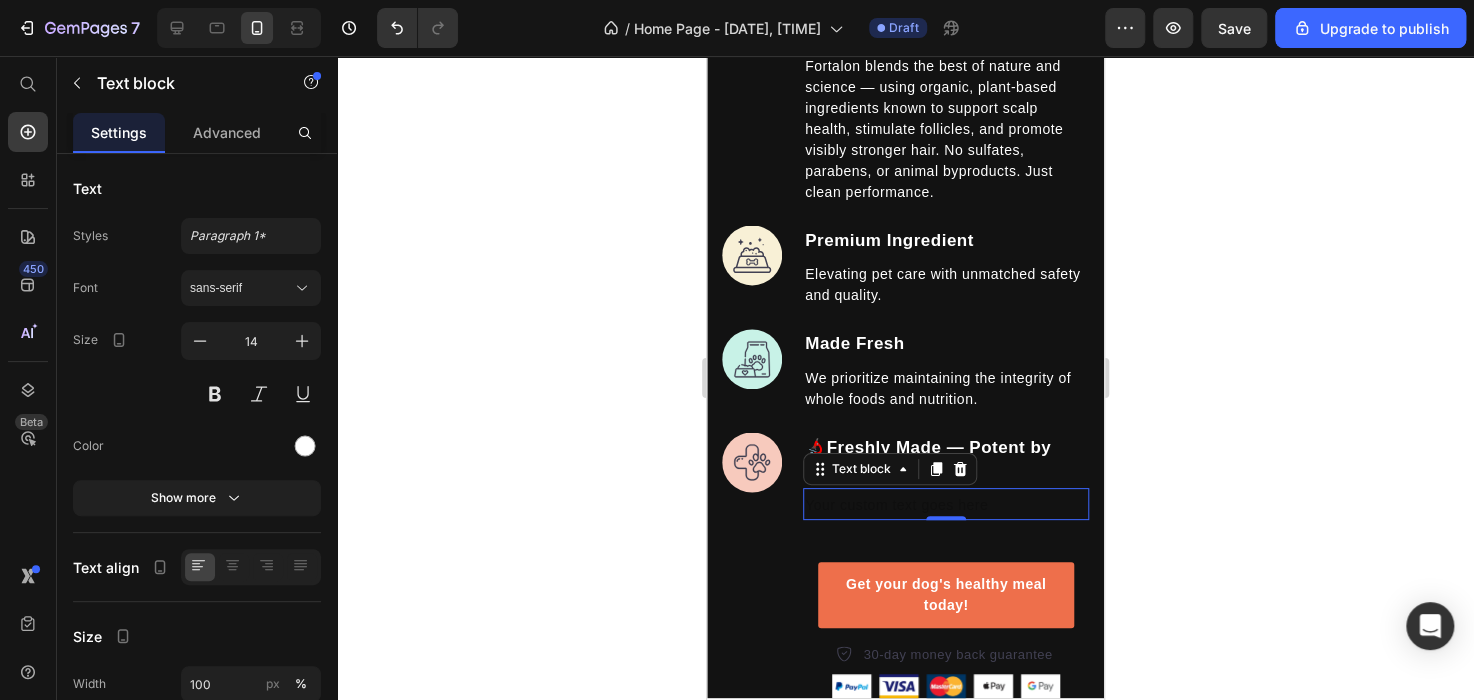 click at bounding box center (946, 507) 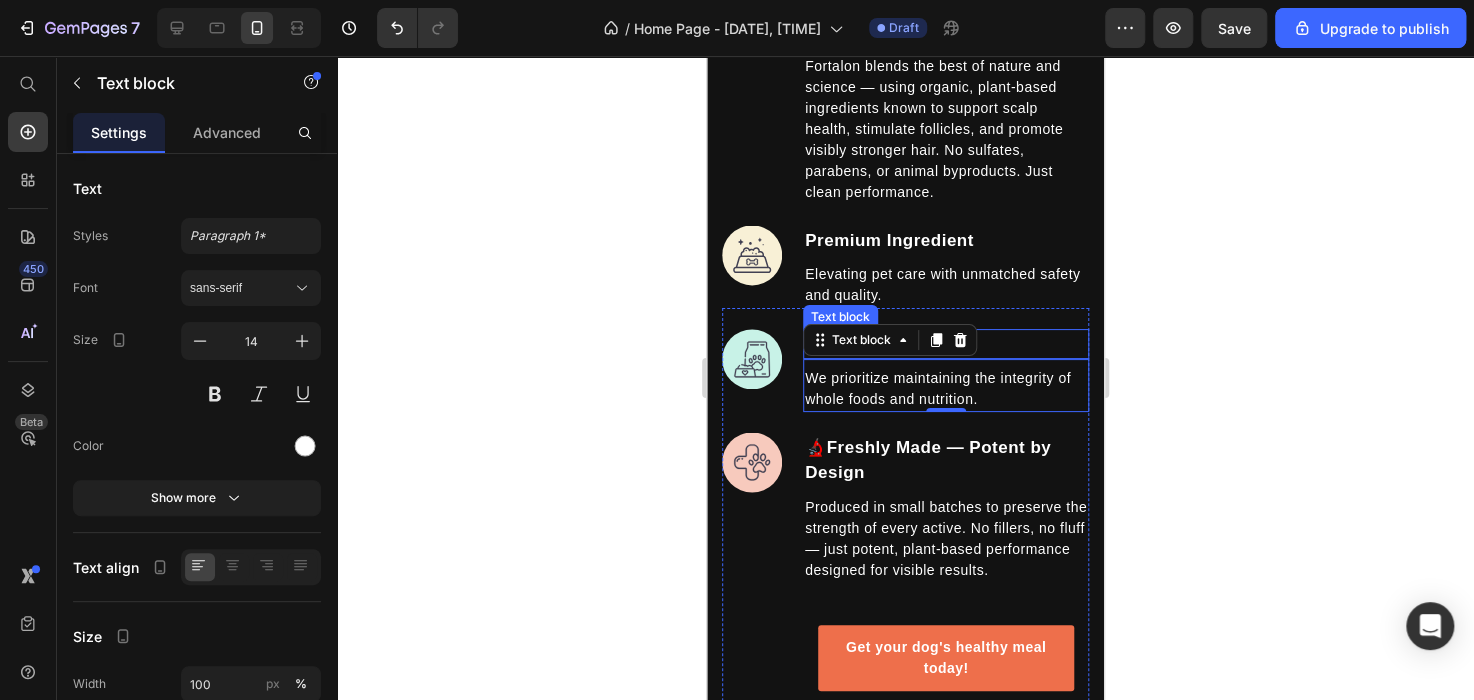 click on "Made Fresh" at bounding box center [946, 344] 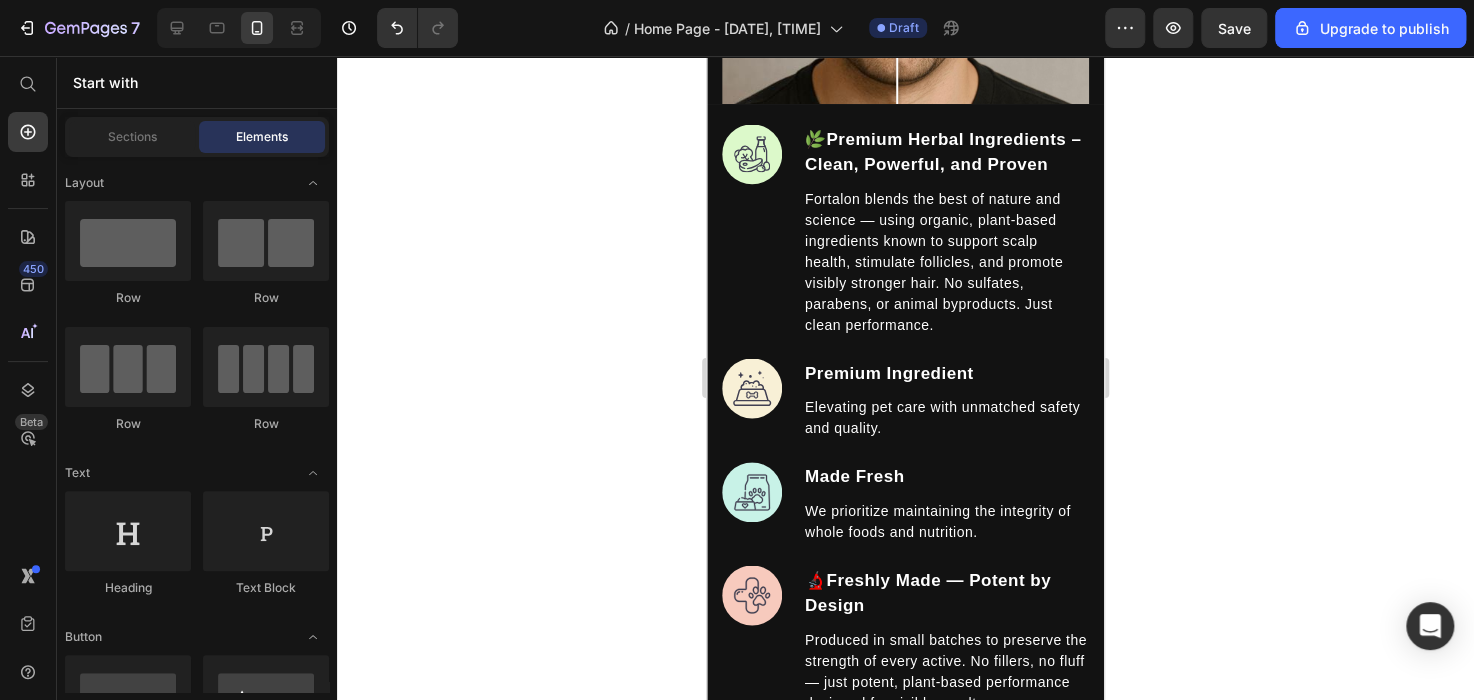 scroll, scrollTop: 2345, scrollLeft: 0, axis: vertical 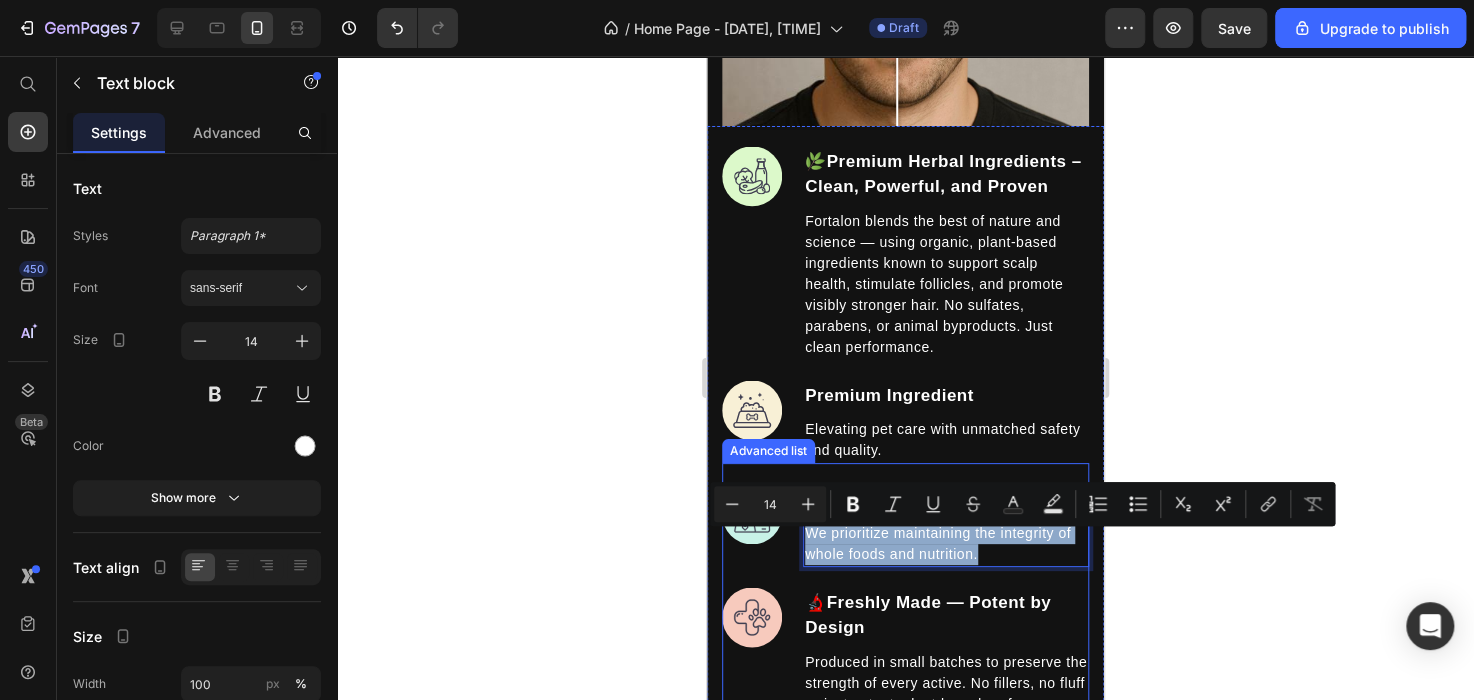 drag, startPoint x: 1008, startPoint y: 558, endPoint x: 791, endPoint y: 534, distance: 218.32315 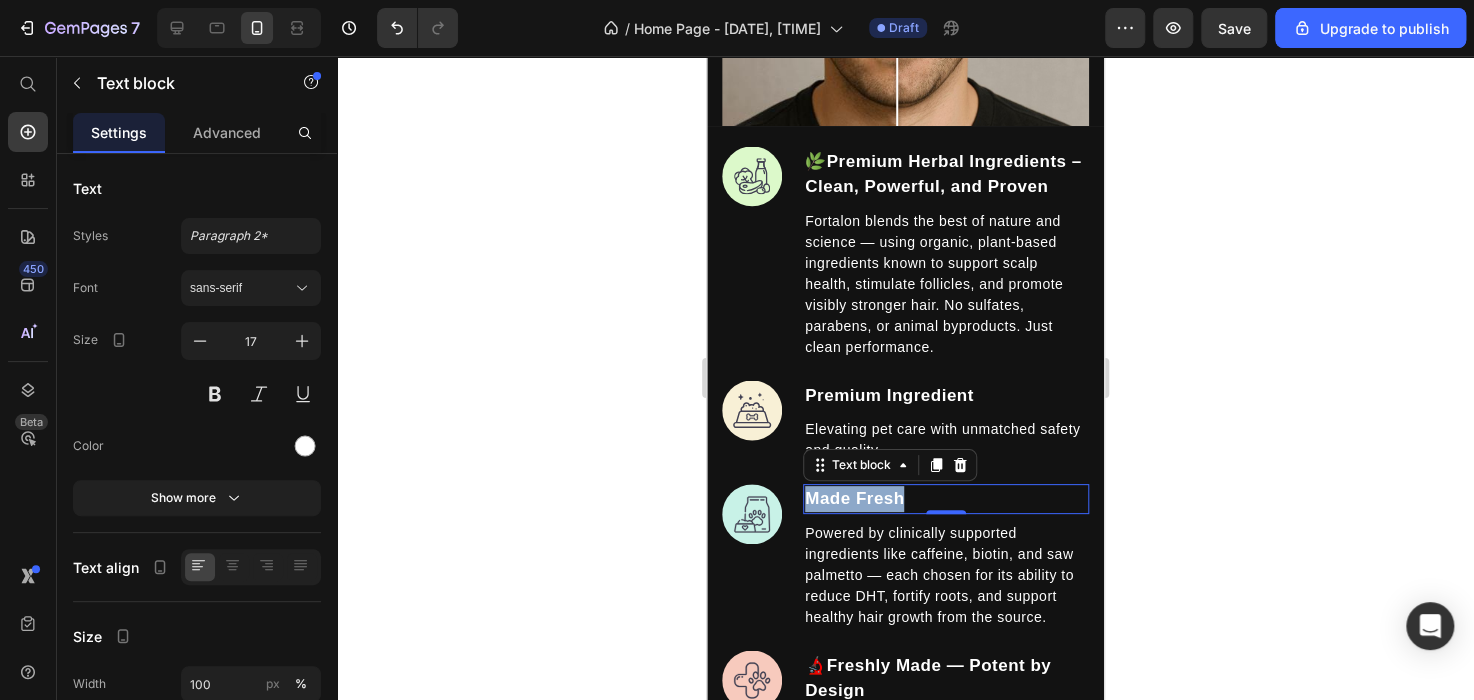 drag, startPoint x: 929, startPoint y: 503, endPoint x: 811, endPoint y: 507, distance: 118.06778 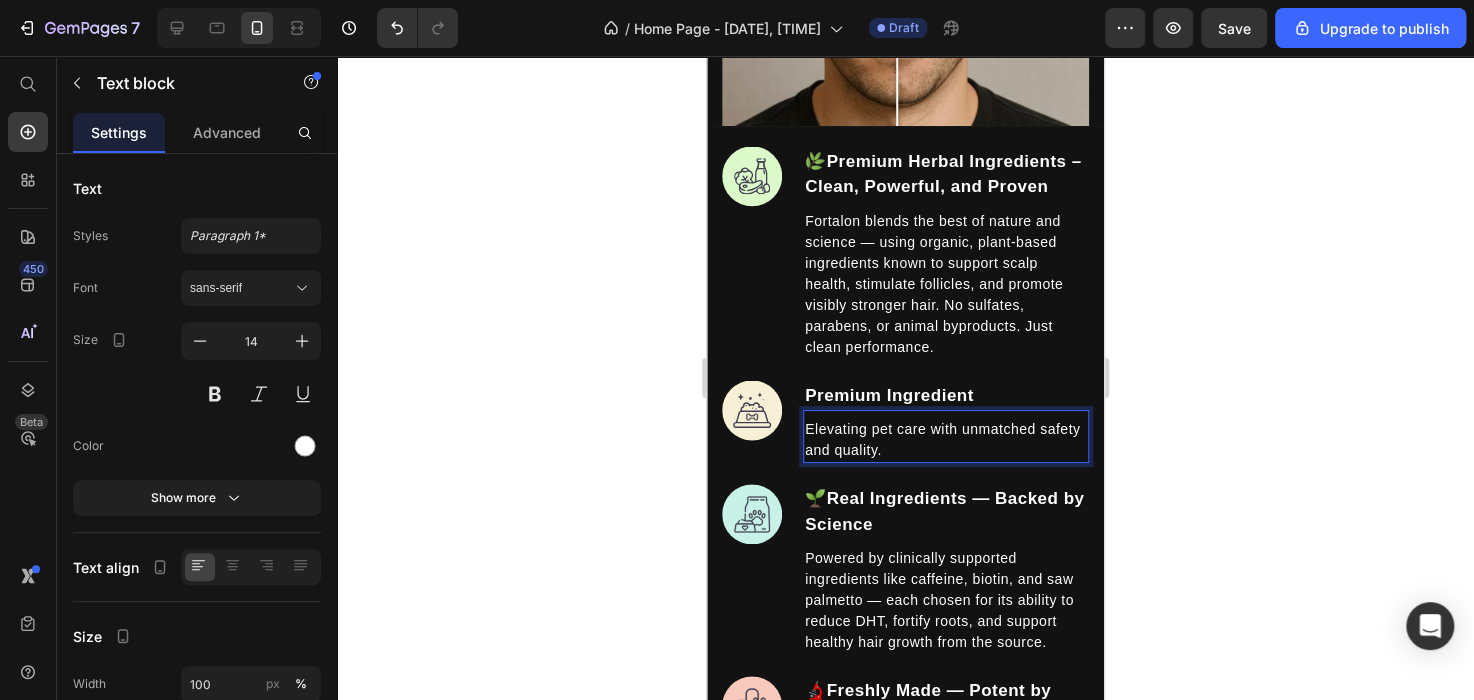 click on "Elevating pet care with unmatched safety and quality." at bounding box center [946, 440] 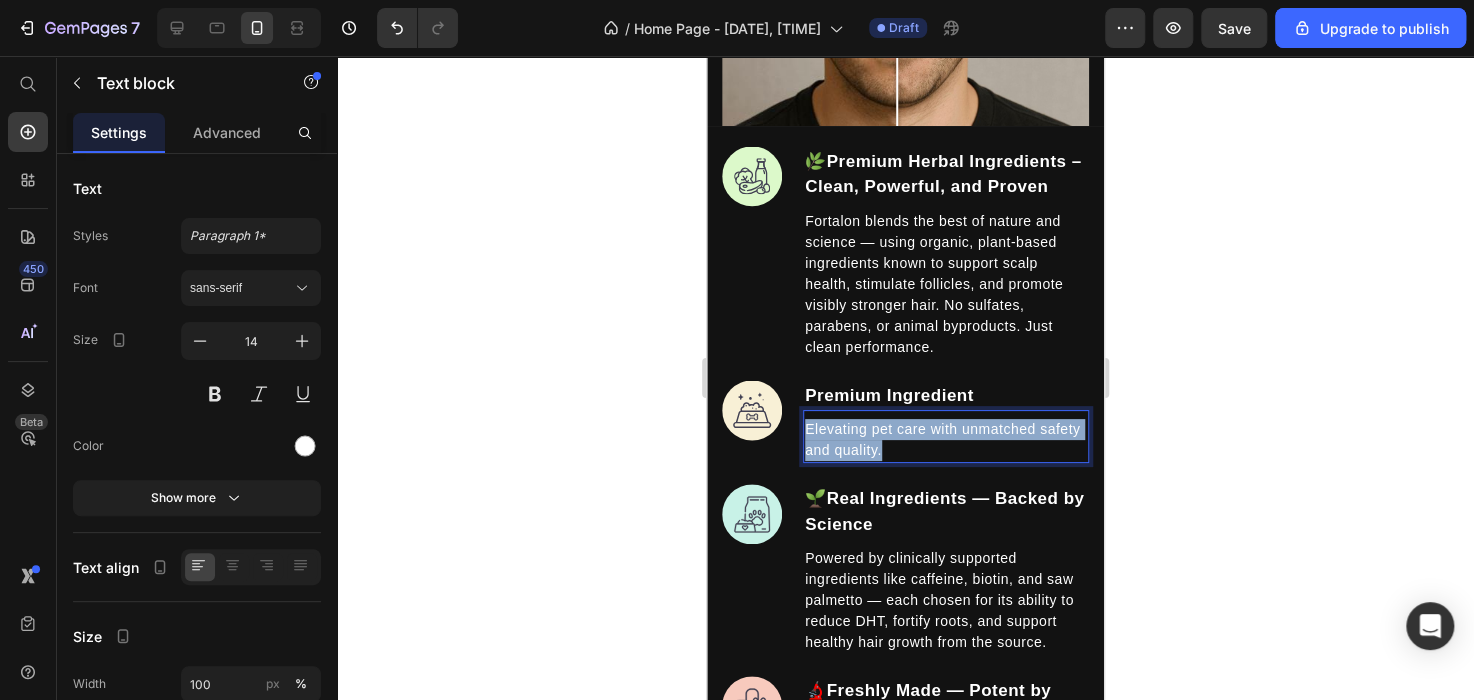 drag, startPoint x: 931, startPoint y: 455, endPoint x: 809, endPoint y: 443, distance: 122.588745 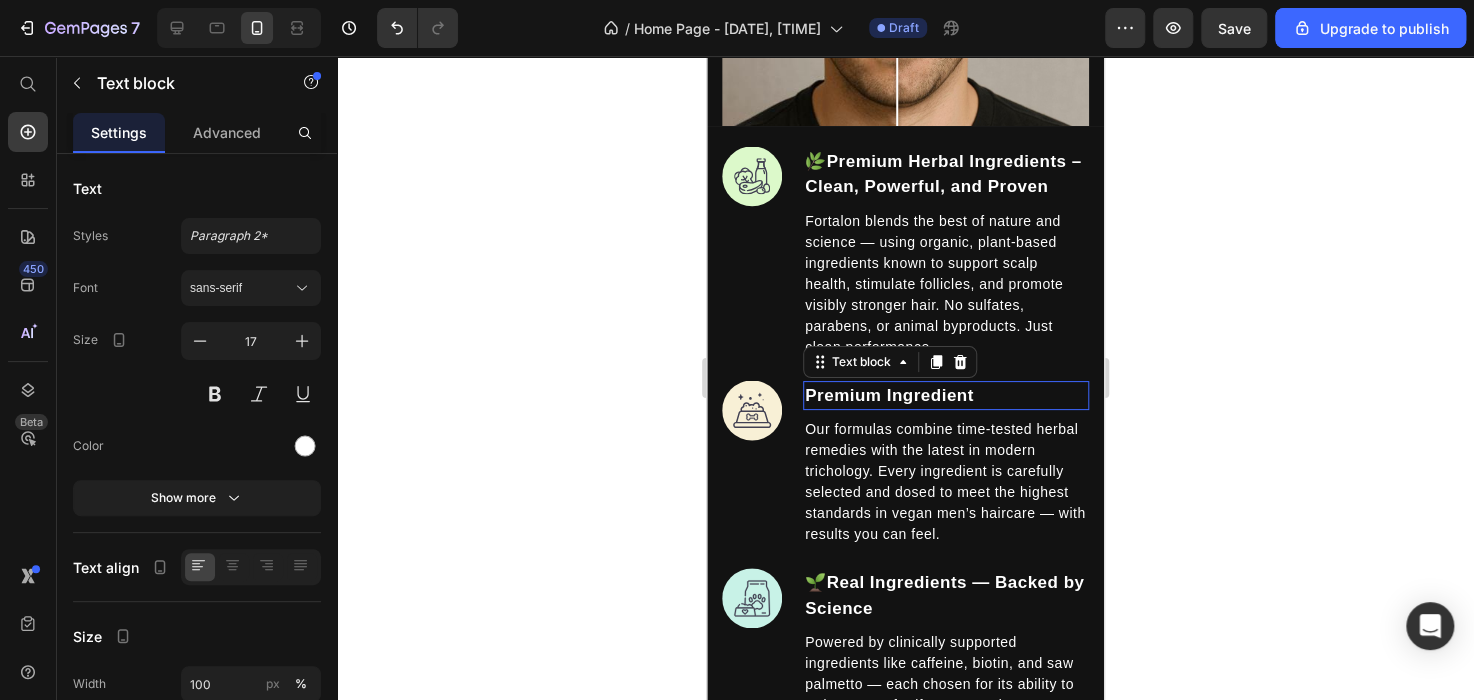 click on "Premium Ingredient" at bounding box center [946, 396] 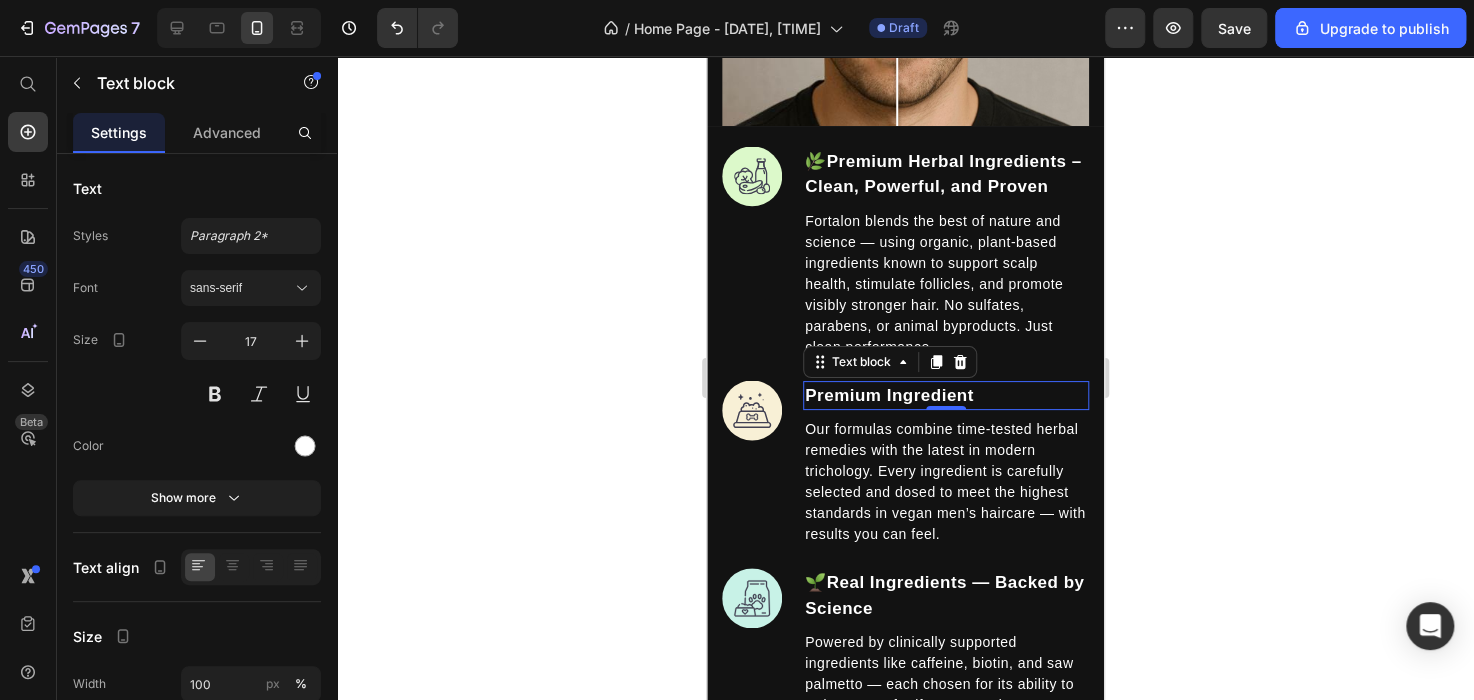 click on "Premium Ingredient" at bounding box center (946, 396) 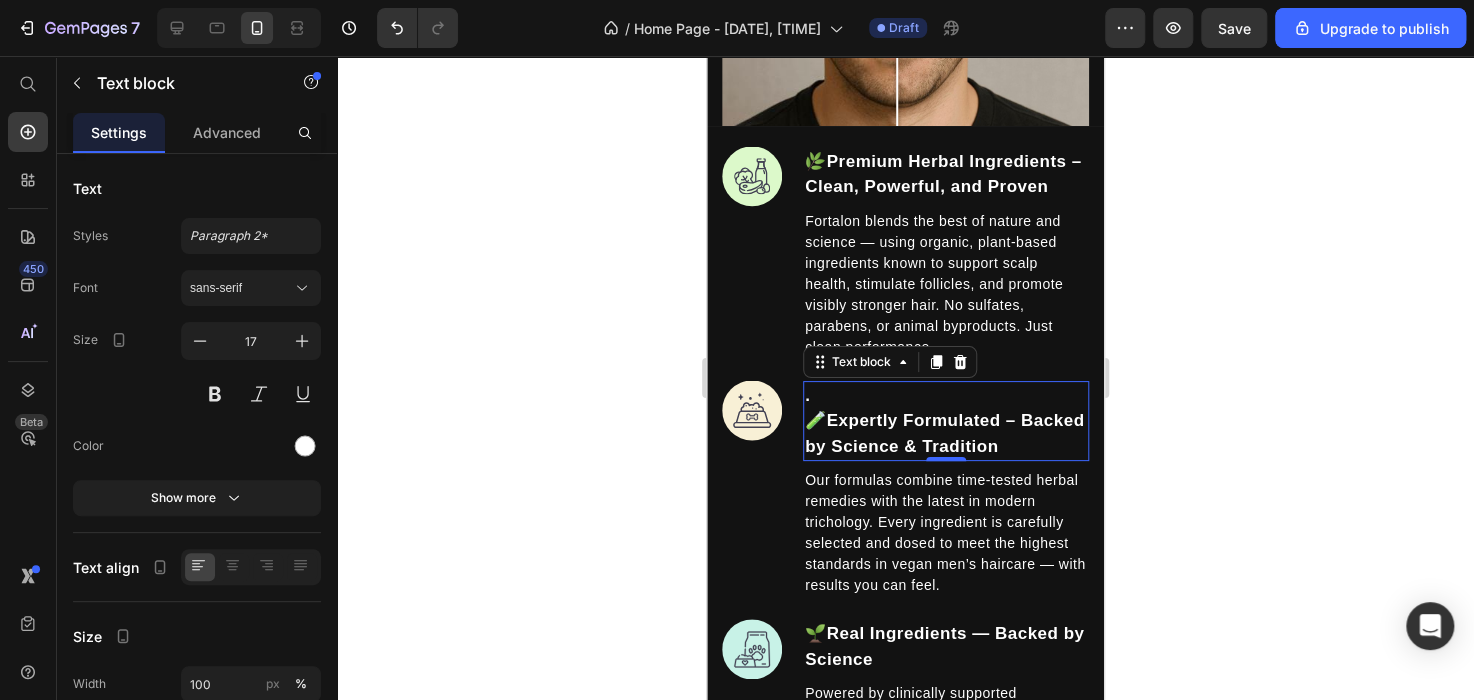 click on "🧪  Expertly Formulated – Backed by Science & Tradition" at bounding box center (946, 433) 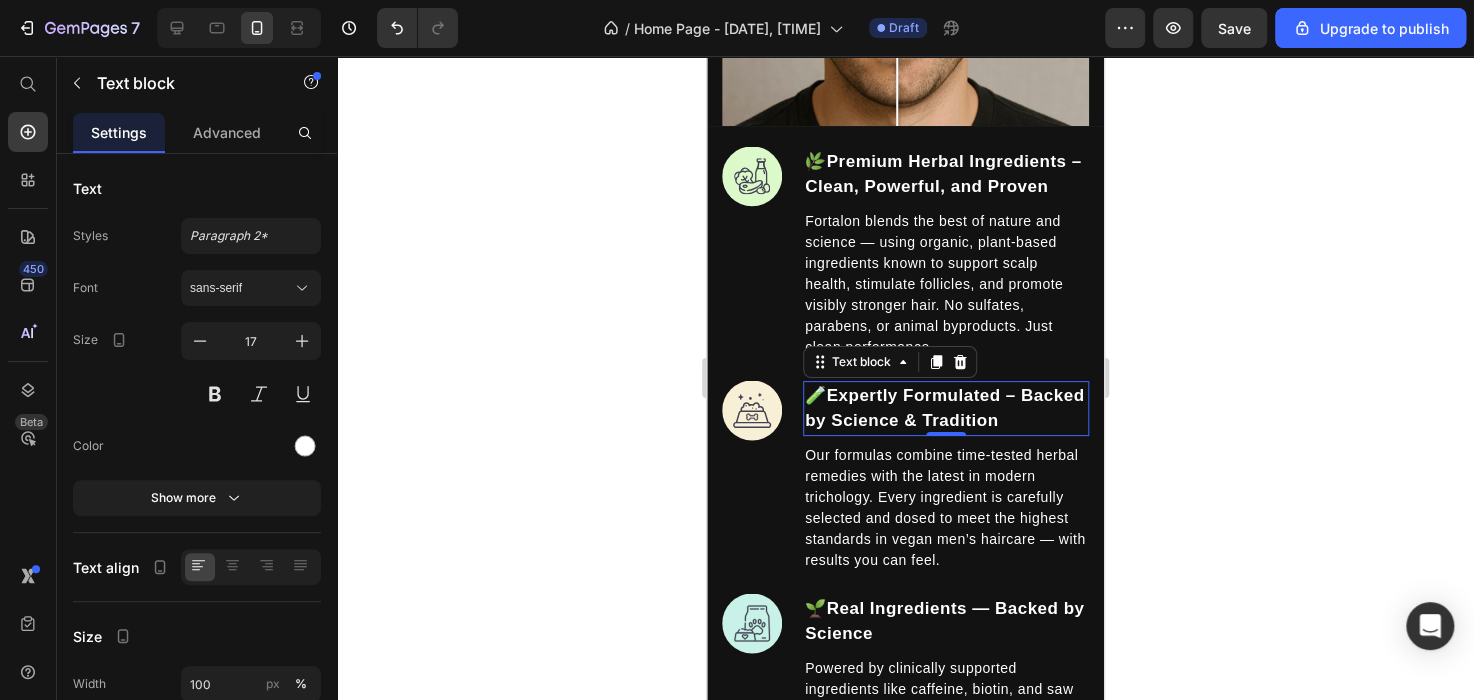 click 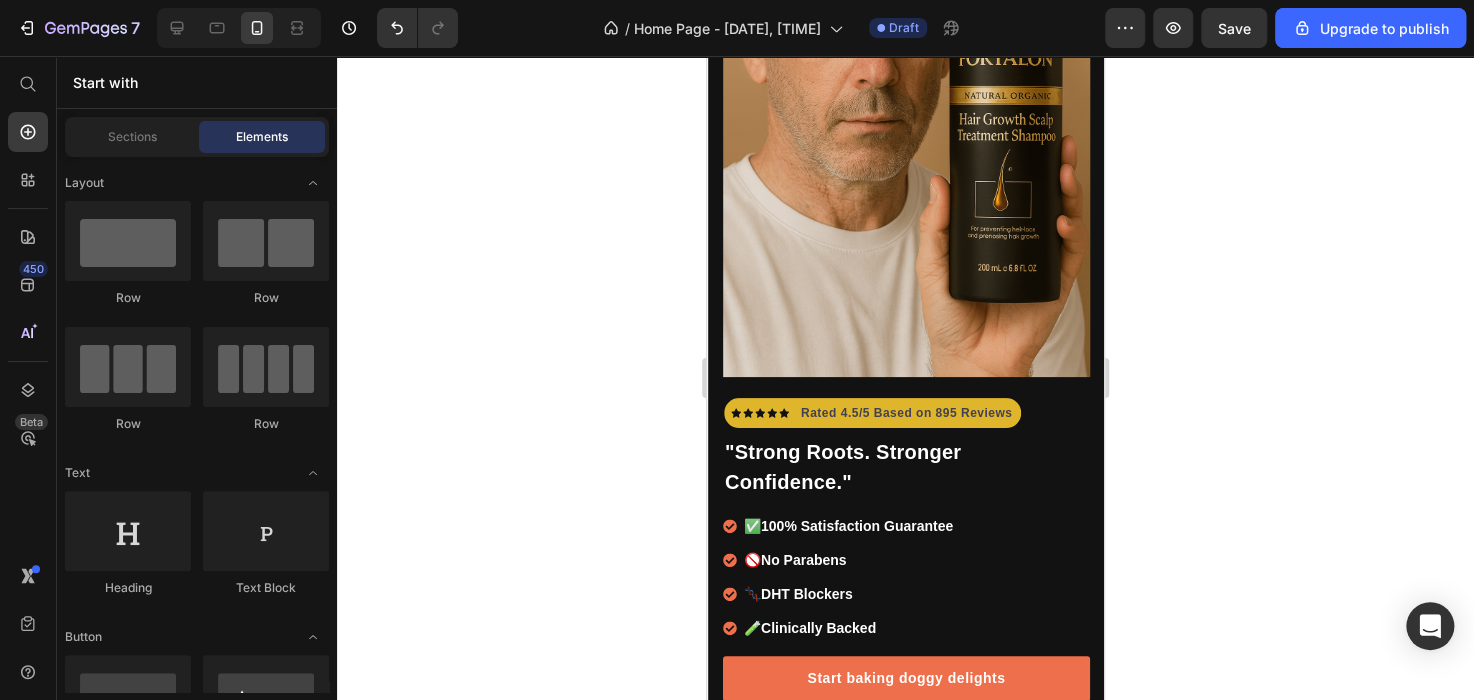 scroll, scrollTop: 0, scrollLeft: 0, axis: both 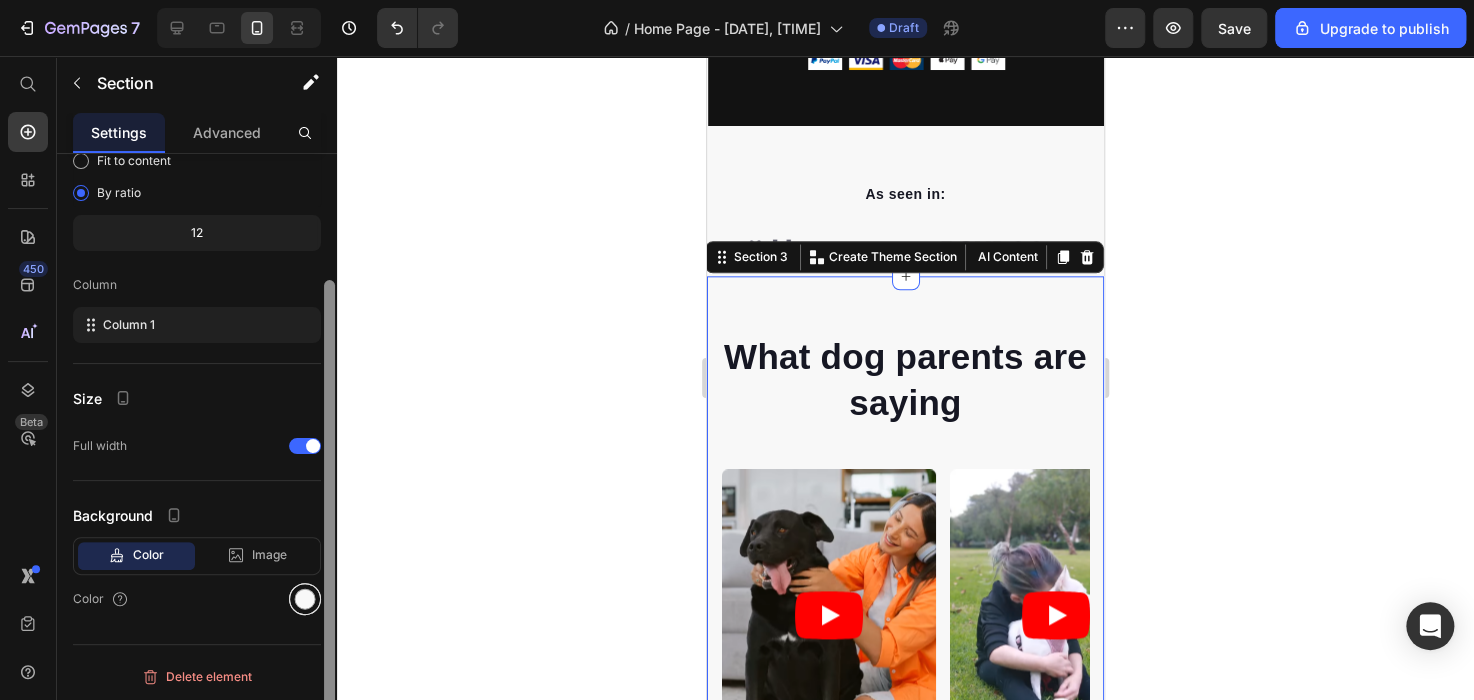drag, startPoint x: 331, startPoint y: 347, endPoint x: 310, endPoint y: 591, distance: 244.90202 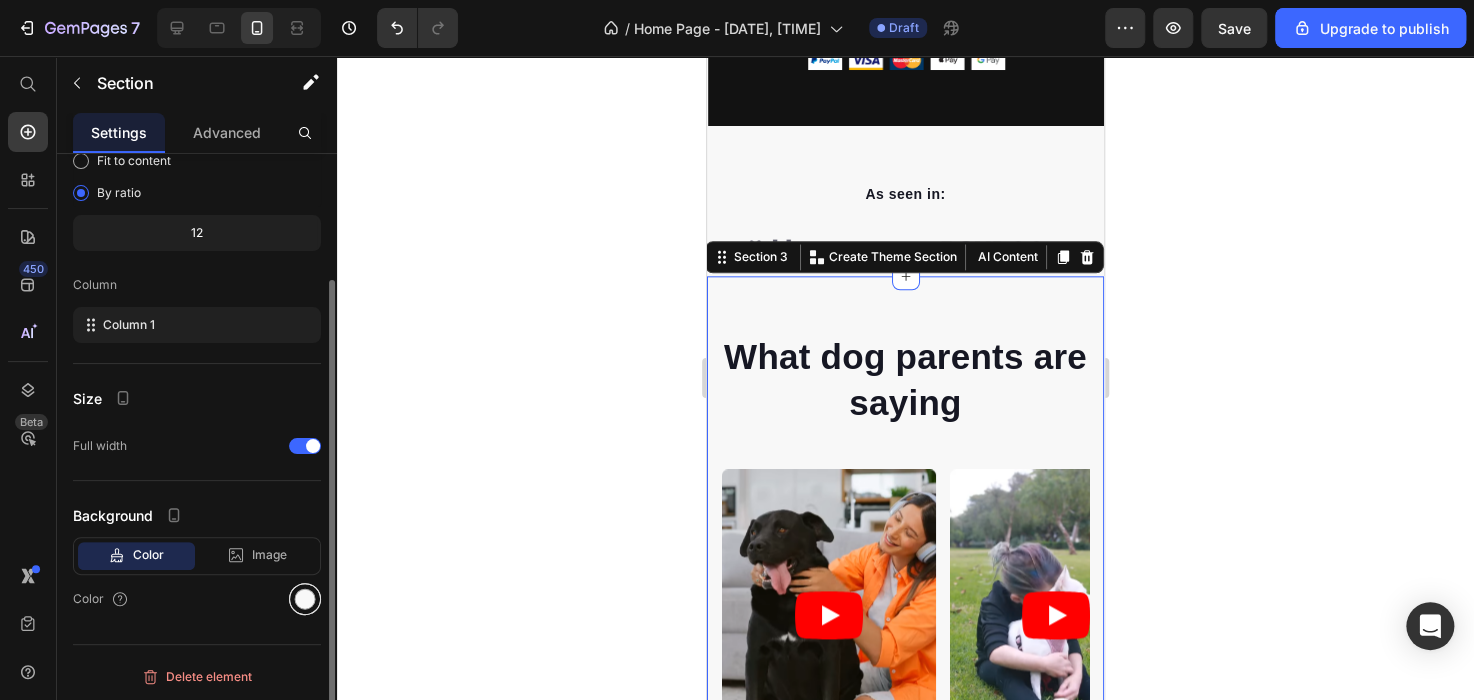 click at bounding box center [305, 599] 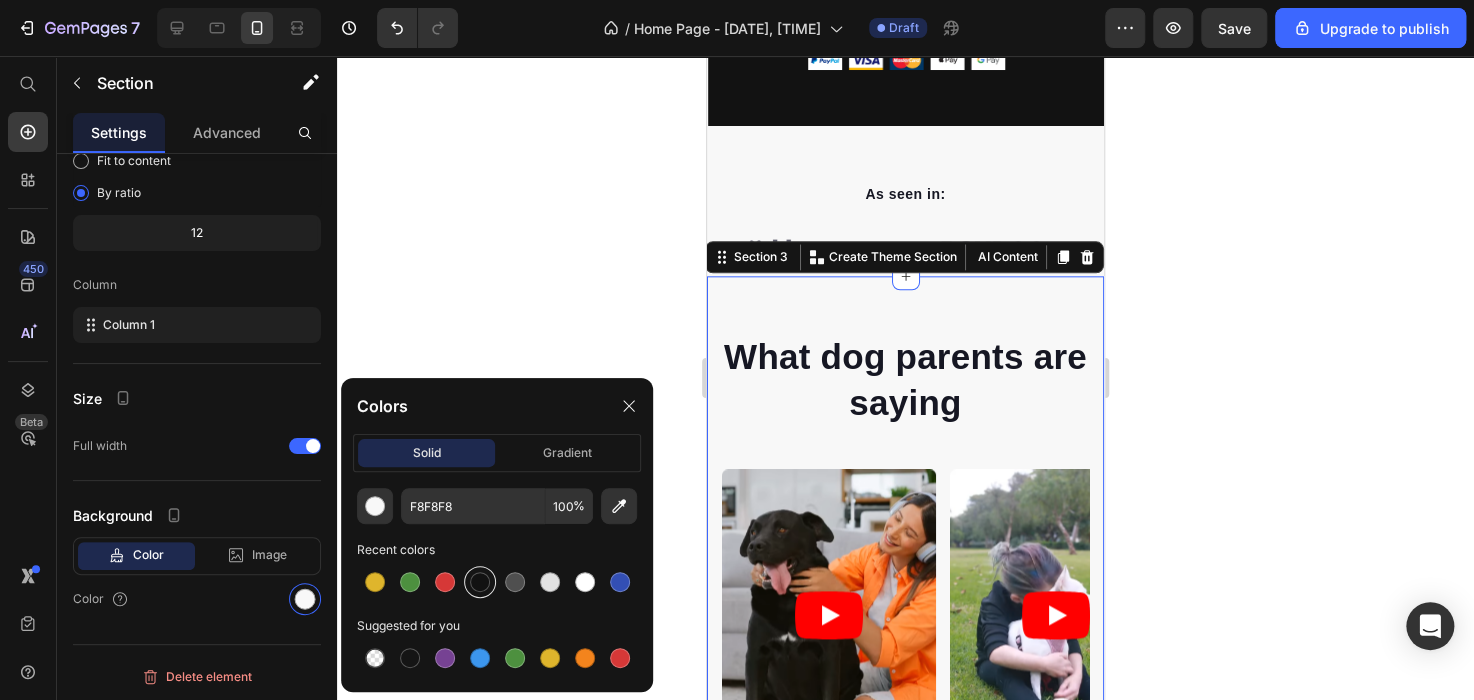 click at bounding box center (480, 582) 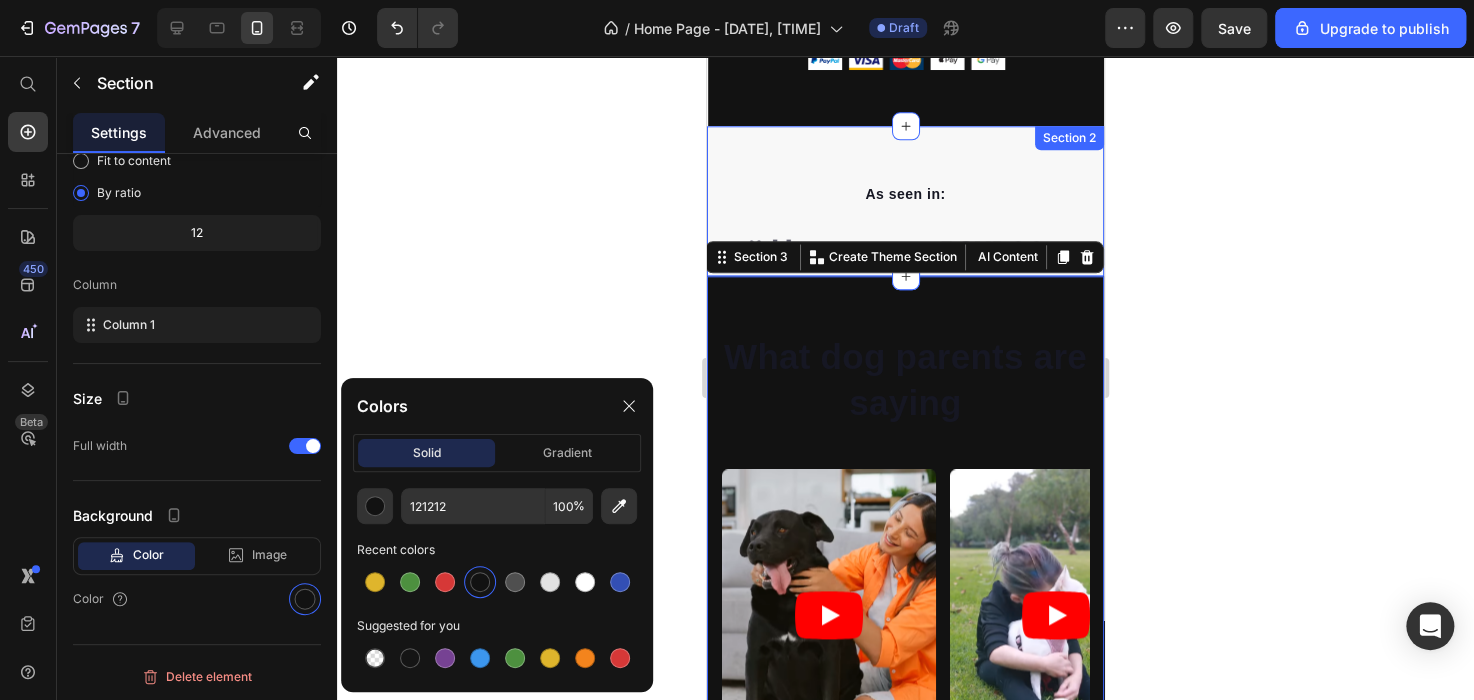 scroll, scrollTop: 158, scrollLeft: 0, axis: vertical 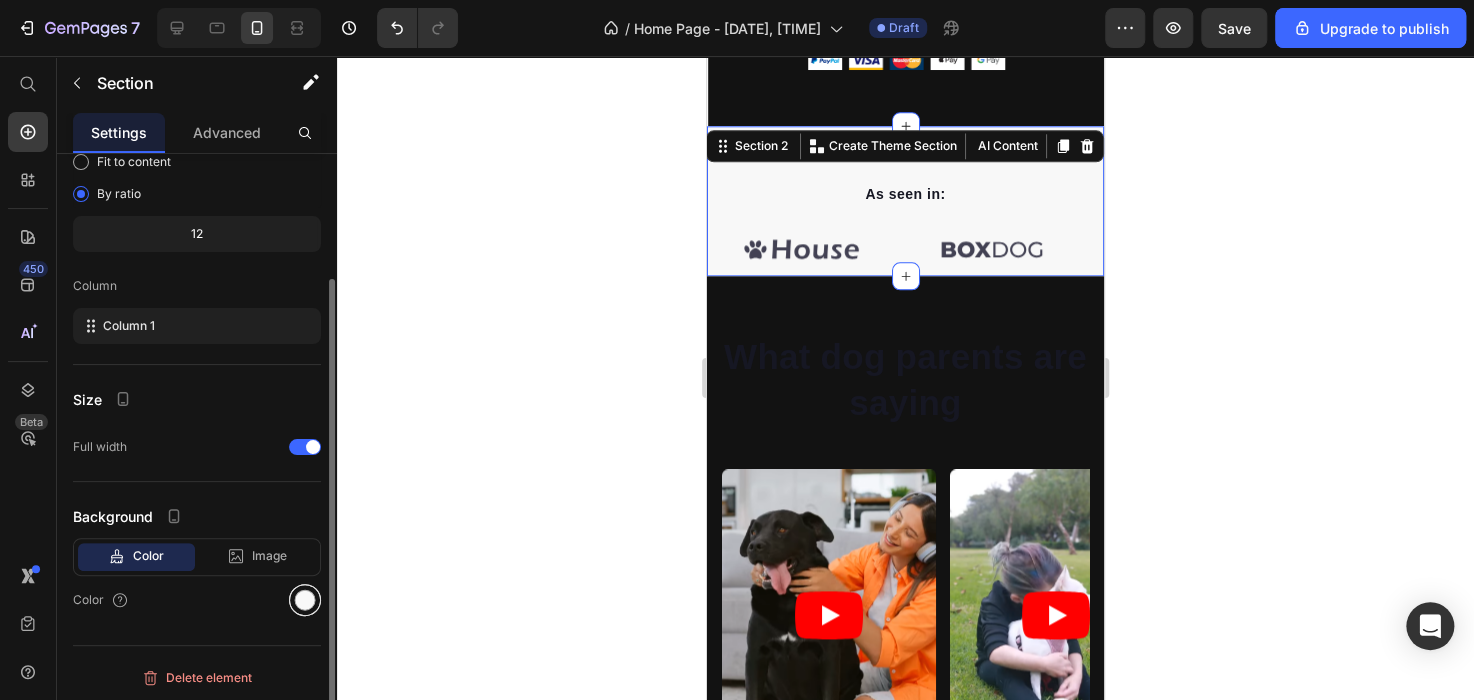 click at bounding box center (305, 600) 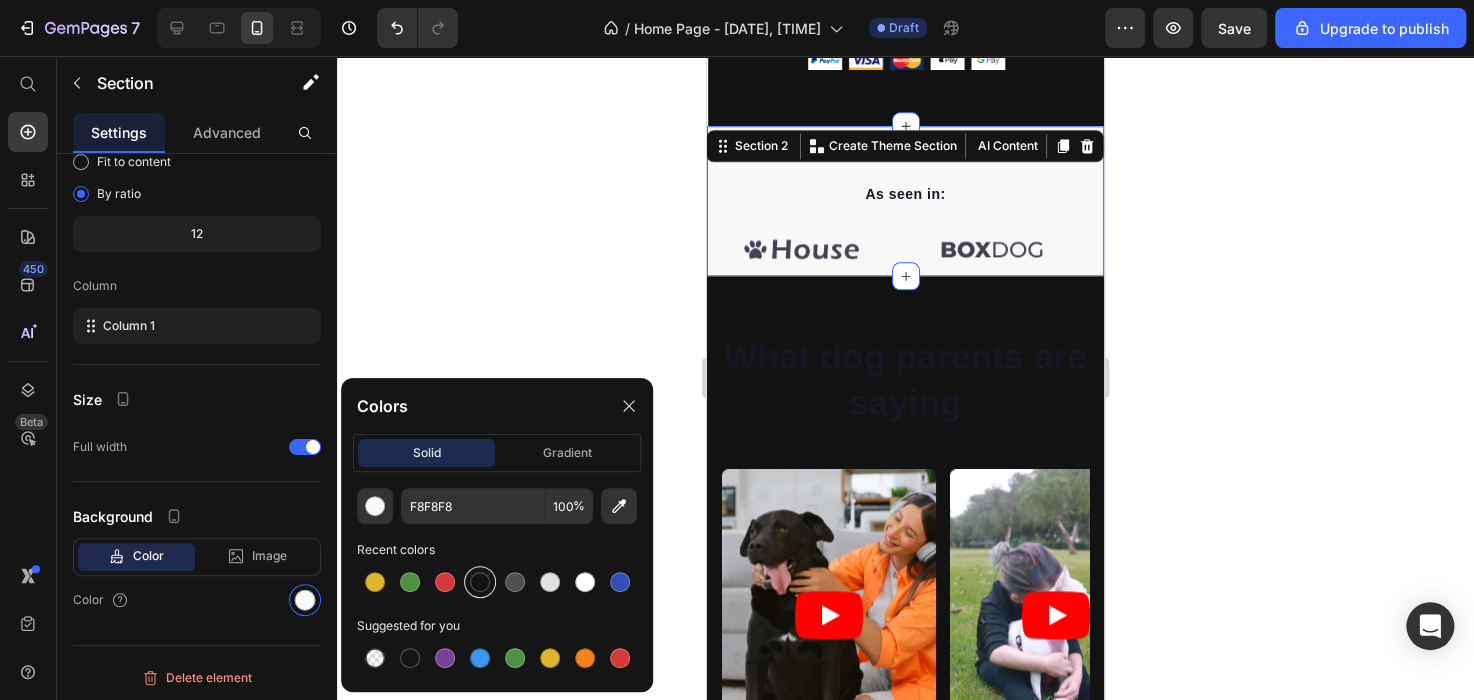 click at bounding box center (480, 582) 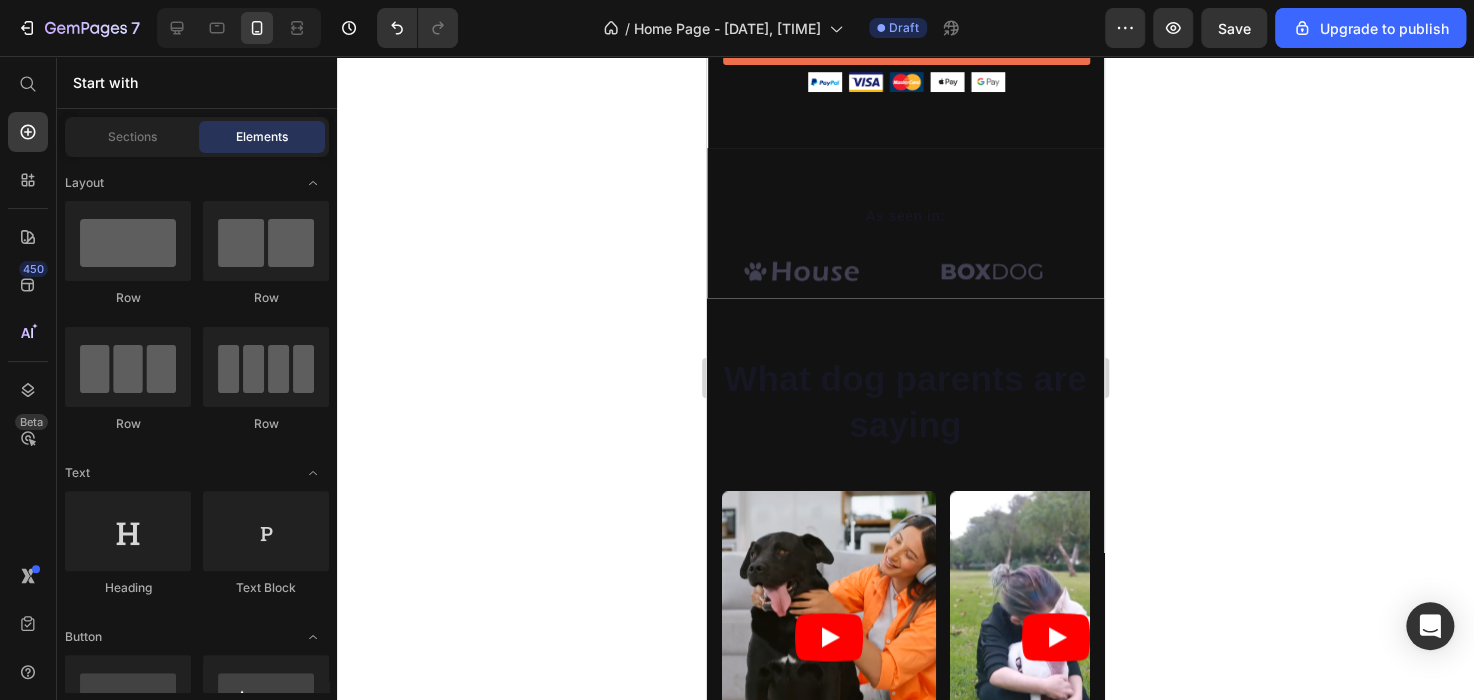 scroll, scrollTop: 987, scrollLeft: 0, axis: vertical 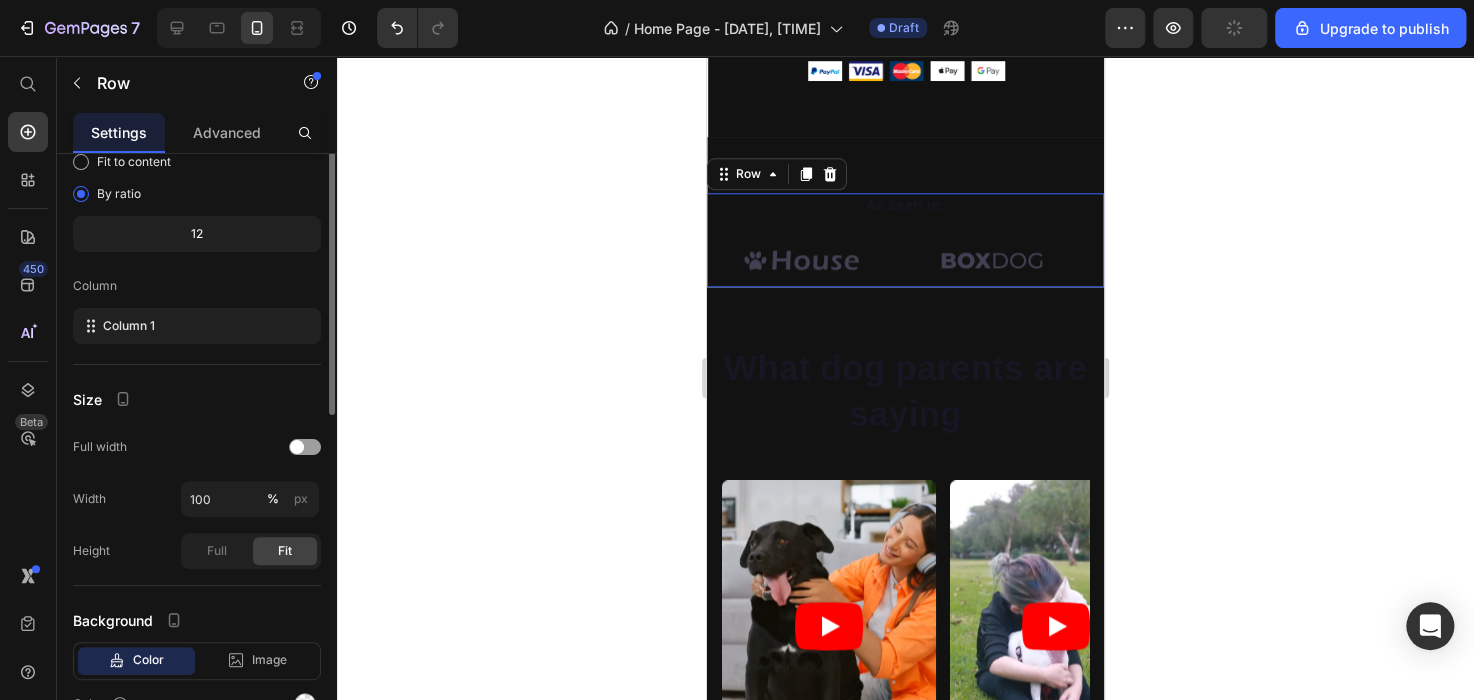 click on "As seen in: Text block Image Image Image Image Image Image Carousel Row   0" at bounding box center (905, 240) 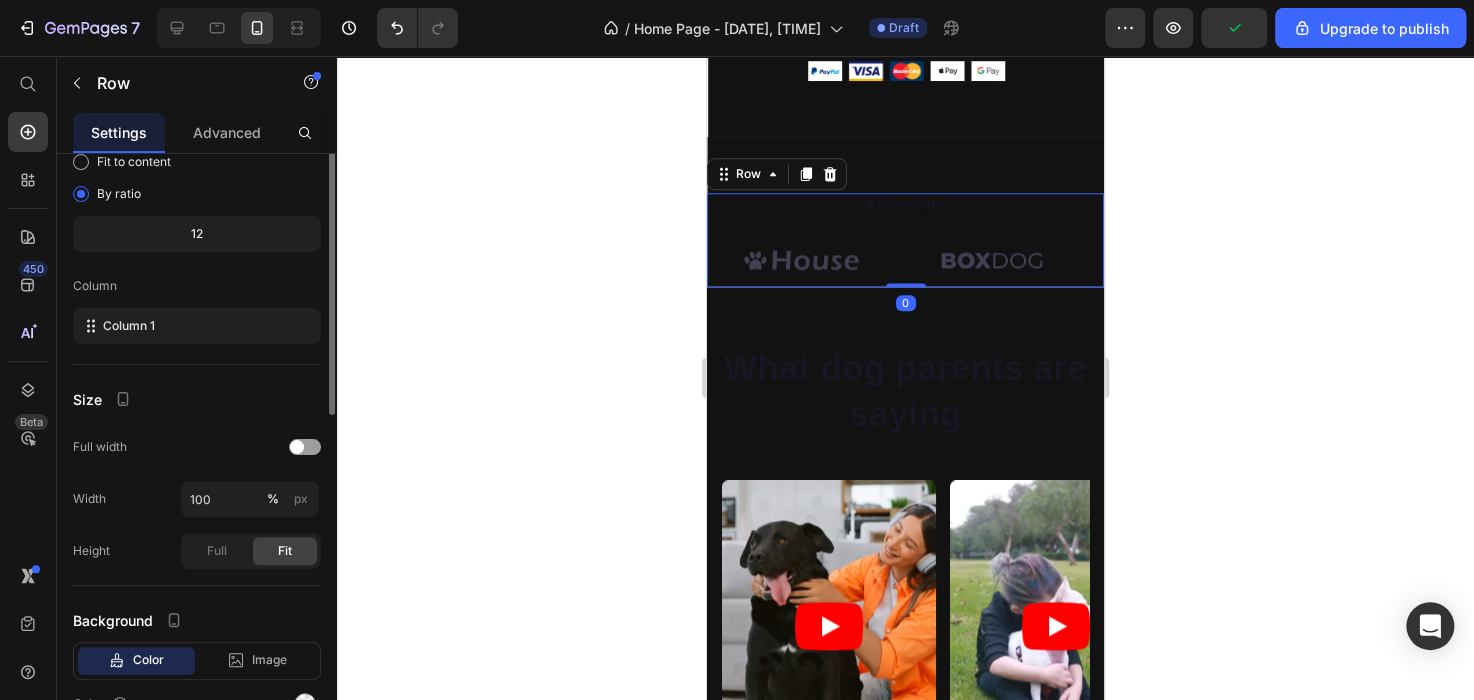 scroll, scrollTop: 0, scrollLeft: 0, axis: both 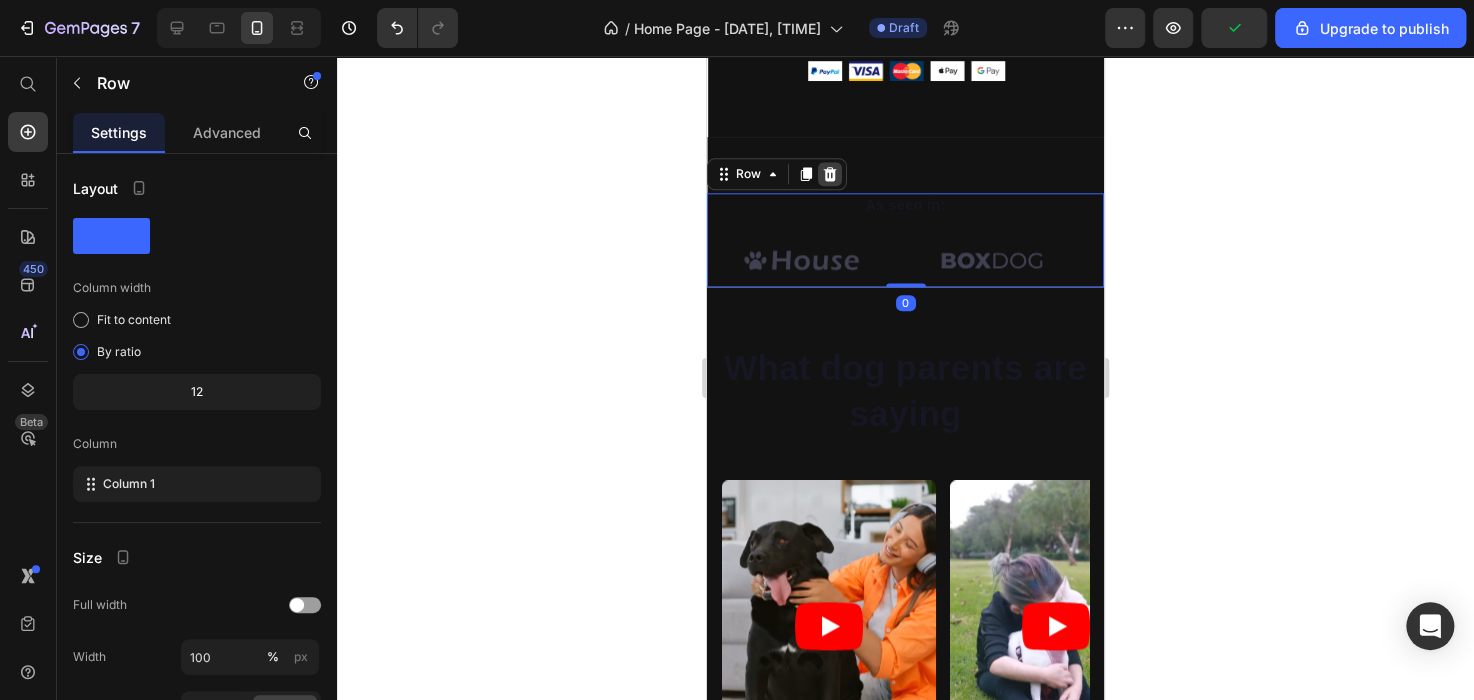click 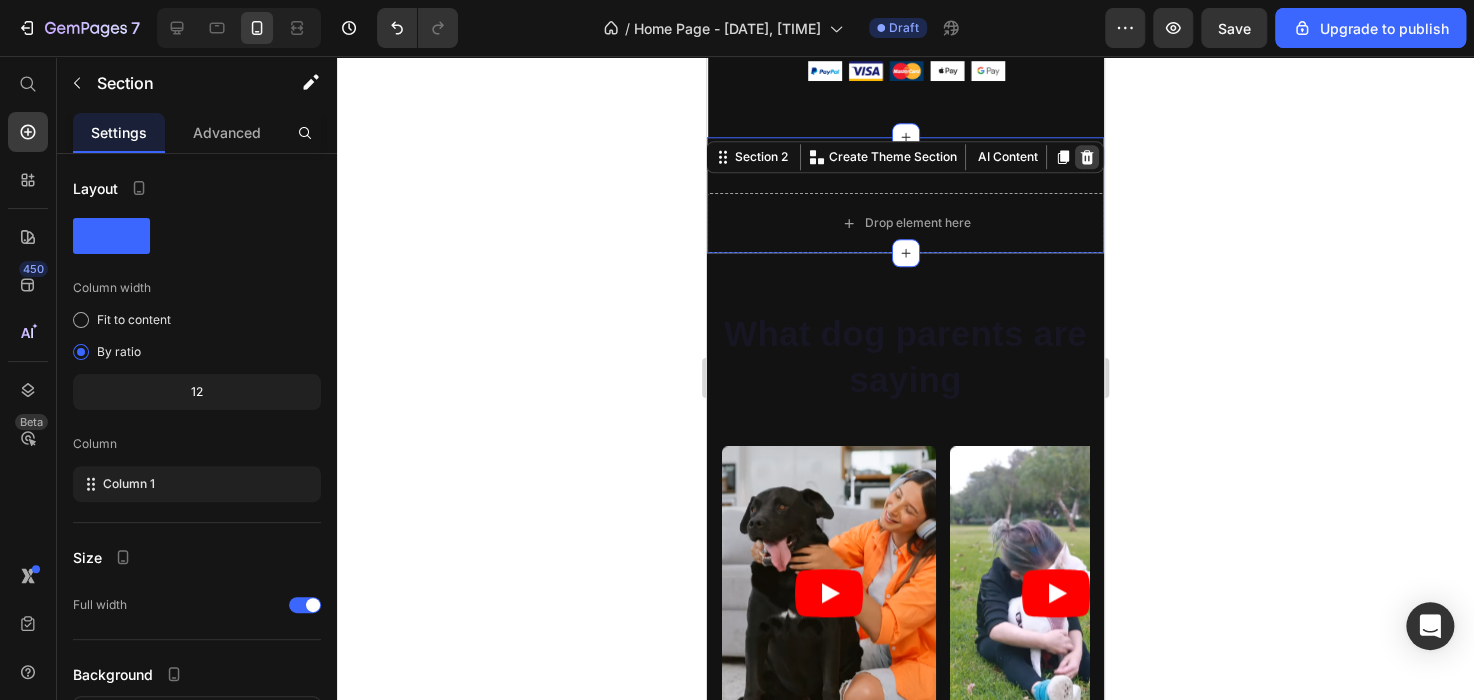 click 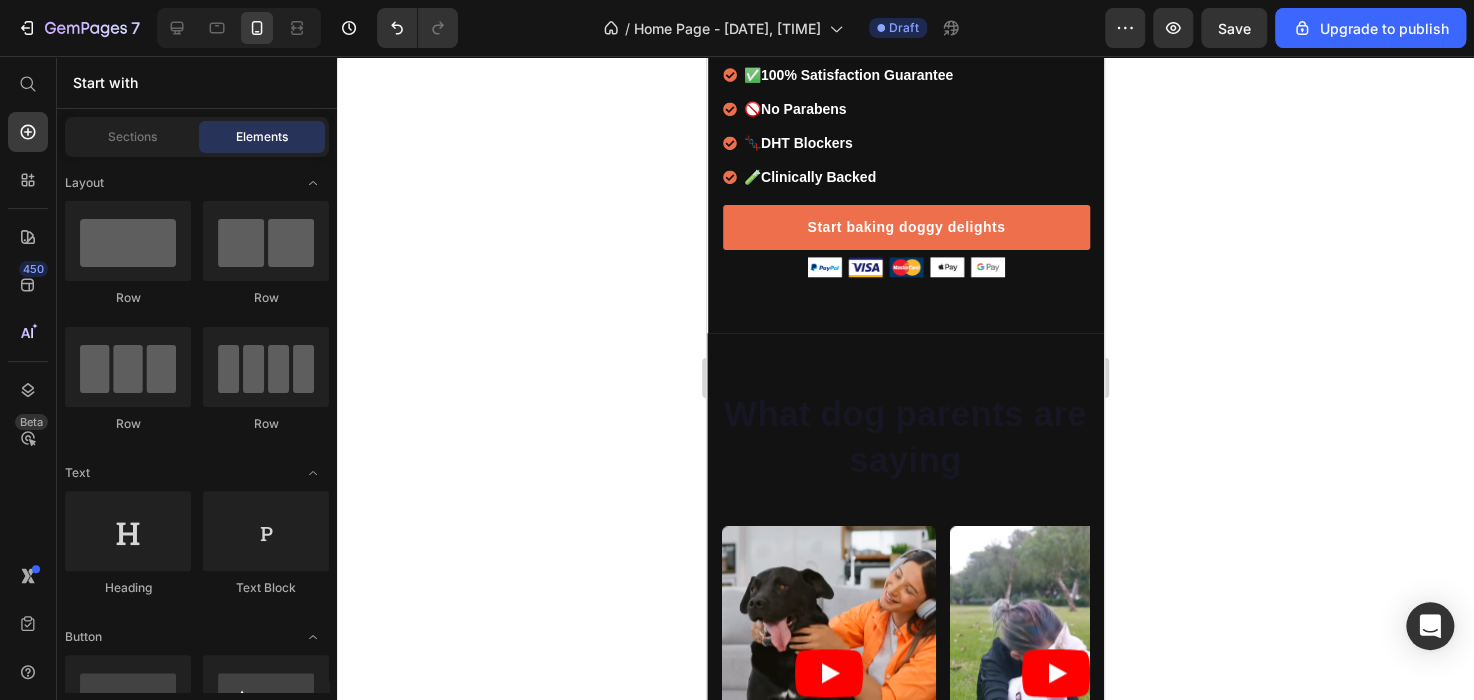scroll, scrollTop: 769, scrollLeft: 0, axis: vertical 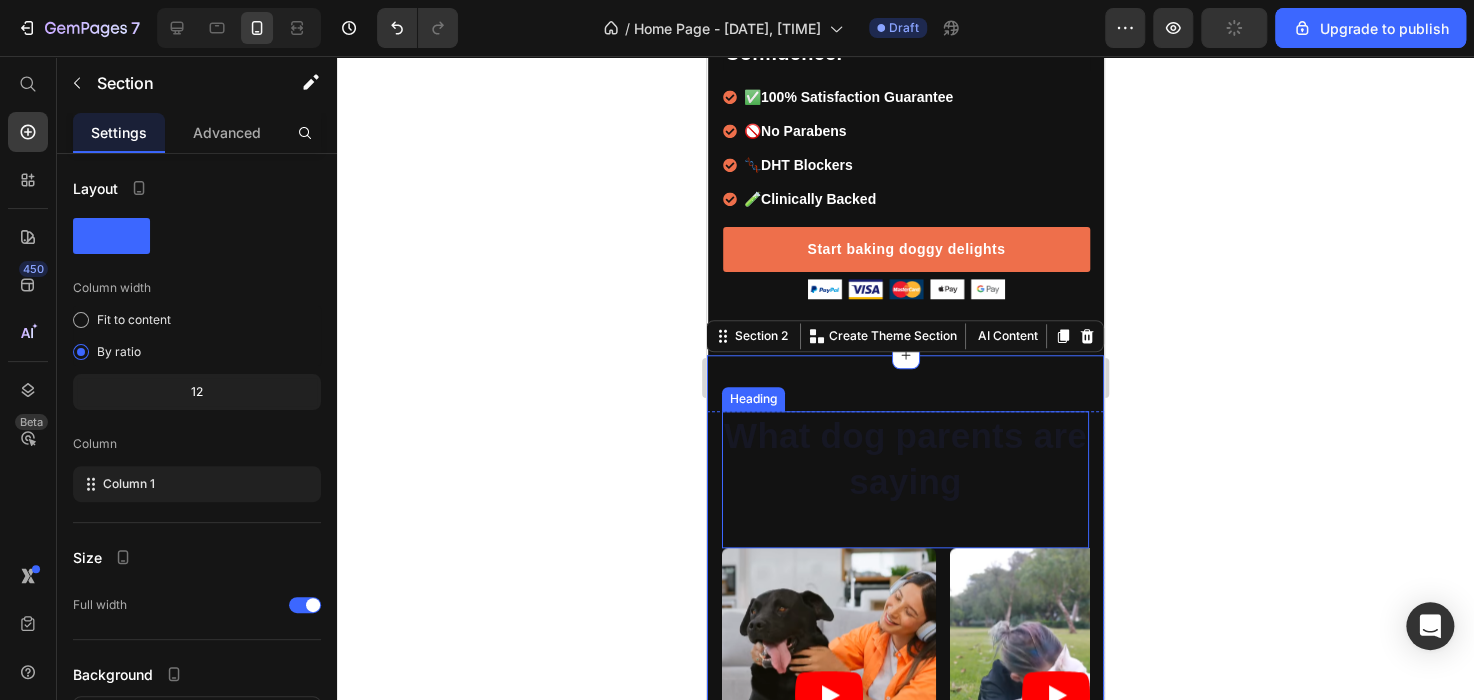 click on "What dog parents are saying" at bounding box center [905, 458] 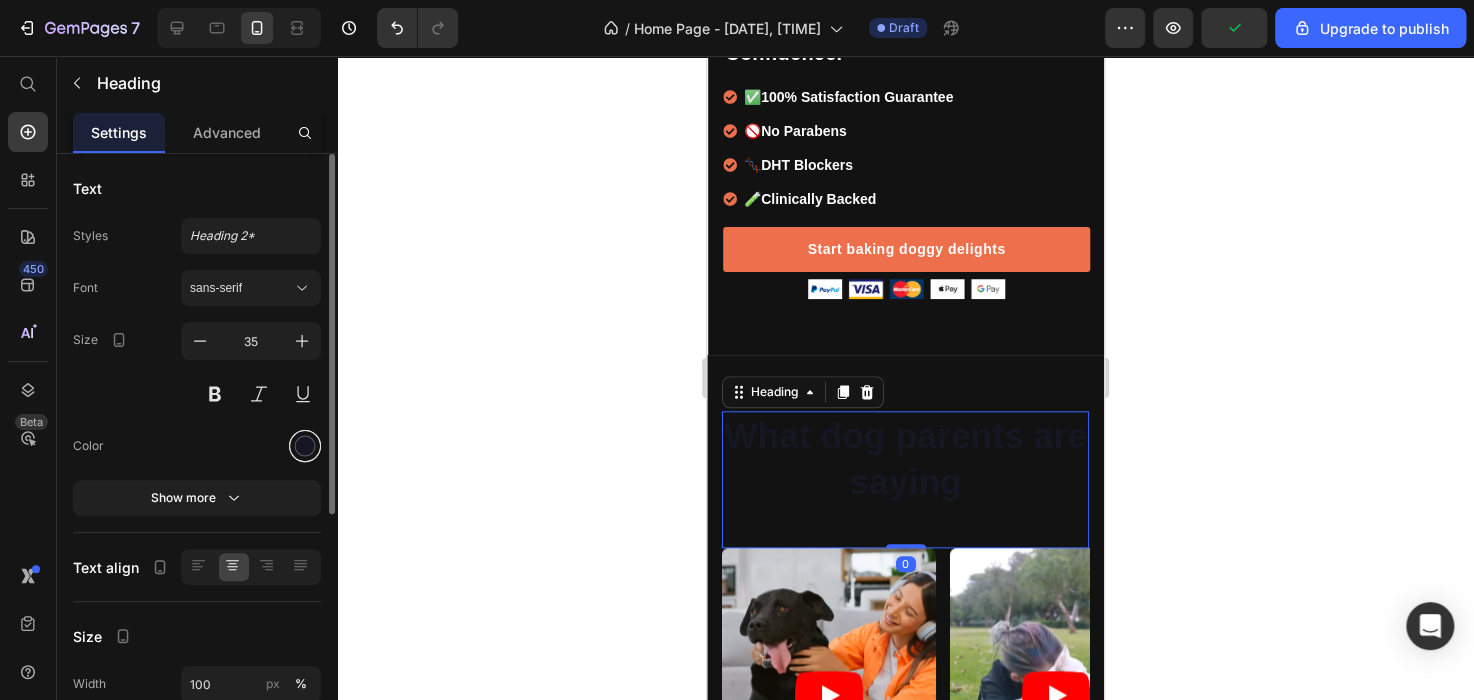 click at bounding box center [305, 446] 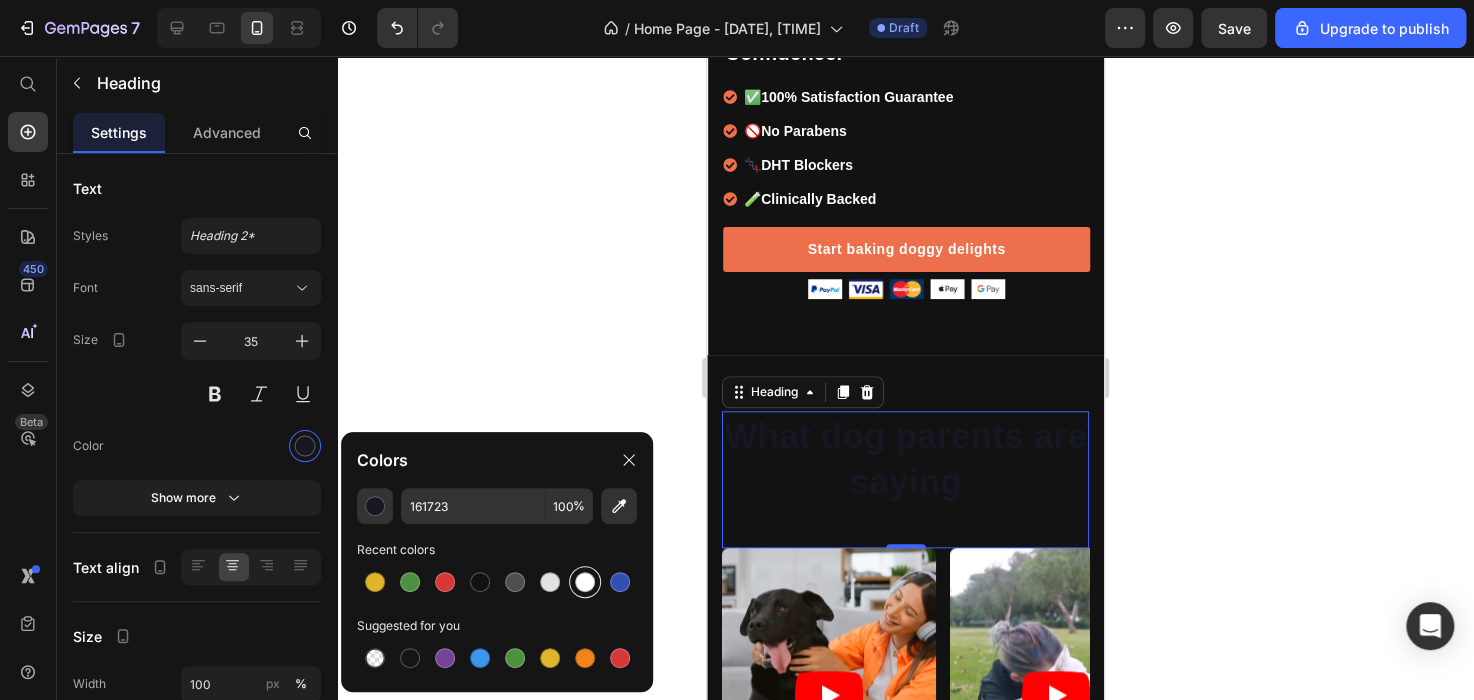 click at bounding box center [585, 582] 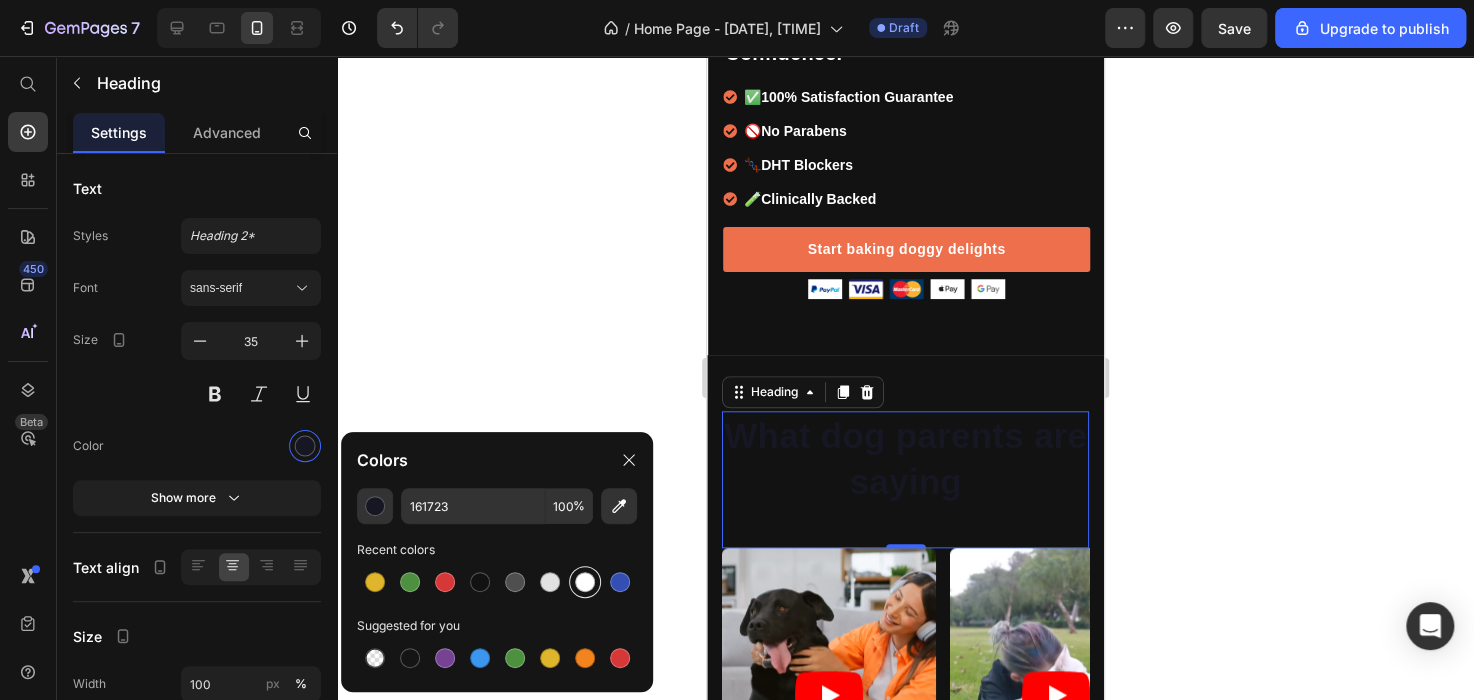 type on "FFFFFF" 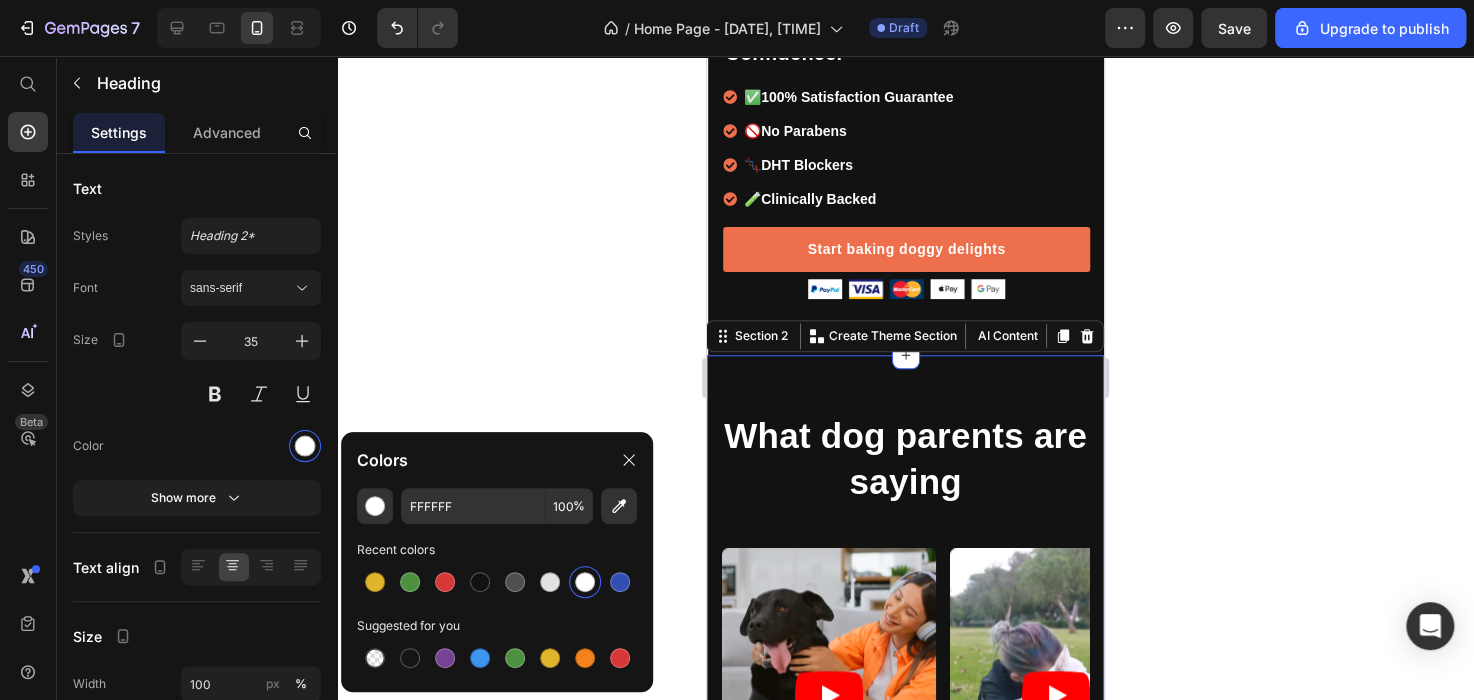 click on "What dog parents are saying Heading Video Video Video Video Video Carousel Row Section 2   You can create reusable sections Create Theme Section AI Content Write with GemAI What would you like to describe here? Tone and Voice Persuasive Product Show more Generate" at bounding box center (905, 640) 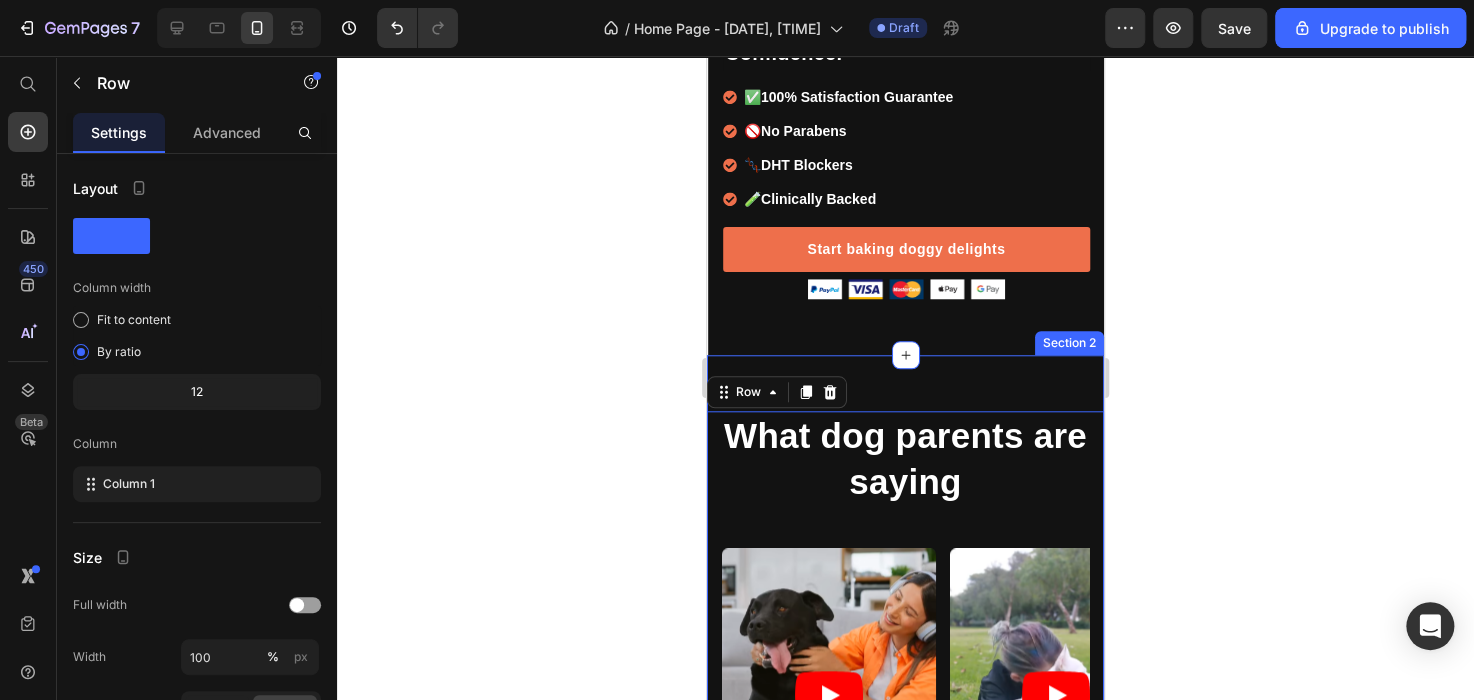 click on "What dog parents are saying Heading Video Video Video Video Video Carousel Row   16 Section 2" at bounding box center (905, 640) 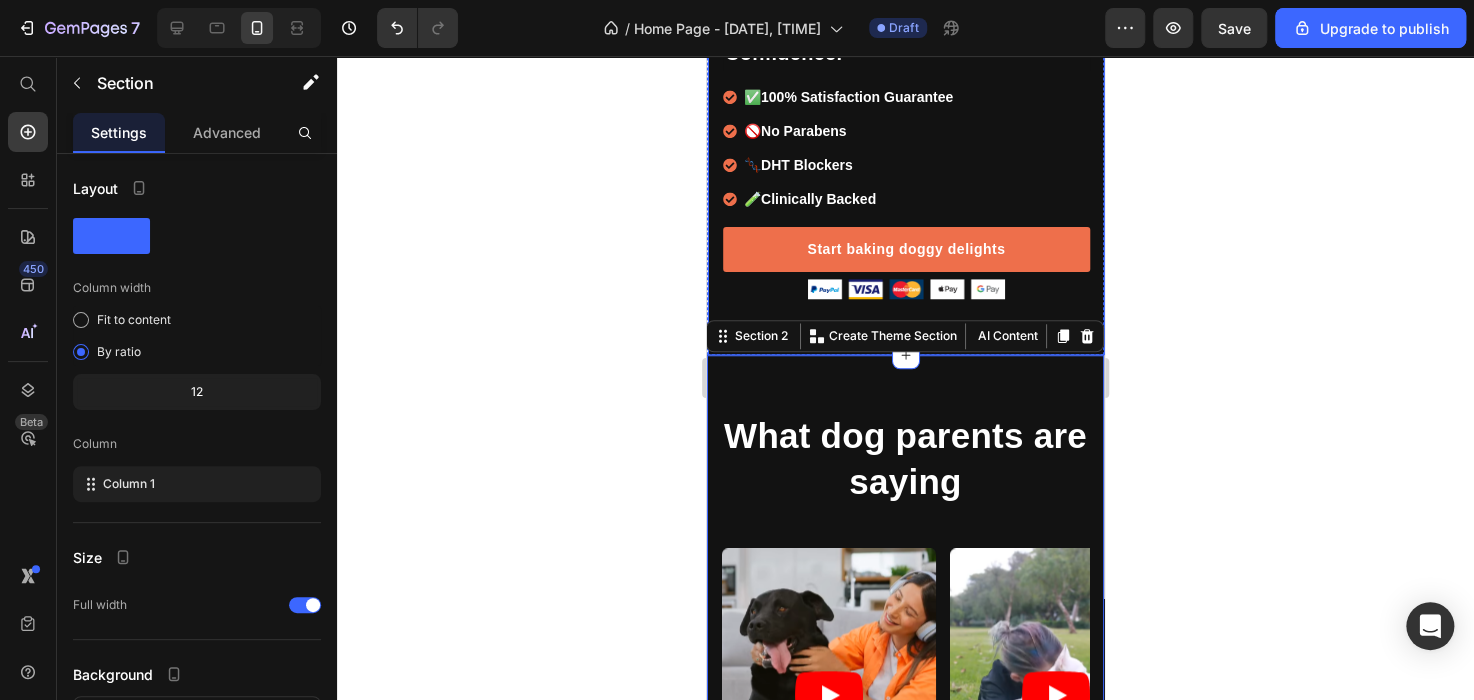 click at bounding box center [906, 289] 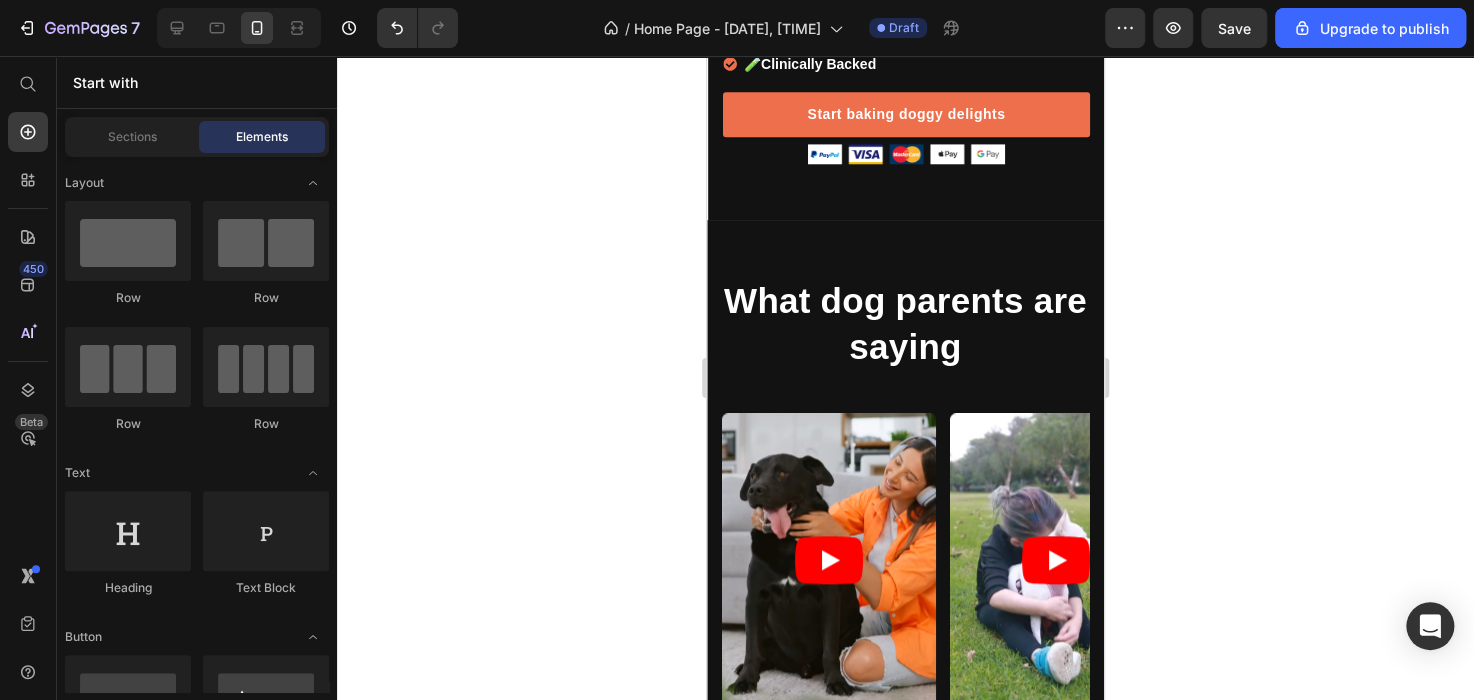 scroll, scrollTop: 914, scrollLeft: 0, axis: vertical 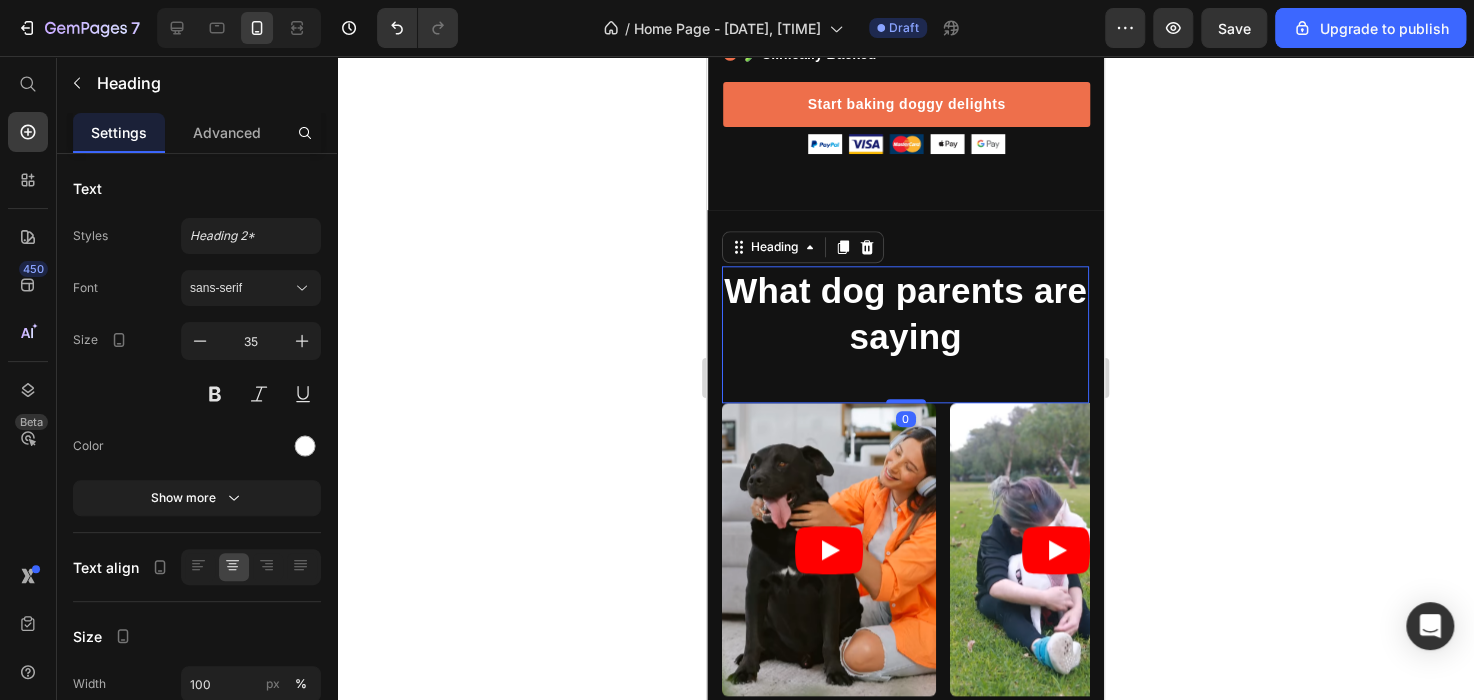 drag, startPoint x: 900, startPoint y: 369, endPoint x: 900, endPoint y: 339, distance: 30 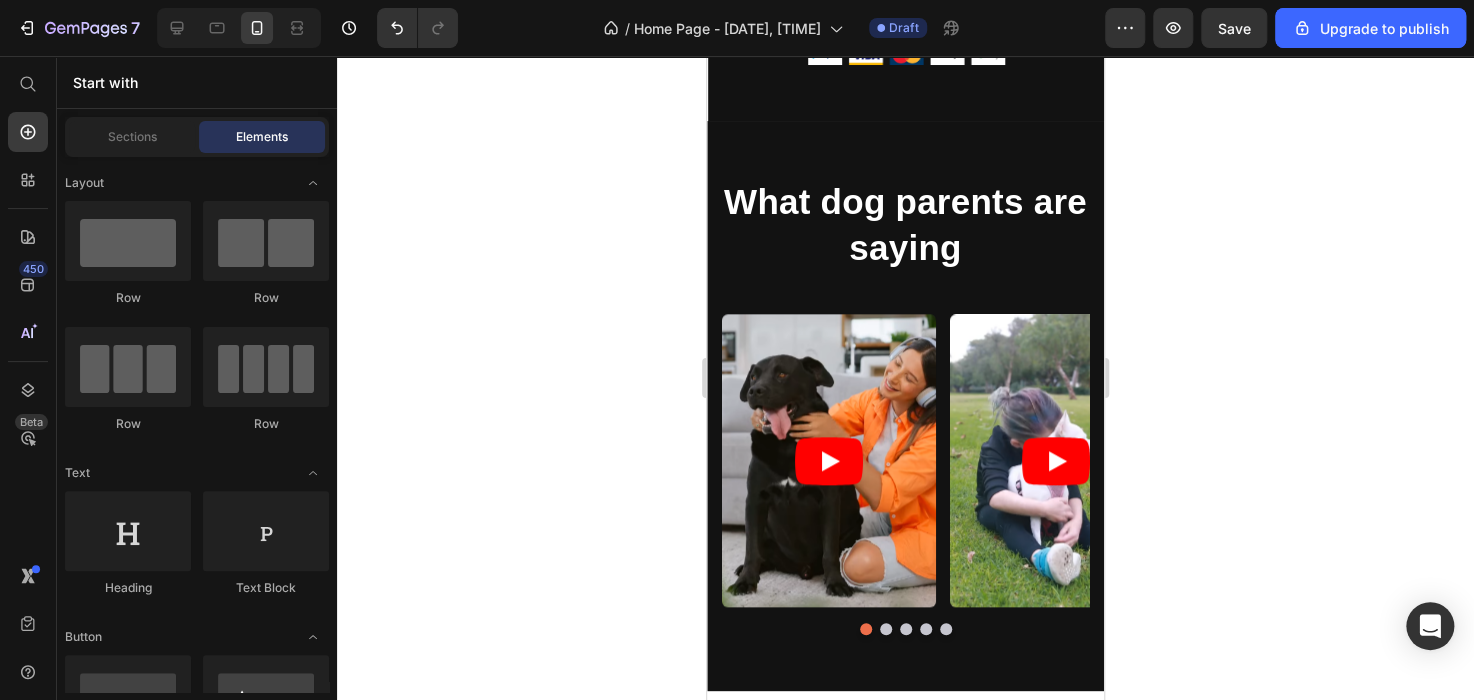 scroll, scrollTop: 1004, scrollLeft: 0, axis: vertical 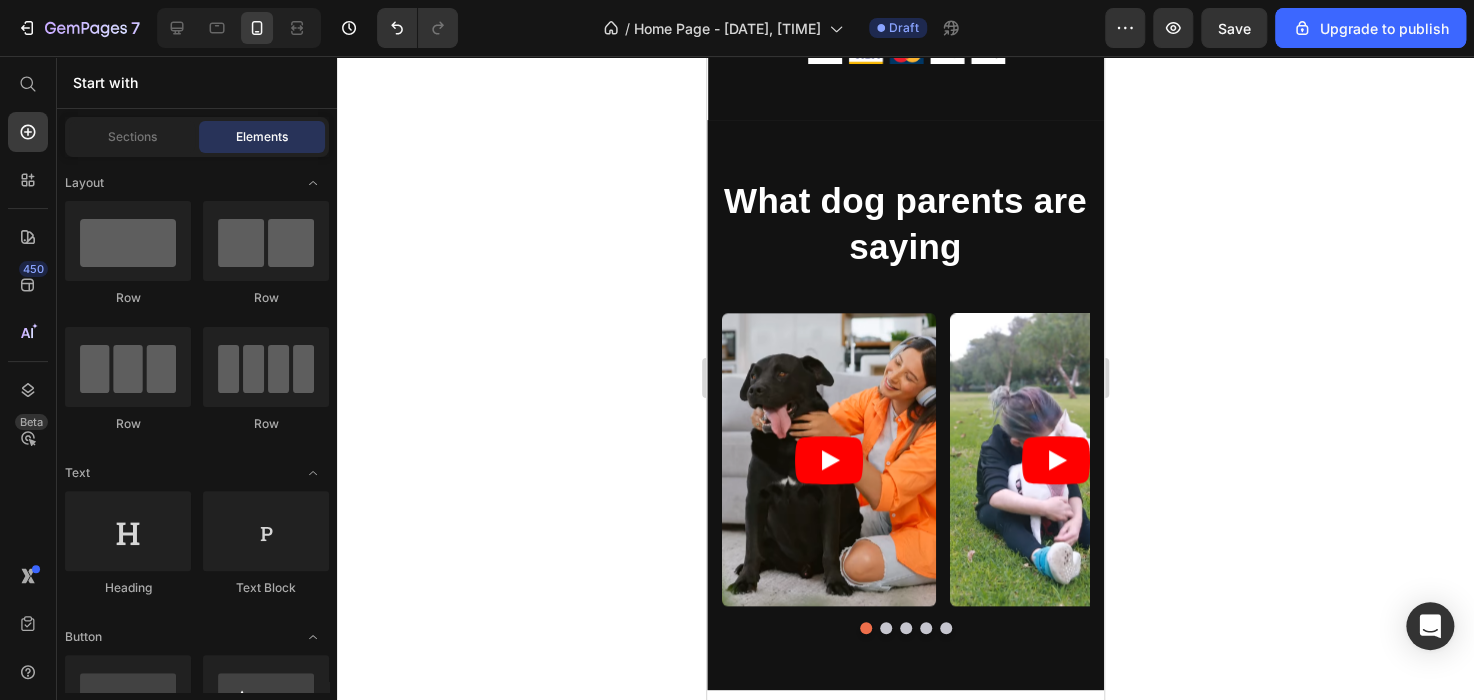 click at bounding box center [239, 28] 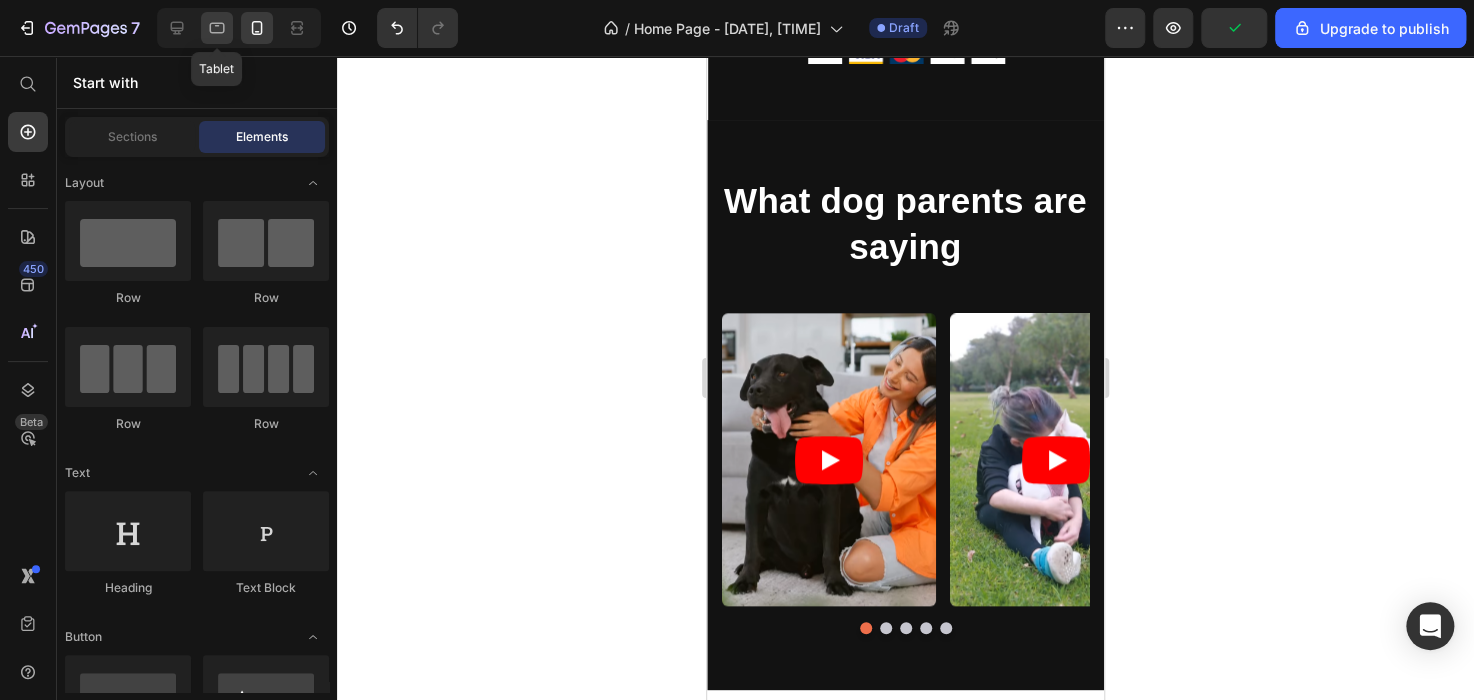 click 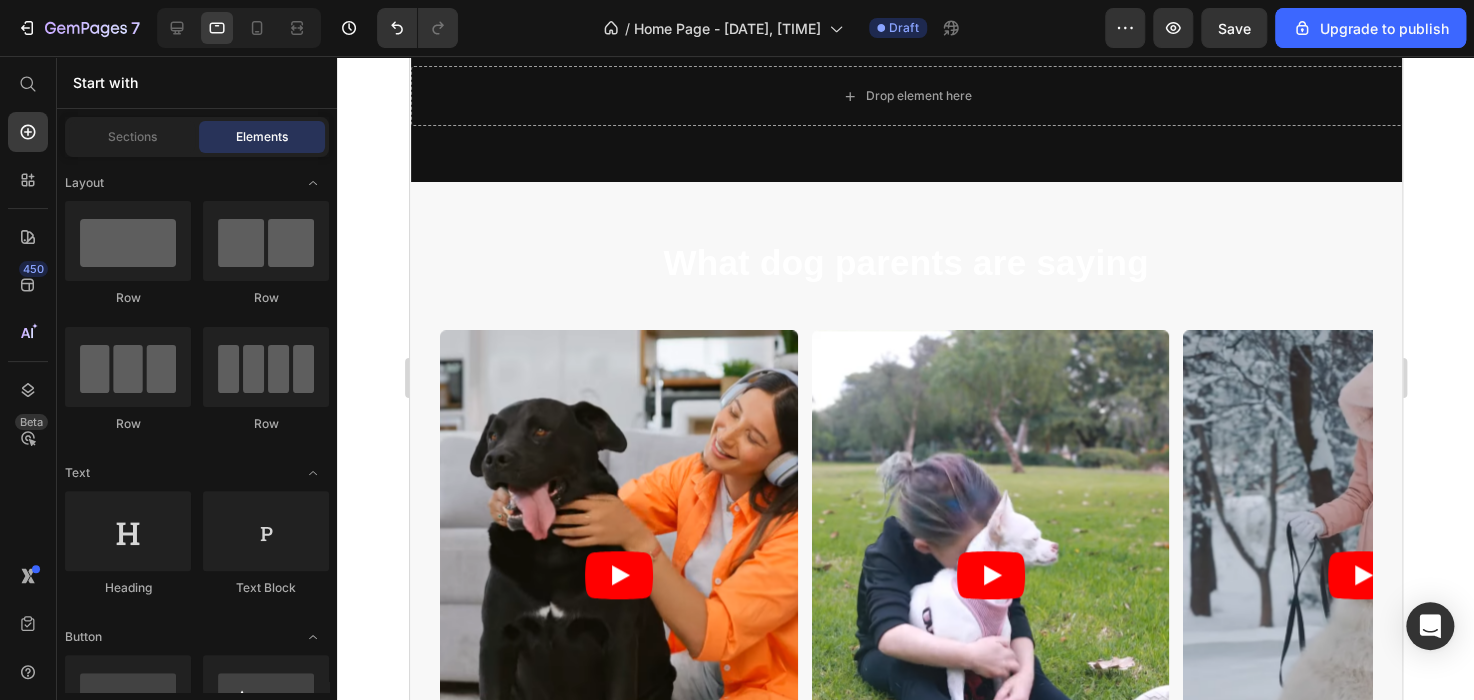 scroll, scrollTop: 992, scrollLeft: 0, axis: vertical 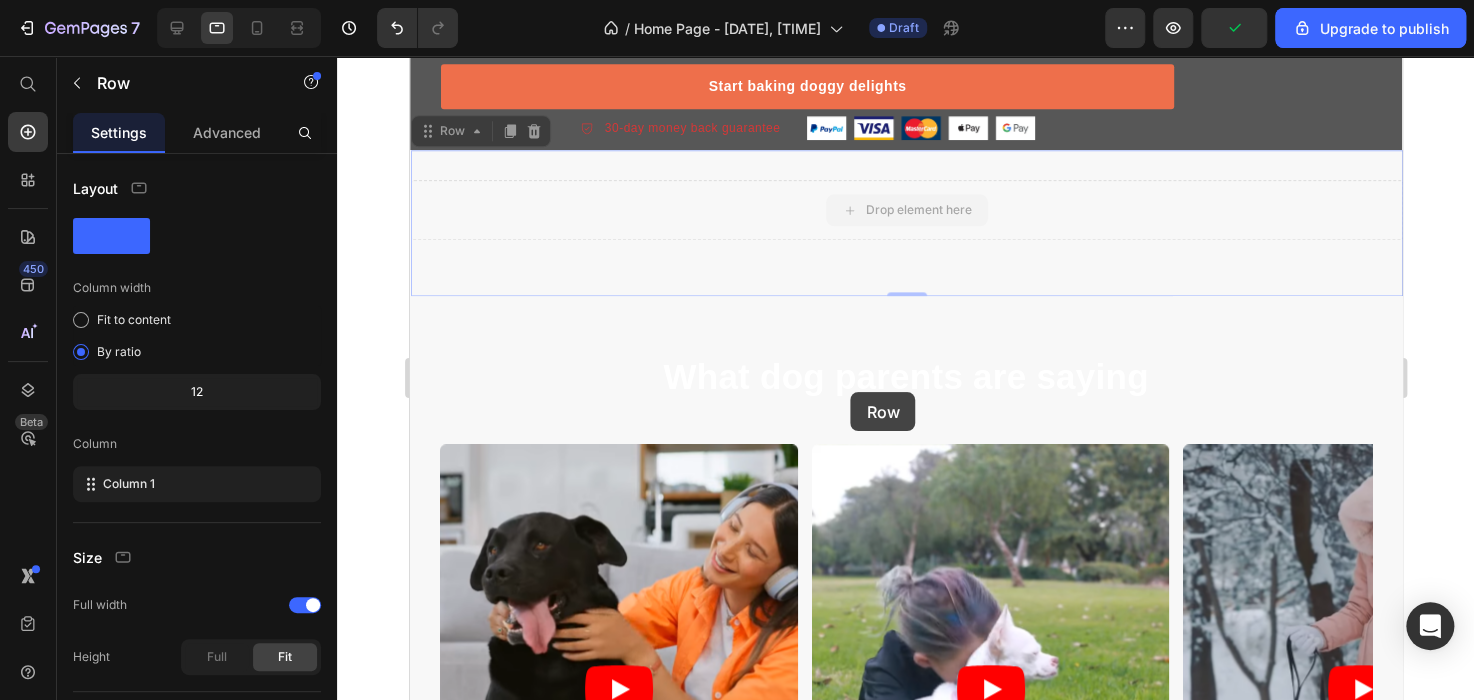 drag, startPoint x: 996, startPoint y: 206, endPoint x: 850, endPoint y: 392, distance: 236.45718 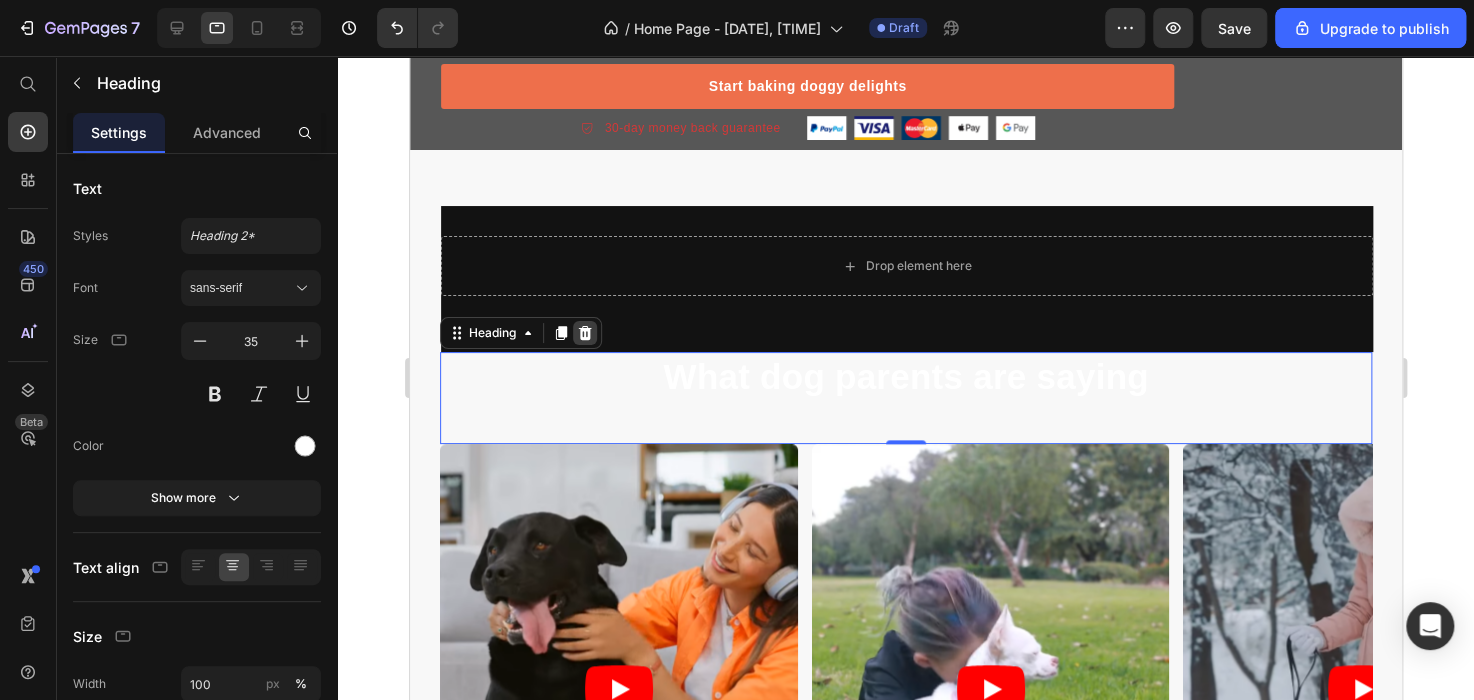 click 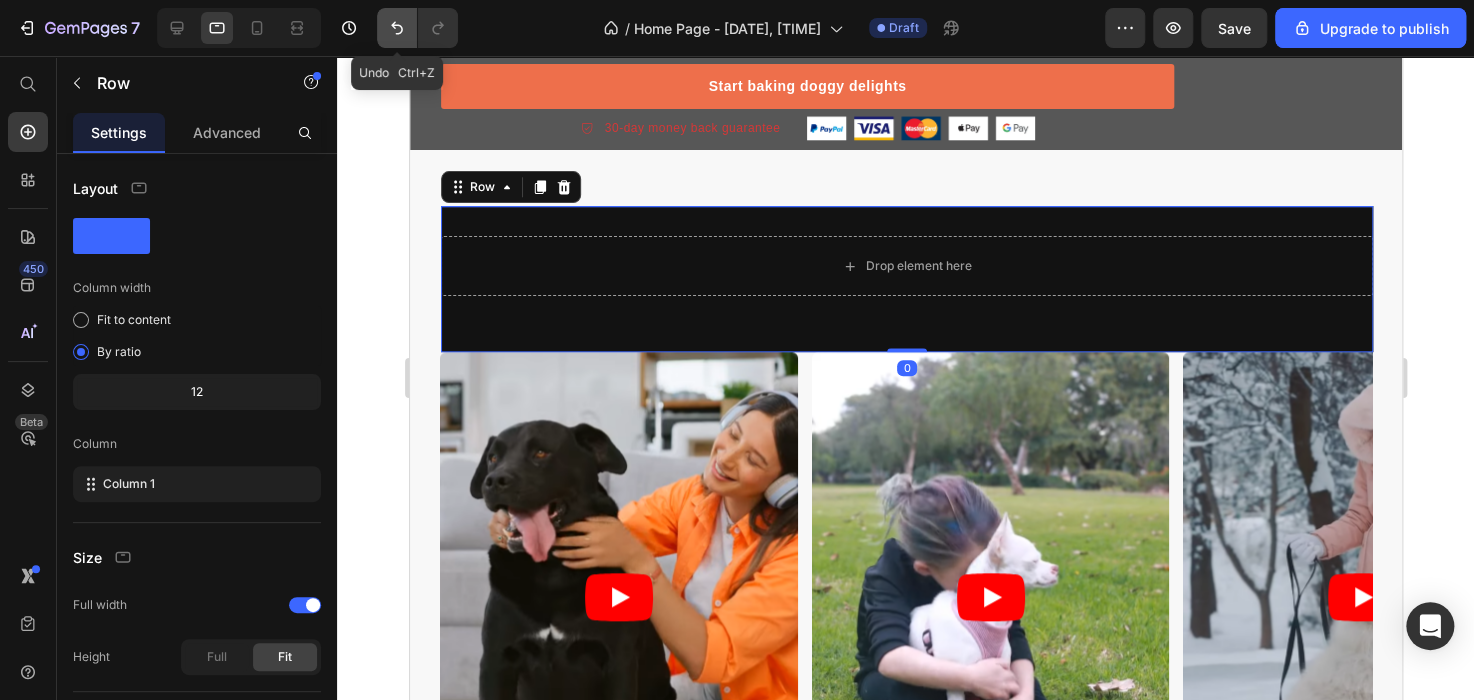 click 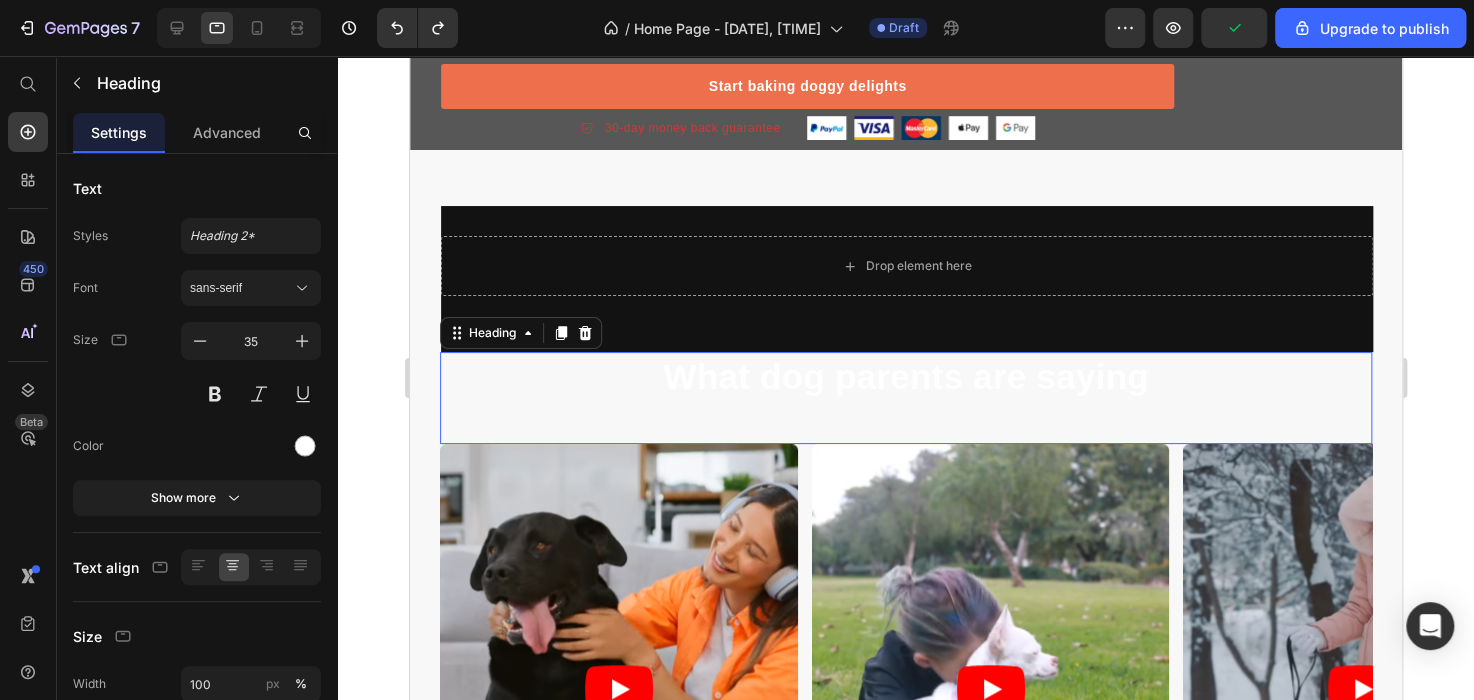 click on "What dog parents are saying" at bounding box center (905, 377) 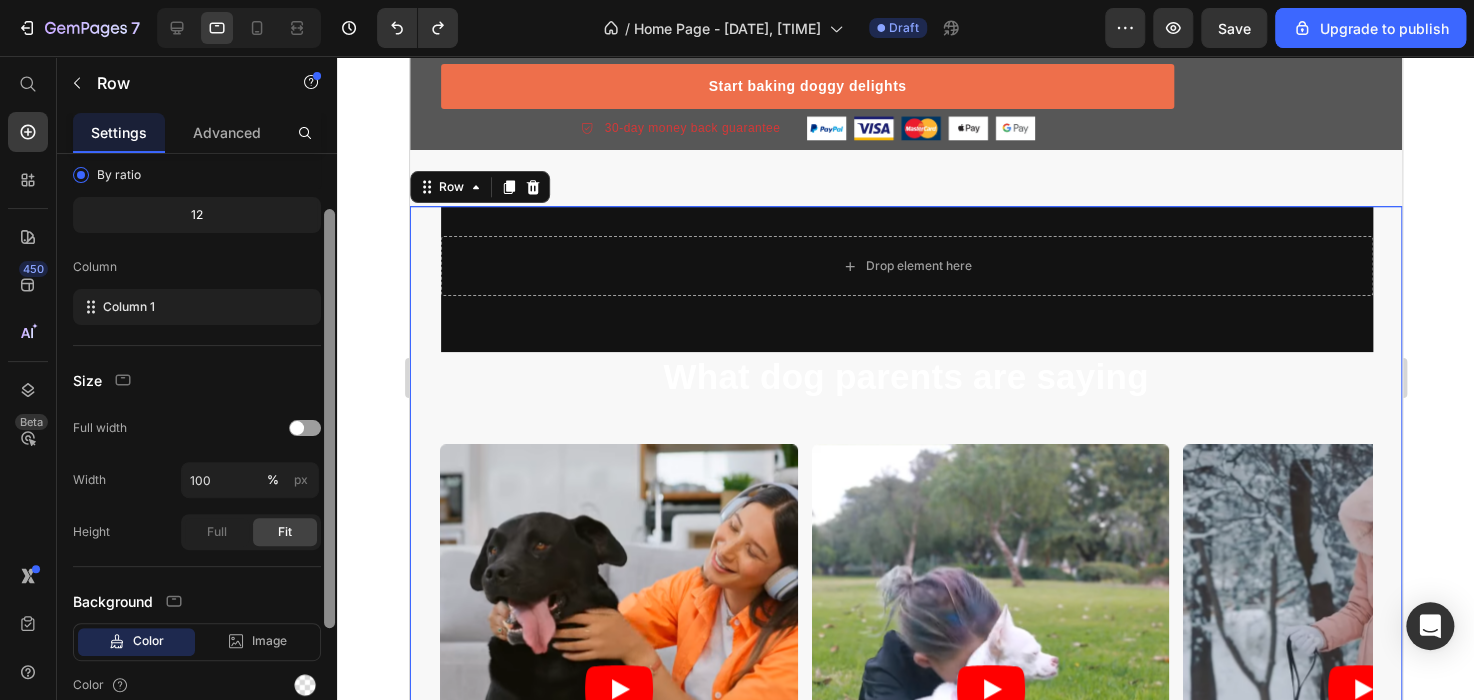 drag, startPoint x: 333, startPoint y: 531, endPoint x: 333, endPoint y: 658, distance: 127 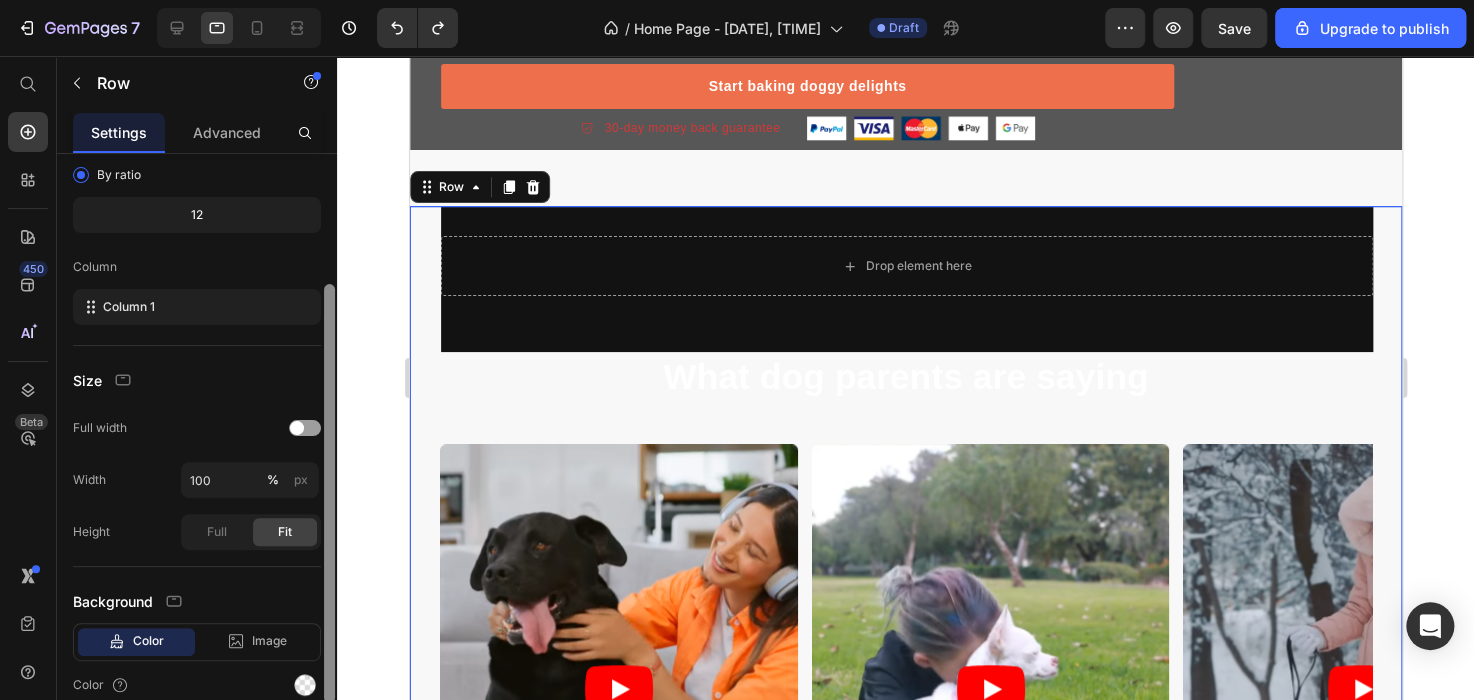 scroll, scrollTop: 181, scrollLeft: 0, axis: vertical 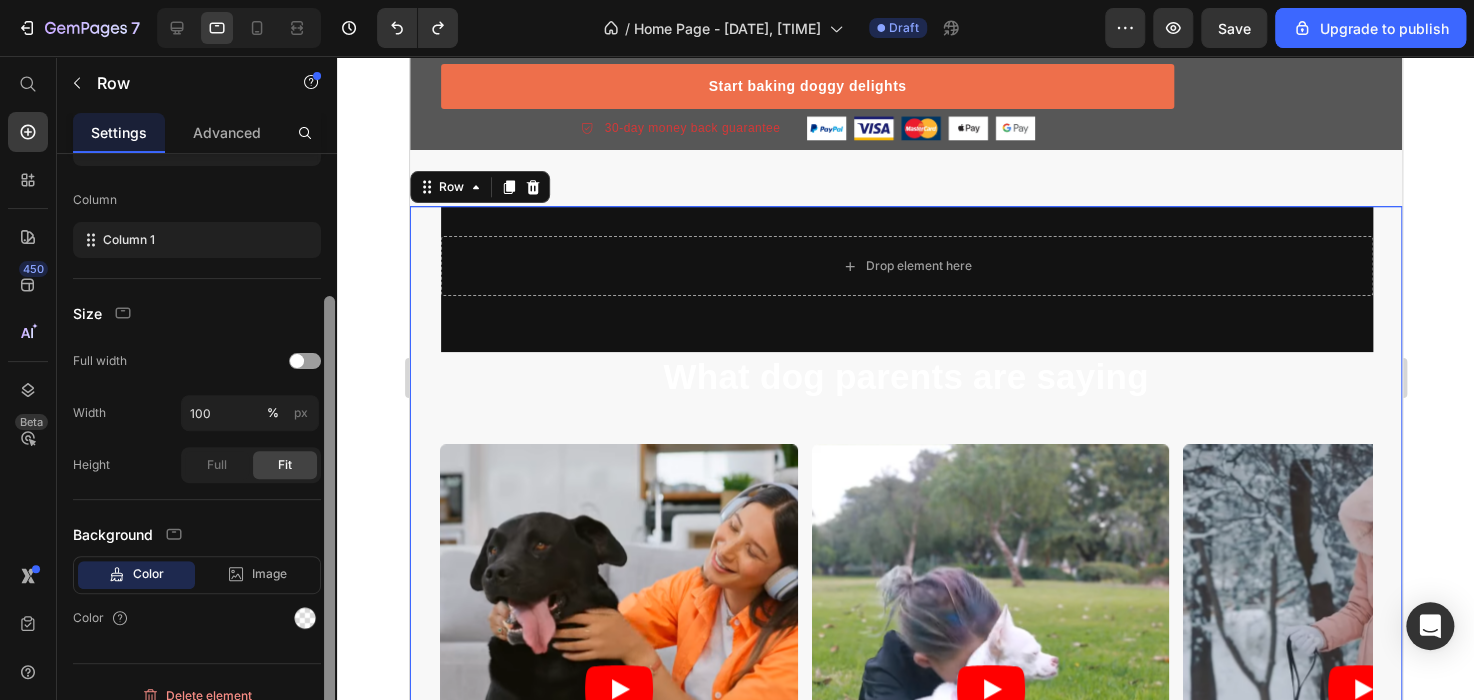 drag, startPoint x: 333, startPoint y: 657, endPoint x: 328, endPoint y: 707, distance: 50.24938 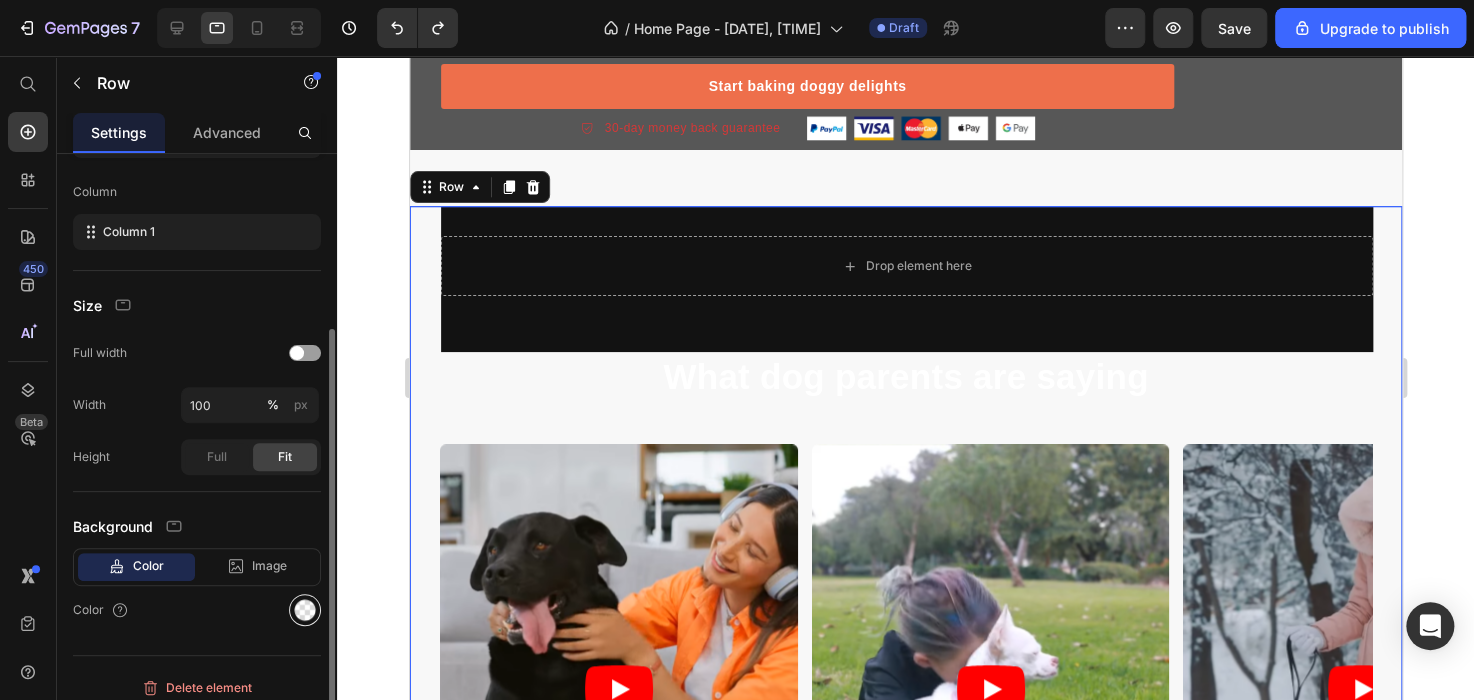 click 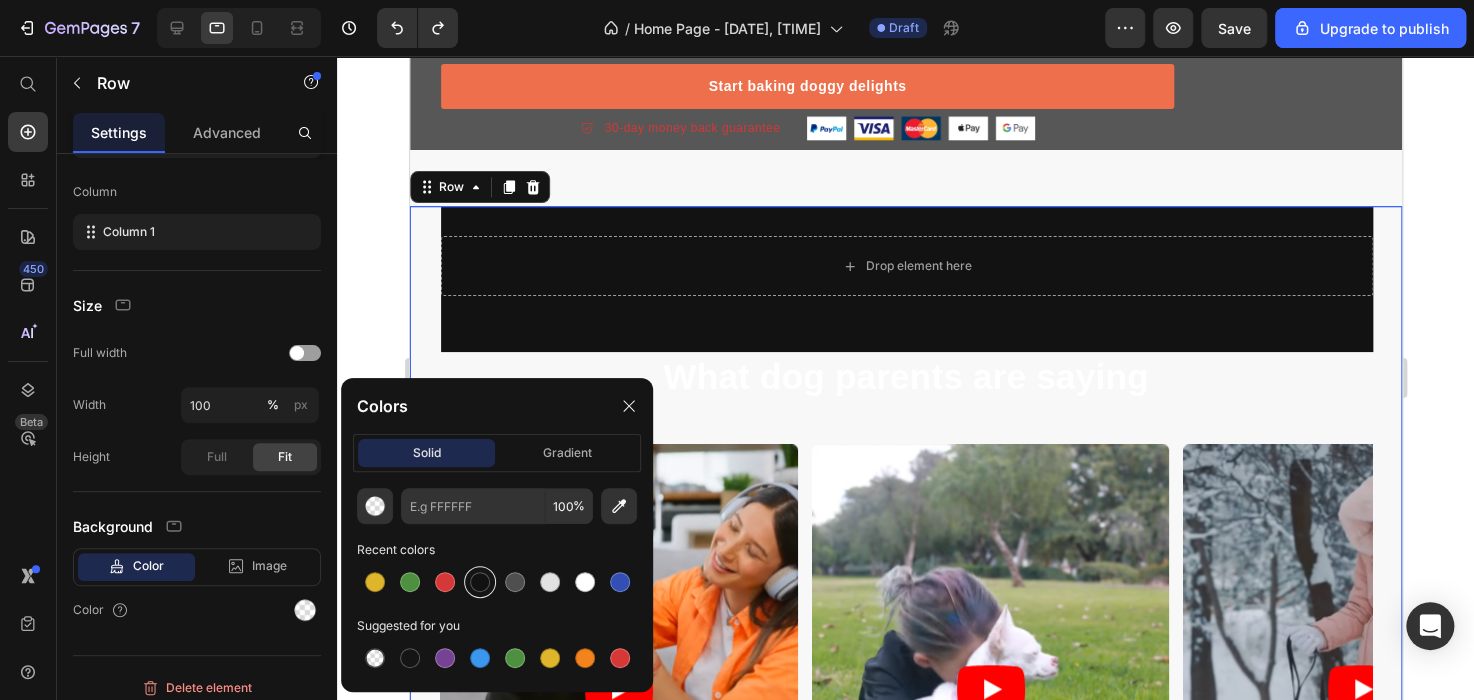 click at bounding box center (480, 582) 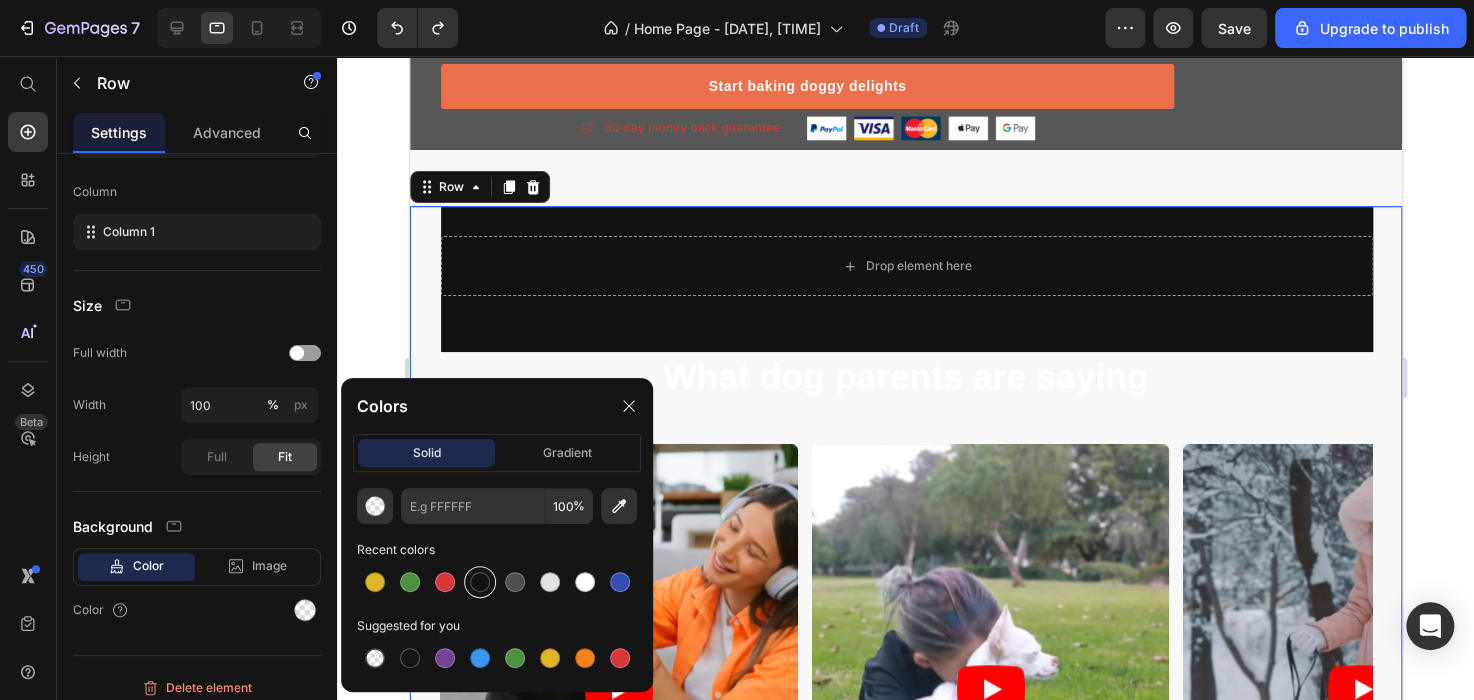 type on "121212" 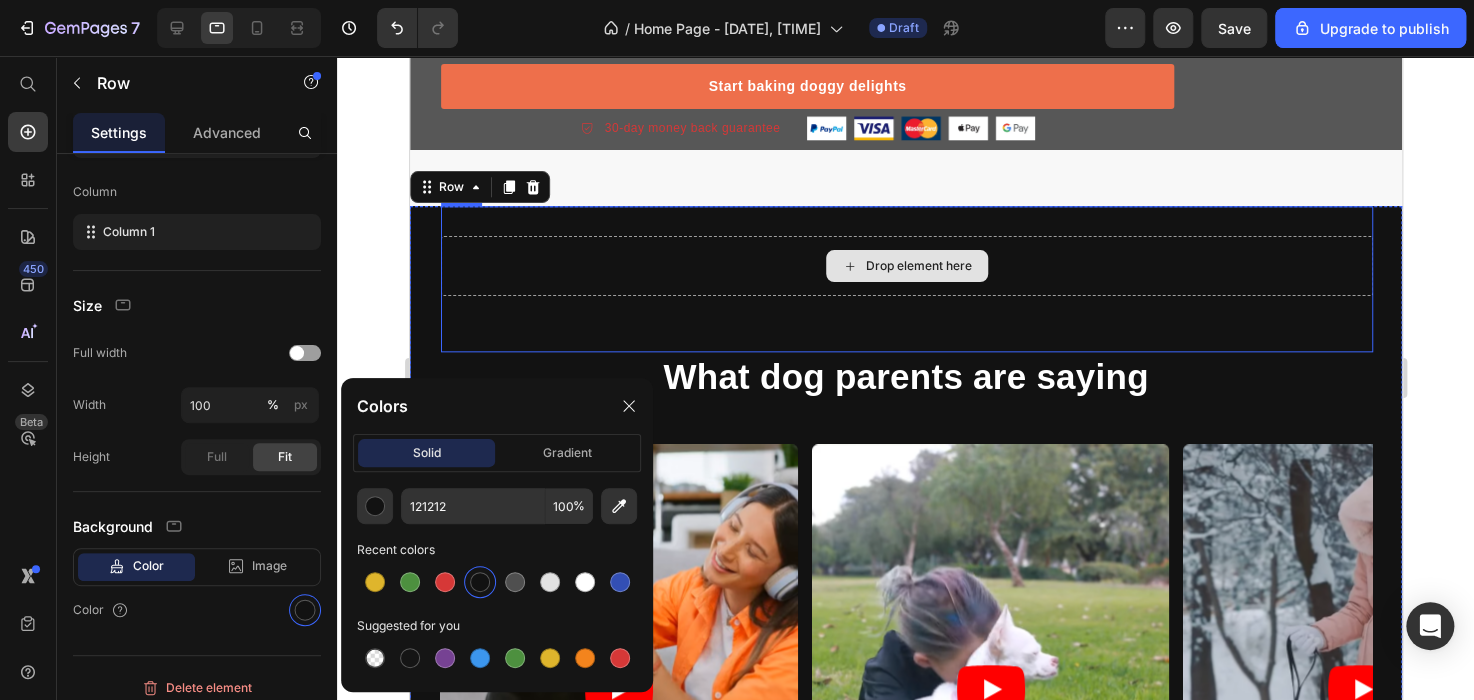 scroll, scrollTop: 211, scrollLeft: 0, axis: vertical 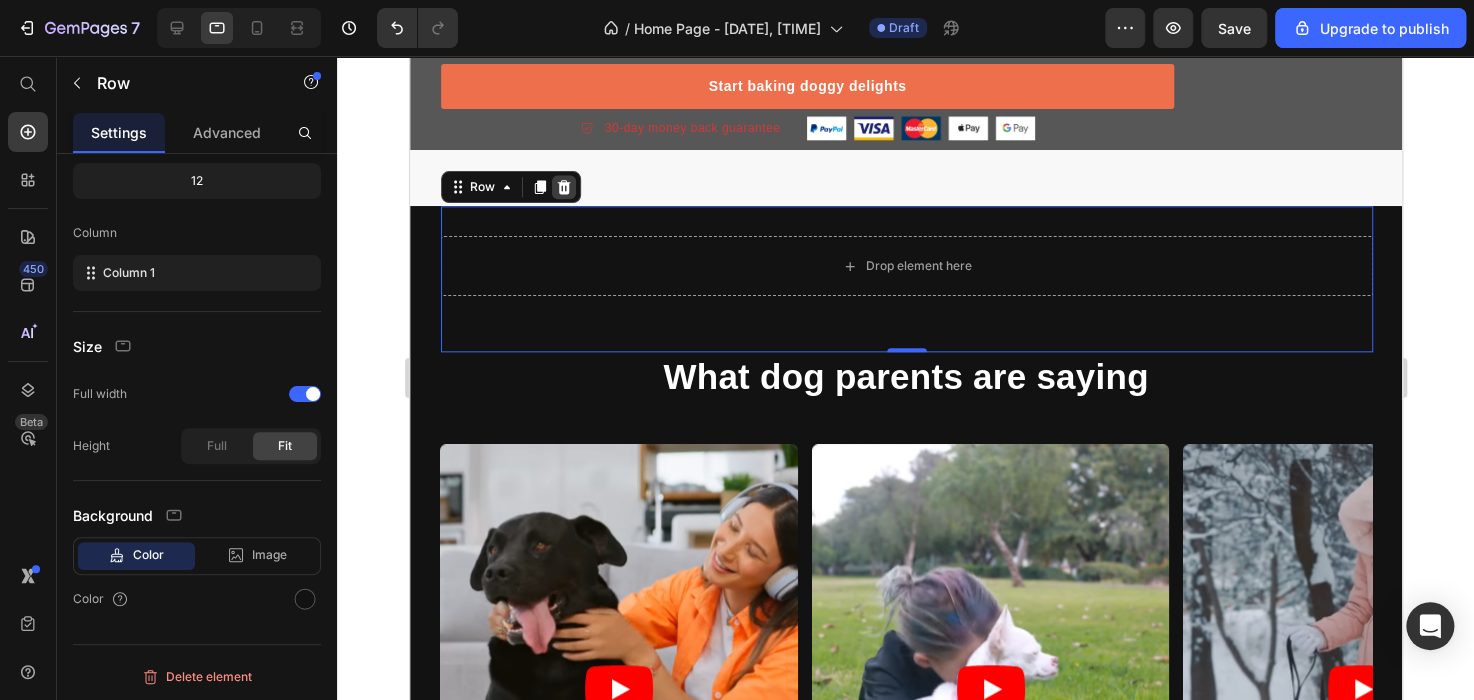 click 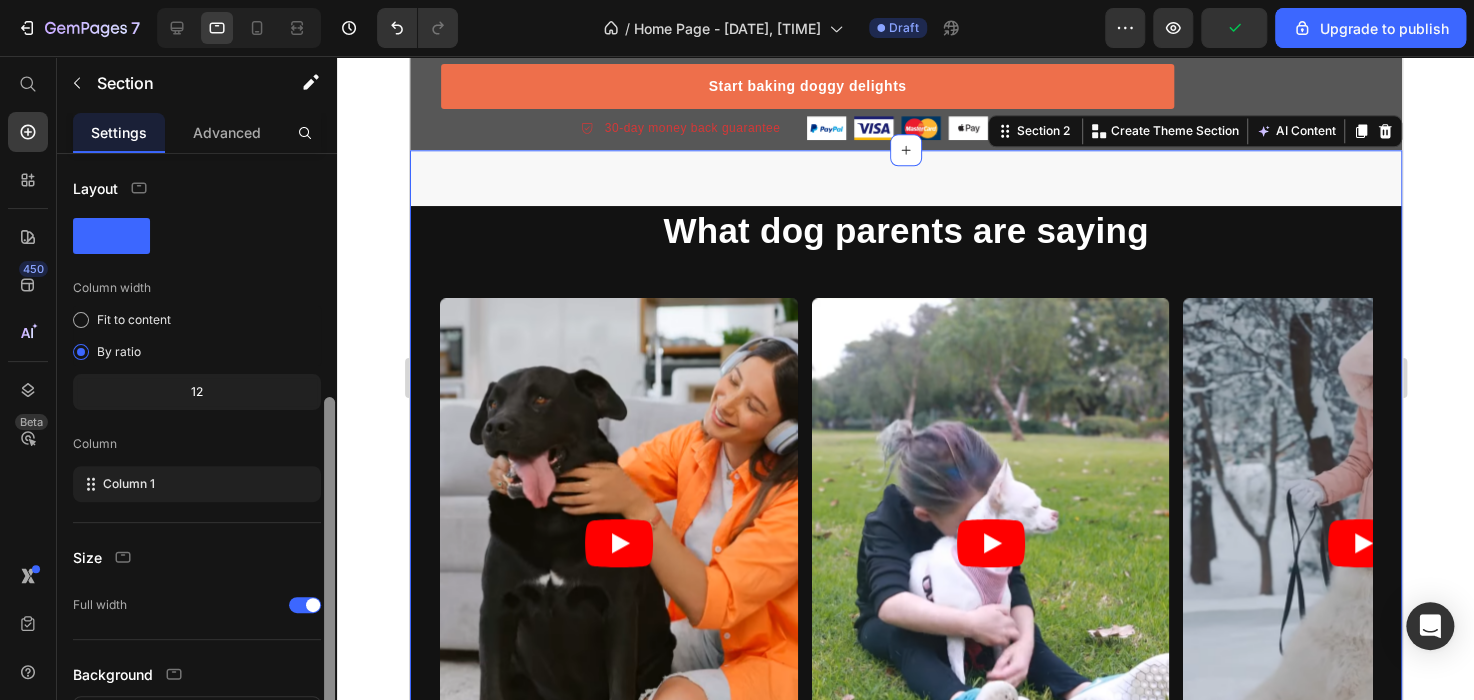 scroll, scrollTop: 159, scrollLeft: 0, axis: vertical 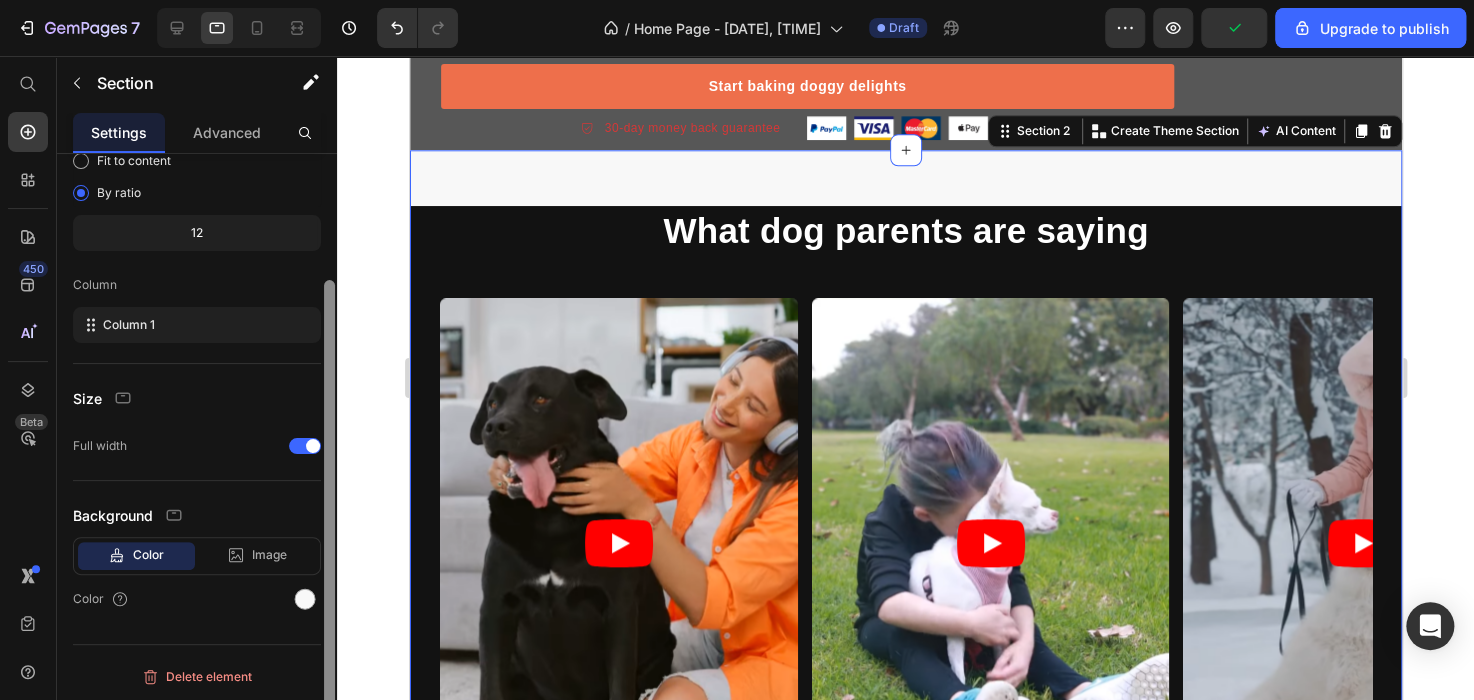 drag, startPoint x: 327, startPoint y: 230, endPoint x: 329, endPoint y: 495, distance: 265.00754 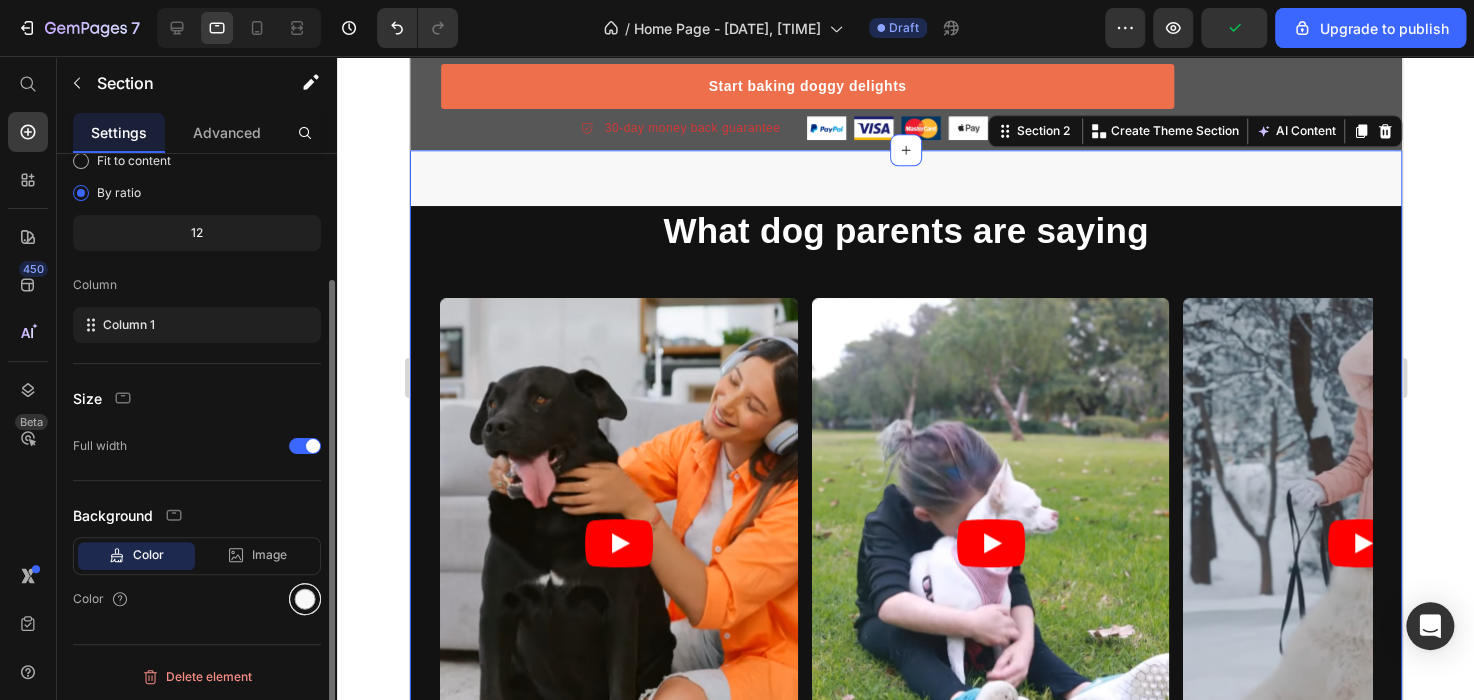 click at bounding box center (305, 599) 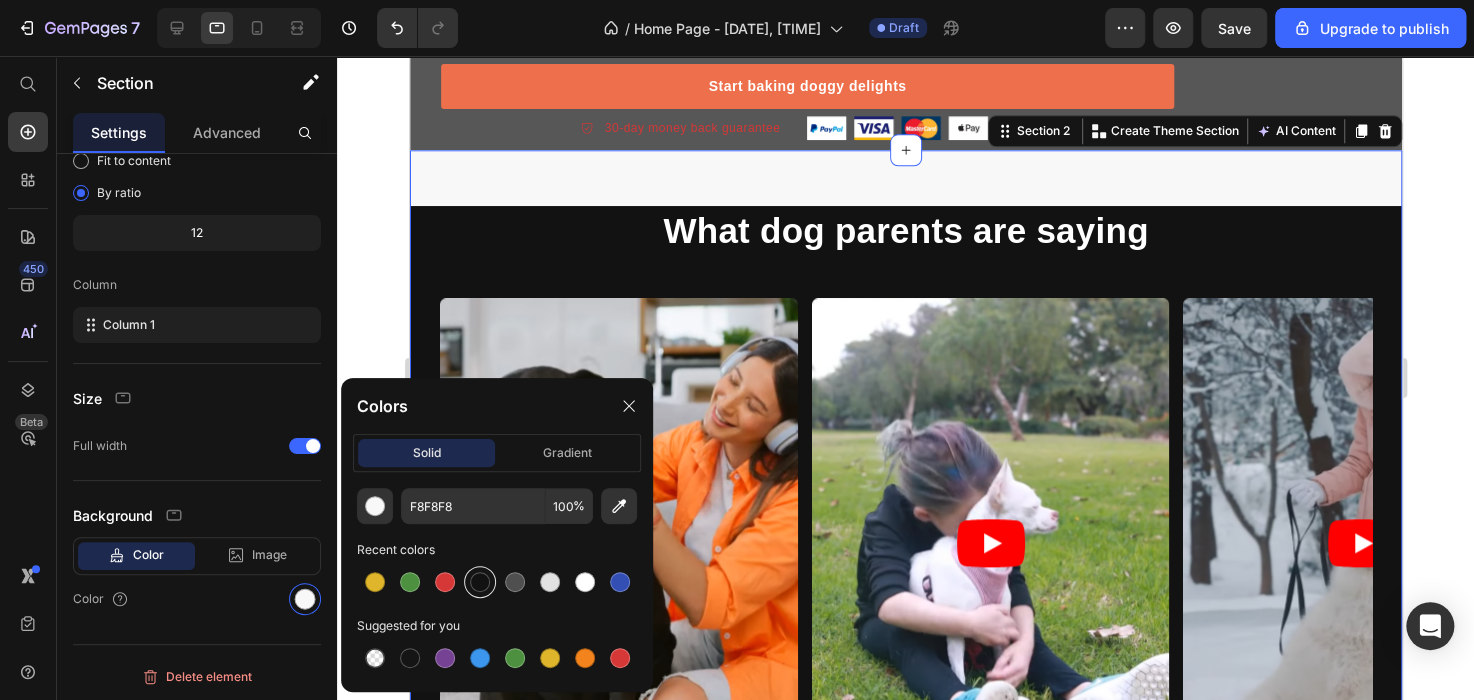 click at bounding box center [480, 582] 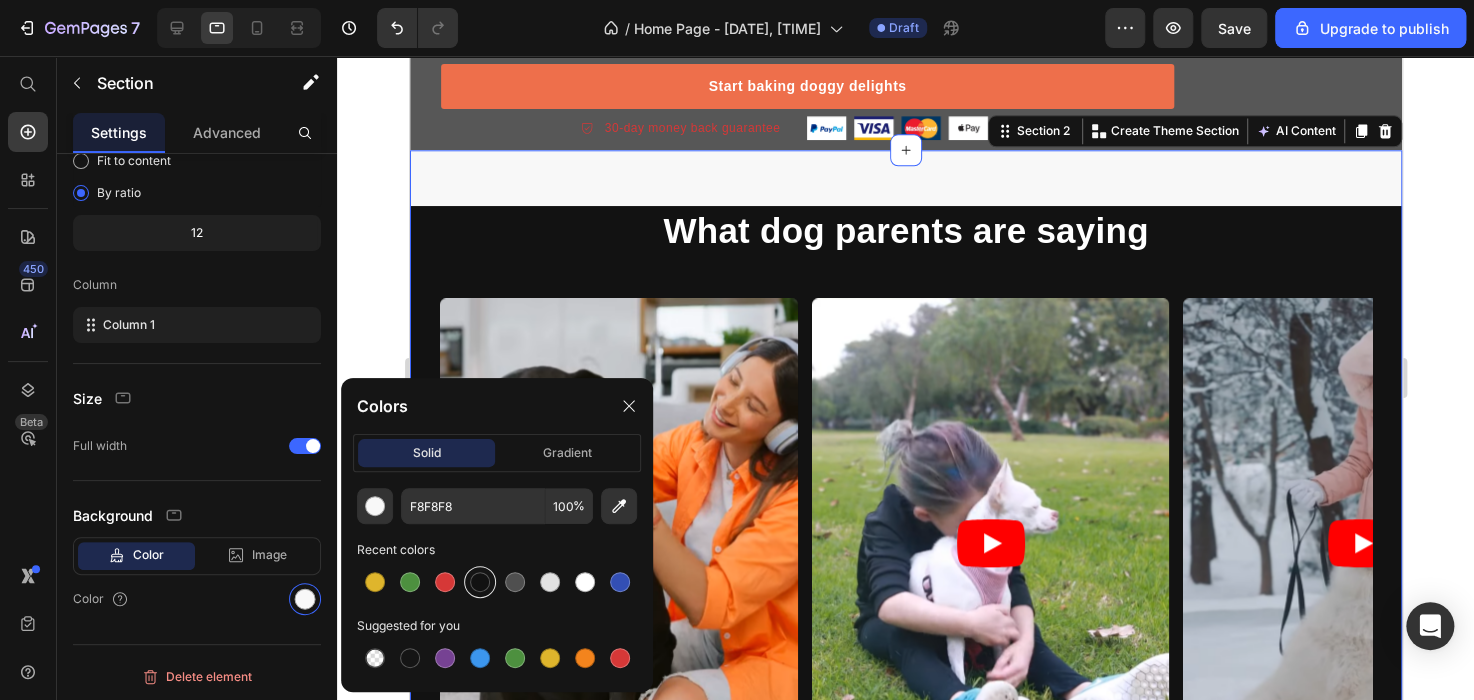 type on "121212" 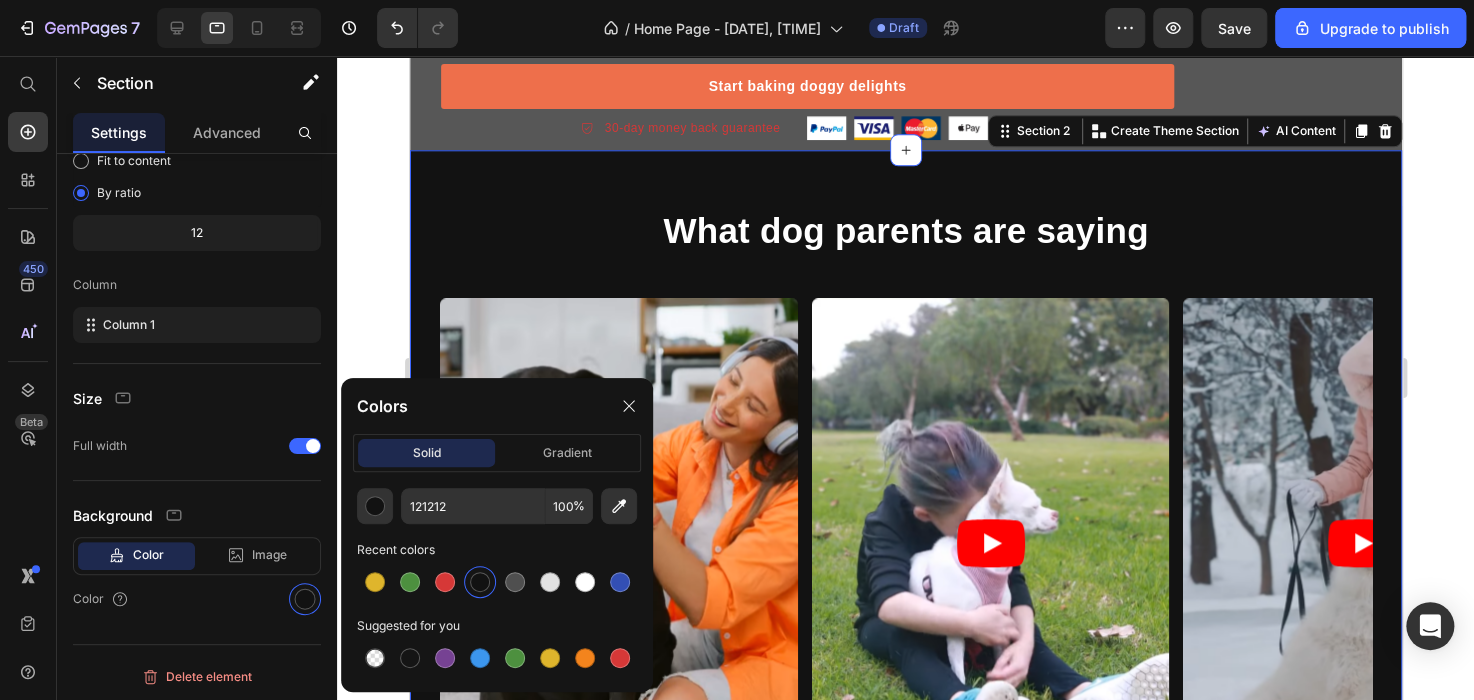 click 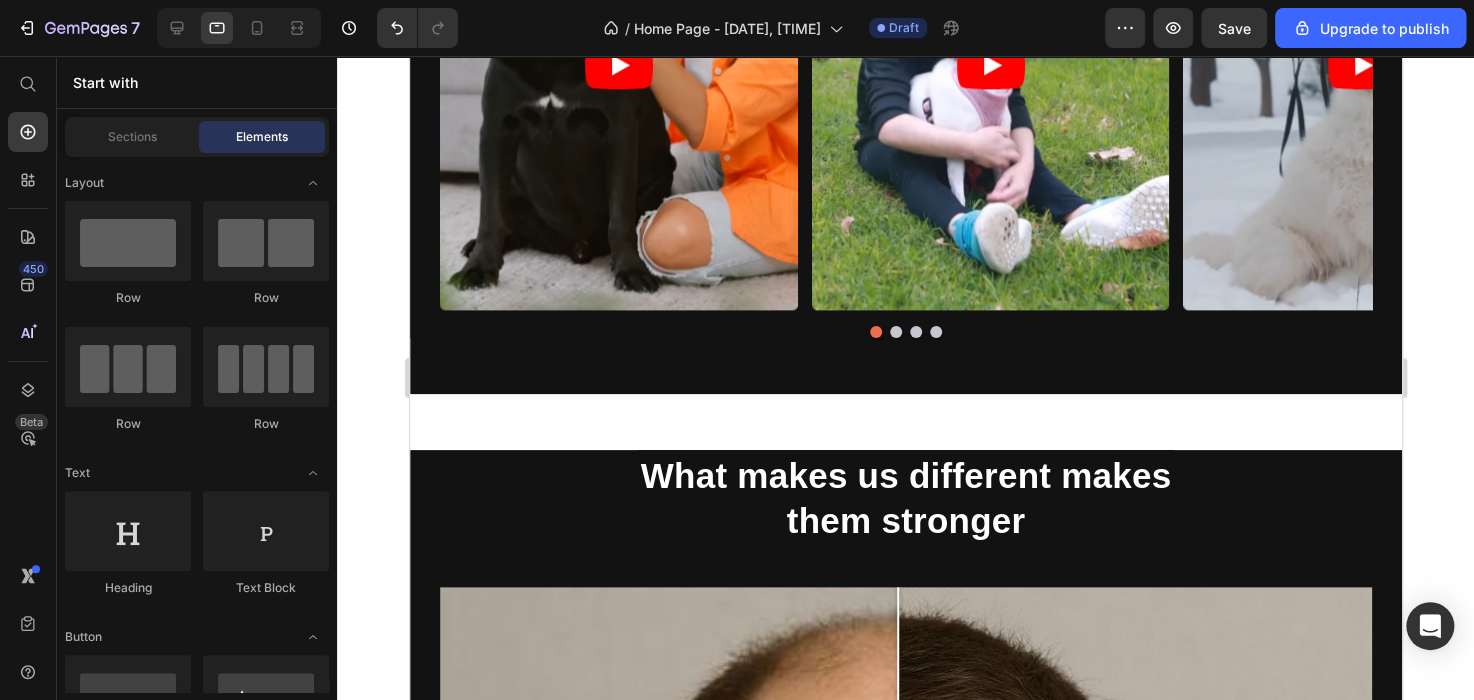 scroll, scrollTop: 1503, scrollLeft: 0, axis: vertical 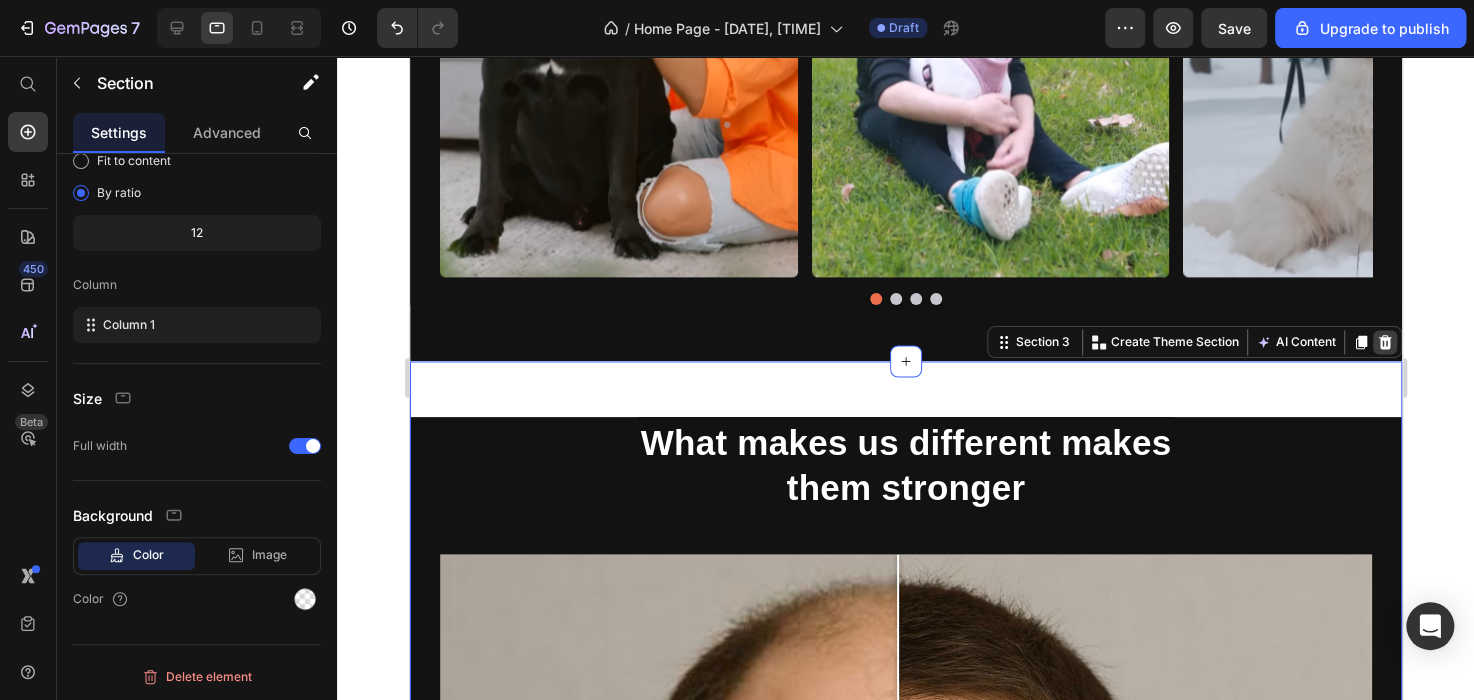 click 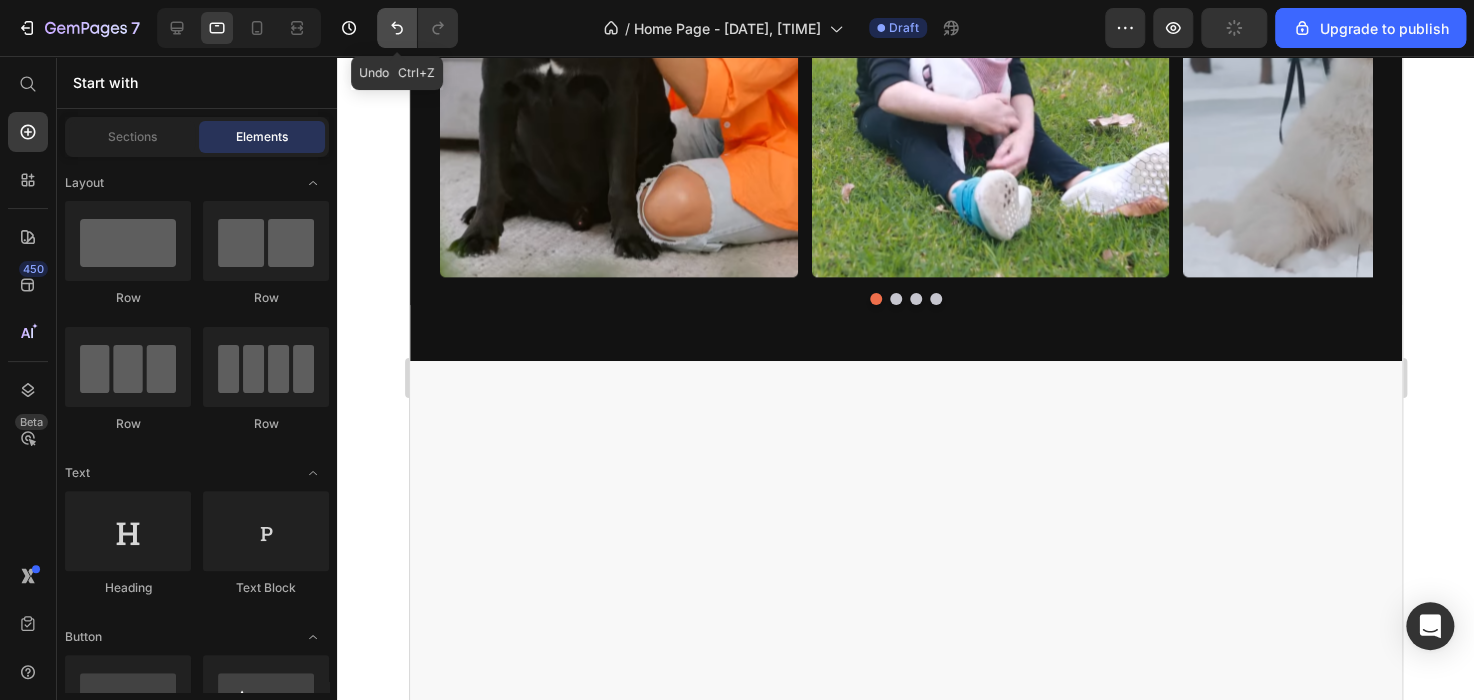 click 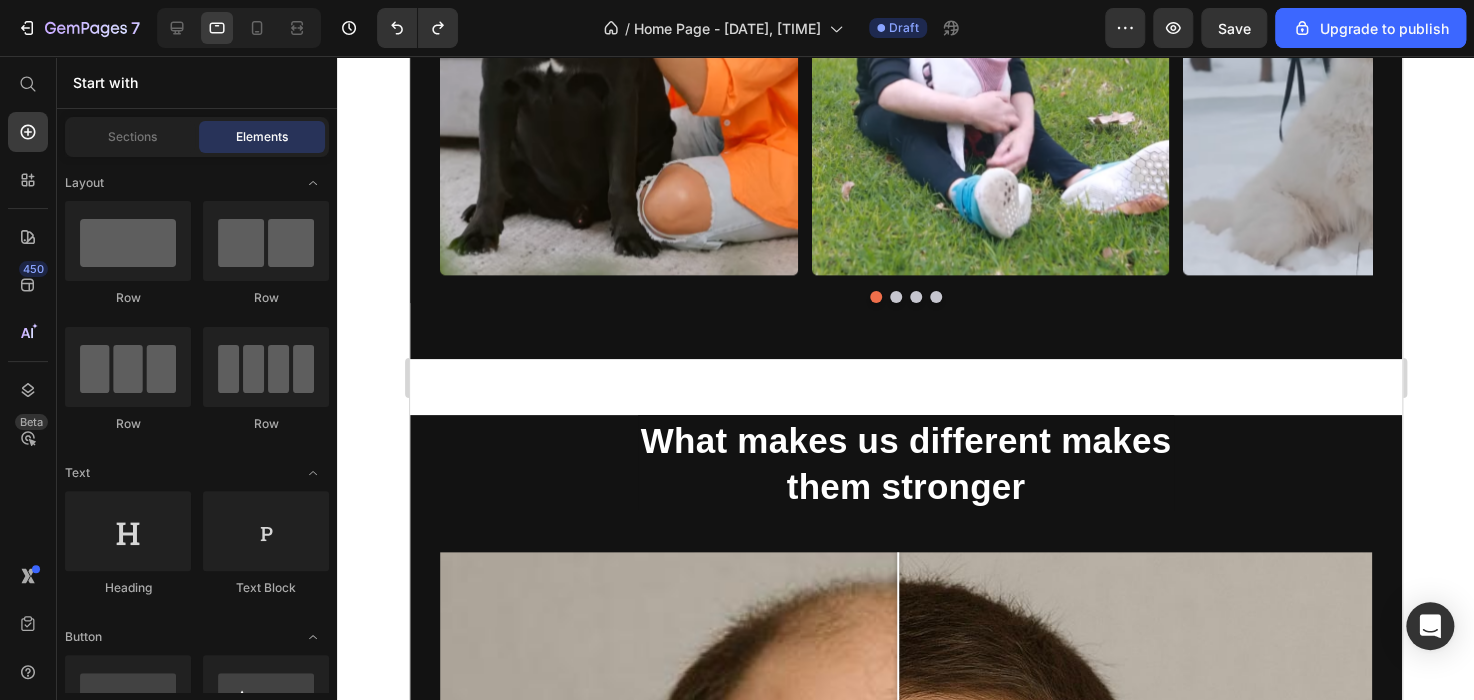 scroll, scrollTop: 1672, scrollLeft: 0, axis: vertical 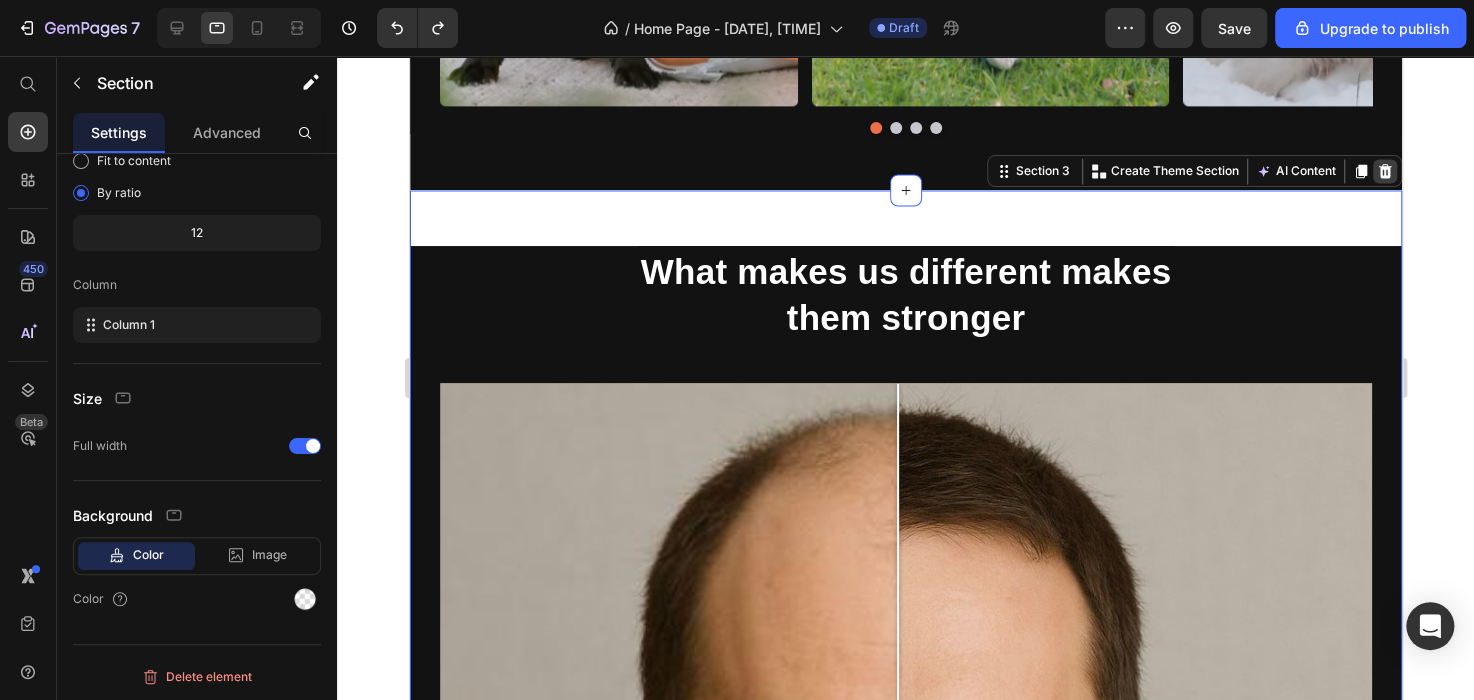 click 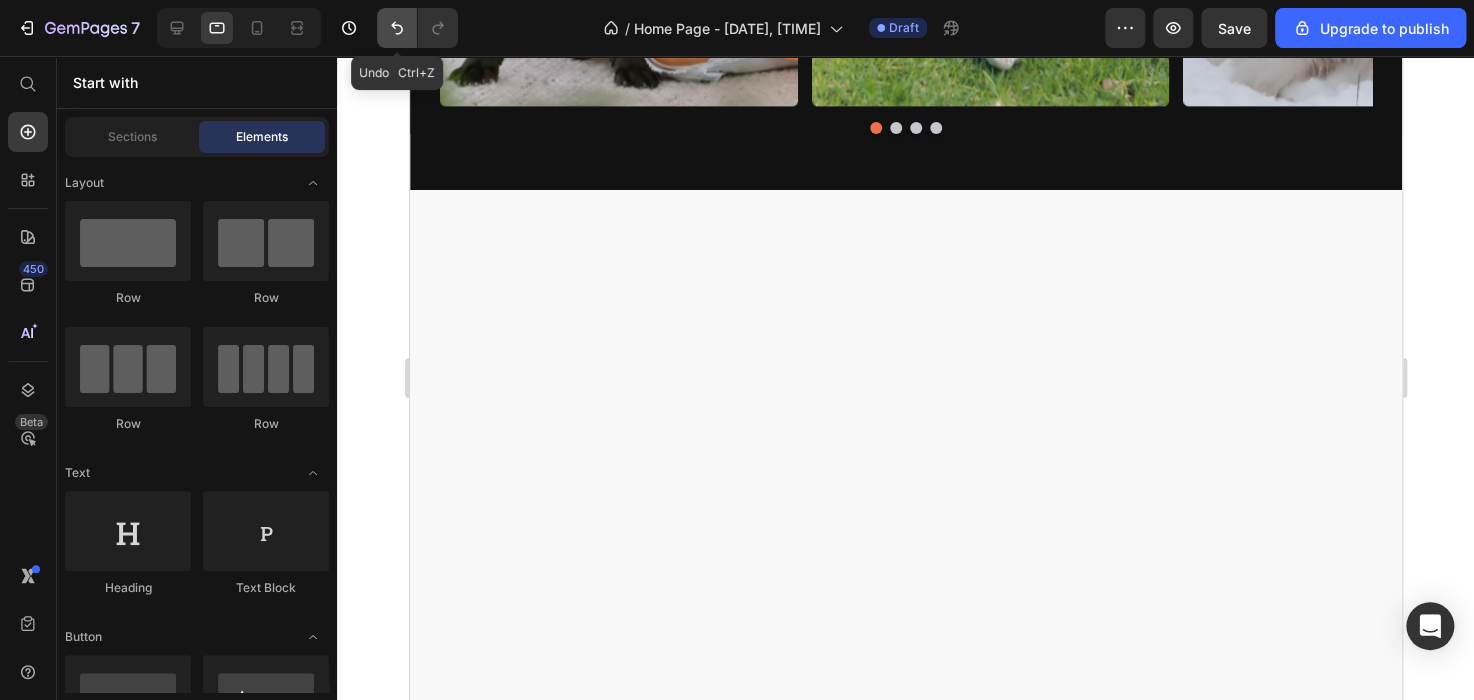 click 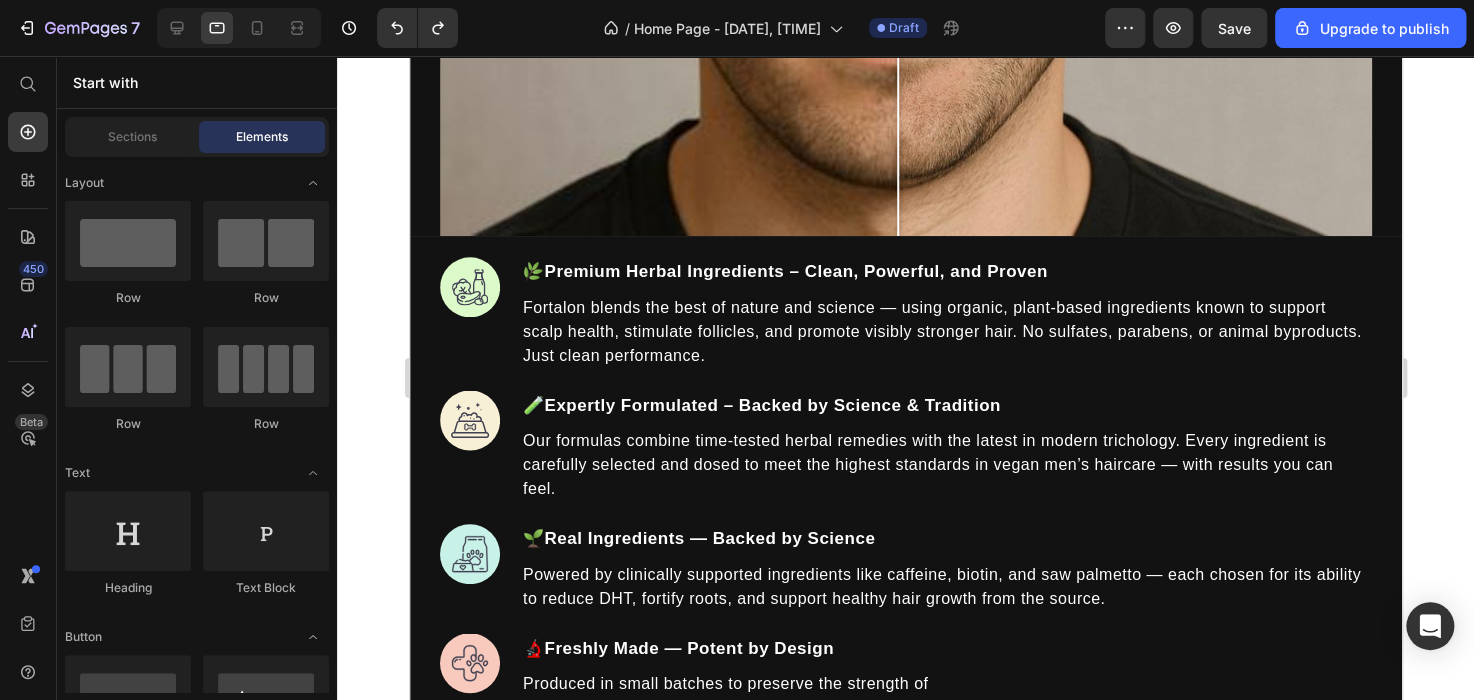 scroll, scrollTop: 2863, scrollLeft: 0, axis: vertical 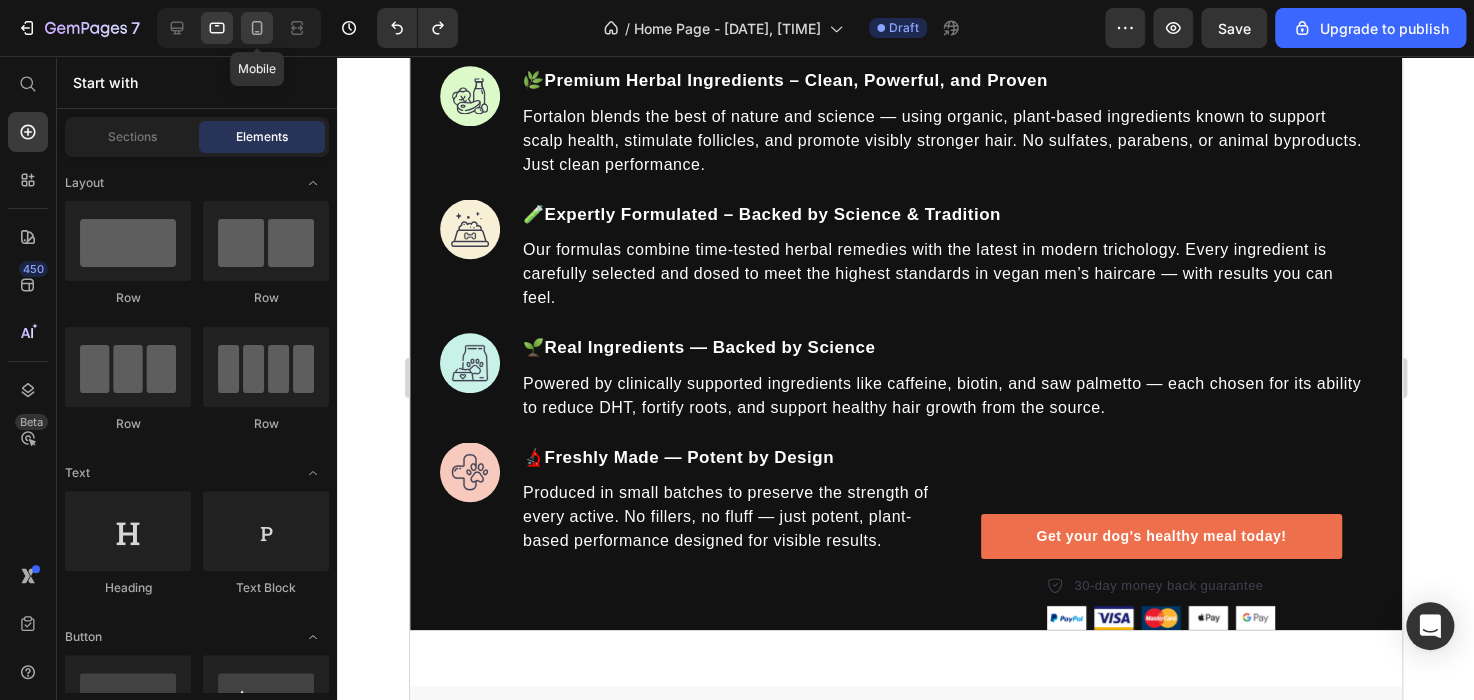 click 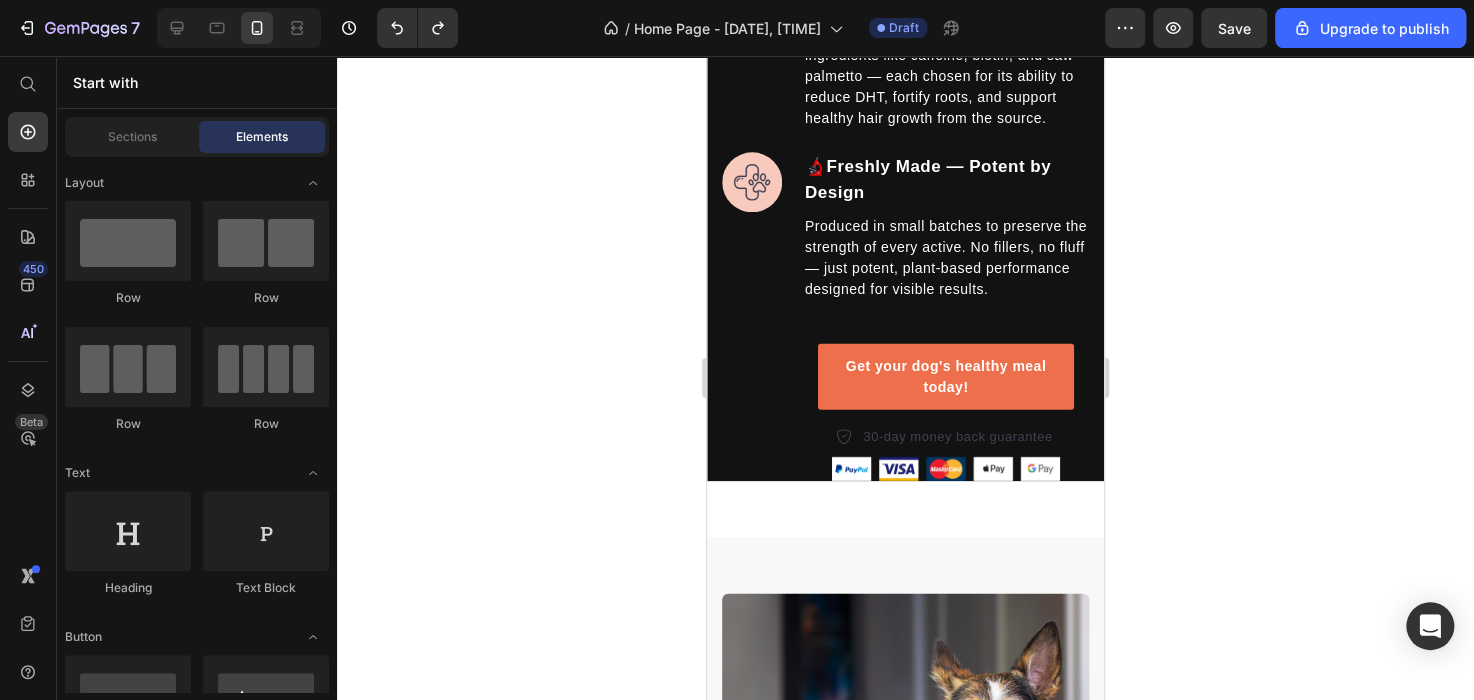 scroll, scrollTop: 2723, scrollLeft: 0, axis: vertical 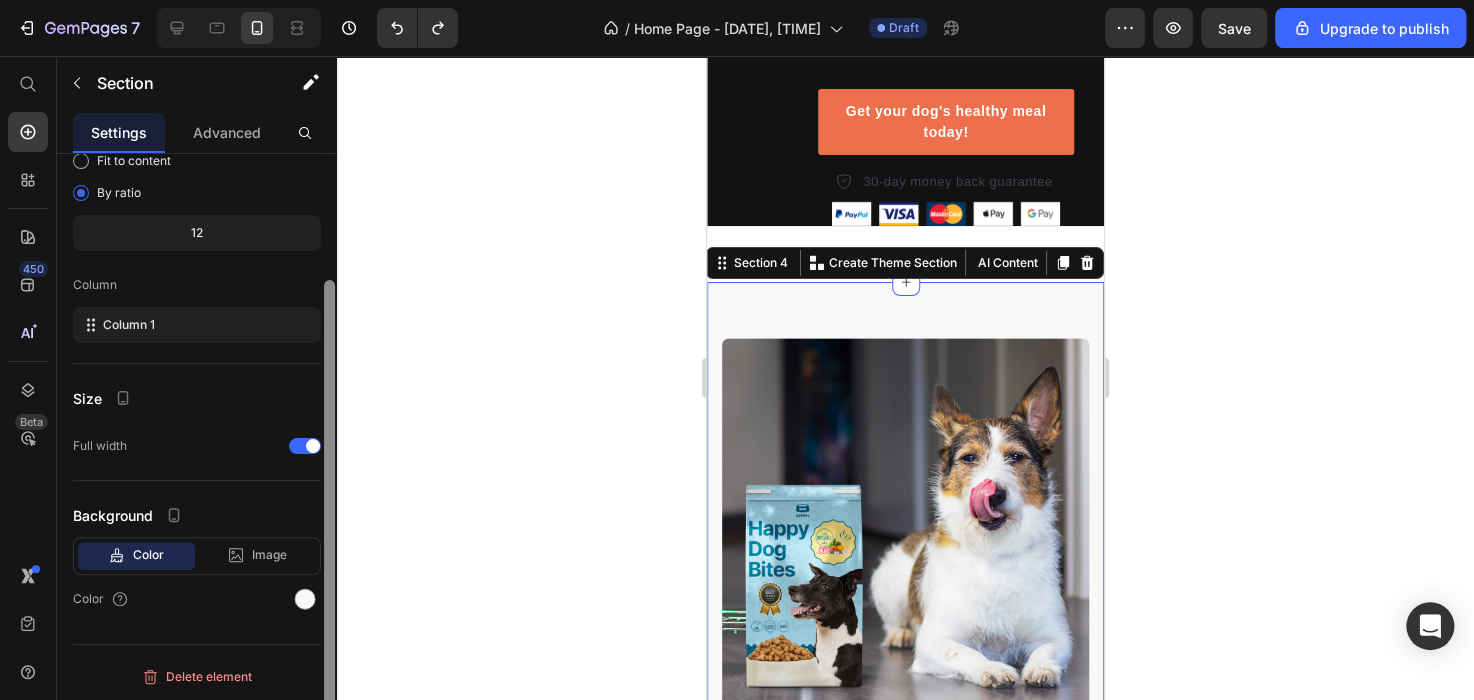 drag, startPoint x: 326, startPoint y: 383, endPoint x: 323, endPoint y: 489, distance: 106.04244 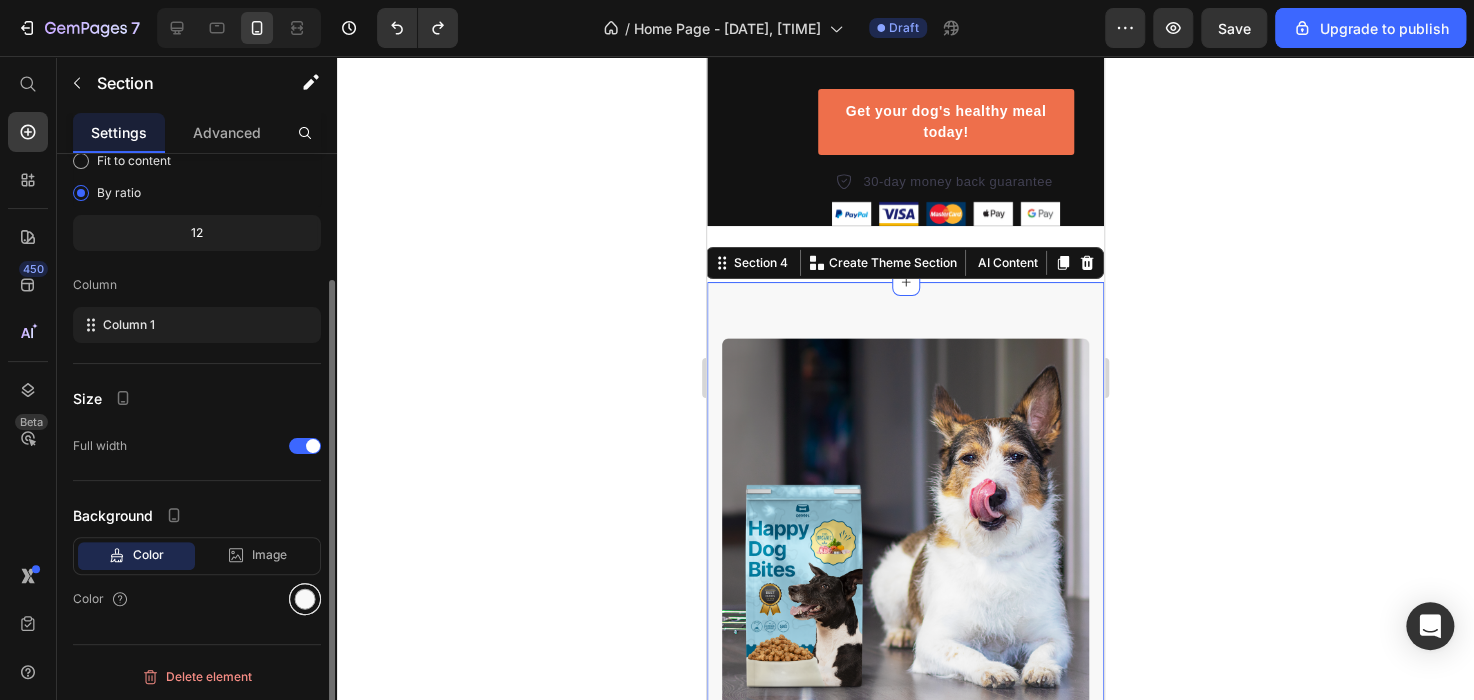 click at bounding box center [305, 599] 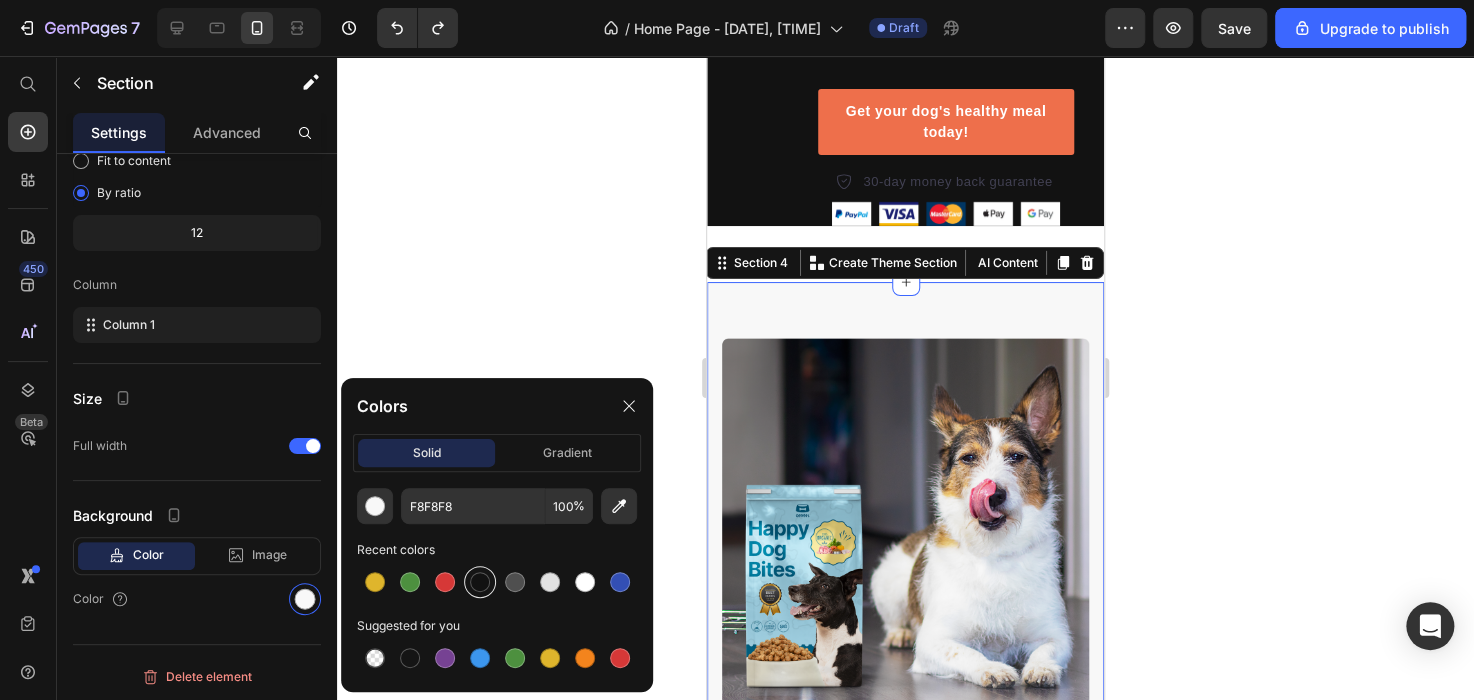 click at bounding box center [480, 582] 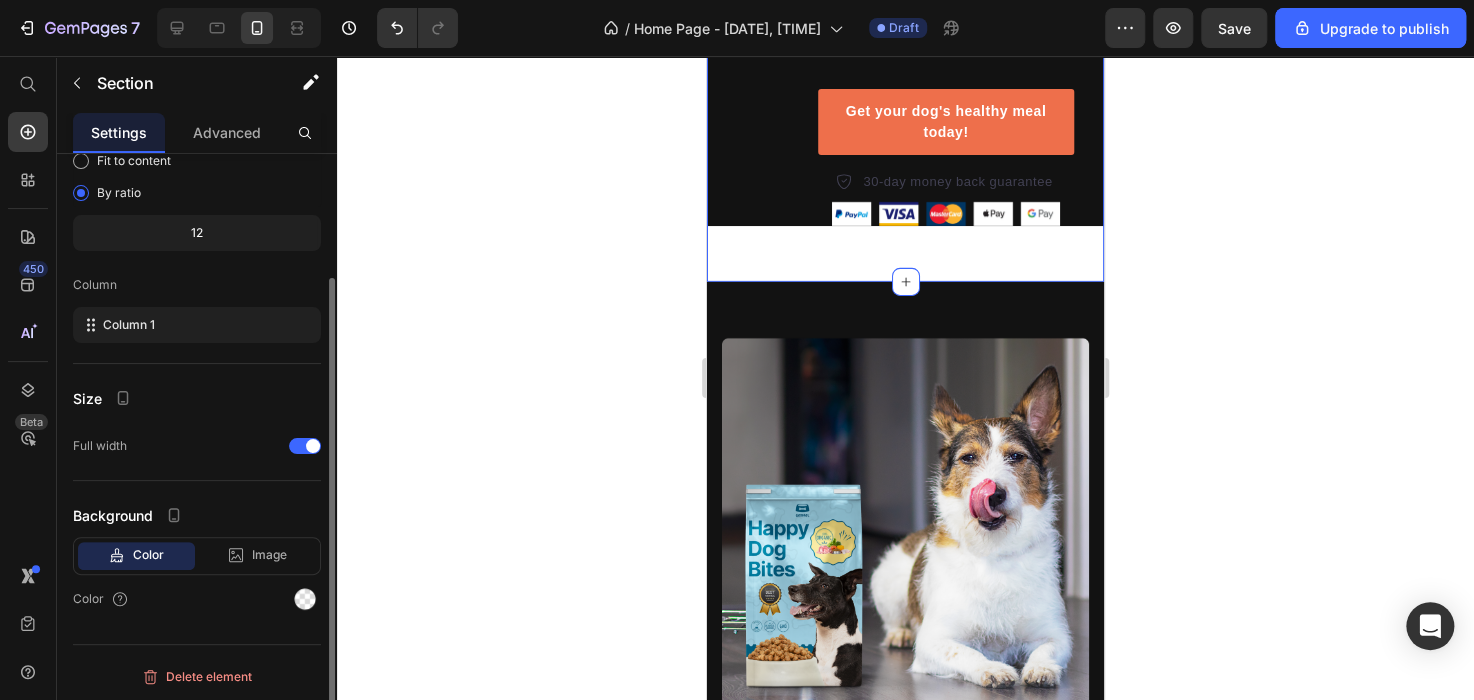 click on "What makes us different makes them stronger Heading Image 🌿  Premium Herbal Ingredients – Clean, Powerful, and Proven Text block Fortalon blends the best of nature and science — using organic, plant-based ingredients known to support scalp health, stimulate follicles, and promote visibly stronger hair. No sulfates, parabens, or animal byproducts. Just clean performance. Text block Image P🌱  Real Ingredients — Backed by Science Text block   Powered by clinically supported ingredients like caffeine, biotin, and saw palmetto — each chosen for its ability to reduce DHT, fortify roots, and support healthy hair growth from the source. Text block Advanced list Image Comparison Image 🧪  Expertly Formulated – Backed by Trichology and Tradition Text block Our formulas are developed using time-tested herbal remedies, supported by modern hair science. Every bottle reflects a commitment to quality, efficacy, and integrity — raising the bar for vegan men’s haircare. Text block Image 🔬  Text block" at bounding box center [905, -528] 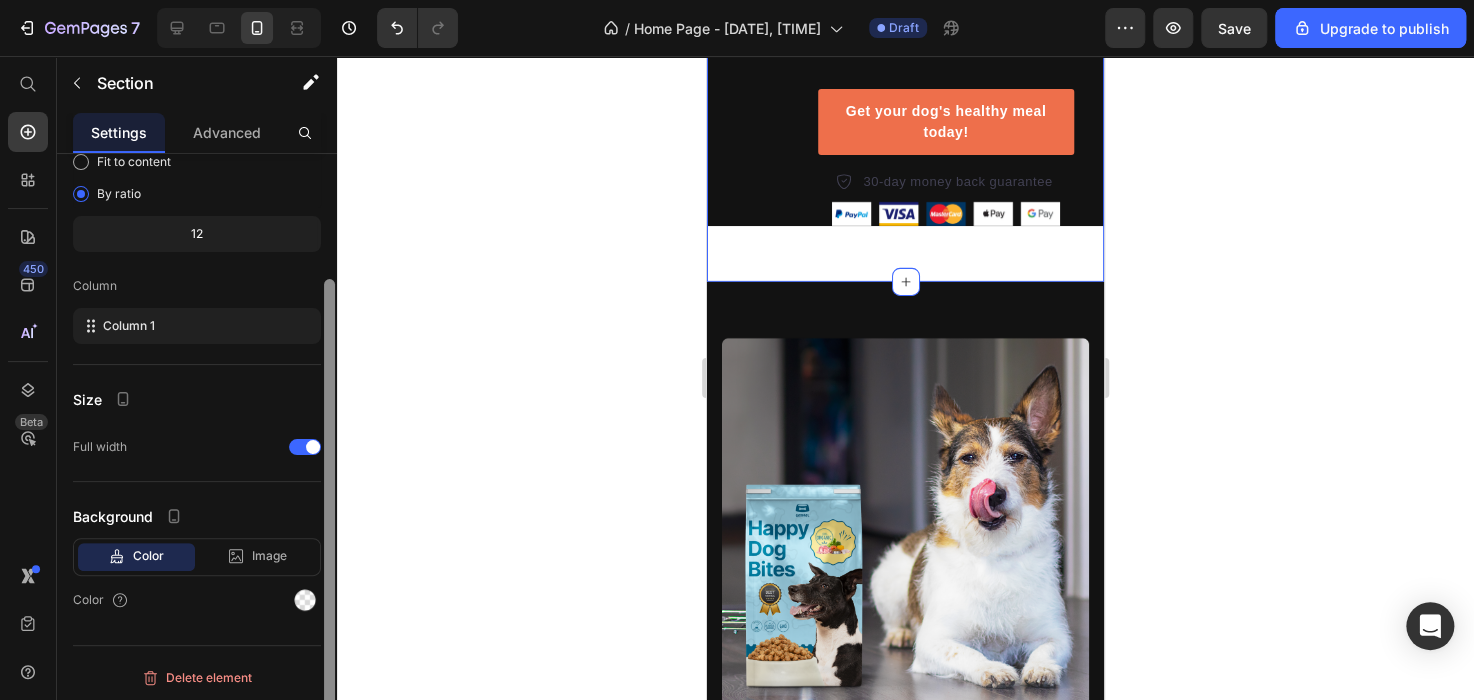 scroll, scrollTop: 159, scrollLeft: 0, axis: vertical 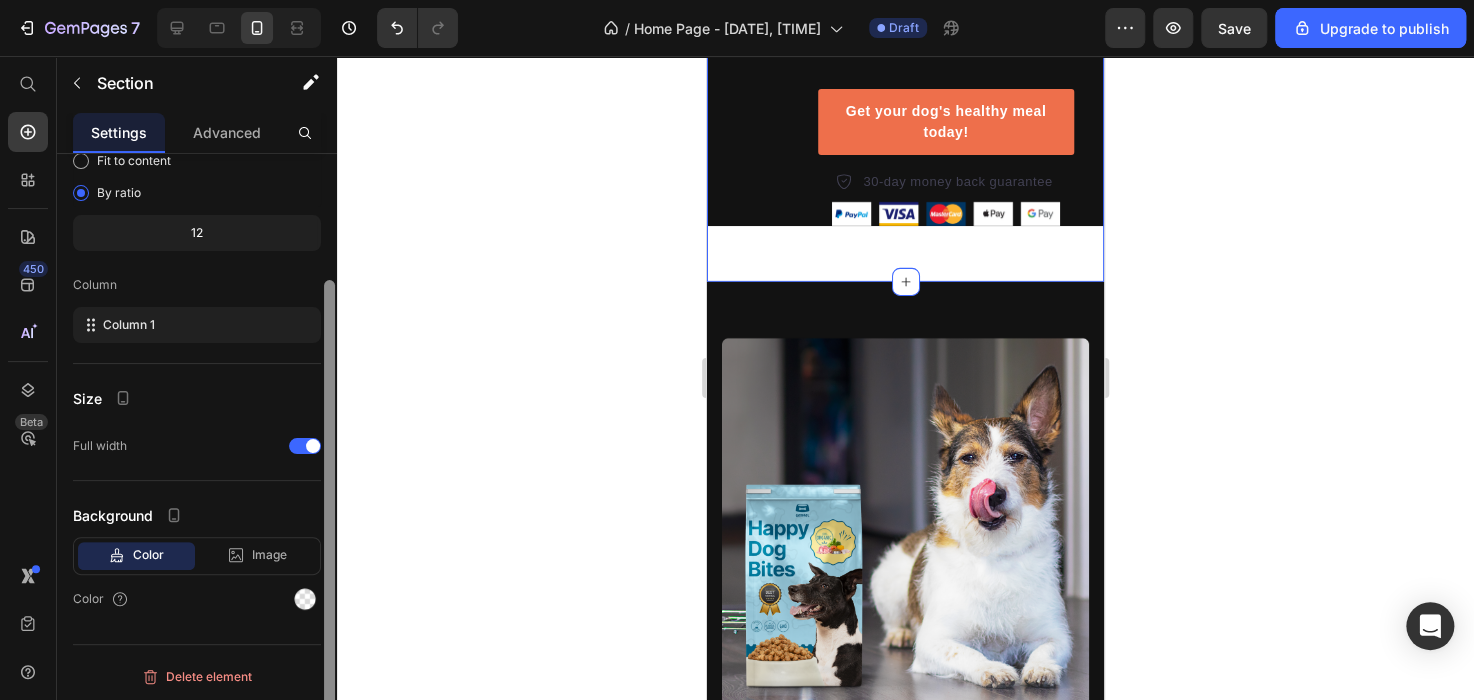 drag, startPoint x: 328, startPoint y: 405, endPoint x: 327, endPoint y: 419, distance: 14.035668 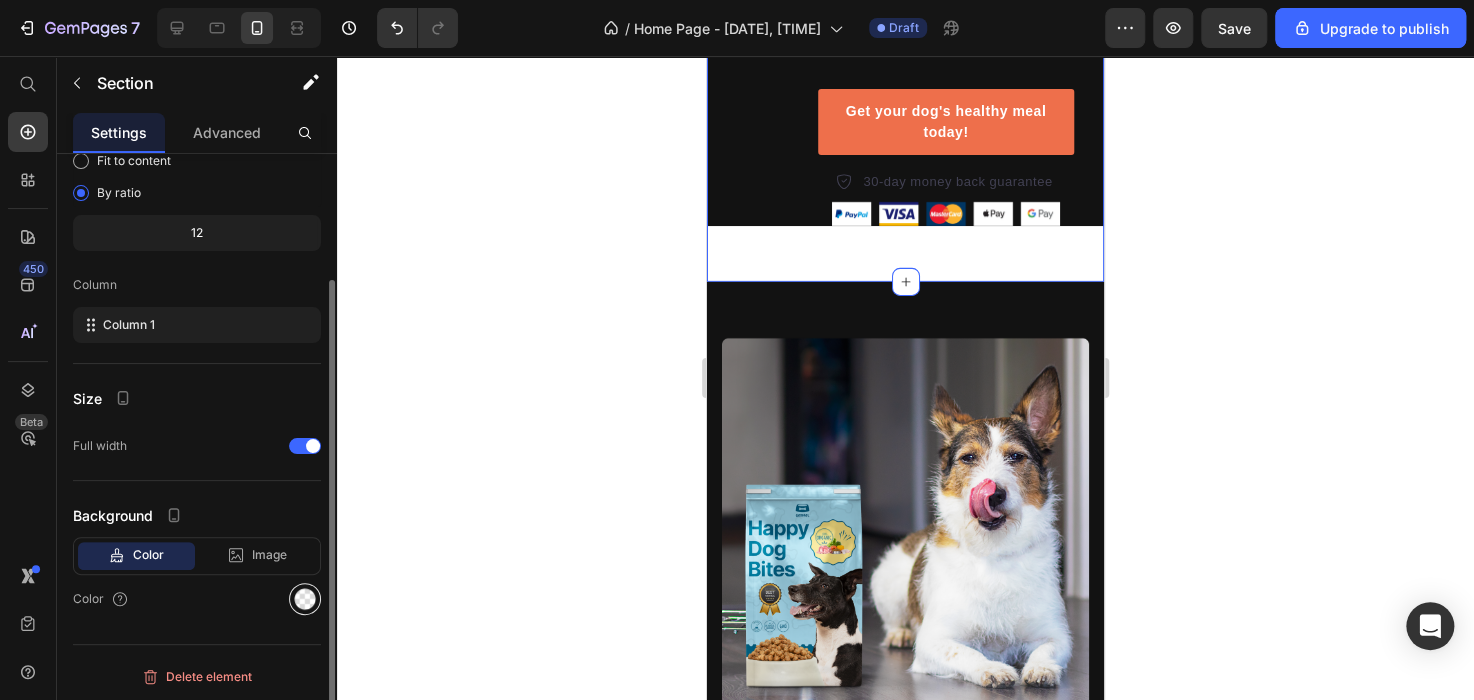 click at bounding box center (305, 599) 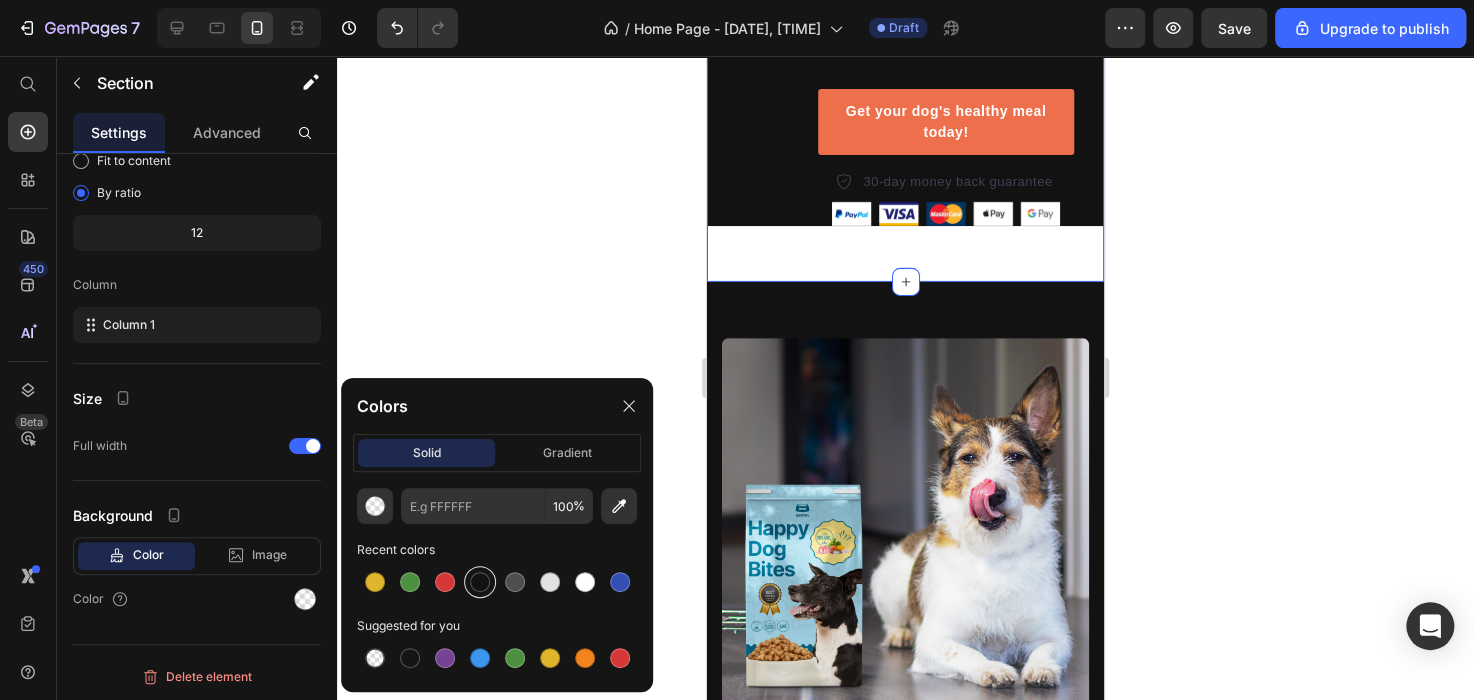 click at bounding box center [480, 582] 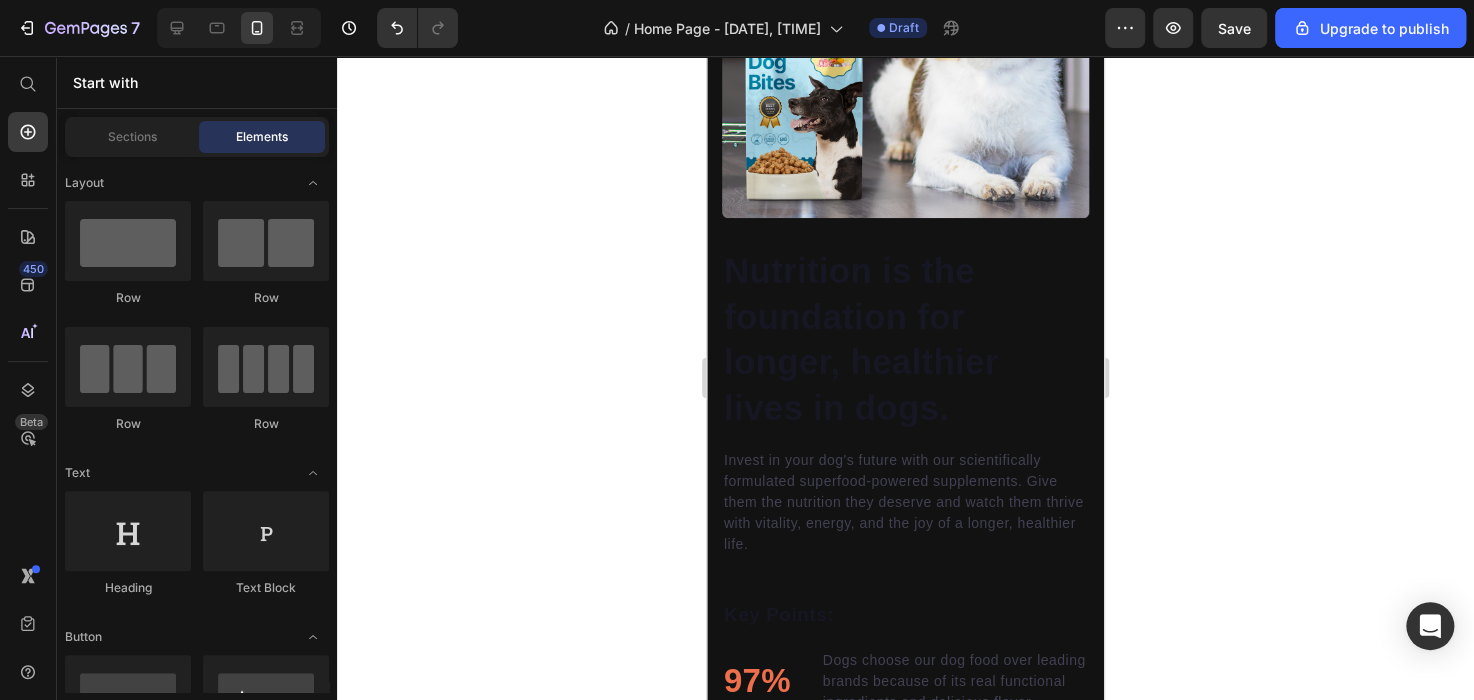 scroll, scrollTop: 3533, scrollLeft: 0, axis: vertical 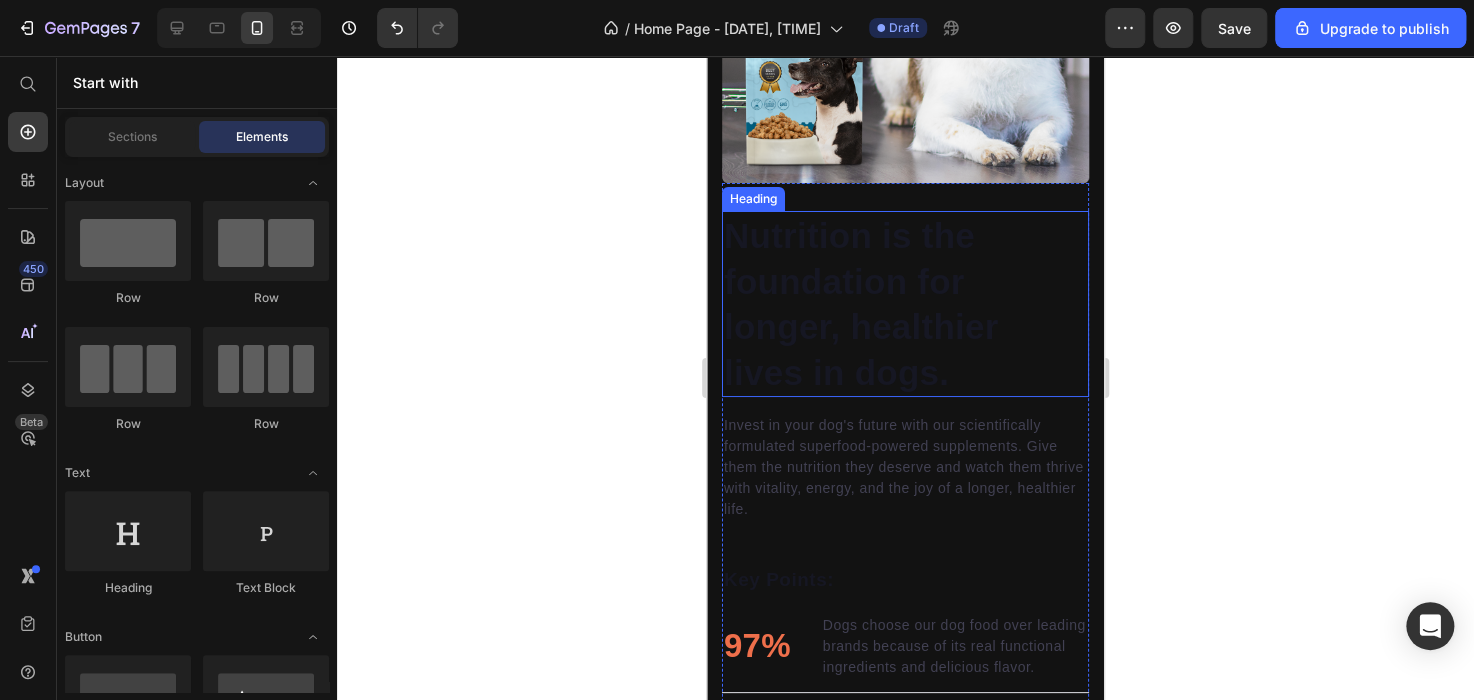 click on "Nutrition is the foundation for longer, healthier lives in dogs." at bounding box center [905, 304] 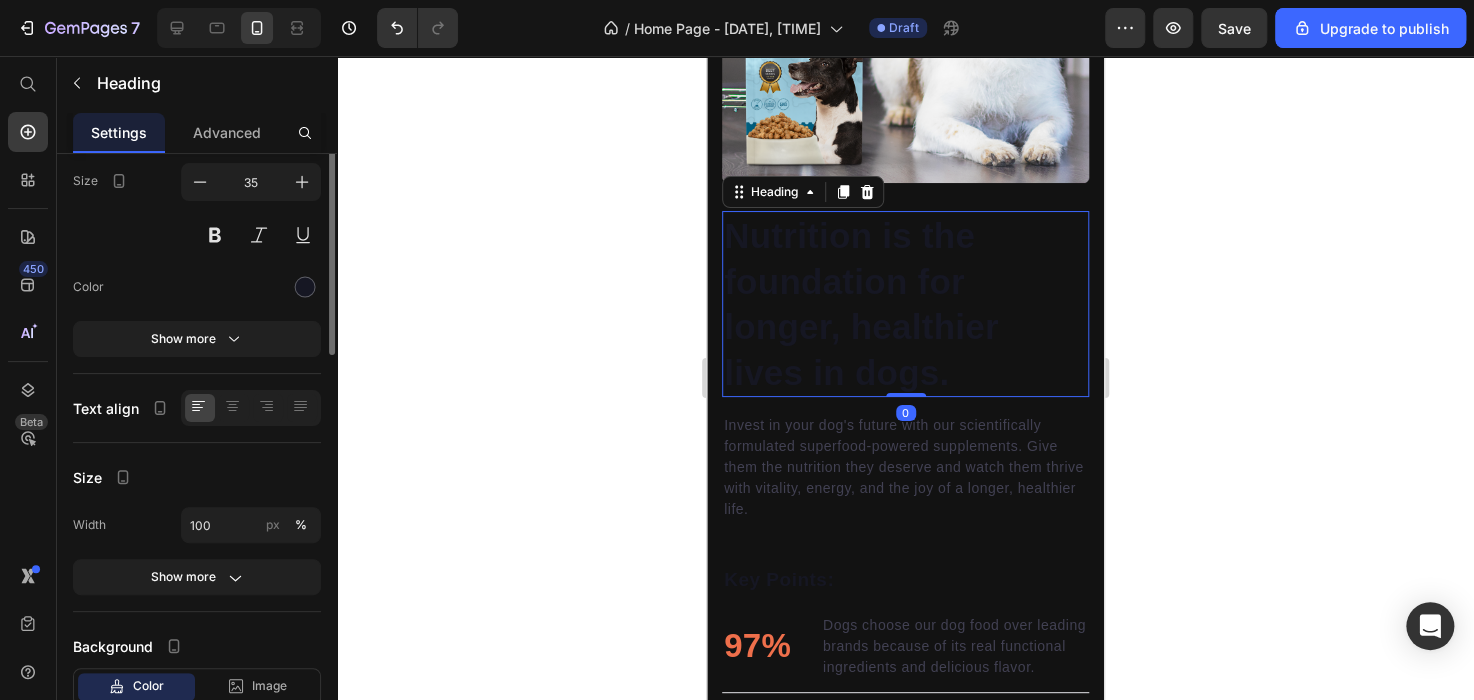 scroll, scrollTop: 0, scrollLeft: 0, axis: both 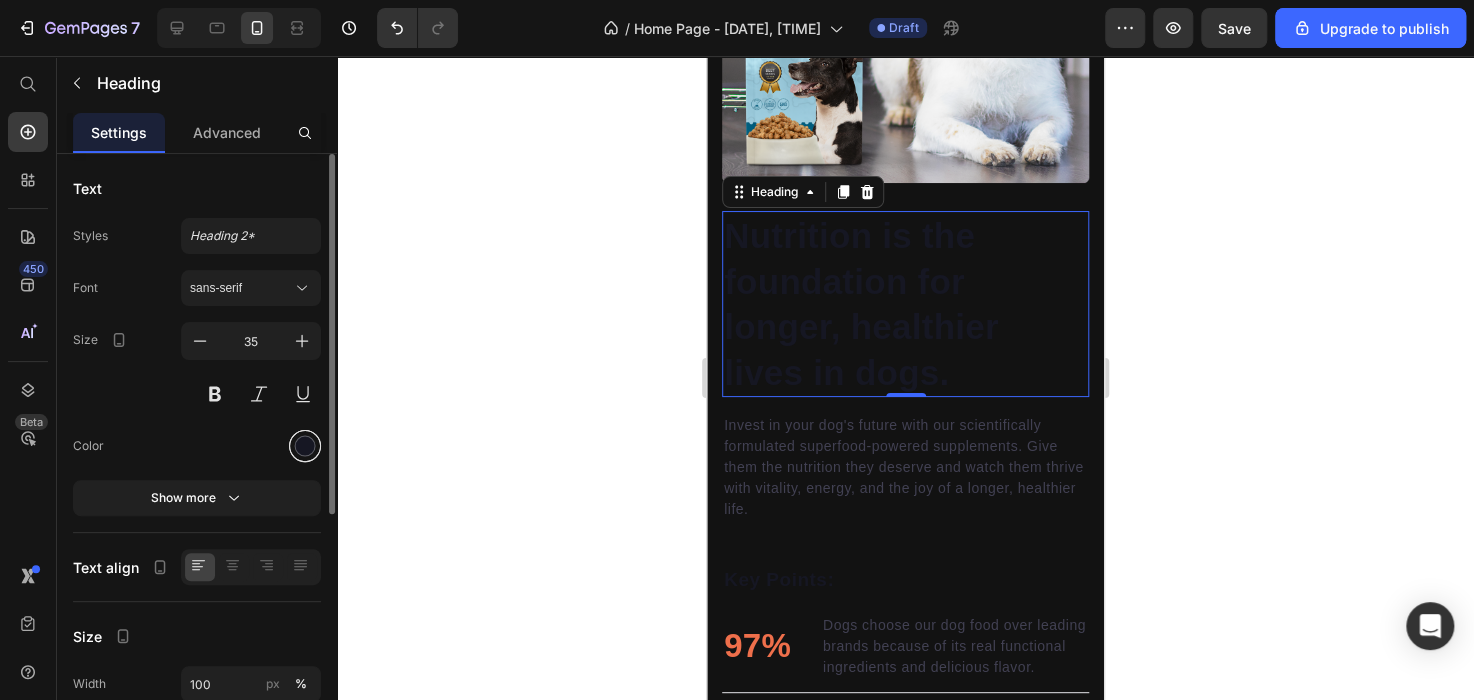 click at bounding box center [305, 446] 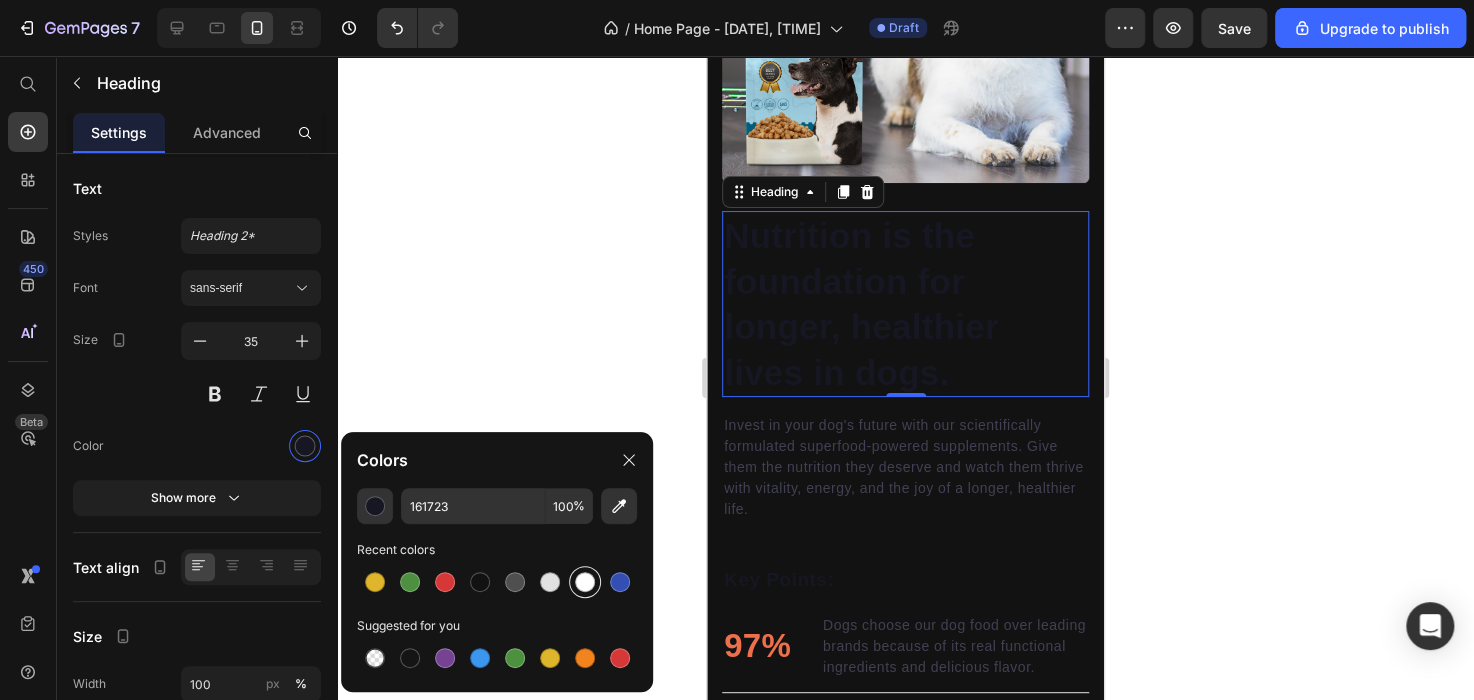 click at bounding box center [585, 582] 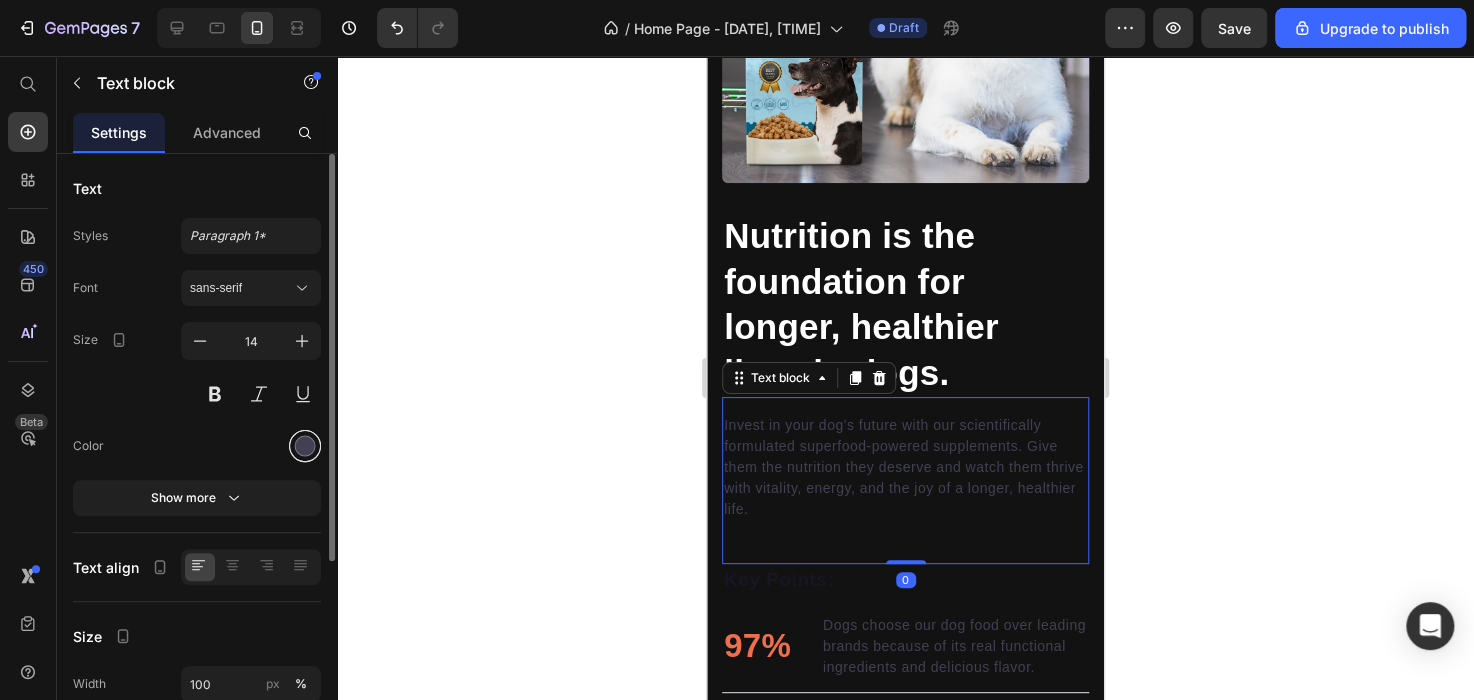 click at bounding box center (305, 446) 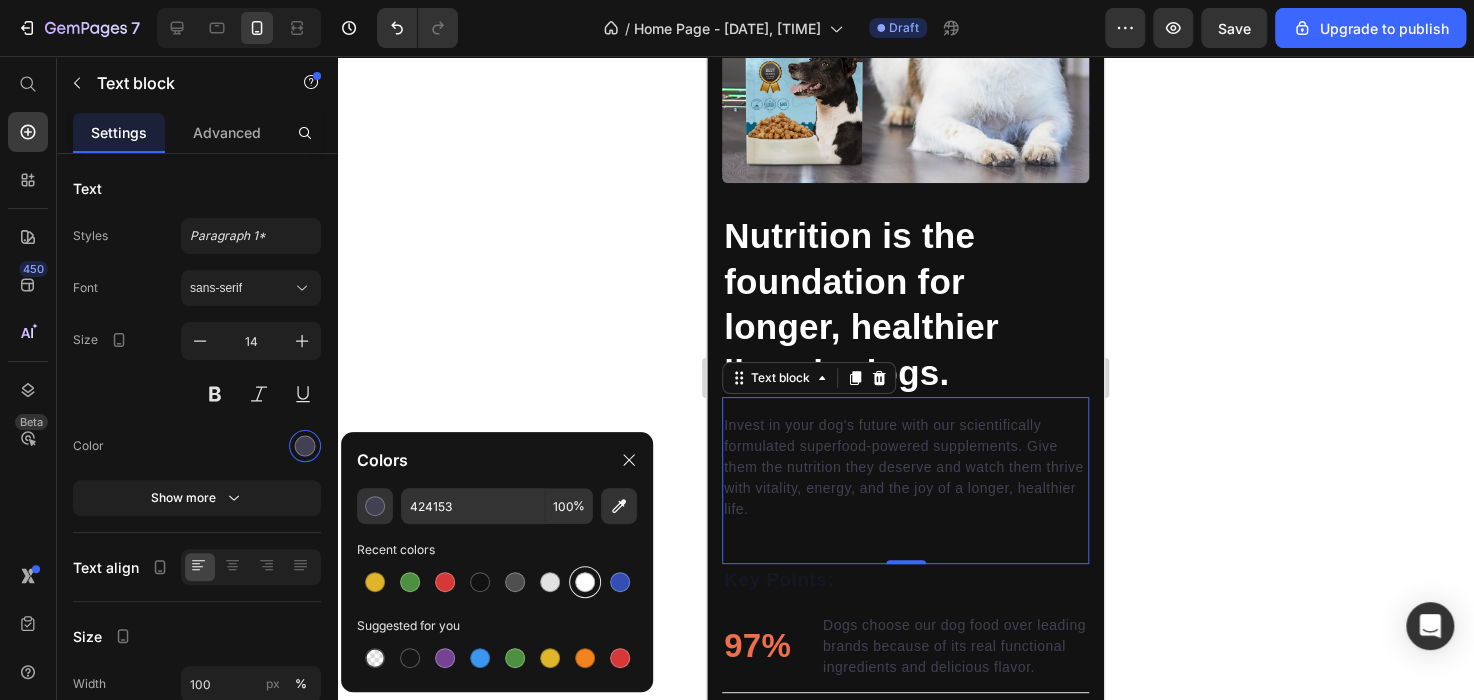 click at bounding box center (585, 582) 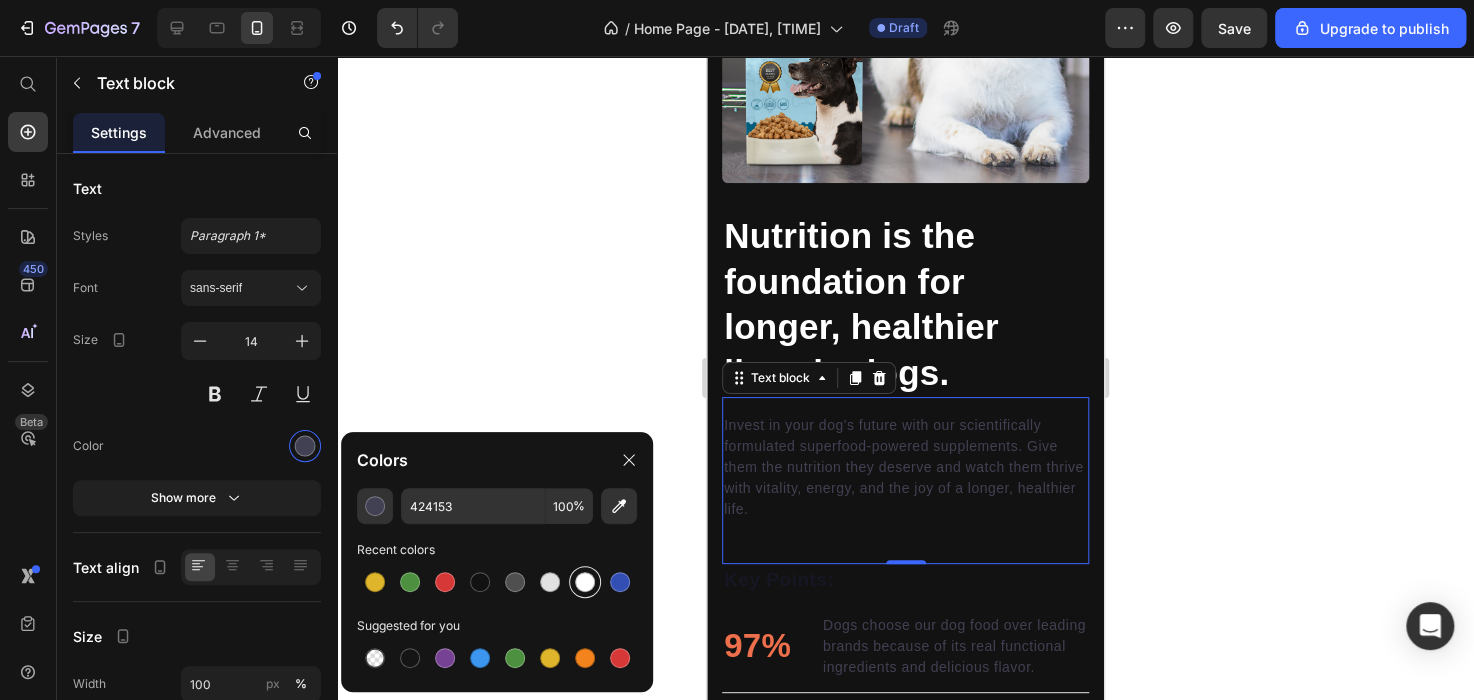 type on "FFFFFF" 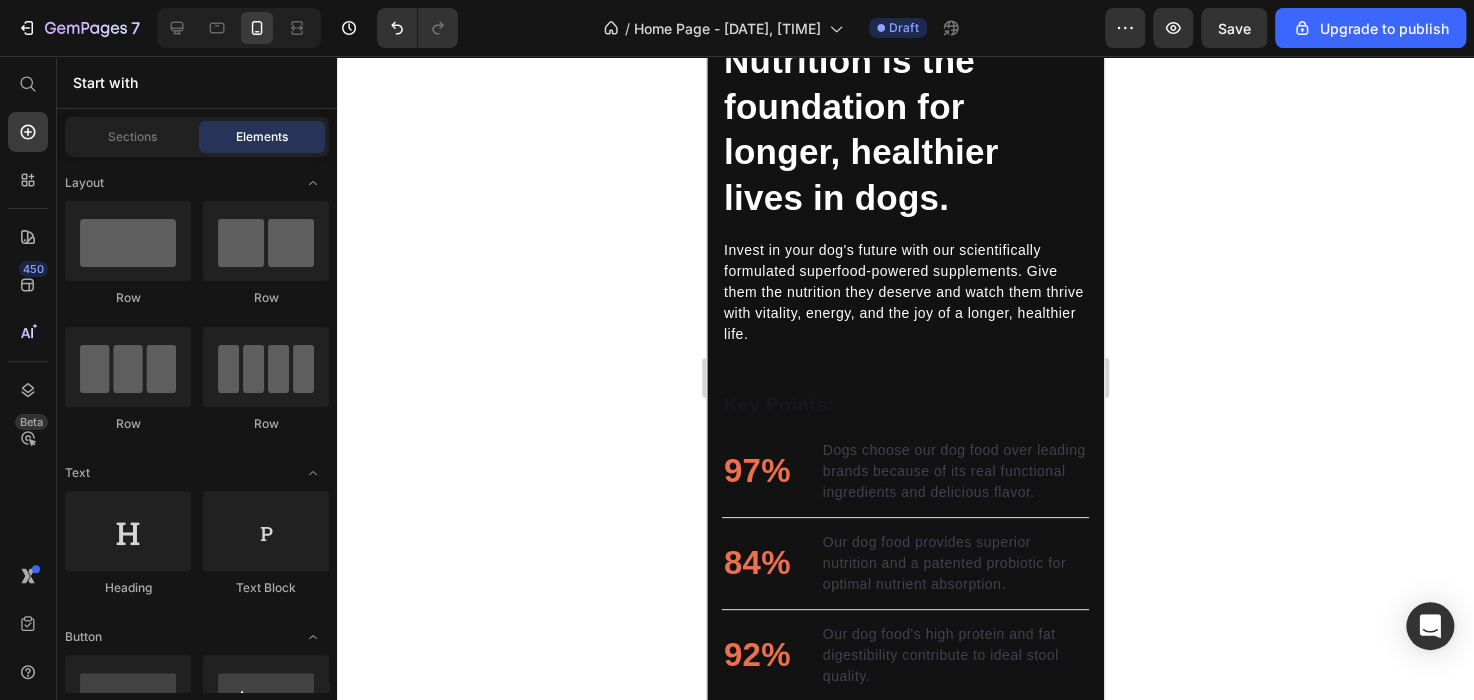 scroll, scrollTop: 3765, scrollLeft: 0, axis: vertical 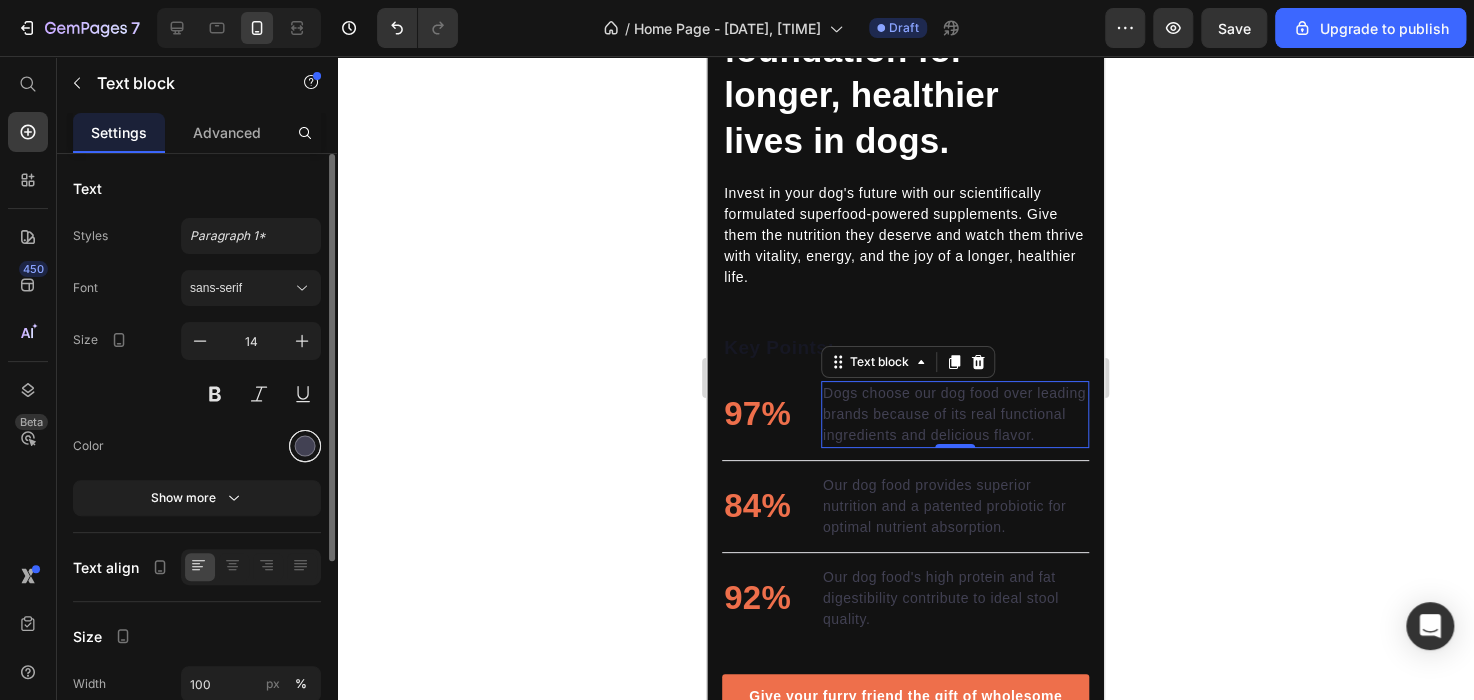 click at bounding box center (305, 446) 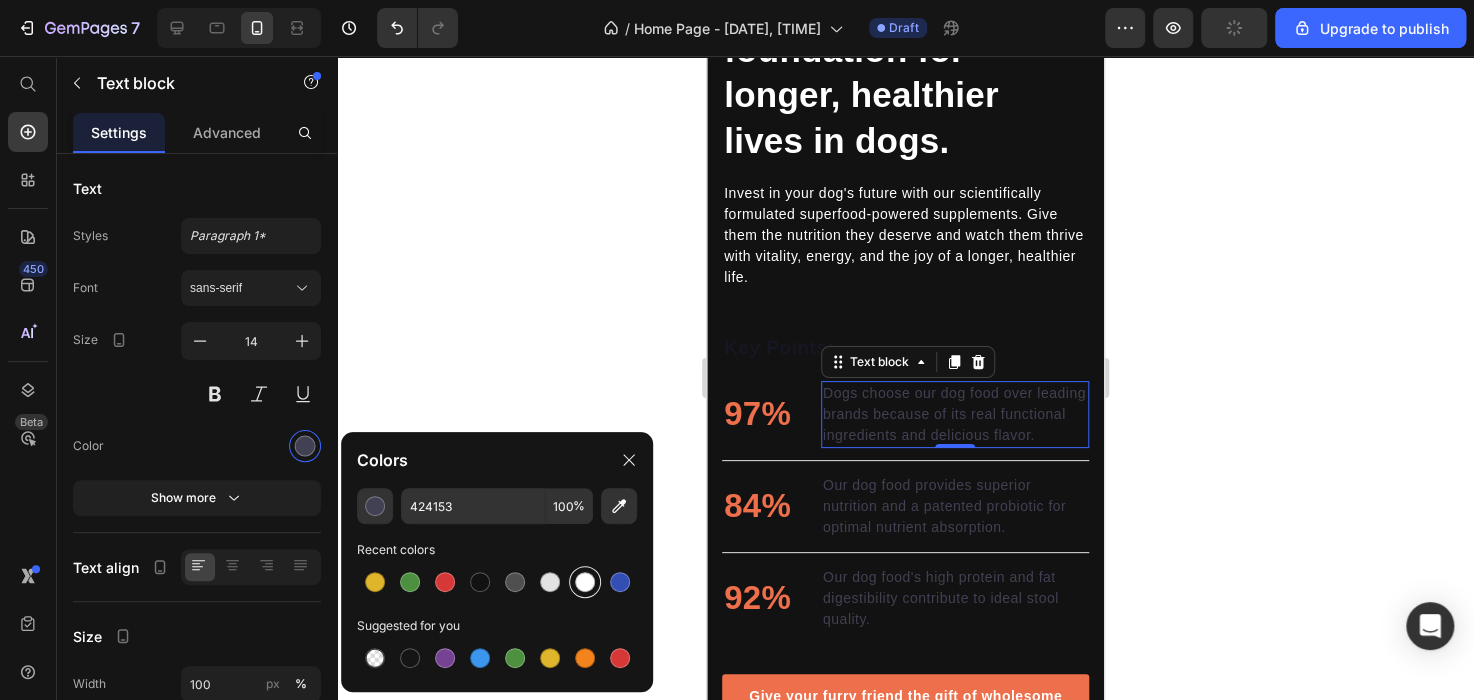 click at bounding box center (585, 582) 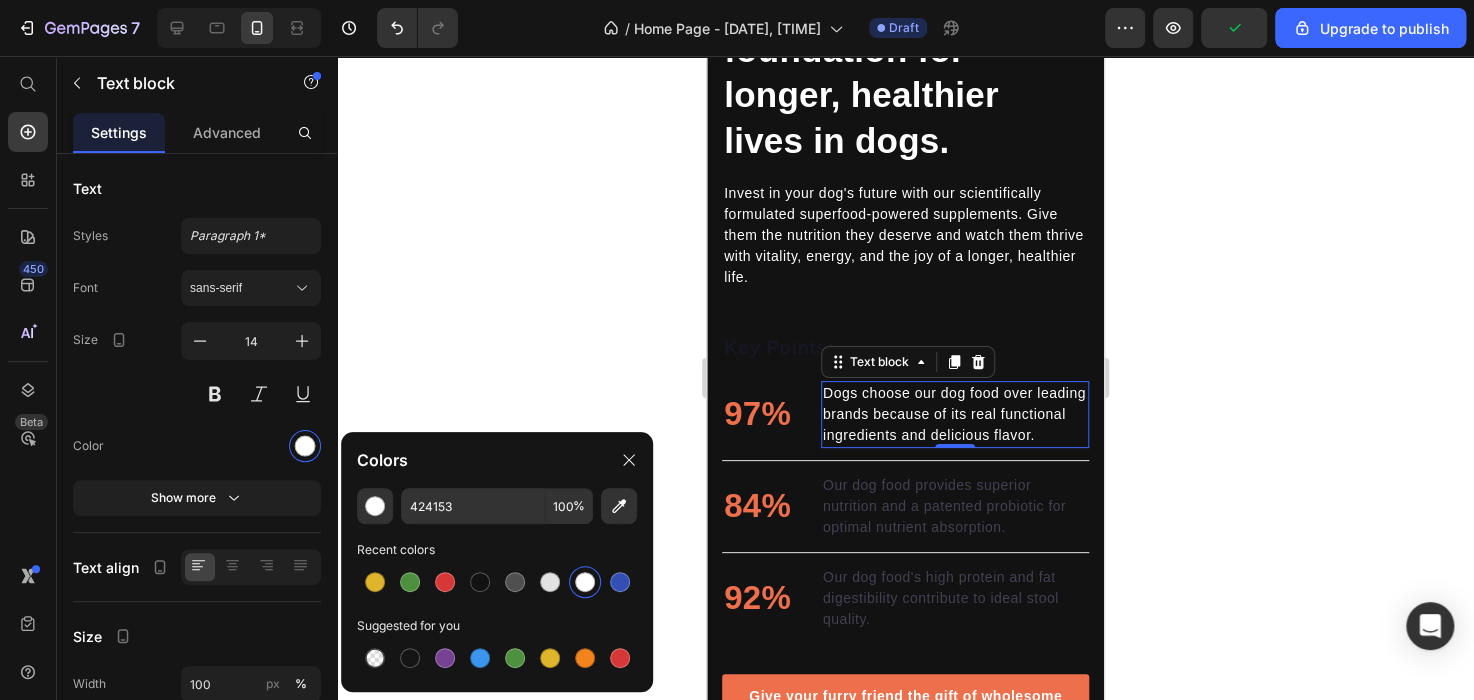 type on "FFFFFF" 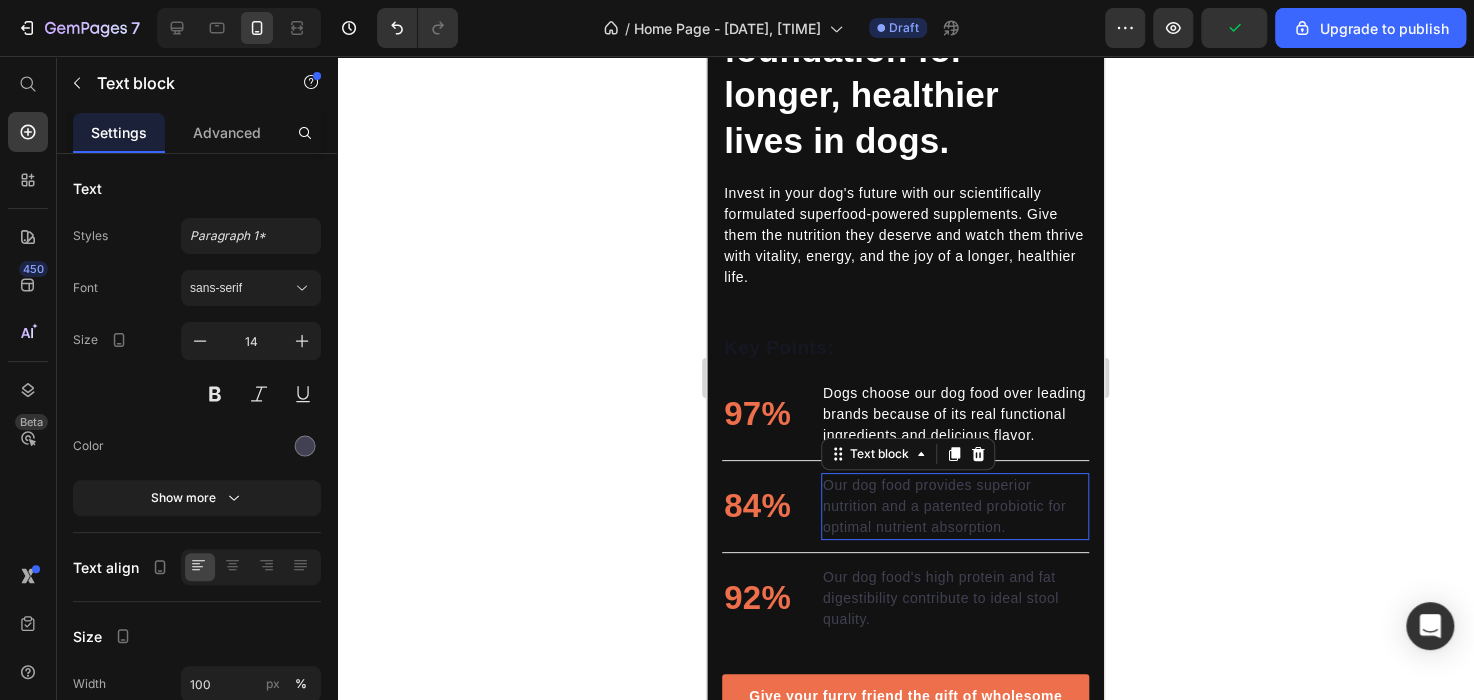 click on "Our dog food provides superior nutrition and a patented probiotic for optimal nutrient absorption." at bounding box center (955, 506) 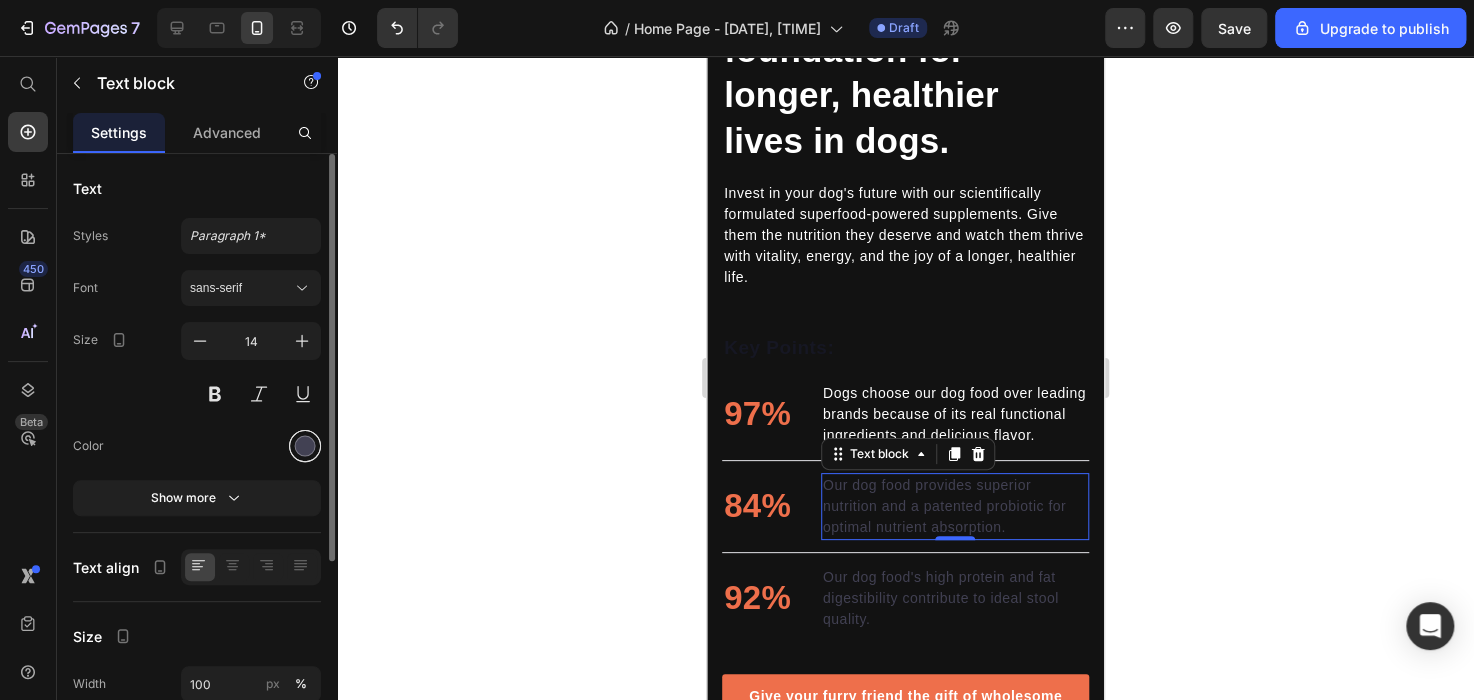 click at bounding box center (305, 446) 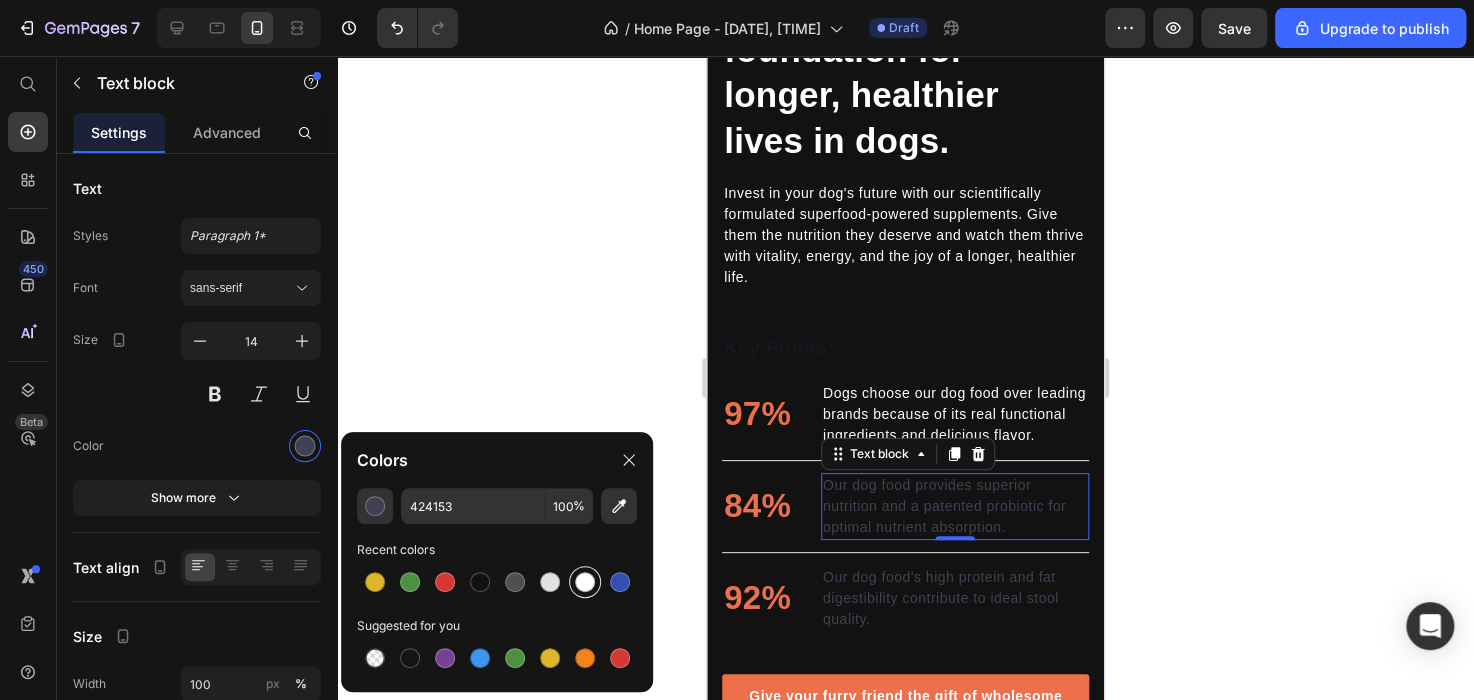 click at bounding box center [585, 582] 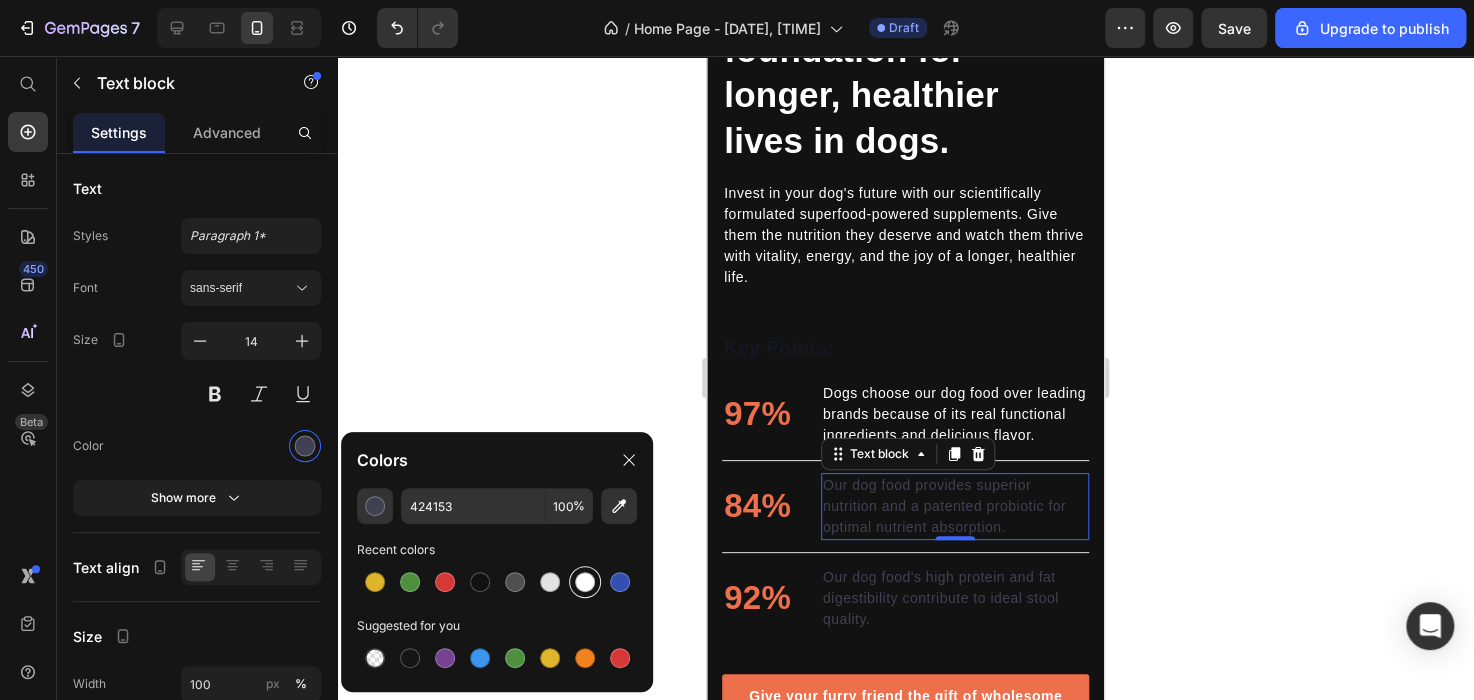 type on "FFFFFF" 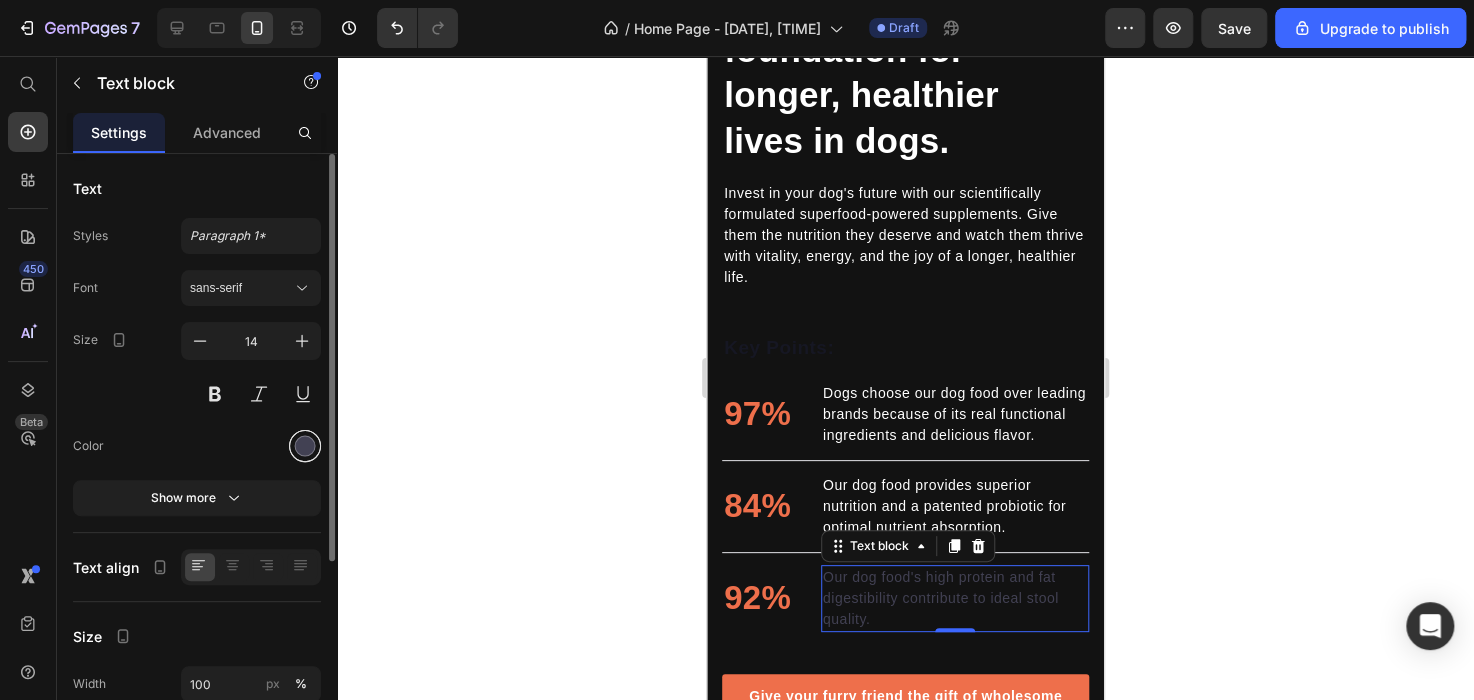 click at bounding box center (305, 446) 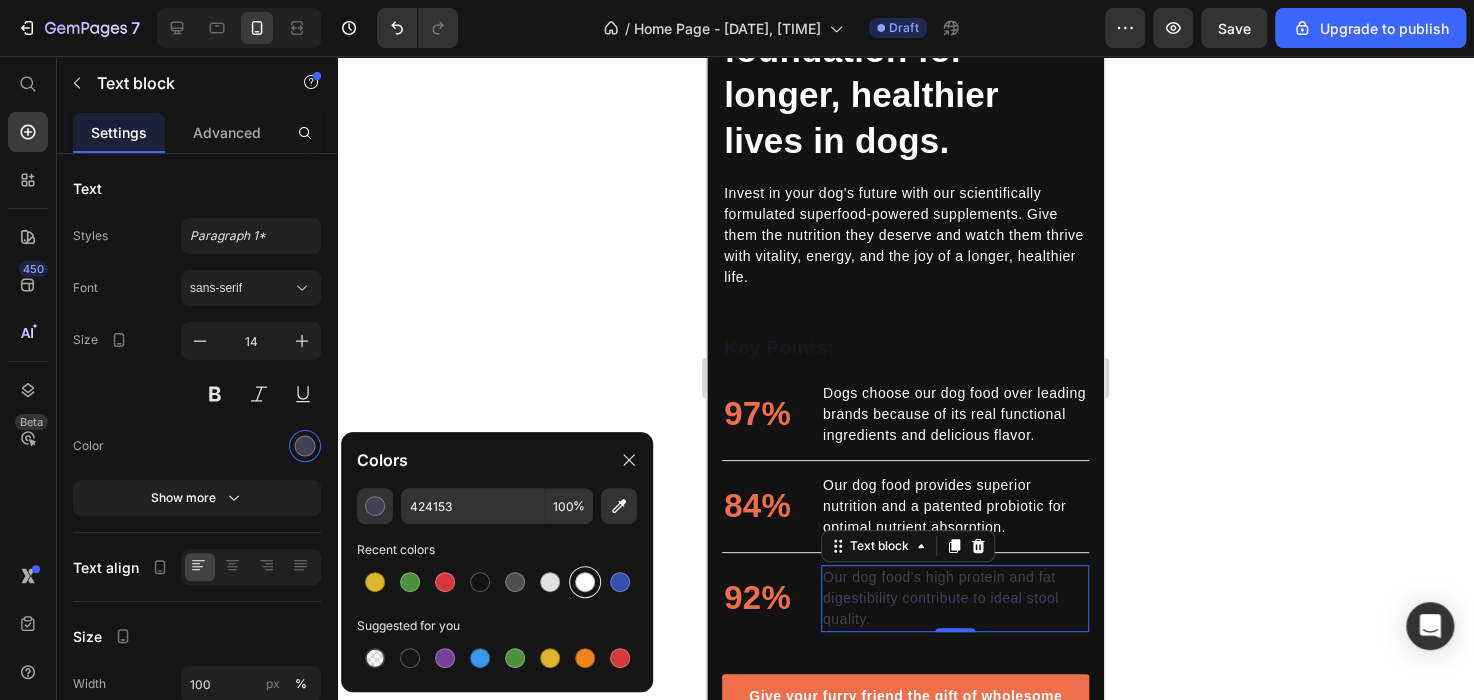 click at bounding box center (585, 582) 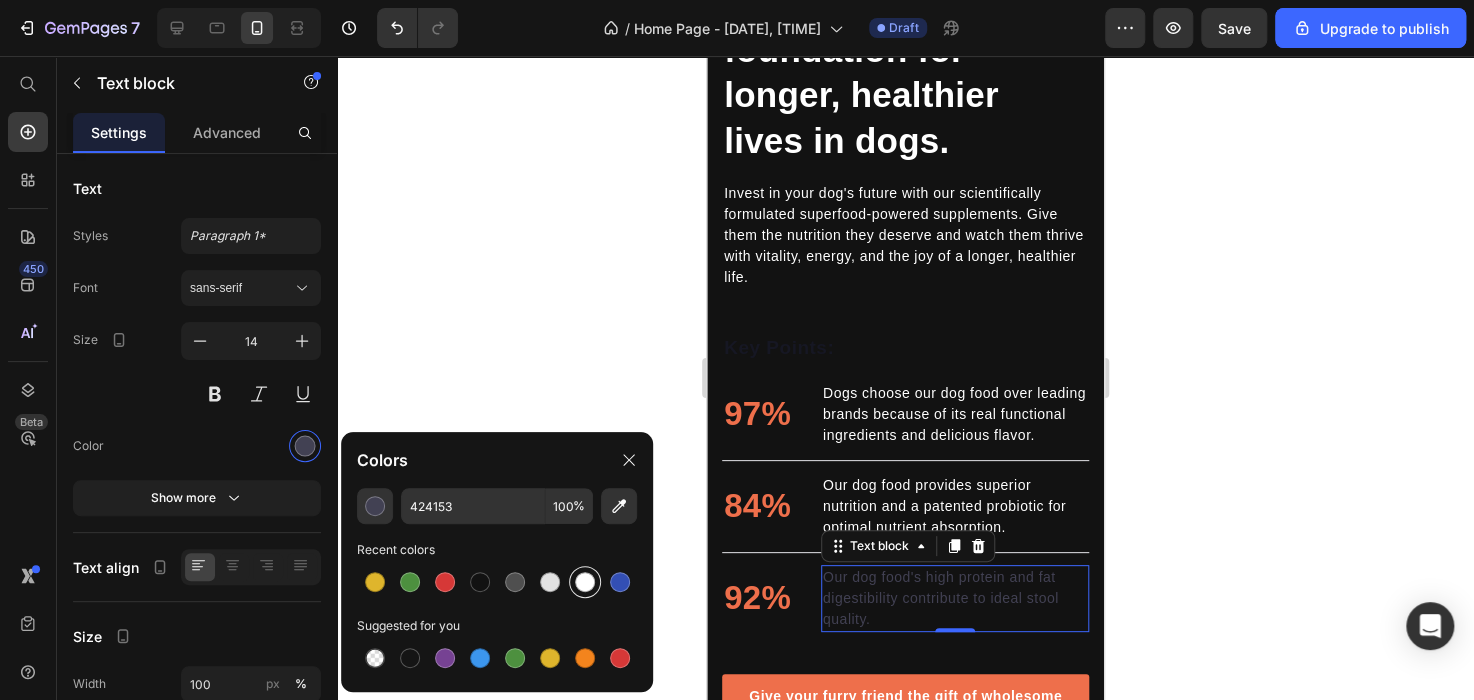 type on "FFFFFF" 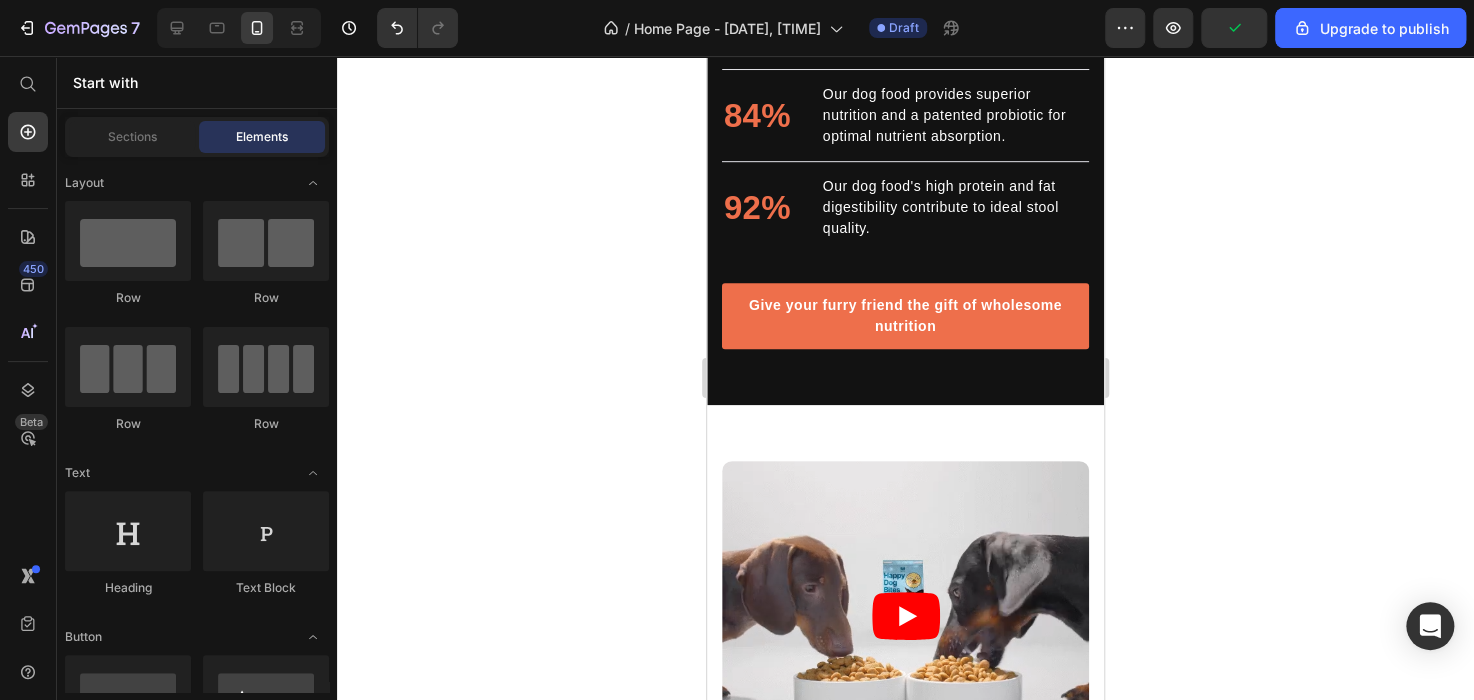 scroll, scrollTop: 4230, scrollLeft: 0, axis: vertical 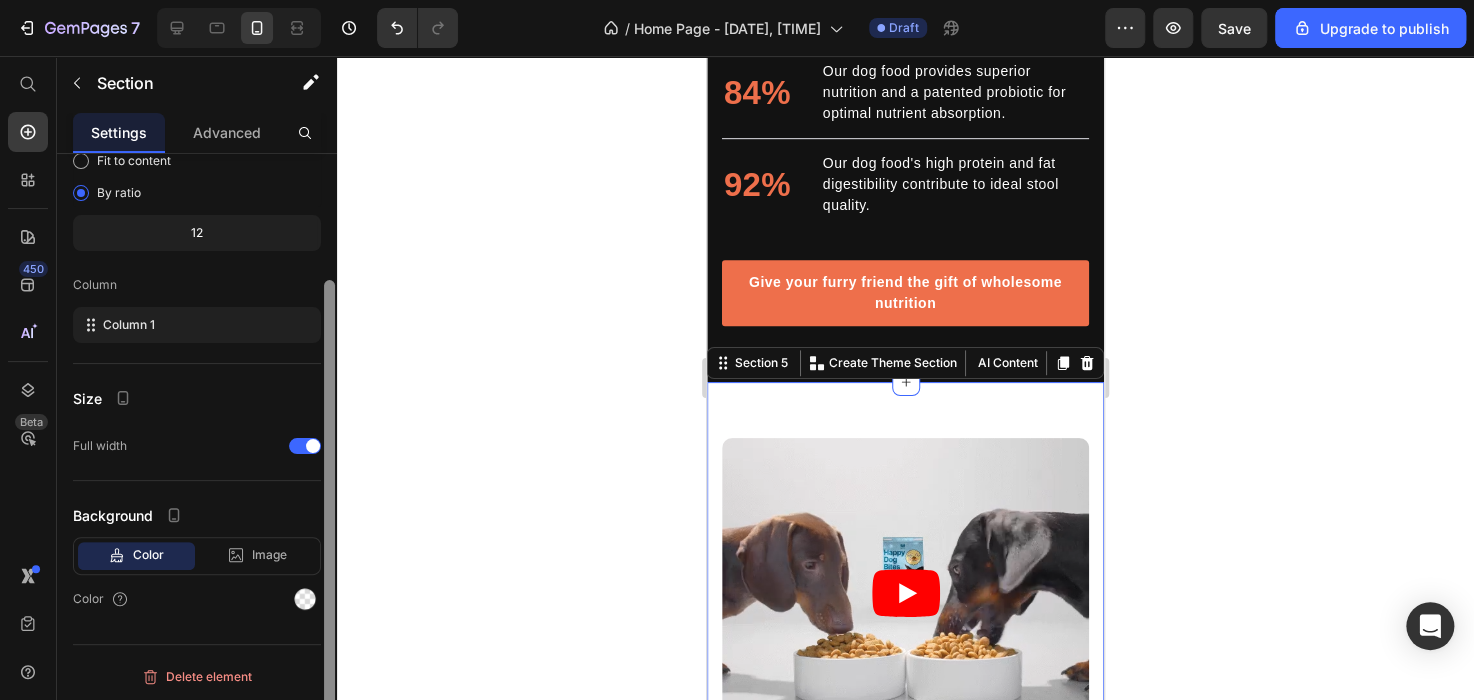 drag, startPoint x: 334, startPoint y: 264, endPoint x: 320, endPoint y: 463, distance: 199.49185 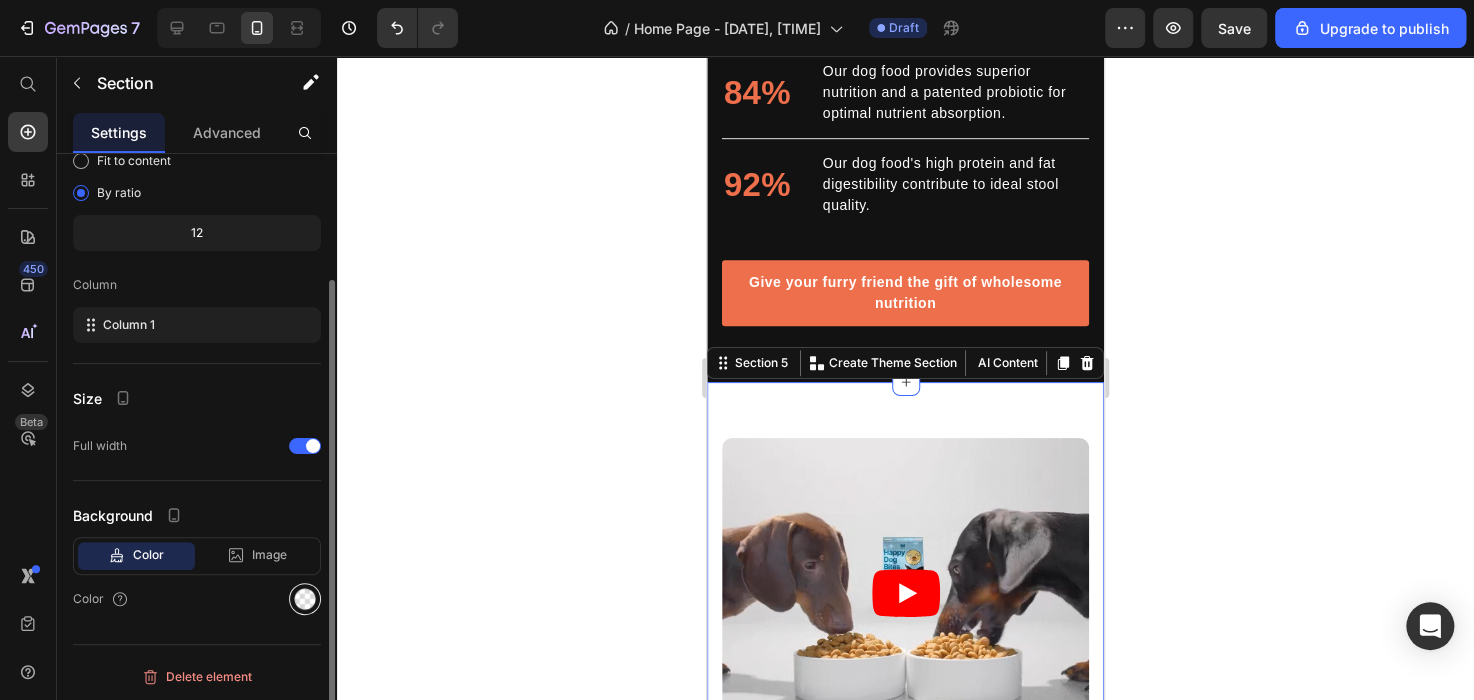 click at bounding box center [305, 599] 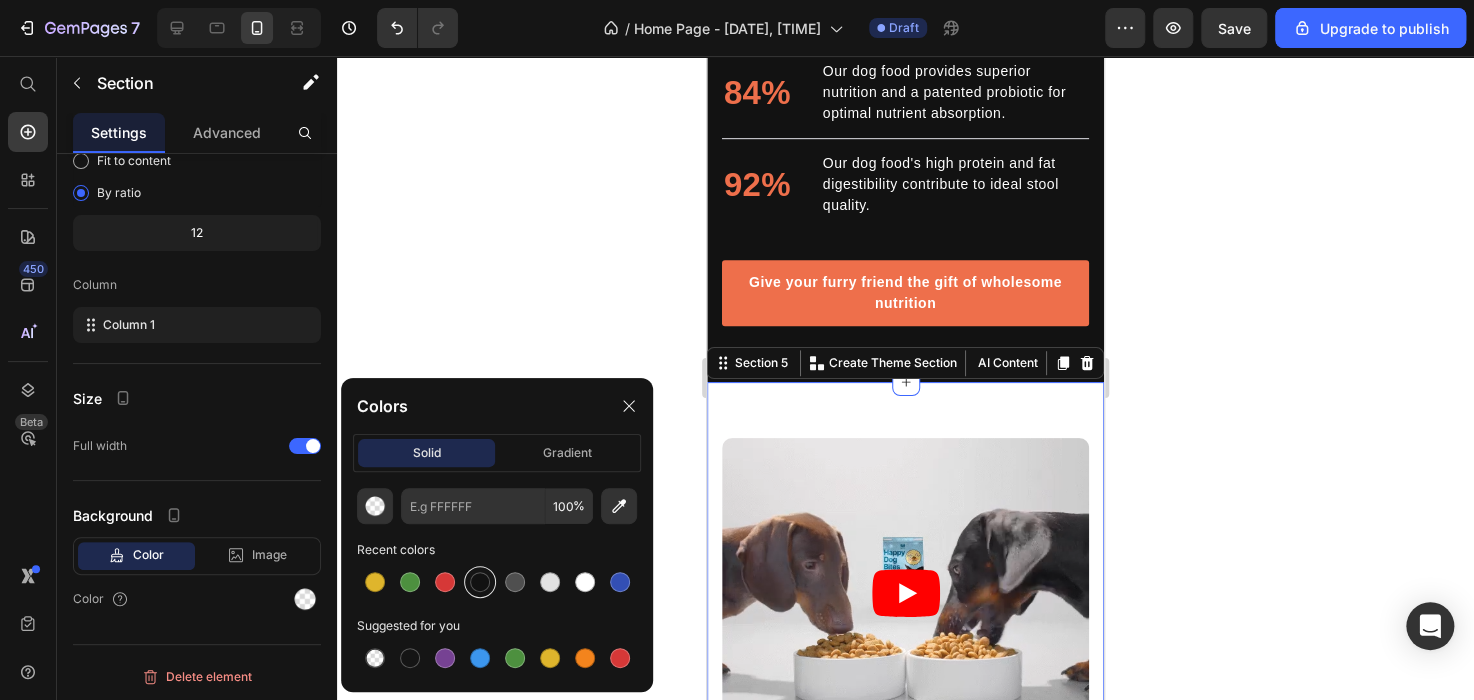 click at bounding box center [480, 582] 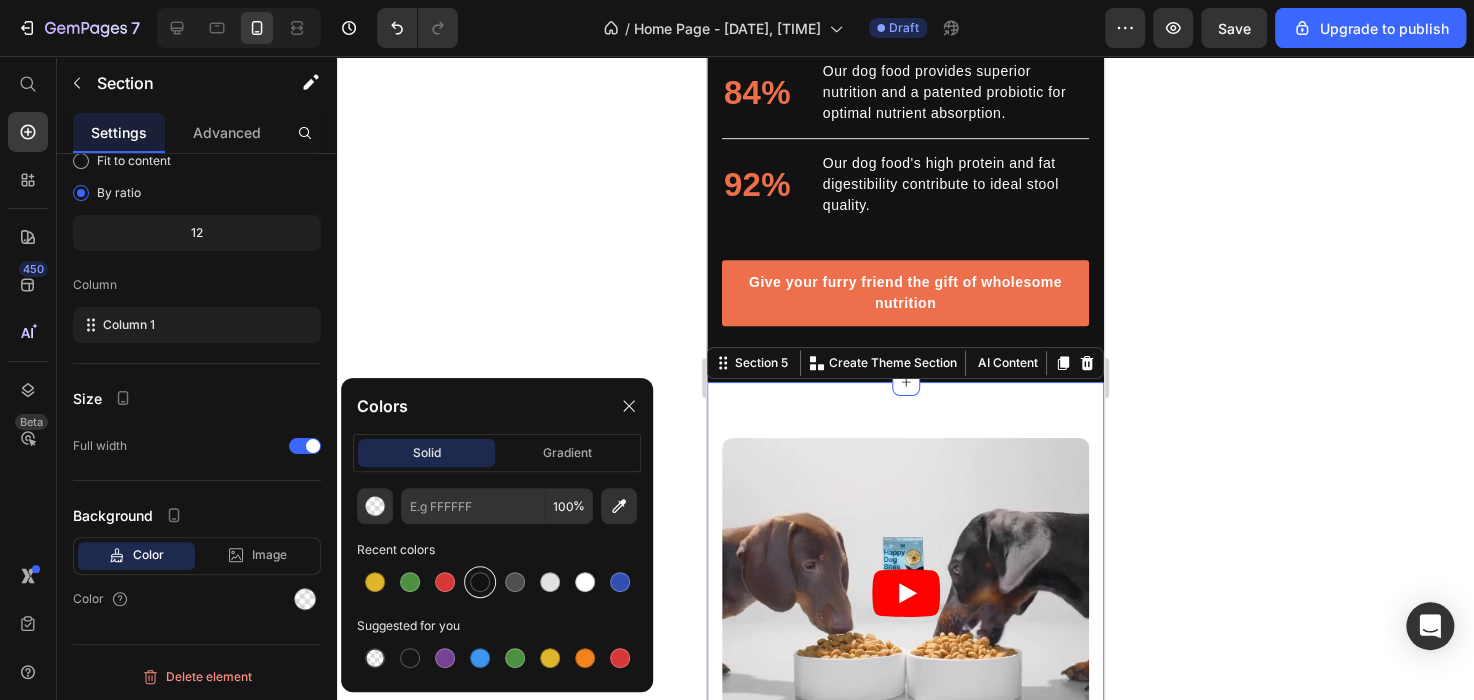 type on "121212" 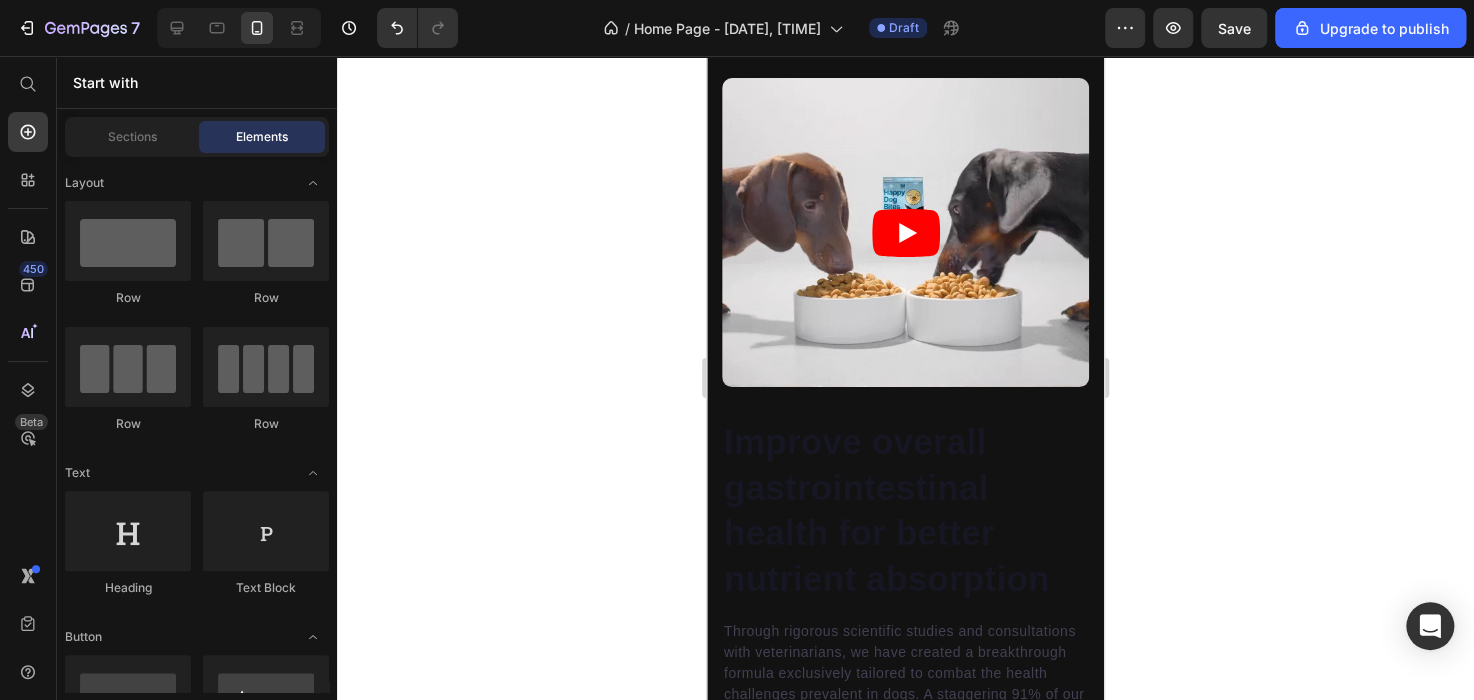 scroll, scrollTop: 4881, scrollLeft: 0, axis: vertical 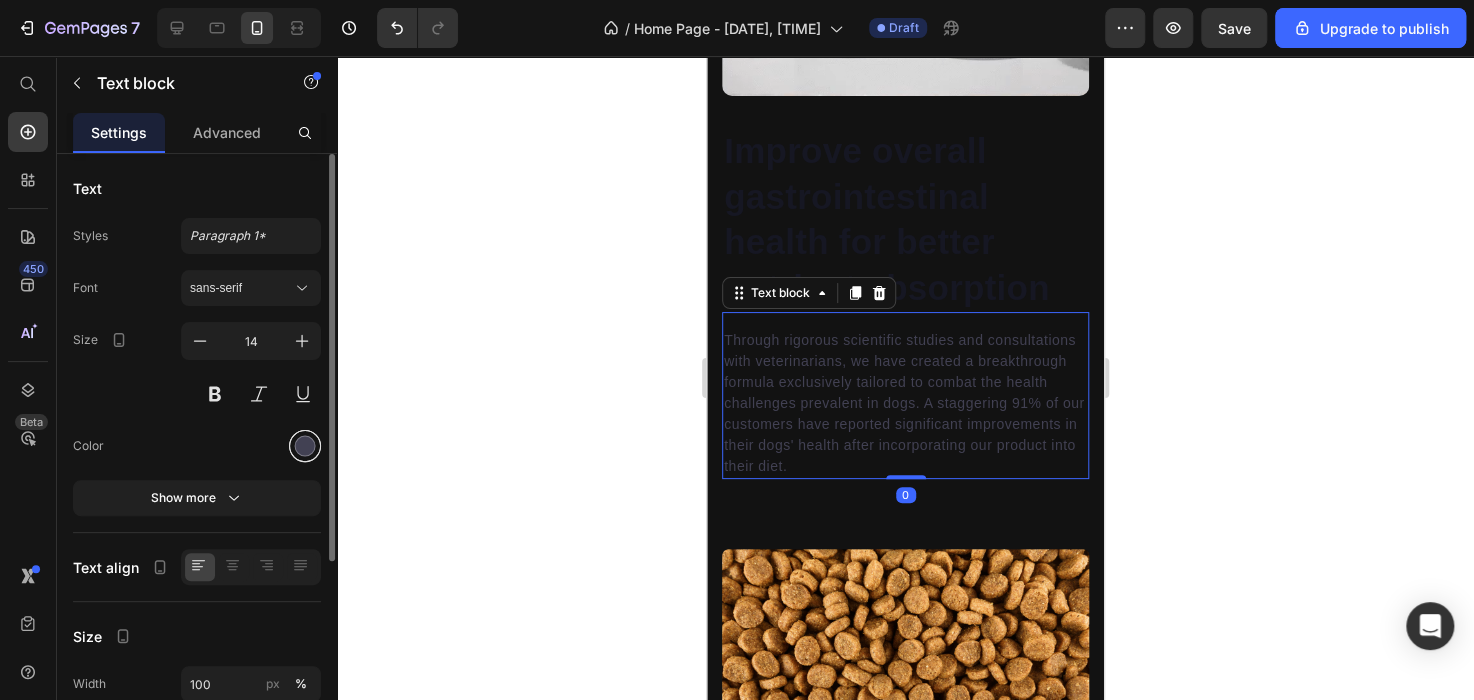 click at bounding box center [305, 446] 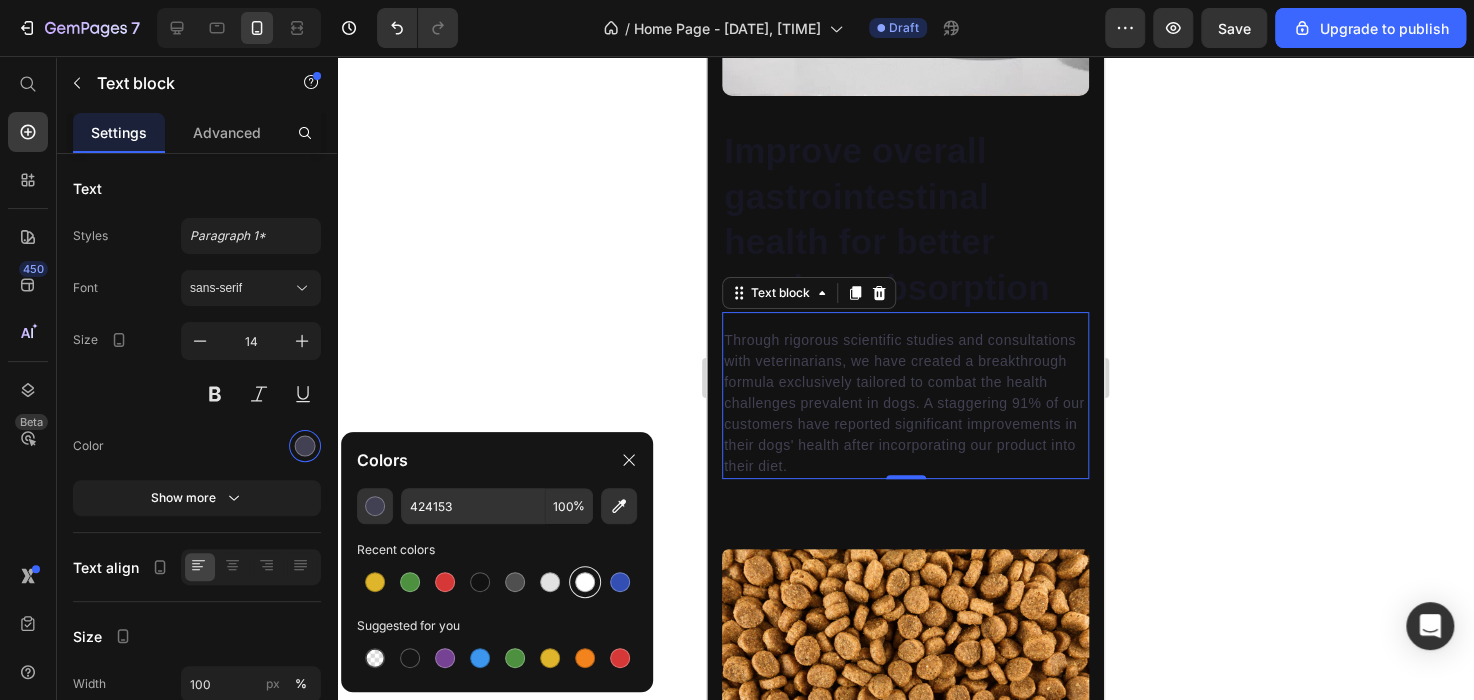 click at bounding box center [585, 582] 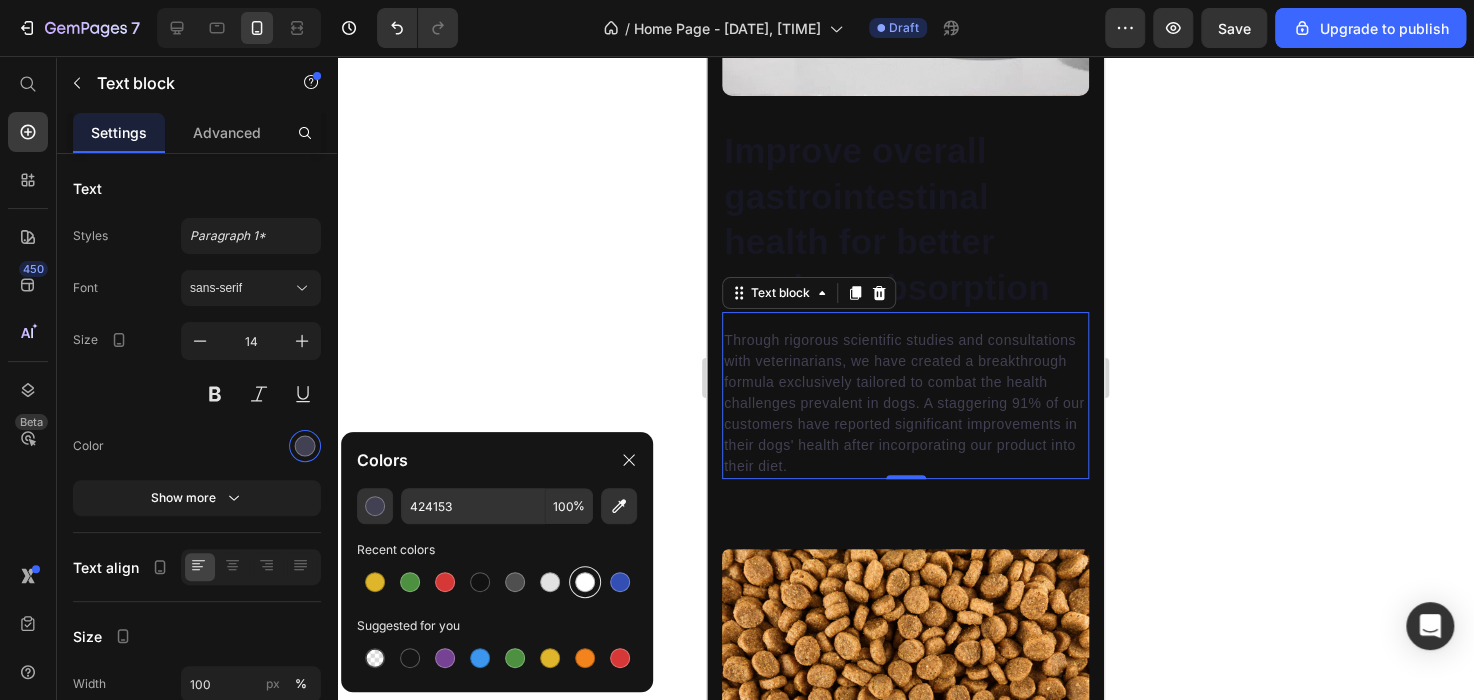 type on "FFFFFF" 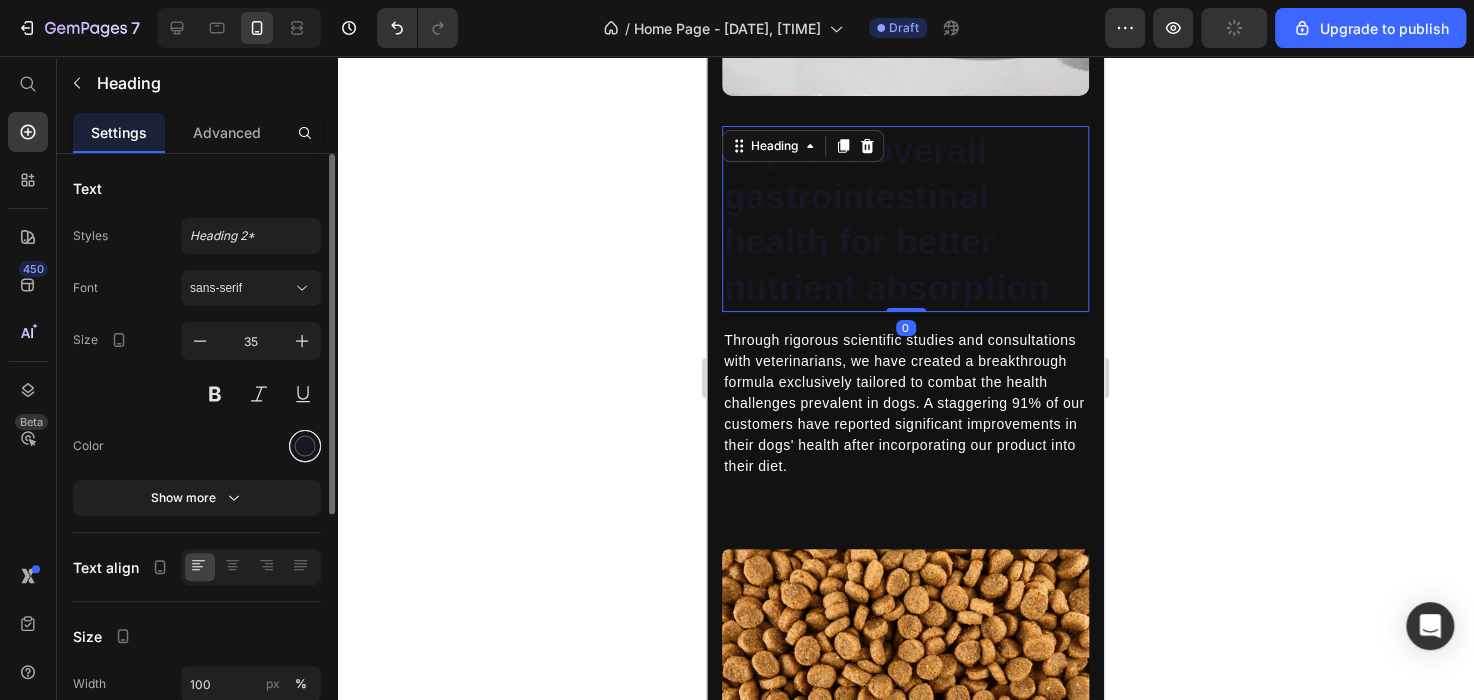 click at bounding box center [305, 446] 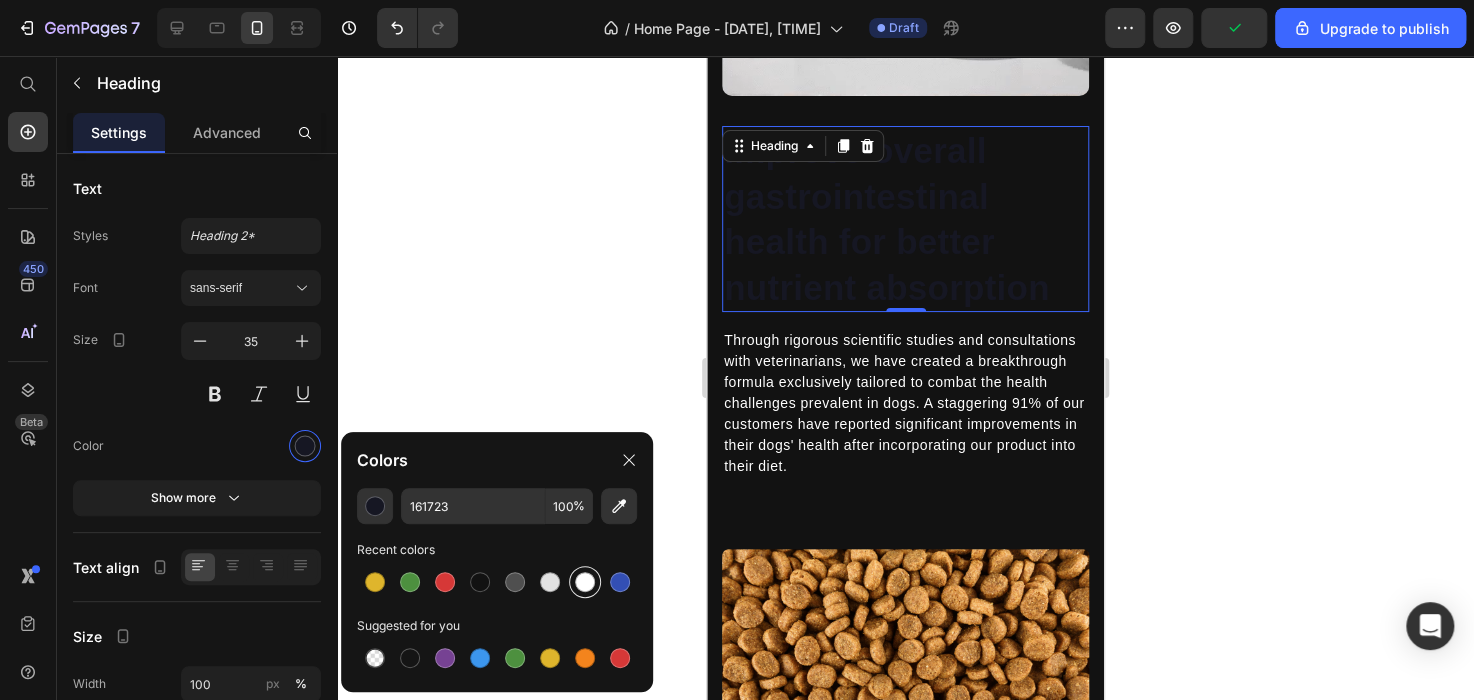 click at bounding box center (585, 582) 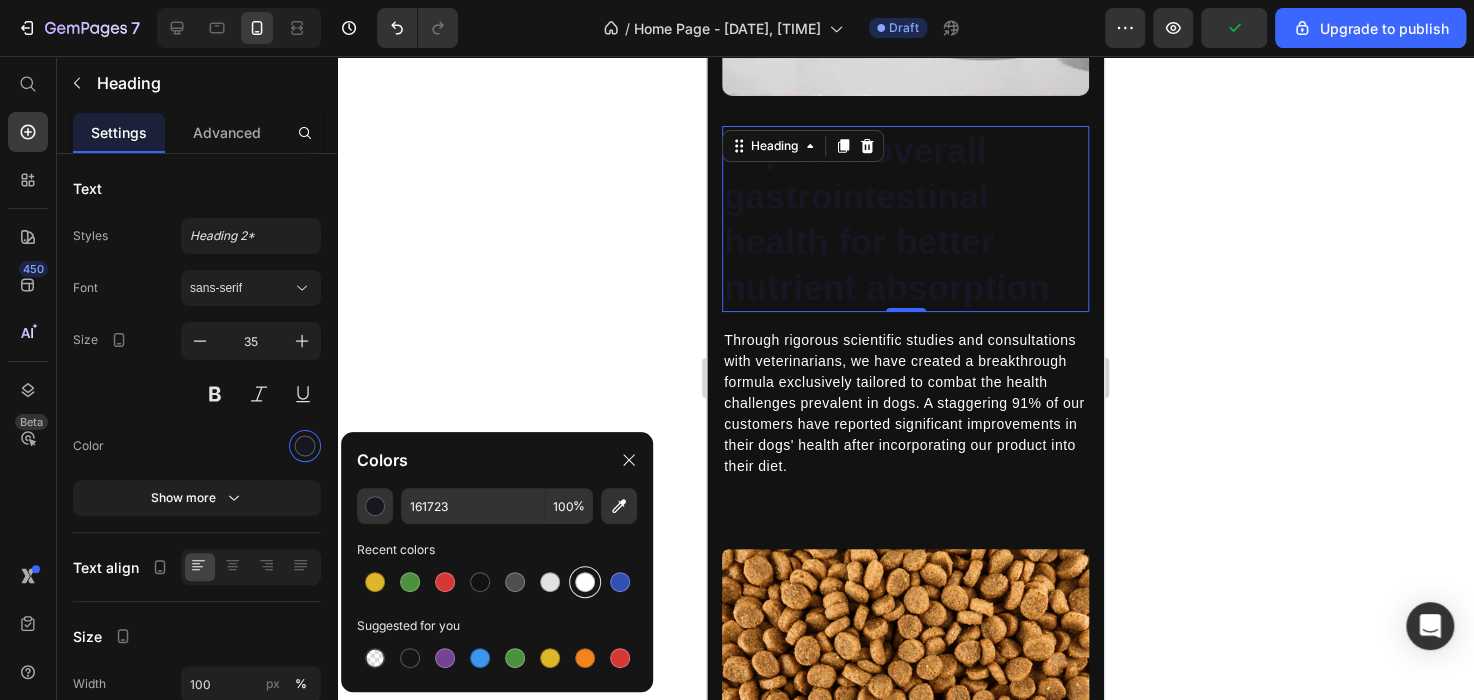 type on "FFFFFF" 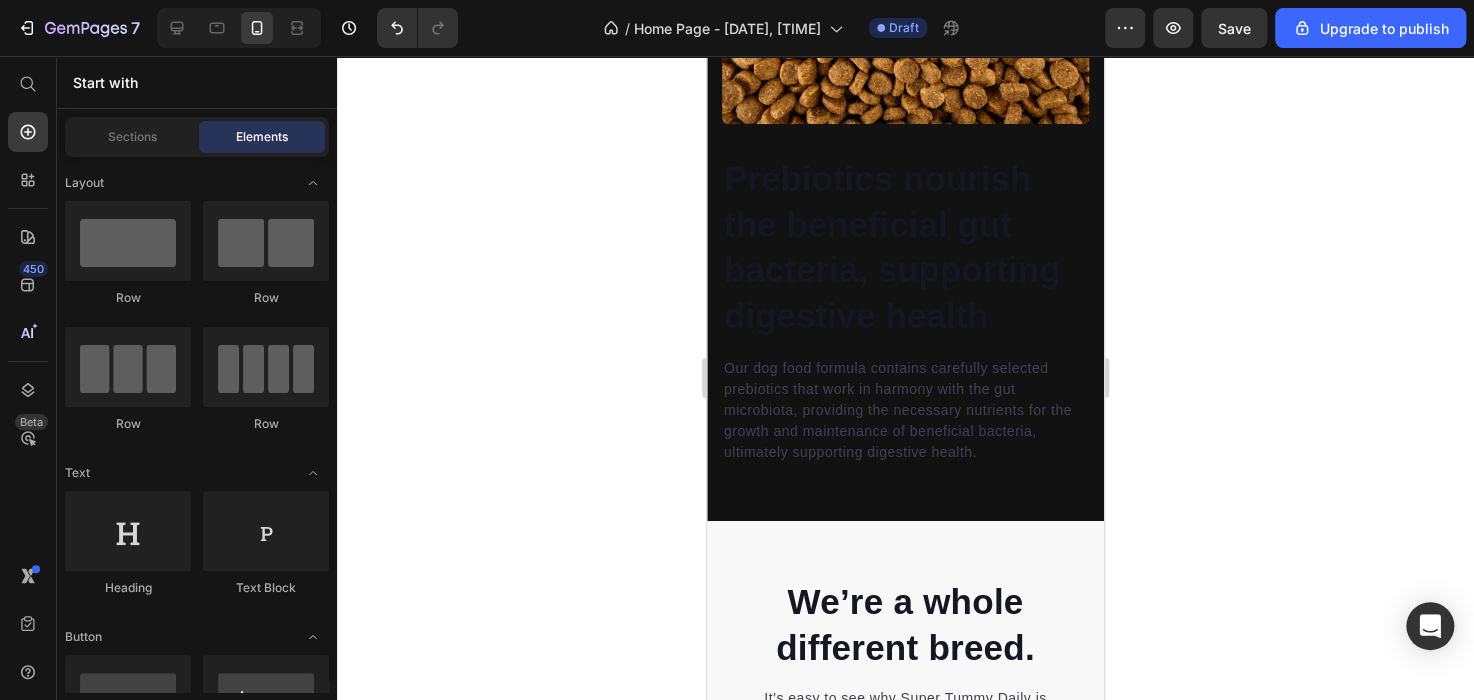 scroll, scrollTop: 5607, scrollLeft: 0, axis: vertical 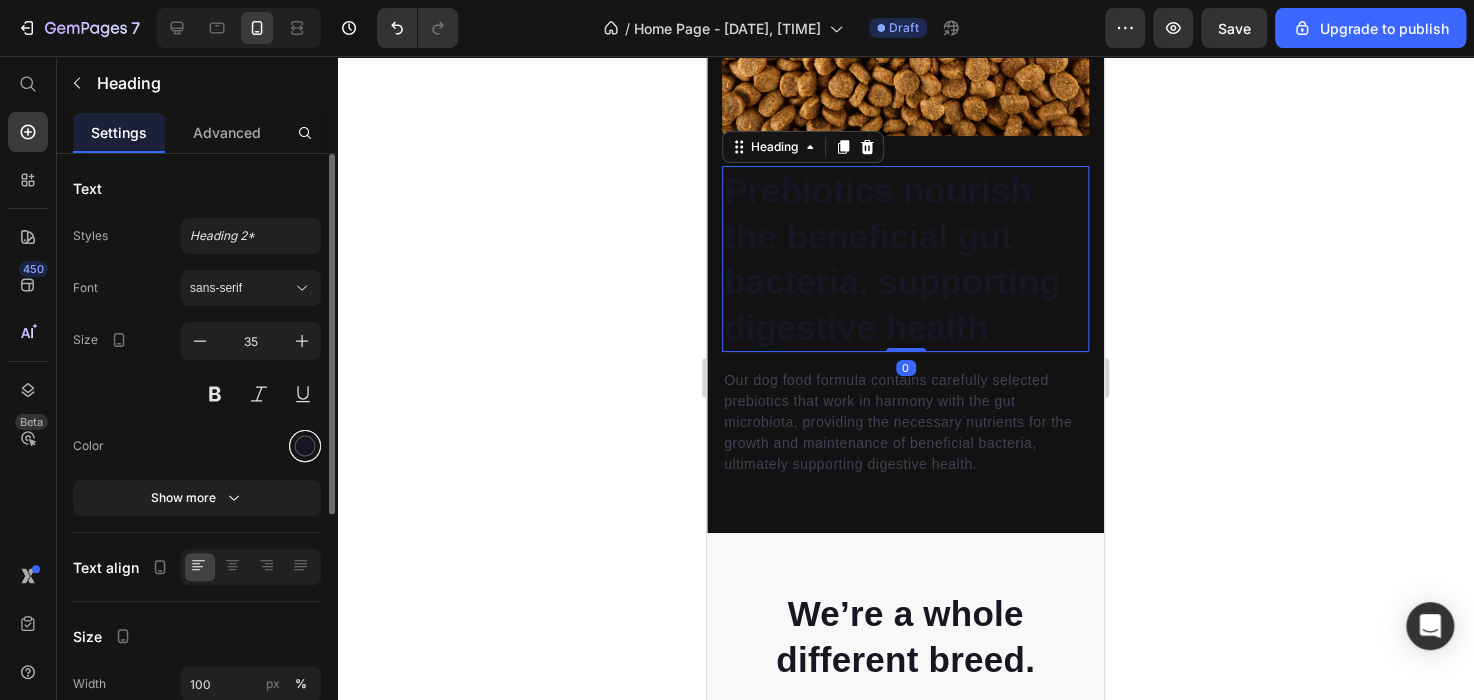 click at bounding box center [305, 446] 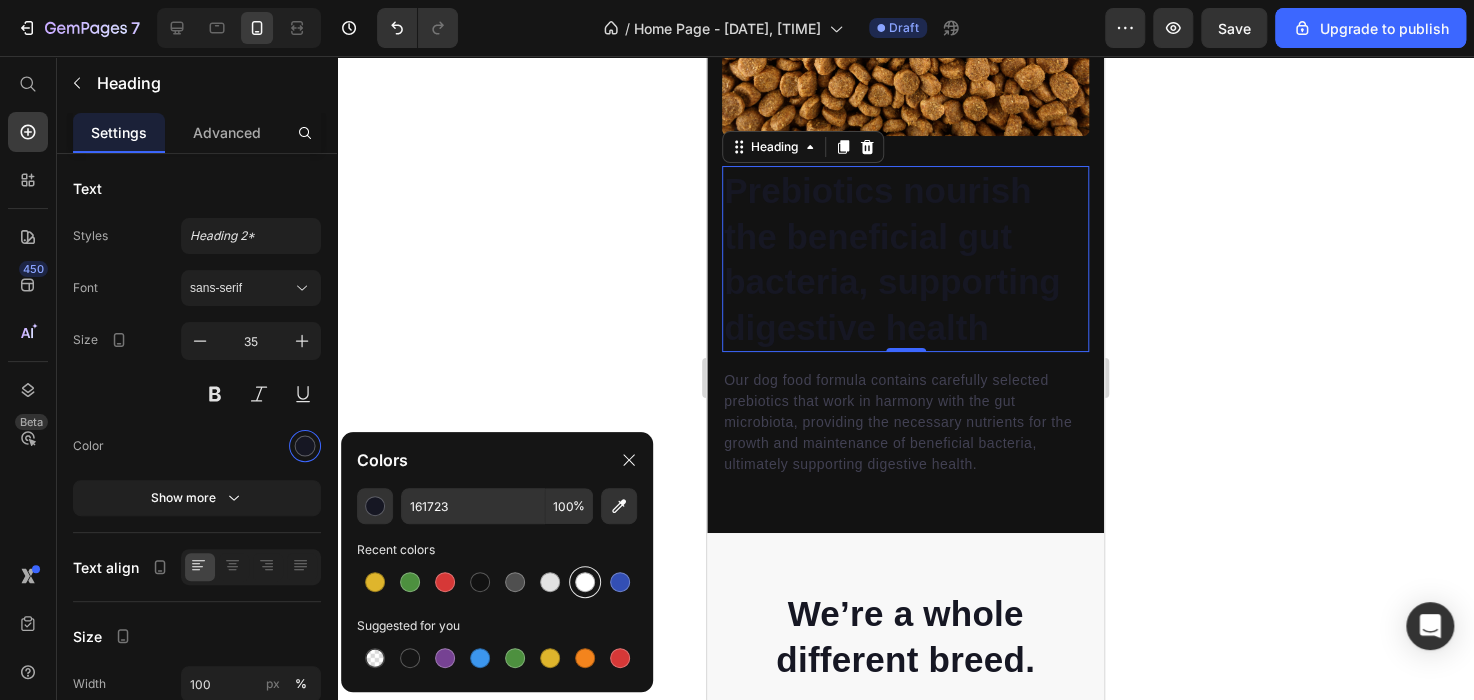 click at bounding box center (585, 582) 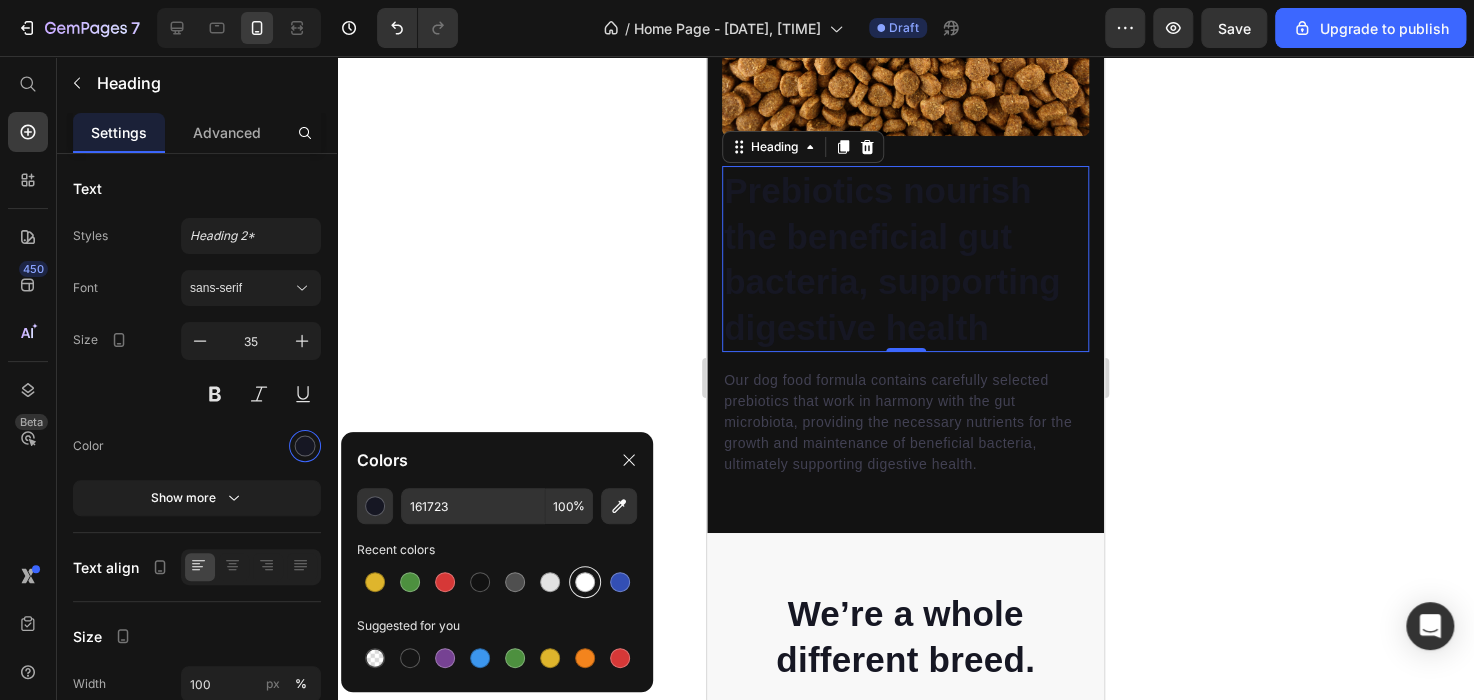 type on "FFFFFF" 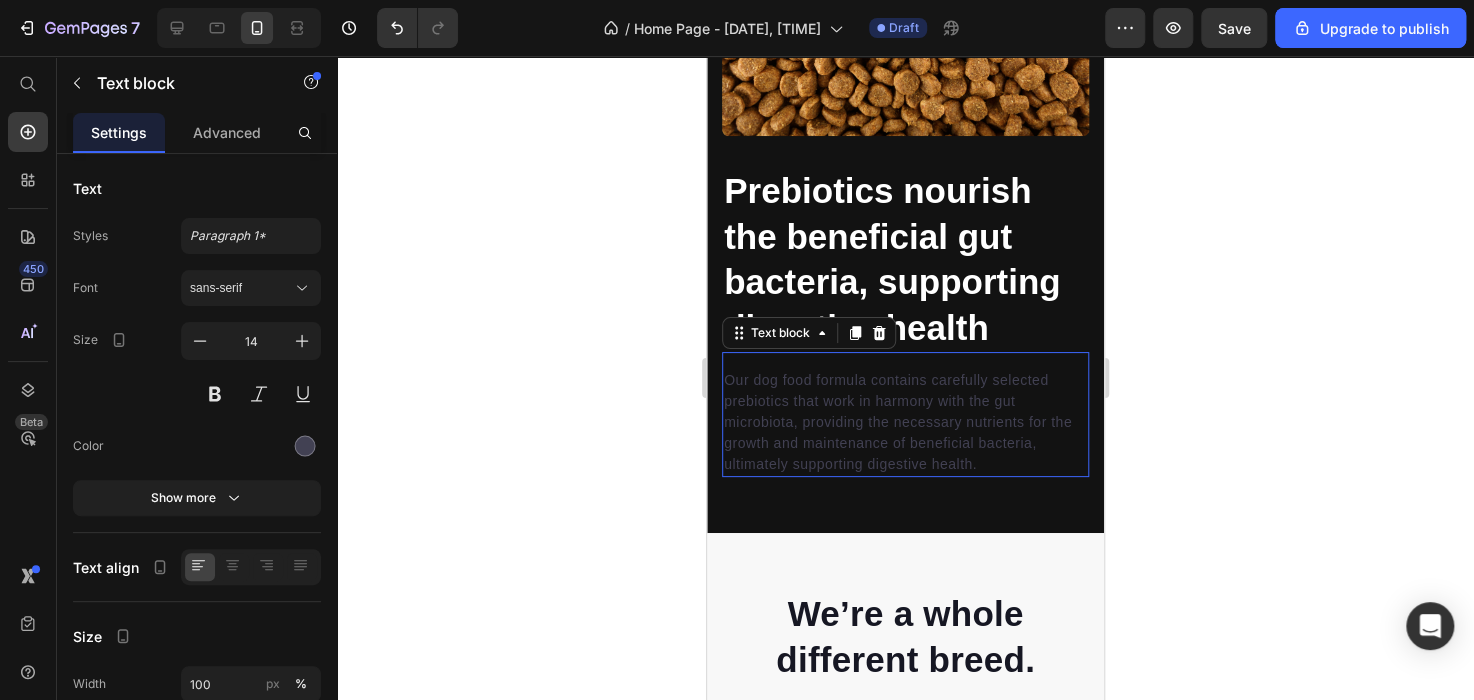 click on "Our dog food formula contains carefully selected prebiotics that work in harmony with the gut microbiota, providing the necessary nutrients for the growth and maintenance of beneficial bacteria, ultimately supporting digestive health." at bounding box center (905, 422) 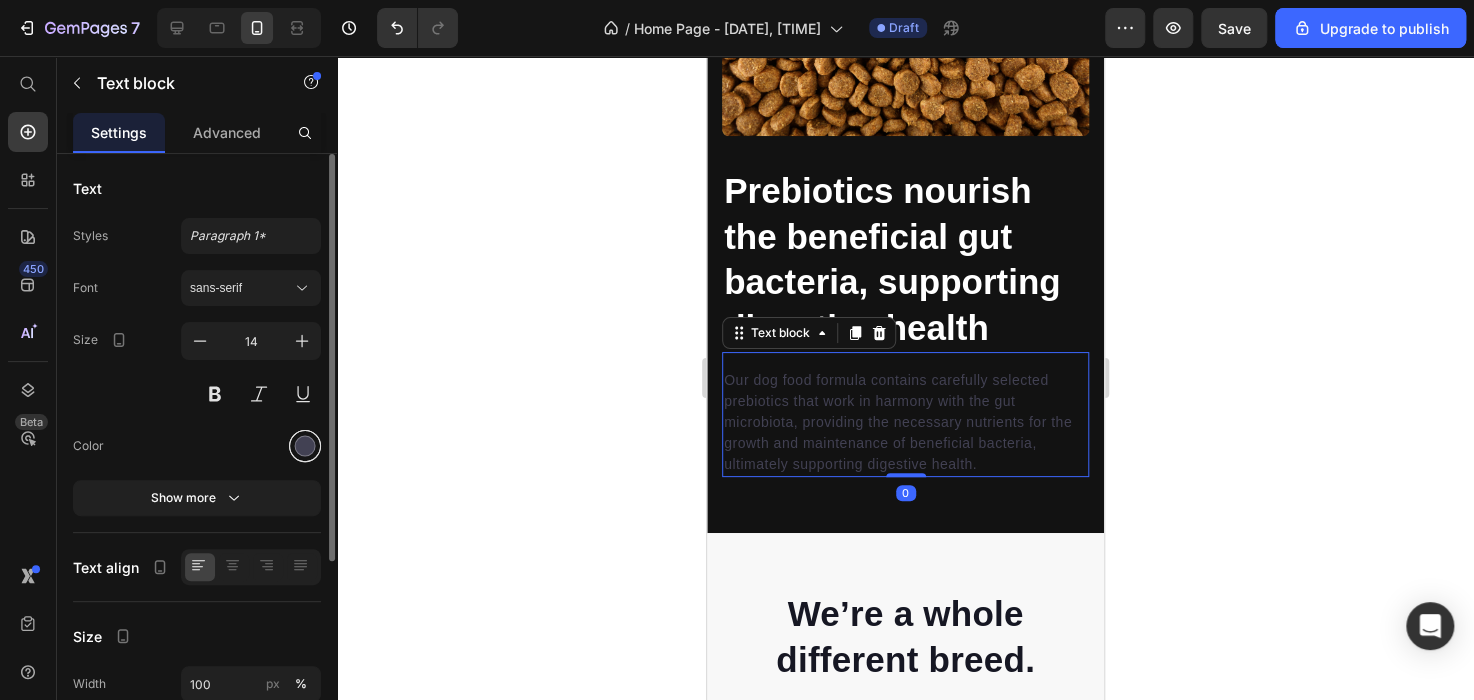 click at bounding box center [305, 446] 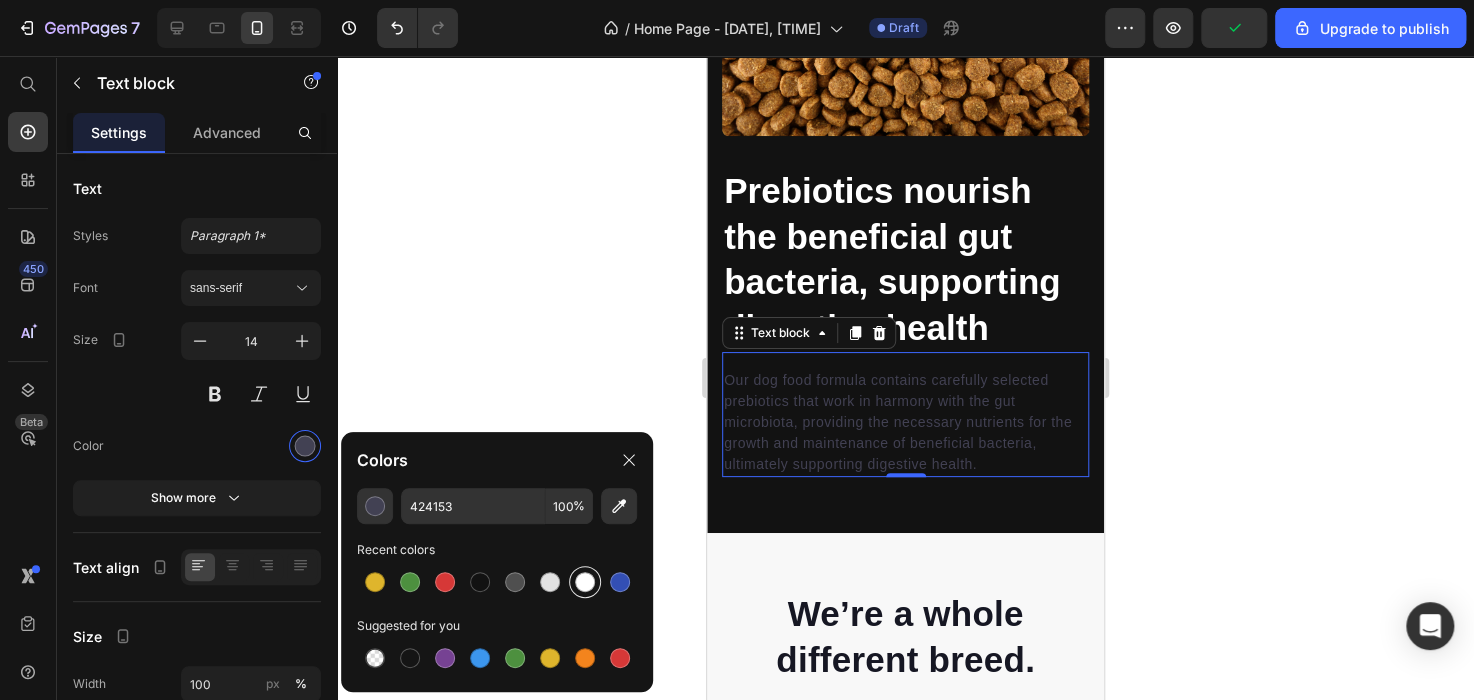 click at bounding box center [585, 582] 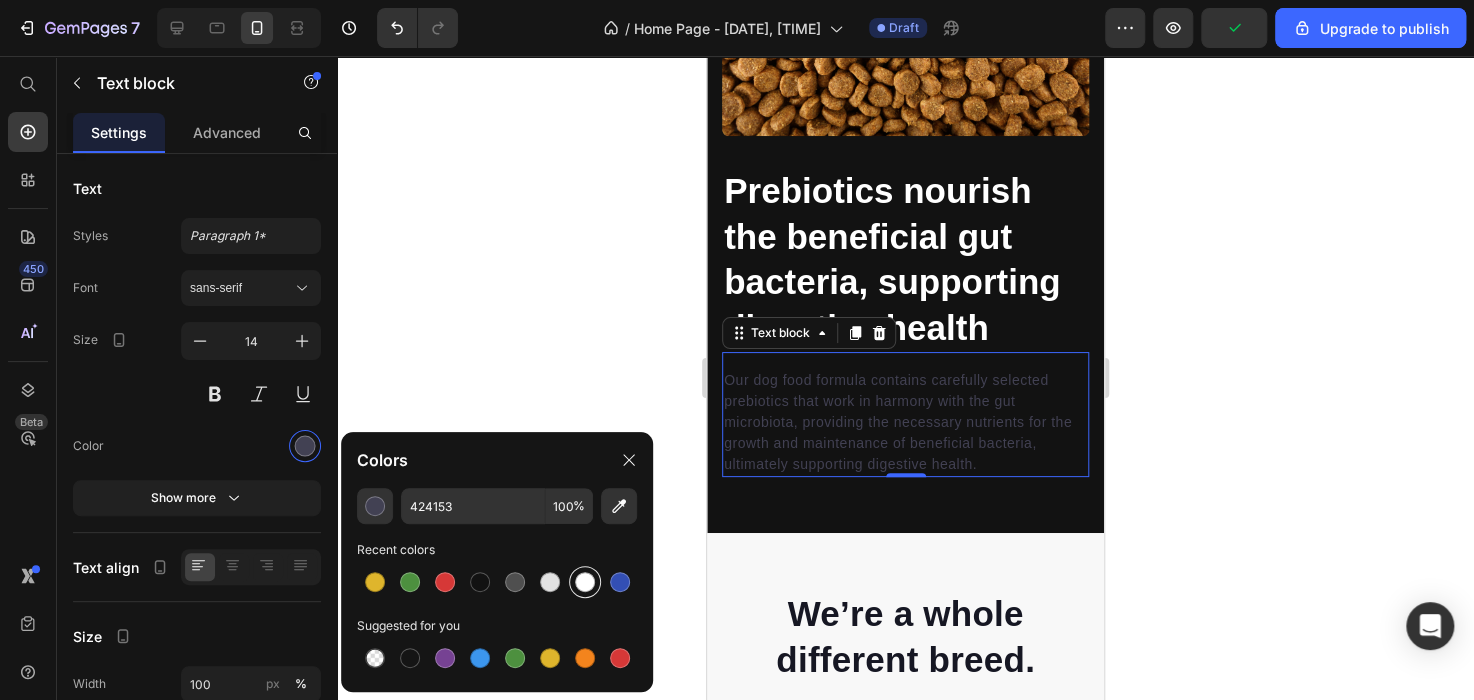 type on "FFFFFF" 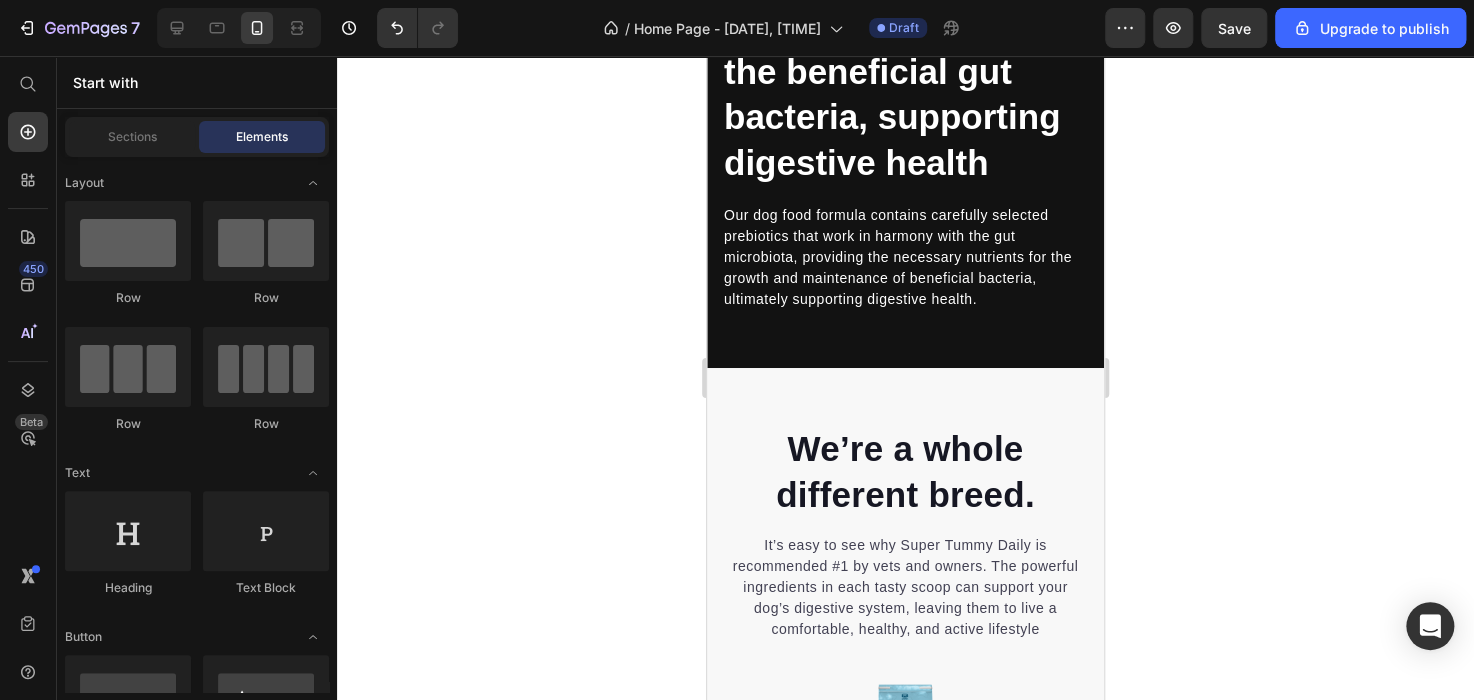scroll, scrollTop: 5843, scrollLeft: 0, axis: vertical 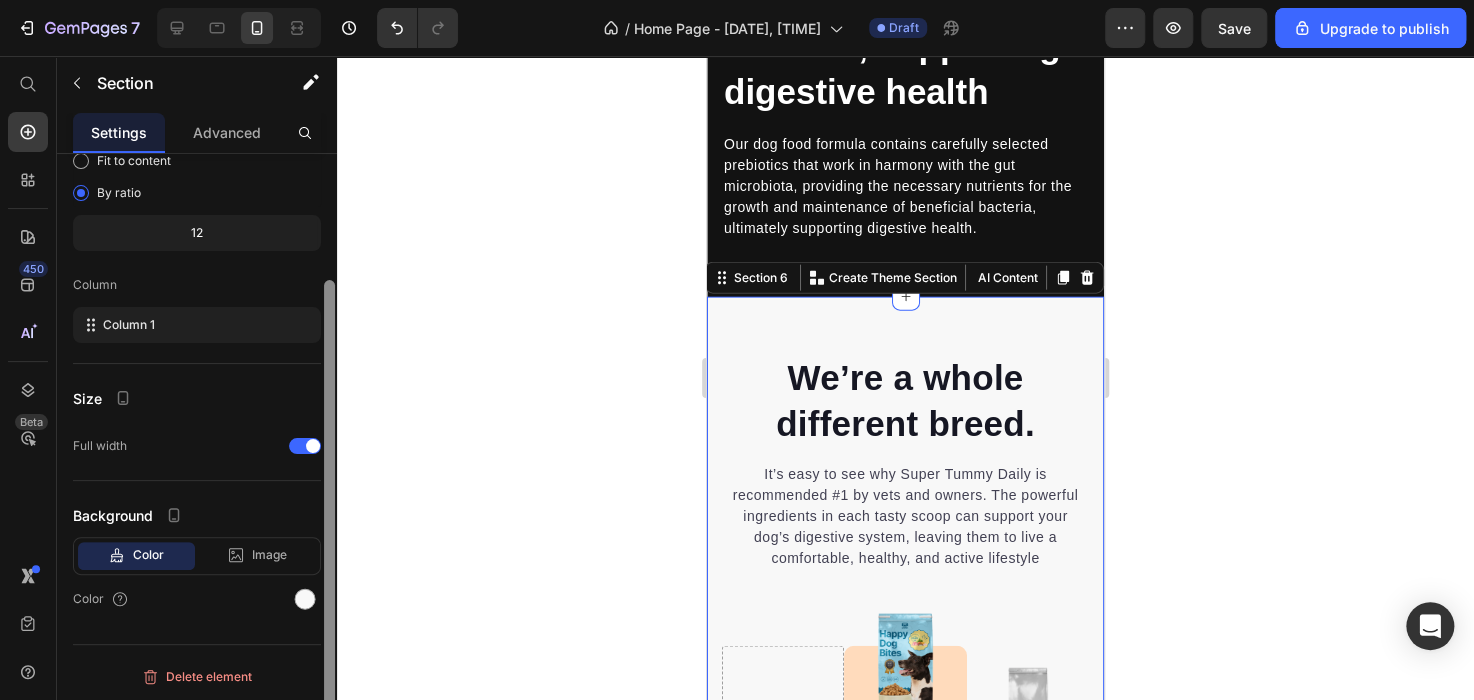 drag, startPoint x: 328, startPoint y: 466, endPoint x: 323, endPoint y: 642, distance: 176.07101 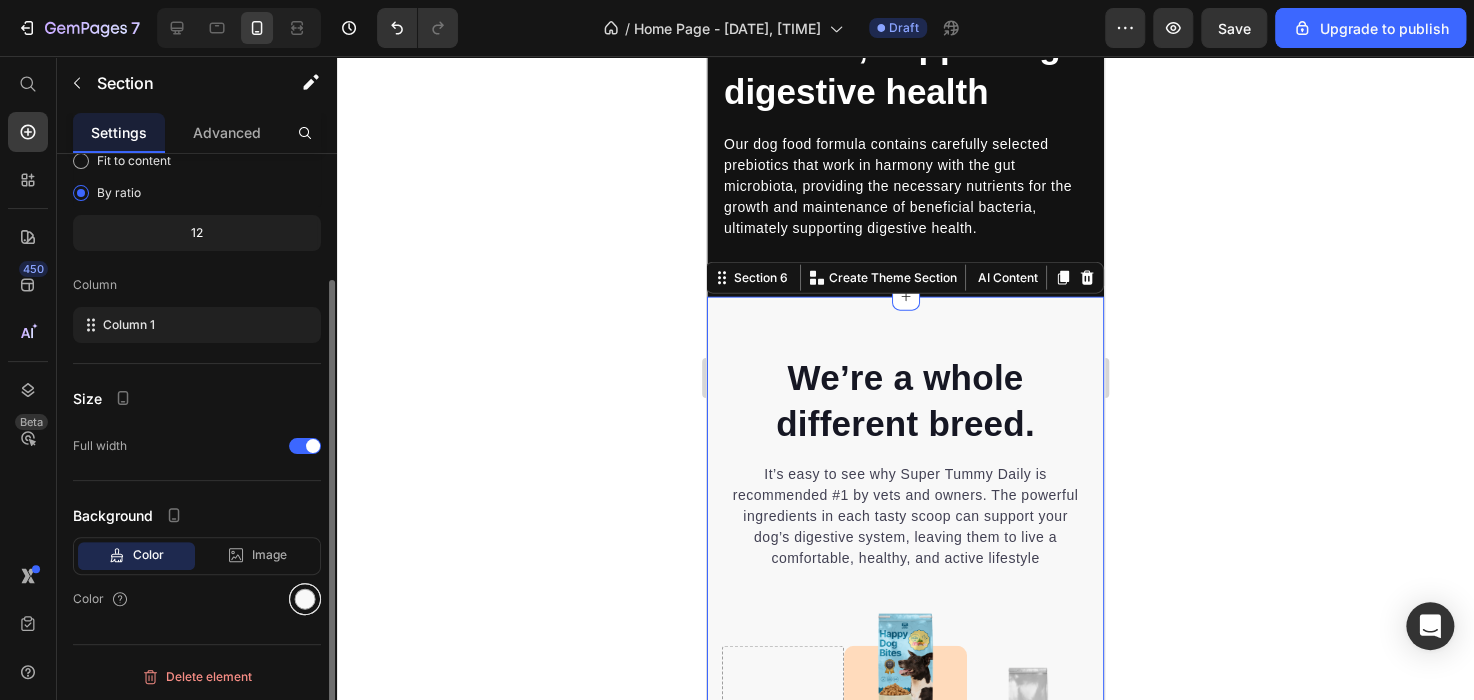 click at bounding box center [305, 599] 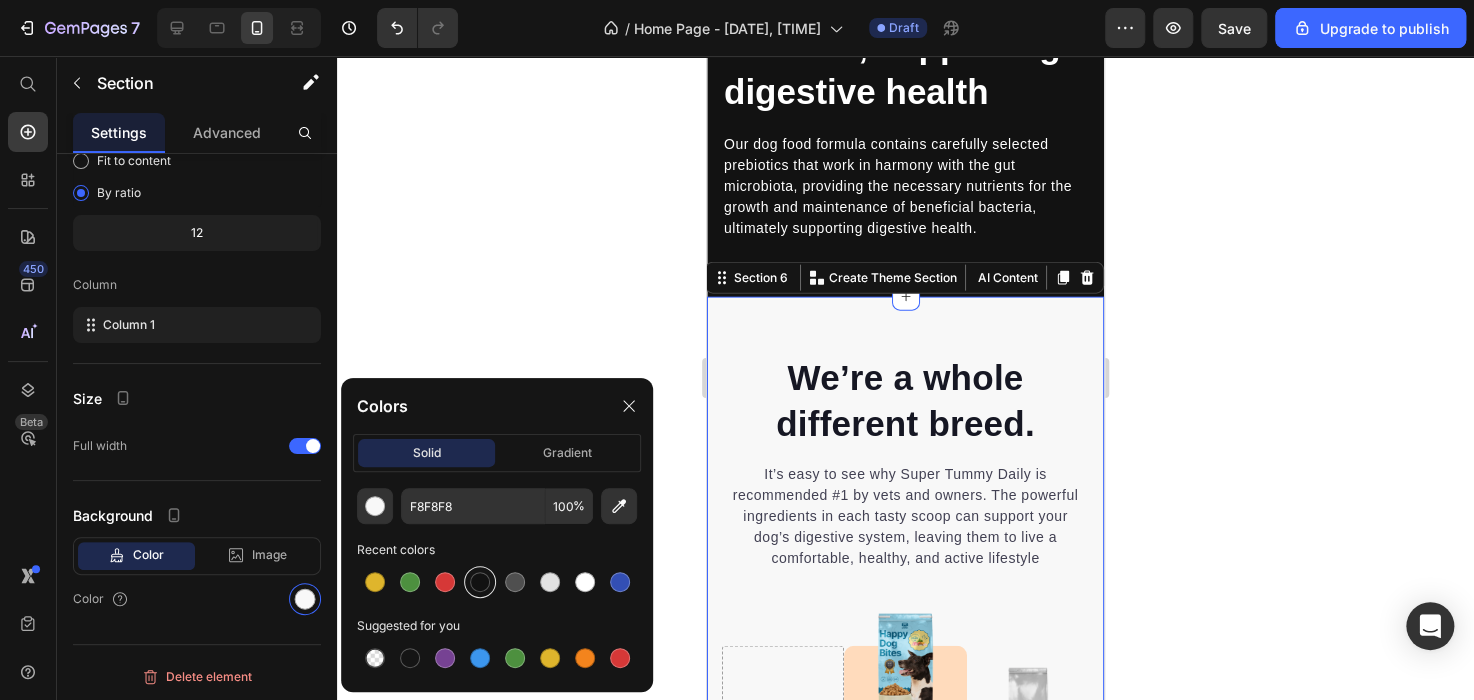 click at bounding box center [480, 582] 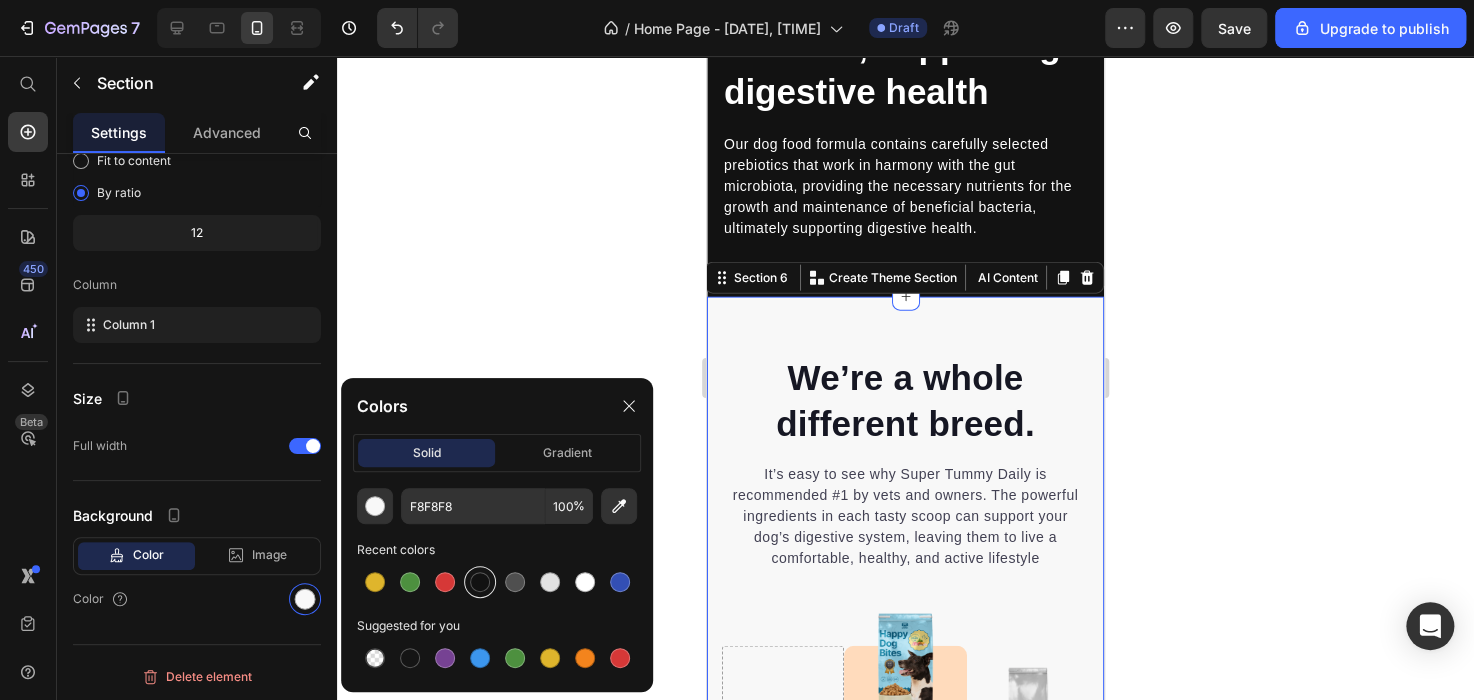type on "121212" 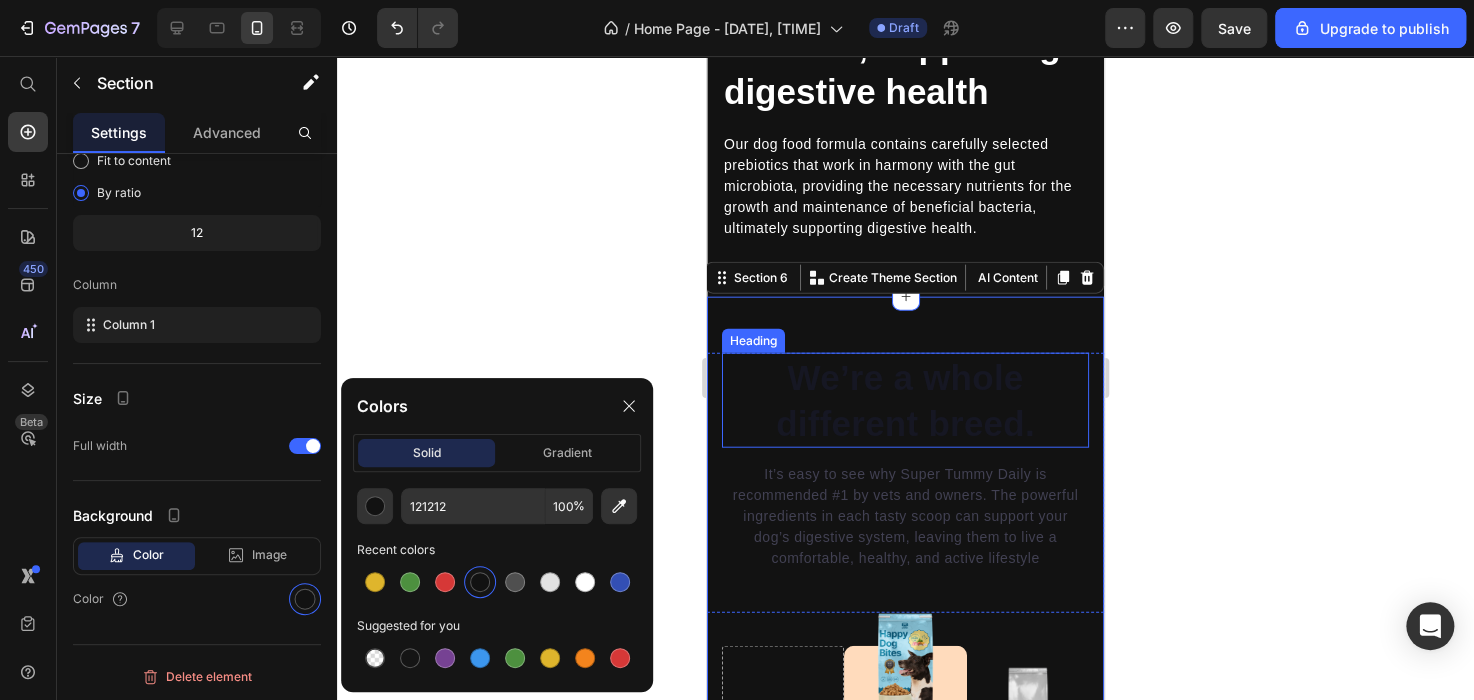 click on "We’re a whole different breed." at bounding box center (905, 400) 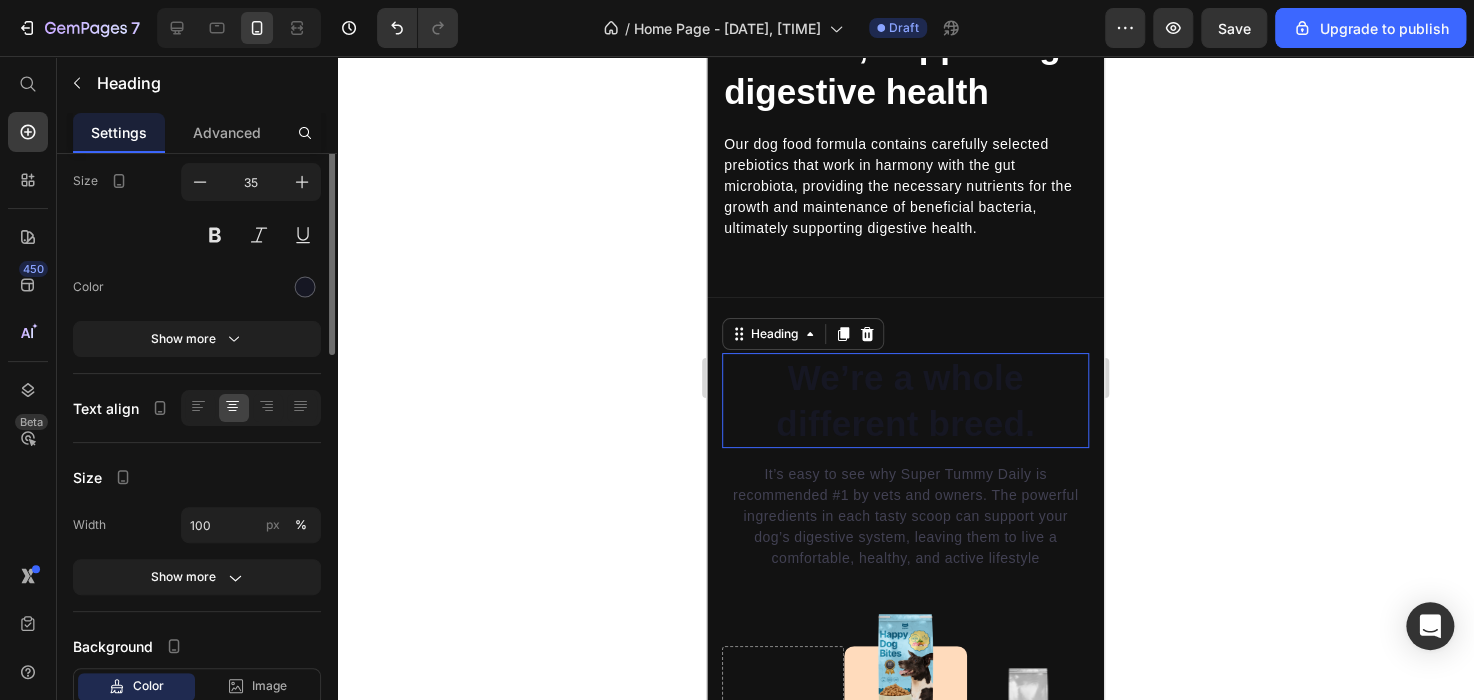 scroll, scrollTop: 0, scrollLeft: 0, axis: both 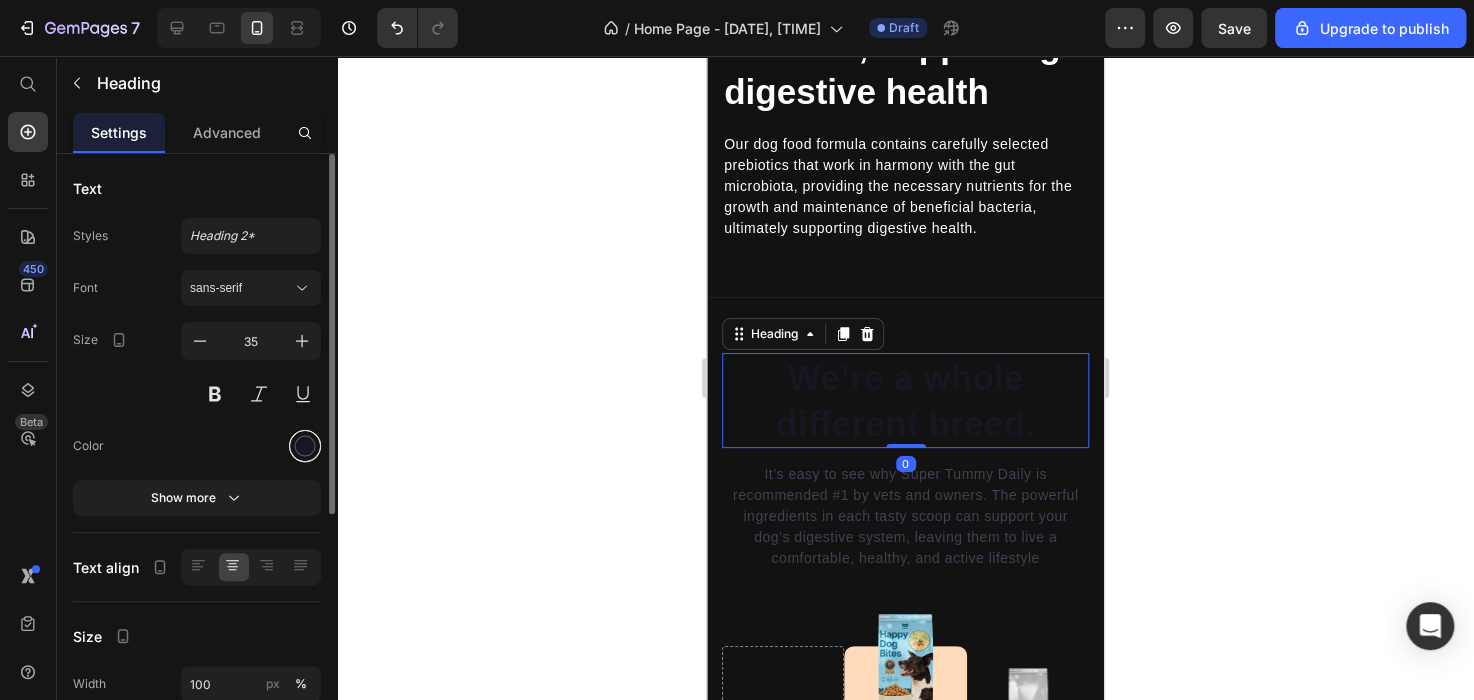click at bounding box center (305, 446) 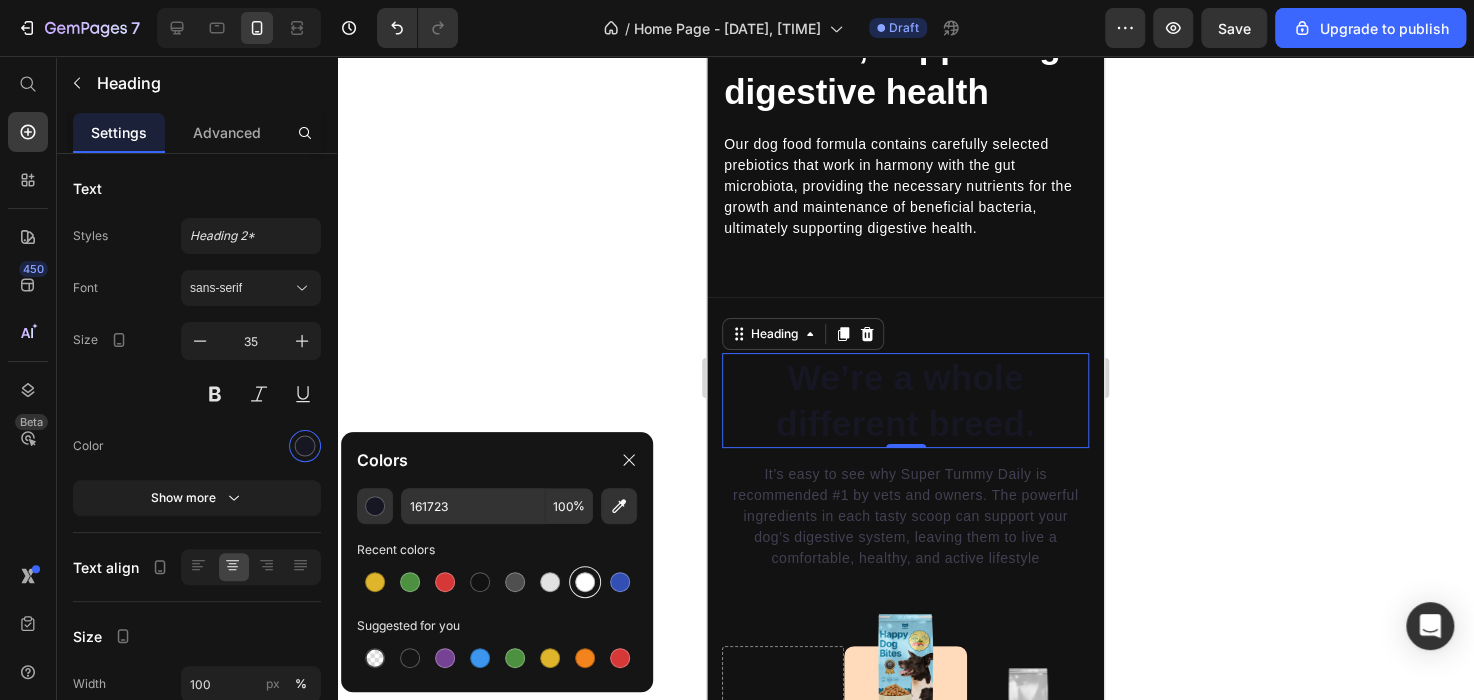 click at bounding box center [585, 582] 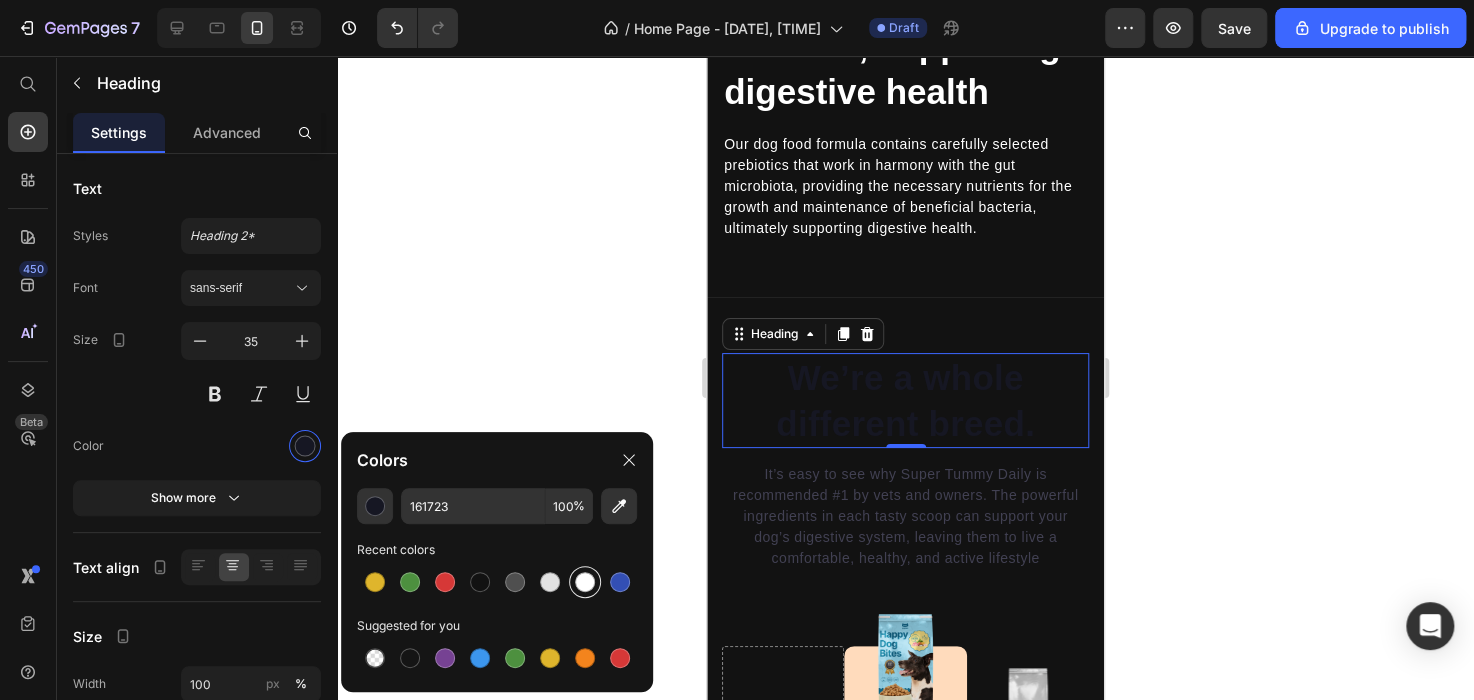 type on "FFFFFF" 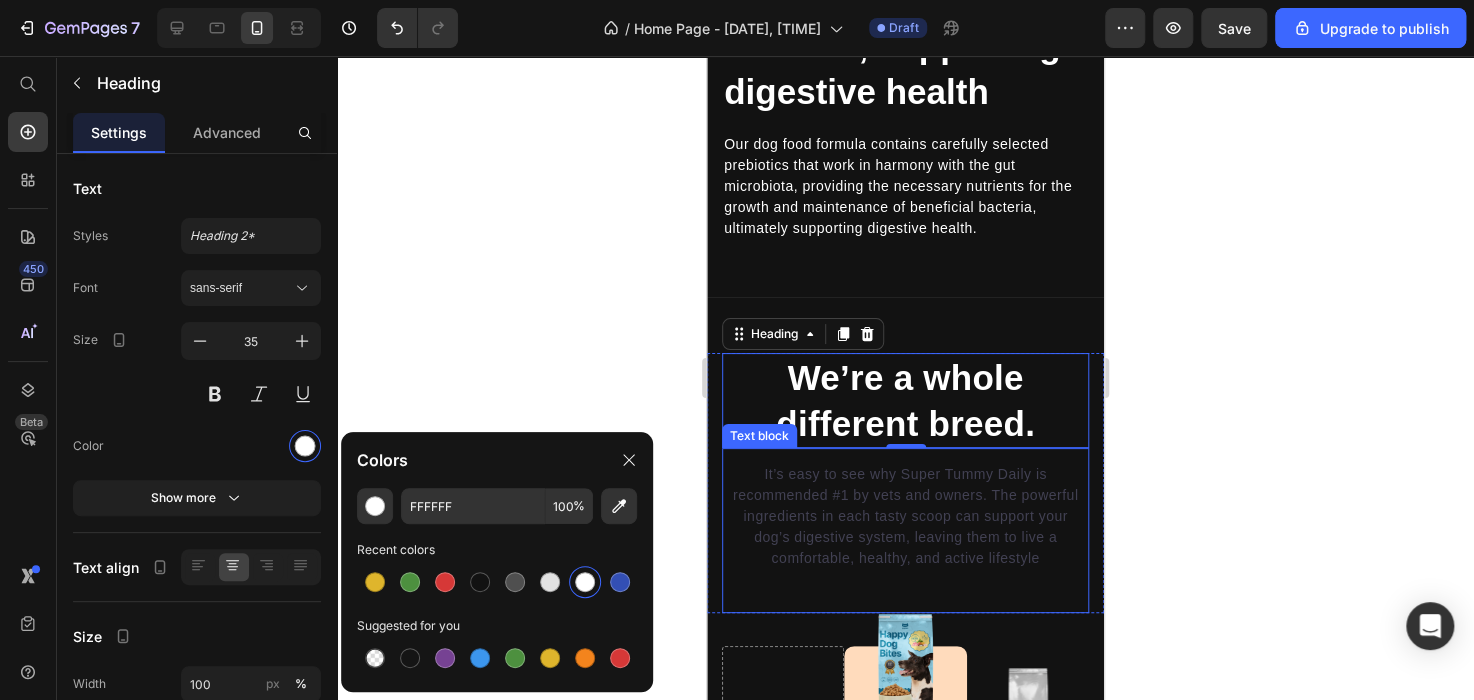 click on "It’s easy to see why Super Tummy Daily is recommended #1 by vets and owners. The powerful ingredients in each tasty scoop can support your dog’s digestive system, leaving them to live a comfortable, healthy, and active lifestyle" at bounding box center (905, 516) 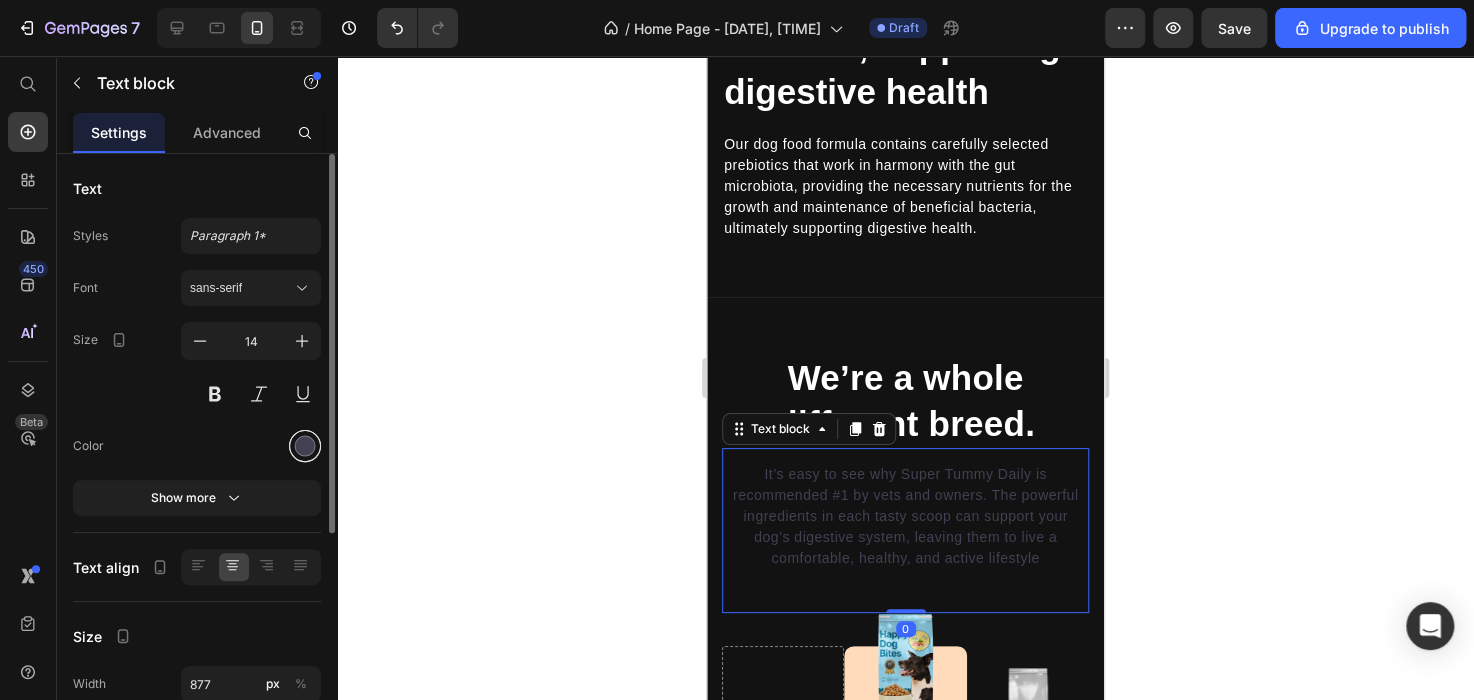 click at bounding box center [305, 446] 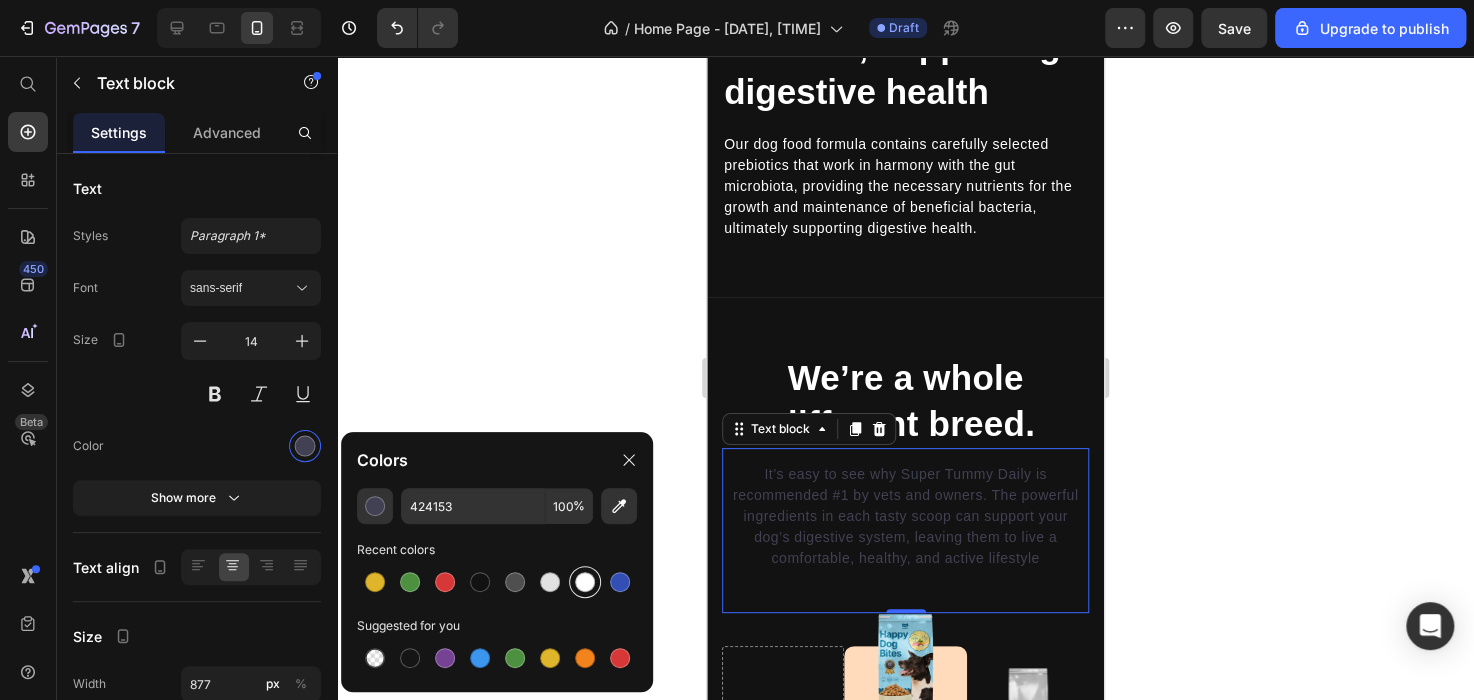 click at bounding box center (585, 582) 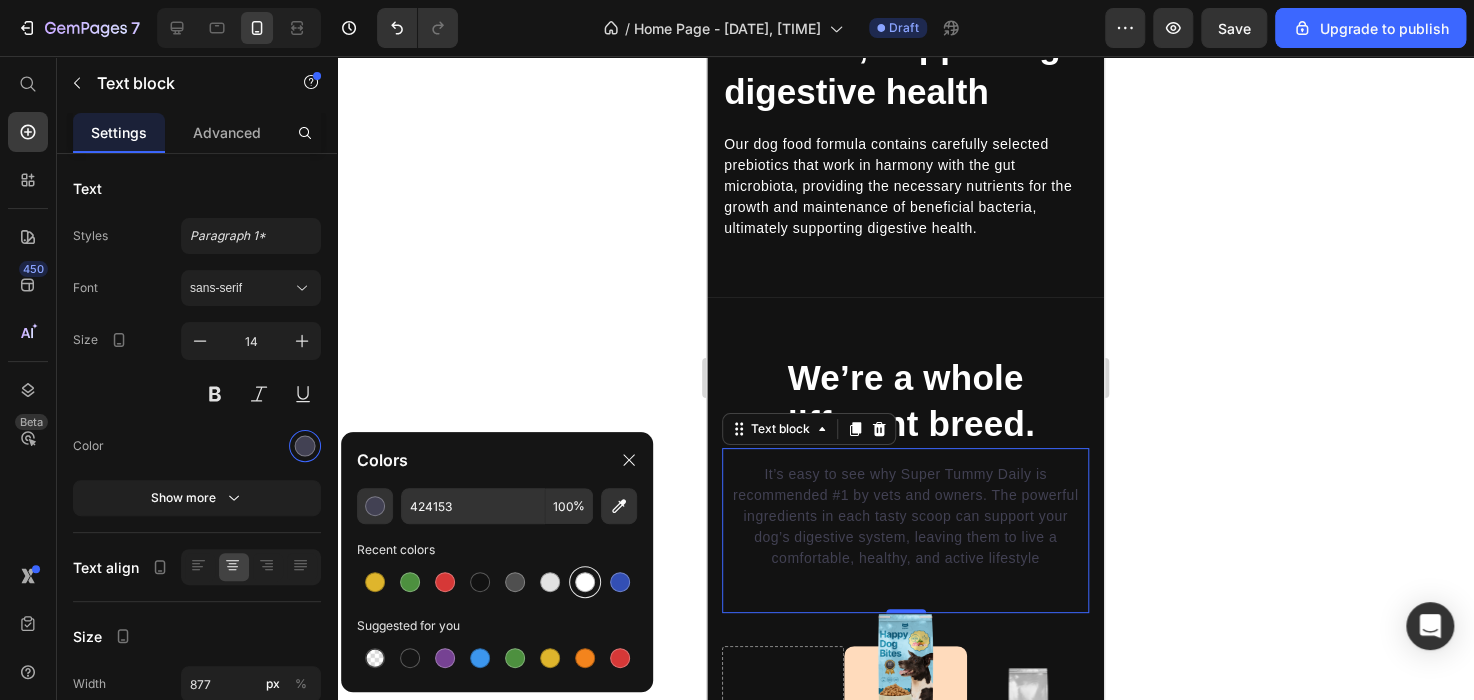 type on "FFFFFF" 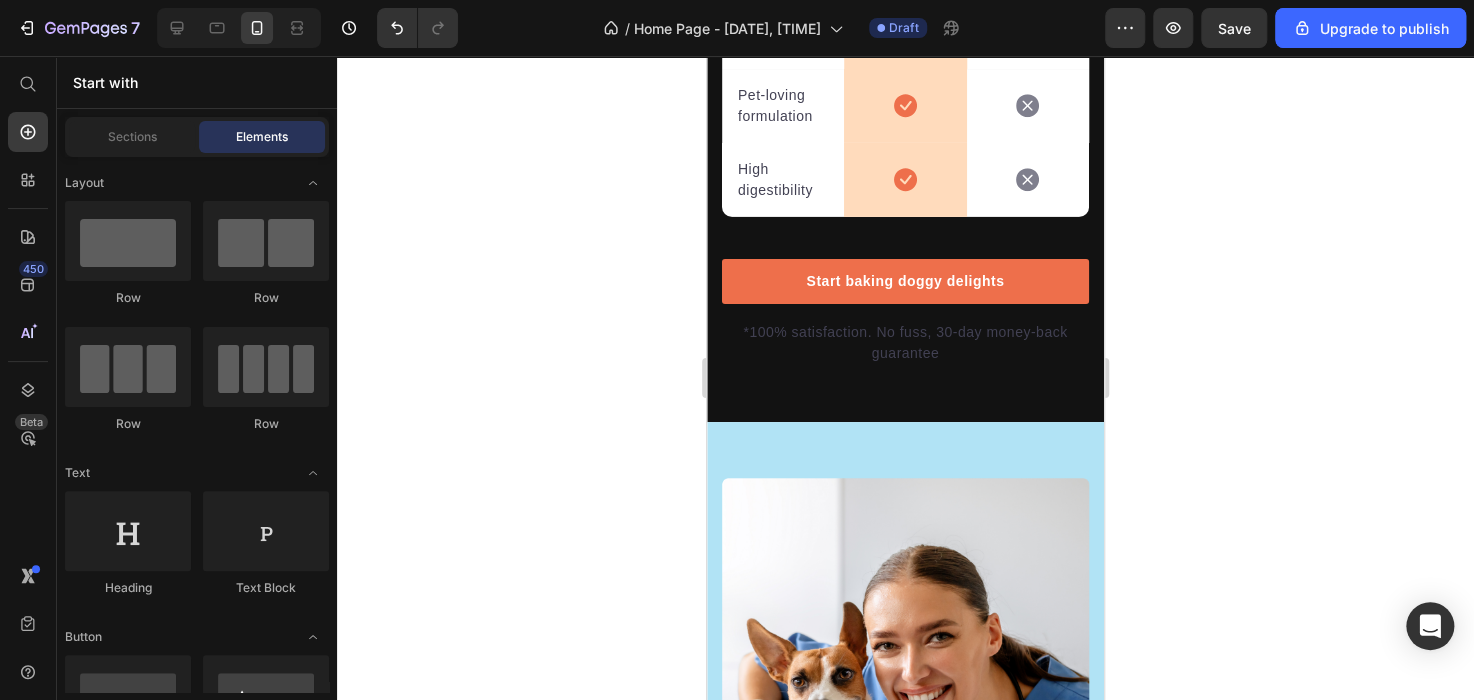 scroll, scrollTop: 6692, scrollLeft: 0, axis: vertical 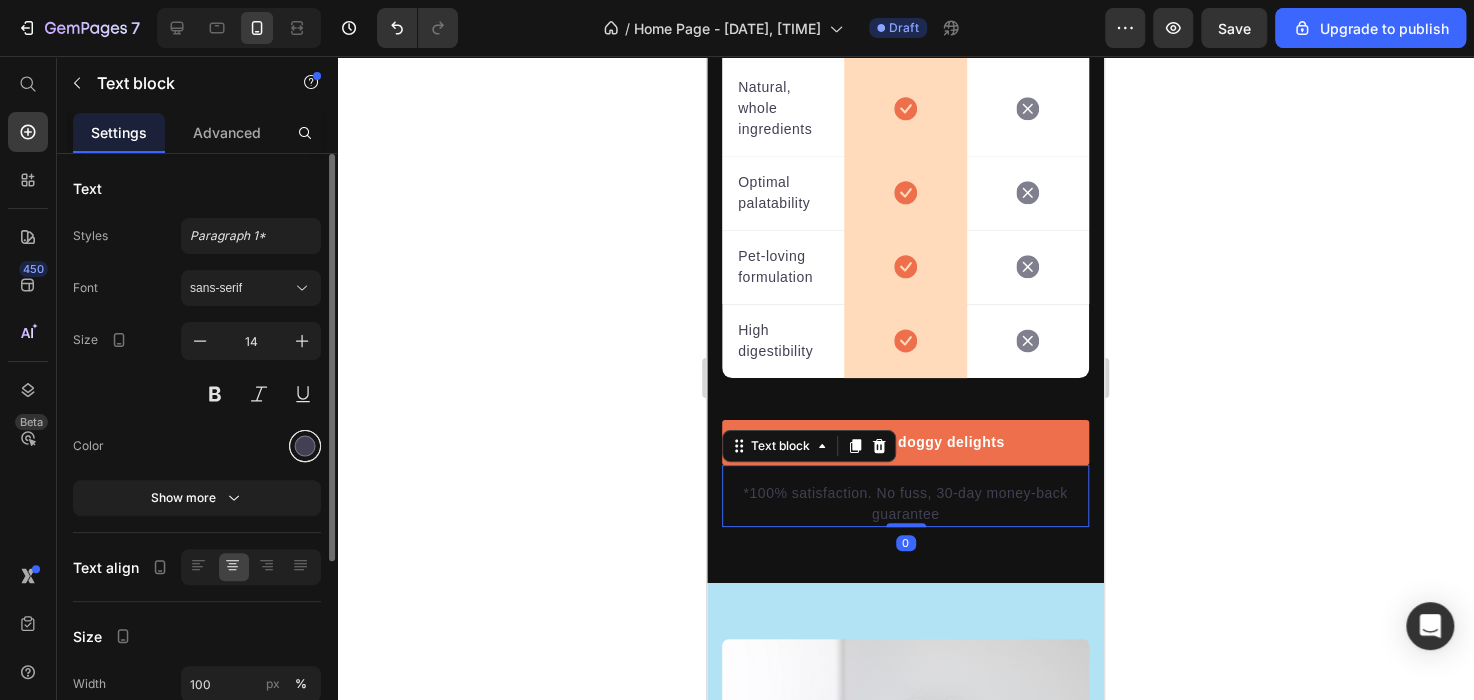 click at bounding box center (305, 446) 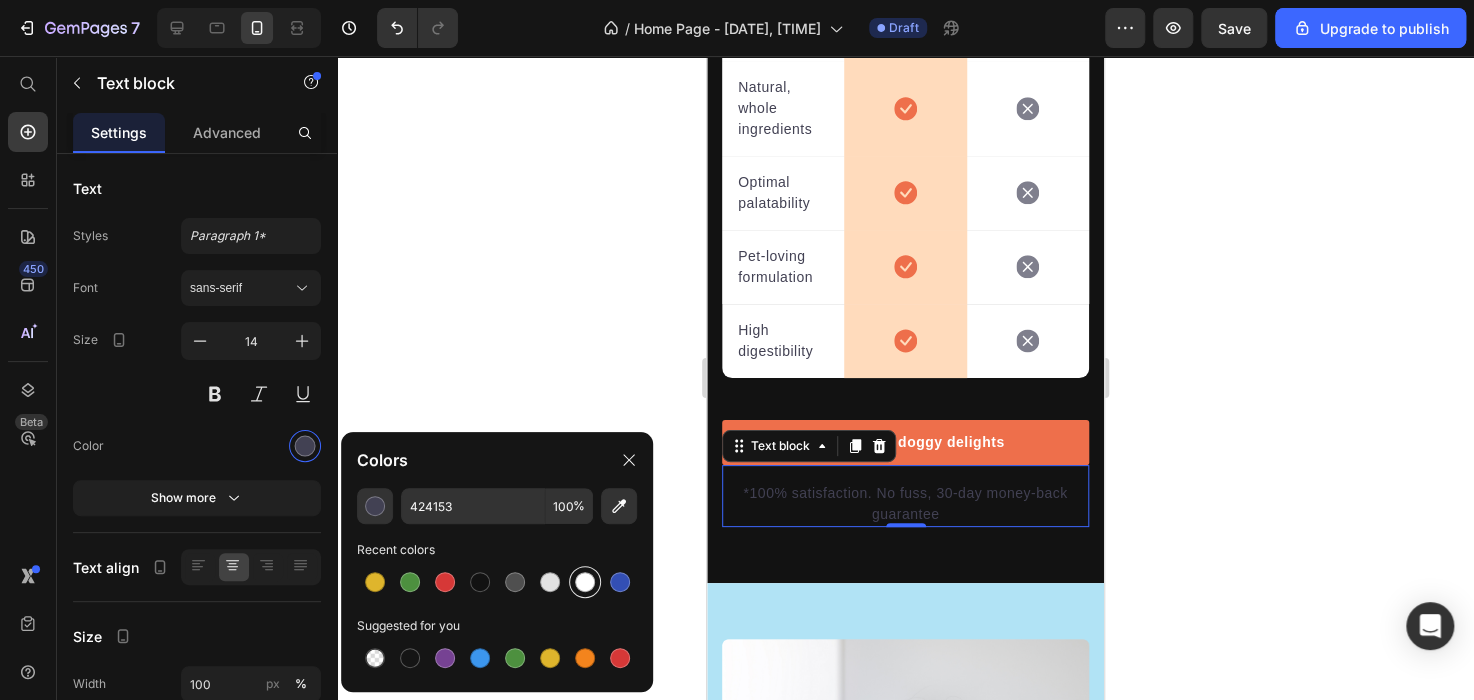 click at bounding box center (585, 582) 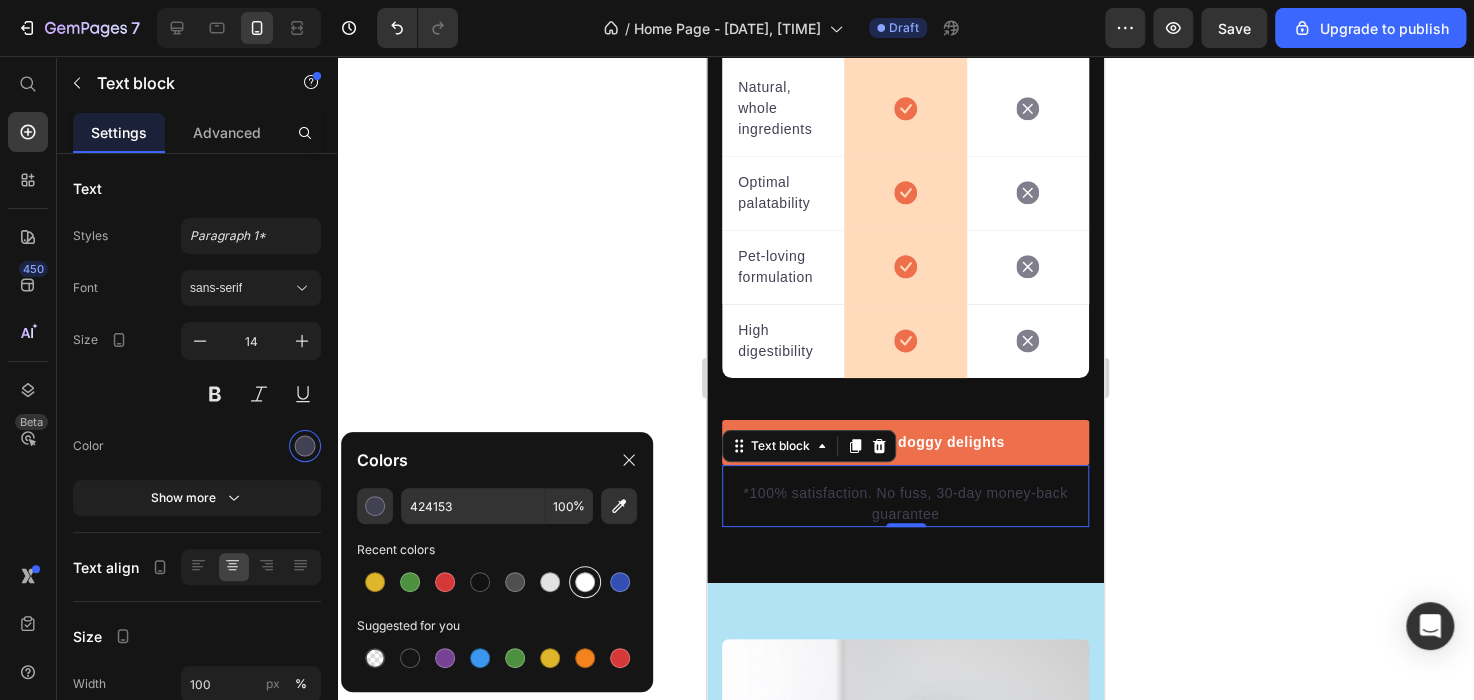 type on "FFFFFF" 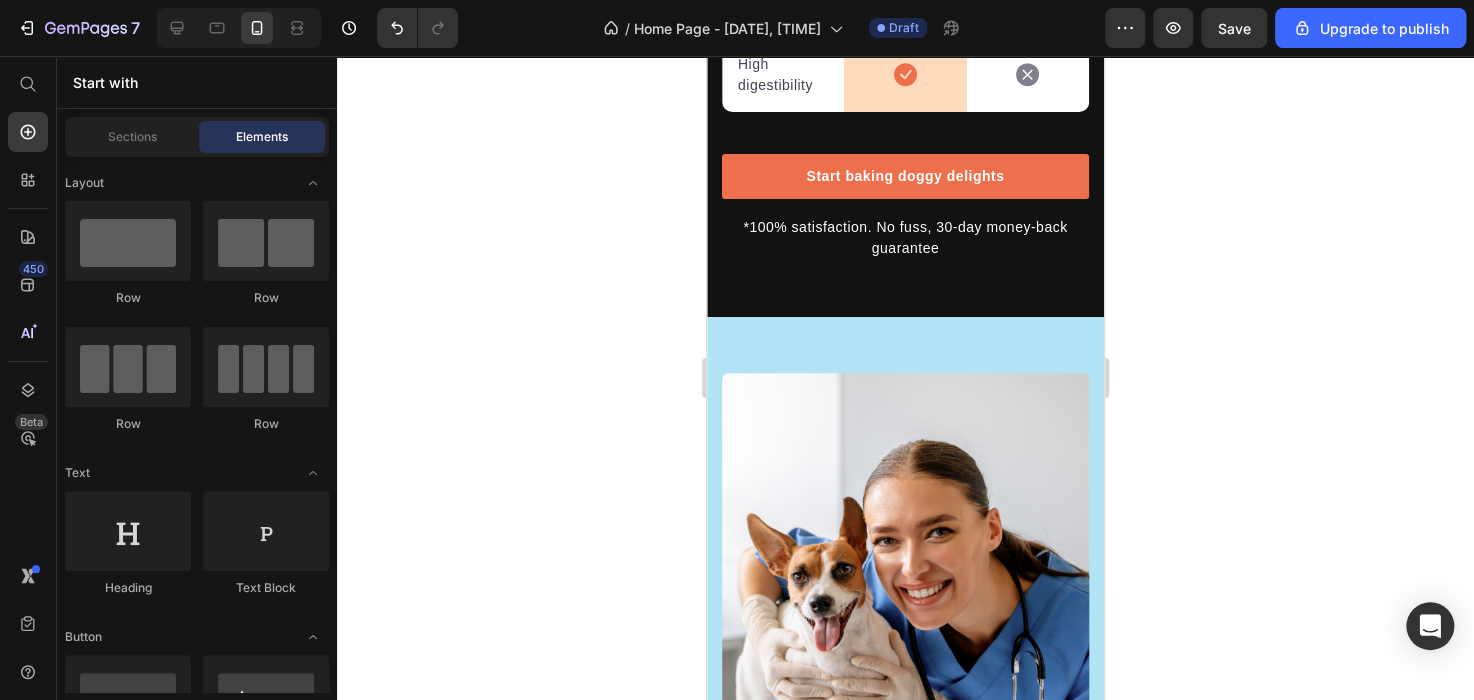 scroll, scrollTop: 6721, scrollLeft: 0, axis: vertical 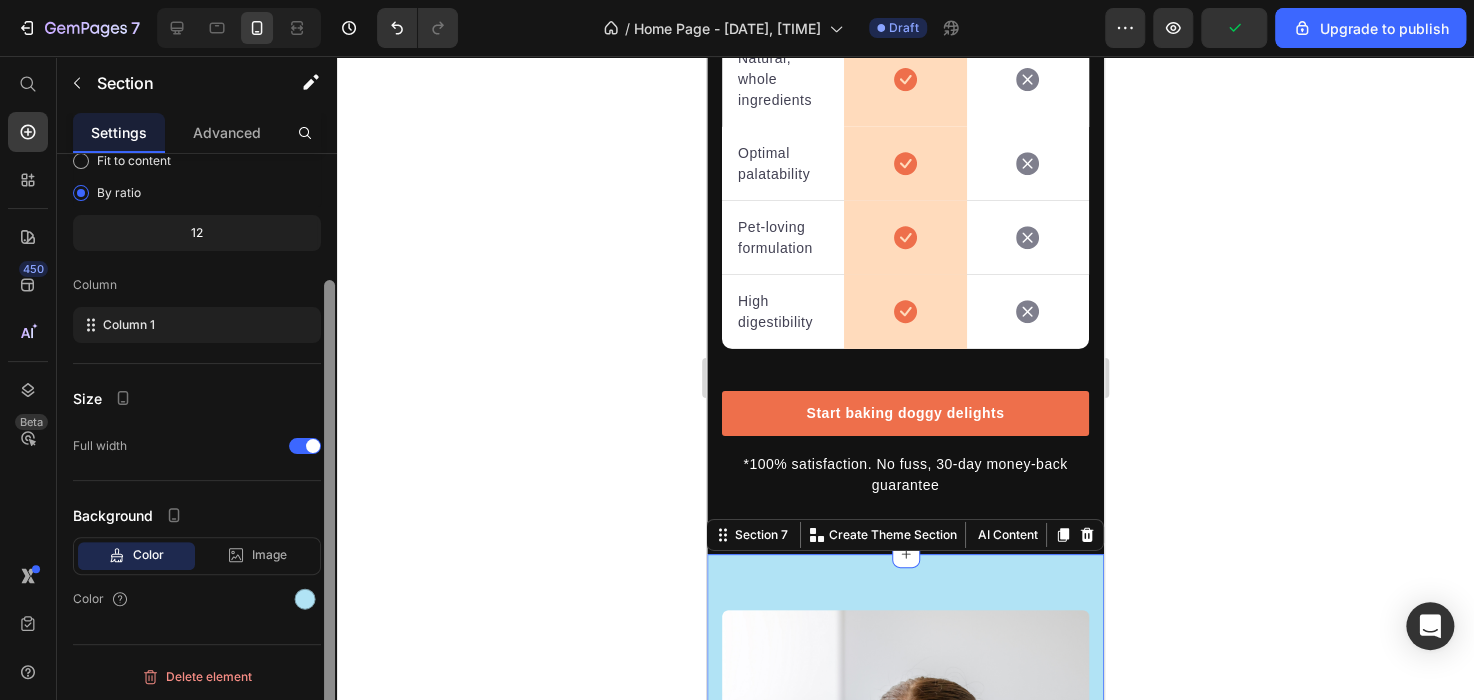 drag, startPoint x: 331, startPoint y: 483, endPoint x: 334, endPoint y: 692, distance: 209.02153 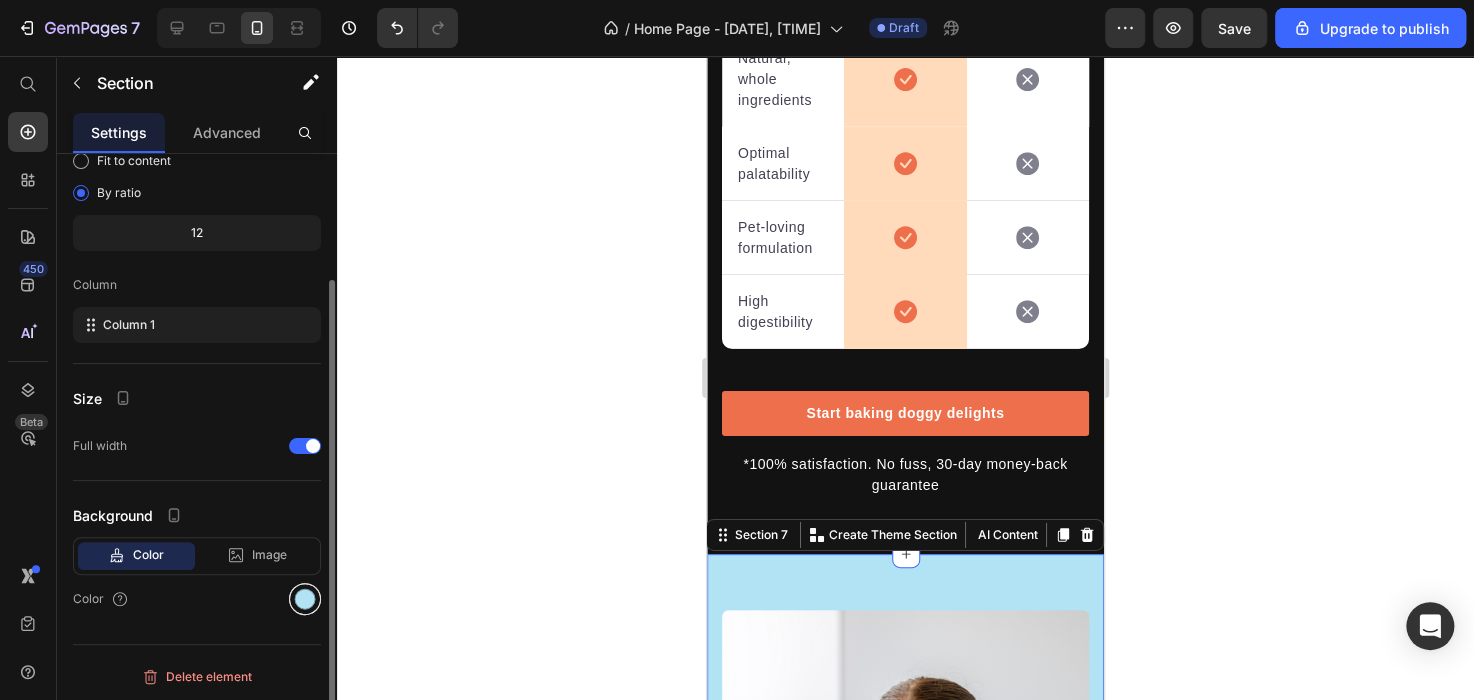 click at bounding box center [305, 599] 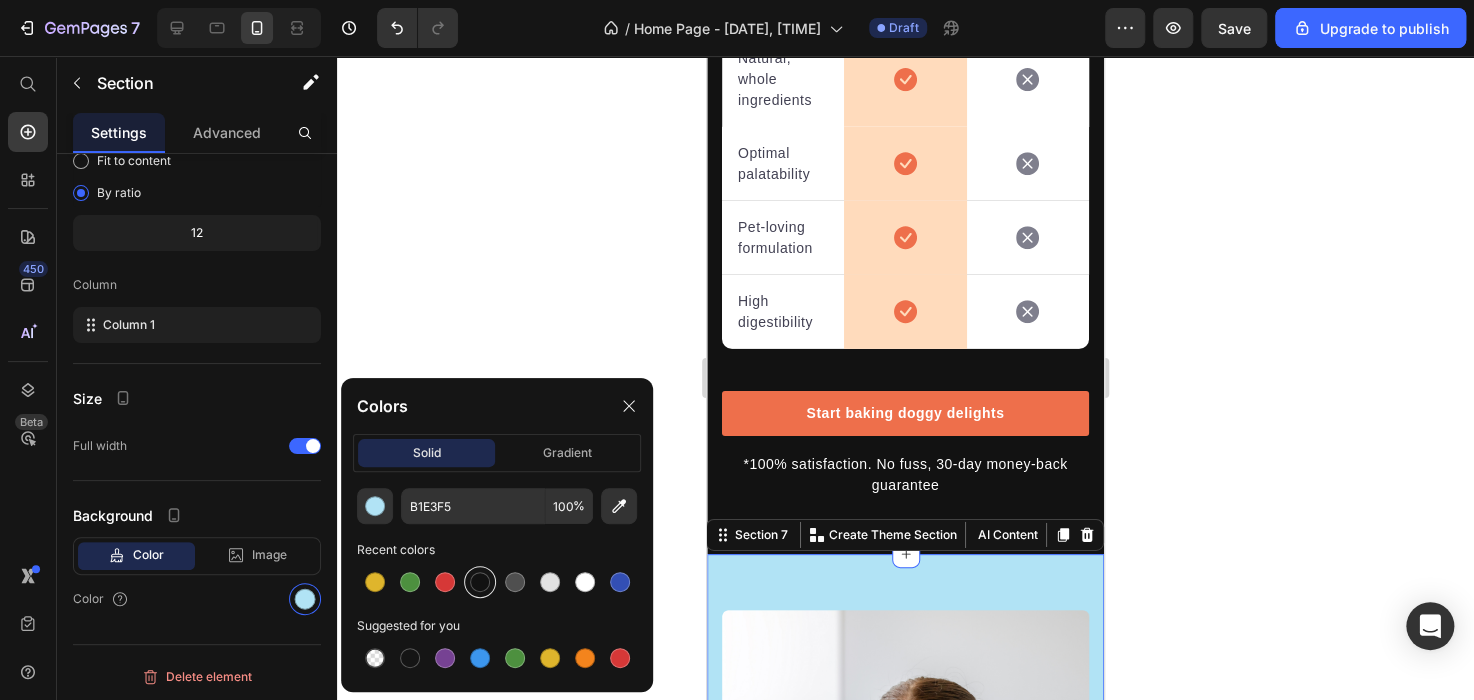click at bounding box center (480, 582) 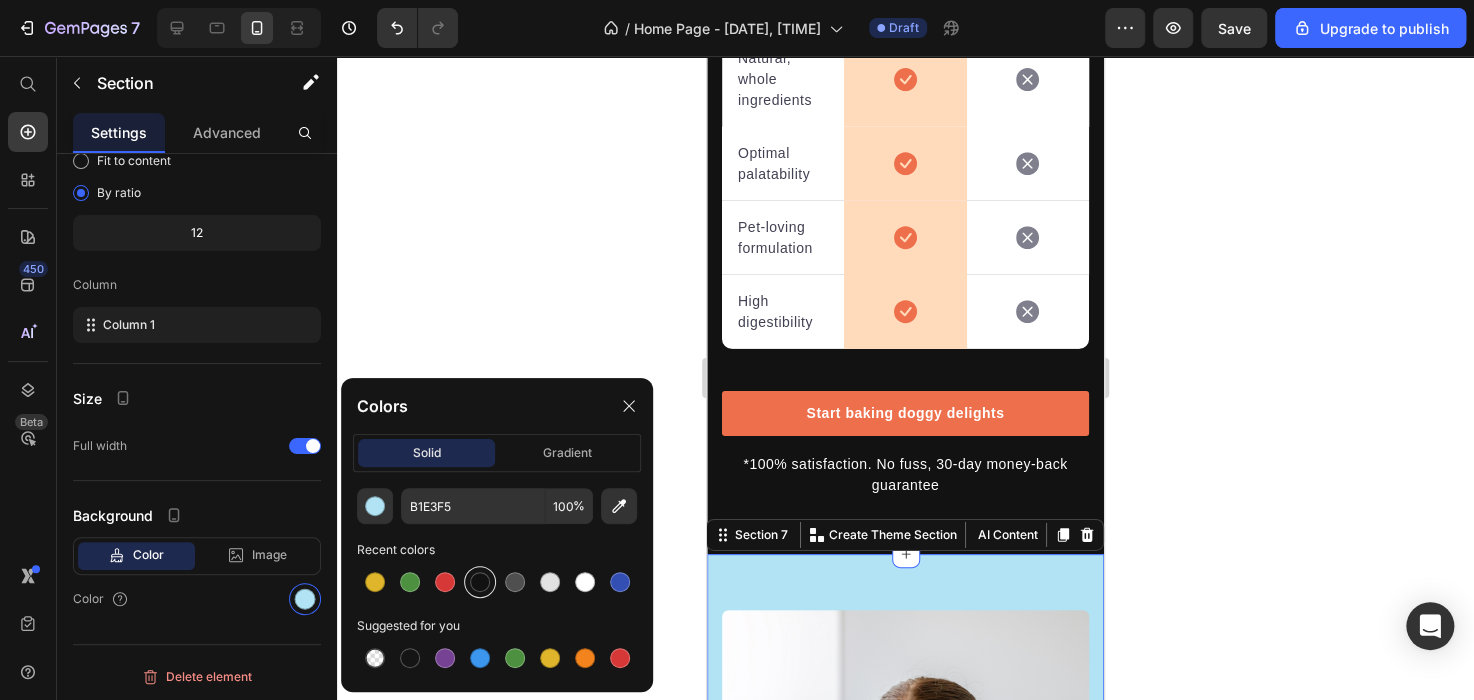 type on "121212" 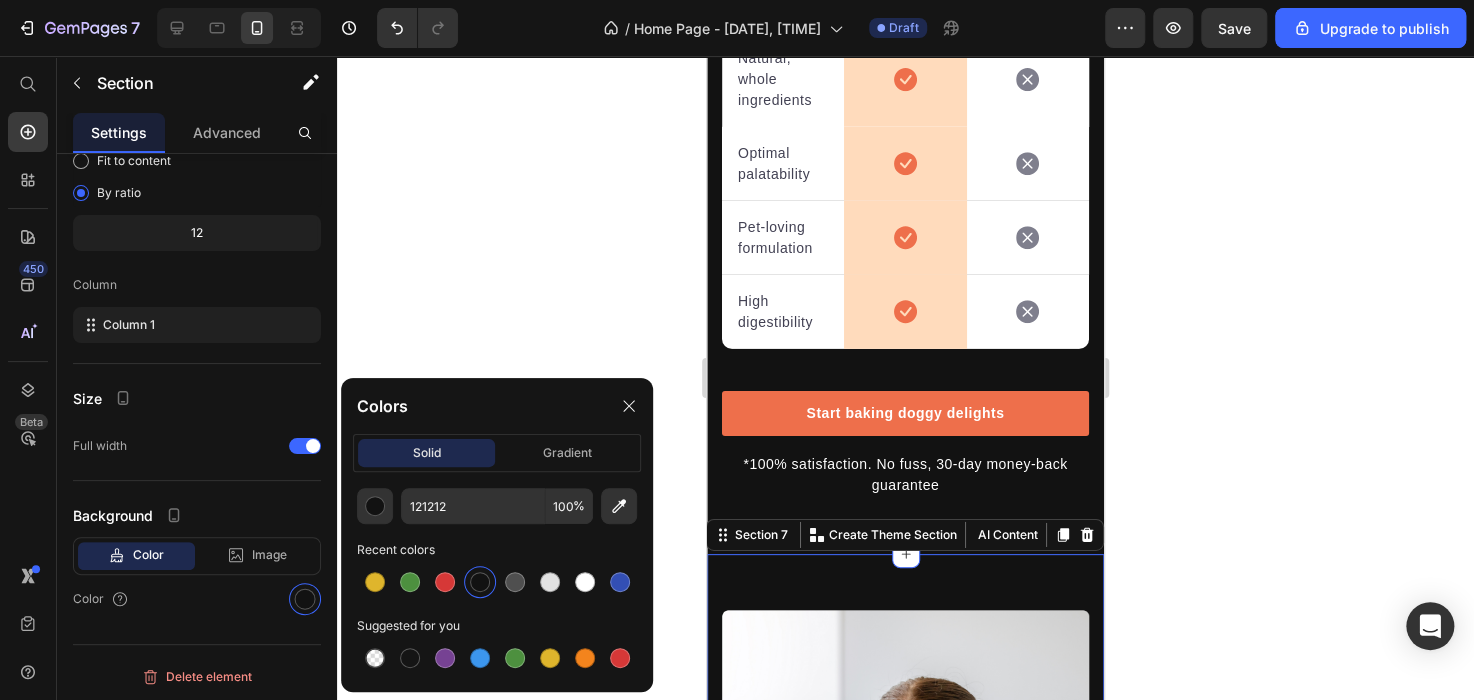 click 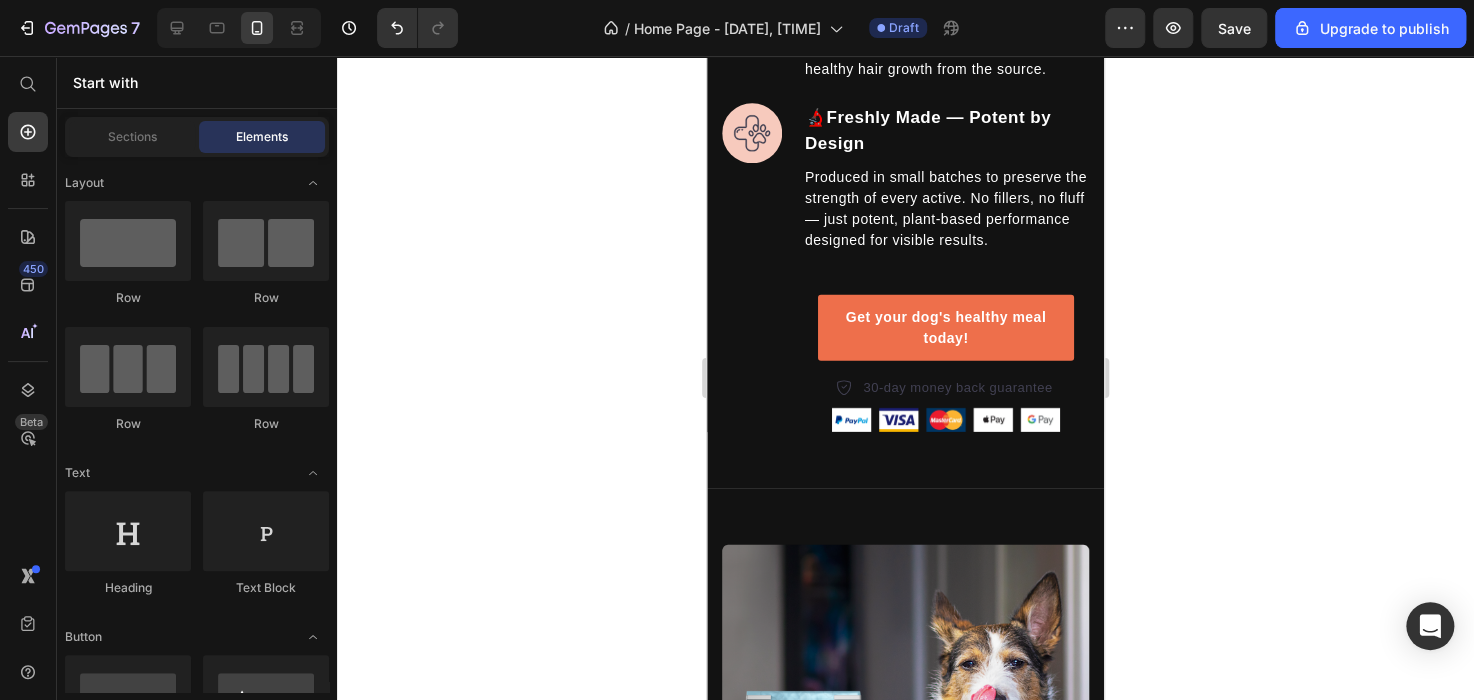 scroll, scrollTop: 2818, scrollLeft: 0, axis: vertical 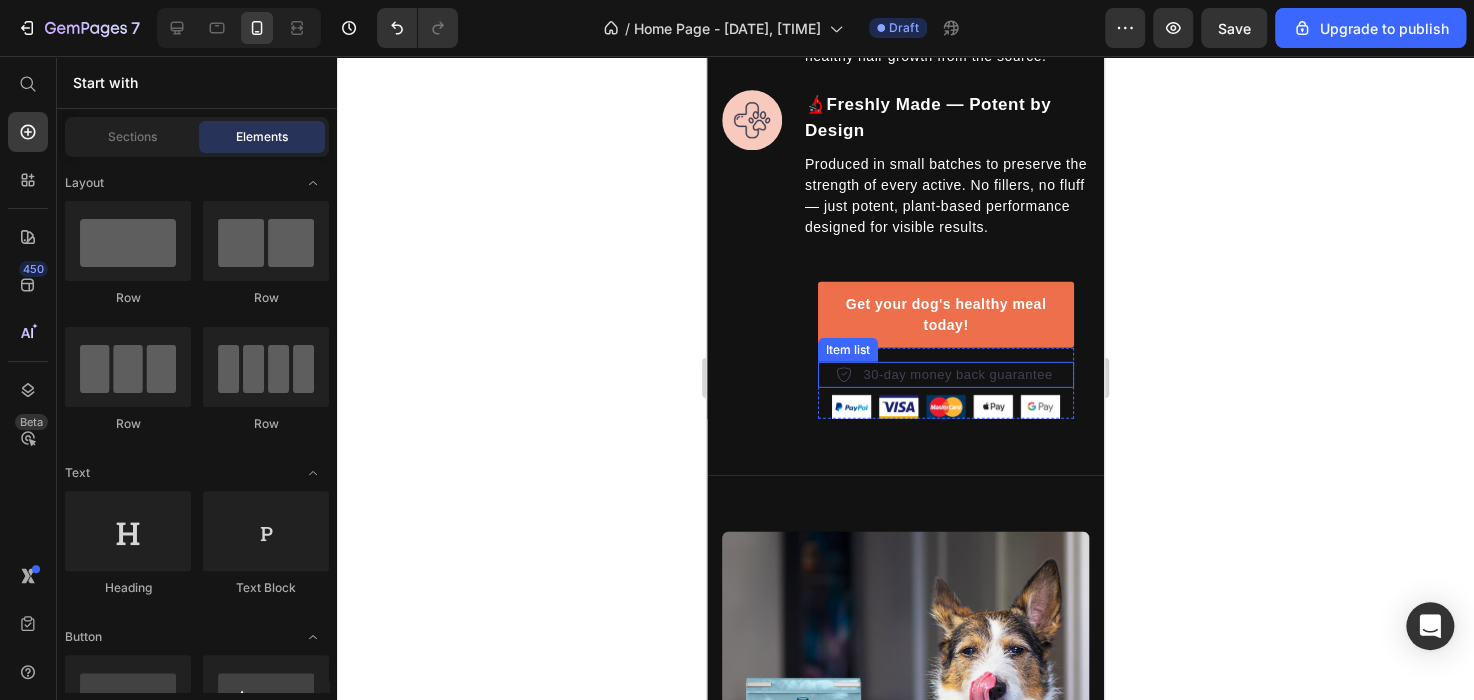 click on "30-day money back guarantee" at bounding box center [957, 375] 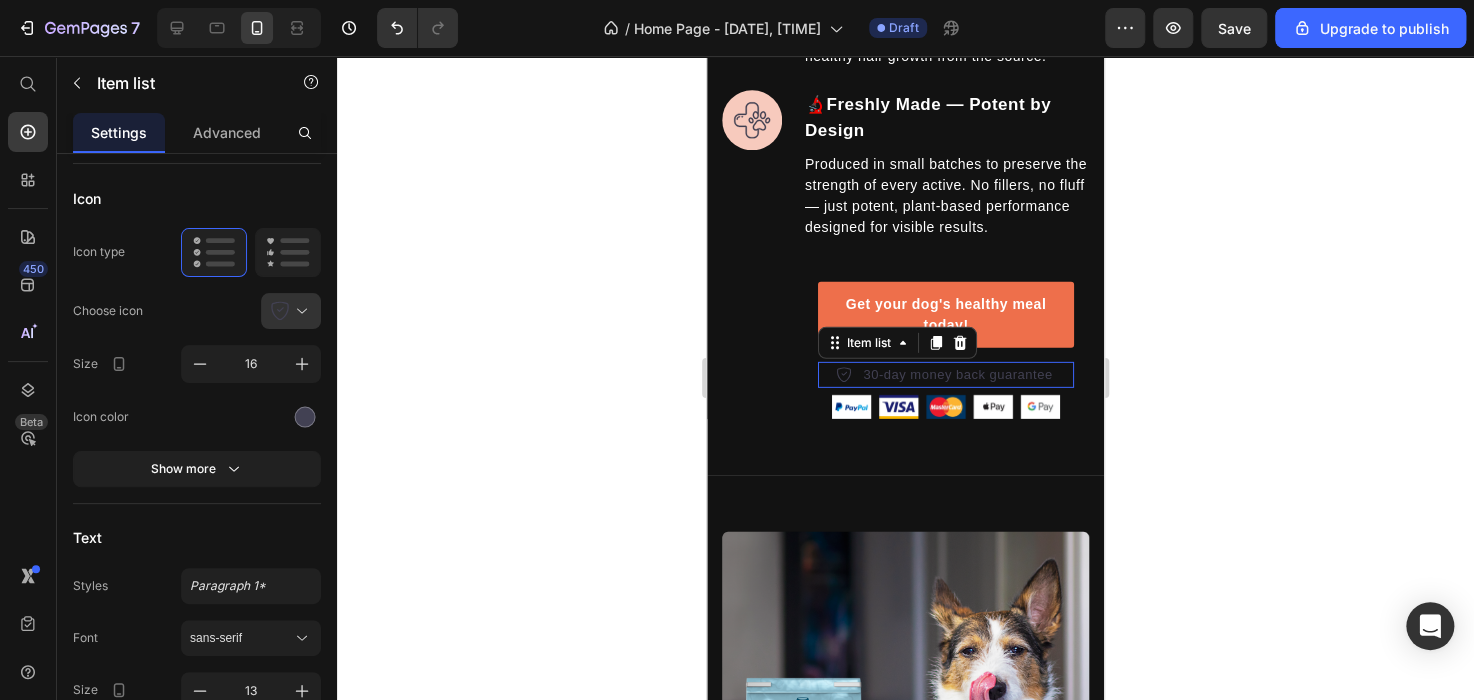 scroll, scrollTop: 0, scrollLeft: 0, axis: both 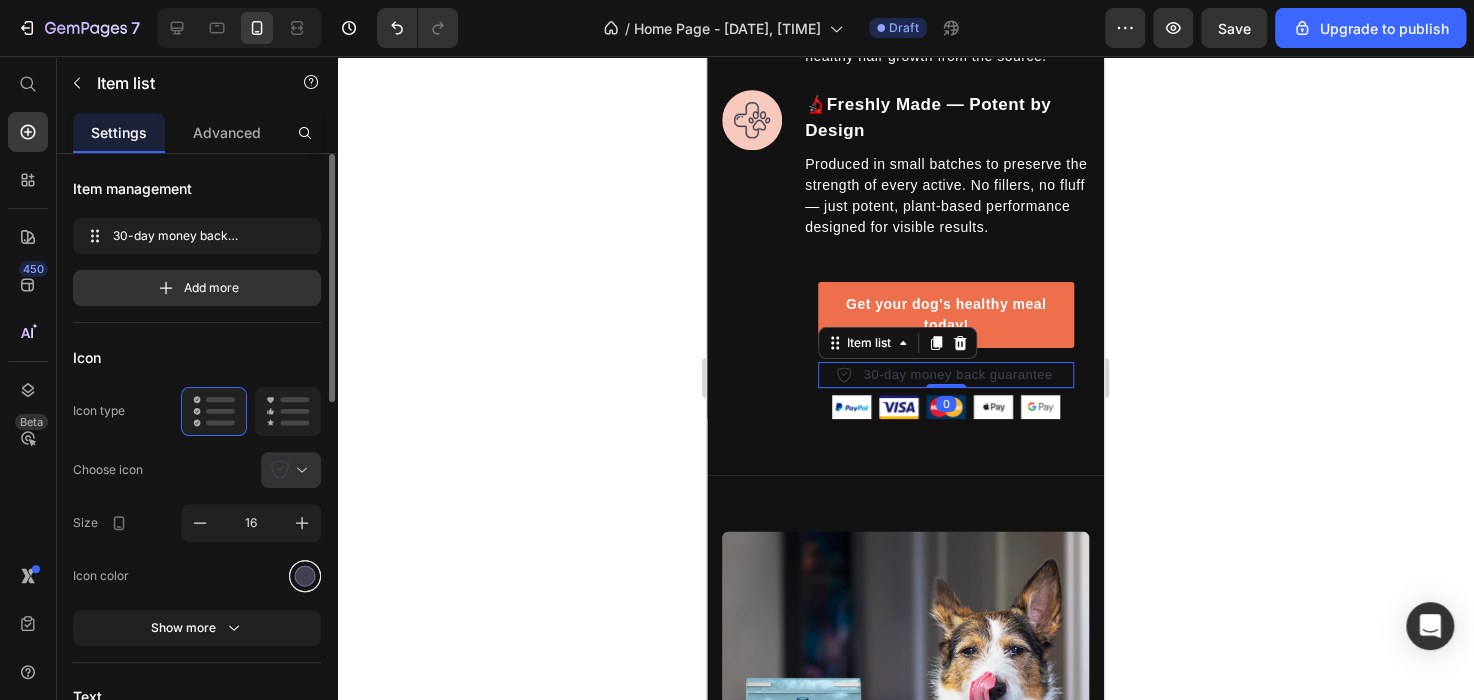 click at bounding box center (305, 575) 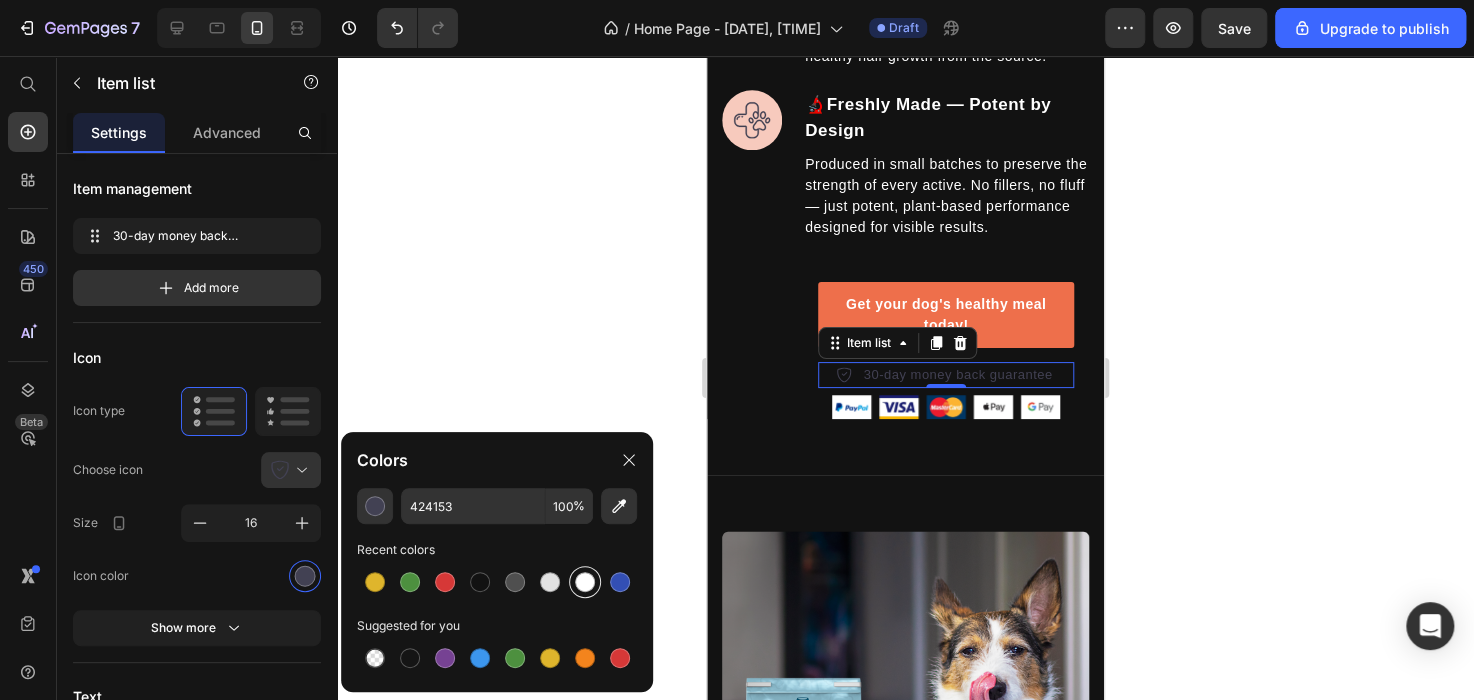 click at bounding box center [585, 582] 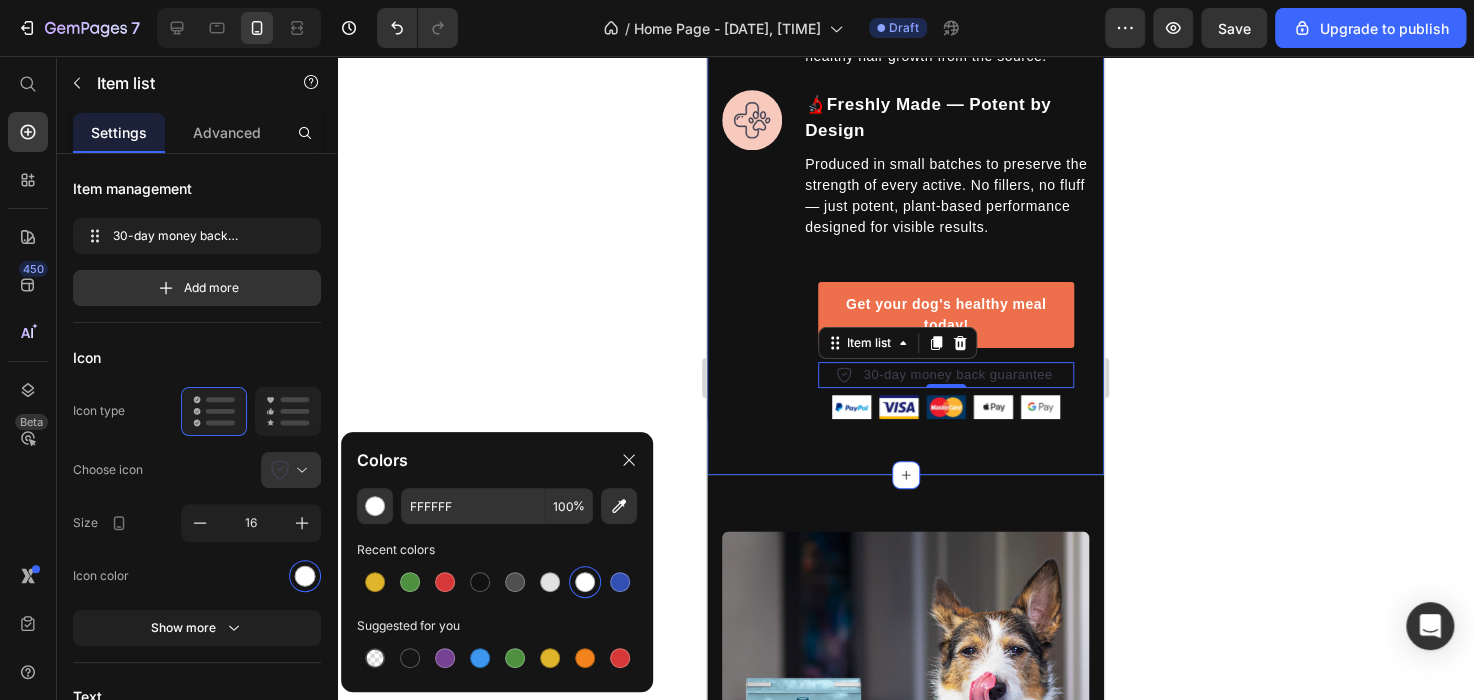 click at bounding box center [585, 582] 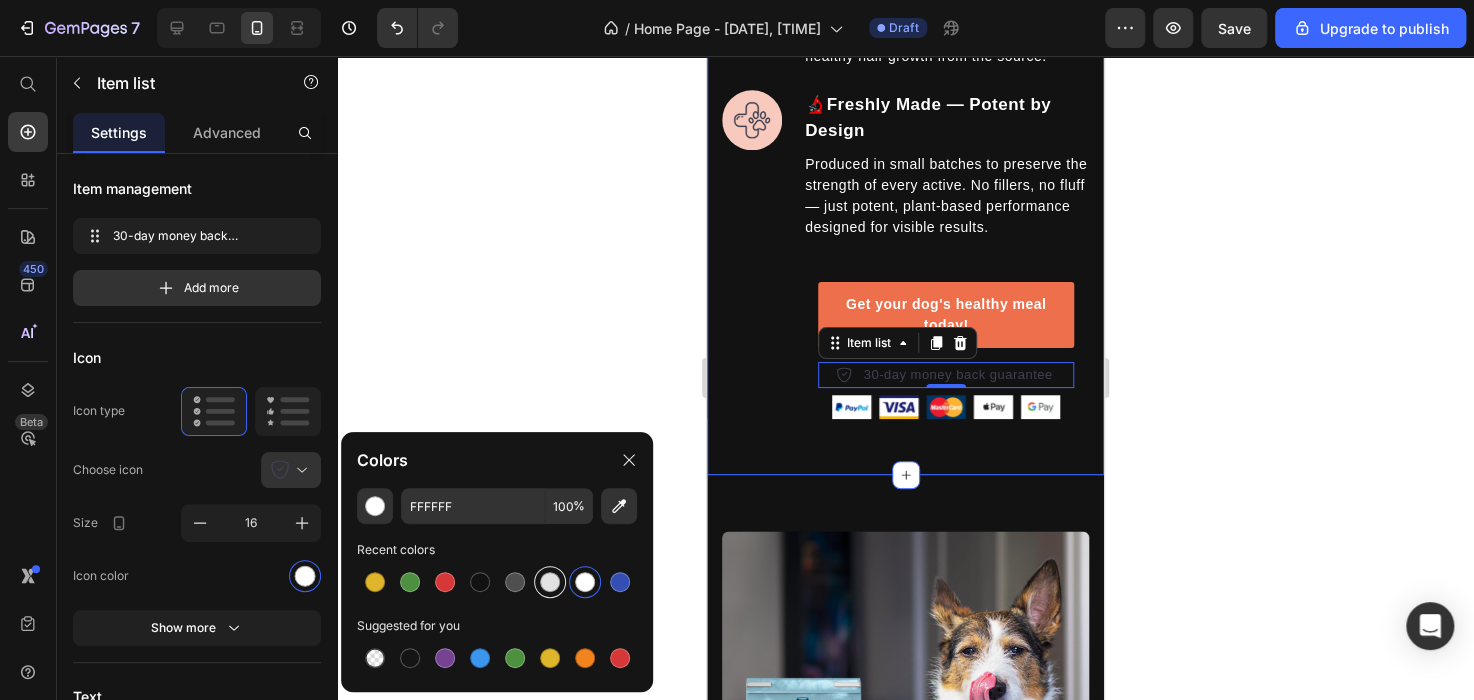 click at bounding box center [550, 582] 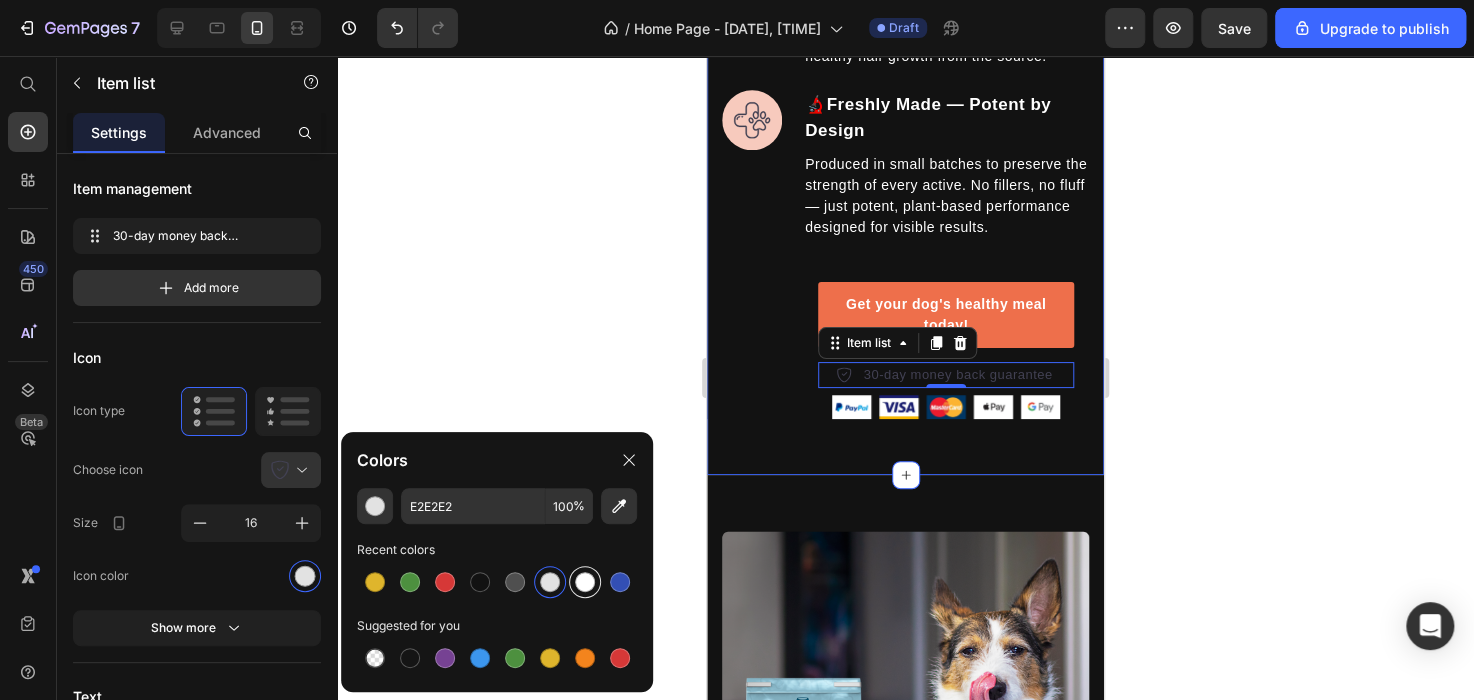 click at bounding box center (585, 582) 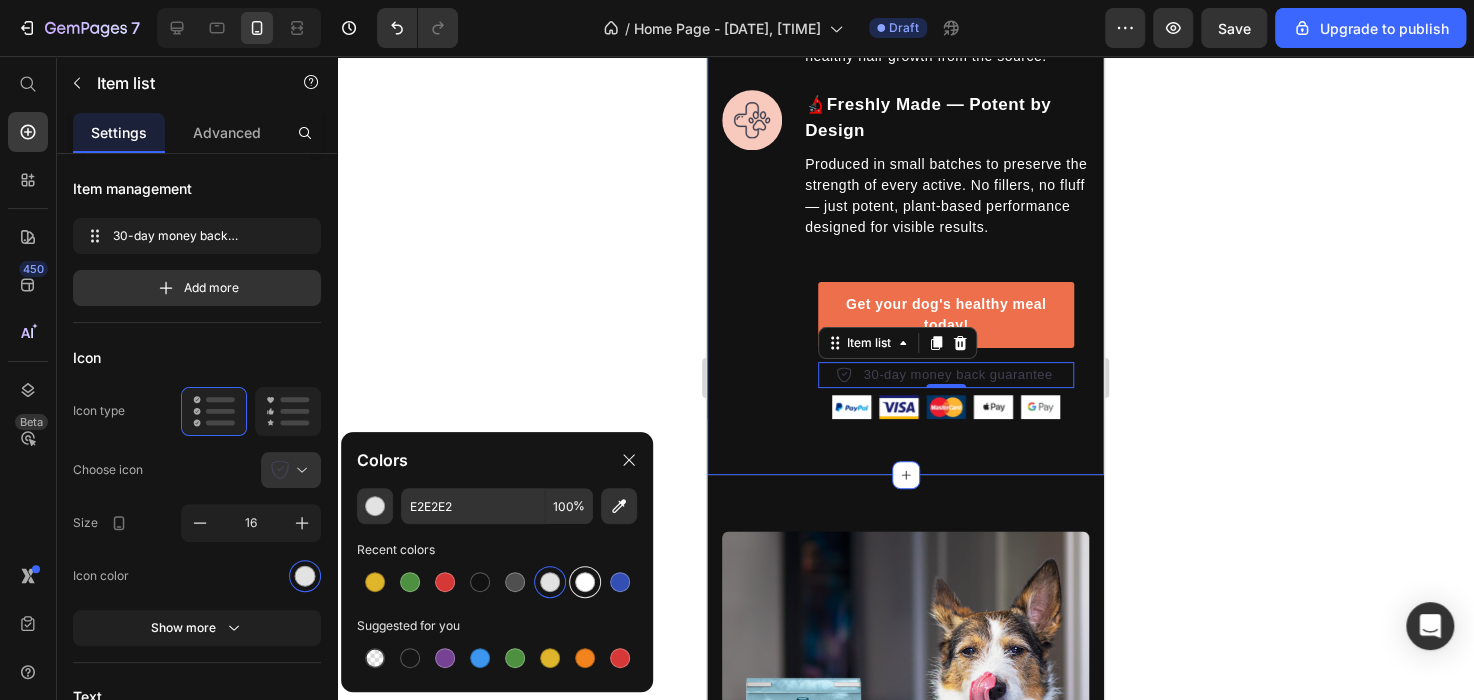 type on "FFFFFF" 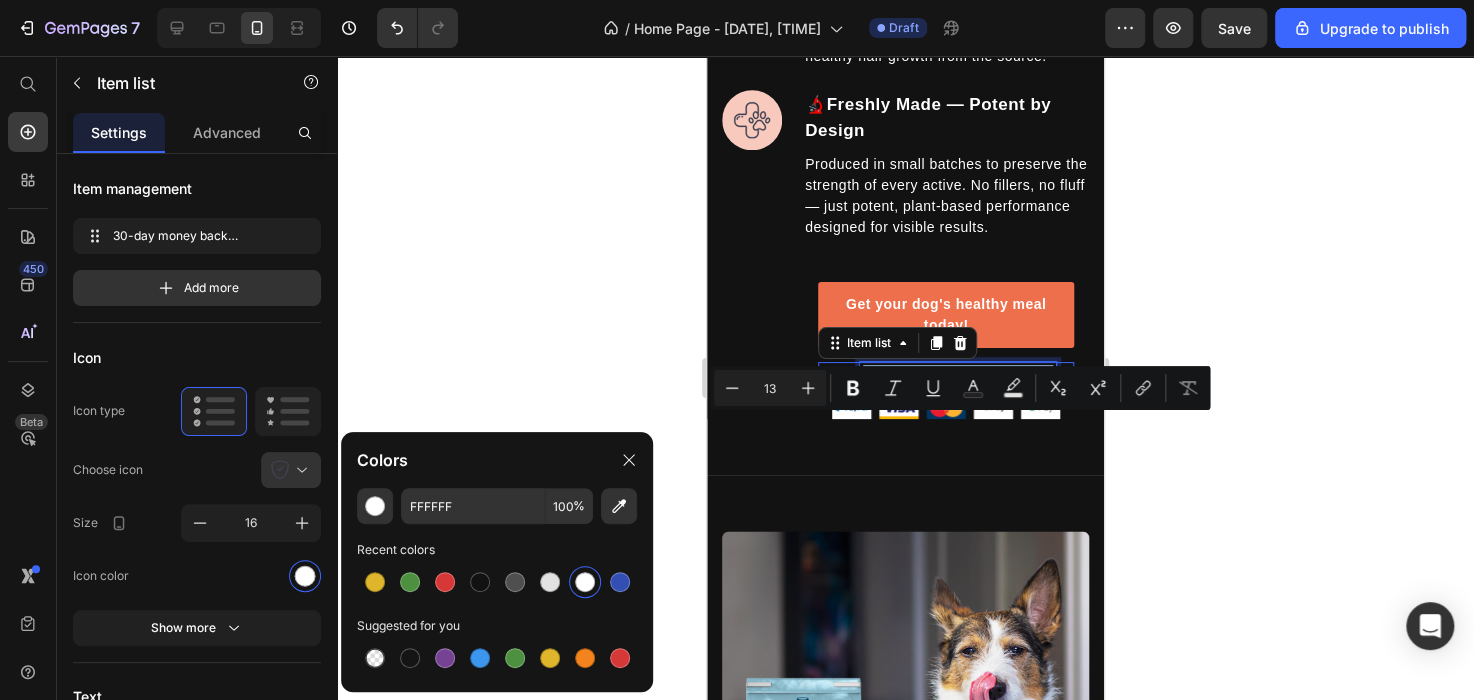drag, startPoint x: 1045, startPoint y: 419, endPoint x: 854, endPoint y: 428, distance: 191.21193 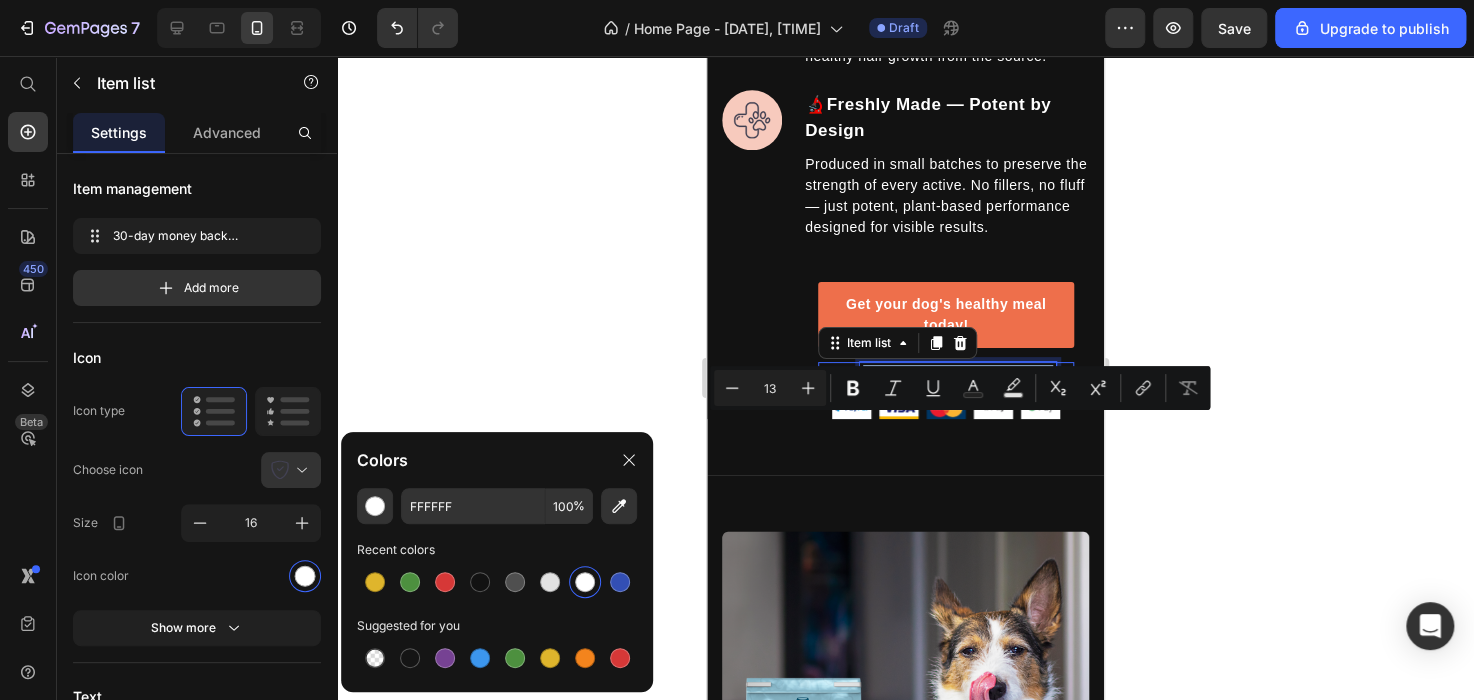 click on "30-day money back guarantee" at bounding box center (957, 375) 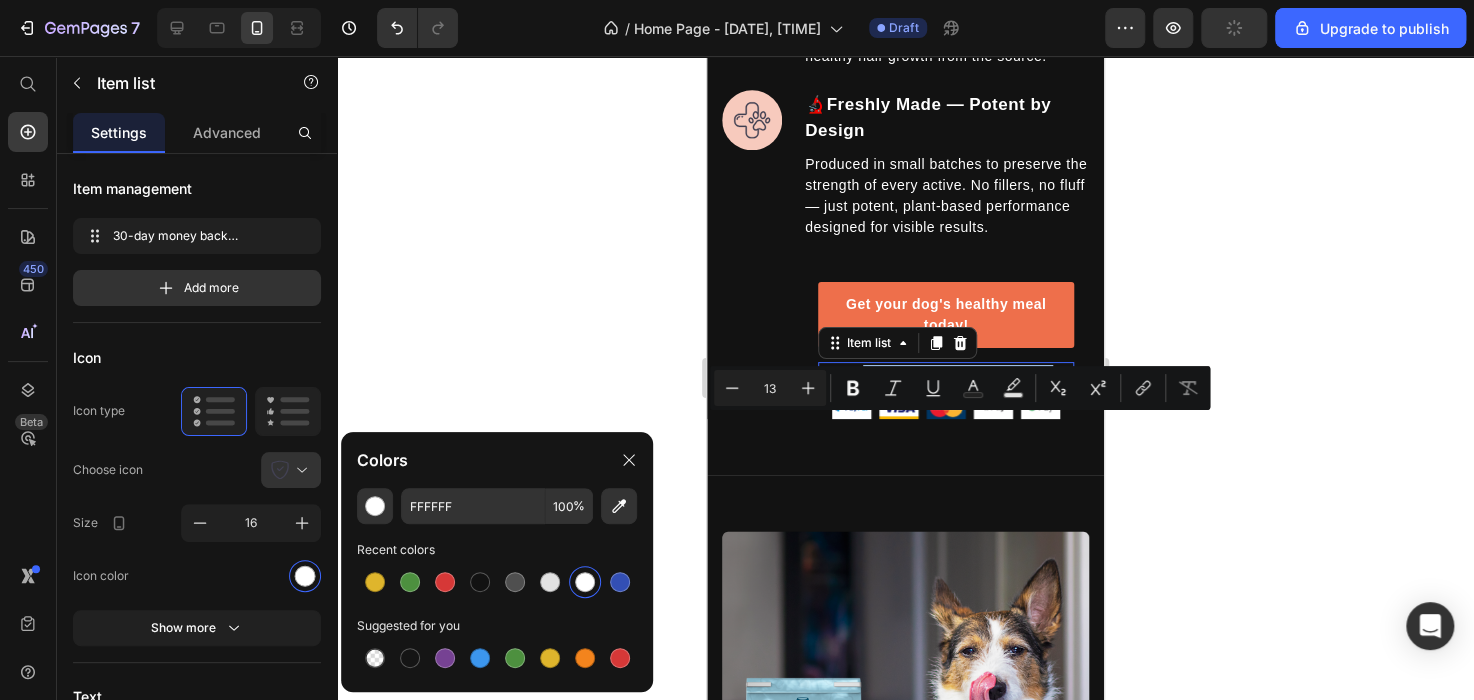 click 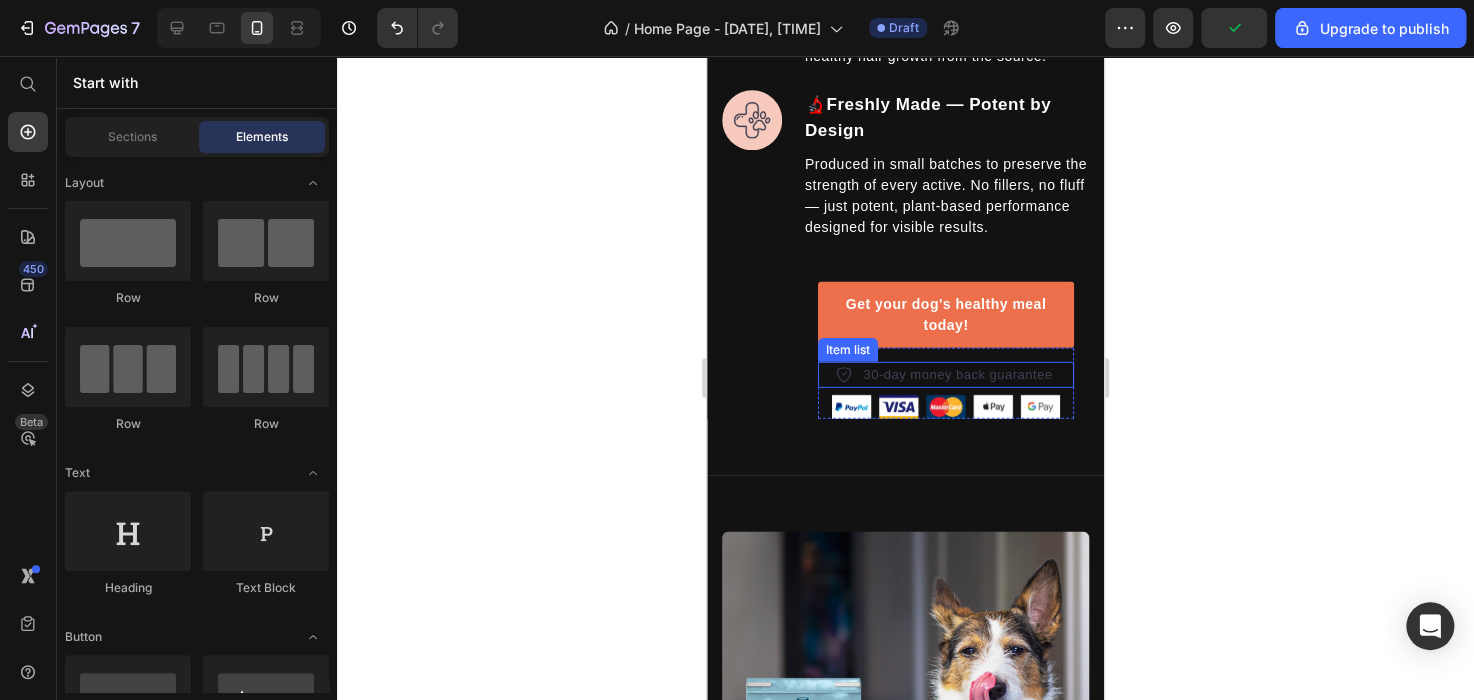 click on "30-day money back guarantee" at bounding box center (957, 375) 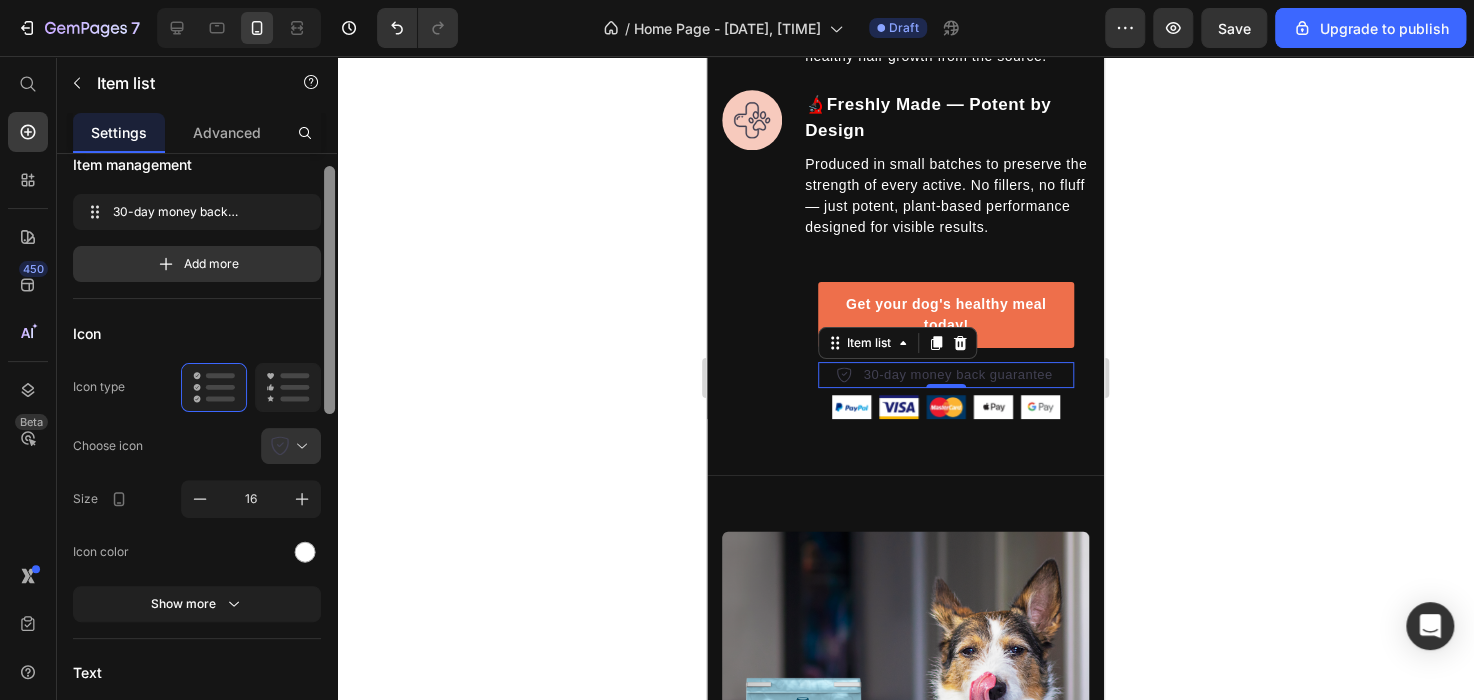 scroll, scrollTop: 26, scrollLeft: 0, axis: vertical 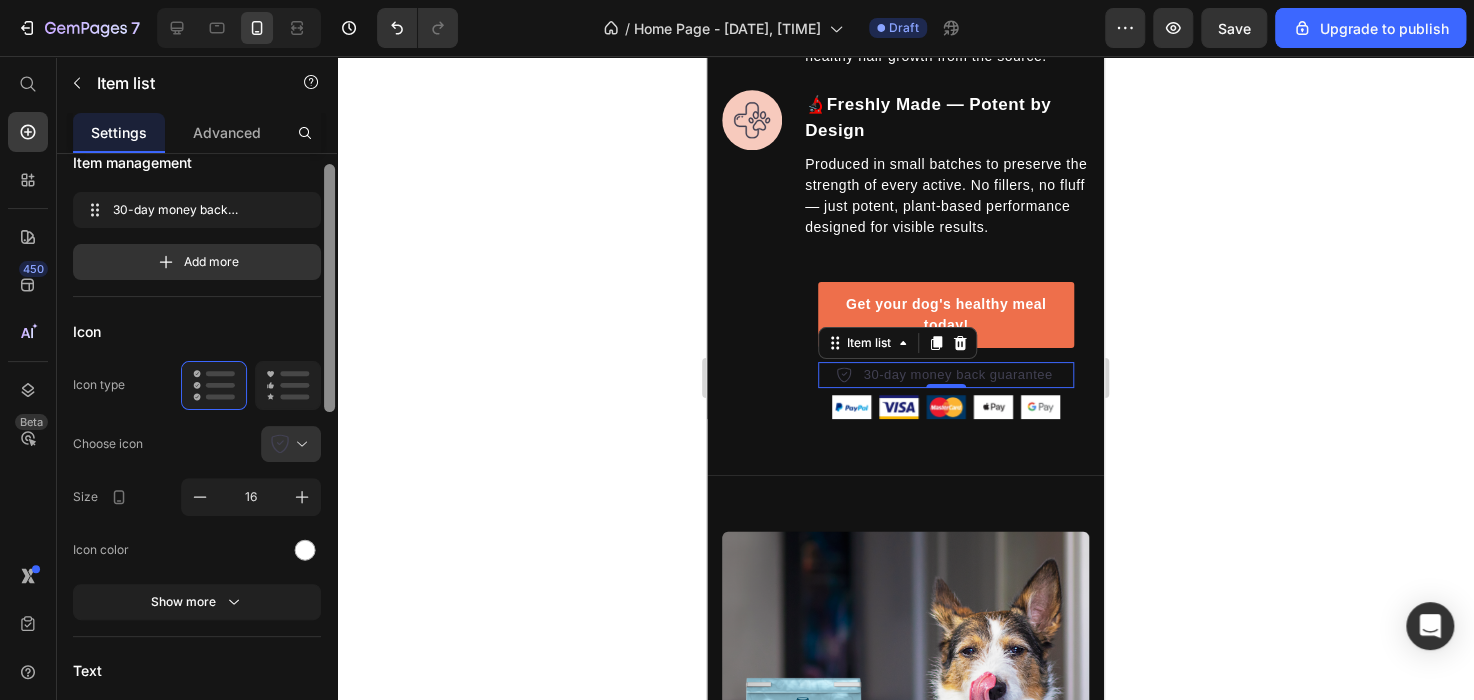 drag, startPoint x: 330, startPoint y: 331, endPoint x: 329, endPoint y: 342, distance: 11.045361 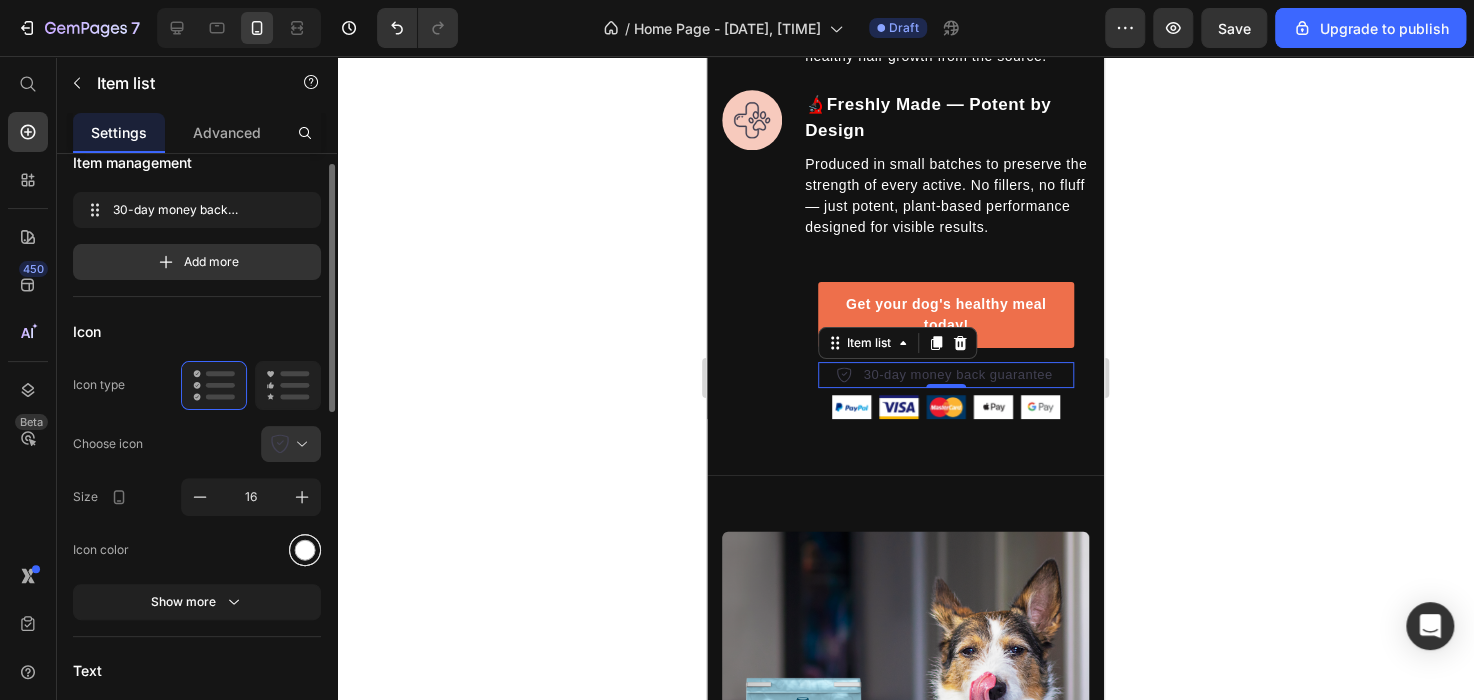 click at bounding box center (305, 550) 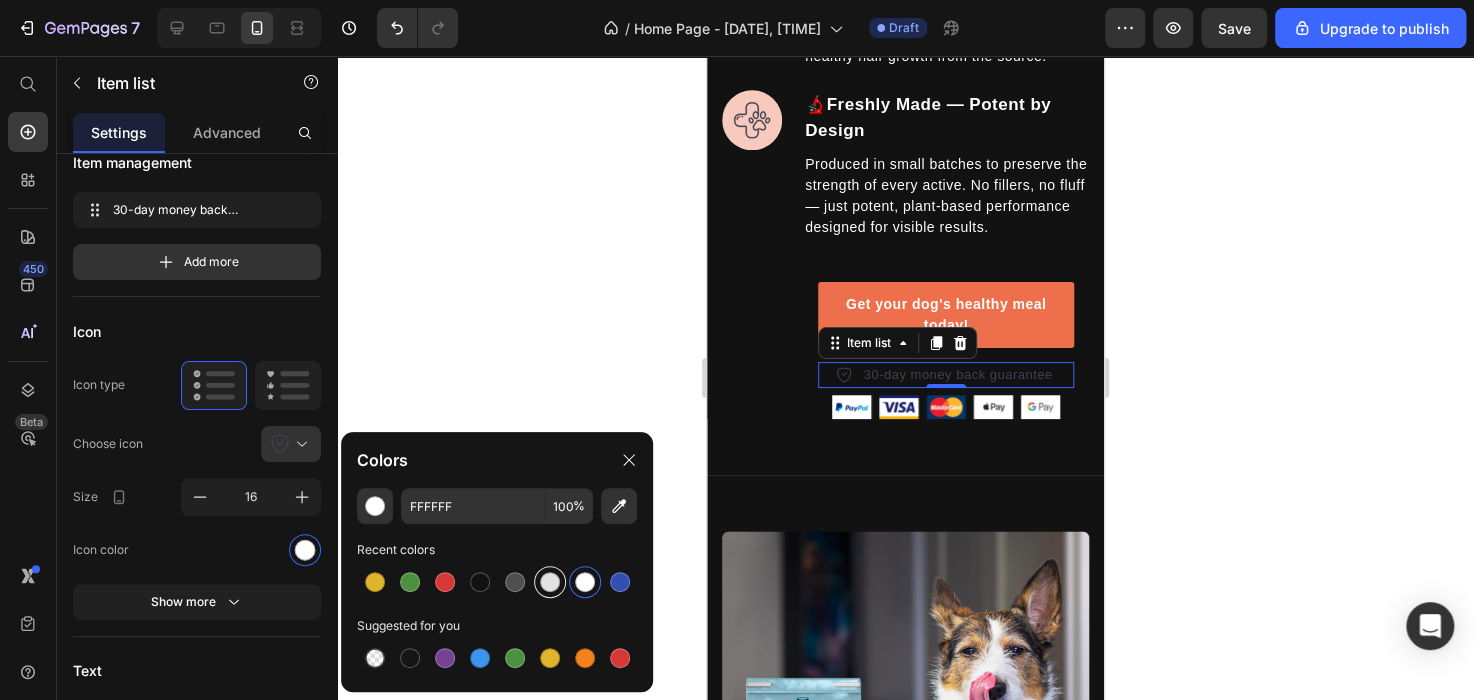 click at bounding box center (550, 582) 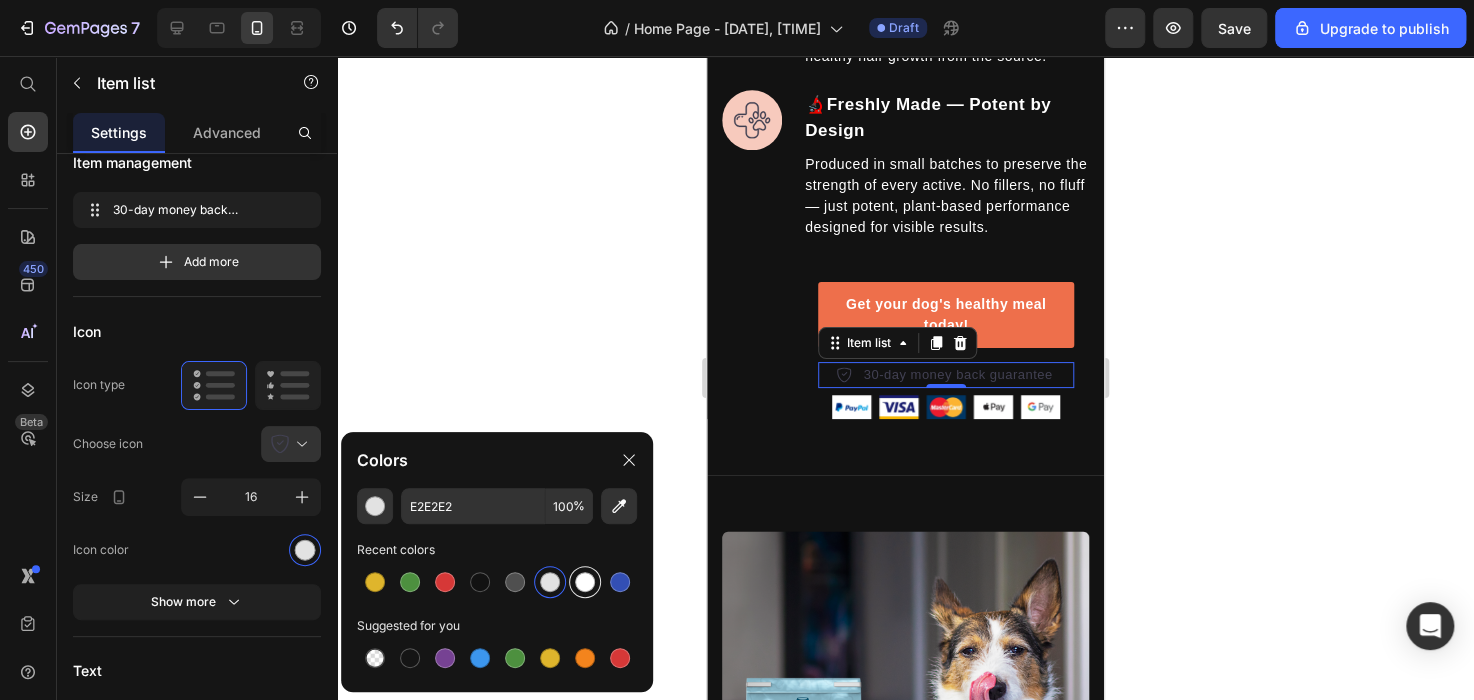 click at bounding box center [585, 582] 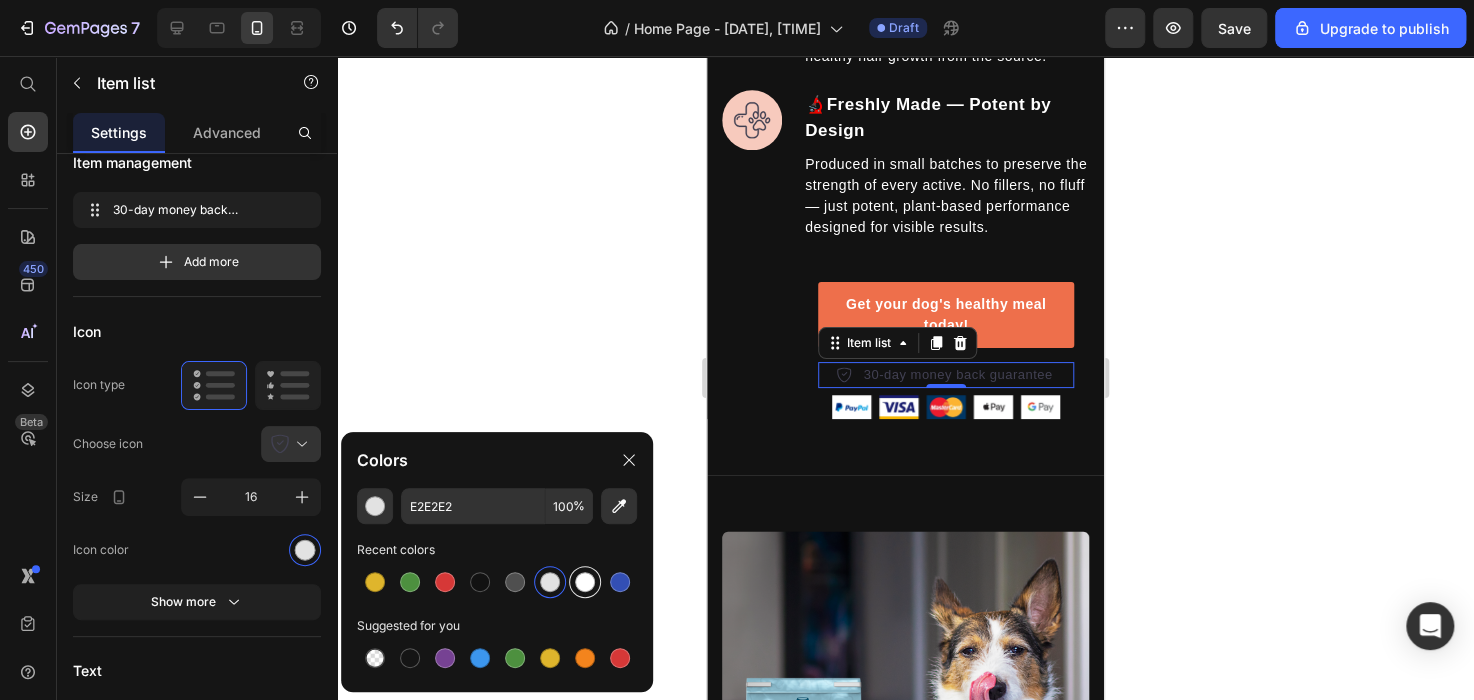 type on "FFFFFF" 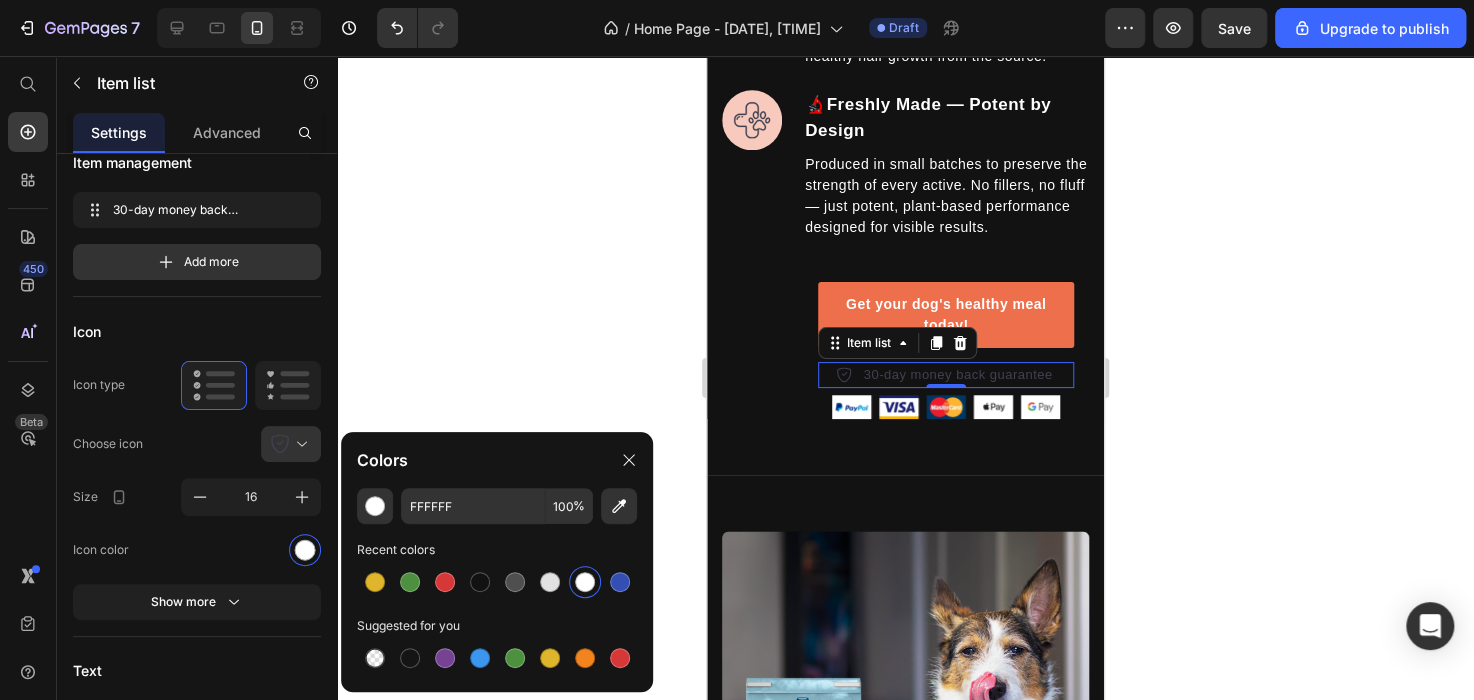 click 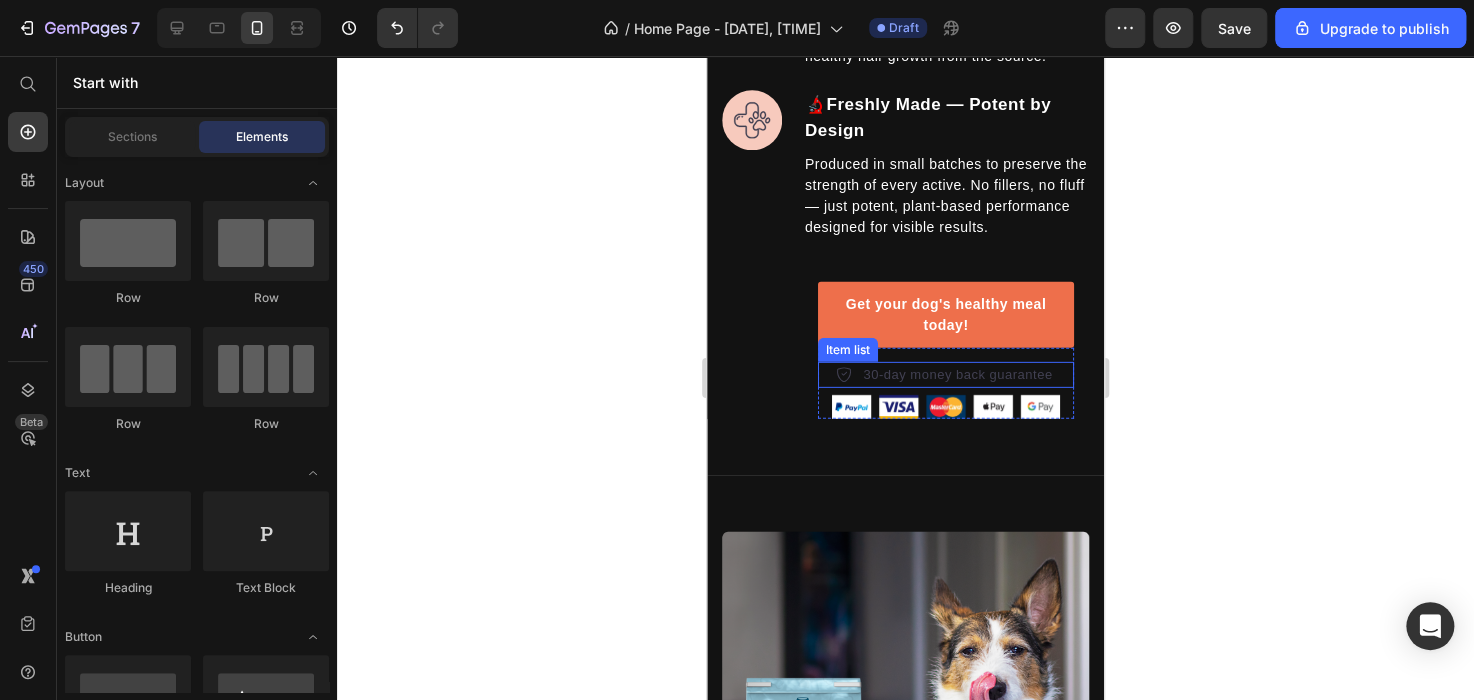 click on "30-day money back guarantee" at bounding box center [957, 375] 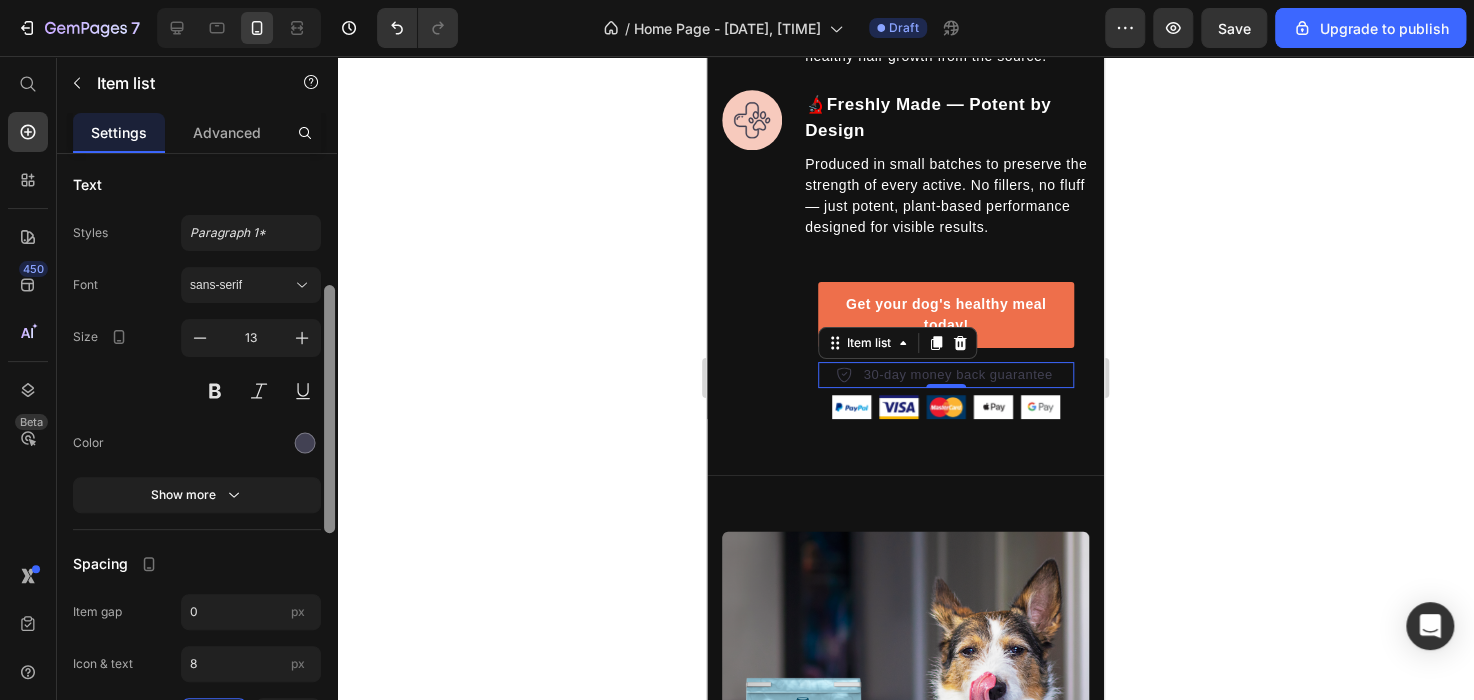 scroll, scrollTop: 448, scrollLeft: 0, axis: vertical 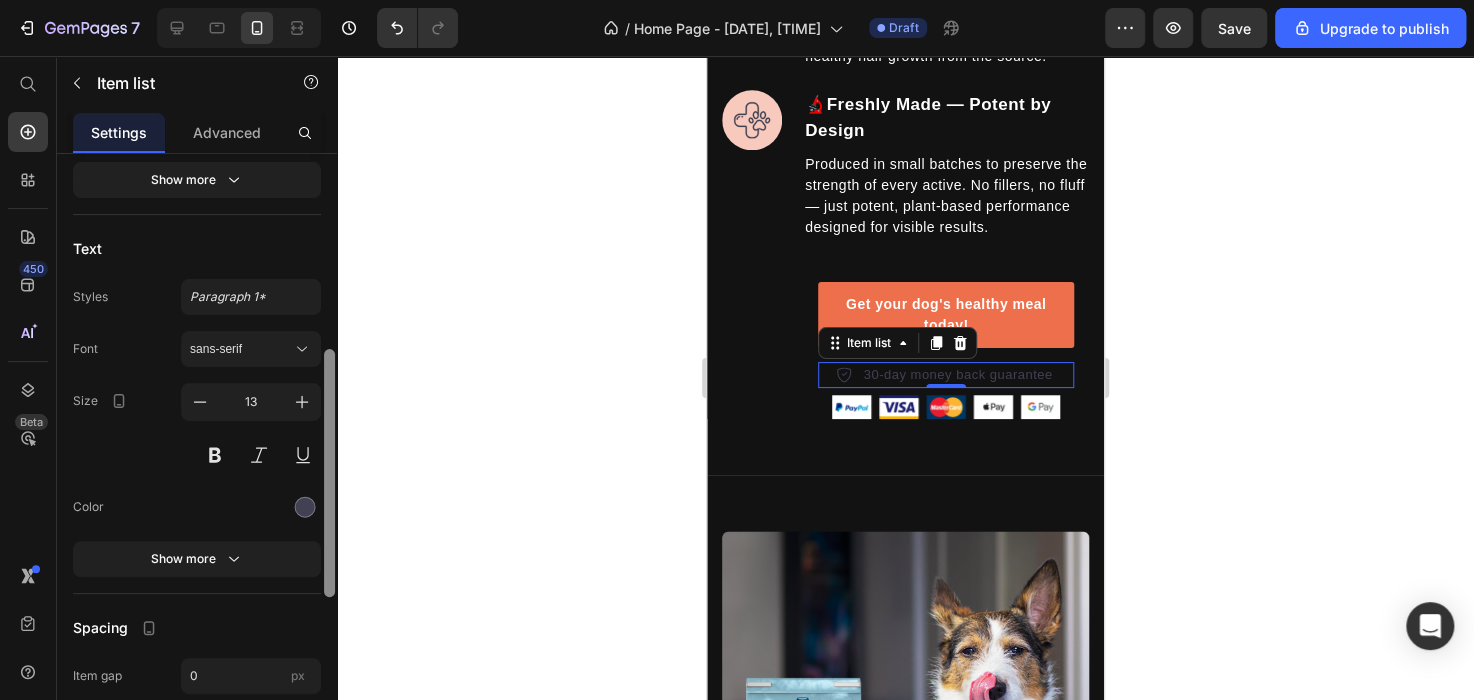 drag, startPoint x: 326, startPoint y: 374, endPoint x: 337, endPoint y: 548, distance: 174.34735 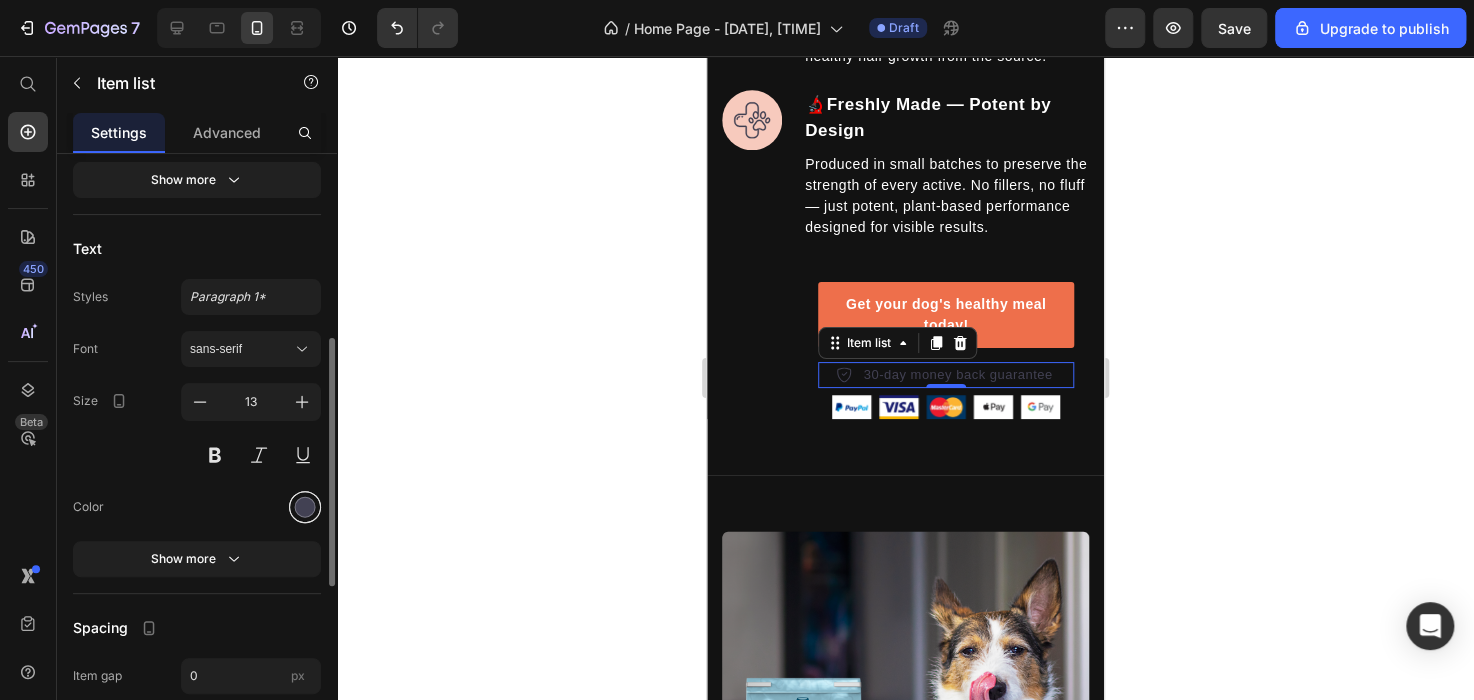 click at bounding box center (305, 506) 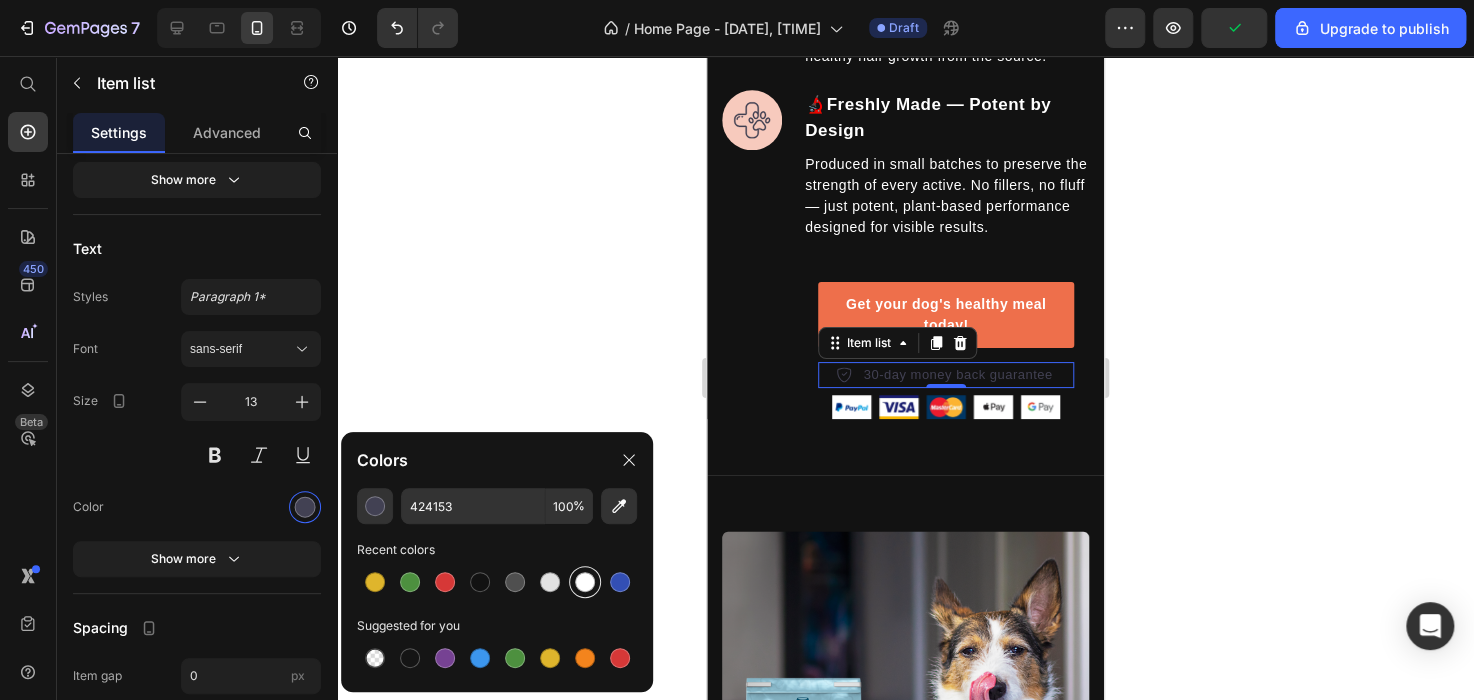 click at bounding box center [585, 582] 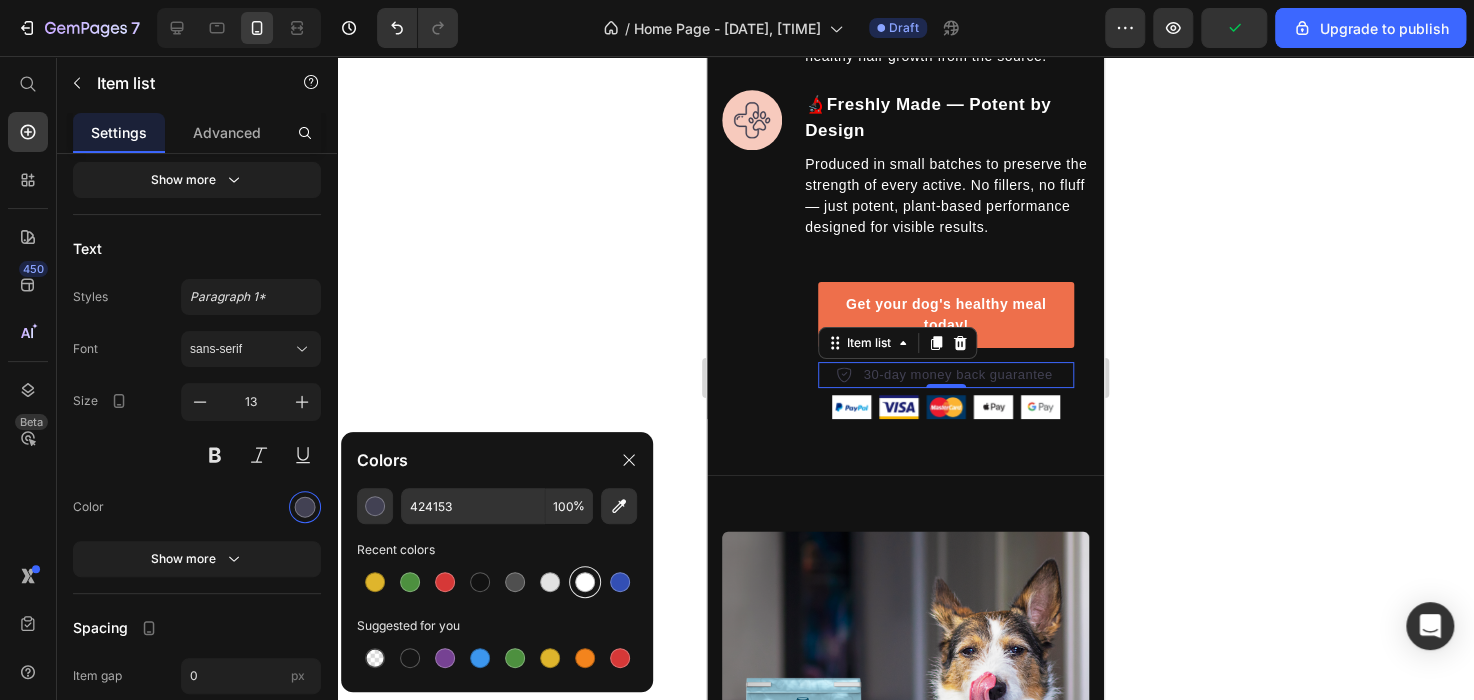 type on "FFFFFF" 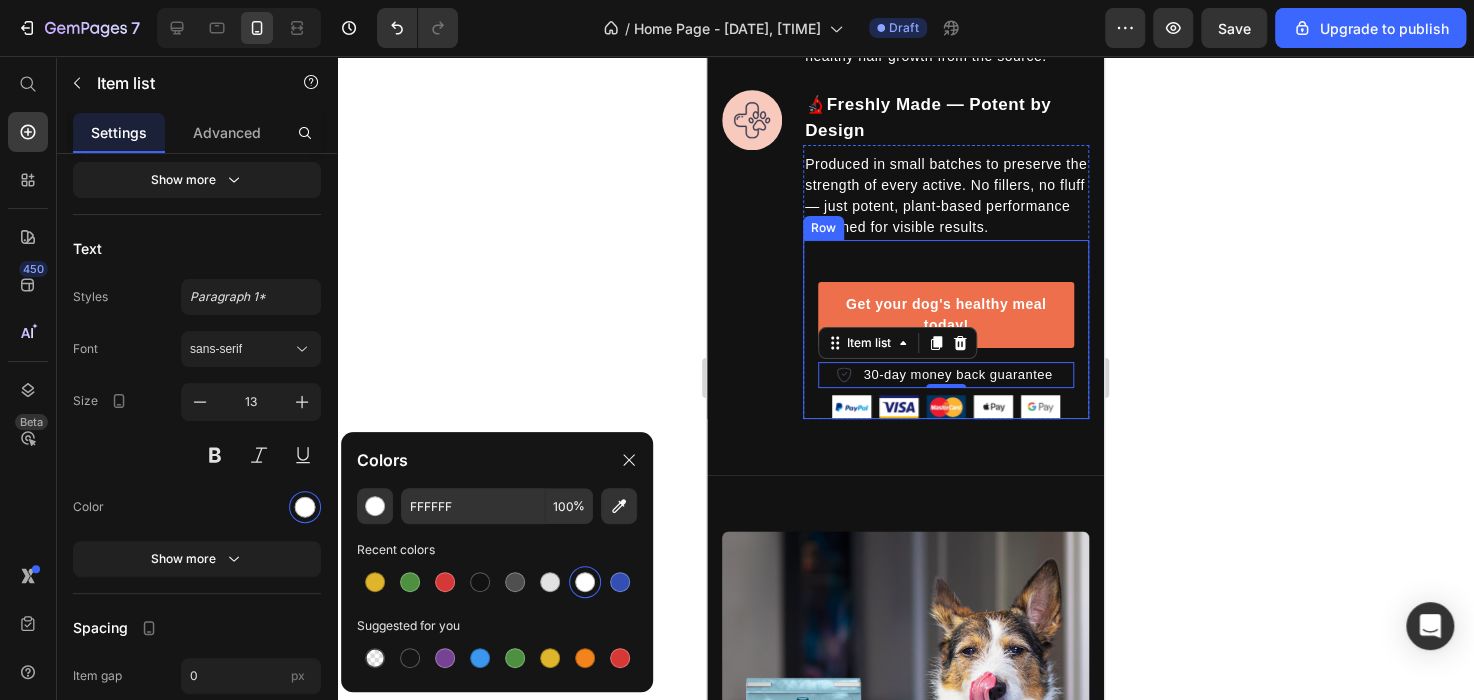 click 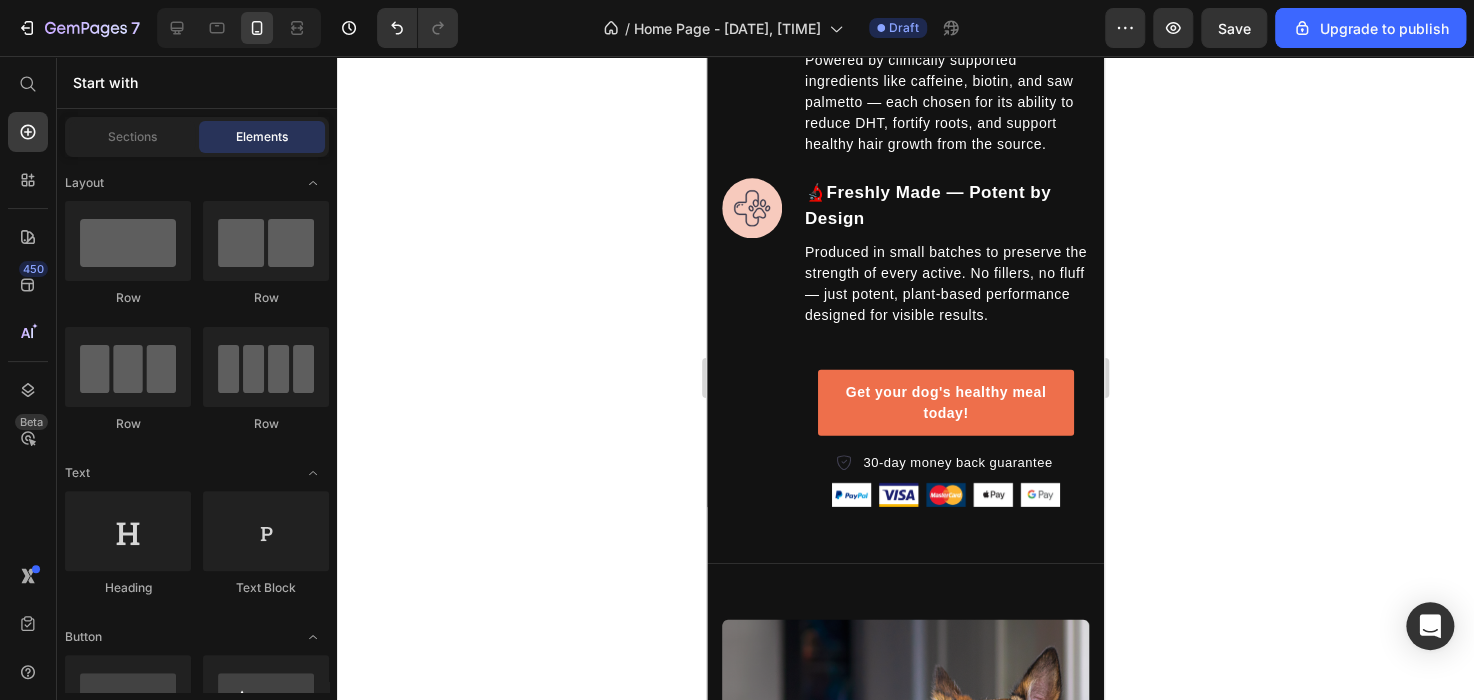 scroll, scrollTop: 2731, scrollLeft: 0, axis: vertical 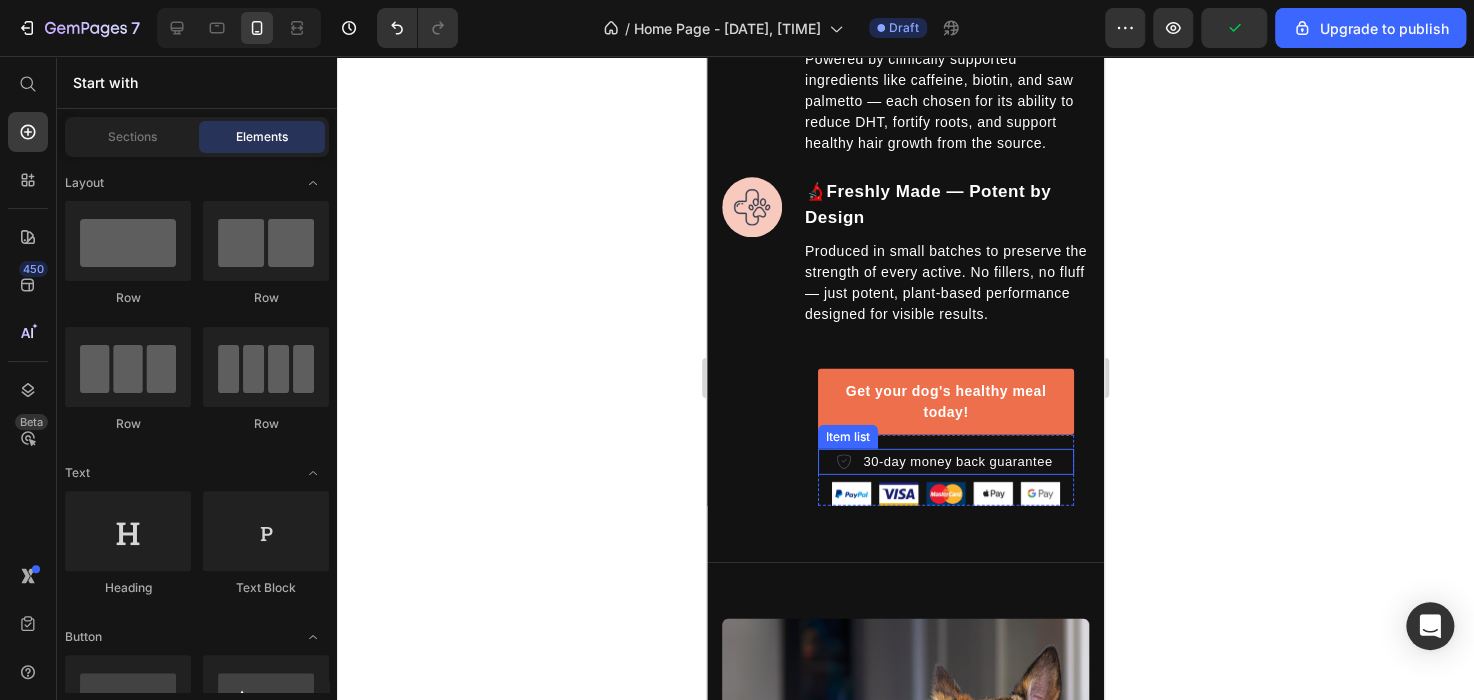 click 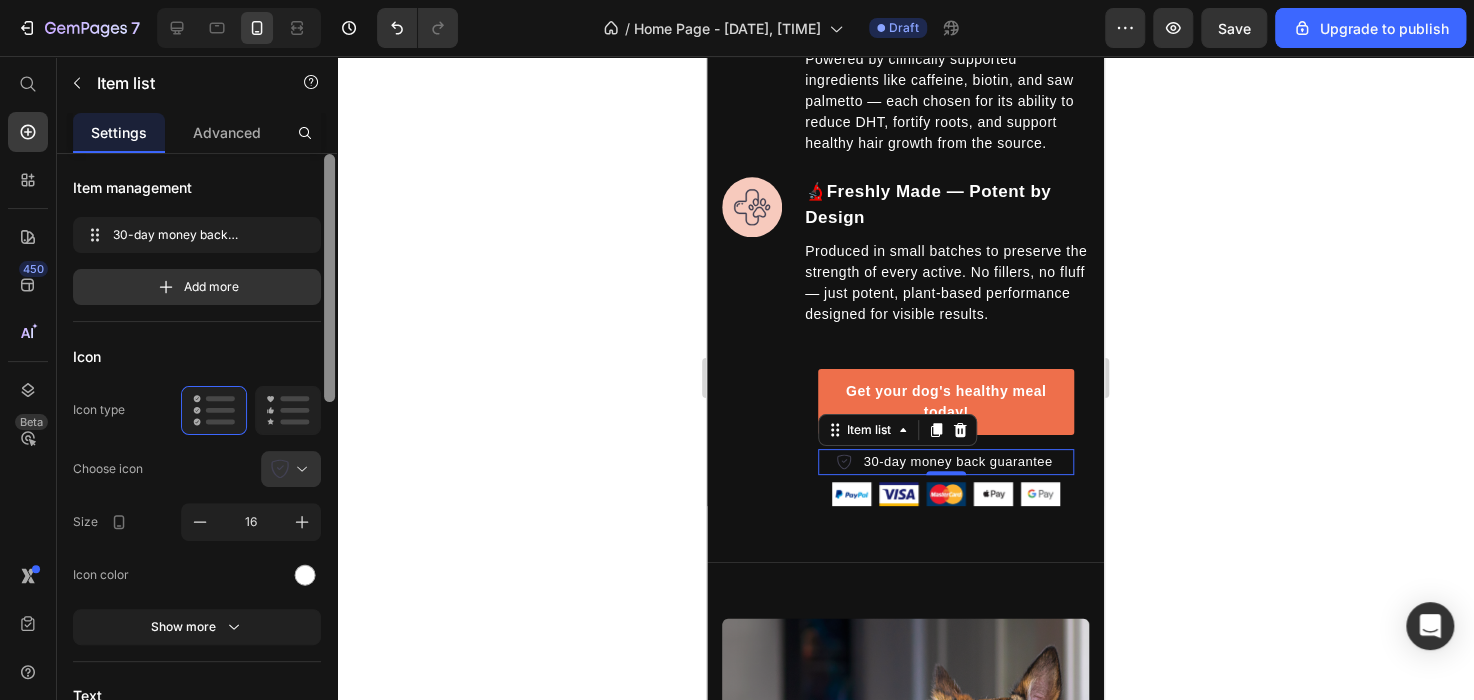 scroll, scrollTop: 0, scrollLeft: 0, axis: both 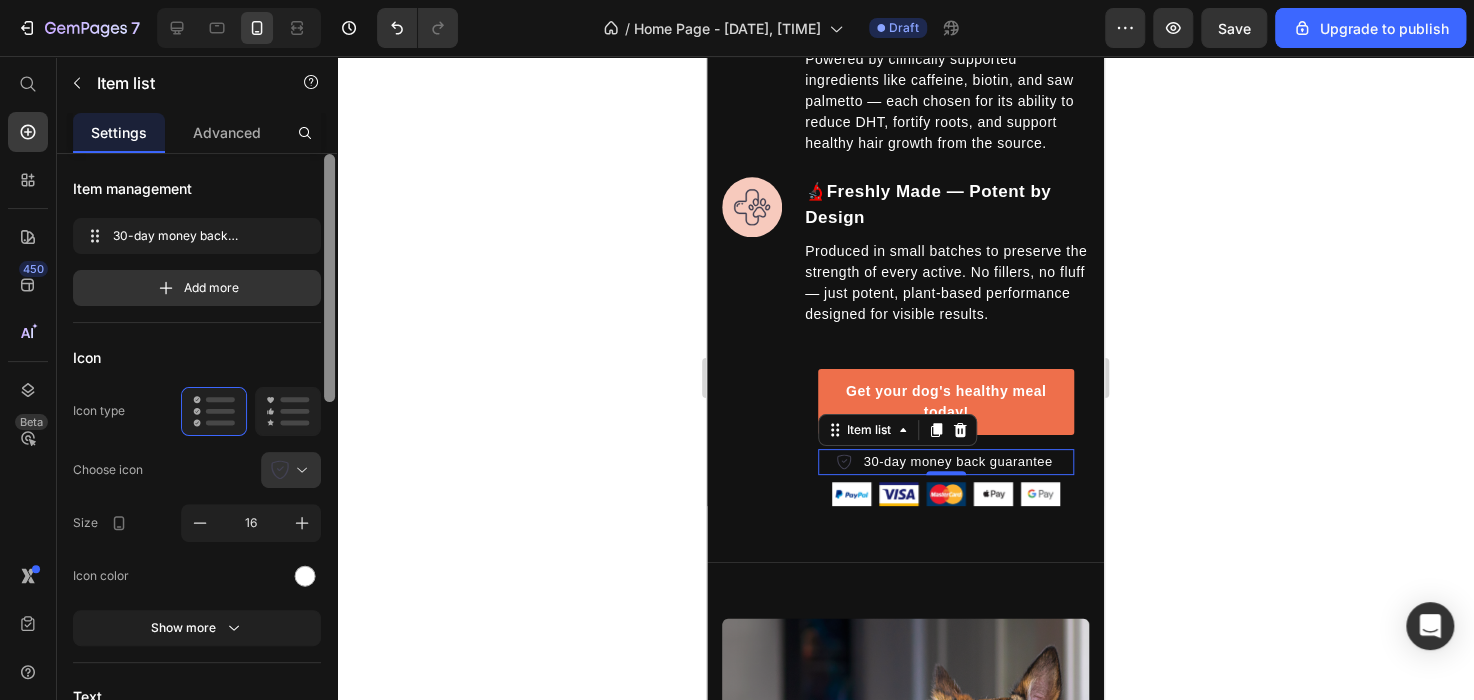 drag, startPoint x: 329, startPoint y: 406, endPoint x: 327, endPoint y: 202, distance: 204.0098 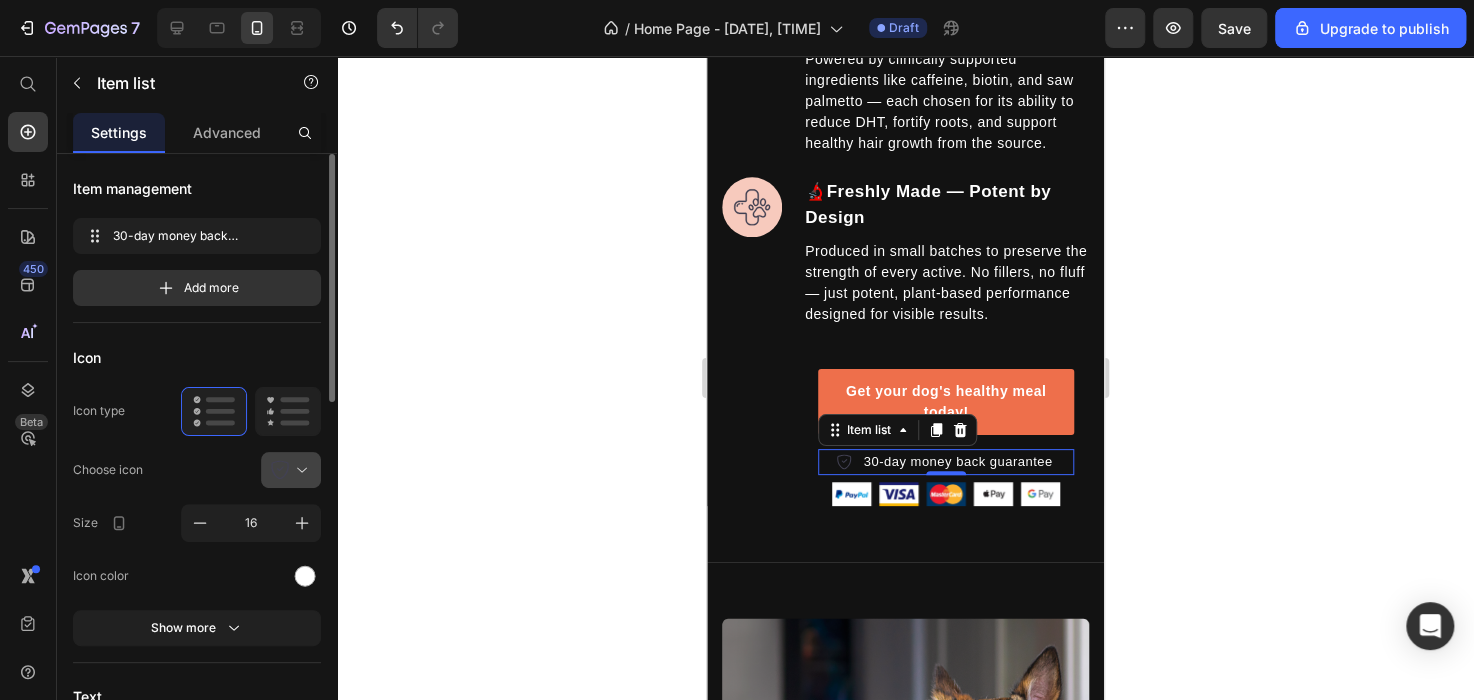 click at bounding box center [299, 470] 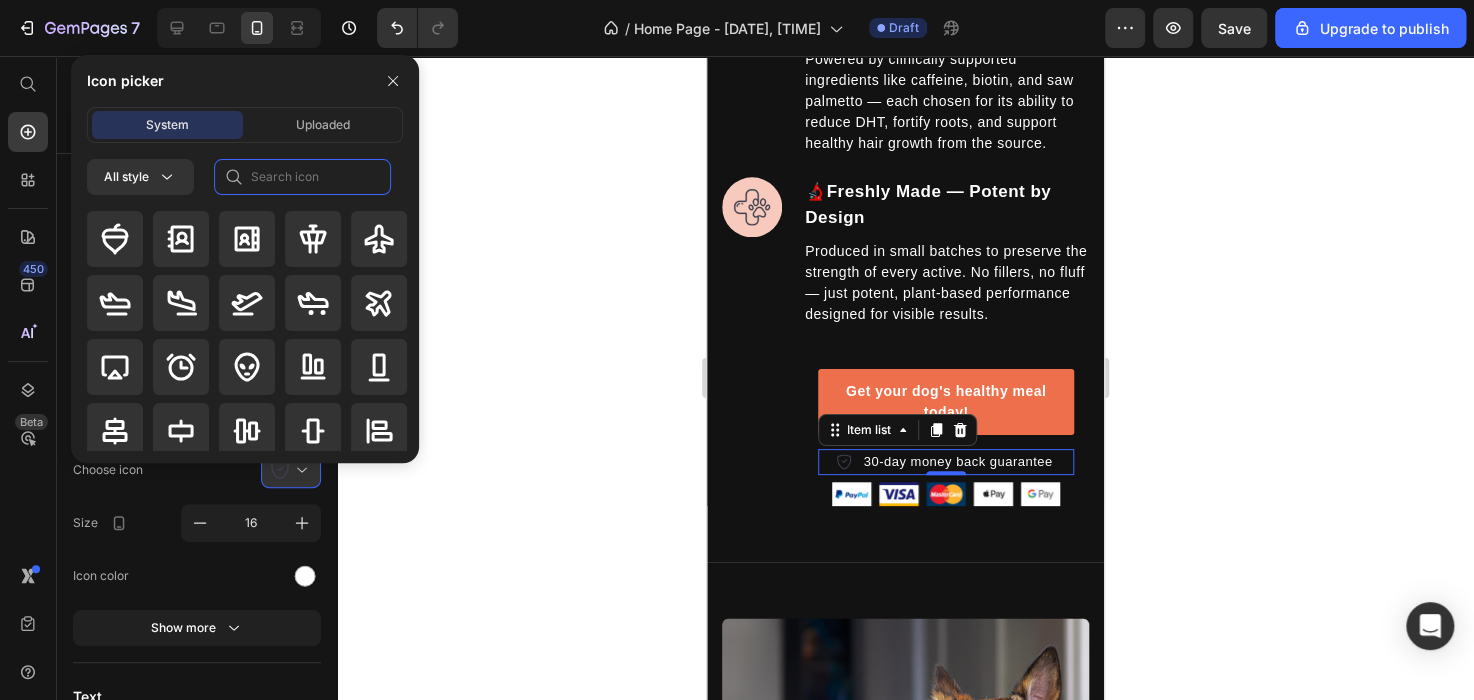 click 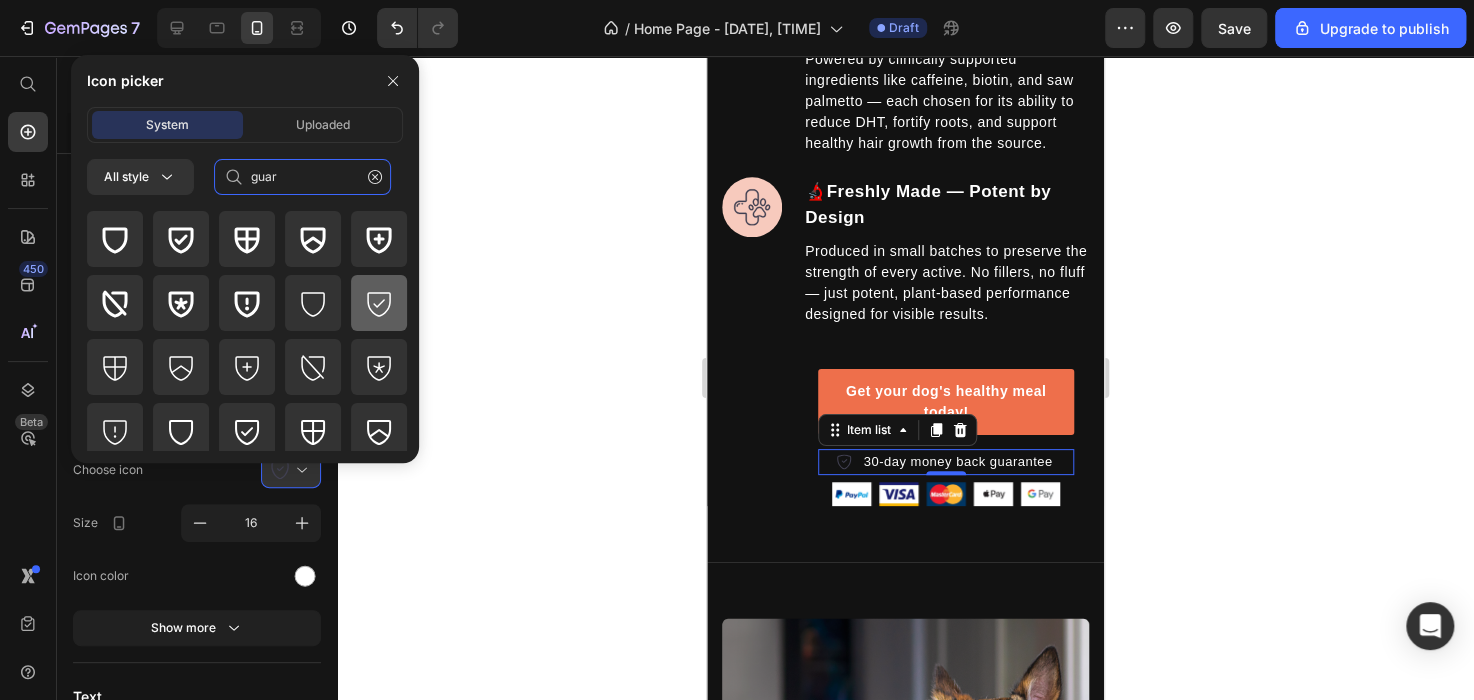 type on "guar" 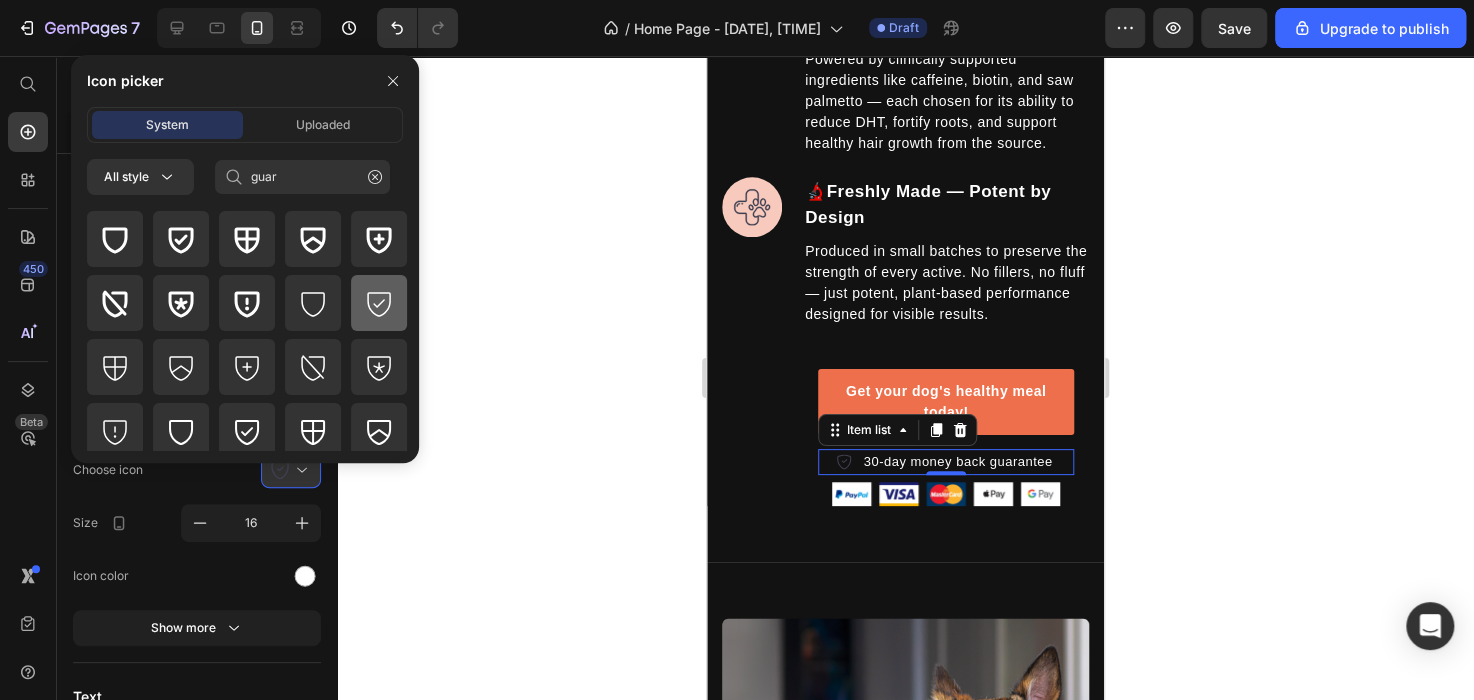 click 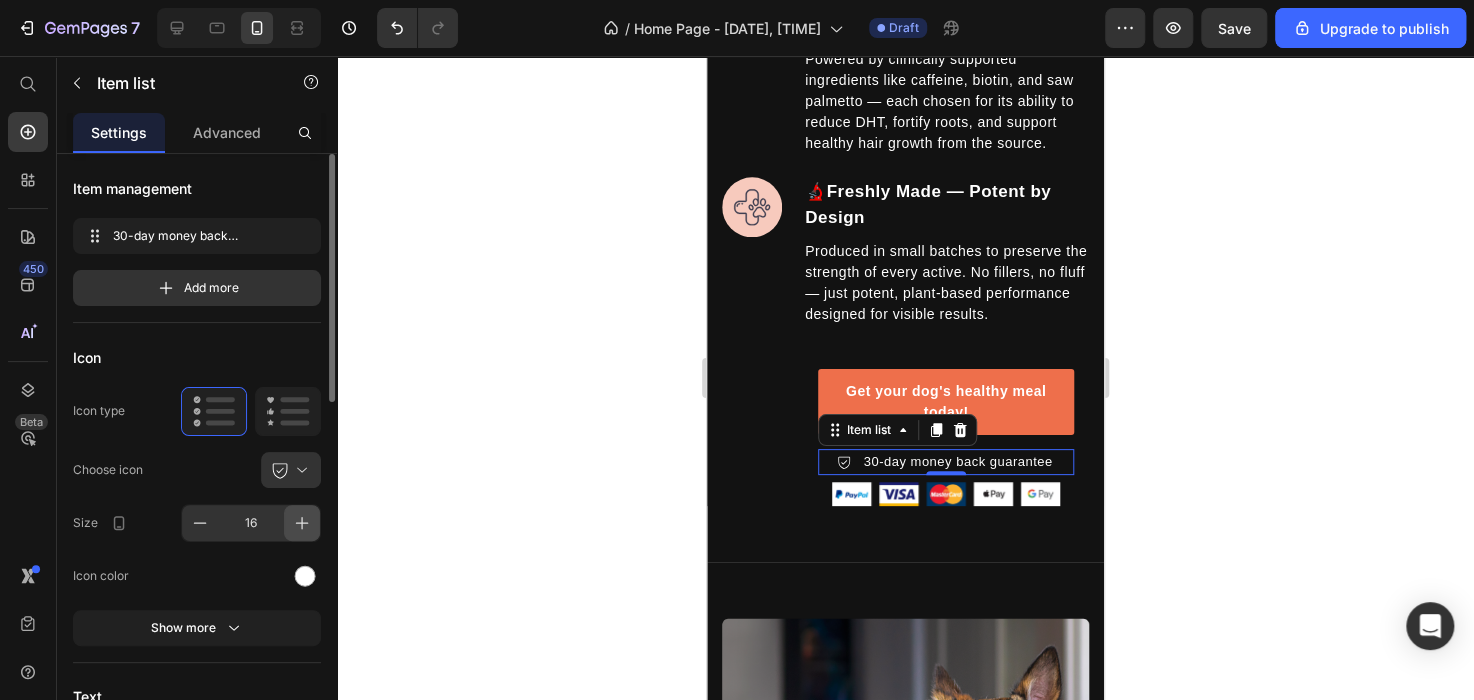 click at bounding box center [302, 523] 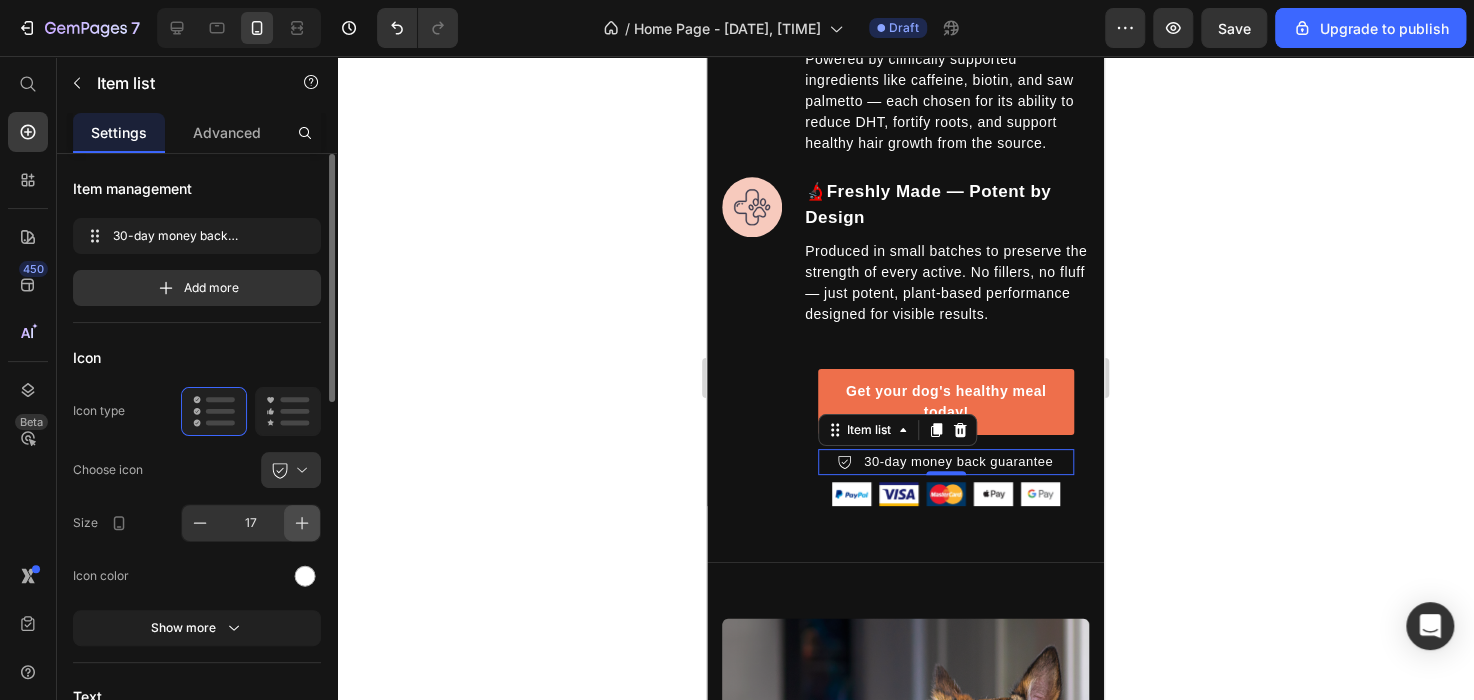 click at bounding box center [302, 523] 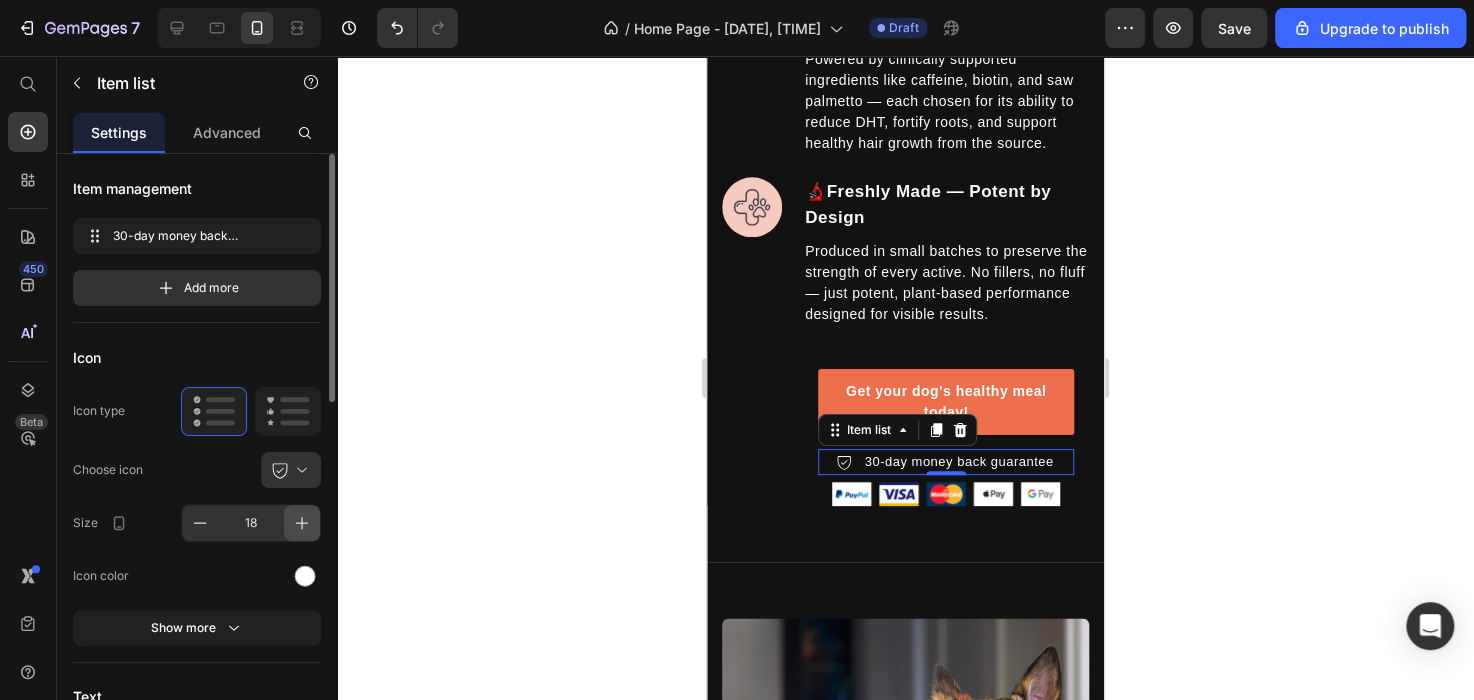 click at bounding box center (302, 523) 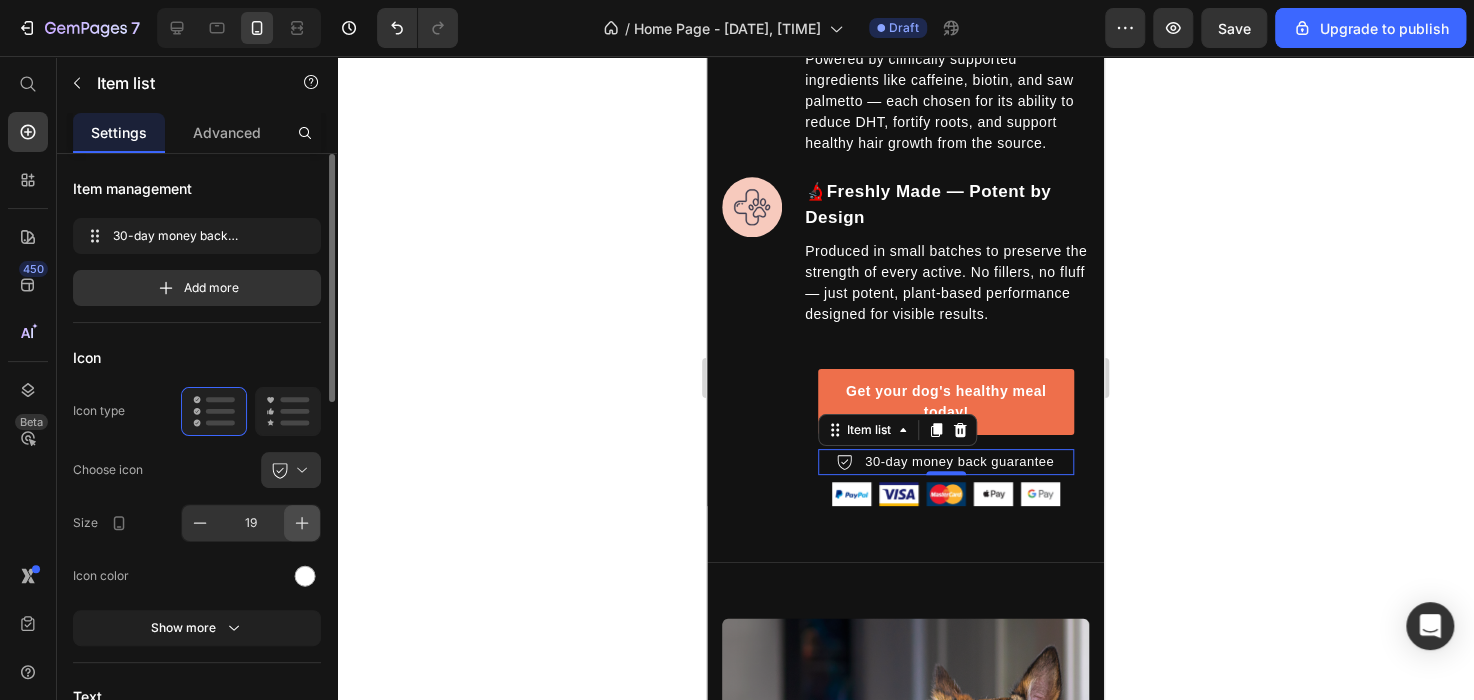 click at bounding box center [302, 523] 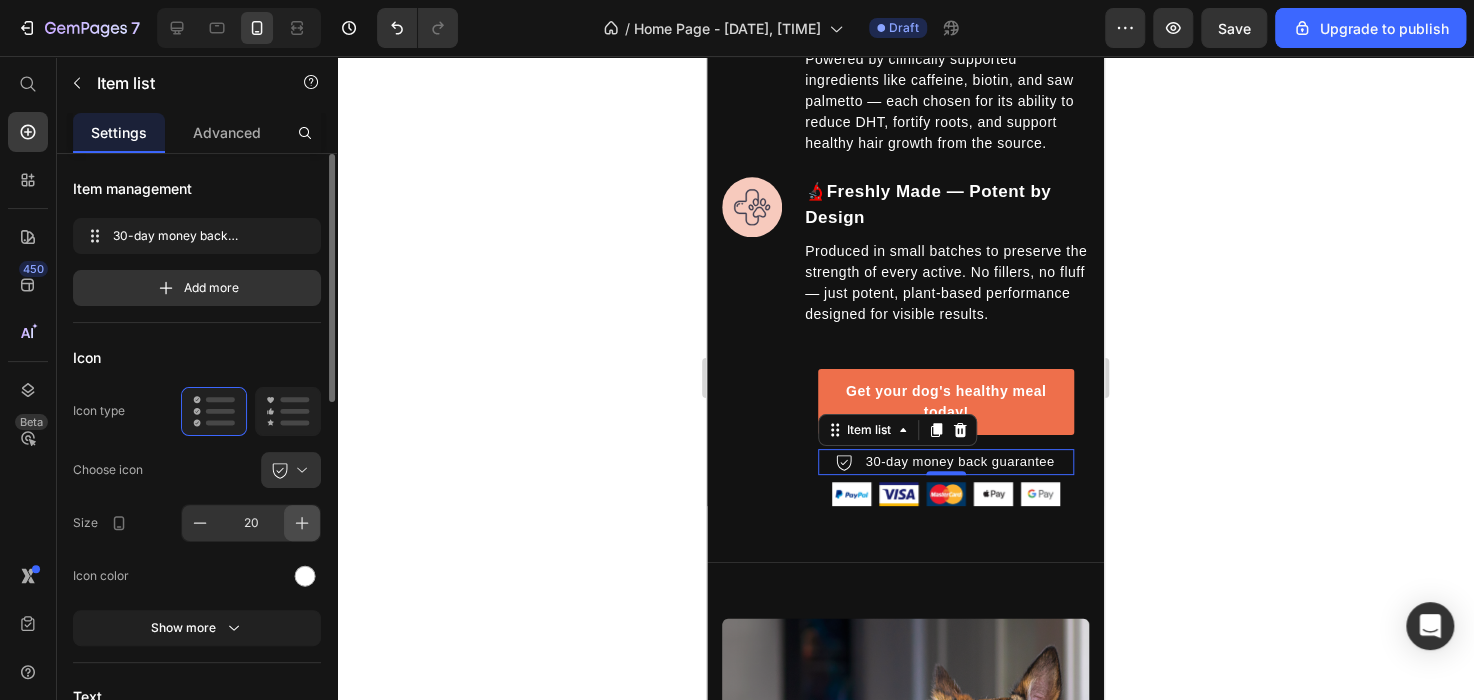 click at bounding box center (302, 523) 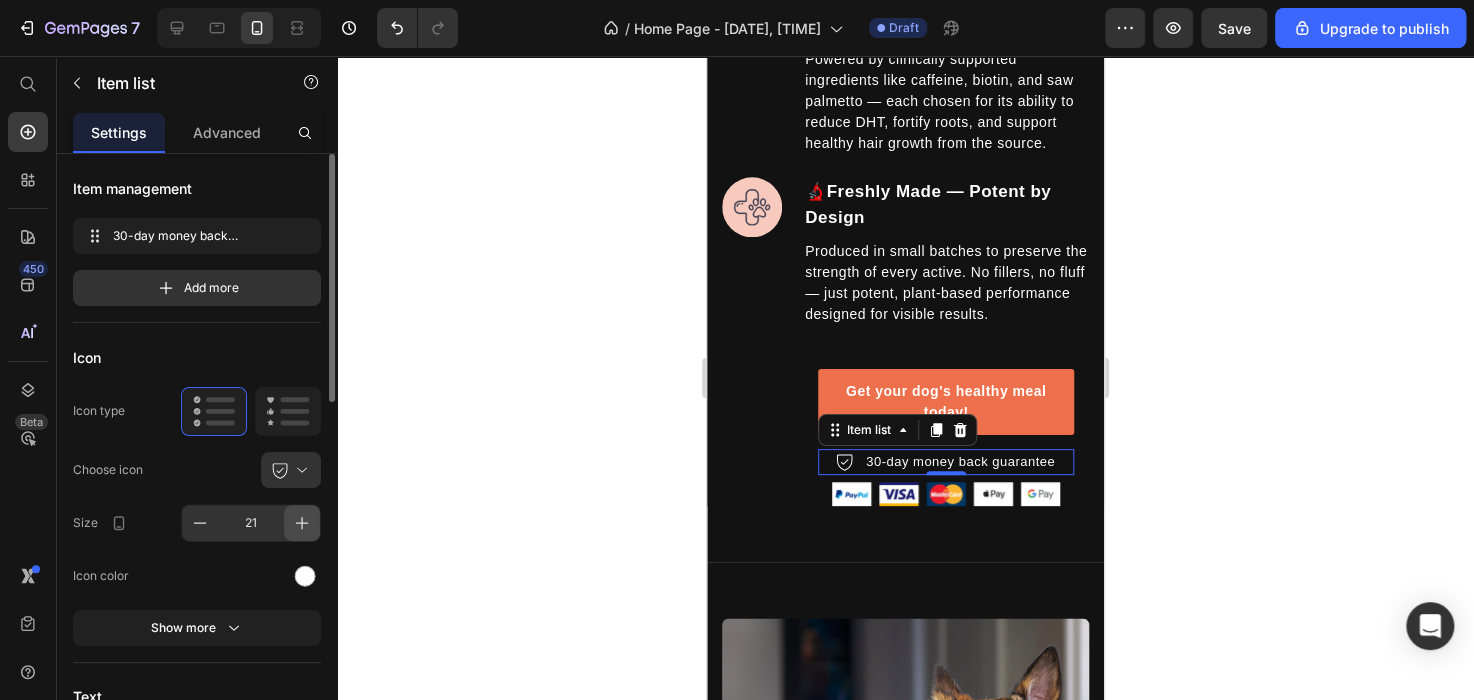 click at bounding box center [302, 523] 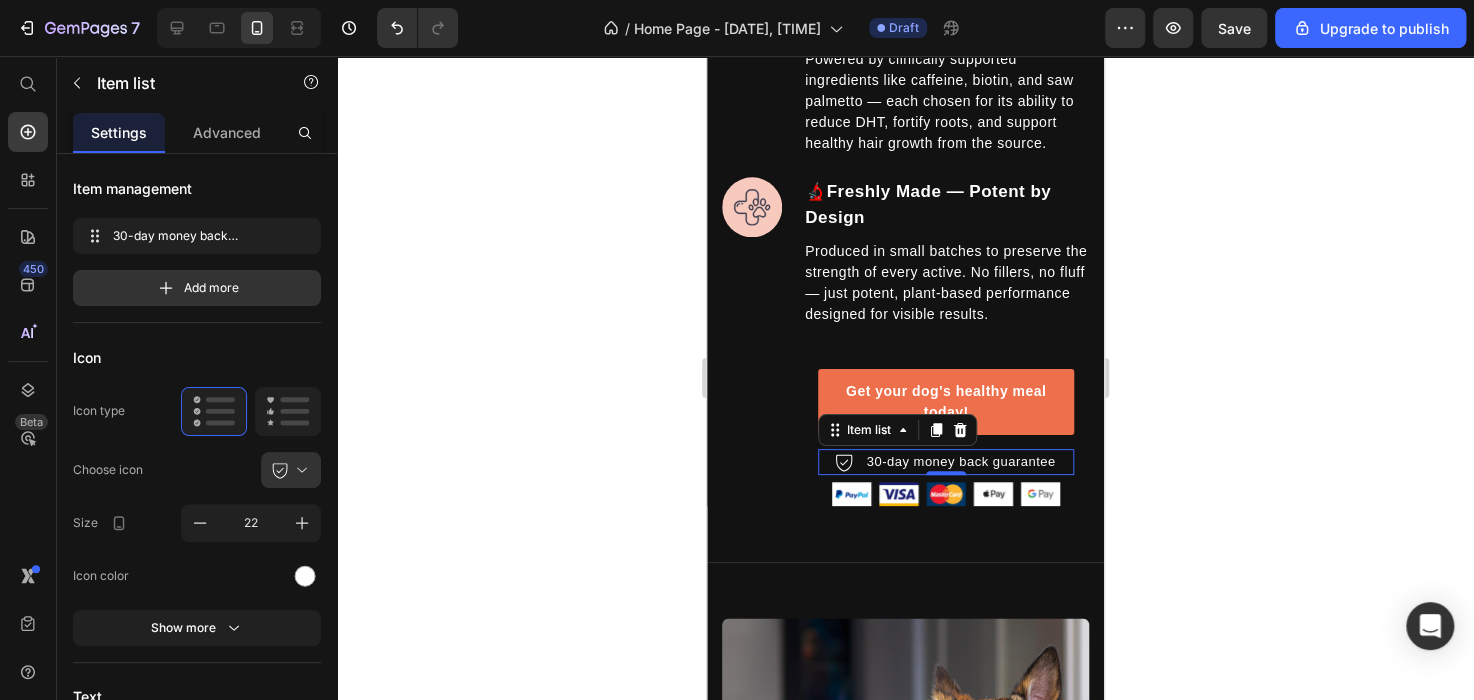 click 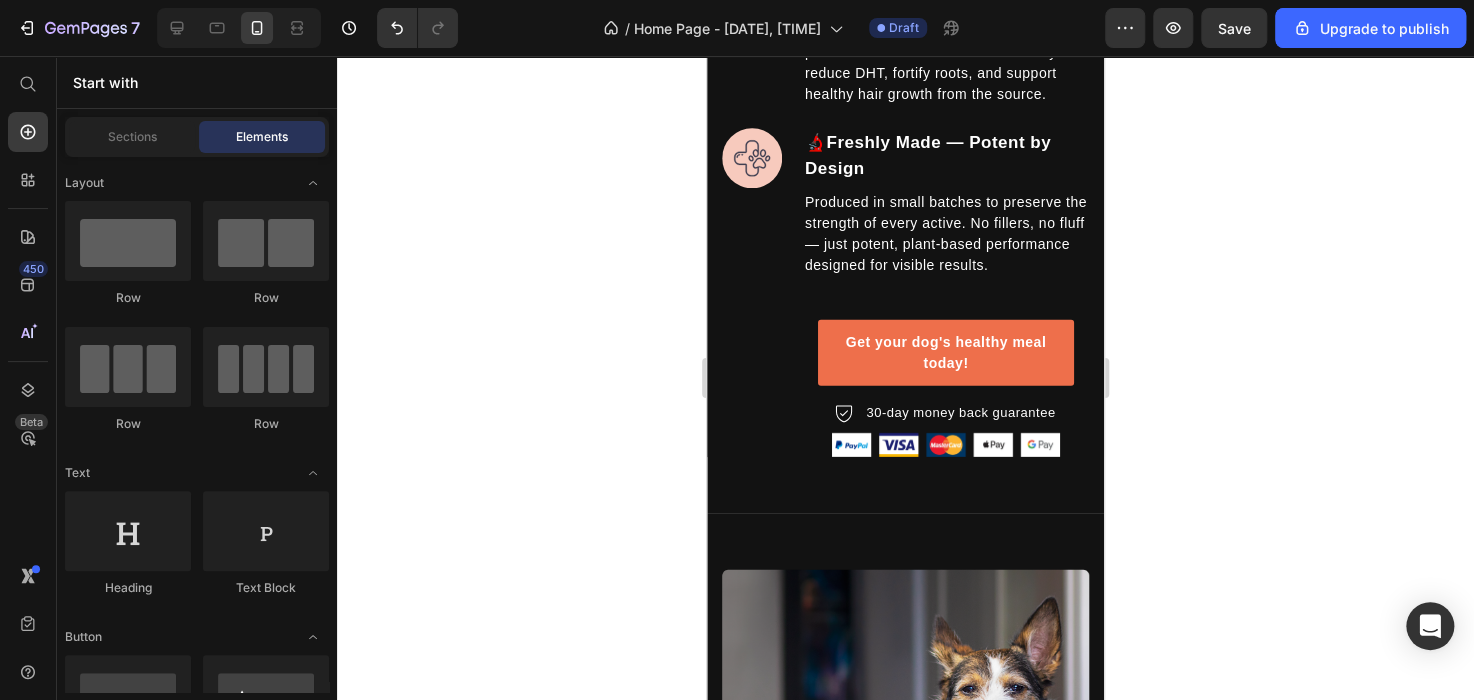 scroll, scrollTop: 2793, scrollLeft: 0, axis: vertical 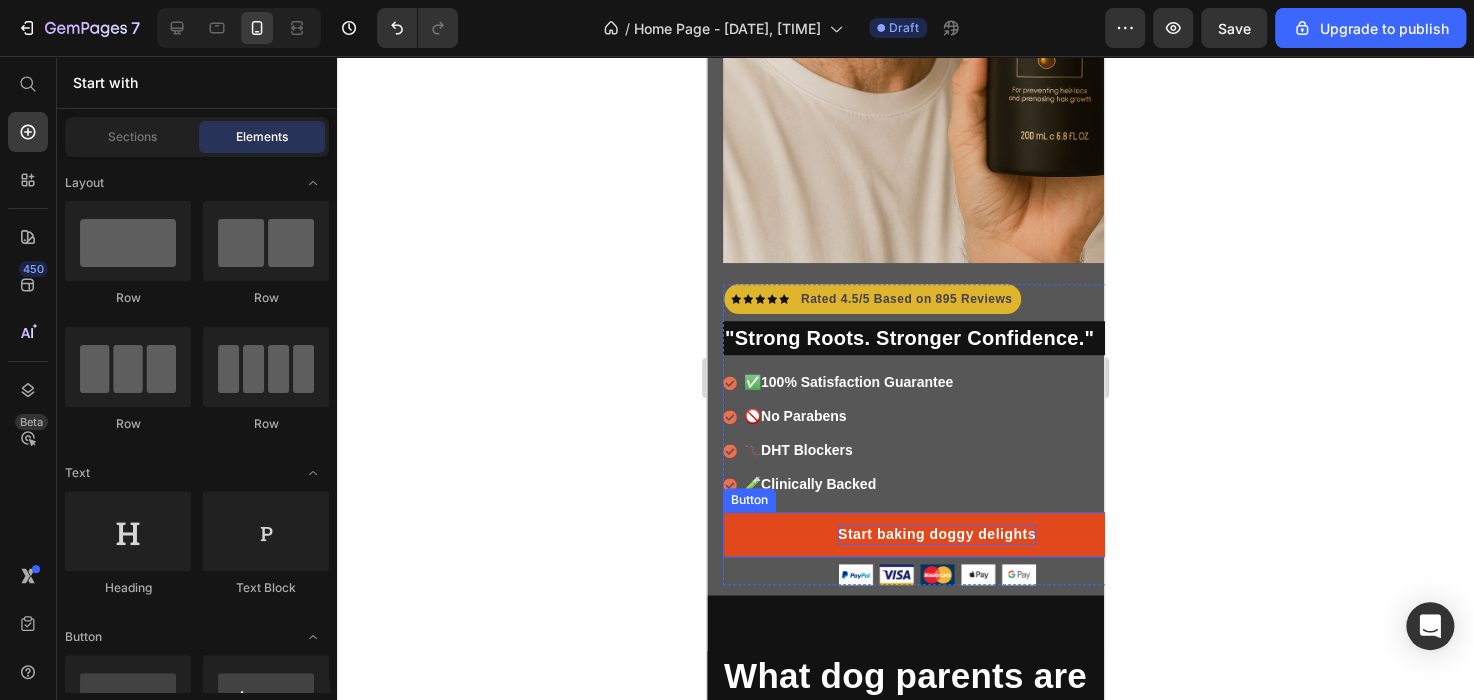 click on "Start baking doggy delights" at bounding box center [937, 534] 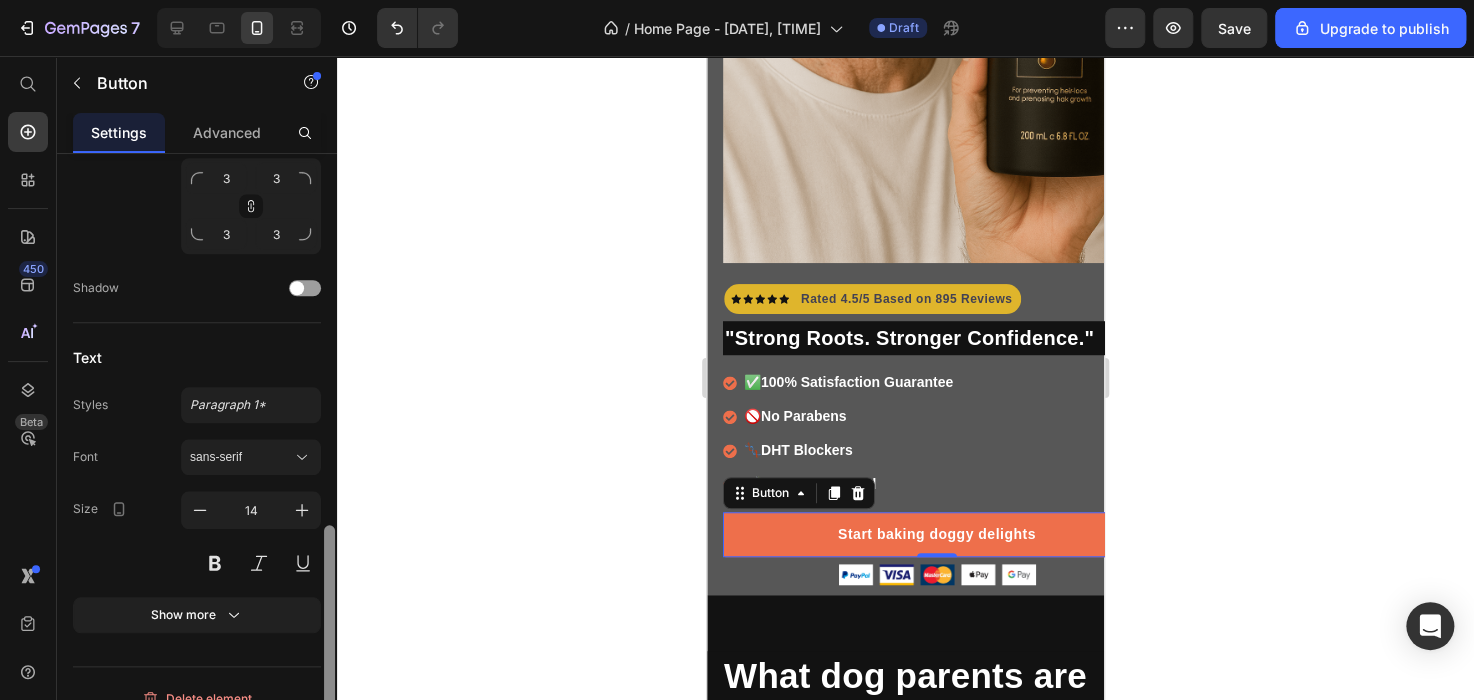 scroll, scrollTop: 827, scrollLeft: 0, axis: vertical 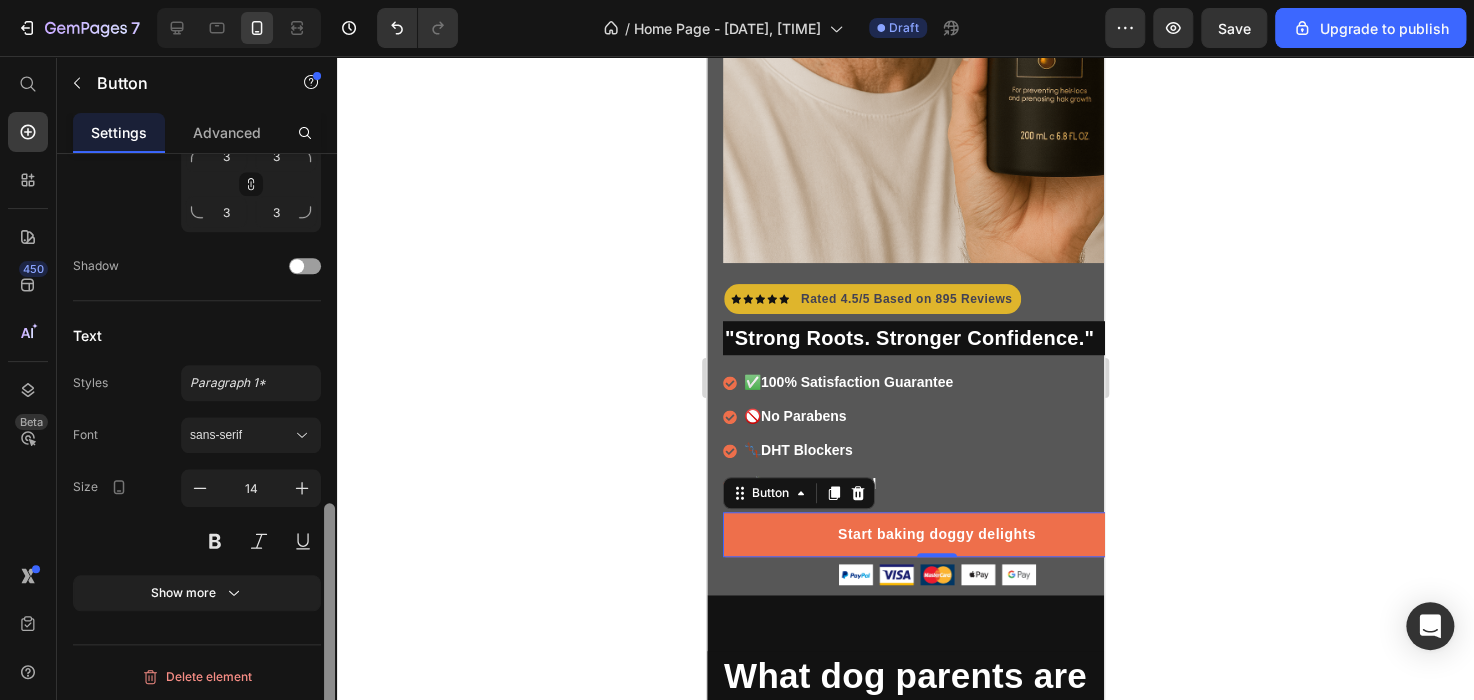 drag, startPoint x: 330, startPoint y: 283, endPoint x: 326, endPoint y: 674, distance: 391.02045 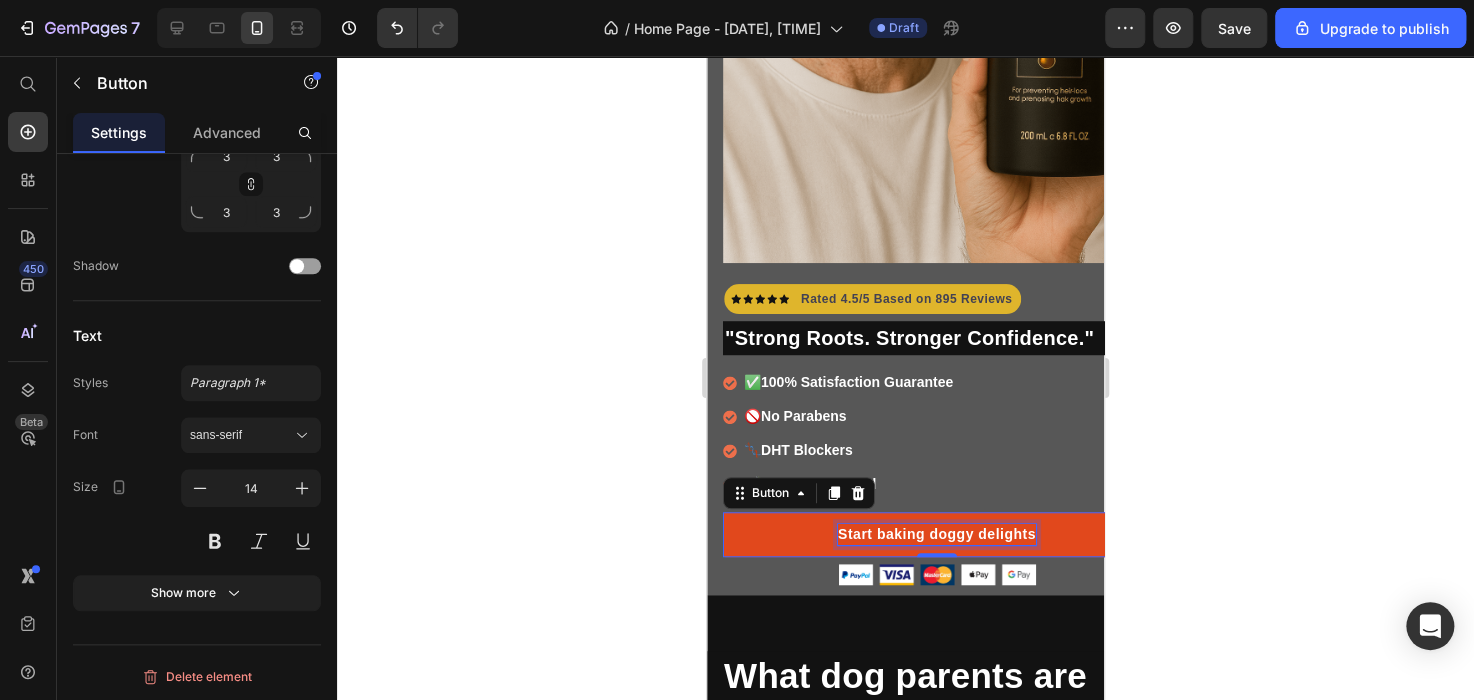 click on "Start baking doggy delights" at bounding box center (937, 534) 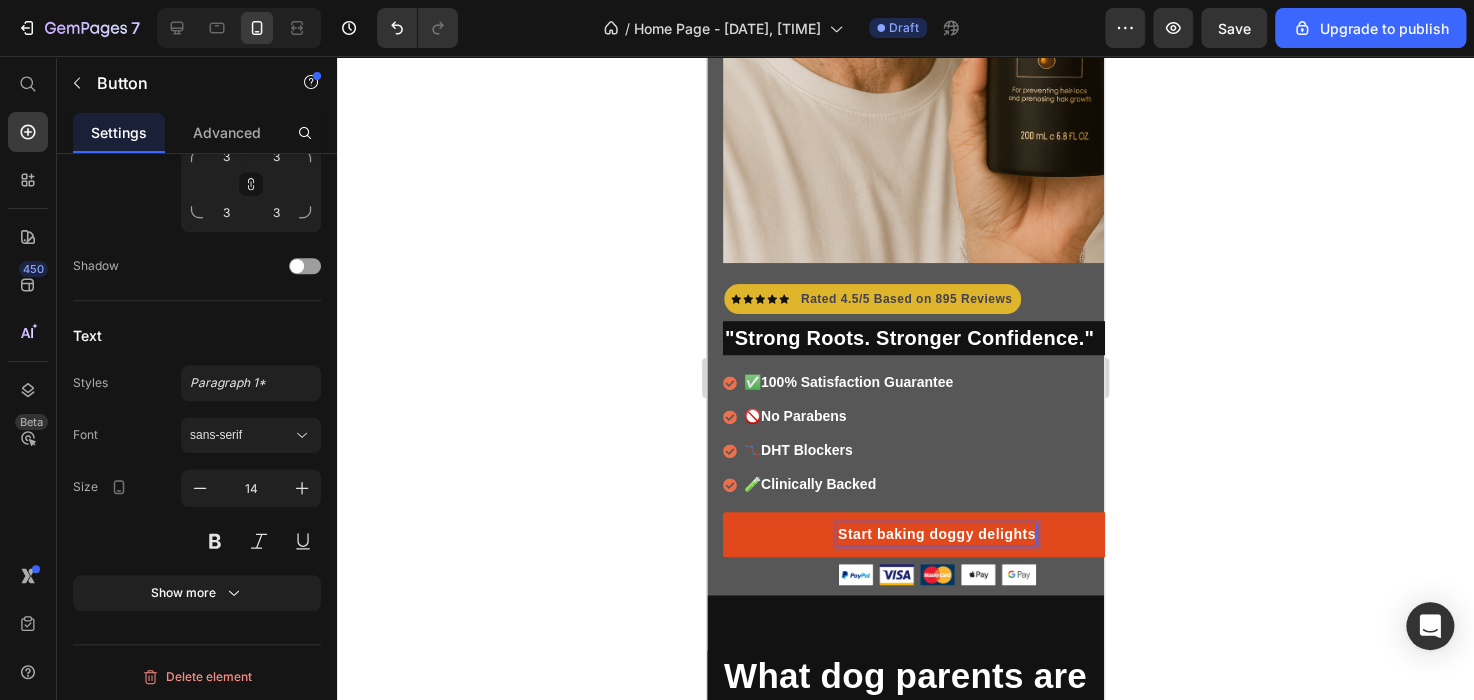 click on "Start baking doggy delights" at bounding box center (937, 534) 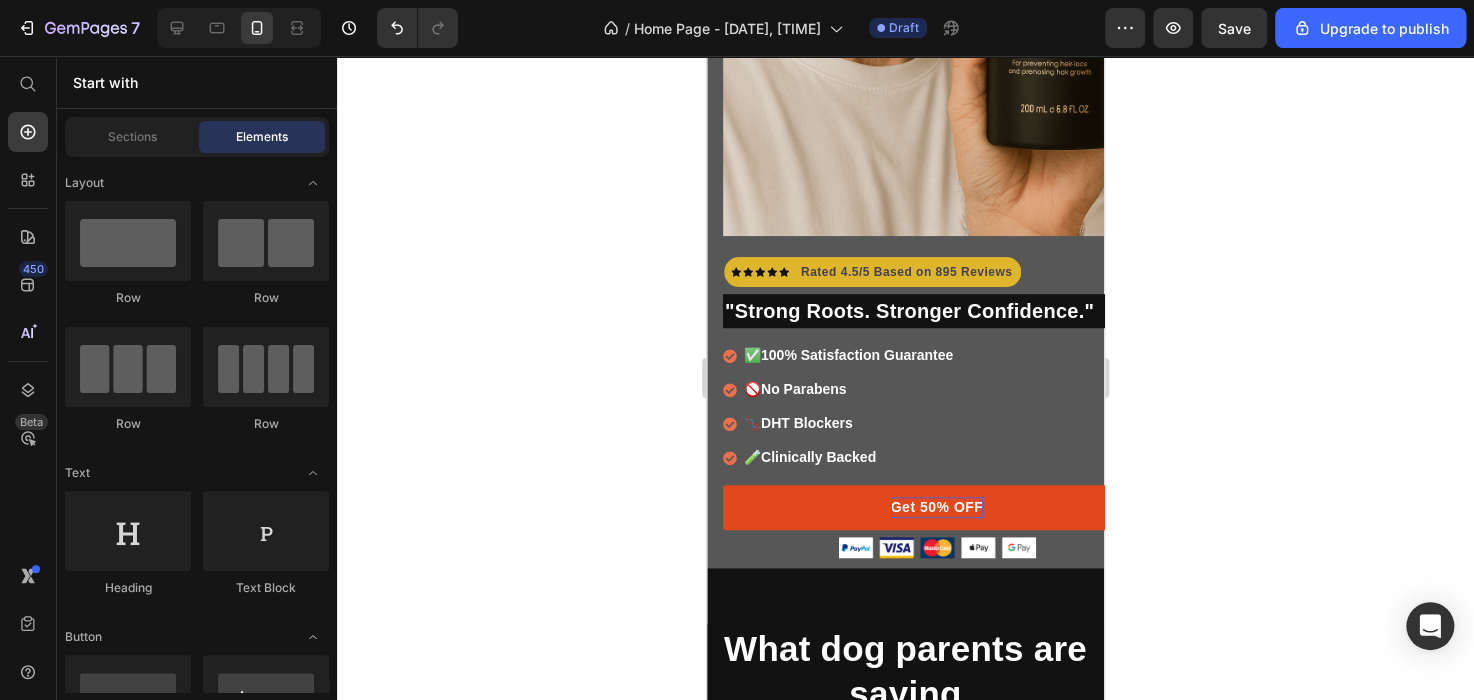 scroll, scrollTop: 573, scrollLeft: 0, axis: vertical 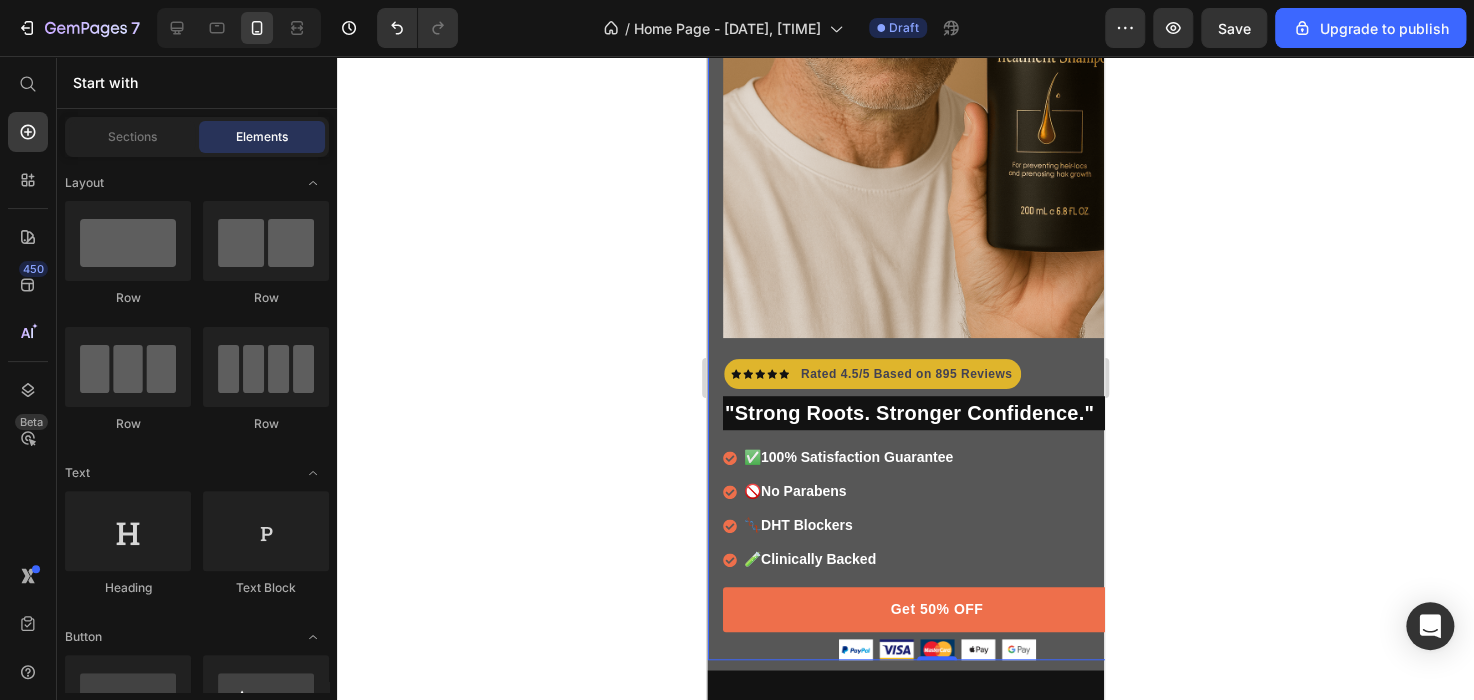 click on "Icon Icon Icon Icon Icon Icon List Hoz Rated 4.5/5 Based on 895 Reviews Text block Row "Strong Roots. Stronger Confidence." Heading ✅  100% Satisfaction Guarantee 🚫  No Parabens  🧬  DHT Blockers 🧪  Clinically Backed Item list Get 50% OFF Button
30-day money back guarantee Item list Image Row Row Image Row   0" at bounding box center (937, 178) 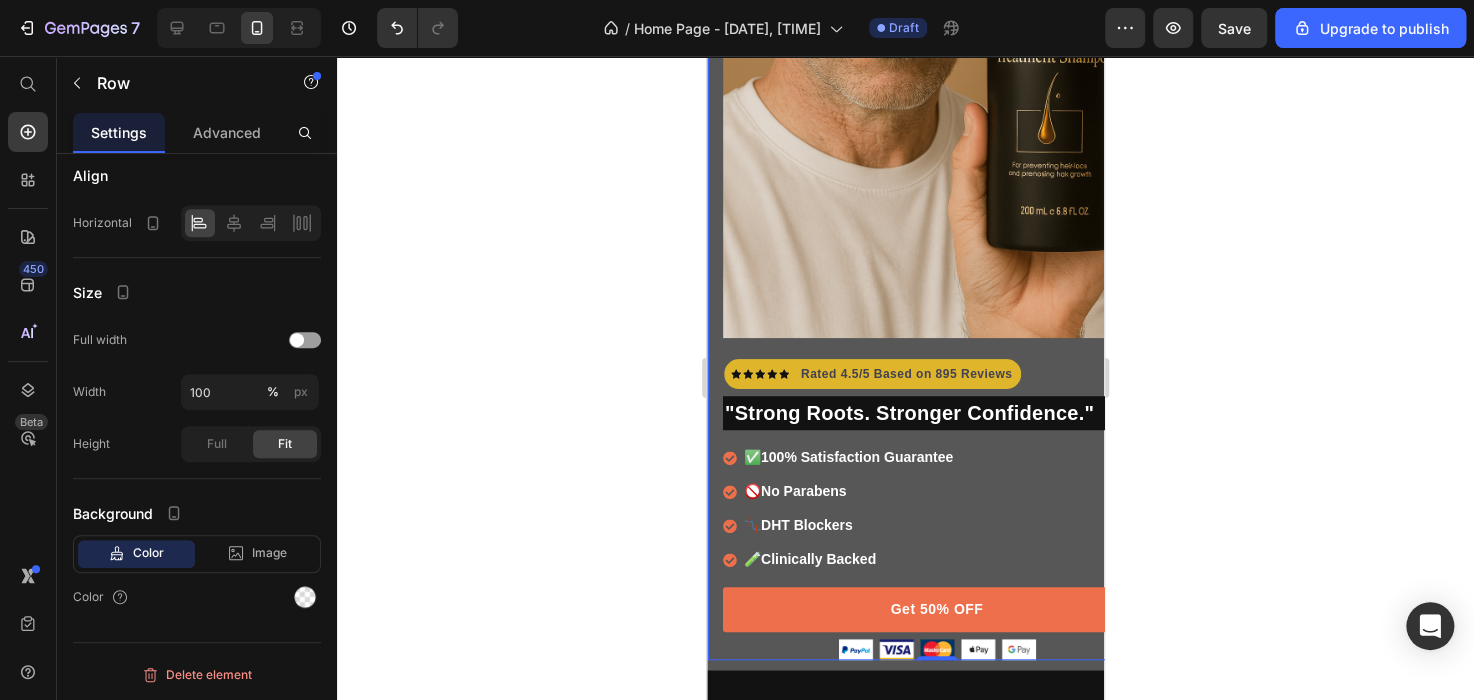 scroll, scrollTop: 0, scrollLeft: 0, axis: both 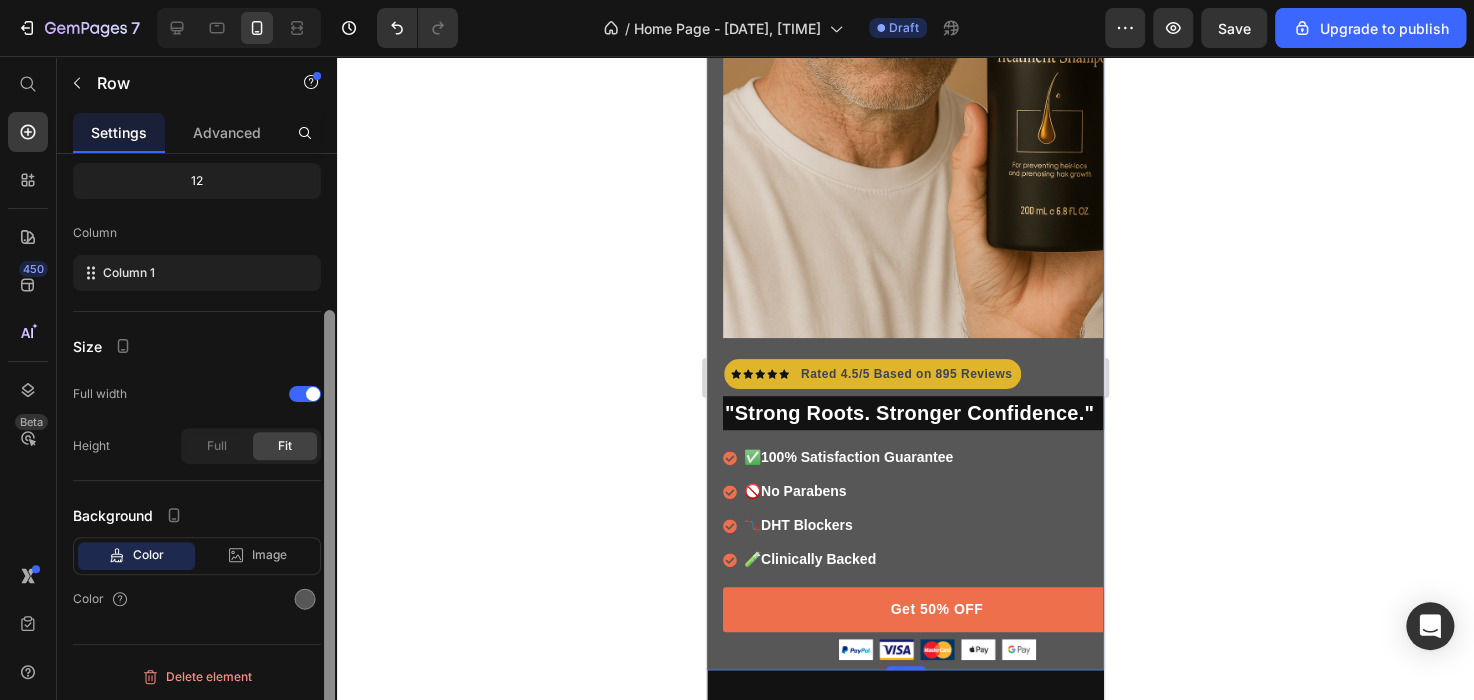 drag, startPoint x: 331, startPoint y: 231, endPoint x: 324, endPoint y: 491, distance: 260.0942 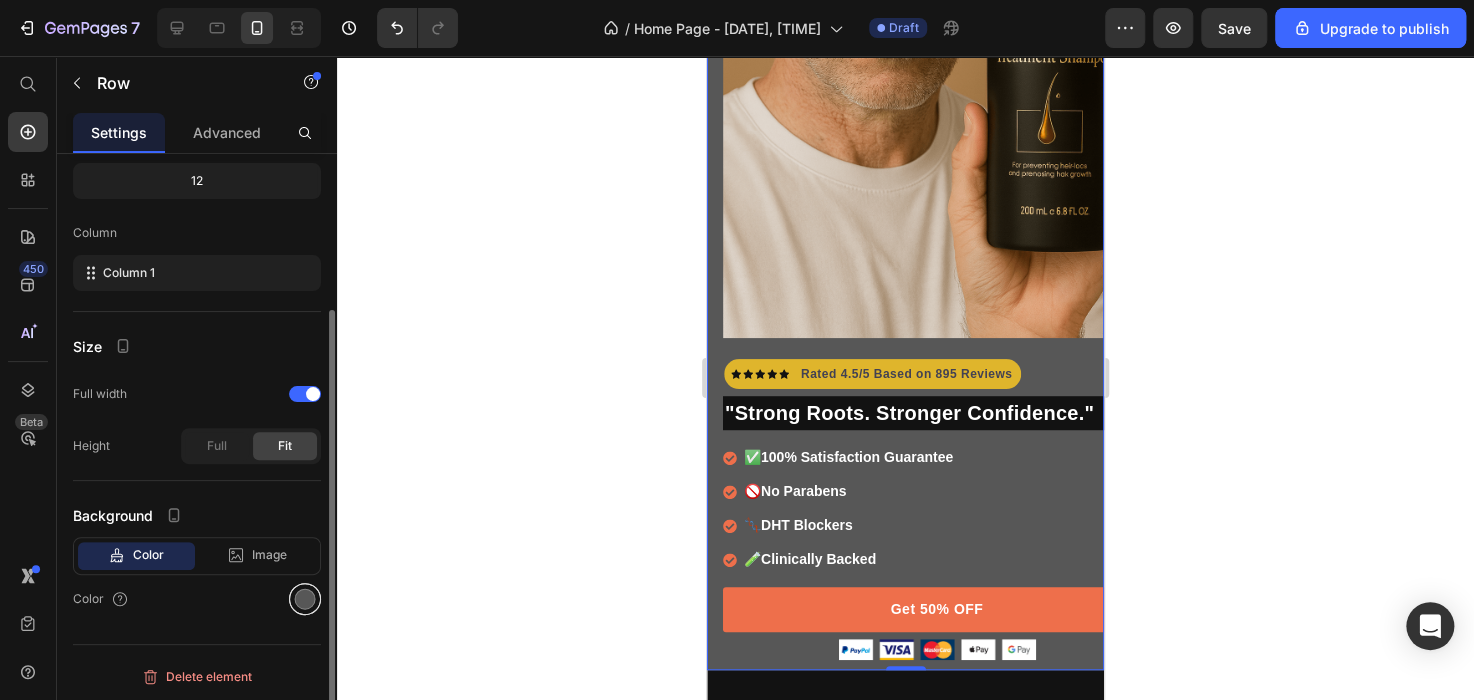 click at bounding box center (305, 599) 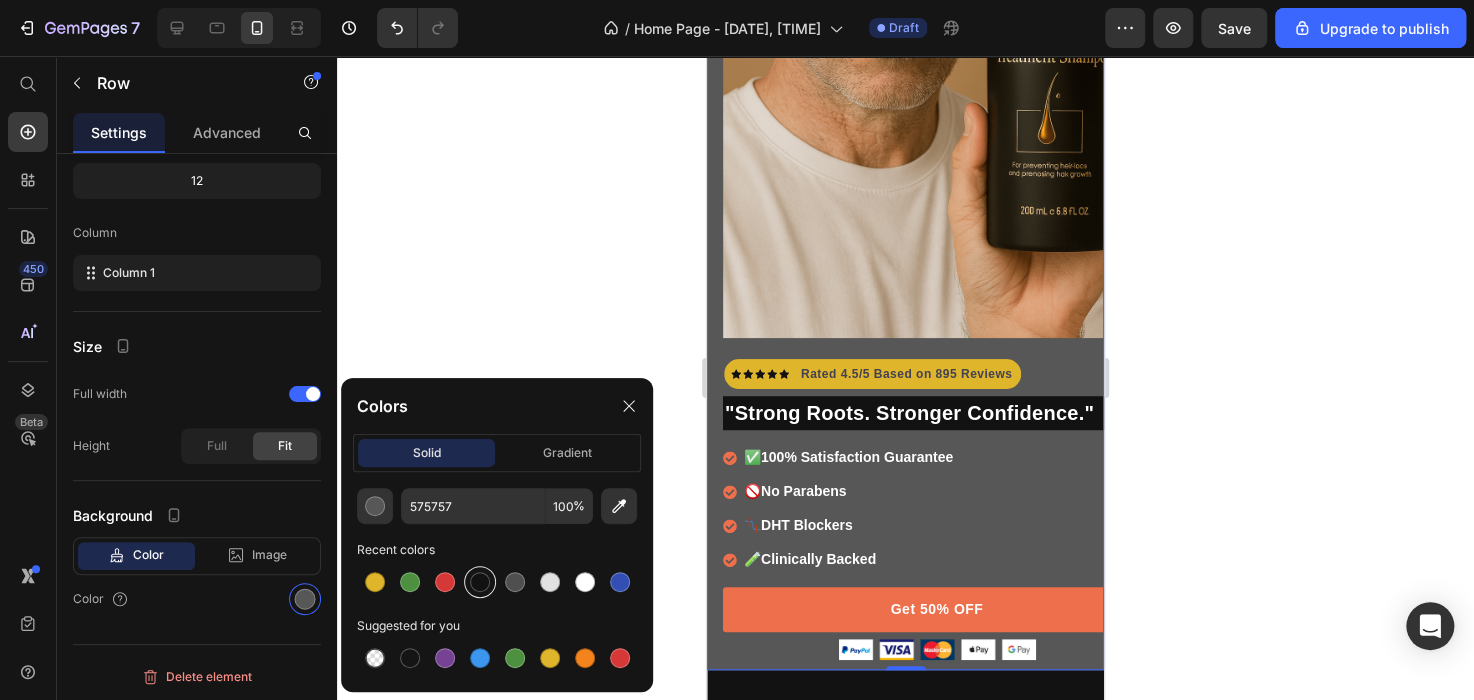 click at bounding box center (480, 582) 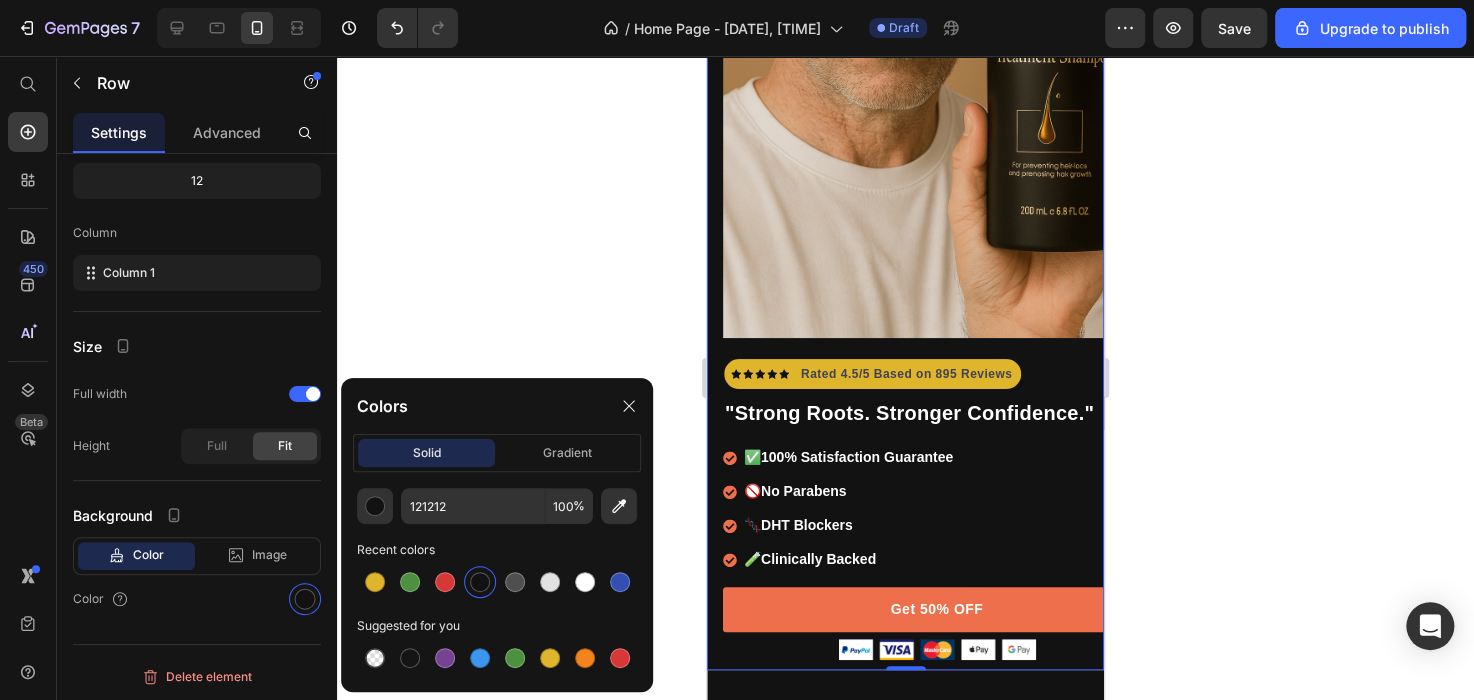 click 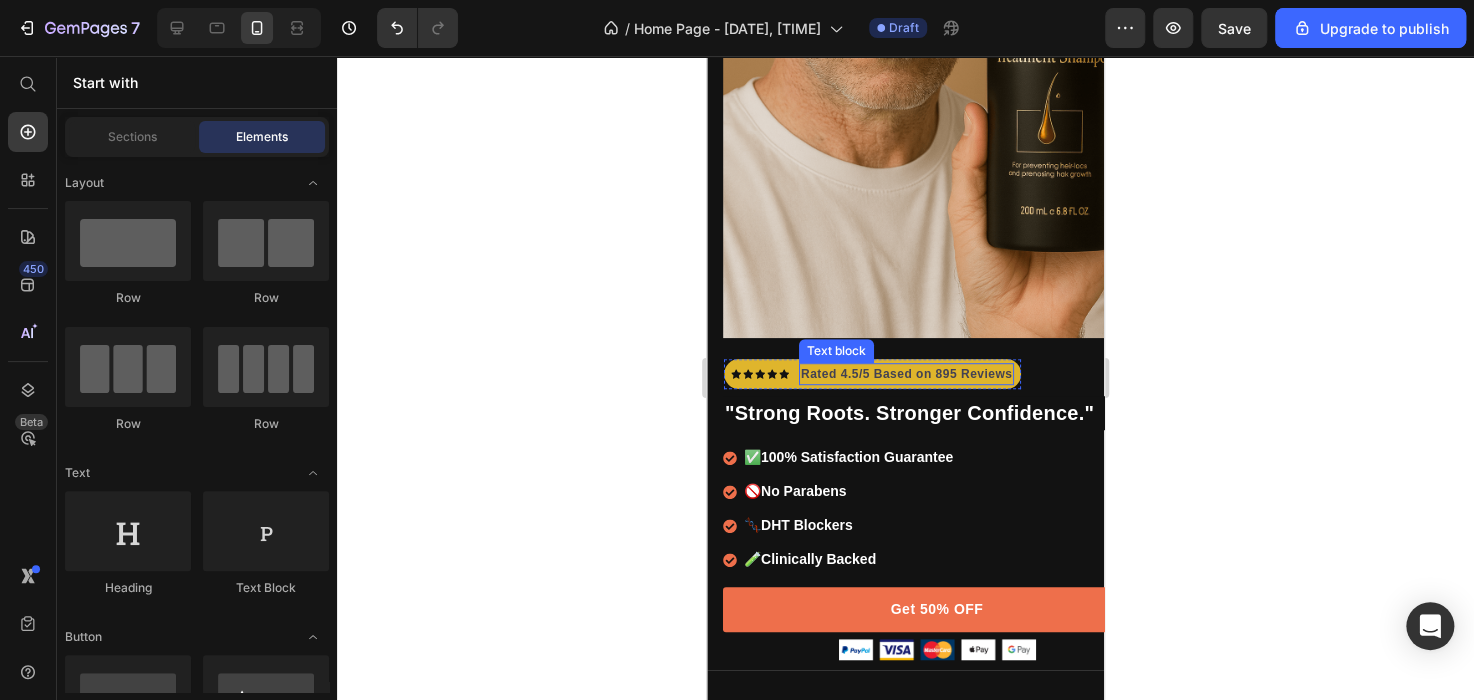 click on "Rated 4.5/5 Based on 895 Reviews" at bounding box center (906, 374) 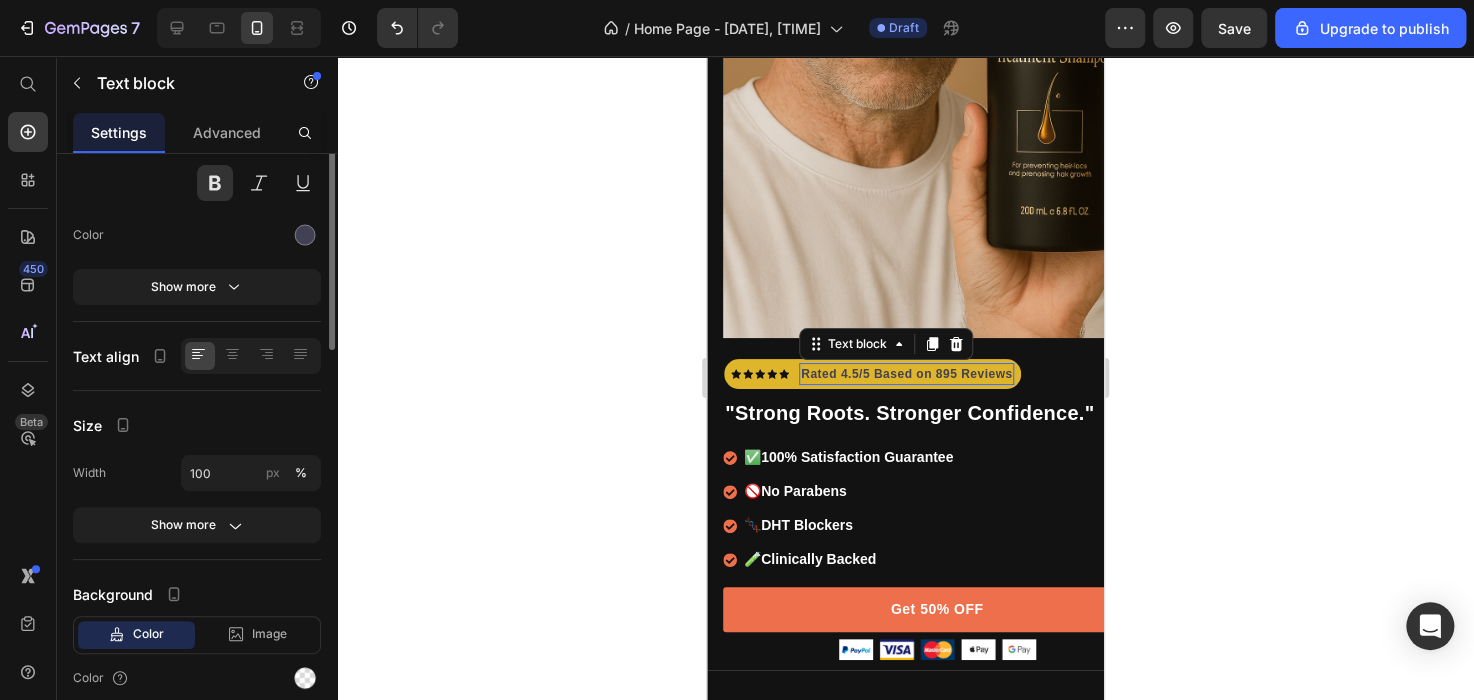 scroll, scrollTop: 0, scrollLeft: 0, axis: both 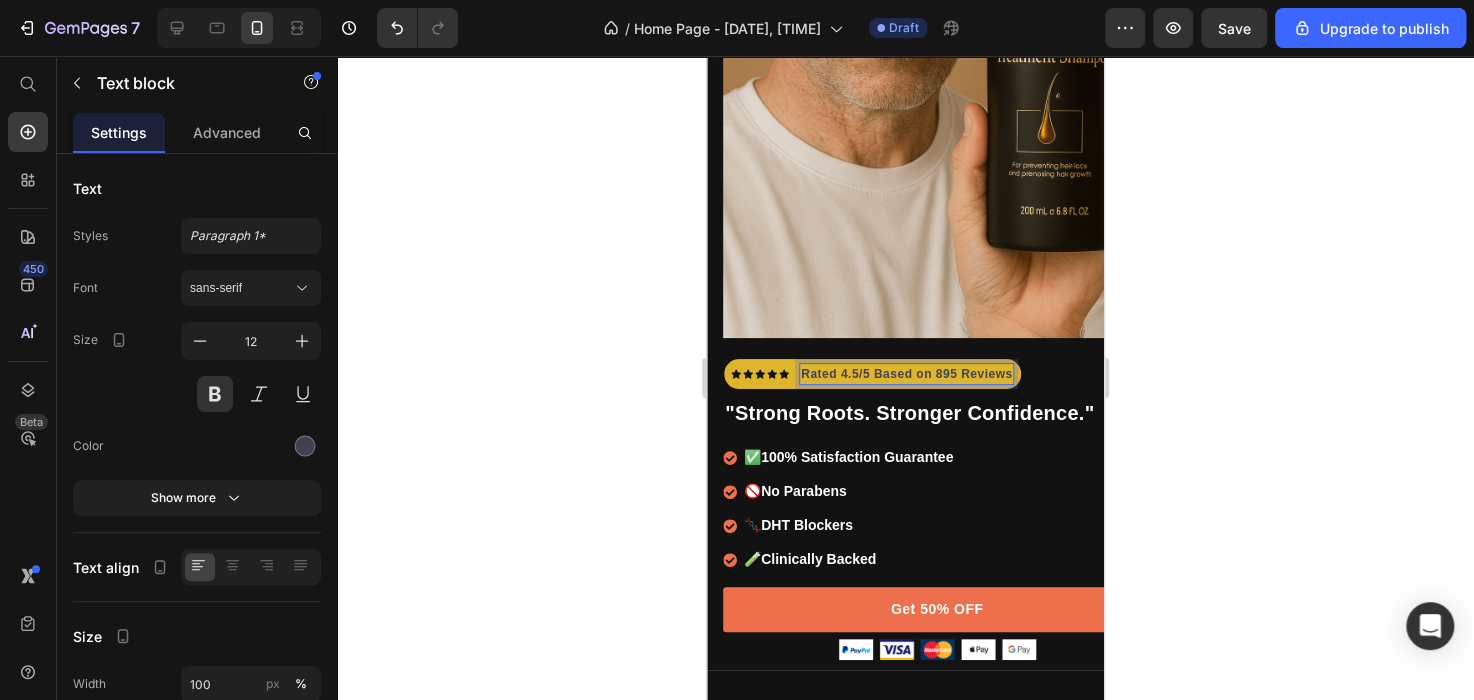 click on "Rated 4.5/5 Based on 895 Reviews" at bounding box center (906, 374) 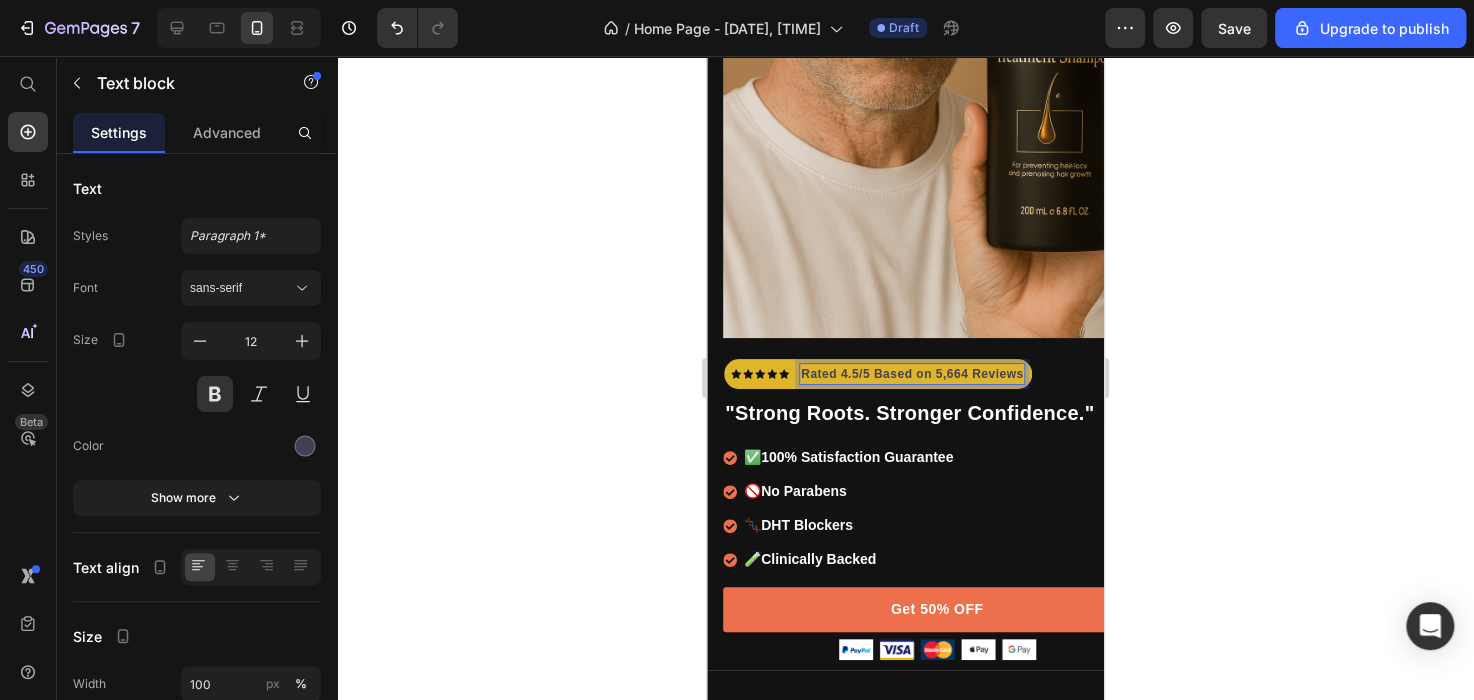 click on "Rated 4.5/5 Based on 5,664 Reviews" at bounding box center (912, 374) 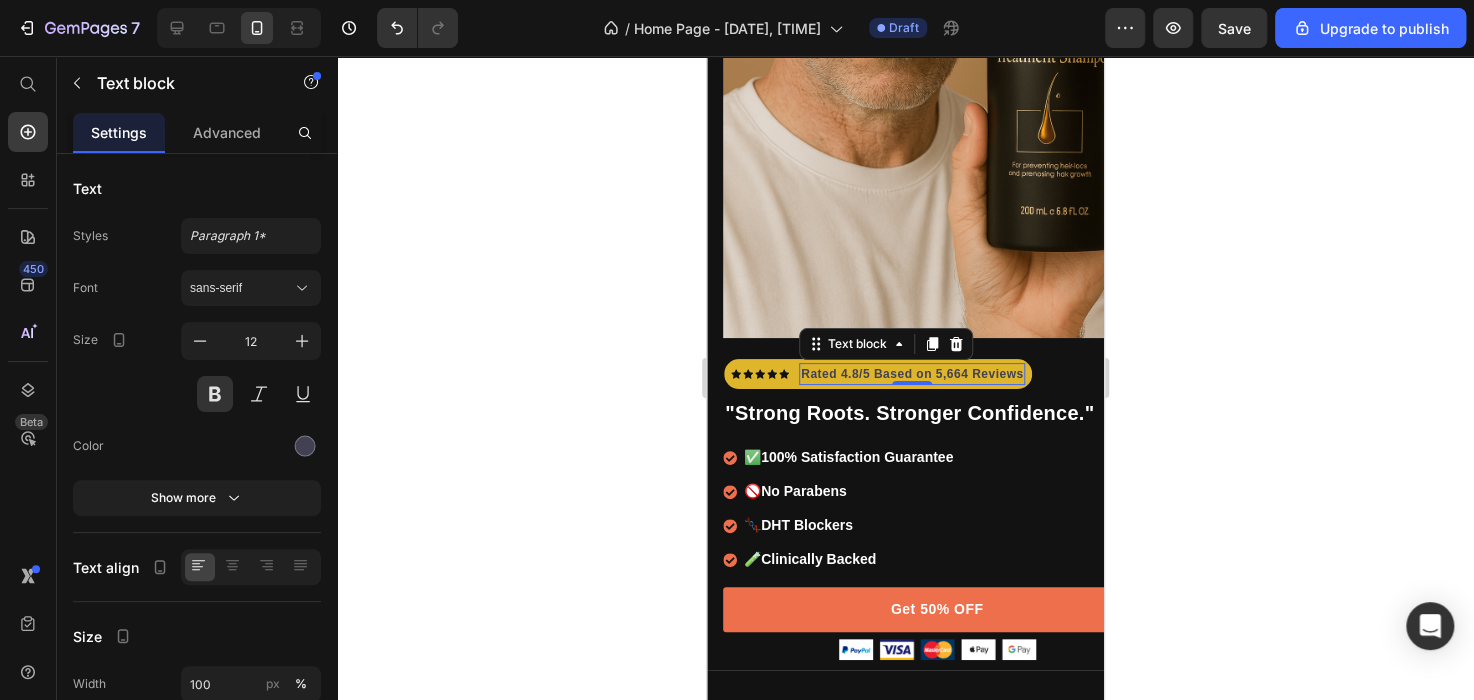 click 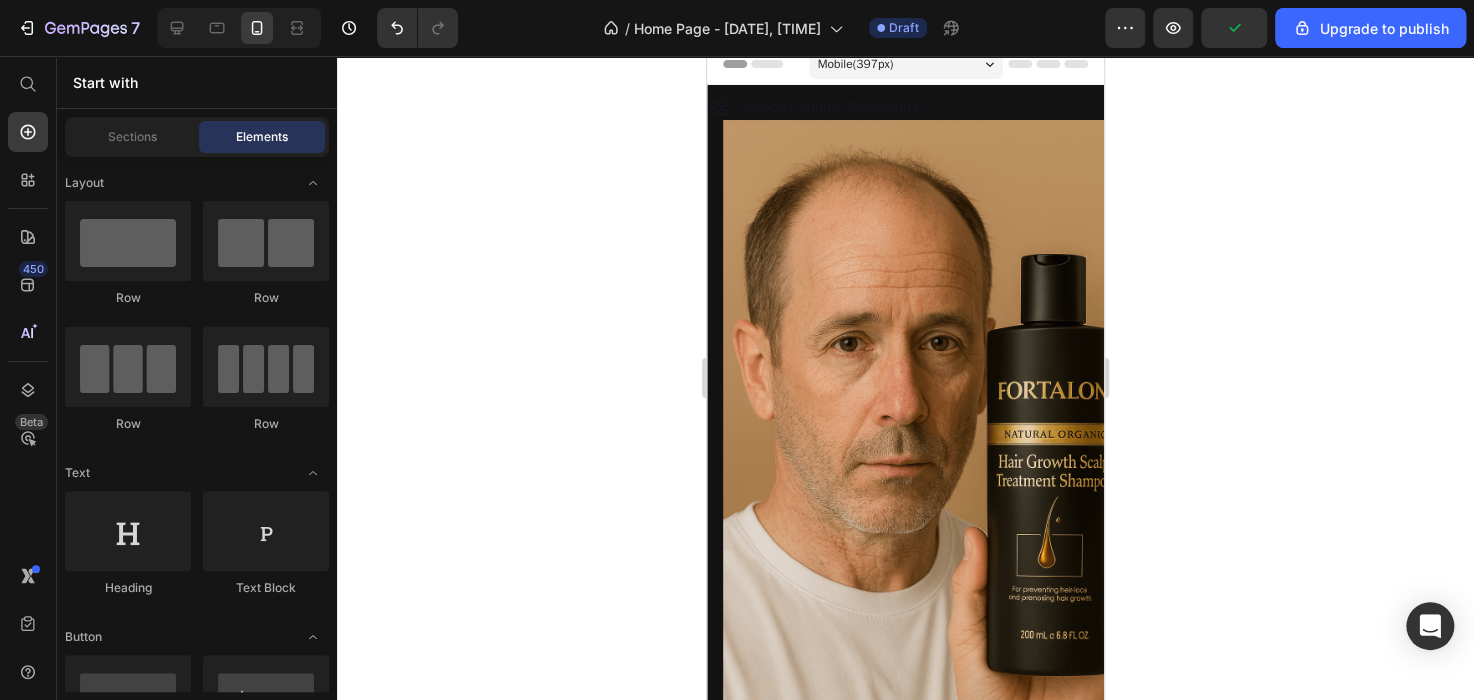 scroll, scrollTop: 0, scrollLeft: 0, axis: both 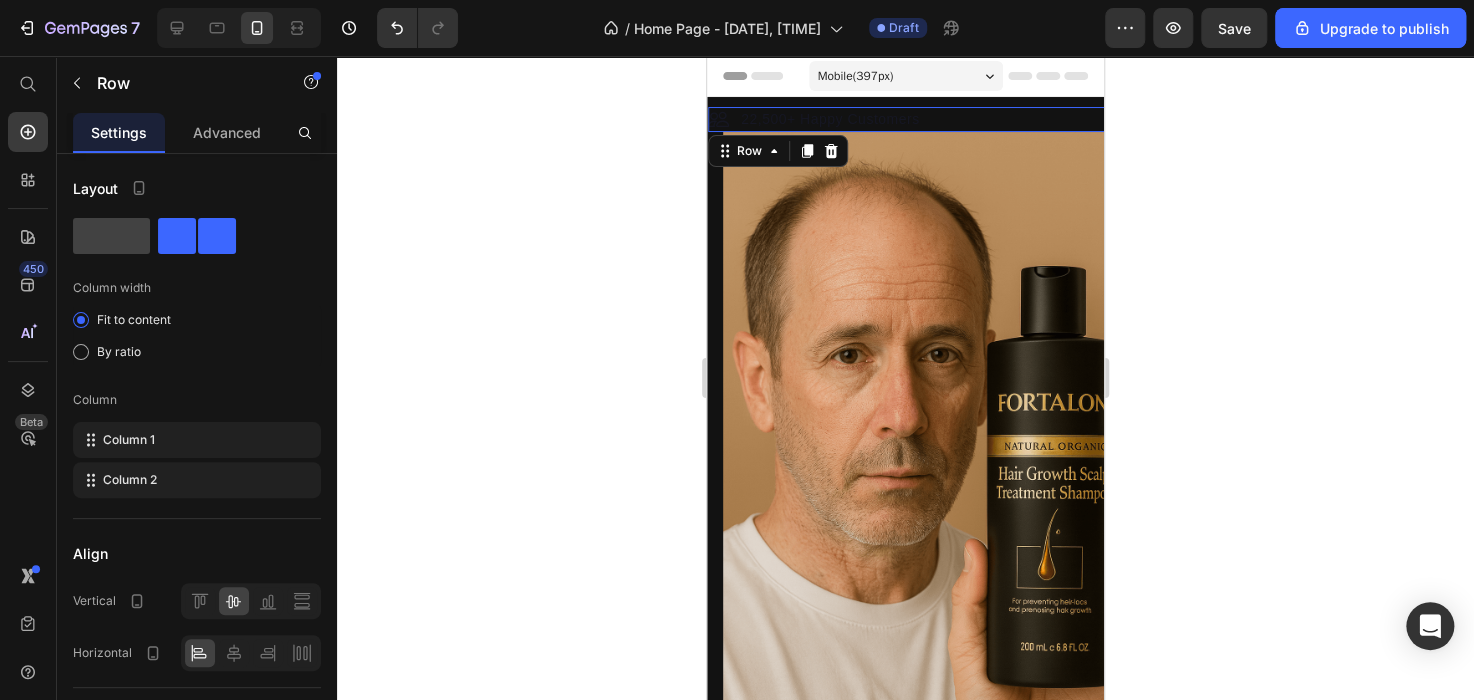 click on "Image 22,500+ Happy Customers Text Block Row   0" at bounding box center [937, 119] 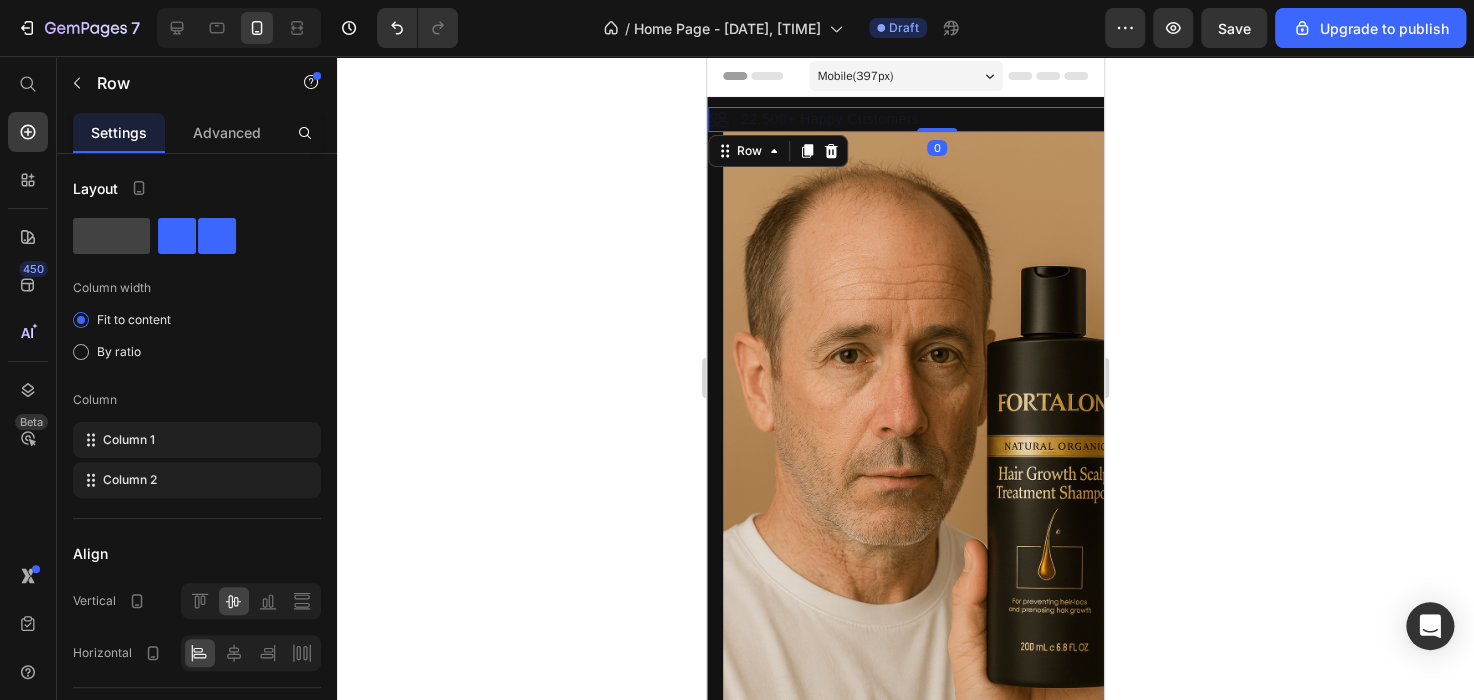 click on "Mobile  ( 397 px) iPhone 13 Mini iPhone 13 Pro iPhone 11 Pro Max iPhone 15 Pro Max Pixel 7 Galaxy S8+ Galaxy S20 Ultra iPad Mini iPad Air iPad Pro" at bounding box center (906, 78) 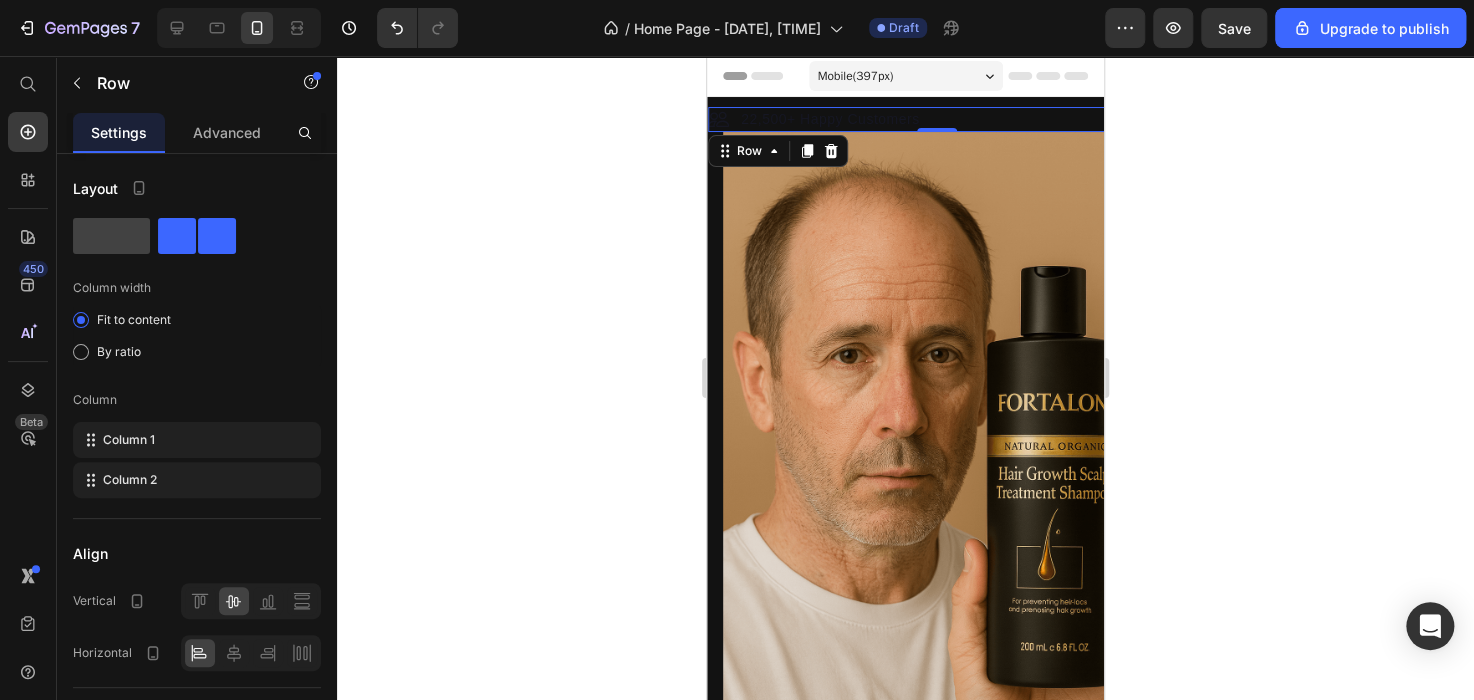 click on "Image 22,500+ Happy Customers Text Block Row   0" at bounding box center (937, 119) 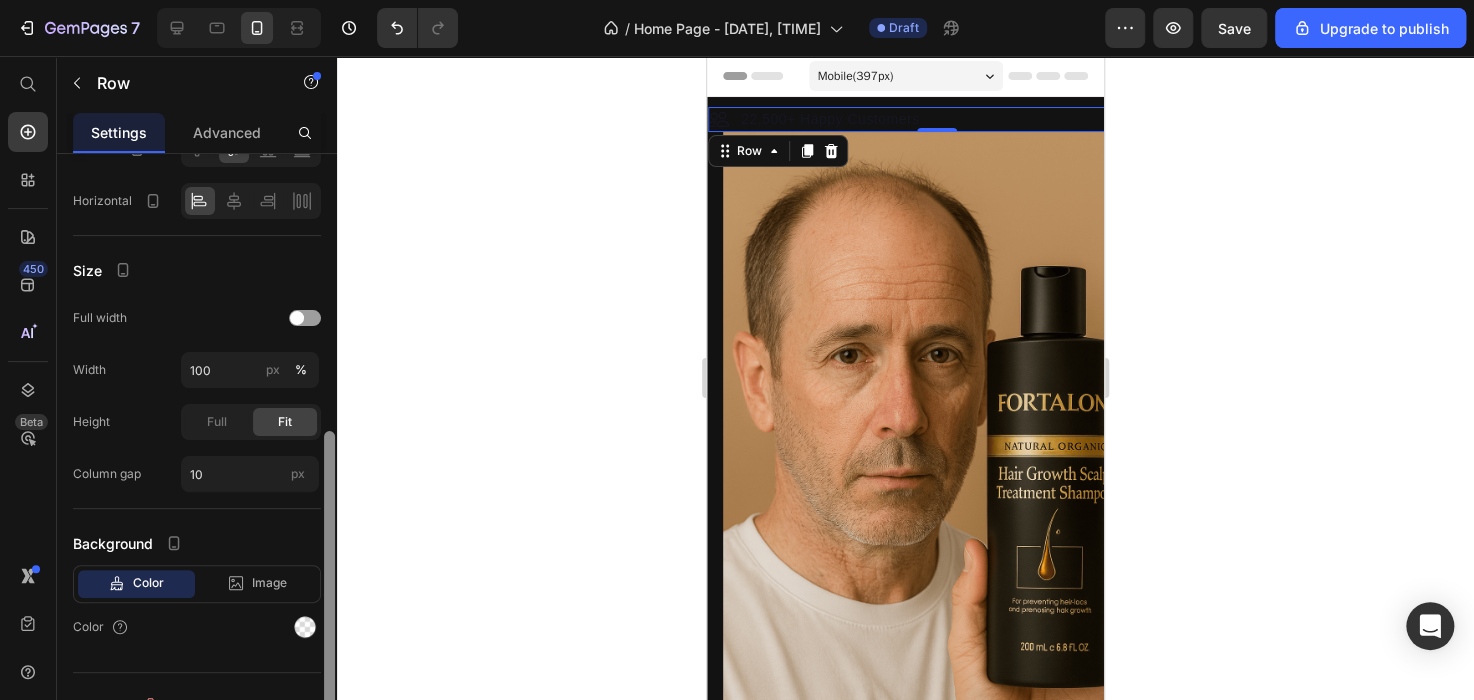 scroll, scrollTop: 480, scrollLeft: 0, axis: vertical 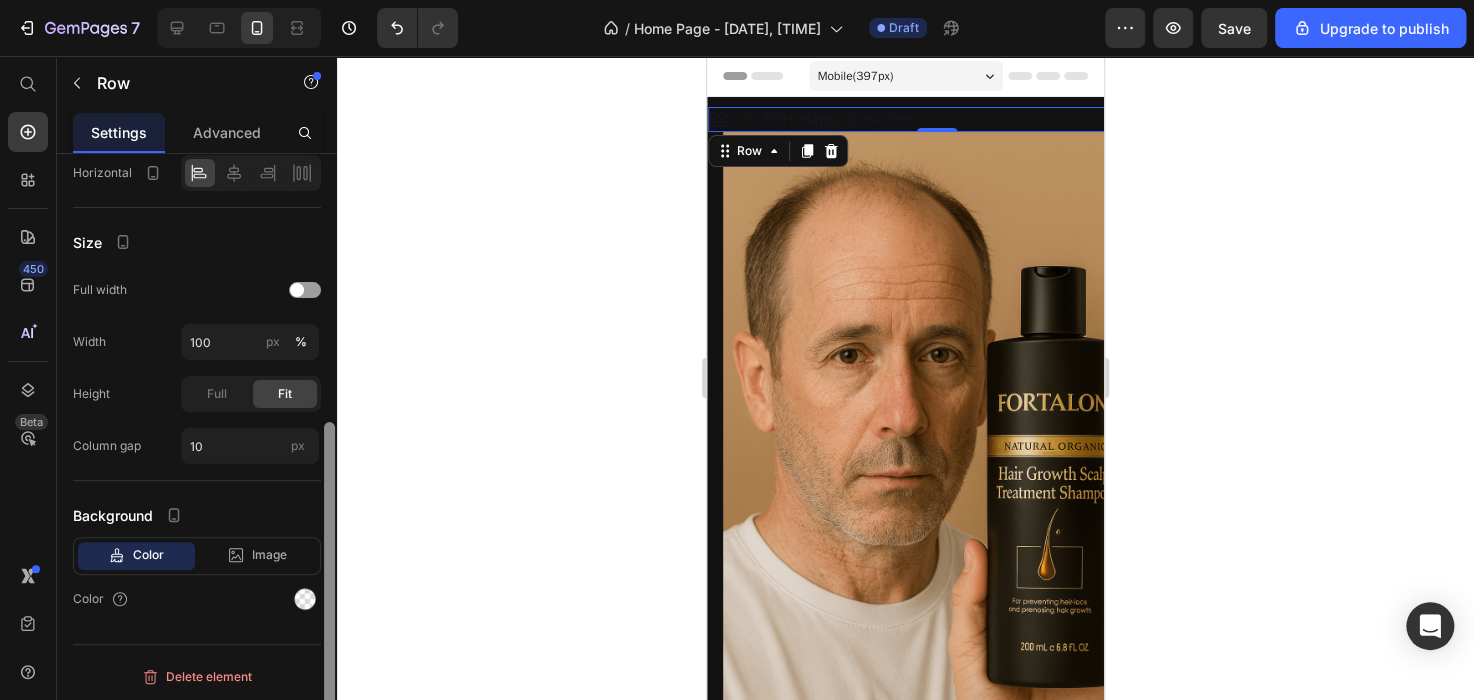 drag, startPoint x: 329, startPoint y: 319, endPoint x: 319, endPoint y: 612, distance: 293.1706 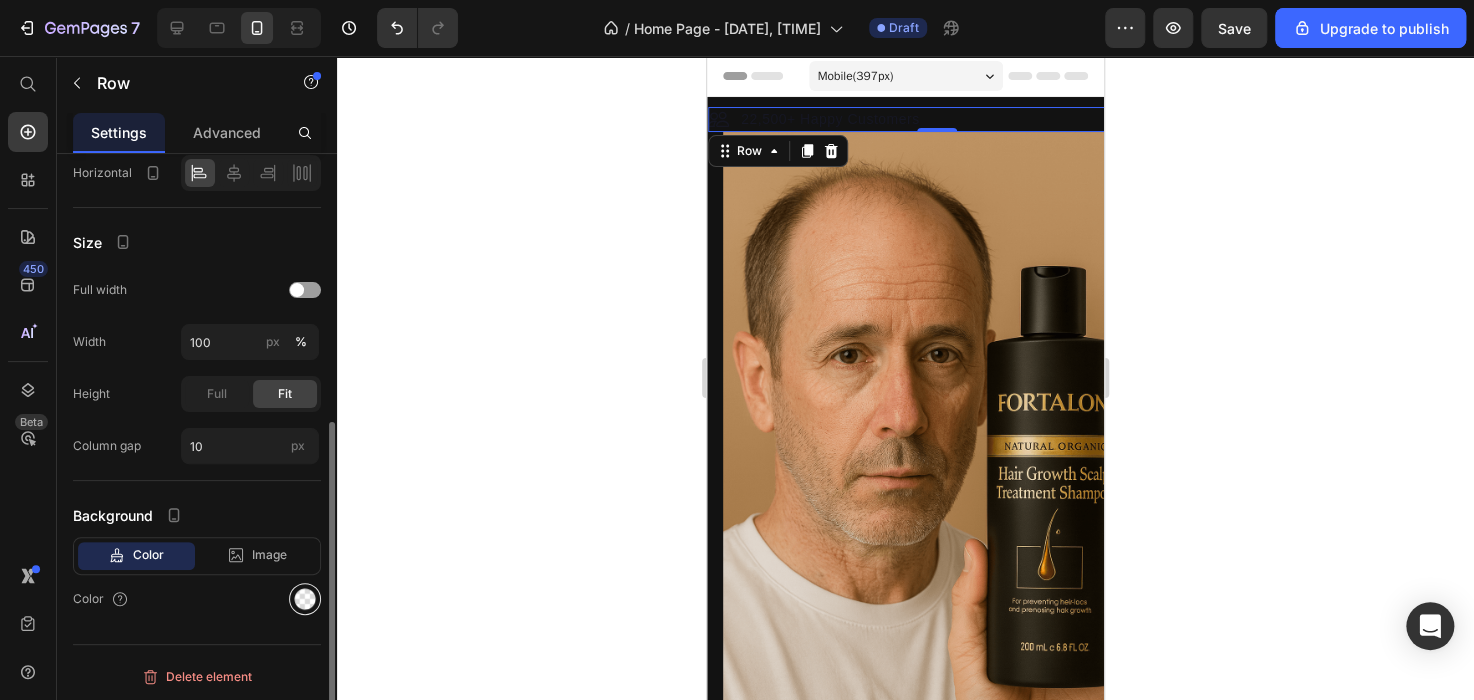 click at bounding box center [305, 599] 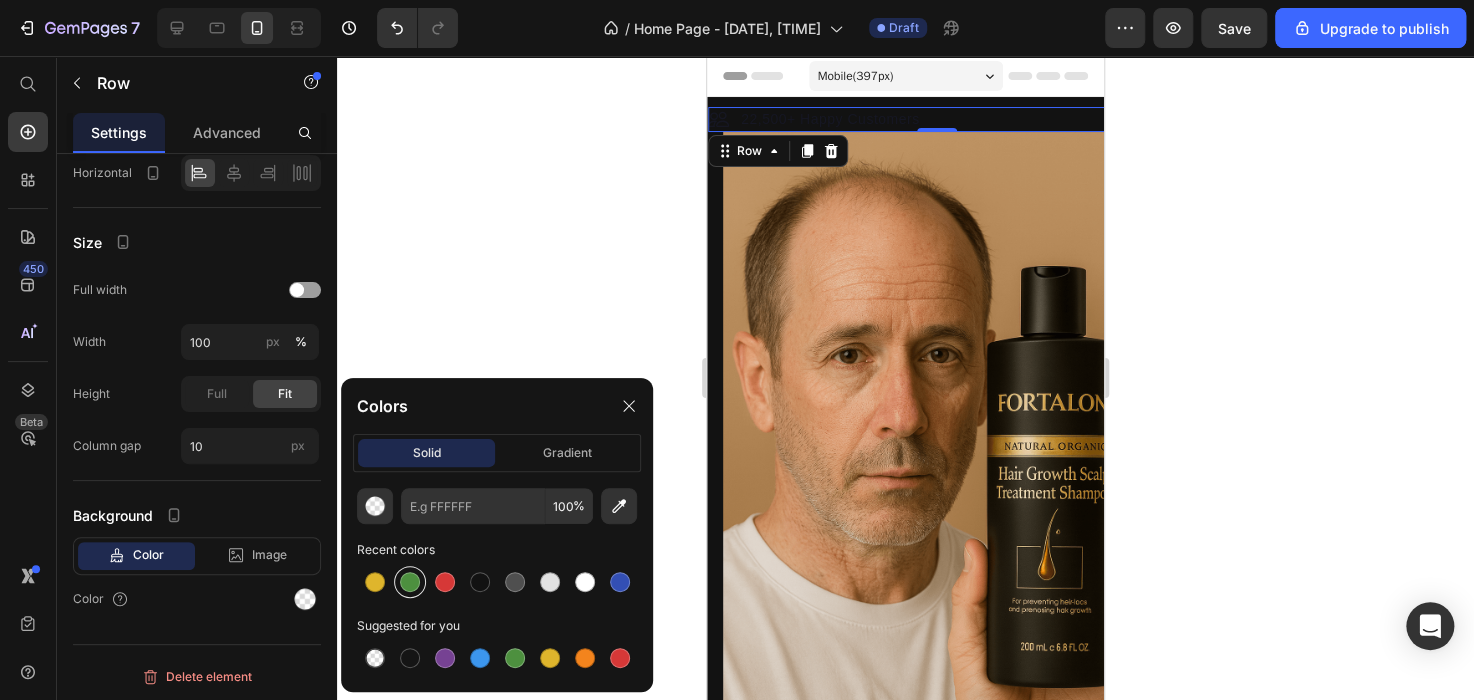 click at bounding box center (410, 582) 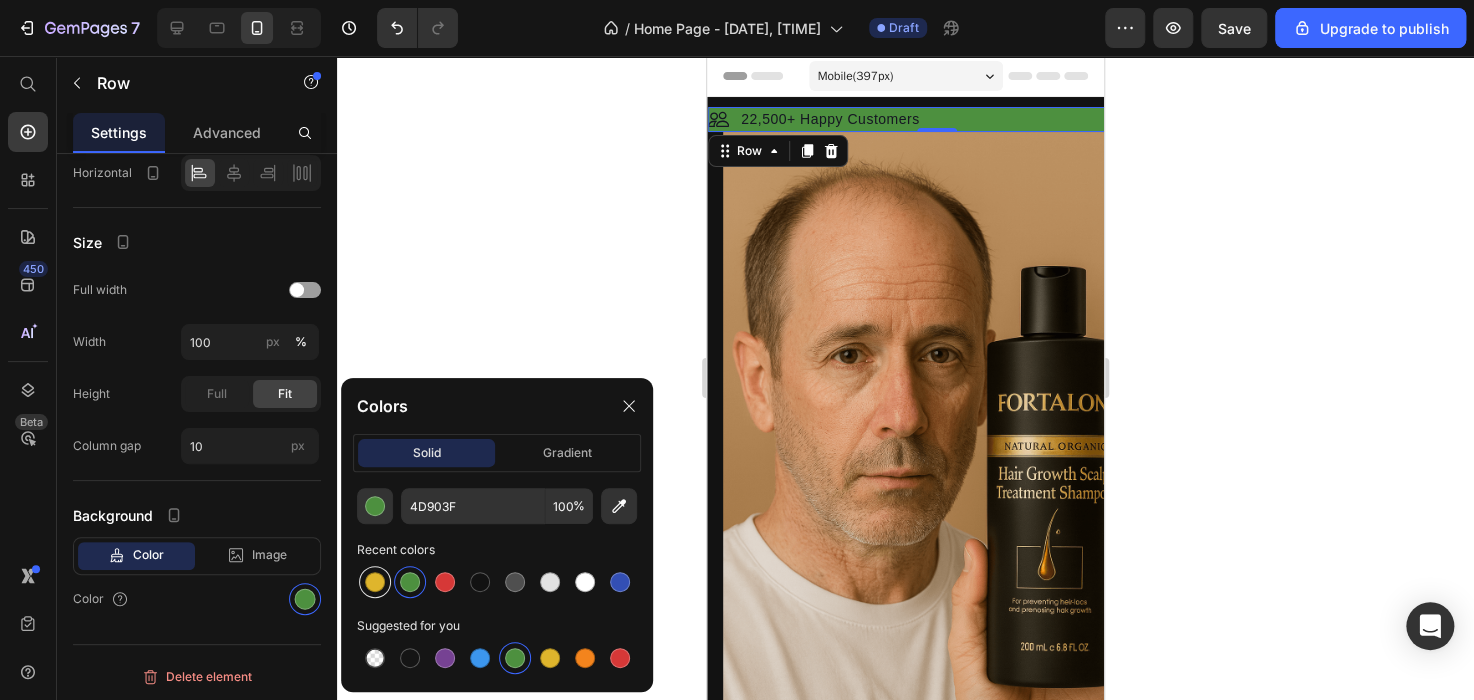 click at bounding box center [375, 582] 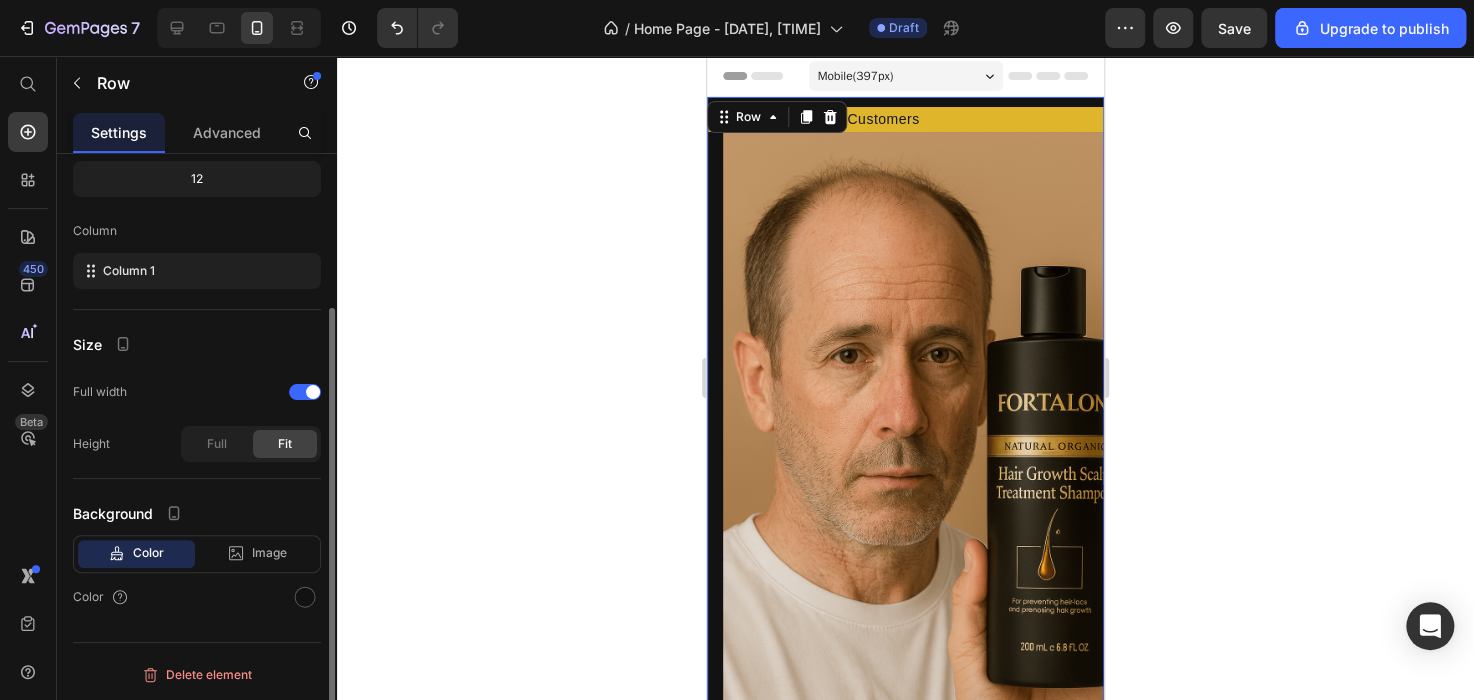scroll, scrollTop: 211, scrollLeft: 0, axis: vertical 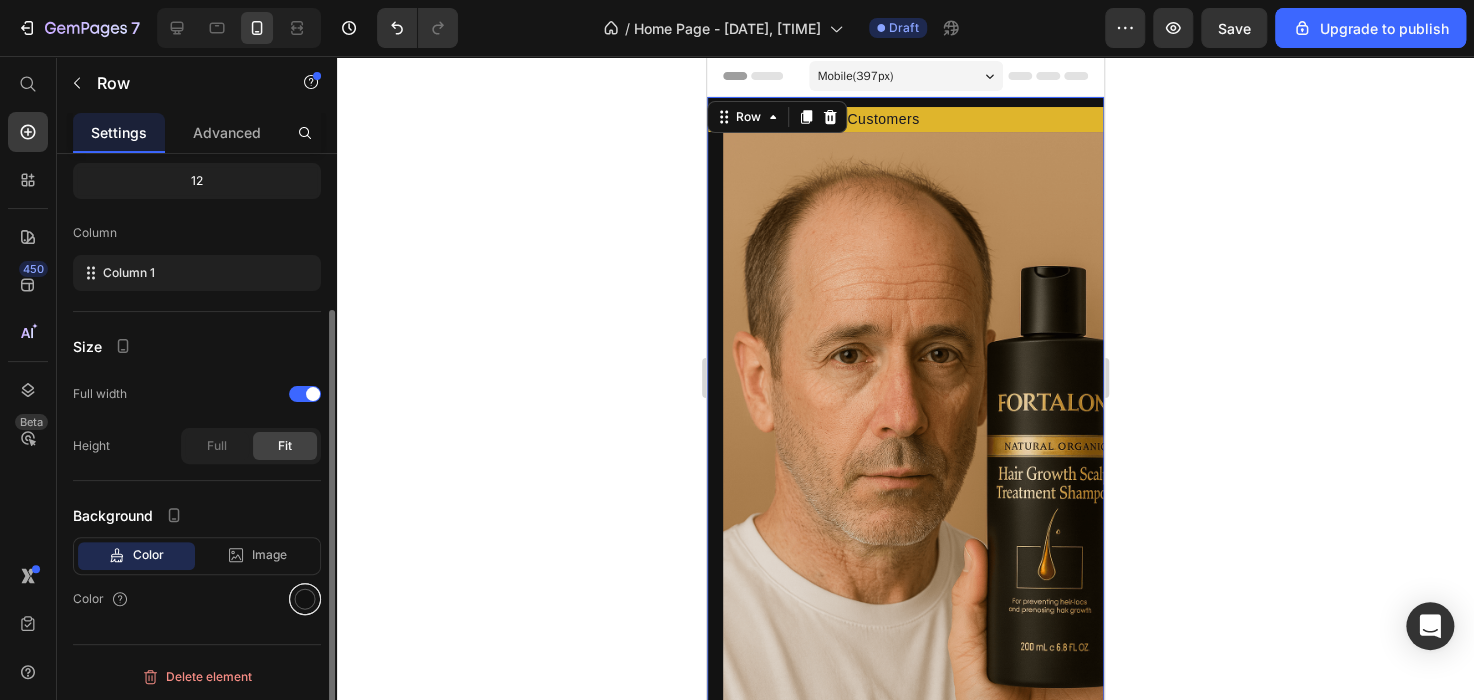 click at bounding box center [305, 599] 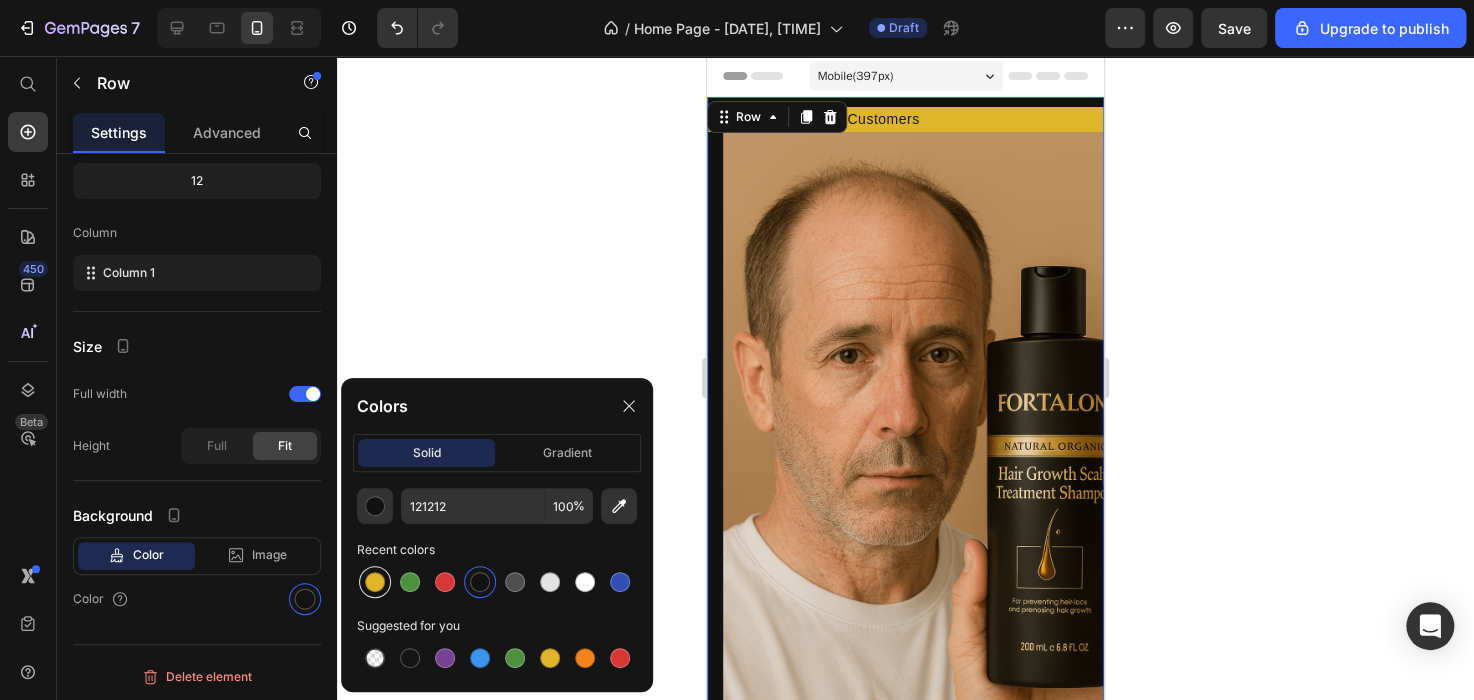 click at bounding box center (375, 582) 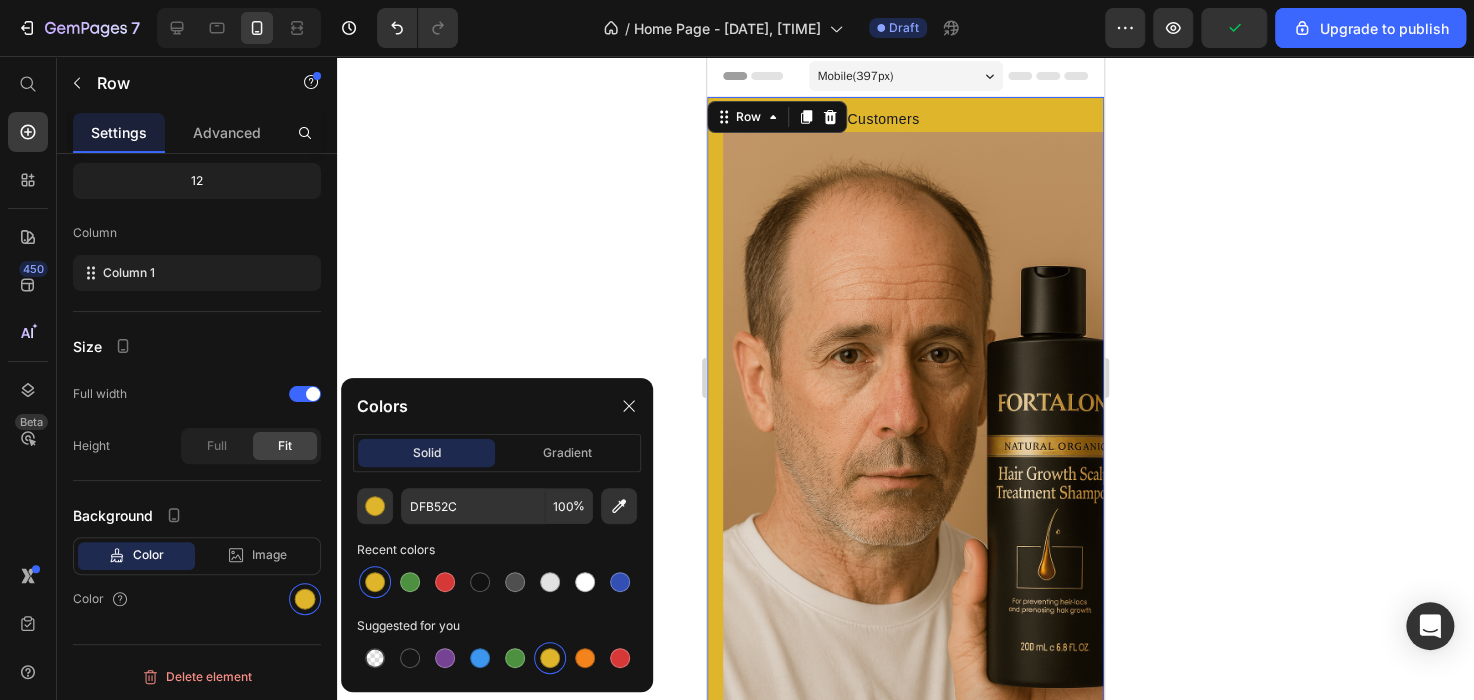 click 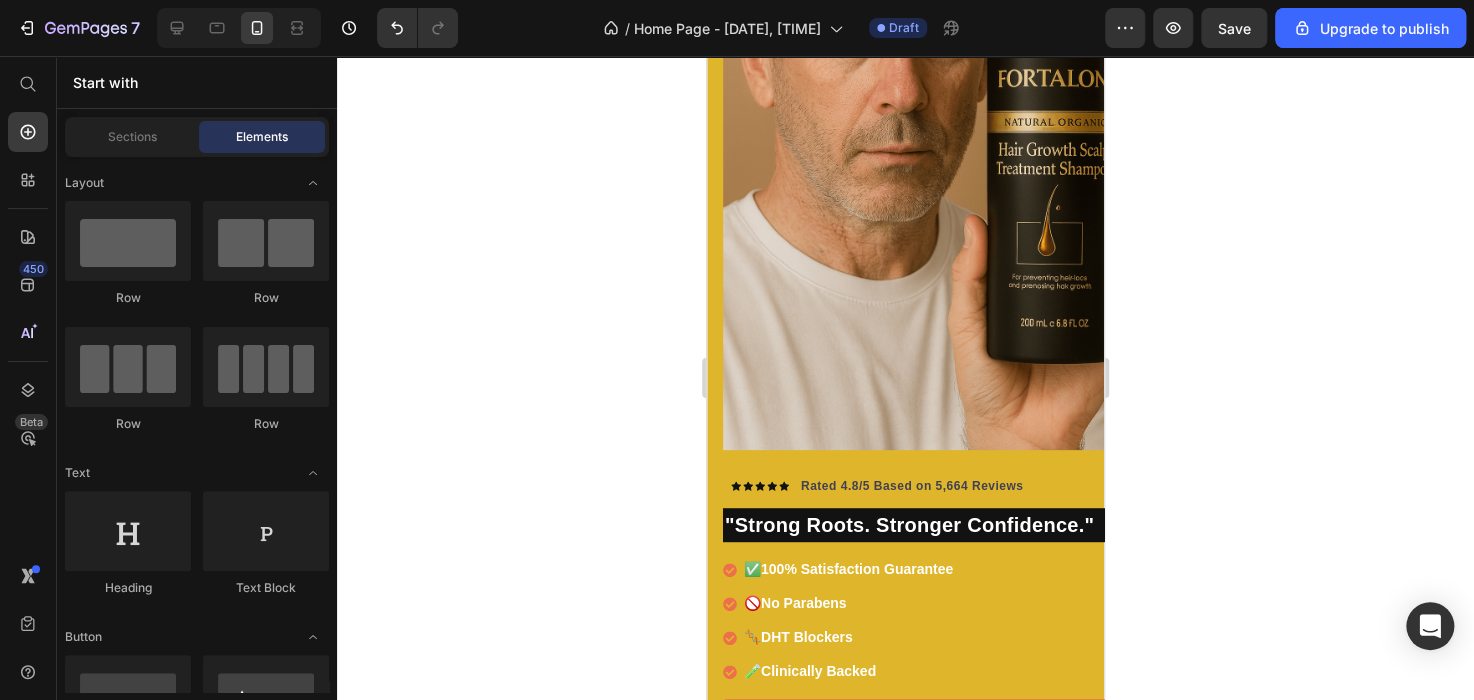 scroll, scrollTop: 0, scrollLeft: 0, axis: both 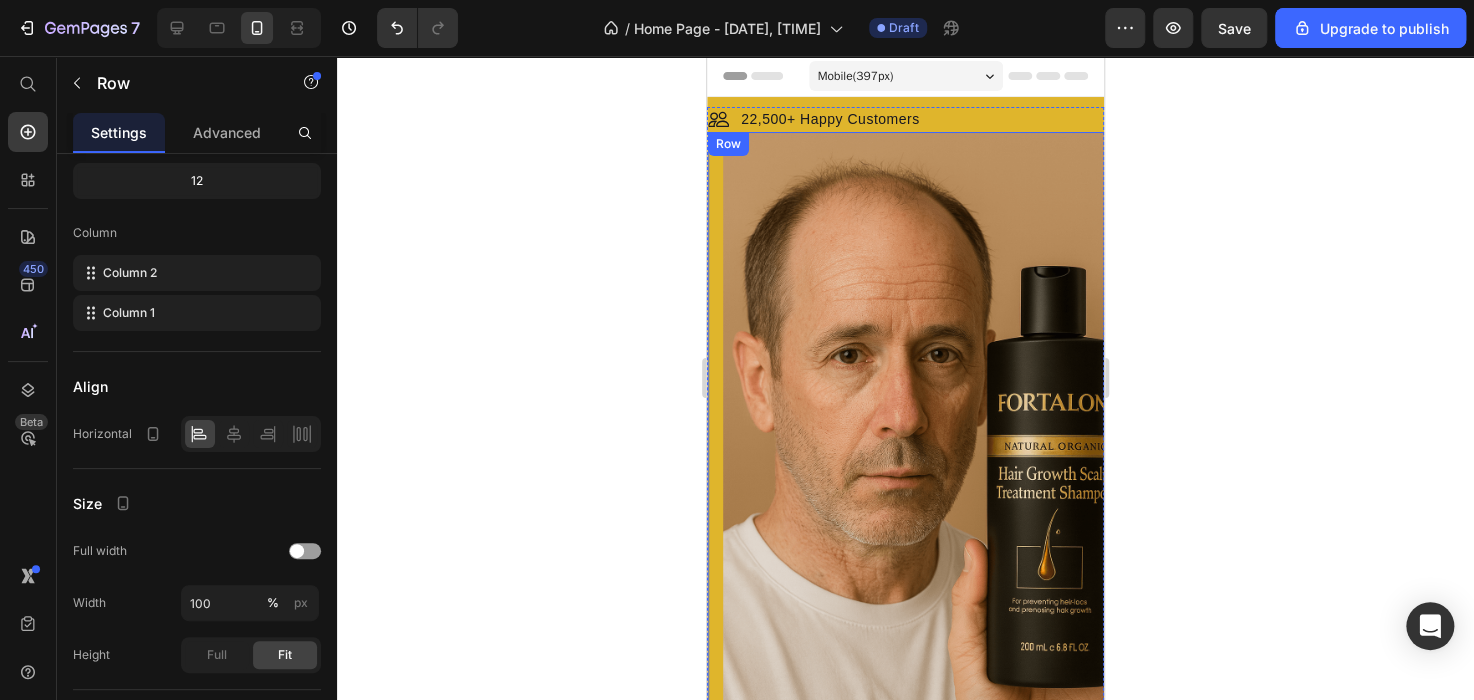 click on "Icon Icon Icon Icon Icon Icon List Hoz Rated 4.8/5 Based on 5,664 Reviews Text block Row "Strong Roots. Stronger Confidence." Heading ✅  100% Satisfaction Guarantee 🚫  No Parabens  🧬  DHT Blockers 🧪  Clinically Backed Item list Get 50% OFF Button
30-day money back guarantee Item list Image Row Row Image Row" at bounding box center [937, 614] 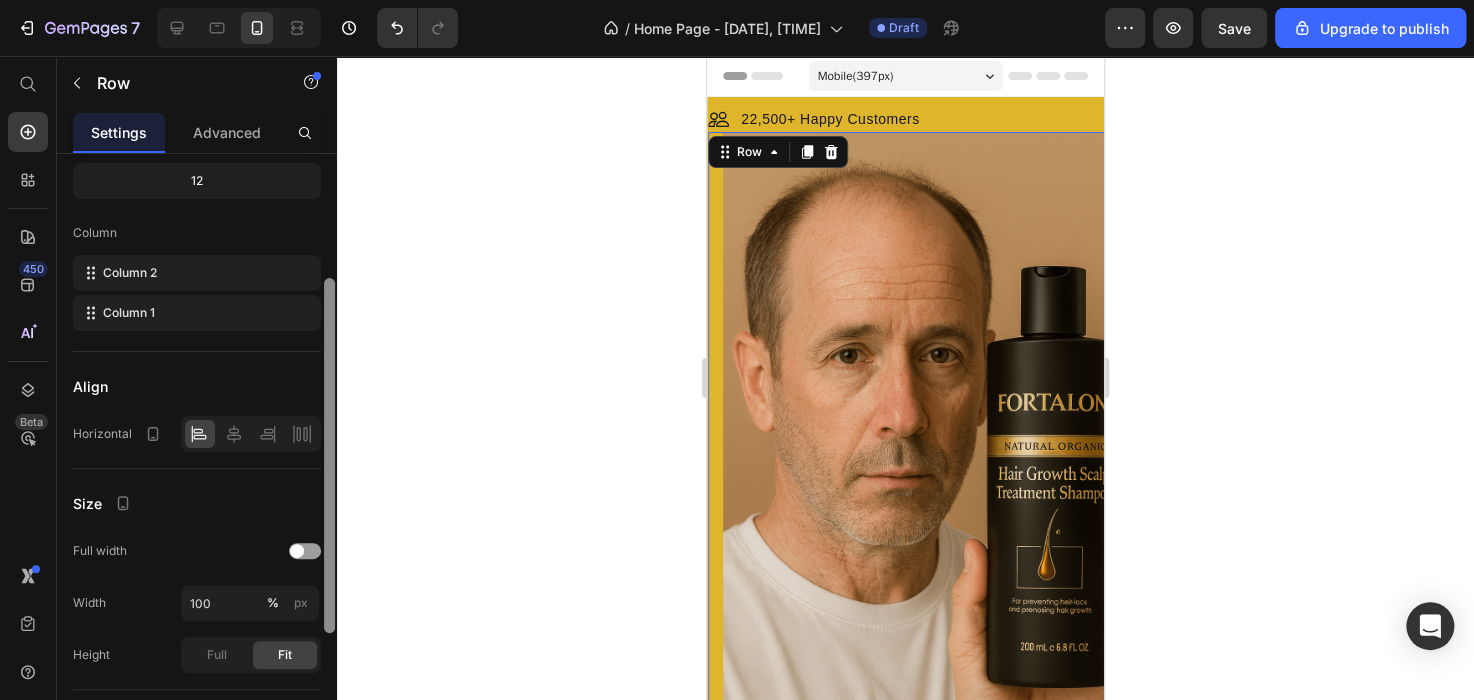 scroll, scrollTop: 420, scrollLeft: 0, axis: vertical 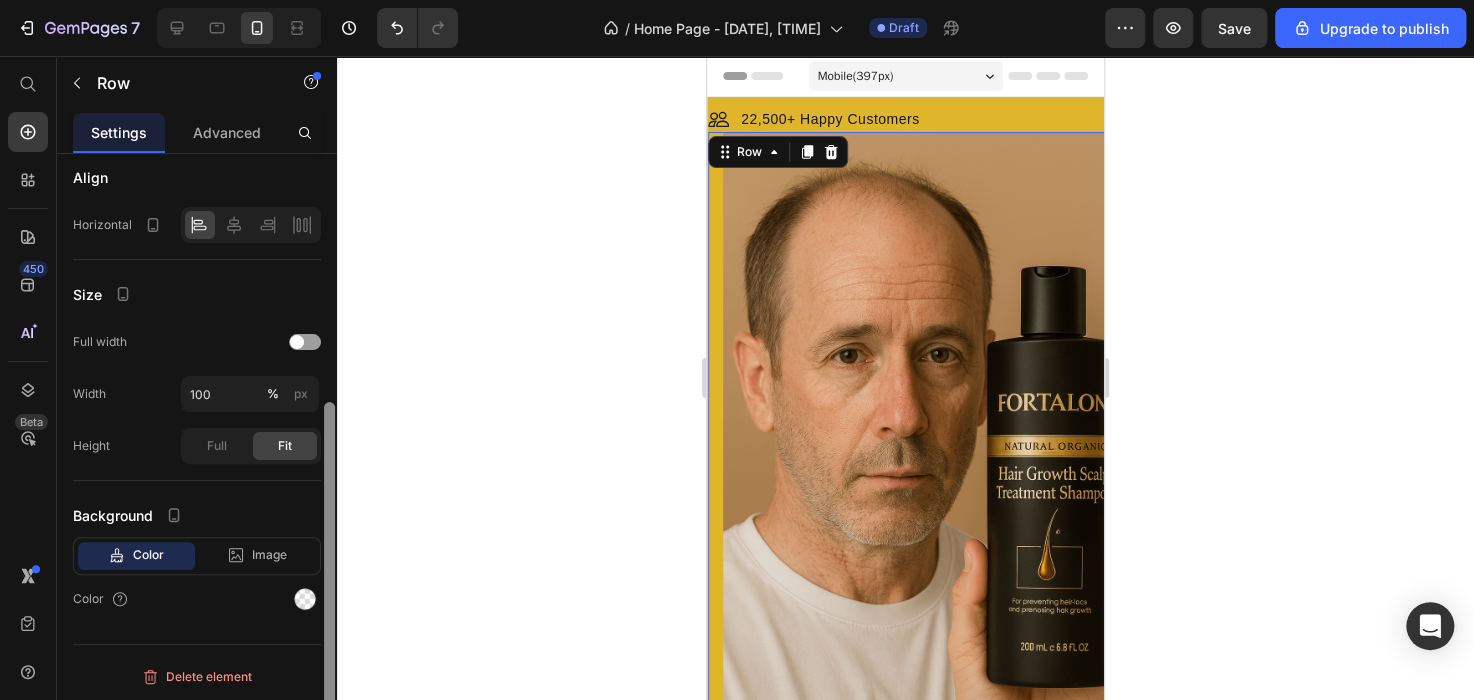 drag, startPoint x: 336, startPoint y: 304, endPoint x: 326, endPoint y: 451, distance: 147.33974 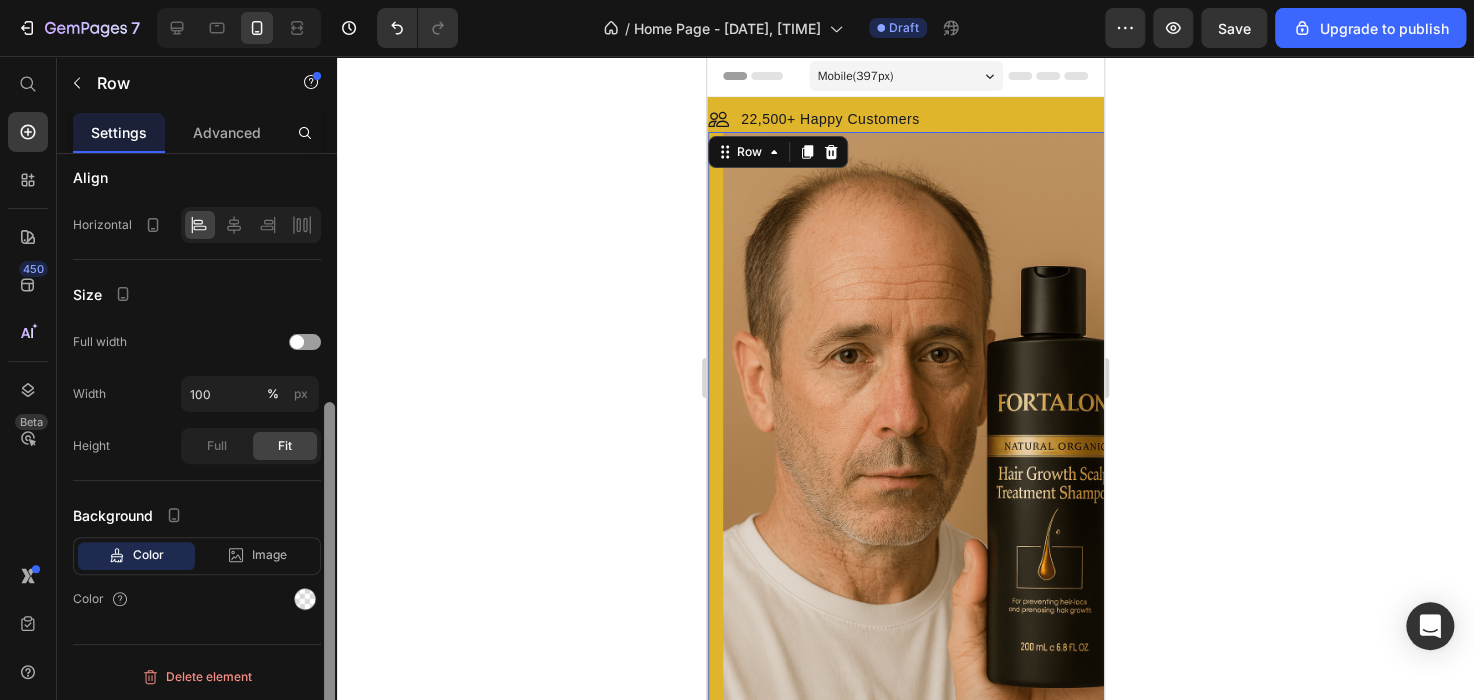 drag, startPoint x: 326, startPoint y: 451, endPoint x: 321, endPoint y: 489, distance: 38.327538 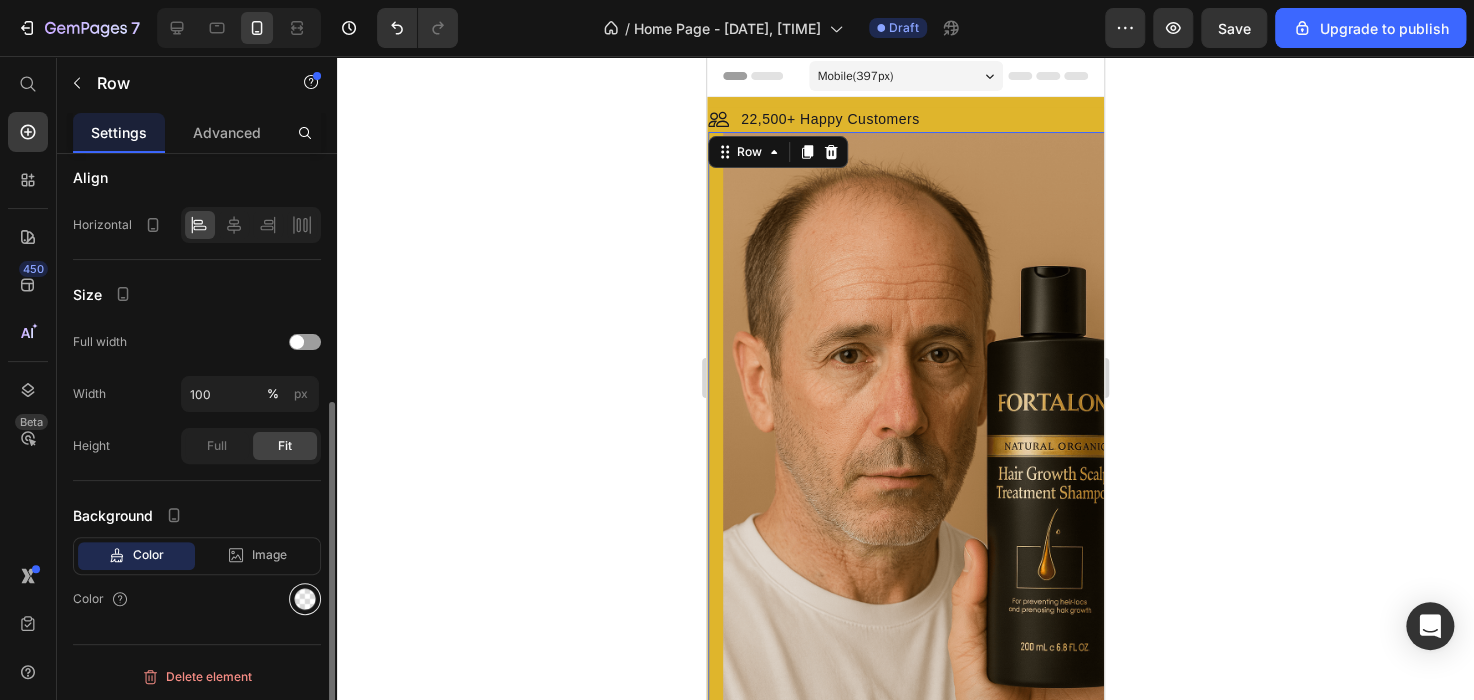 click at bounding box center [305, 599] 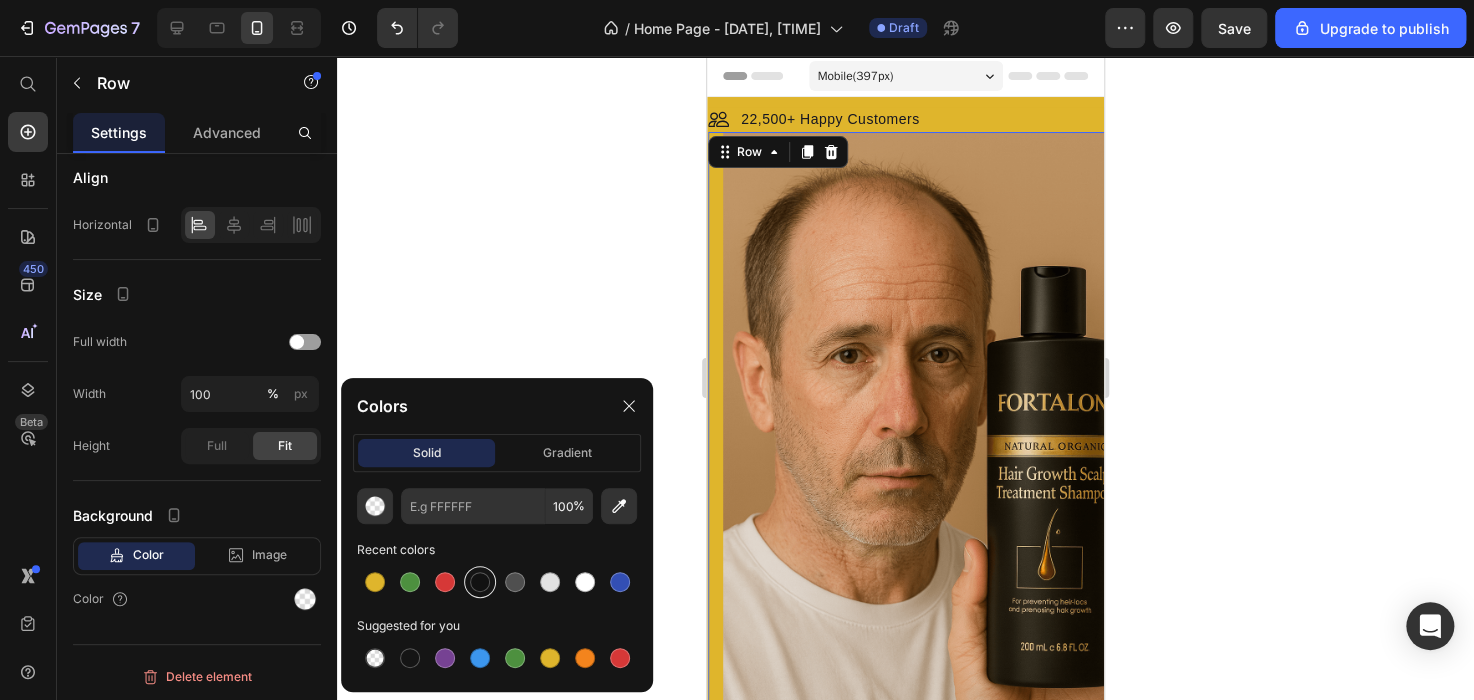 click at bounding box center (480, 582) 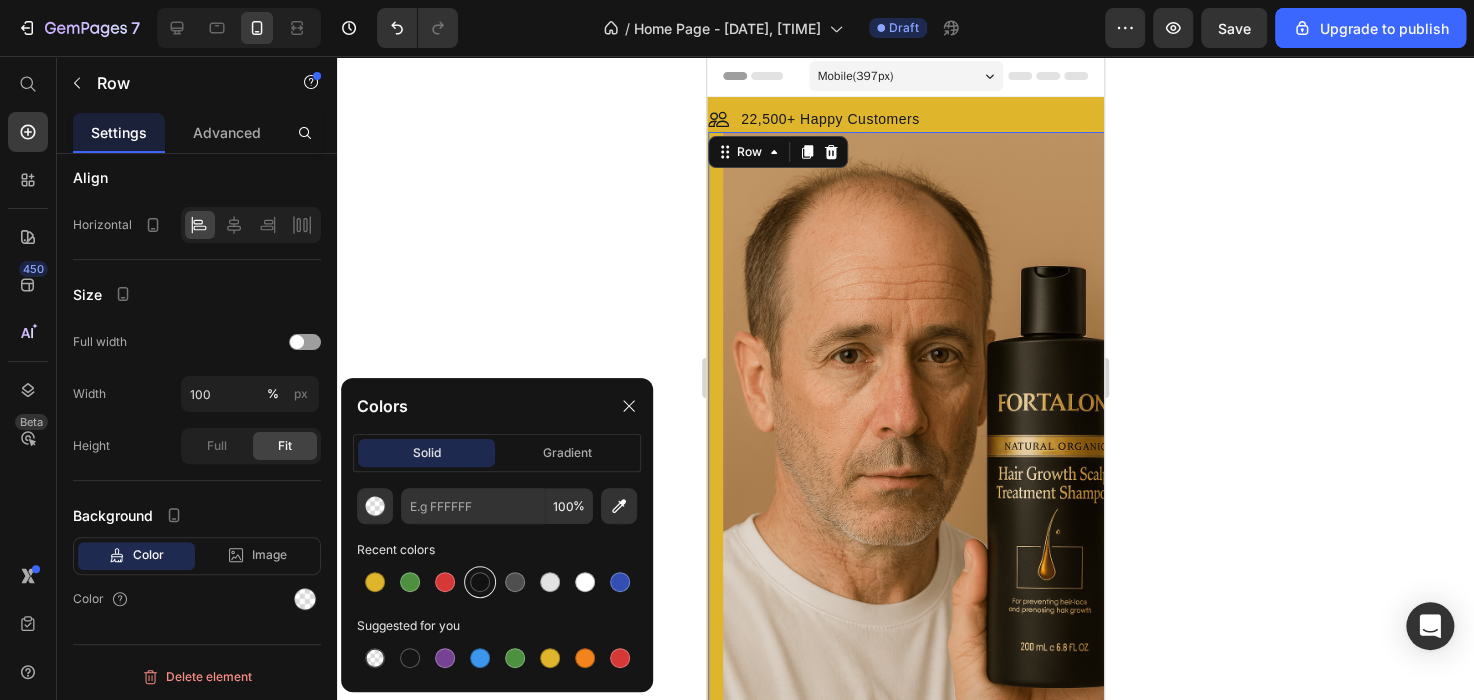type on "121212" 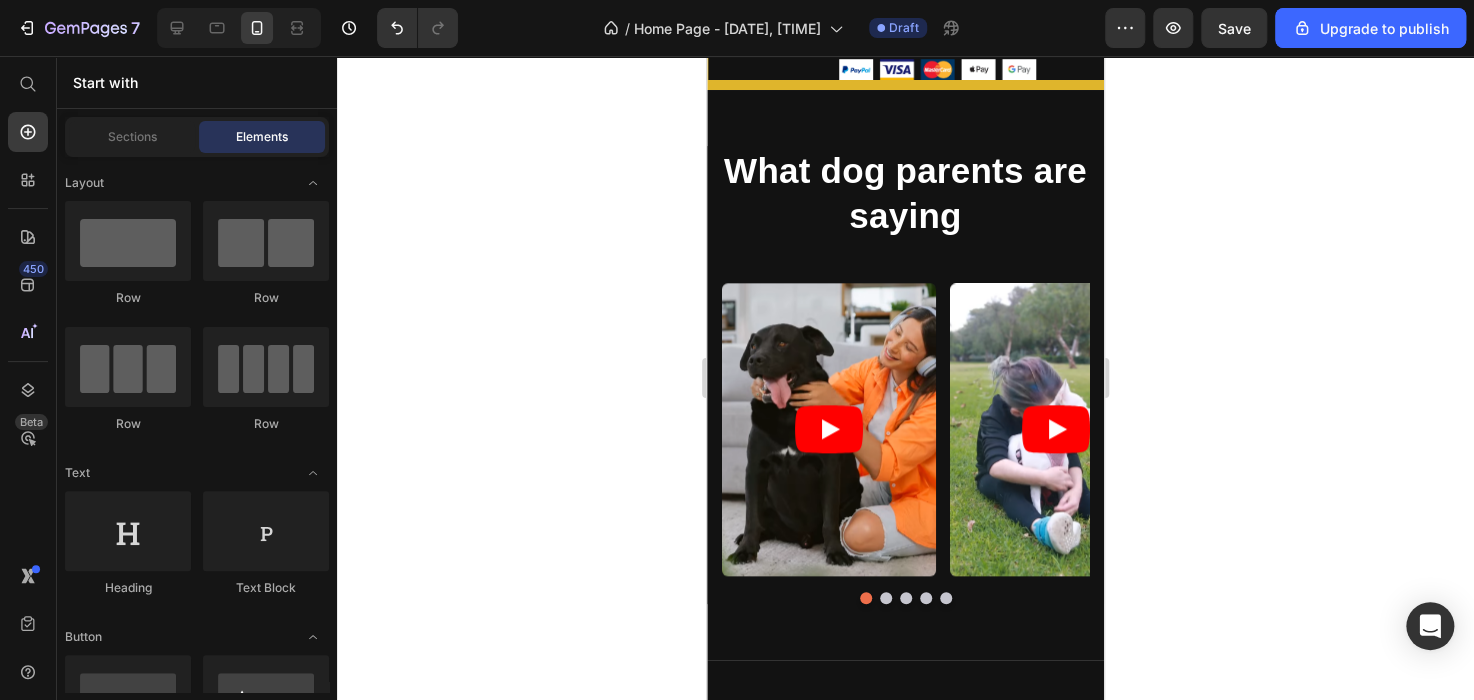 scroll, scrollTop: 0, scrollLeft: 0, axis: both 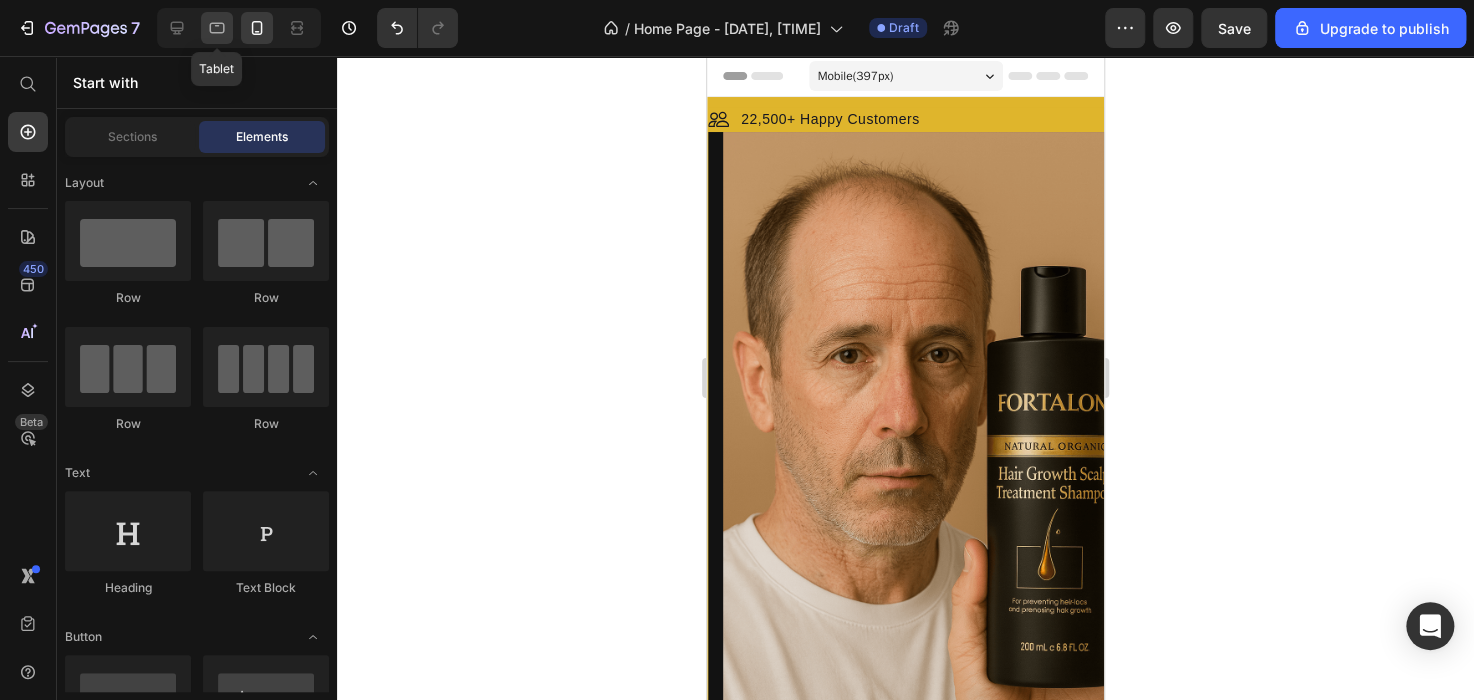 click 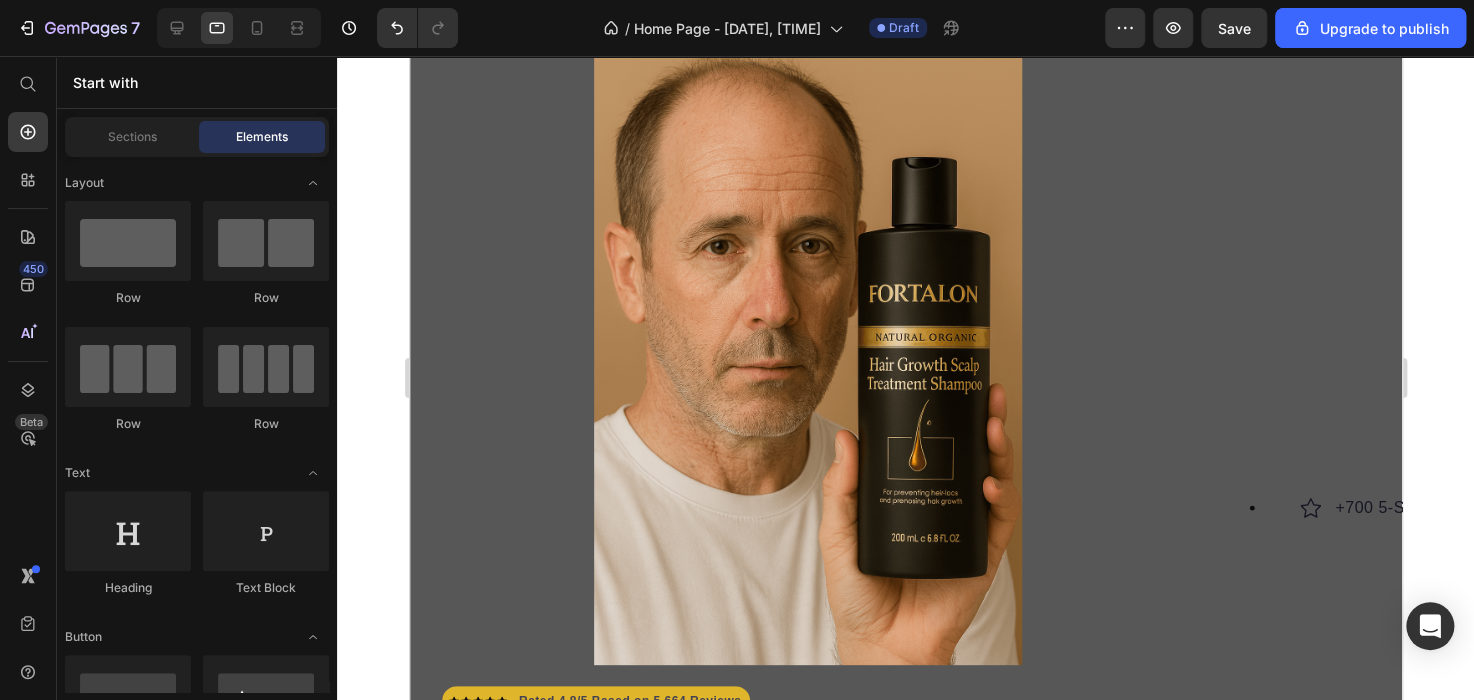 scroll, scrollTop: 0, scrollLeft: 0, axis: both 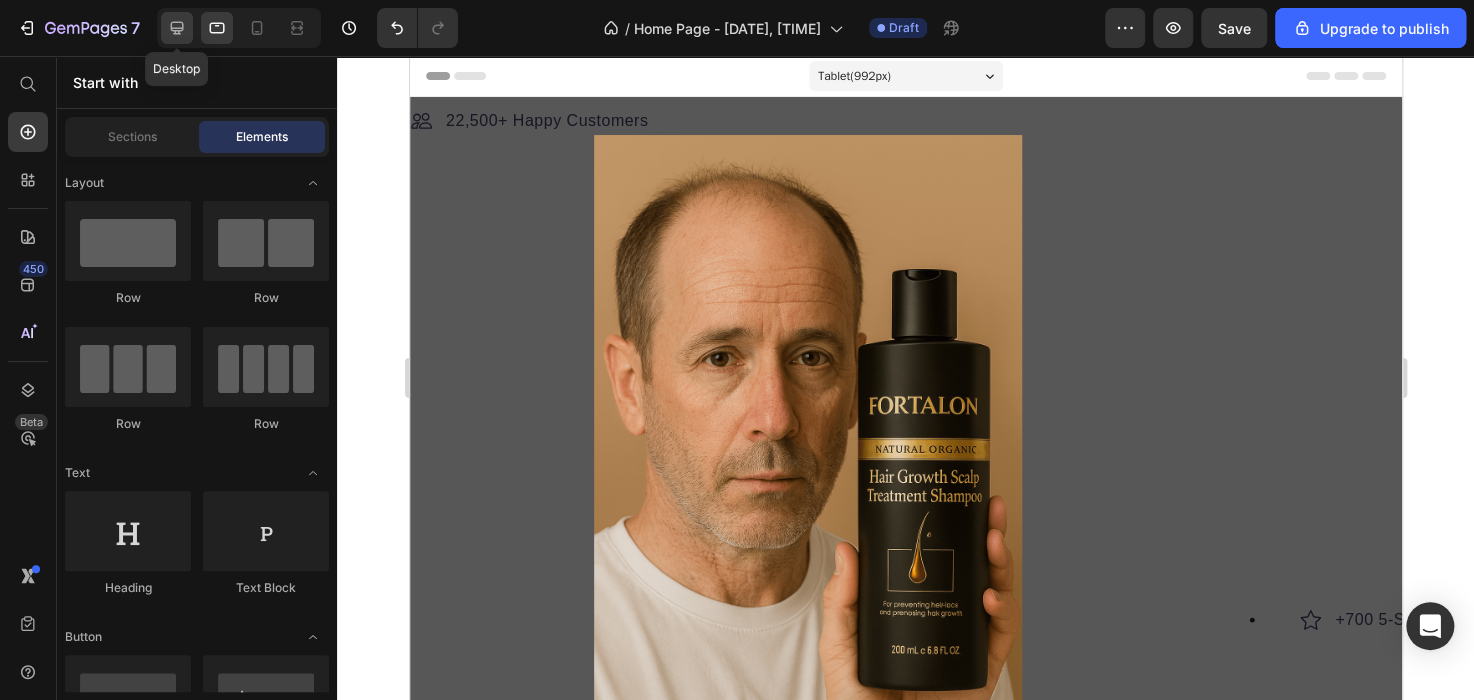 click 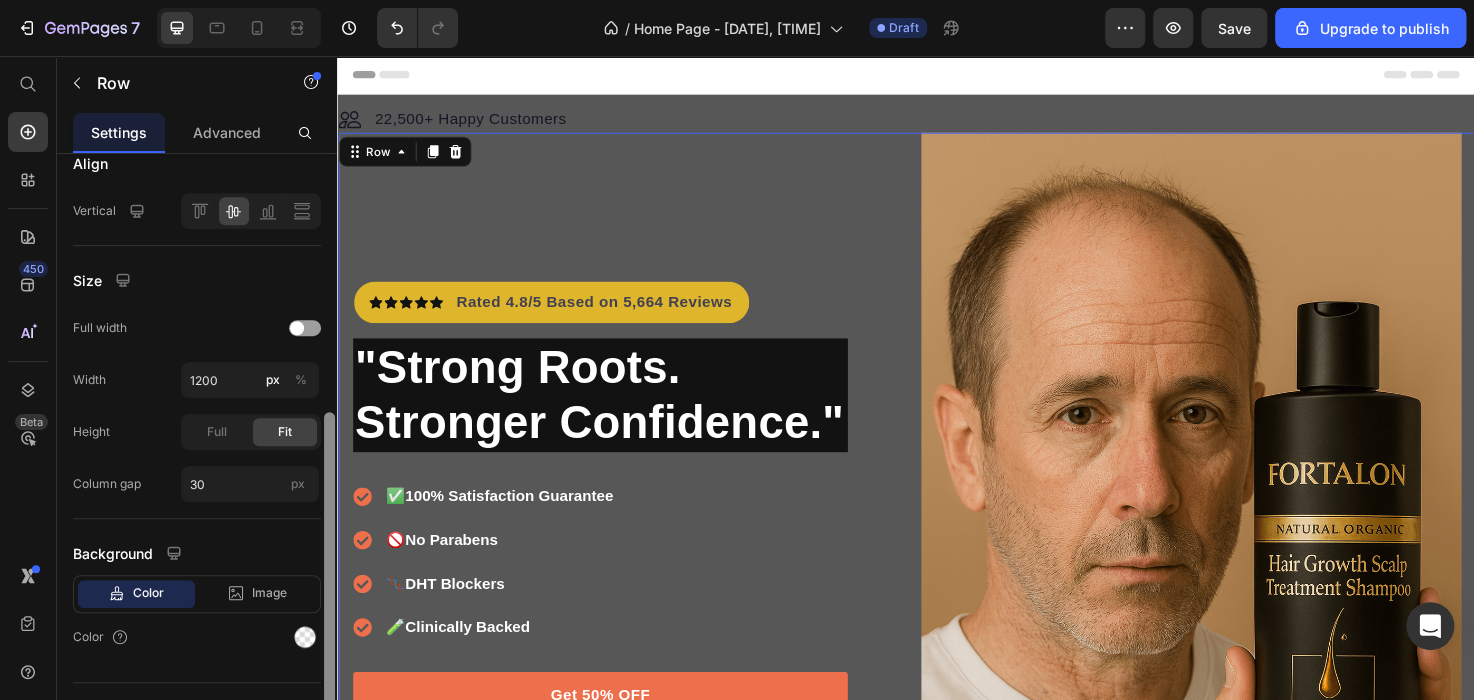 scroll, scrollTop: 516, scrollLeft: 0, axis: vertical 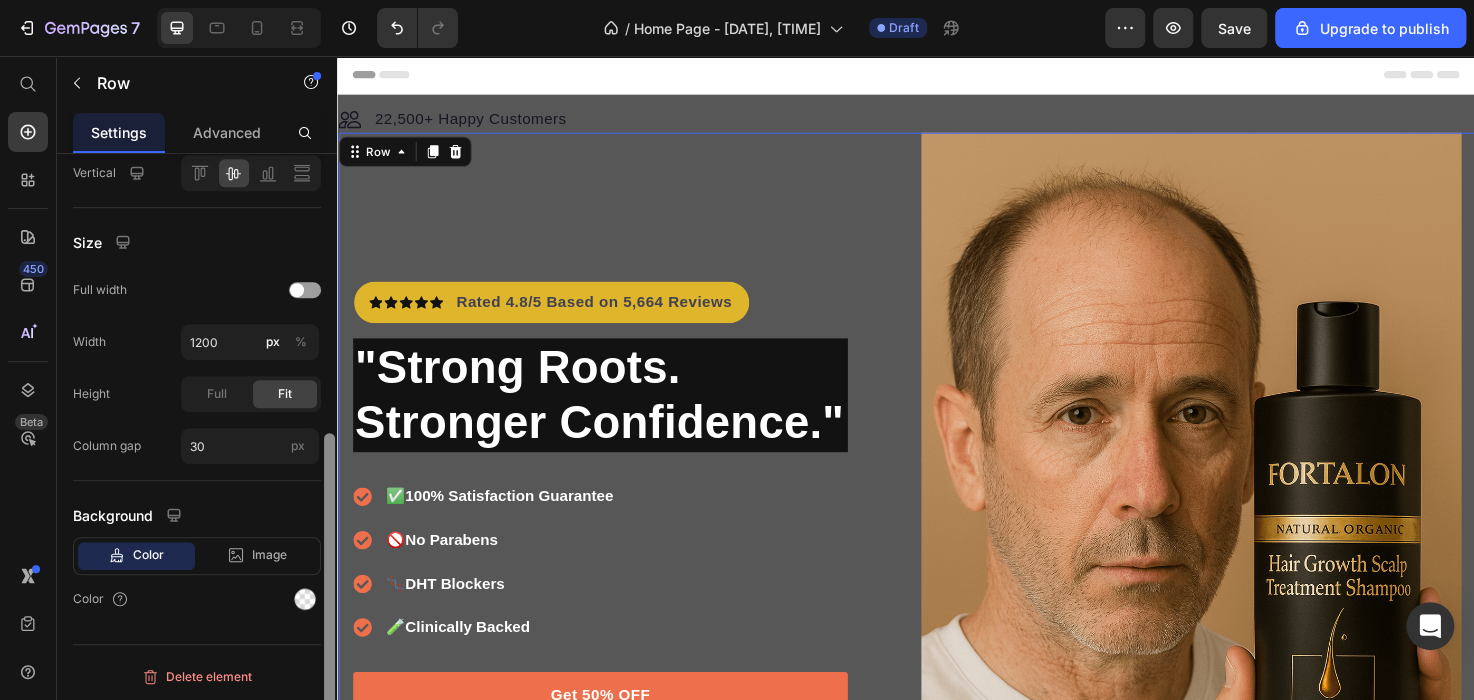 drag, startPoint x: 331, startPoint y: 399, endPoint x: 333, endPoint y: 571, distance: 172.01163 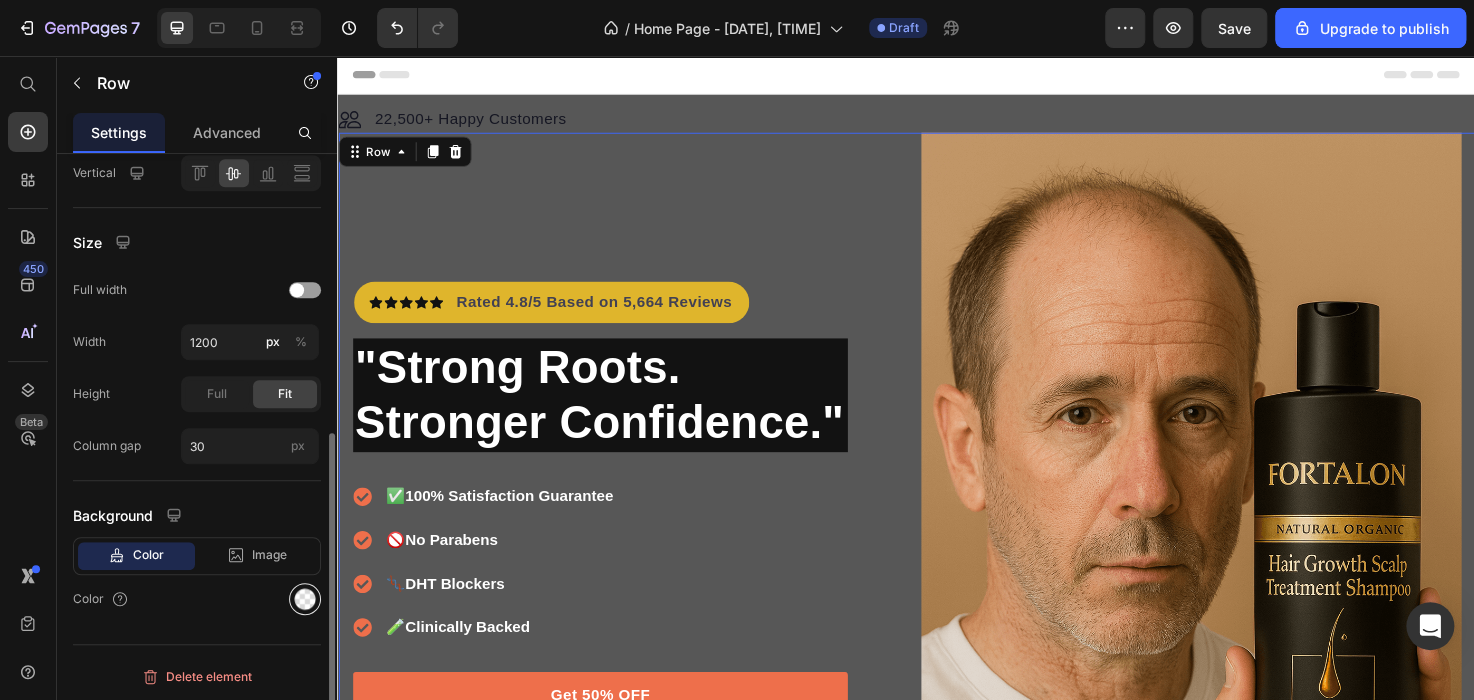 click at bounding box center (305, 599) 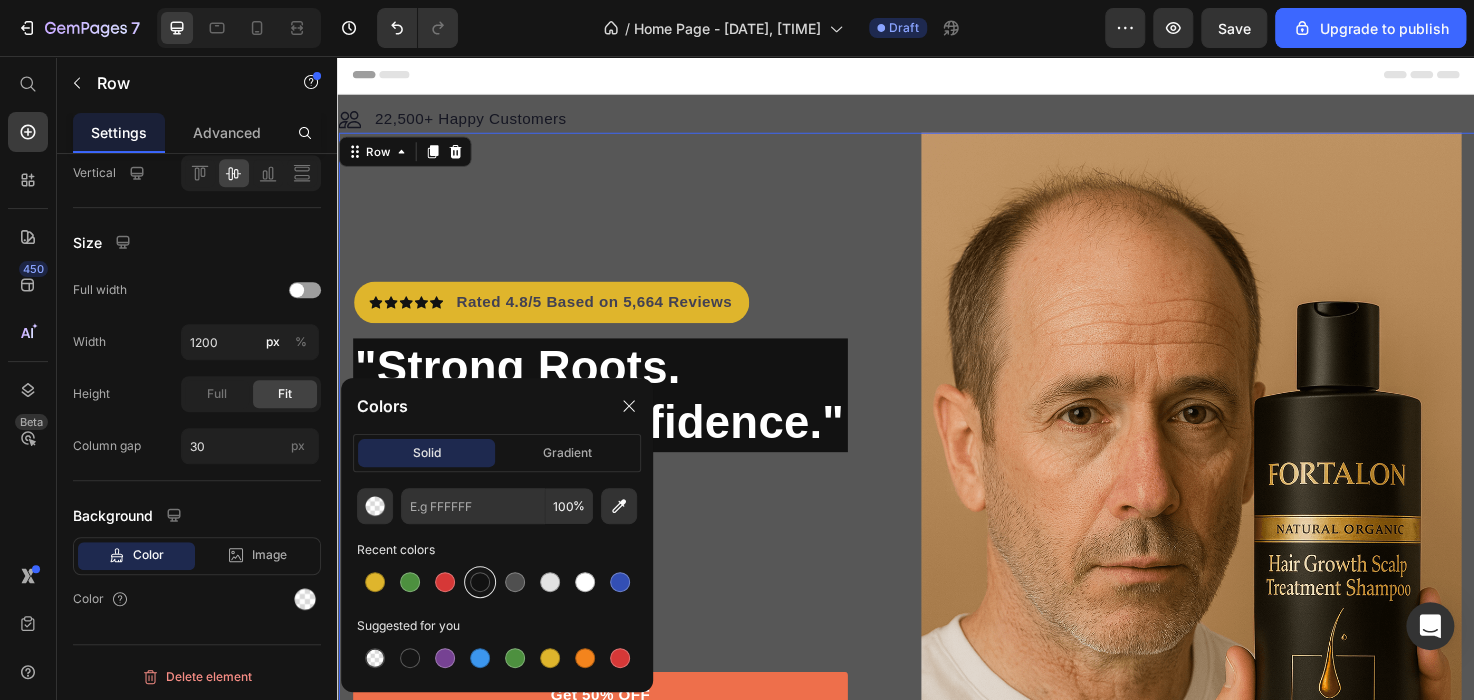 click at bounding box center (480, 582) 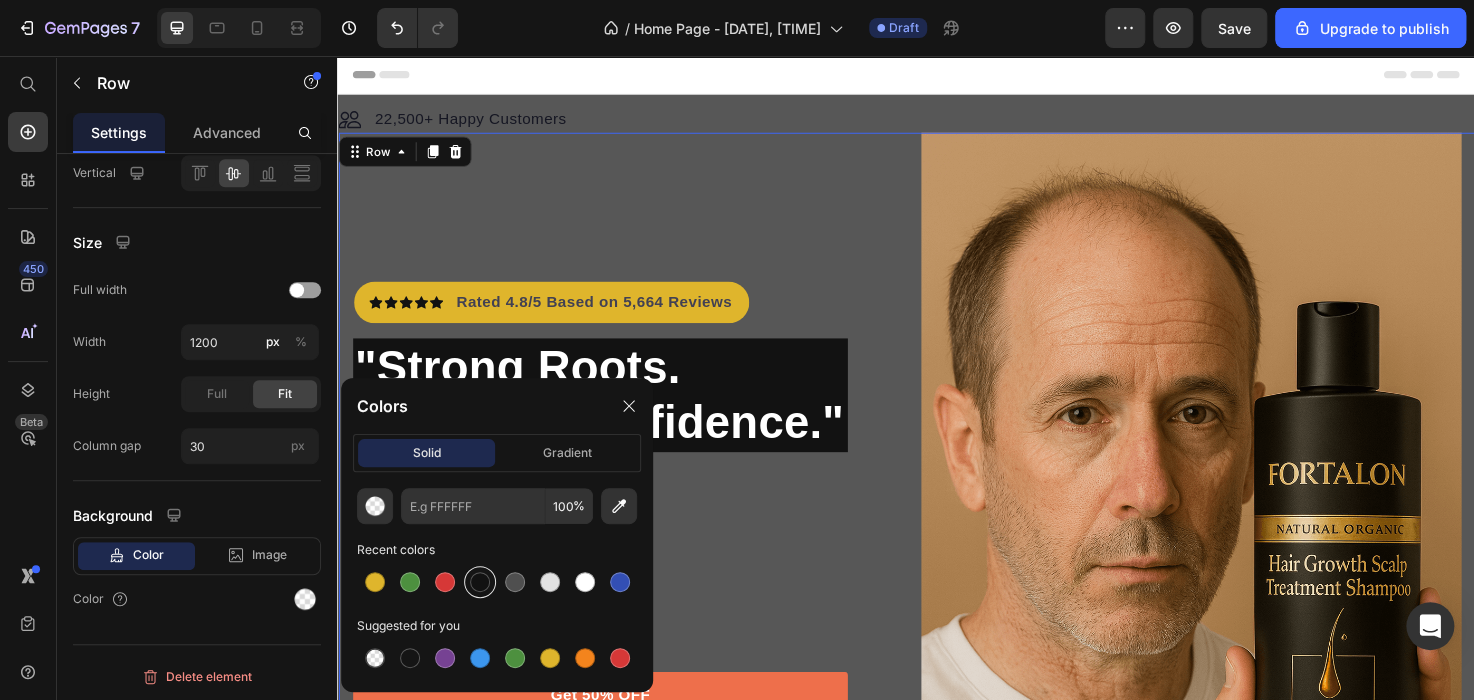 type on "121212" 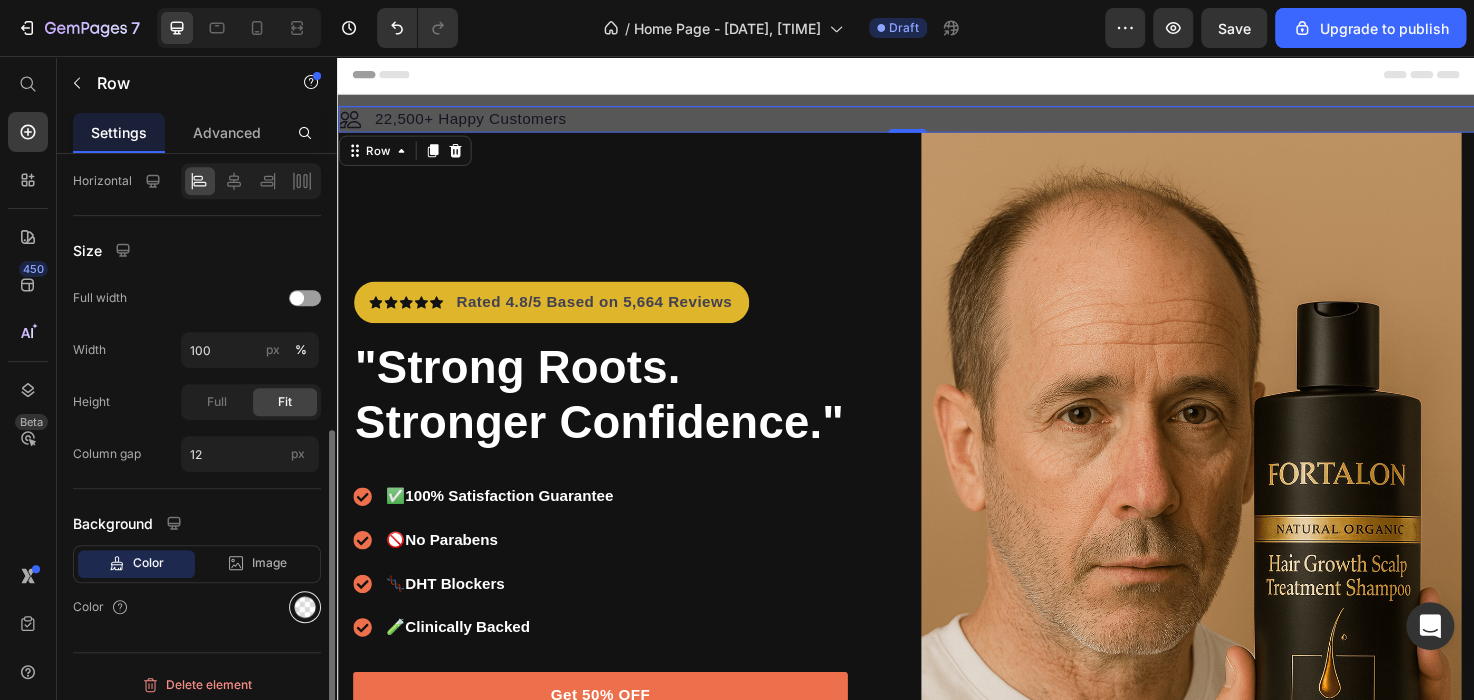 click at bounding box center (305, 607) 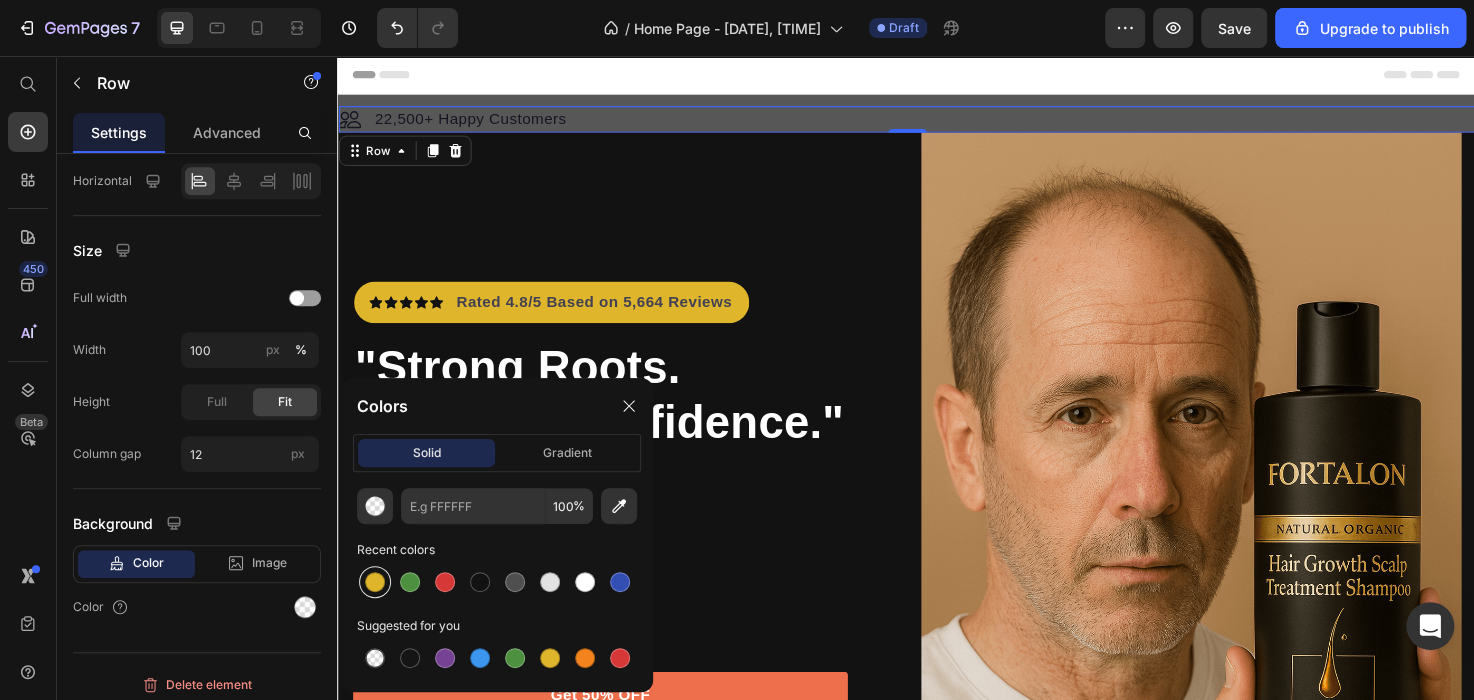 click at bounding box center (375, 582) 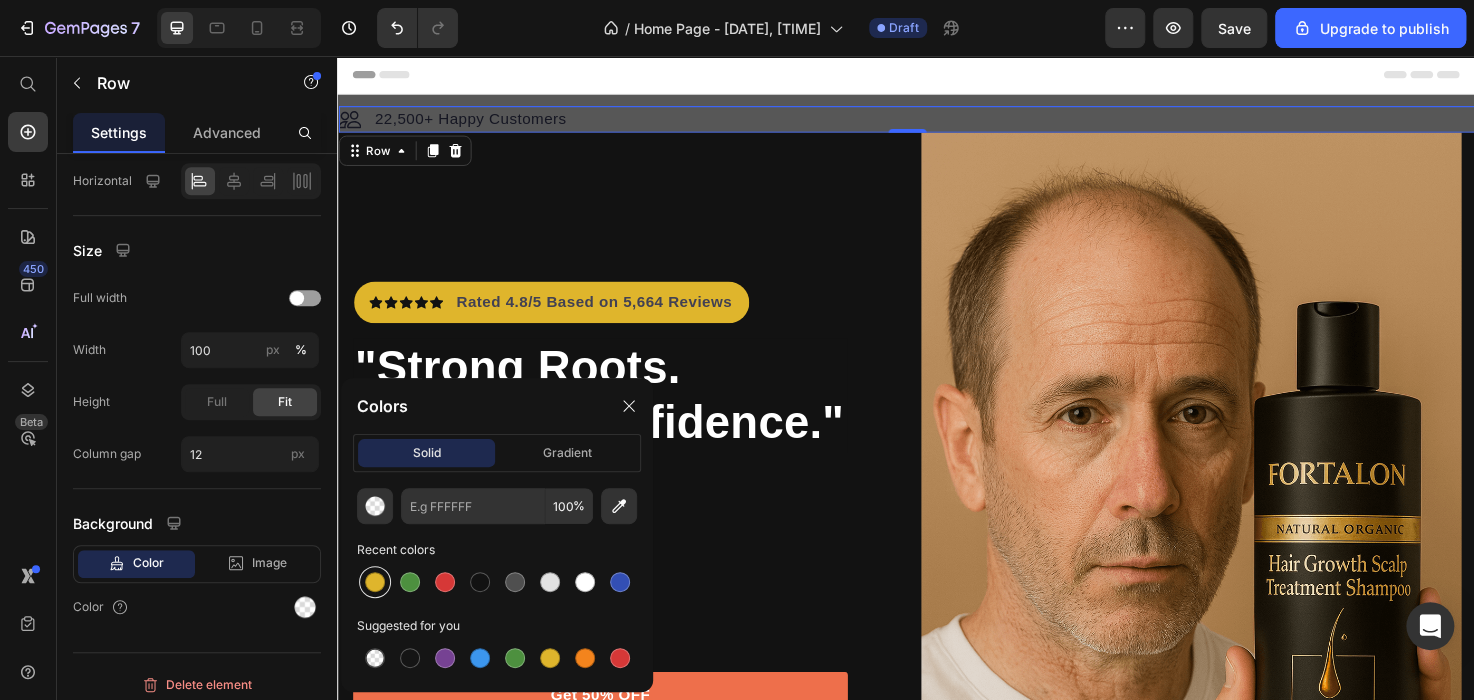type on "DFB52C" 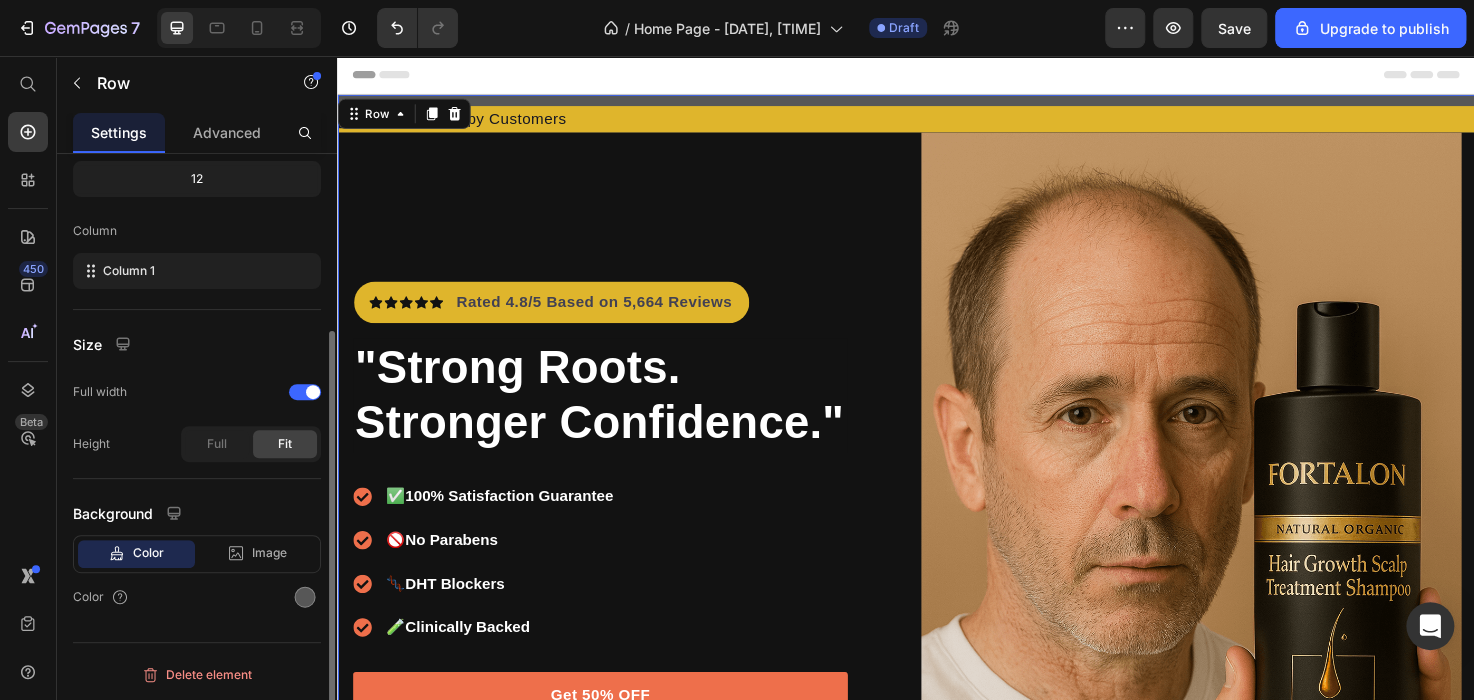 scroll, scrollTop: 255, scrollLeft: 0, axis: vertical 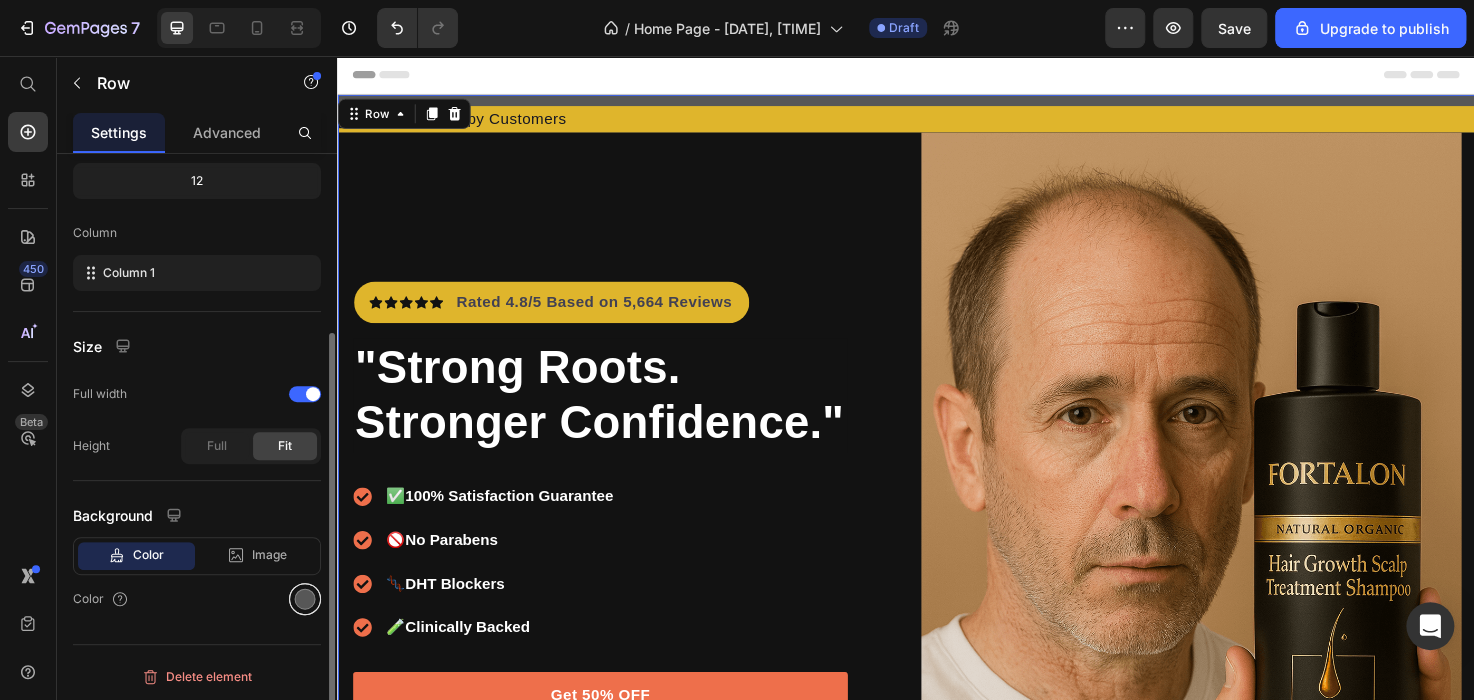 click at bounding box center [305, 599] 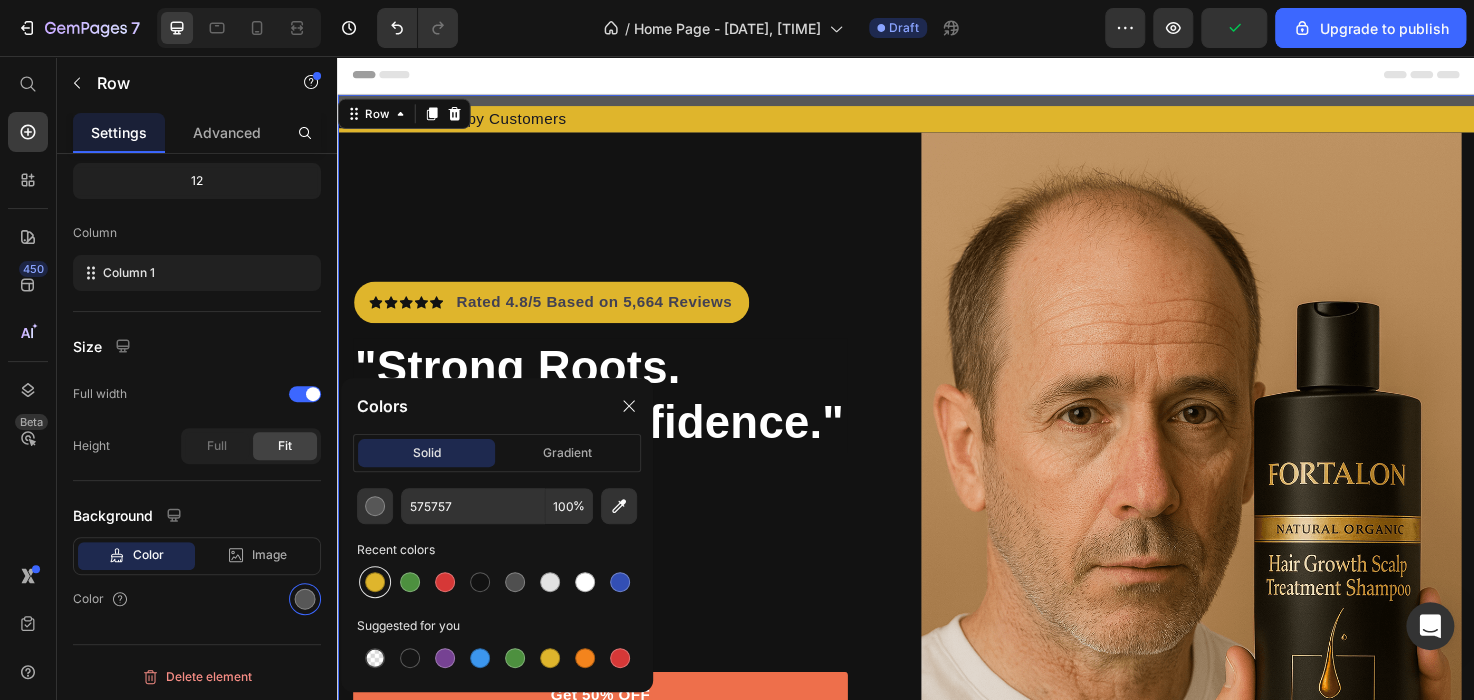 click at bounding box center (375, 582) 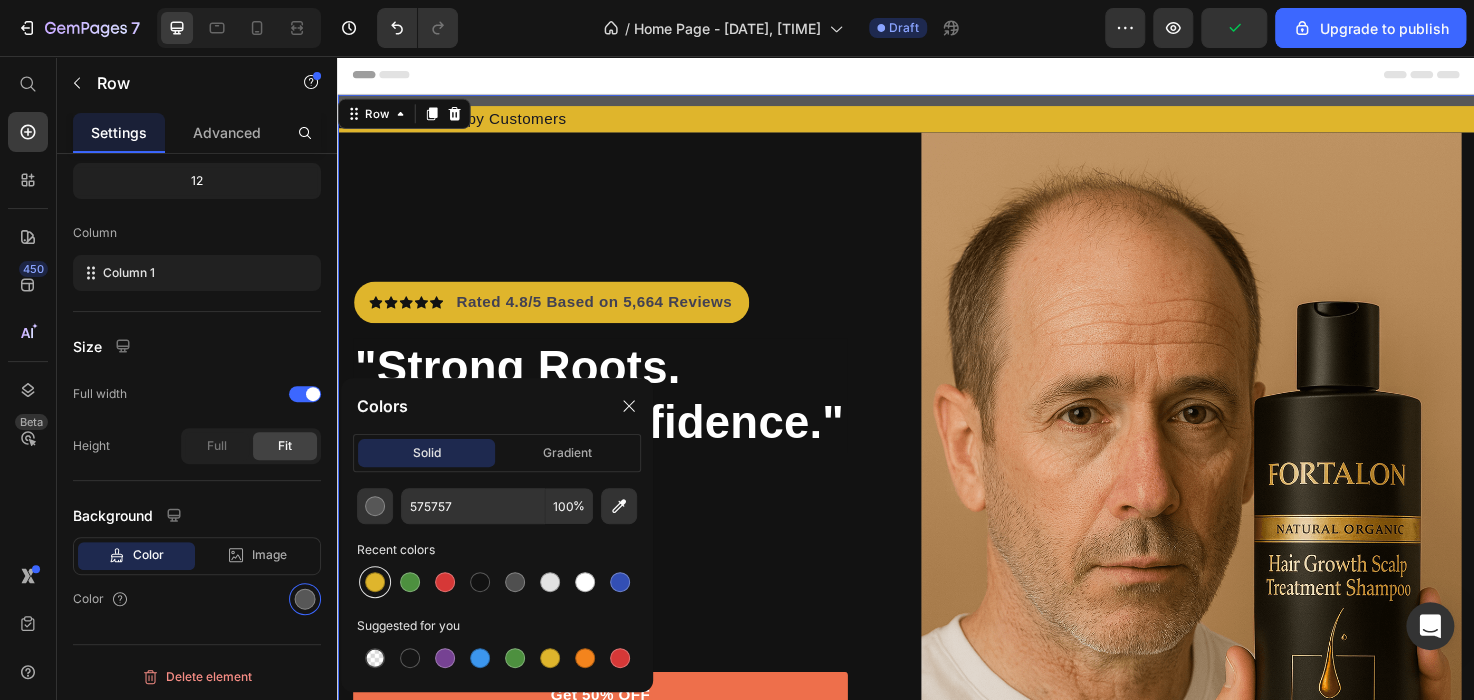 type on "DFB52C" 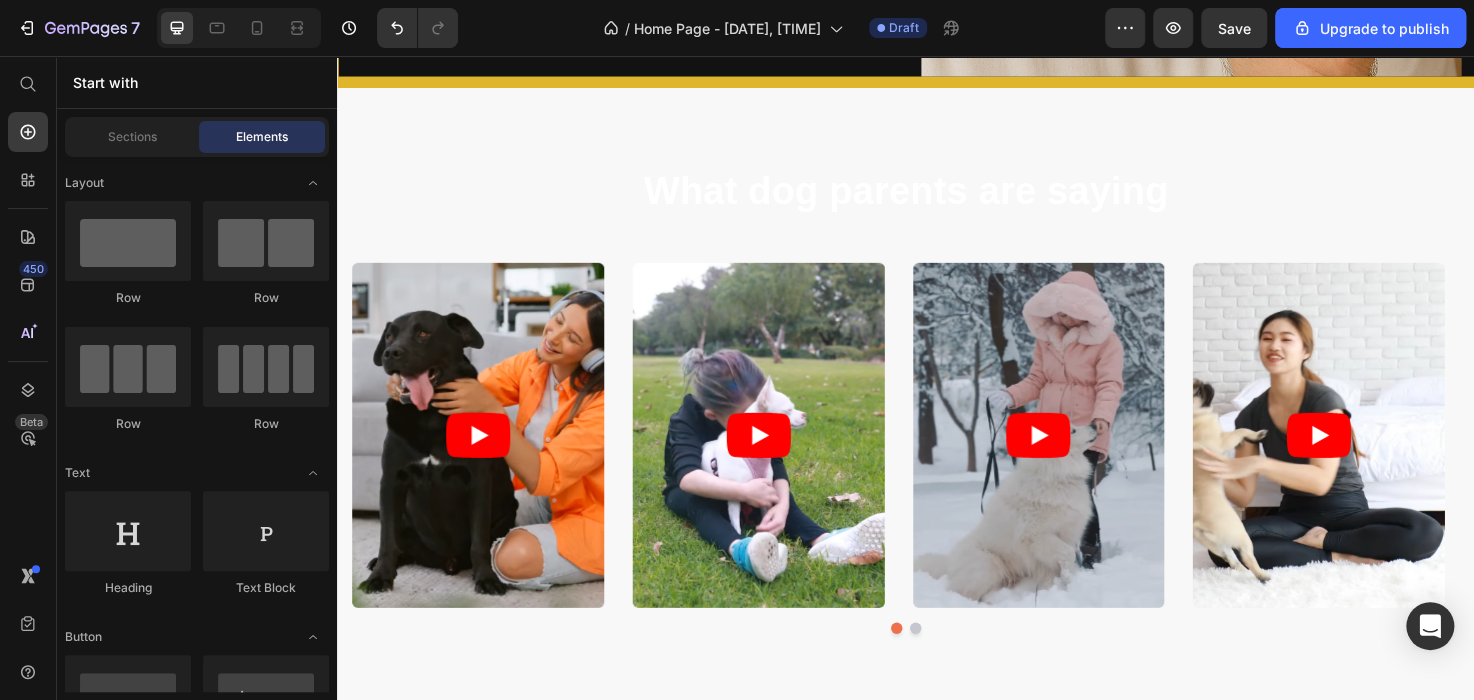 scroll, scrollTop: 827, scrollLeft: 0, axis: vertical 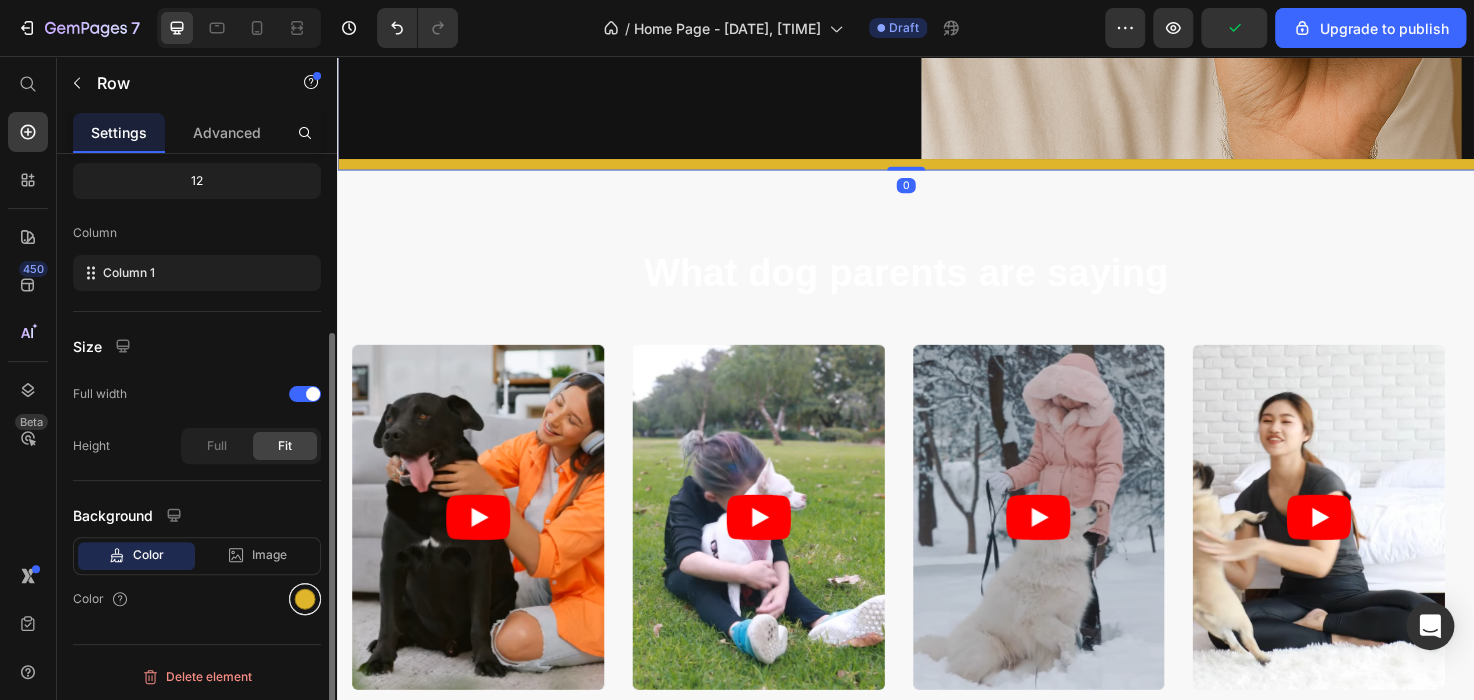 click at bounding box center (305, 599) 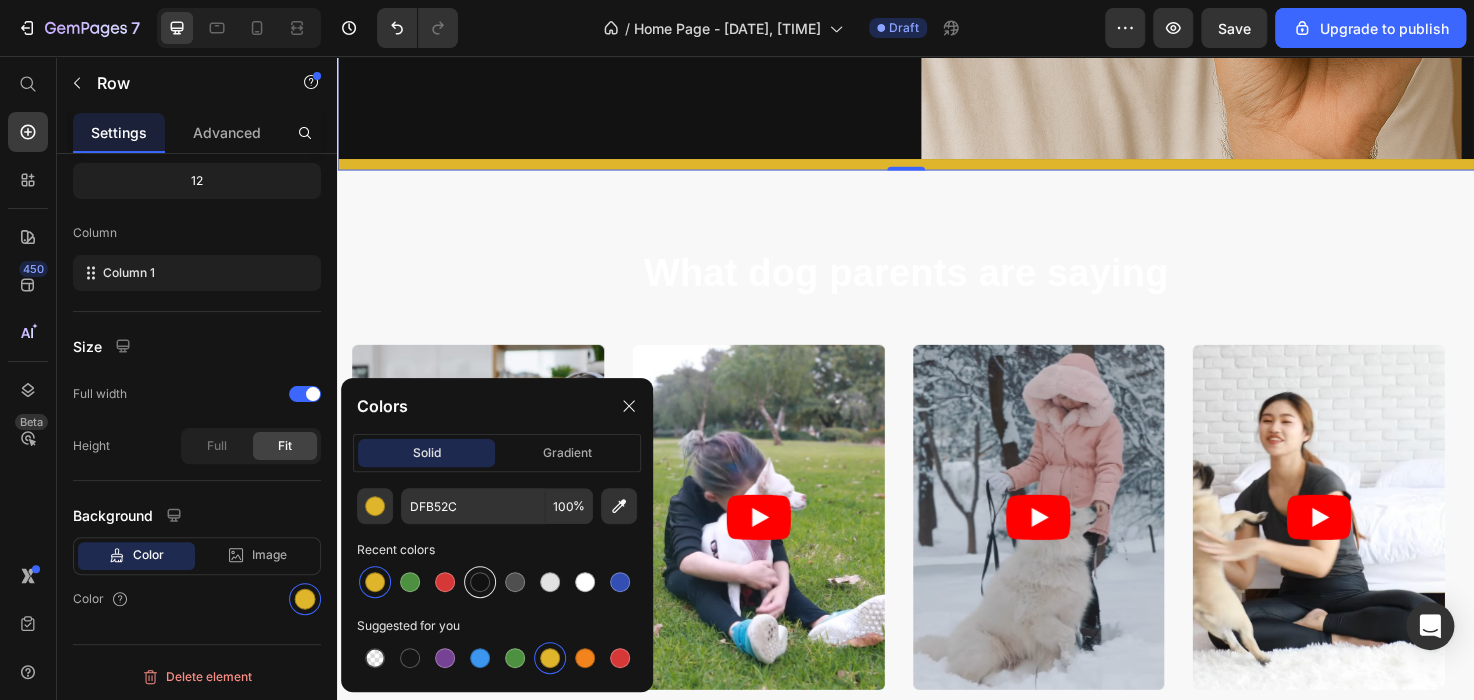 click at bounding box center [480, 582] 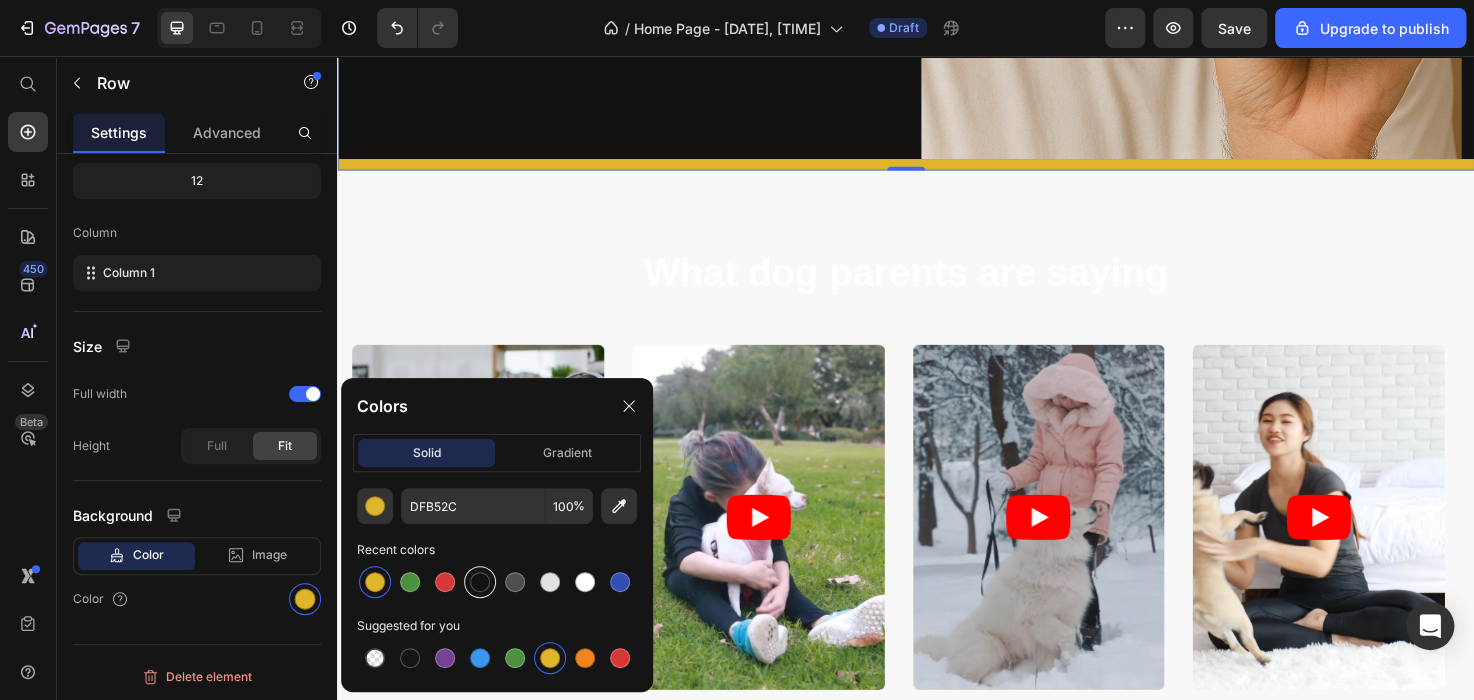 type on "121212" 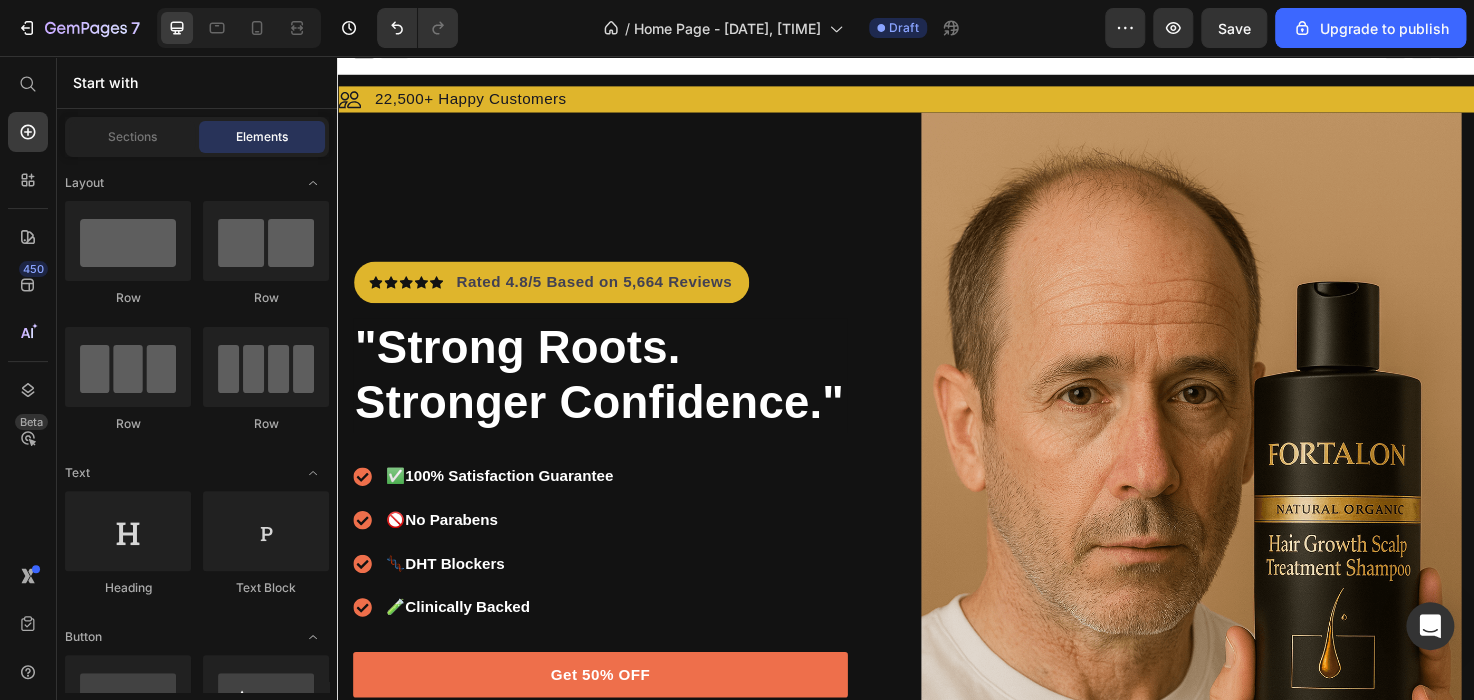 scroll, scrollTop: 0, scrollLeft: 0, axis: both 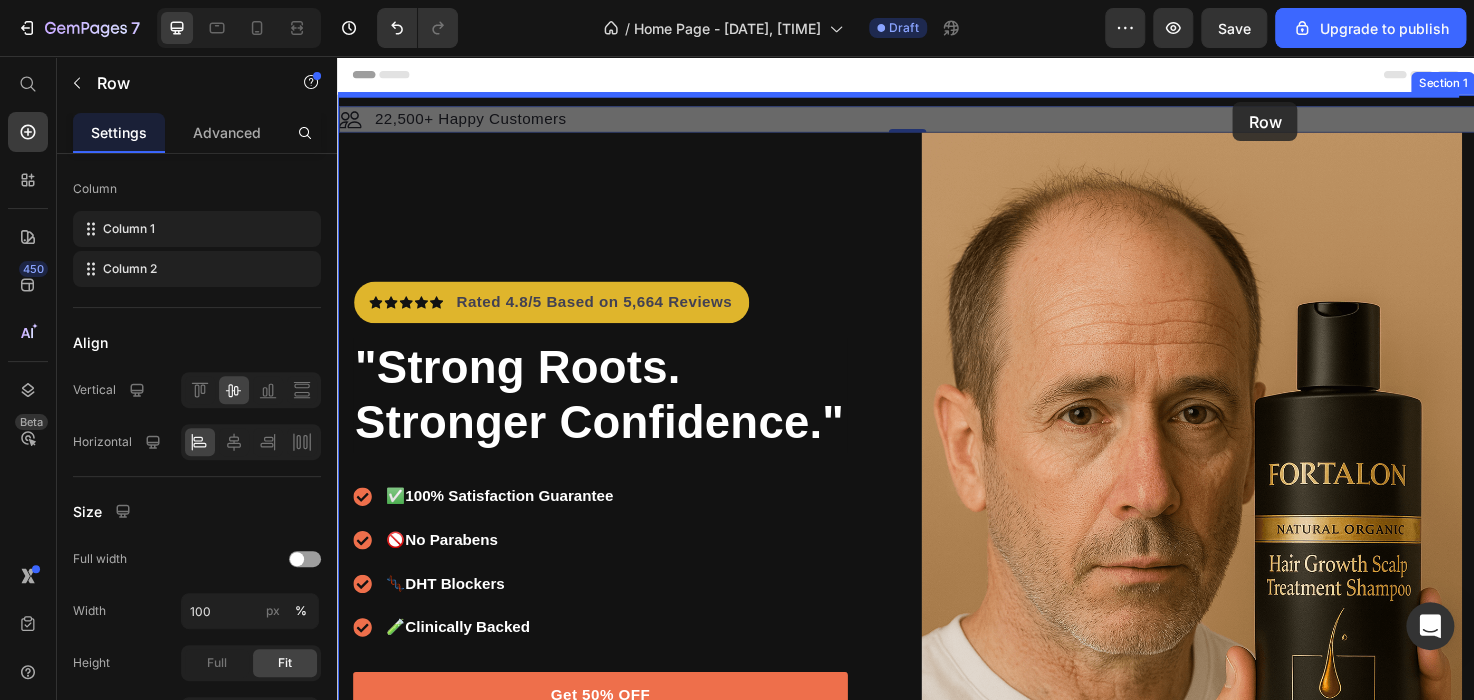 drag, startPoint x: 1288, startPoint y: 119, endPoint x: 1282, endPoint y: 105, distance: 15.231546 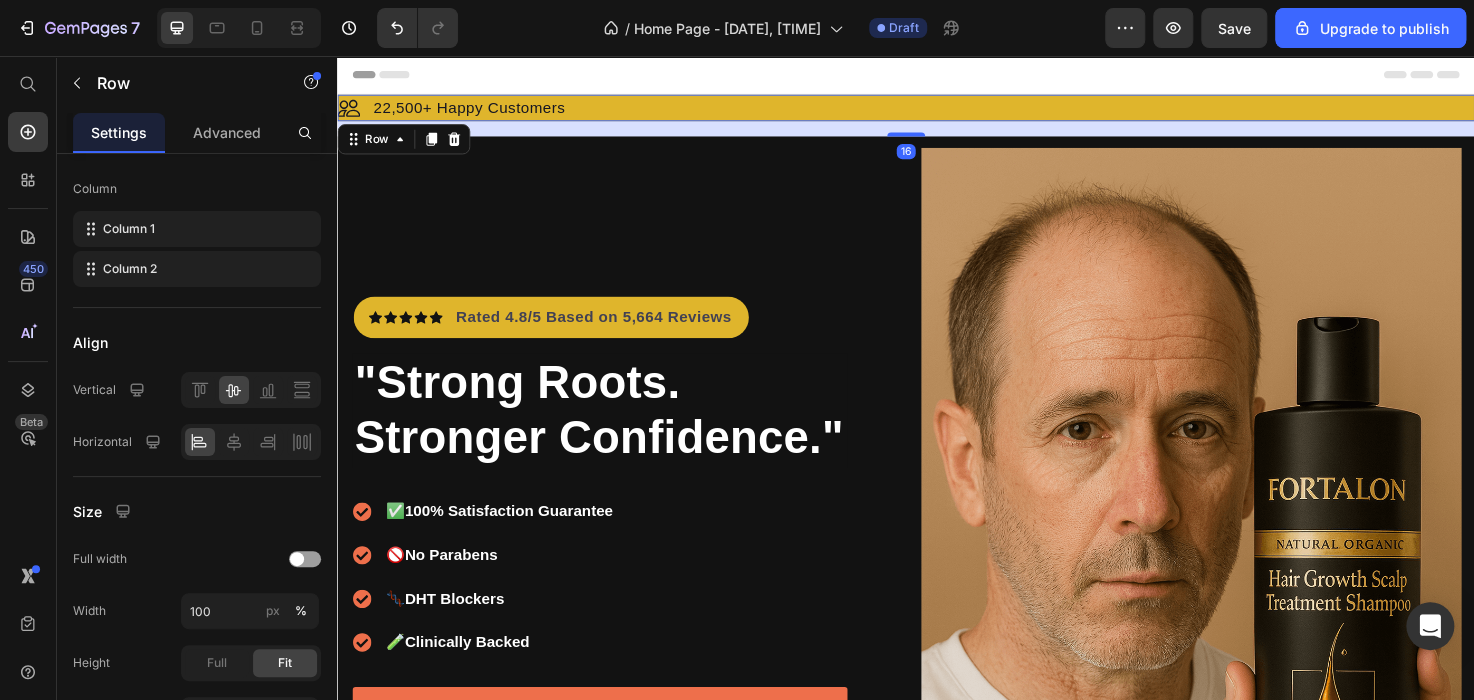 click on "16" at bounding box center (937, 133) 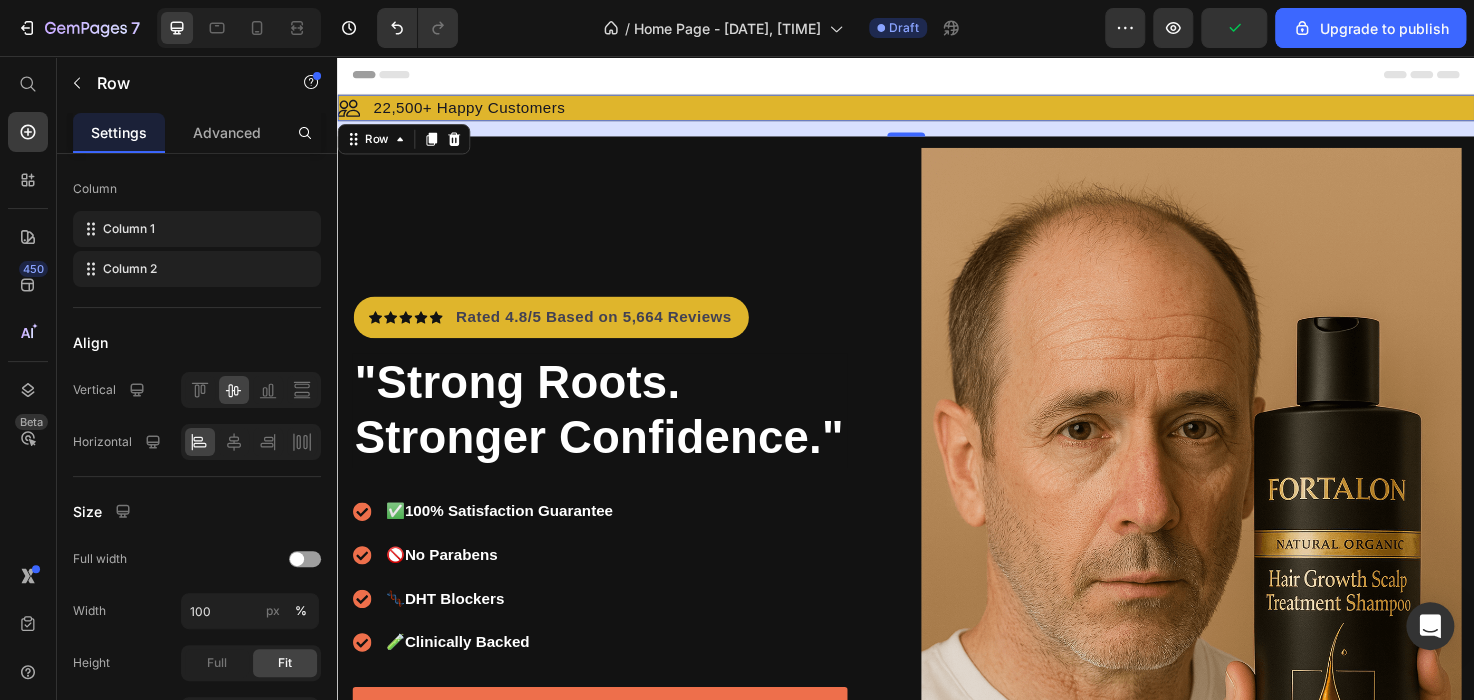 scroll, scrollTop: 524, scrollLeft: 0, axis: vertical 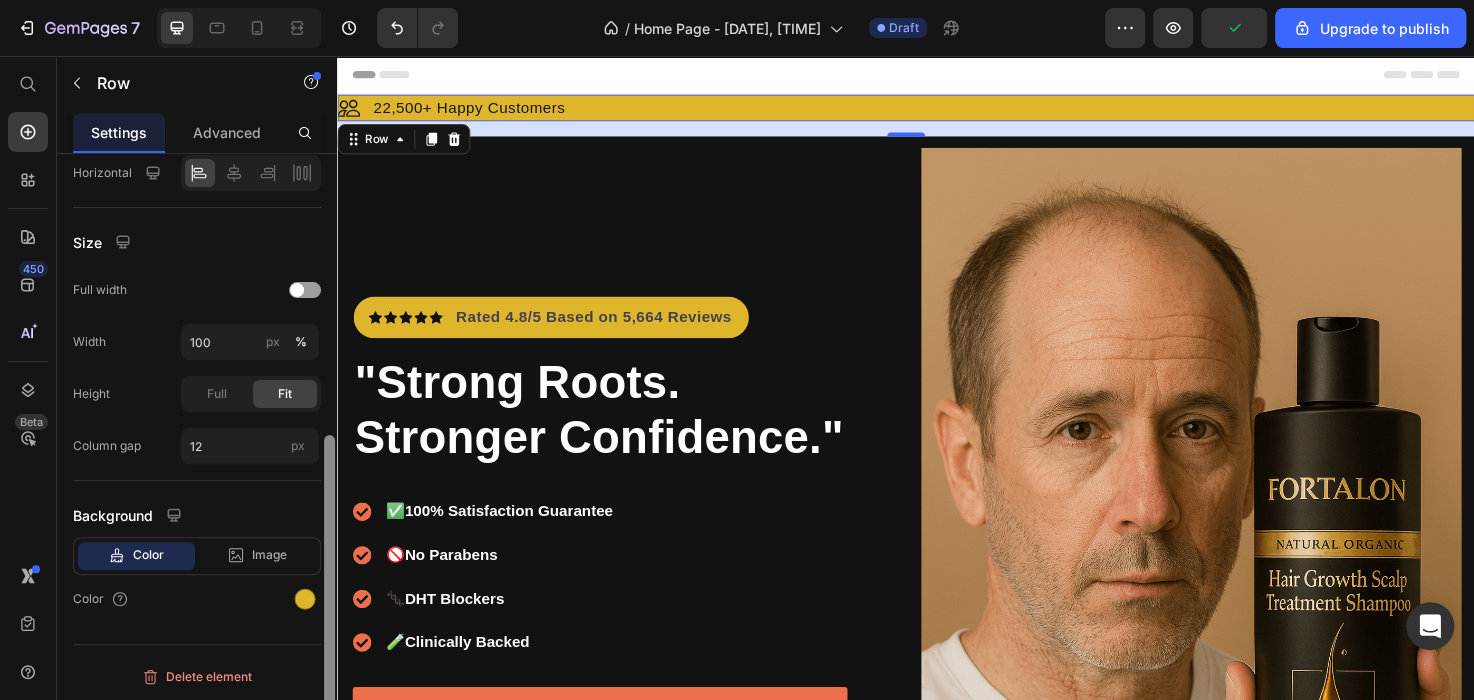drag, startPoint x: 328, startPoint y: 356, endPoint x: 318, endPoint y: 557, distance: 201.2486 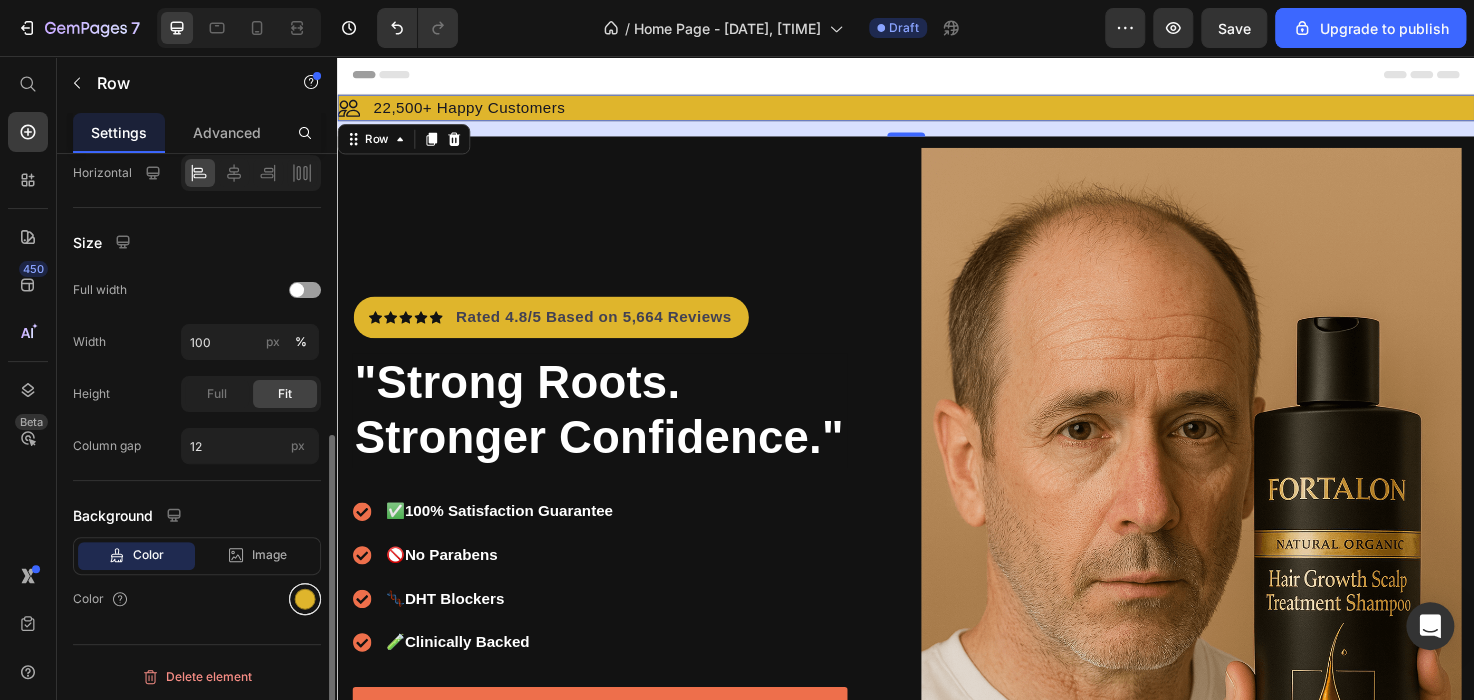 click at bounding box center (305, 599) 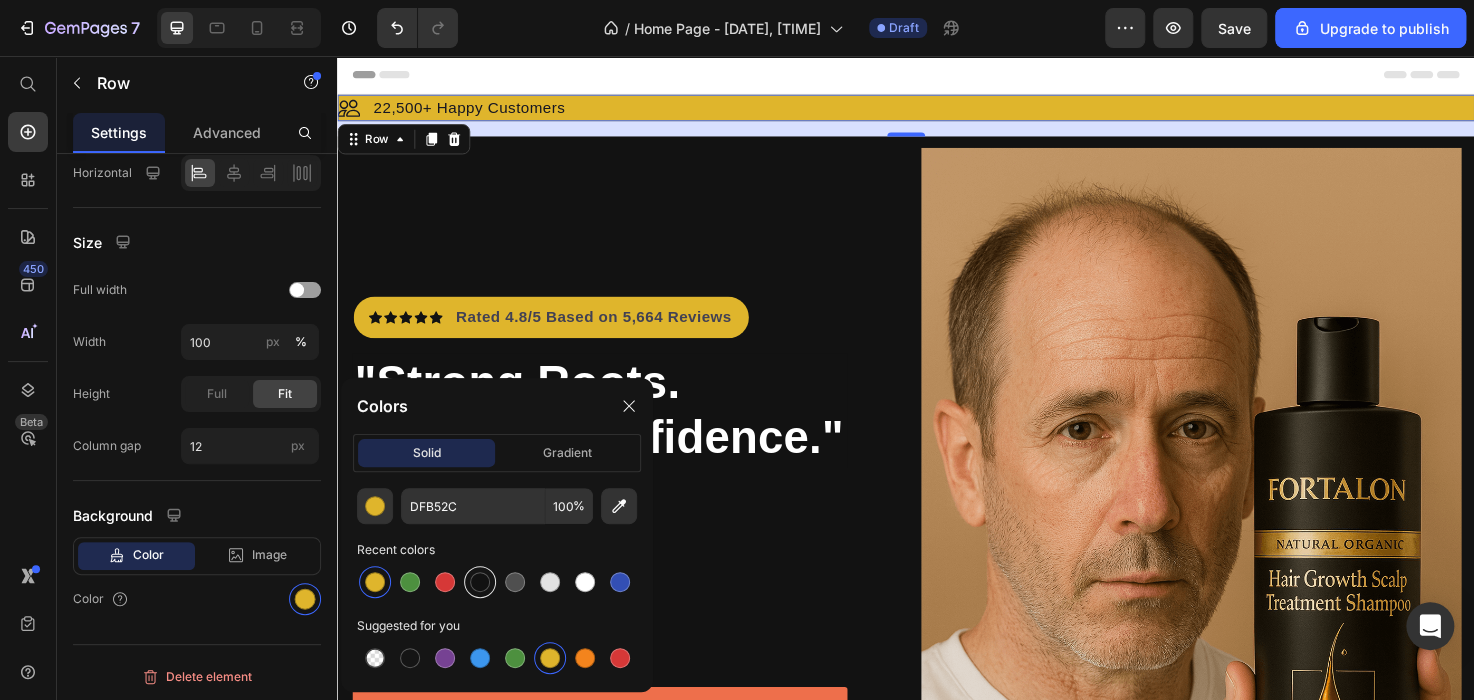 click at bounding box center (480, 582) 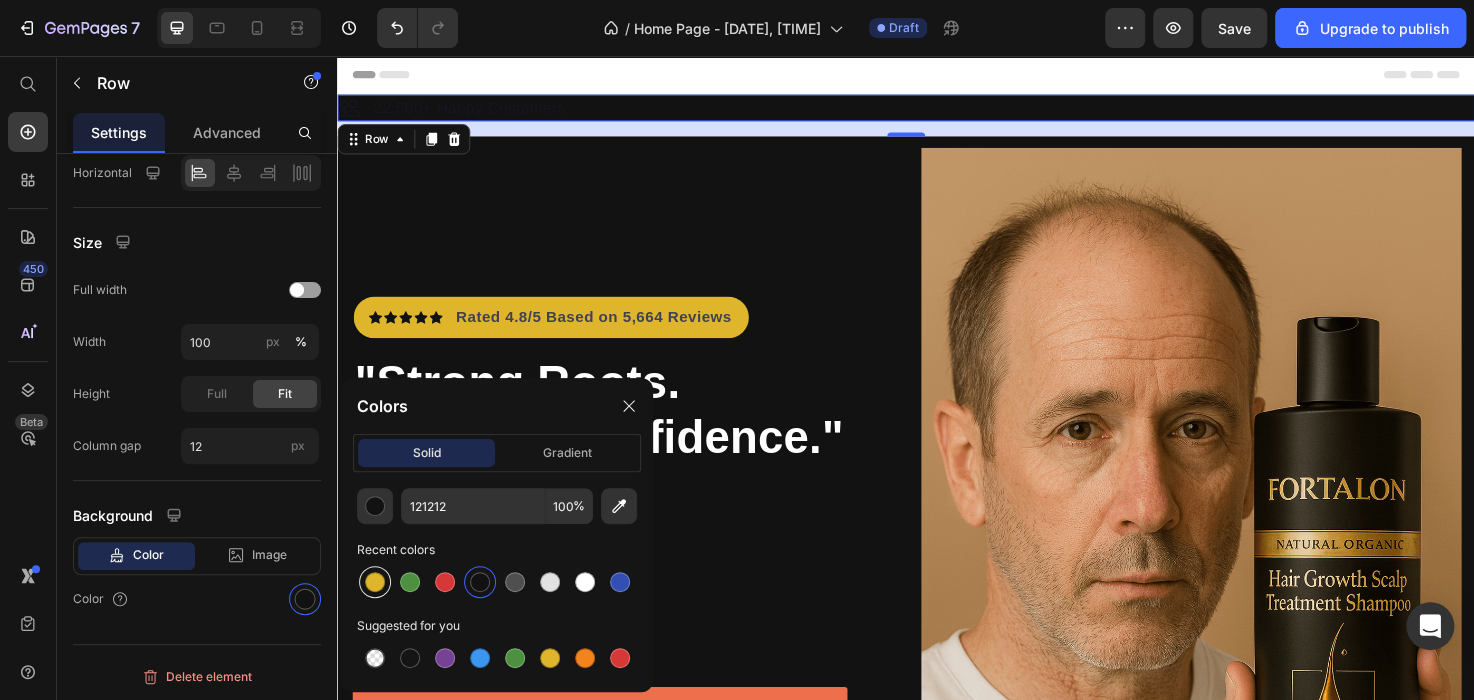 click at bounding box center (375, 582) 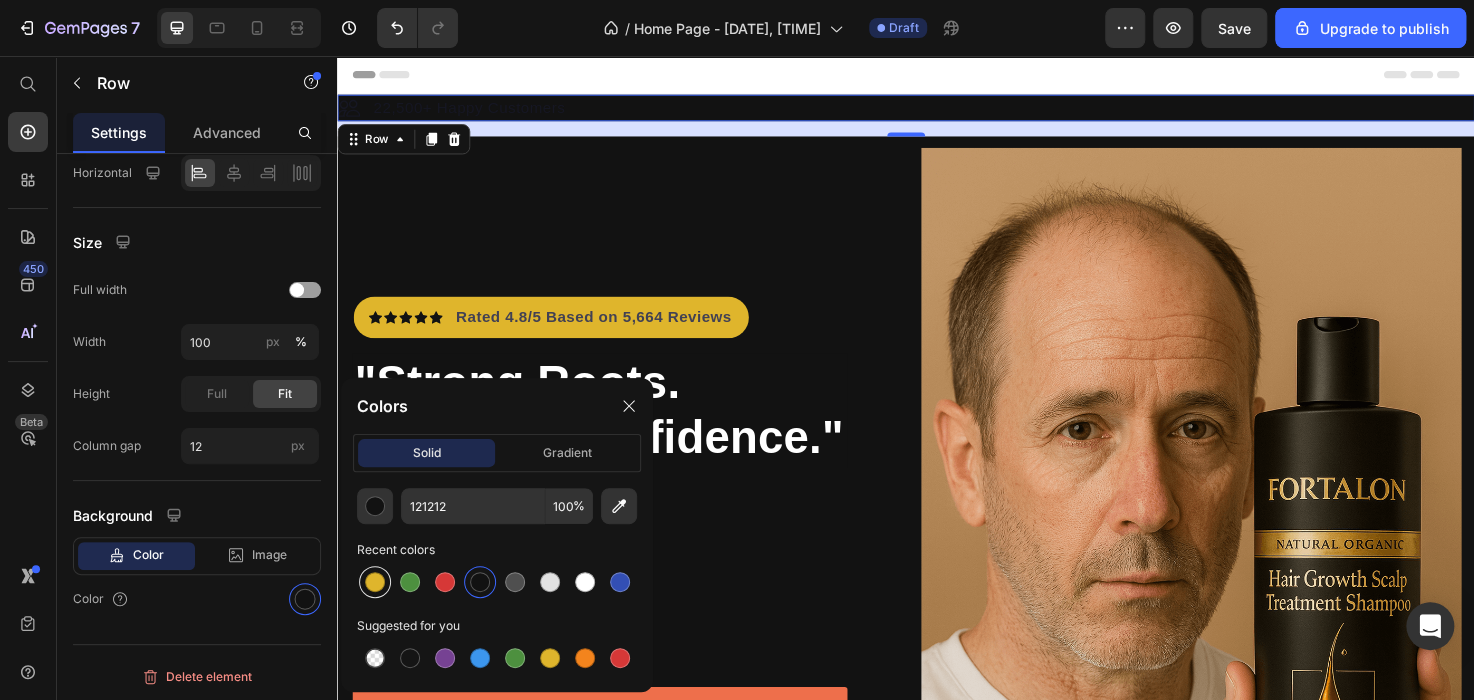 type on "DFB52C" 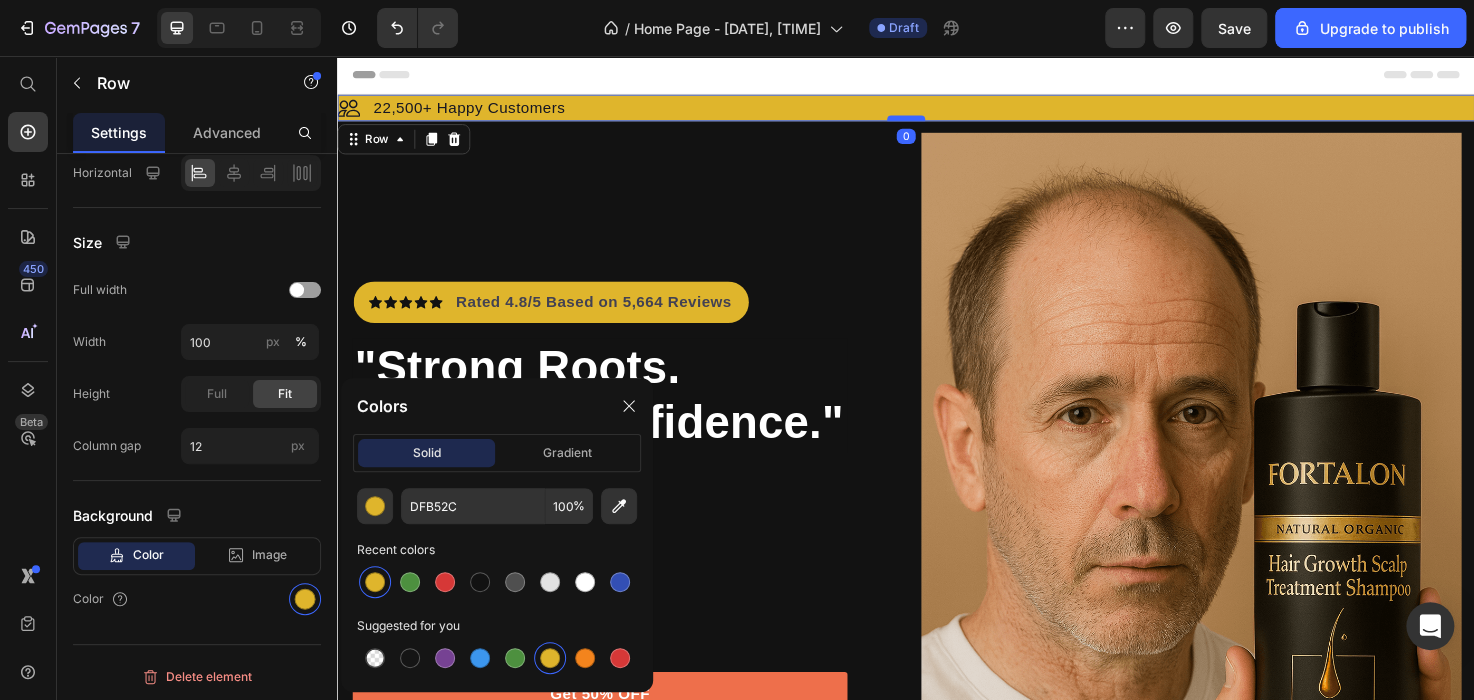 drag, startPoint x: 928, startPoint y: 139, endPoint x: 923, endPoint y: 119, distance: 20.615528 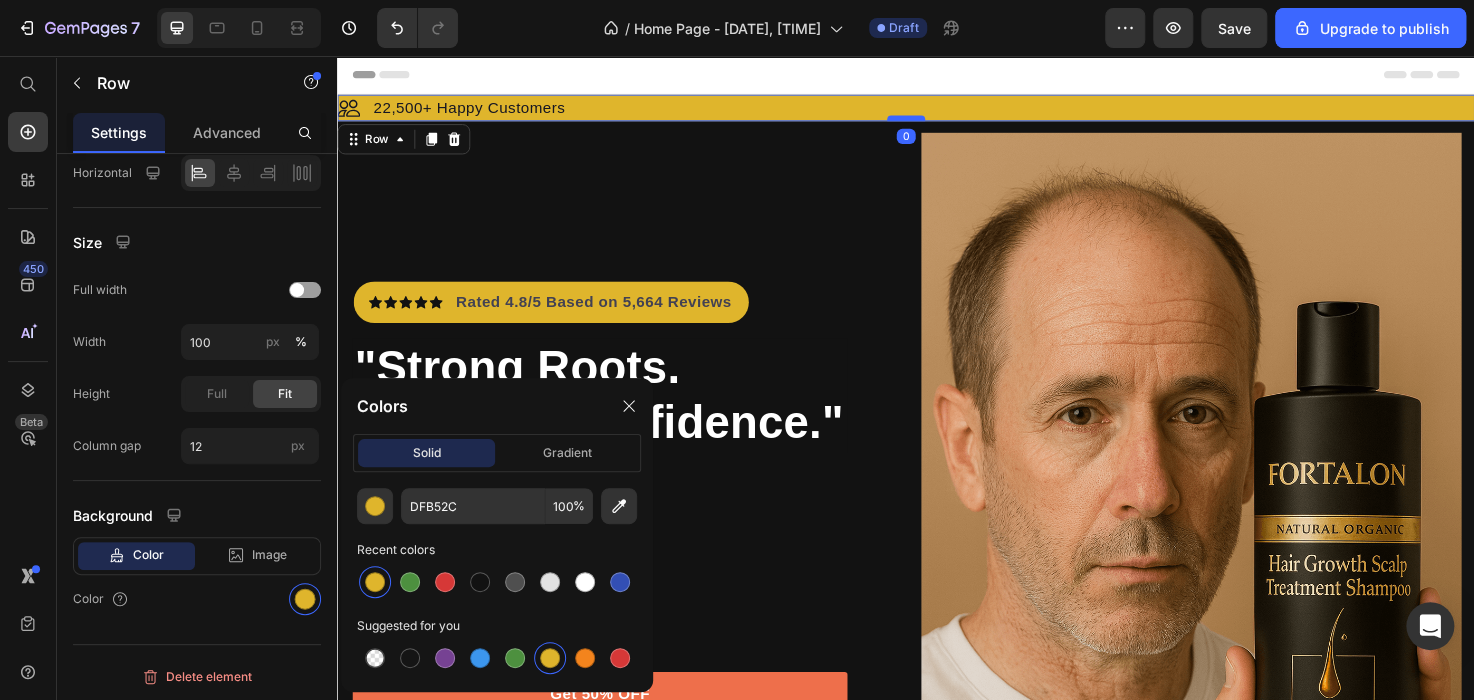 click at bounding box center (937, 122) 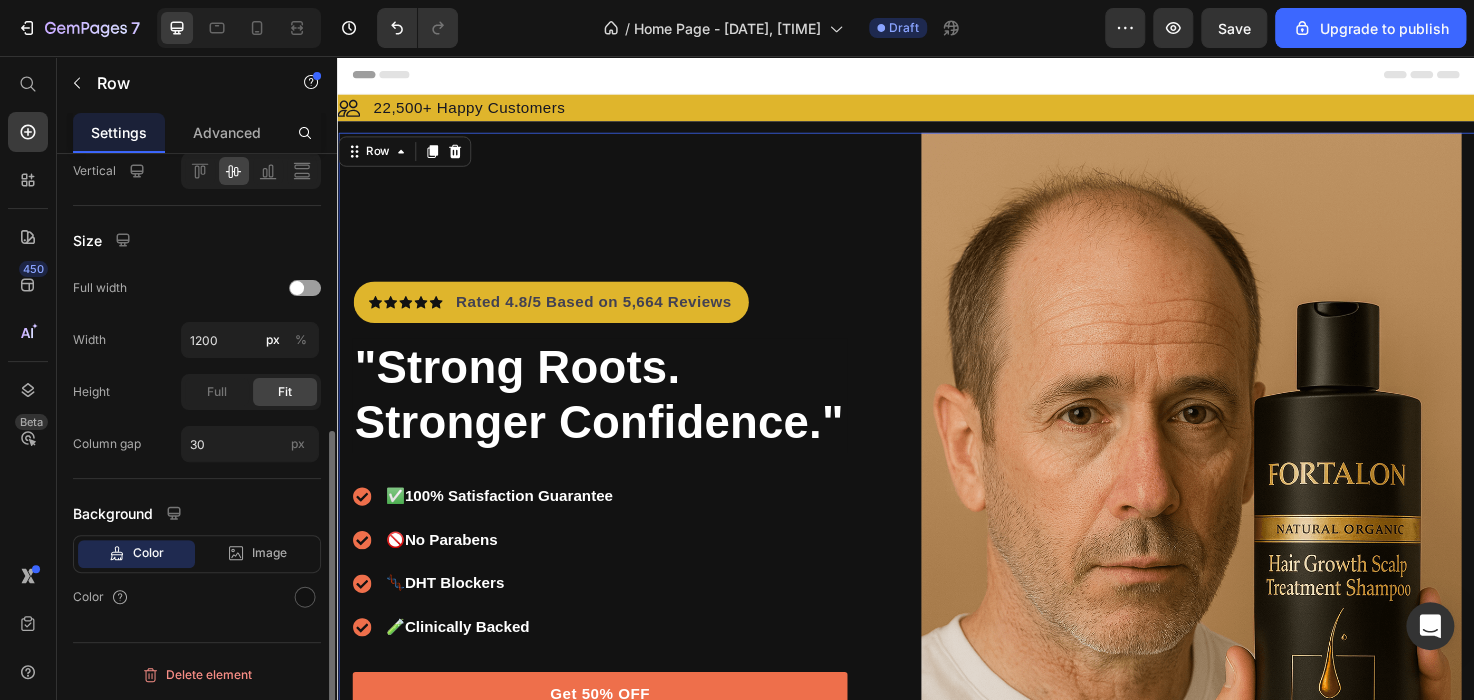 scroll, scrollTop: 516, scrollLeft: 0, axis: vertical 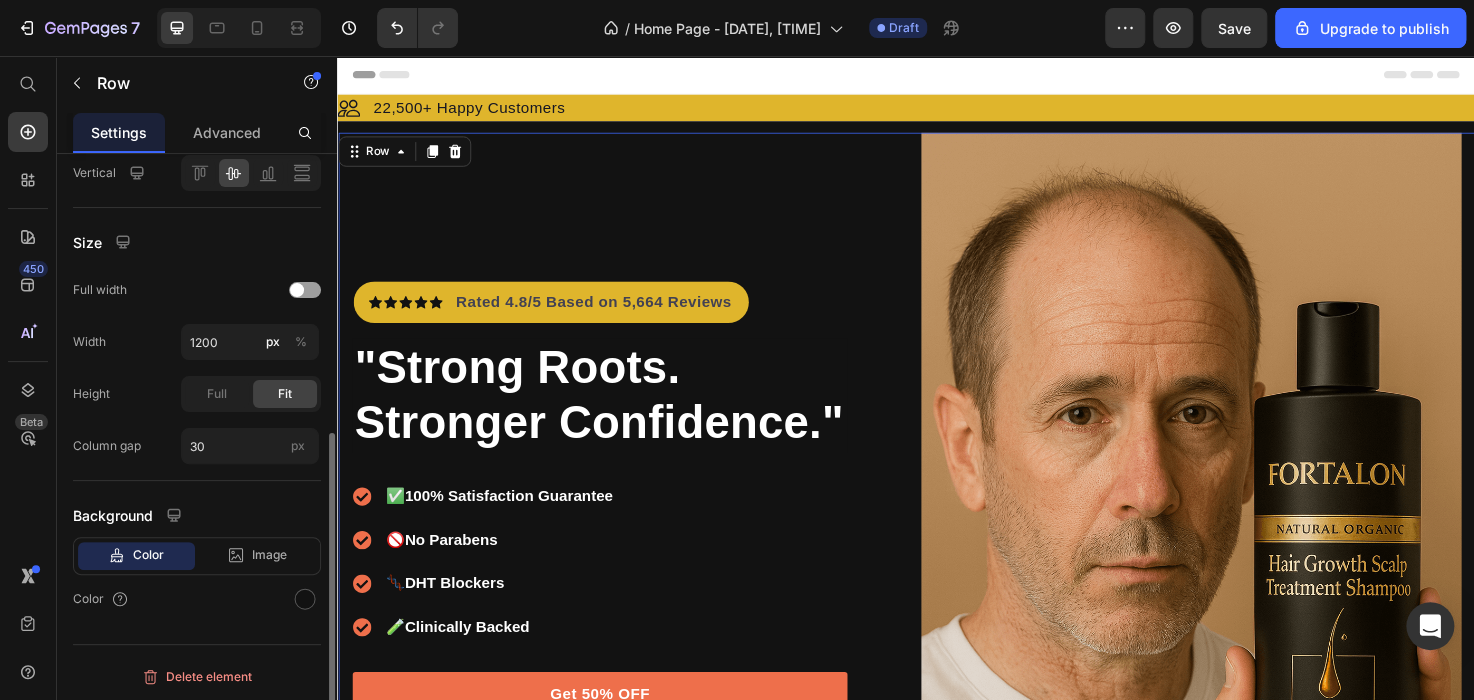 click on "Icon Icon Icon Icon Icon Icon List Hoz Rated 4.8/5 Based on 5,664 Reviews Text block Row "Strong Roots. Stronger Confidence." Heading ✅  100% Satisfaction Guarantee 🚫  No Parabens  🧬  DHT Blockers 🧪  Clinically Backed Item list Get 50% OFF Button
30-day money back guarantee Item list Image Row Row" at bounding box center [638, 564] 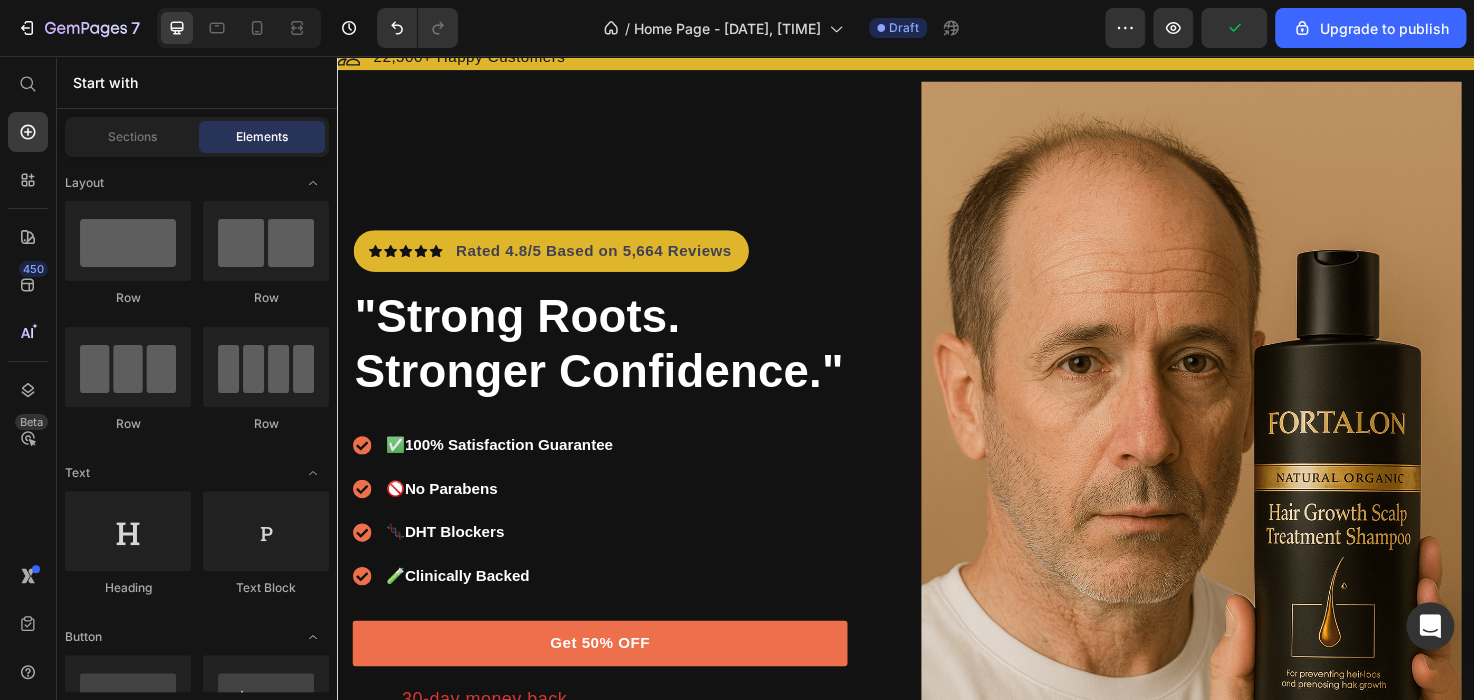 scroll, scrollTop: 0, scrollLeft: 0, axis: both 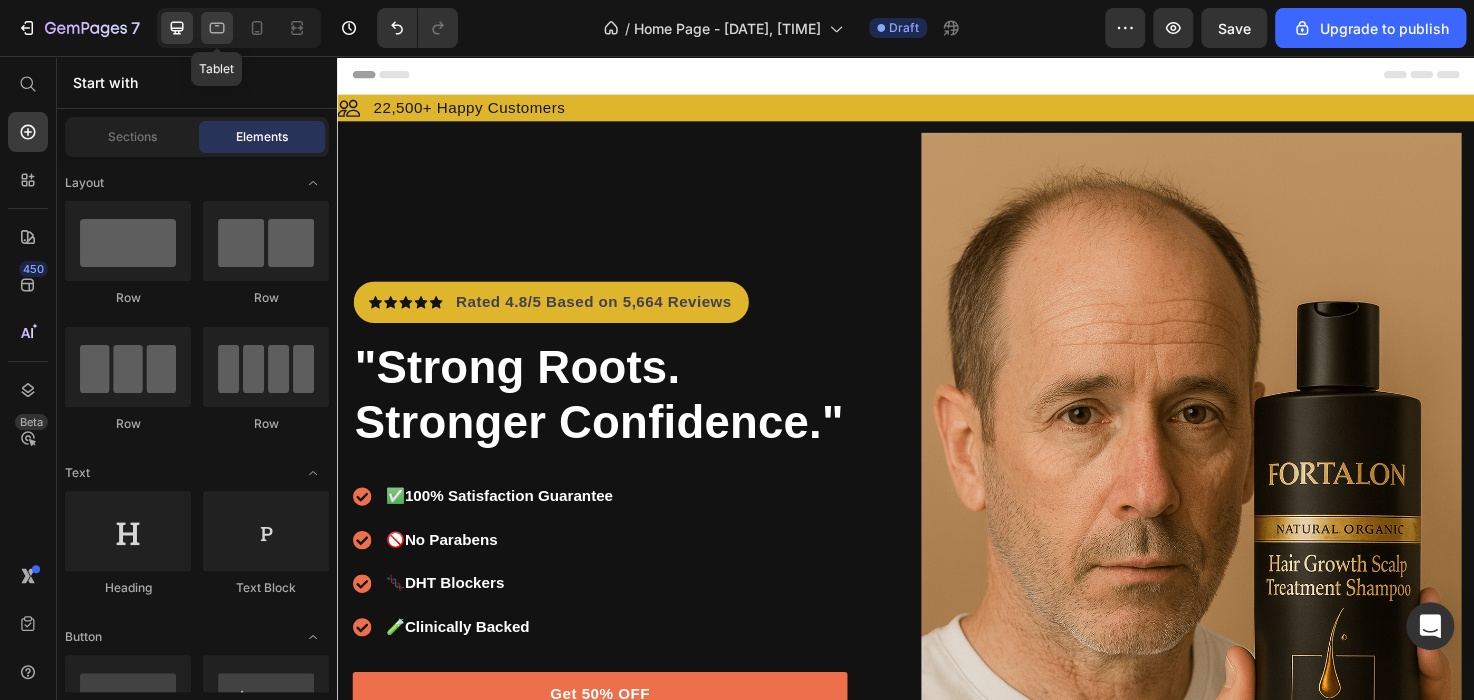 click 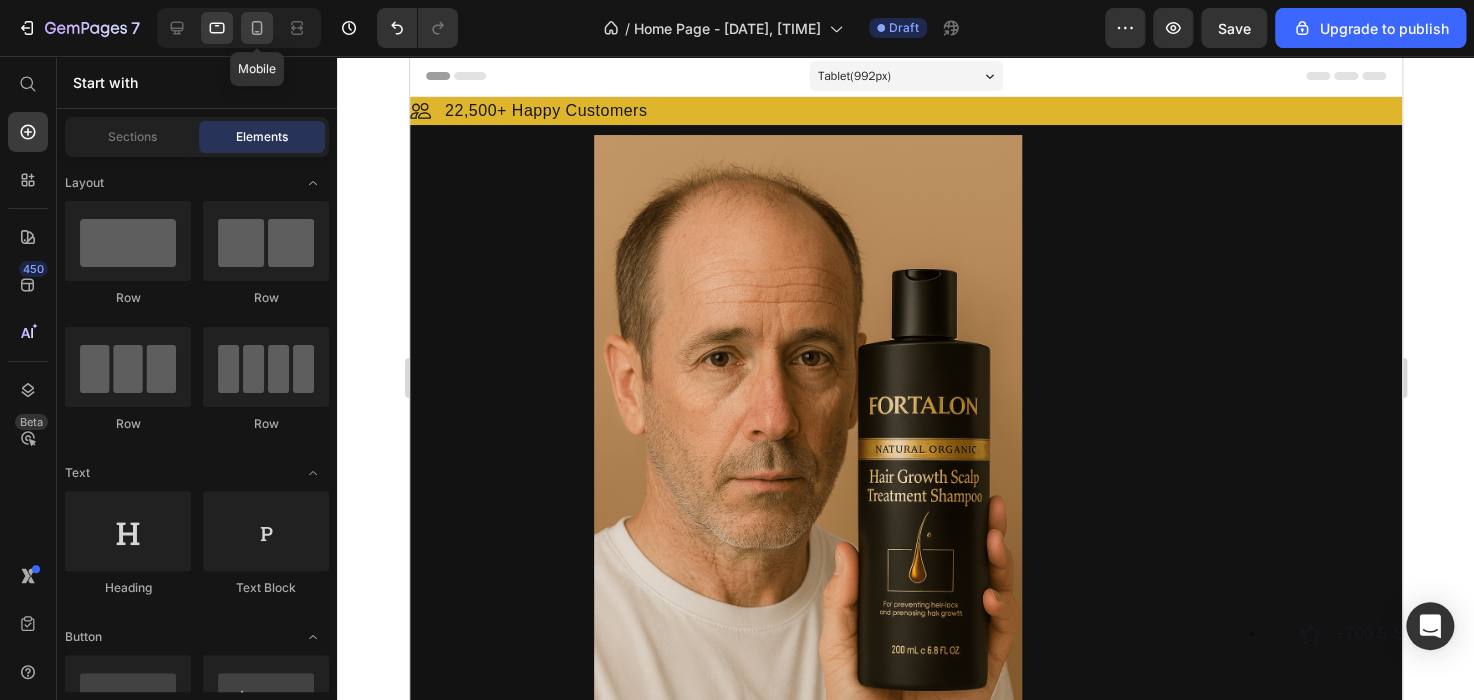 click 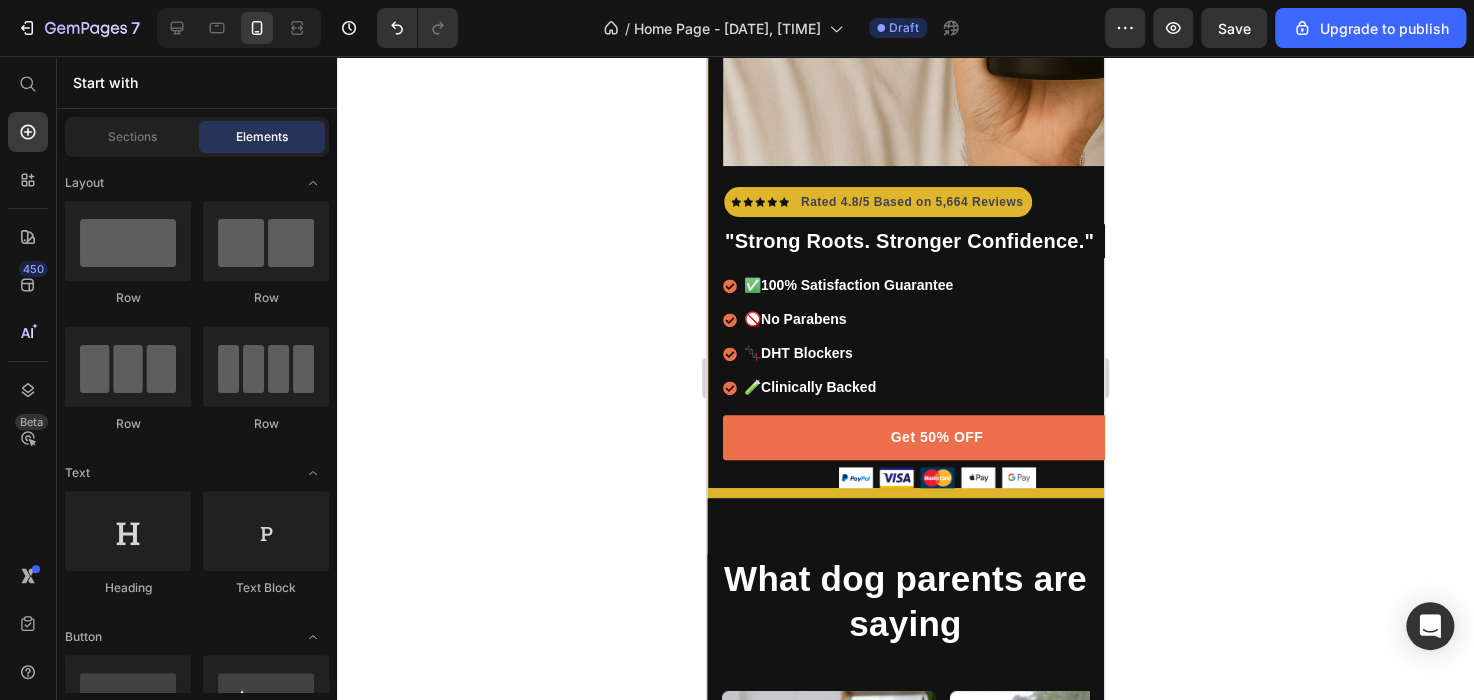 scroll, scrollTop: 631, scrollLeft: 0, axis: vertical 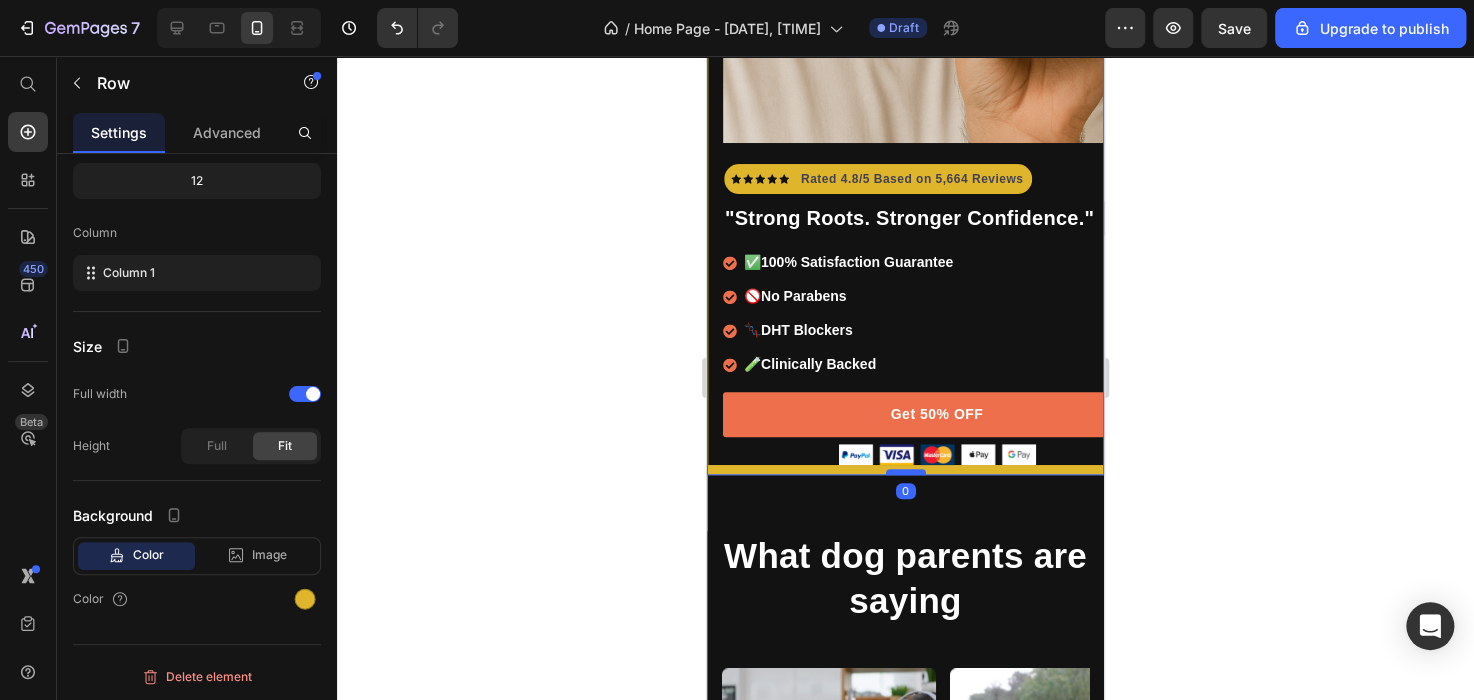 click at bounding box center [906, 472] 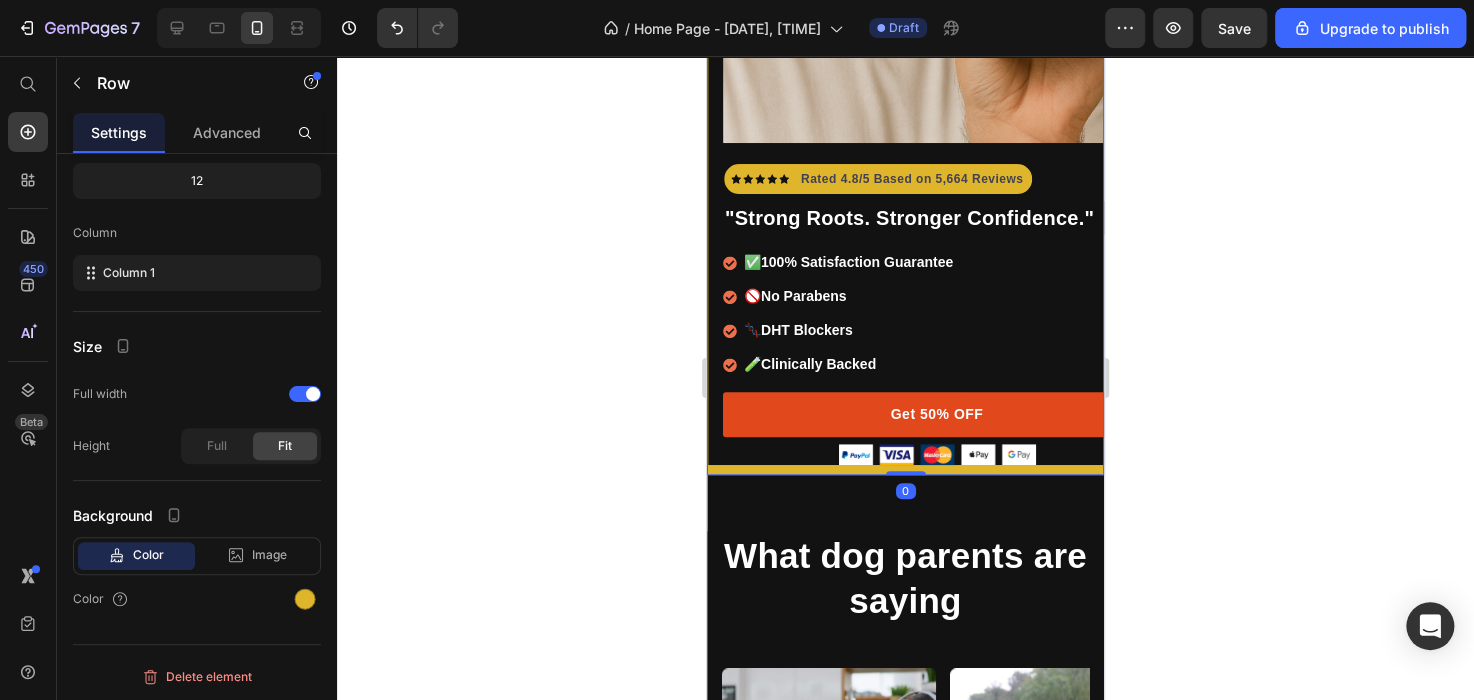 drag, startPoint x: 900, startPoint y: 468, endPoint x: 887, endPoint y: 427, distance: 43.011627 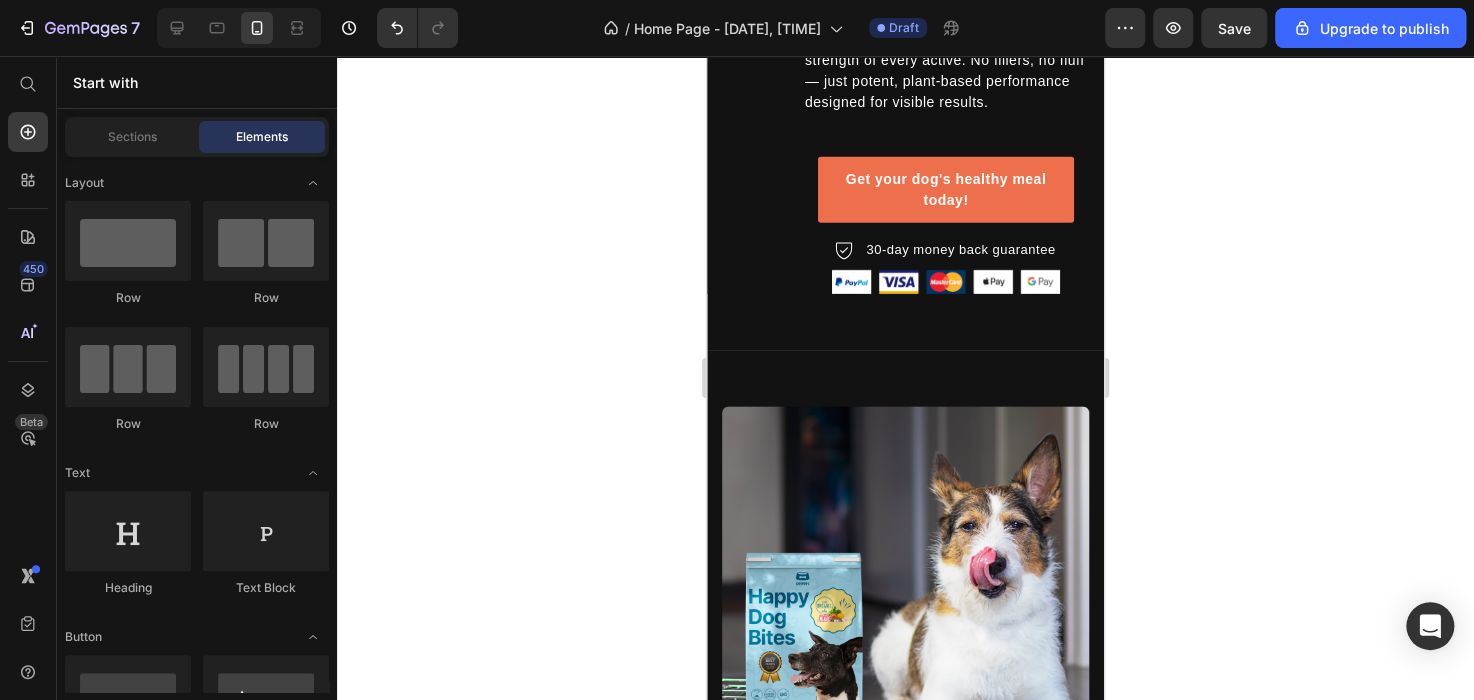 scroll, scrollTop: 3042, scrollLeft: 0, axis: vertical 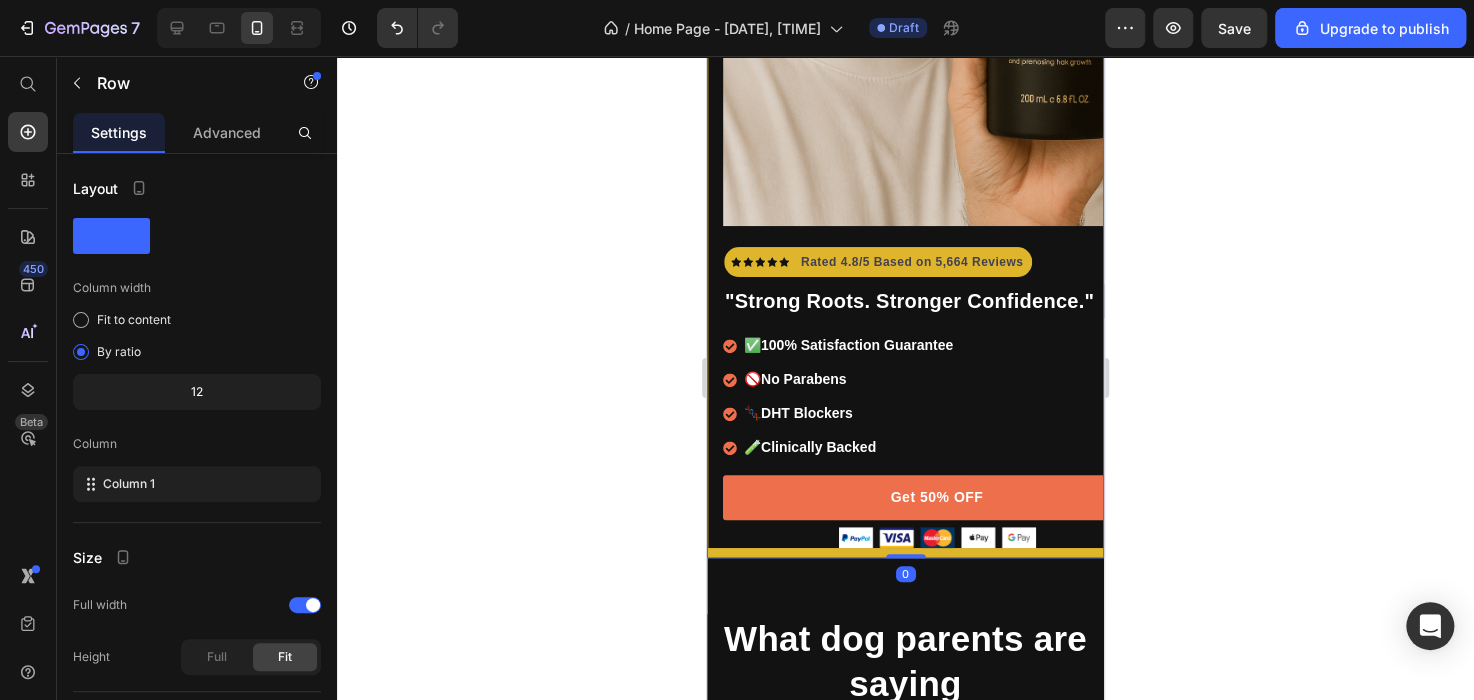 click at bounding box center (906, 556) 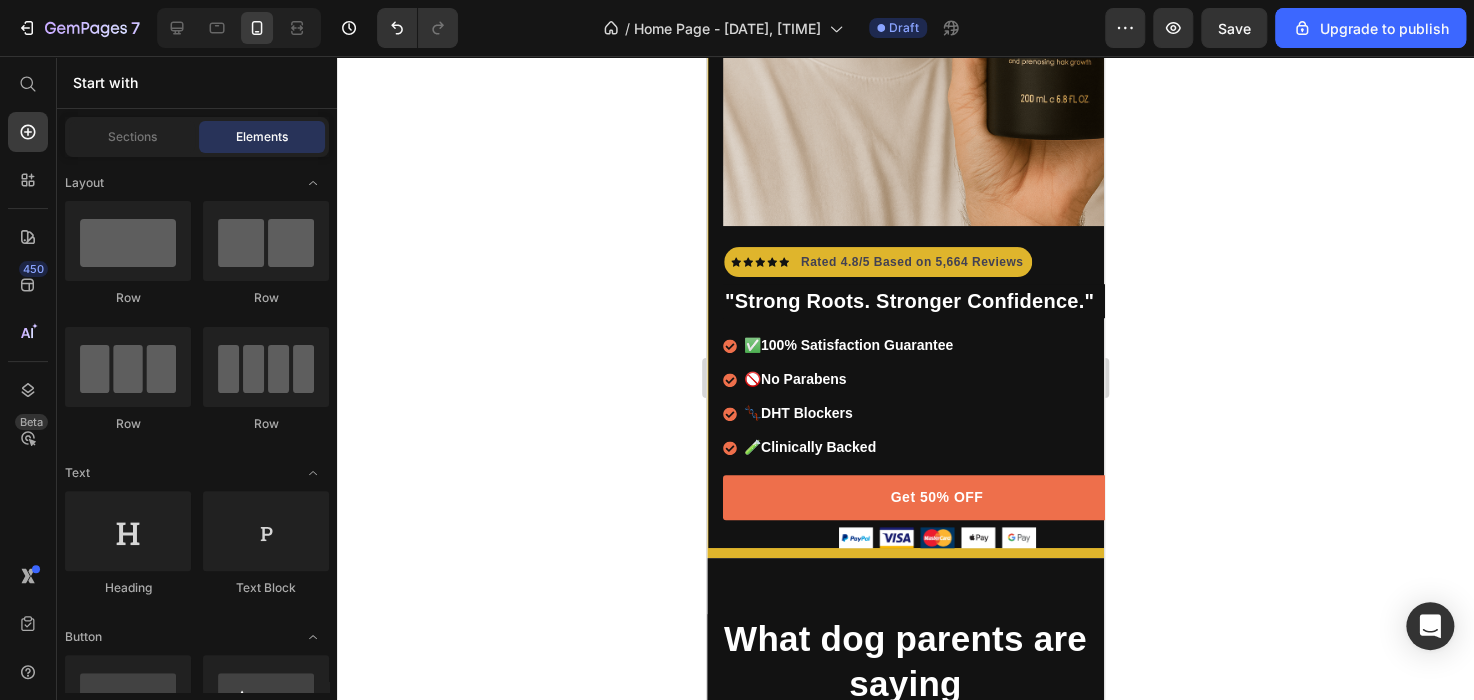scroll, scrollTop: 810, scrollLeft: 0, axis: vertical 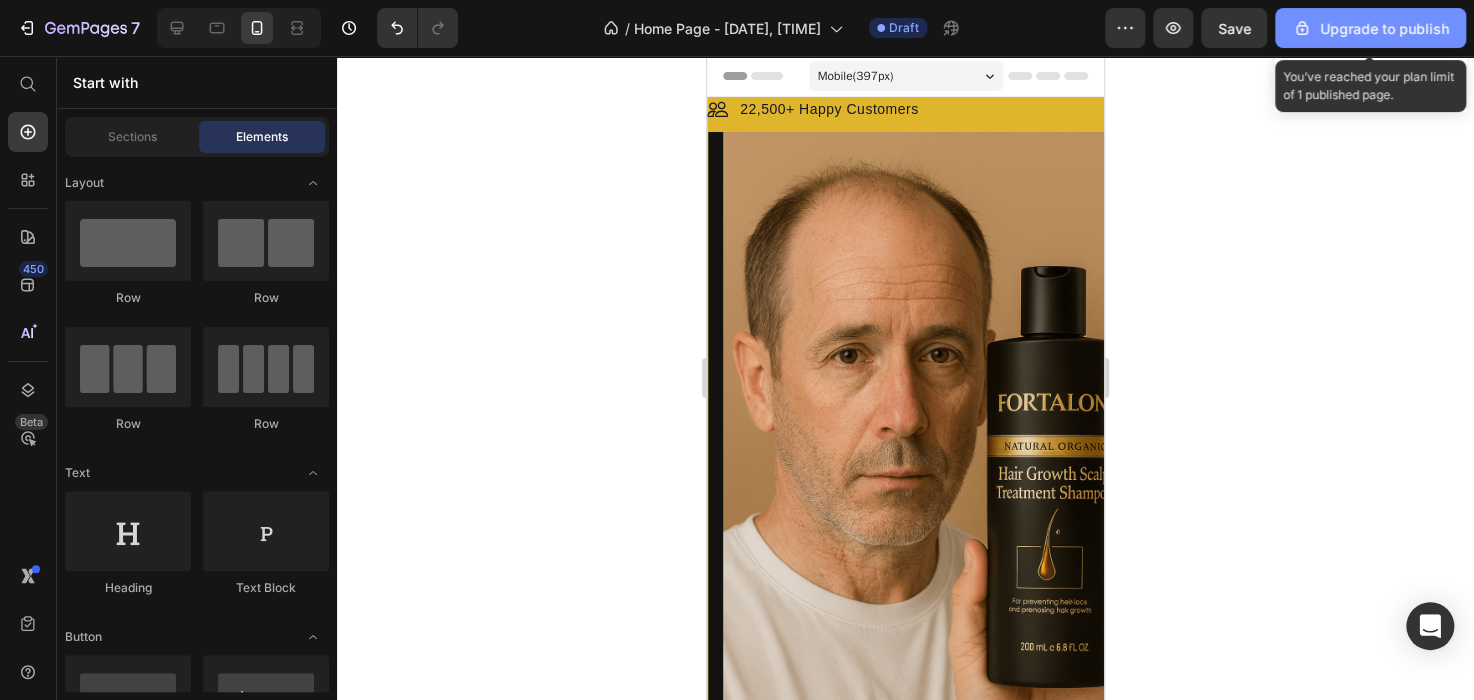 click on "Upgrade to publish" 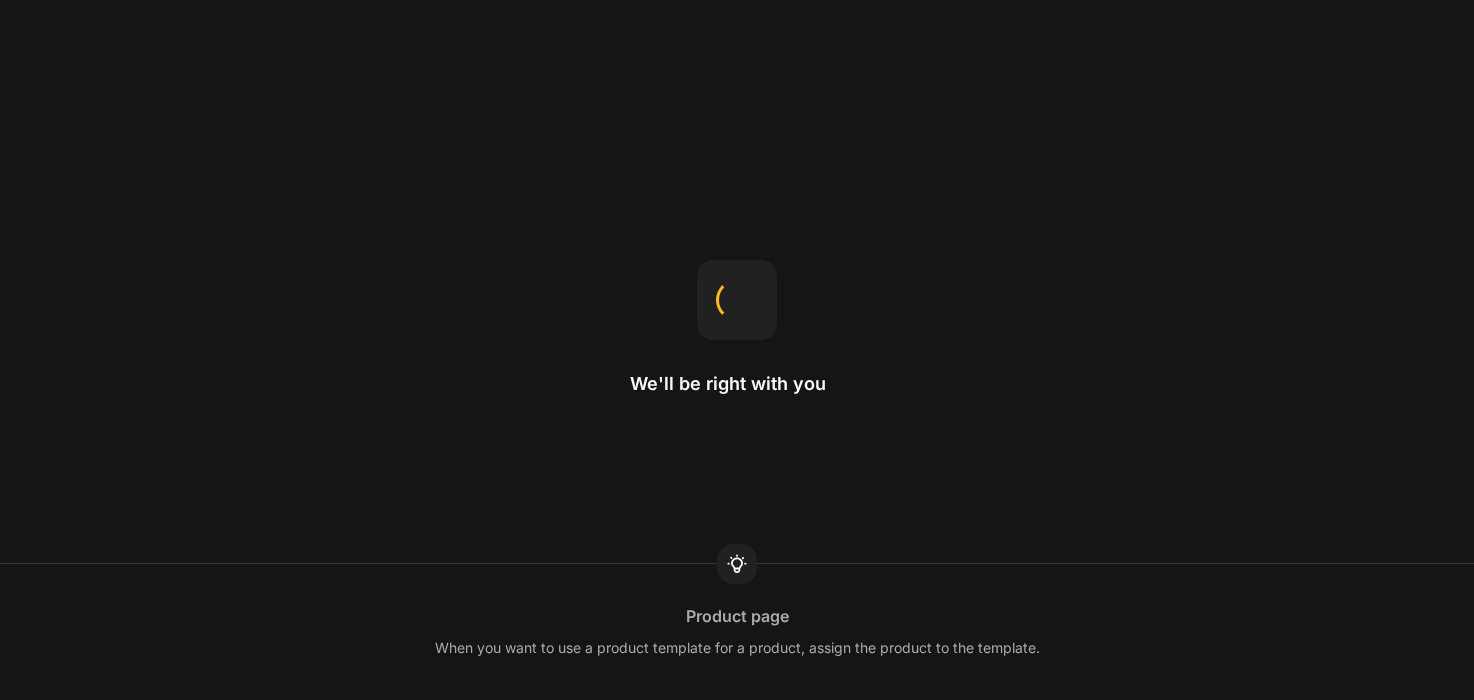 scroll, scrollTop: 0, scrollLeft: 0, axis: both 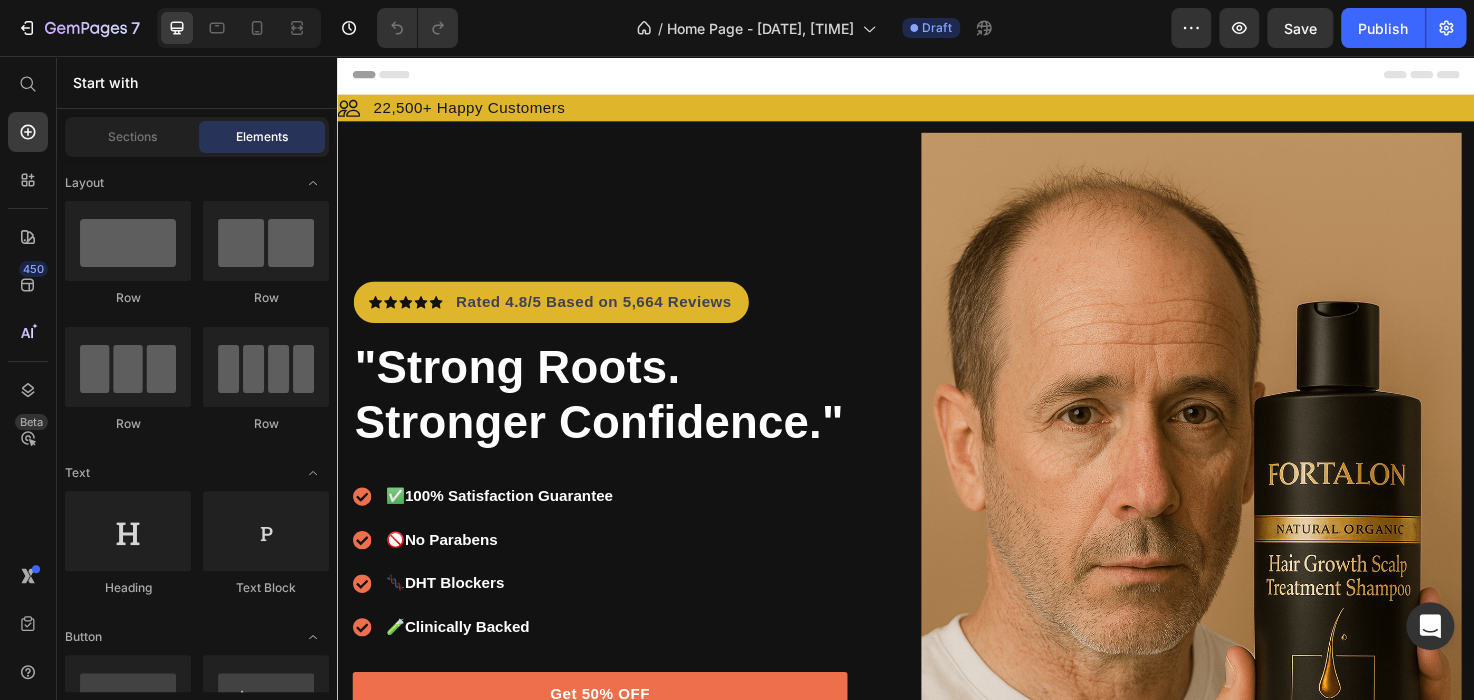 drag, startPoint x: 1529, startPoint y: 103, endPoint x: 1288, endPoint y: 62, distance: 244.46268 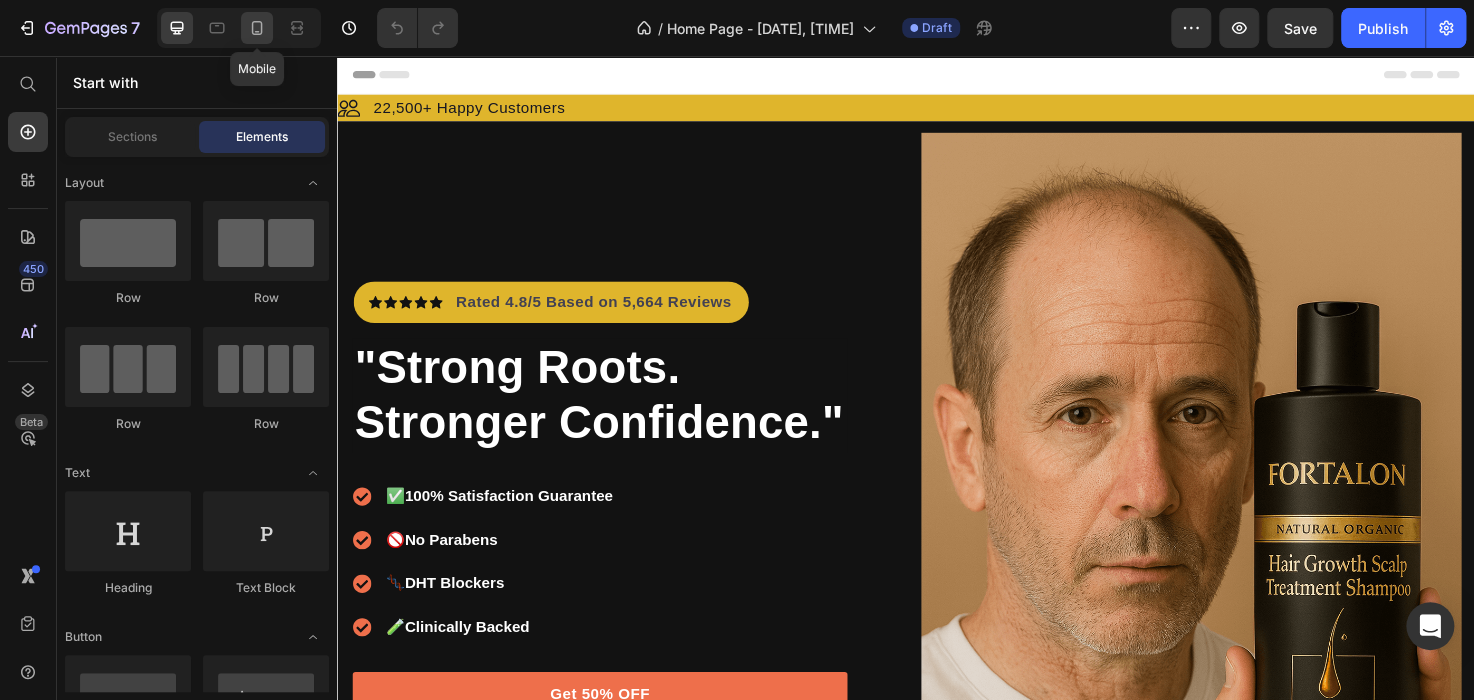 click 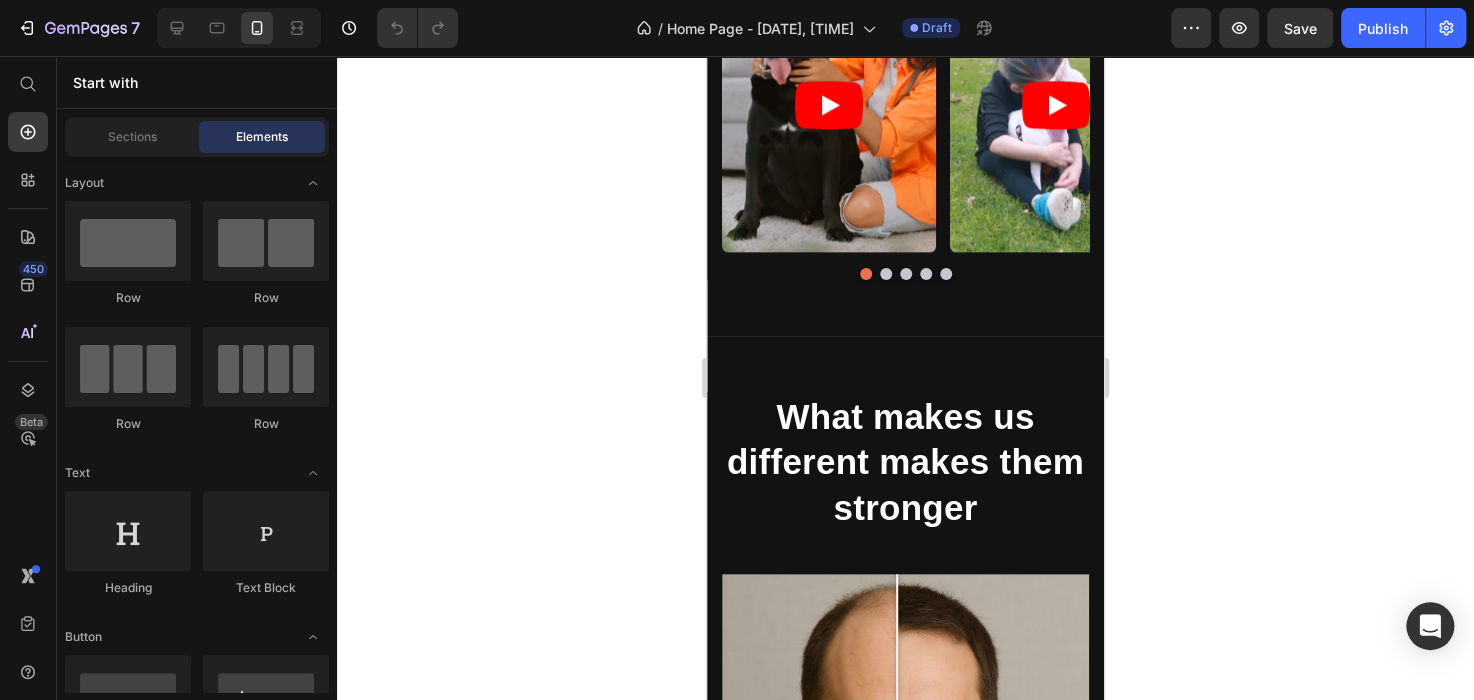 scroll, scrollTop: 0, scrollLeft: 0, axis: both 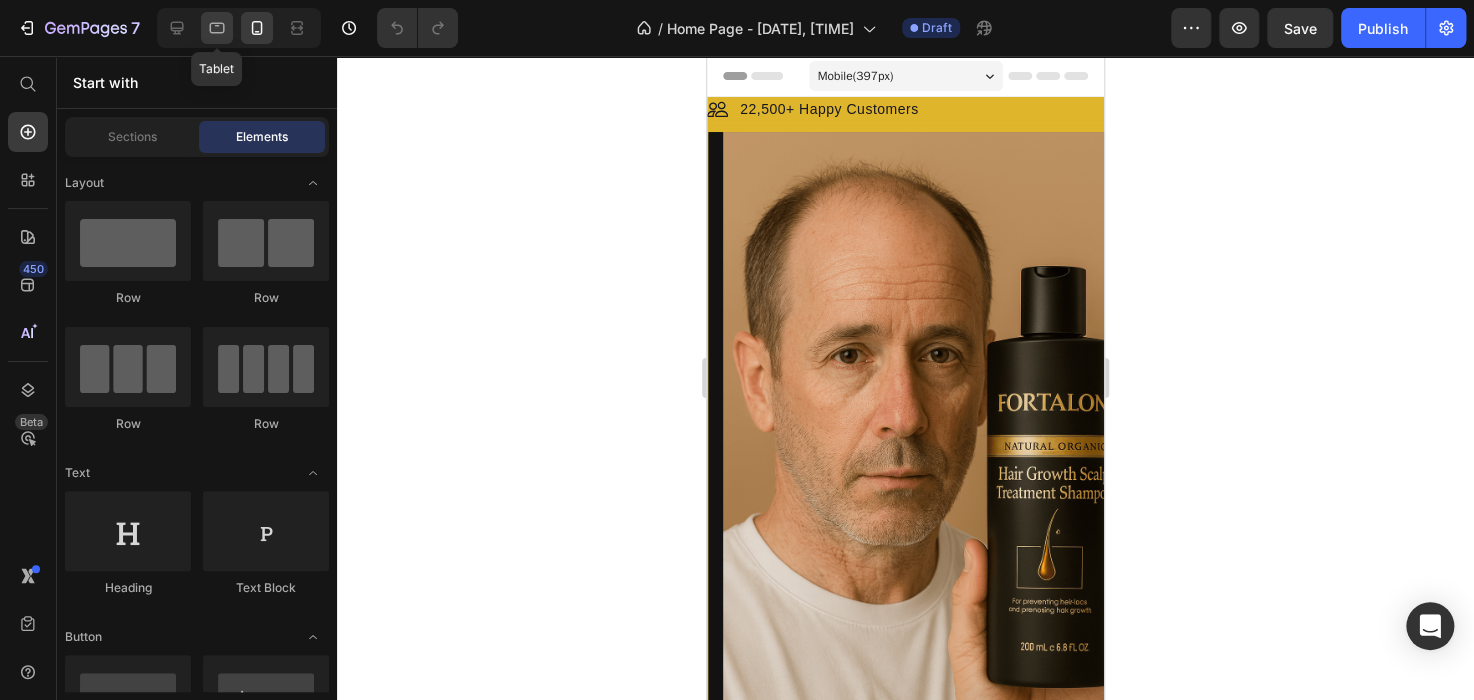 click 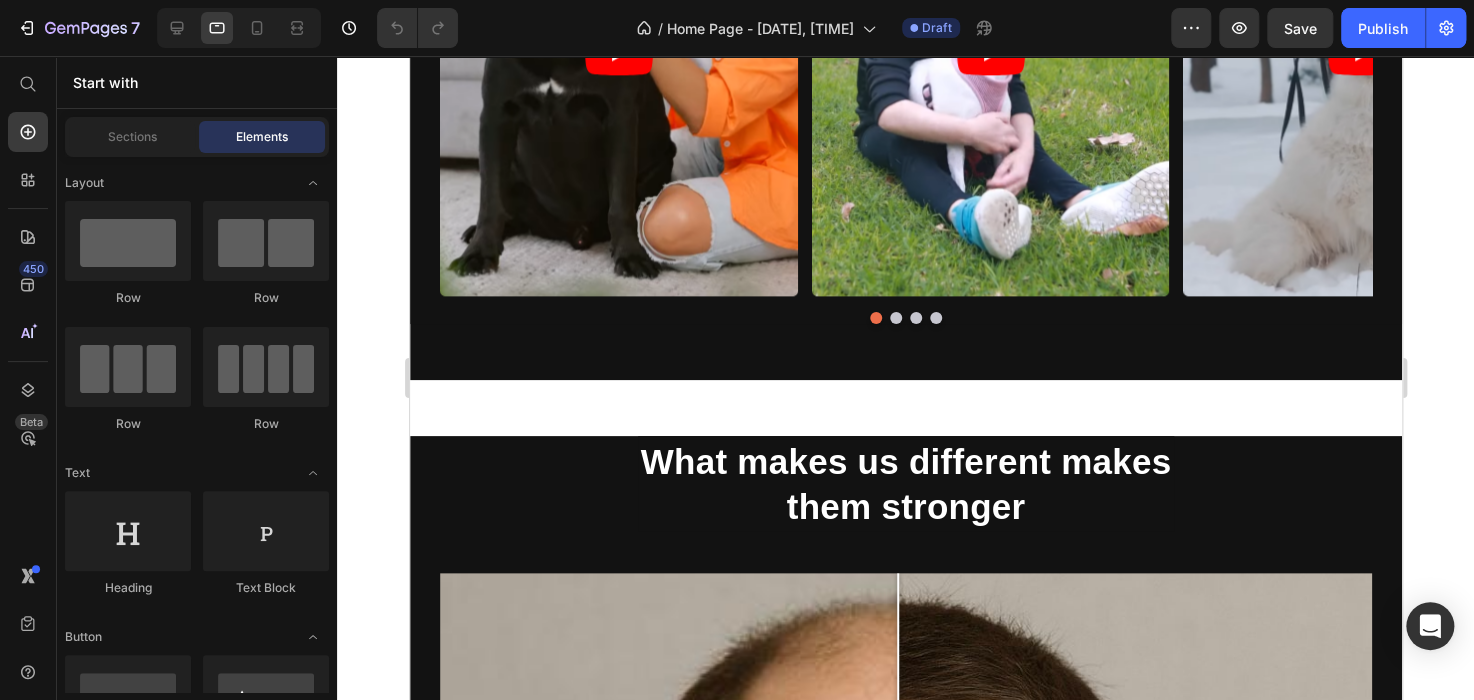 scroll, scrollTop: 1485, scrollLeft: 0, axis: vertical 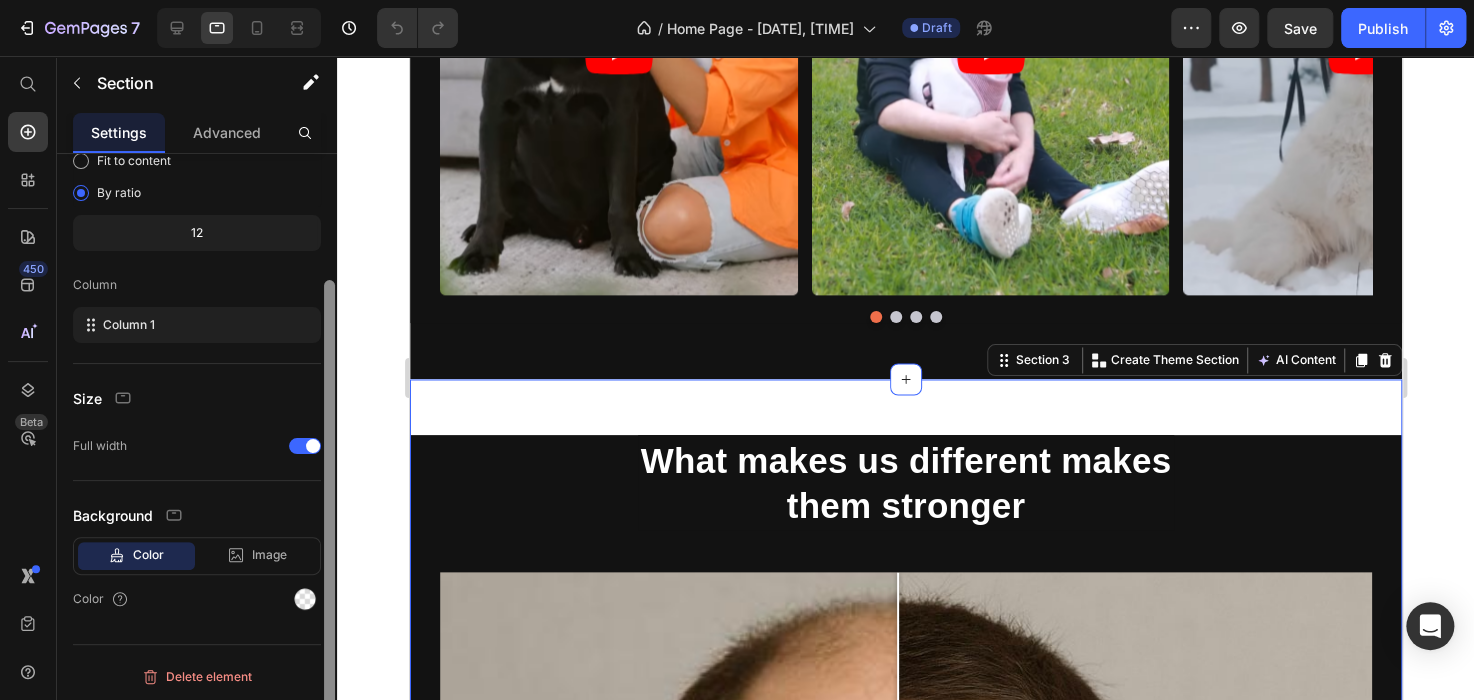 drag, startPoint x: 331, startPoint y: 315, endPoint x: 319, endPoint y: 575, distance: 260.27676 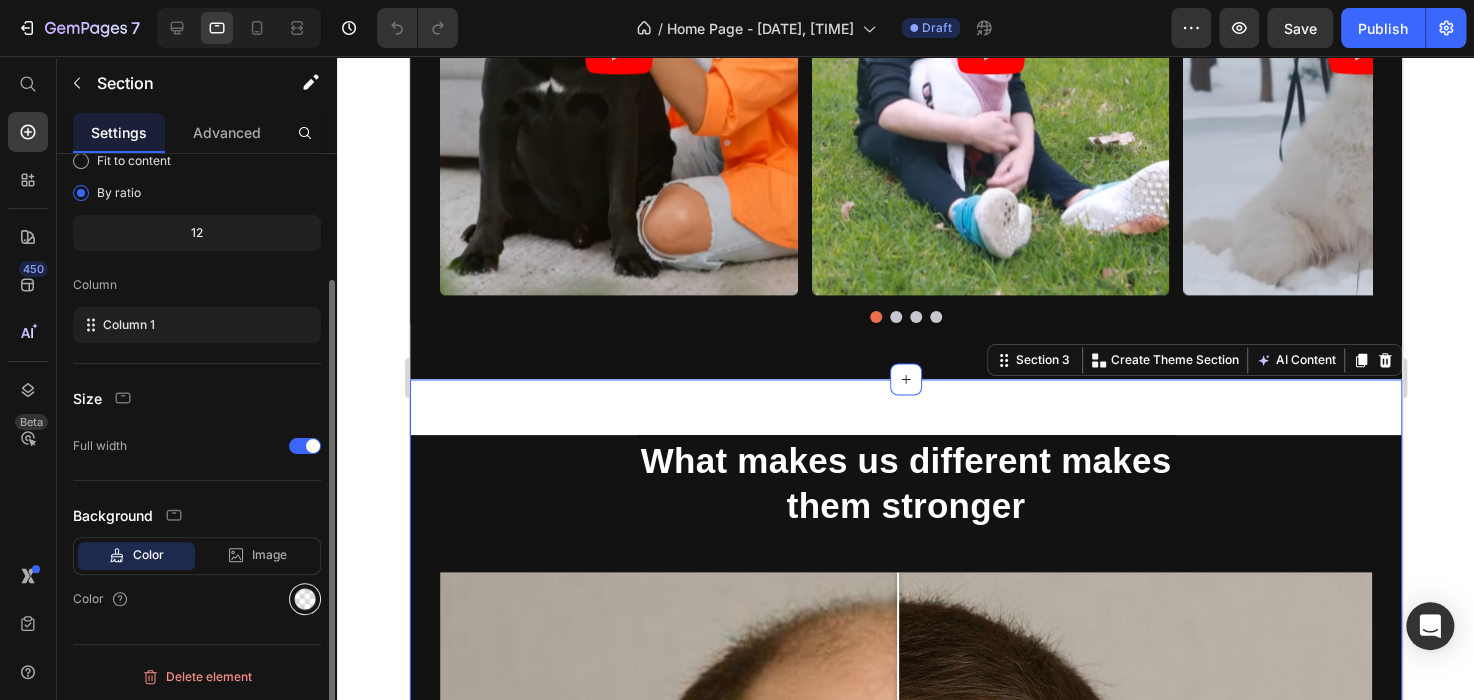 click at bounding box center [305, 599] 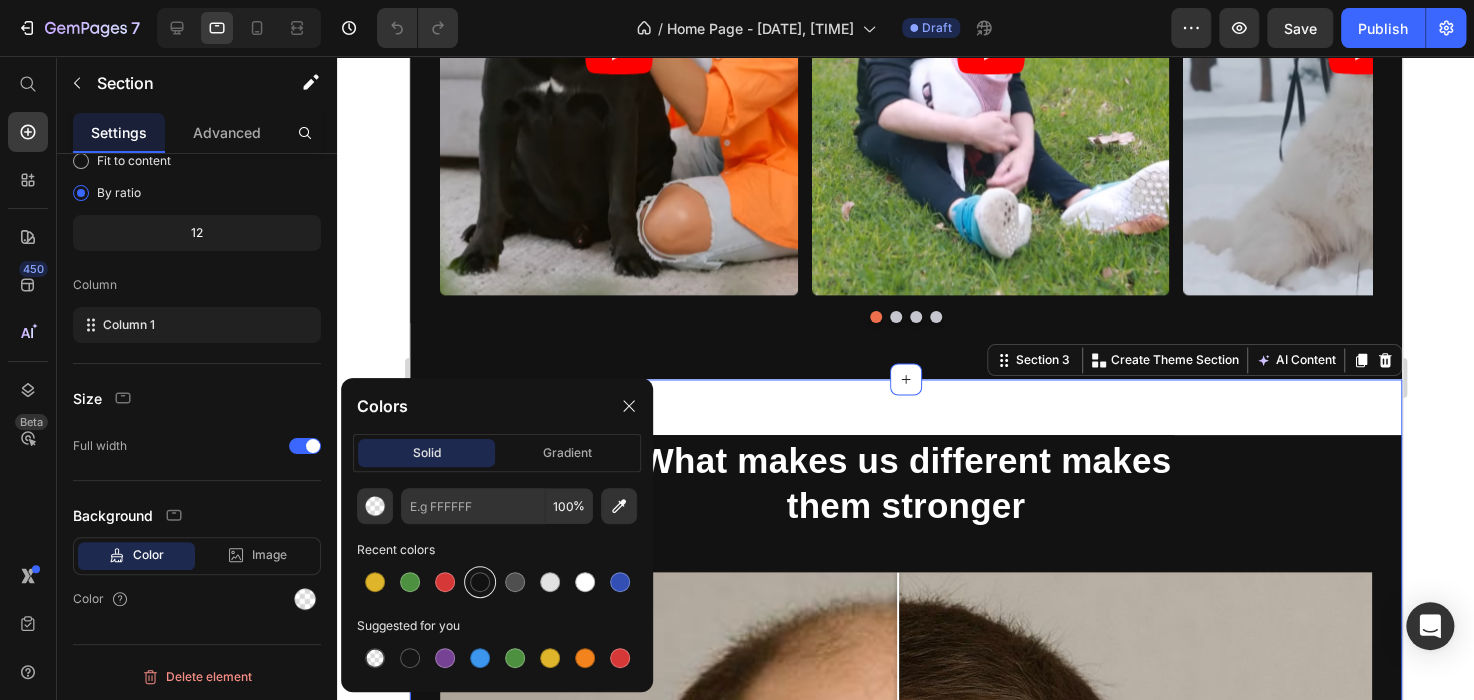 click at bounding box center [480, 582] 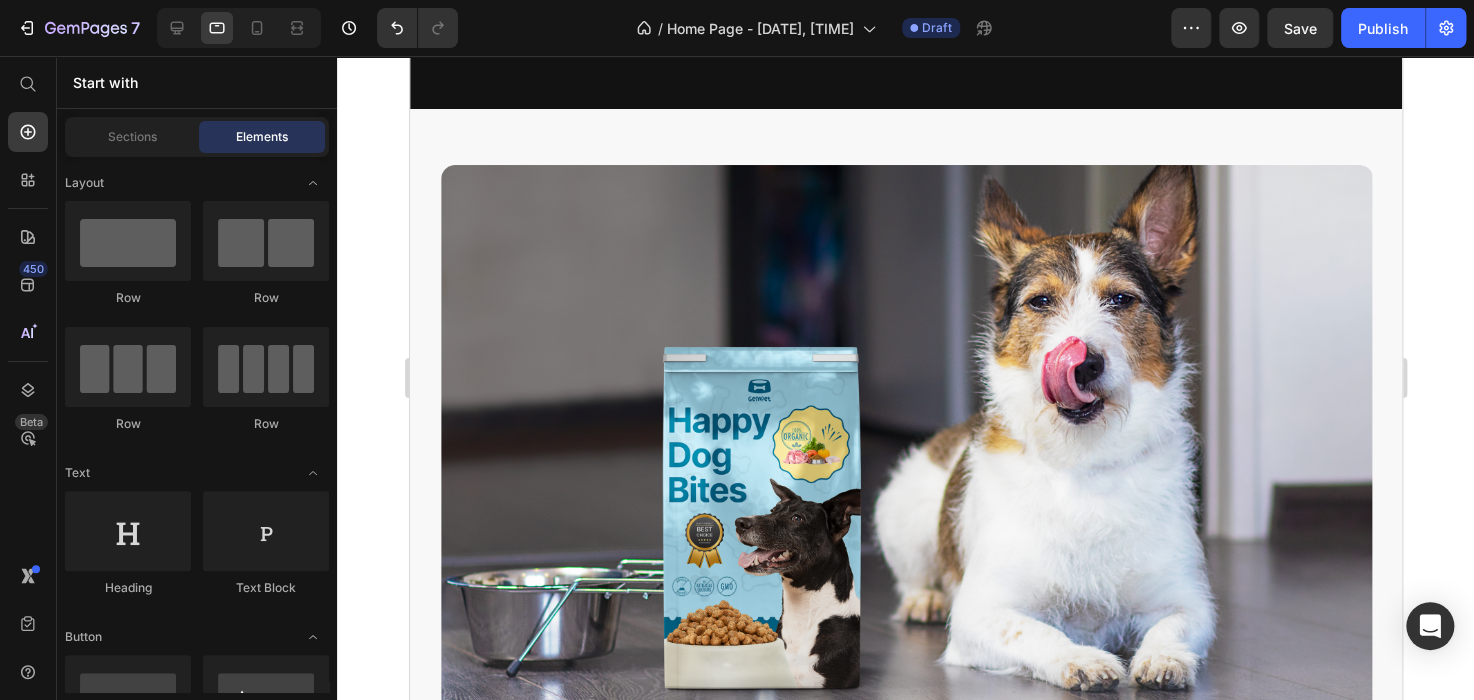 scroll, scrollTop: 3461, scrollLeft: 0, axis: vertical 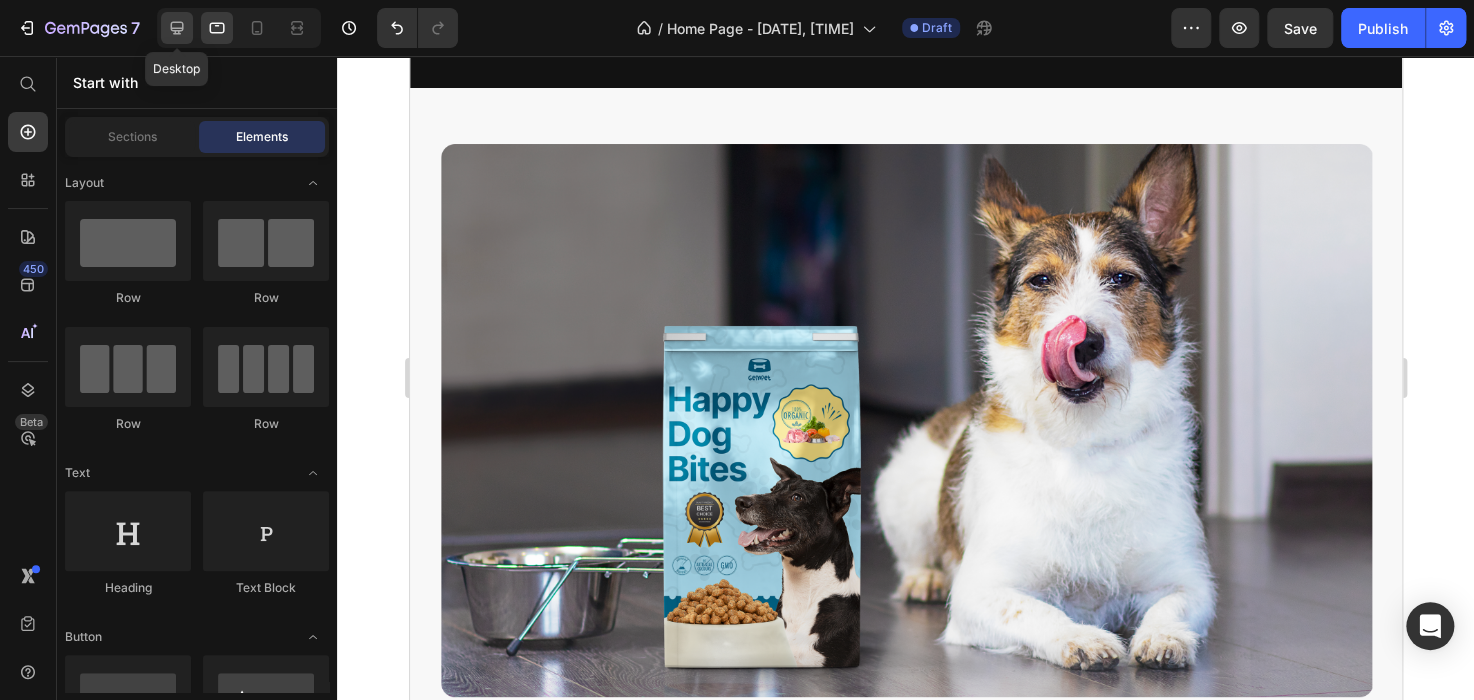 click 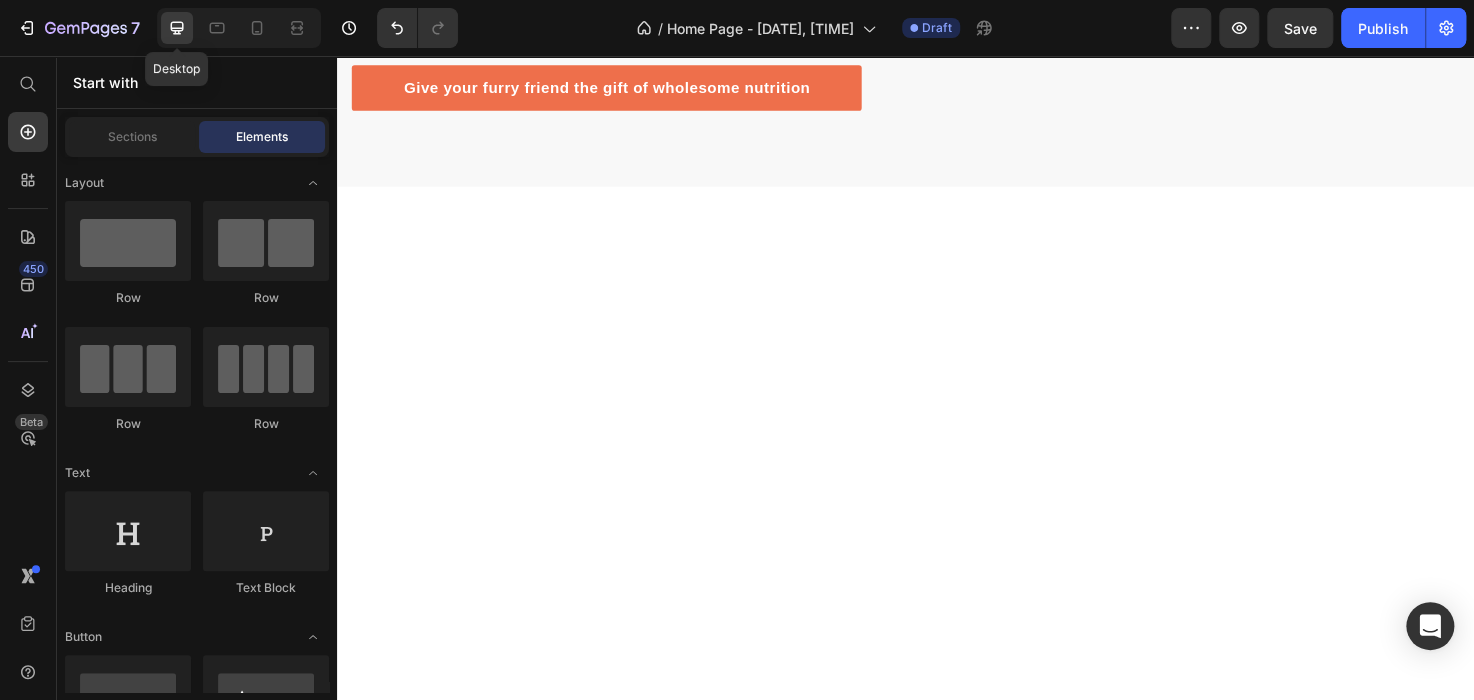 scroll, scrollTop: 3378, scrollLeft: 0, axis: vertical 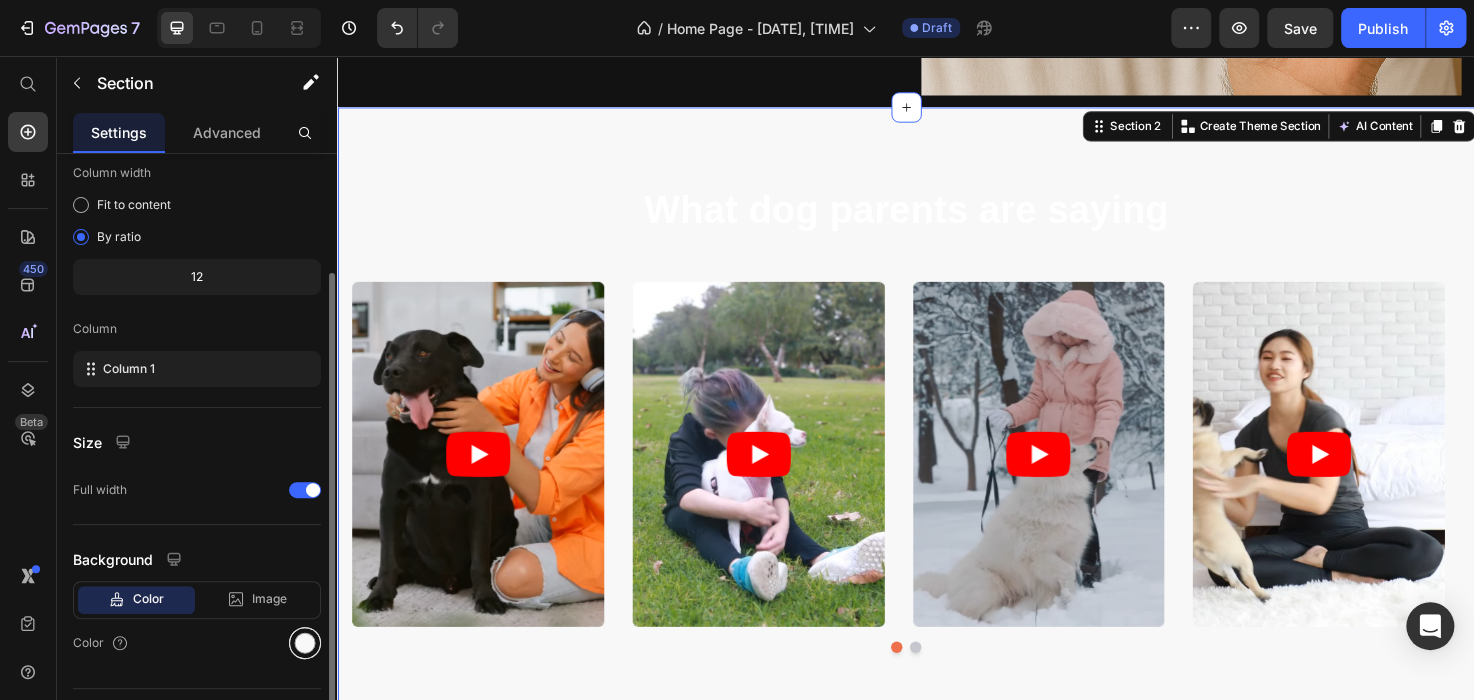 click at bounding box center [305, 643] 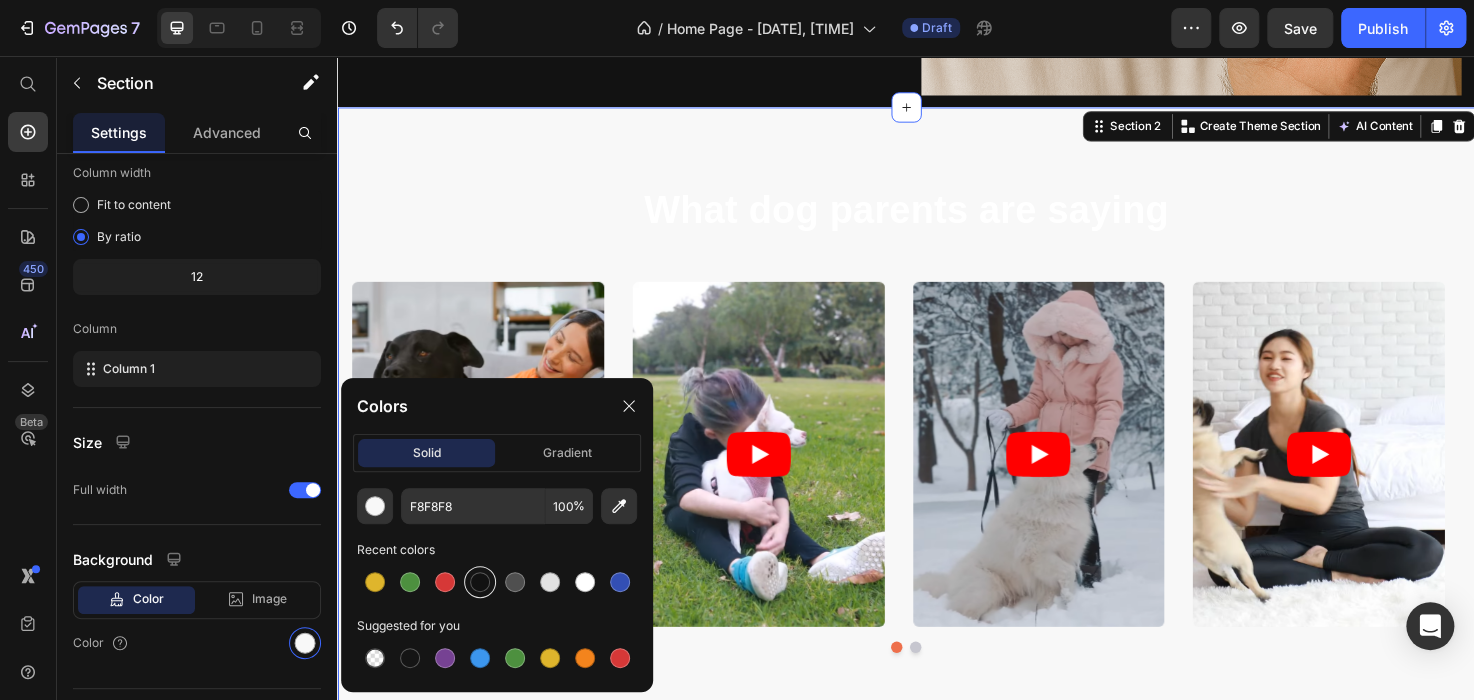 click at bounding box center [480, 582] 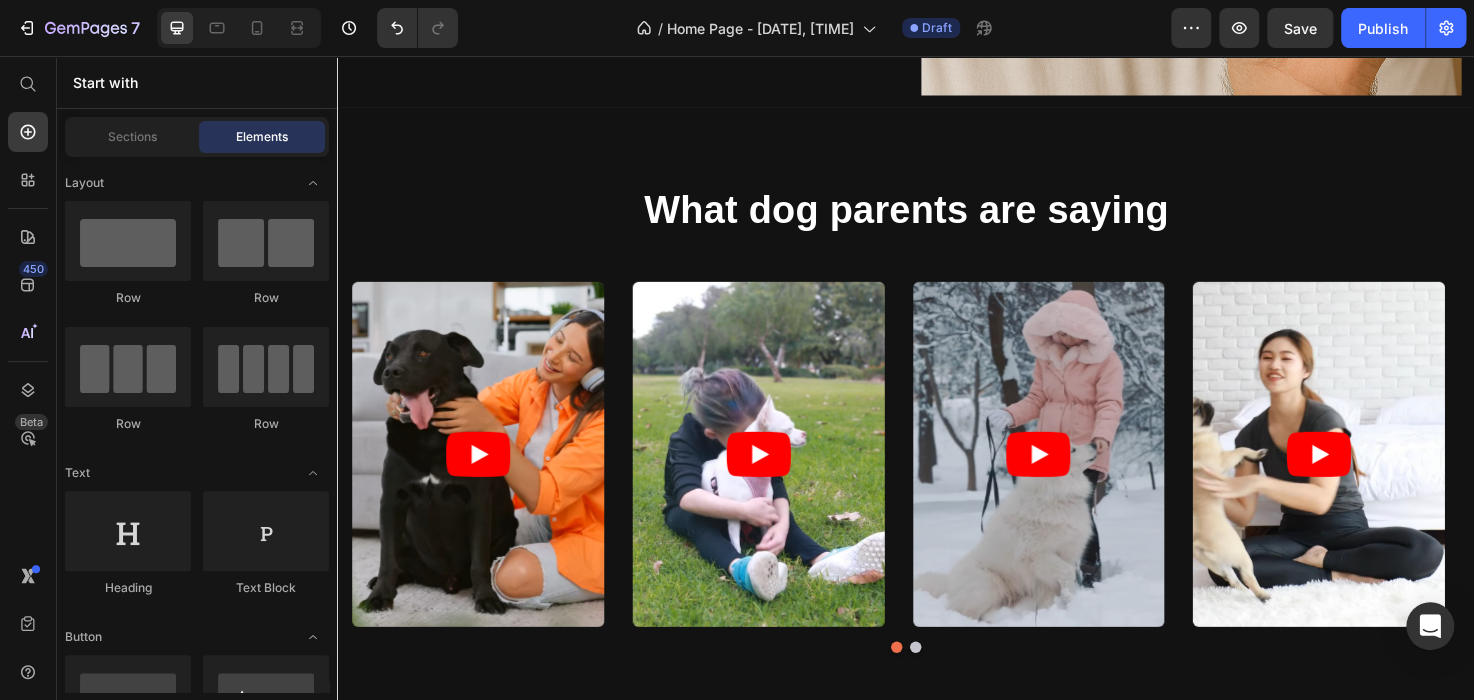 scroll, scrollTop: 1379, scrollLeft: 0, axis: vertical 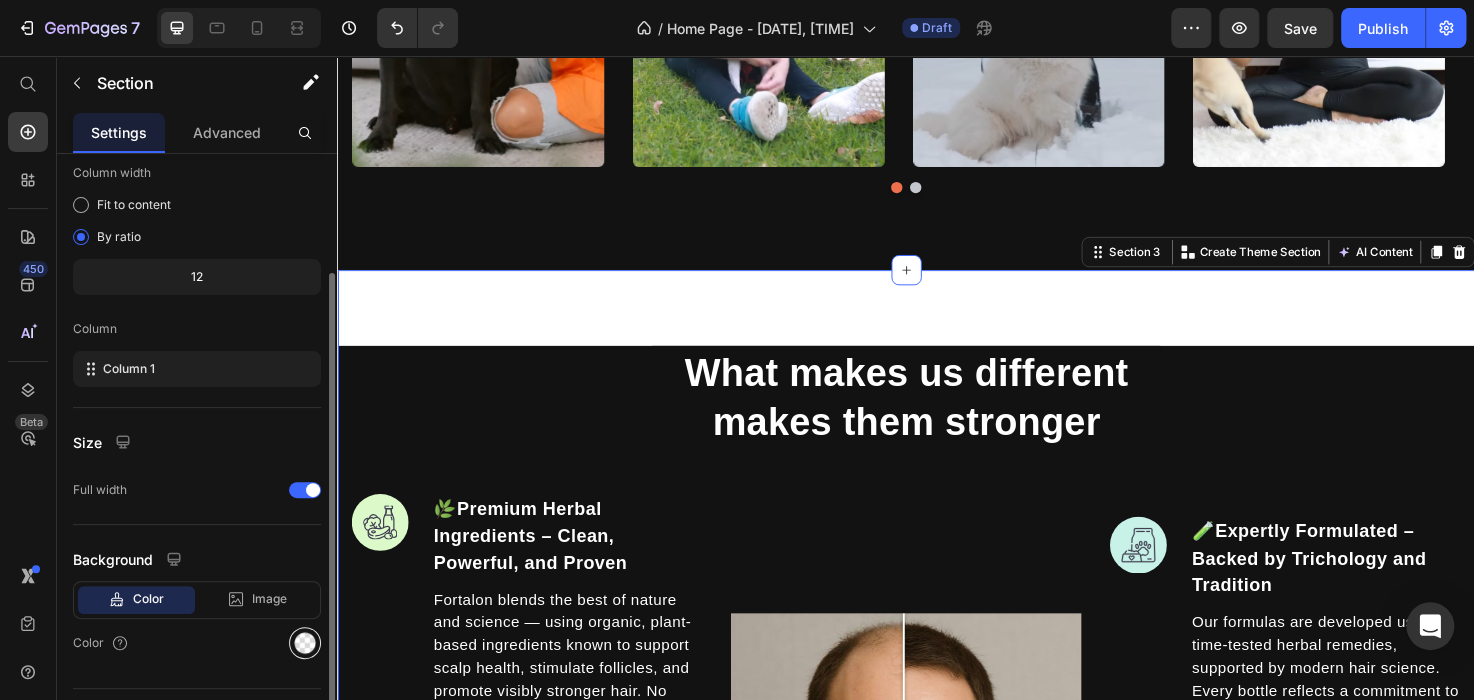 click at bounding box center [305, 643] 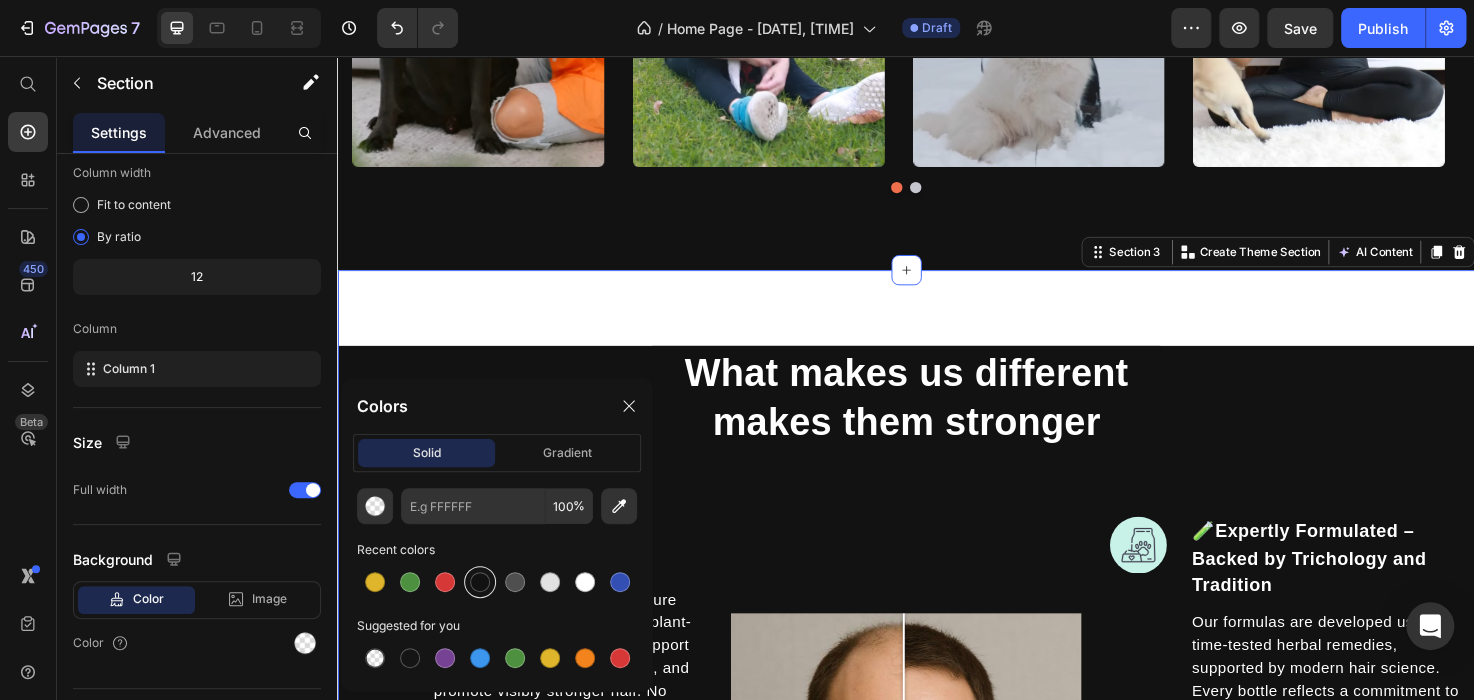 click at bounding box center [480, 582] 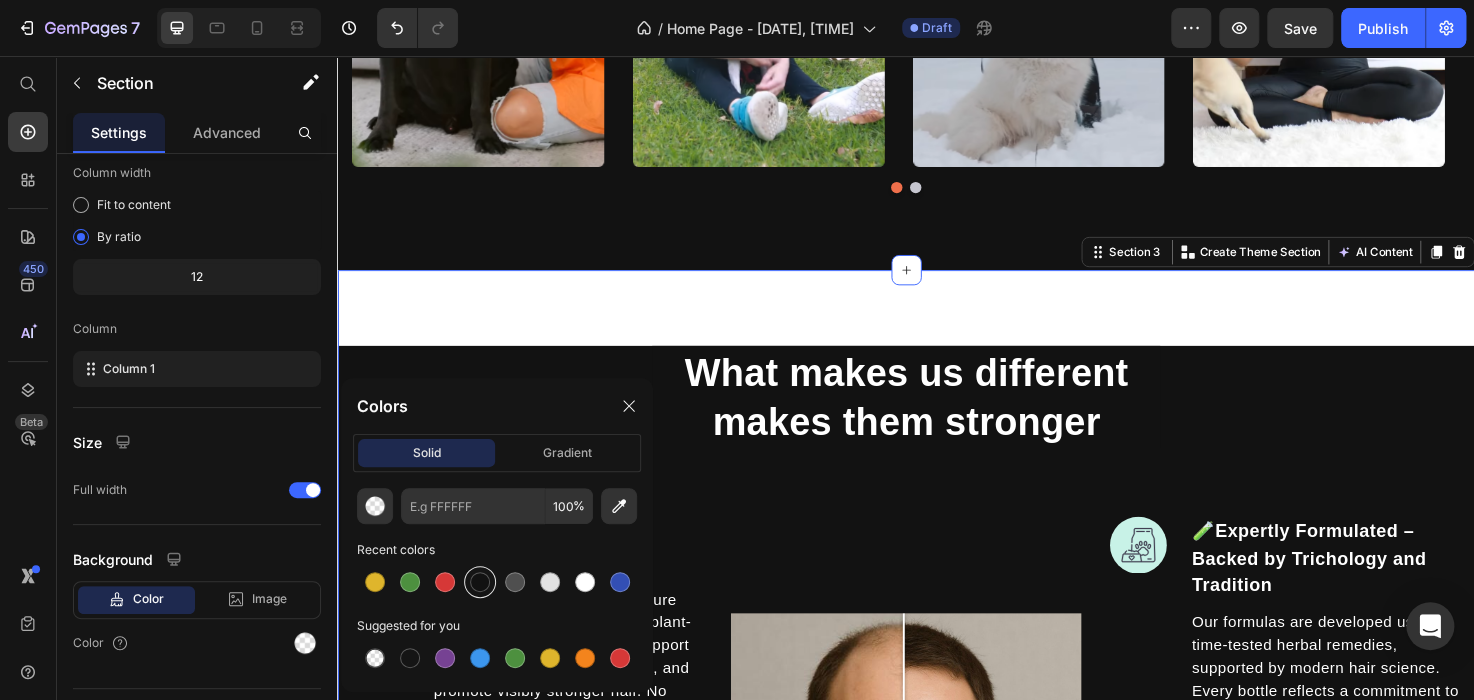 type on "121212" 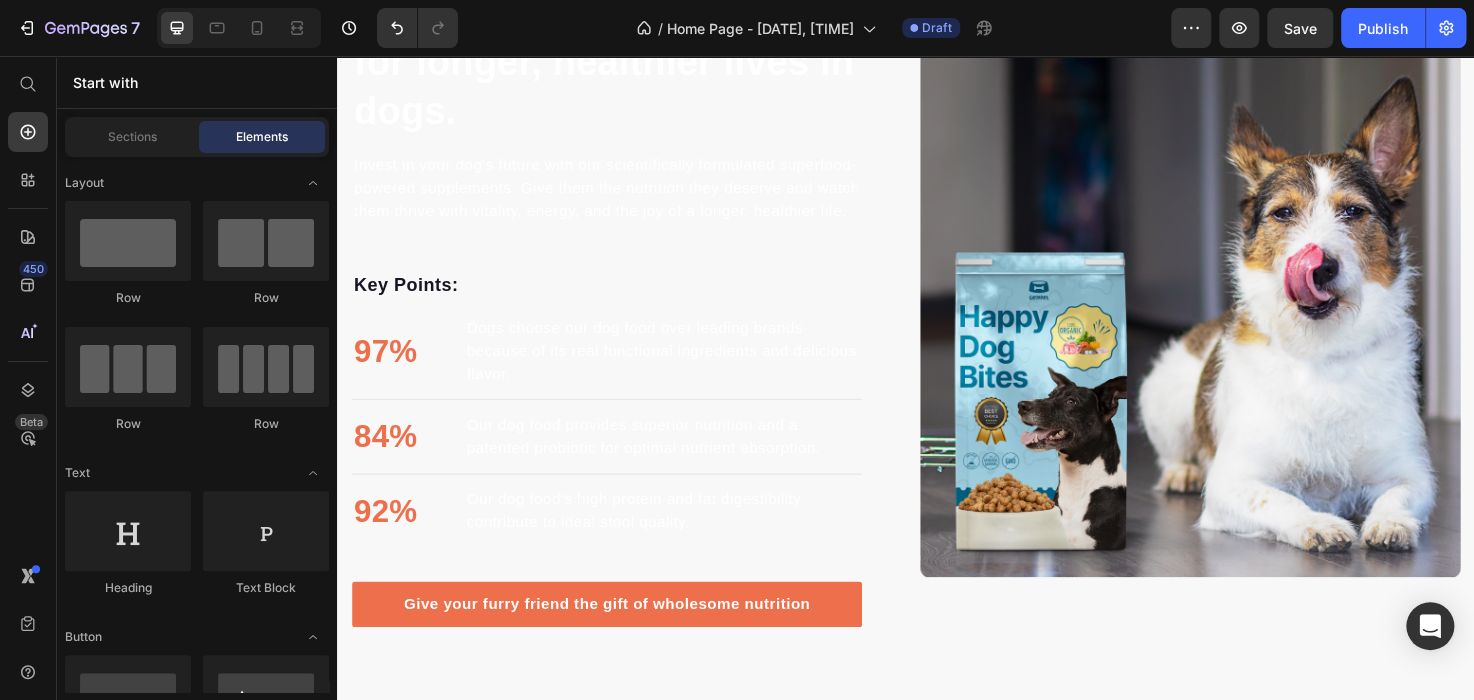 scroll, scrollTop: 2620, scrollLeft: 0, axis: vertical 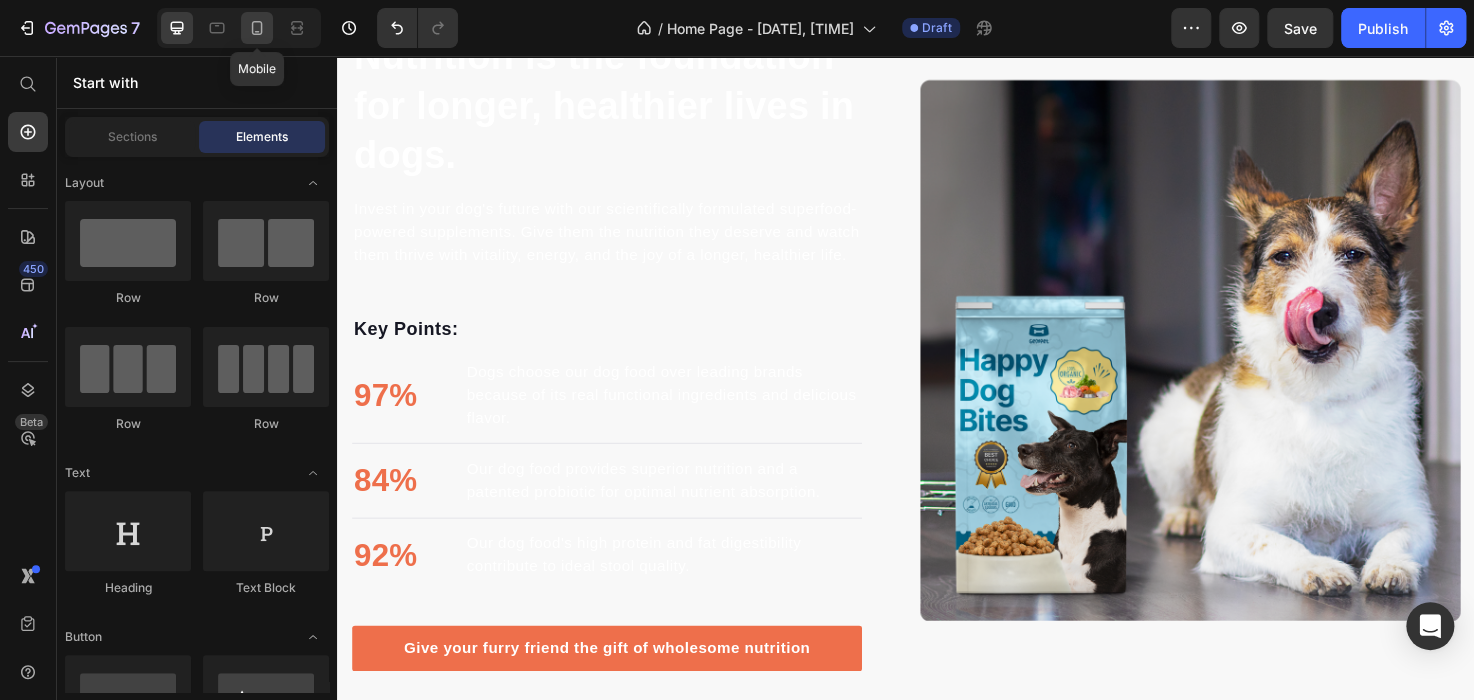 click 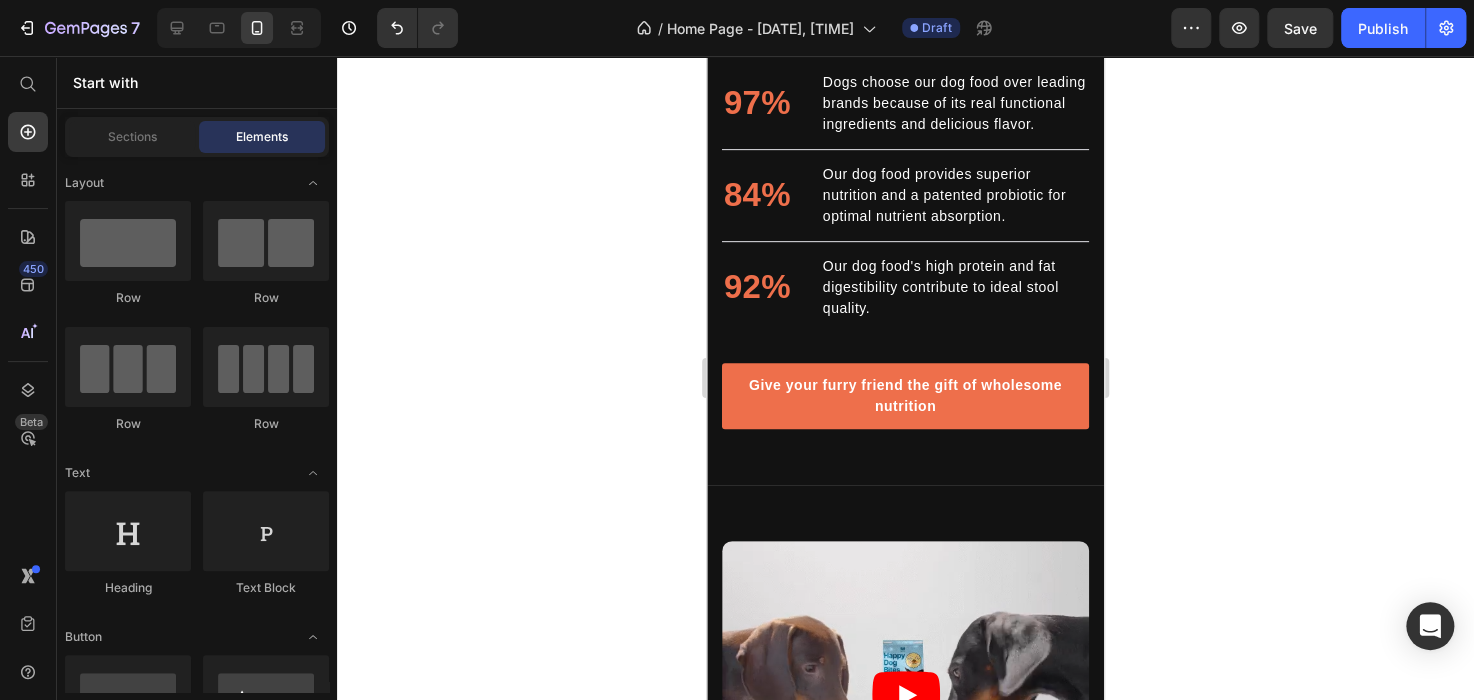 scroll, scrollTop: 4077, scrollLeft: 0, axis: vertical 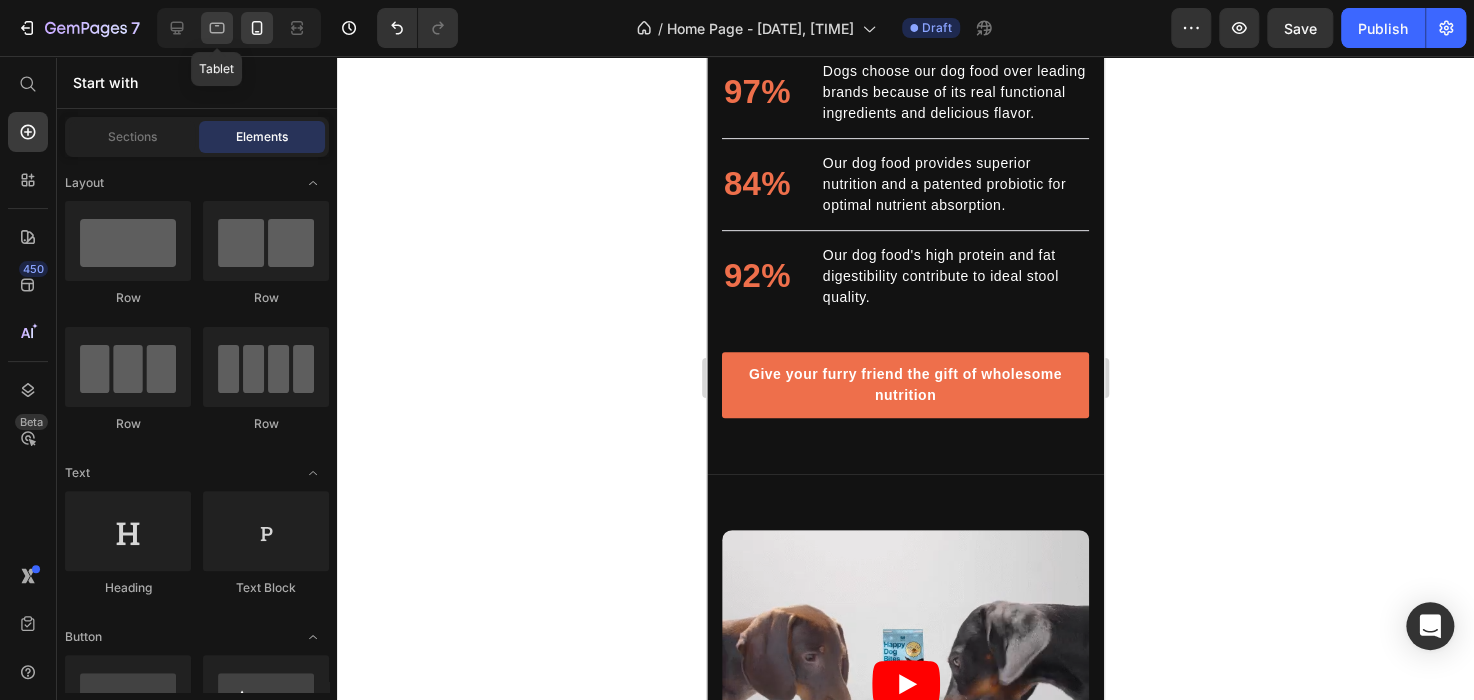 click 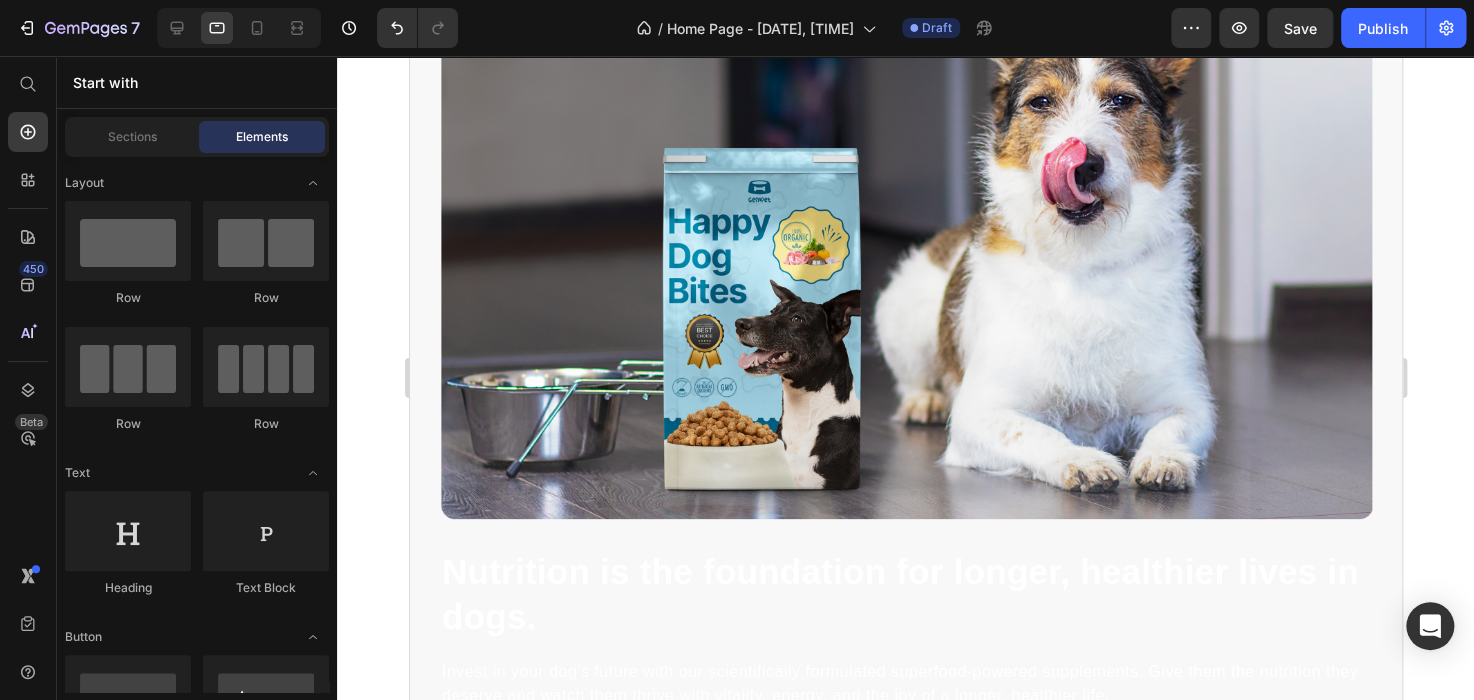 scroll, scrollTop: 3792, scrollLeft: 0, axis: vertical 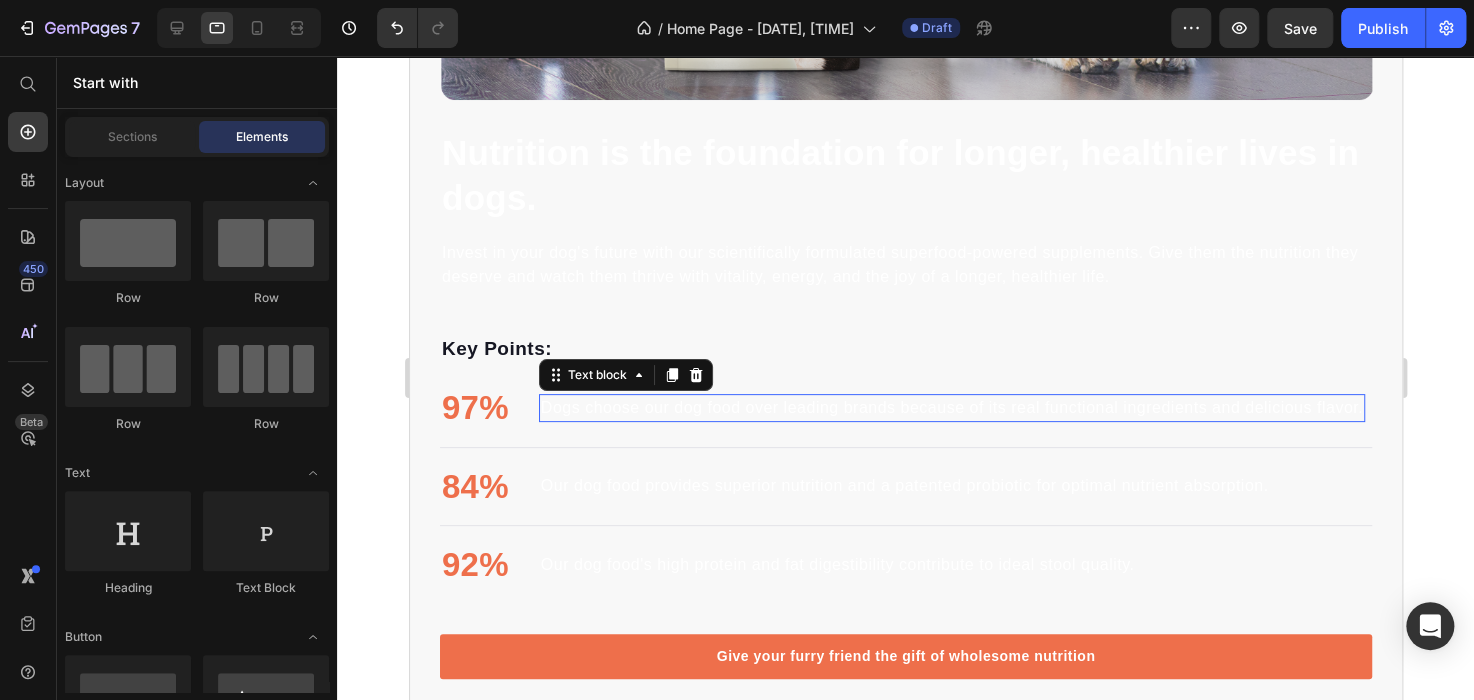 click on "Dogs choose our dog food over leading brands because of its real functional ingredients and delicious flavor." at bounding box center [951, 408] 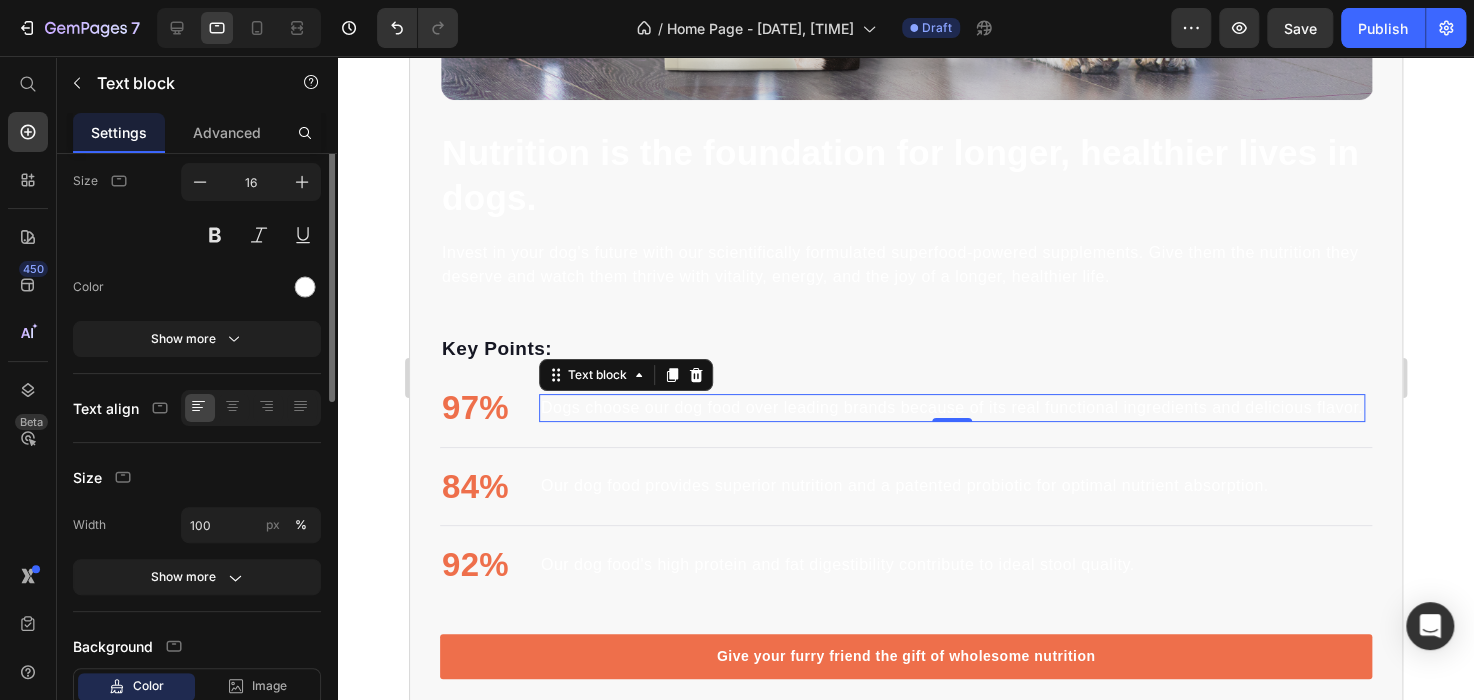 scroll, scrollTop: 0, scrollLeft: 0, axis: both 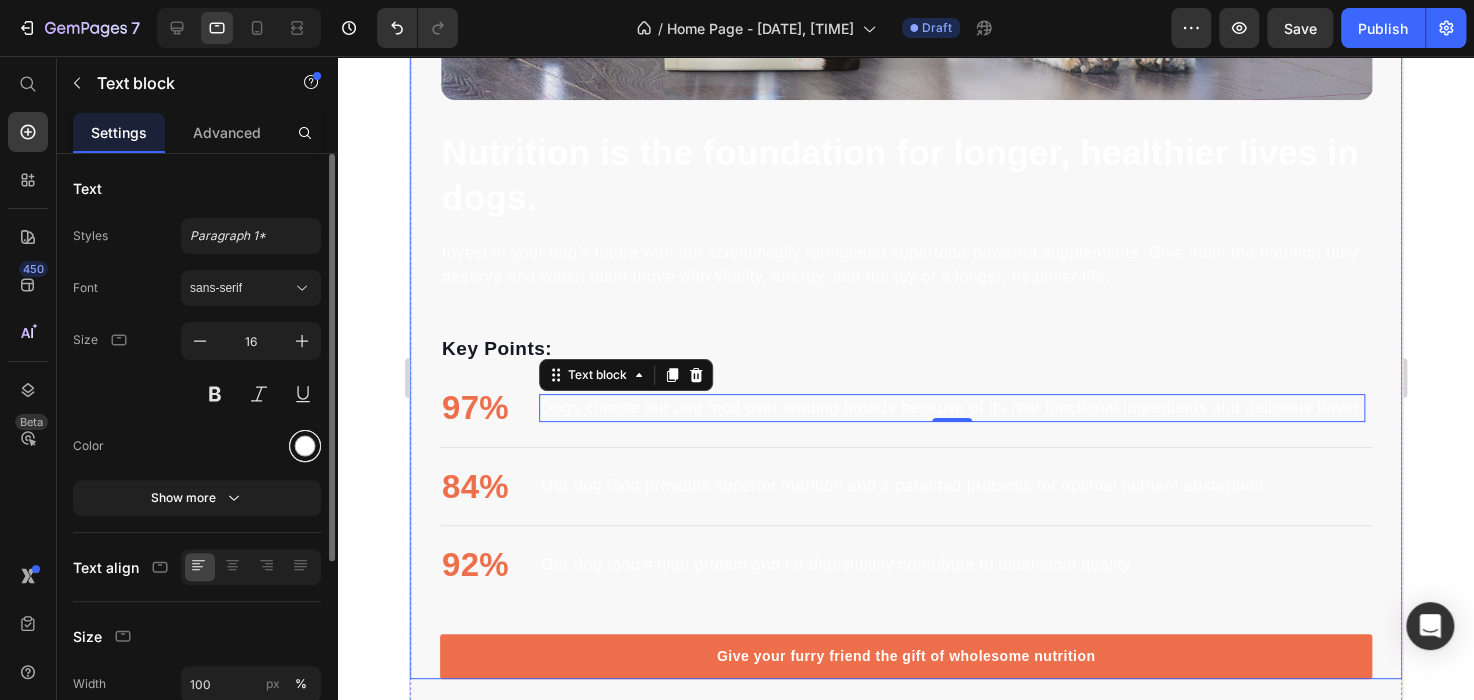click at bounding box center (305, 446) 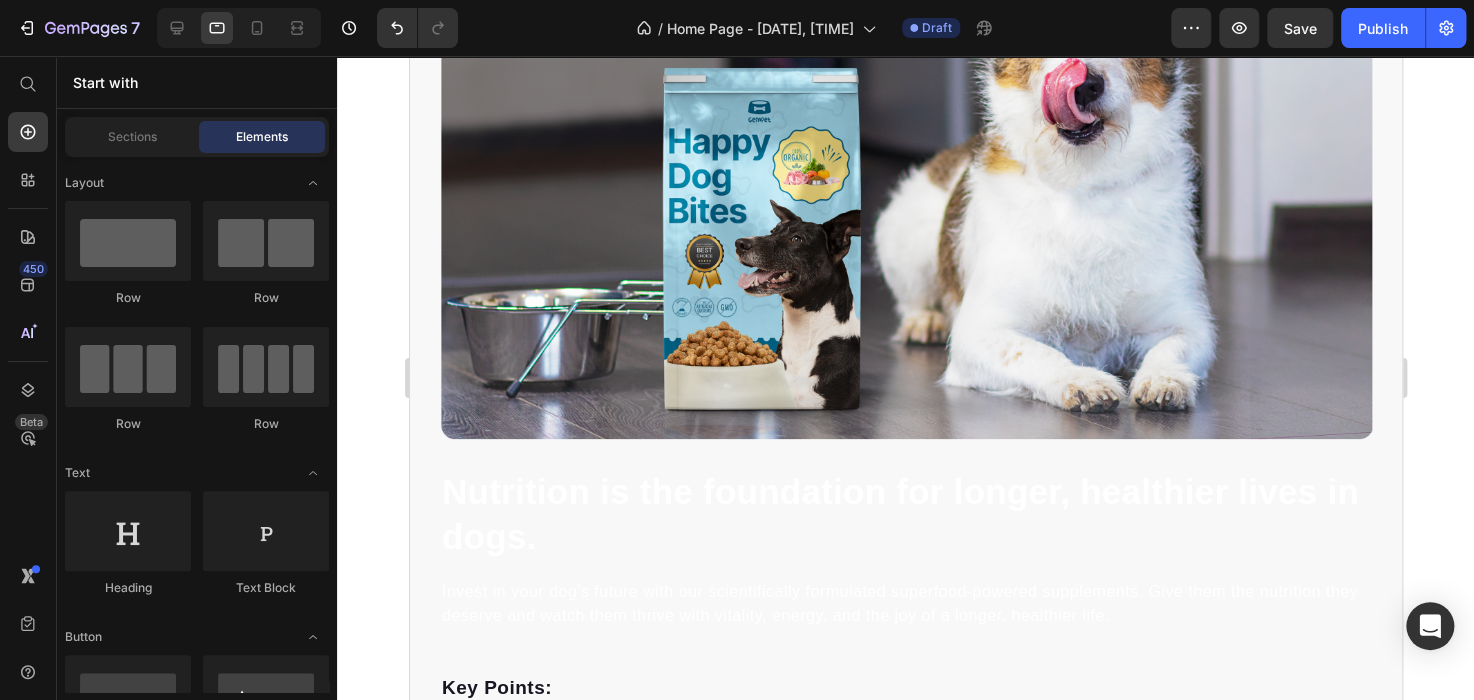 scroll, scrollTop: 3482, scrollLeft: 0, axis: vertical 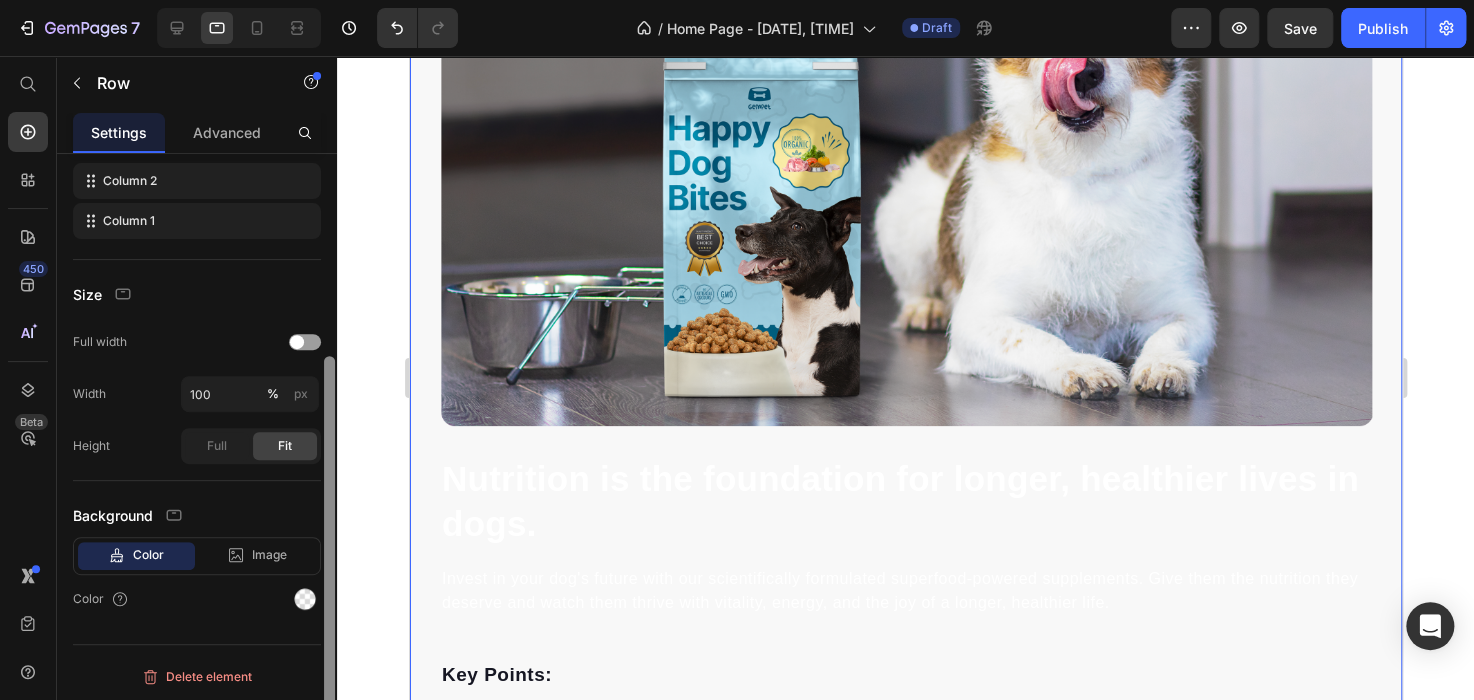 drag, startPoint x: 325, startPoint y: 282, endPoint x: 316, endPoint y: 541, distance: 259.1563 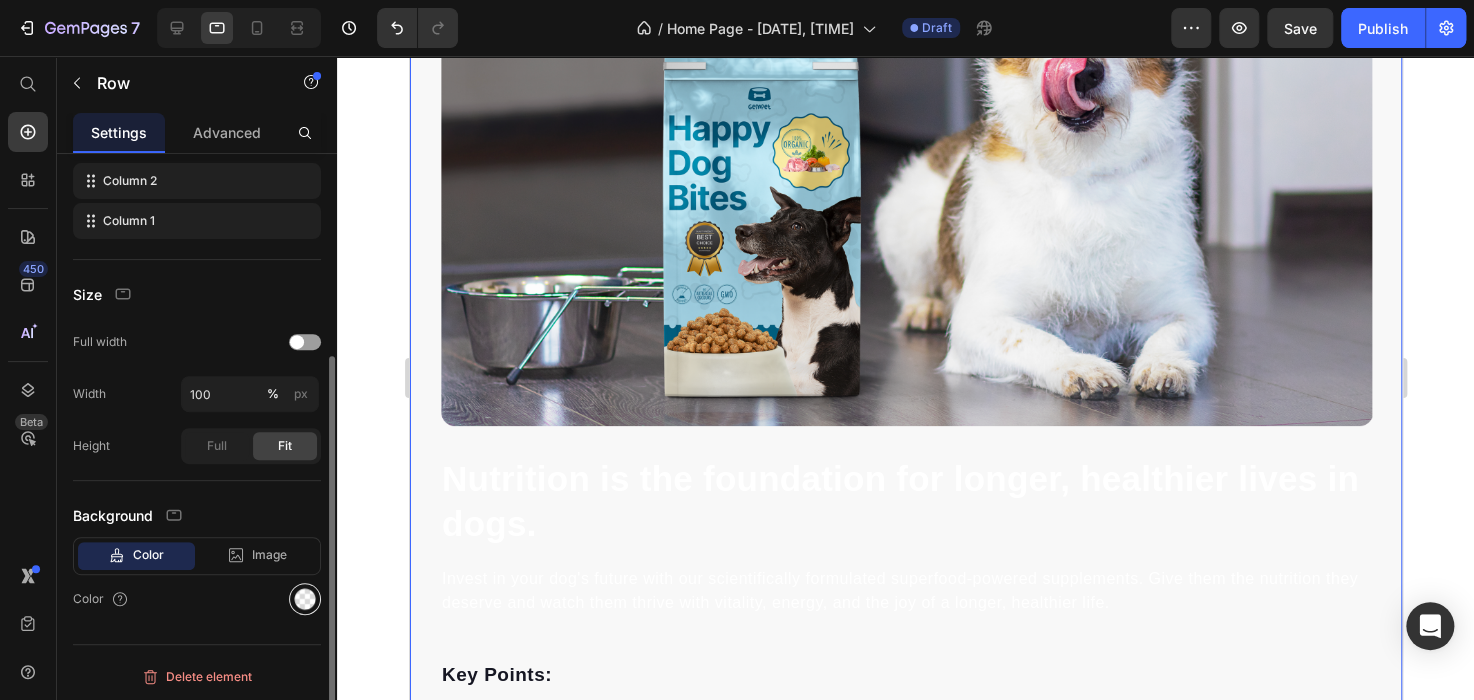 click at bounding box center (305, 599) 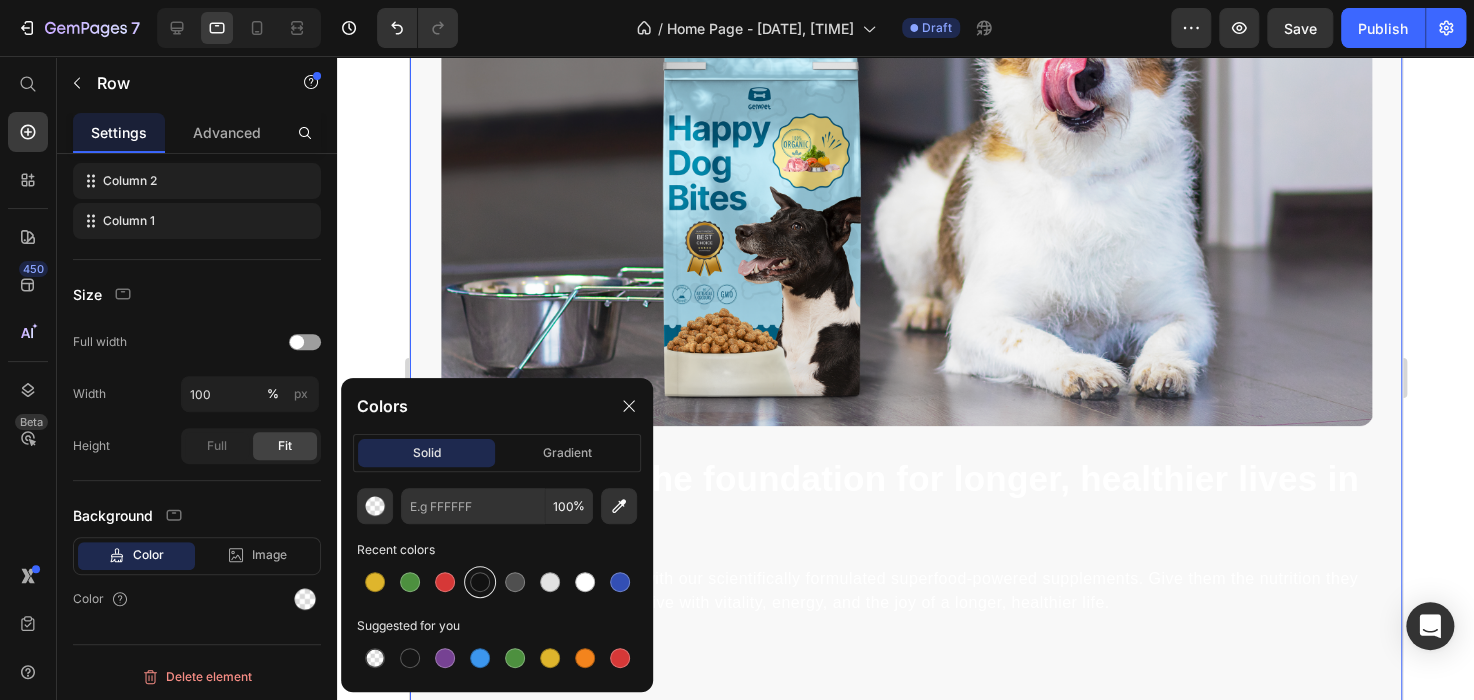 click at bounding box center (480, 582) 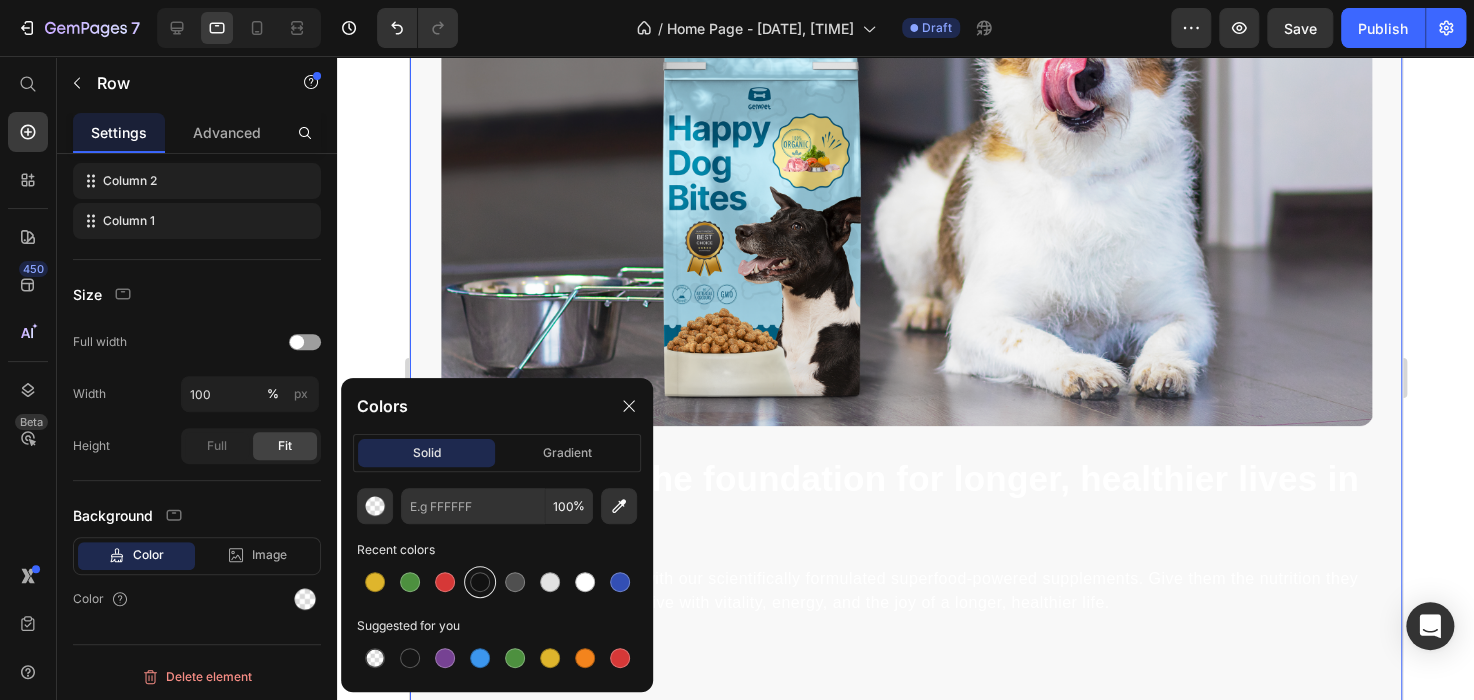type on "121212" 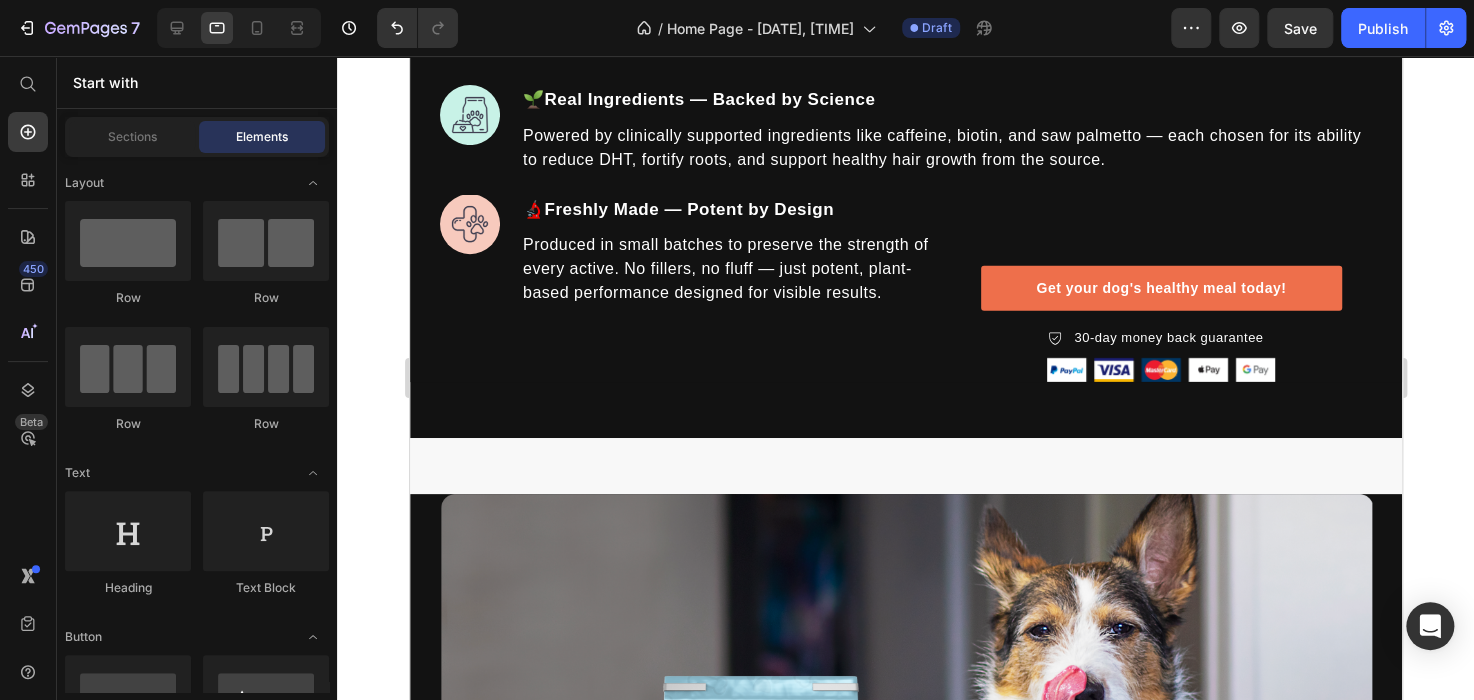 scroll, scrollTop: 2872, scrollLeft: 0, axis: vertical 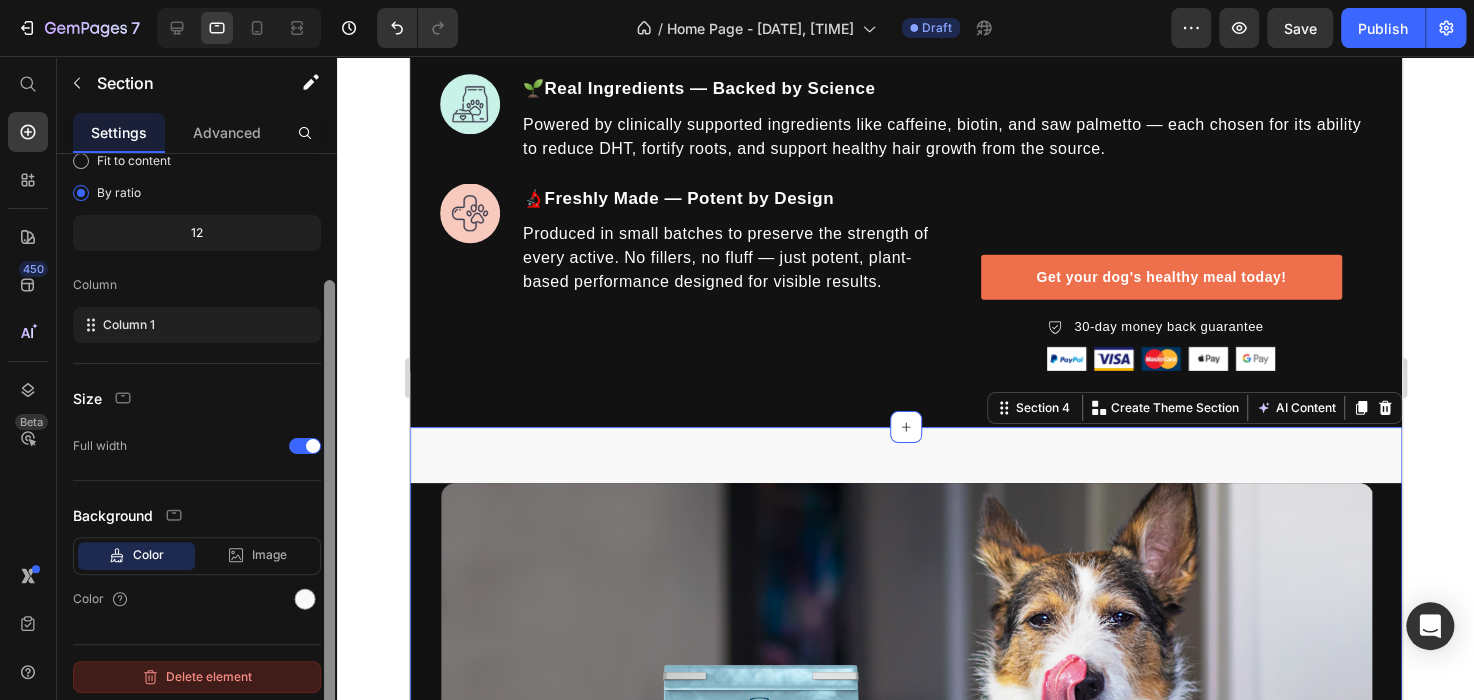 drag, startPoint x: 328, startPoint y: 517, endPoint x: 313, endPoint y: 675, distance: 158.71043 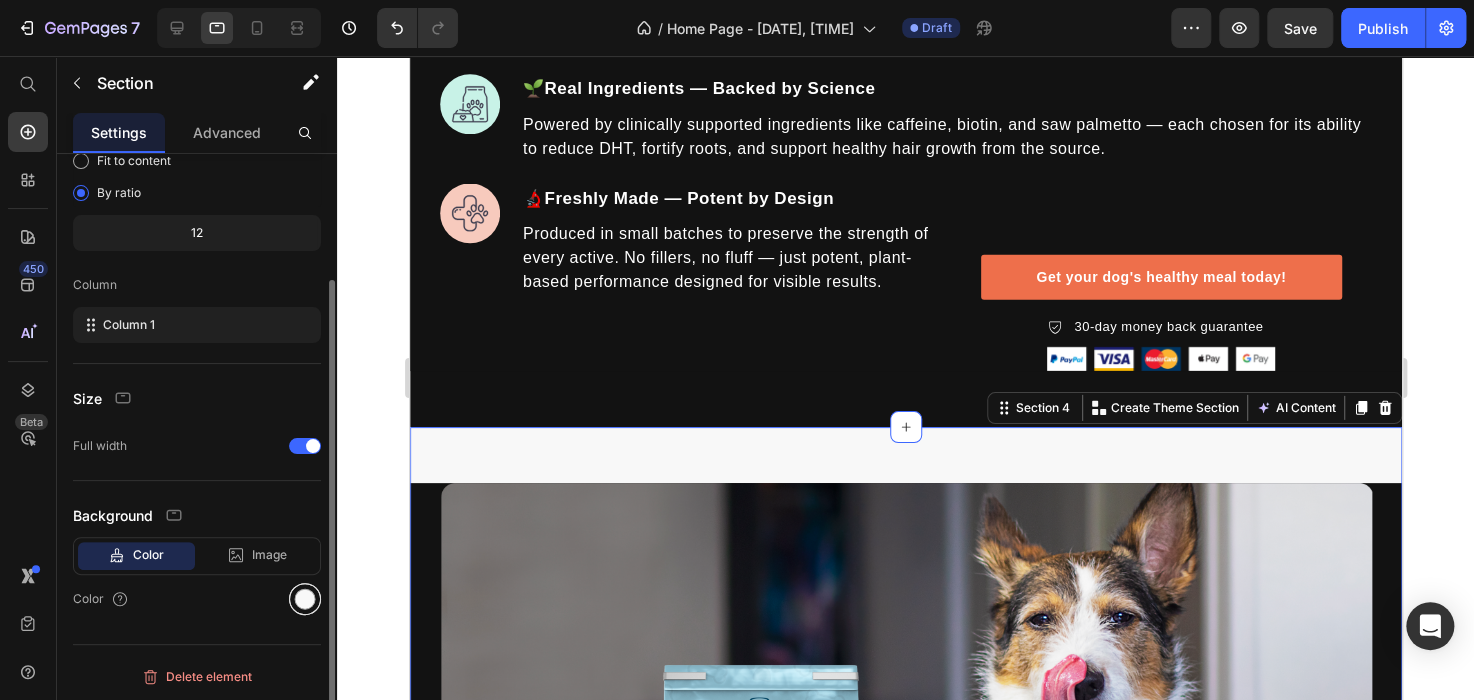 click at bounding box center [305, 599] 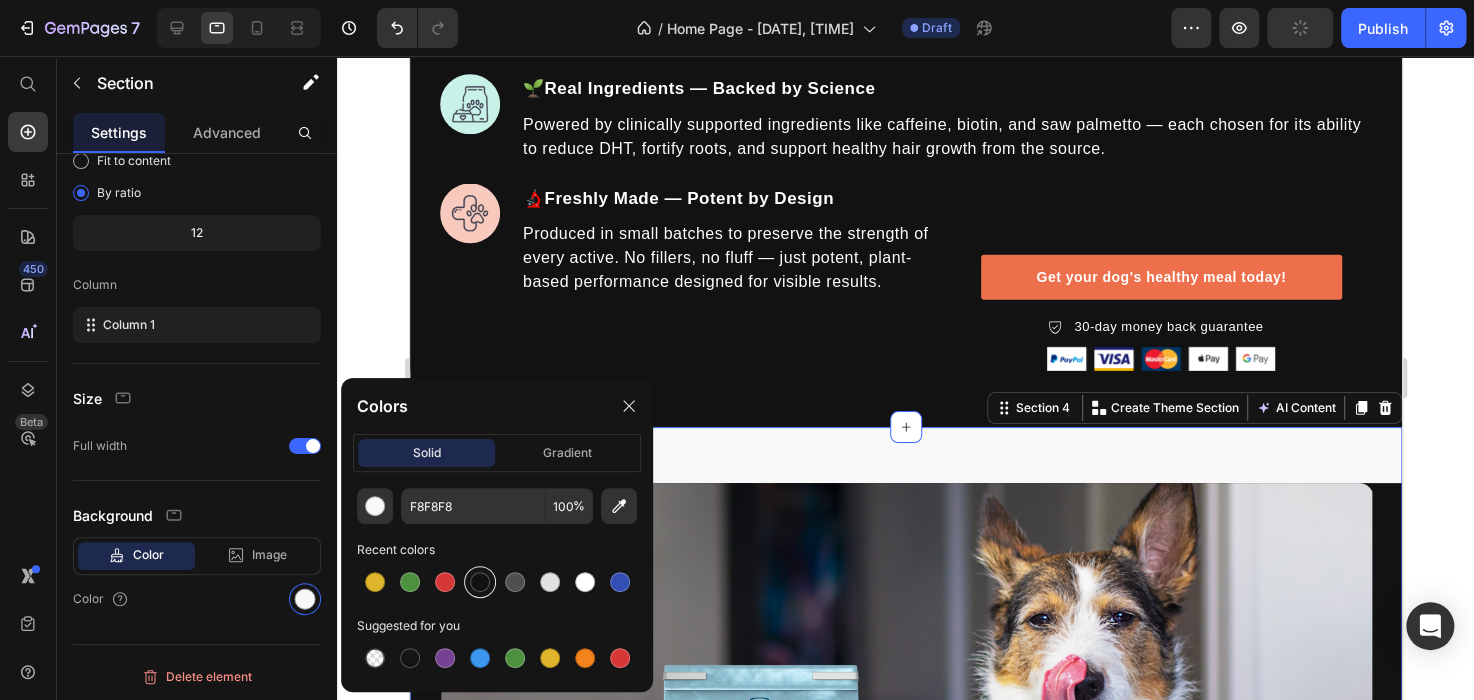 click at bounding box center (480, 582) 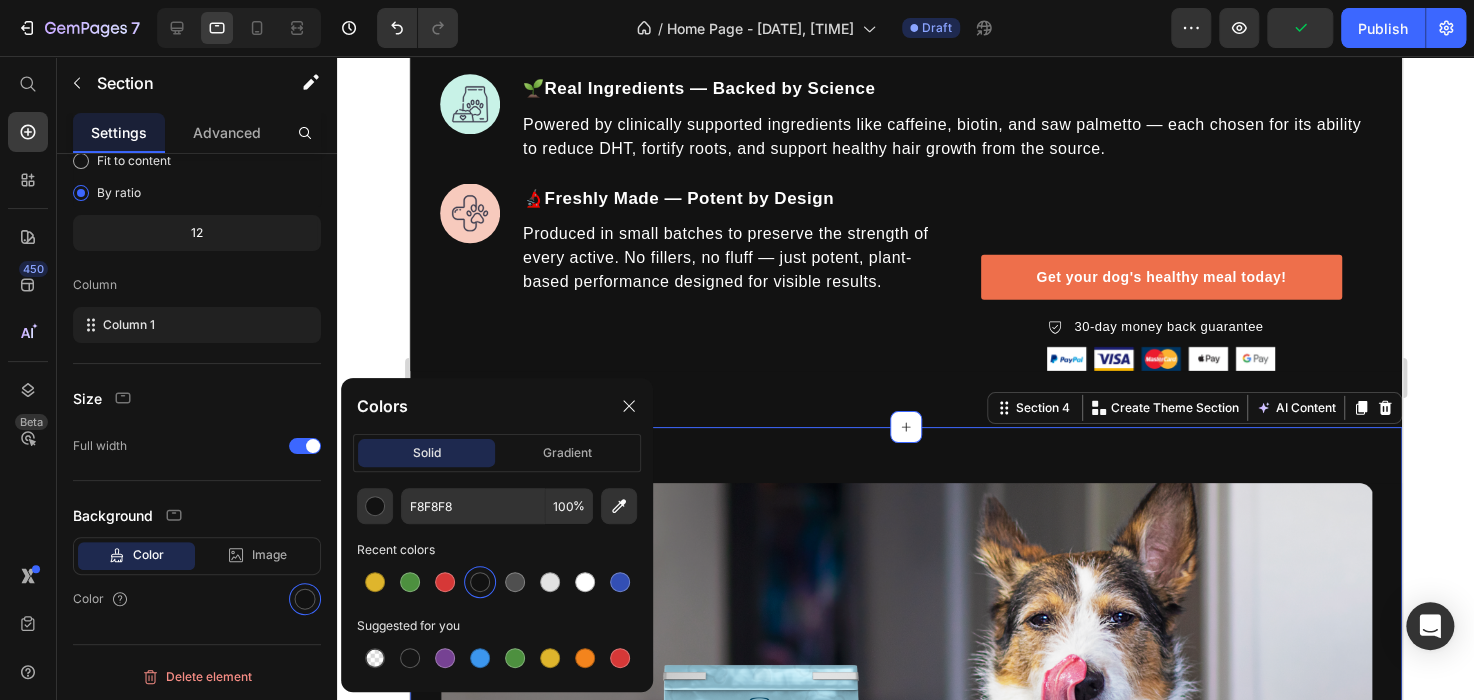 type on "121212" 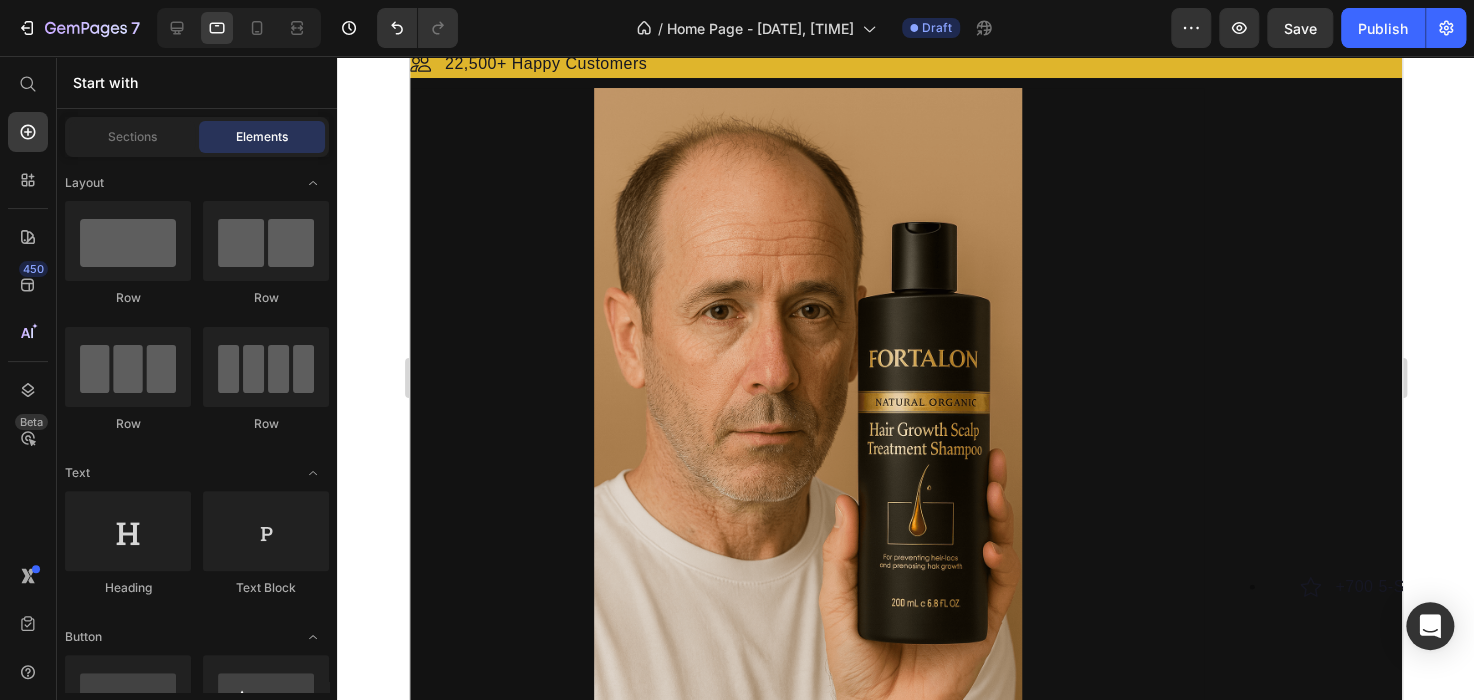 scroll, scrollTop: 0, scrollLeft: 0, axis: both 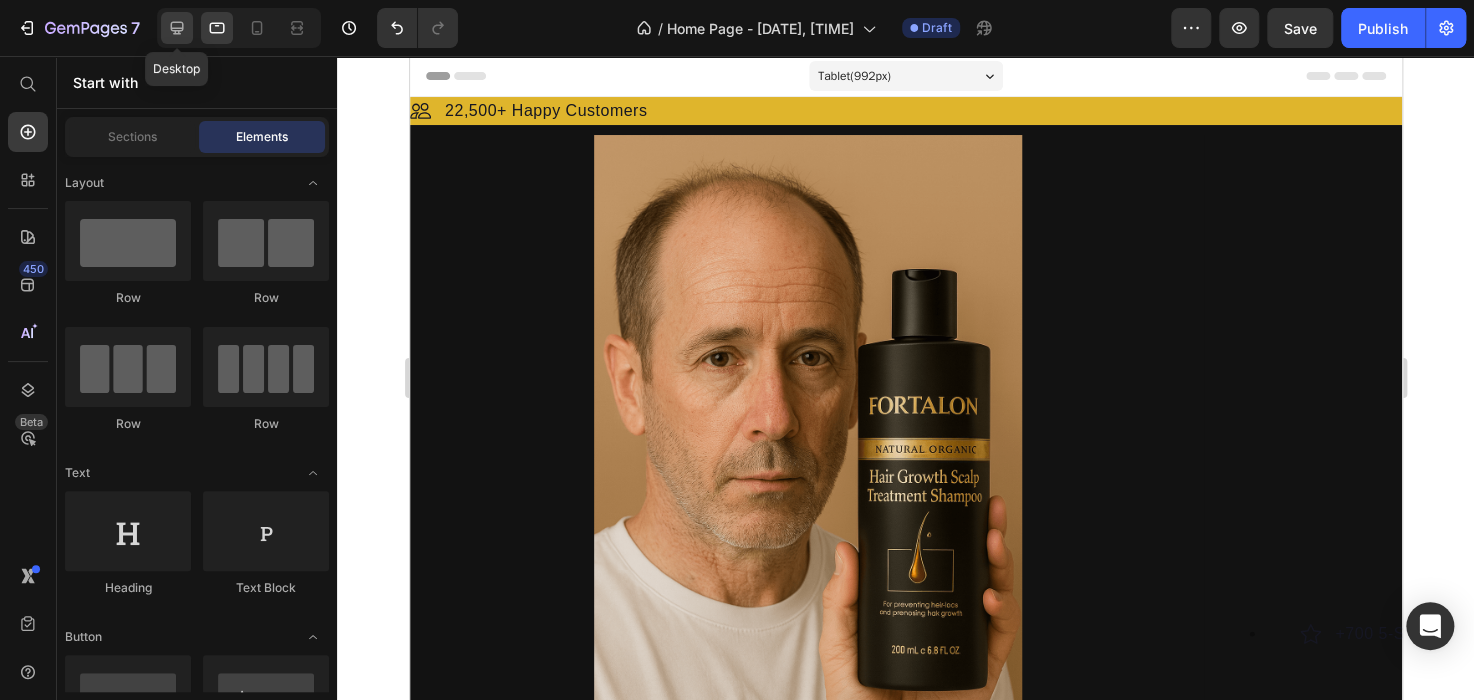 click 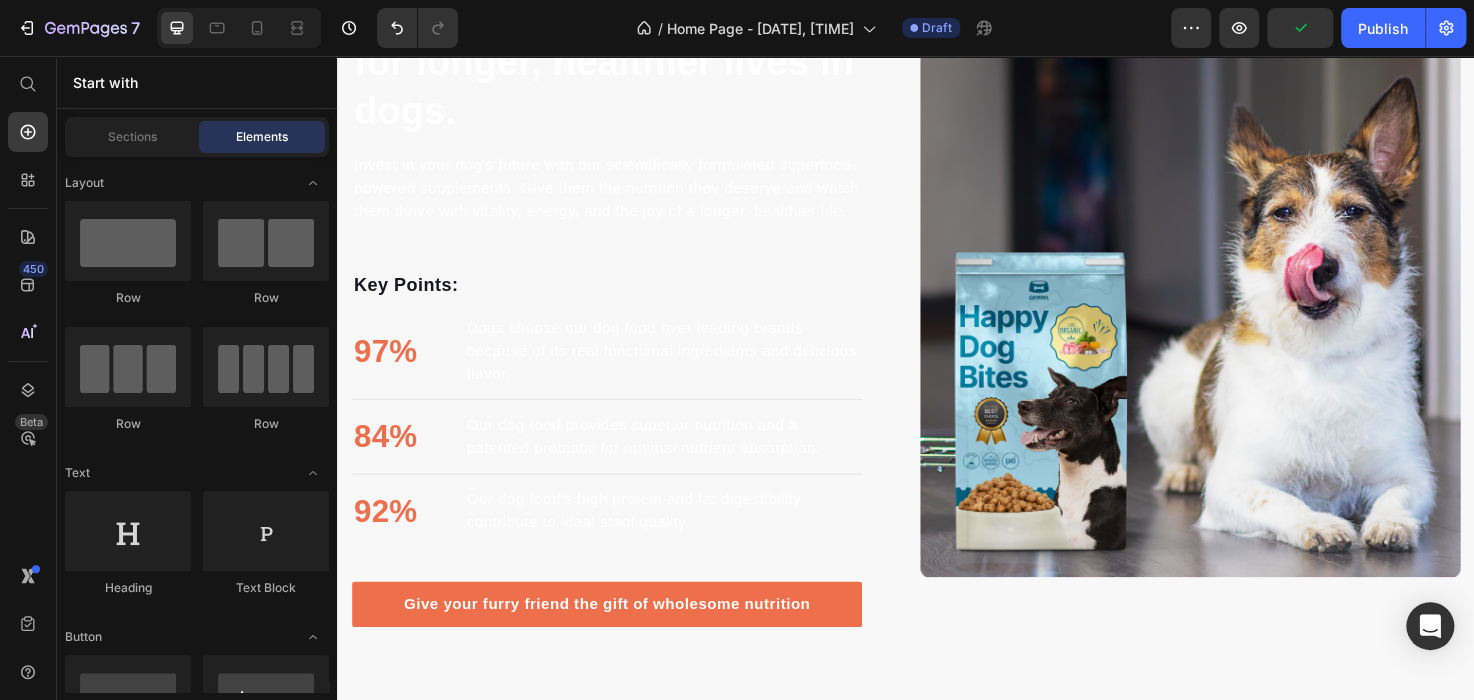scroll, scrollTop: 2420, scrollLeft: 0, axis: vertical 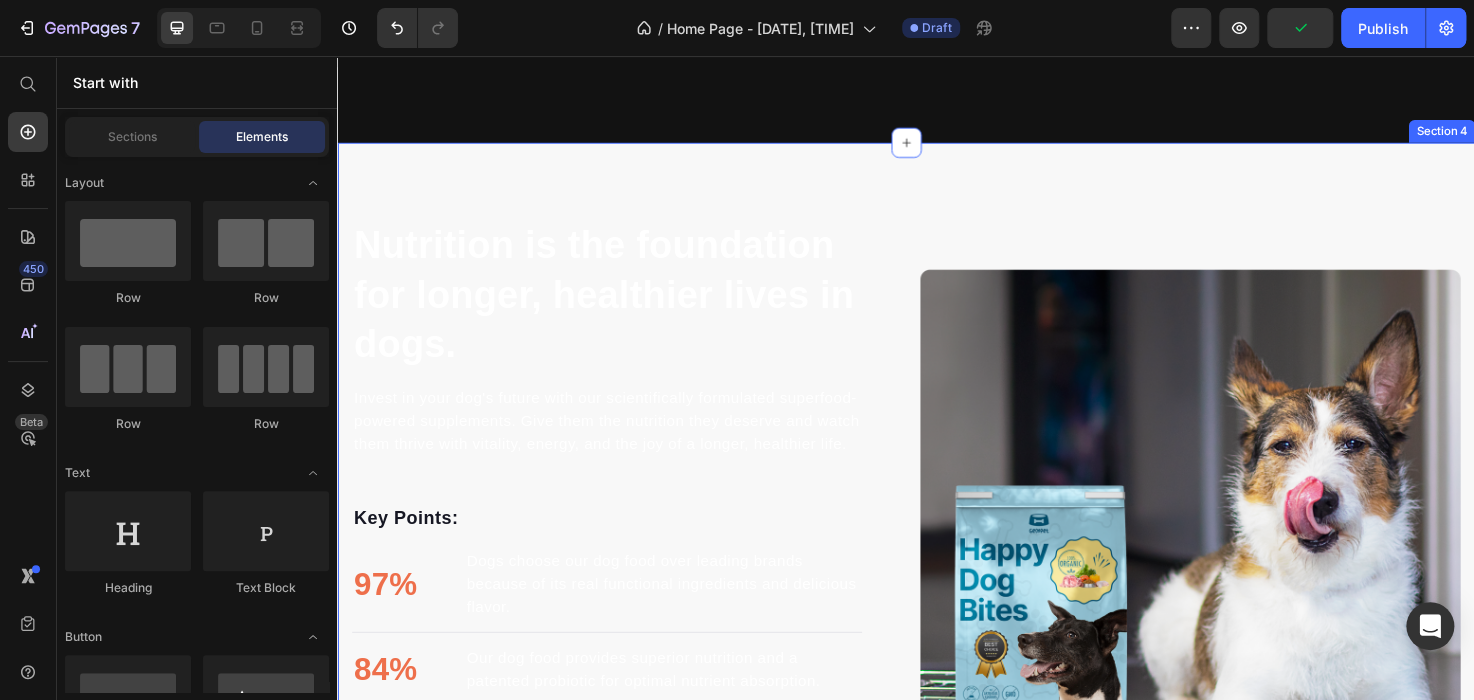 click on "Nutrition is the foundation for longer, healthier lives in dogs. Heading Invest in your dog's future with our scientifically formulated superfood-powered supplements. Give them the nutrition they deserve and watch them thrive with vitality, energy, and the joy of a longer, healthier life. Text block Key Points: Text block 97% Text block Dogs choose our dog food over leading brands because of its real functional ingredients and delicious flavor. Text block Advanced list                Title Line 84% Text block Our dog food provides superior nutrition and a patented probiotic for optimal nutrient absorption. Text block Advanced list                Title Line 92% Text block Our dog food's high protein and fat digestibility contribute to ideal stool quality. Text block Advanced list Give your furry friend the gift of wholesome nutrition Button Row Image Image Row Section 4" at bounding box center [937, 567] 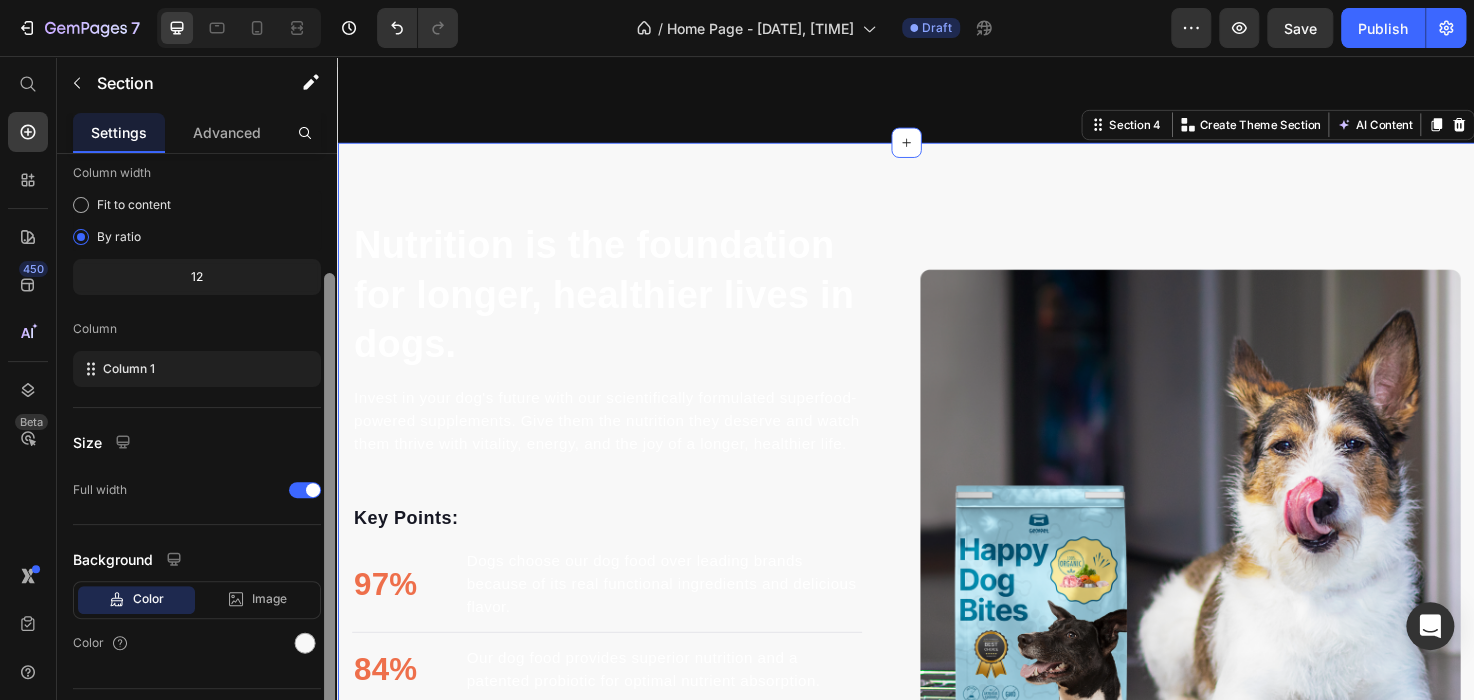 scroll, scrollTop: 203, scrollLeft: 0, axis: vertical 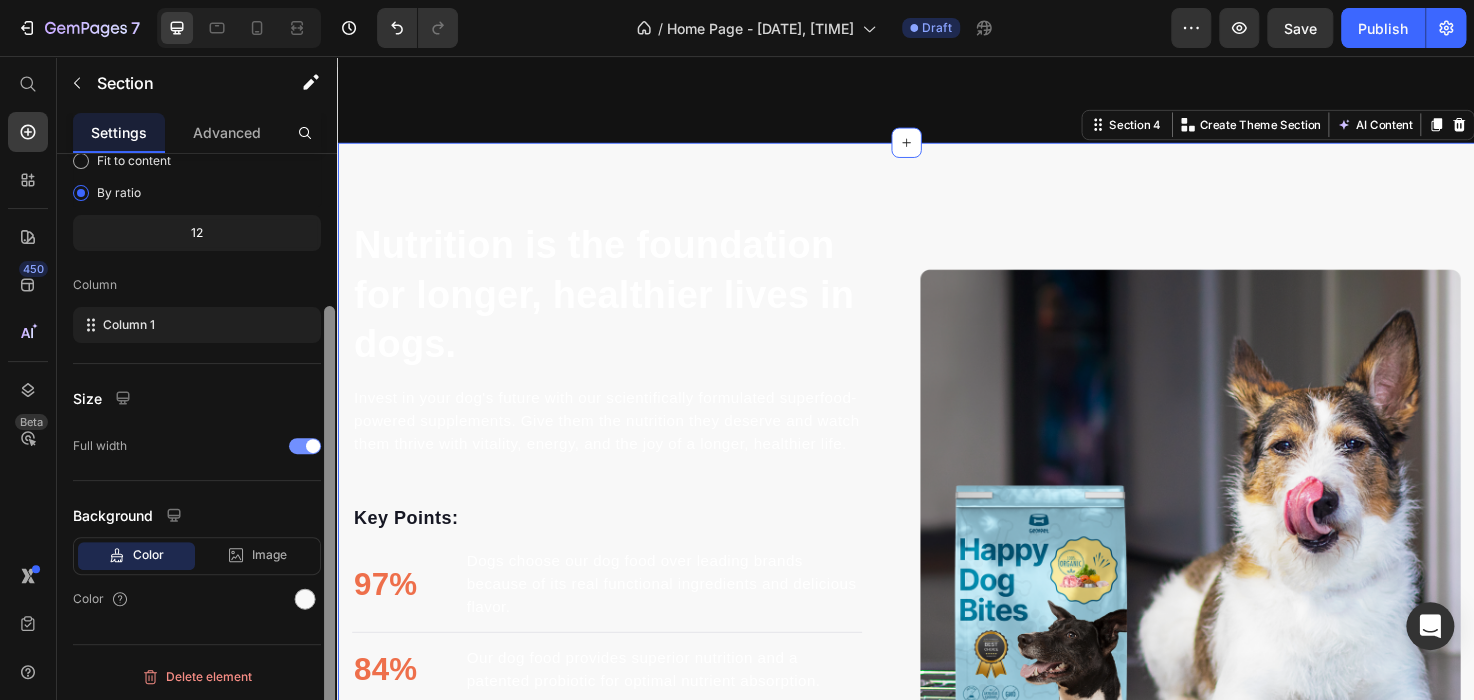 drag, startPoint x: 332, startPoint y: 290, endPoint x: 313, endPoint y: 431, distance: 142.27438 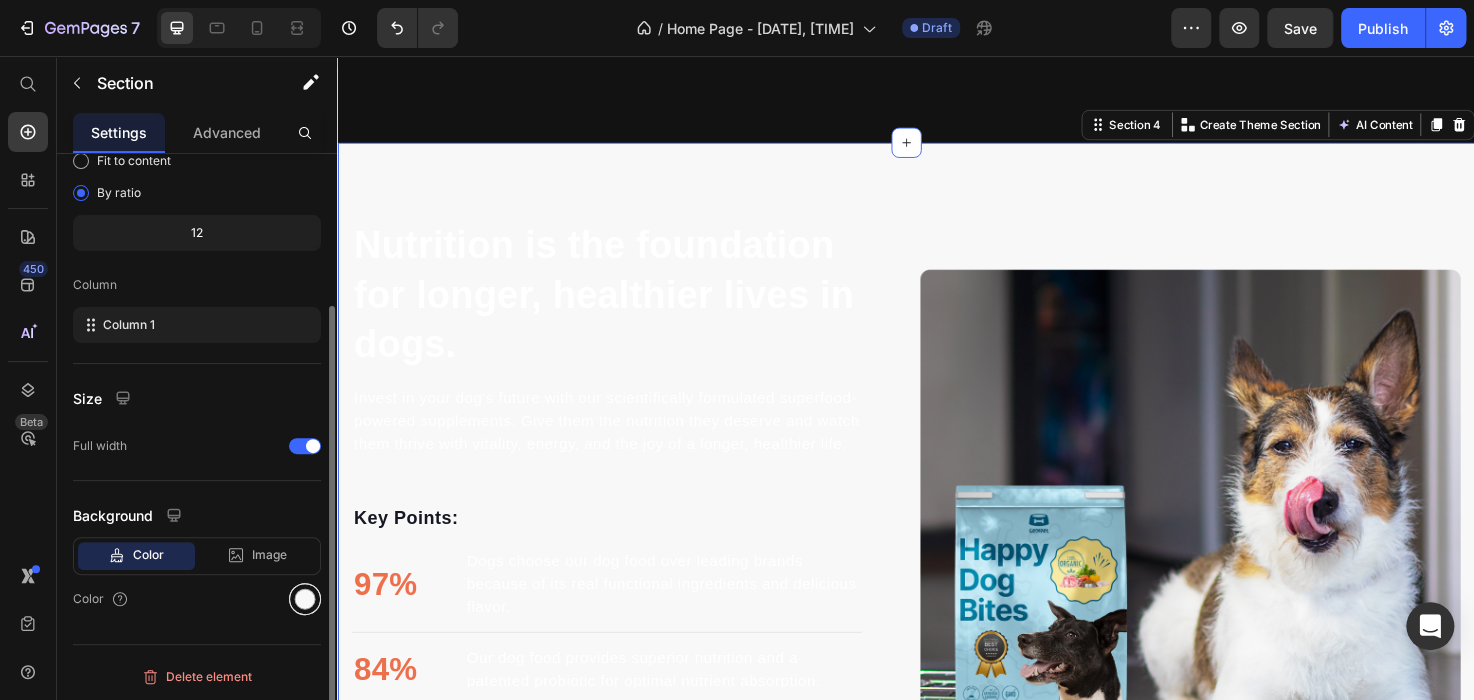 click at bounding box center (305, 599) 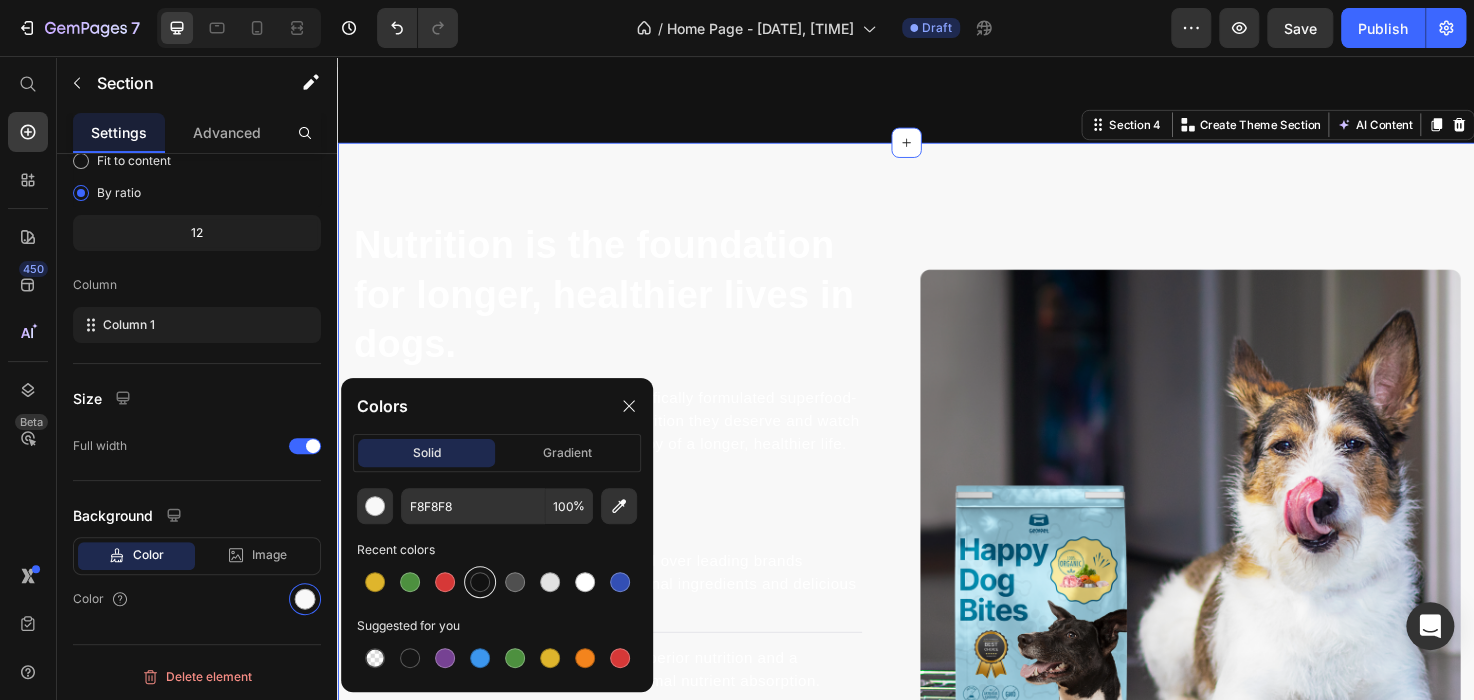 click at bounding box center [480, 582] 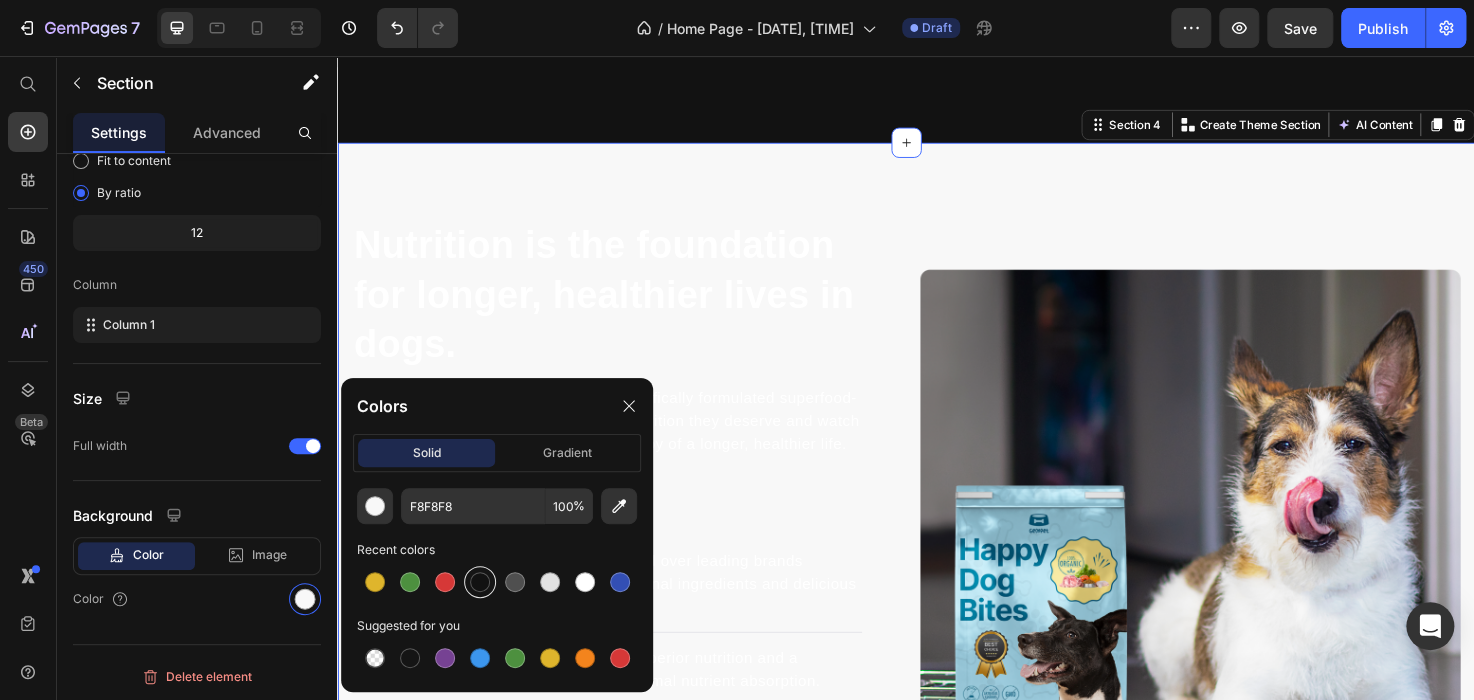 type on "121212" 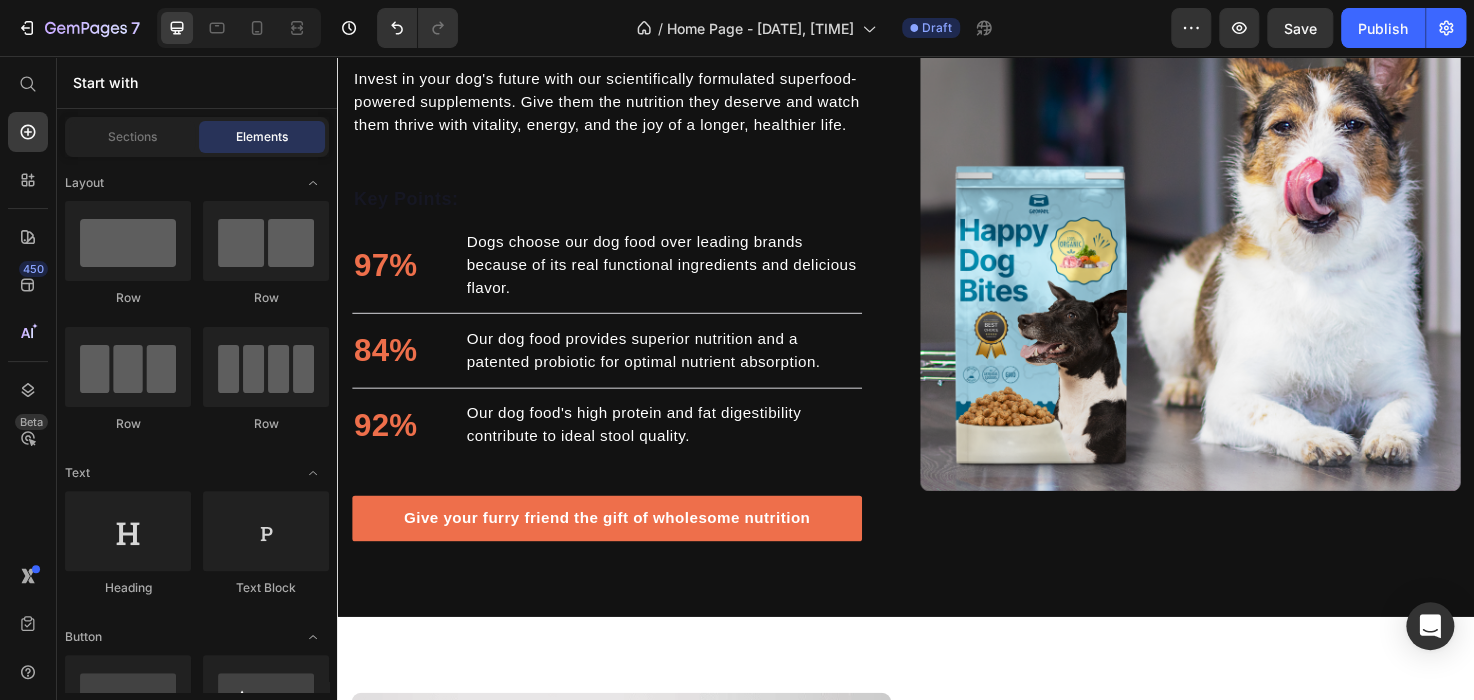 scroll, scrollTop: 2858, scrollLeft: 0, axis: vertical 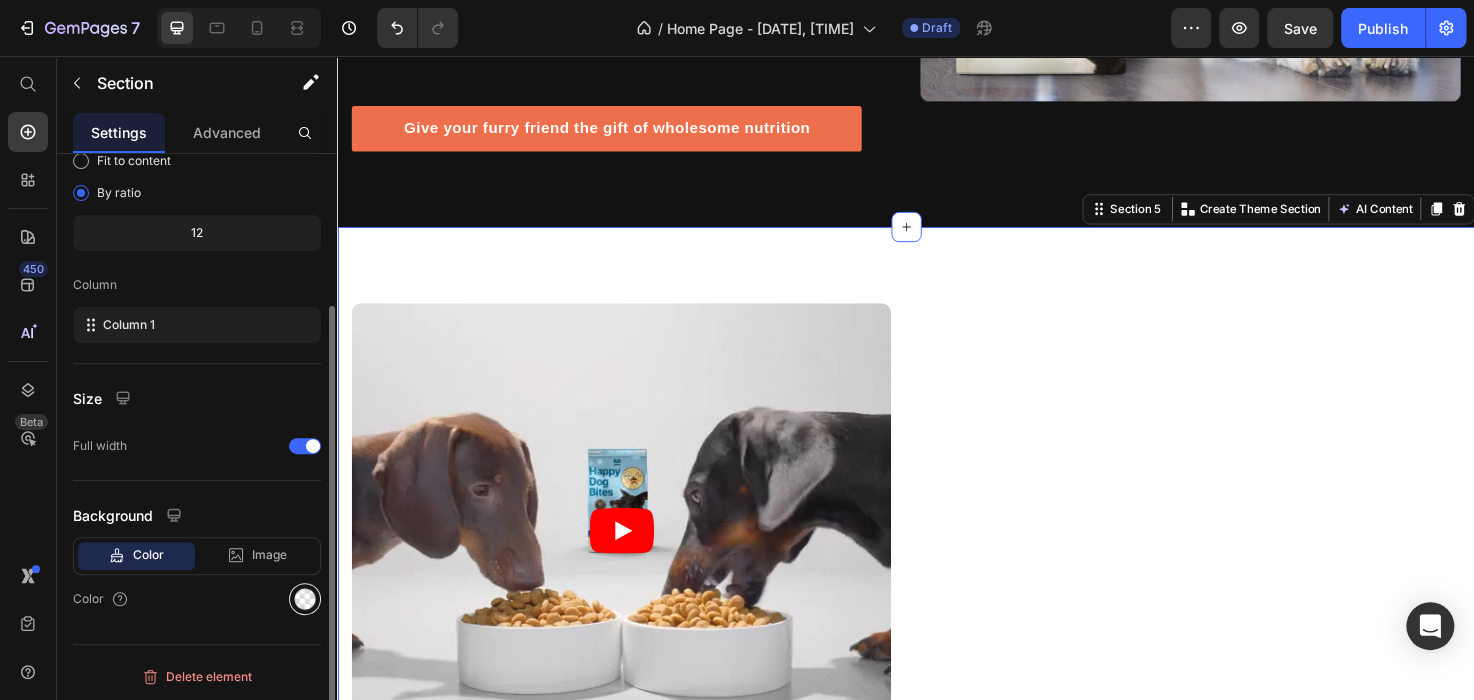 click at bounding box center [305, 599] 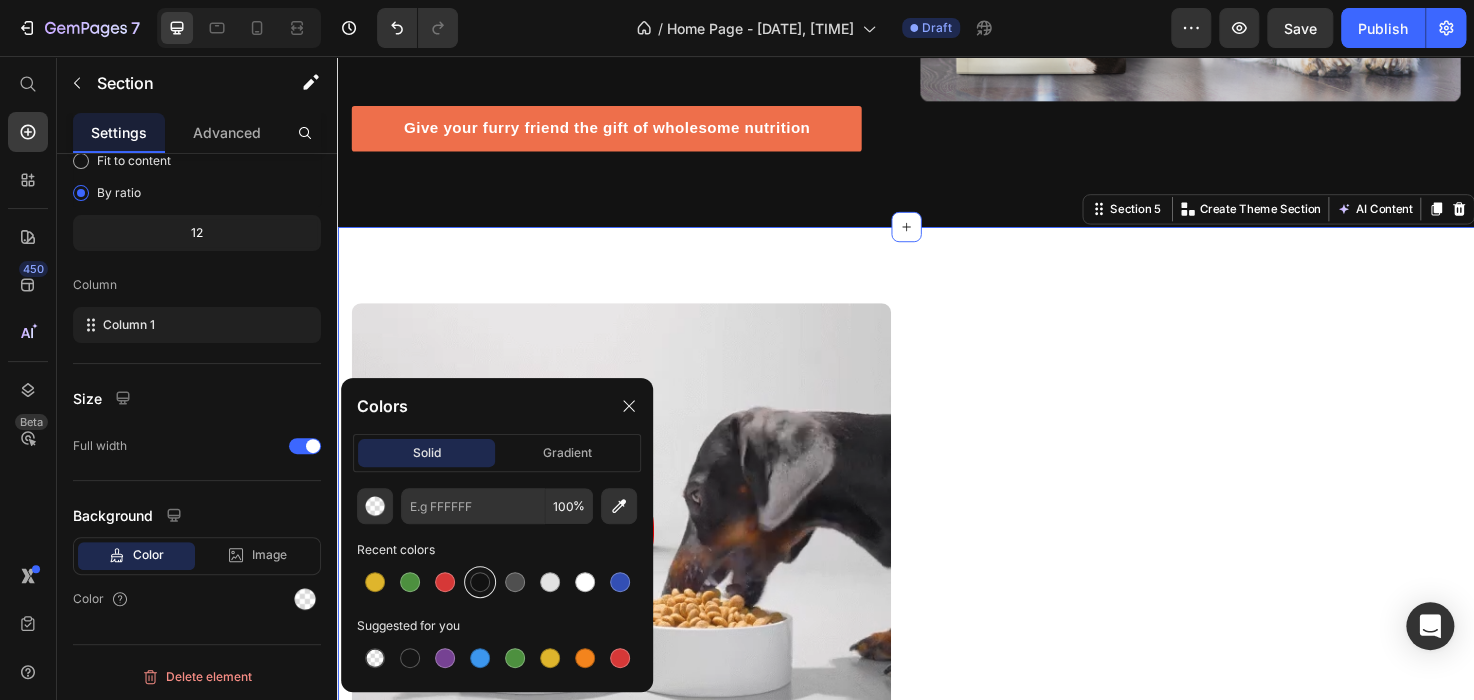 click at bounding box center (480, 582) 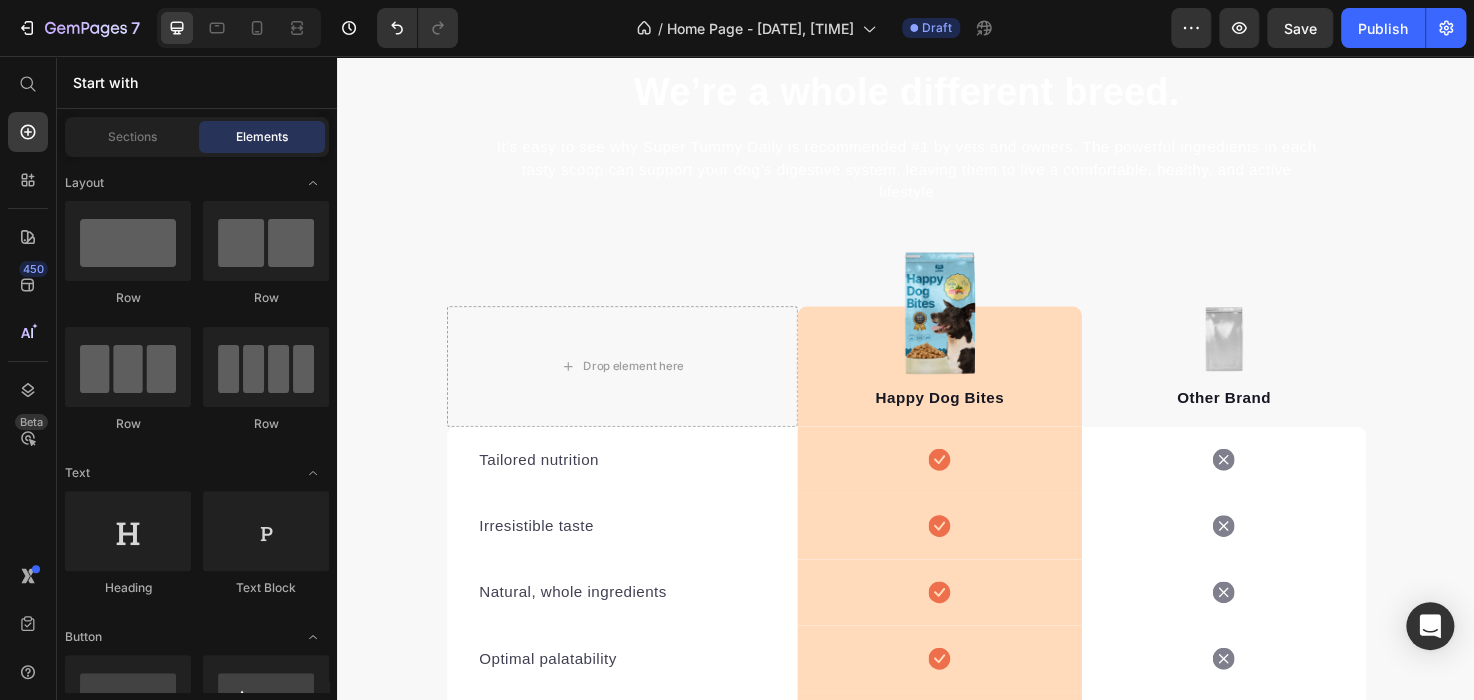 scroll, scrollTop: 4448, scrollLeft: 0, axis: vertical 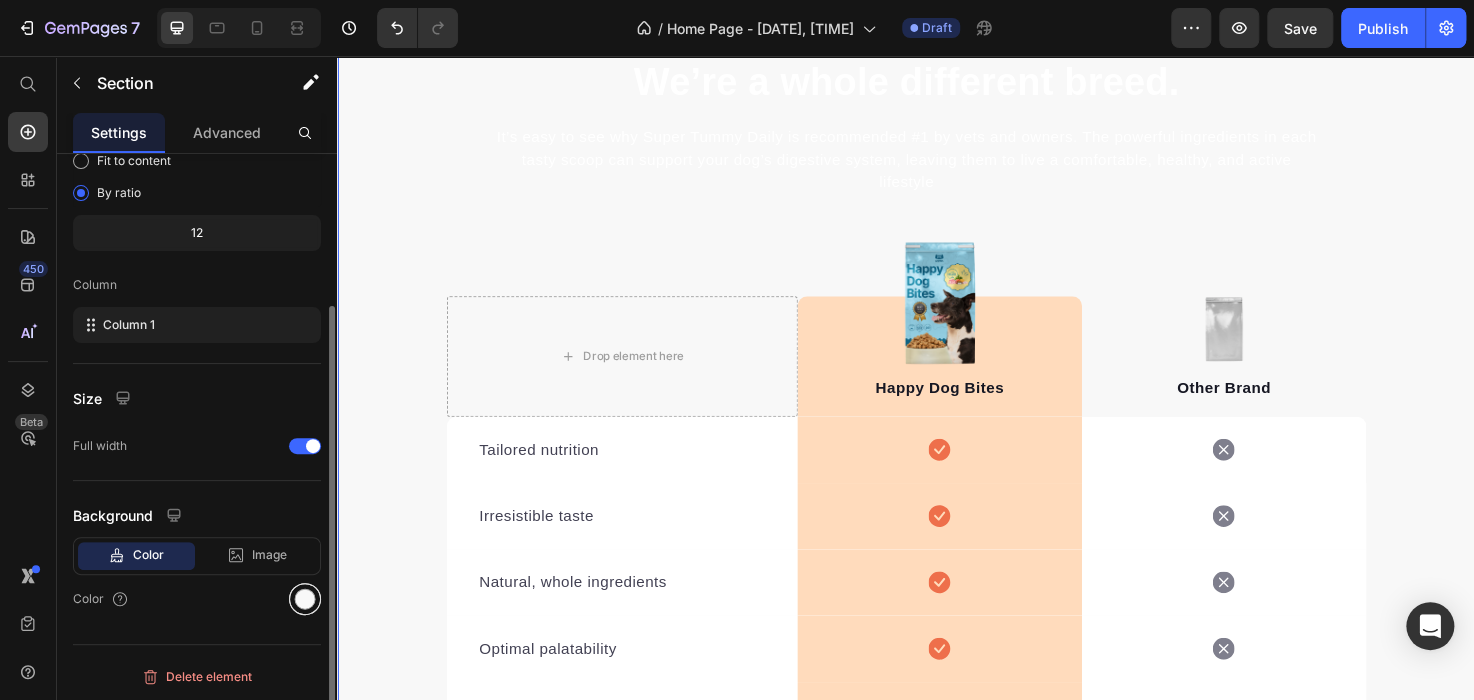 click at bounding box center (305, 599) 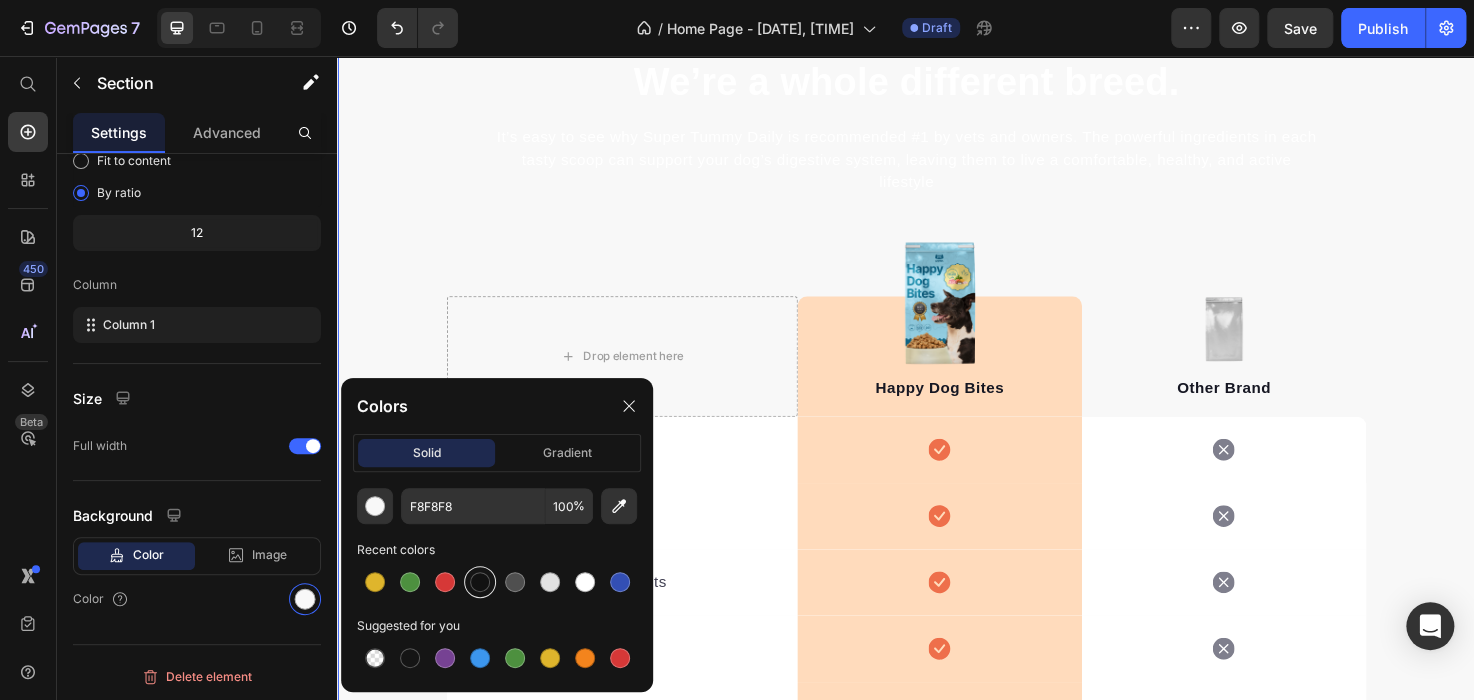 click at bounding box center [480, 582] 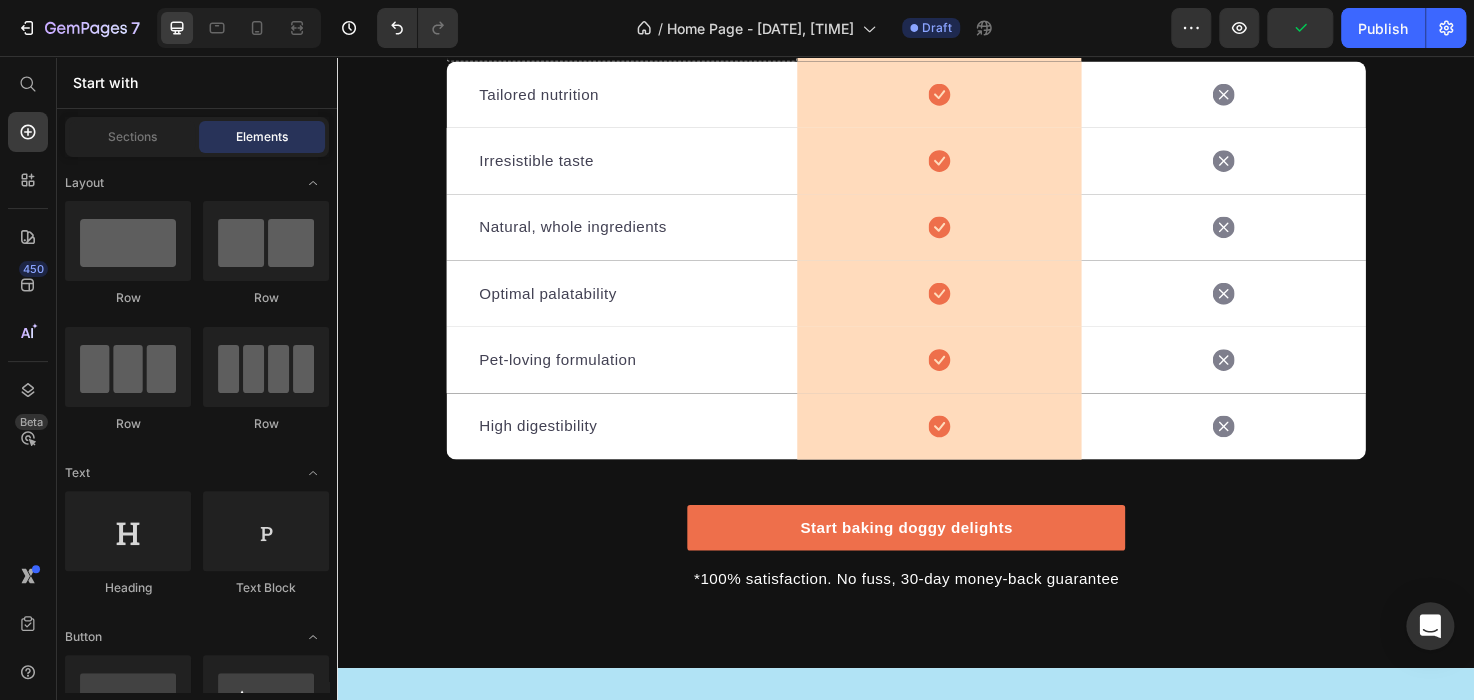 scroll, scrollTop: 4804, scrollLeft: 0, axis: vertical 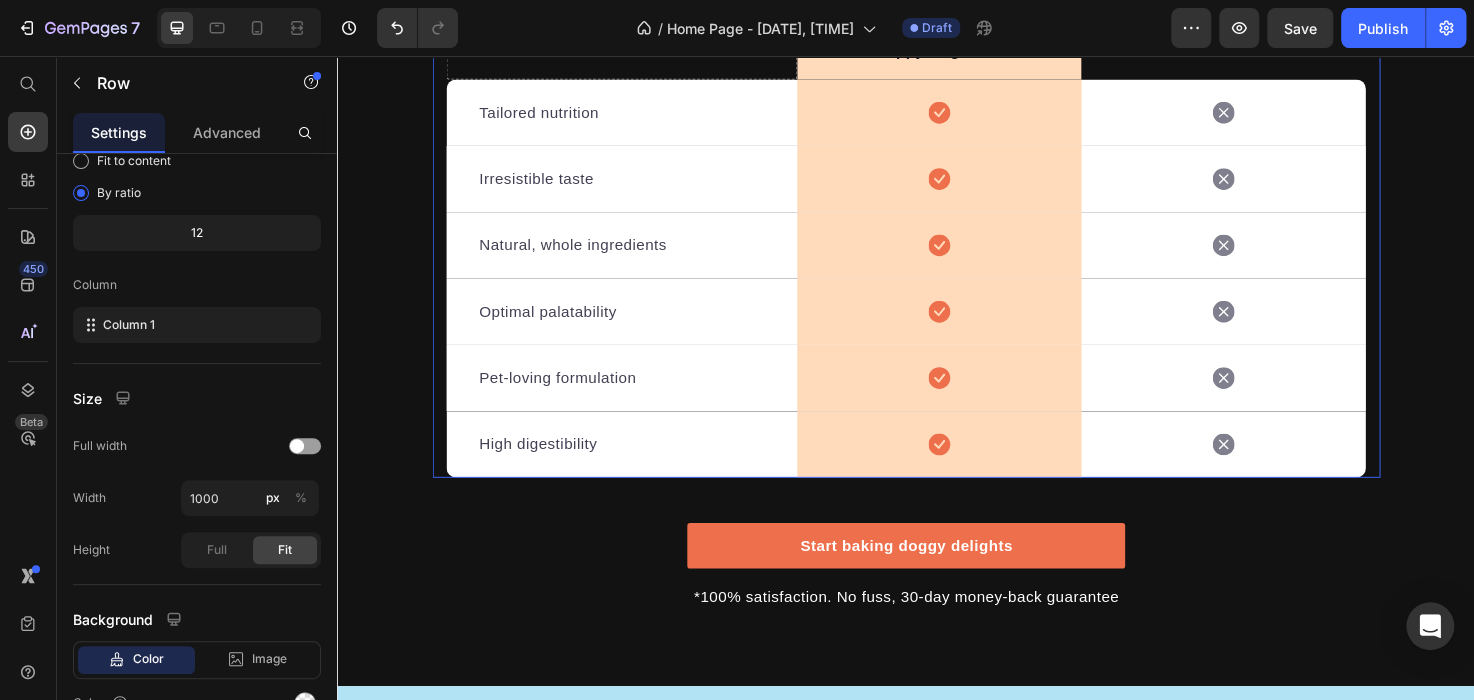 click on "Drop element here Image Happy Dog Bites Text block Row Image Other Brand Text block Row Tailored nutrition Text block
Icon Row
Icon Row Irresistible taste Text block
Icon Row
Icon Row Natural, whole ingredients Text block
Icon Row
Icon Row Optimal palatability Text block
Icon Row
Icon Row Pet-loving formulation Text block
Icon Row
Icon Row High digestibility Text block
Icon Row
Icon Row Row" at bounding box center [937, 198] 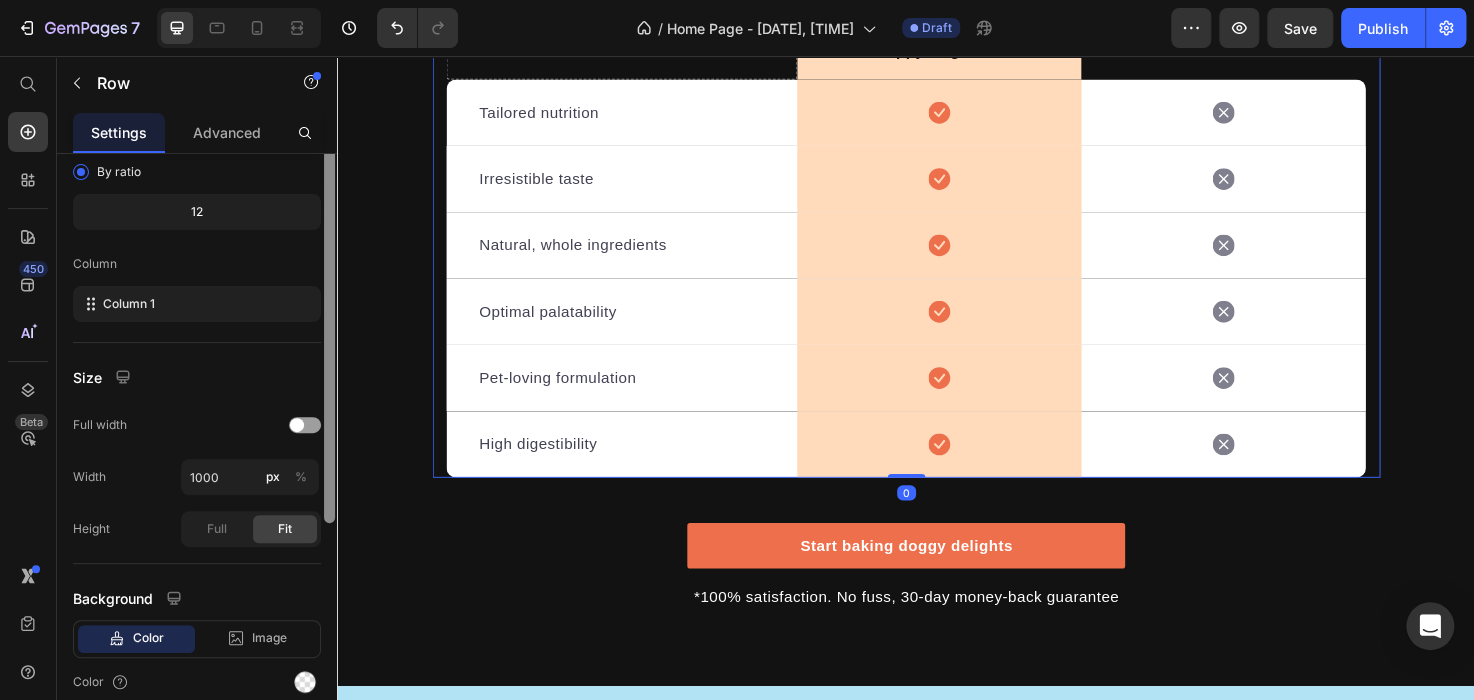 drag, startPoint x: 332, startPoint y: 519, endPoint x: 324, endPoint y: 671, distance: 152.21039 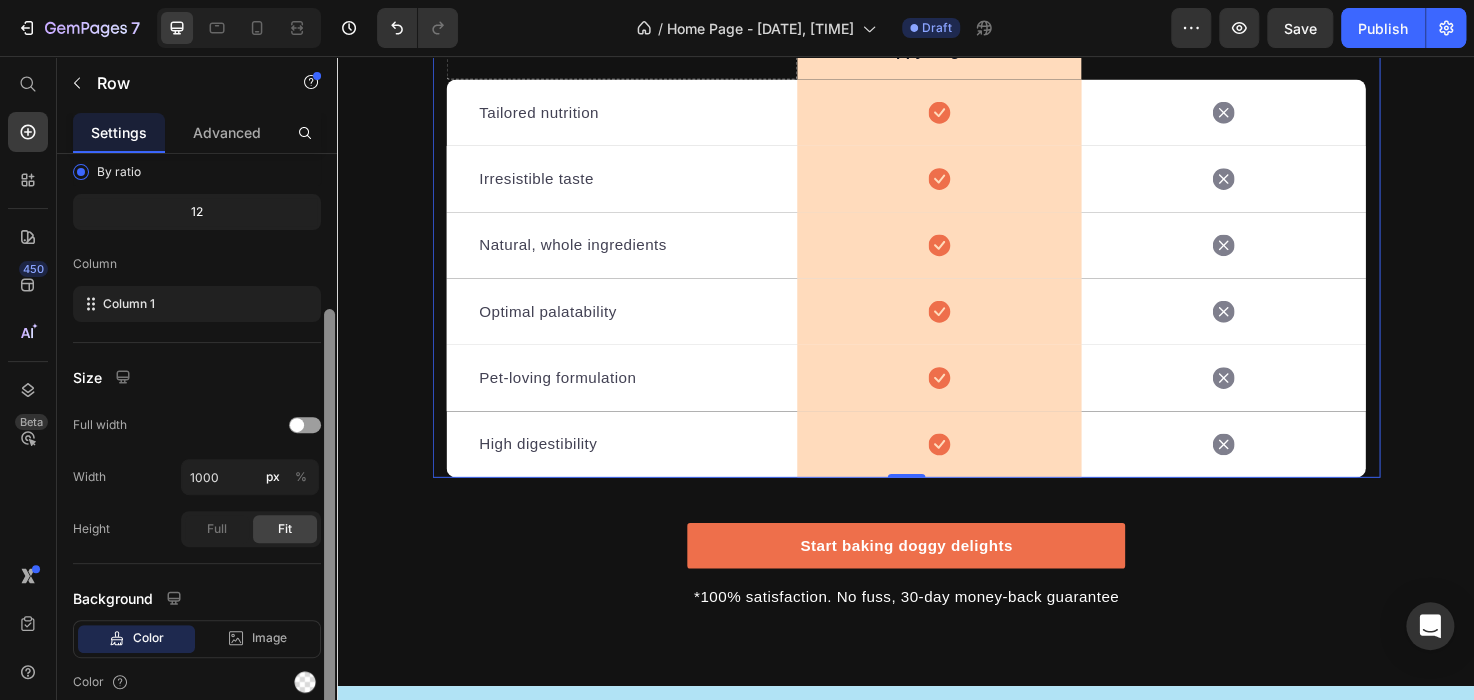 scroll, scrollTop: 228, scrollLeft: 0, axis: vertical 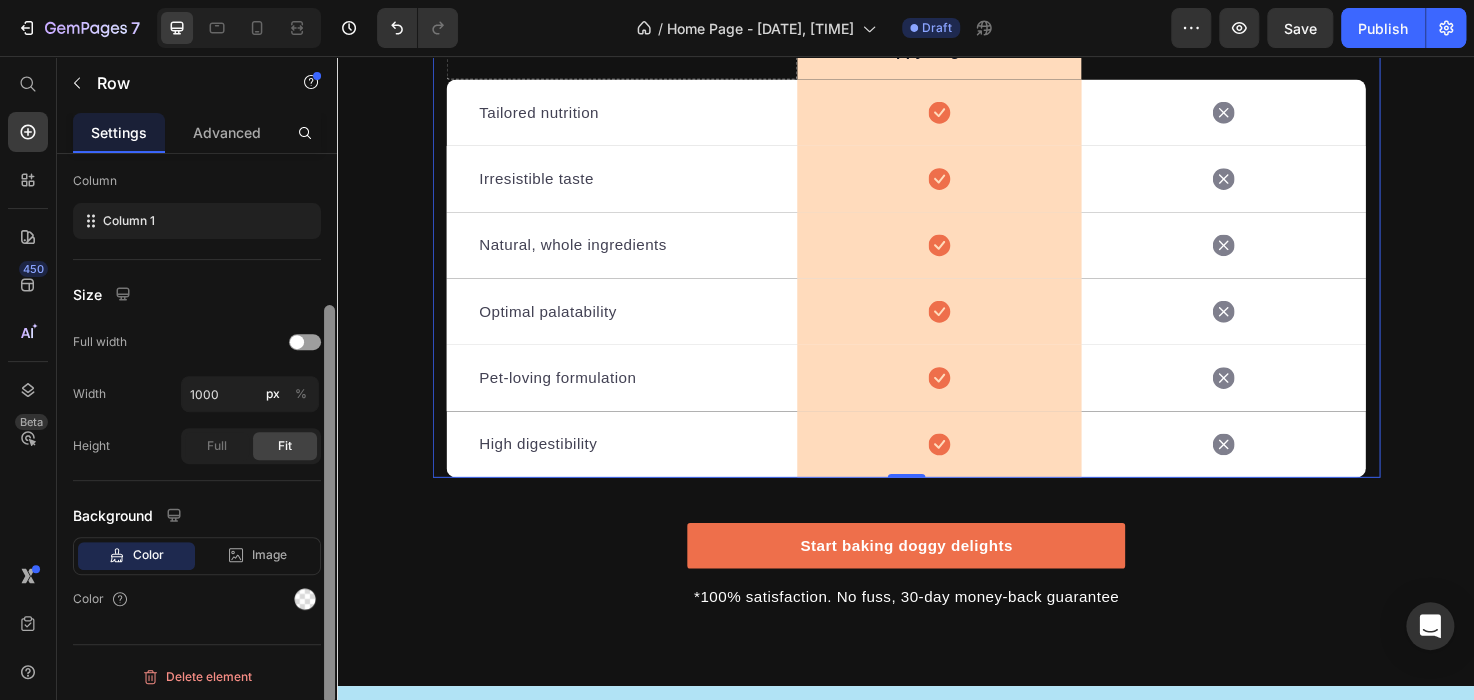 drag, startPoint x: 328, startPoint y: 634, endPoint x: 328, endPoint y: 693, distance: 59 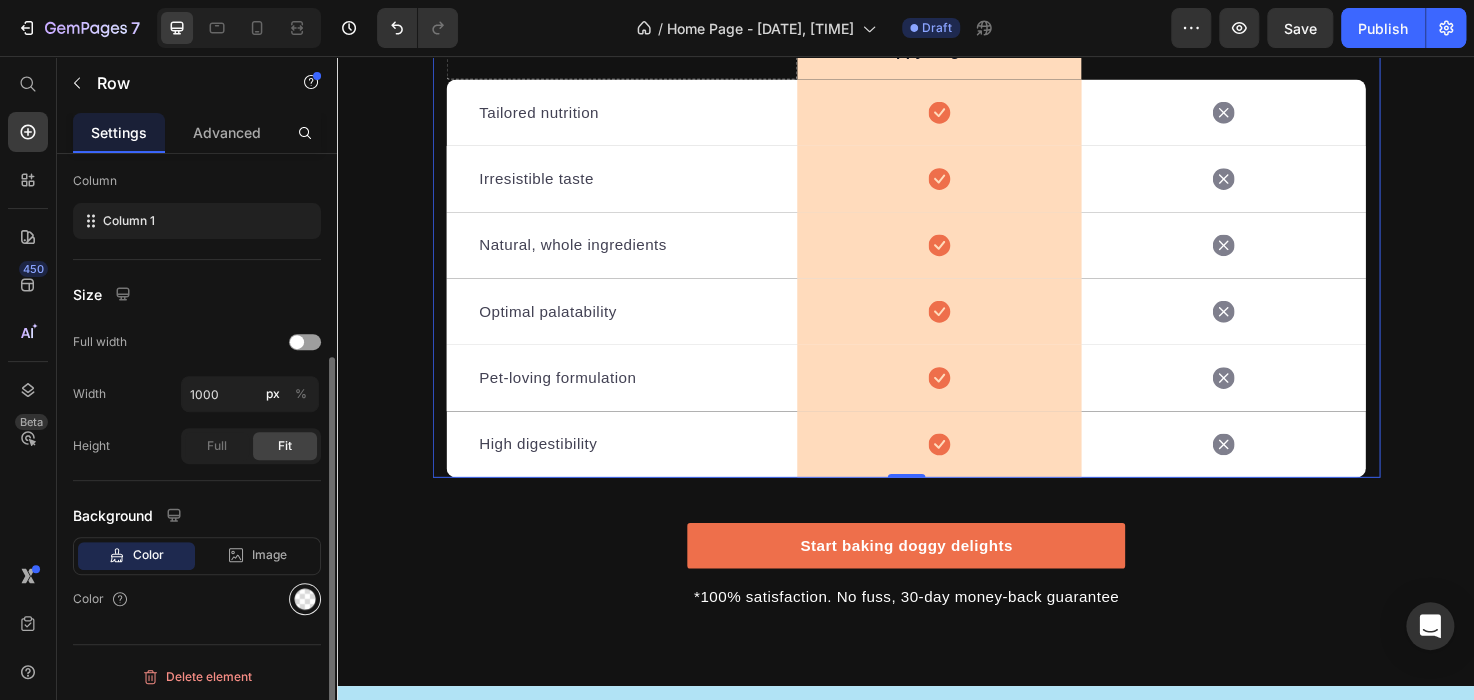 click at bounding box center (305, 599) 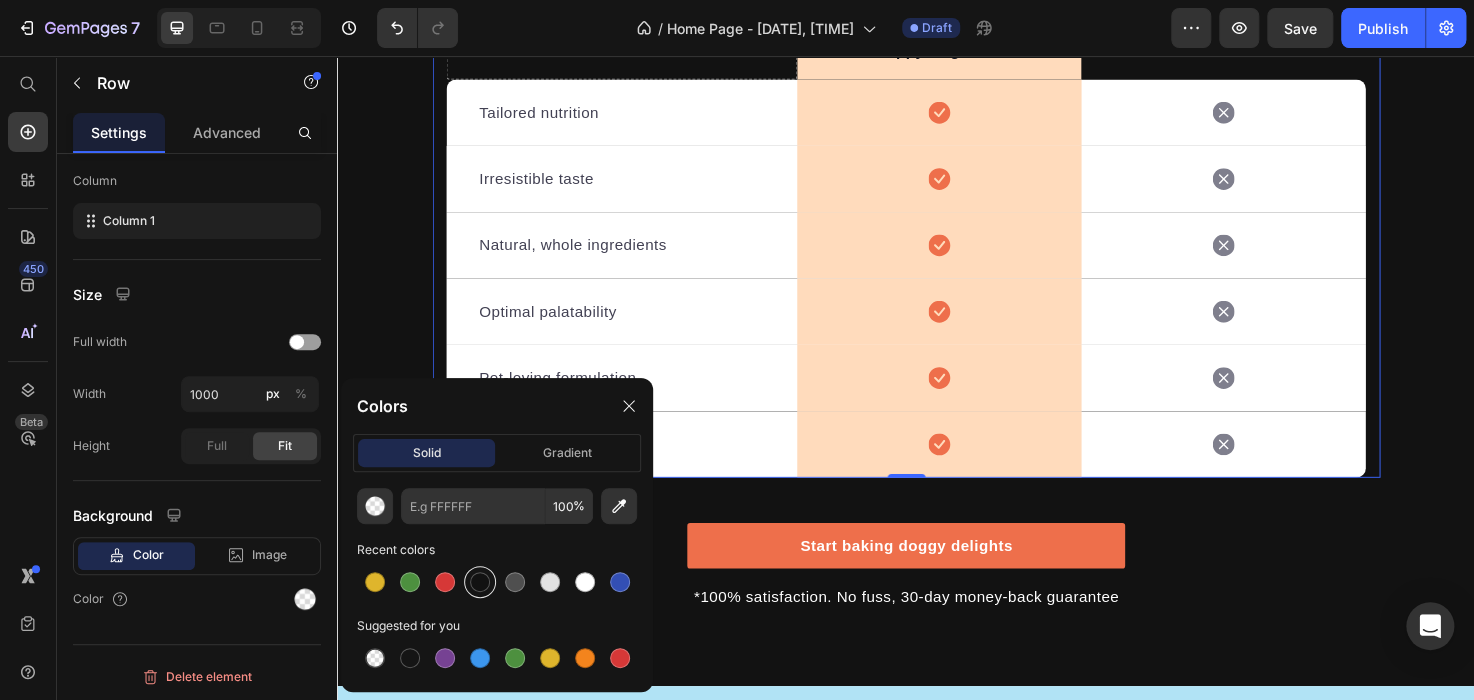 click at bounding box center (480, 582) 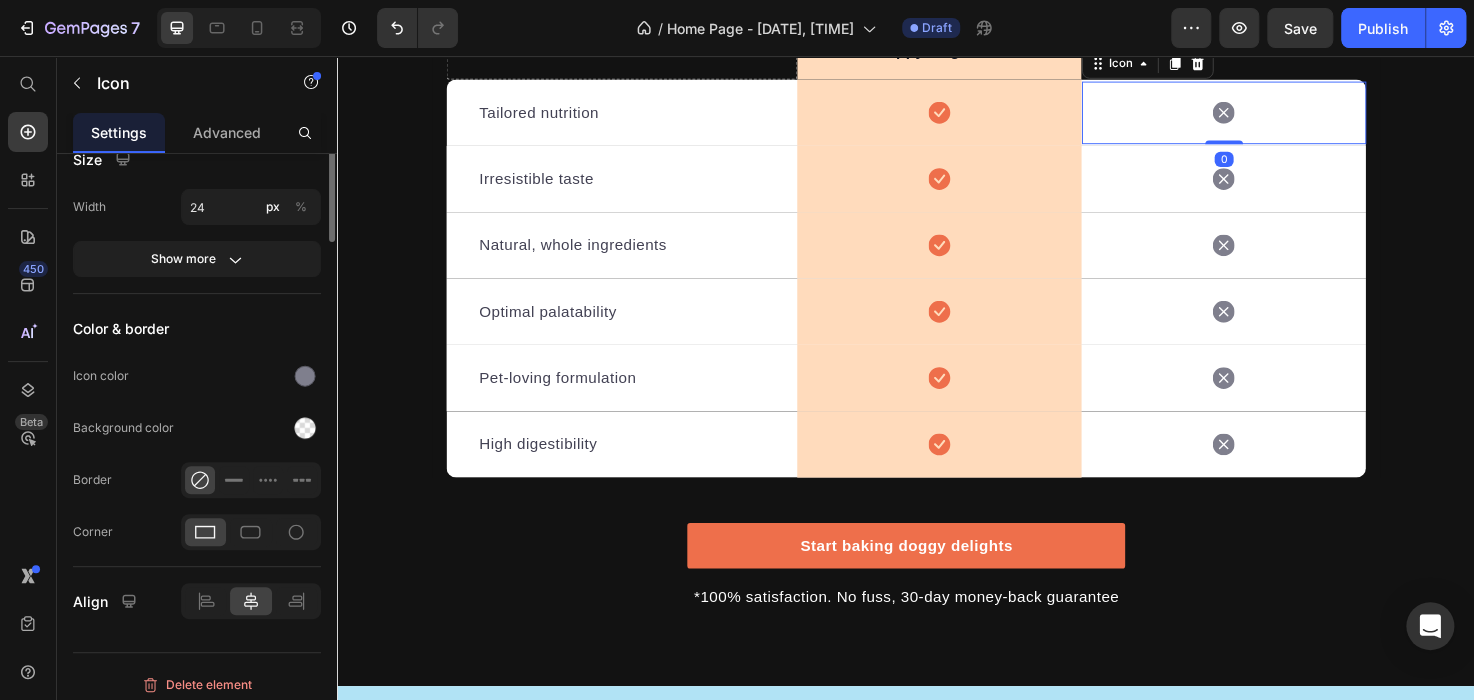 scroll, scrollTop: 0, scrollLeft: 0, axis: both 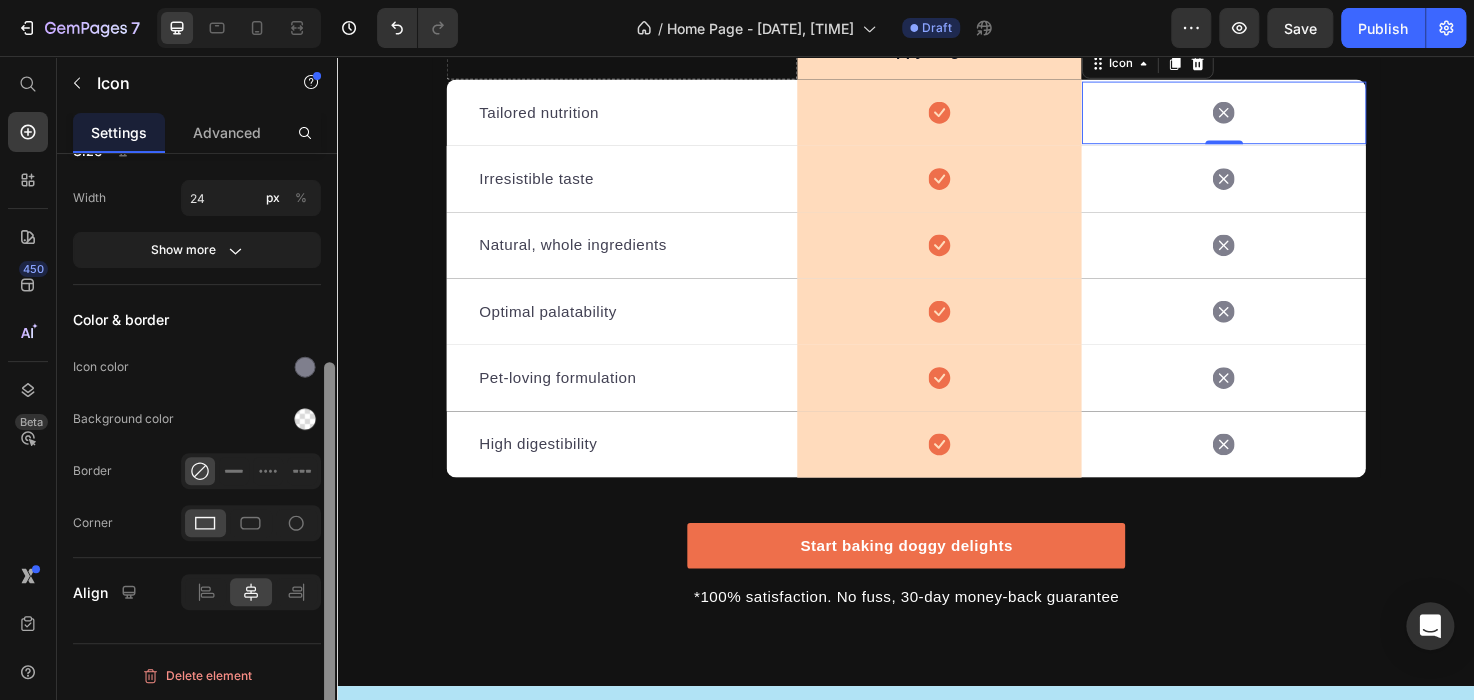drag, startPoint x: 328, startPoint y: 372, endPoint x: 326, endPoint y: 603, distance: 231.00865 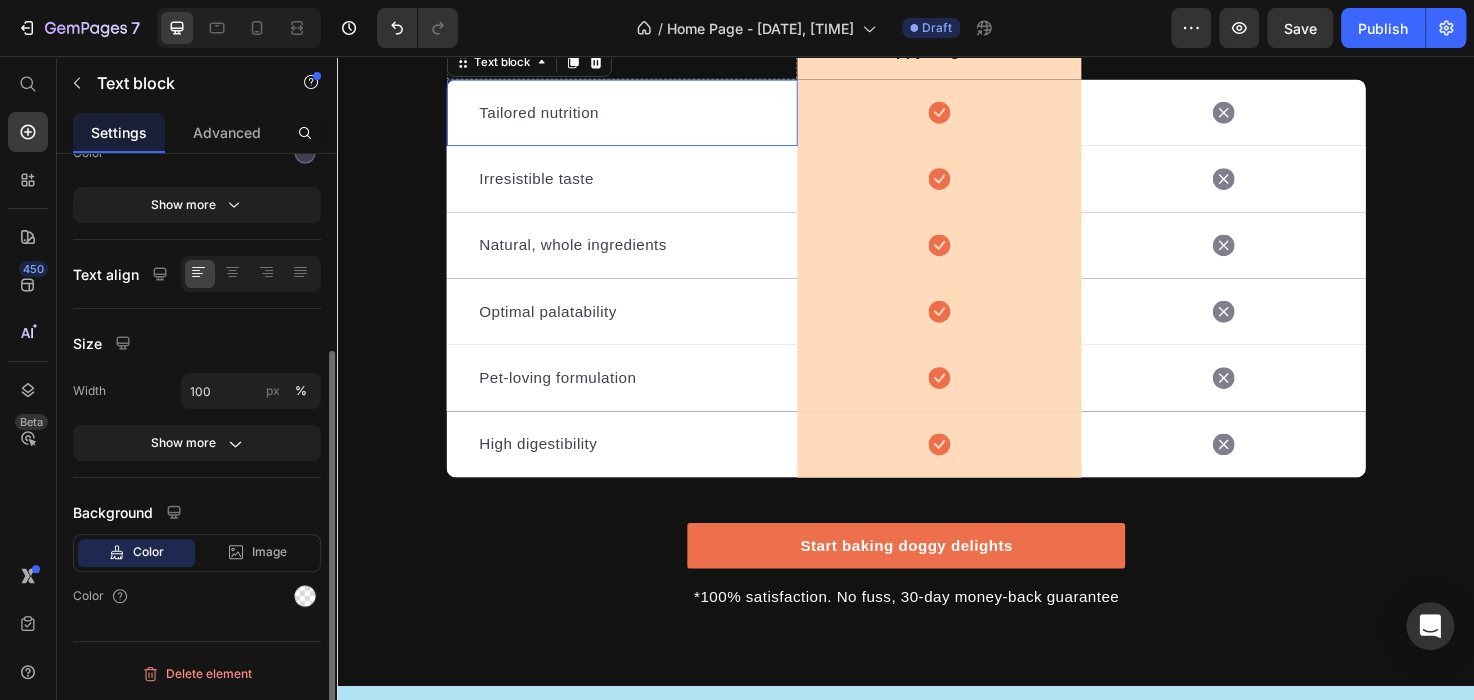 click on "Tailored nutrition" at bounding box center (637, 116) 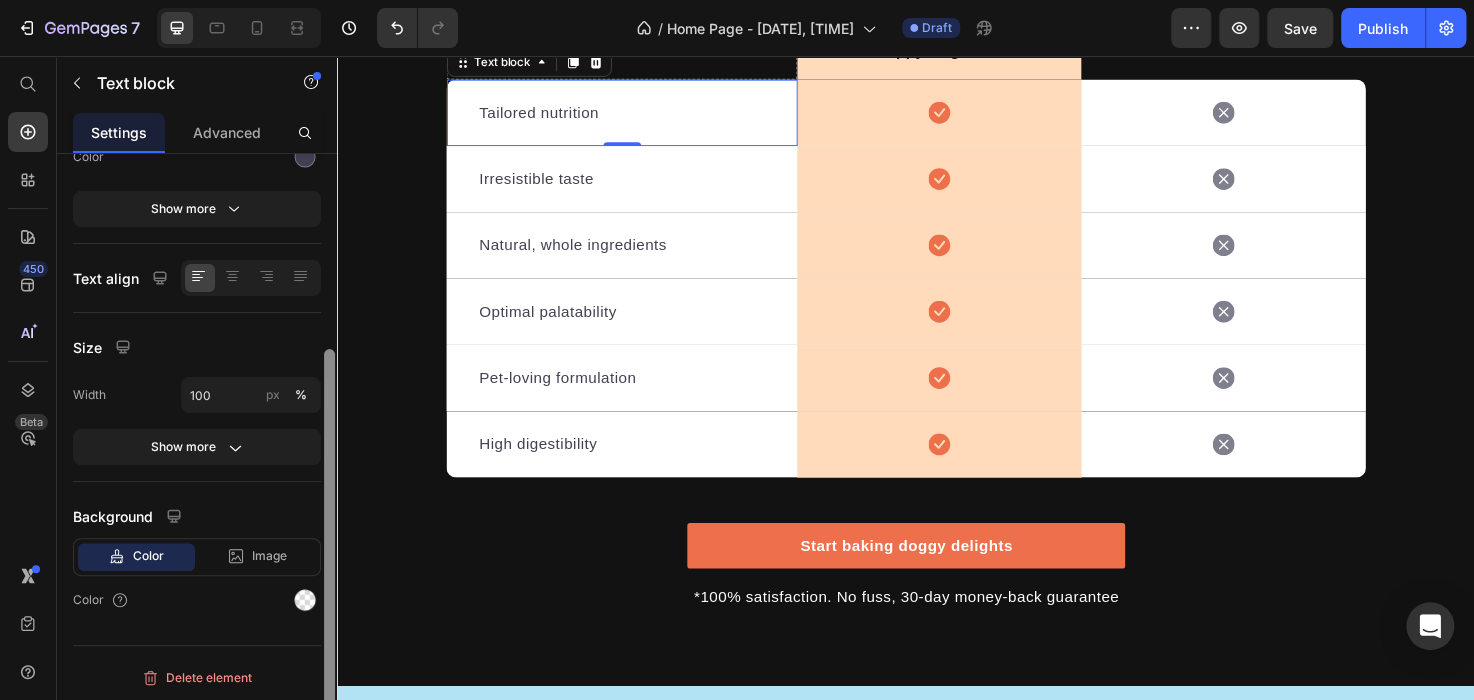 scroll, scrollTop: 0, scrollLeft: 0, axis: both 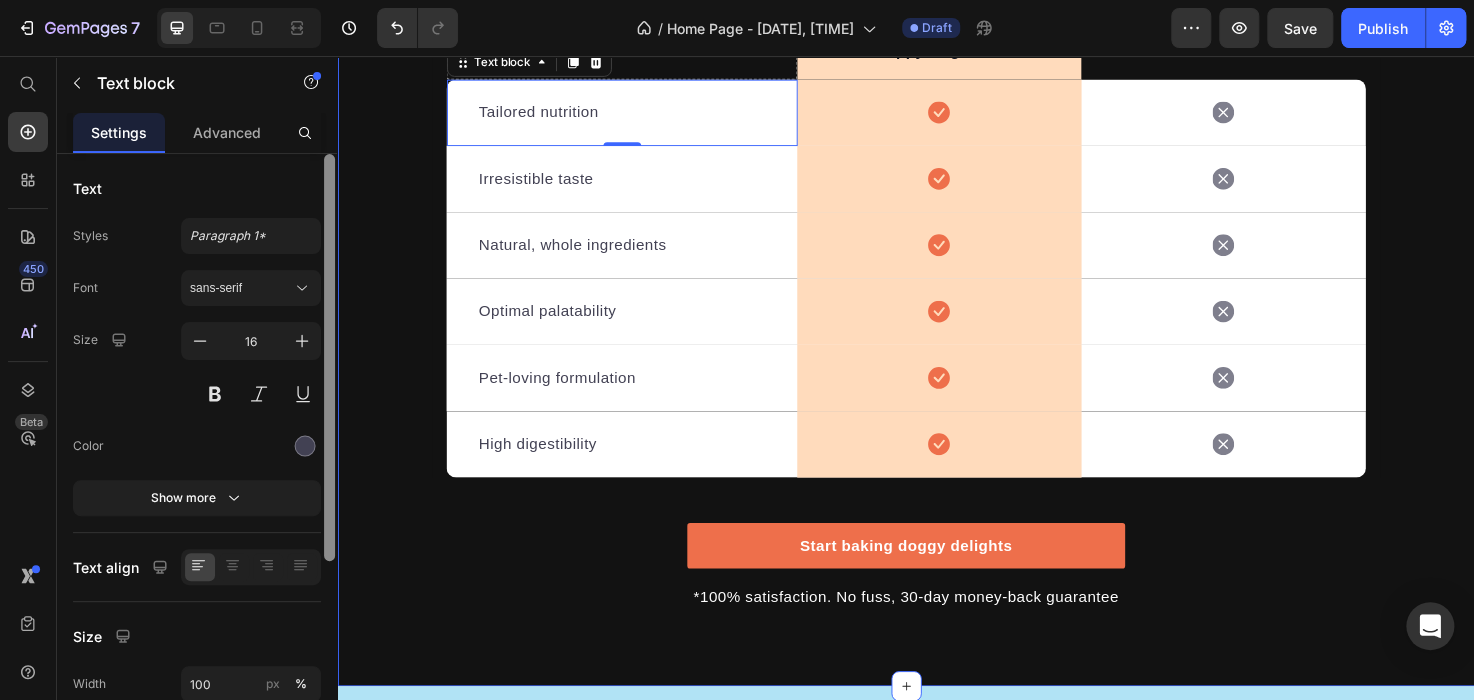 drag, startPoint x: 662, startPoint y: 514, endPoint x: 338, endPoint y: 348, distance: 364.04944 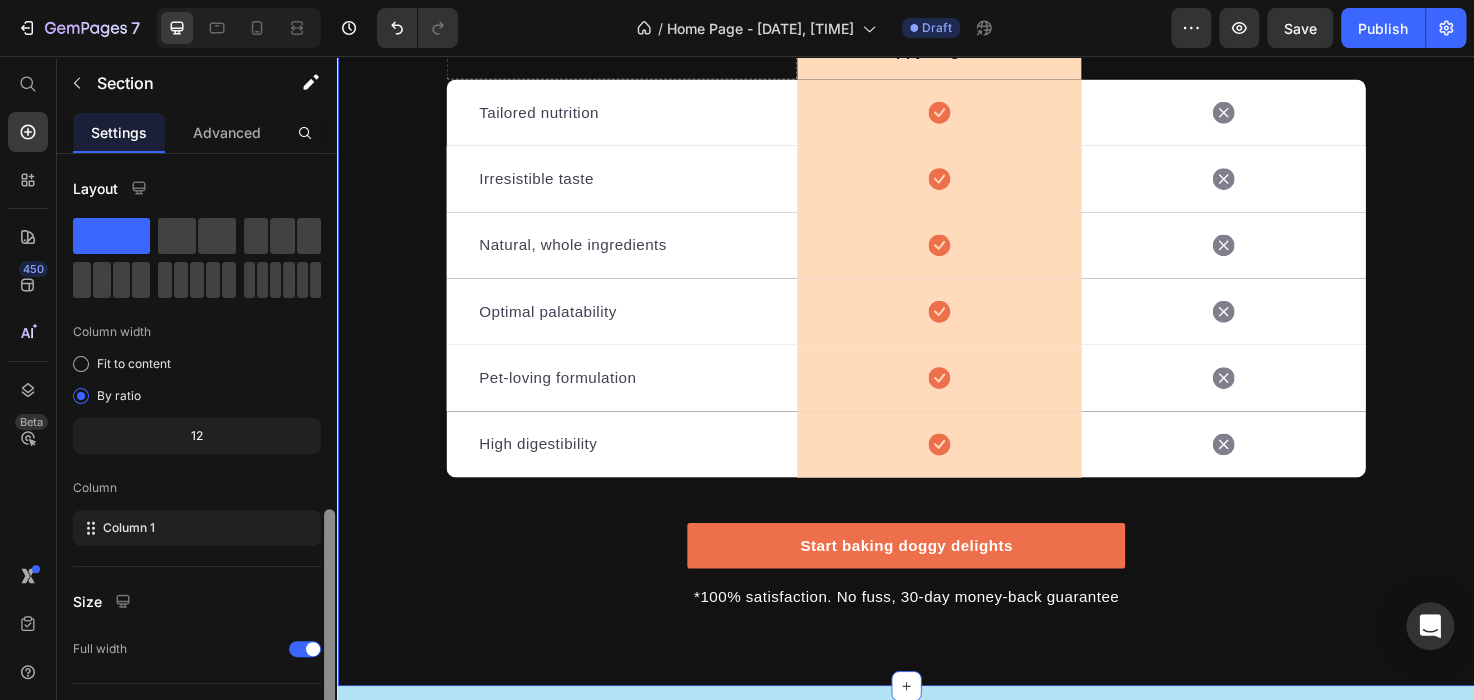 scroll, scrollTop: 203, scrollLeft: 0, axis: vertical 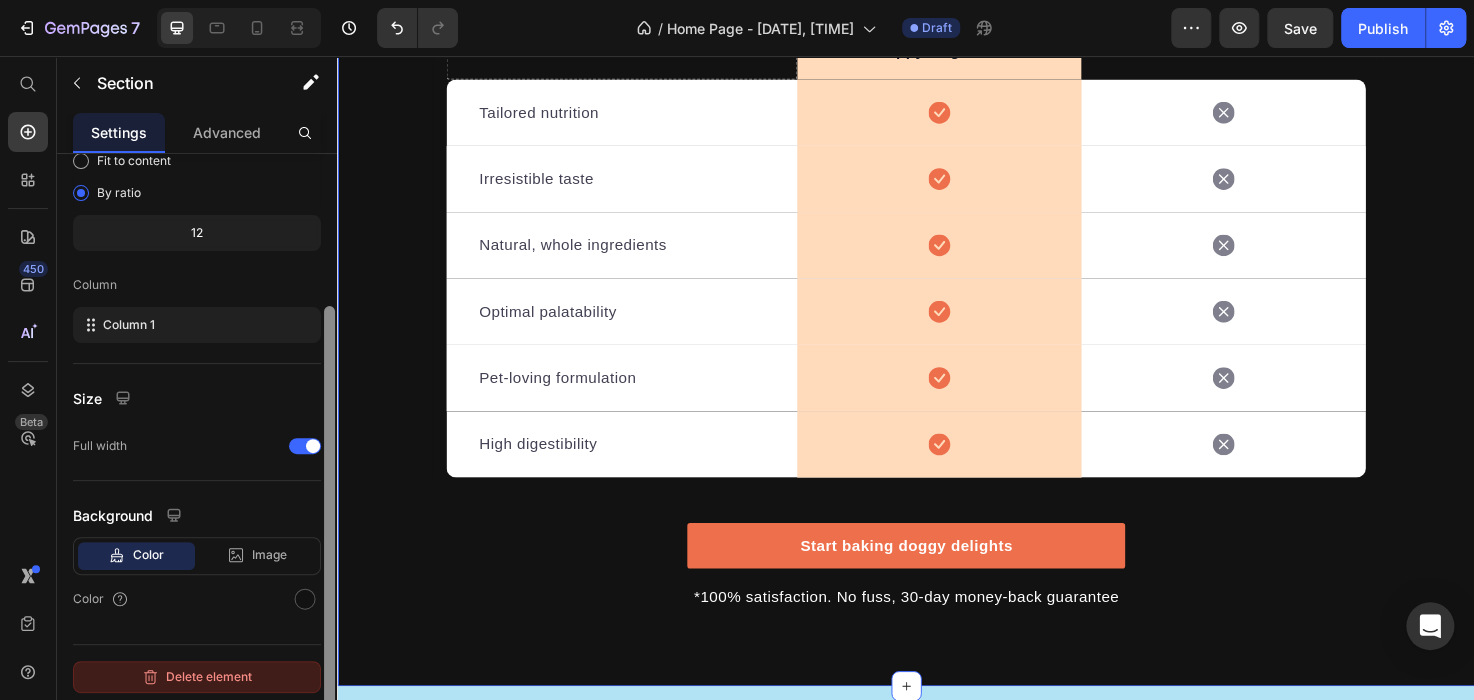 drag, startPoint x: 328, startPoint y: 454, endPoint x: 312, endPoint y: 665, distance: 211.60576 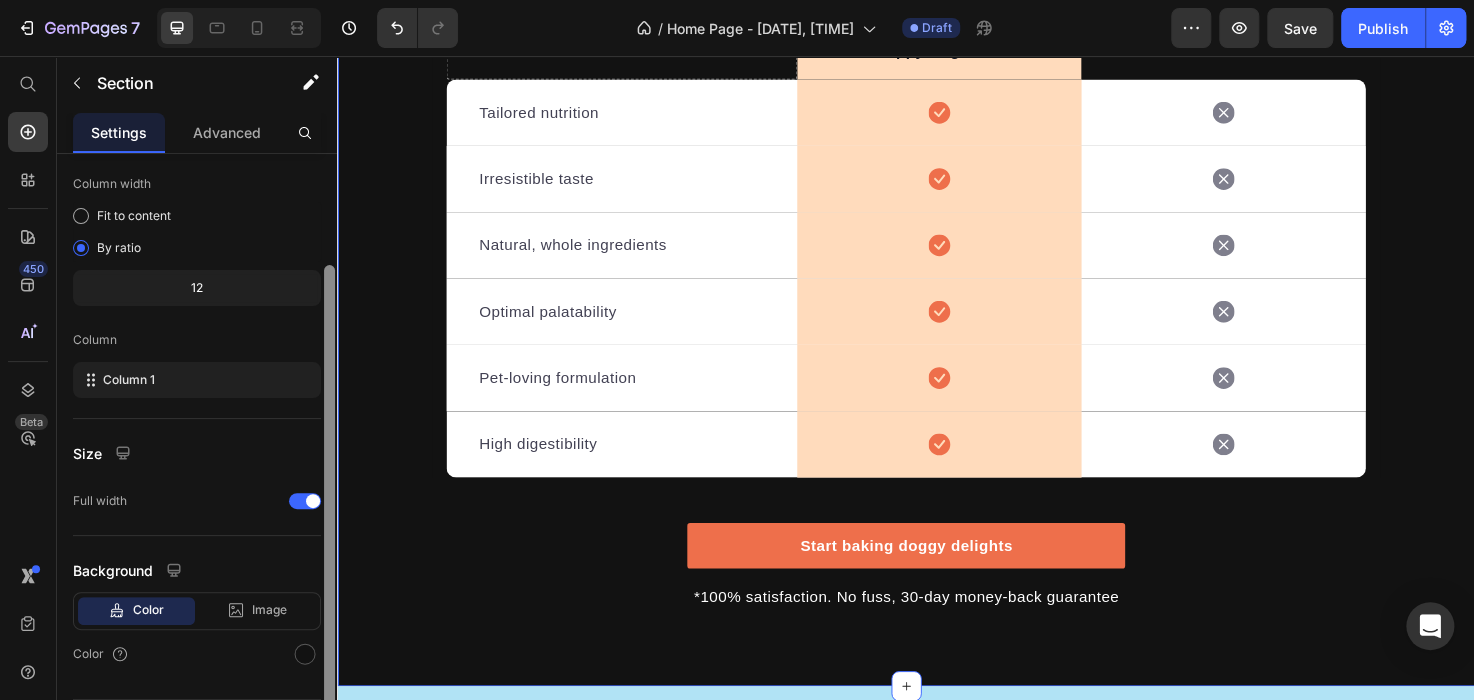 scroll, scrollTop: 203, scrollLeft: 0, axis: vertical 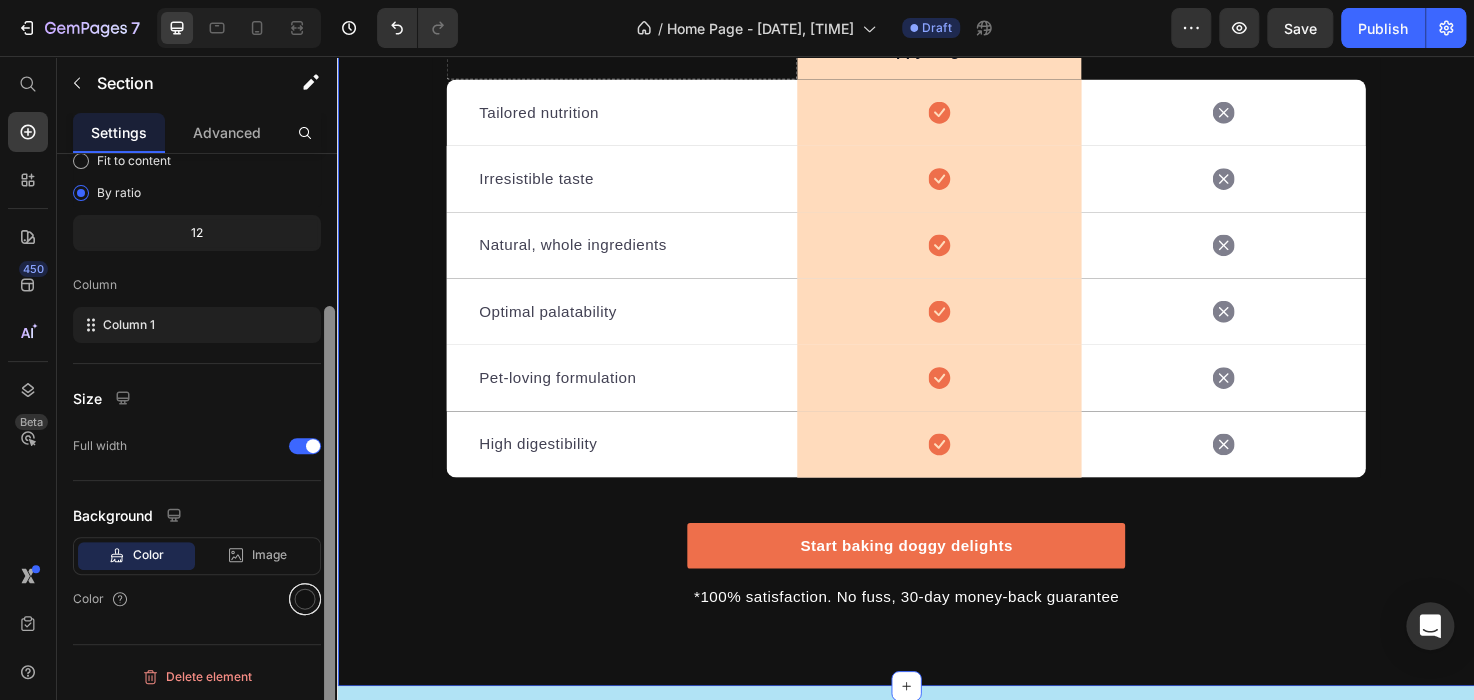 drag, startPoint x: 334, startPoint y: 482, endPoint x: 308, endPoint y: 586, distance: 107.200745 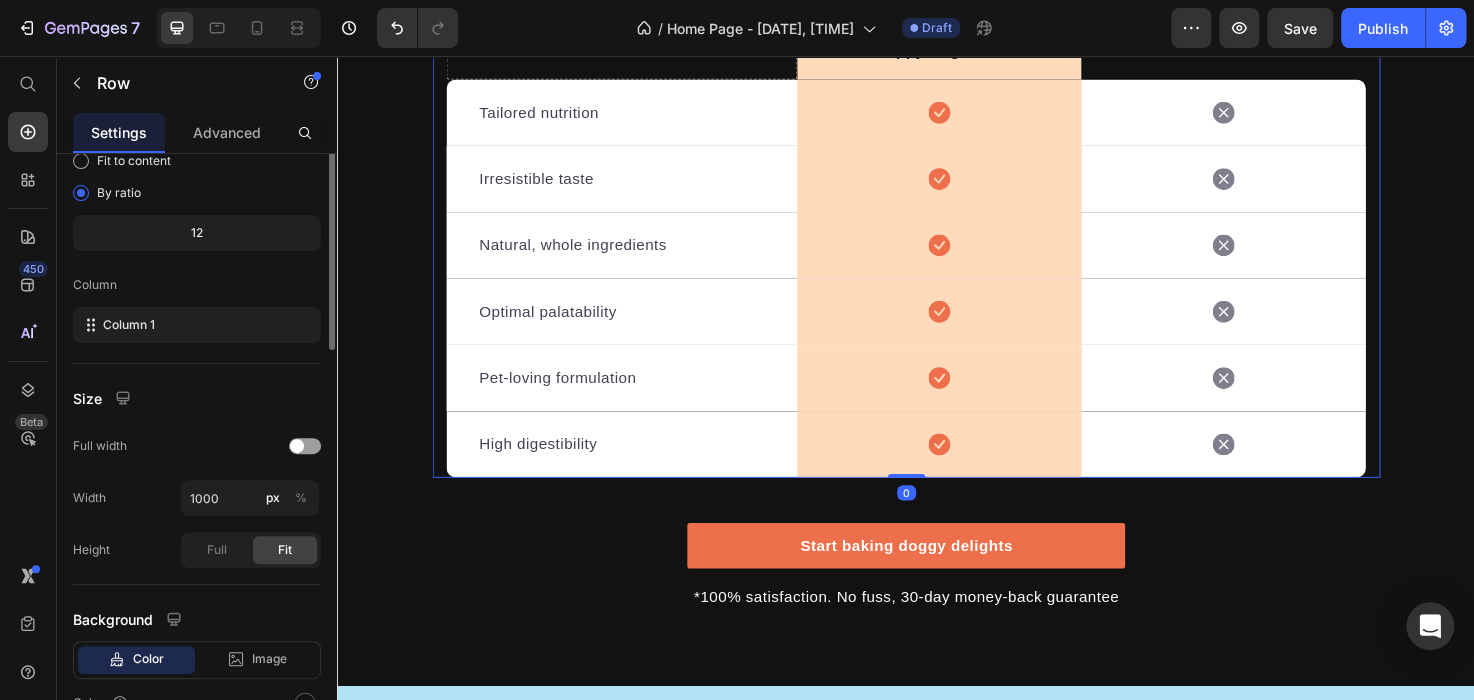 scroll, scrollTop: 0, scrollLeft: 0, axis: both 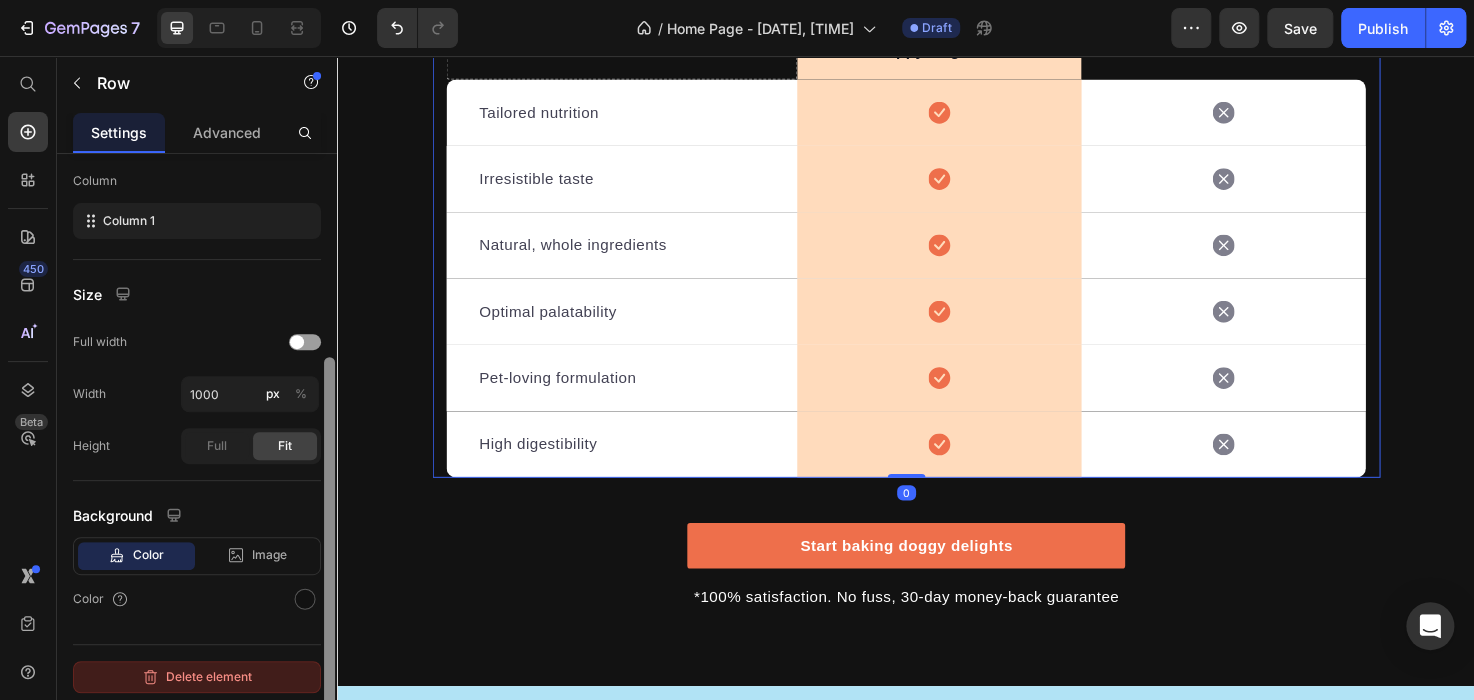 drag, startPoint x: 326, startPoint y: 481, endPoint x: 302, endPoint y: 686, distance: 206.4001 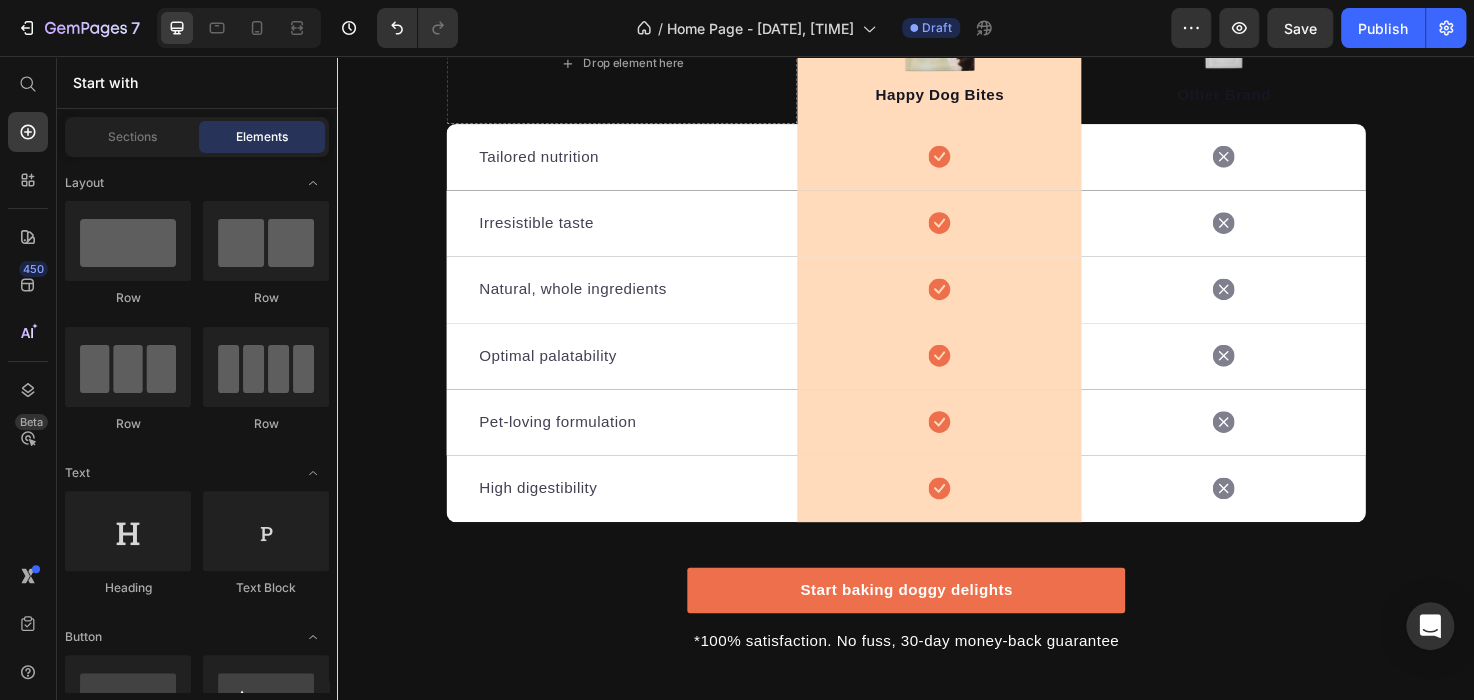 scroll, scrollTop: 4899, scrollLeft: 0, axis: vertical 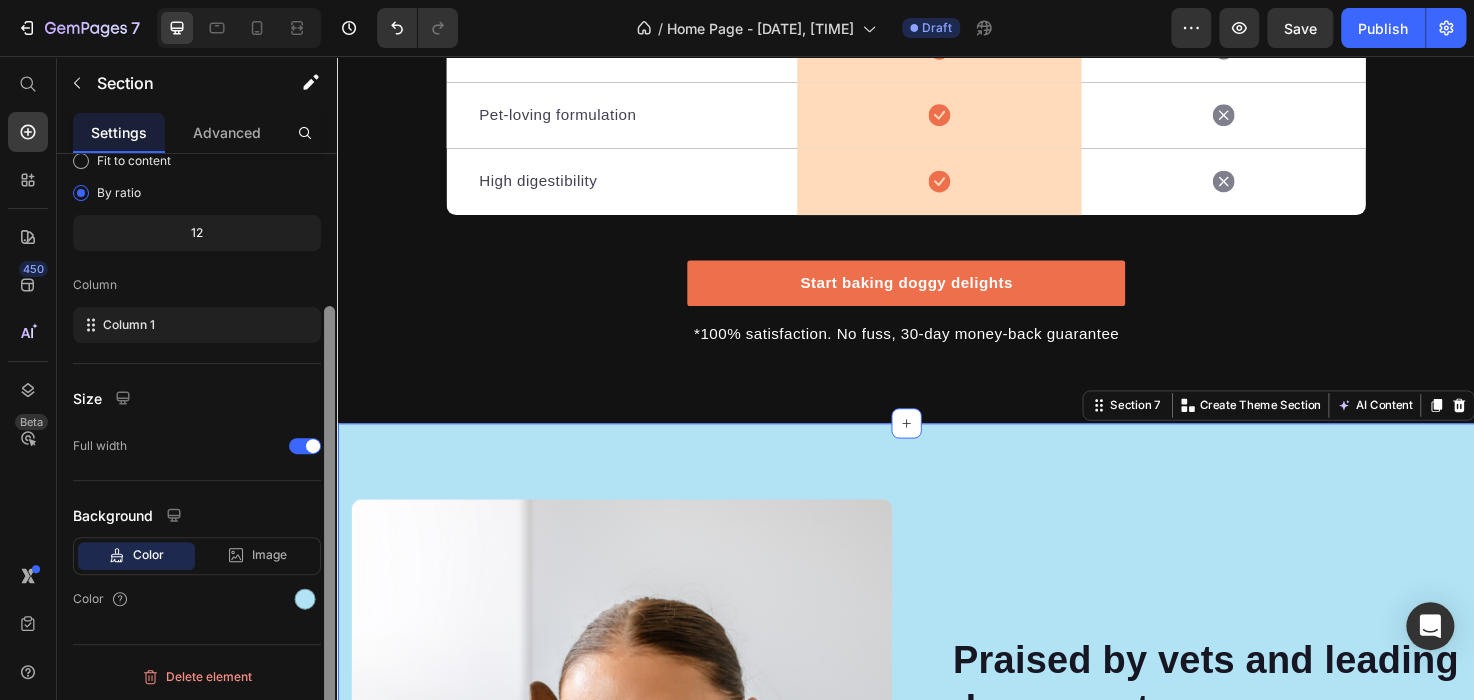 drag, startPoint x: 336, startPoint y: 557, endPoint x: 327, endPoint y: 607, distance: 50.803543 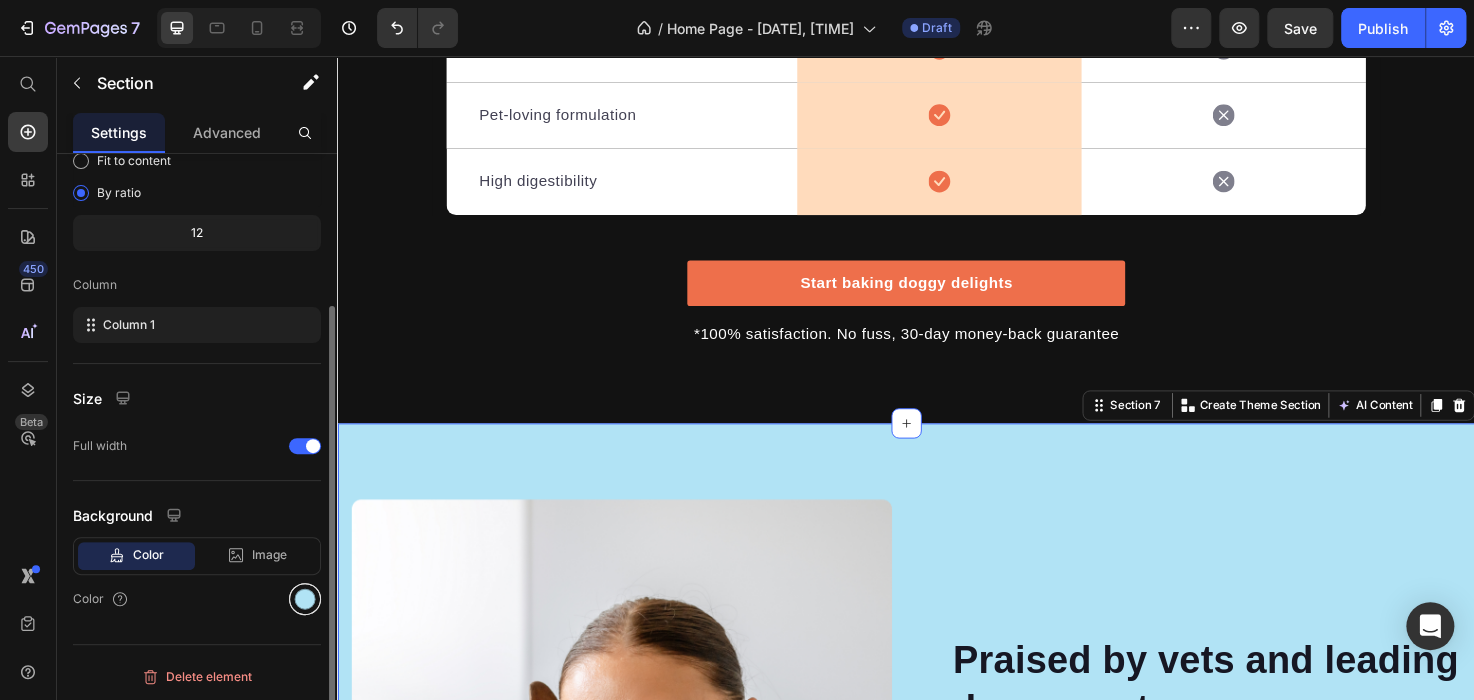click at bounding box center [305, 599] 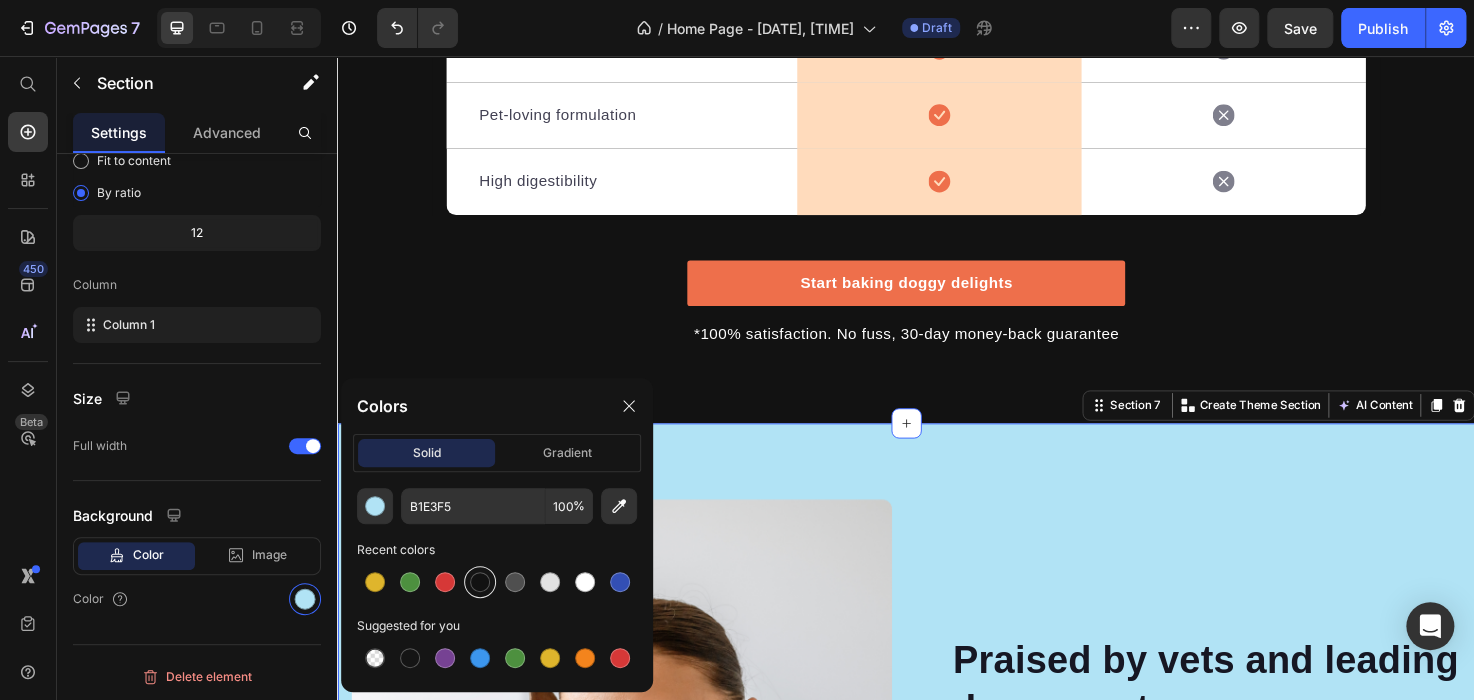 click at bounding box center (480, 582) 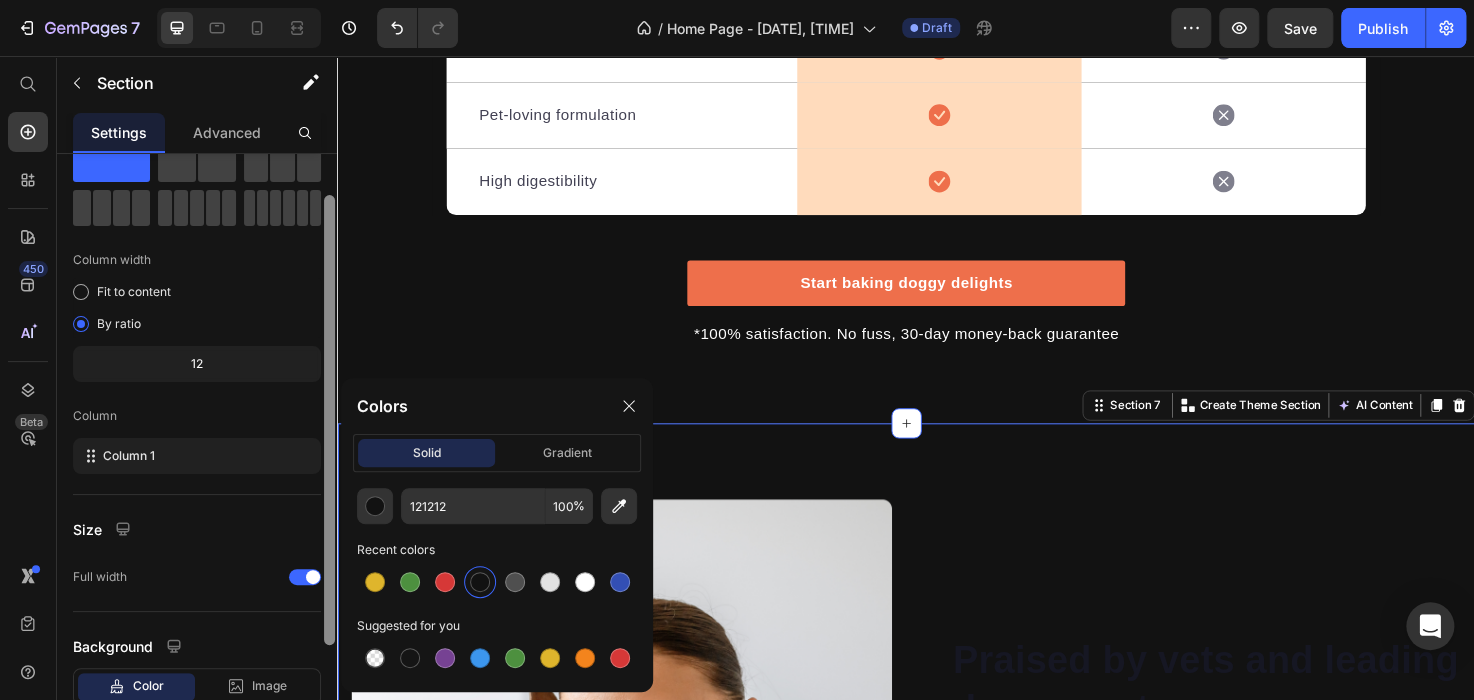 scroll, scrollTop: 0, scrollLeft: 0, axis: both 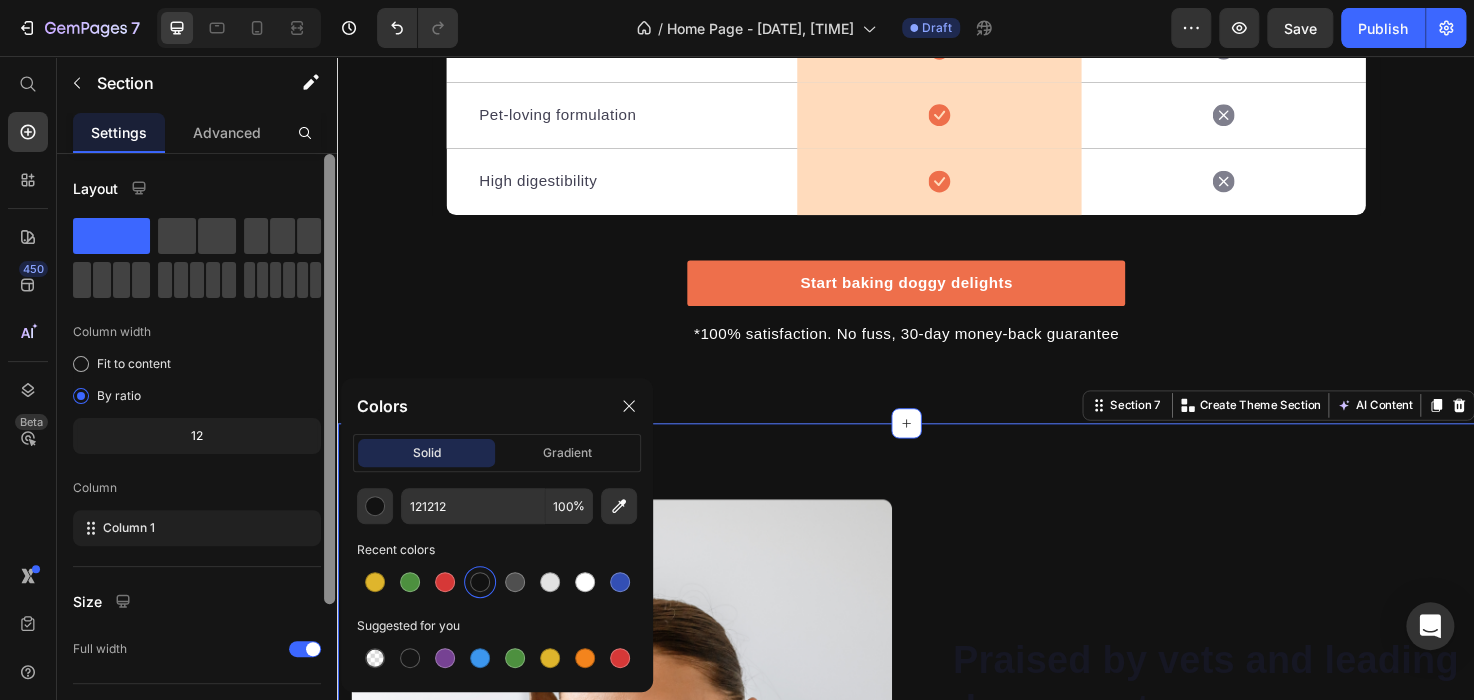 drag, startPoint x: 330, startPoint y: 468, endPoint x: 331, endPoint y: 132, distance: 336.0015 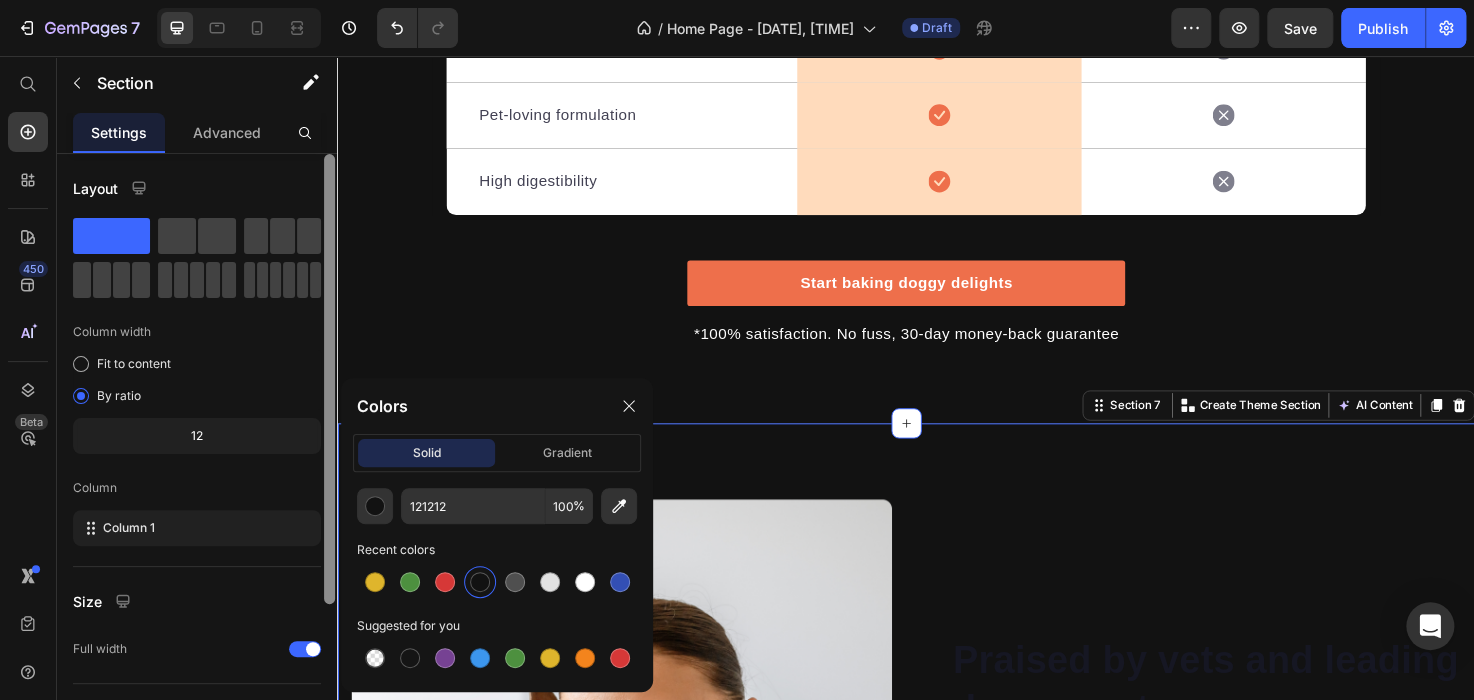 click on "Settings Advanced Layout Column width Fit to content By ratio 12 Column Column 1 Size Full width Background Color Image Video  Color   Delete element" at bounding box center [197, 435] 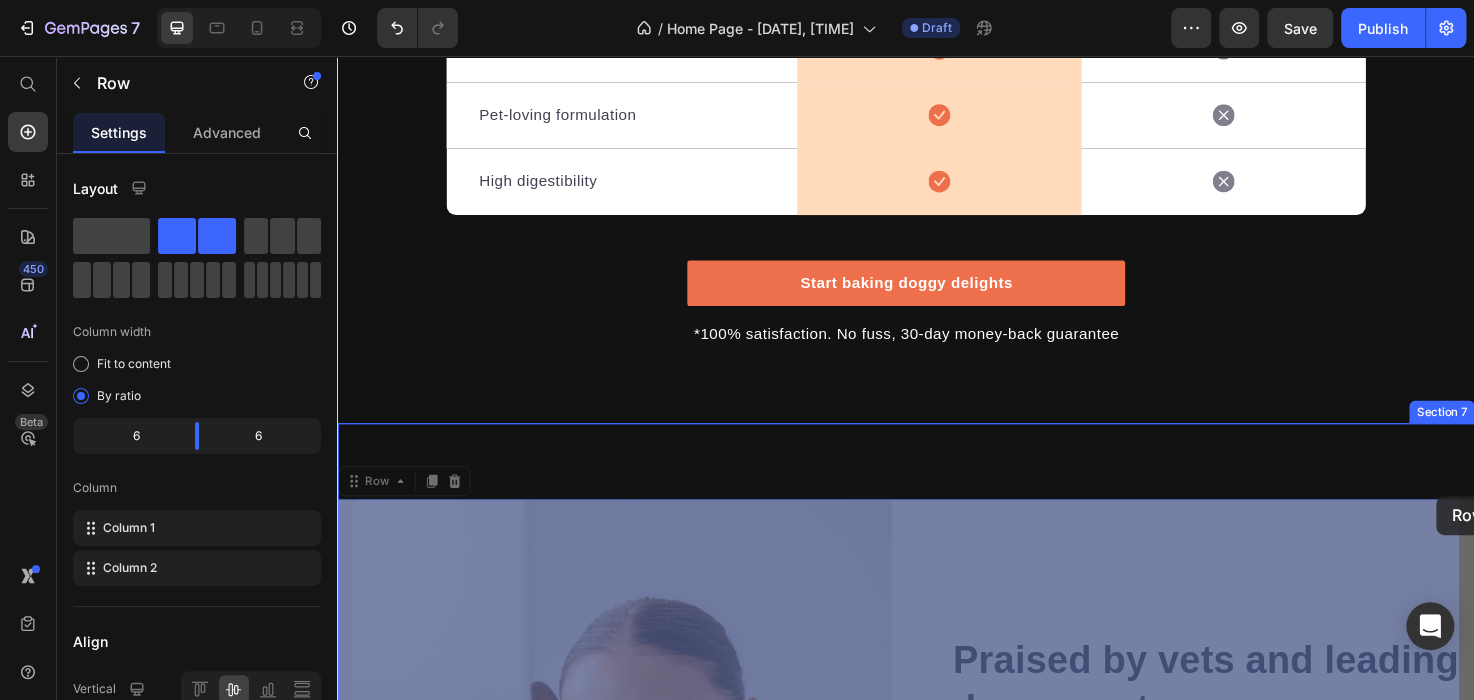drag, startPoint x: 1503, startPoint y: 563, endPoint x: 1497, endPoint y: 520, distance: 43.416588 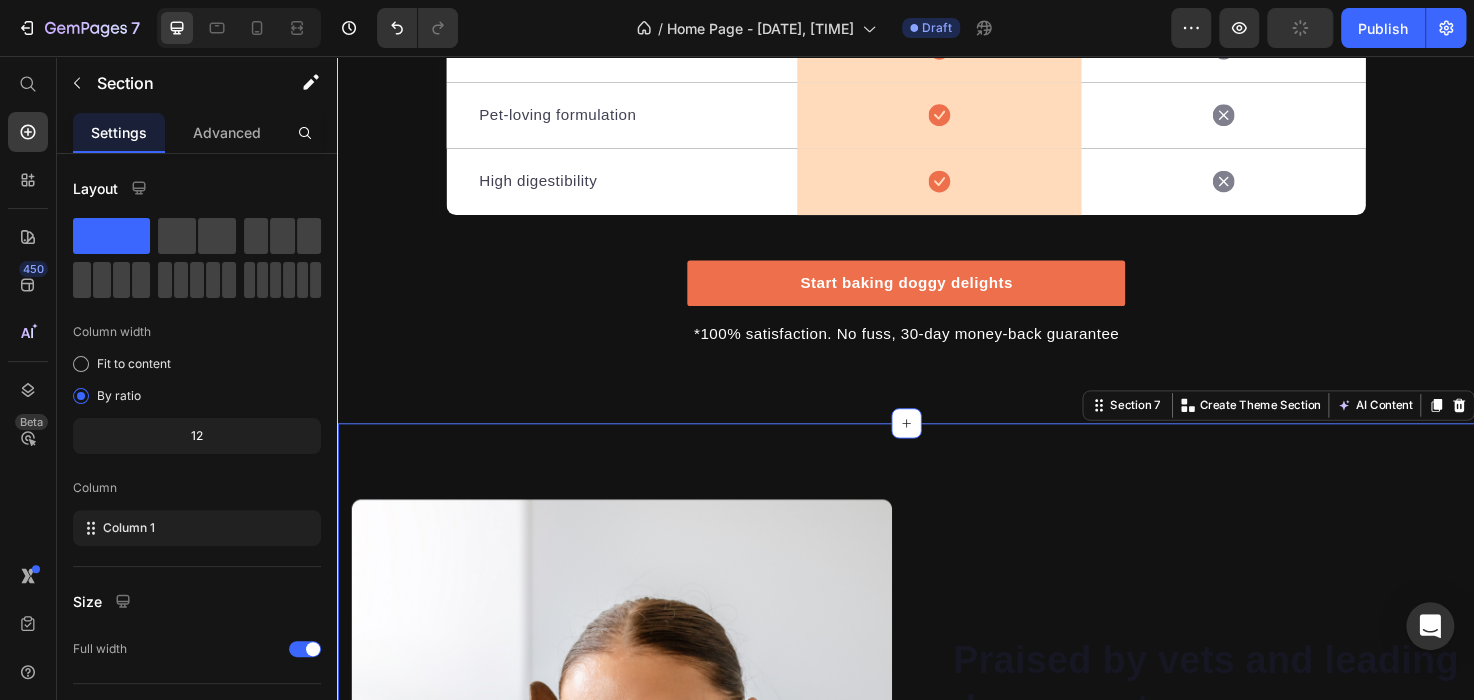click on "Image Image Praised by vets and leading dog experts Heading “Probiotics and prebiotics focus on your dog’s microbiome to ensure they stay healthy from the inside out. A happy tummy is a happy dog” Text block Dr. Juli G. Doctor of Veterinary Medicine Text block Make your dog's mealtime extraordinary Button Row Row Section 7   You can create reusable sections Create Theme Section AI Content Write with GemAI What would you like to describe here? Tone and Voice Persuasive Product Show more Generate" at bounding box center (937, 899) 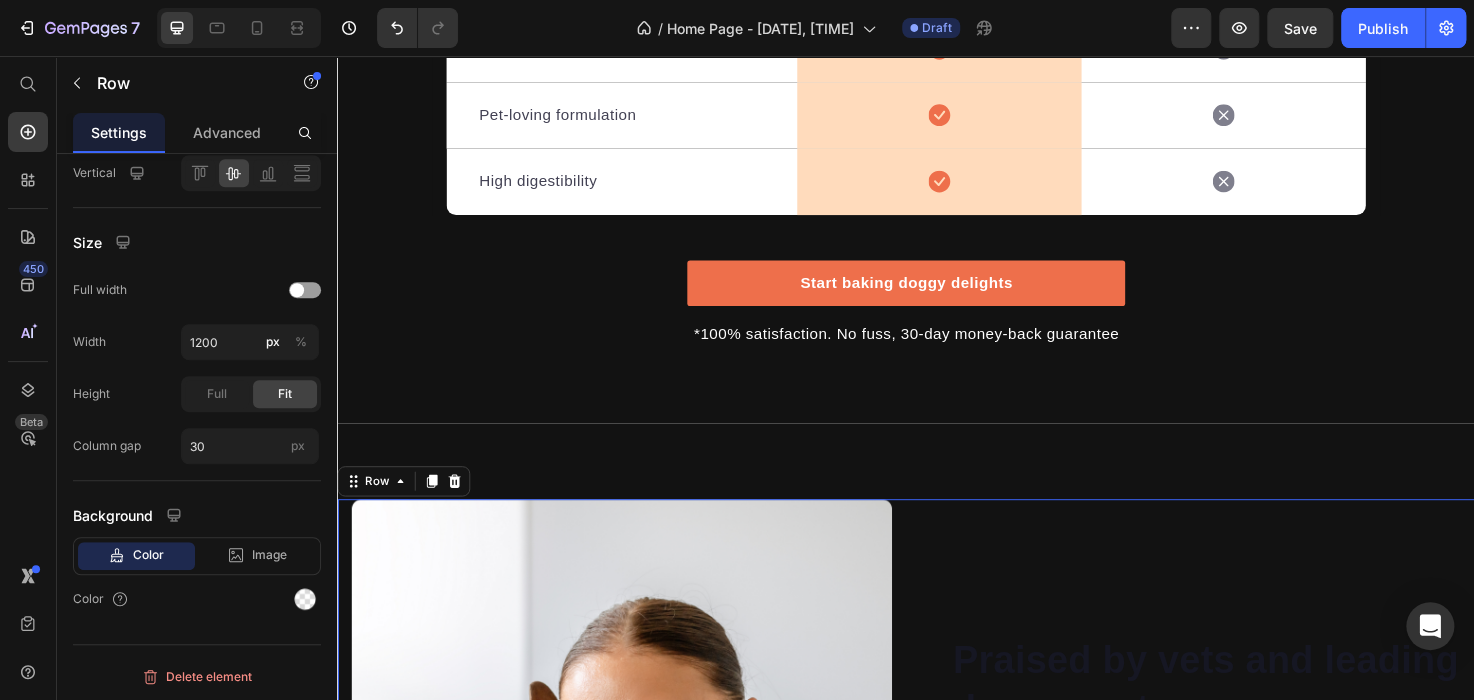 scroll, scrollTop: 0, scrollLeft: 0, axis: both 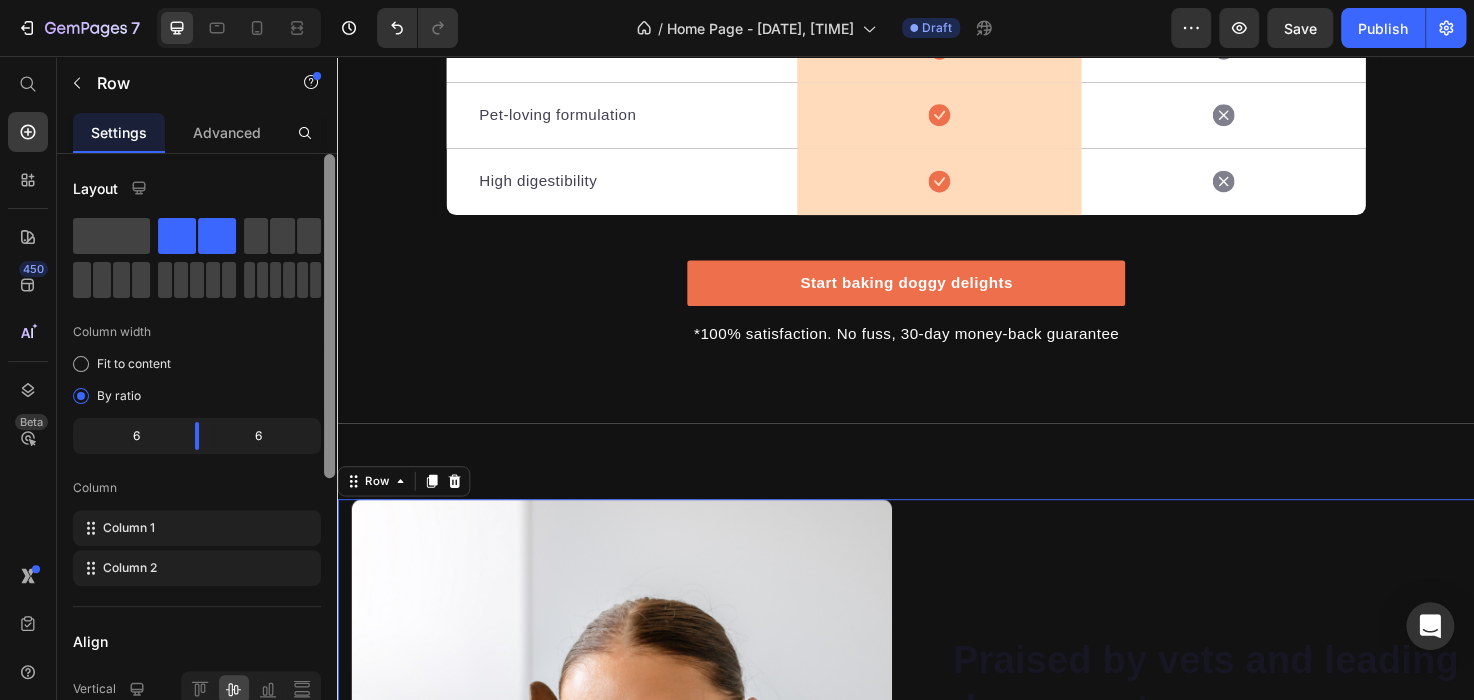drag, startPoint x: 330, startPoint y: 432, endPoint x: 316, endPoint y: 319, distance: 113.86395 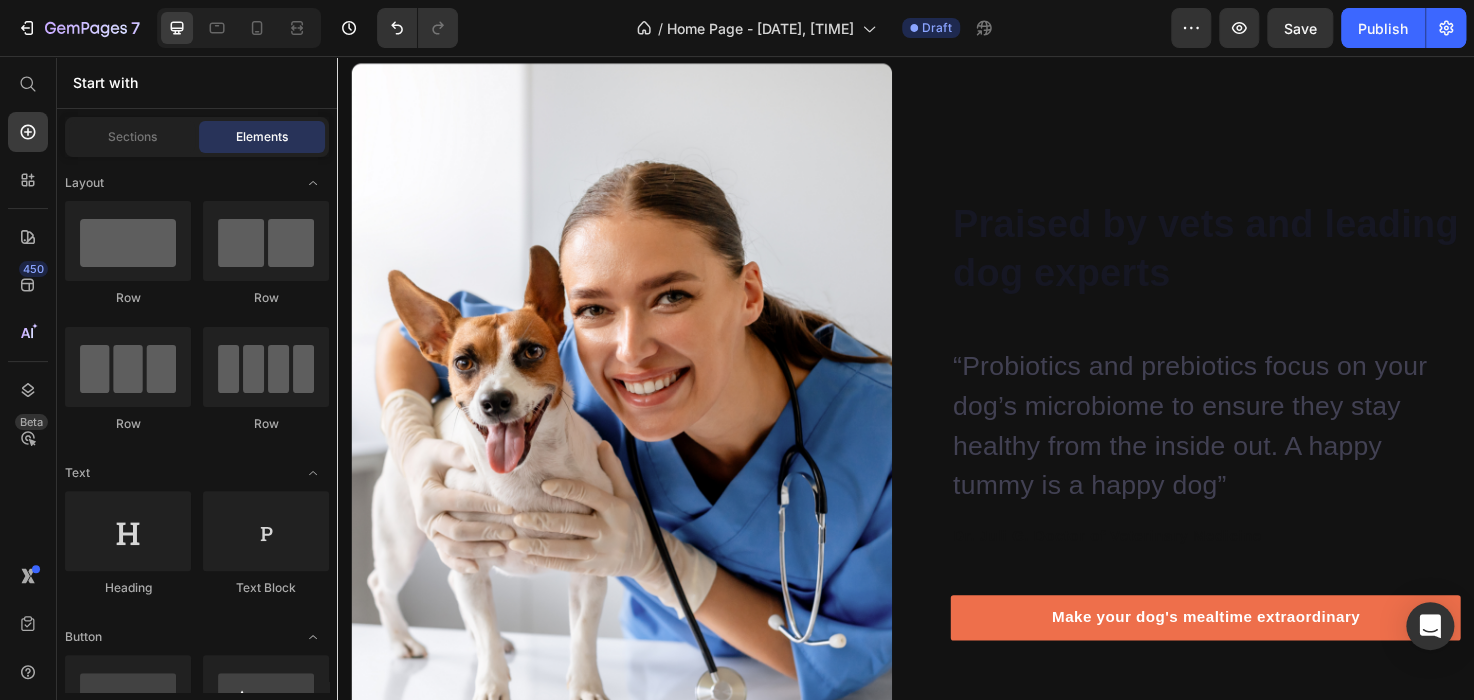 scroll, scrollTop: 5720, scrollLeft: 0, axis: vertical 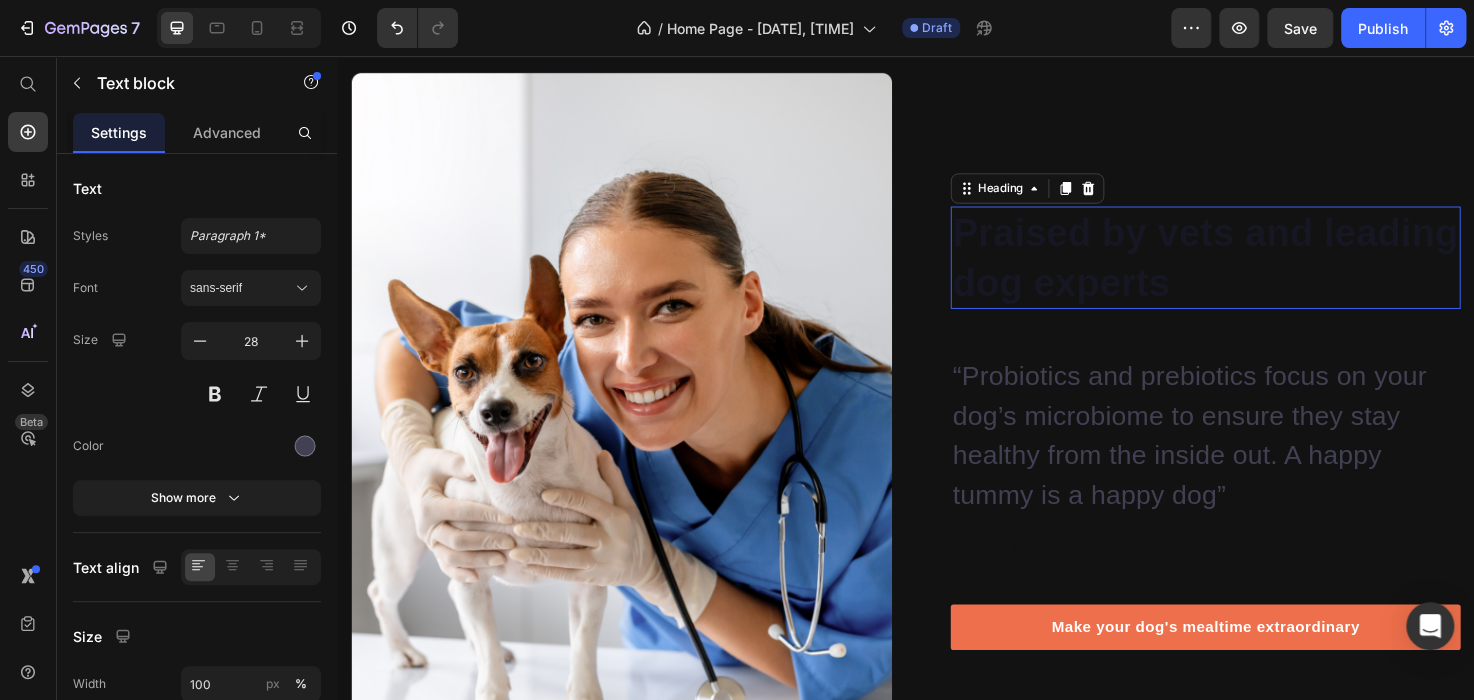 click on "Praised by vets and leading dog experts" at bounding box center (1253, 269) 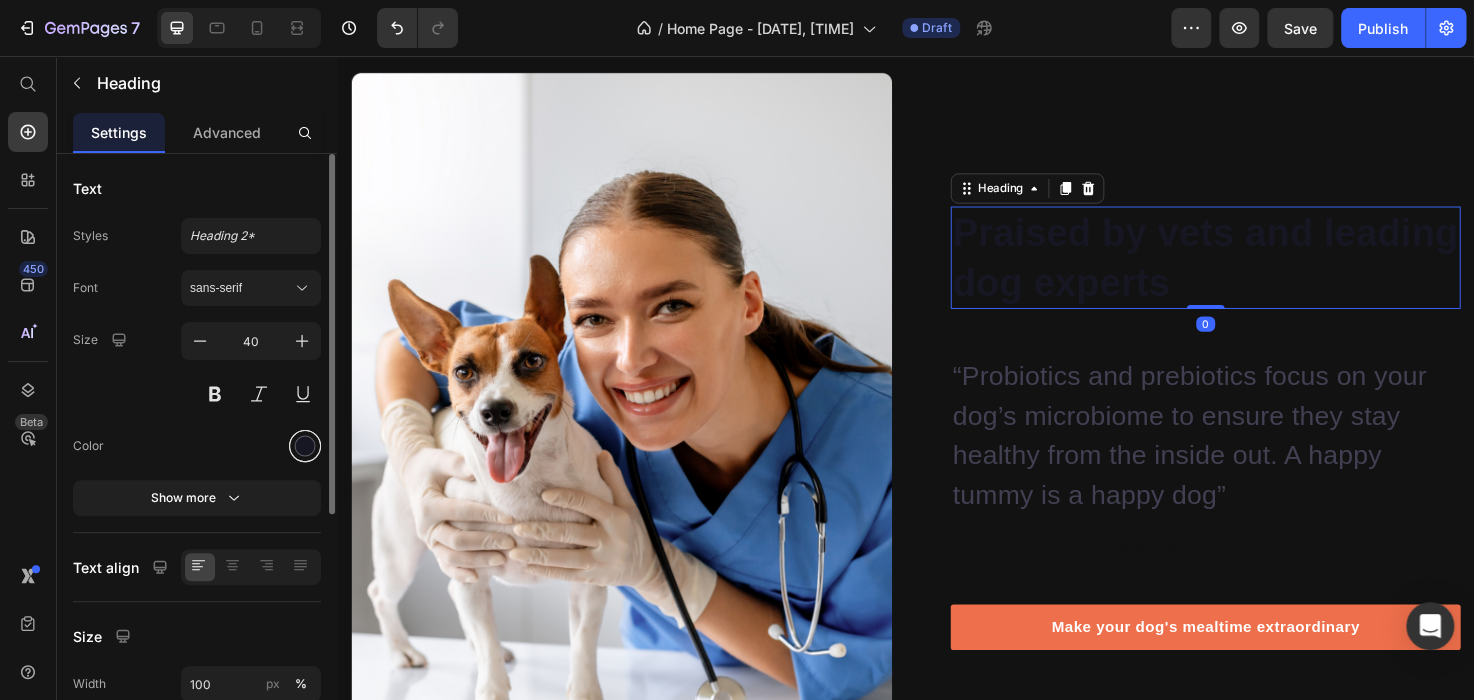 click at bounding box center (305, 446) 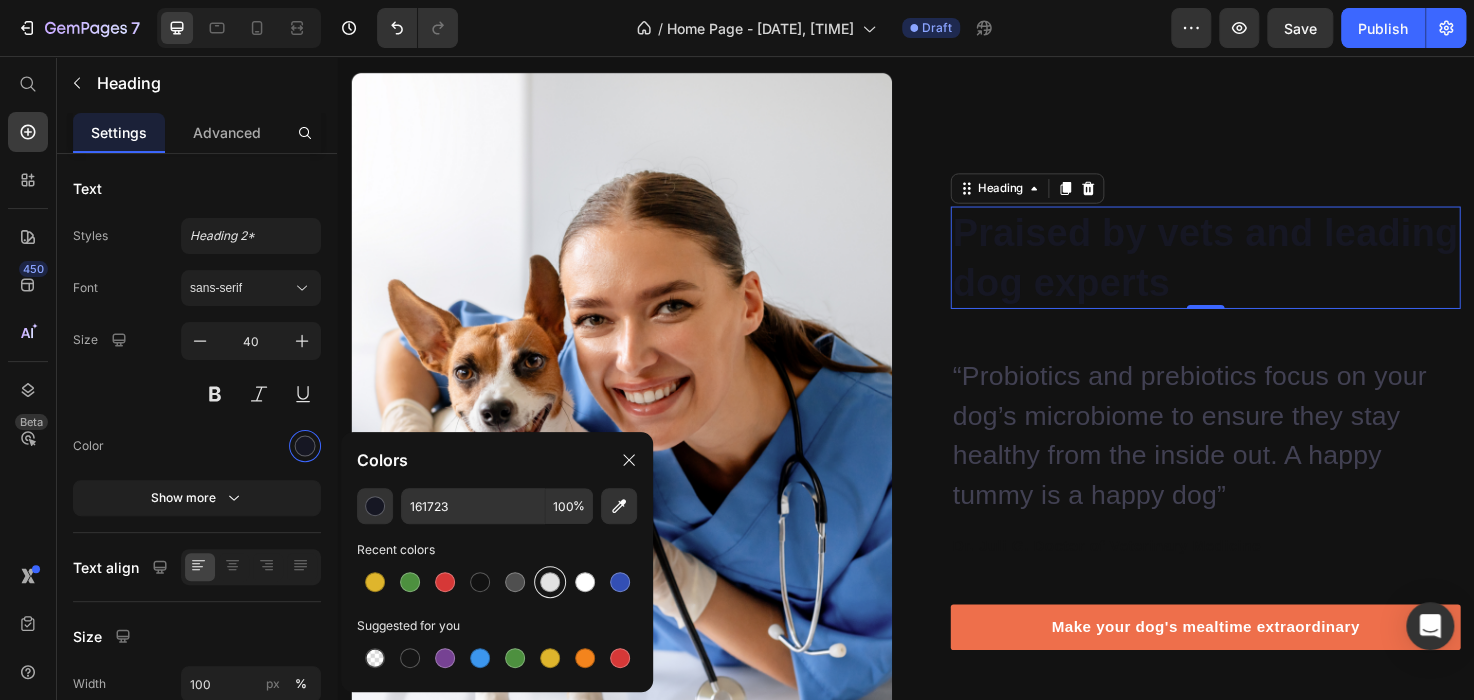 click at bounding box center (550, 582) 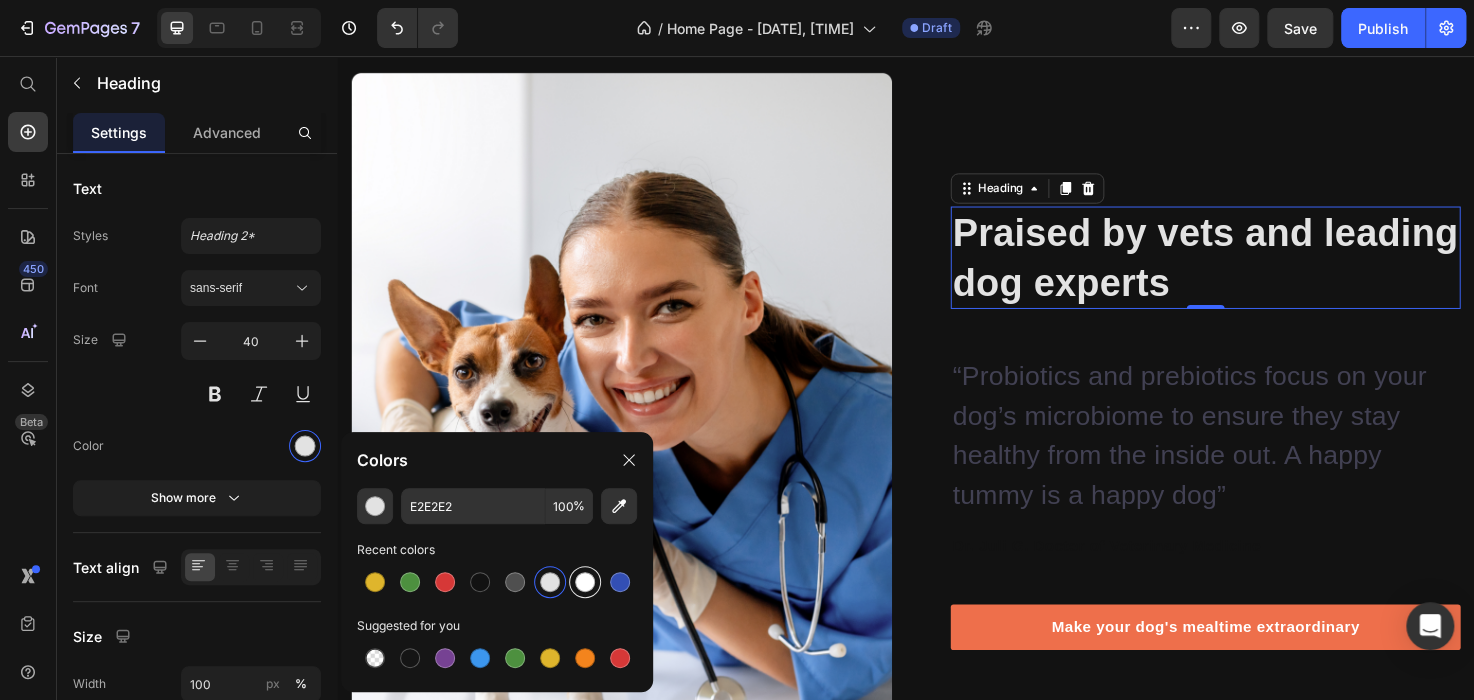 click at bounding box center [585, 582] 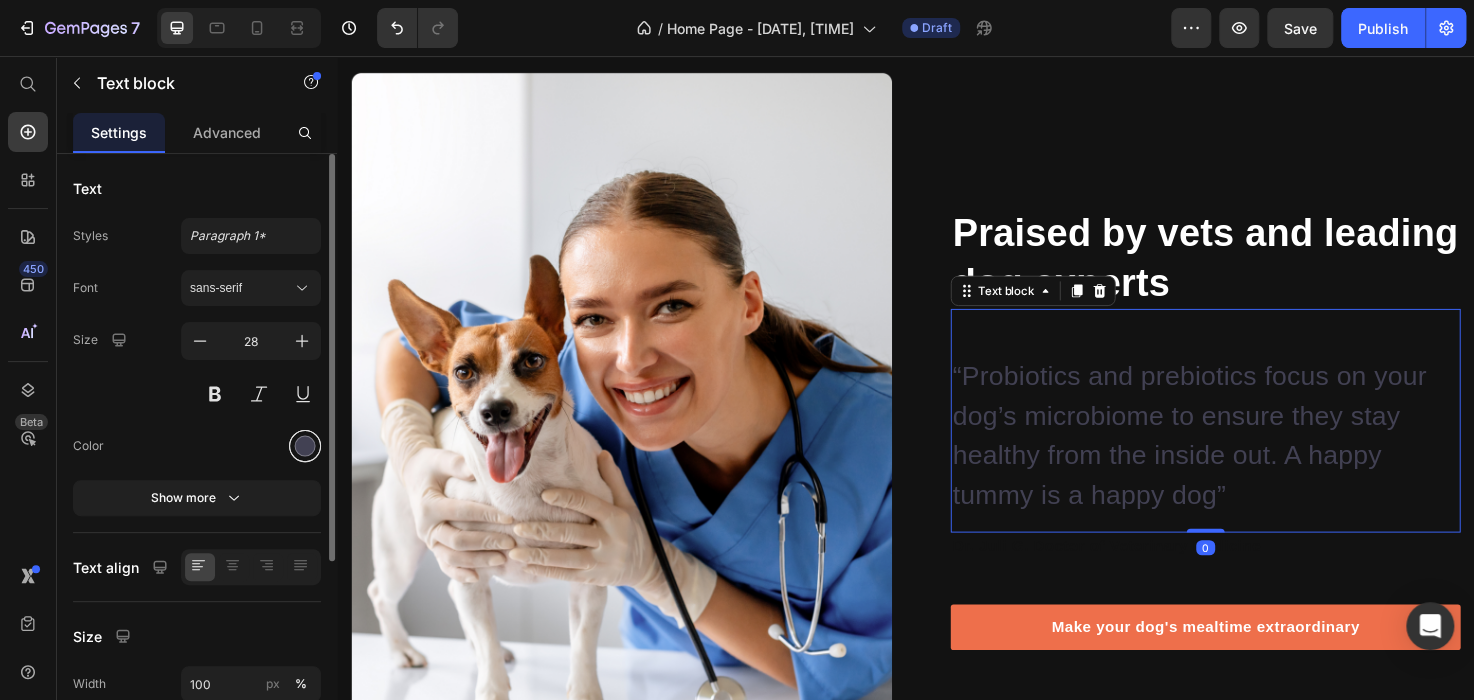 click at bounding box center (305, 446) 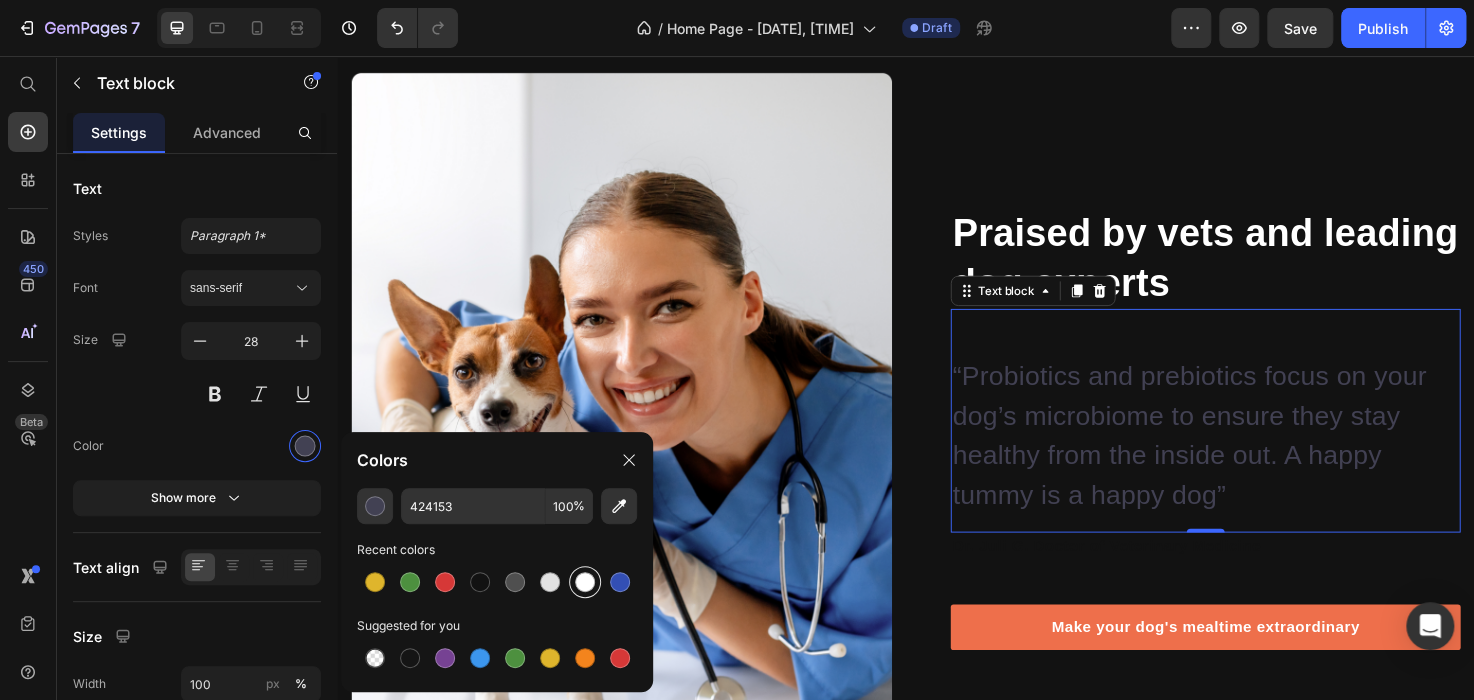 click at bounding box center [585, 582] 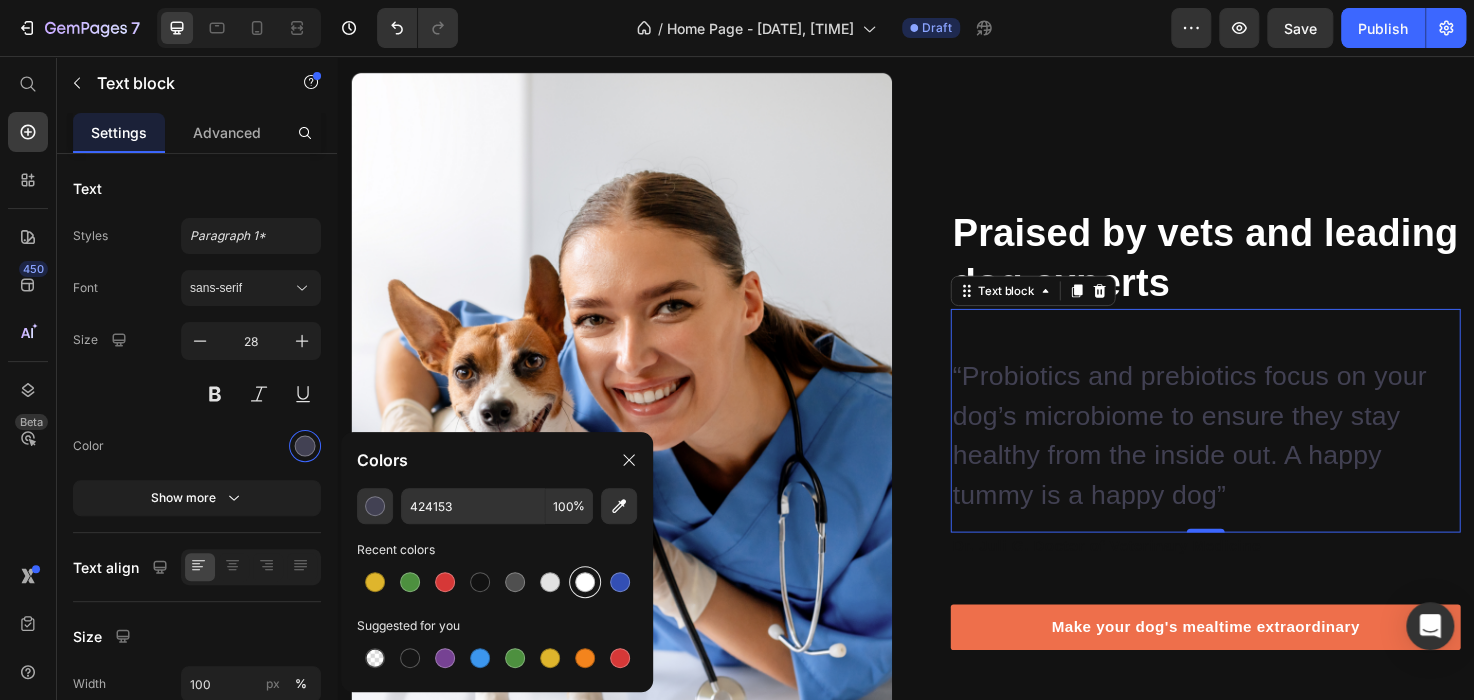 type on "FFFFFF" 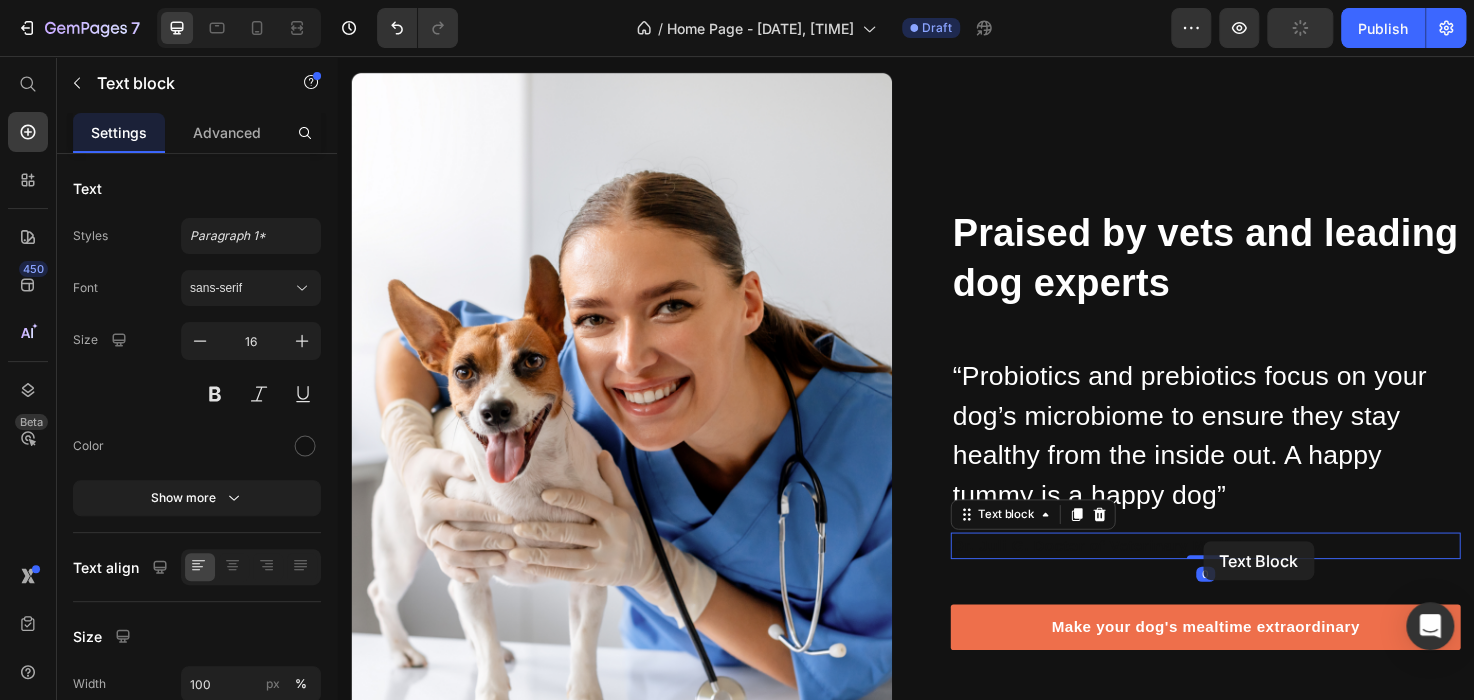 scroll, scrollTop: 5707, scrollLeft: 0, axis: vertical 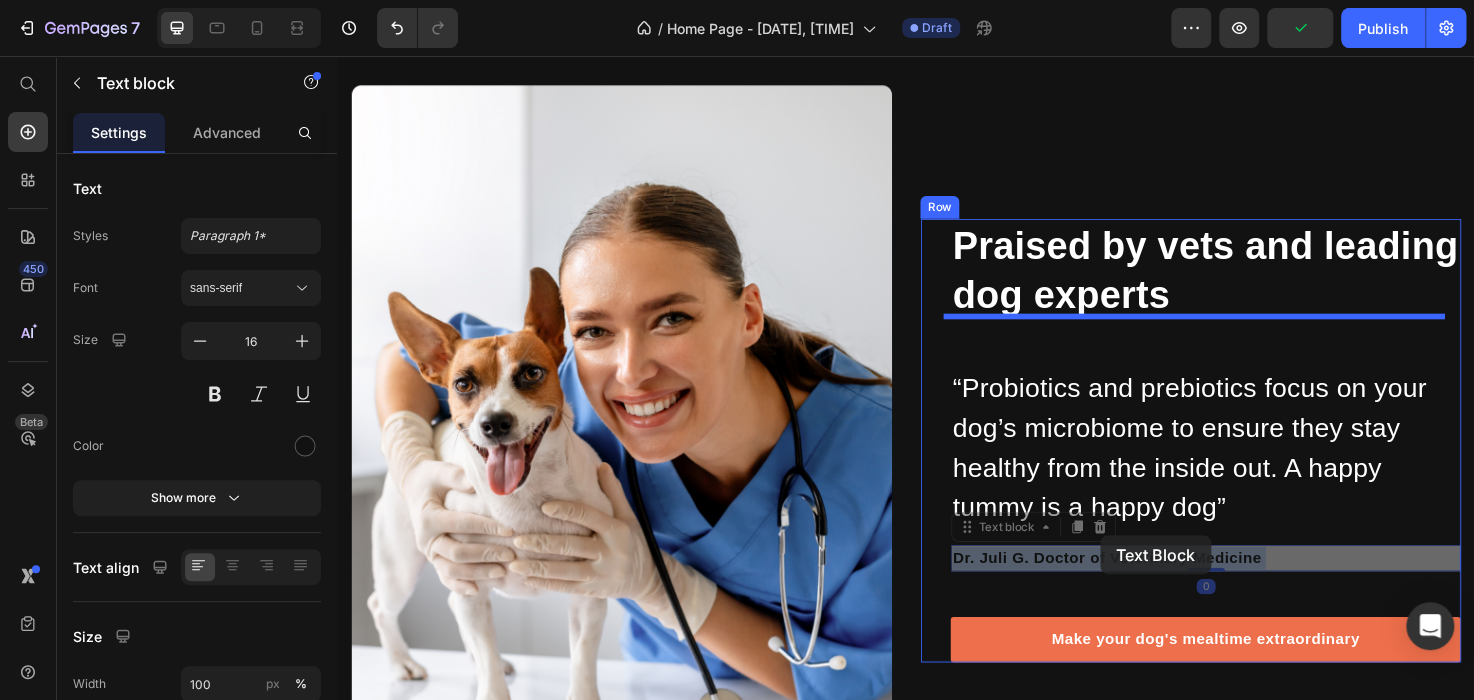 drag, startPoint x: 1334, startPoint y: 566, endPoint x: 1142, endPoint y: 562, distance: 192.04166 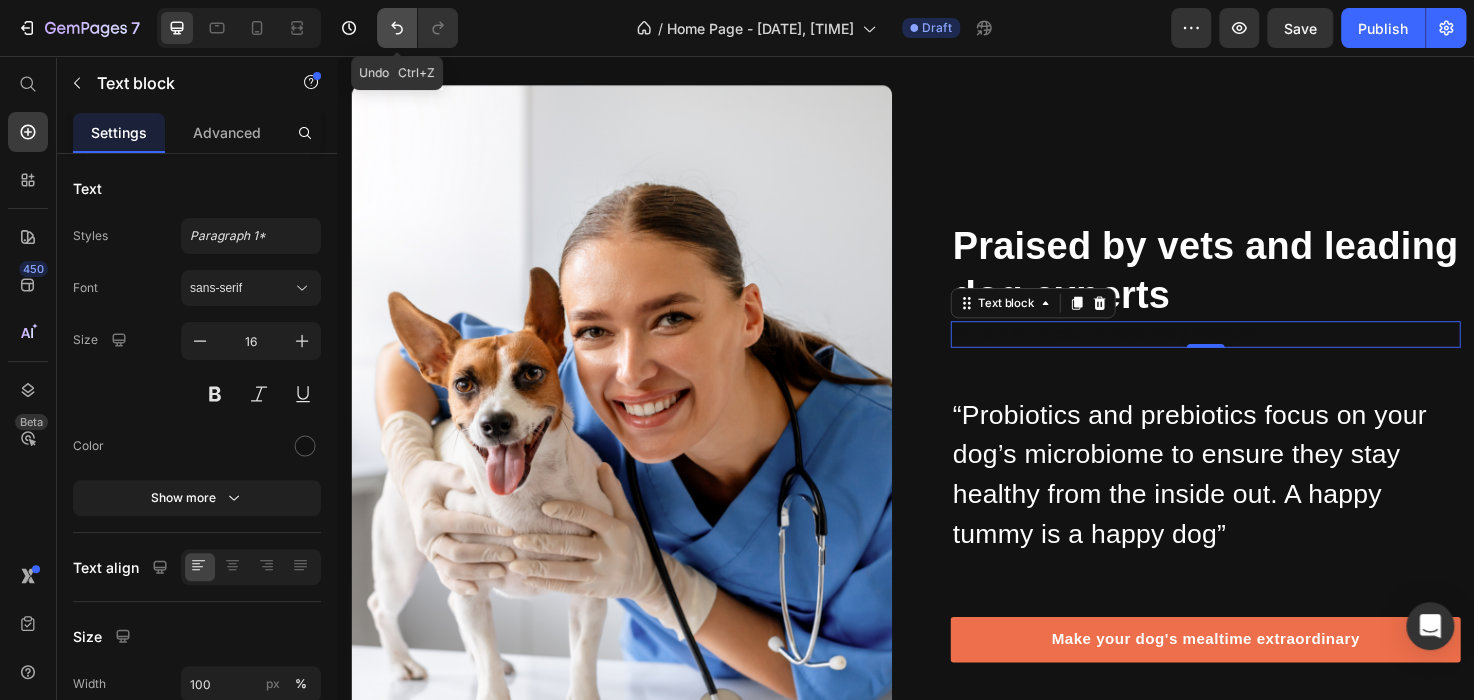 click 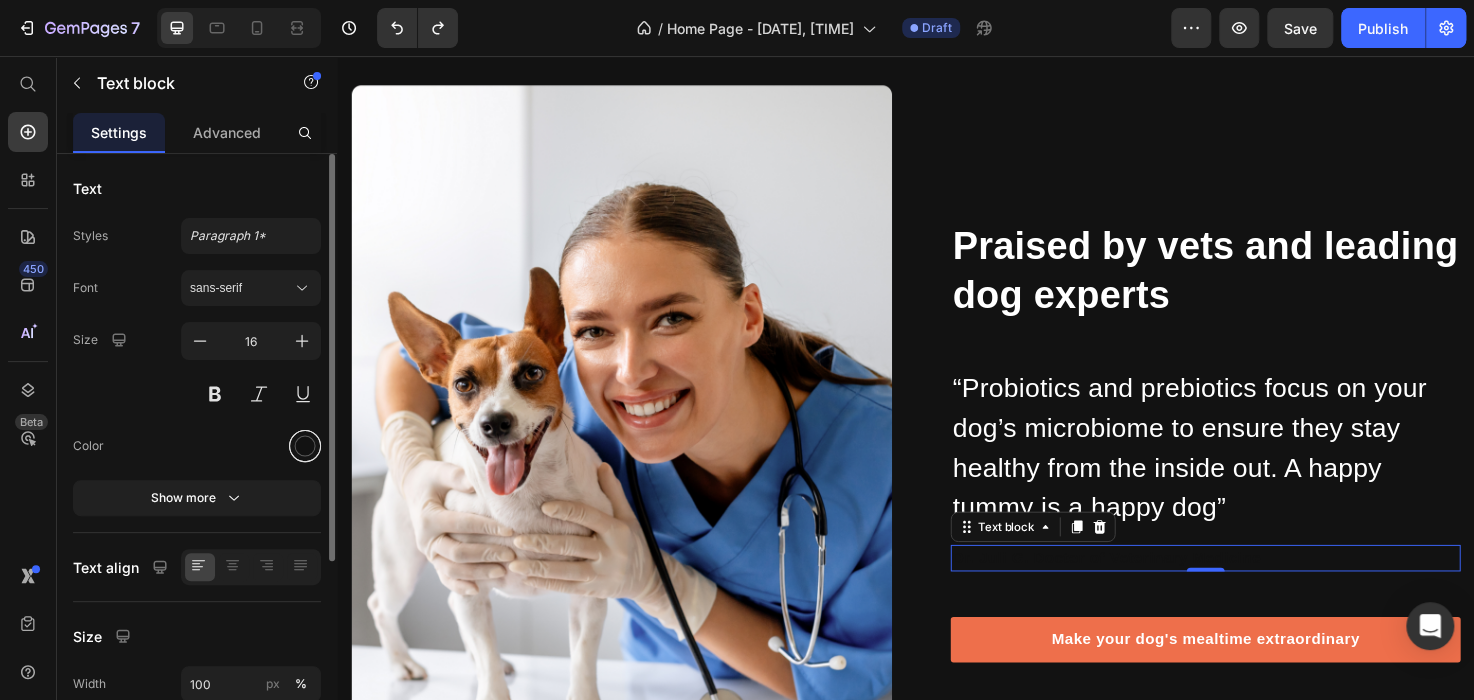 click at bounding box center (305, 446) 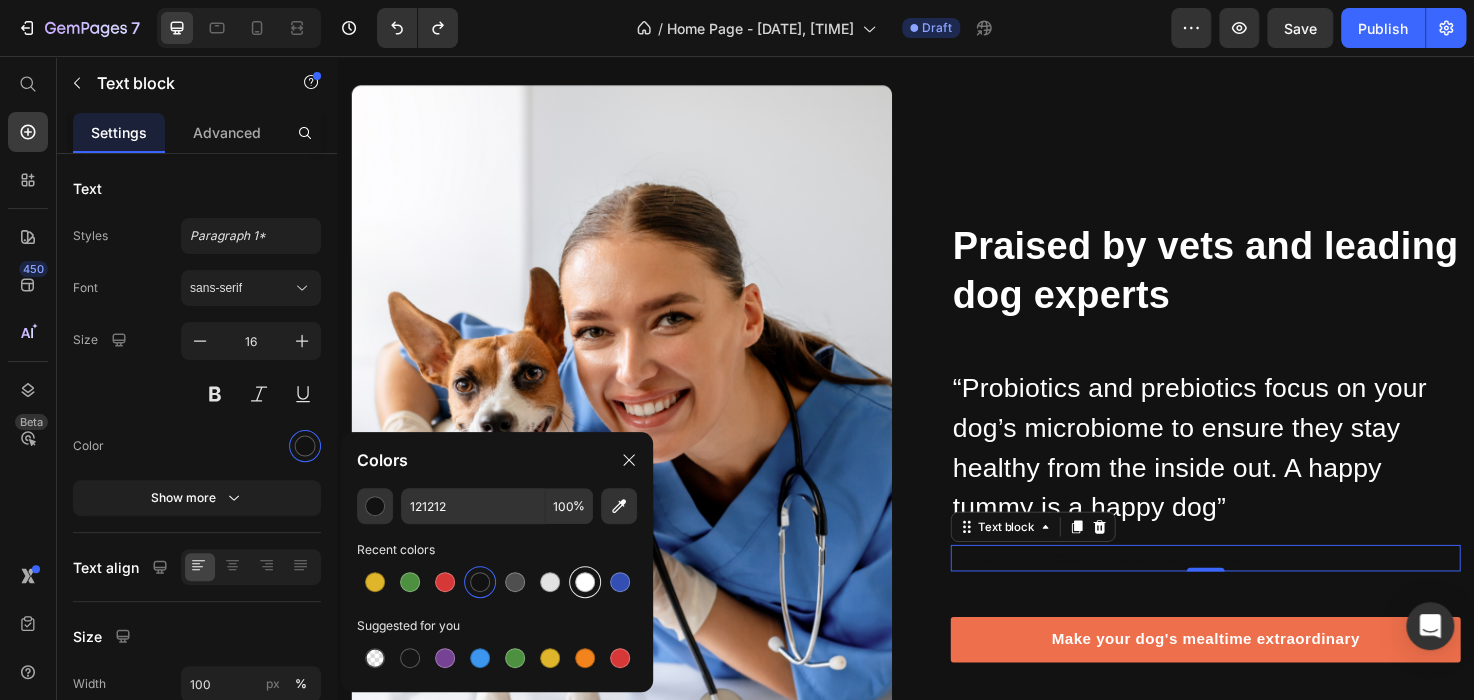 click at bounding box center (585, 582) 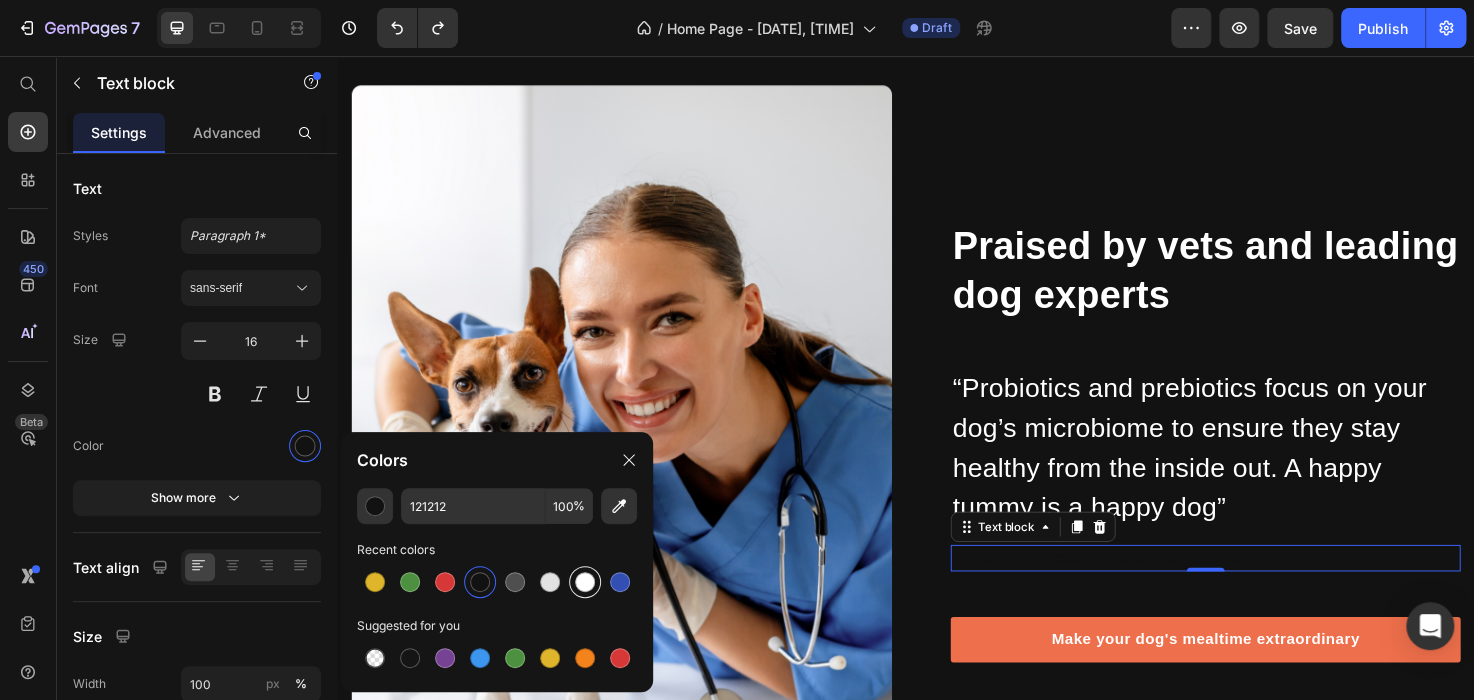 type on "FFFFFF" 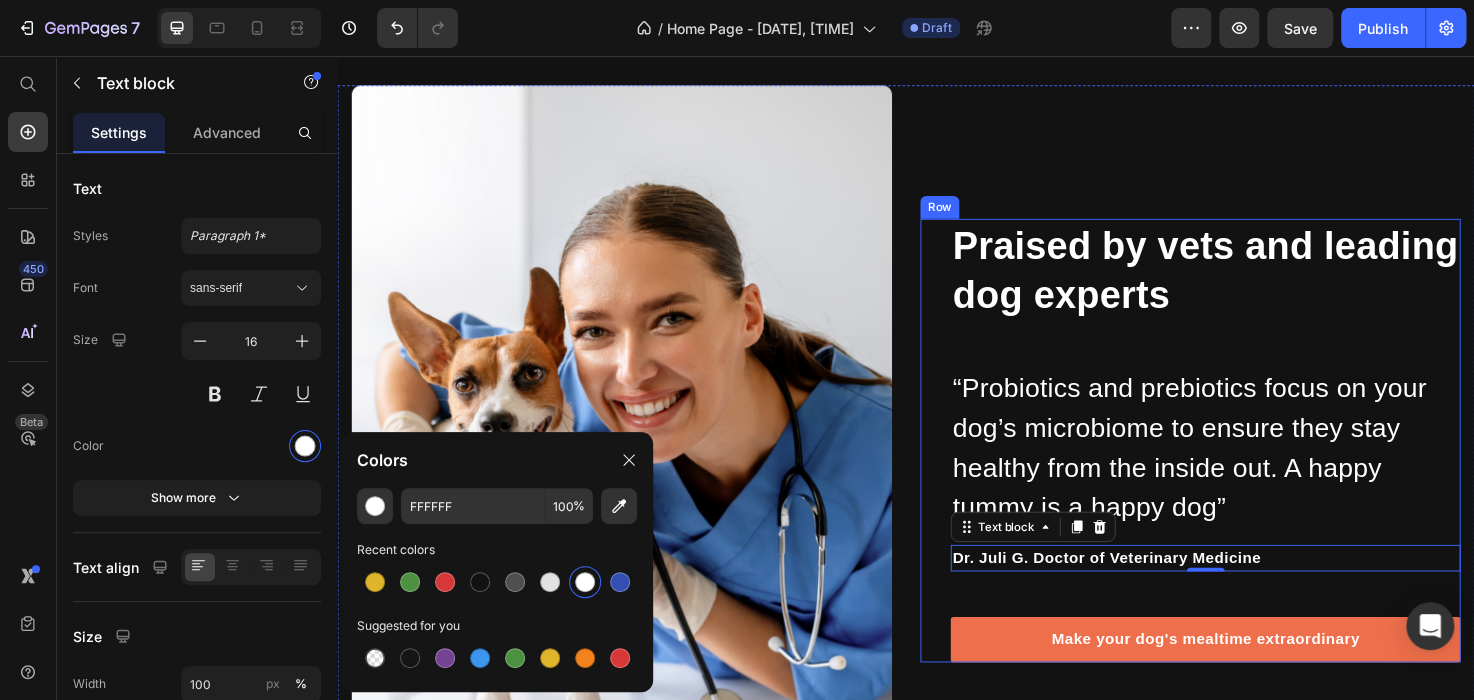 click on "Praised by vets and leading dog experts Heading “Probiotics and prebiotics focus on your dog’s microbiome to ensure they stay healthy from the inside out. A happy tummy is a happy dog” Text block Dr. Juli G. Doctor of Veterinary Medicine Text block   0 Make your dog's mealtime extraordinary Button" at bounding box center [1253, 462] 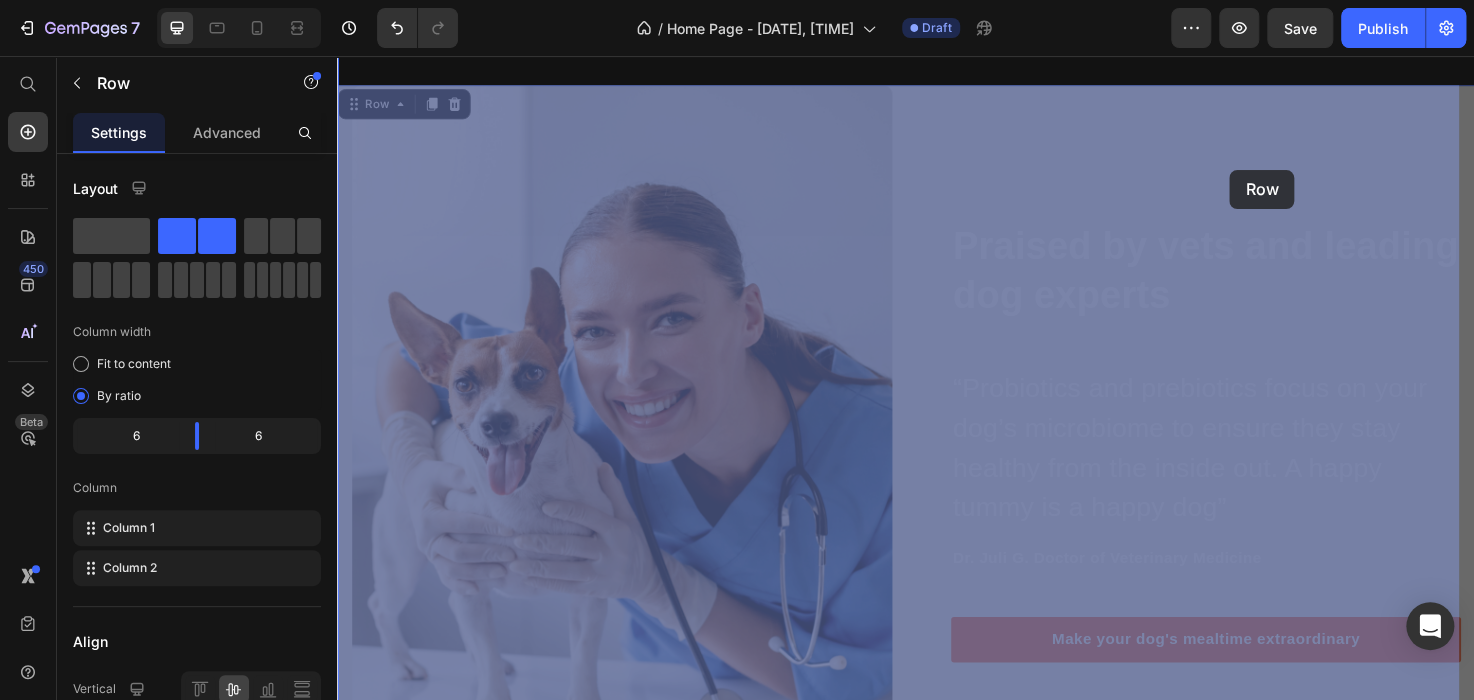 drag, startPoint x: 1365, startPoint y: 184, endPoint x: 1279, endPoint y: 176, distance: 86.37129 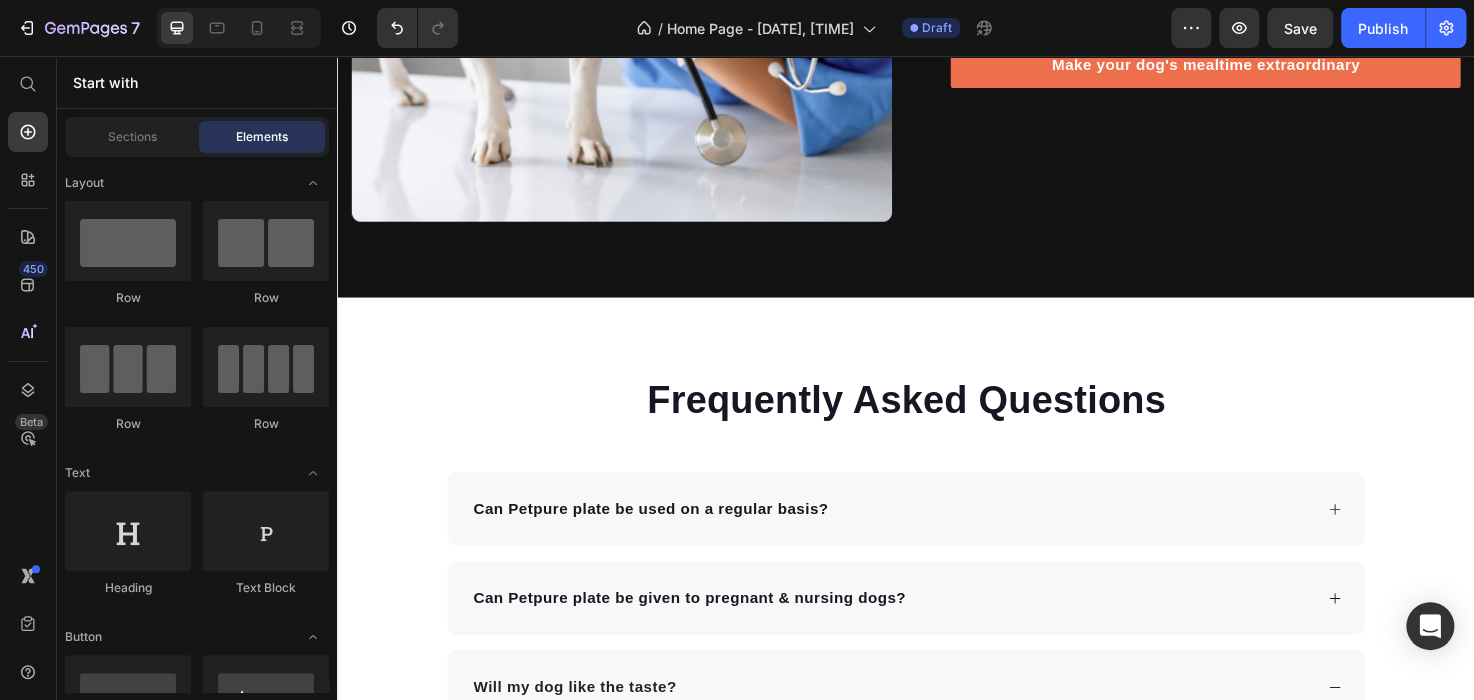 scroll, scrollTop: 6294, scrollLeft: 0, axis: vertical 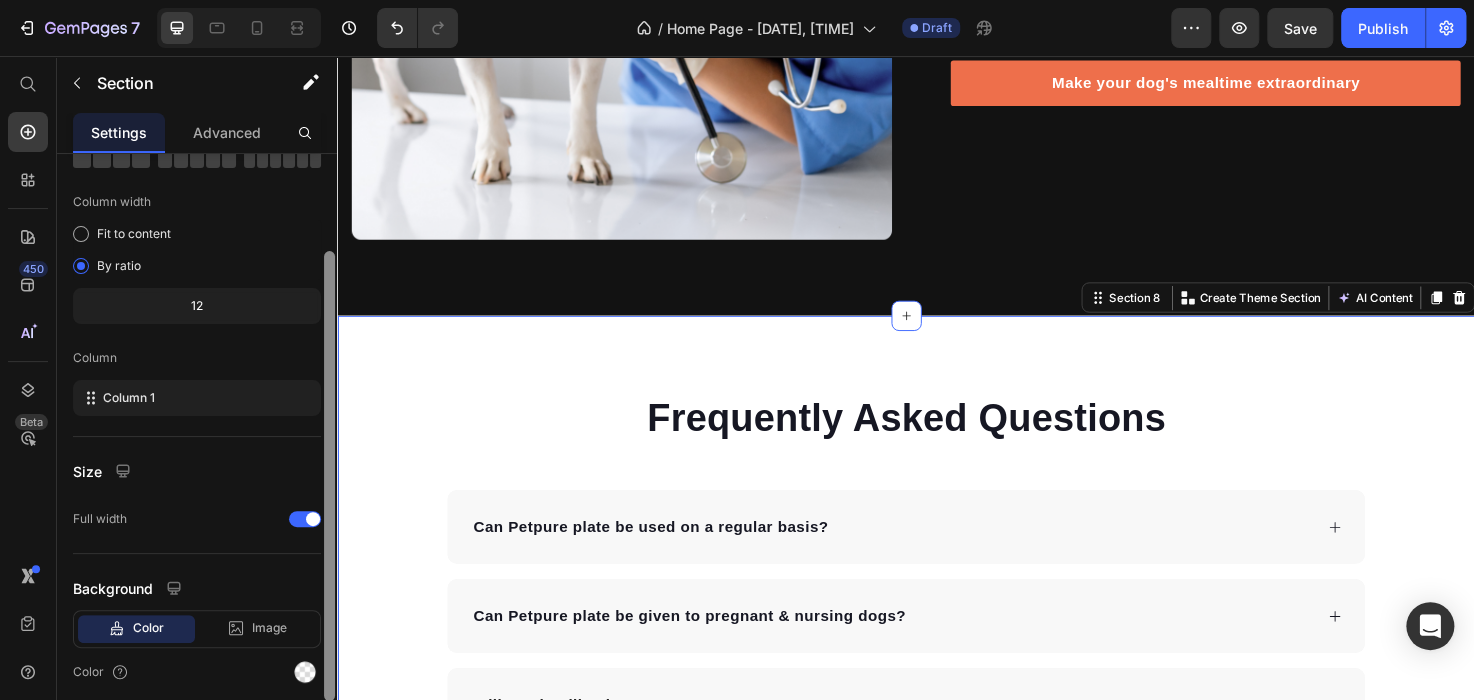drag, startPoint x: 667, startPoint y: 347, endPoint x: 353, endPoint y: 548, distance: 372.82303 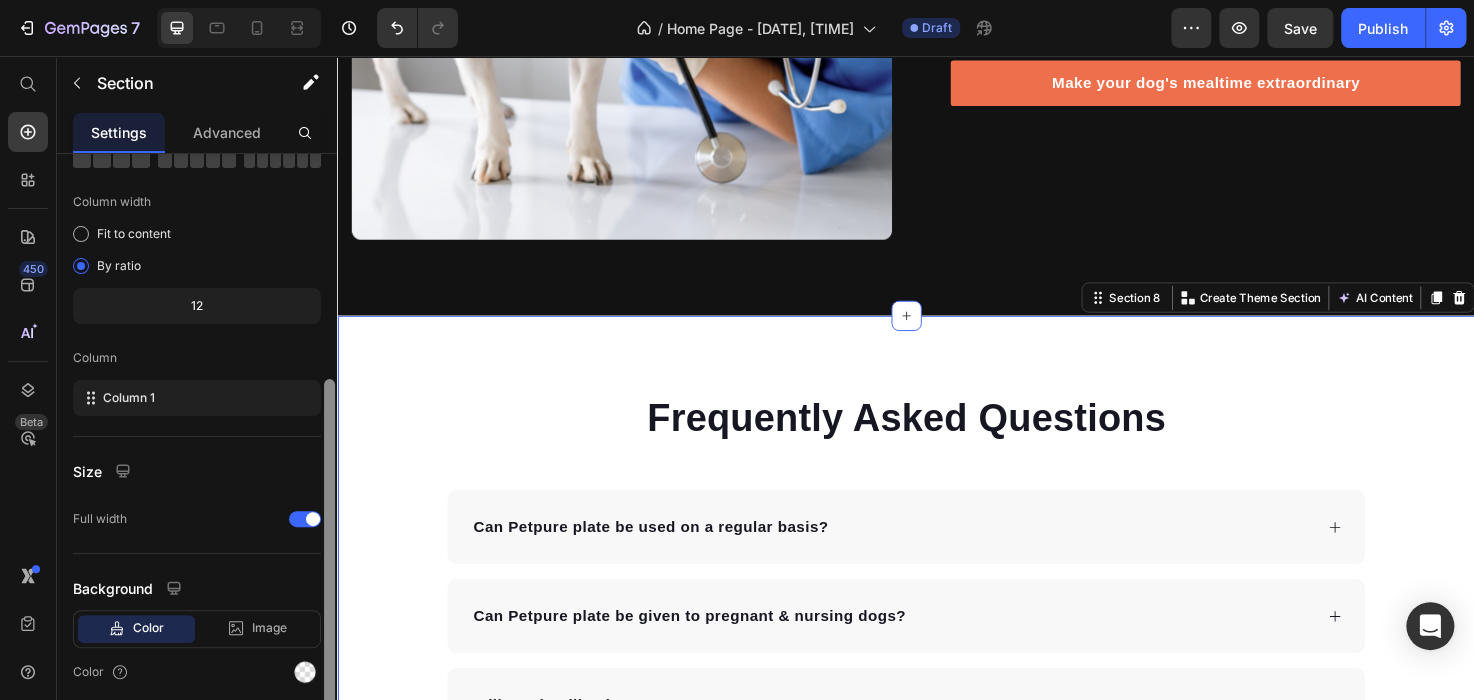 scroll, scrollTop: 203, scrollLeft: 0, axis: vertical 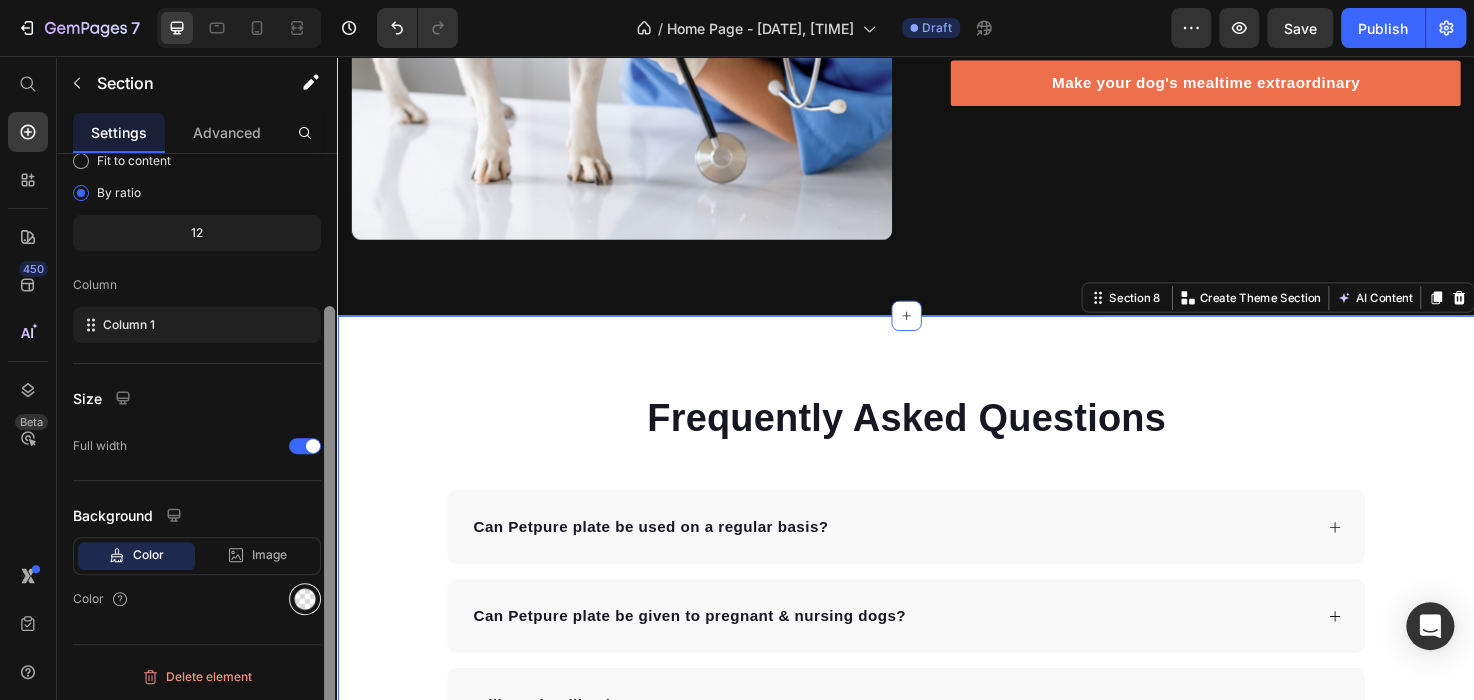 click at bounding box center (305, 599) 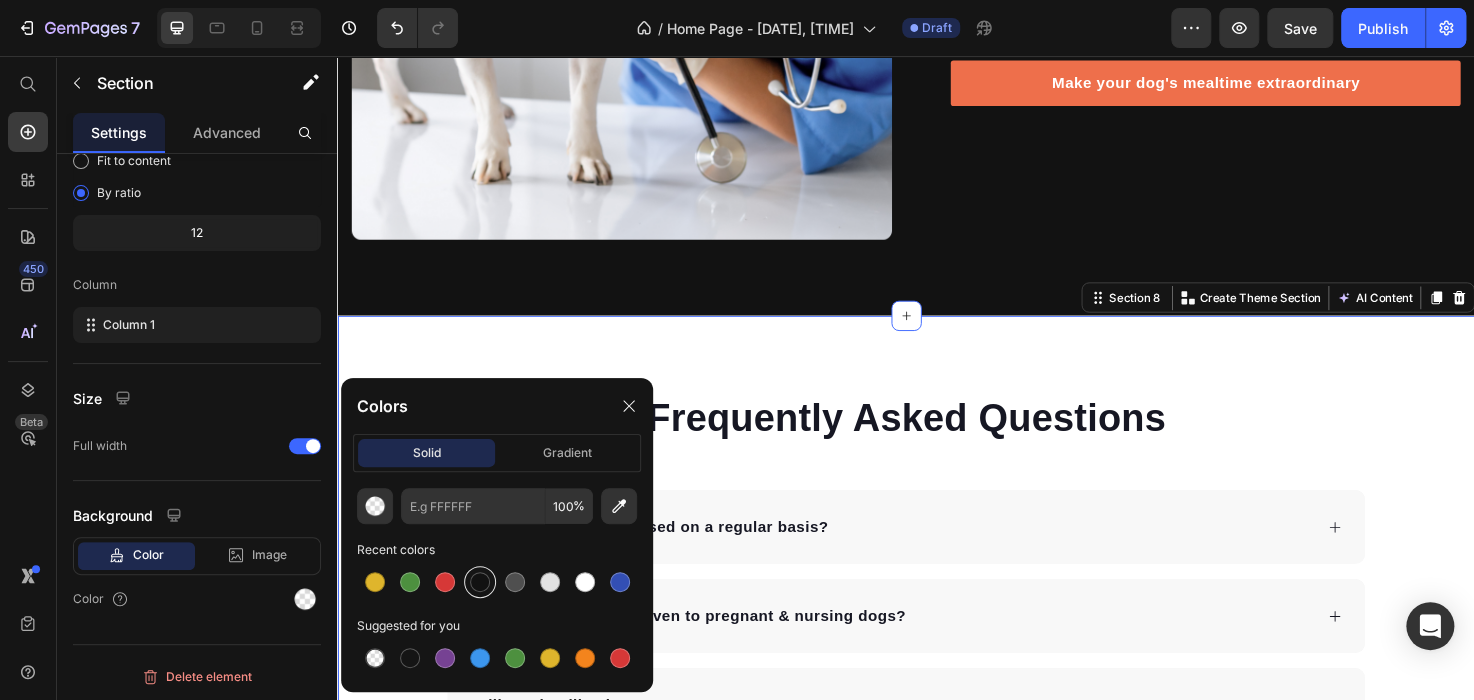 click at bounding box center (480, 582) 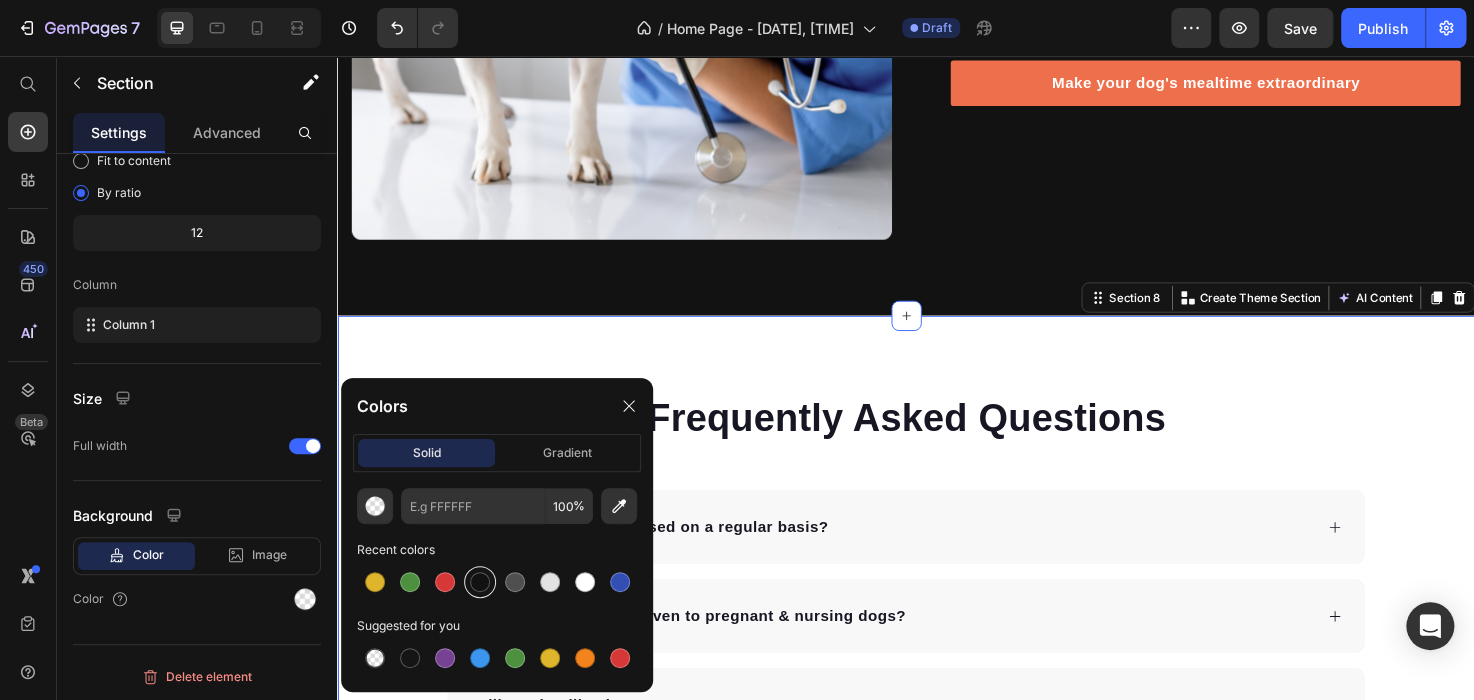 type on "121212" 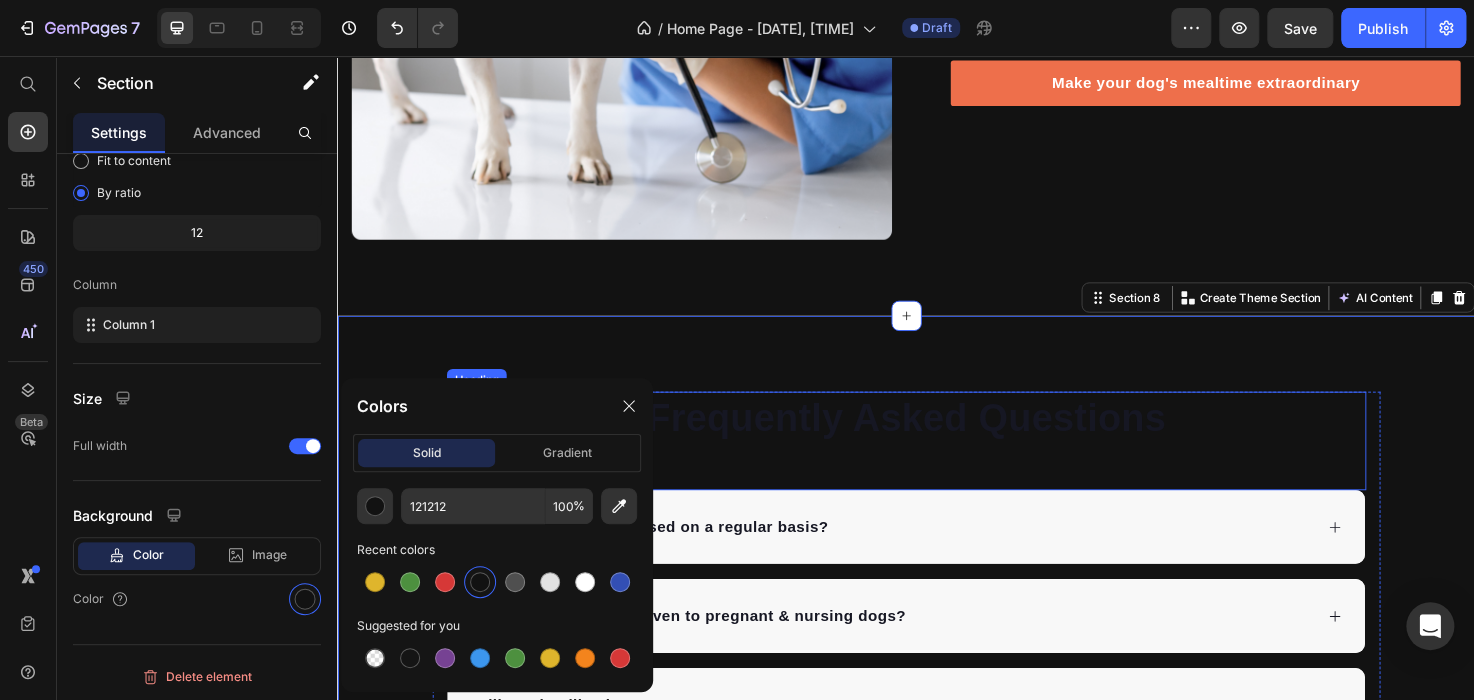 click on "Frequently Asked Questions" at bounding box center (937, 438) 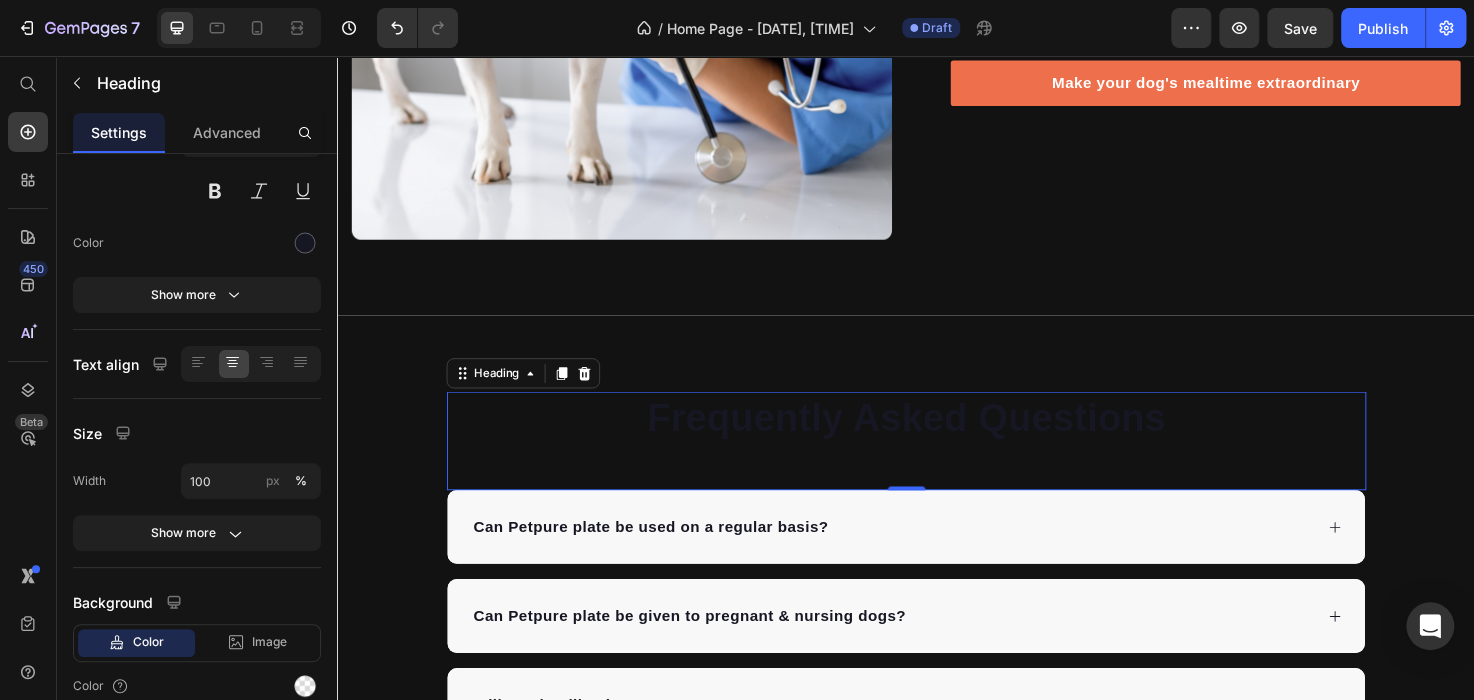 scroll, scrollTop: 0, scrollLeft: 0, axis: both 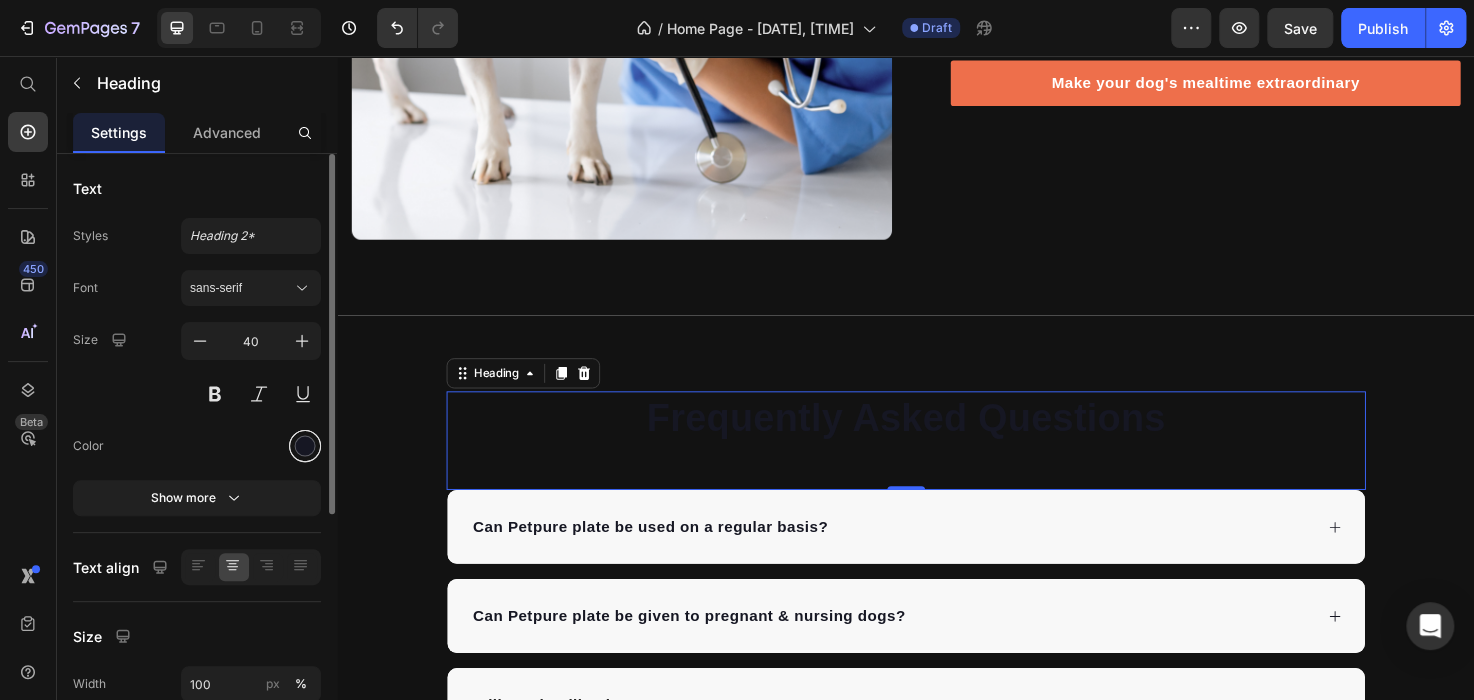 click at bounding box center (305, 446) 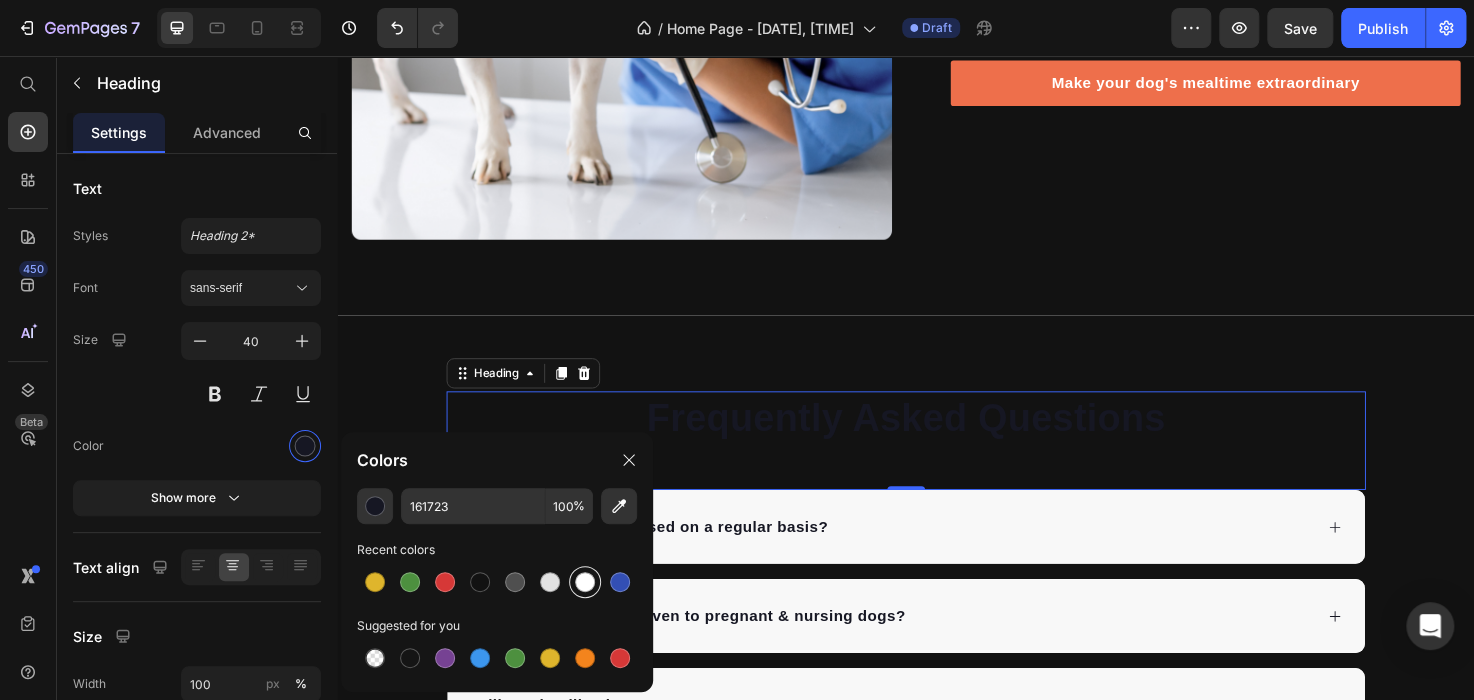 click at bounding box center [585, 582] 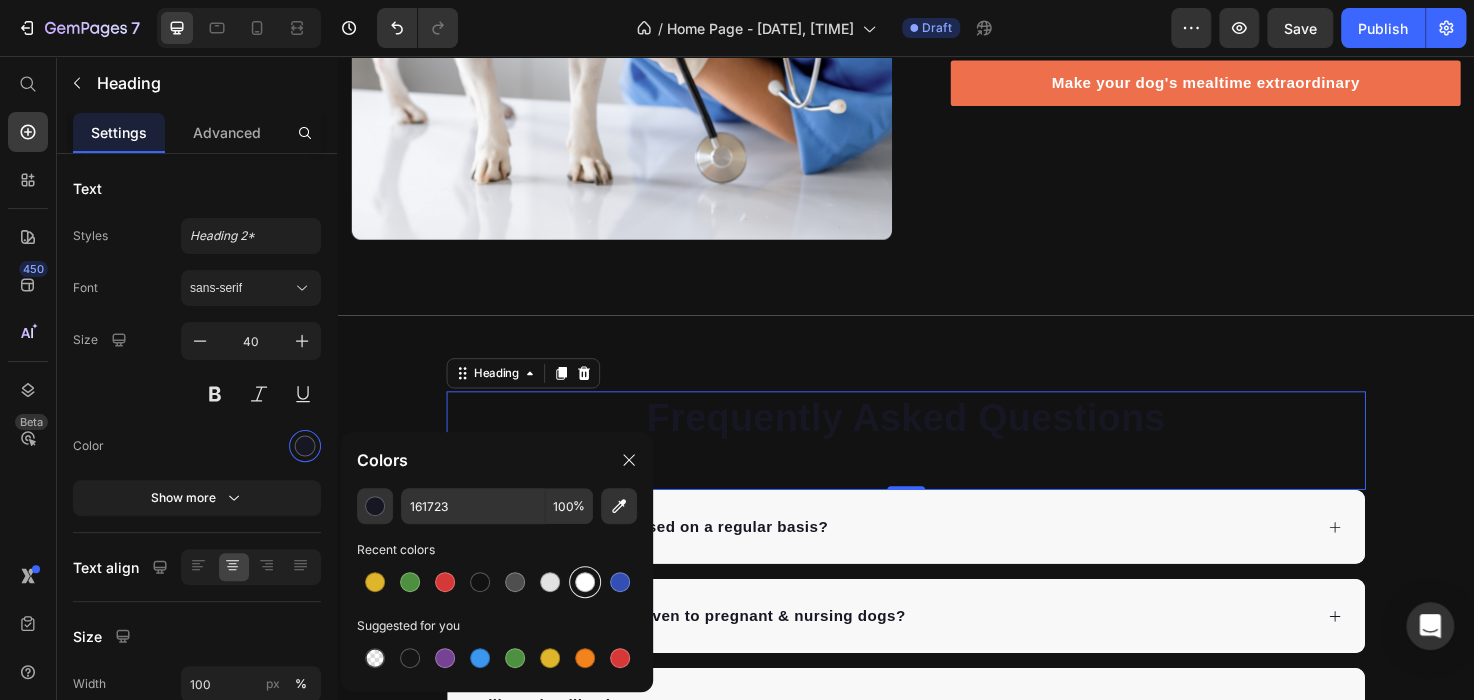 type on "FFFFFF" 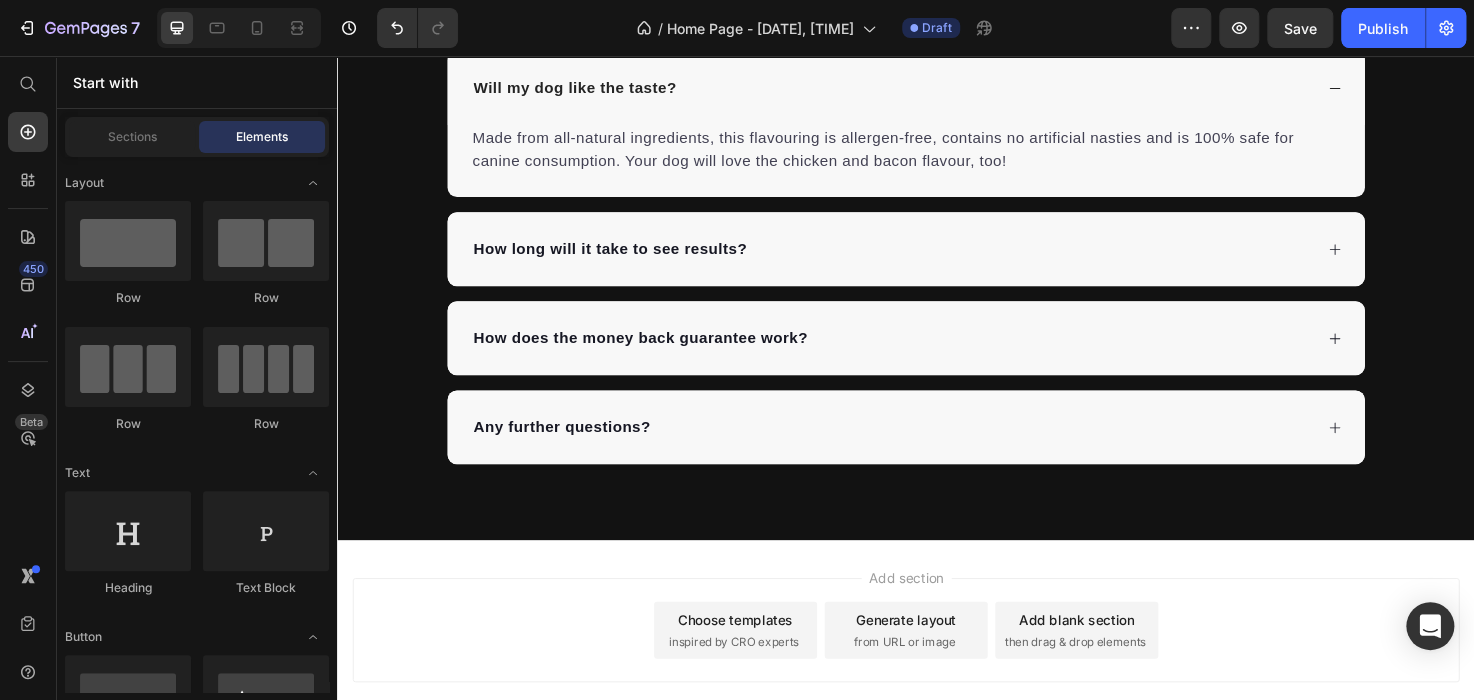 scroll, scrollTop: 6983, scrollLeft: 0, axis: vertical 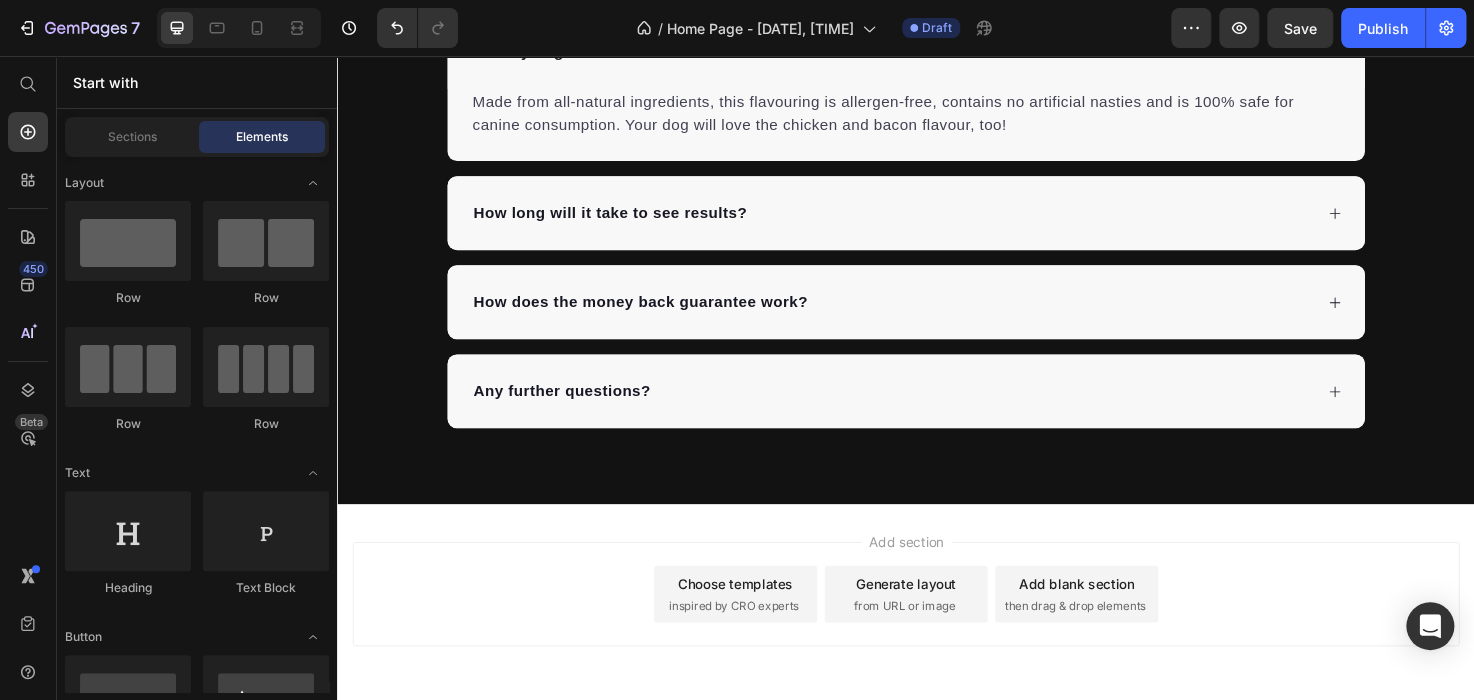 click on "Add section Choose templates inspired by CRO experts Generate layout from URL or image Add blank section then drag & drop elements" at bounding box center [937, 624] 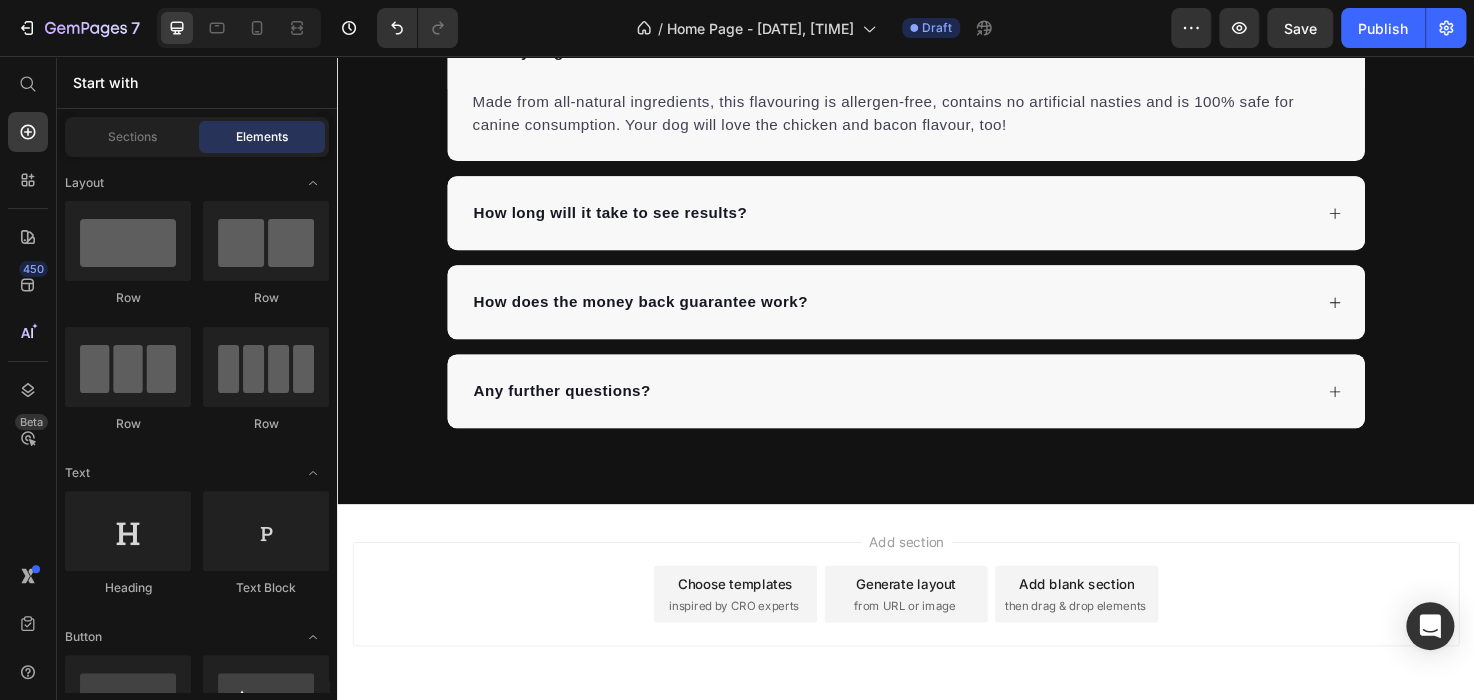 click on "Add section Choose templates inspired by CRO experts Generate layout from URL or image Add blank section then drag & drop elements" at bounding box center [937, 624] 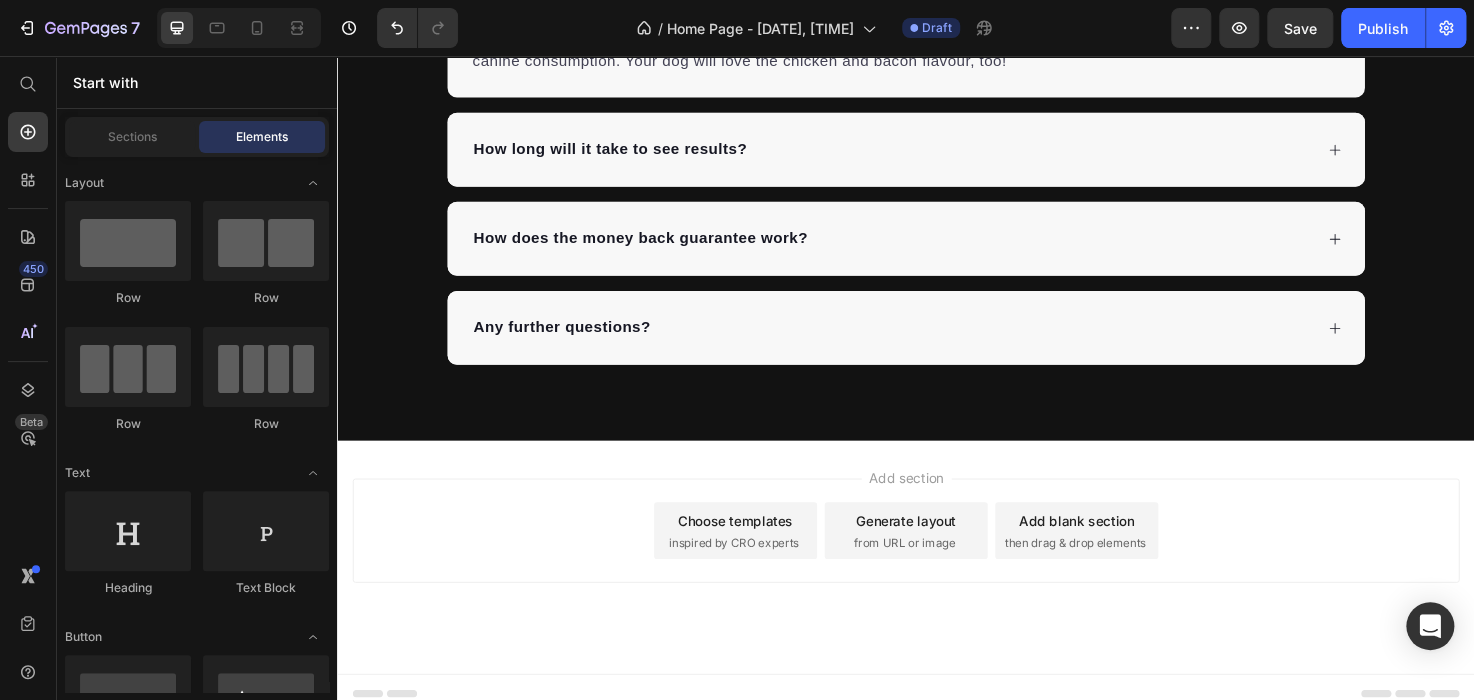 click on "Add section Choose templates inspired by CRO experts Generate layout from URL or image Add blank section then drag & drop elements" at bounding box center [937, 557] 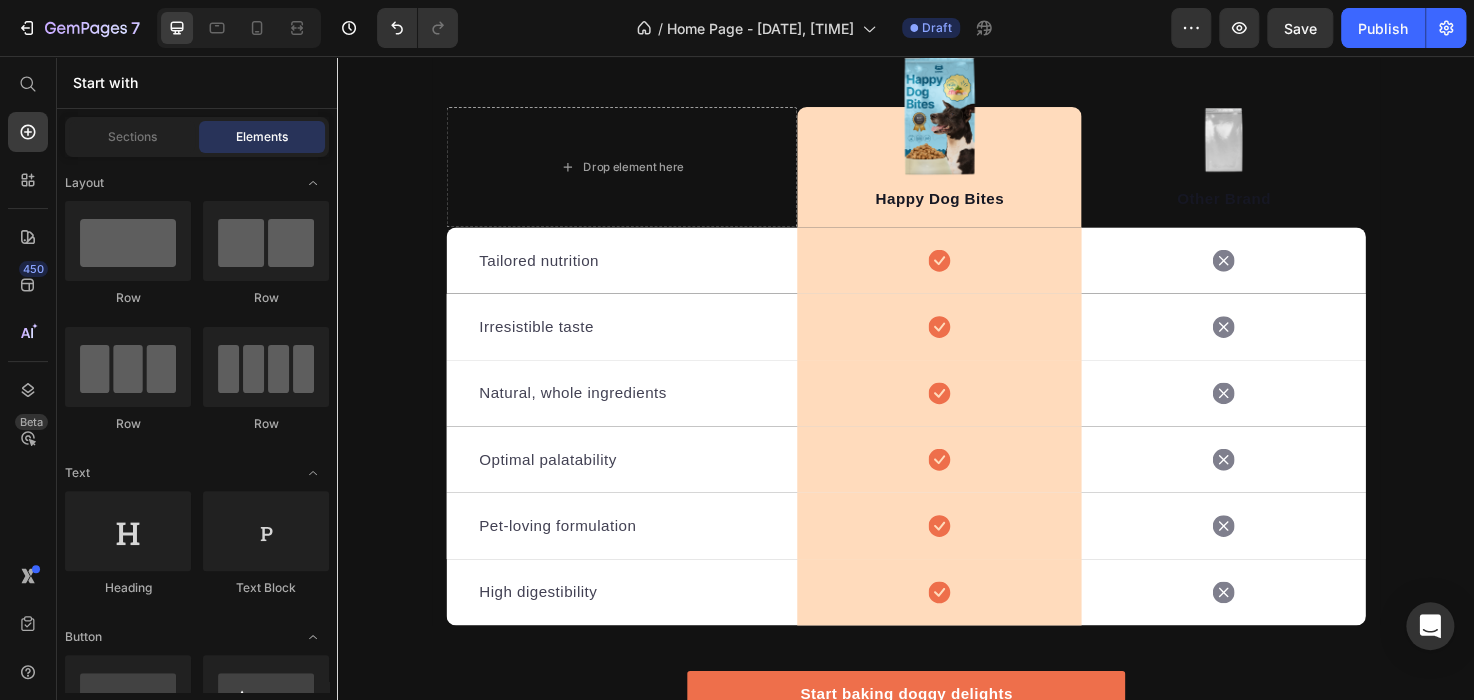 scroll, scrollTop: 4659, scrollLeft: 0, axis: vertical 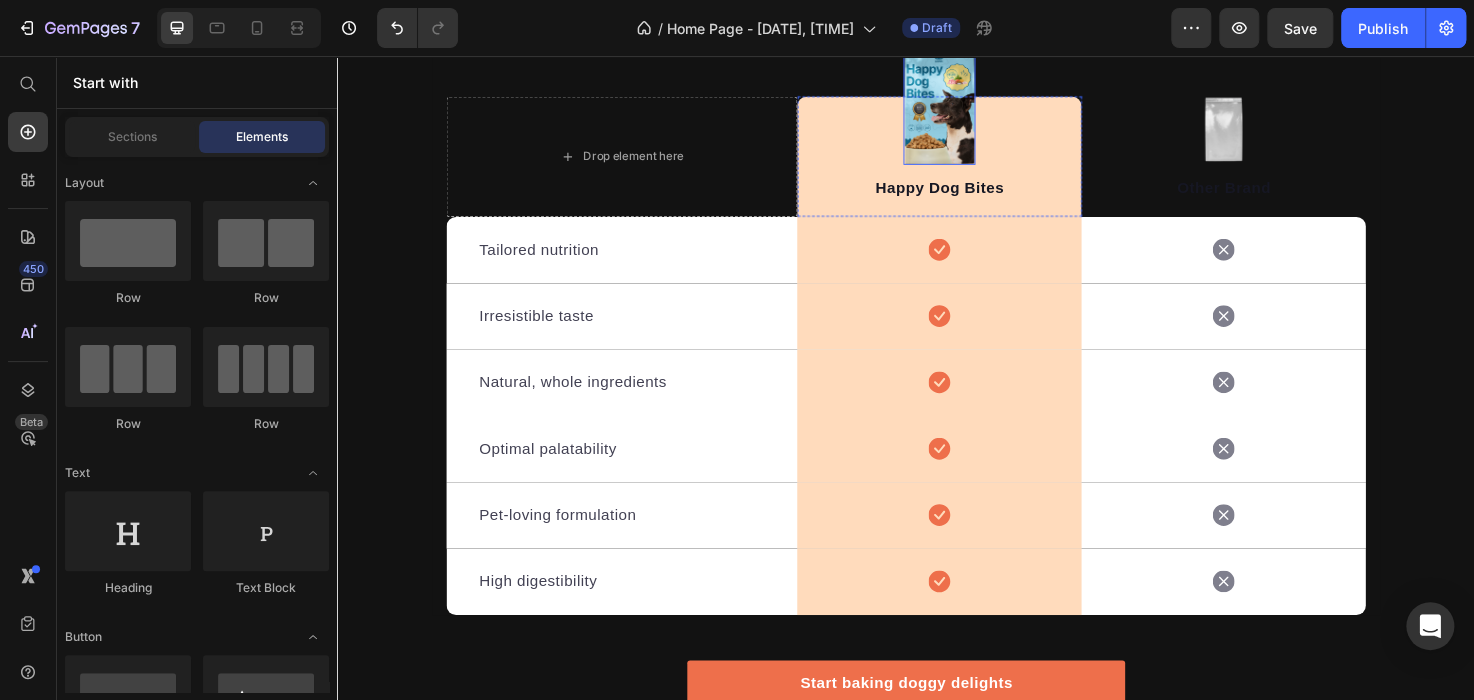 click at bounding box center (972, 106) 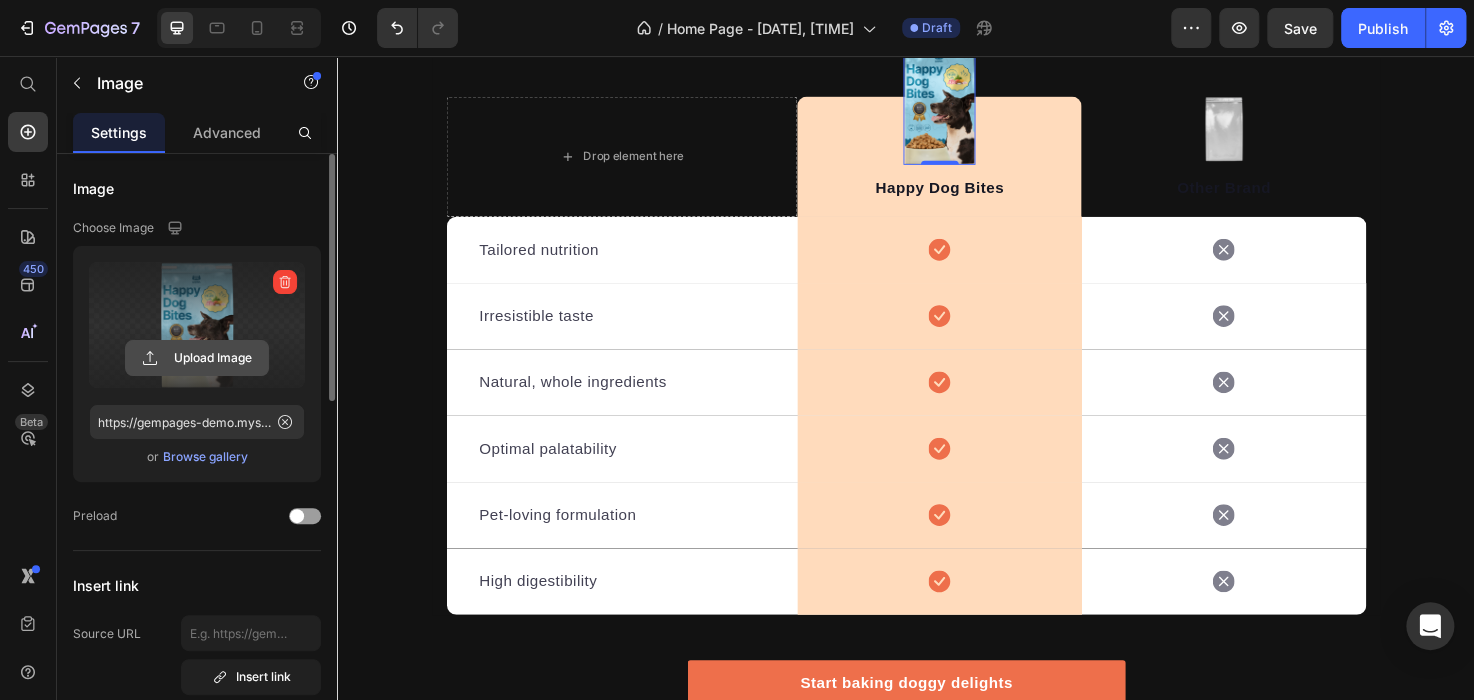 click 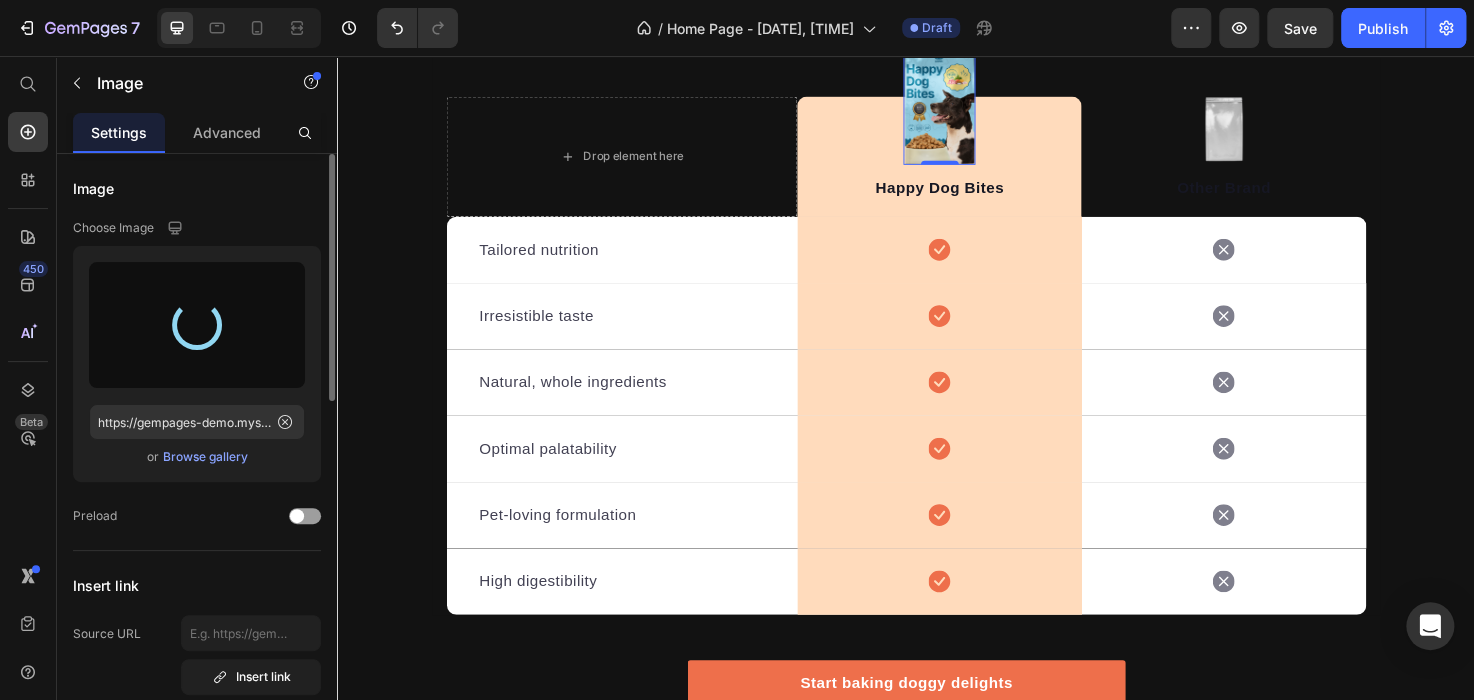 type on "https://cdn.shopify.com/s/files/1/0947/1950/8817/files/gempages_574581568467632927-577471f4-31b4-483c-8910-7eb20c59888f.png" 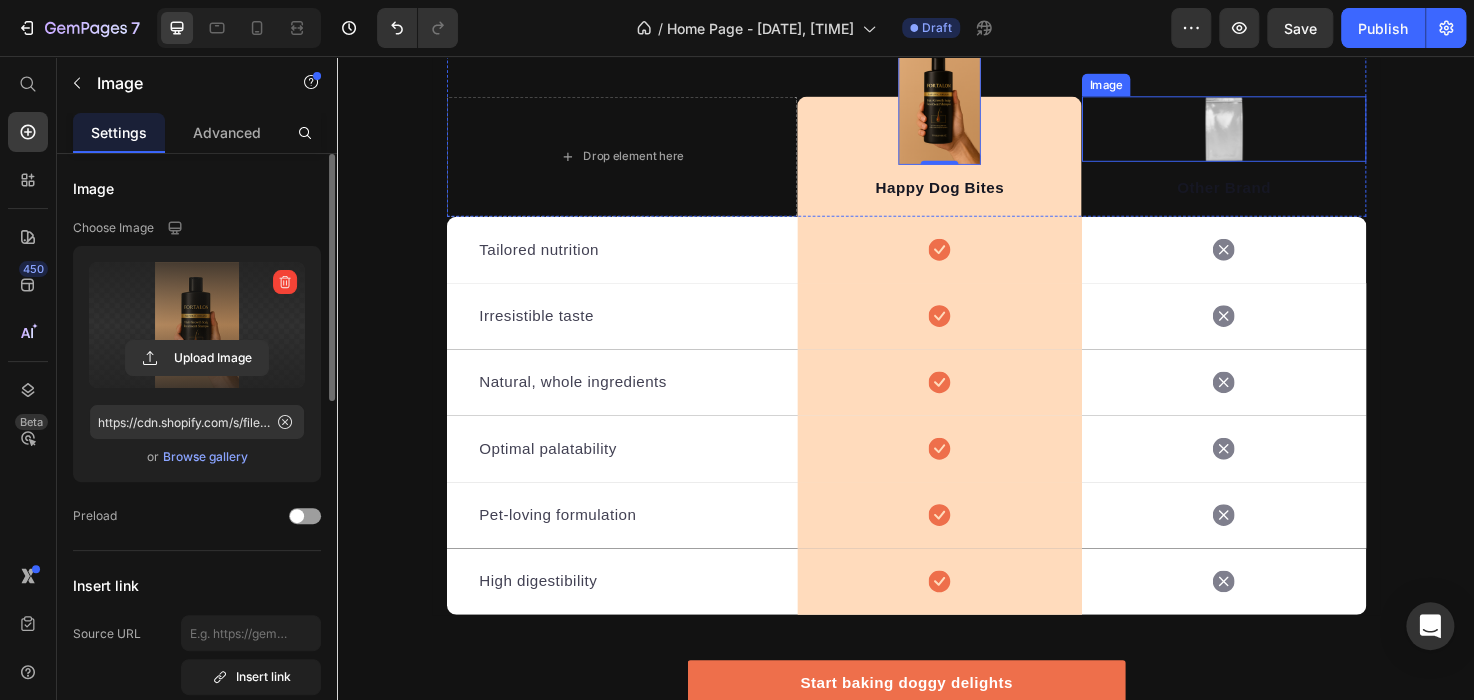 click at bounding box center (1272, 133) 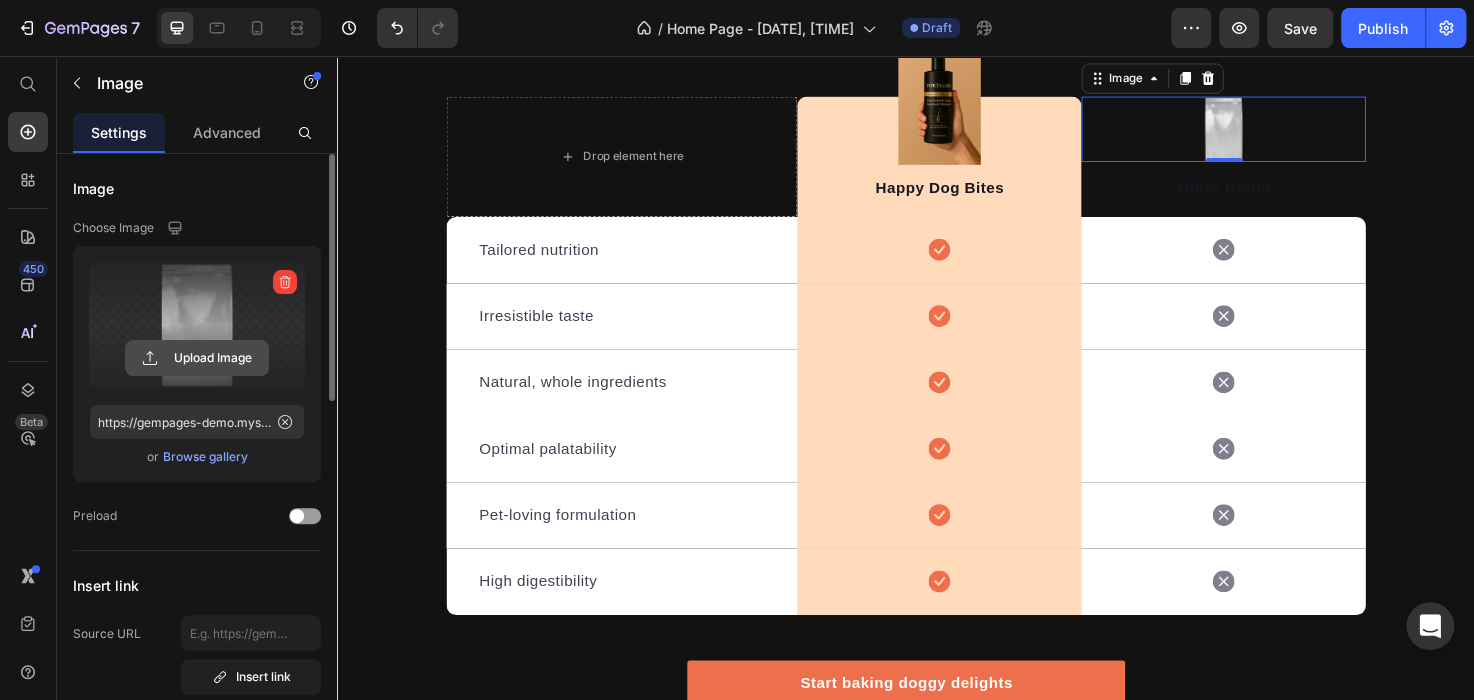 click 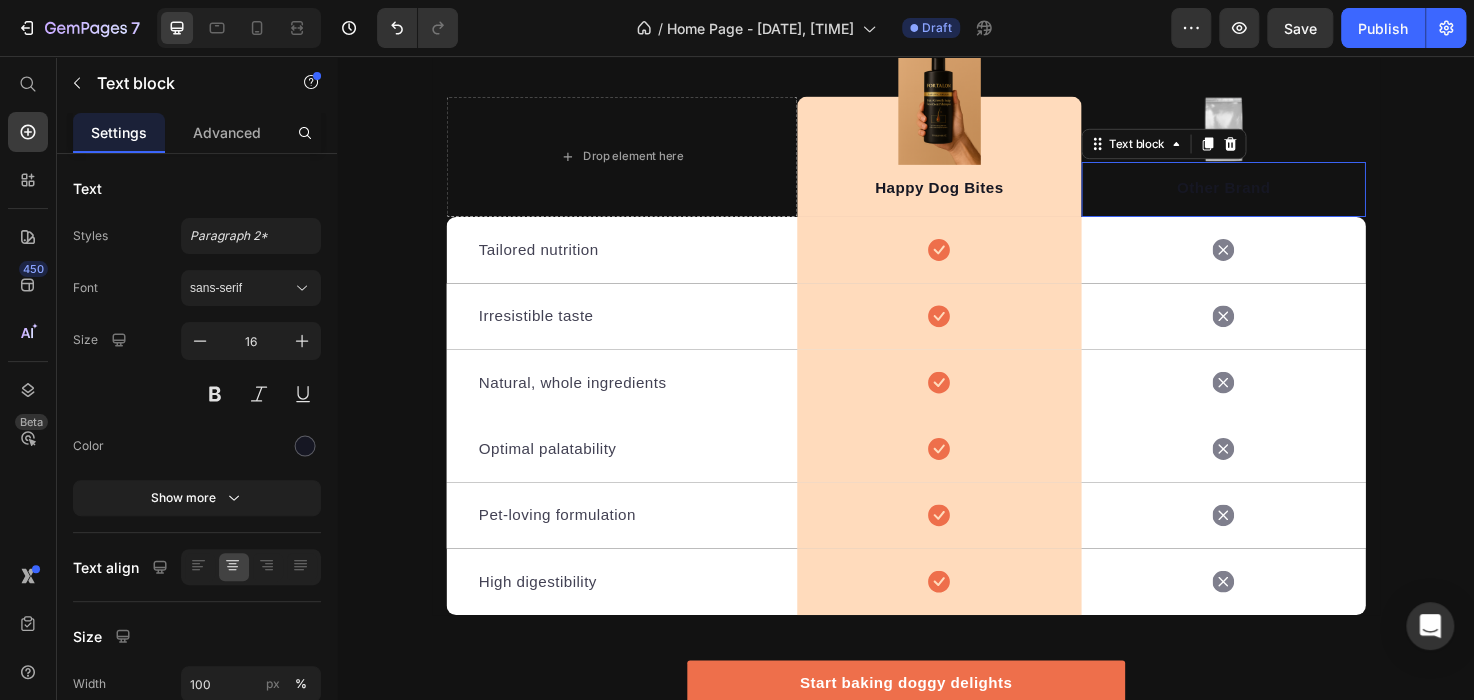 click on "Other Brand Text block   0" at bounding box center (1272, 197) 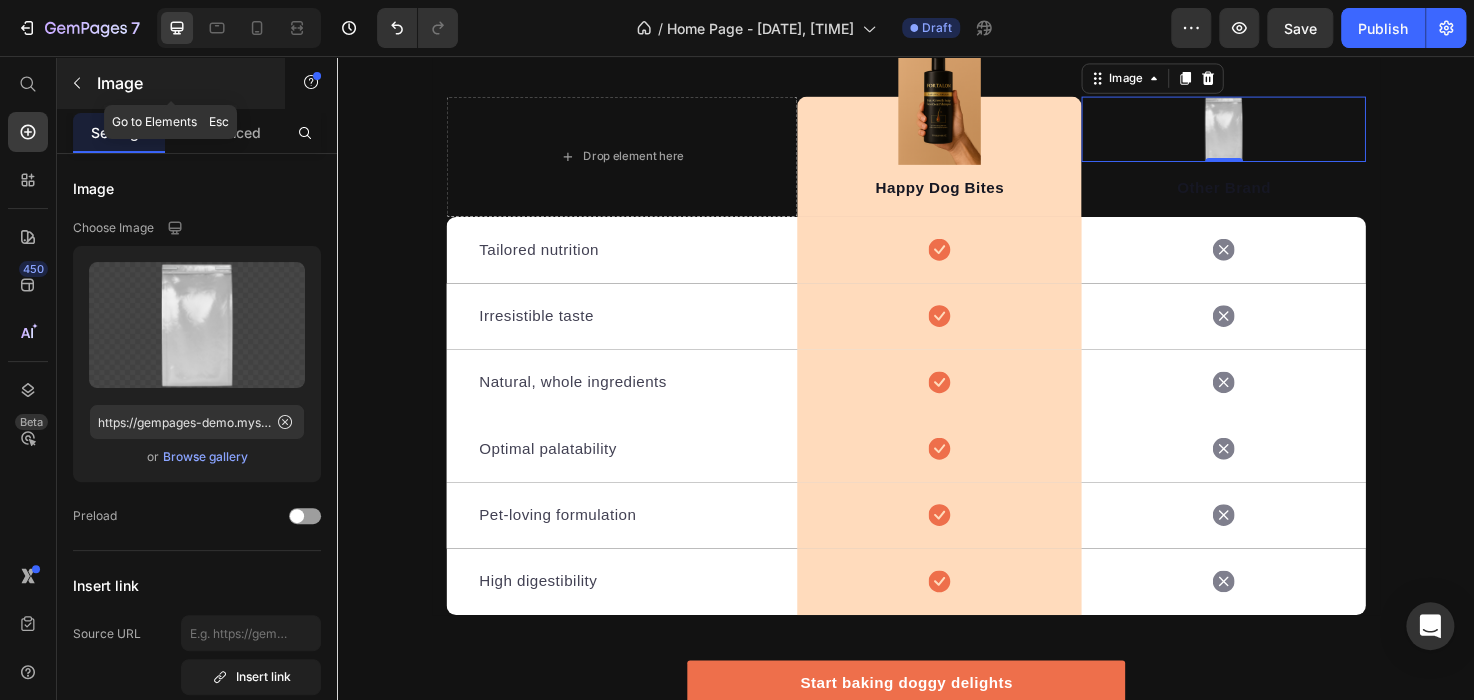 click 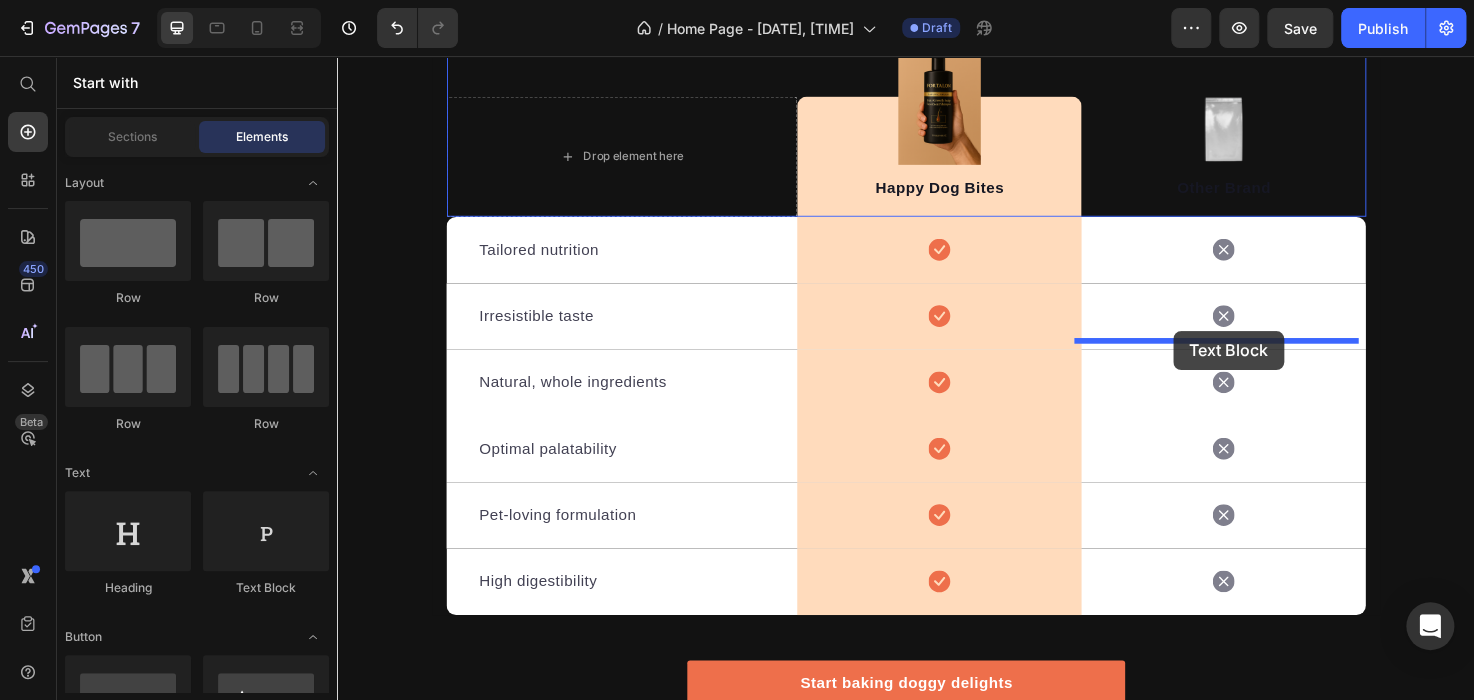 drag, startPoint x: 599, startPoint y: 618, endPoint x: 1219, endPoint y: 346, distance: 677.04065 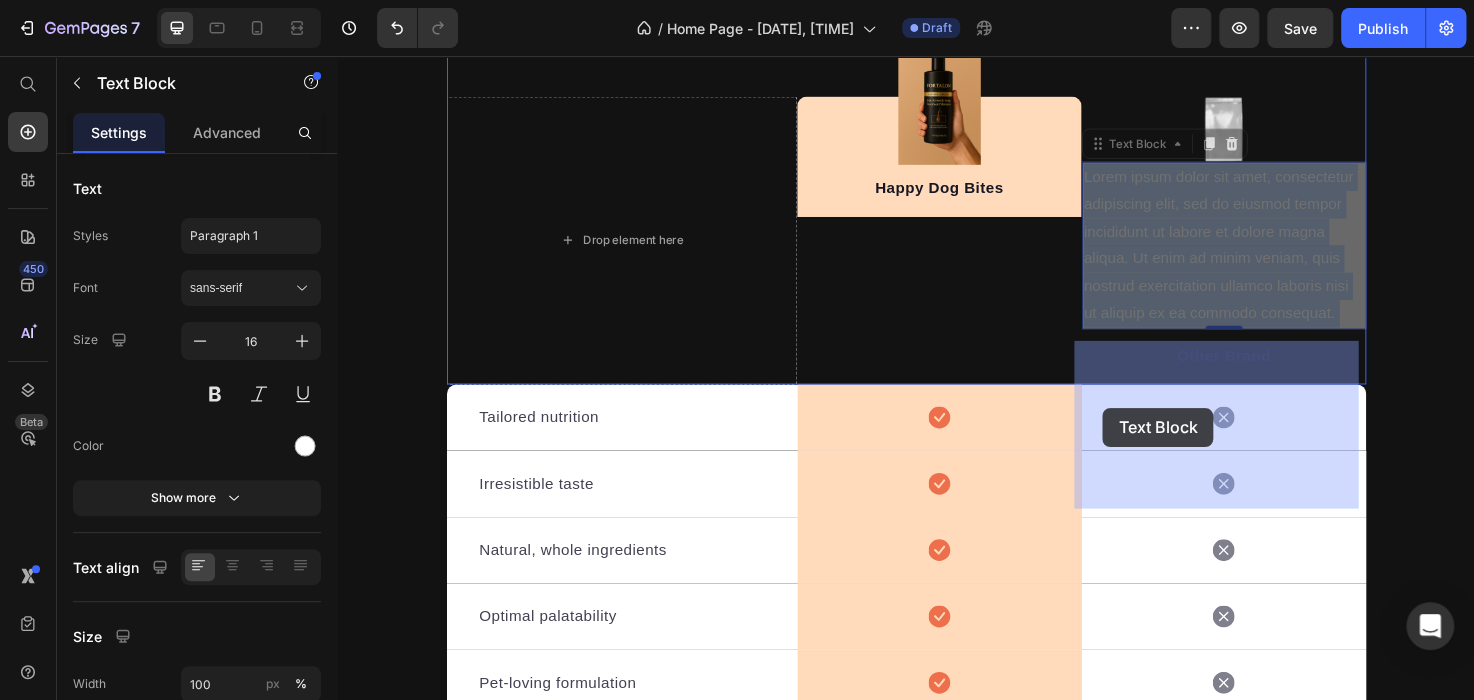 drag, startPoint x: 1380, startPoint y: 515, endPoint x: 1156, endPoint y: 432, distance: 238.88281 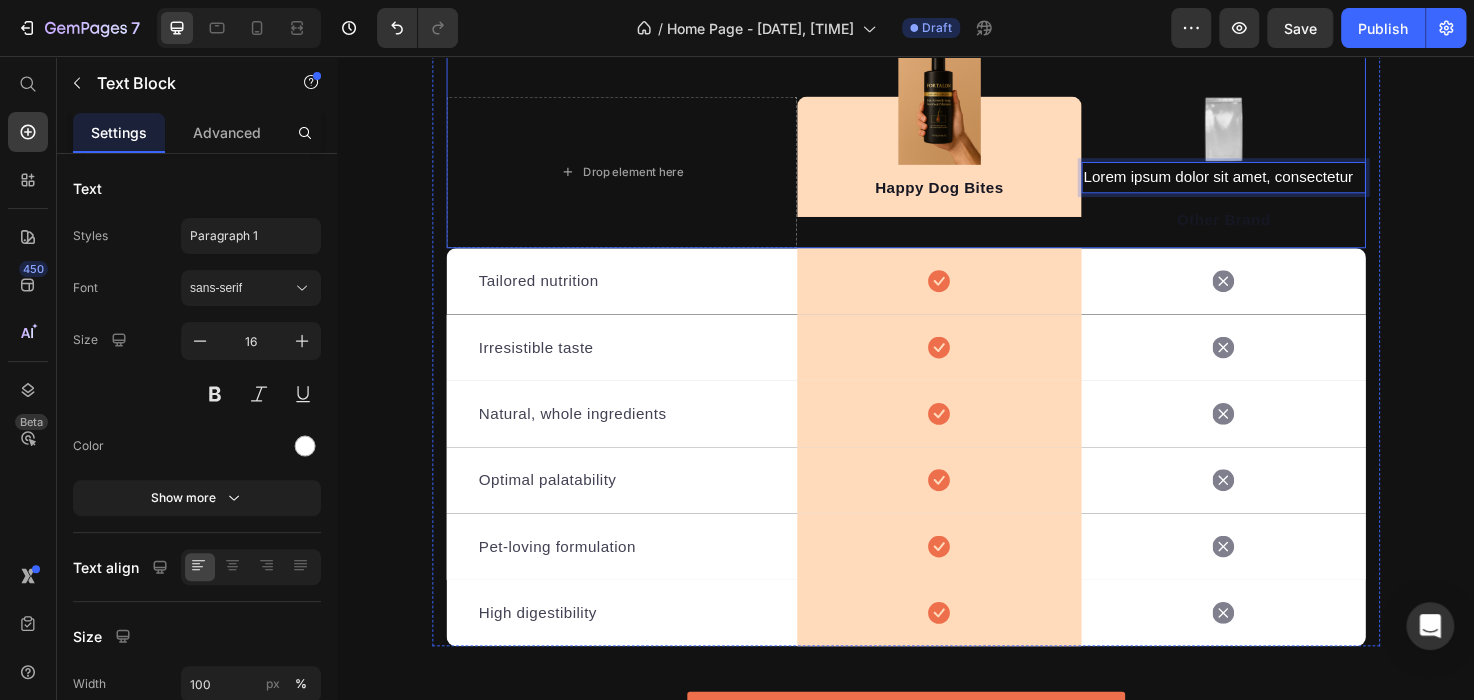 click on "Image Happy Dog Bites Text block Row" at bounding box center [972, 179] 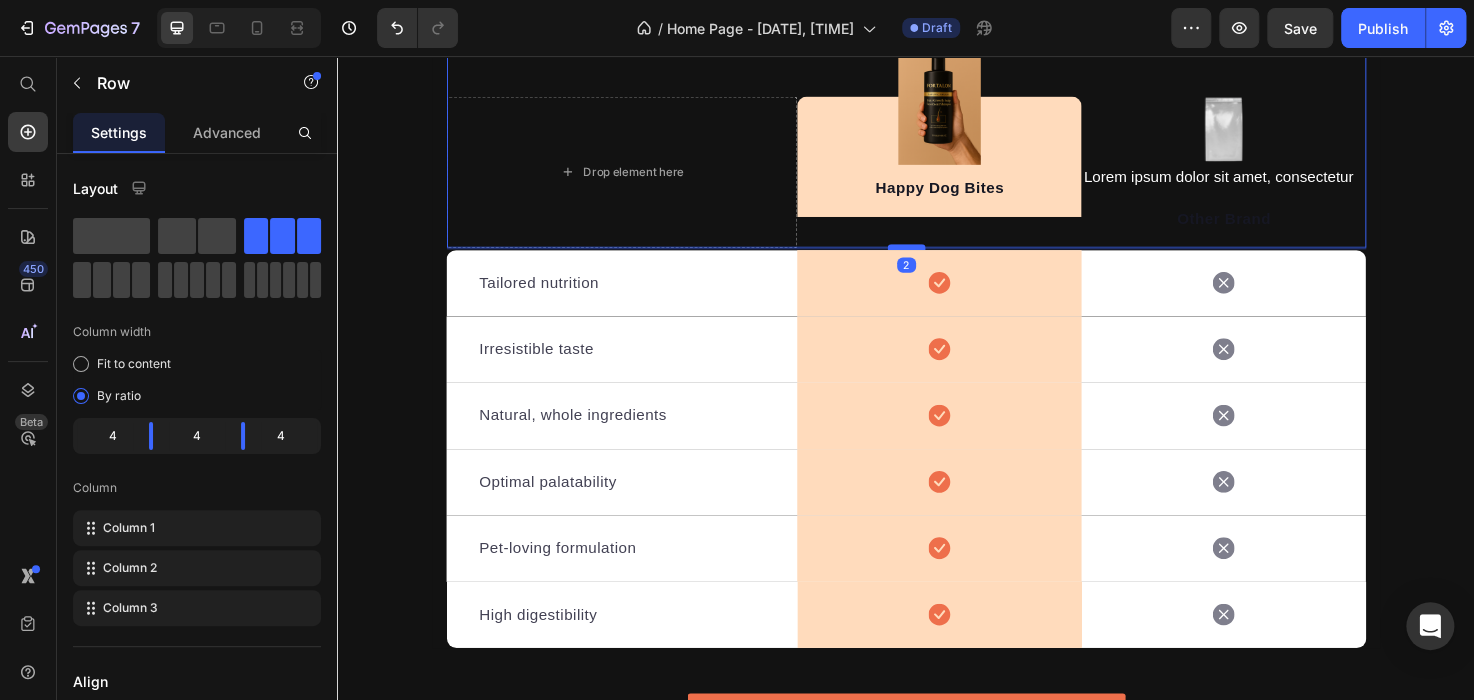 click at bounding box center (937, 258) 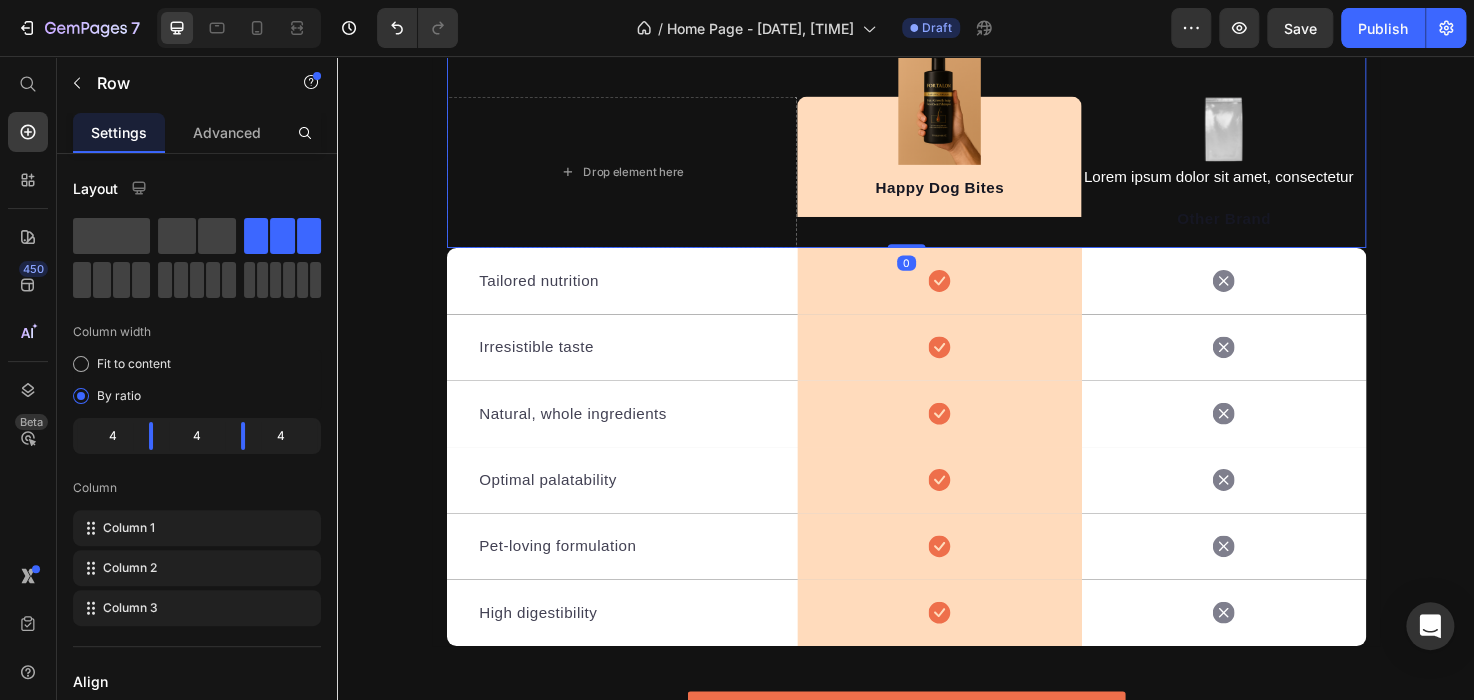 drag, startPoint x: 932, startPoint y: 443, endPoint x: 1227, endPoint y: 391, distance: 299.548 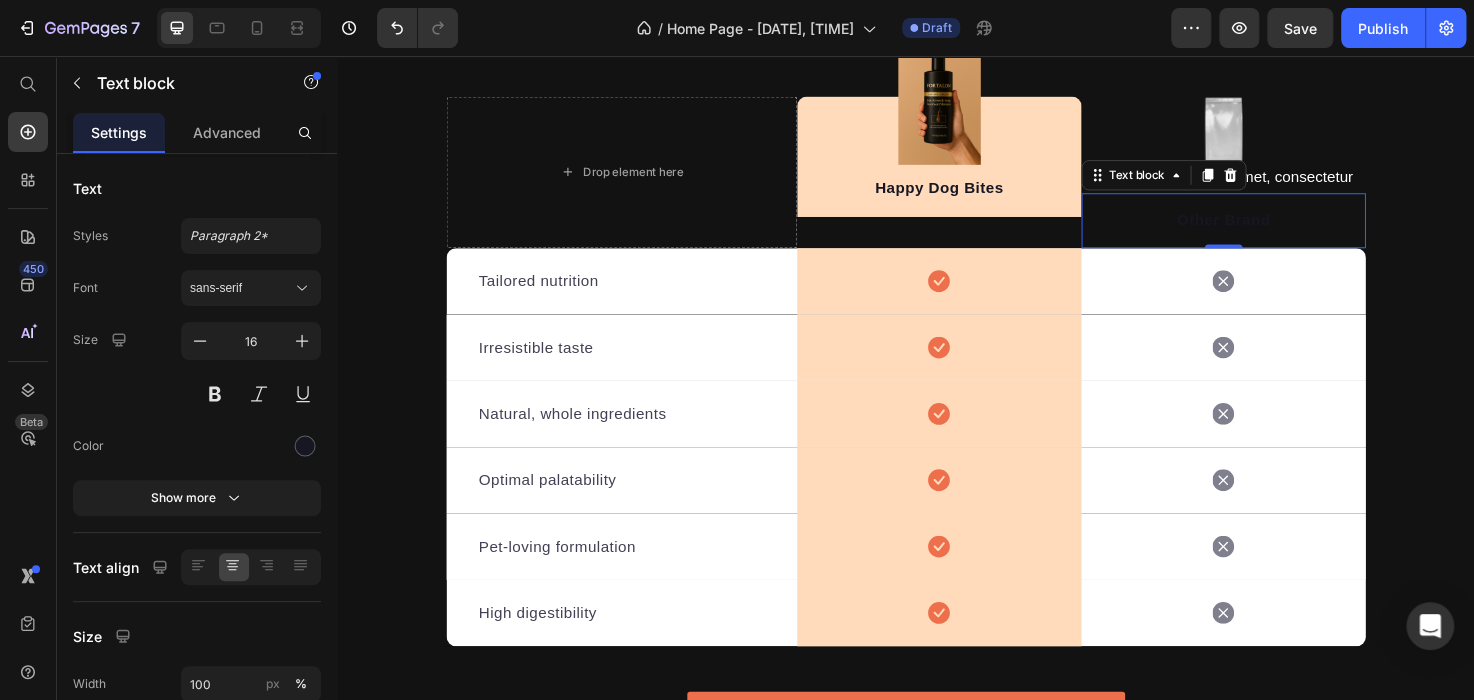 click on "Other Brand" at bounding box center [1272, 229] 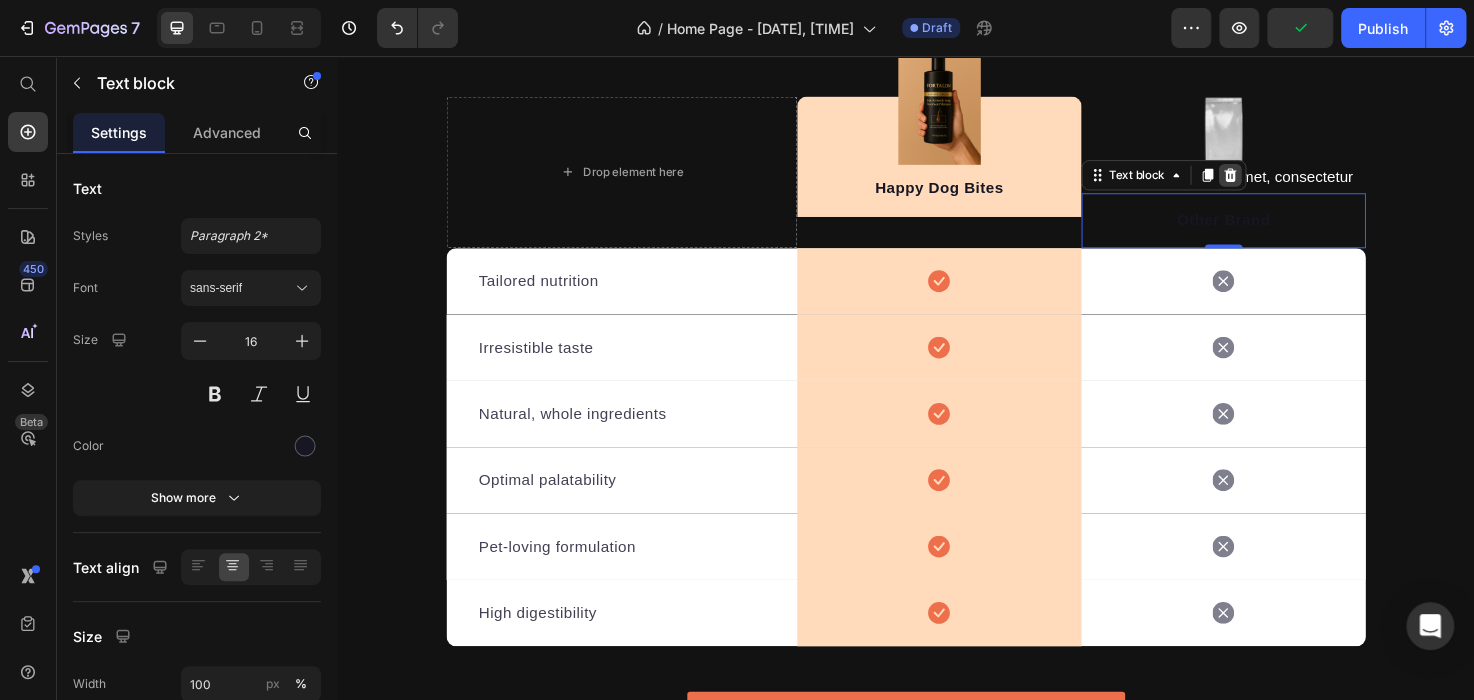 click 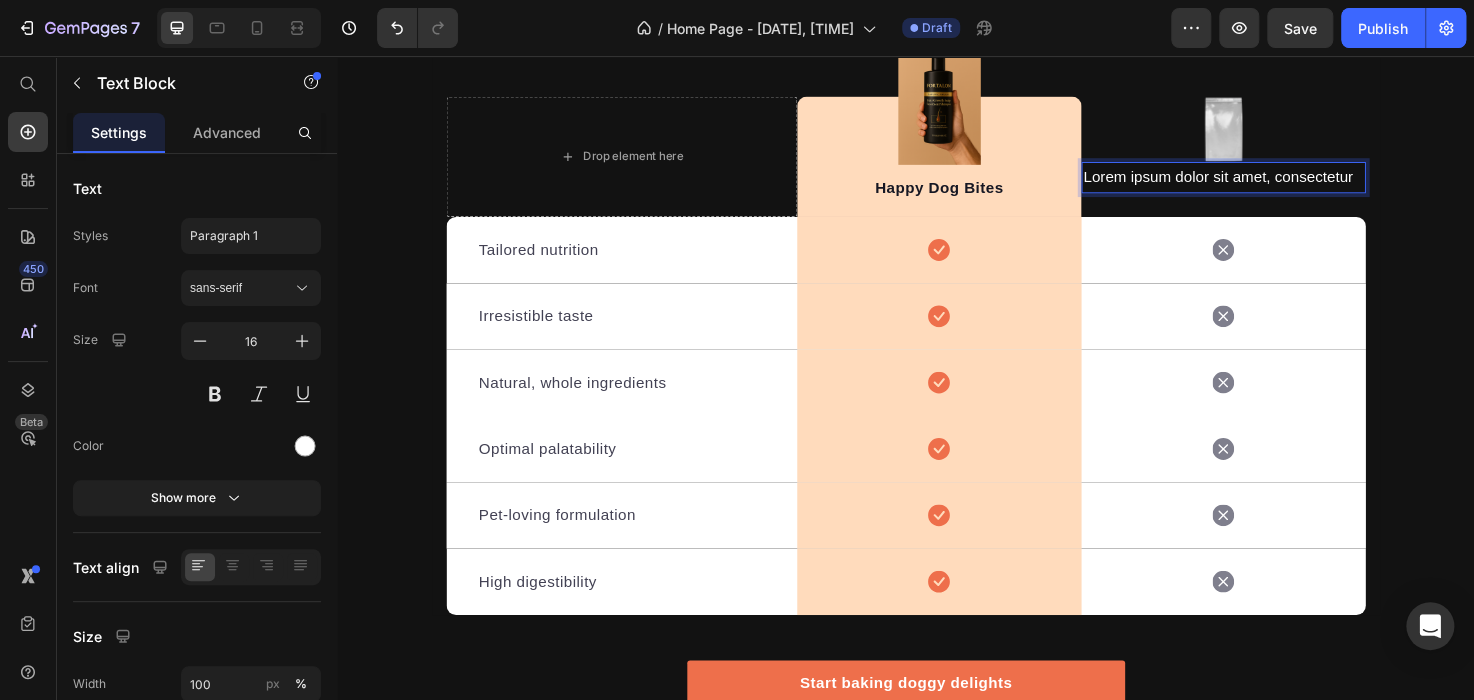click on "Lorem ipsum dolor sit amet, consectetur" at bounding box center (1272, 184) 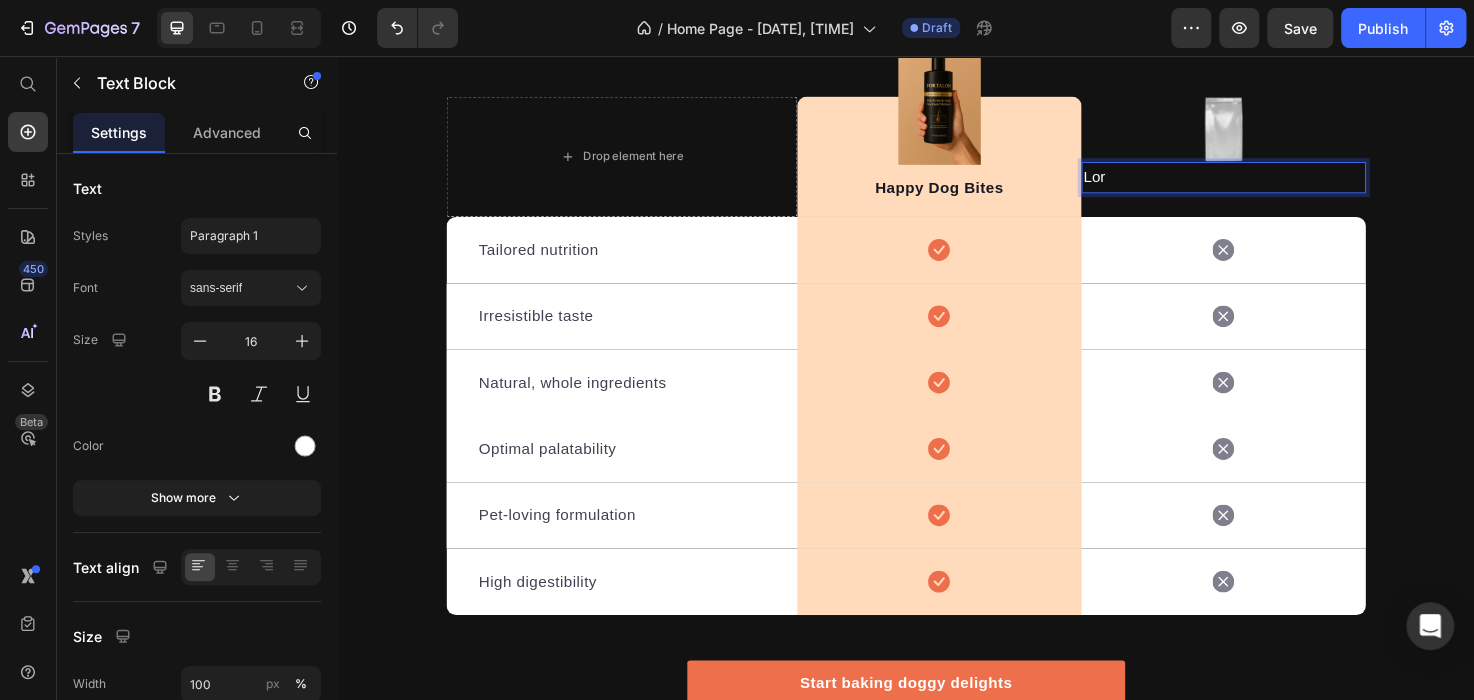 click on "Lor" at bounding box center (1272, 184) 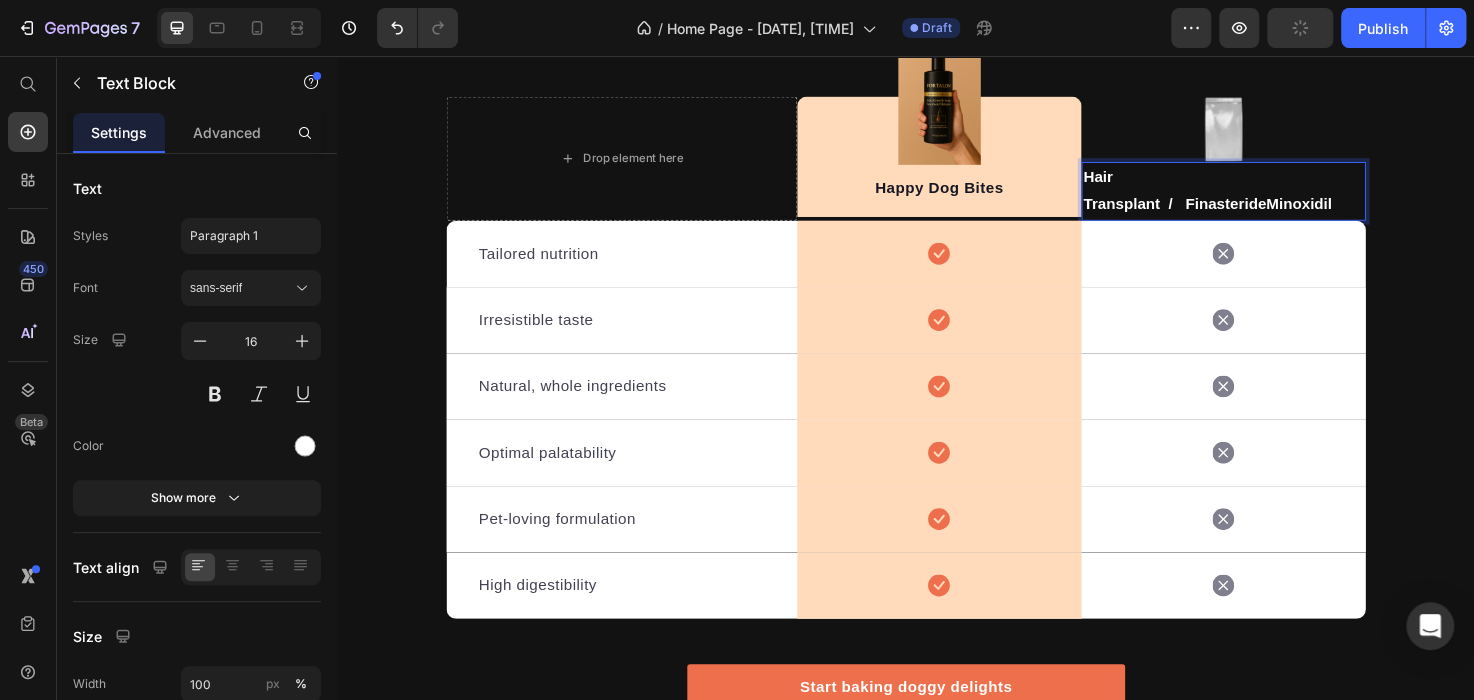 click on "Transplant  /   FinasterideMinoxidil" at bounding box center (1255, 212) 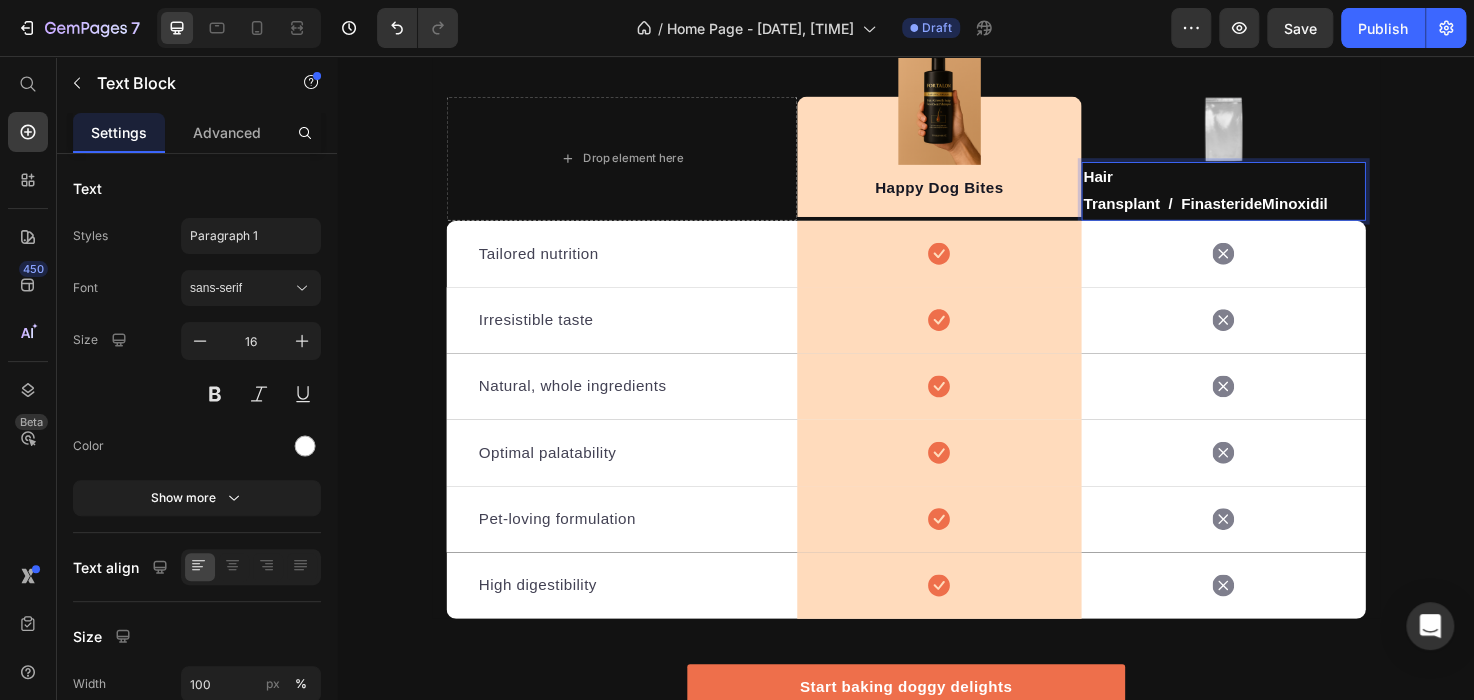 click on "Transplant  /  FinasterideMinoxidil" at bounding box center [1253, 212] 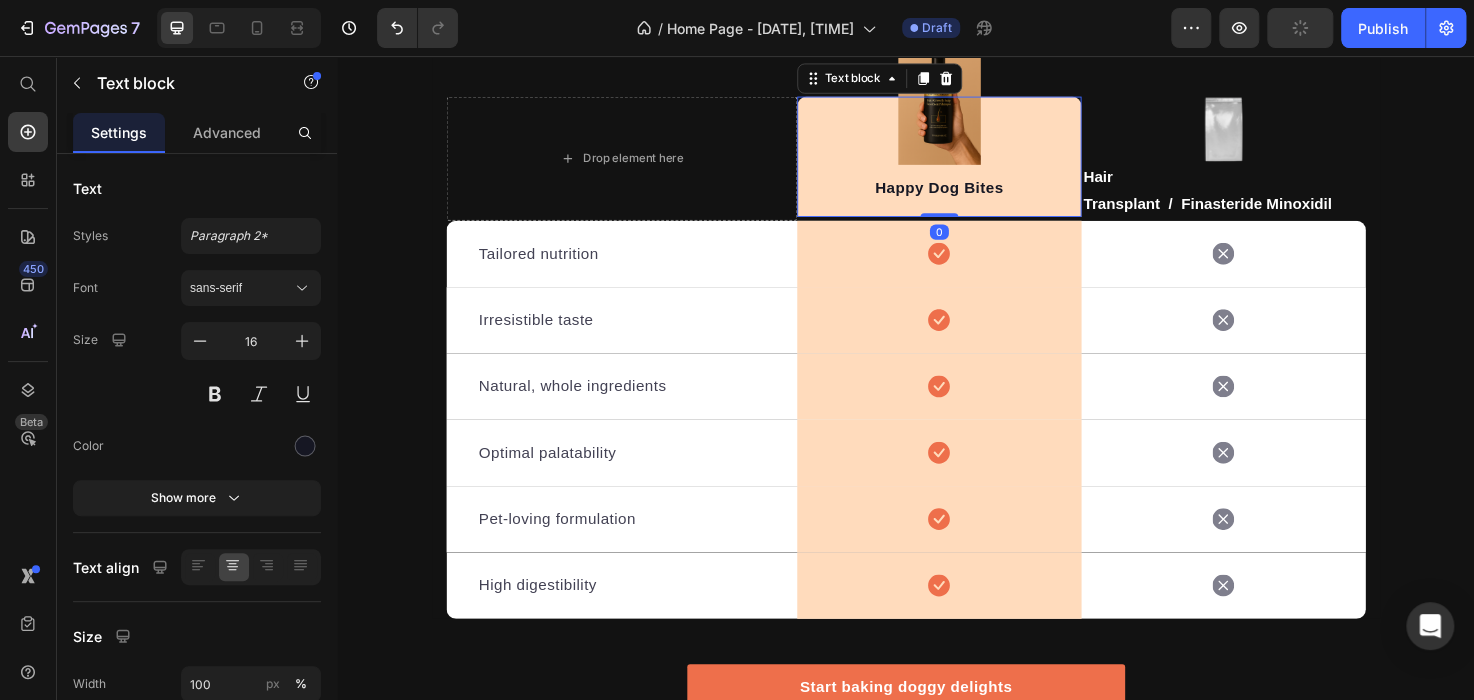 click on "Happy Dog Bites" at bounding box center [972, 196] 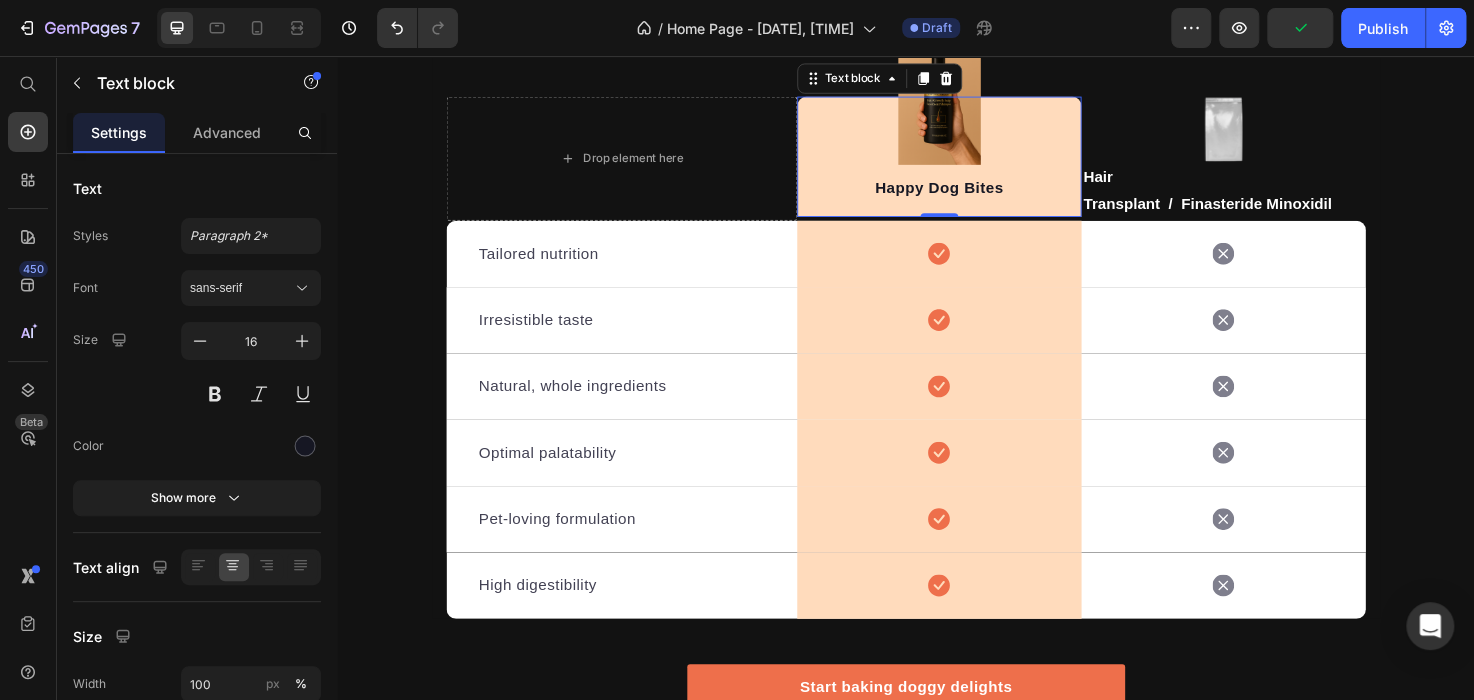 click on "Happy Dog Bites" at bounding box center (972, 196) 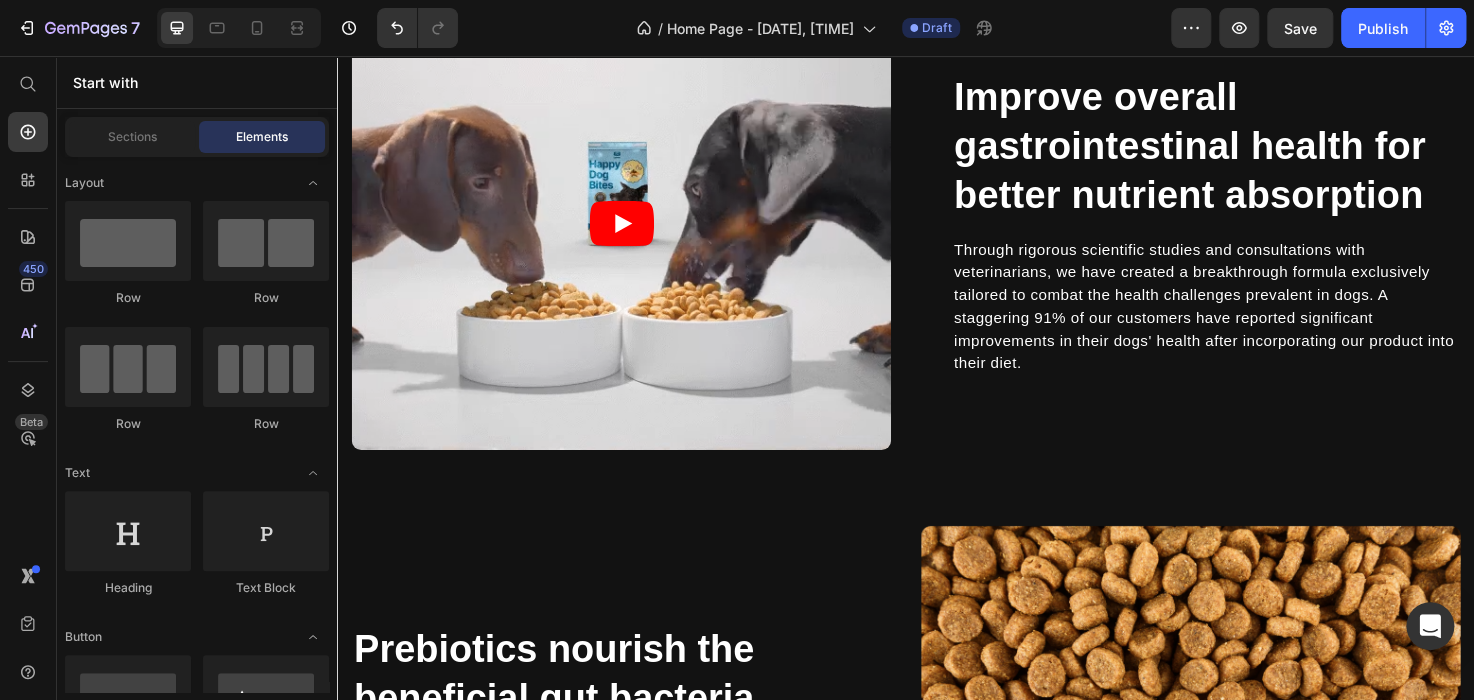 scroll, scrollTop: 3560, scrollLeft: 0, axis: vertical 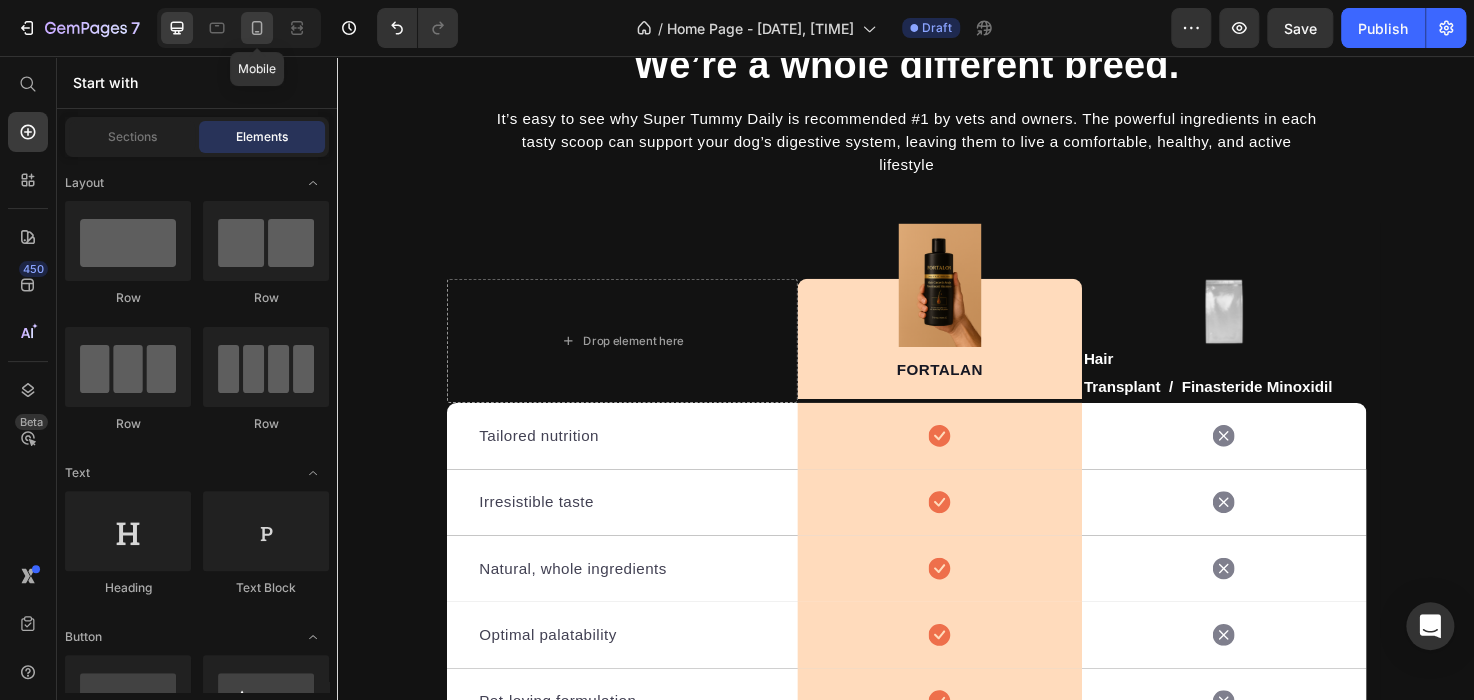 click 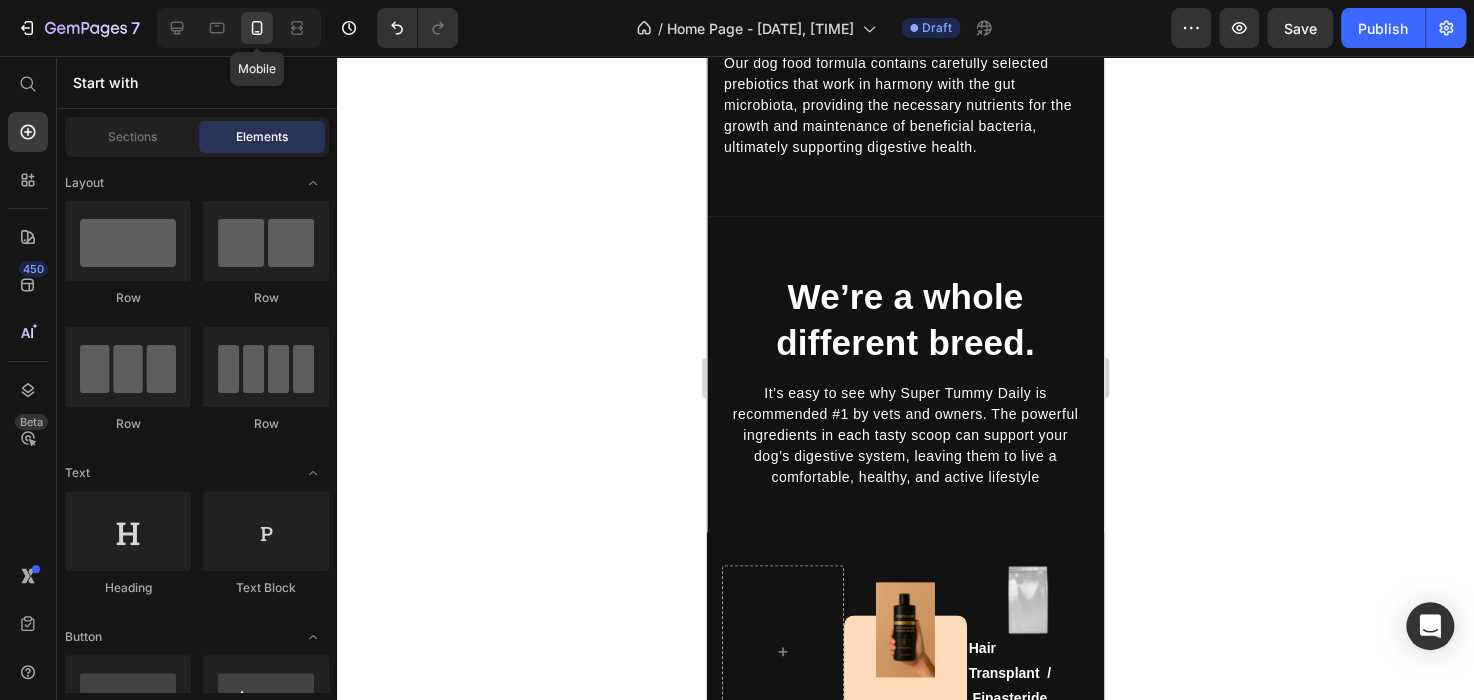 scroll, scrollTop: 4591, scrollLeft: 0, axis: vertical 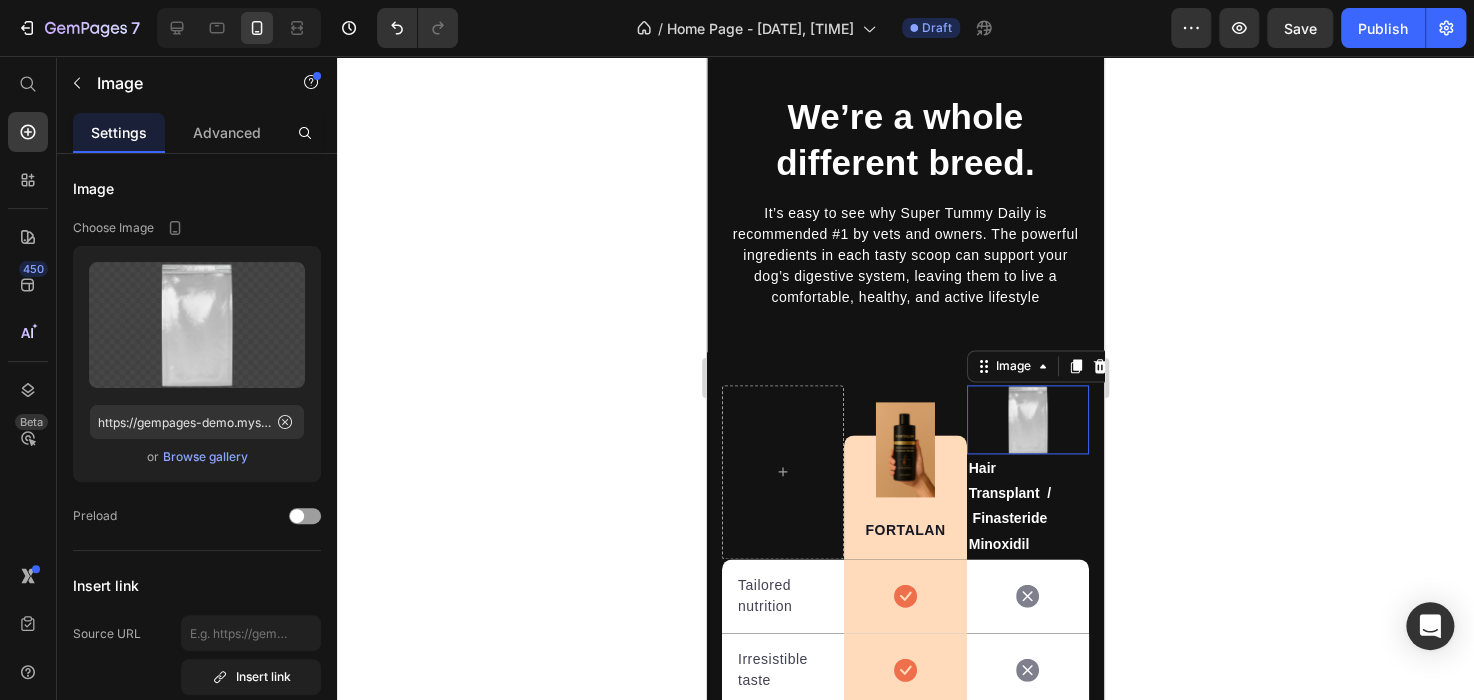 click at bounding box center (1028, 419) 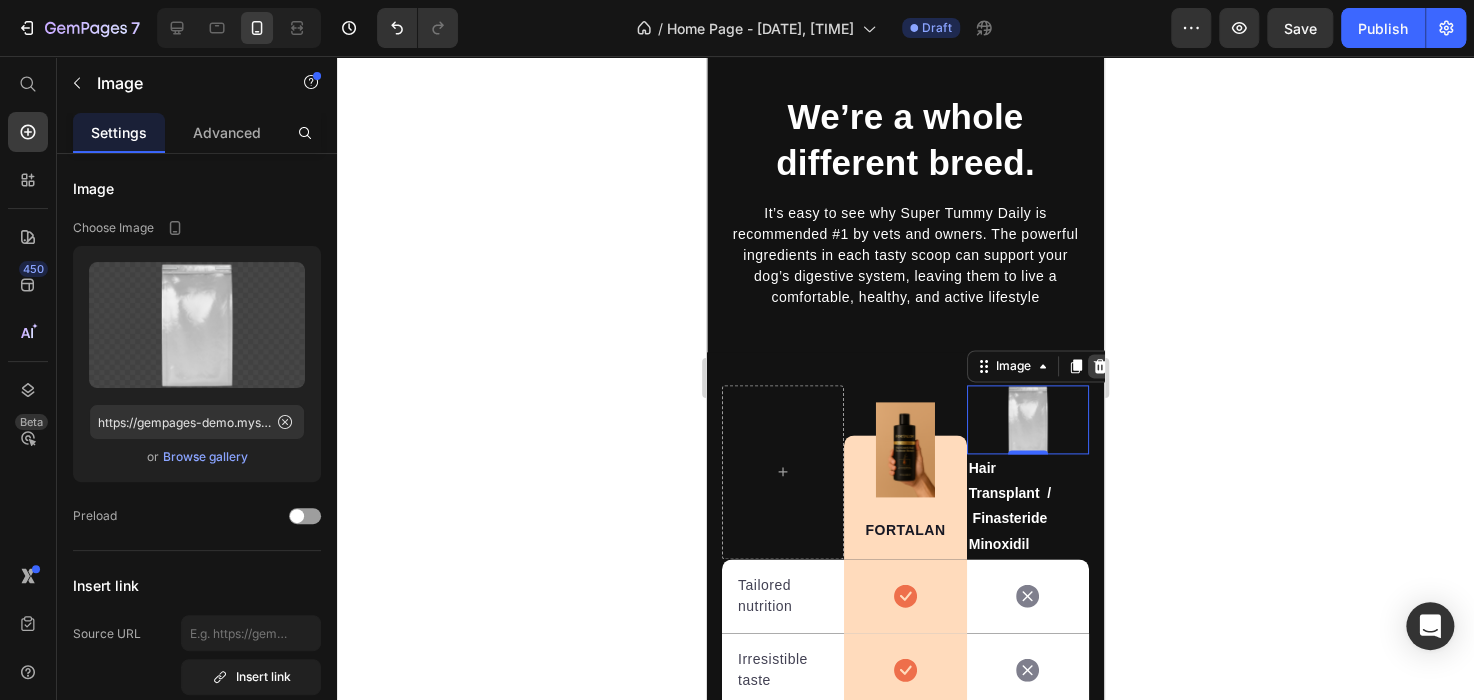 click 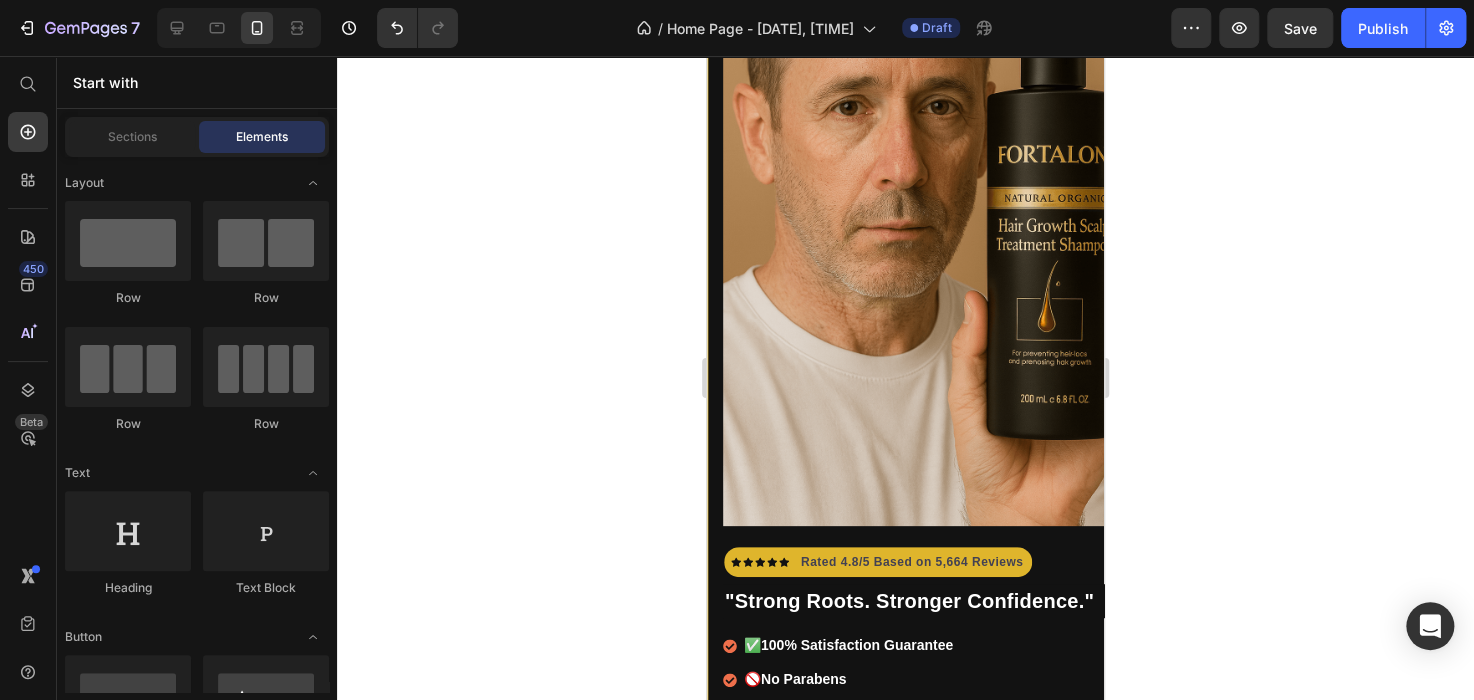 scroll, scrollTop: 0, scrollLeft: 0, axis: both 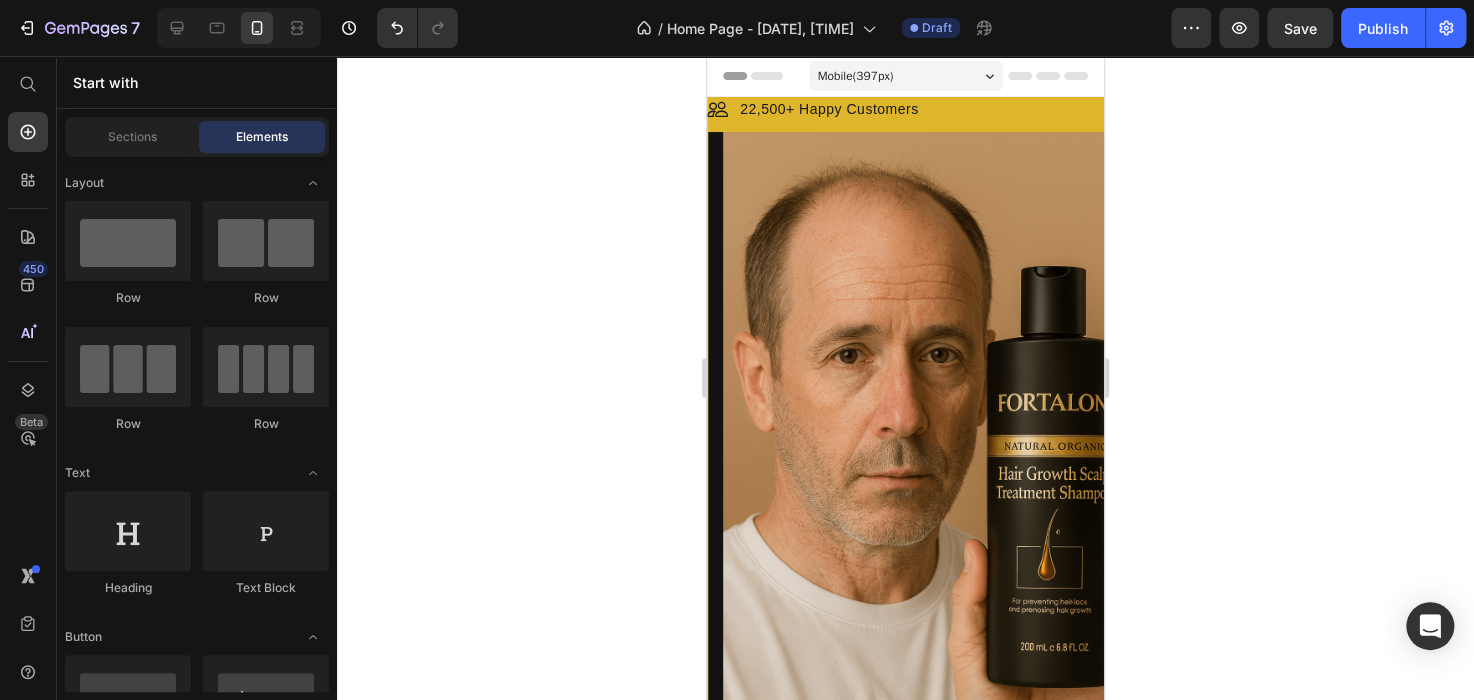 drag, startPoint x: 1099, startPoint y: 495, endPoint x: 1804, endPoint y: 88, distance: 814.0479 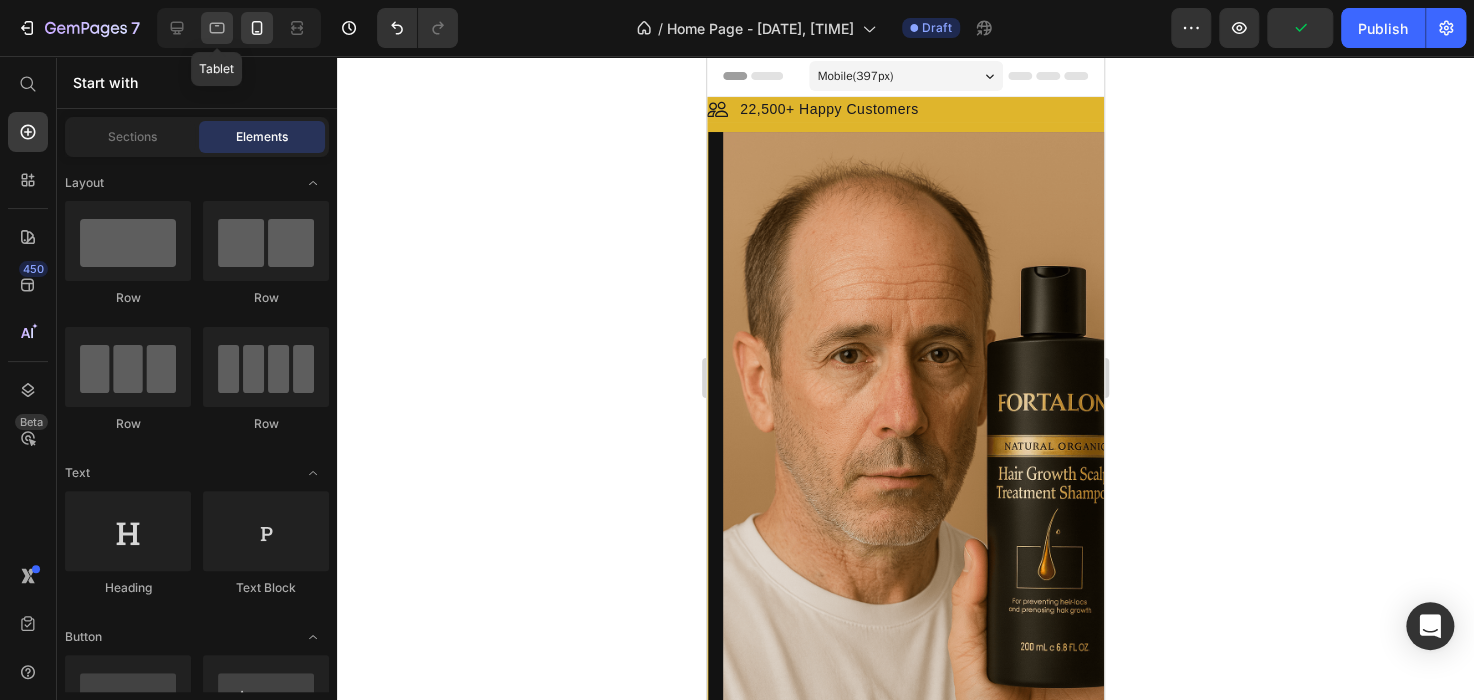 click 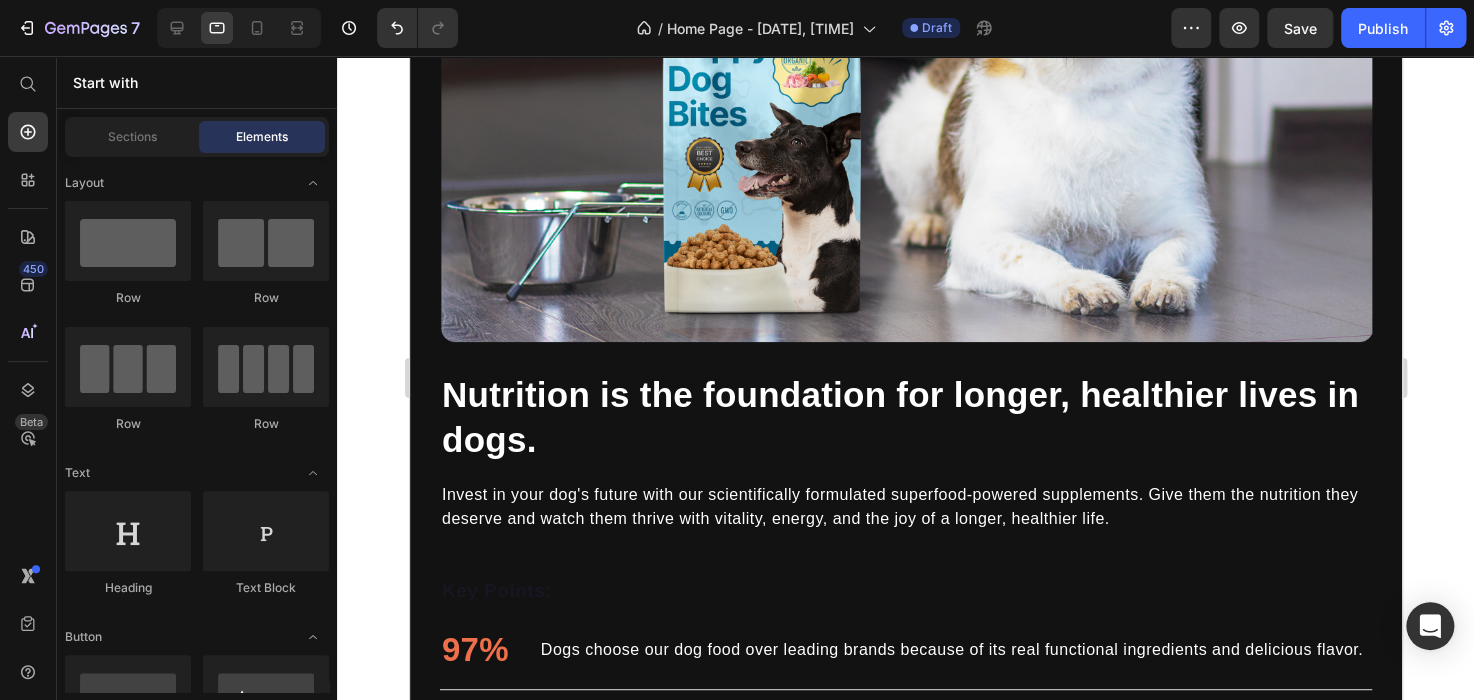 scroll, scrollTop: 3802, scrollLeft: 0, axis: vertical 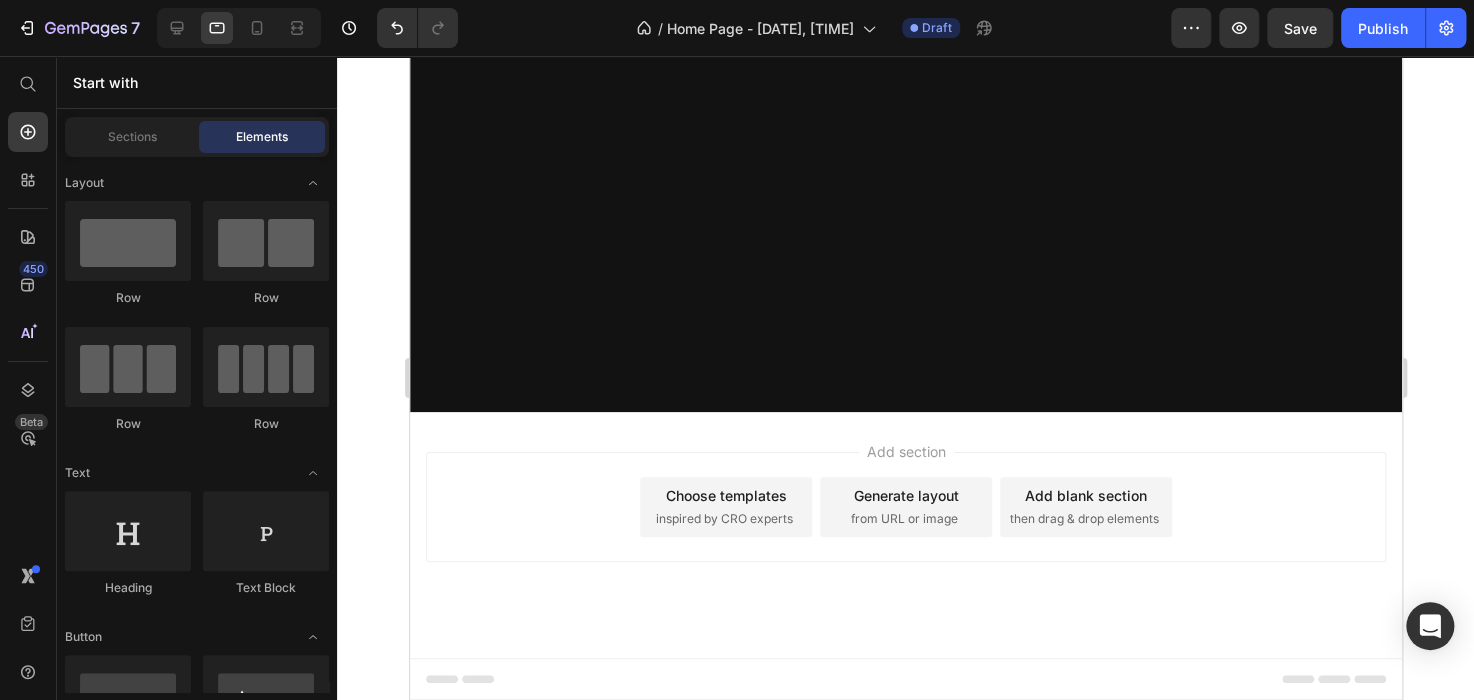 drag, startPoint x: 1396, startPoint y: 475, endPoint x: 1813, endPoint y: 179, distance: 511.3756 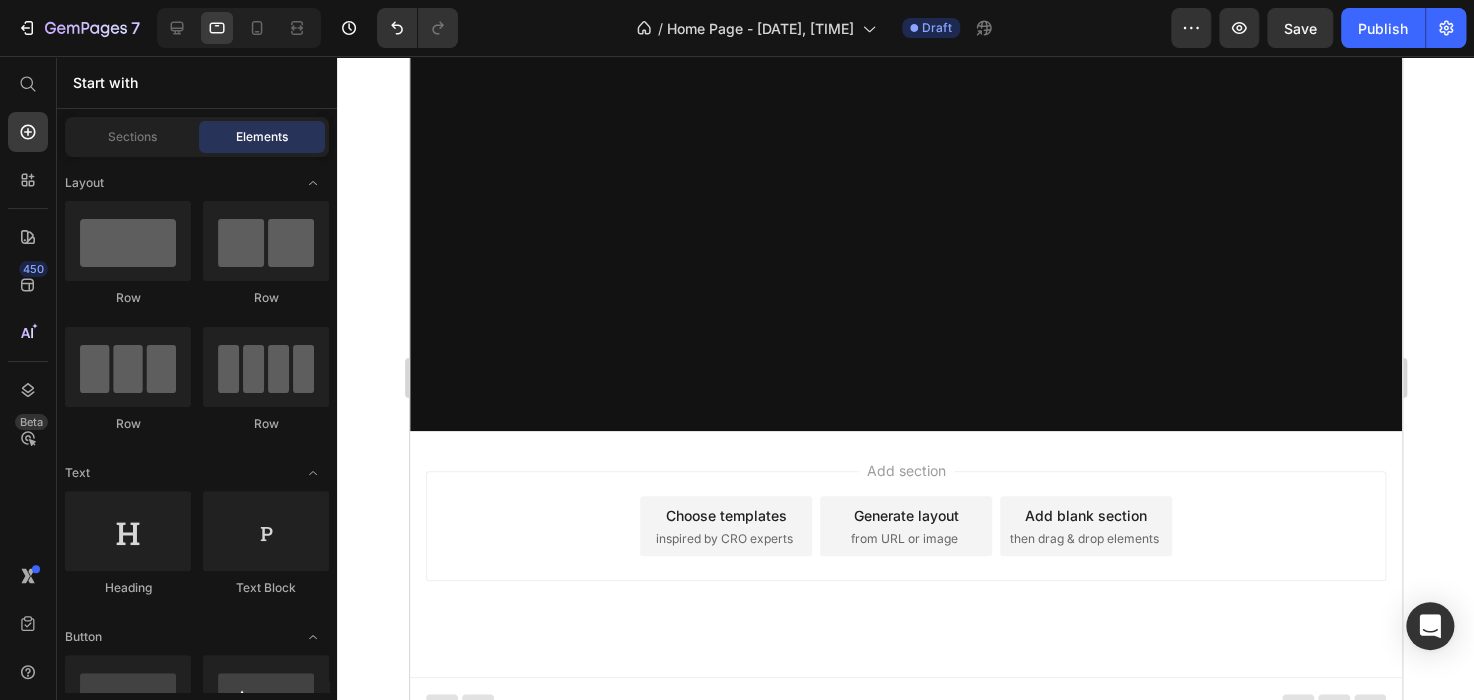 scroll, scrollTop: 772, scrollLeft: 0, axis: vertical 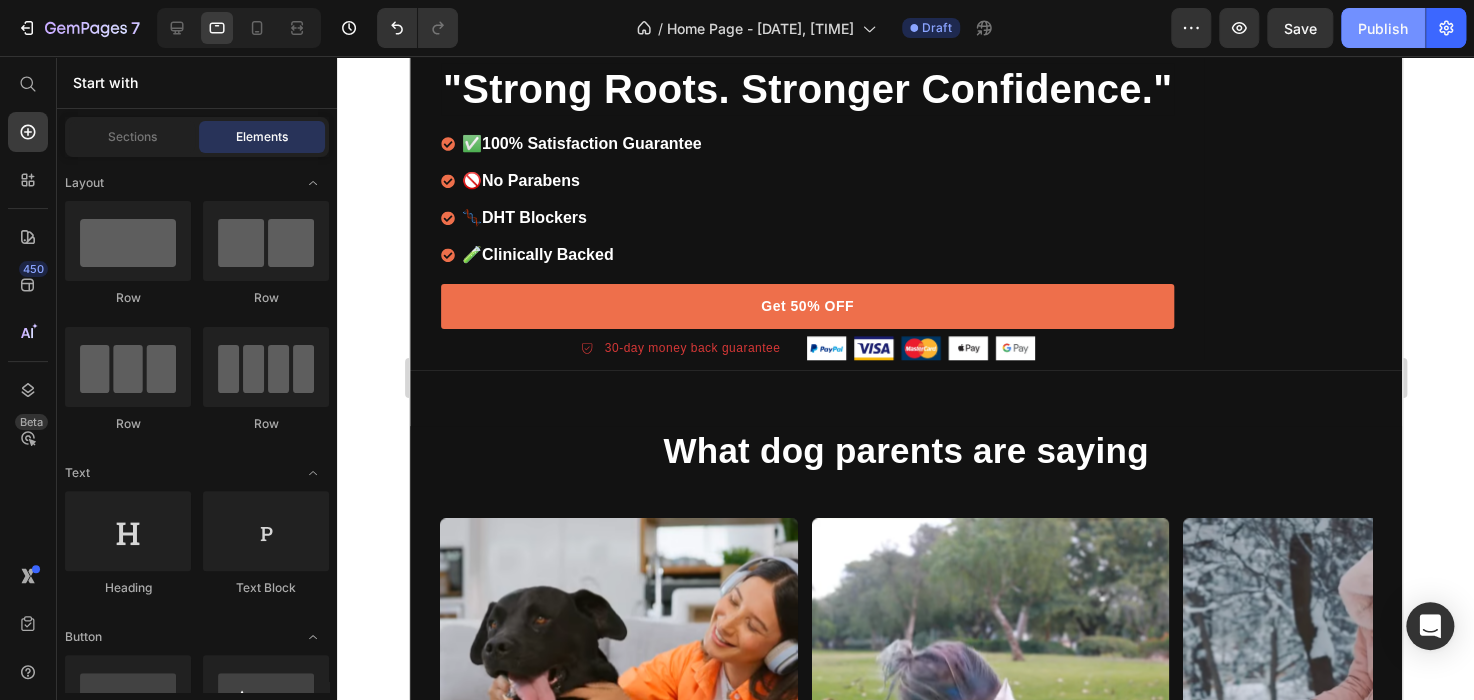 click on "Publish" at bounding box center [1383, 28] 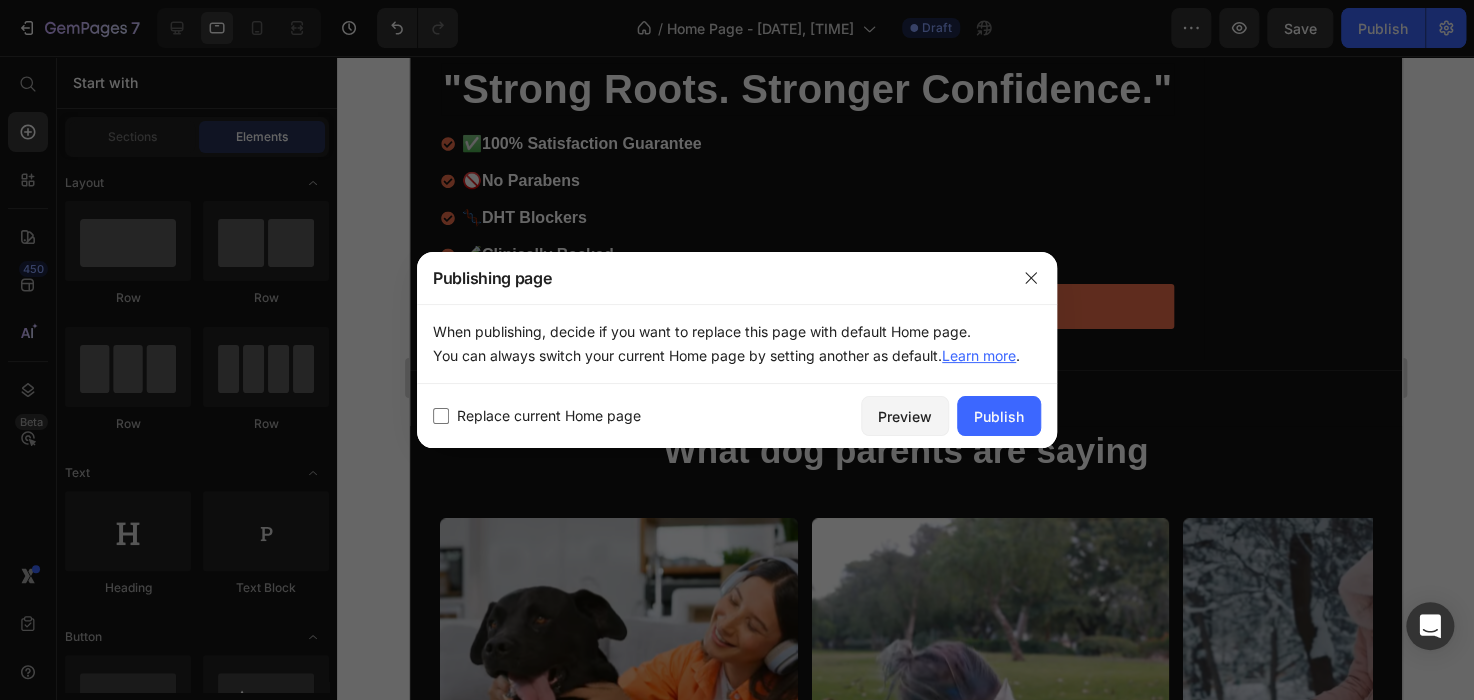 click on "Replace current Home page Preview  Publish" at bounding box center (737, 416) 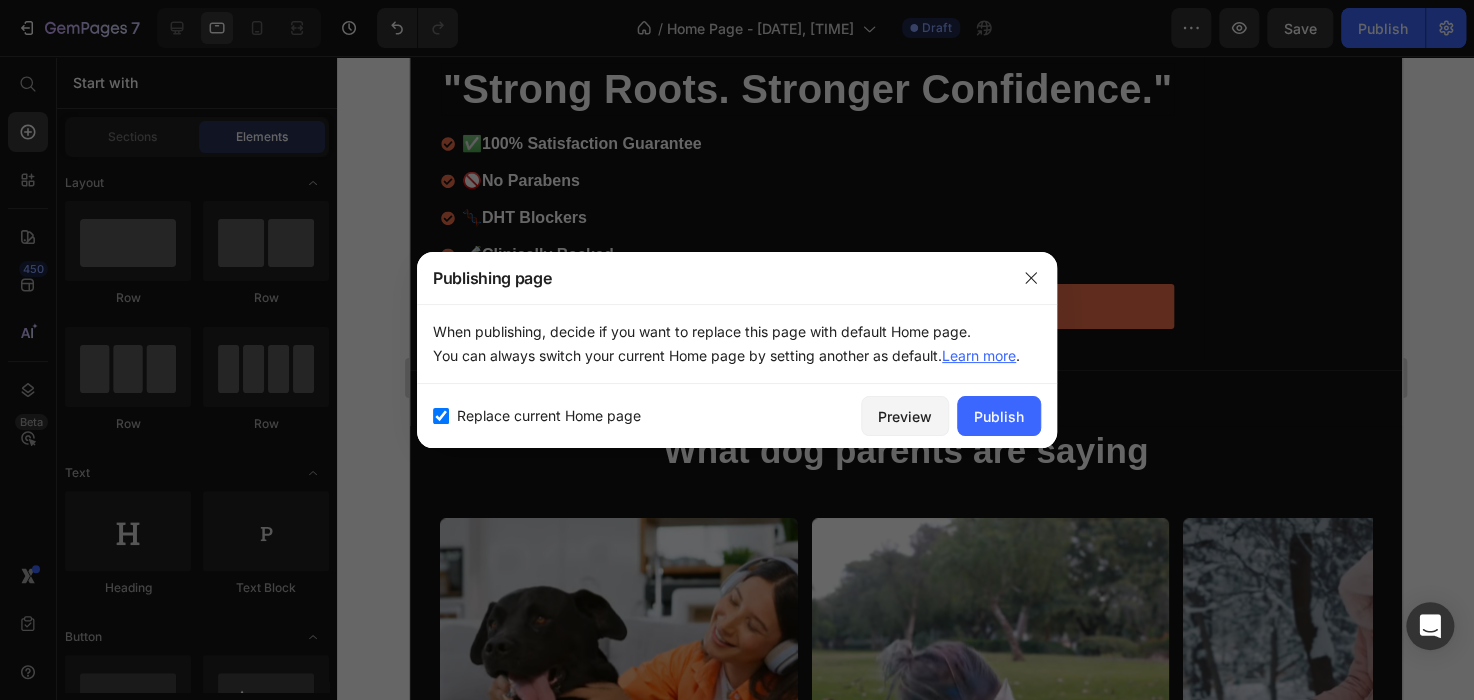click at bounding box center (441, 416) 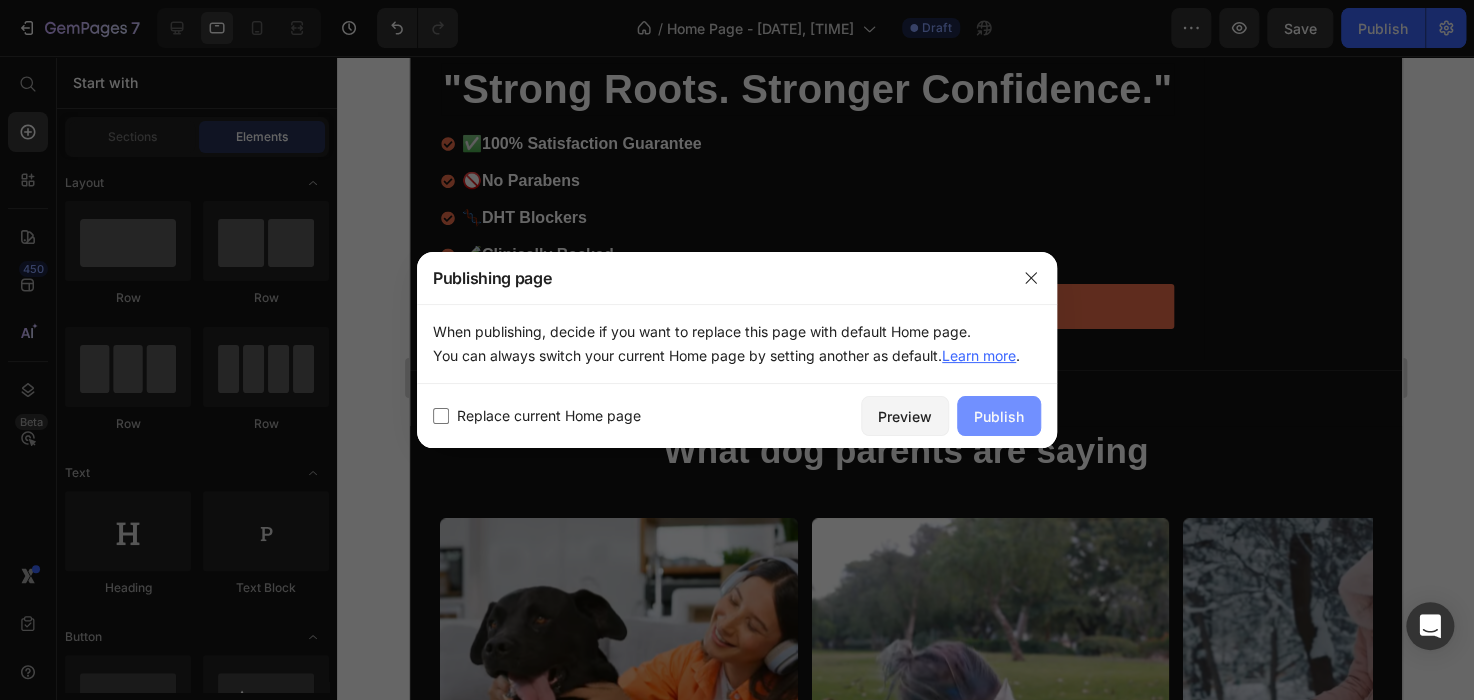 click on "Publish" at bounding box center [999, 416] 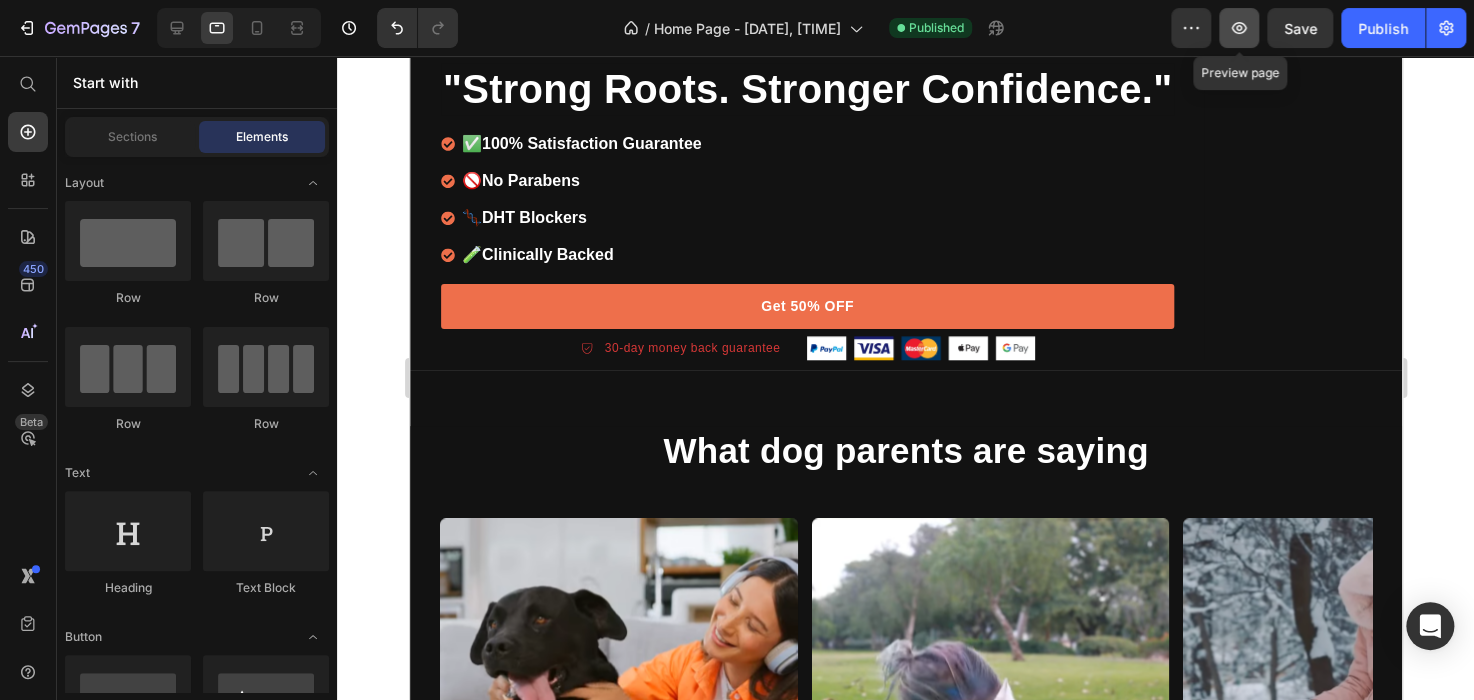 click 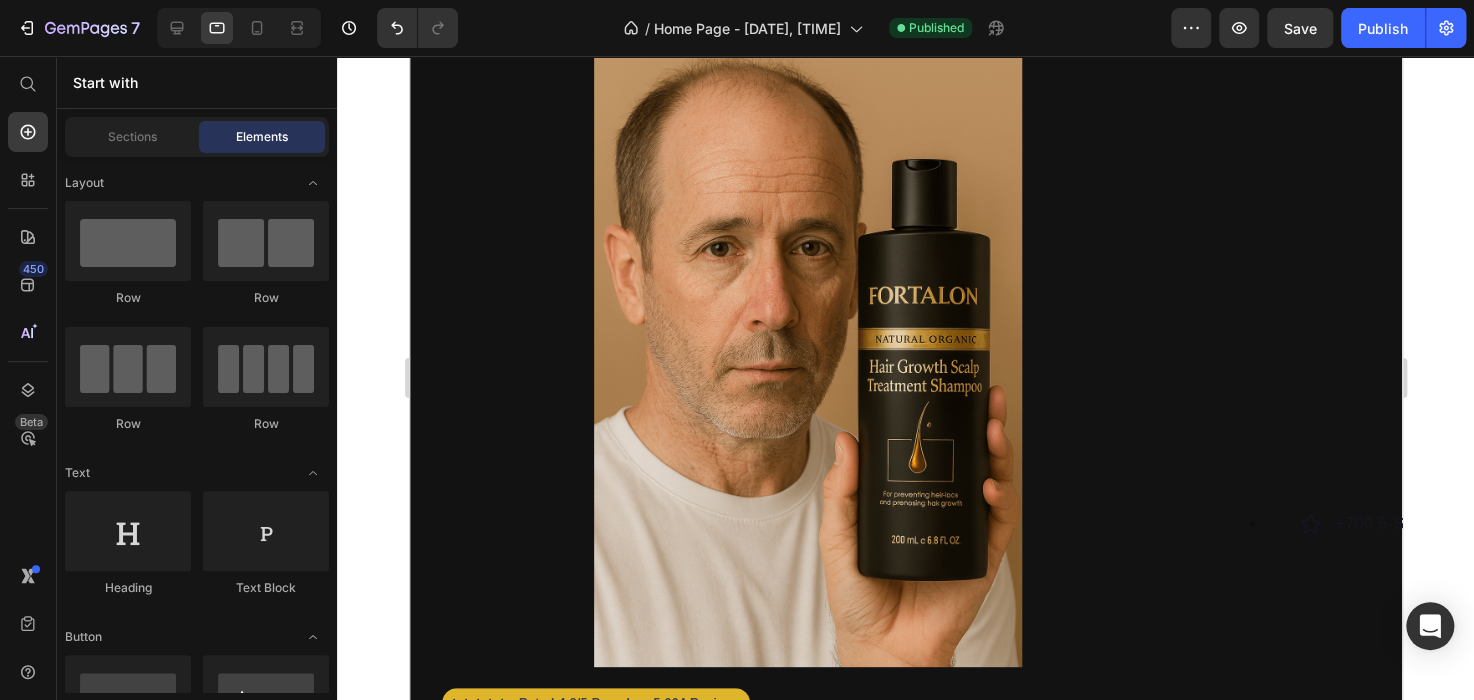 scroll, scrollTop: 0, scrollLeft: 0, axis: both 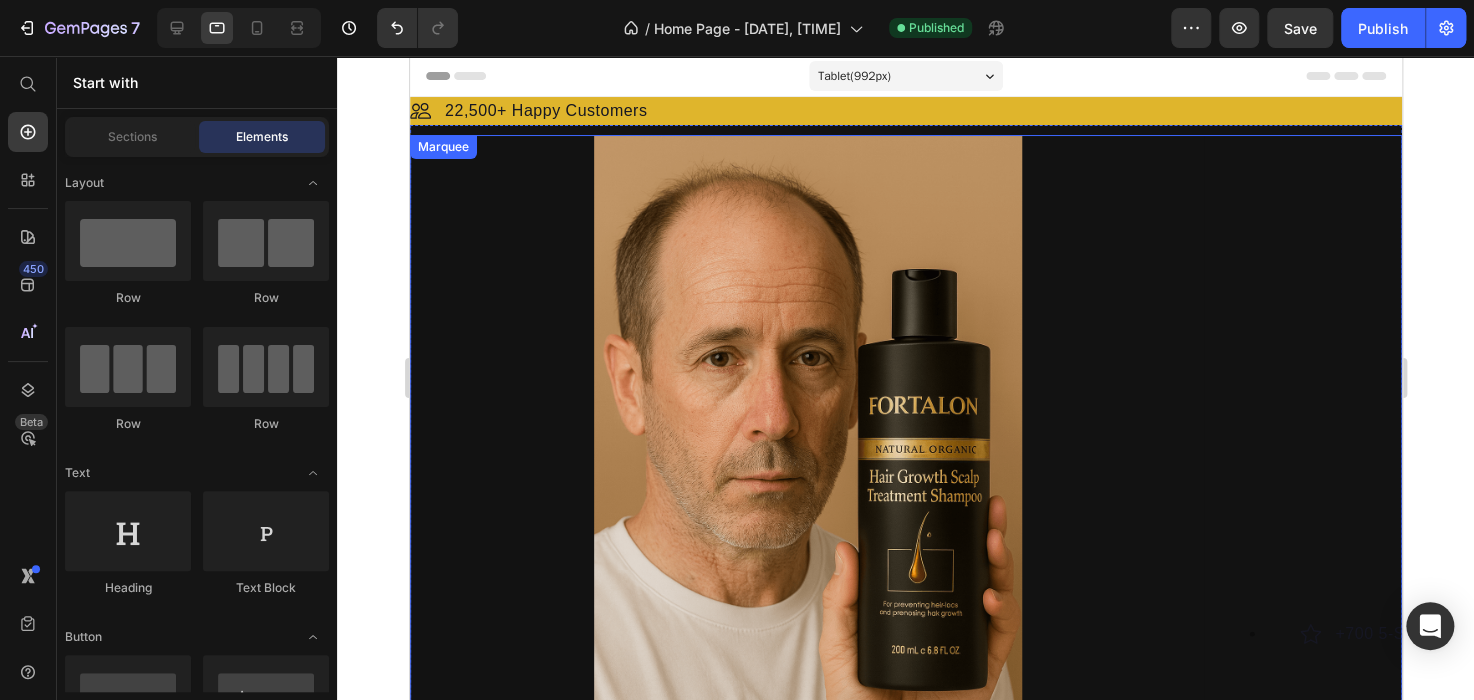 click on "Icon Icon Icon Icon Icon Icon List Hoz Rated 4.8/5 Based on 5,664 Reviews Text block Row "Strong Roots. Stronger Confidence." Heading ✅  100% Satisfaction Guarantee 🚫  No Parabens  🧬  DHT Blockers 🧪  Clinically Backed Item list Get 50% OFF Button
30-day money back guarantee Item list Image Row Row Image Row
Image +700 5-Star Reviews Text Block Row
Image 30 Day Guarantee Text Block Row" at bounding box center (1135, 633) 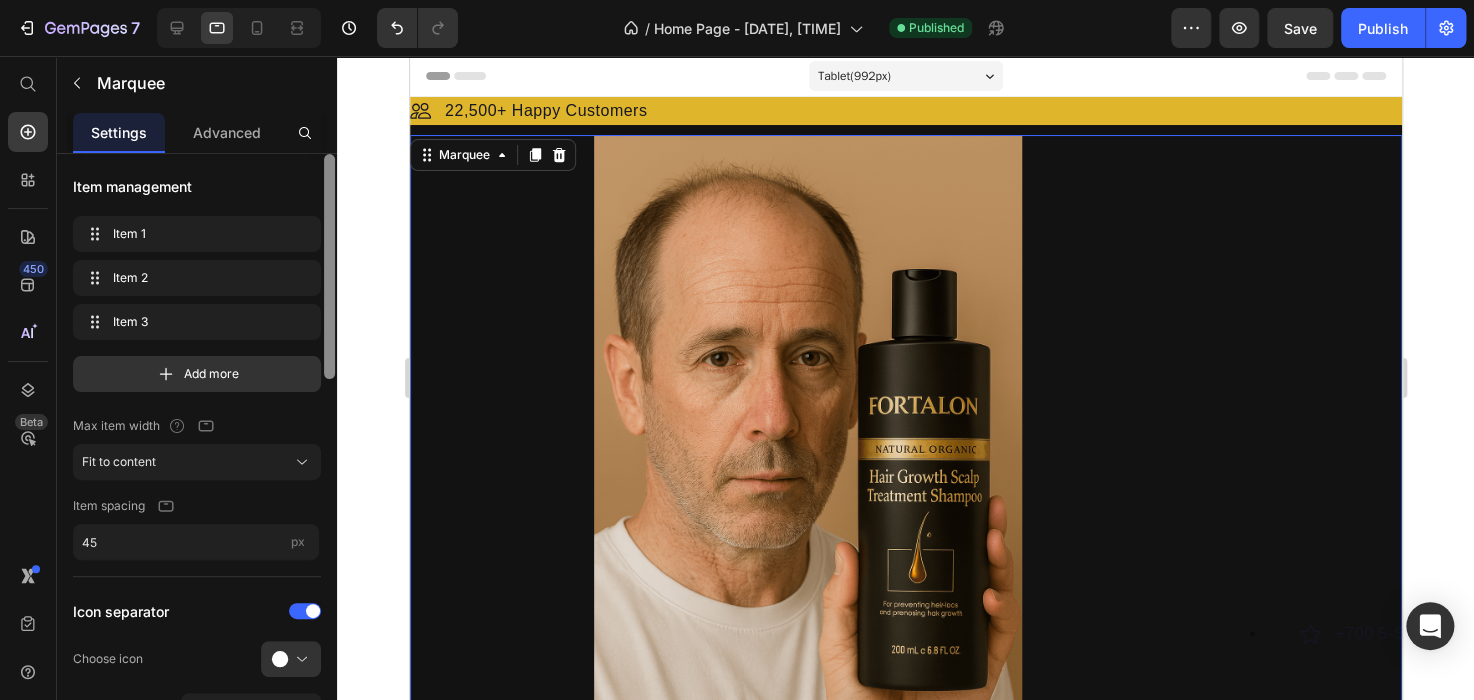 scroll, scrollTop: 0, scrollLeft: 0, axis: both 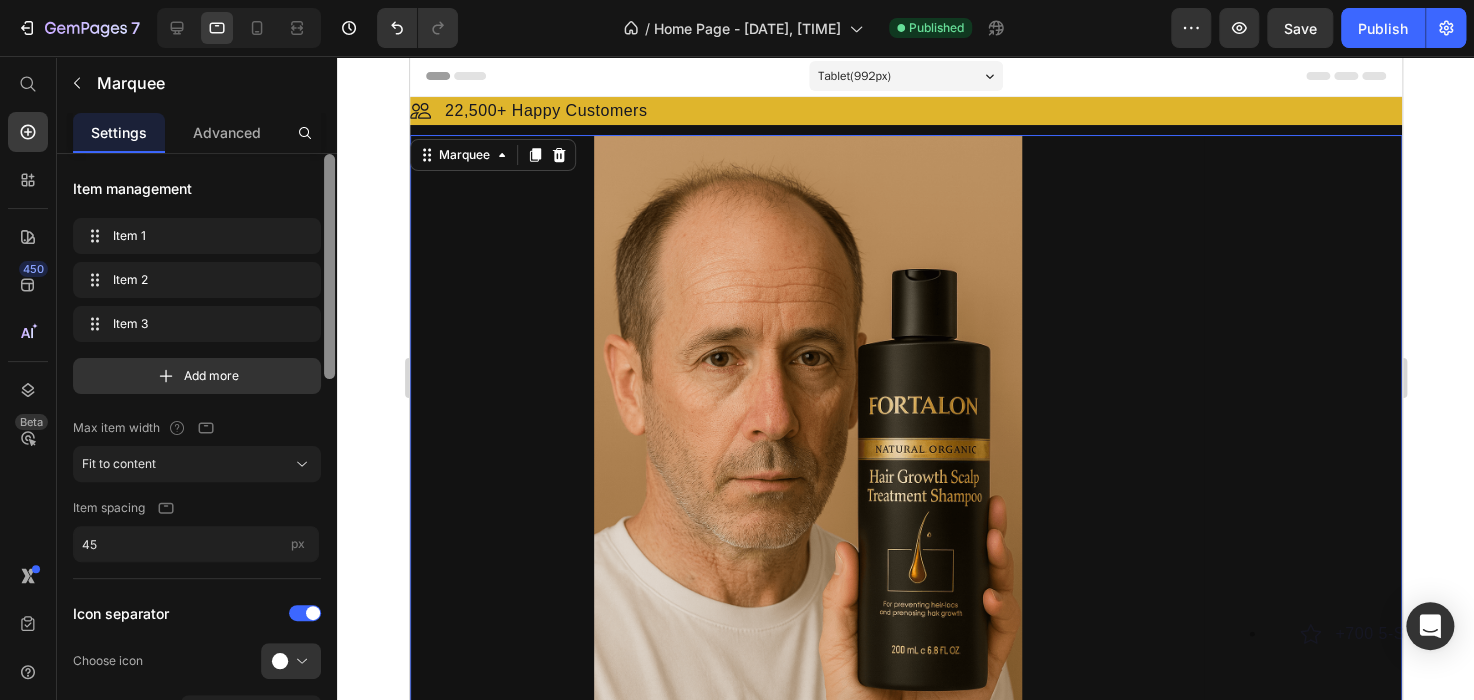 drag, startPoint x: 328, startPoint y: 260, endPoint x: 323, endPoint y: 243, distance: 17.720045 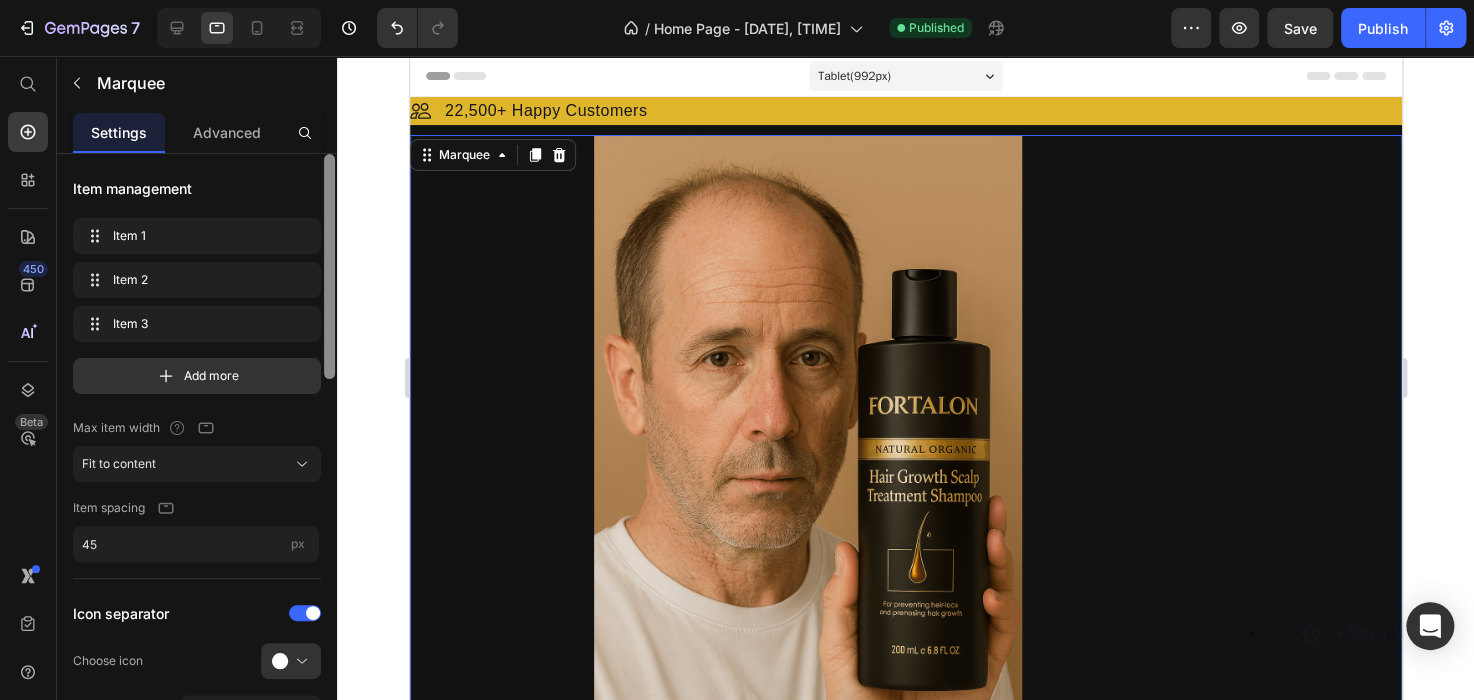 drag, startPoint x: 331, startPoint y: 238, endPoint x: 331, endPoint y: 197, distance: 41 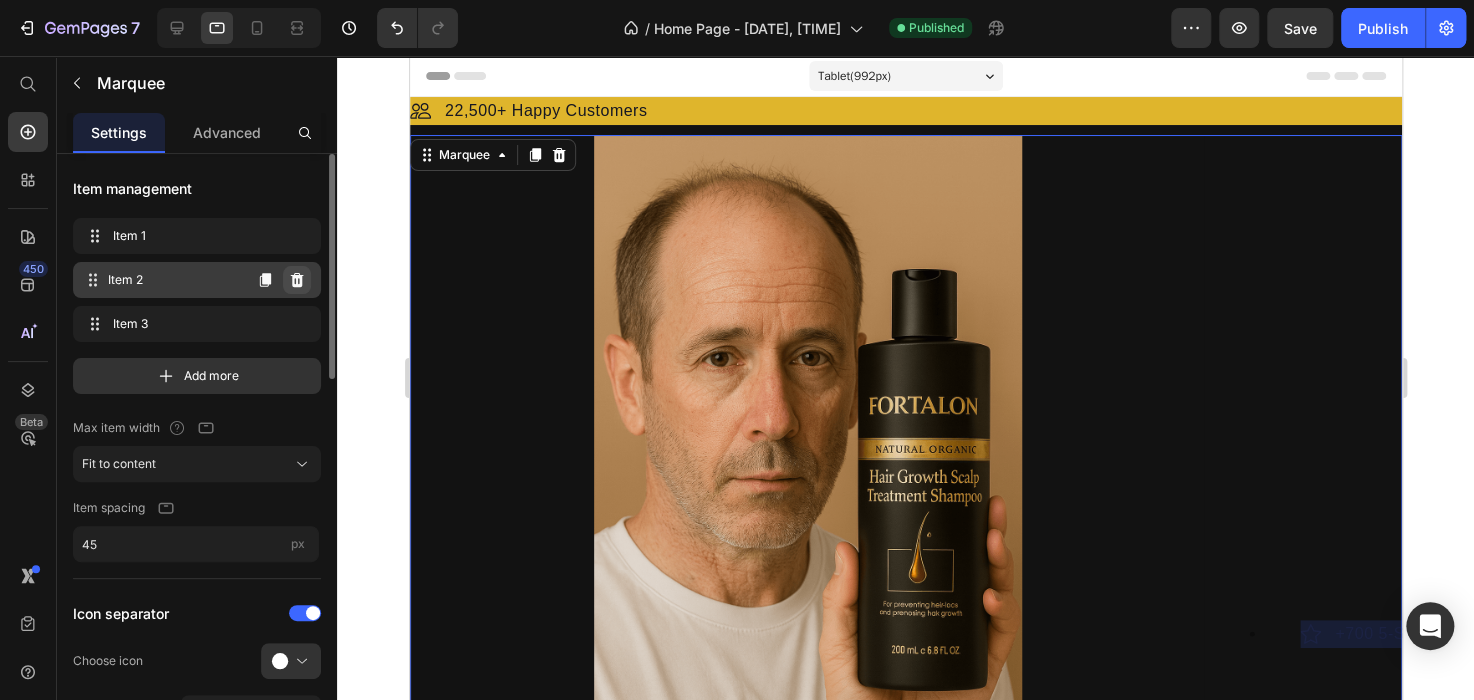 click 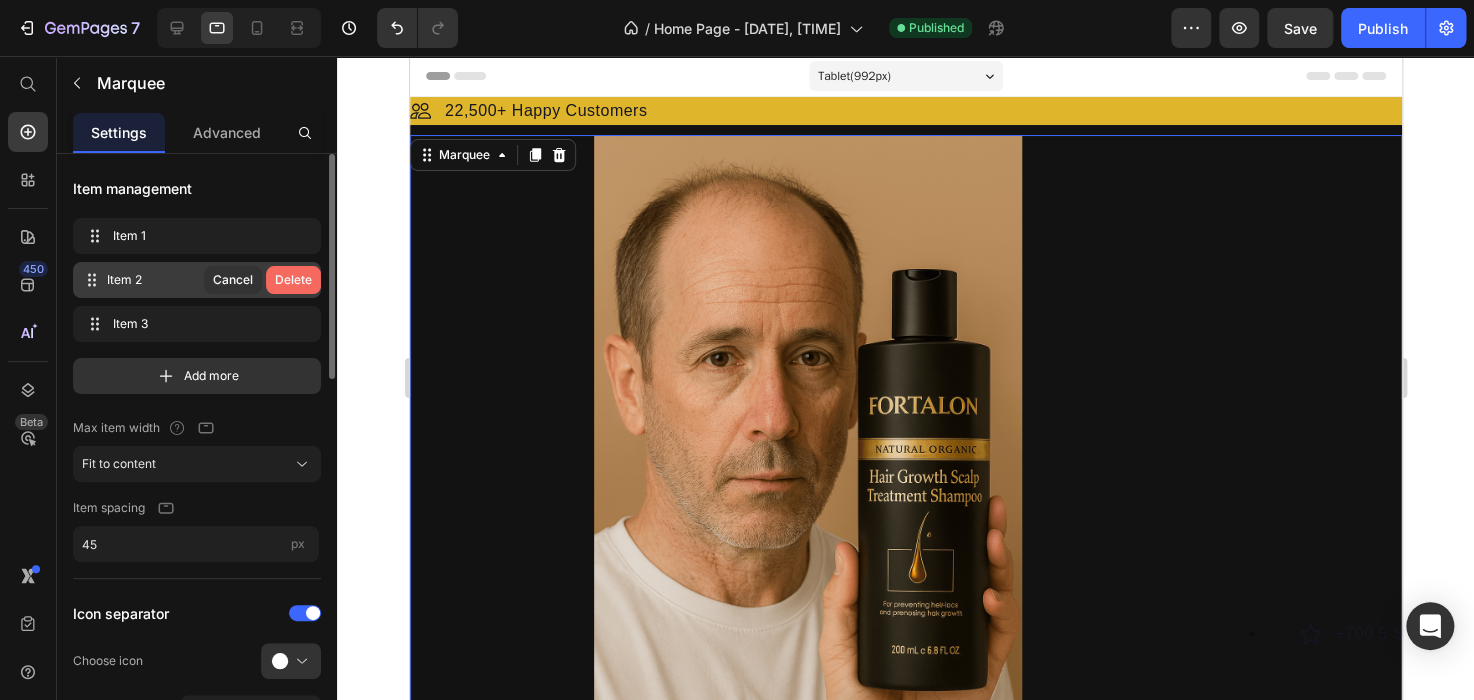 click on "Delete" at bounding box center [293, 280] 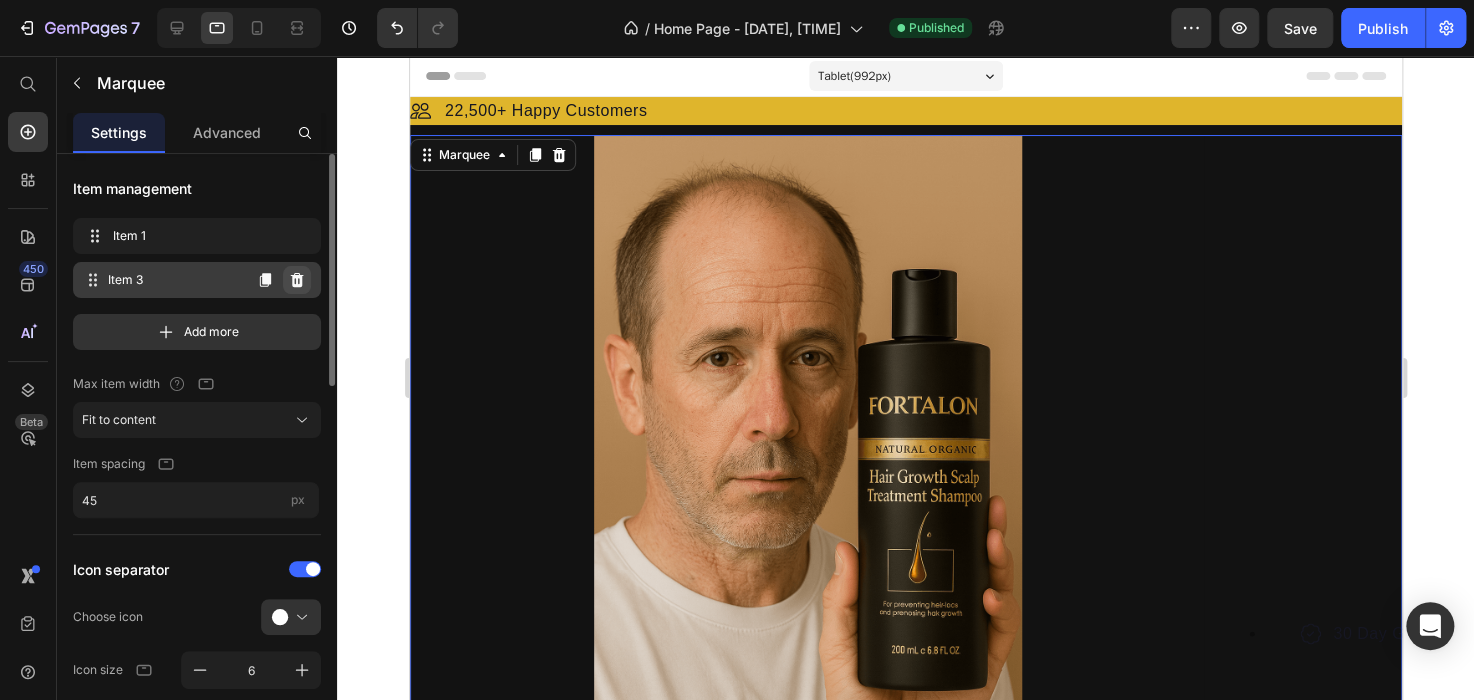 click 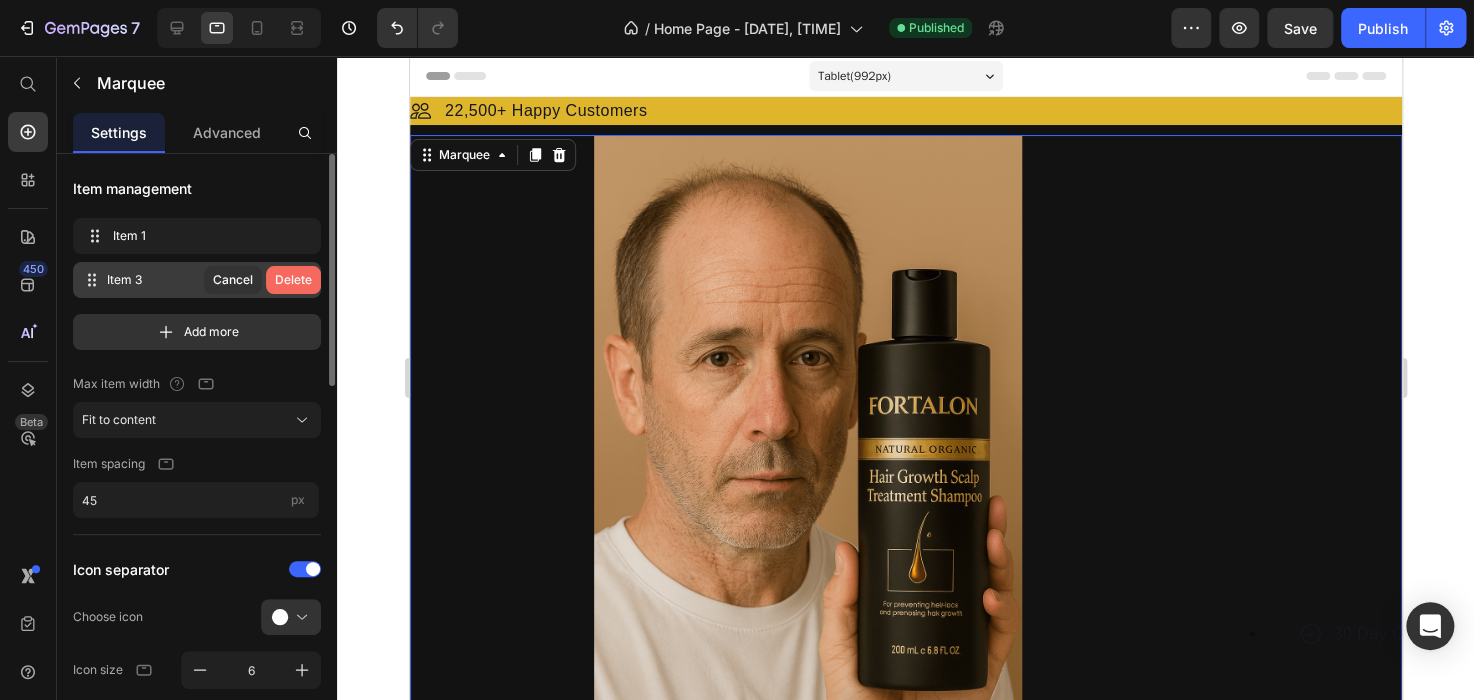 click on "Delete" at bounding box center (293, 280) 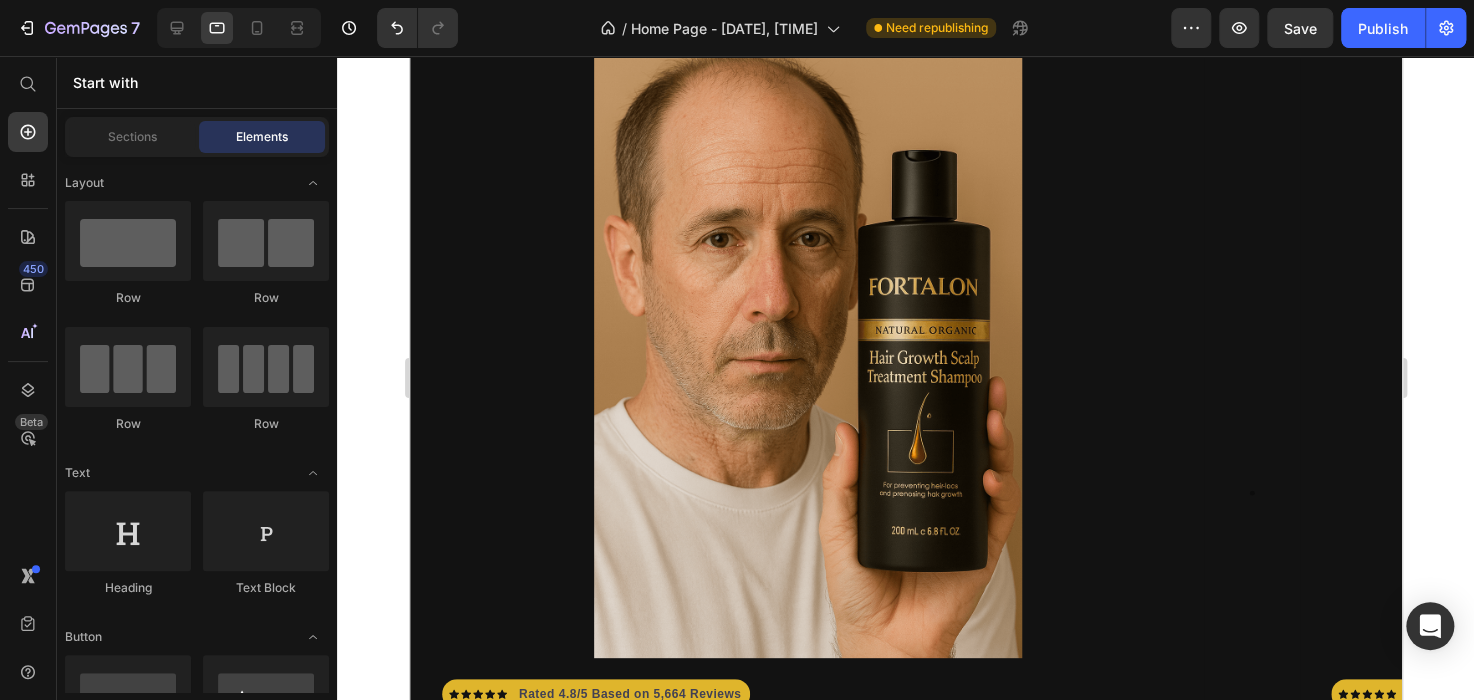 scroll, scrollTop: 0, scrollLeft: 0, axis: both 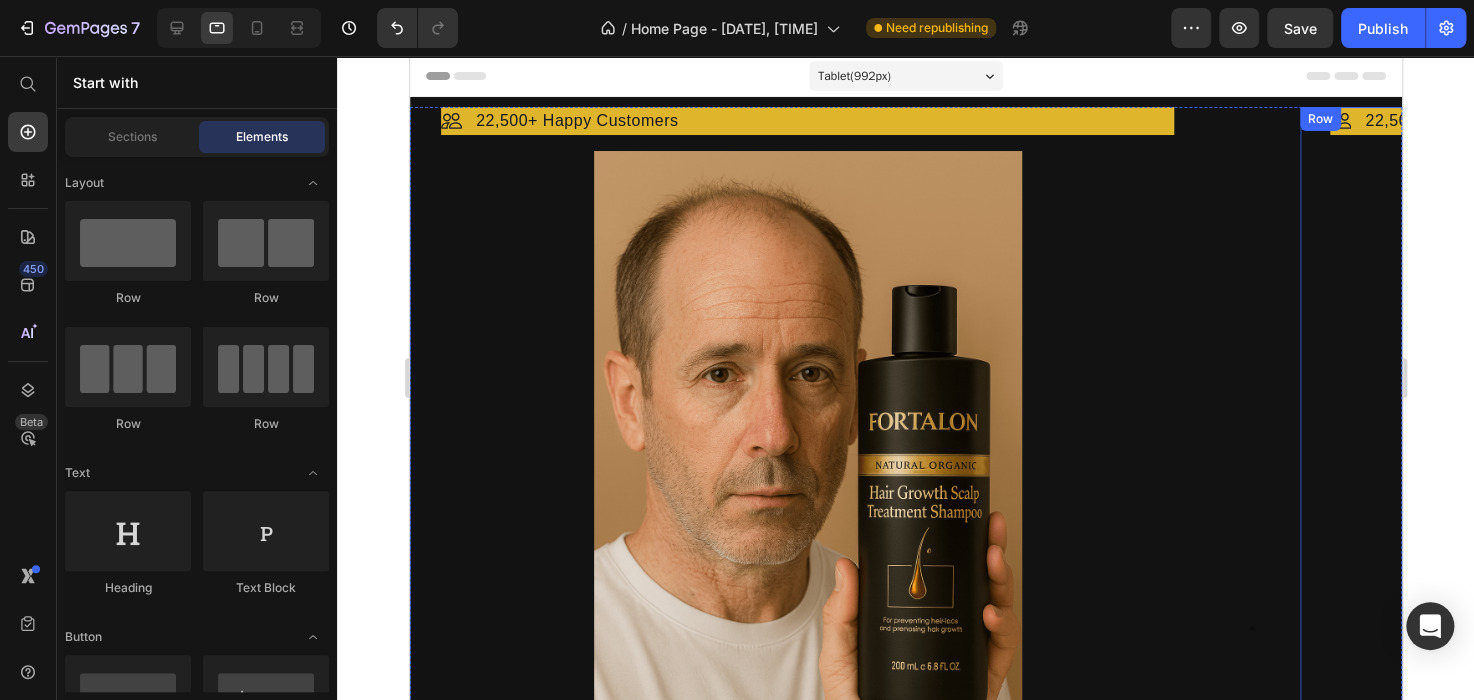 click on "Icon Icon Icon Icon Icon Icon List Hoz Rated 4.8/5 Based on 5,664 Reviews Text block Row "Strong Roots. Stronger Confidence." Heading ✅  100% Satisfaction Guarantee 🚫  No Parabens  🧬  DHT Blockers 🧪  Clinically Backed Item list Get 50% OFF Button
30-day money back guarantee Item list Image Row Row Image 22,500+ Happy Customers Text Block Row Image Row" at bounding box center (806, 627) 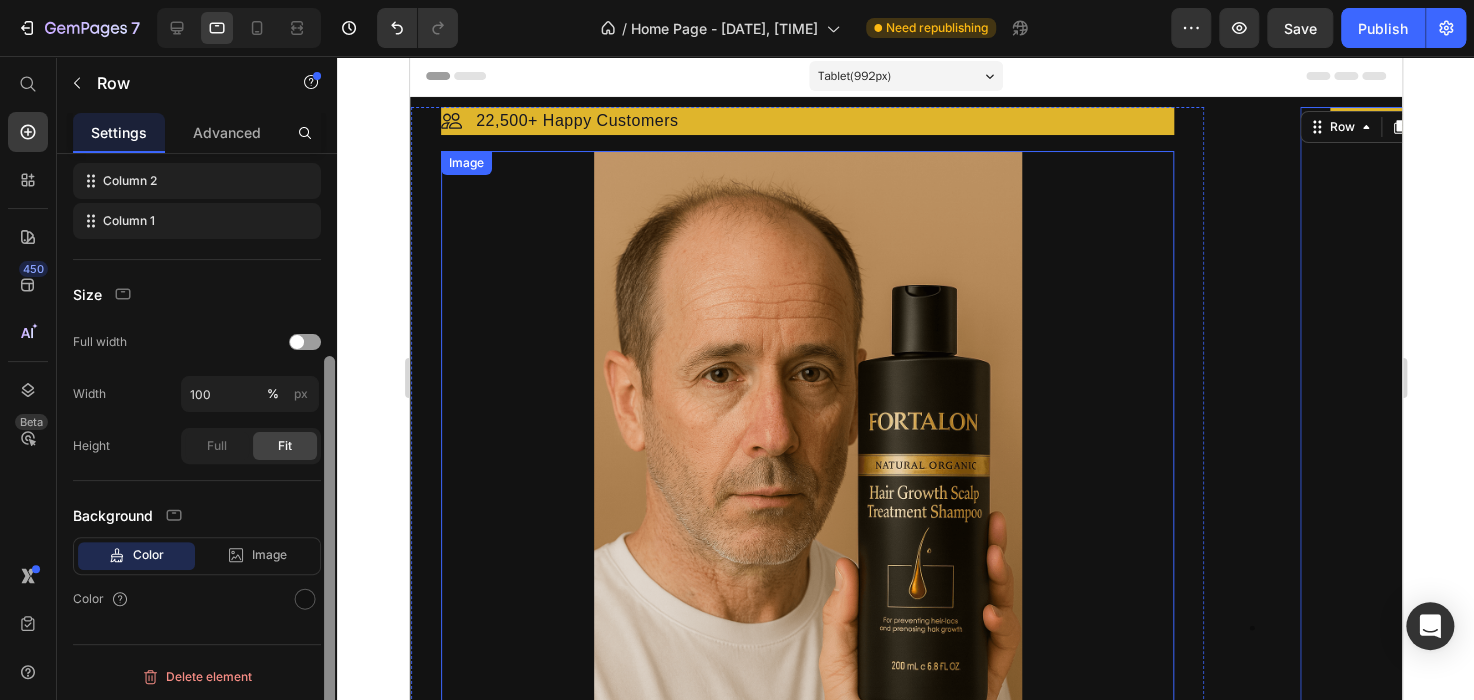 scroll, scrollTop: 0, scrollLeft: 0, axis: both 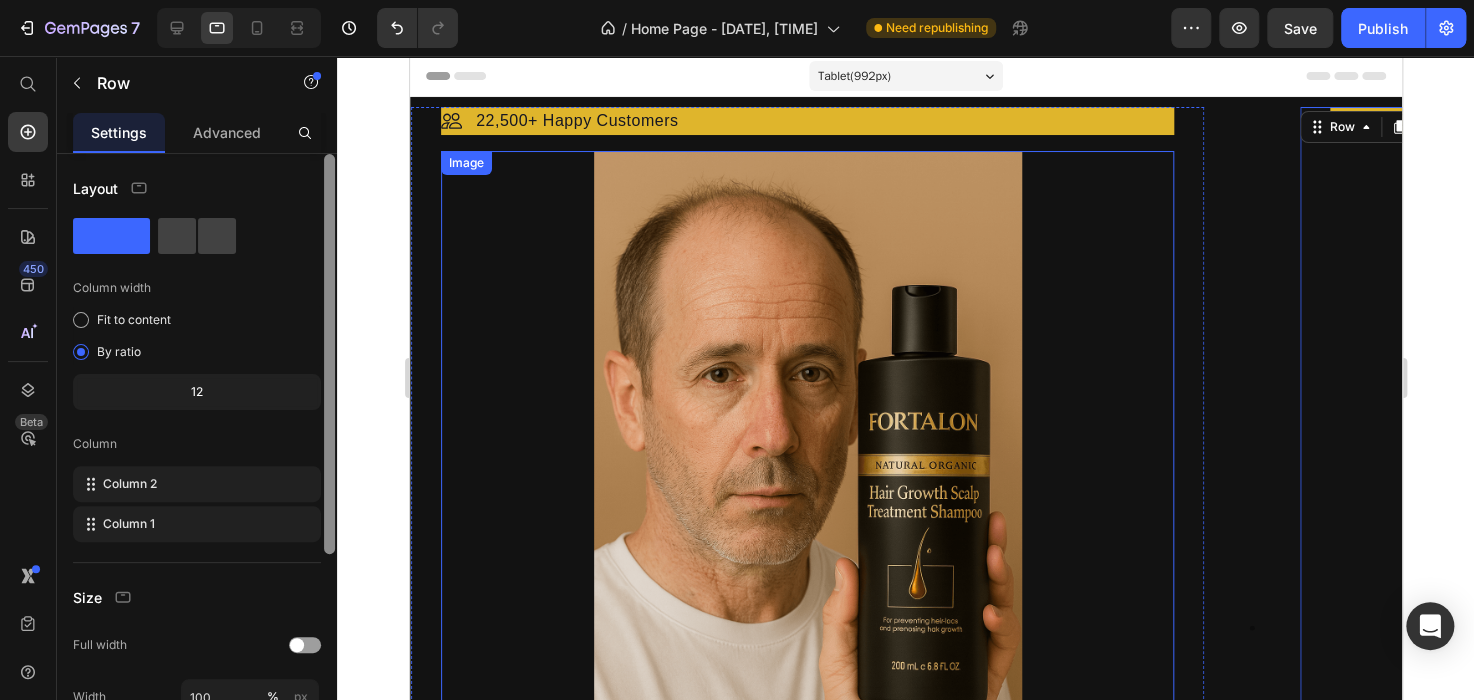 drag, startPoint x: 328, startPoint y: 224, endPoint x: 332, endPoint y: 109, distance: 115.06954 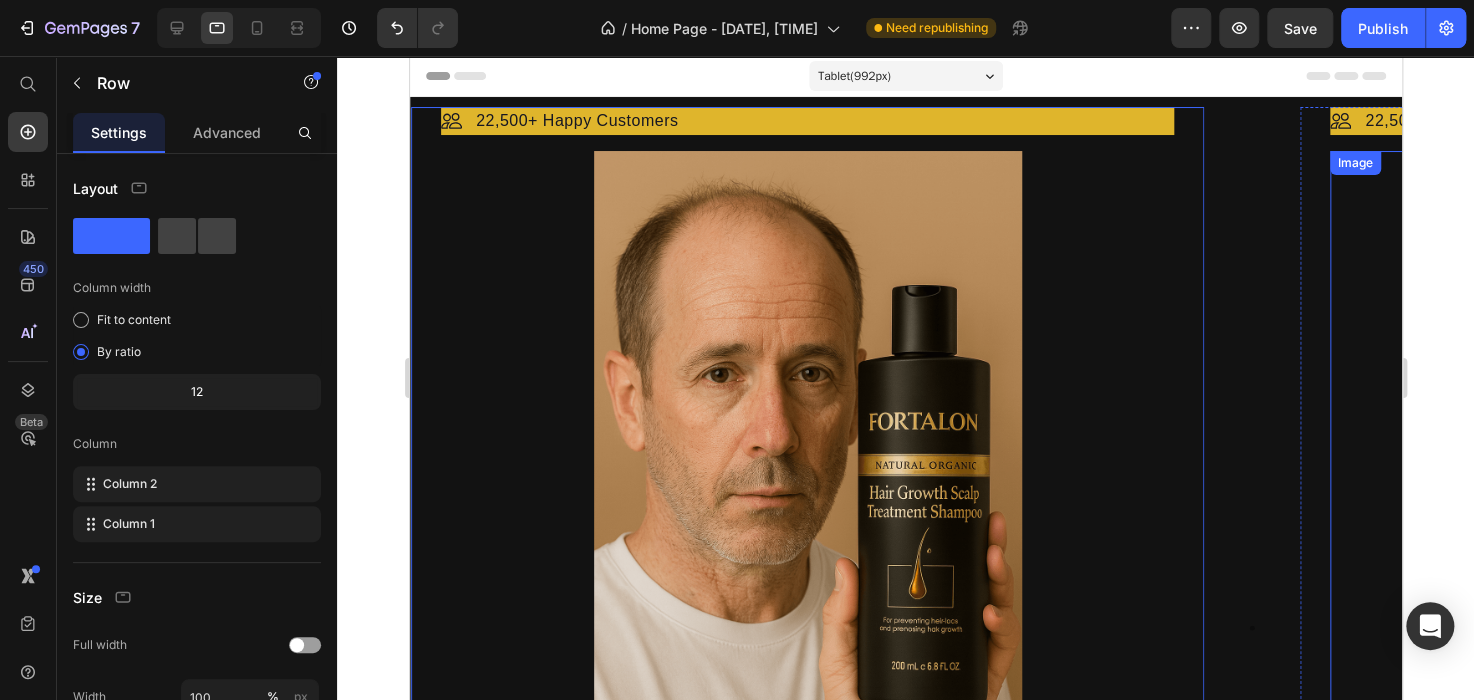 click at bounding box center (806, 482) 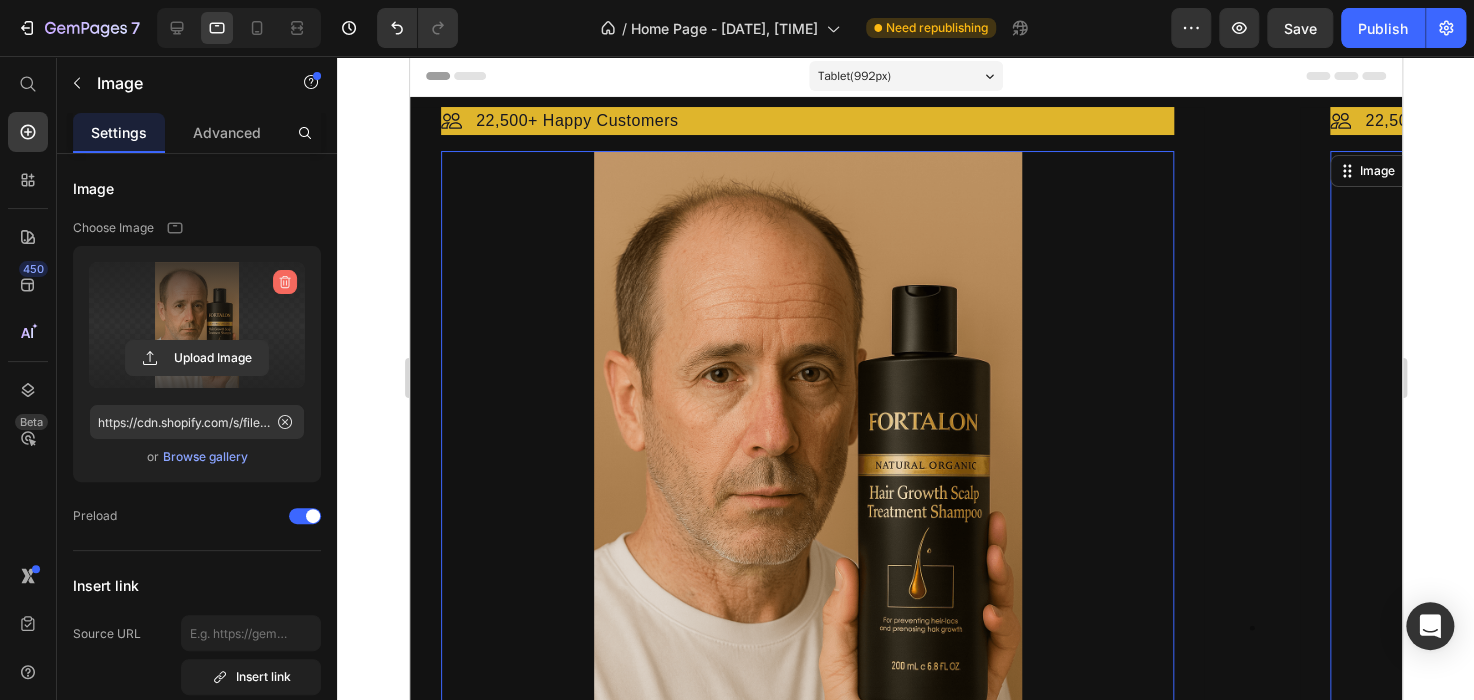 click 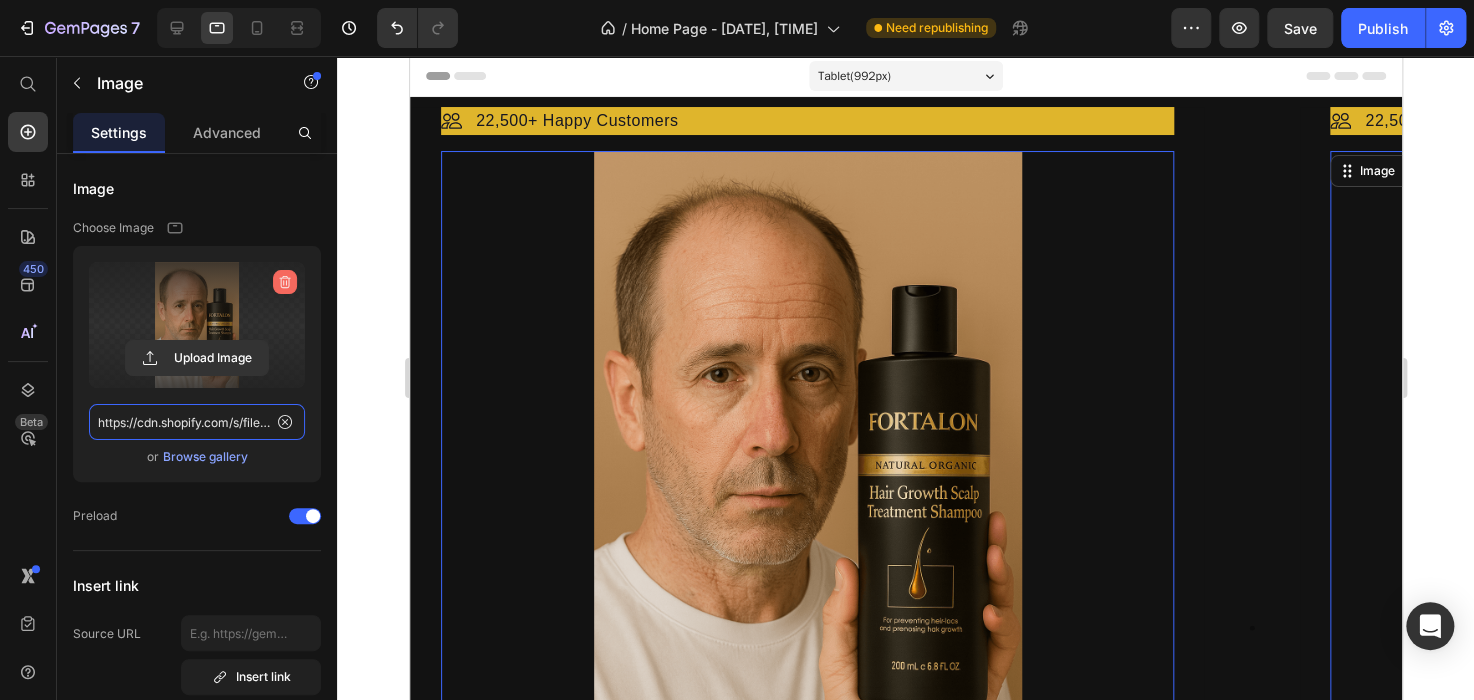 type 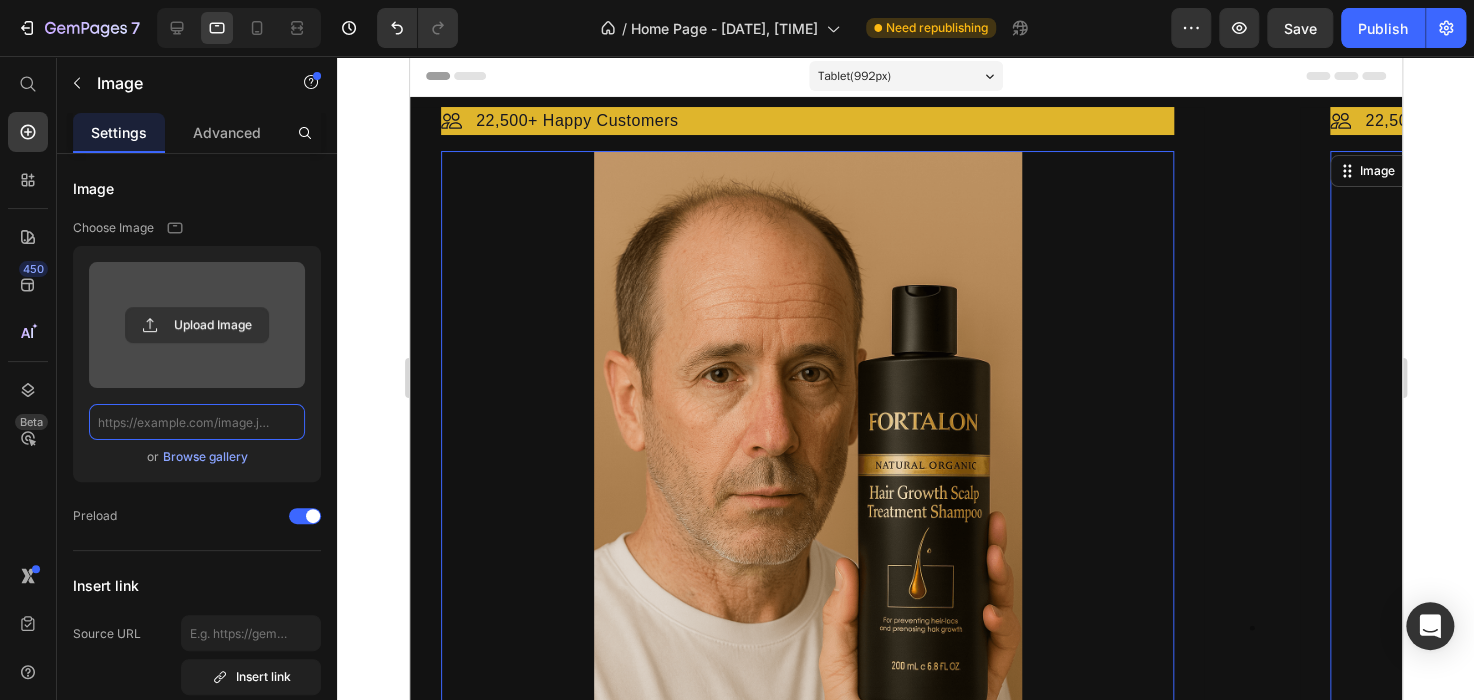 scroll, scrollTop: 0, scrollLeft: 0, axis: both 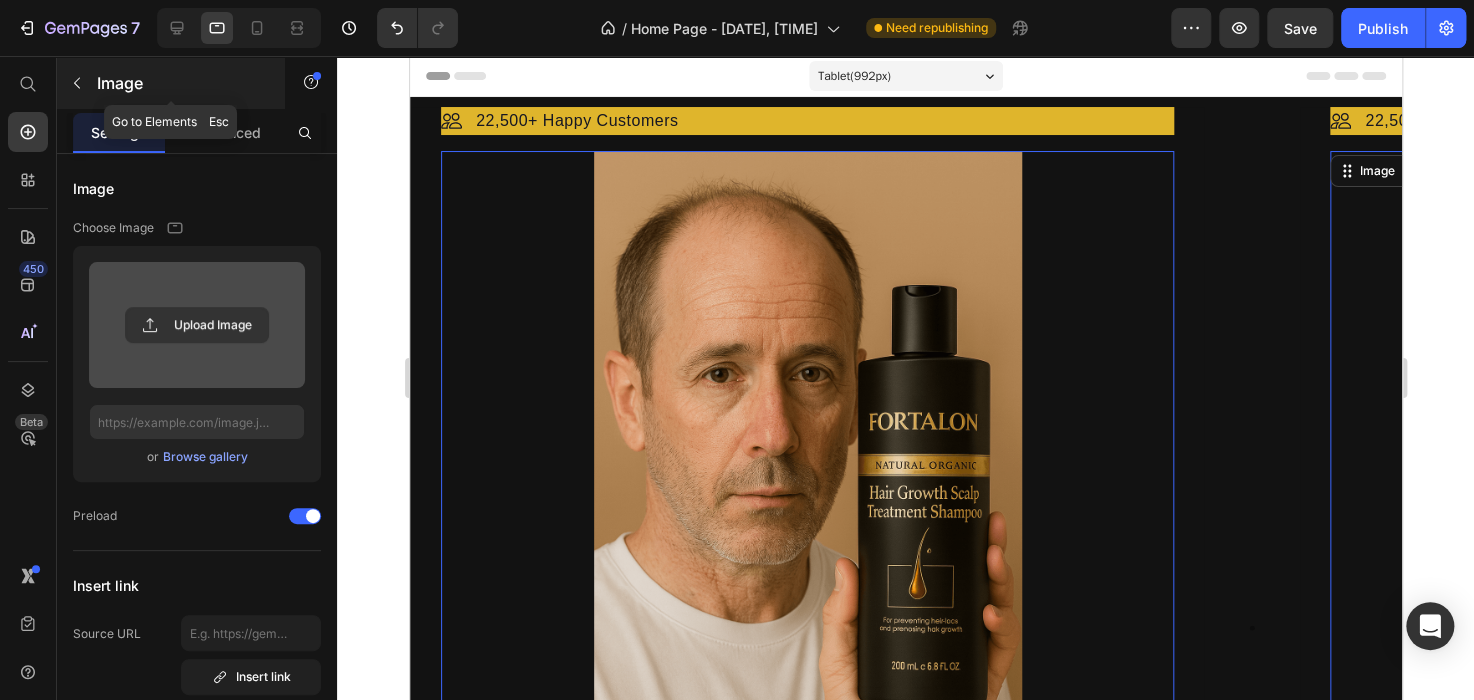 click 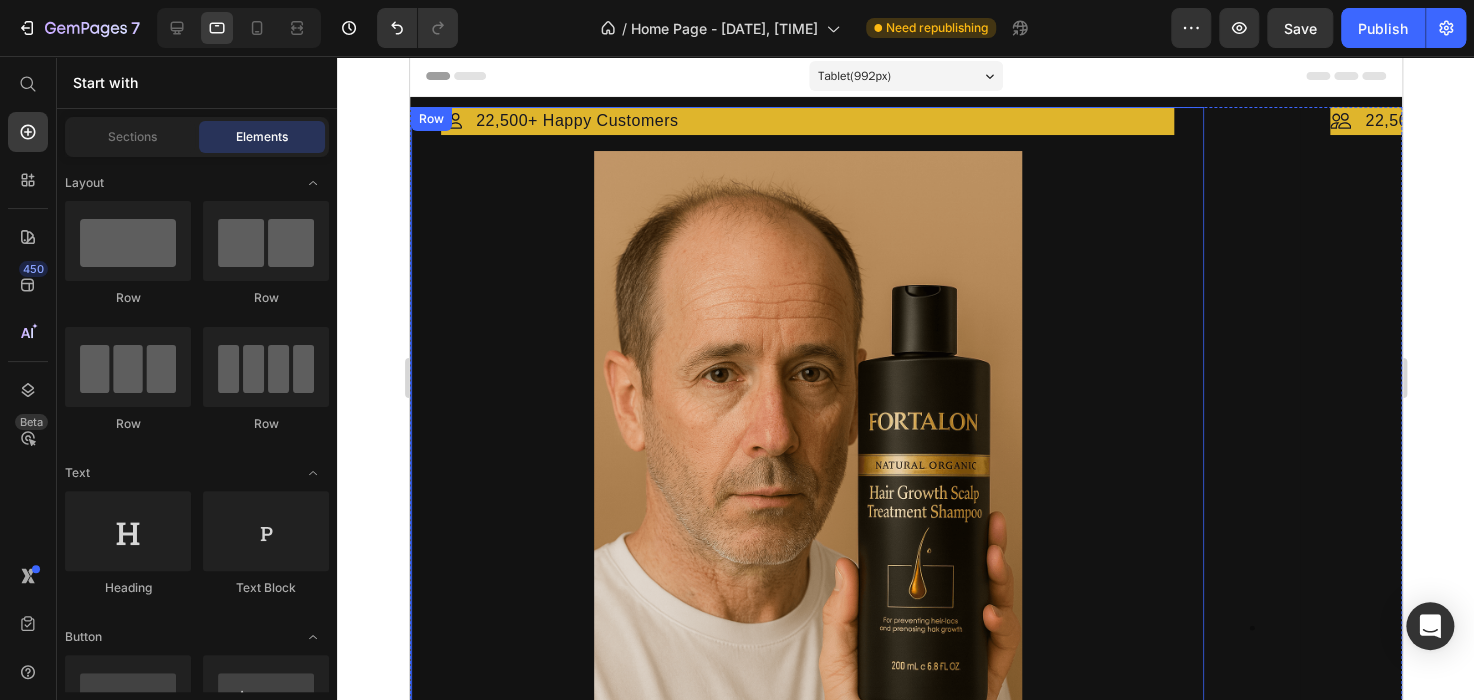 click on "Icon Icon Icon Icon Icon Icon List Hoz Rated 4.8/5 Based on 5,664 Reviews Text block Row "Strong Roots. Stronger Confidence." Heading ✅  100% Satisfaction Guarantee 🚫  No Parabens  🧬  DHT Blockers 🧪  Clinically Backed Item list Get 50% OFF Button
30-day money back guarantee Item list Image Row Row Image 22,500+ Happy Customers Text Block Row Image Row" at bounding box center [806, 627] 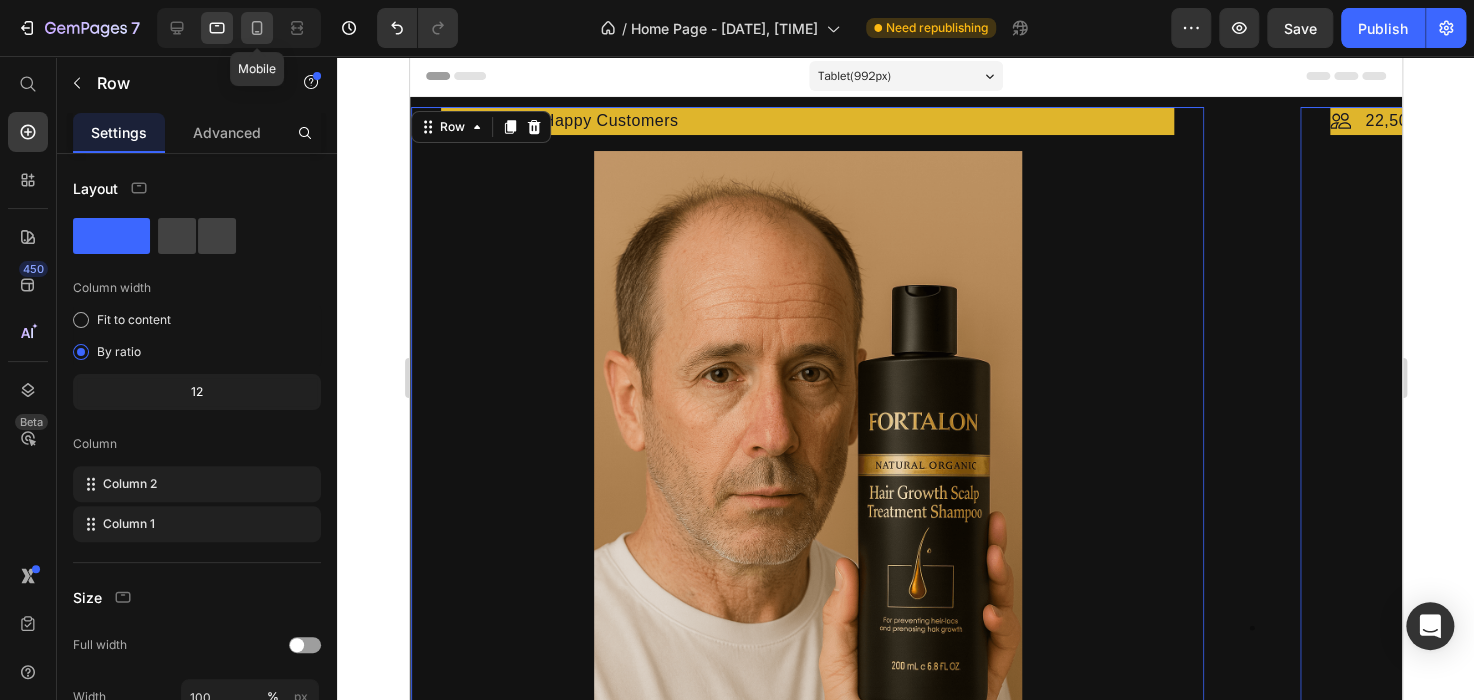 click 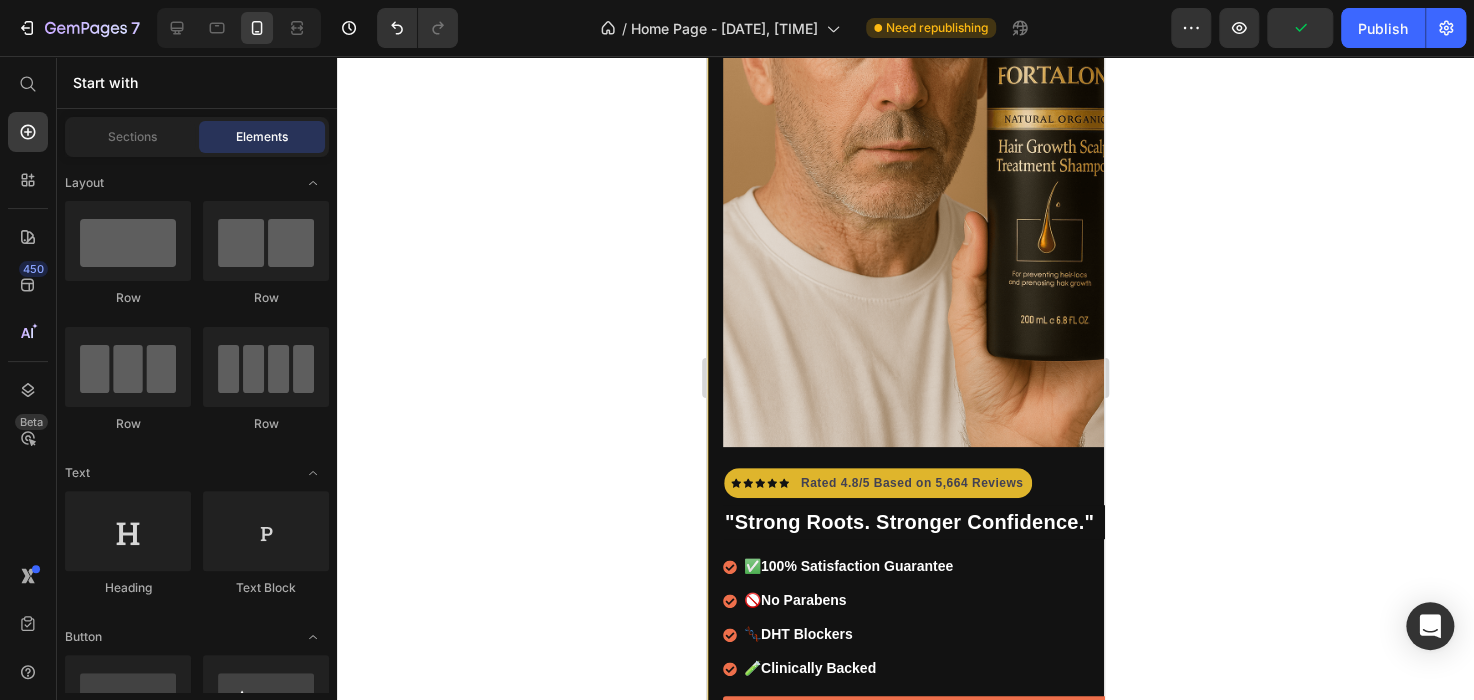 scroll, scrollTop: 135, scrollLeft: 0, axis: vertical 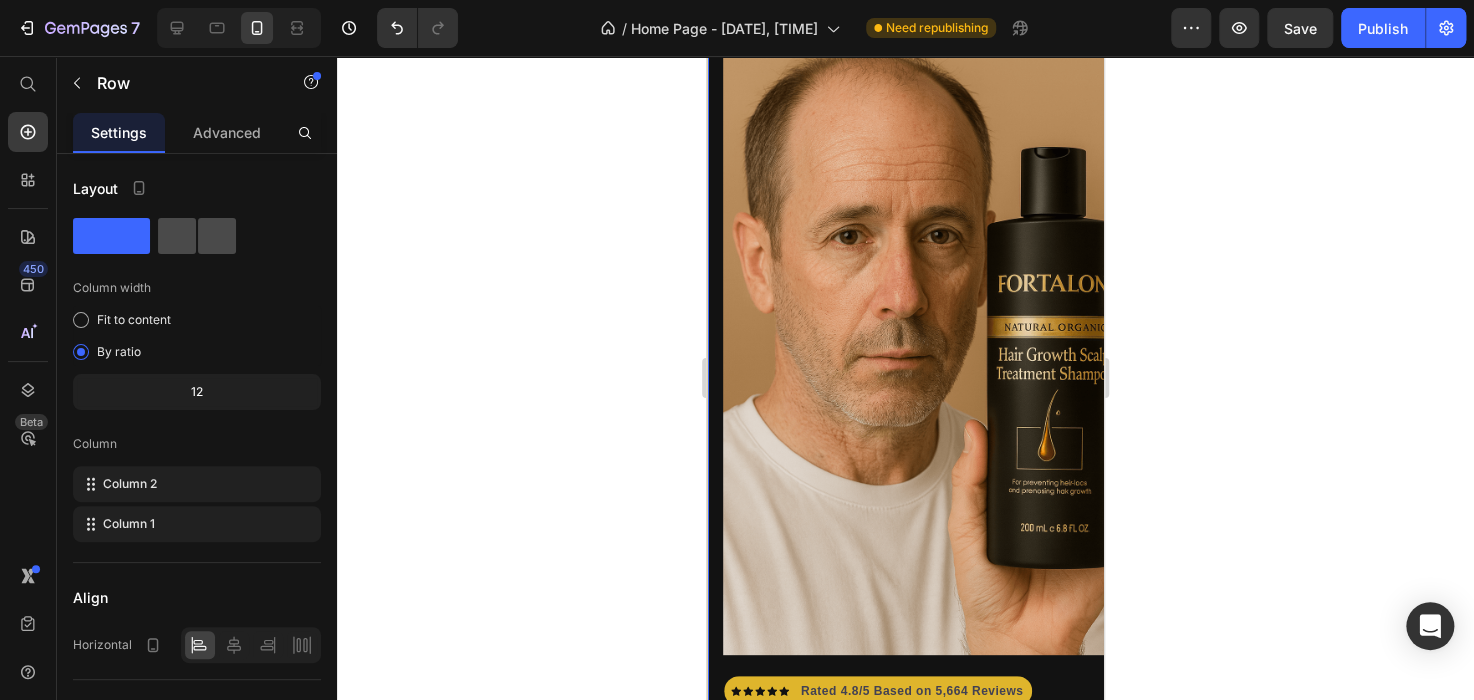click 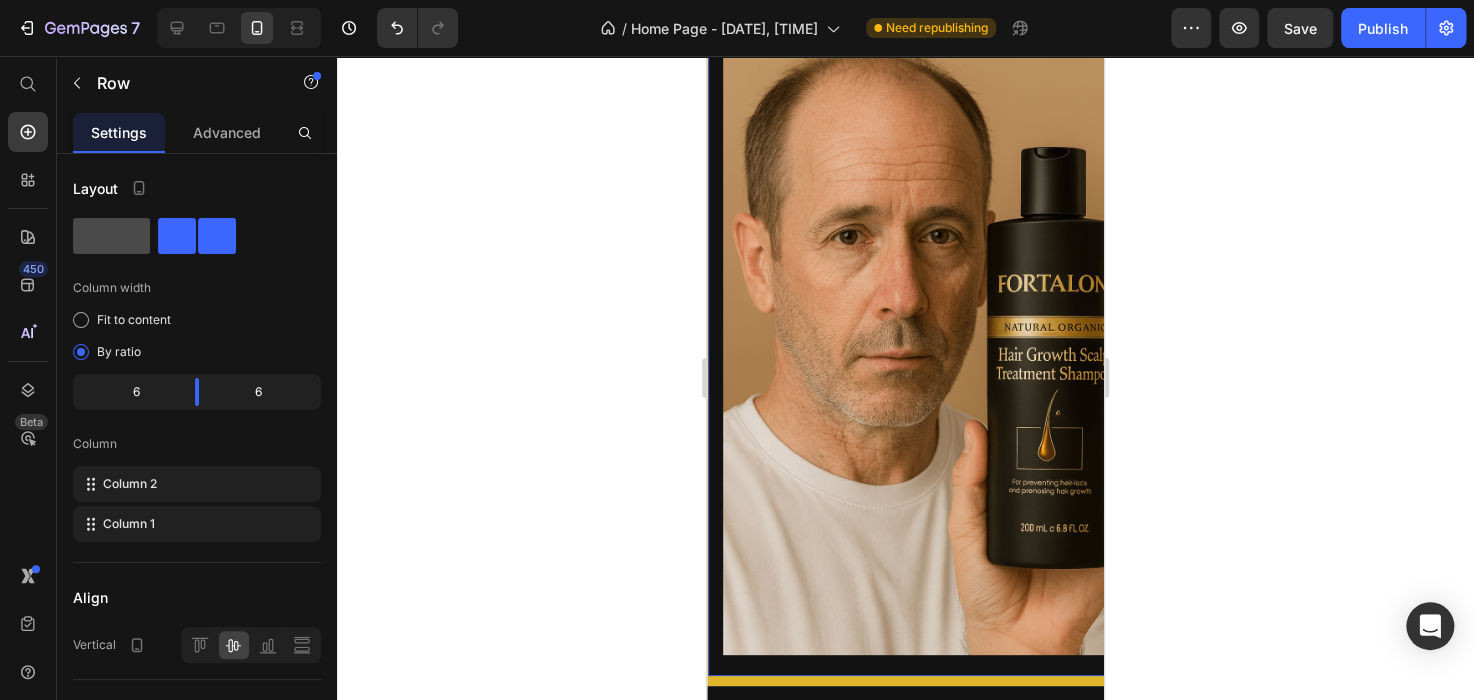 click 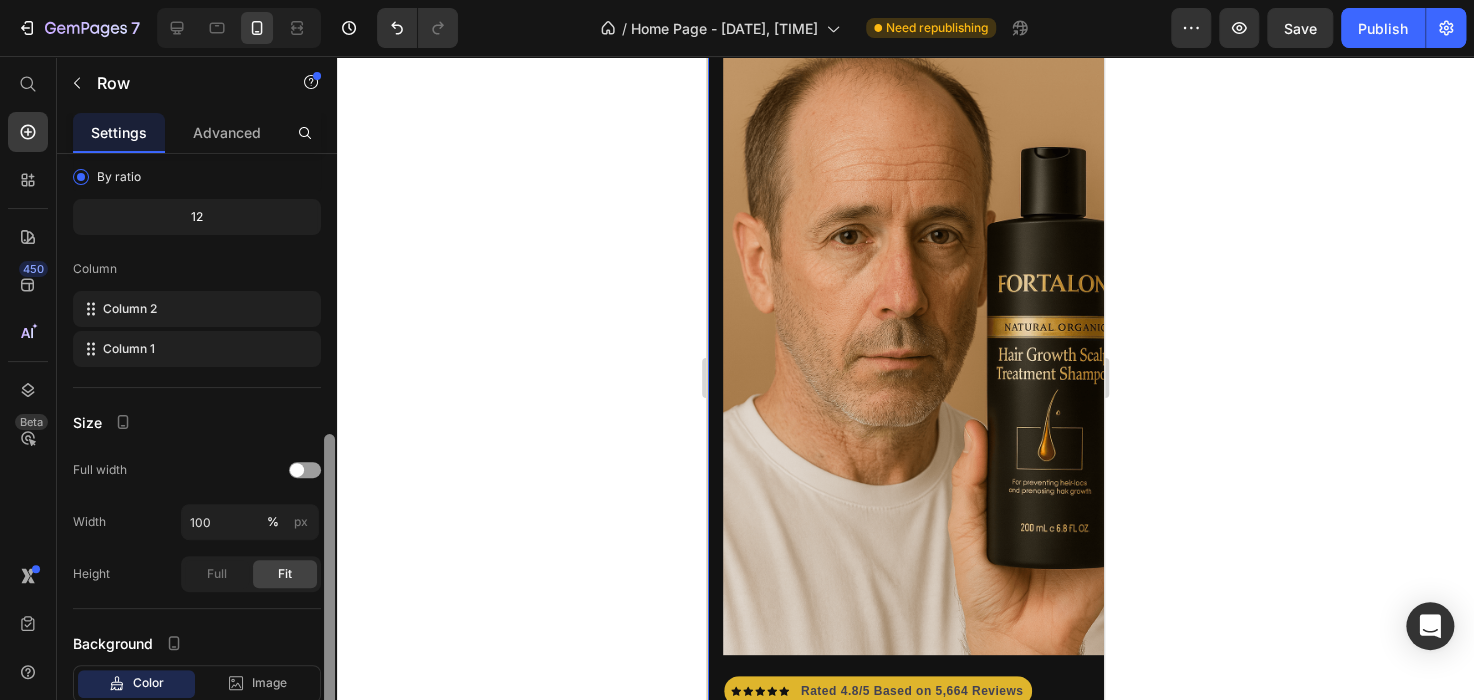 scroll, scrollTop: 144, scrollLeft: 0, axis: vertical 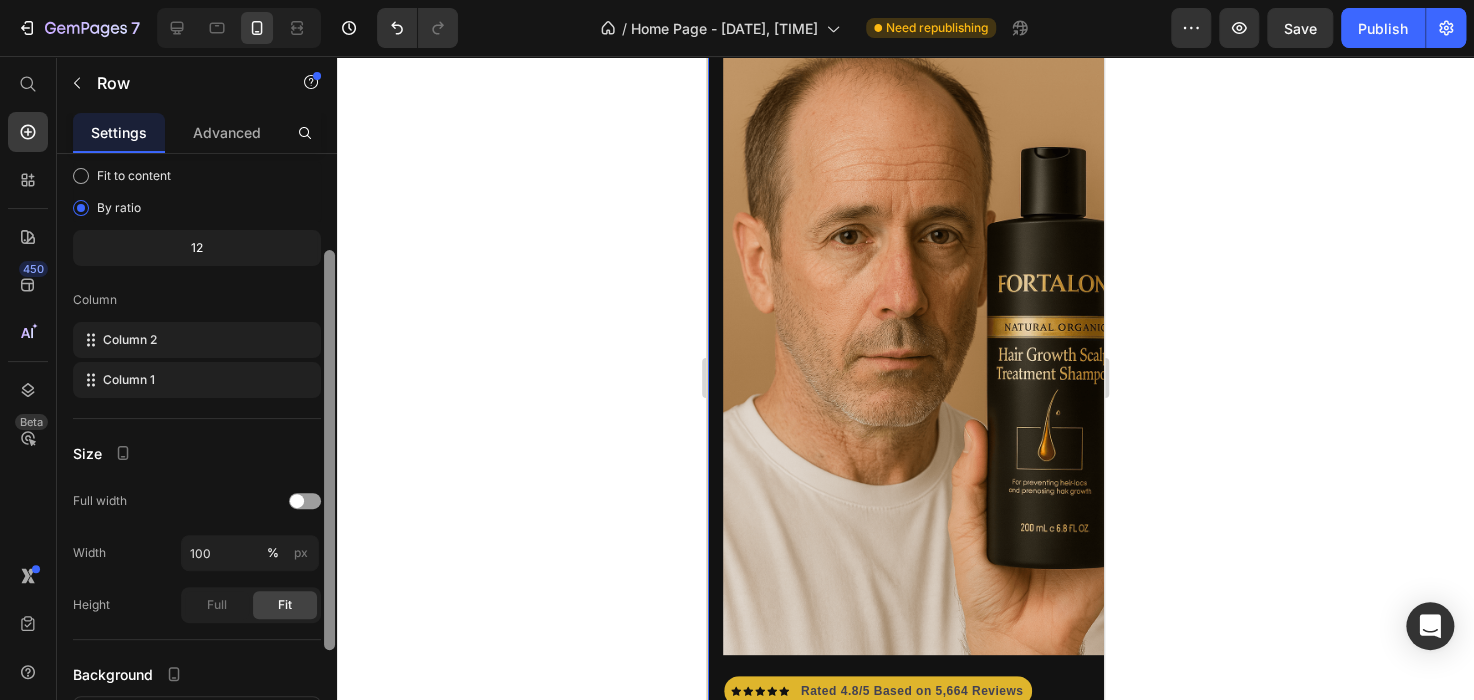drag, startPoint x: 332, startPoint y: 237, endPoint x: 338, endPoint y: 334, distance: 97.18539 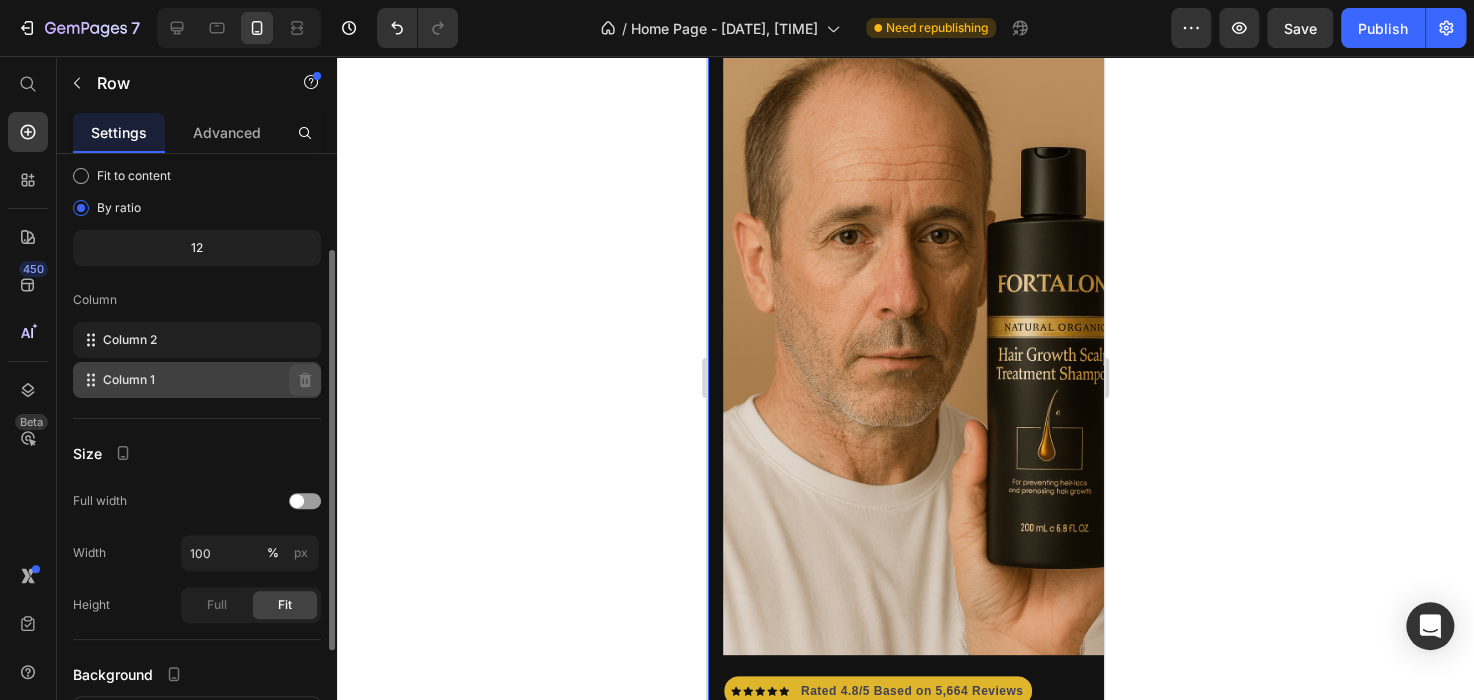 type 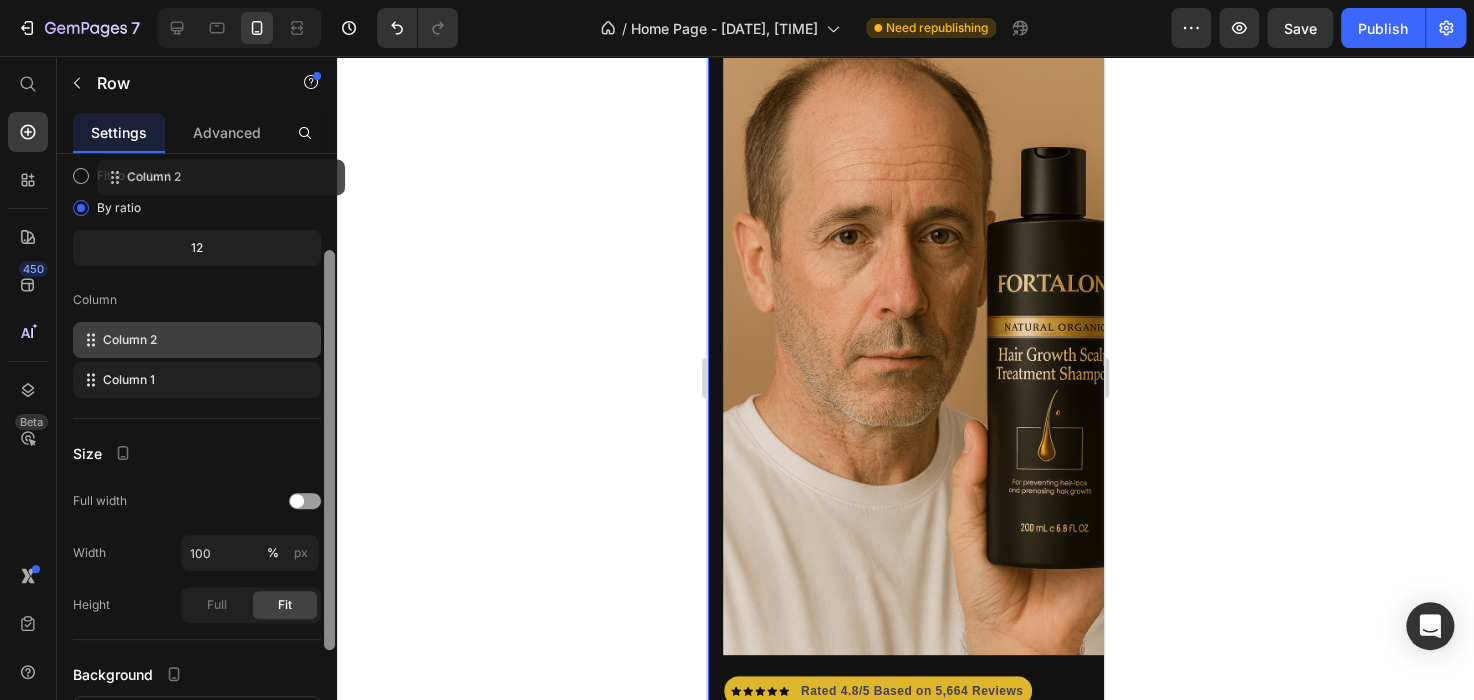 scroll, scrollTop: 0, scrollLeft: 0, axis: both 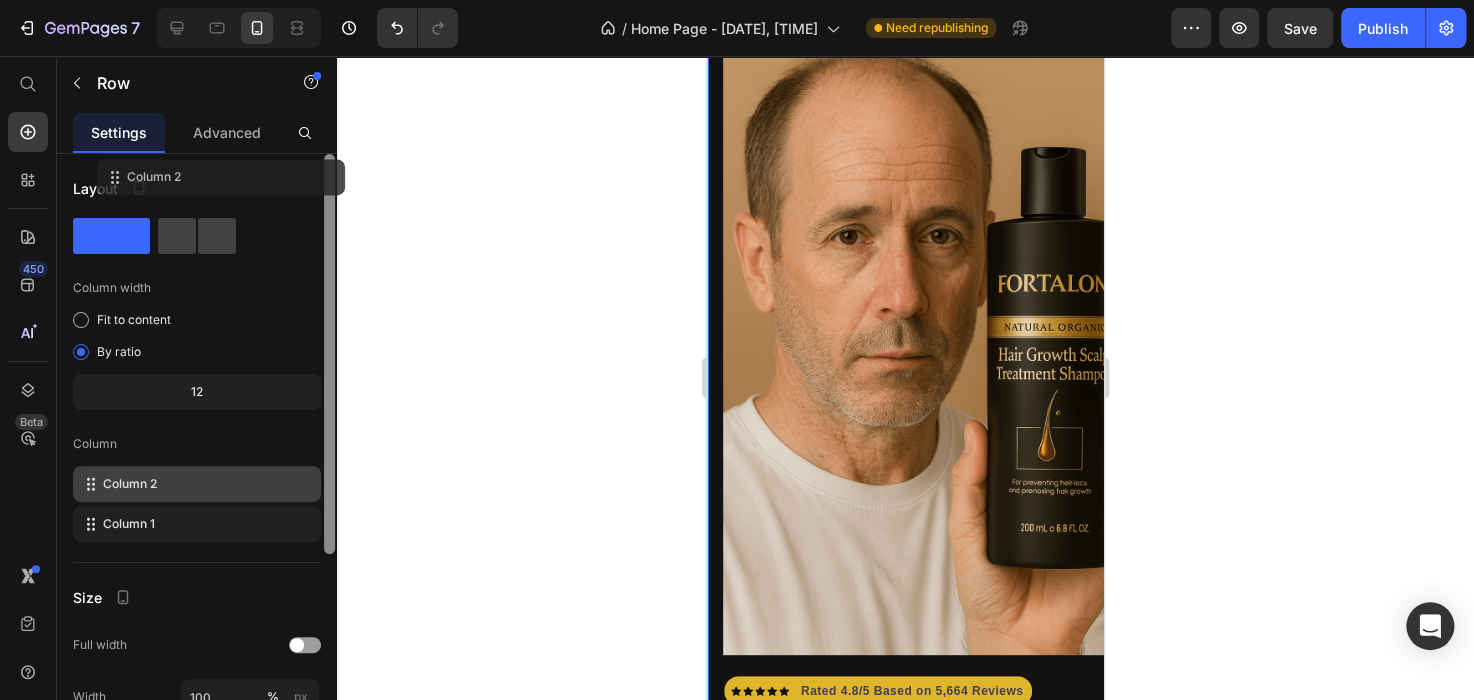 click at bounding box center (329, 455) 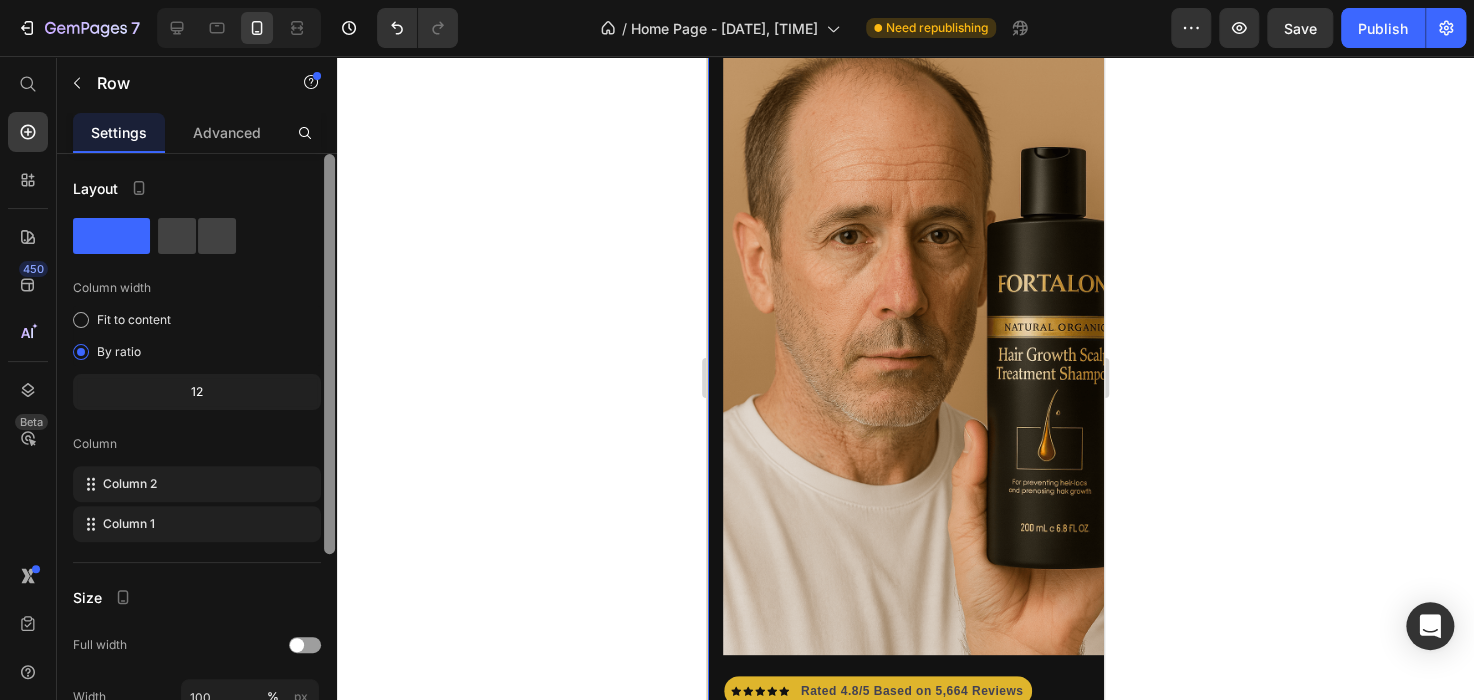 scroll, scrollTop: 303, scrollLeft: 0, axis: vertical 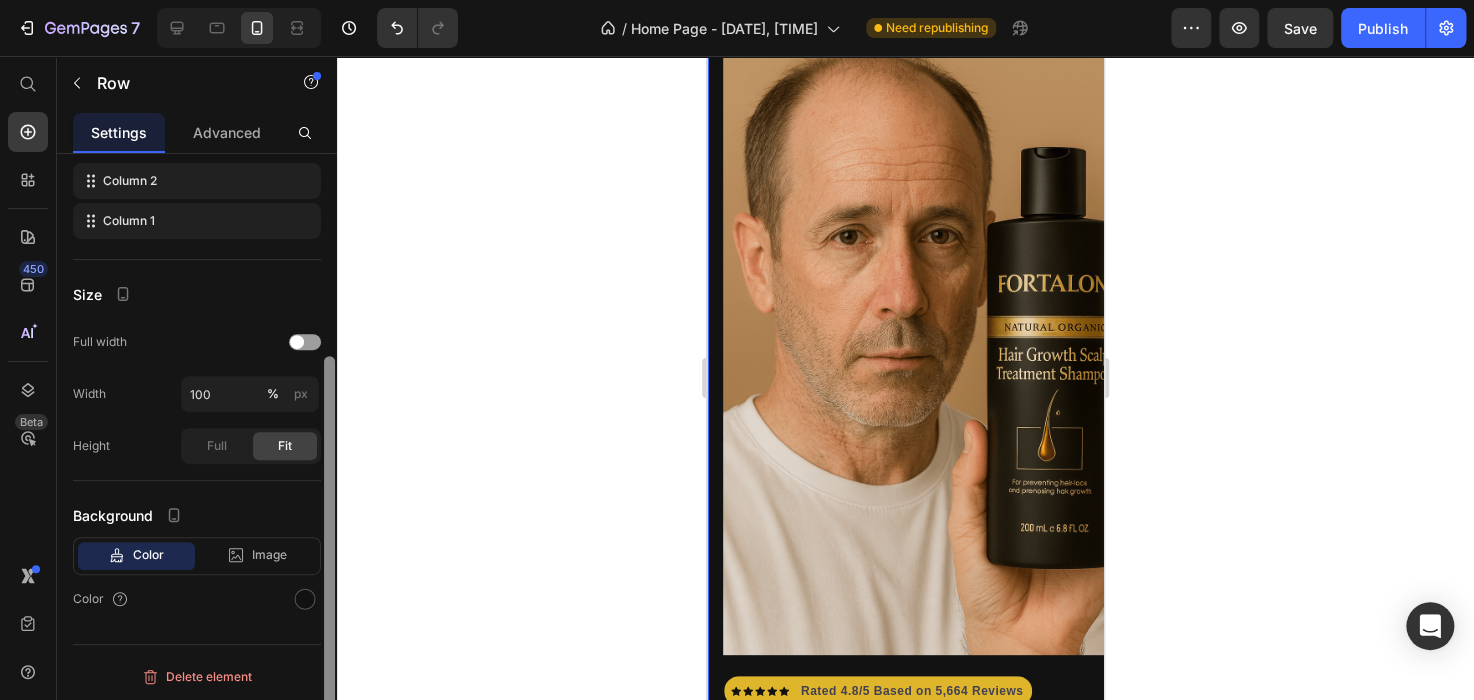 drag, startPoint x: 323, startPoint y: 210, endPoint x: 325, endPoint y: 385, distance: 175.01143 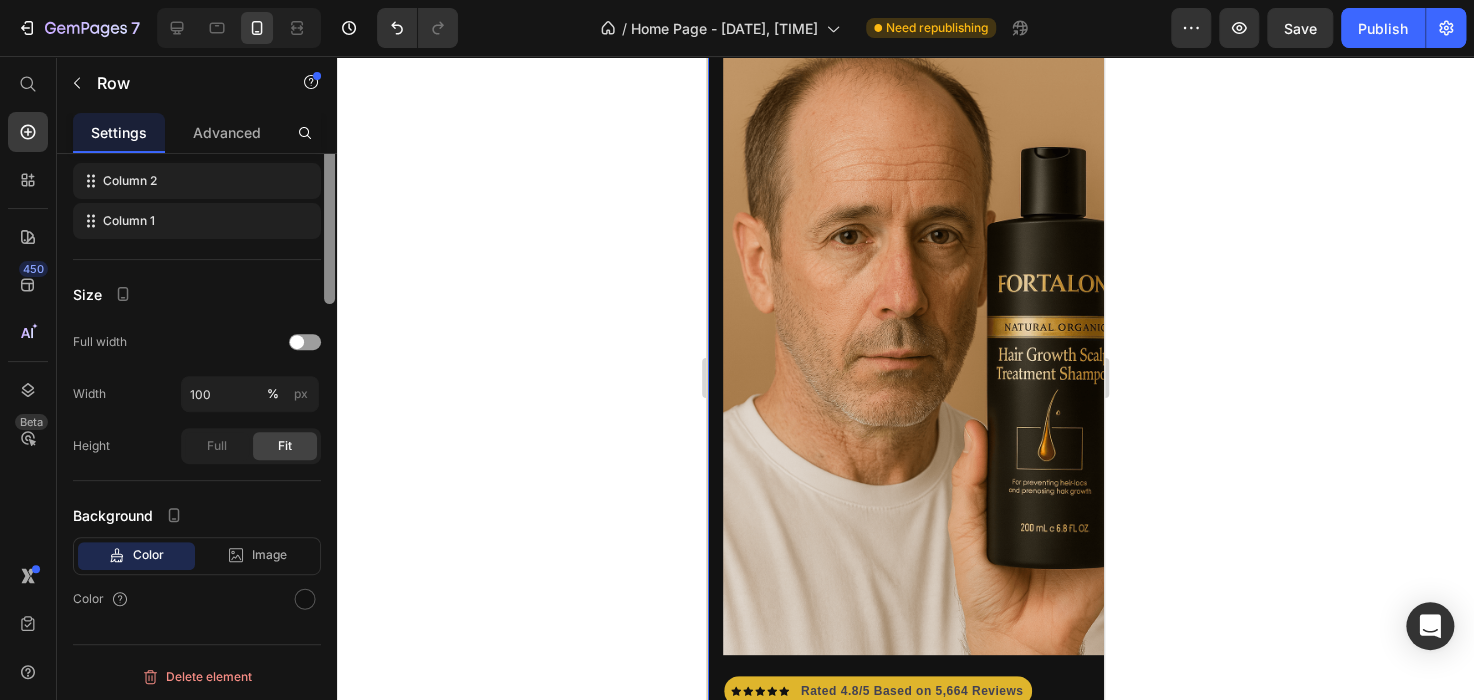 scroll, scrollTop: 0, scrollLeft: 0, axis: both 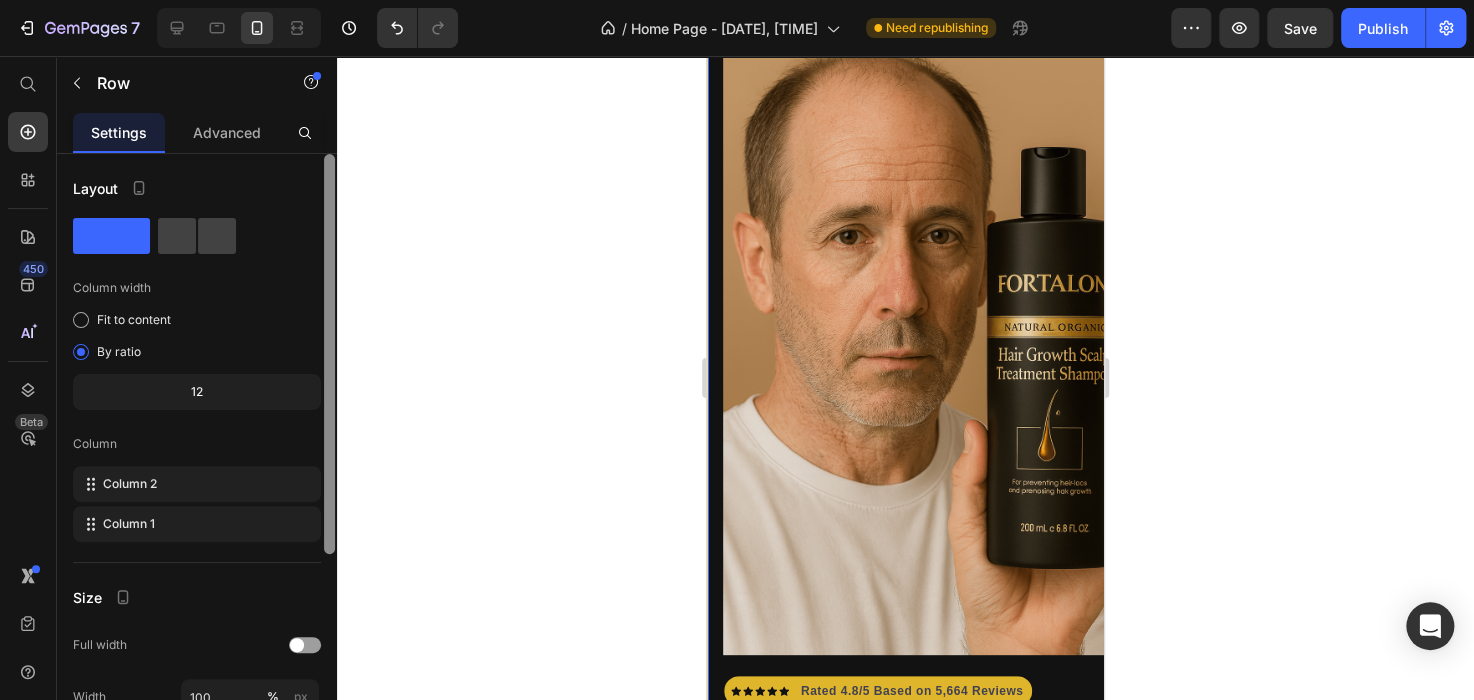 drag, startPoint x: 325, startPoint y: 385, endPoint x: 341, endPoint y: 96, distance: 289.44257 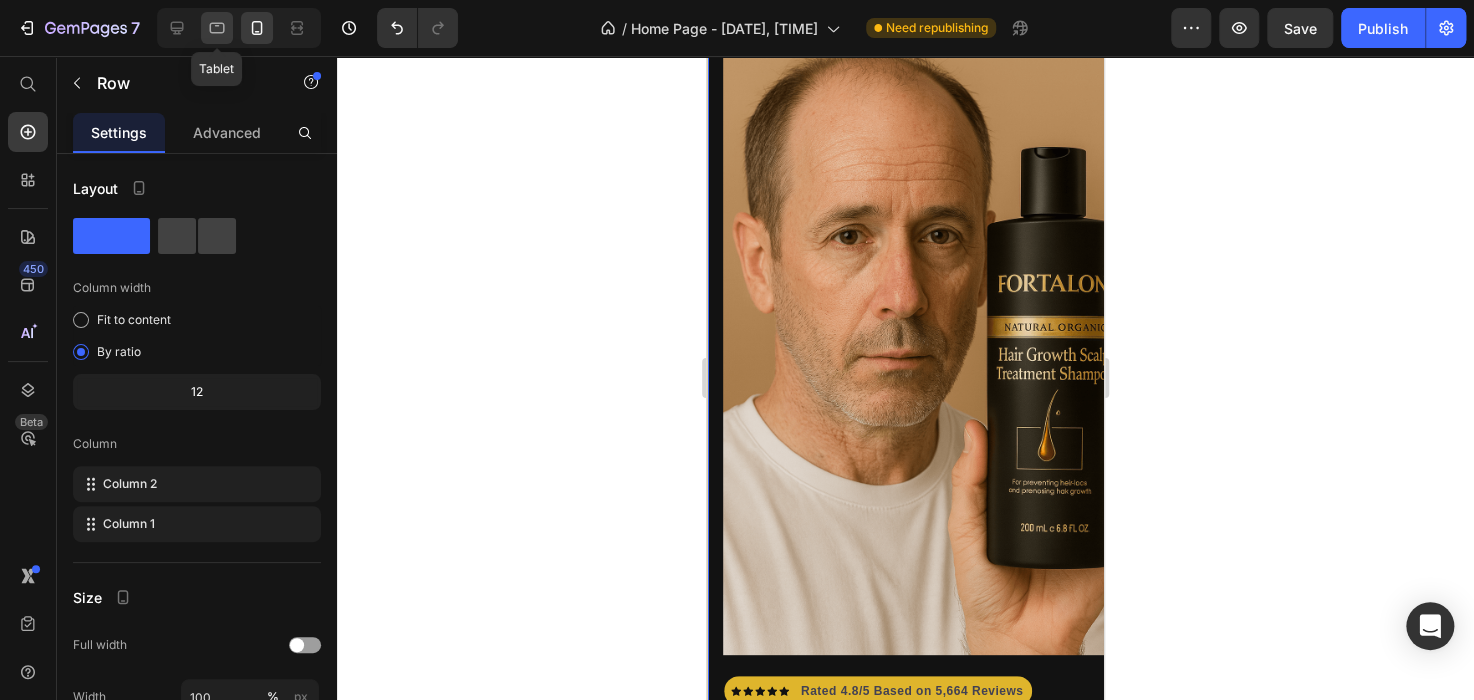 click 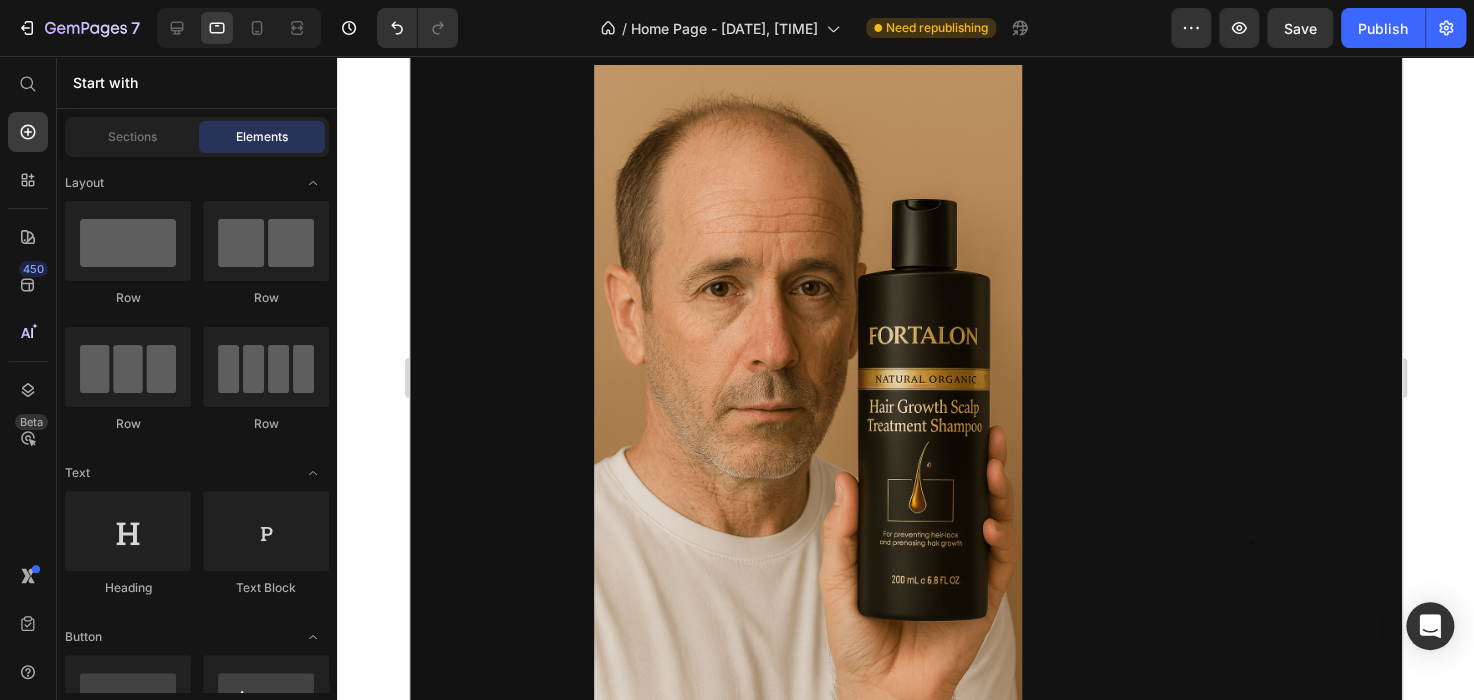 scroll, scrollTop: 0, scrollLeft: 0, axis: both 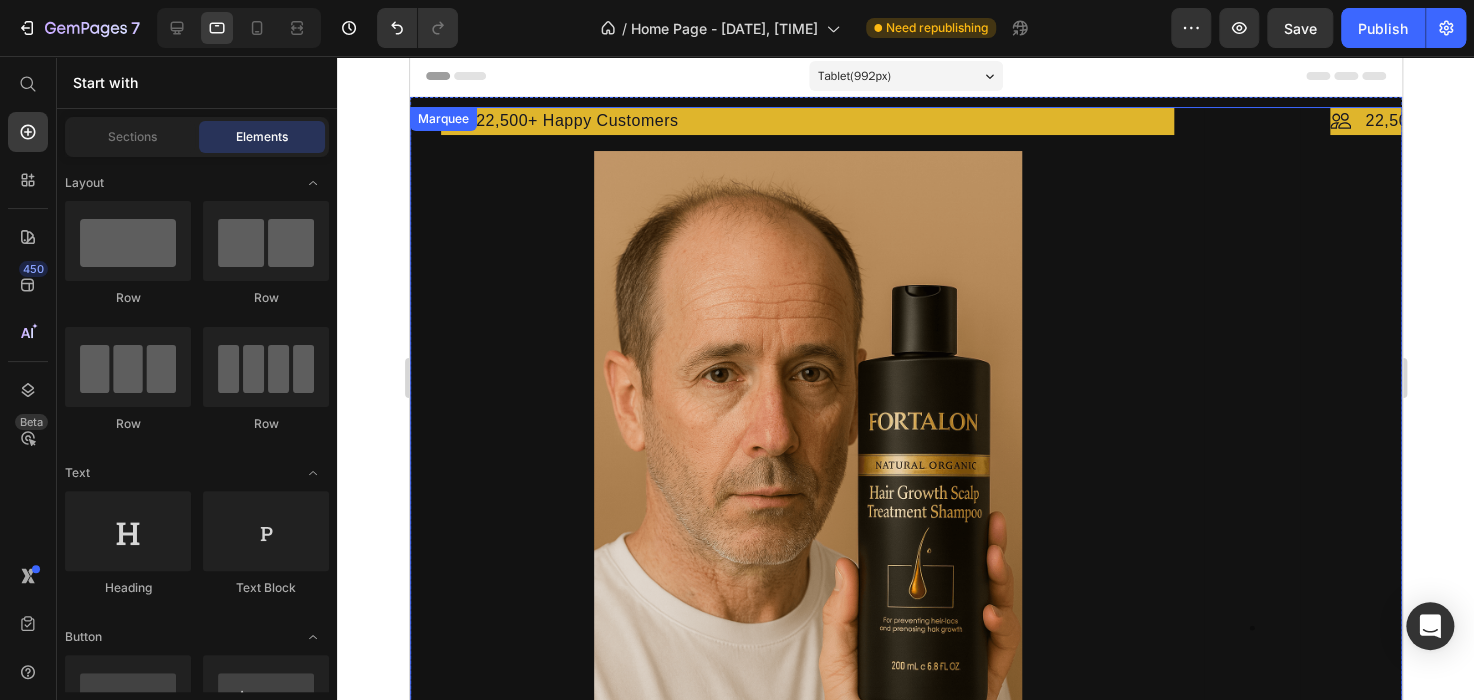 click on "Icon Icon Icon Icon Icon Icon List Hoz Rated 4.8/5 Based on 5,664 Reviews Text block Row "Strong Roots. Stronger Confidence." Heading ✅  100% Satisfaction Guarantee 🚫  No Parabens  🧬  DHT Blockers 🧪  Clinically Backed Item list Get 50% OFF Button
30-day money back guarantee Item list Image Row Row Image 22,500+ Happy Customers Text Block Row Image Row" at bounding box center [854, 627] 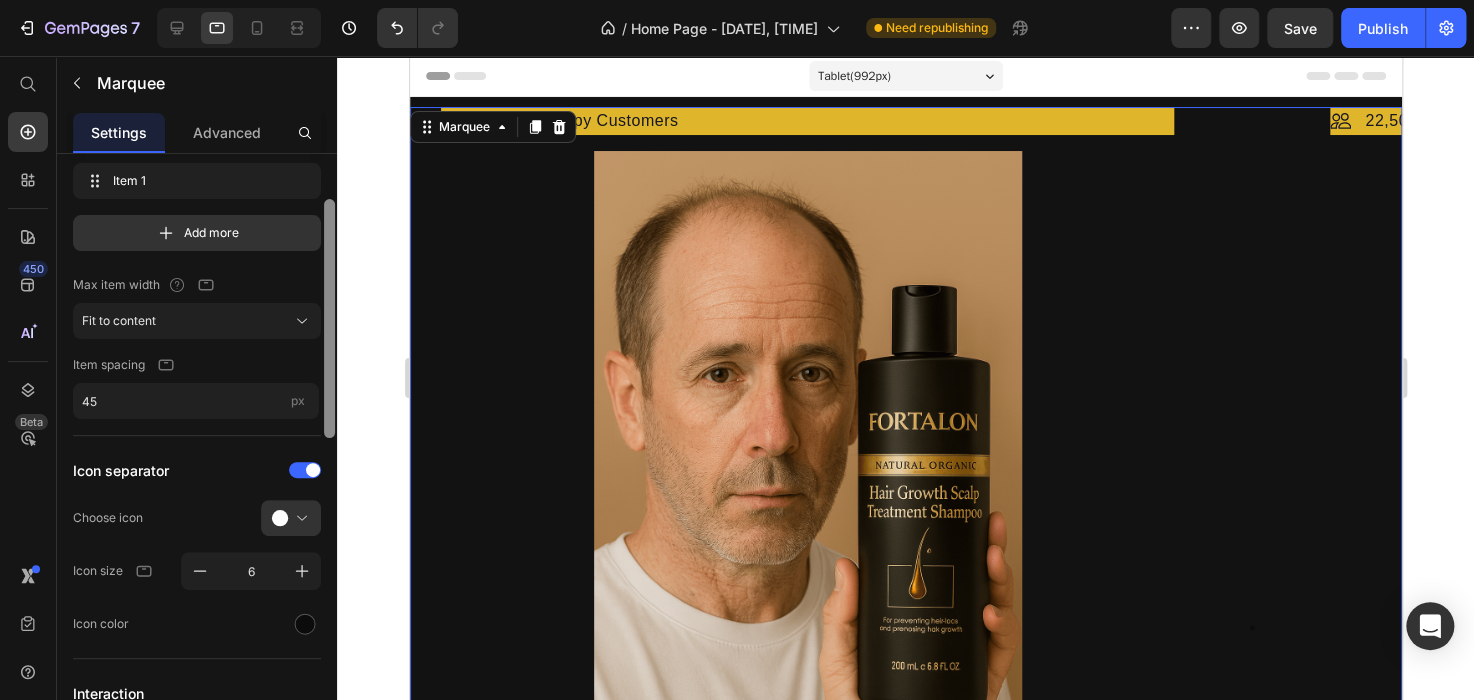 scroll, scrollTop: 0, scrollLeft: 0, axis: both 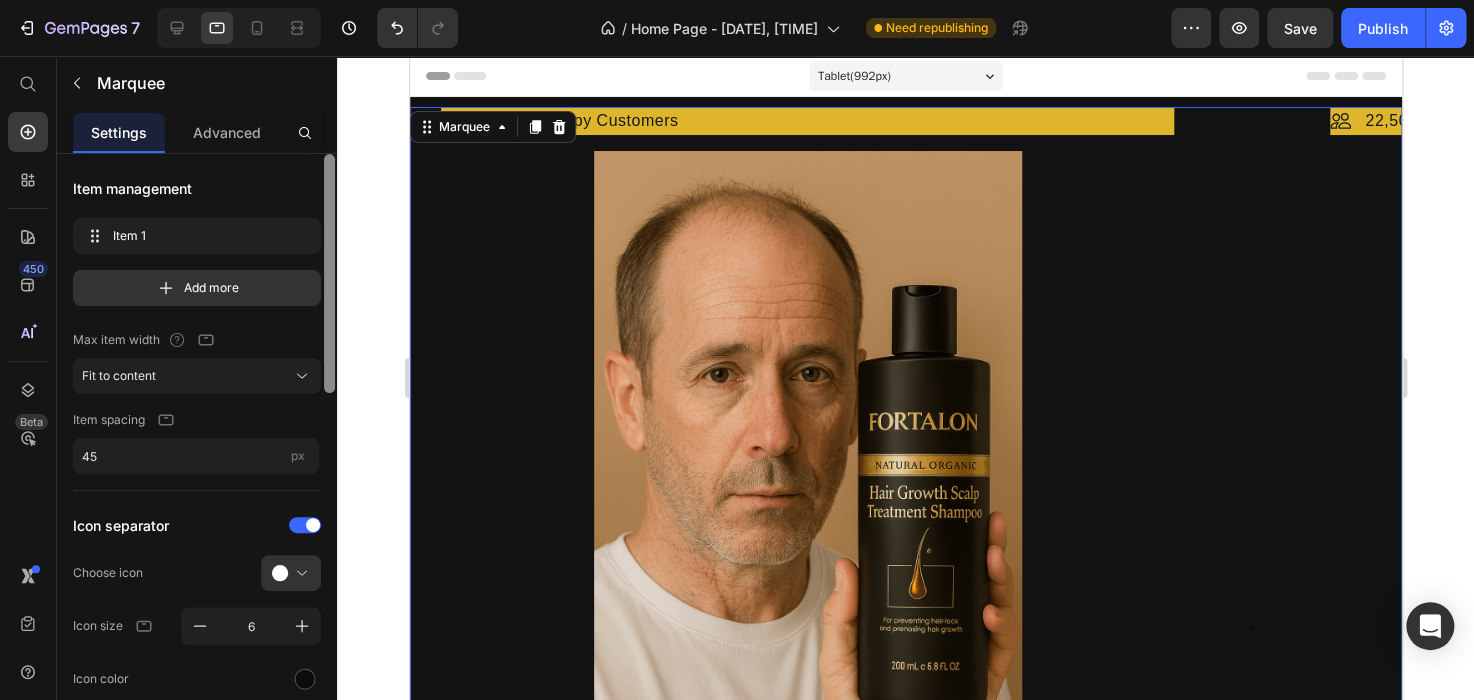 drag, startPoint x: 332, startPoint y: 357, endPoint x: 331, endPoint y: 170, distance: 187.00267 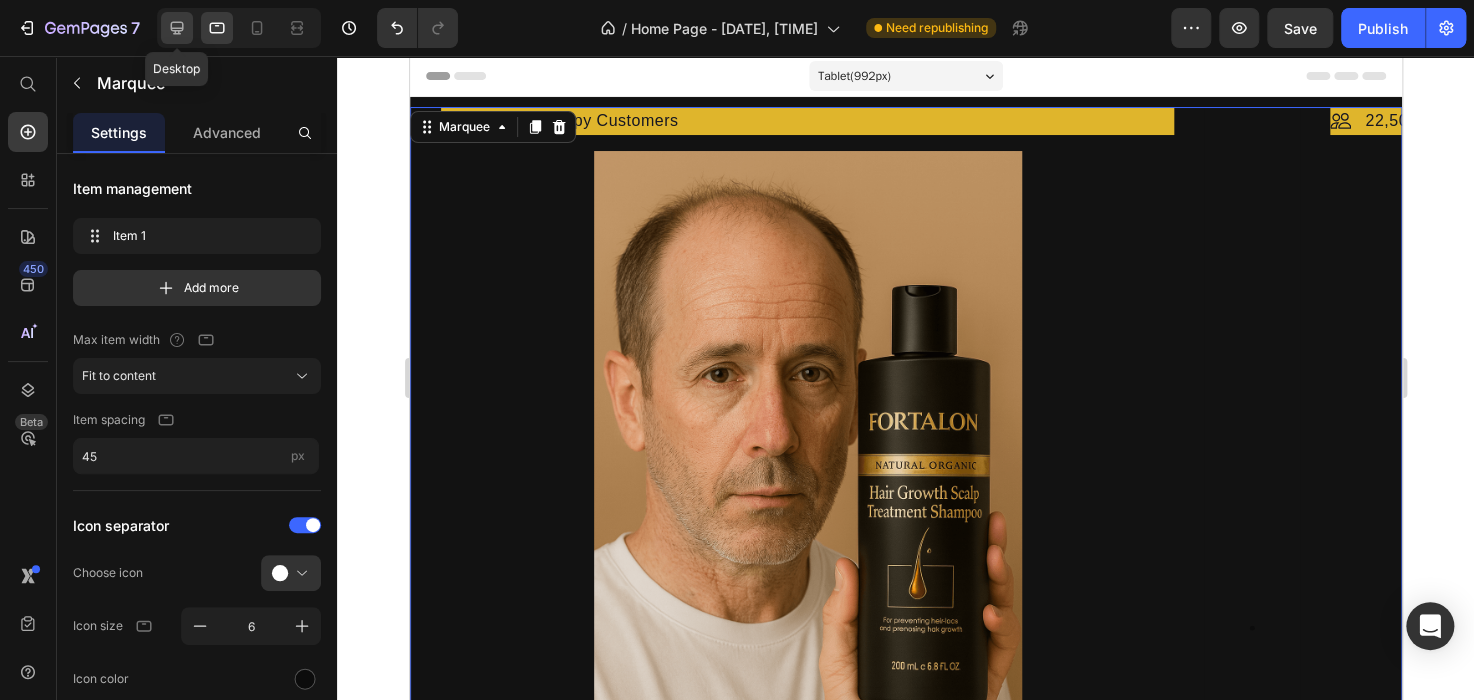 click 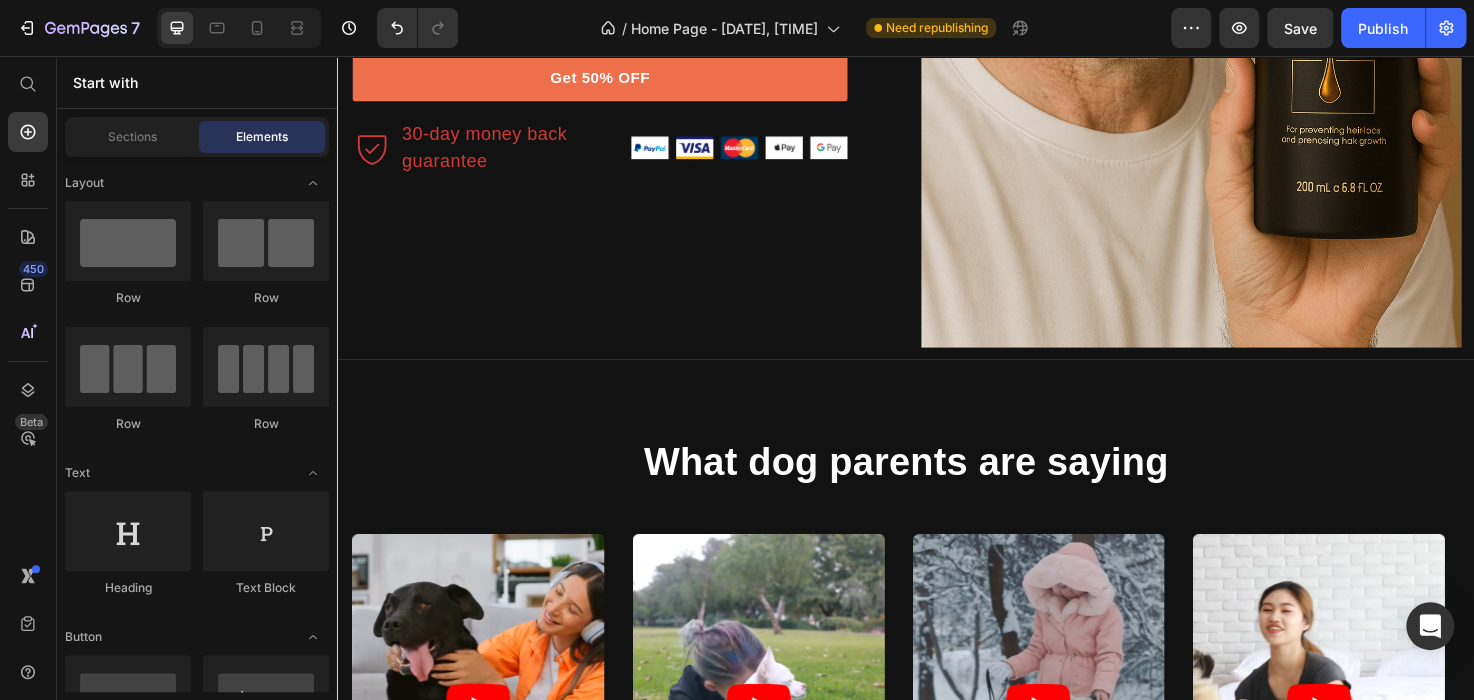 scroll, scrollTop: 0, scrollLeft: 0, axis: both 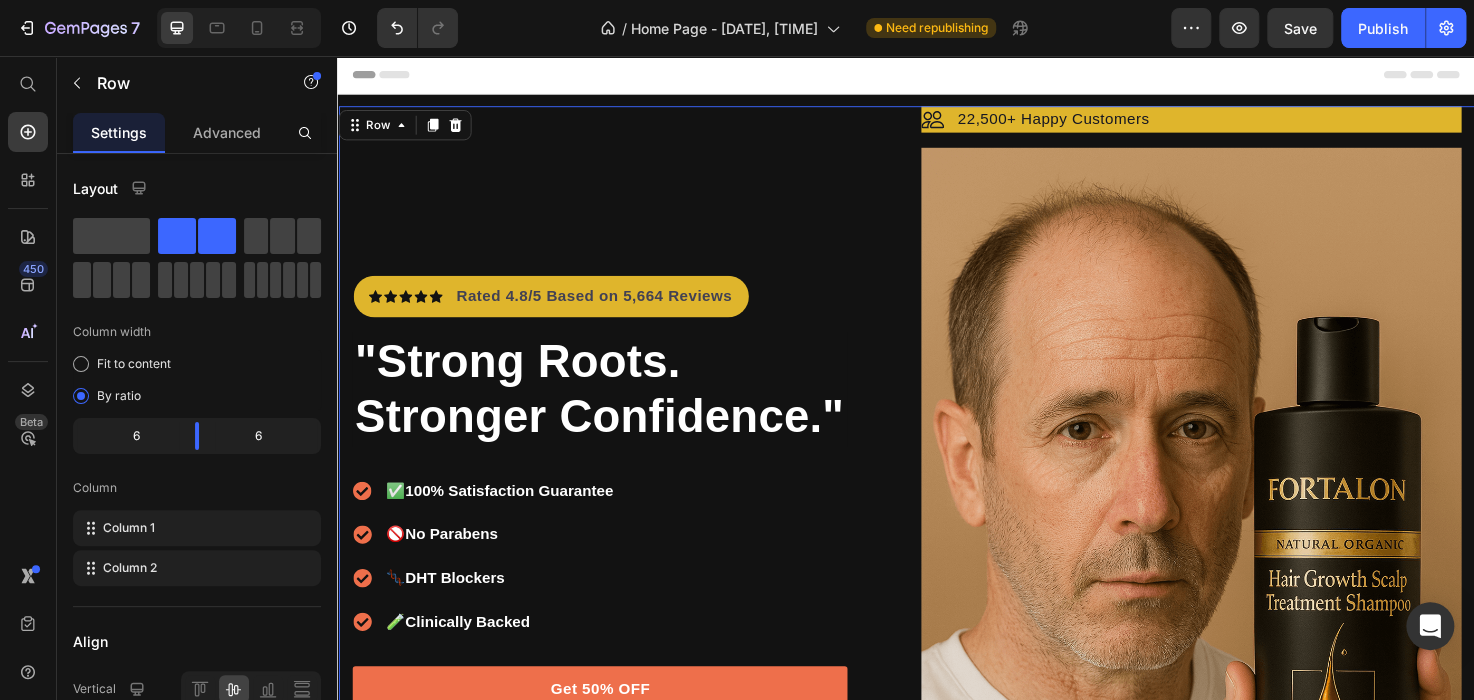 click on "Icon Icon Icon Icon Icon Icon List Hoz Rated 4.8/5 Based on 5,664 Reviews Text block Row "Strong Roots. Stronger Confidence." Heading ✅  100% Satisfaction Guarantee 🚫  No Parabens  🧬  DHT Blockers 🧪  Clinically Backed Item list Get 50% OFF Button
30-day money back guarantee Item list Image Row Row Image 22,500+ Happy Customers Text Block Row Image Row   0" at bounding box center [938, 558] 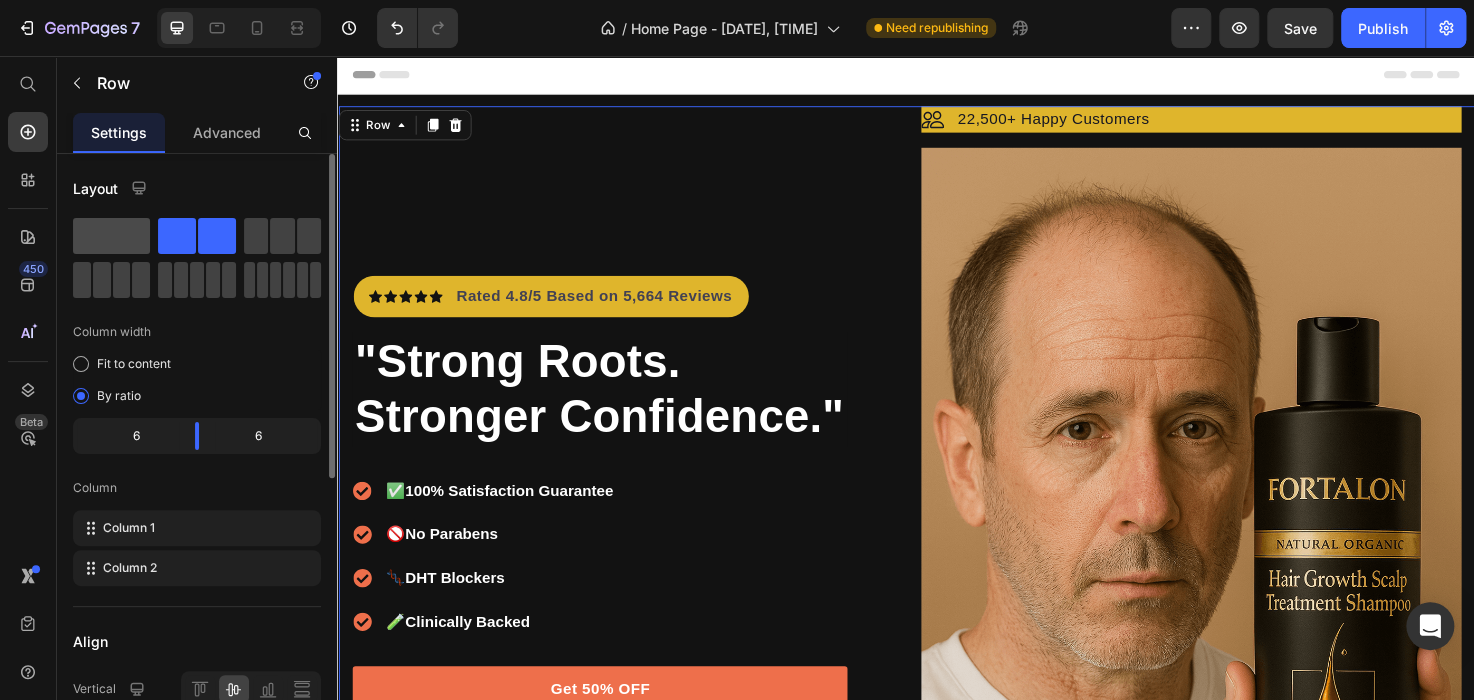 click 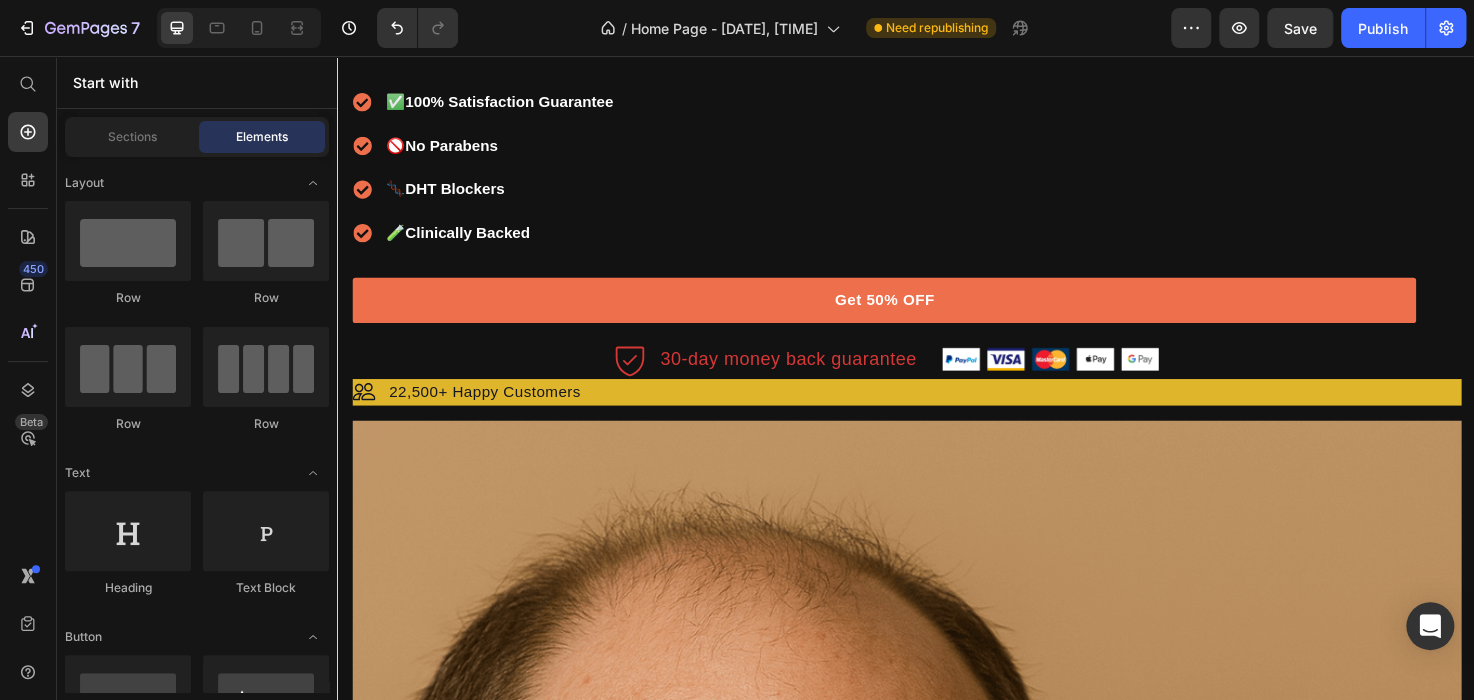 scroll, scrollTop: 0, scrollLeft: 0, axis: both 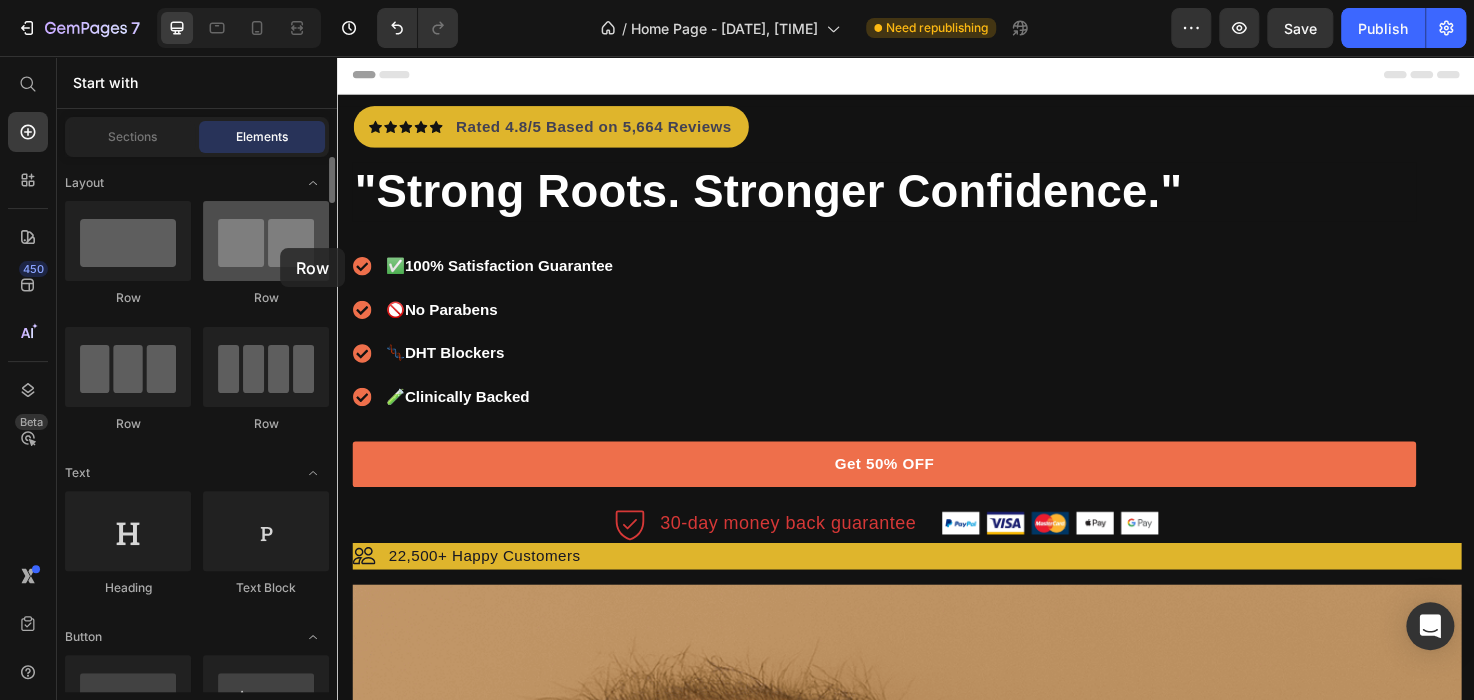 click at bounding box center [266, 241] 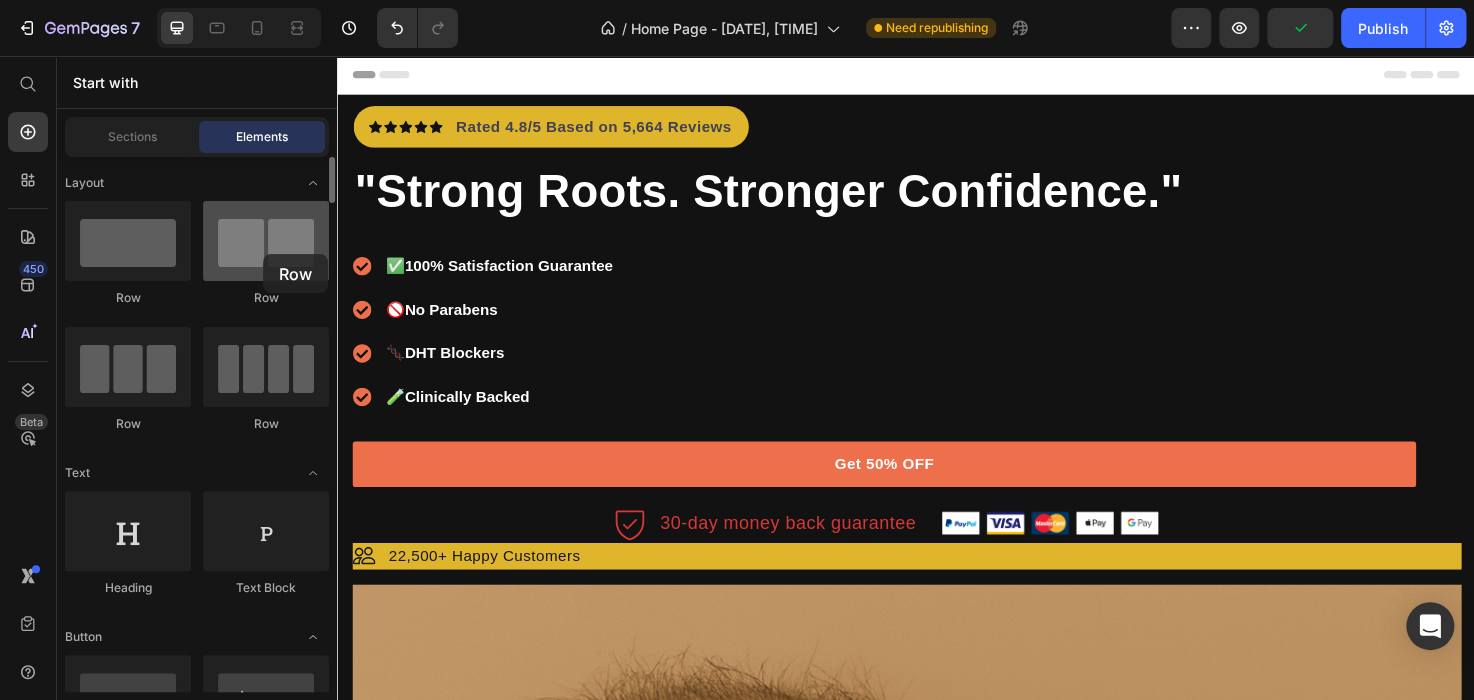 click at bounding box center [266, 241] 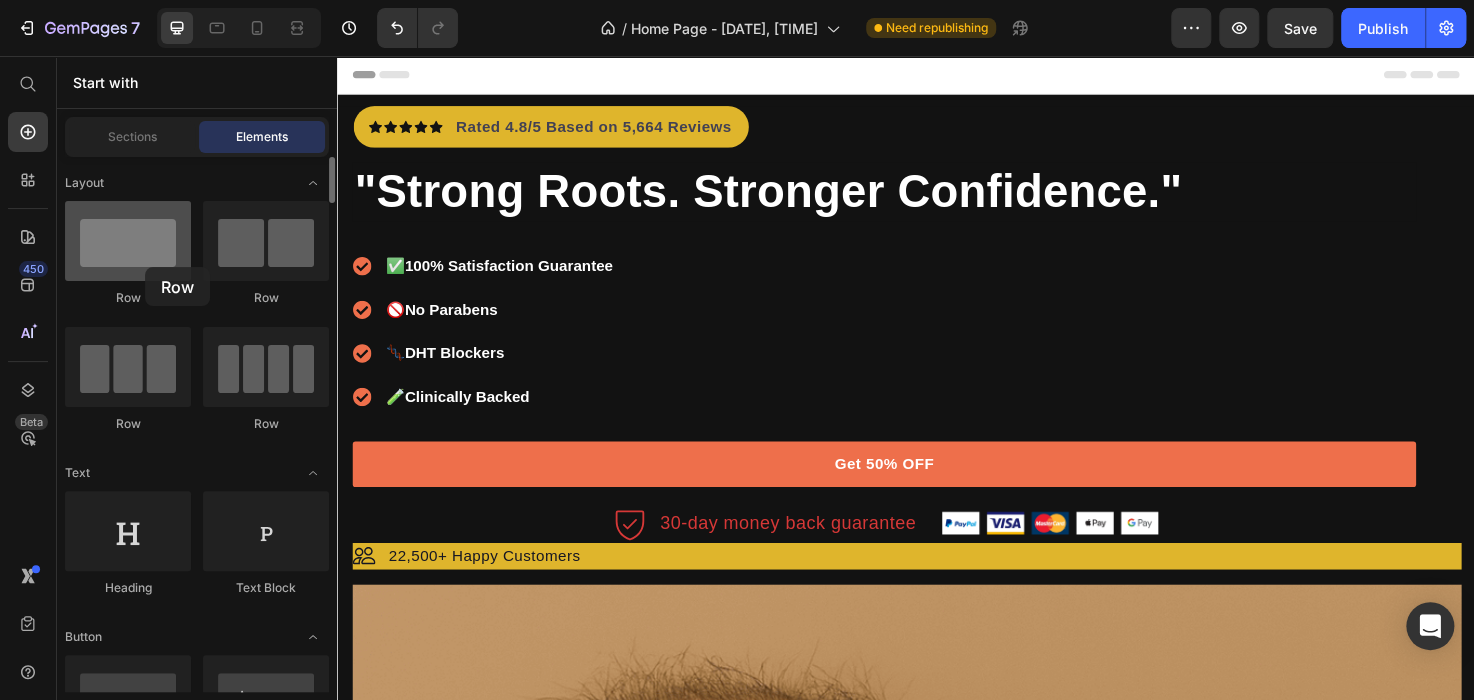 click at bounding box center (128, 241) 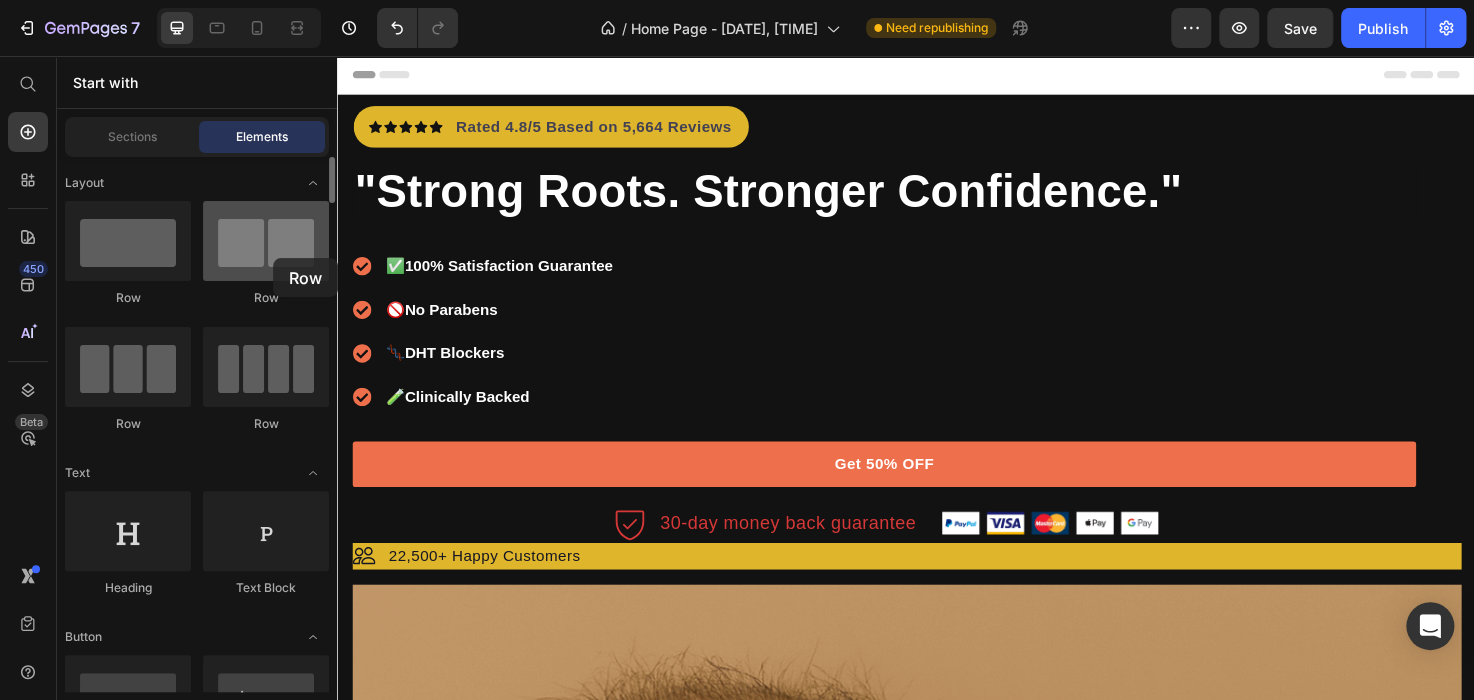 click at bounding box center (266, 241) 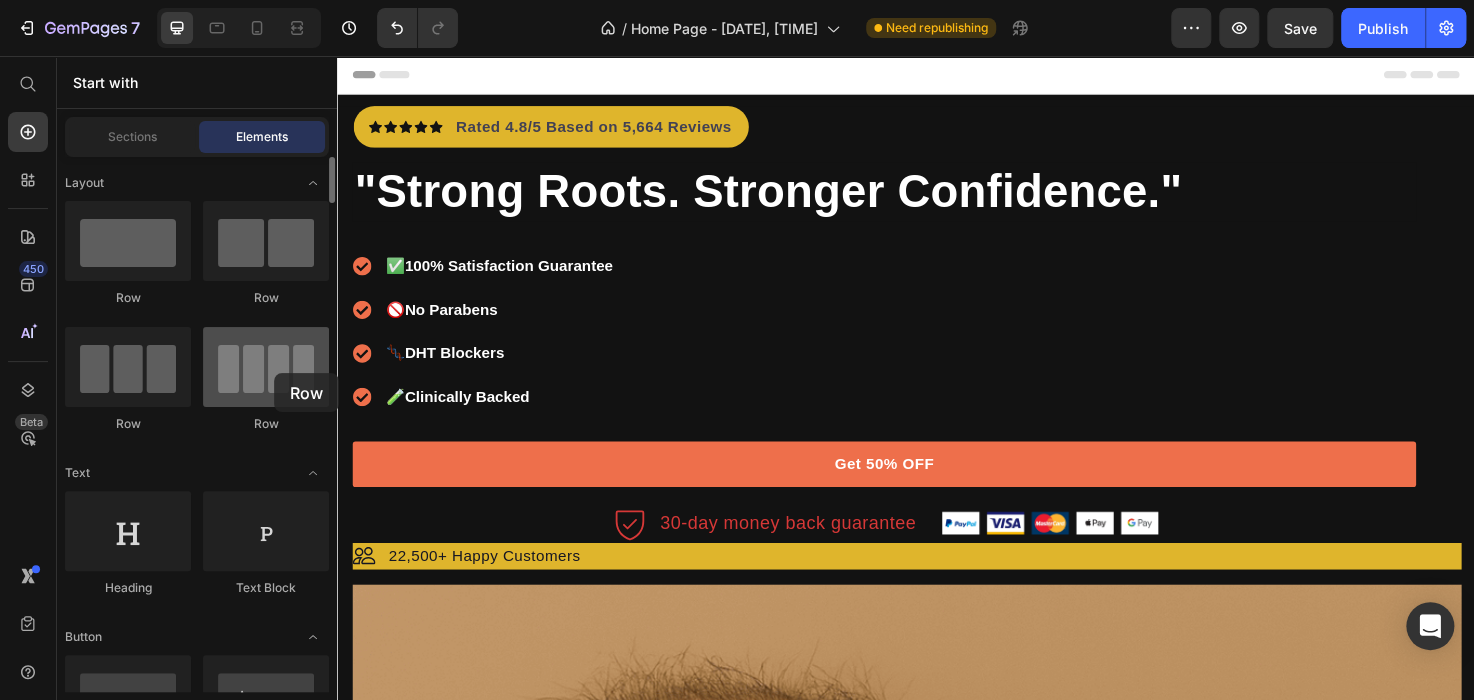 click at bounding box center [266, 367] 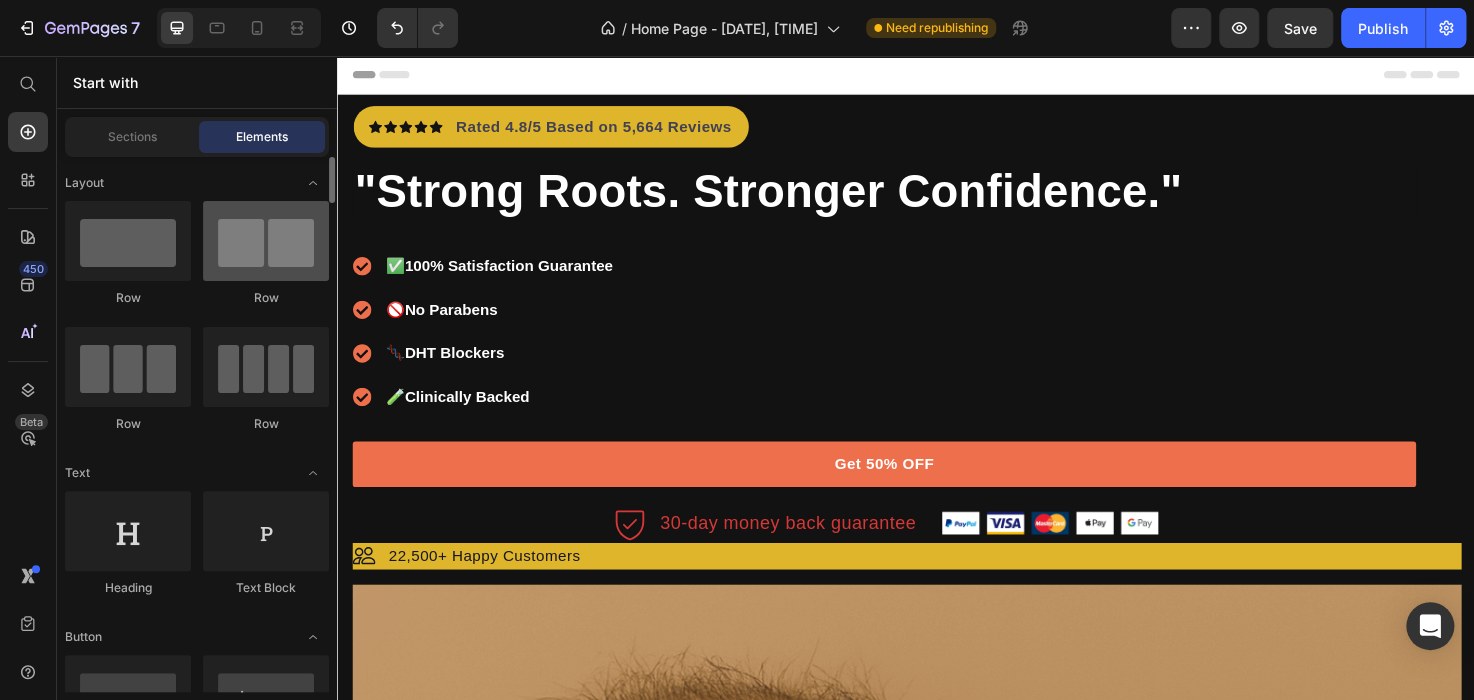 click at bounding box center (266, 241) 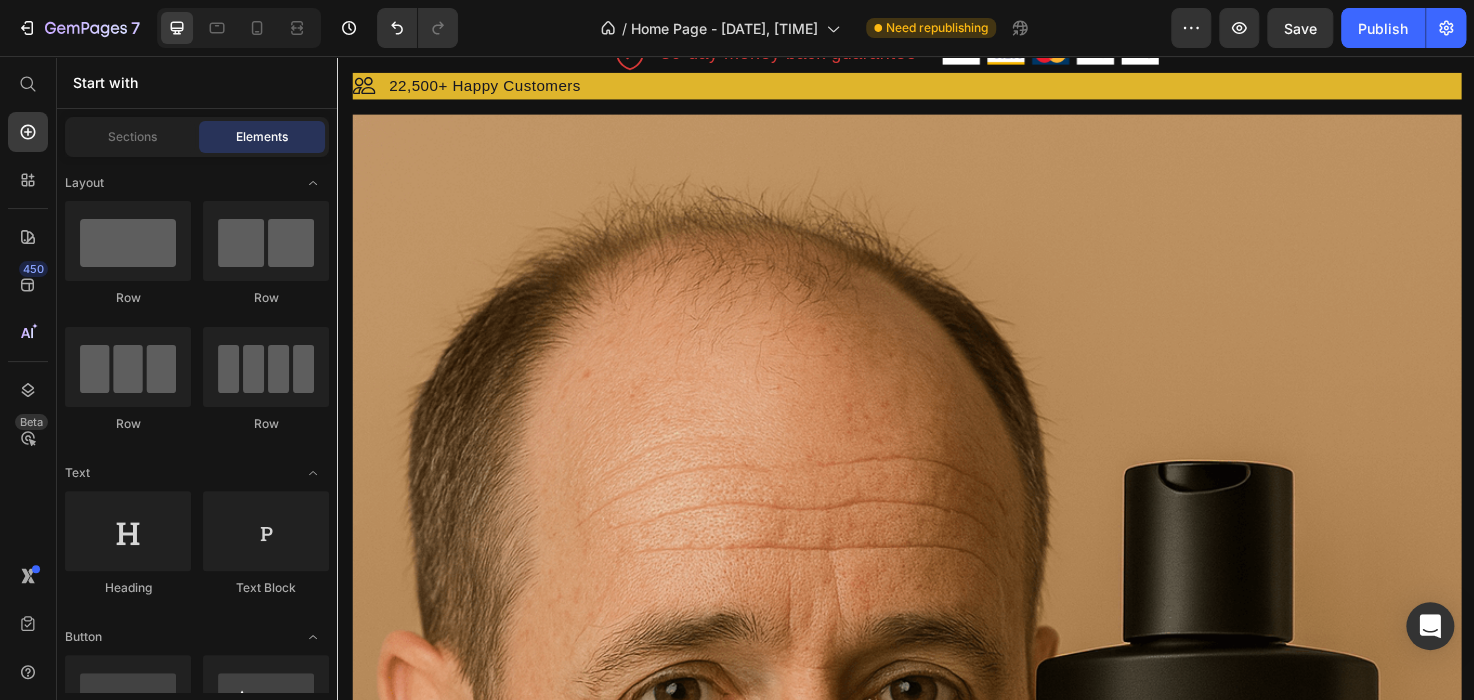 scroll, scrollTop: 0, scrollLeft: 0, axis: both 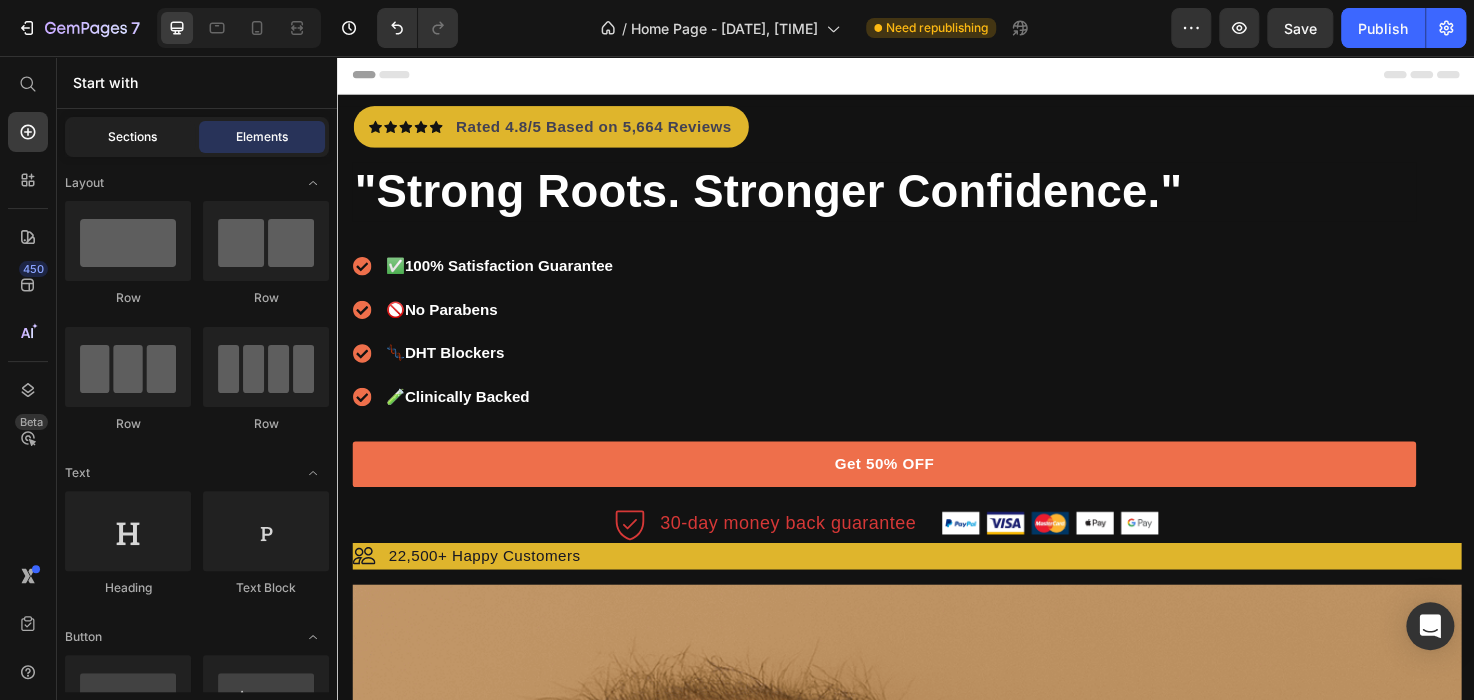 click on "Sections" at bounding box center [132, 137] 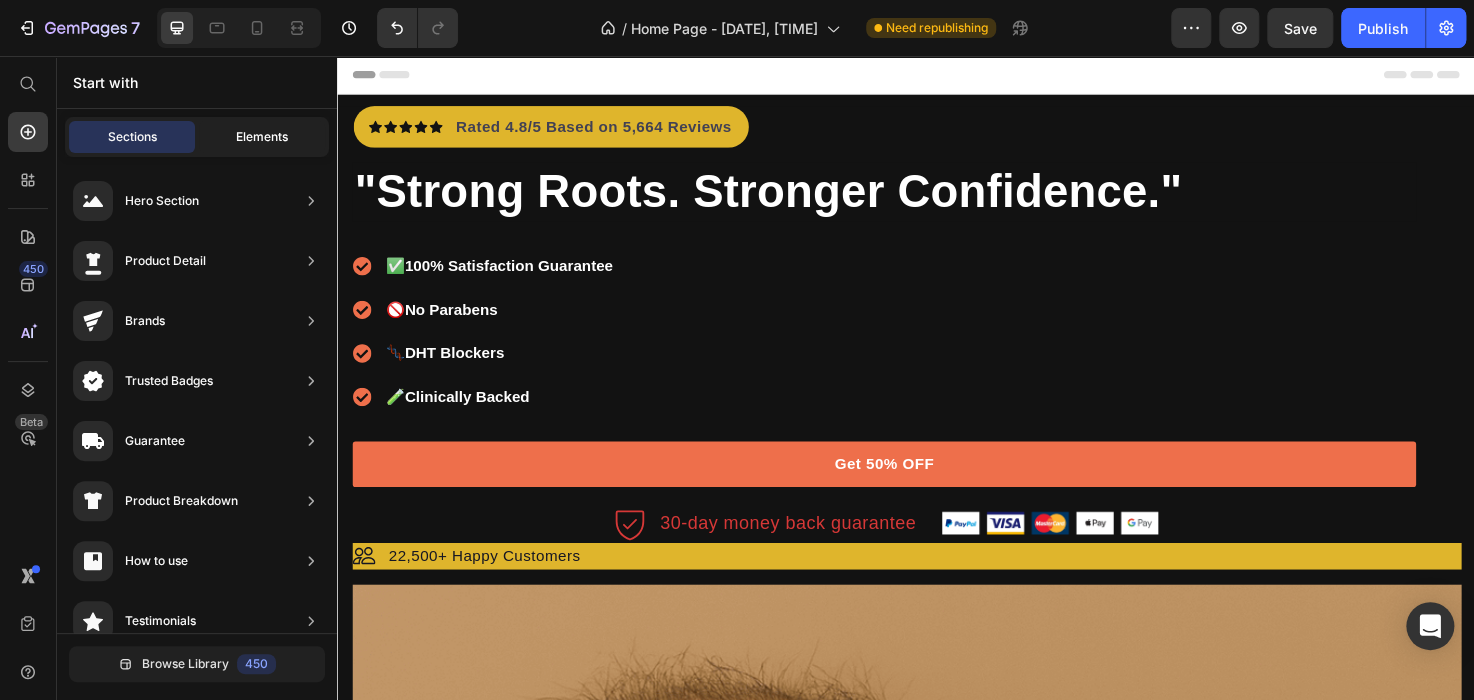 click on "Elements" at bounding box center [262, 137] 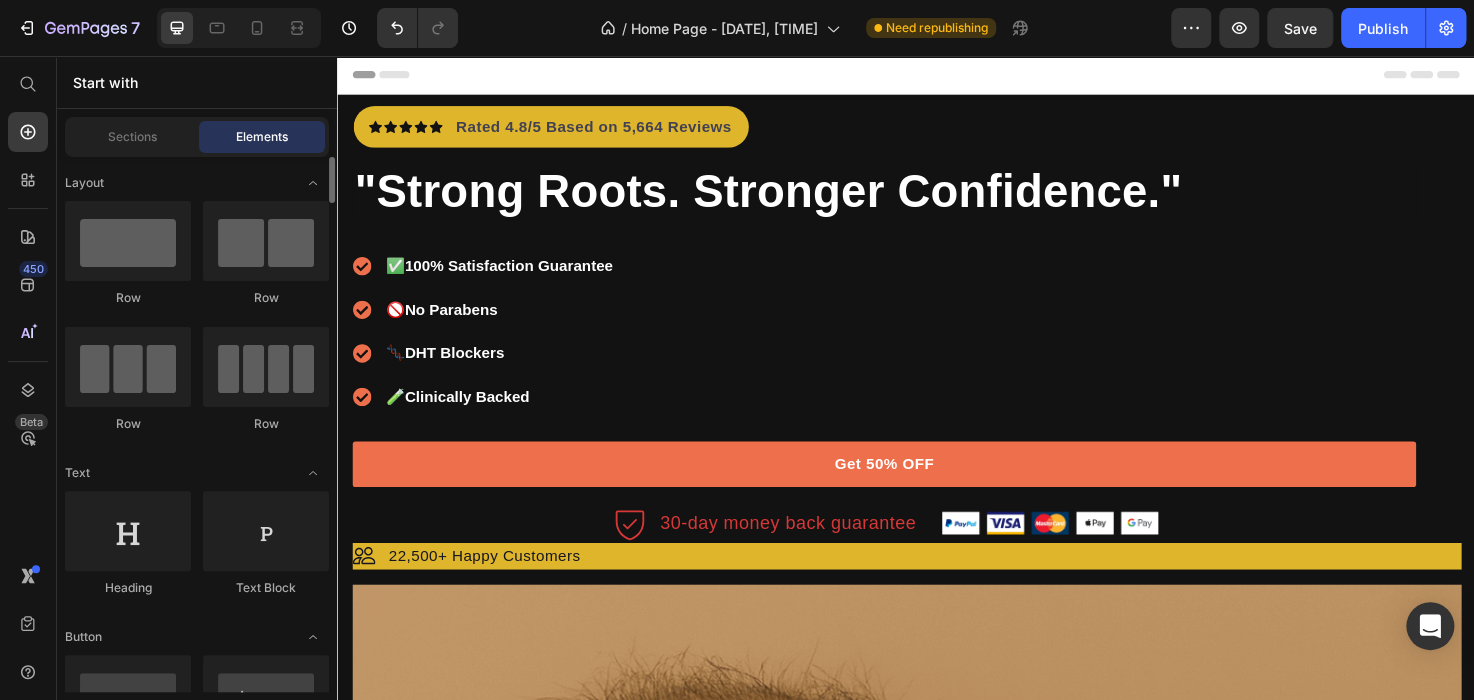 click on "Row
Row
Row
Row" 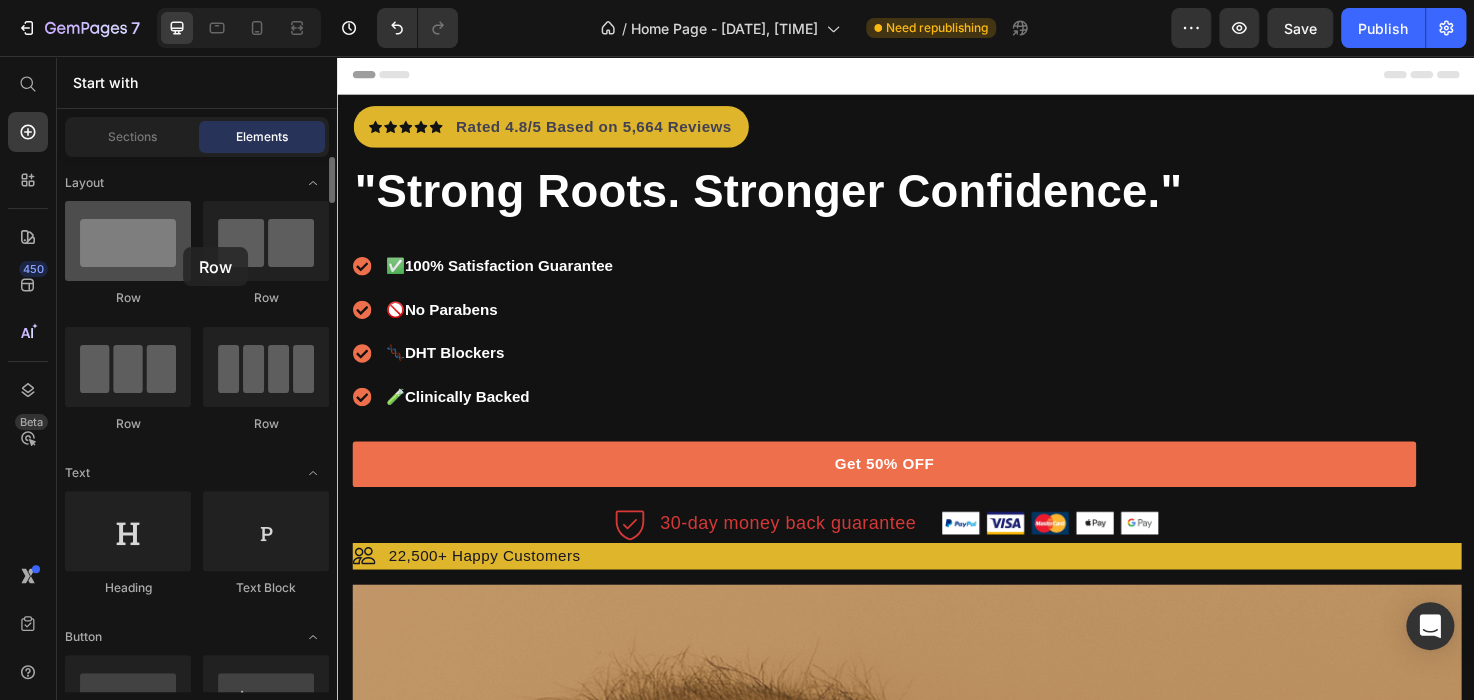 click at bounding box center [128, 241] 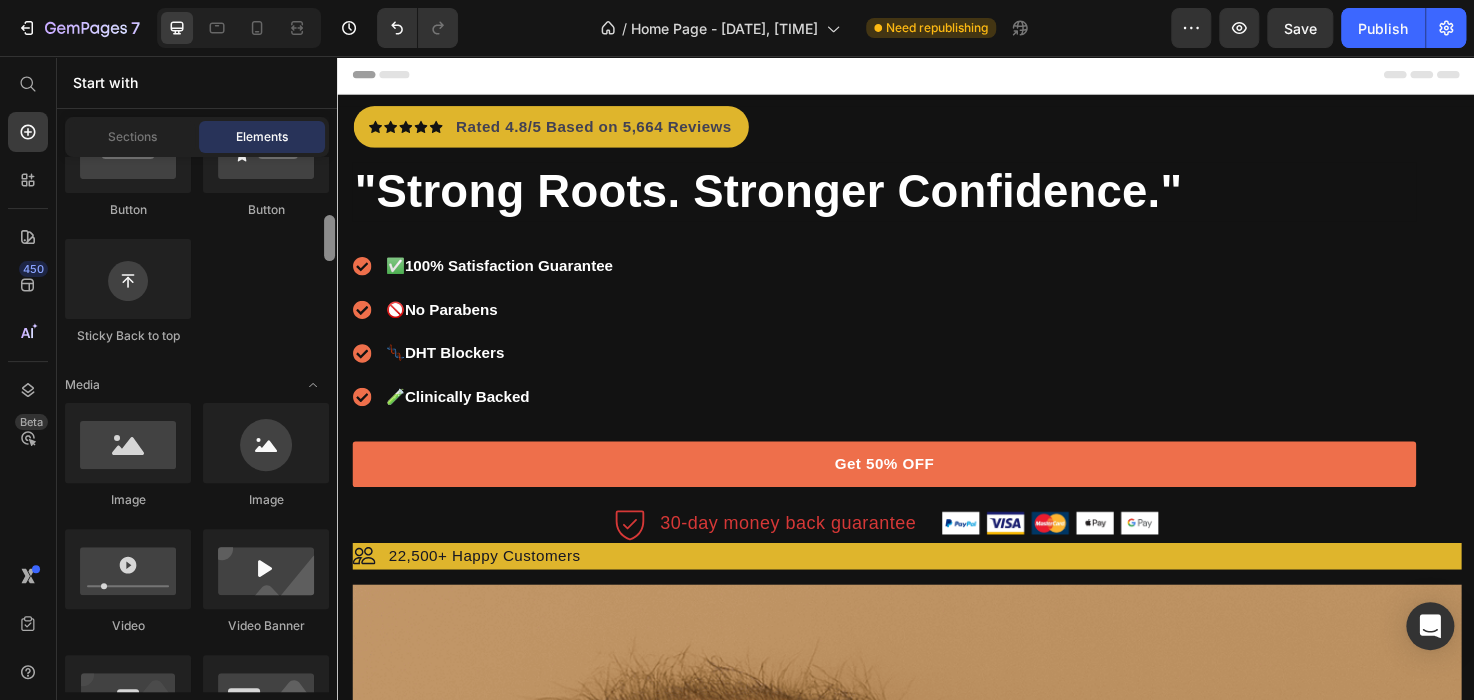 scroll, scrollTop: 334, scrollLeft: 0, axis: vertical 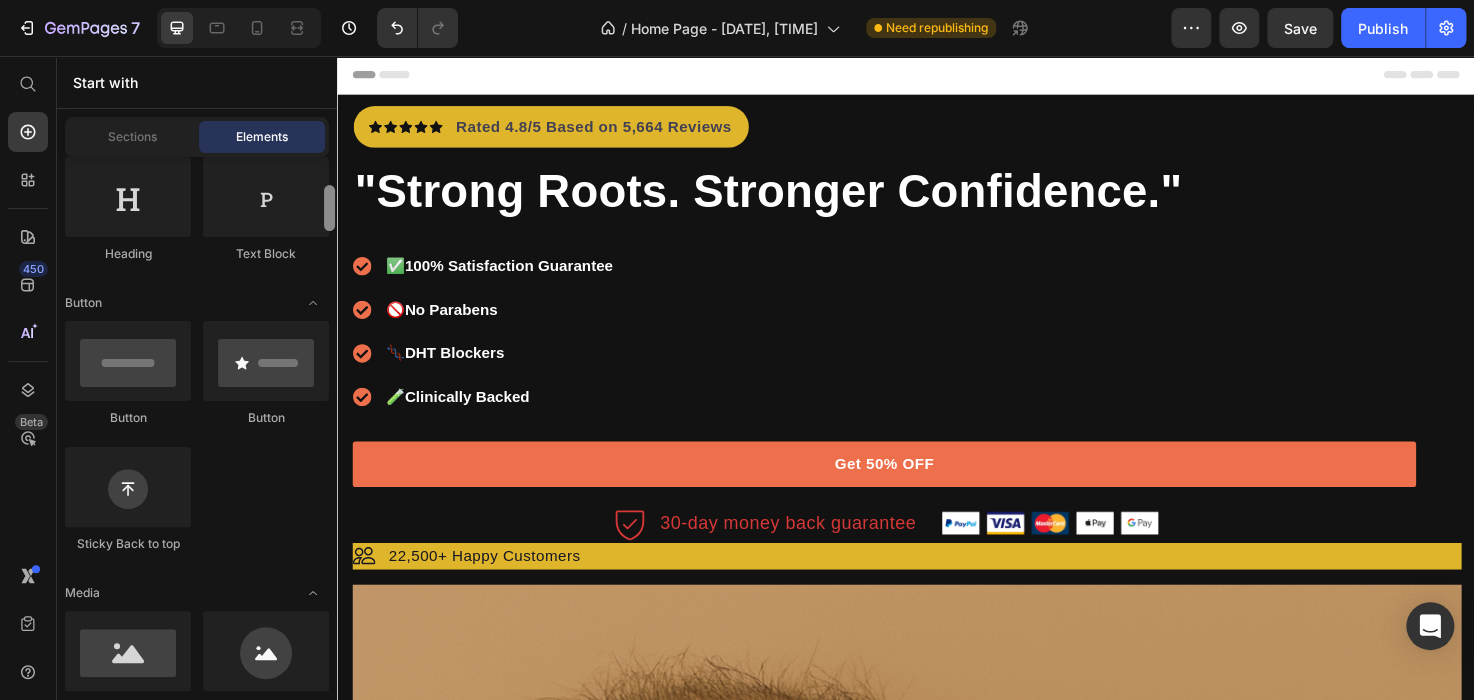 drag, startPoint x: 330, startPoint y: 175, endPoint x: 328, endPoint y: 204, distance: 29.068884 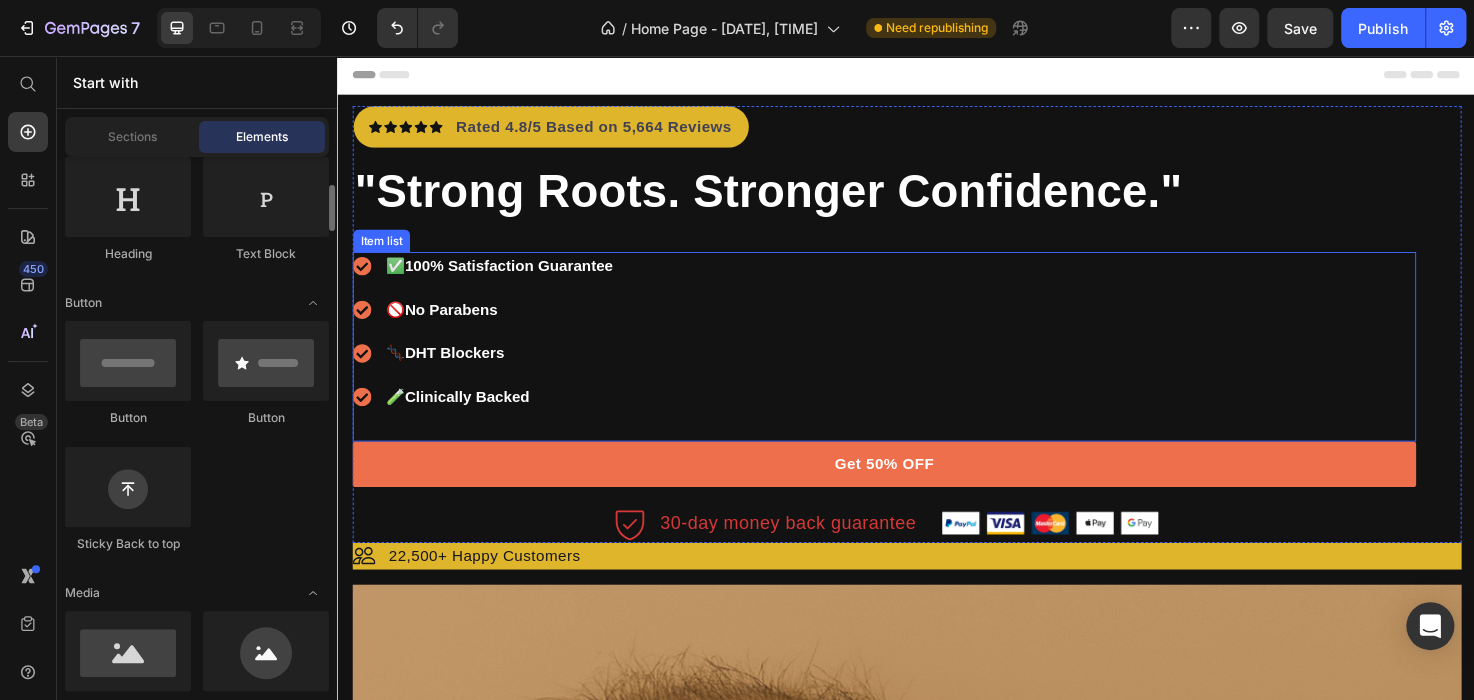 click on "✅  100% Satisfaction Guarantee 🚫  No Parabens  🧬  DHT Blockers 🧪  Clinically Backed" at bounding box center (914, 347) 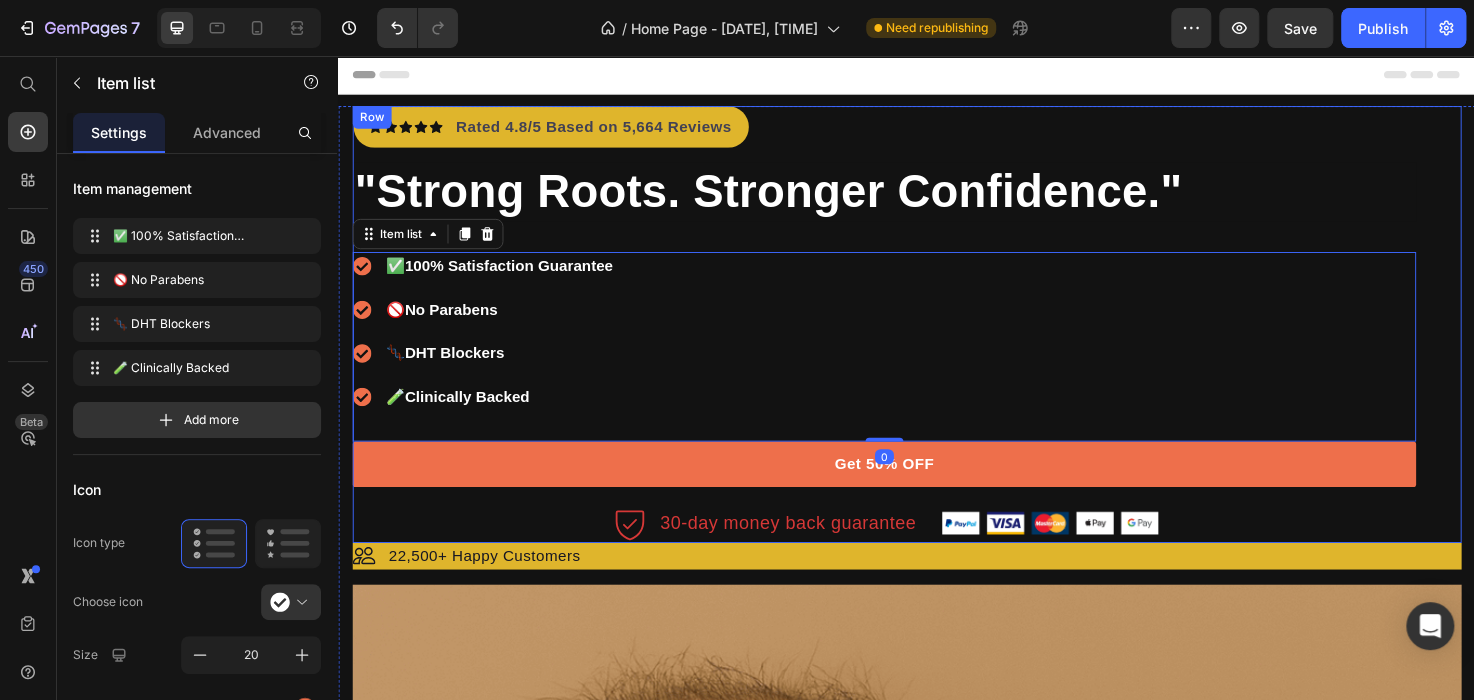 click on "Icon Icon Icon Icon Icon Icon List Hoz Rated 4.8/5 Based on 5,664 Reviews Text block Row "Strong Roots. Stronger Confidence." Heading ✅  100% Satisfaction Guarantee 🚫  No Parabens  🧬  DHT Blockers 🧪  Clinically Backed Item list   0 Get 50% OFF Button
30-day money back guarantee Item list Image Row Row" at bounding box center [938, 339] 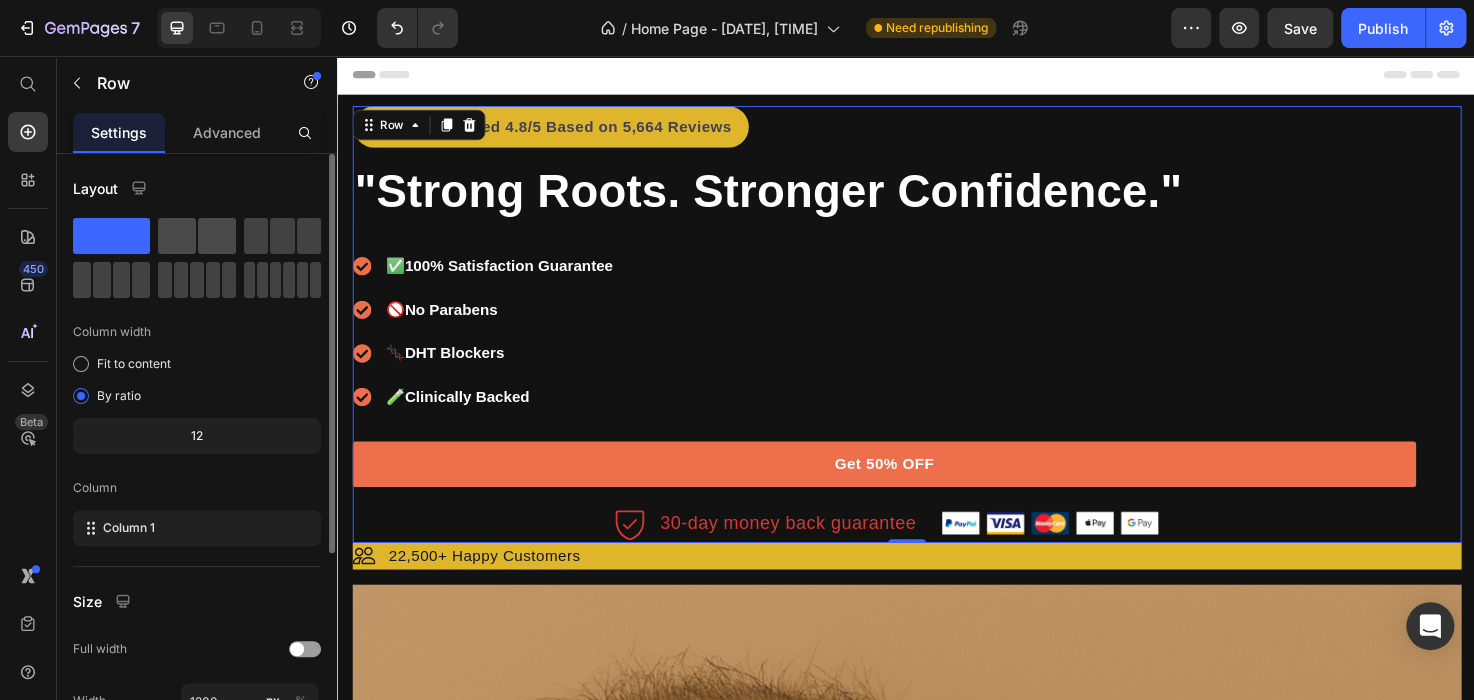 click 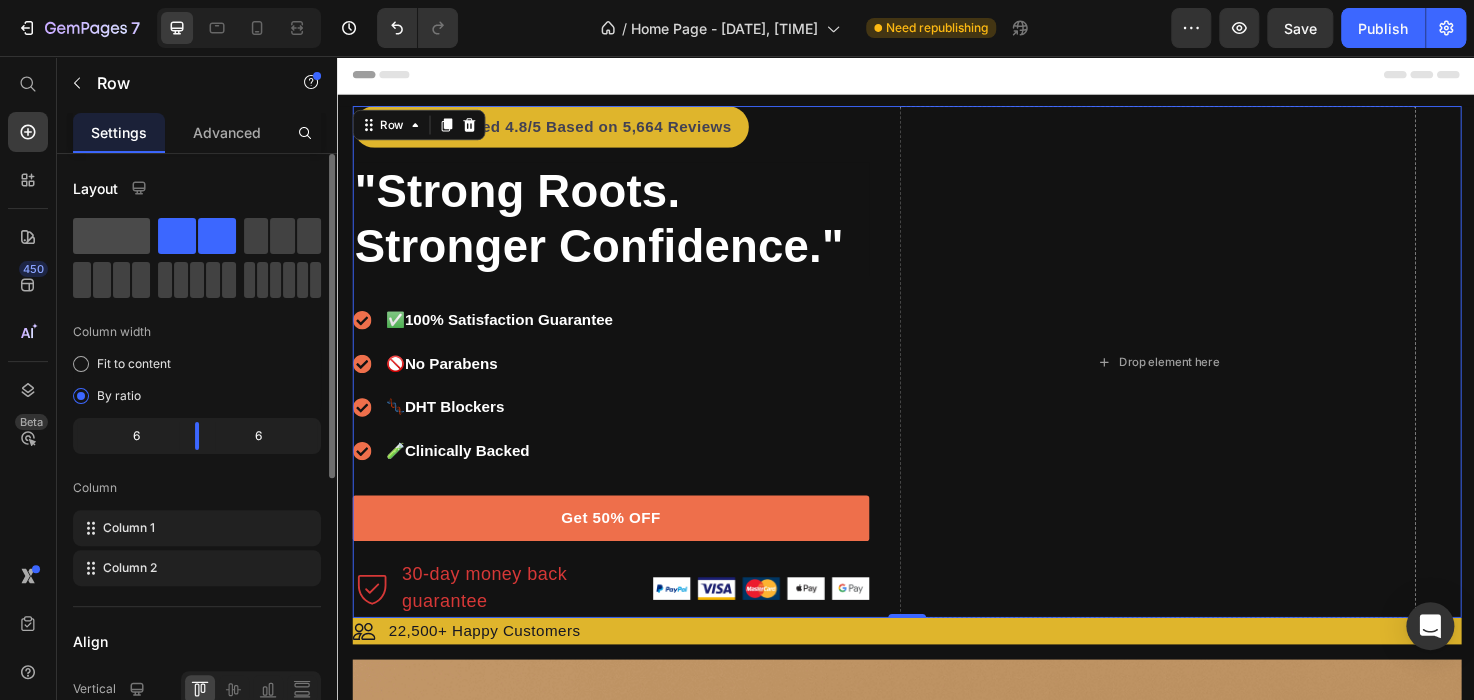 click 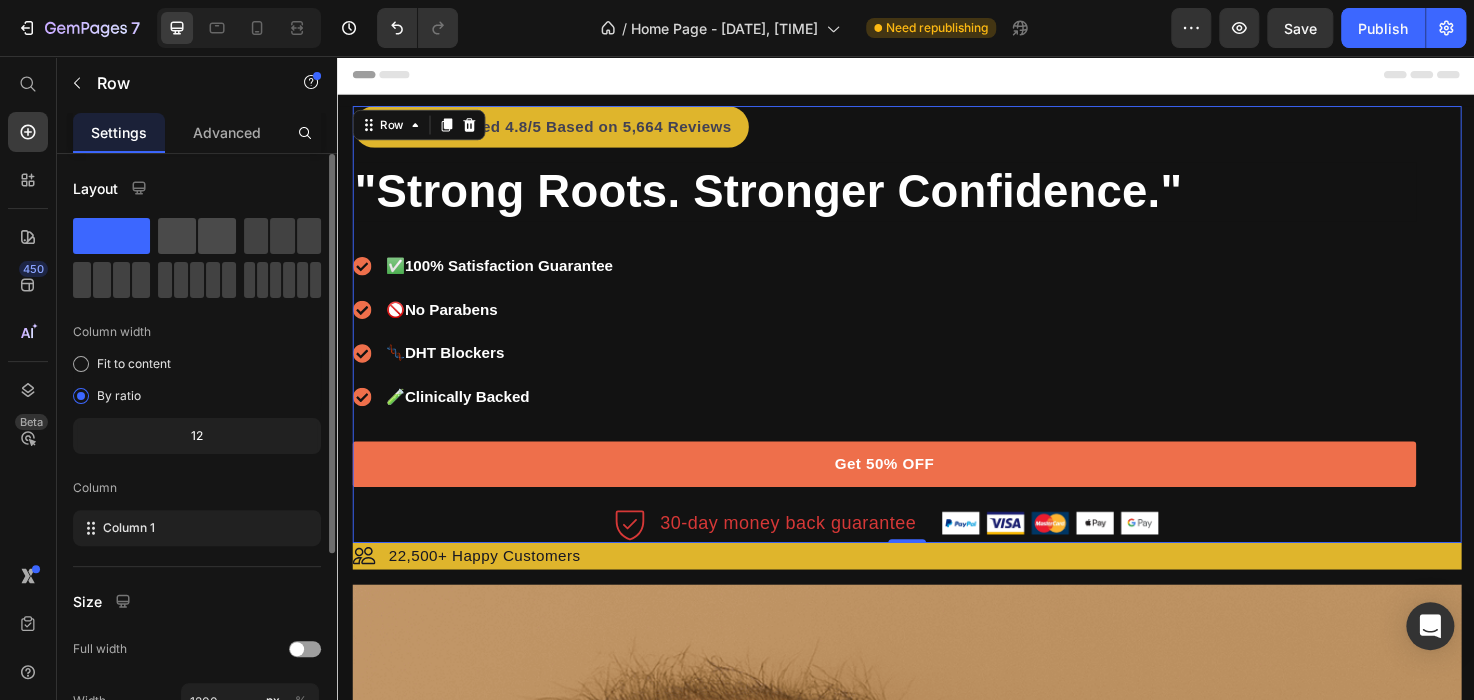 click 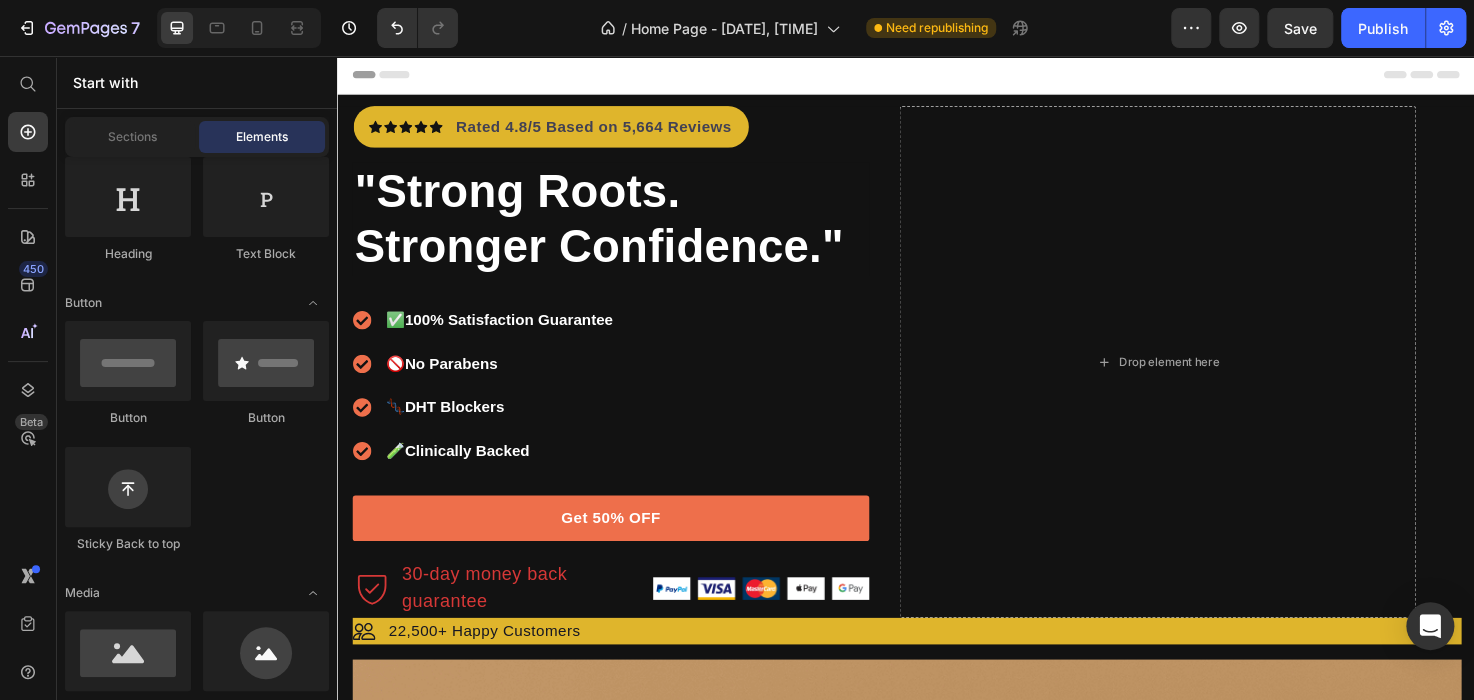 scroll, scrollTop: 275, scrollLeft: 0, axis: vertical 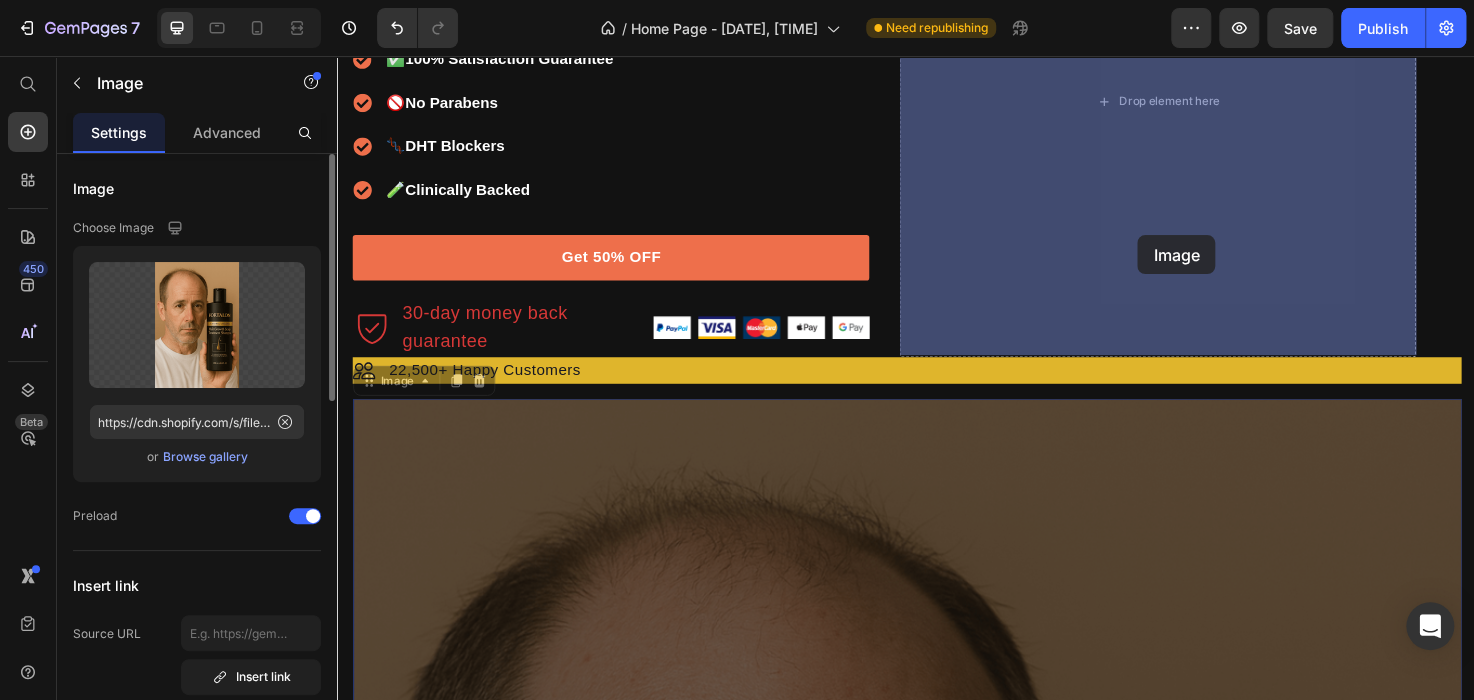 drag, startPoint x: 1183, startPoint y: 677, endPoint x: 1182, endPoint y: 245, distance: 432.00116 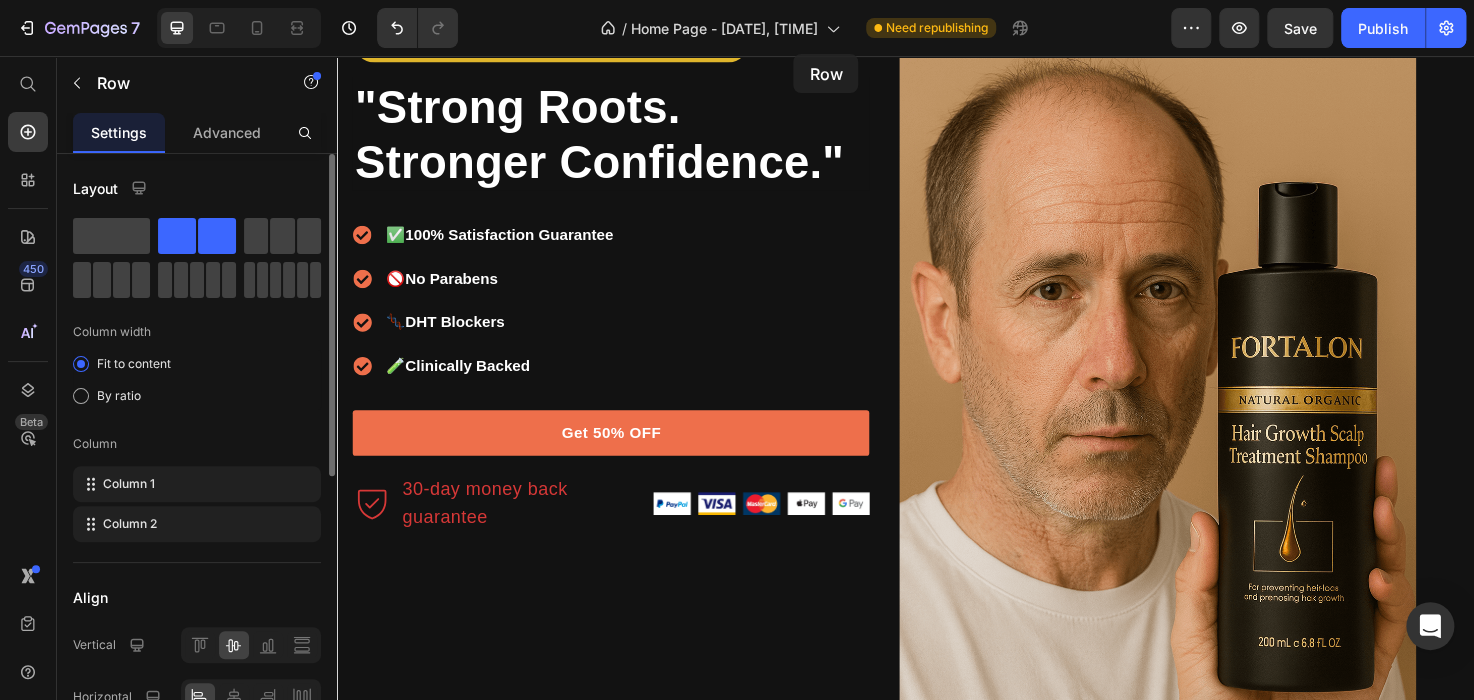 scroll, scrollTop: 0, scrollLeft: 0, axis: both 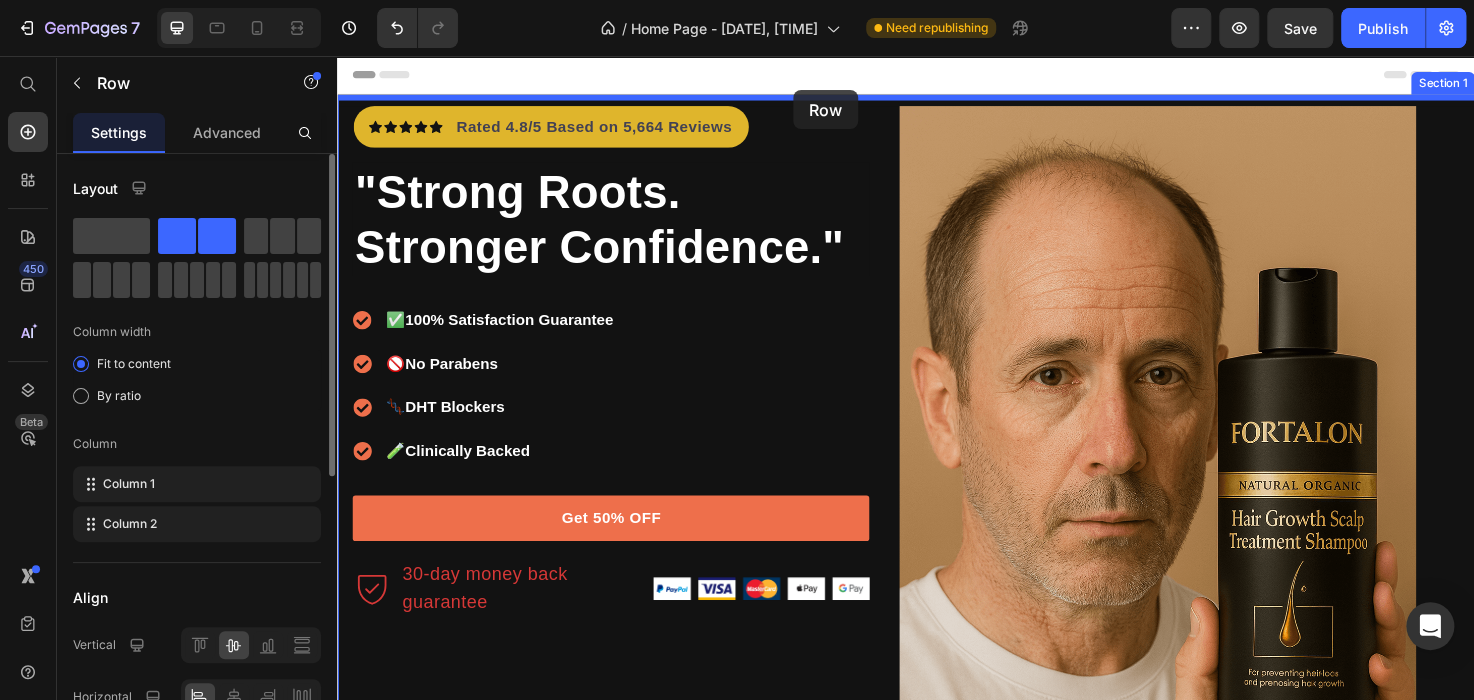 drag, startPoint x: 745, startPoint y: 659, endPoint x: 818, endPoint y: 92, distance: 571.68 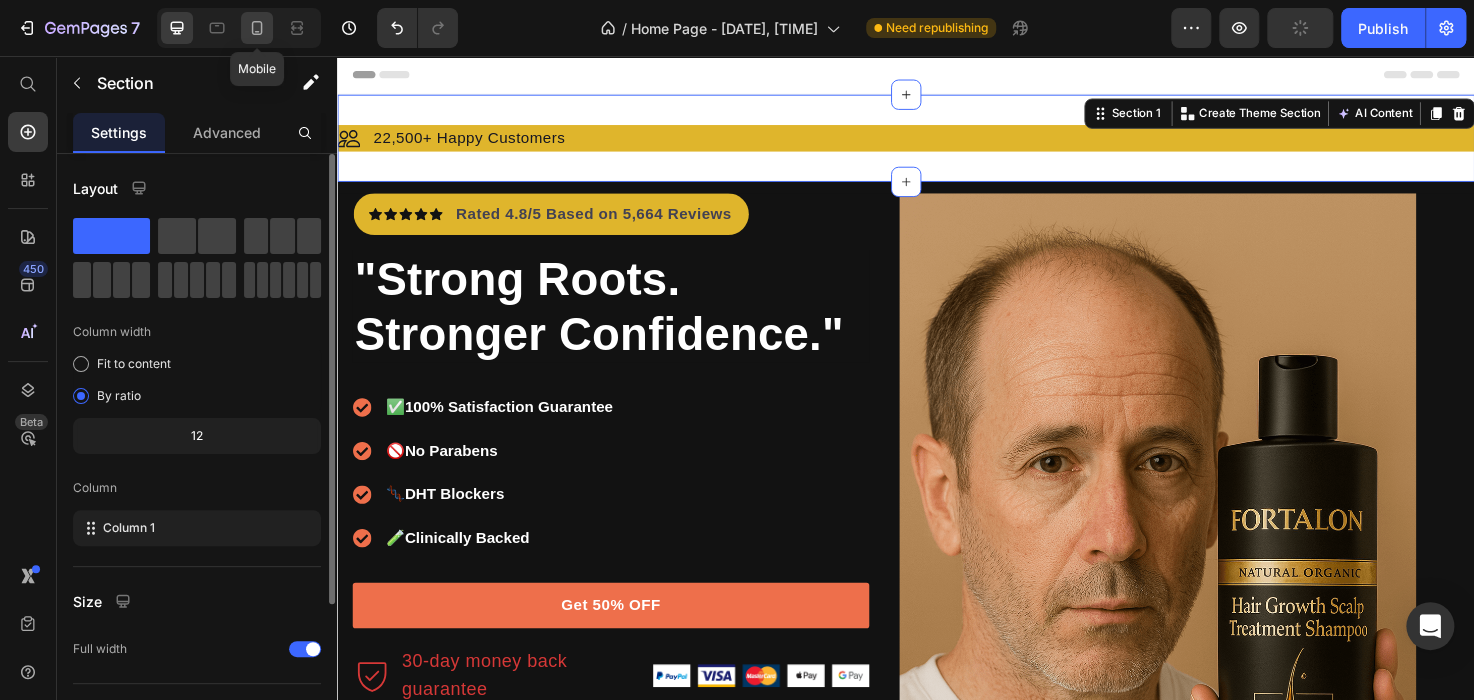 click 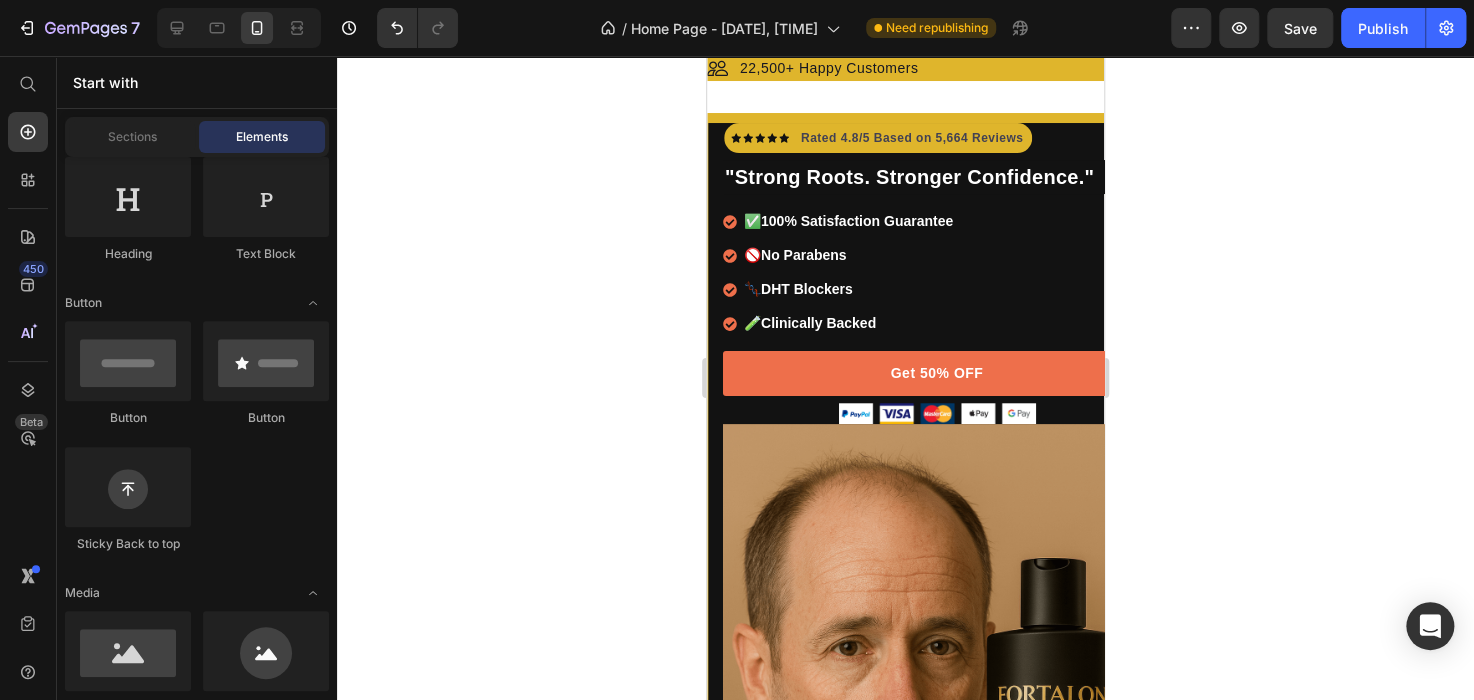 scroll, scrollTop: 0, scrollLeft: 0, axis: both 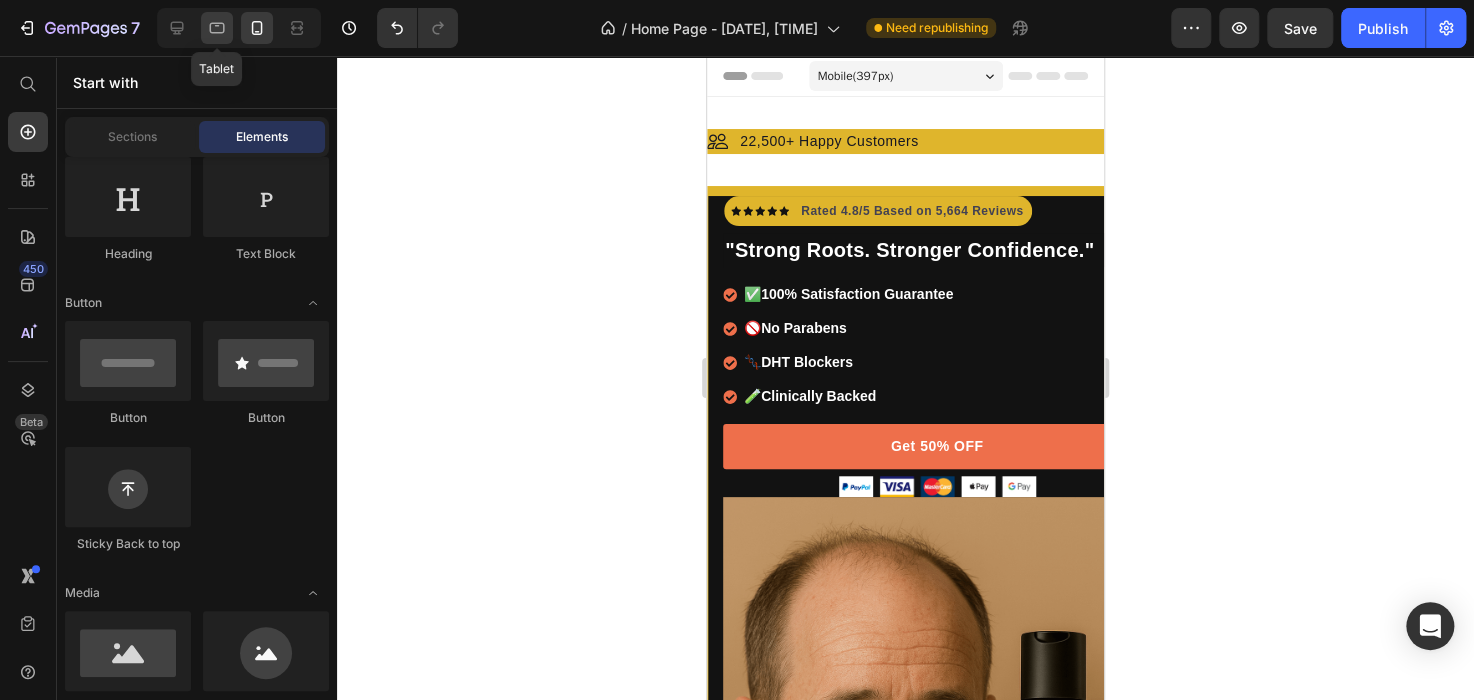 click 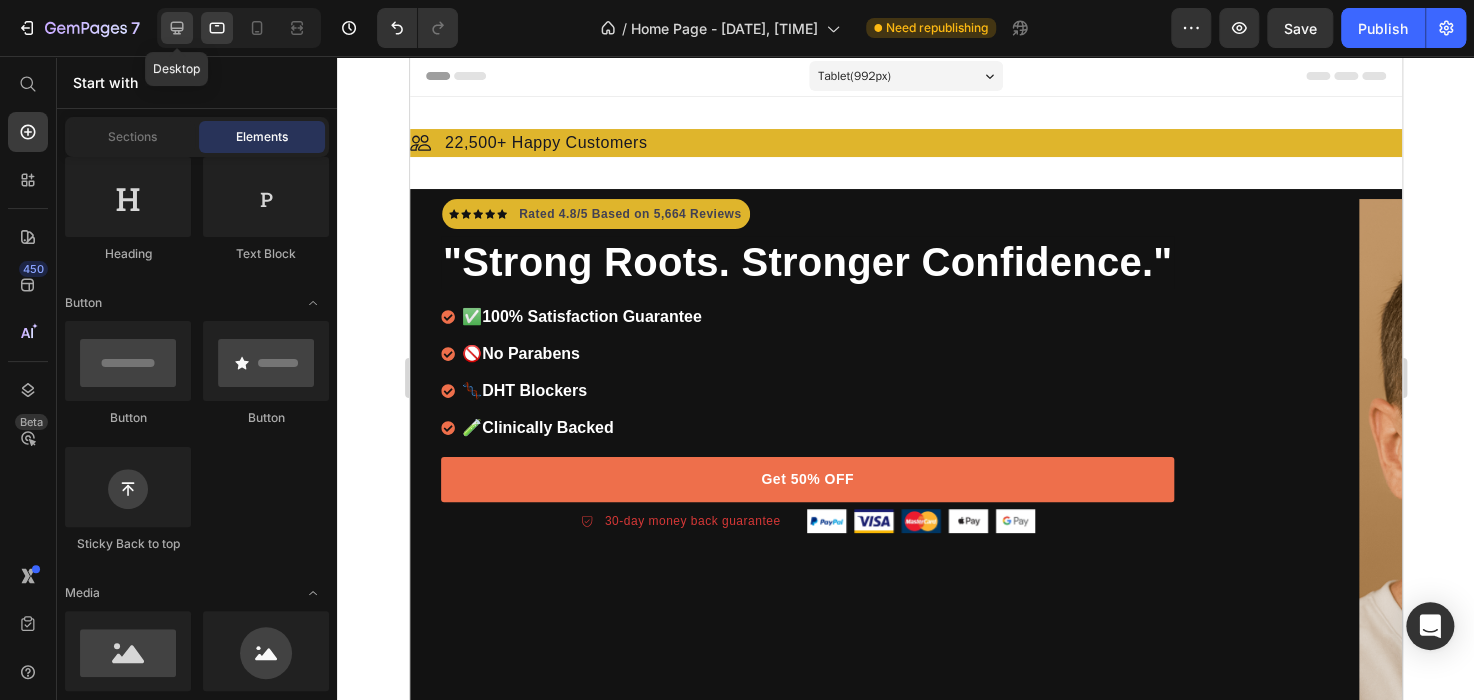 click 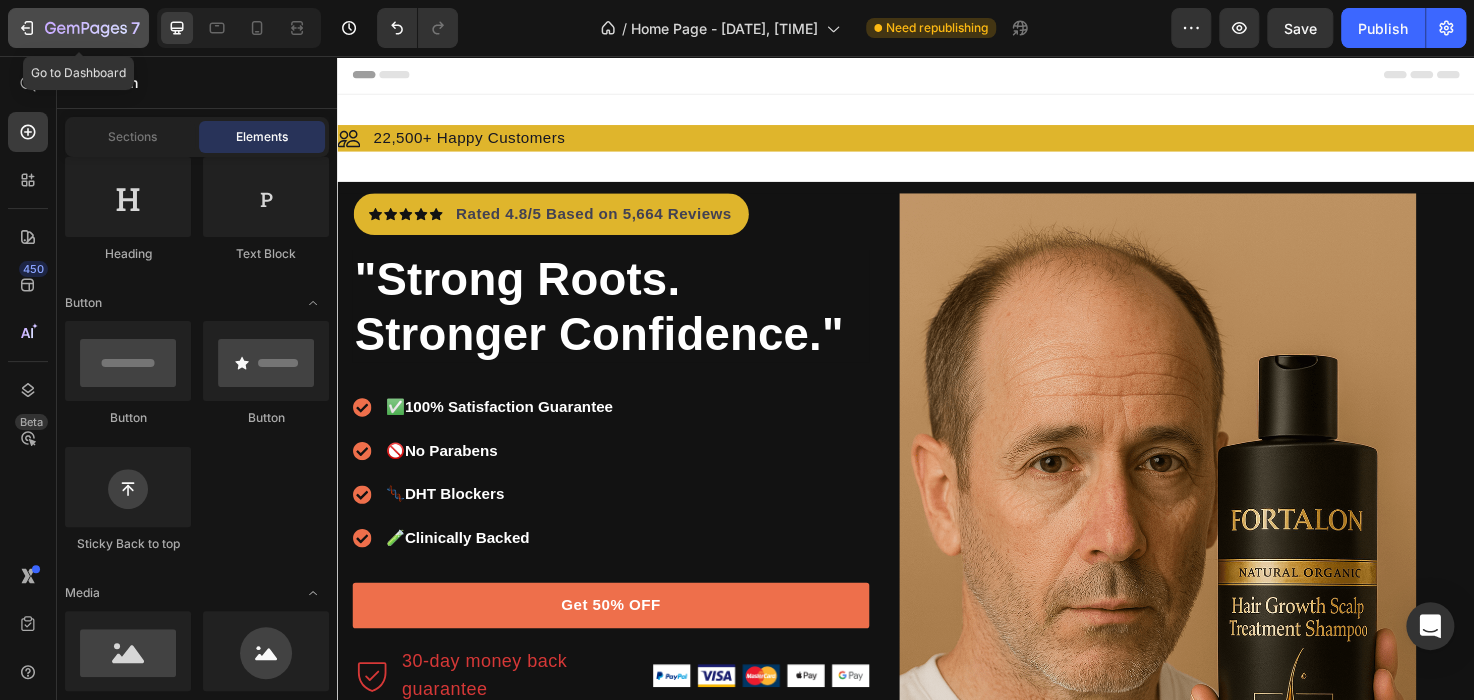 click 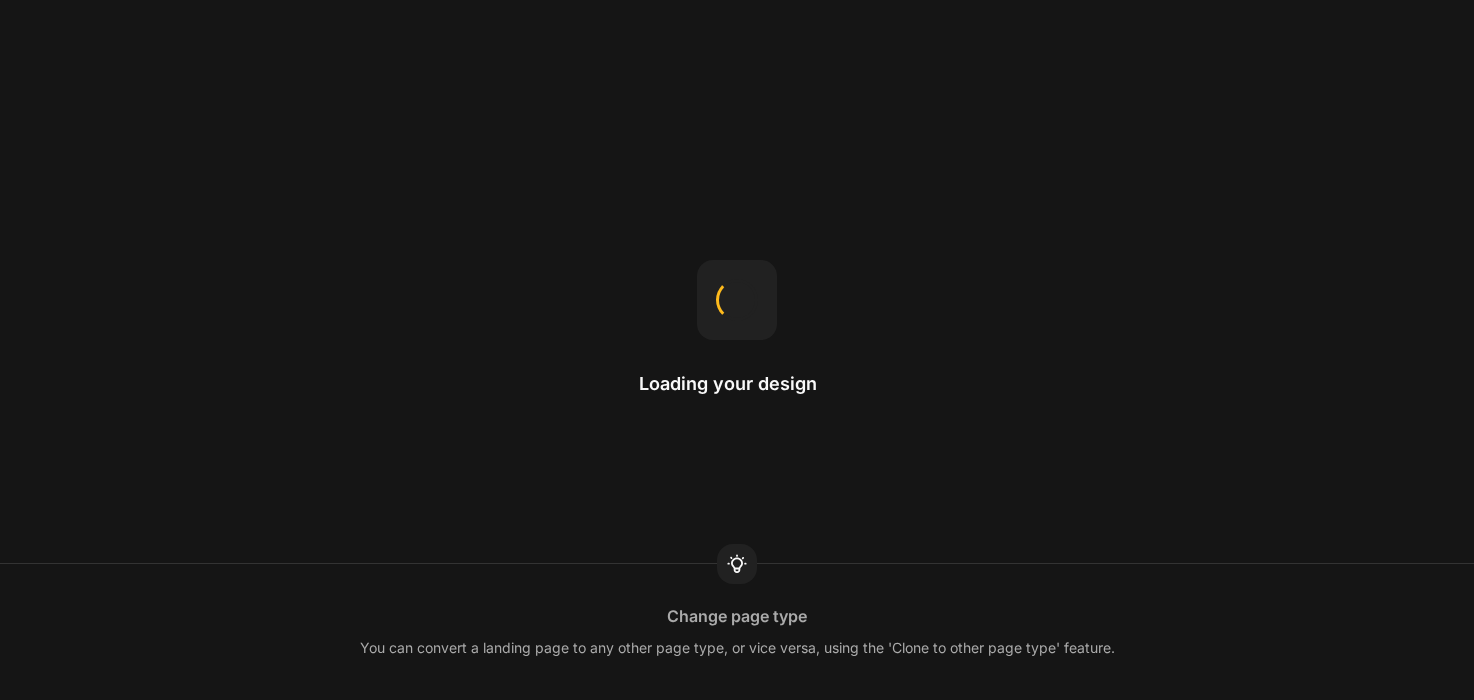 scroll, scrollTop: 0, scrollLeft: 0, axis: both 